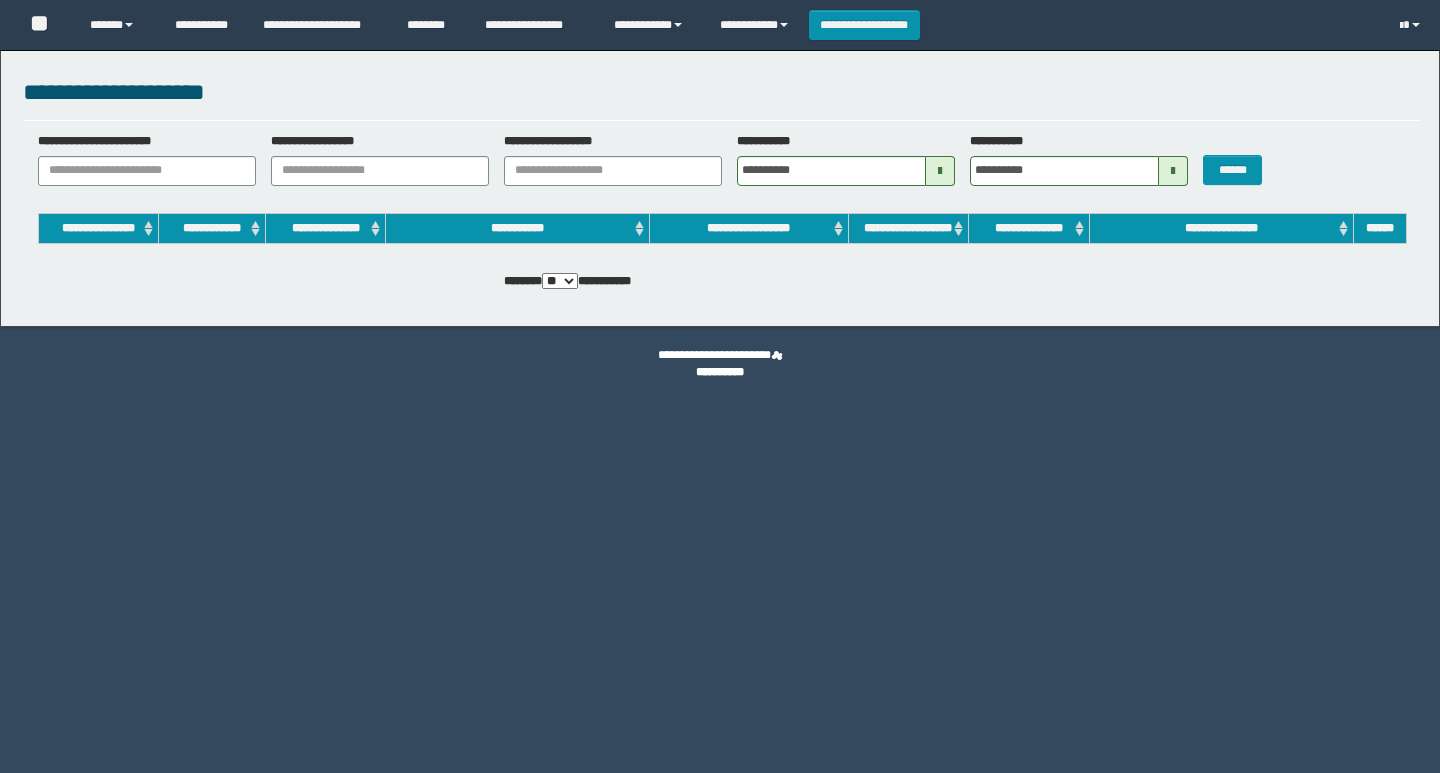 scroll, scrollTop: 0, scrollLeft: 0, axis: both 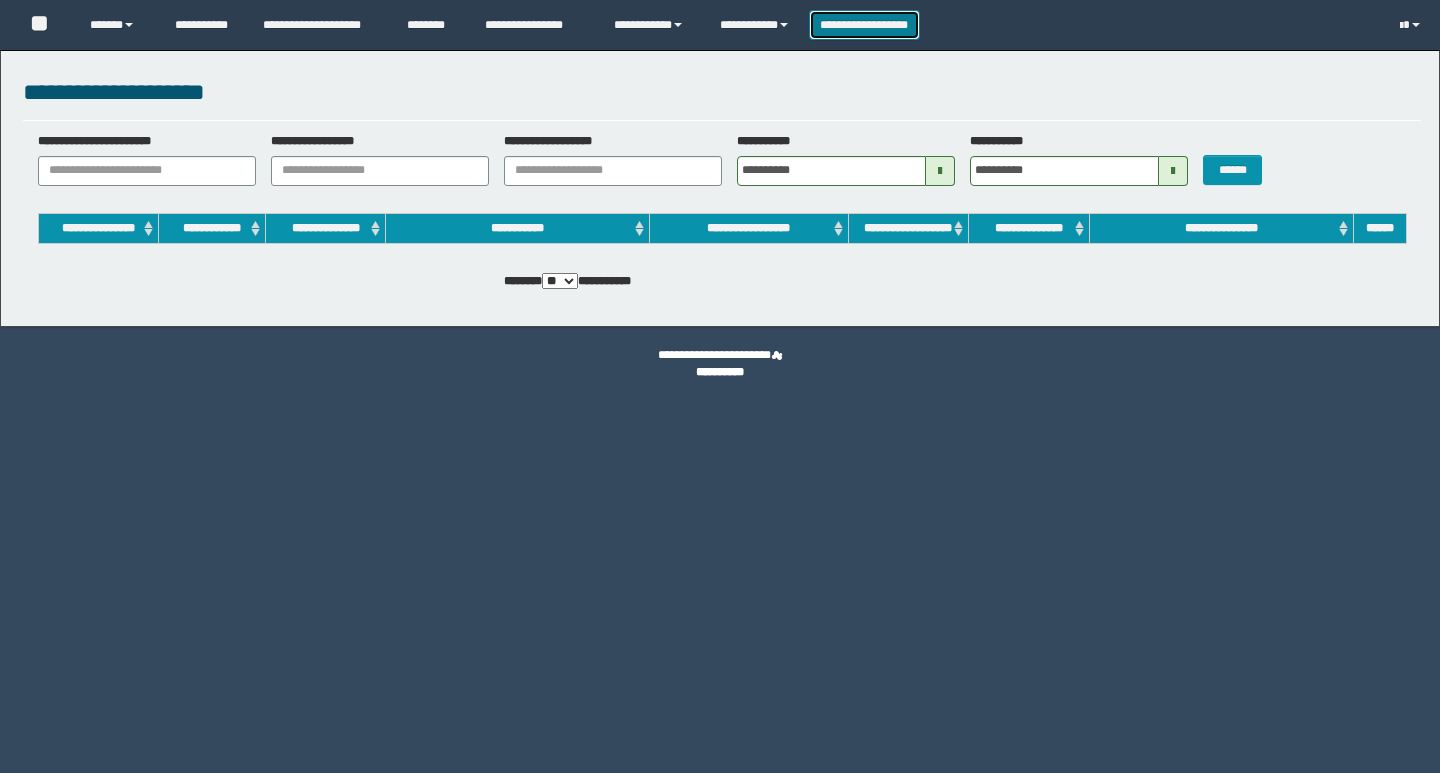 click on "**********" at bounding box center [864, 25] 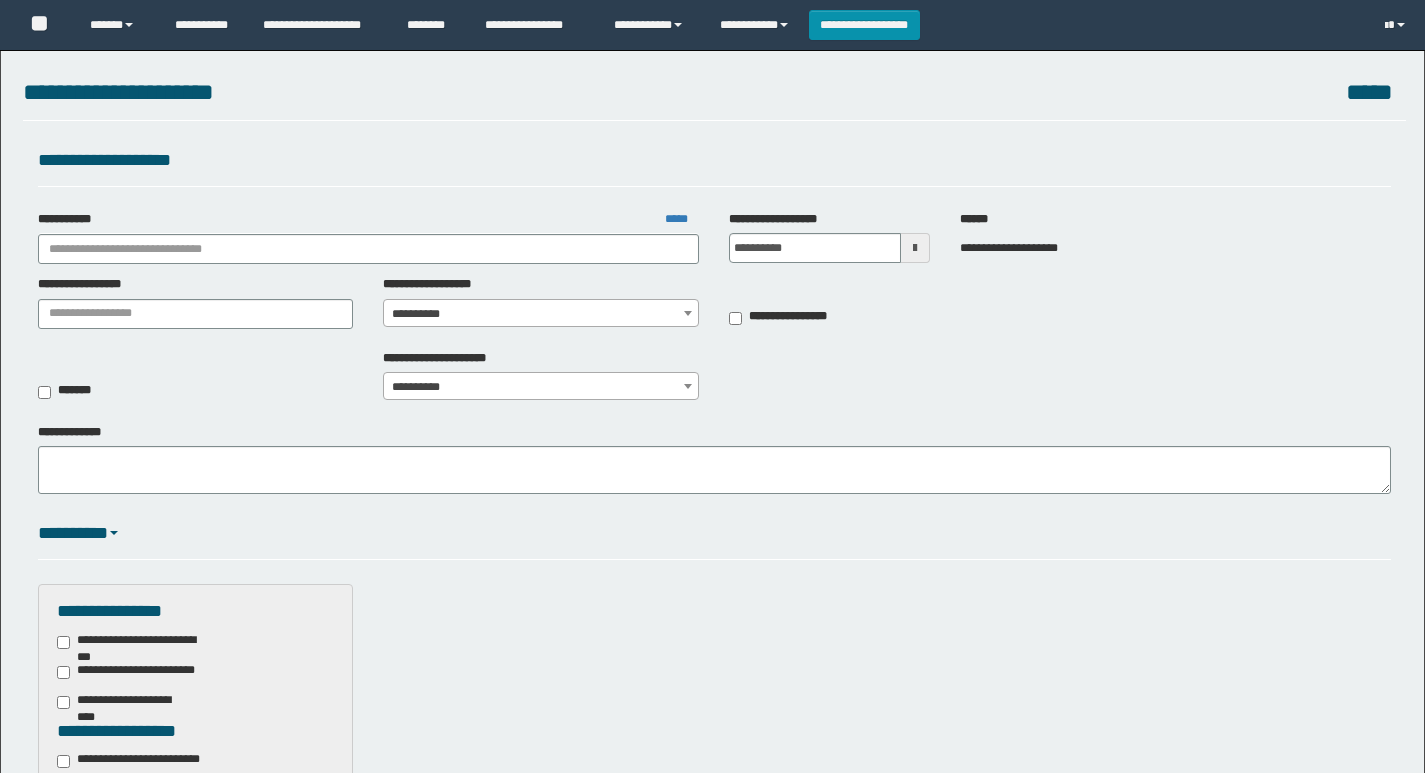scroll, scrollTop: 0, scrollLeft: 0, axis: both 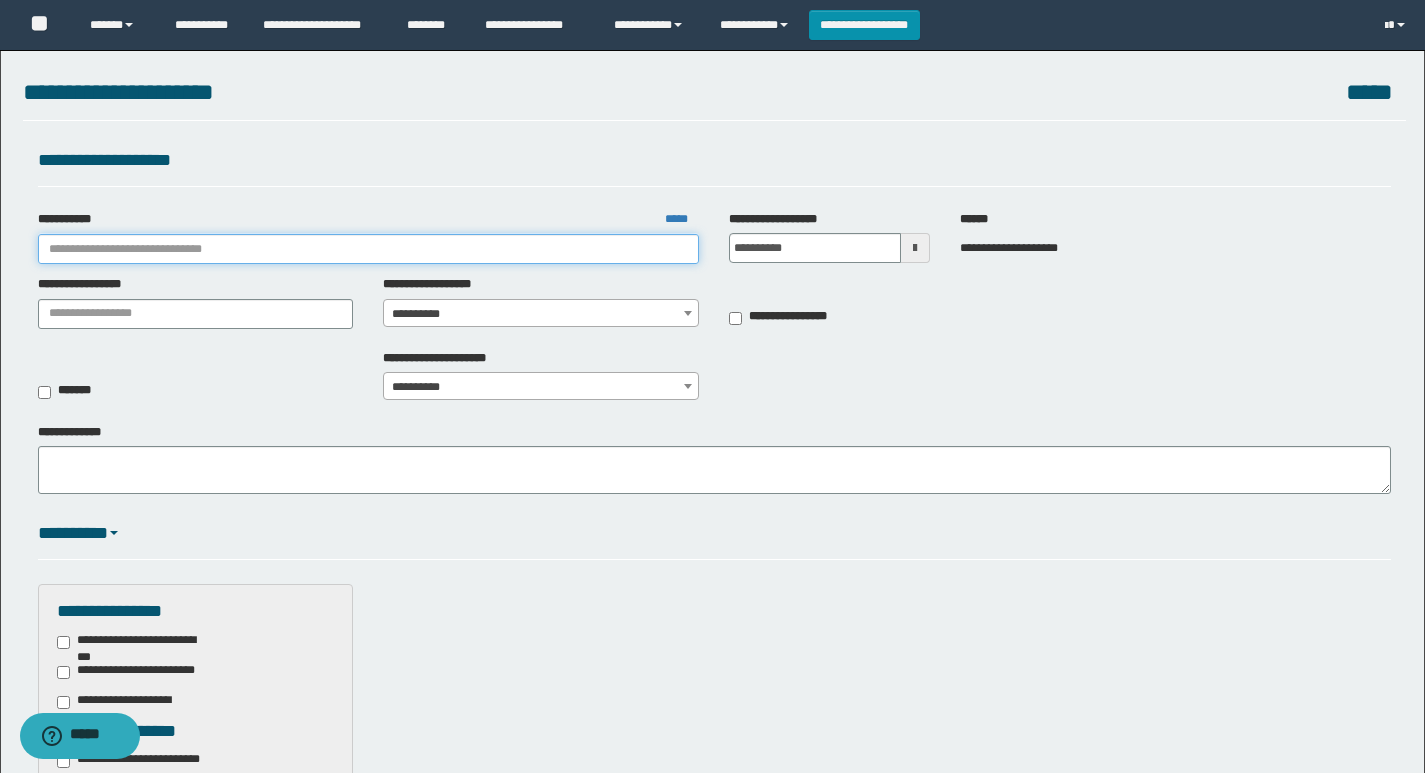 click on "**********" at bounding box center (369, 249) 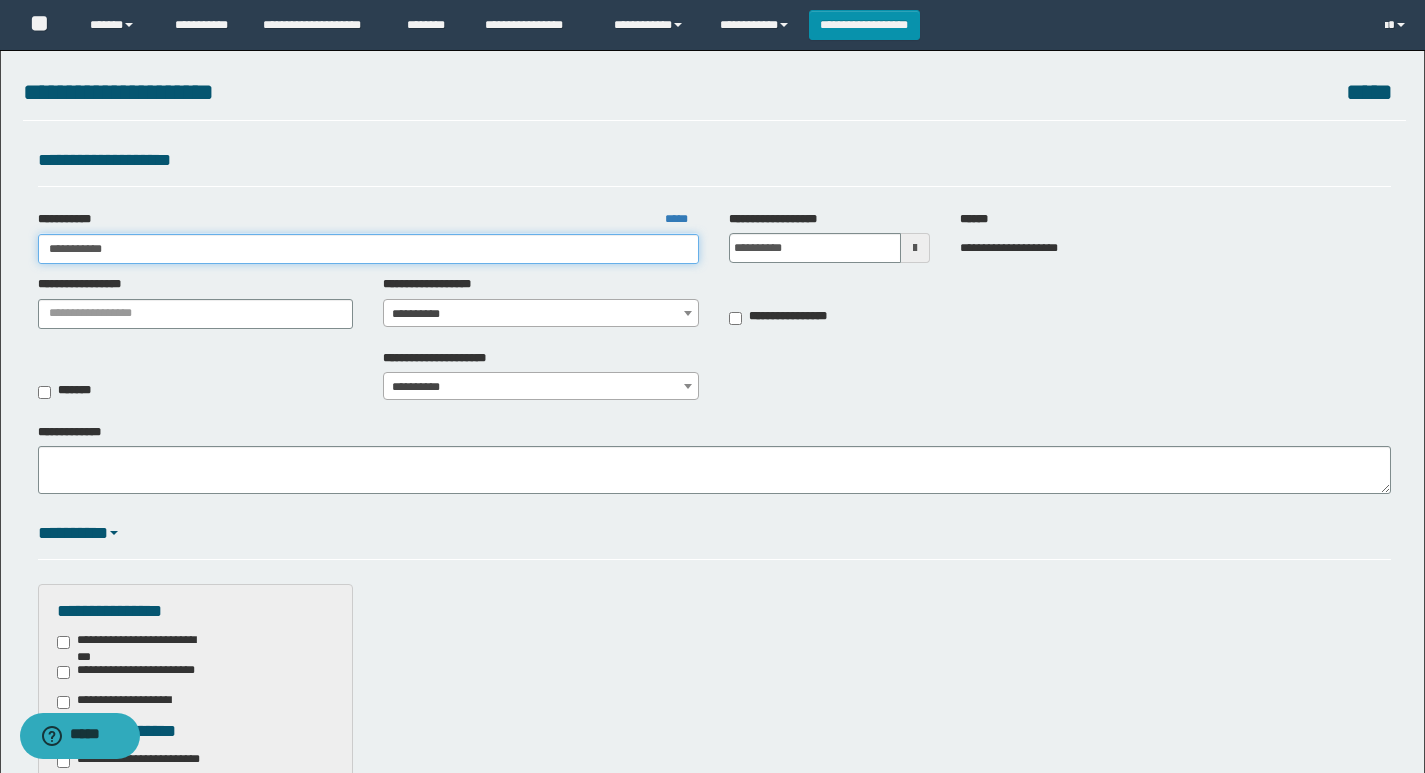 type on "**********" 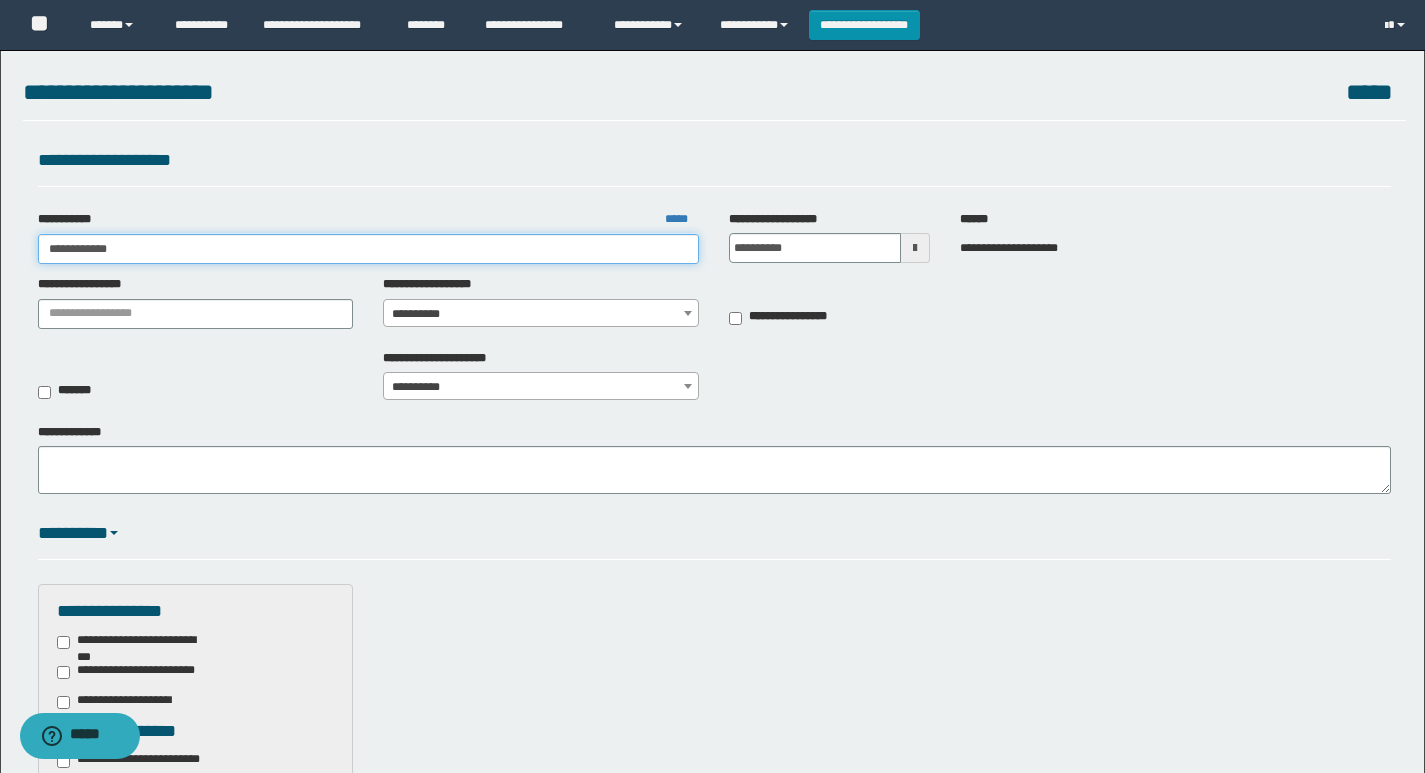 type on "**********" 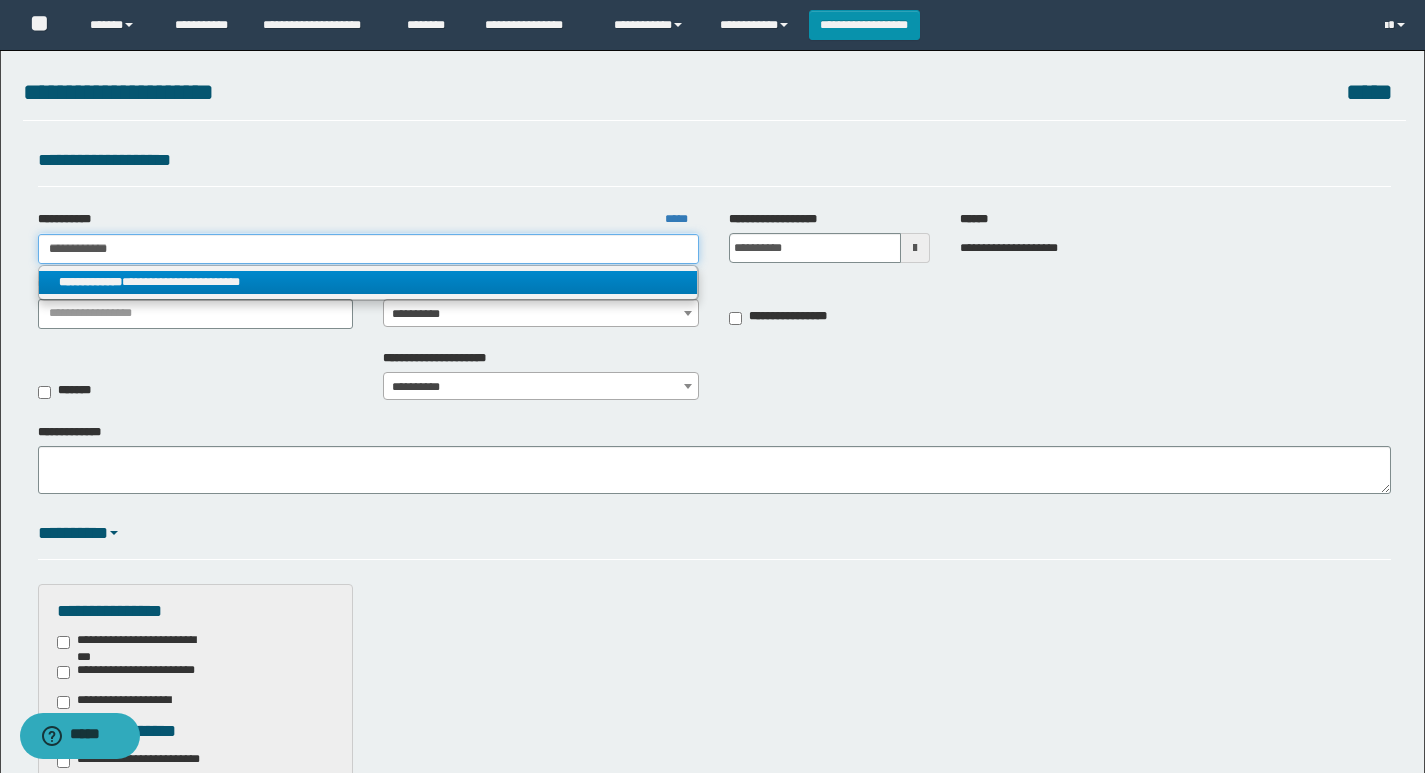 type on "**********" 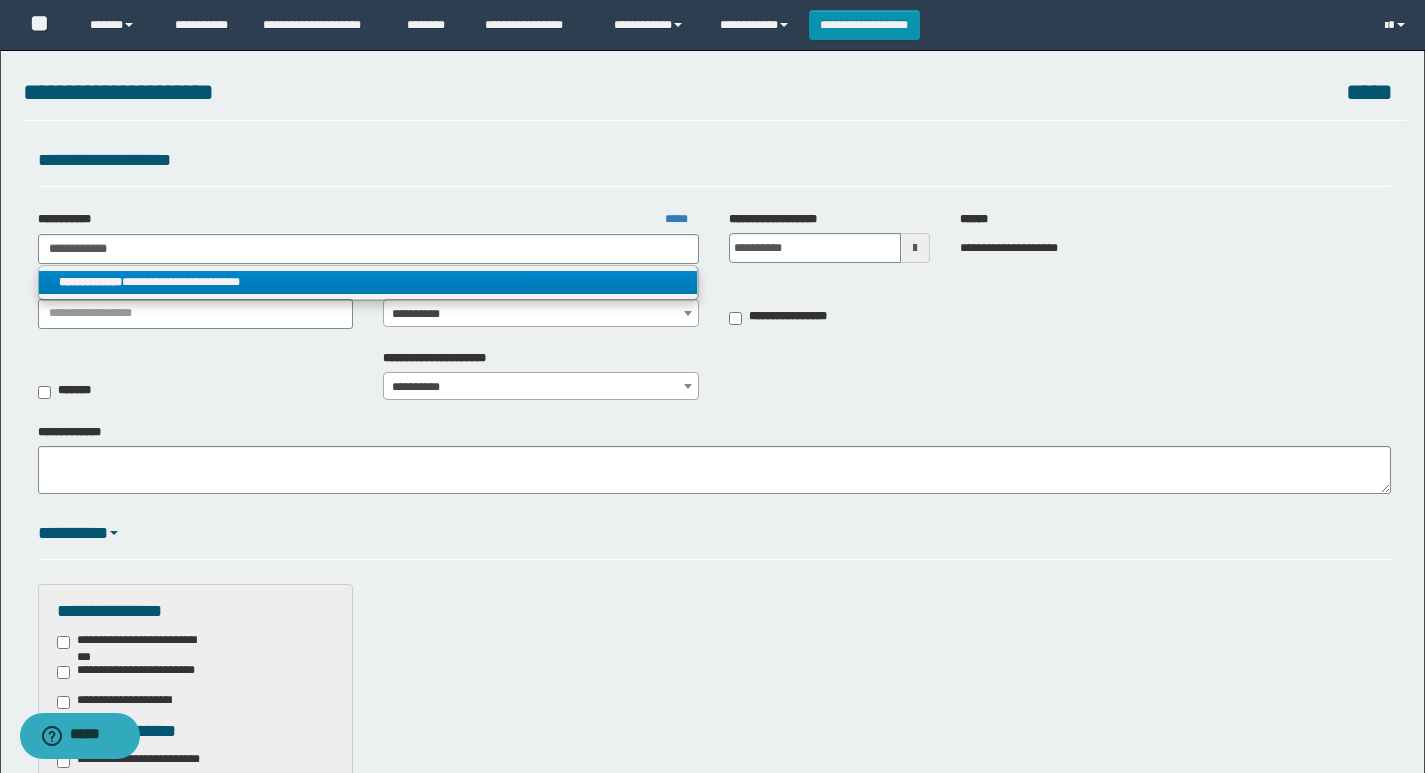 click on "**********" at bounding box center [368, 282] 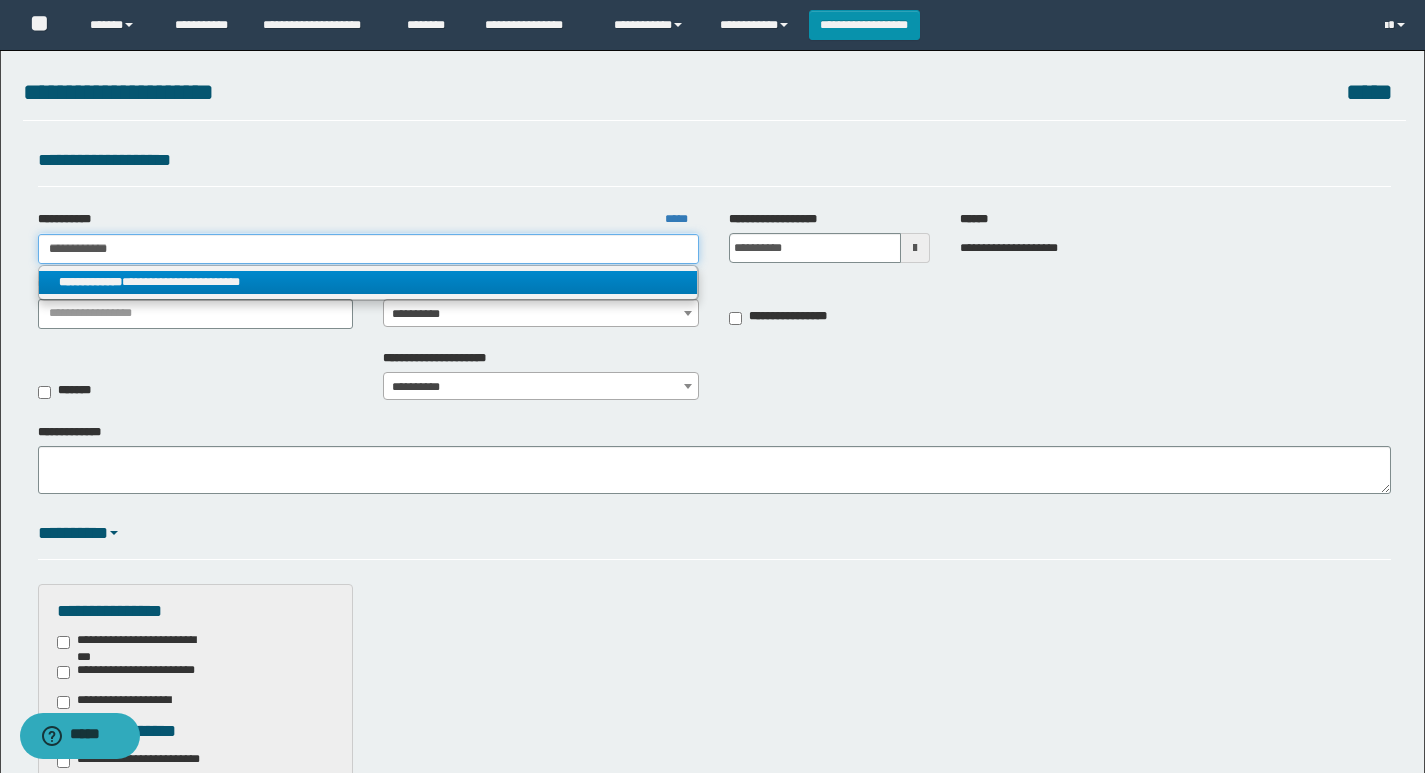 type 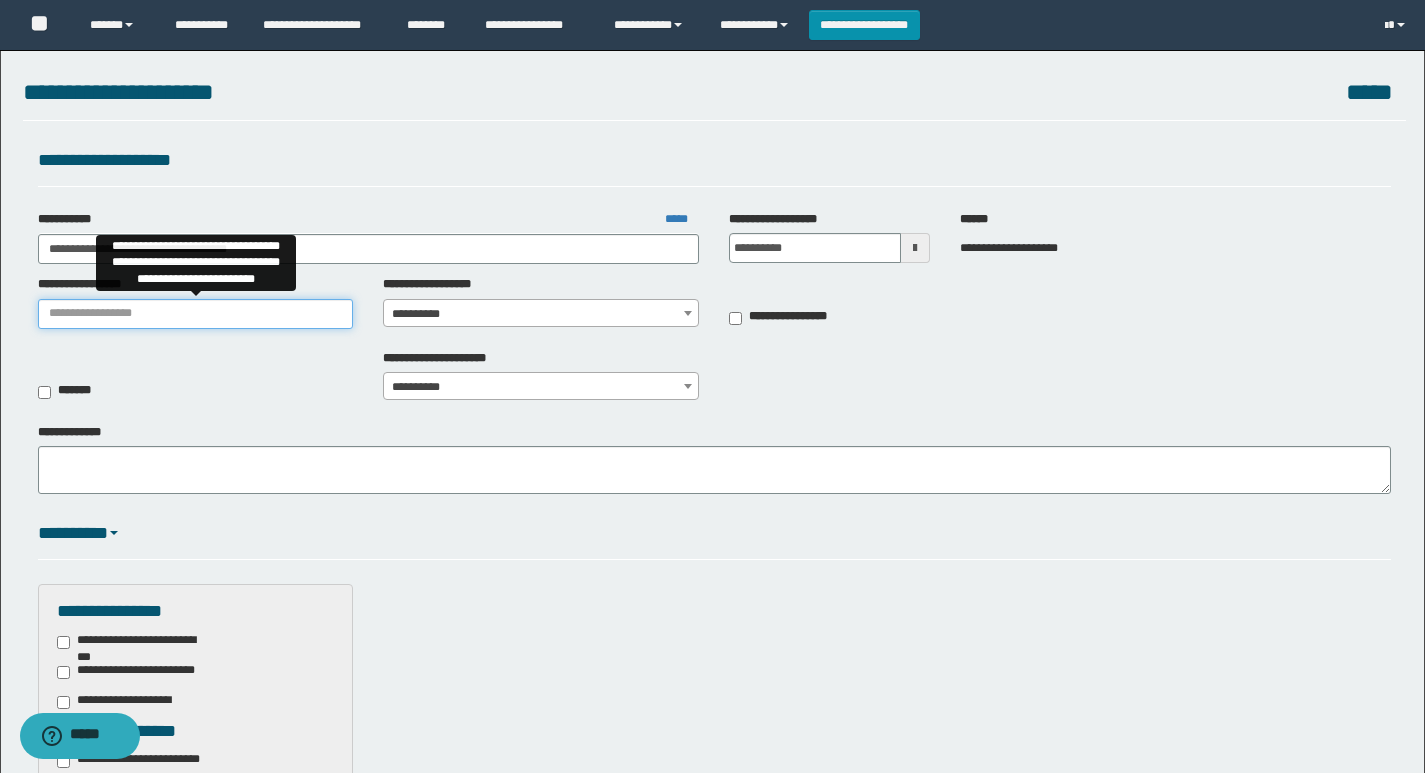 drag, startPoint x: 294, startPoint y: 319, endPoint x: 299, endPoint y: 328, distance: 10.29563 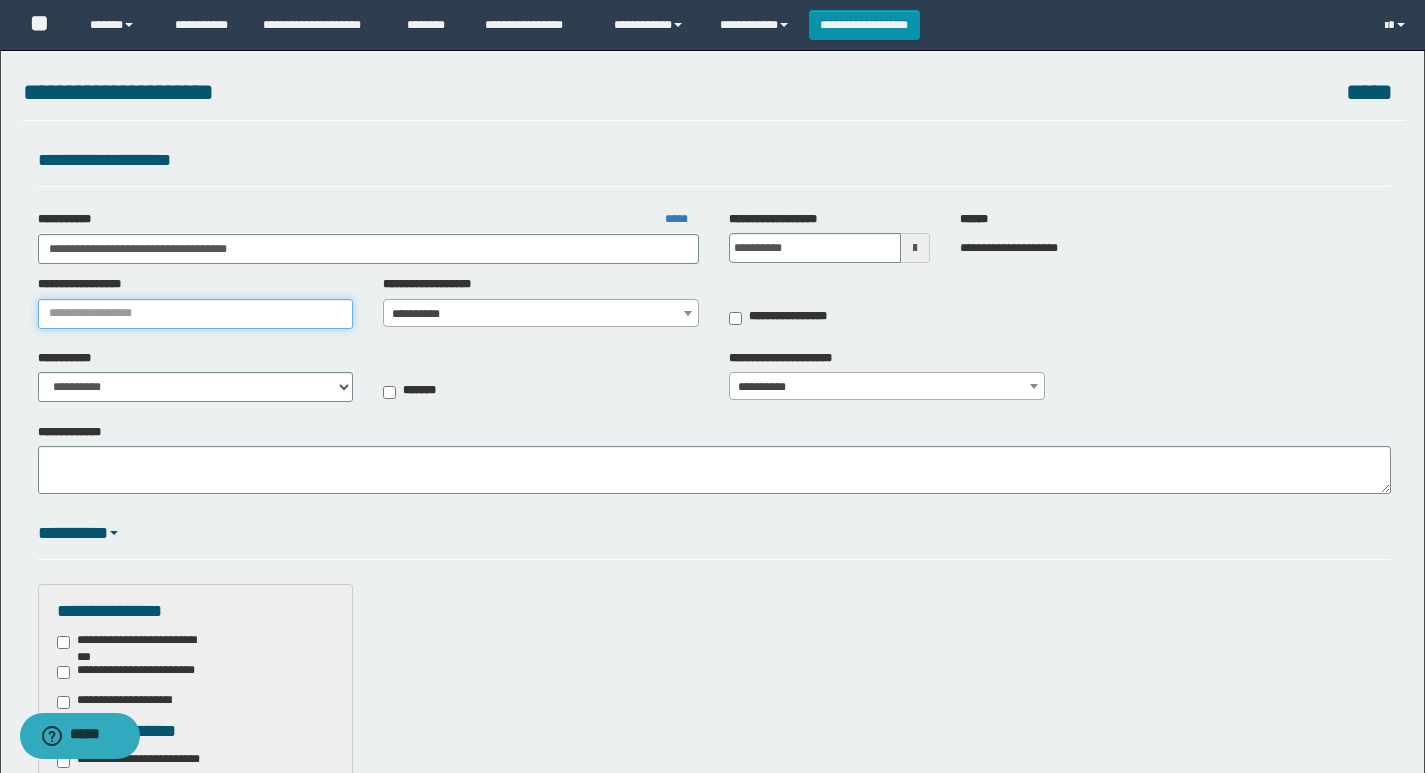 type on "**********" 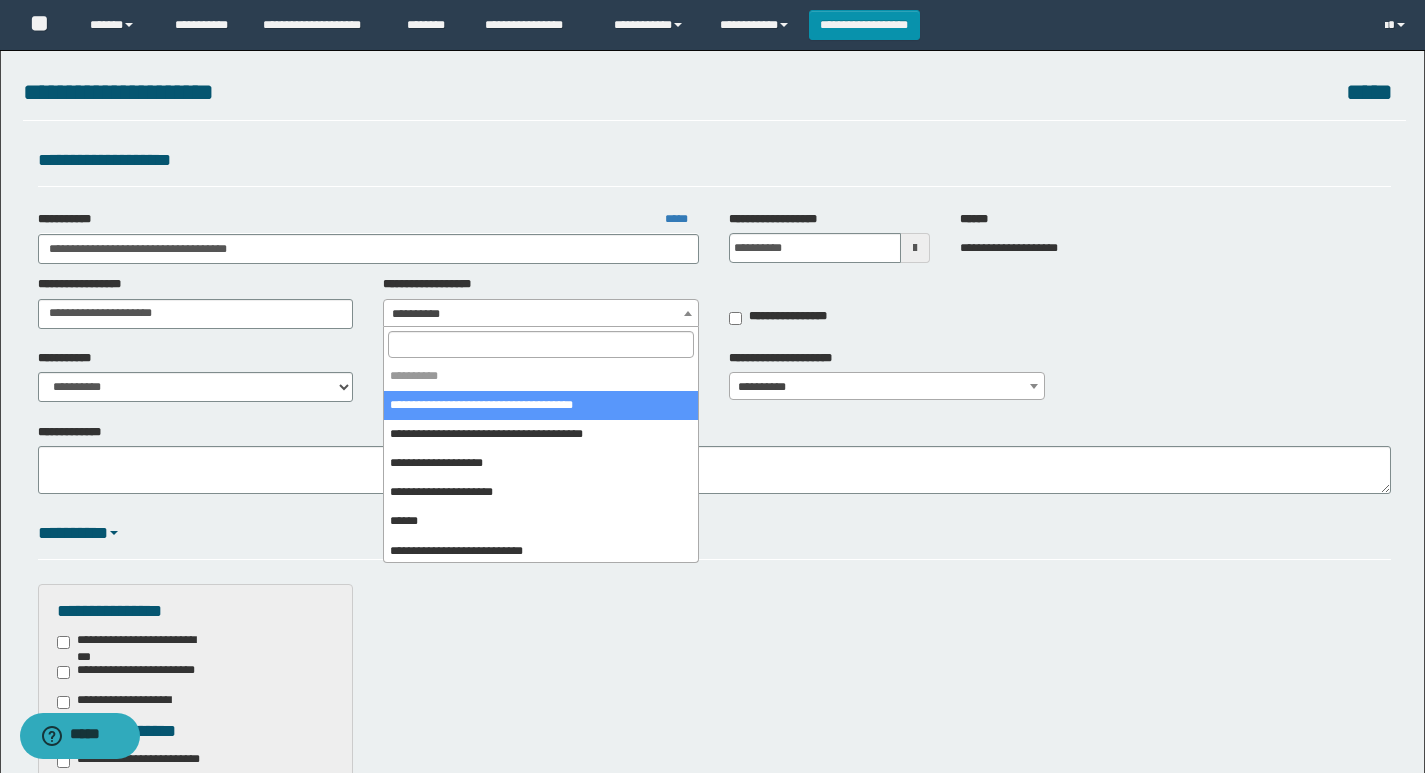 click on "**********" at bounding box center (541, 314) 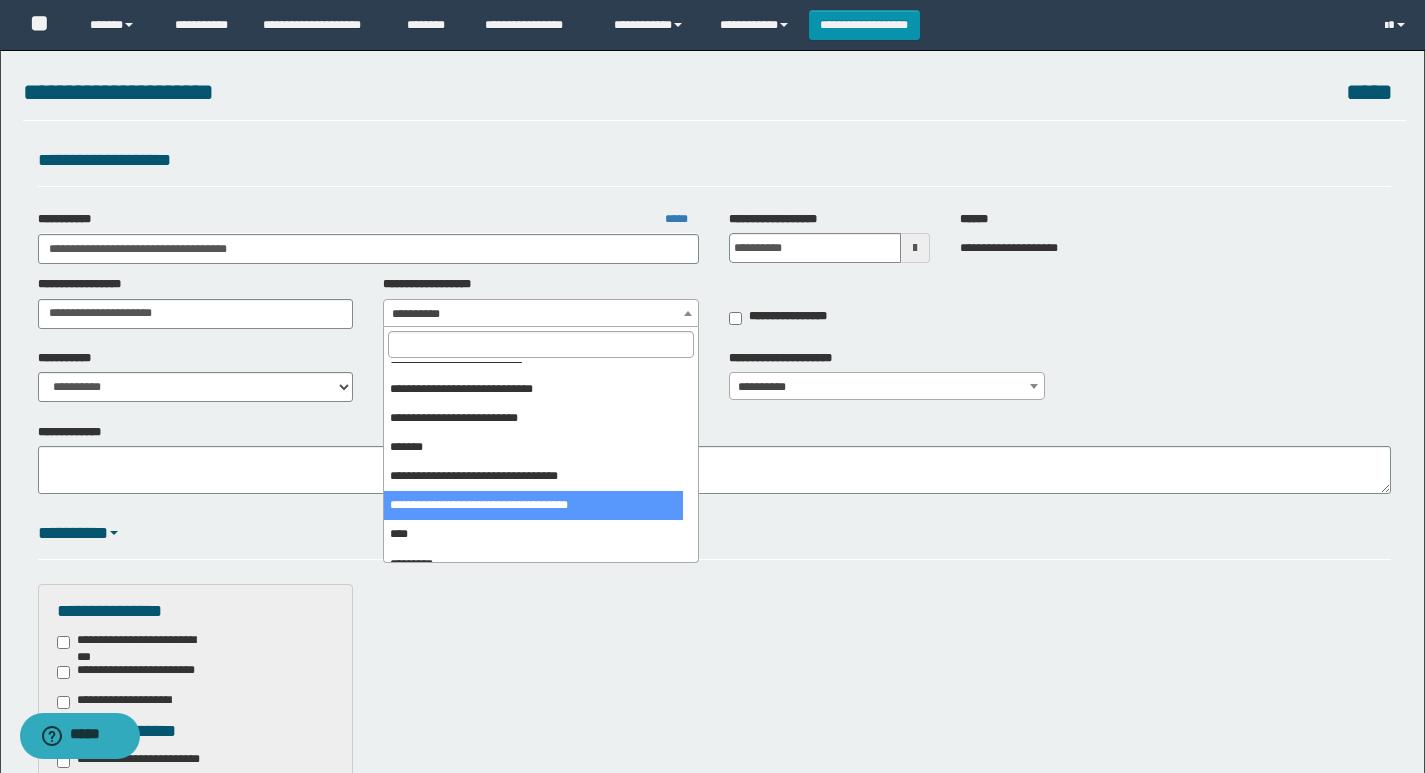 scroll, scrollTop: 200, scrollLeft: 0, axis: vertical 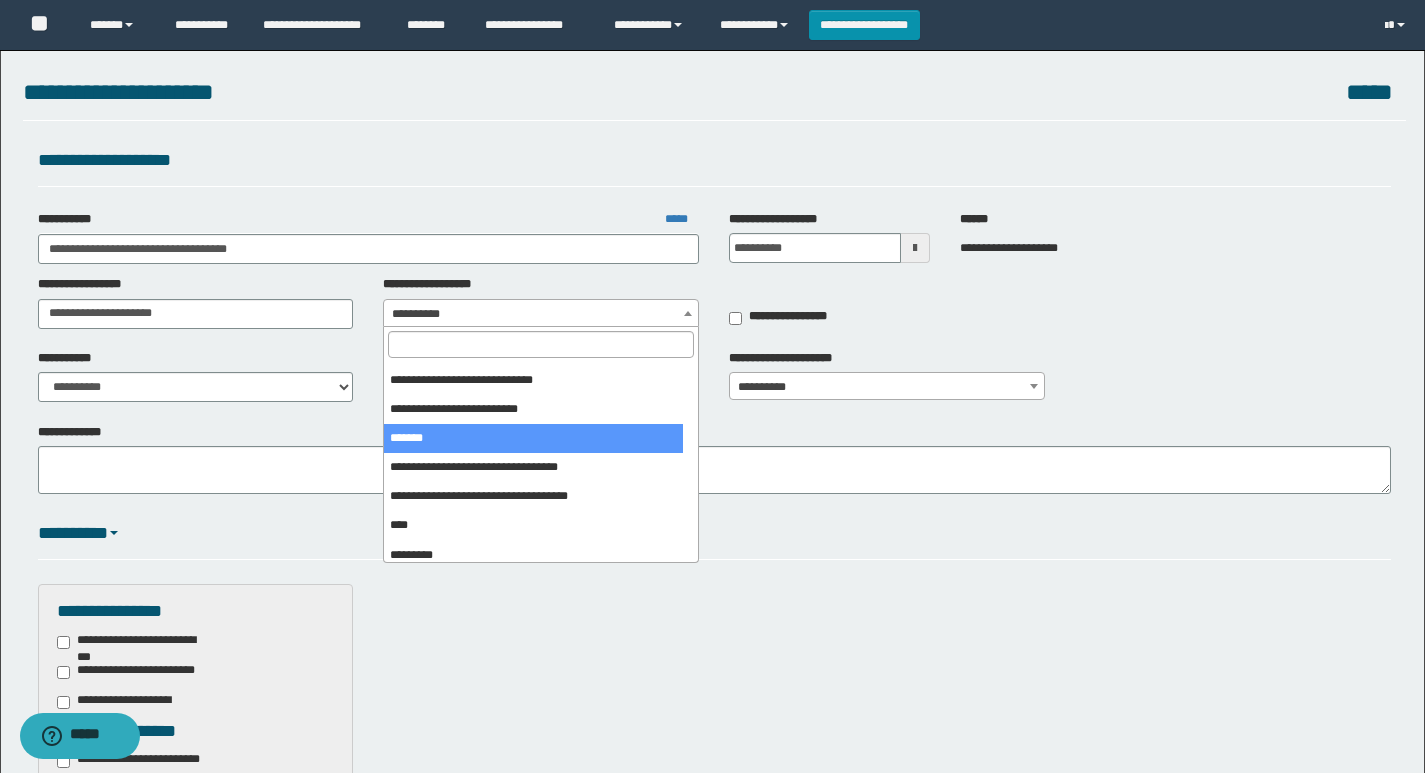 select on "***" 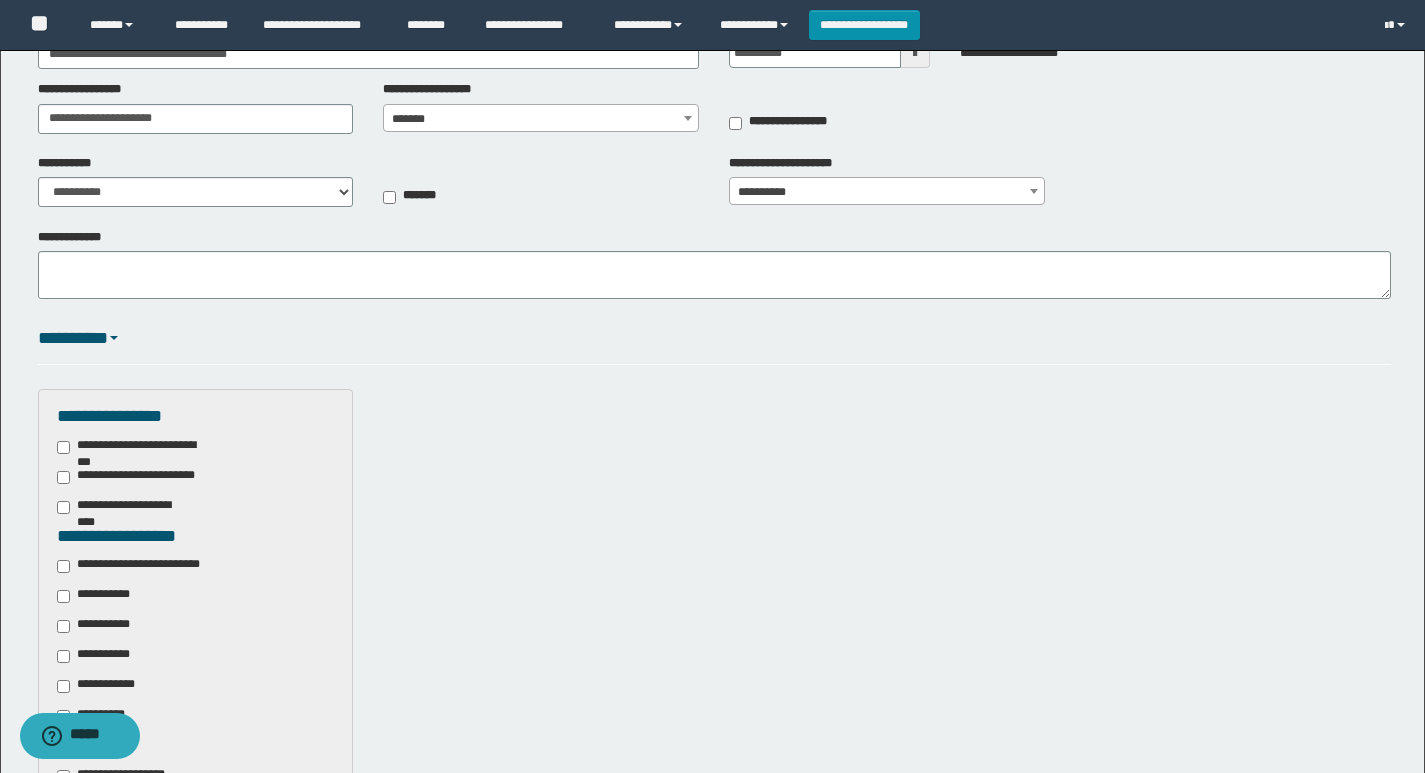 scroll, scrollTop: 200, scrollLeft: 0, axis: vertical 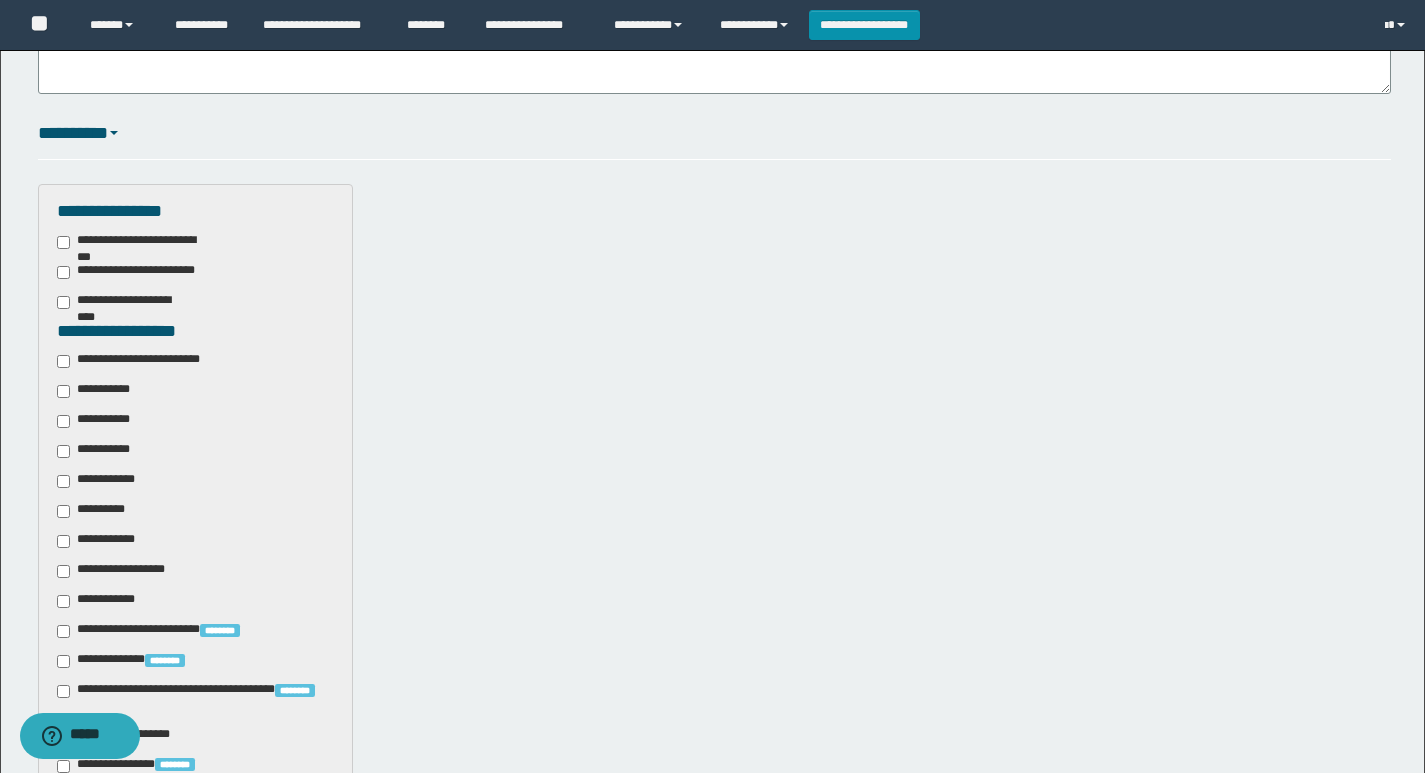 click on "**********" at bounding box center [143, 361] 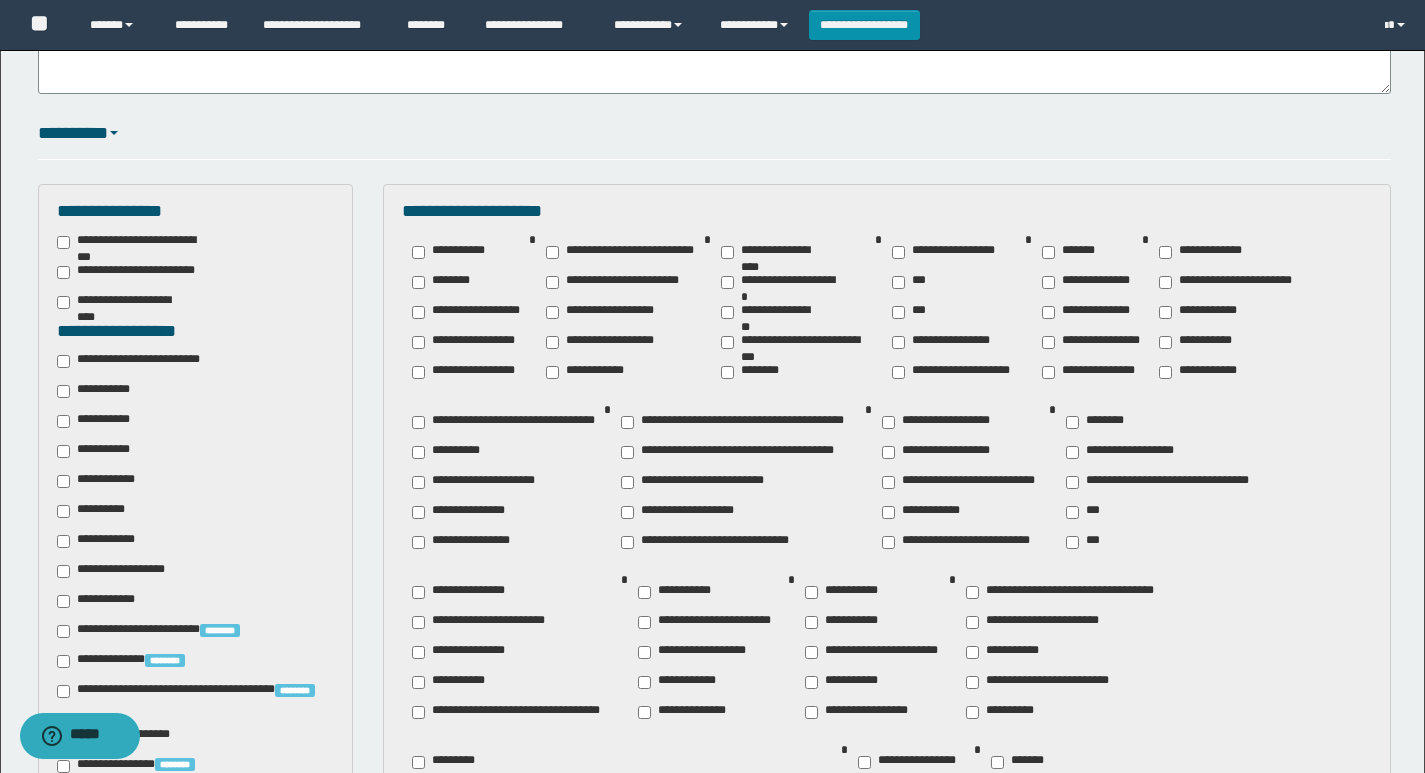 click on "**********" at bounding box center [97, 511] 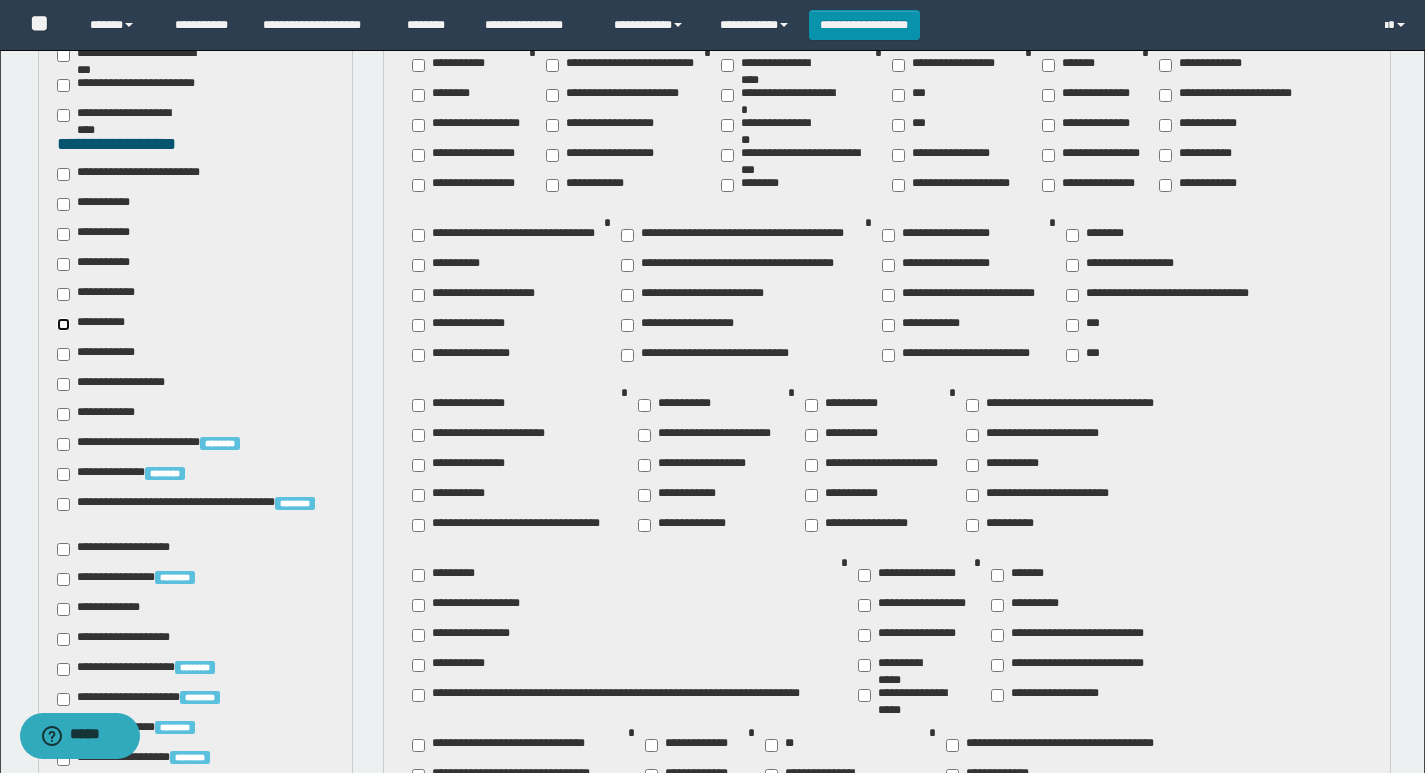scroll, scrollTop: 600, scrollLeft: 0, axis: vertical 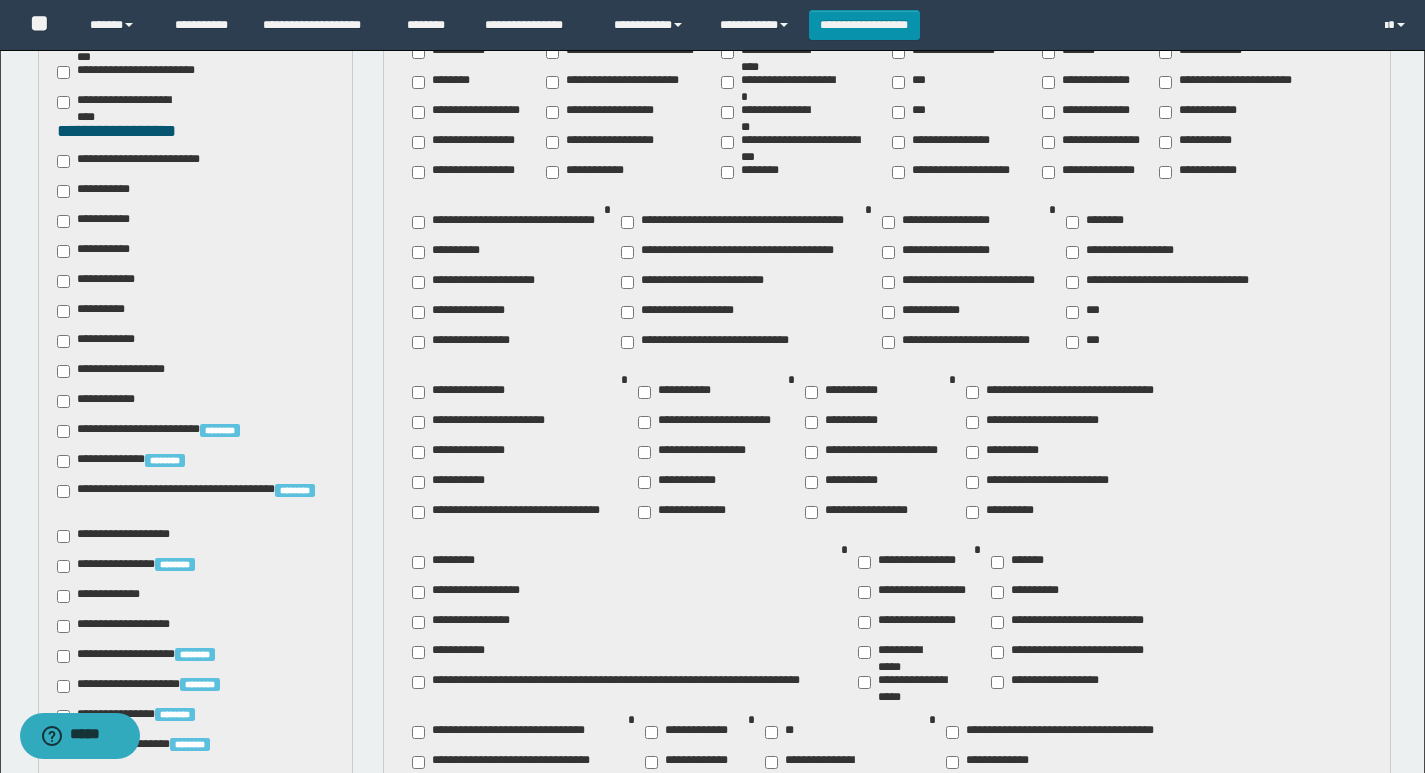 click on "**********" at bounding box center (126, 626) 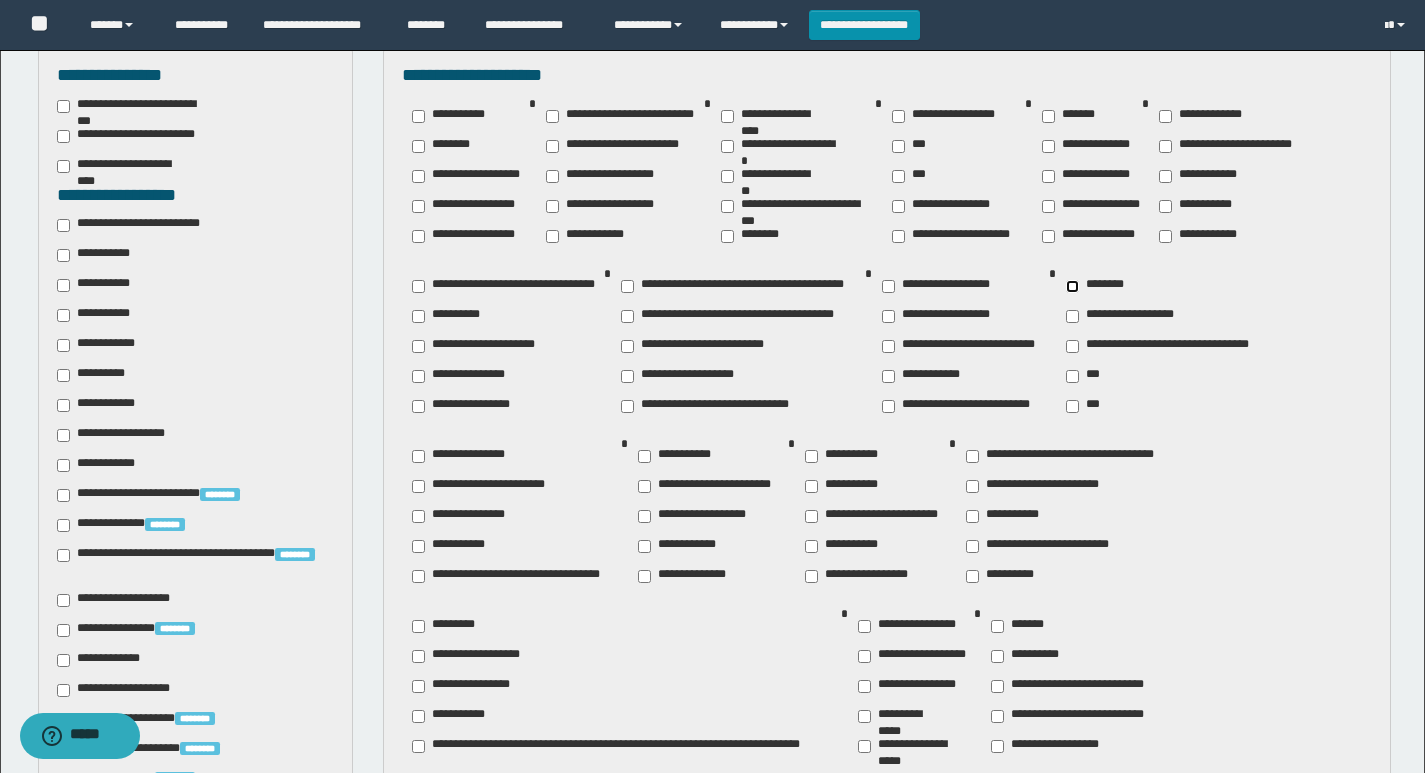 scroll, scrollTop: 500, scrollLeft: 0, axis: vertical 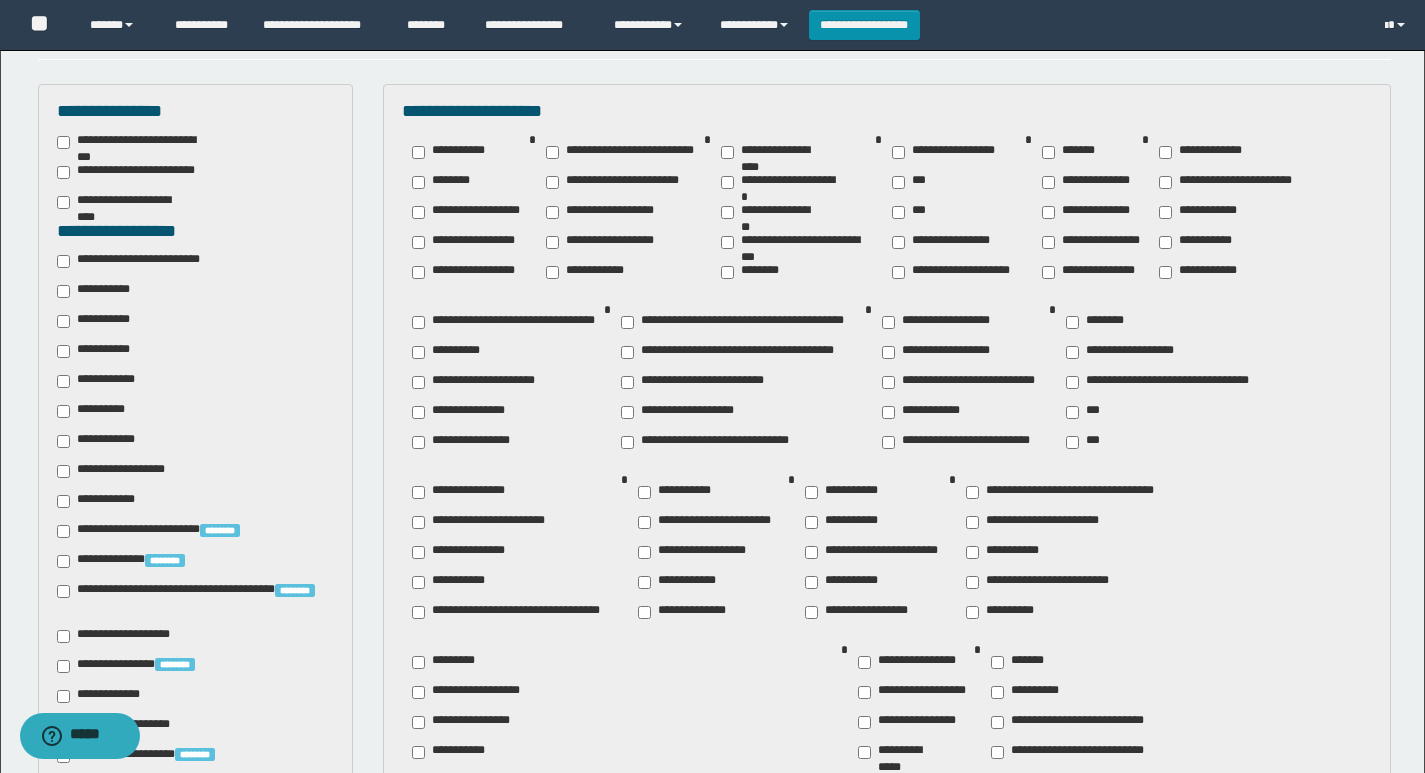 click on "********" at bounding box center (1099, 322) 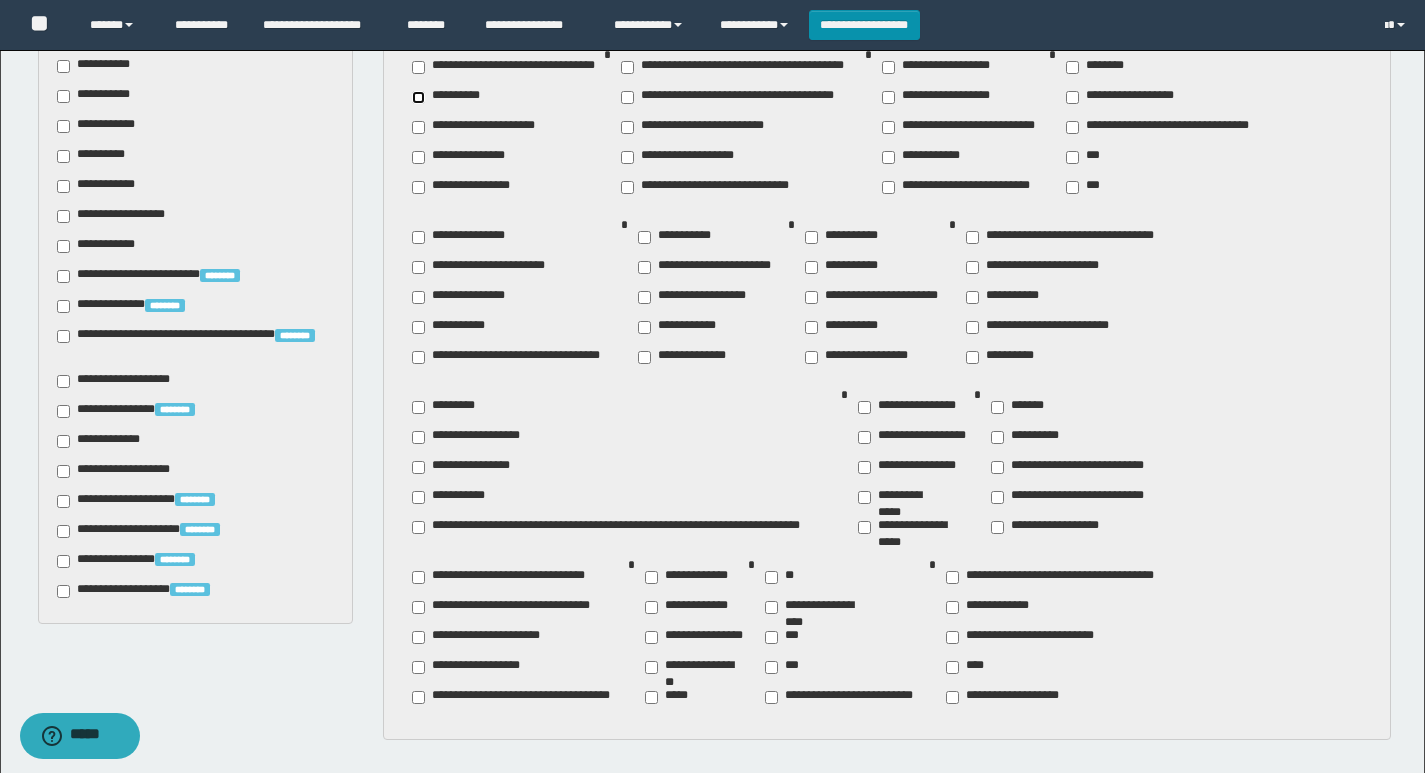 scroll, scrollTop: 800, scrollLeft: 0, axis: vertical 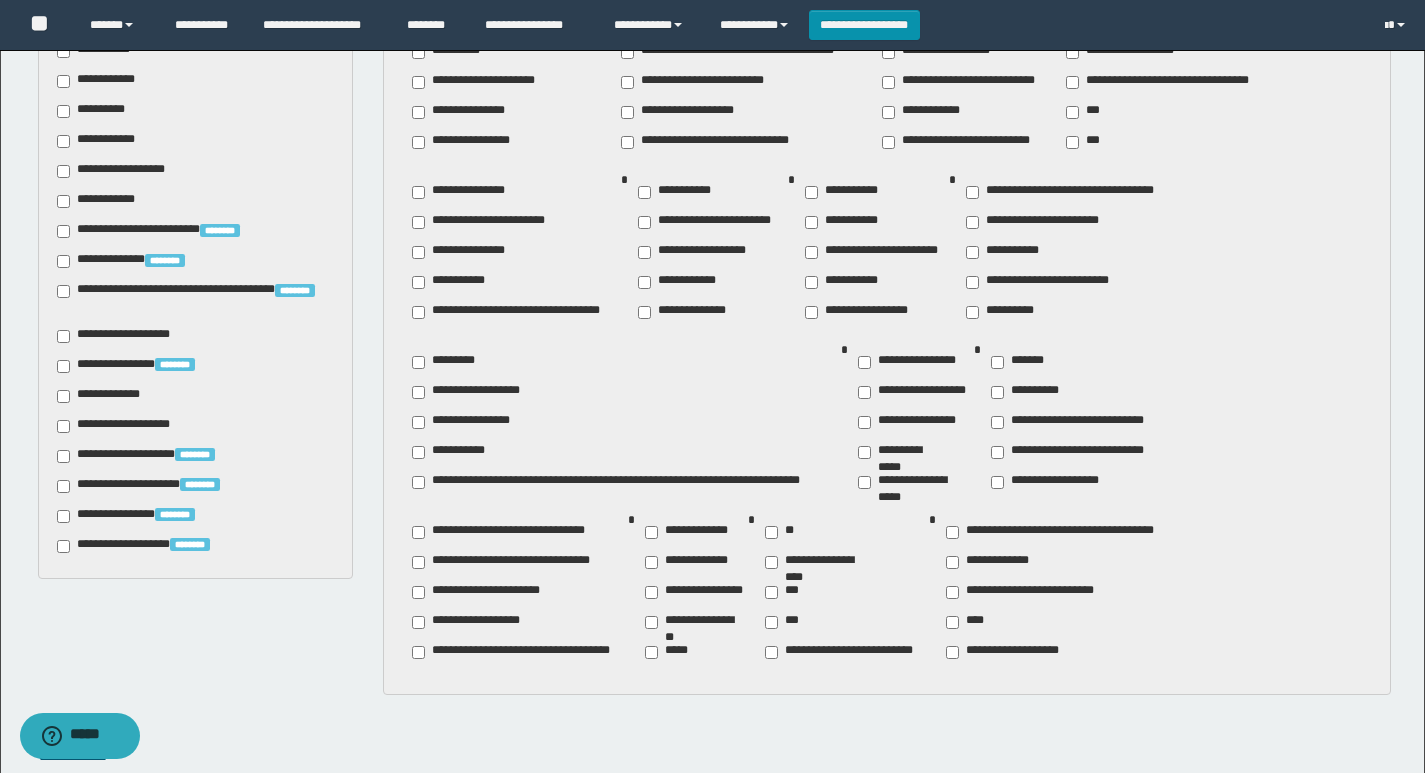 click on "**********" at bounding box center [696, 592] 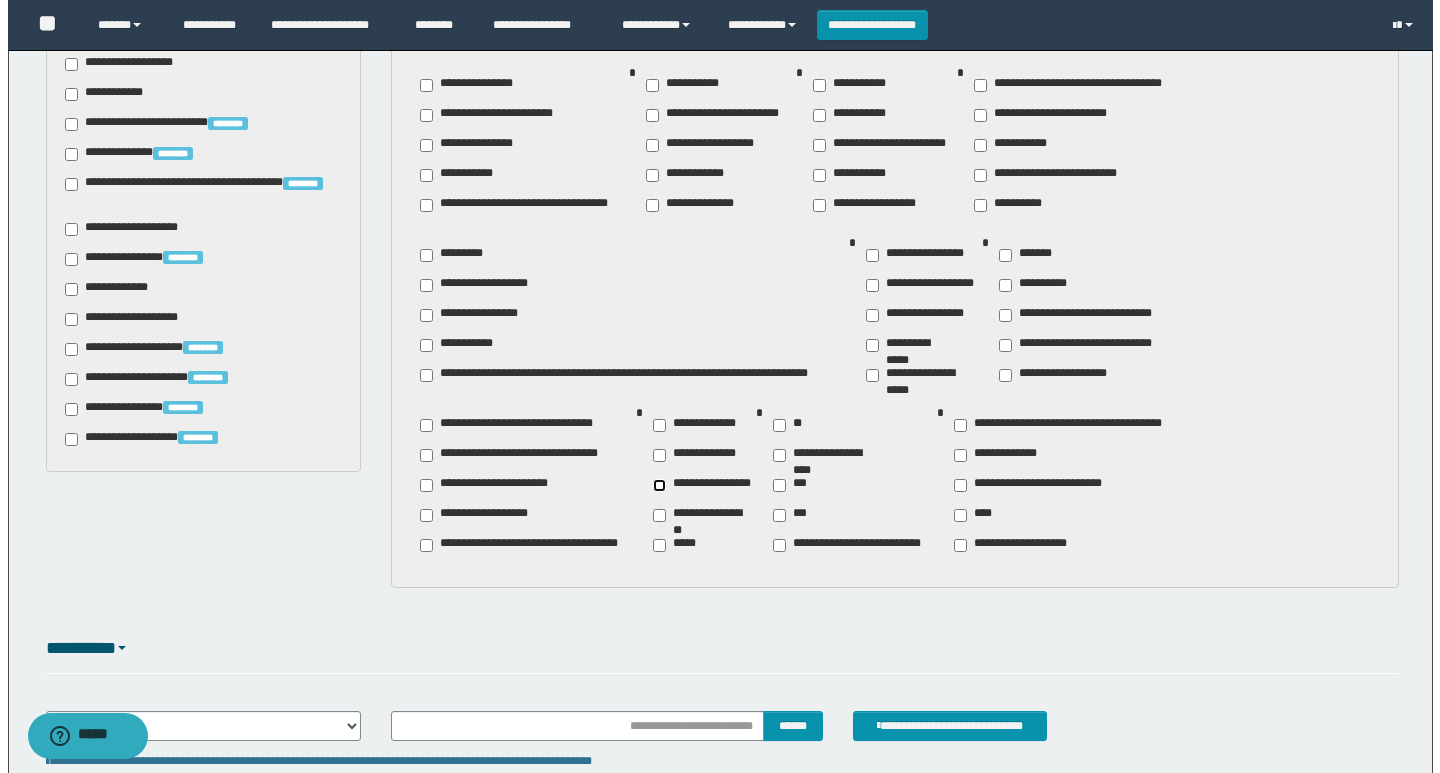 scroll, scrollTop: 1052, scrollLeft: 0, axis: vertical 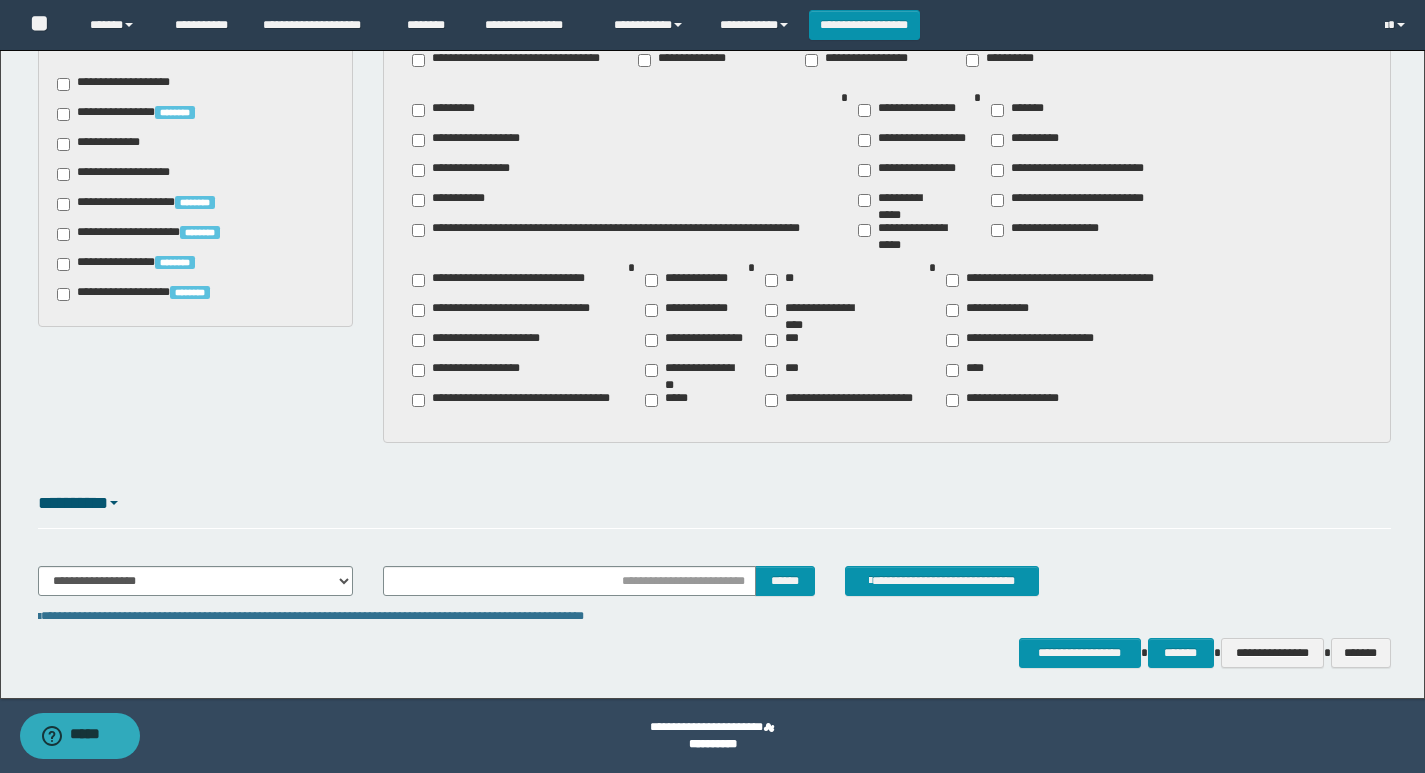 drag, startPoint x: 705, startPoint y: 605, endPoint x: 708, endPoint y: 593, distance: 12.369317 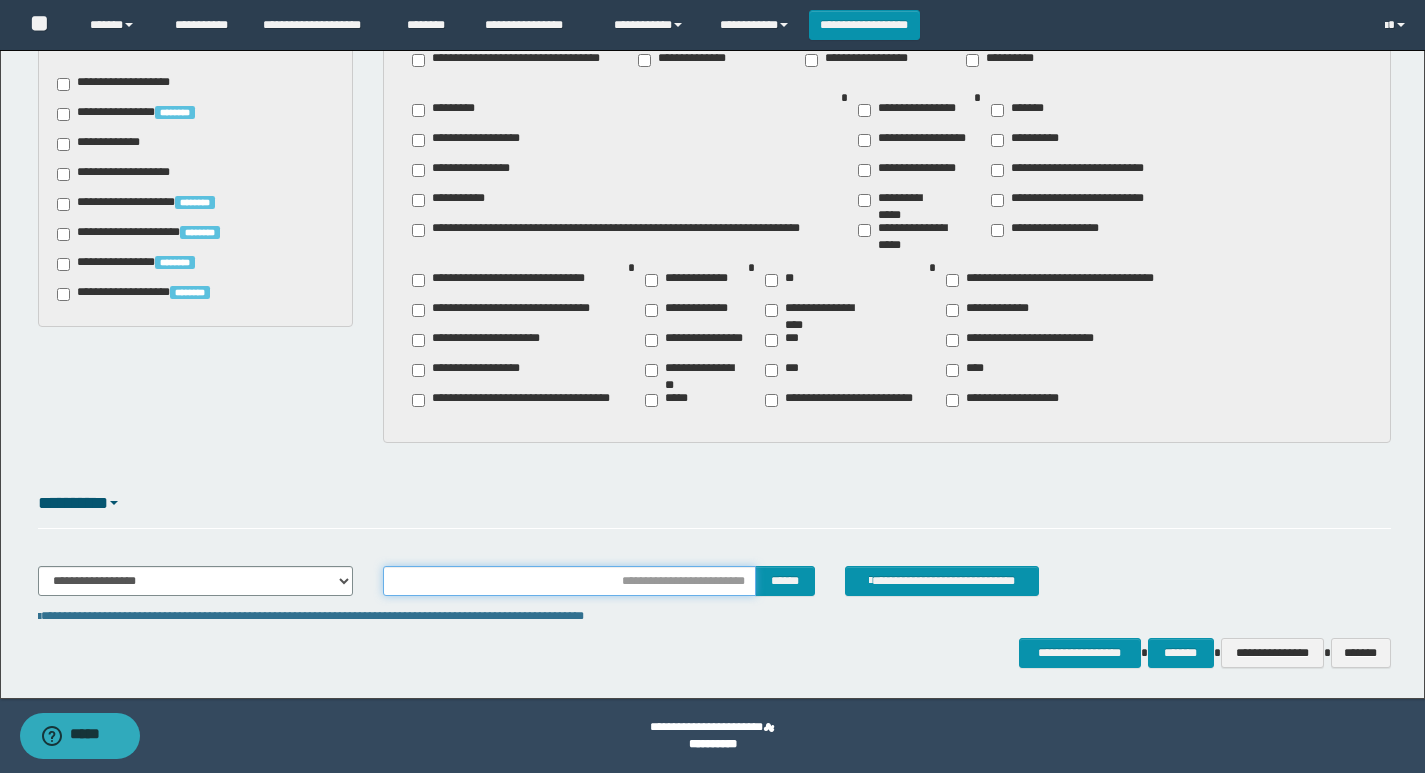 click at bounding box center [569, 581] 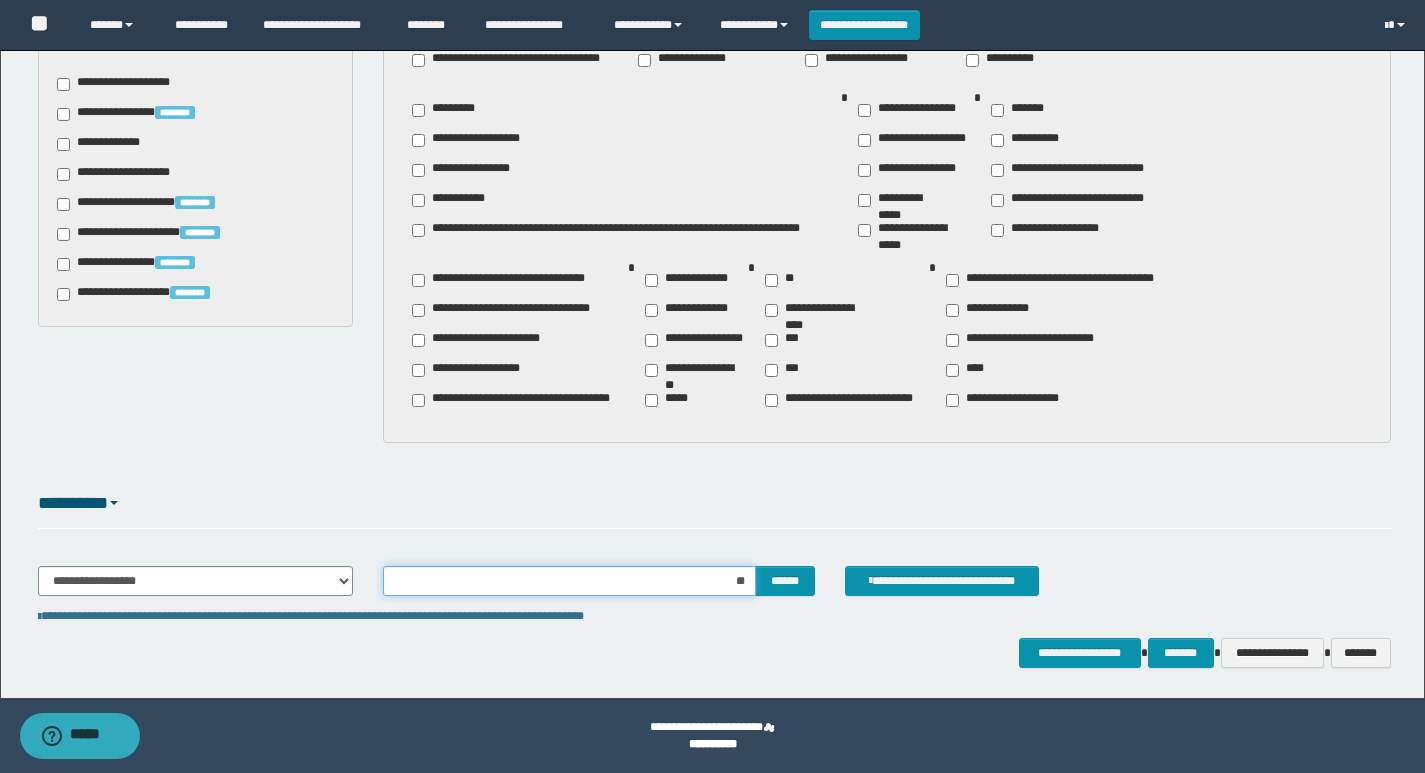type on "*" 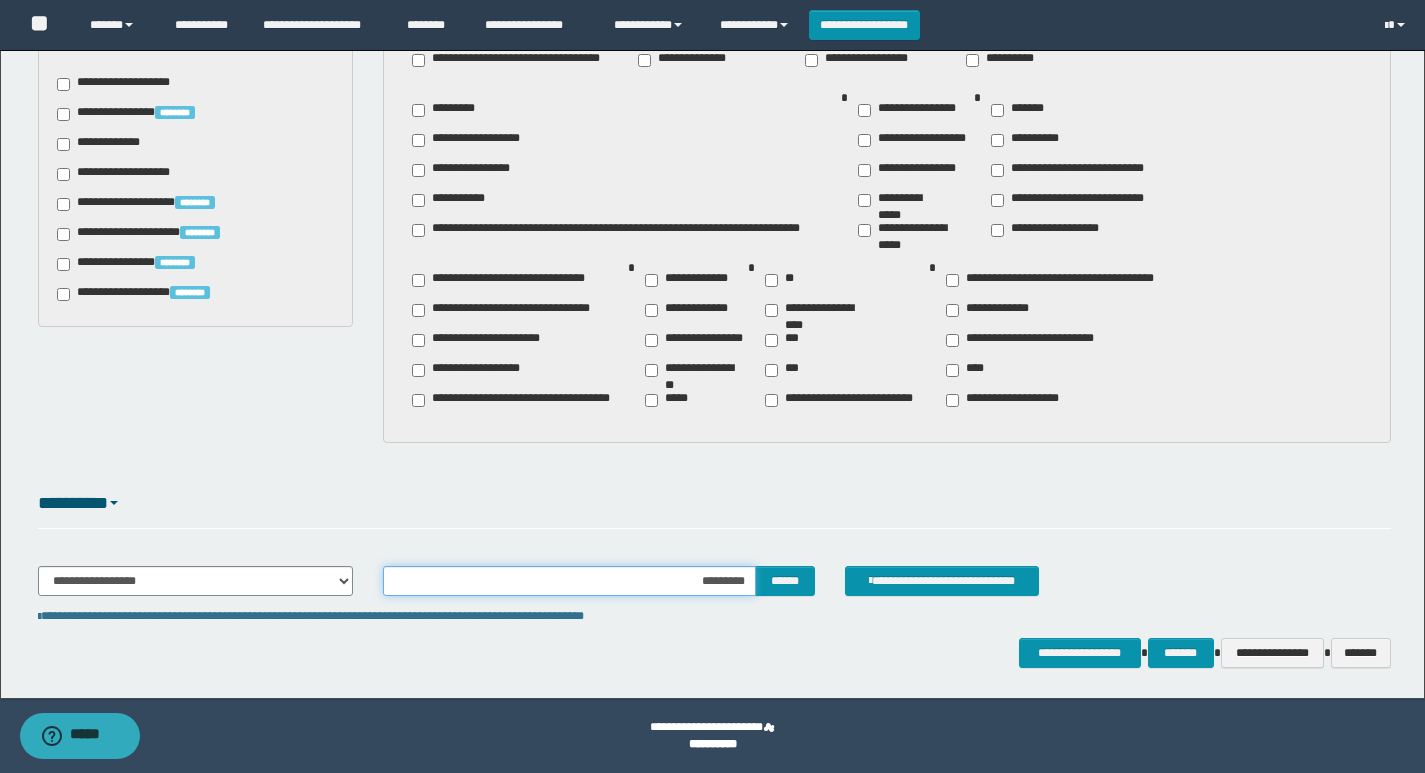 type on "**********" 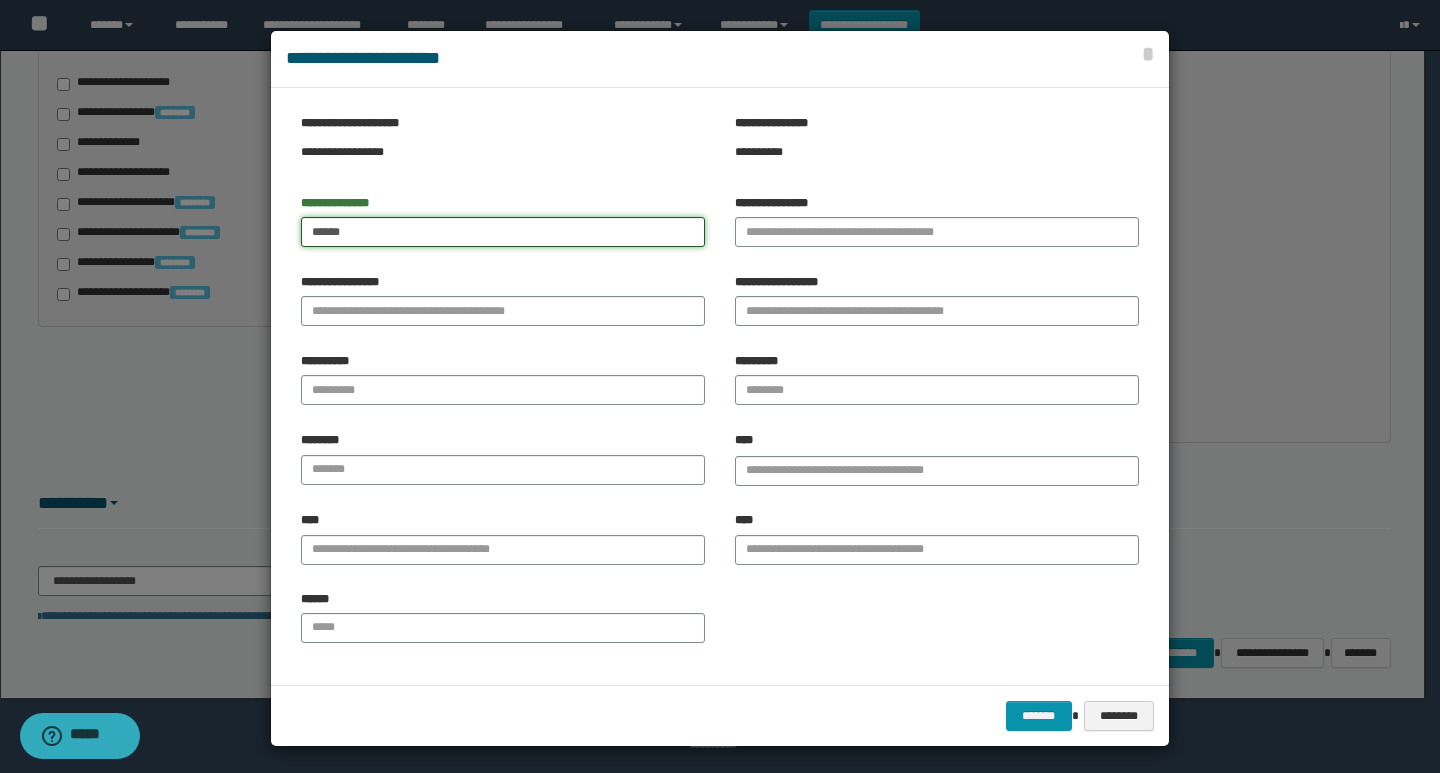 type on "******" 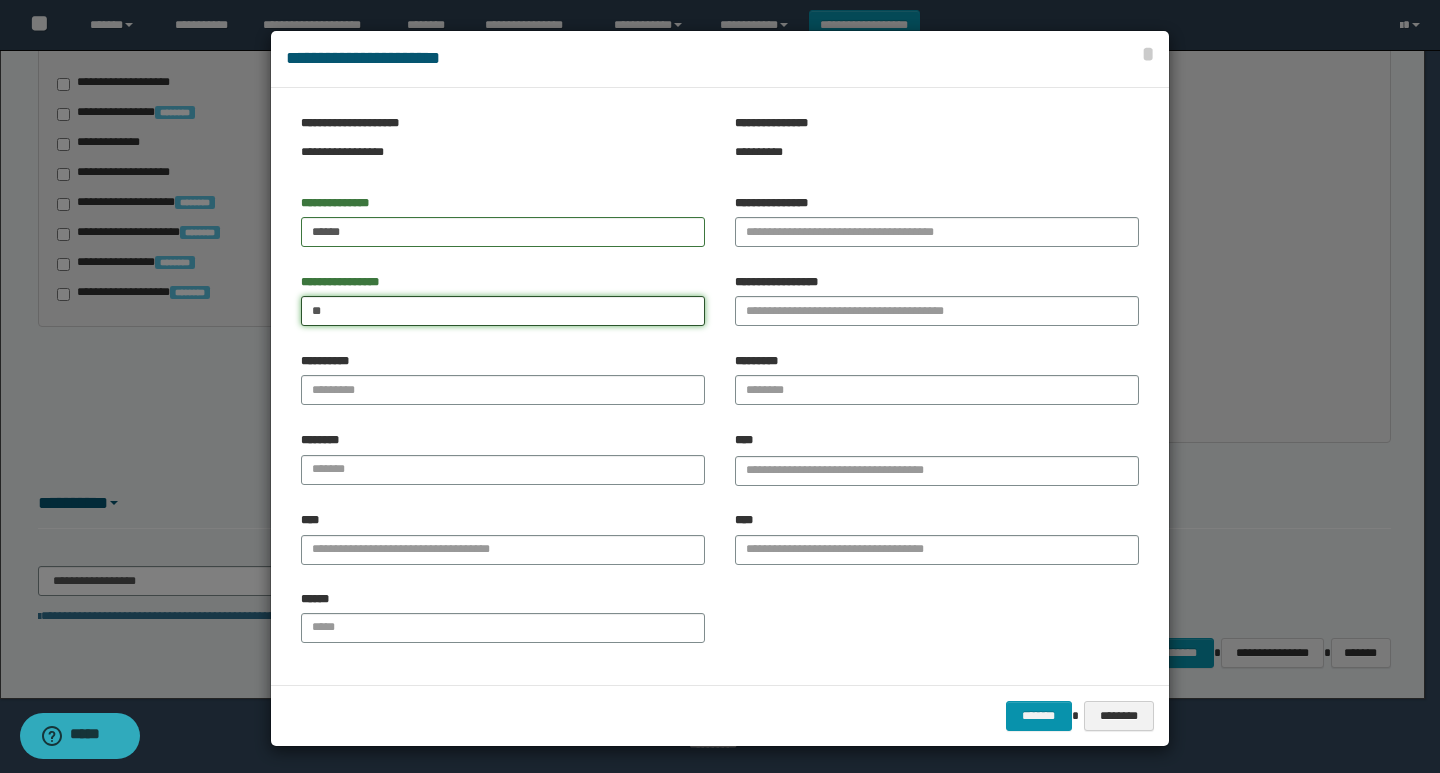 type on "*" 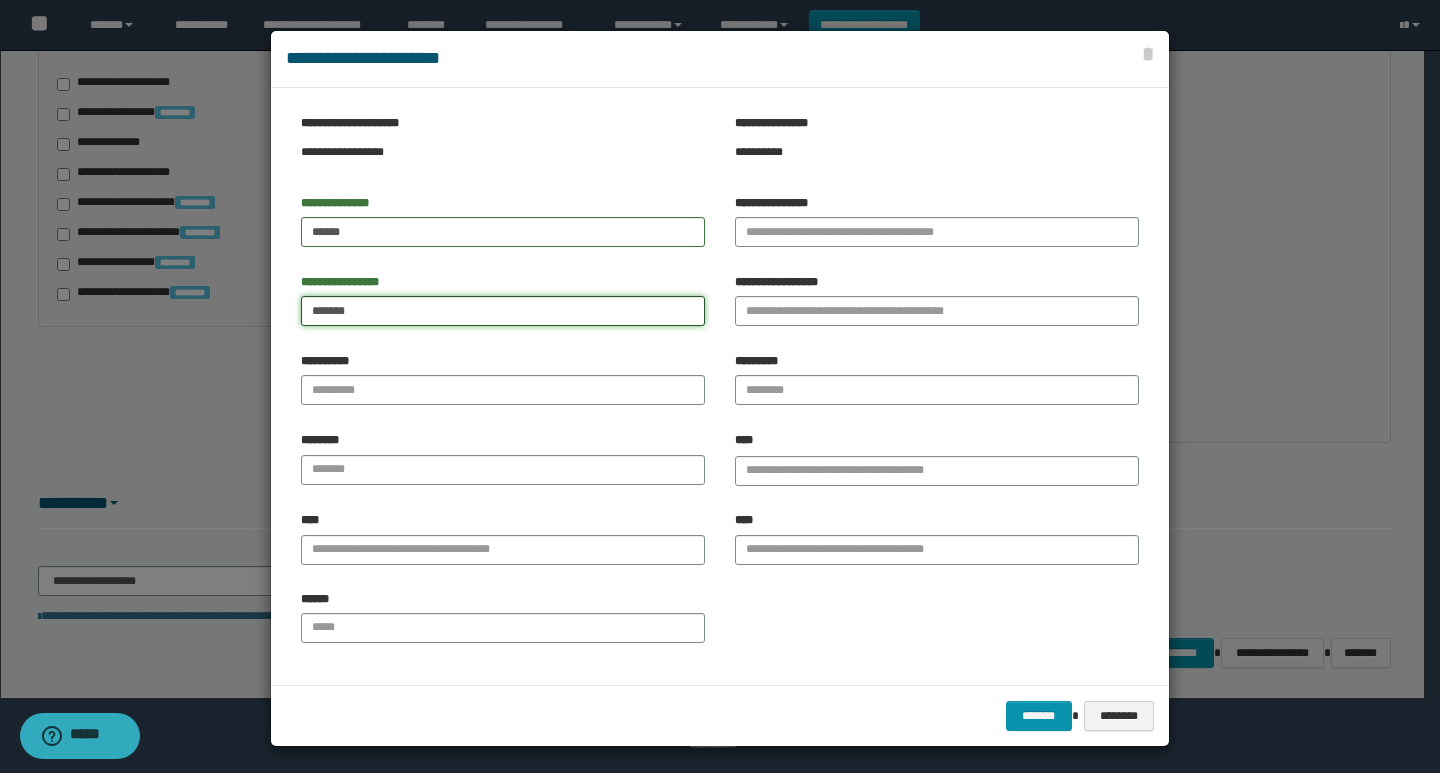 type on "*******" 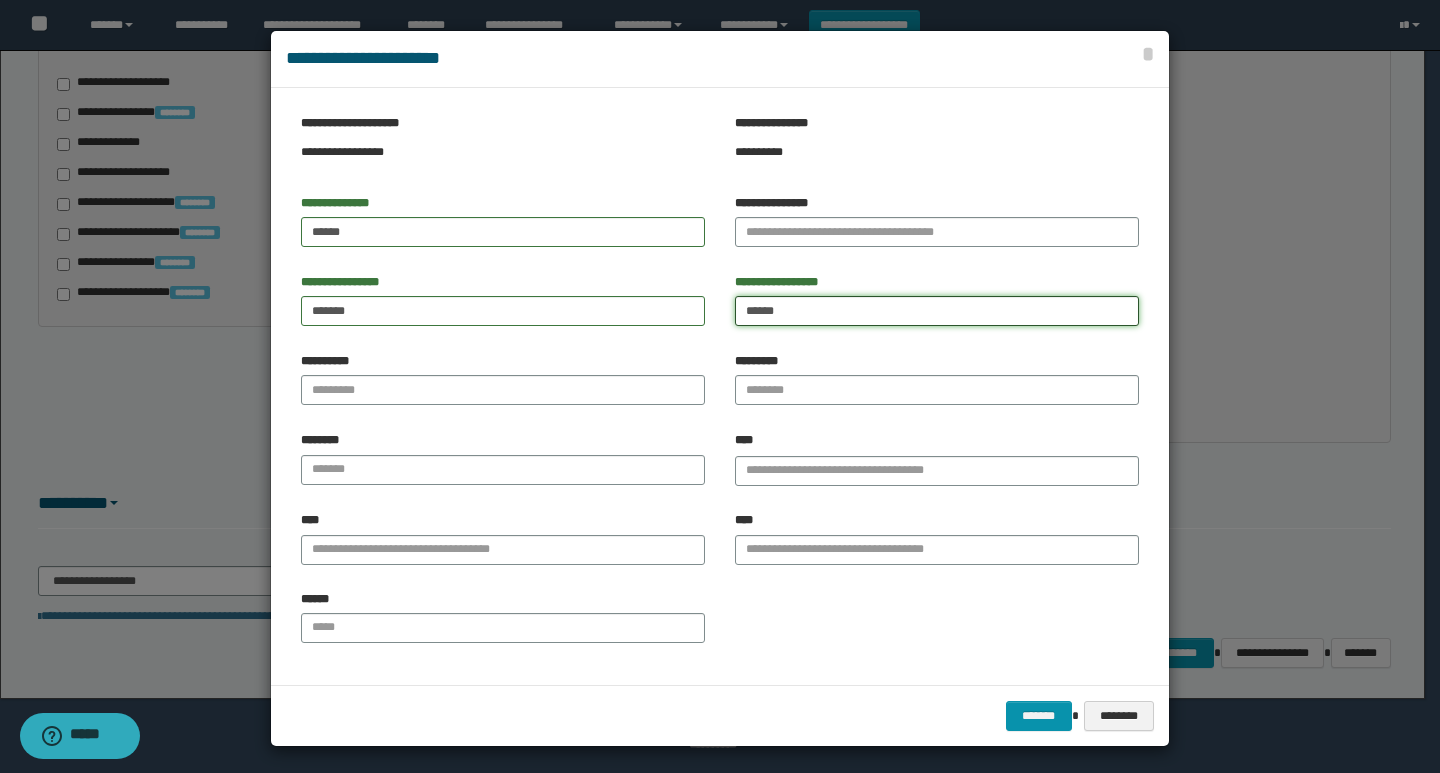 type on "******" 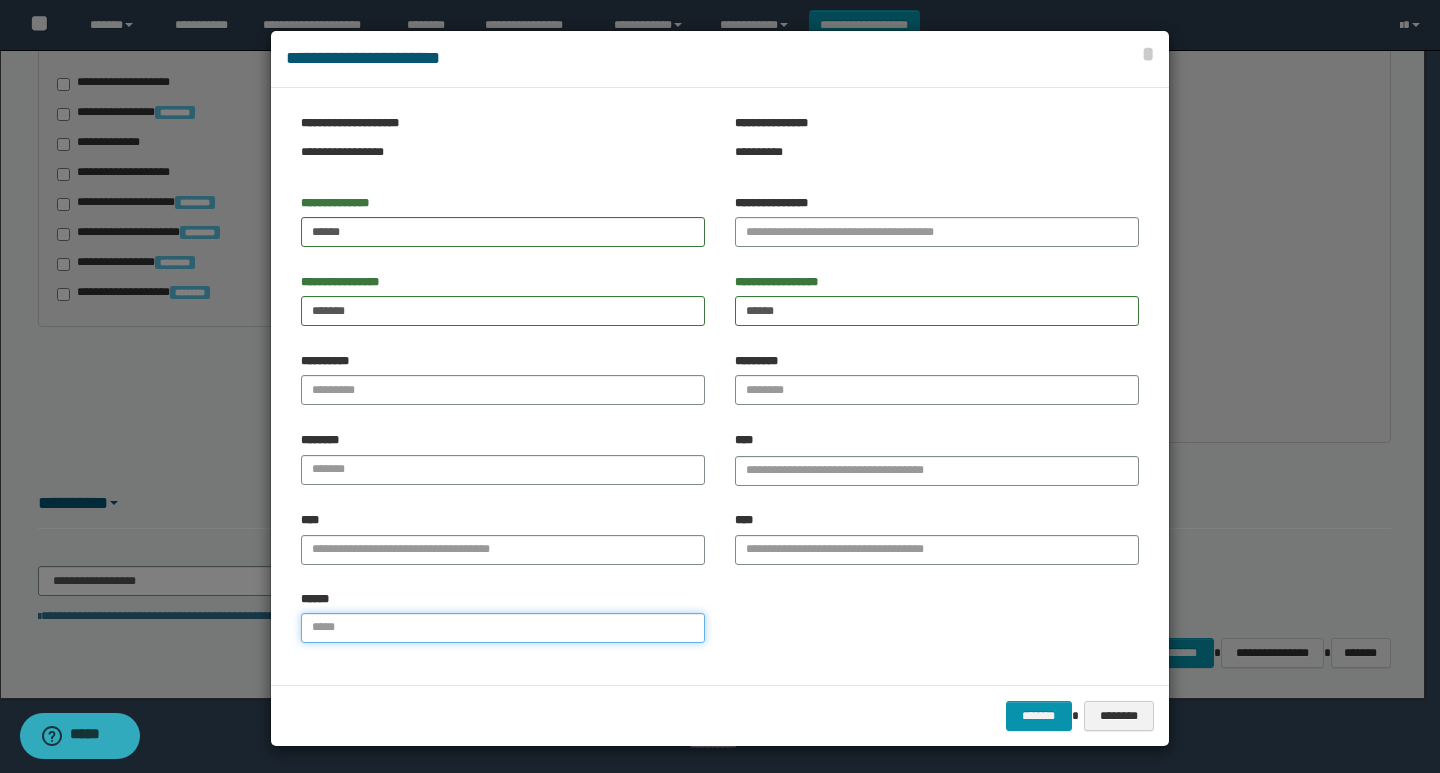 click on "******" at bounding box center [503, 628] 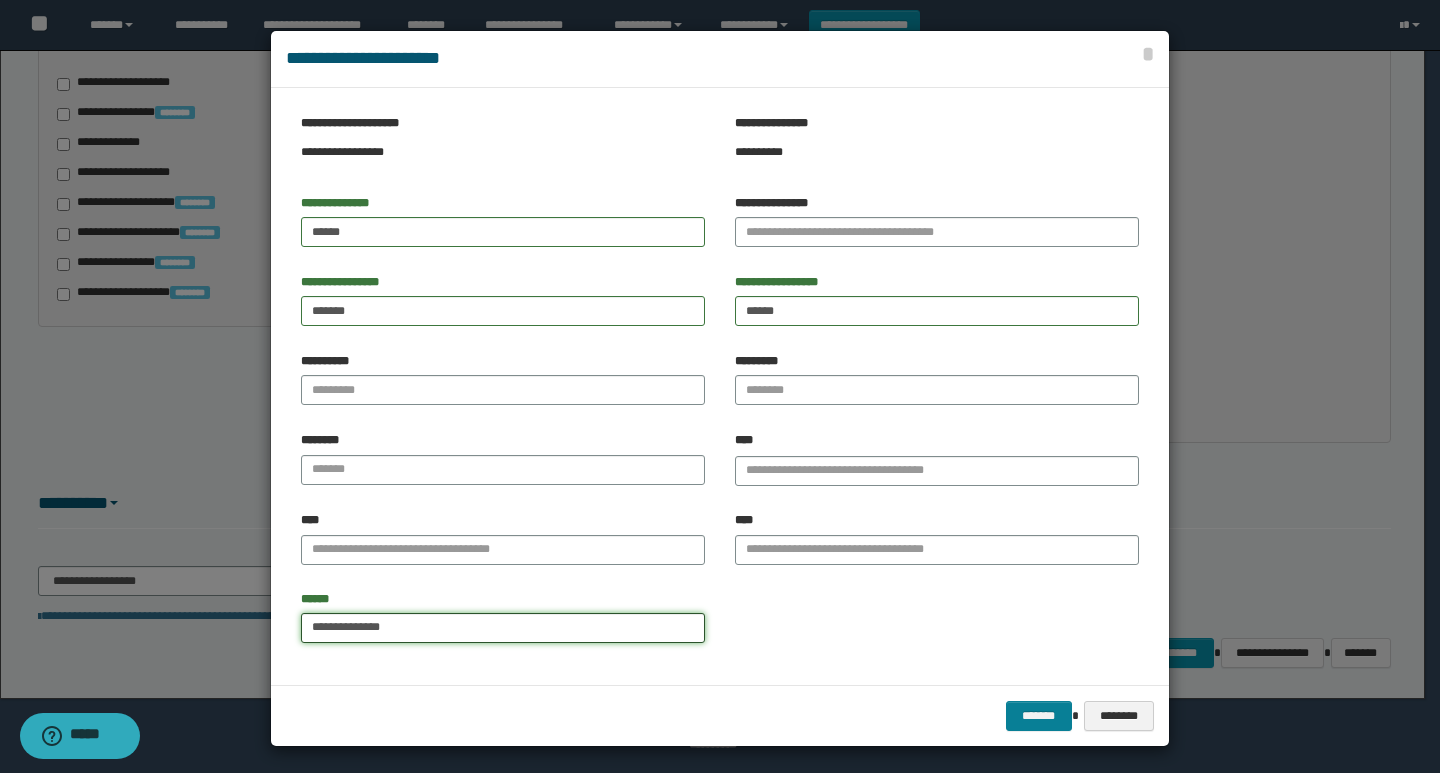 type on "**********" 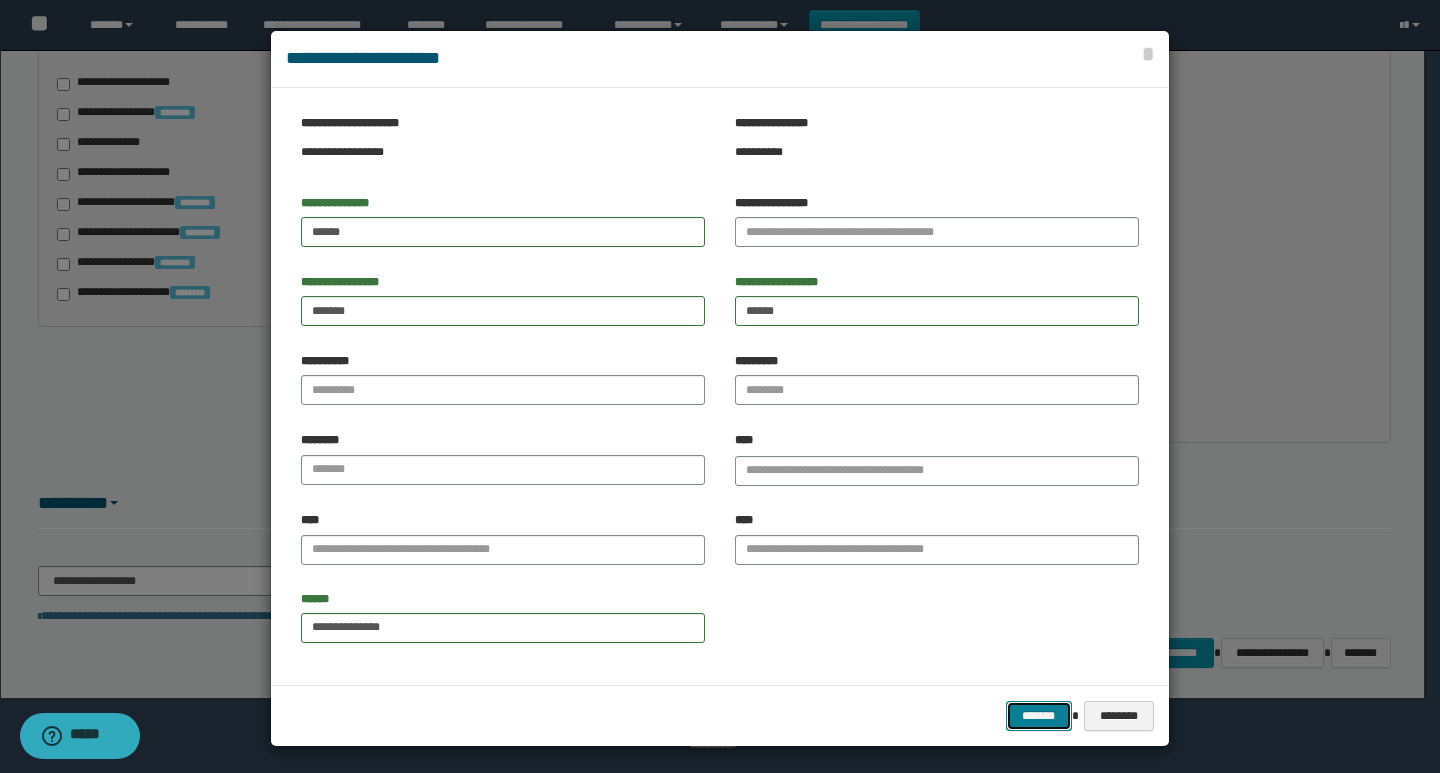 click on "*******" at bounding box center (1039, 716) 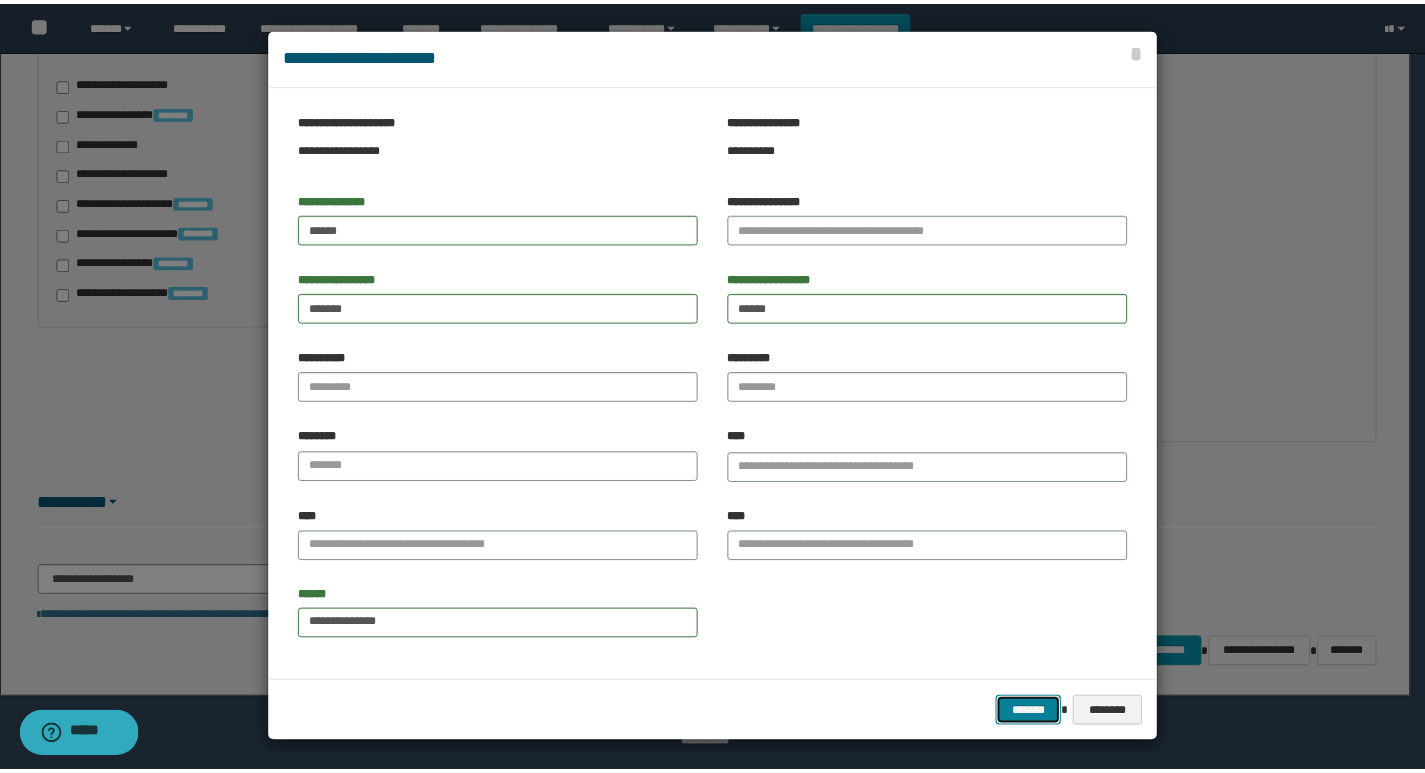 scroll, scrollTop: 4, scrollLeft: 0, axis: vertical 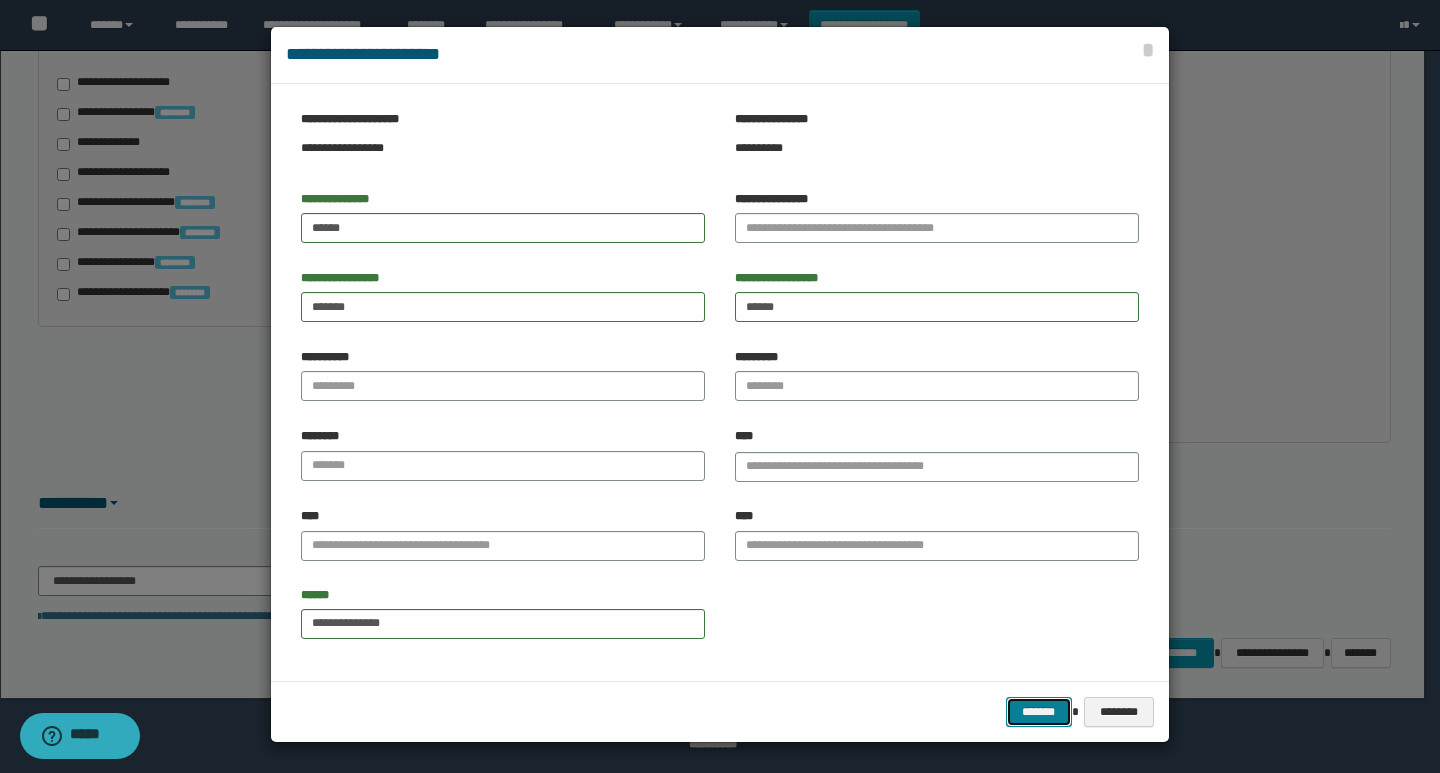 click on "*******" at bounding box center [1039, 712] 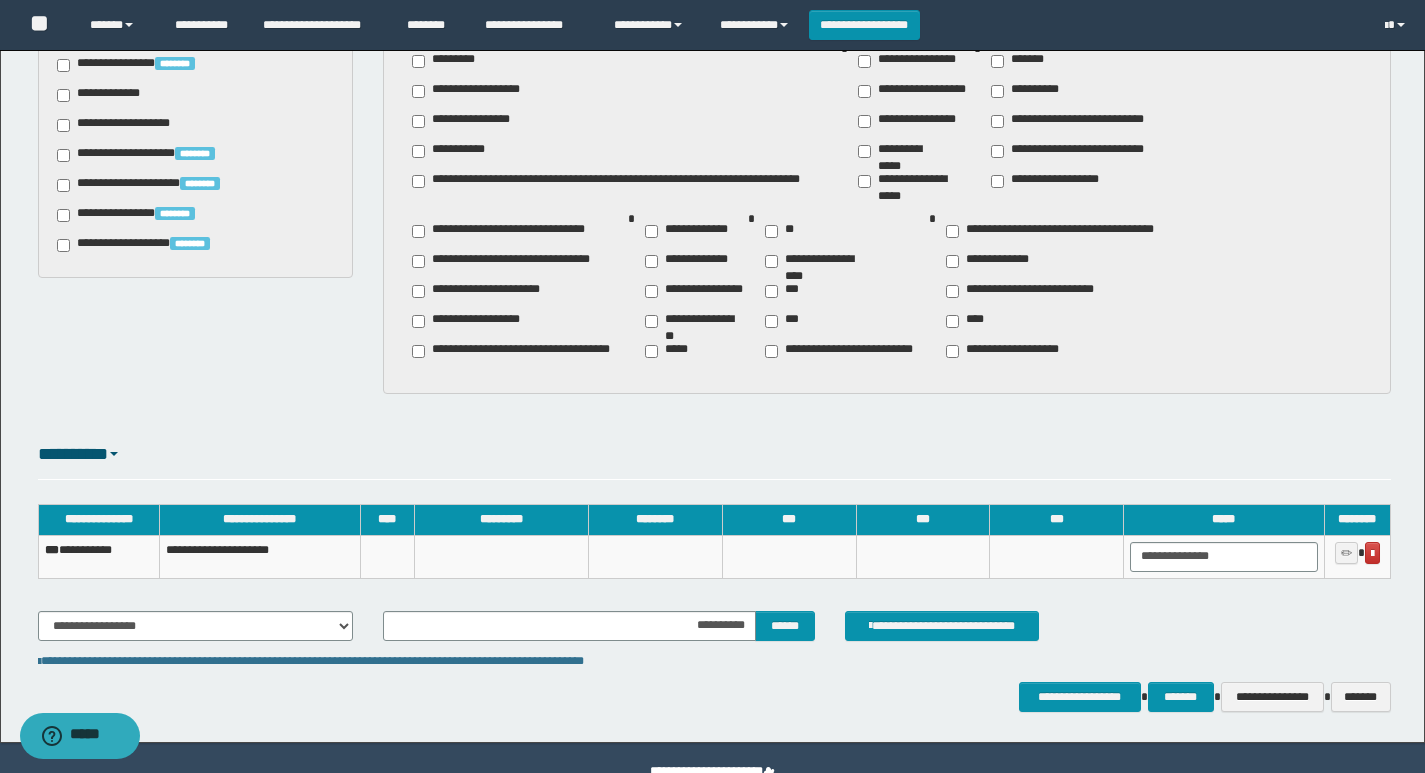 scroll, scrollTop: 1145, scrollLeft: 0, axis: vertical 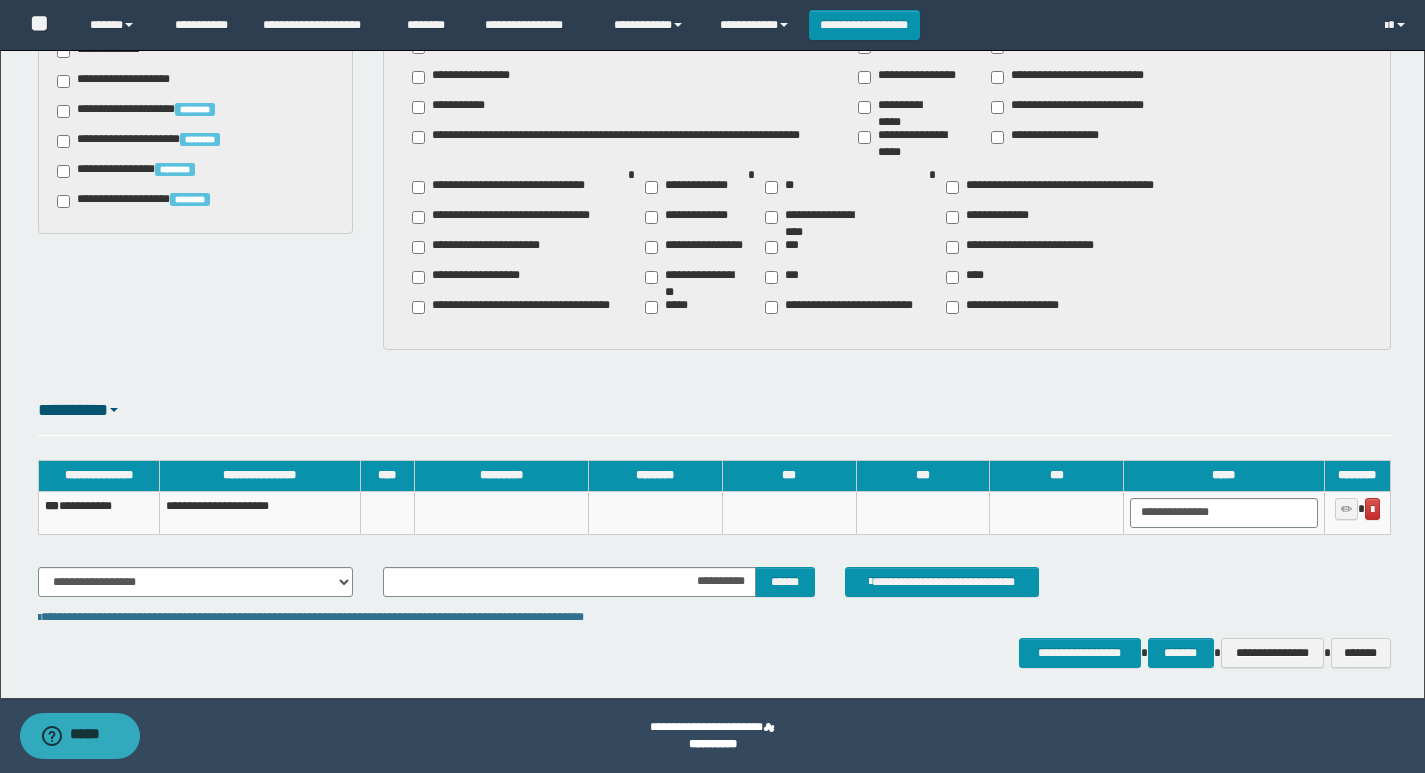 click on "**********" at bounding box center [714, 617] 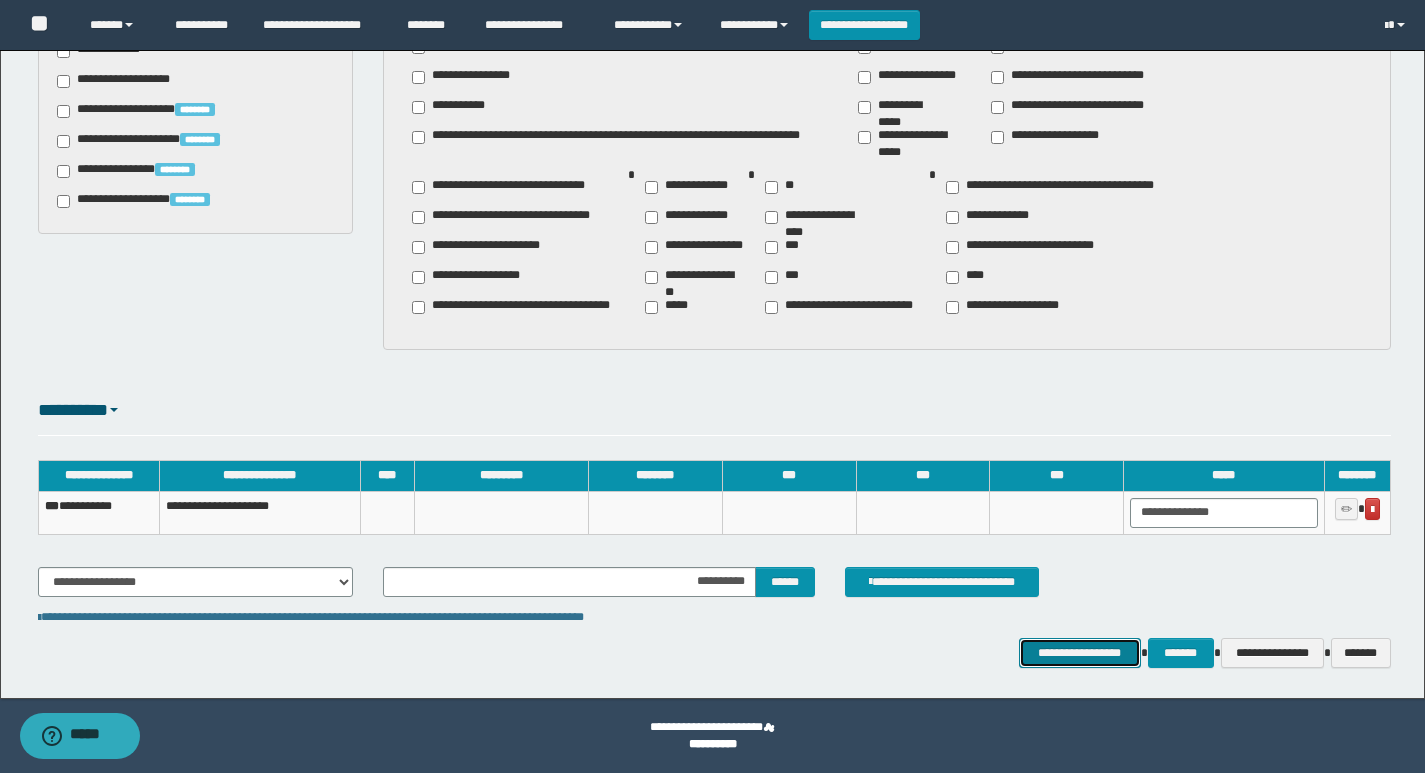 click on "**********" at bounding box center (1080, 653) 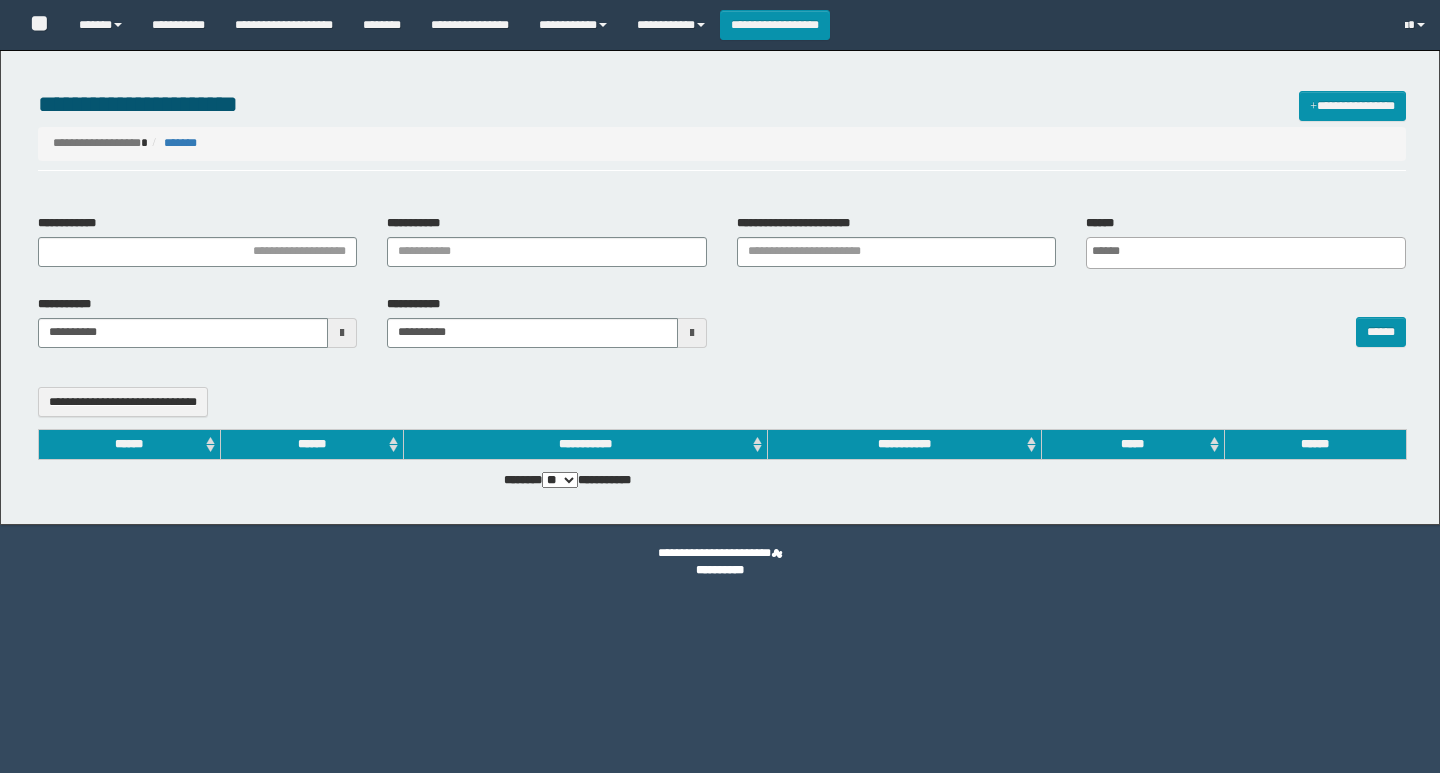 select 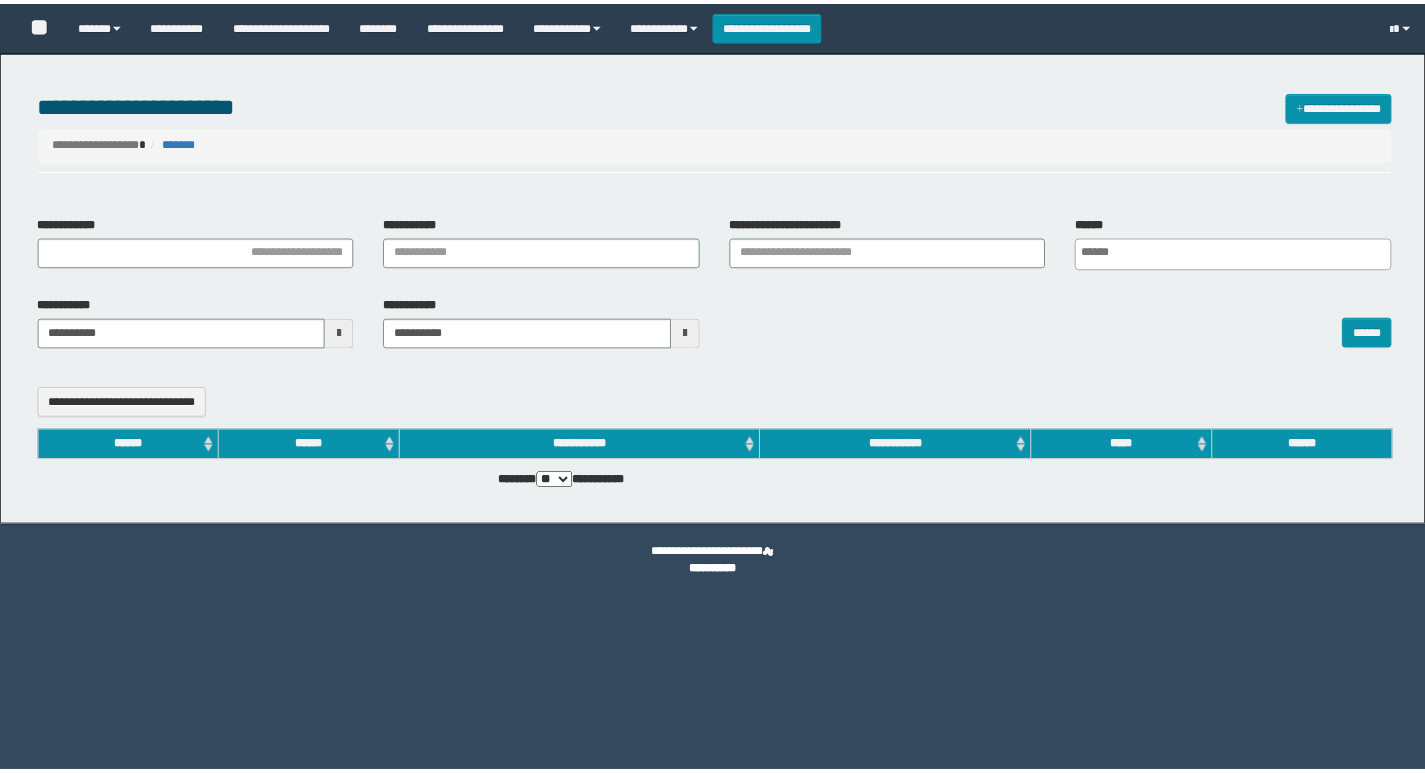 scroll, scrollTop: 0, scrollLeft: 0, axis: both 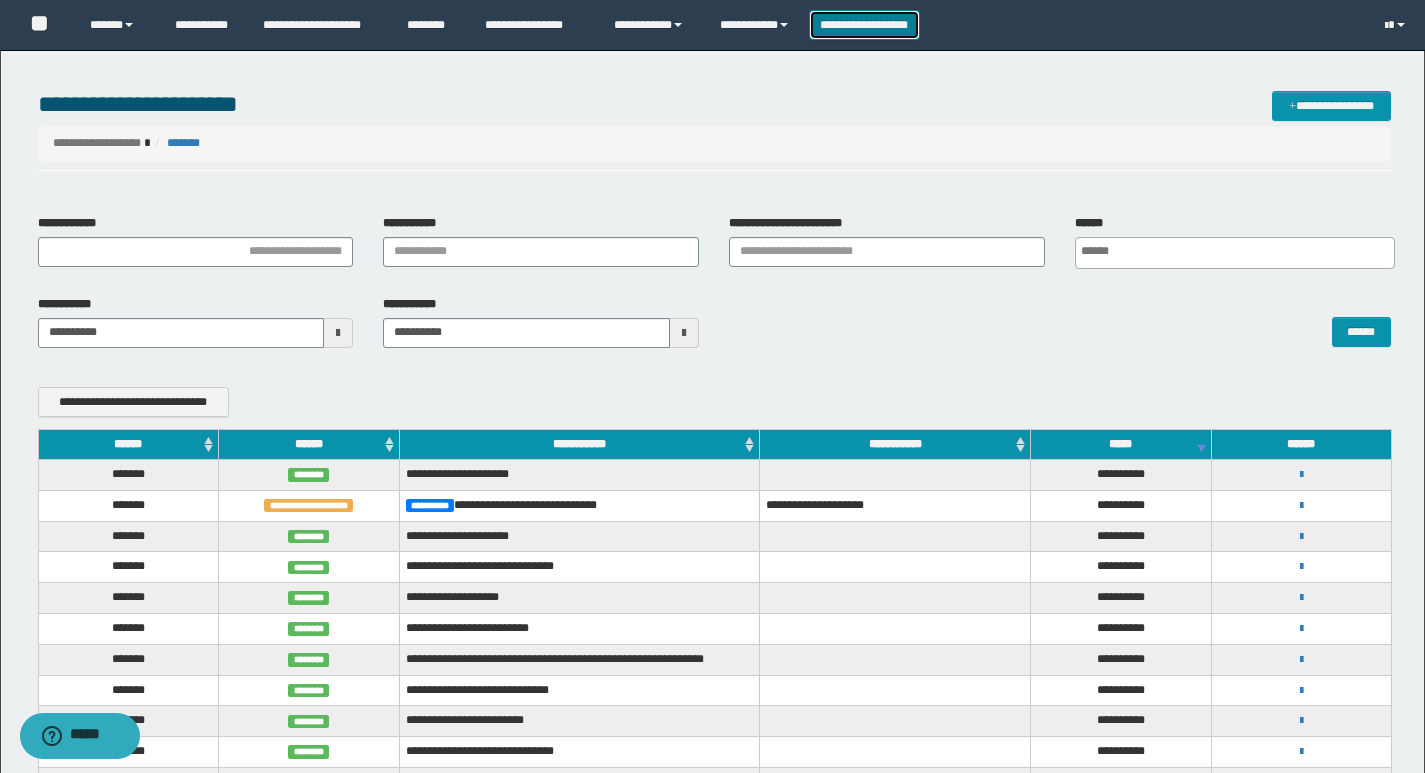 click on "**********" at bounding box center (864, 25) 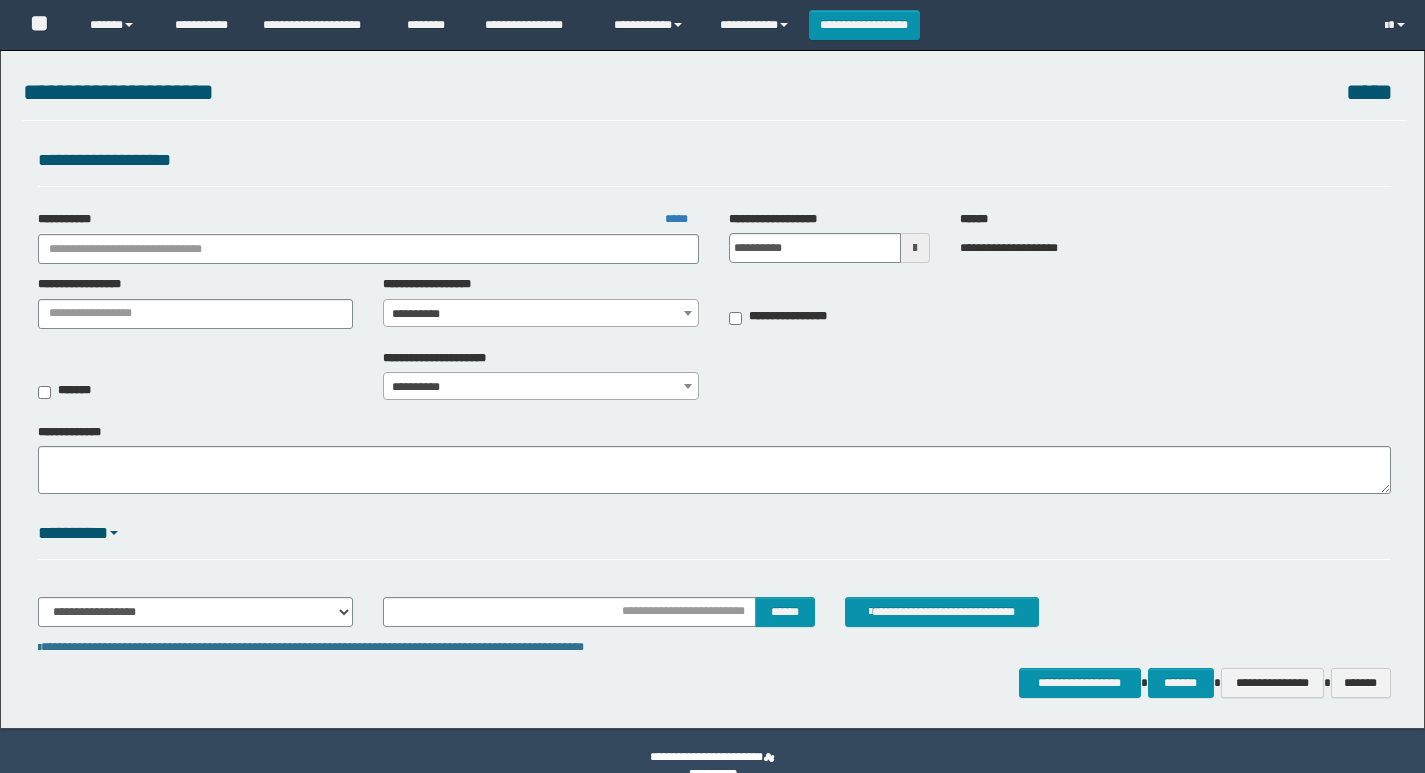 scroll, scrollTop: 0, scrollLeft: 0, axis: both 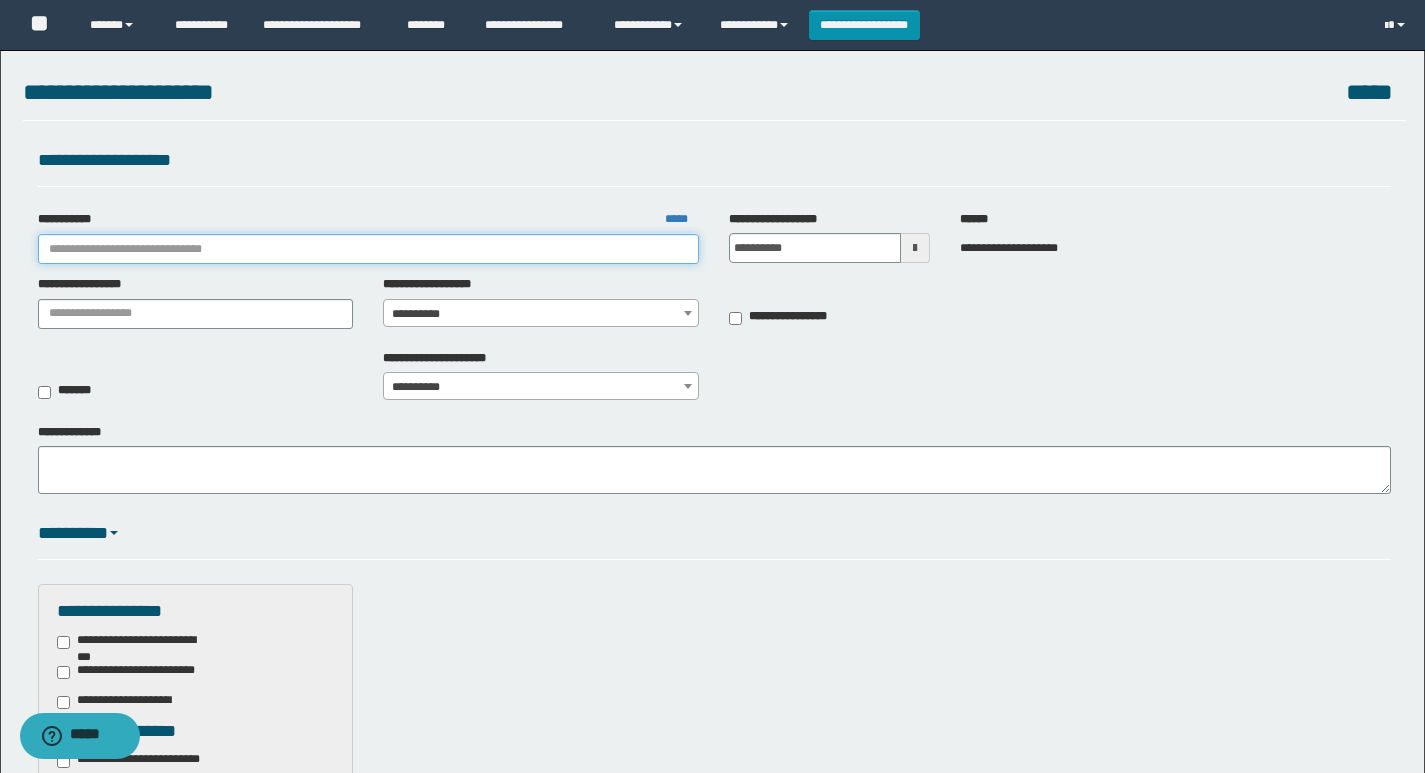 click on "**********" at bounding box center (369, 249) 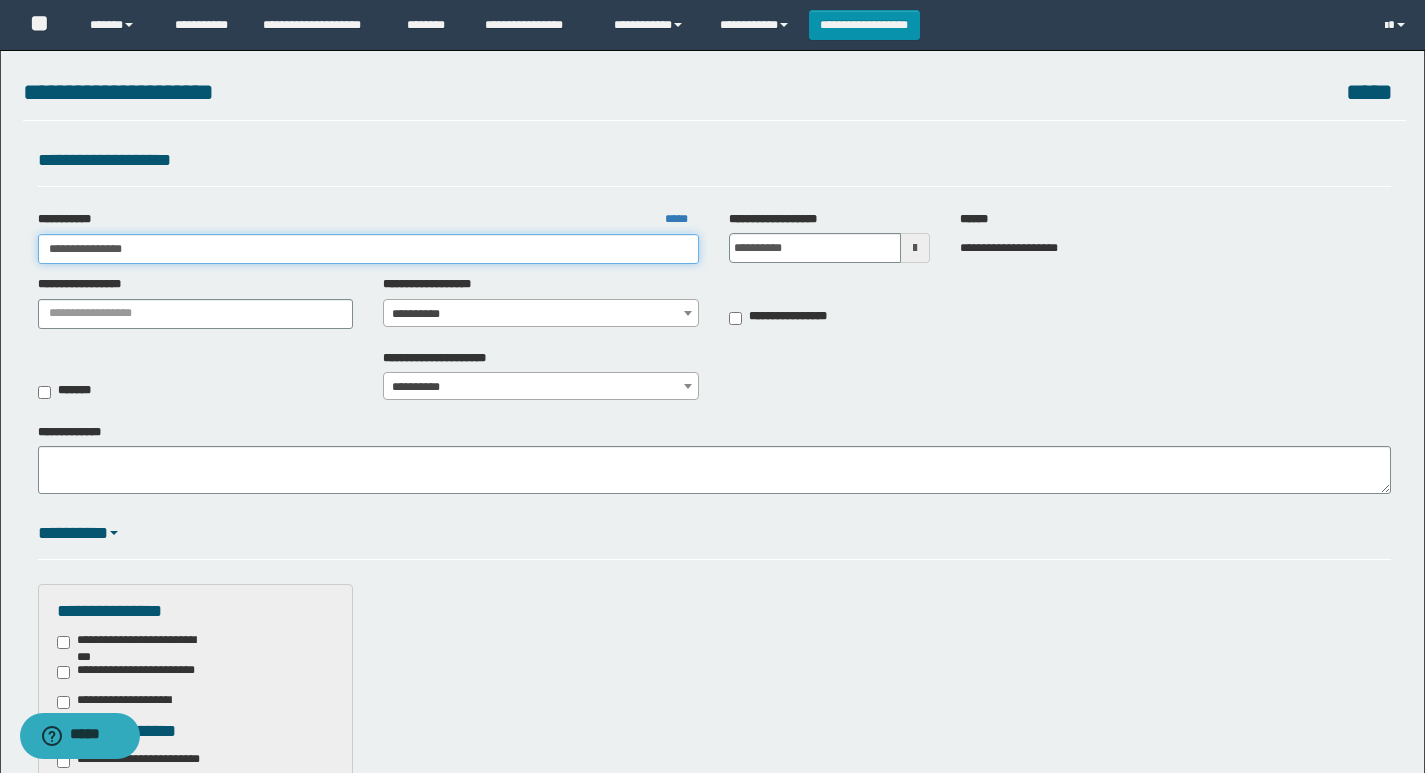 type on "**********" 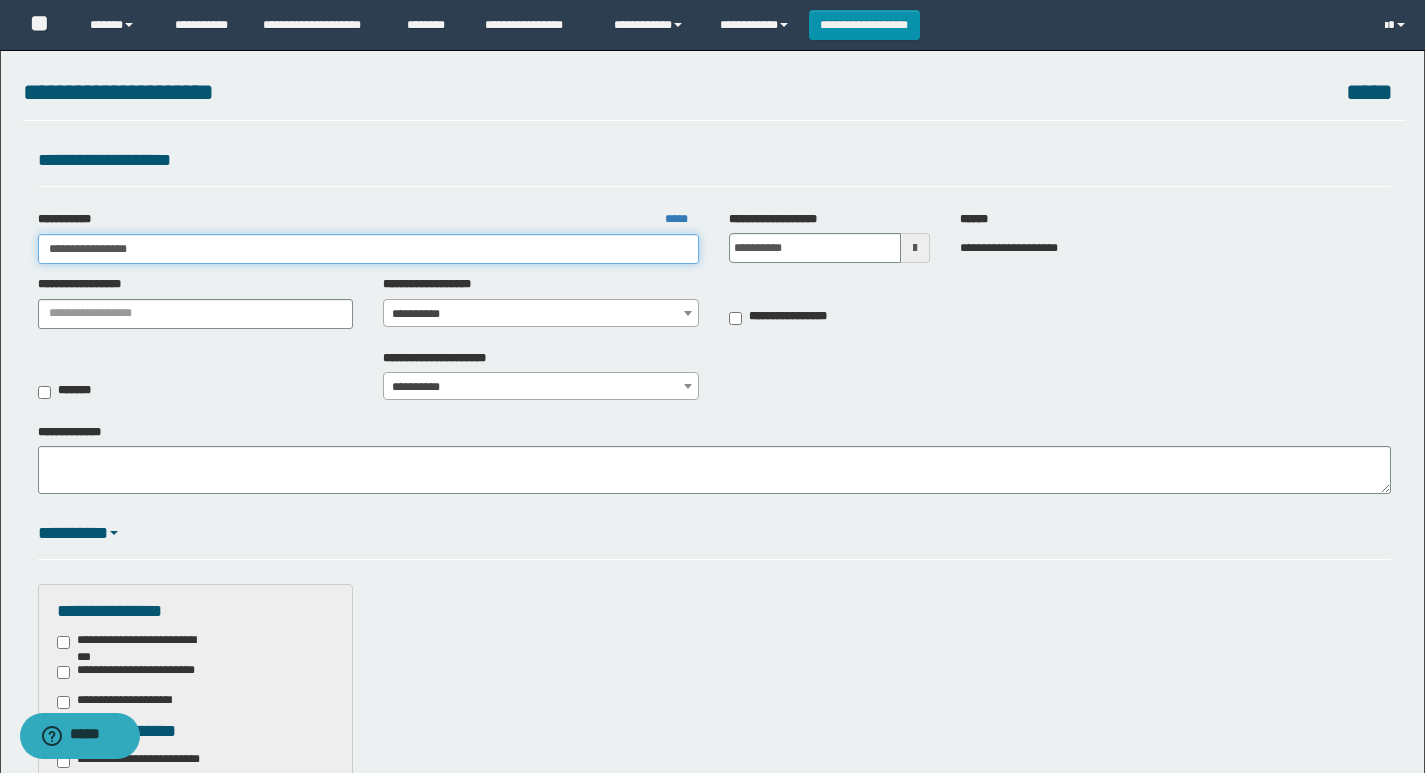 type on "**********" 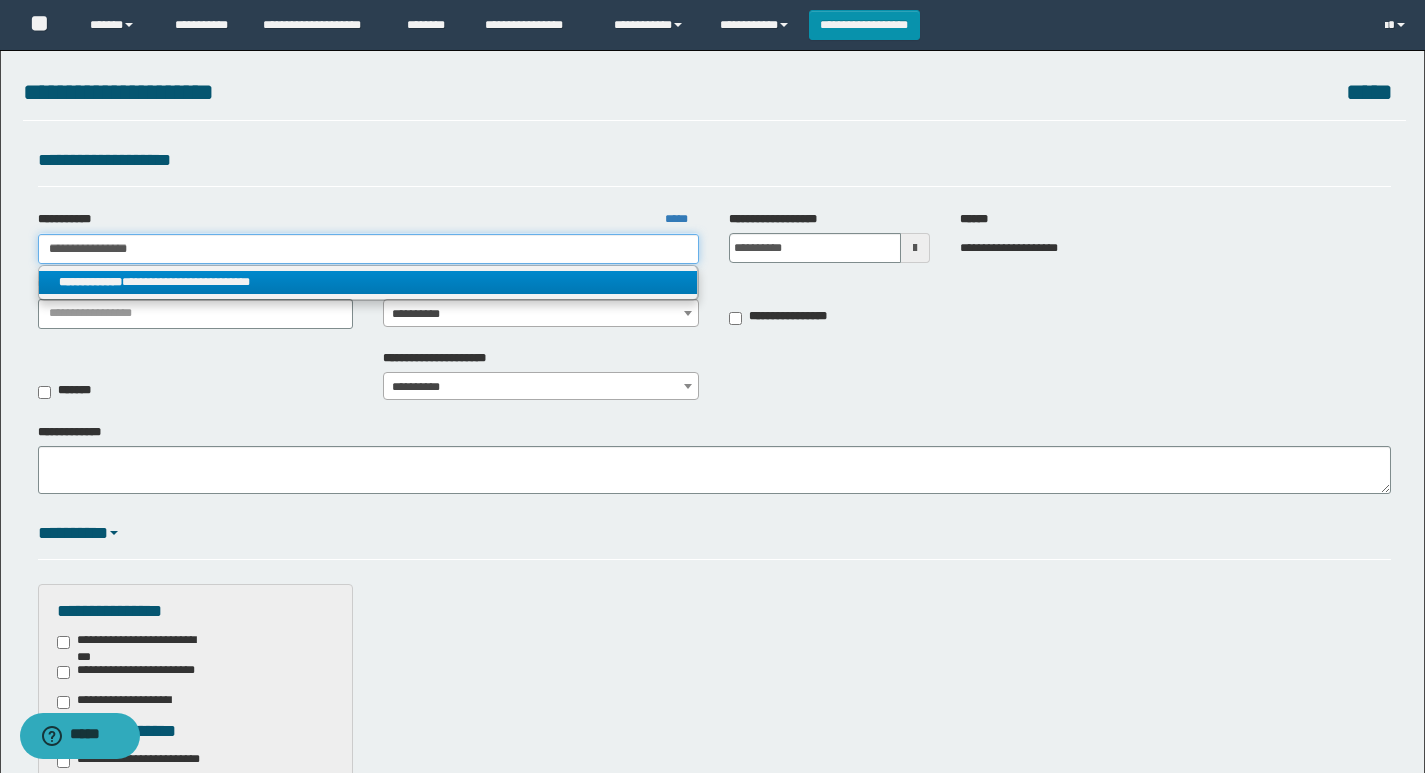 type on "**********" 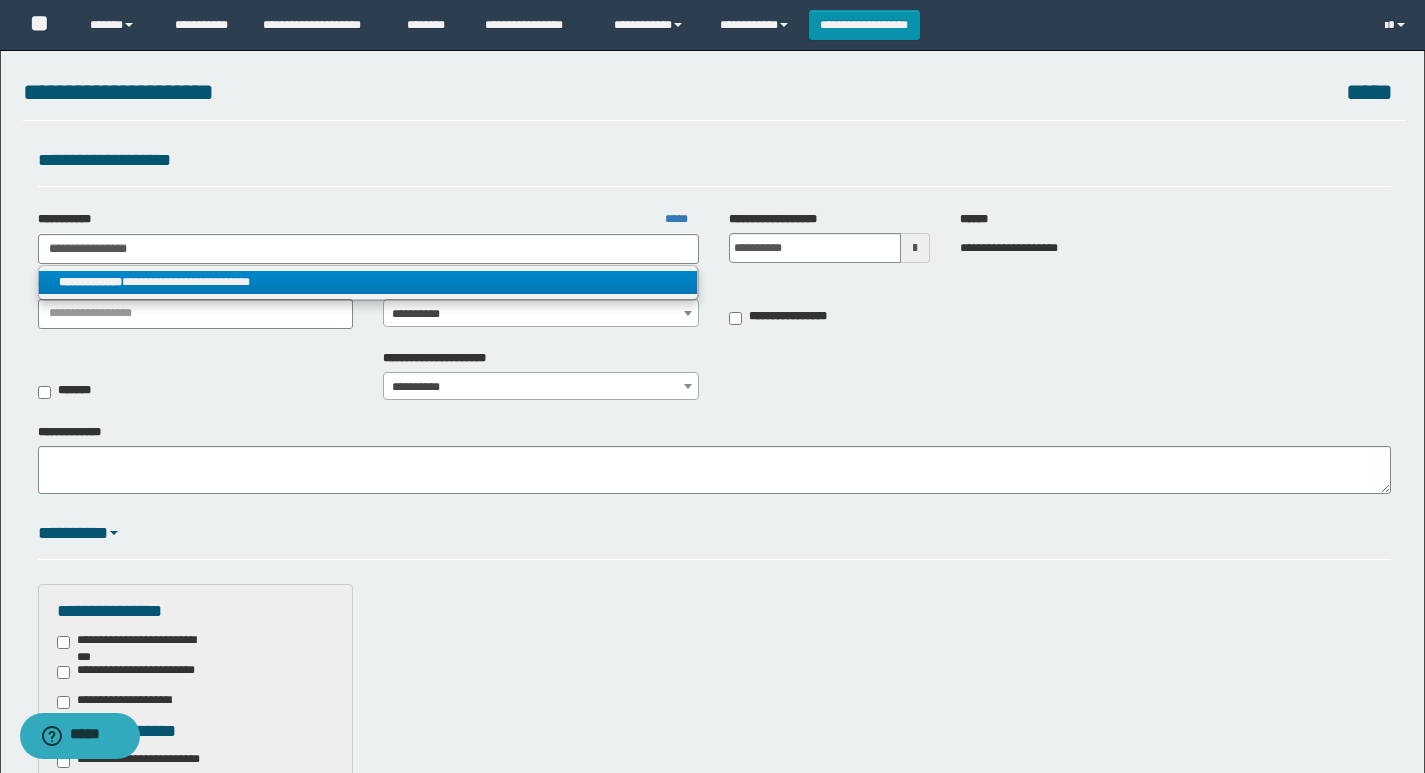 click on "**********" at bounding box center (368, 282) 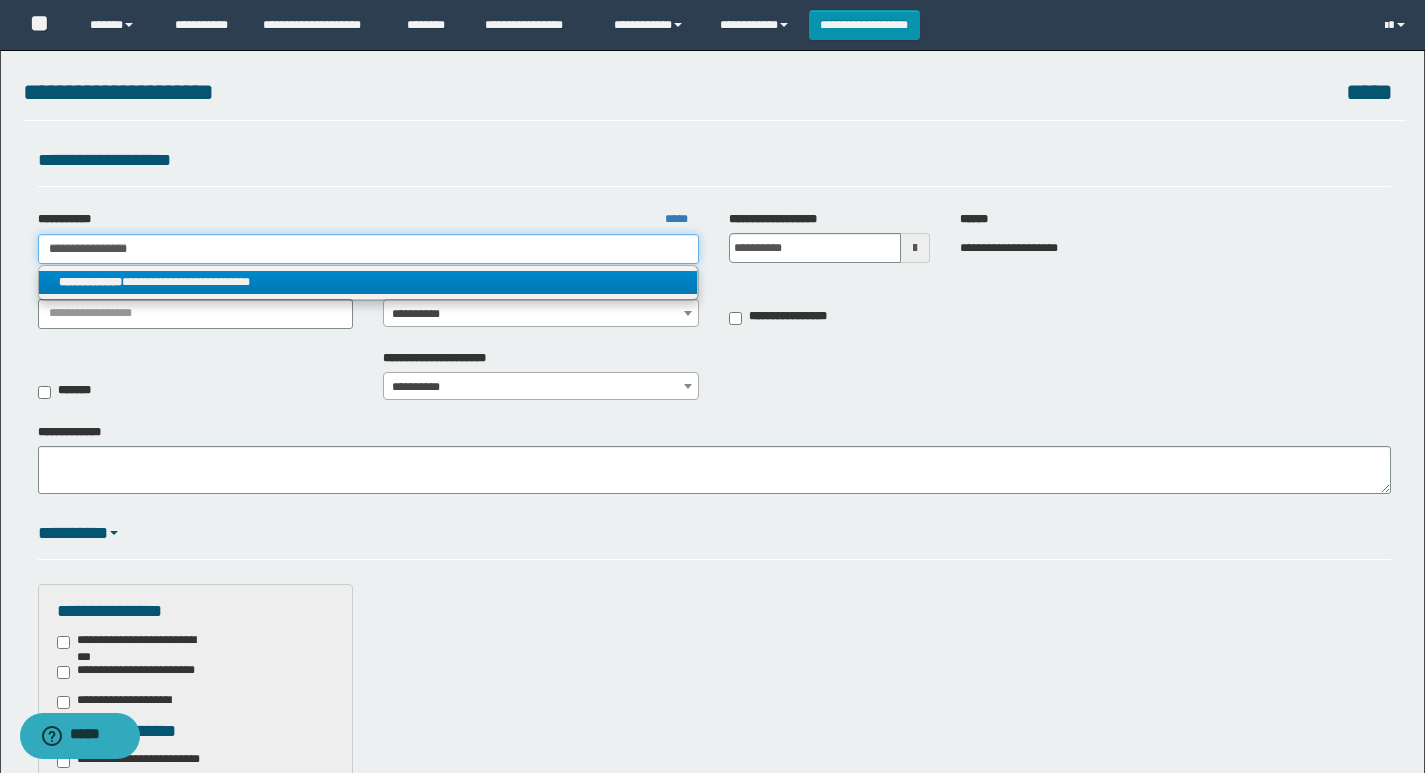type 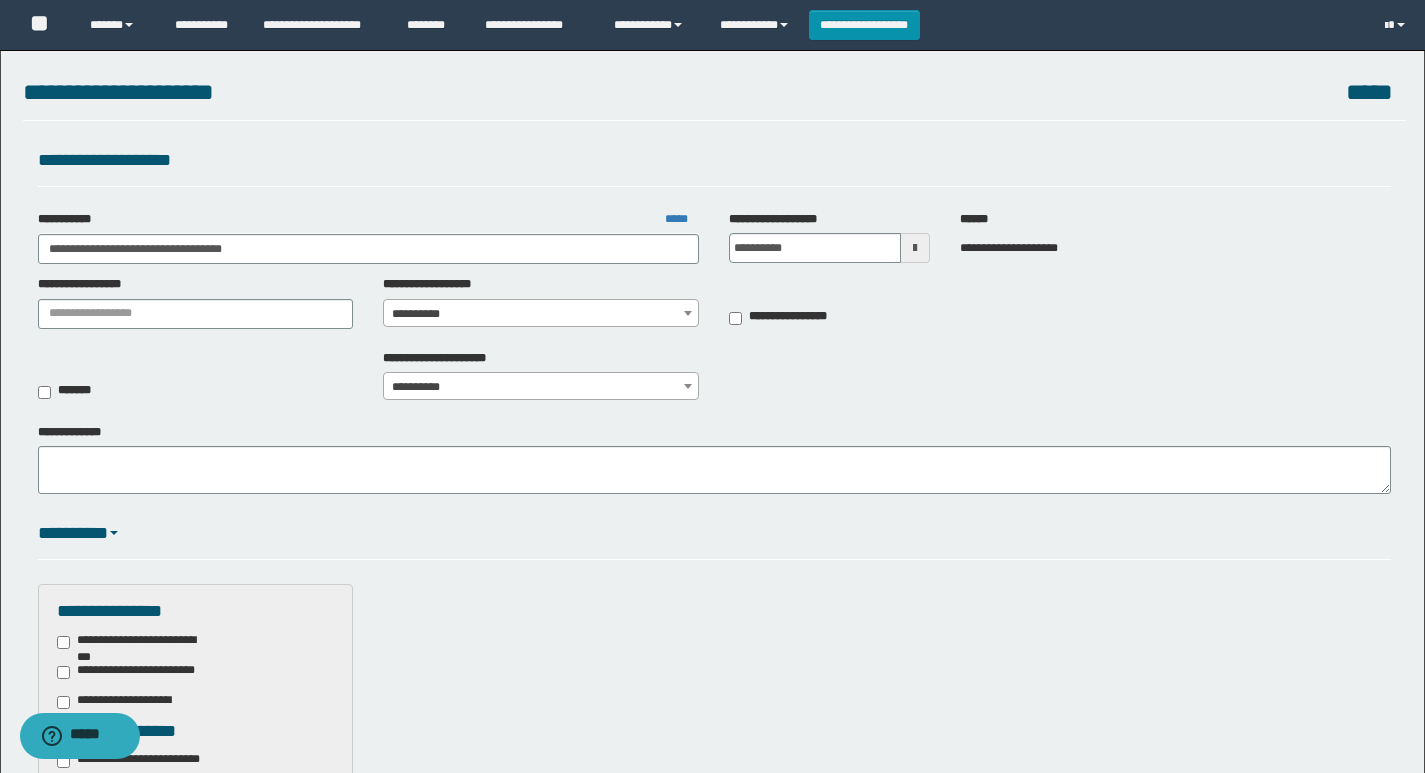 click on "**********" at bounding box center [714, 307] 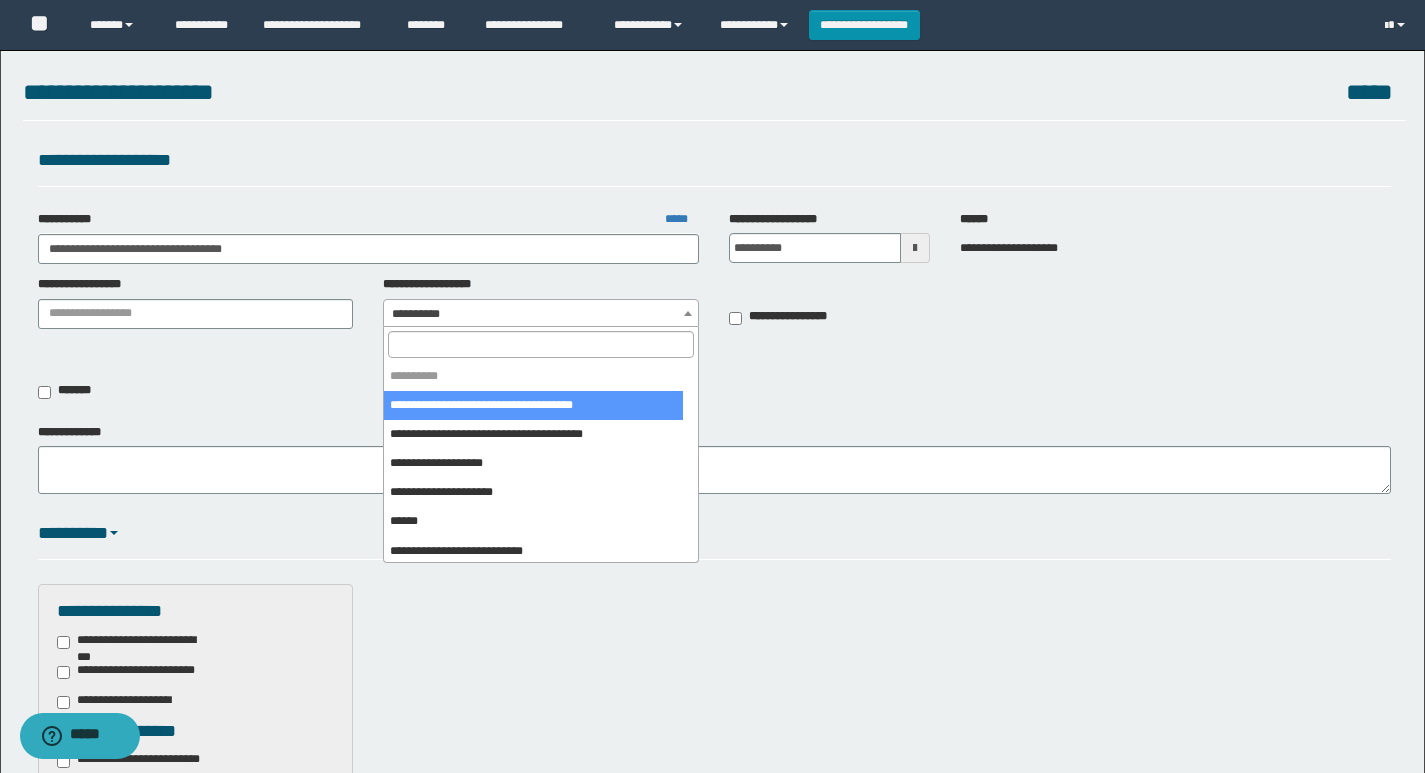 scroll, scrollTop: 100, scrollLeft: 0, axis: vertical 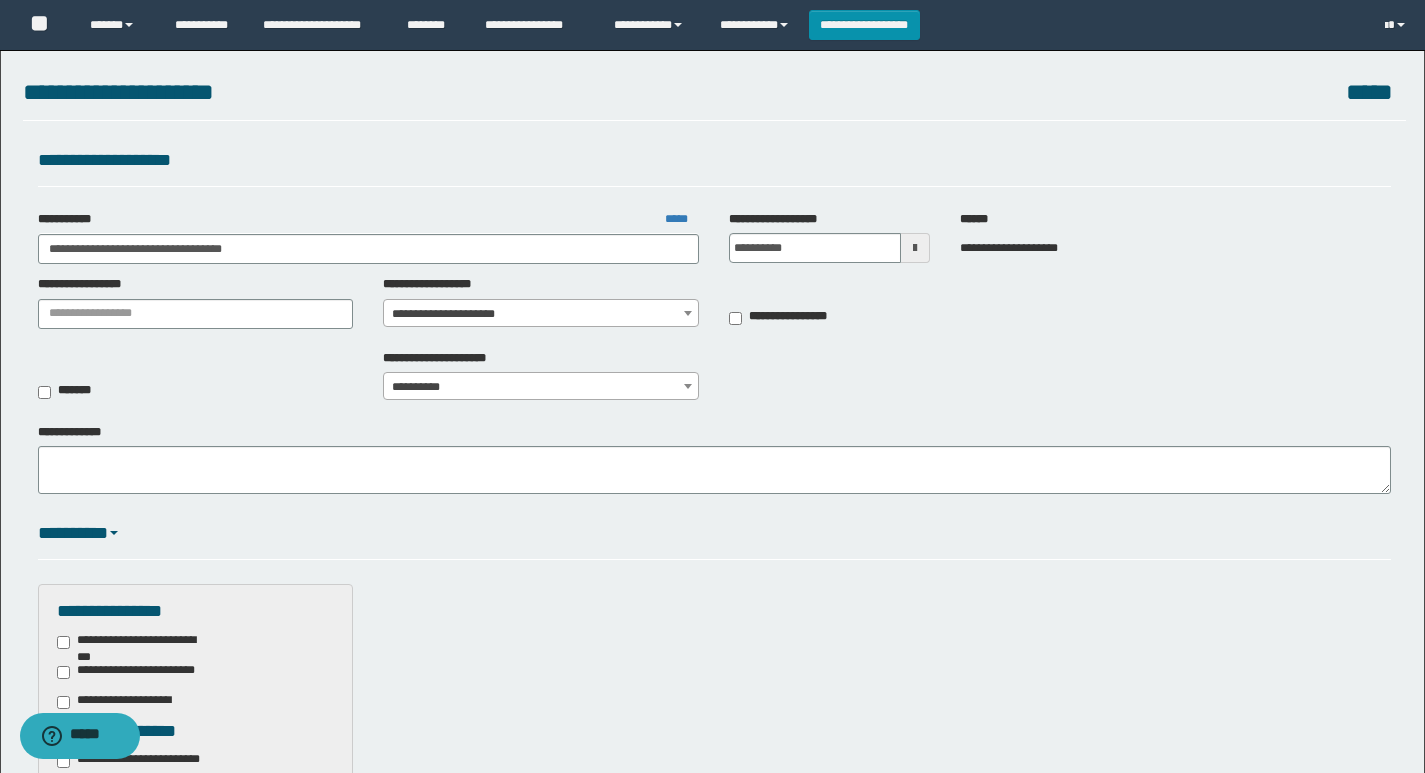 click on "**********" at bounding box center [712, 386] 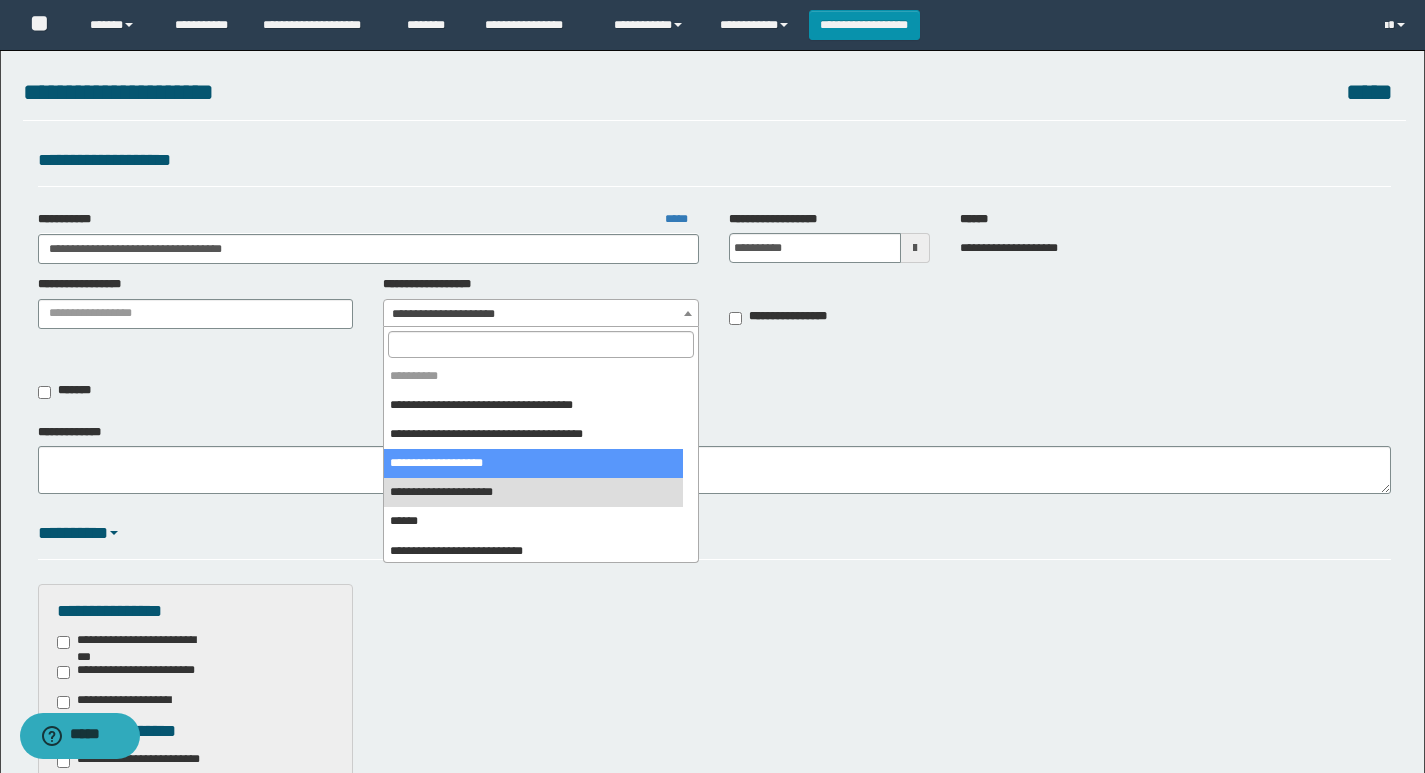 select on "****" 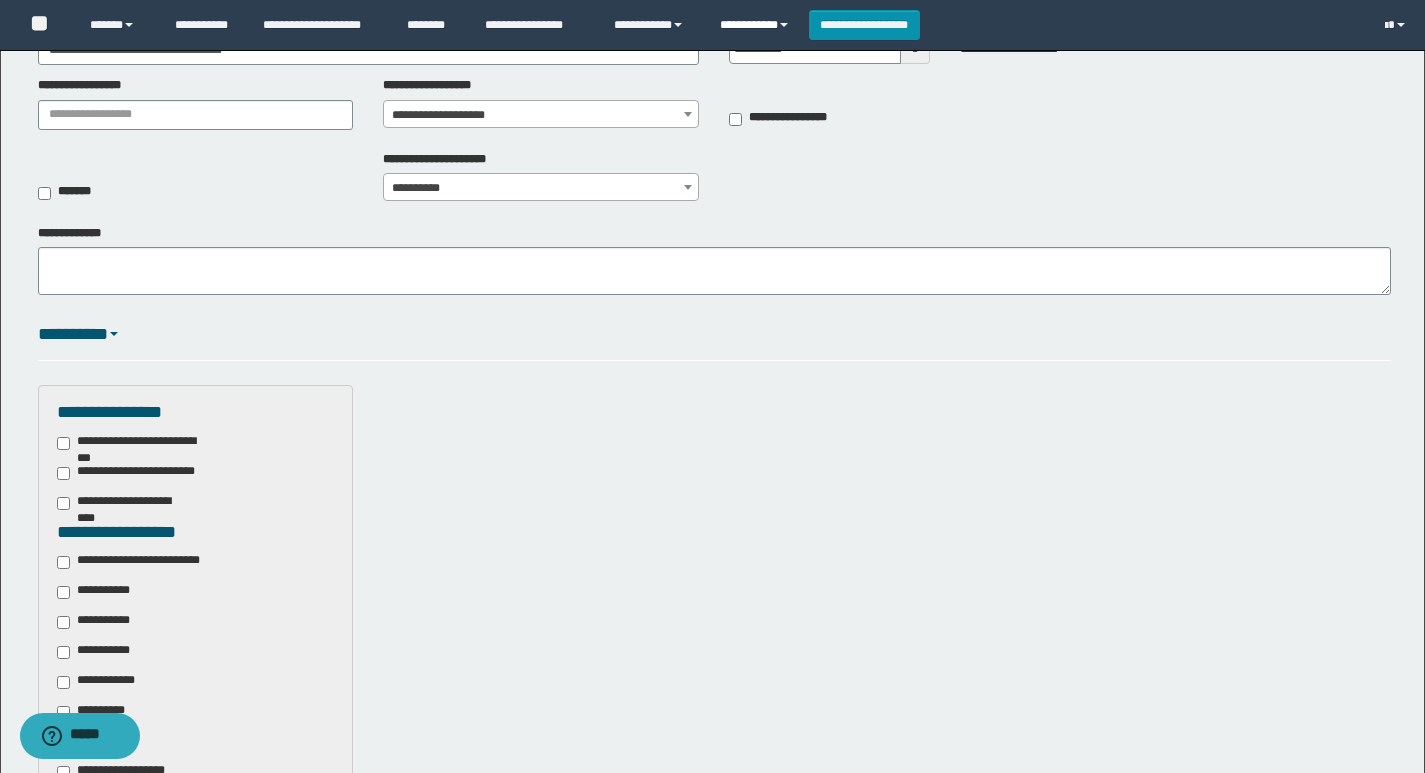 scroll, scrollTop: 200, scrollLeft: 0, axis: vertical 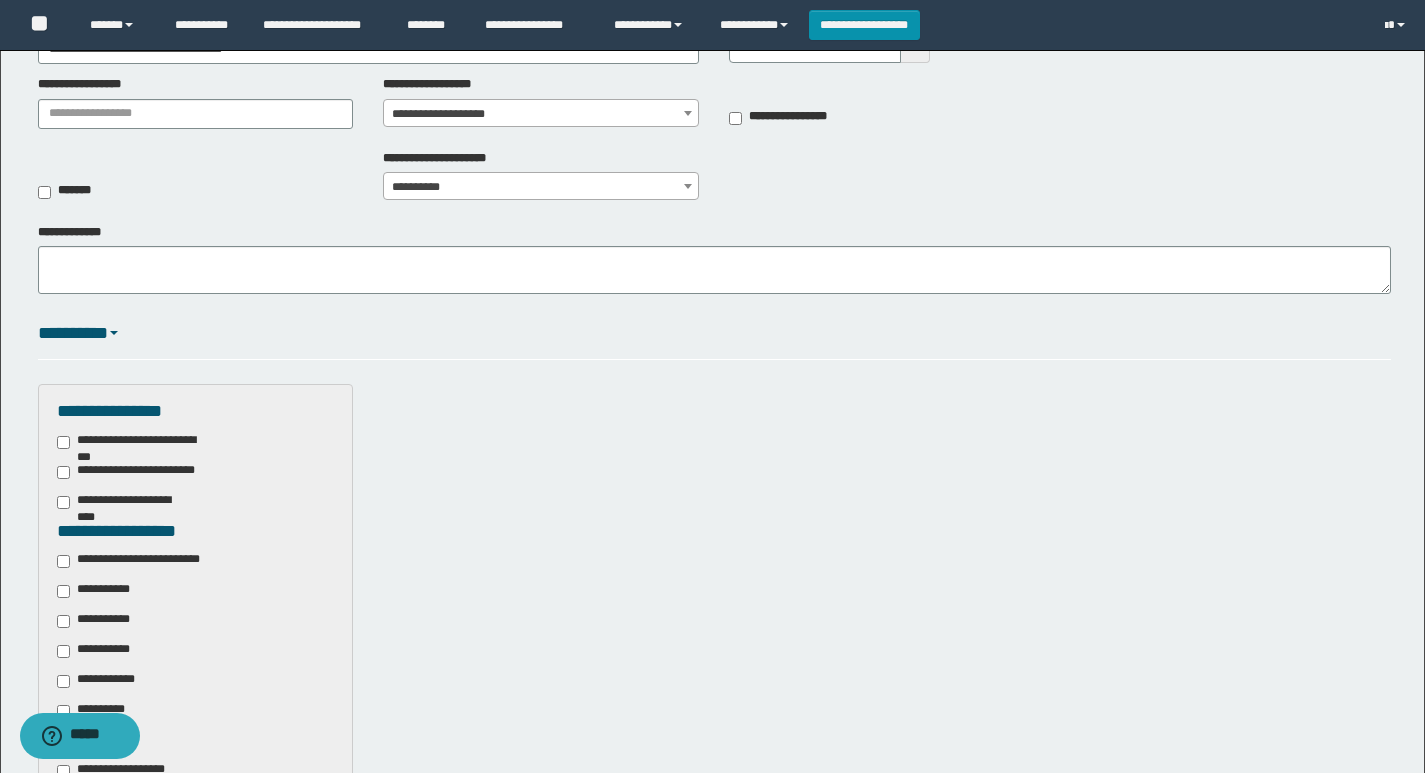 click on "**********" at bounding box center [143, 561] 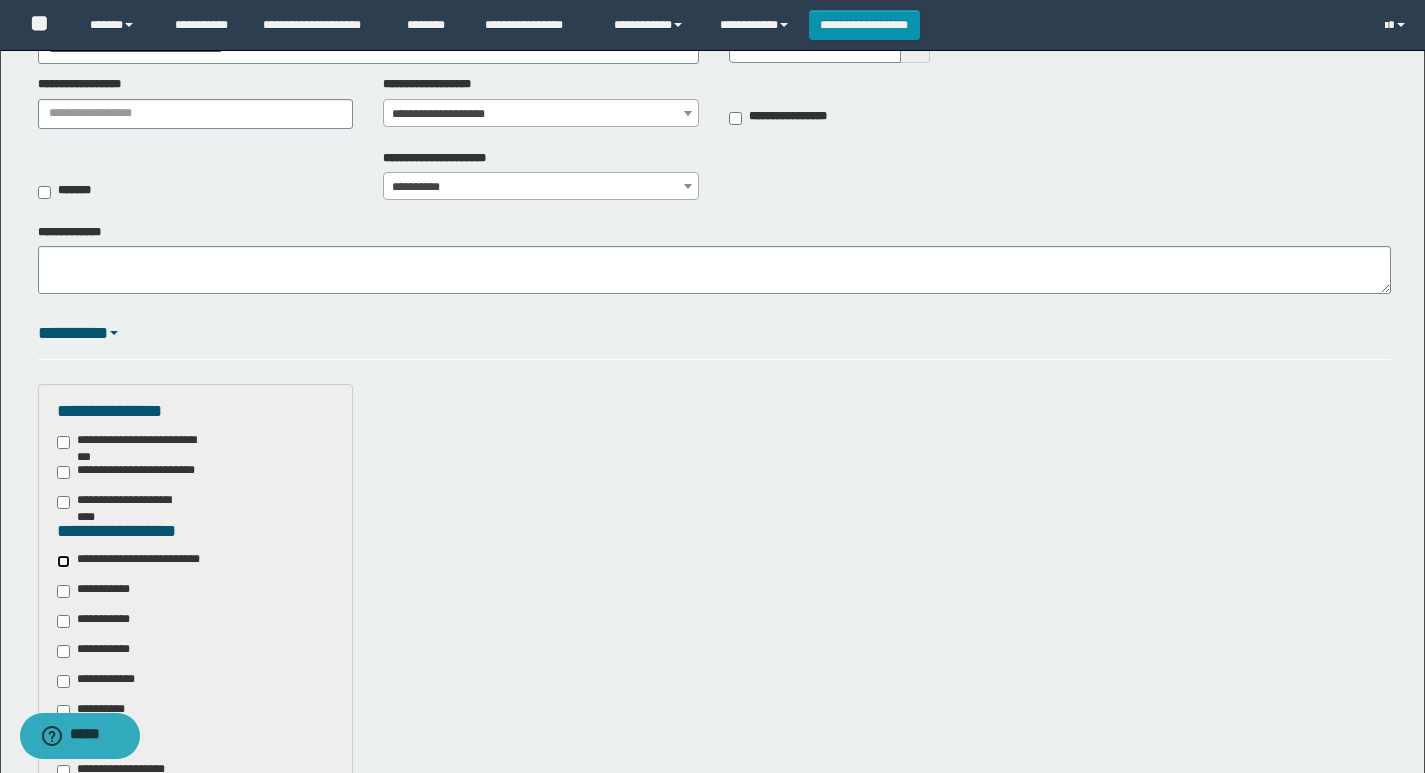 scroll, scrollTop: 400, scrollLeft: 0, axis: vertical 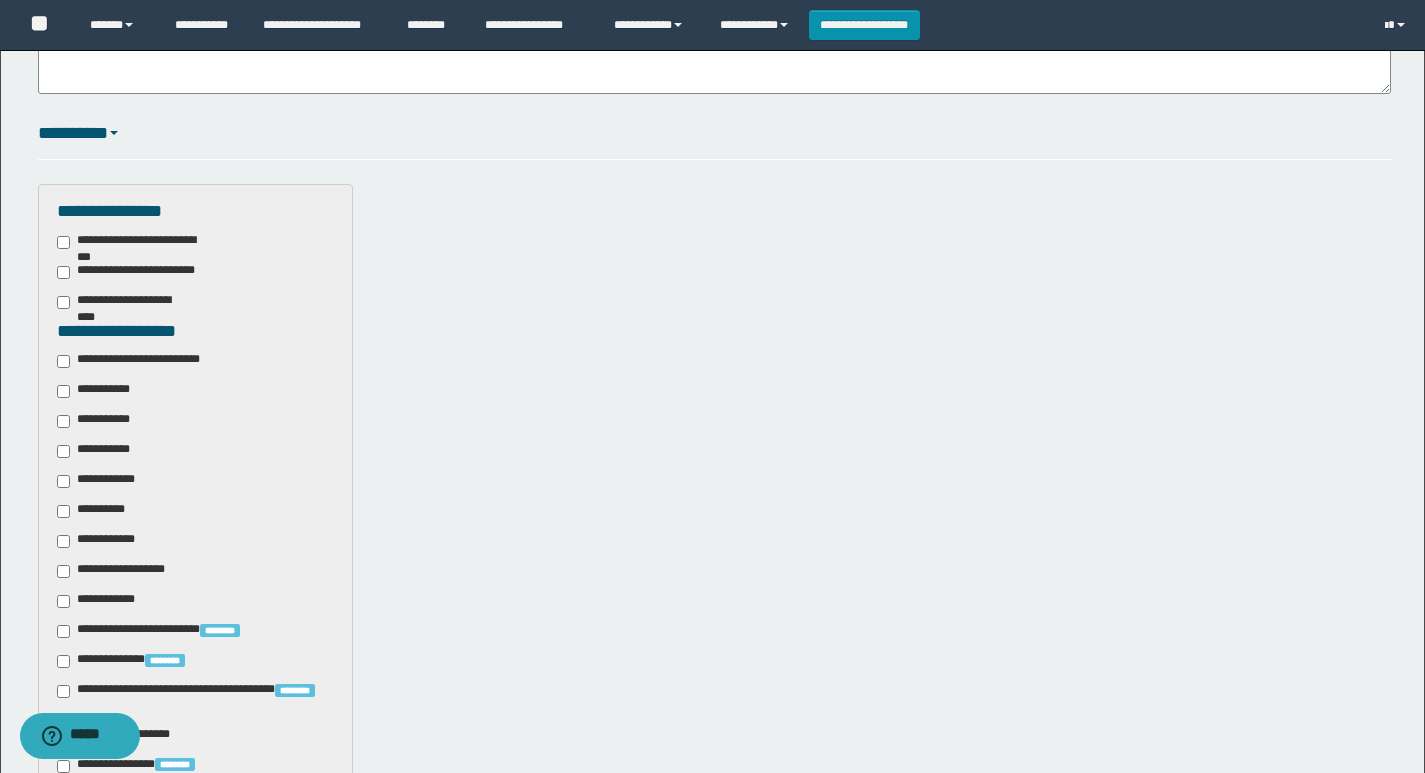 click on "**********" at bounding box center (99, 391) 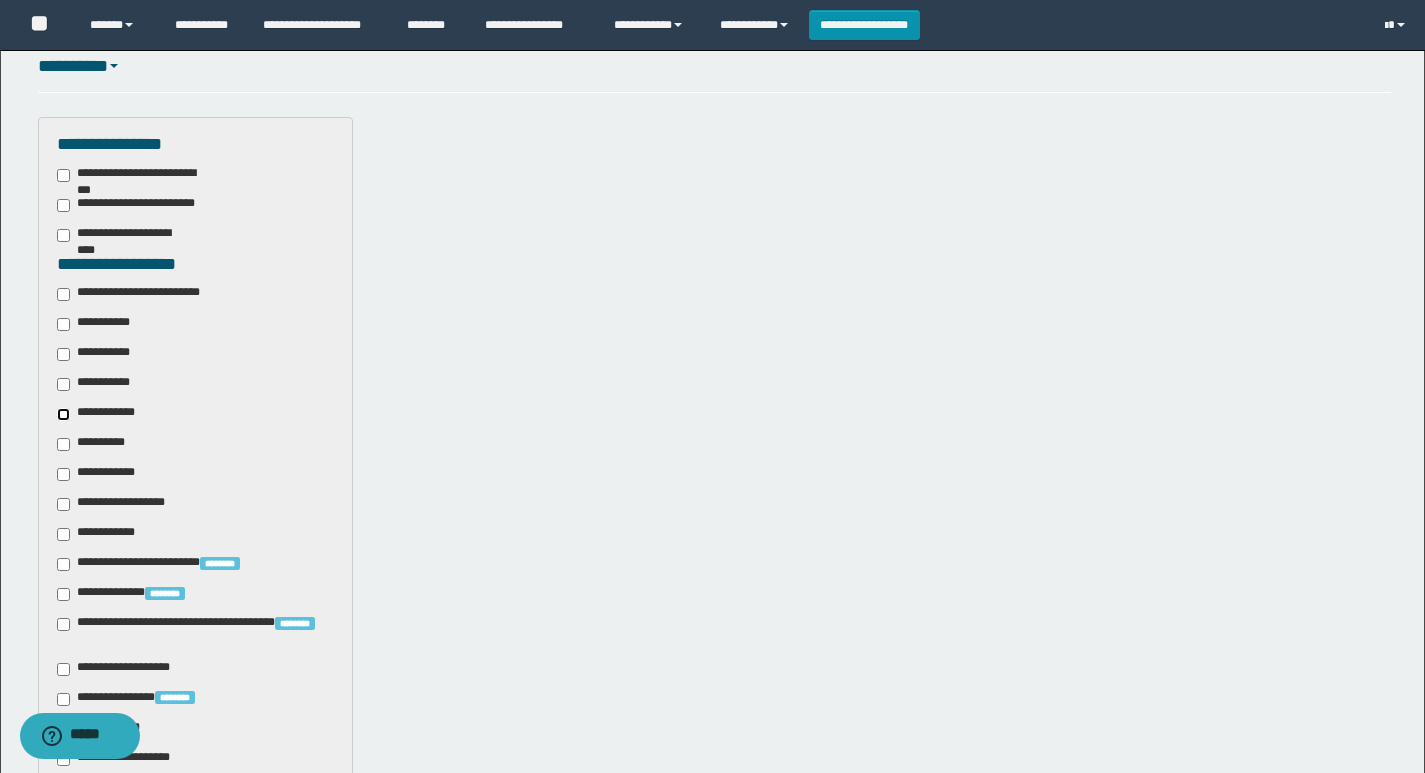 scroll, scrollTop: 600, scrollLeft: 0, axis: vertical 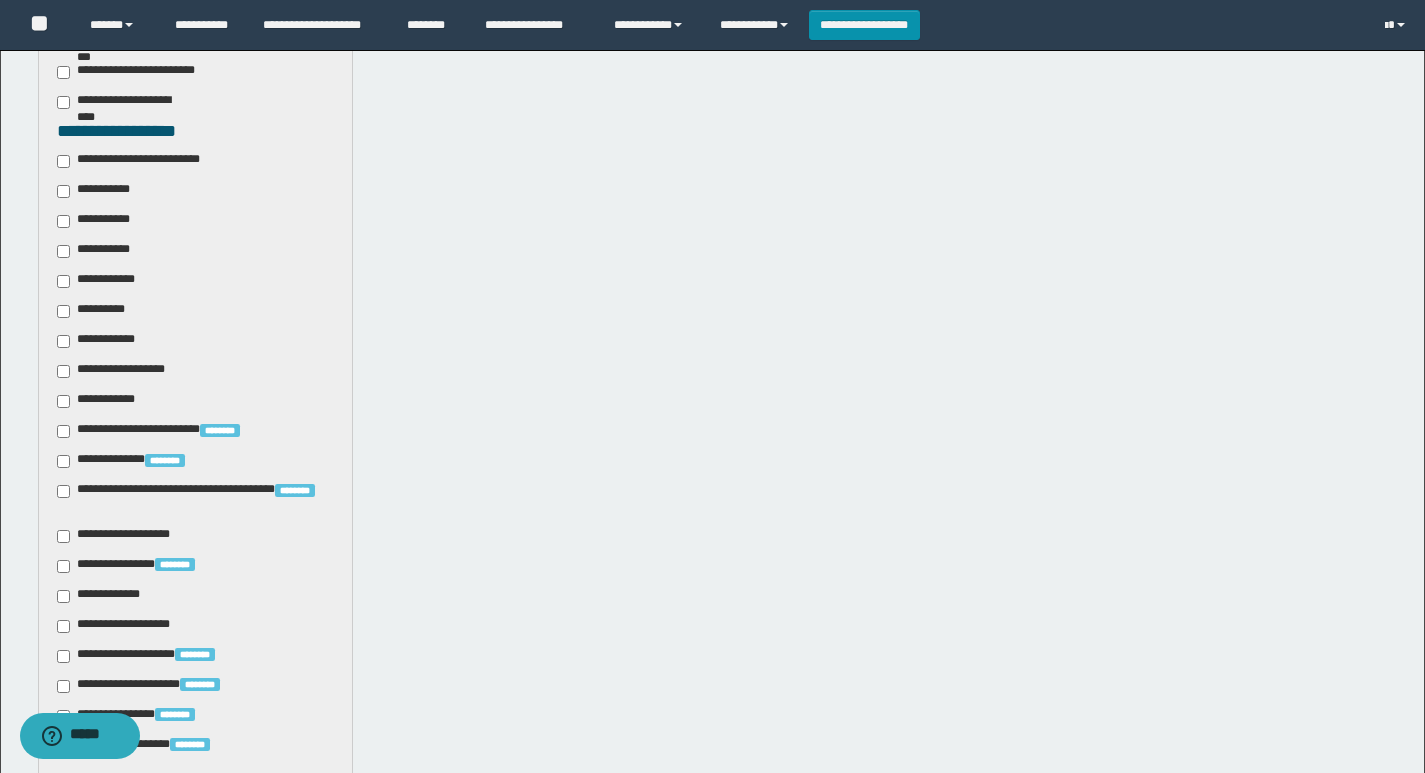click on "**********" at bounding box center [126, 626] 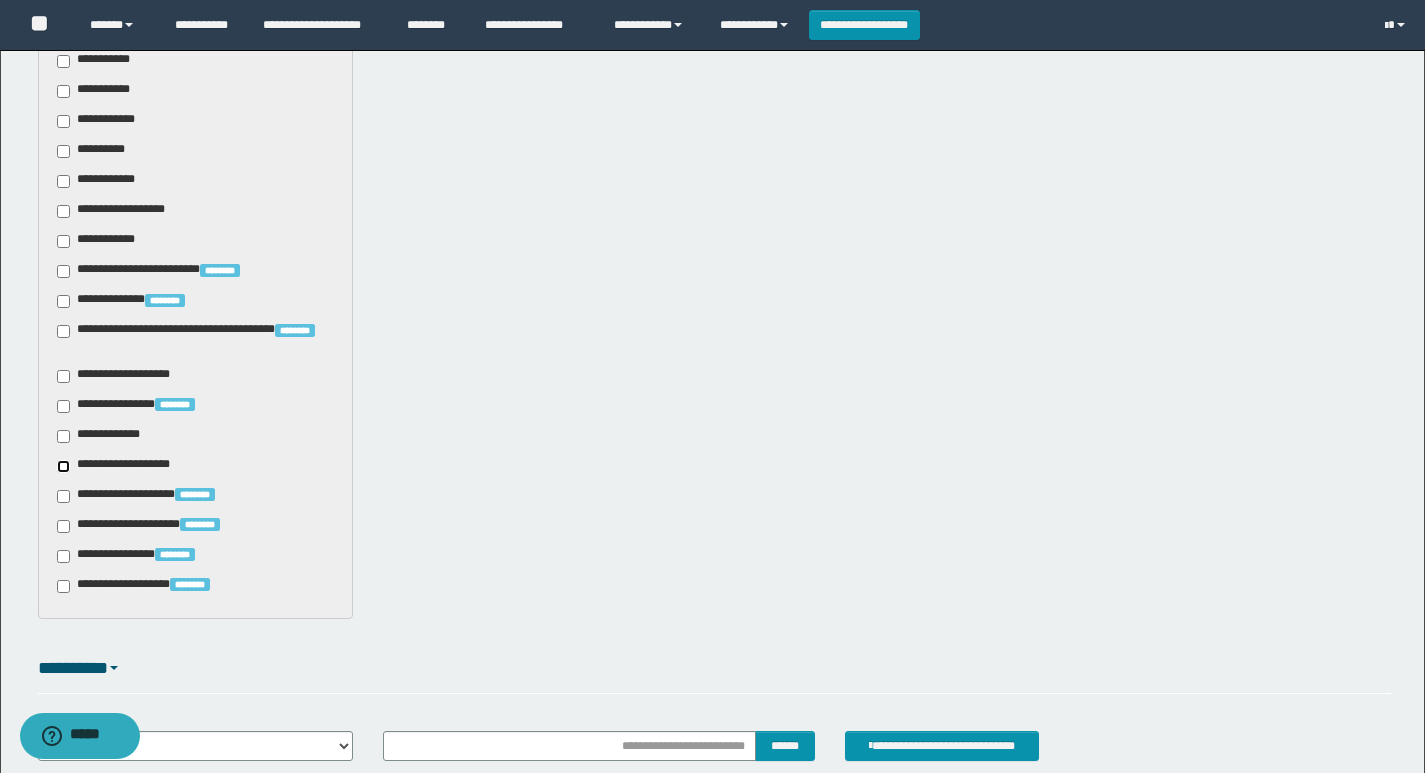 scroll, scrollTop: 925, scrollLeft: 0, axis: vertical 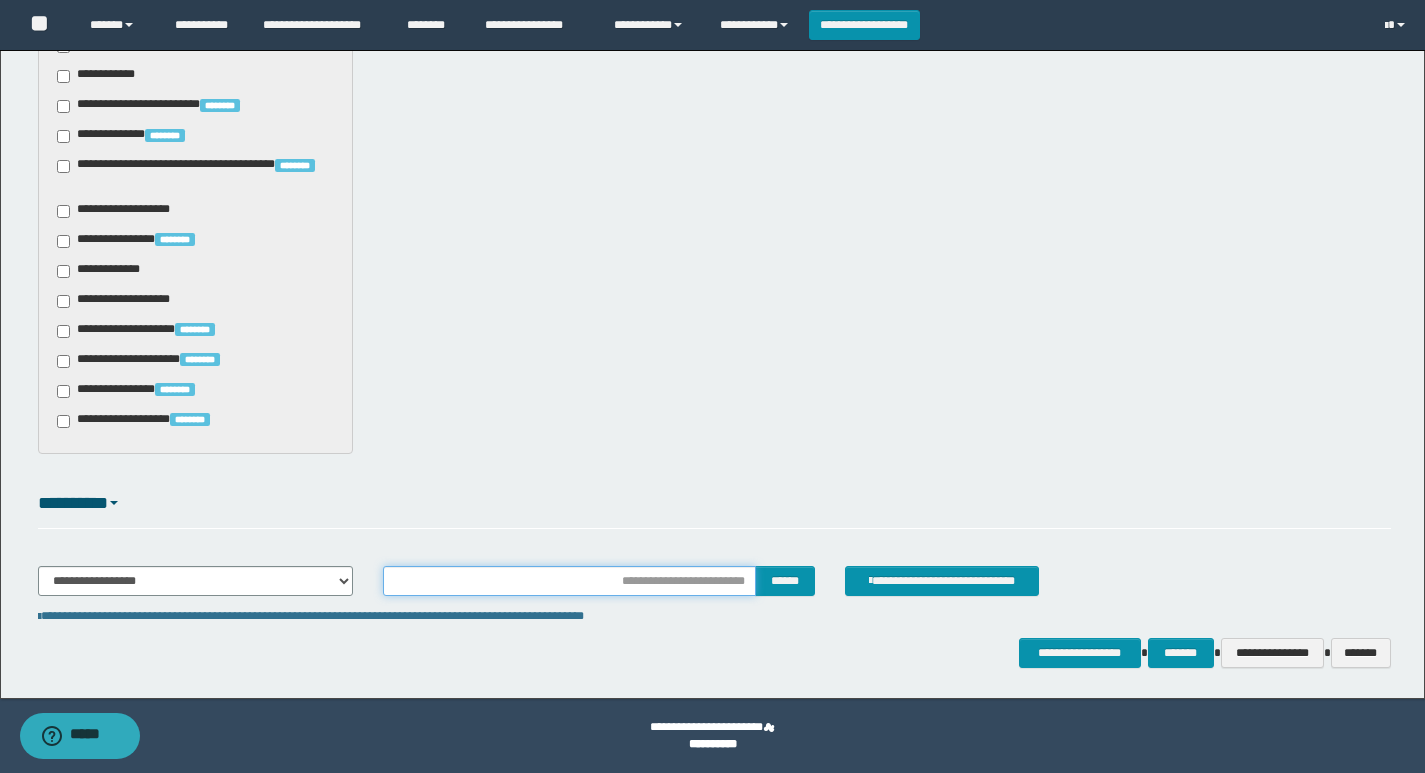 click at bounding box center (569, 581) 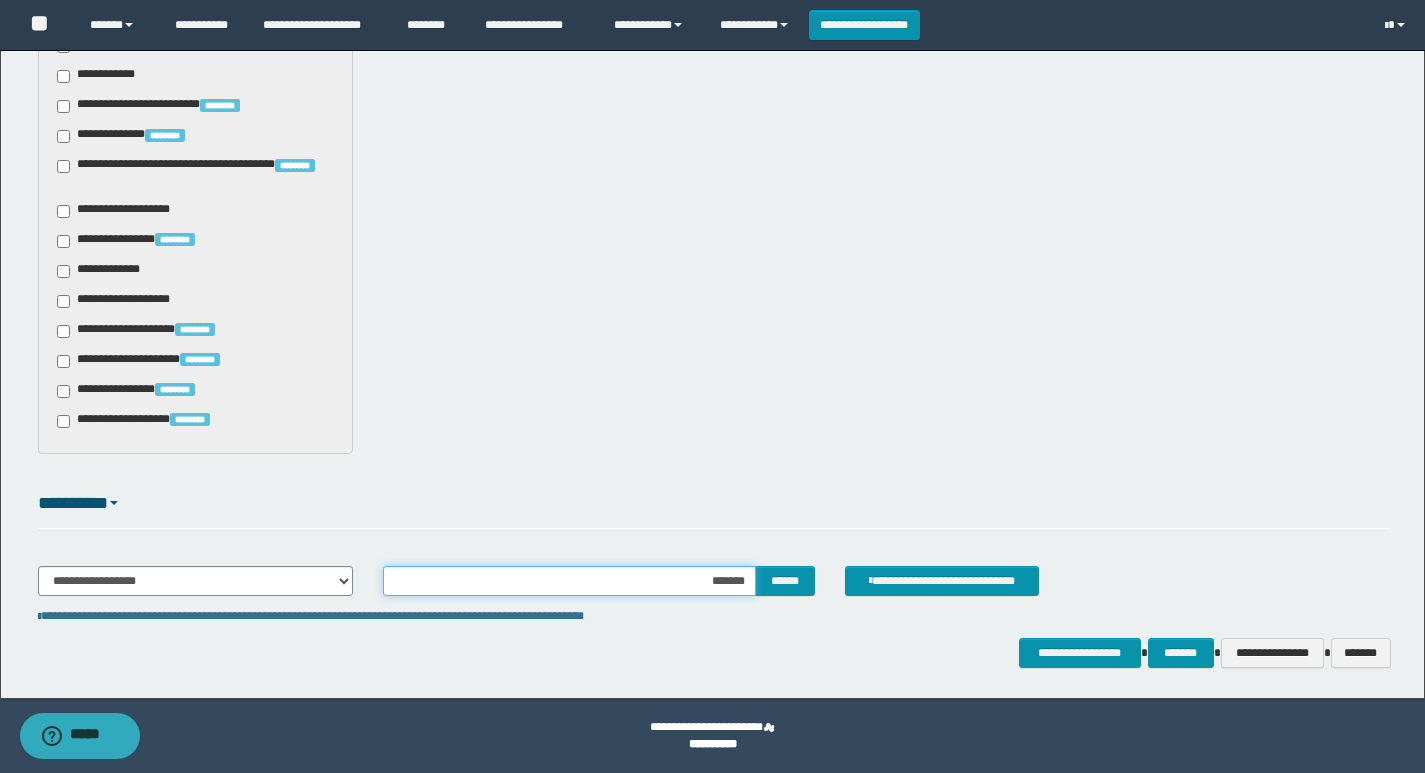 type on "********" 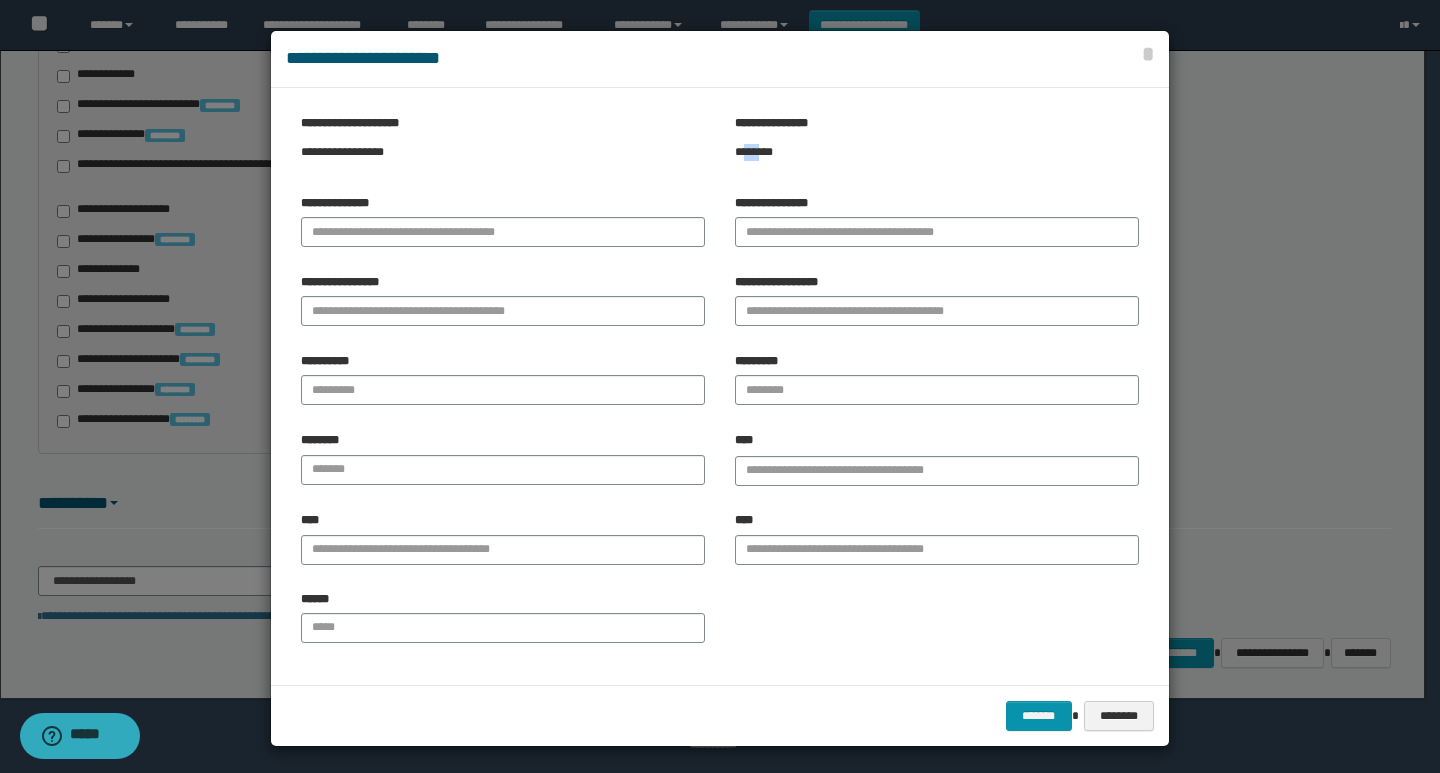 drag, startPoint x: 740, startPoint y: 150, endPoint x: 761, endPoint y: 161, distance: 23.70654 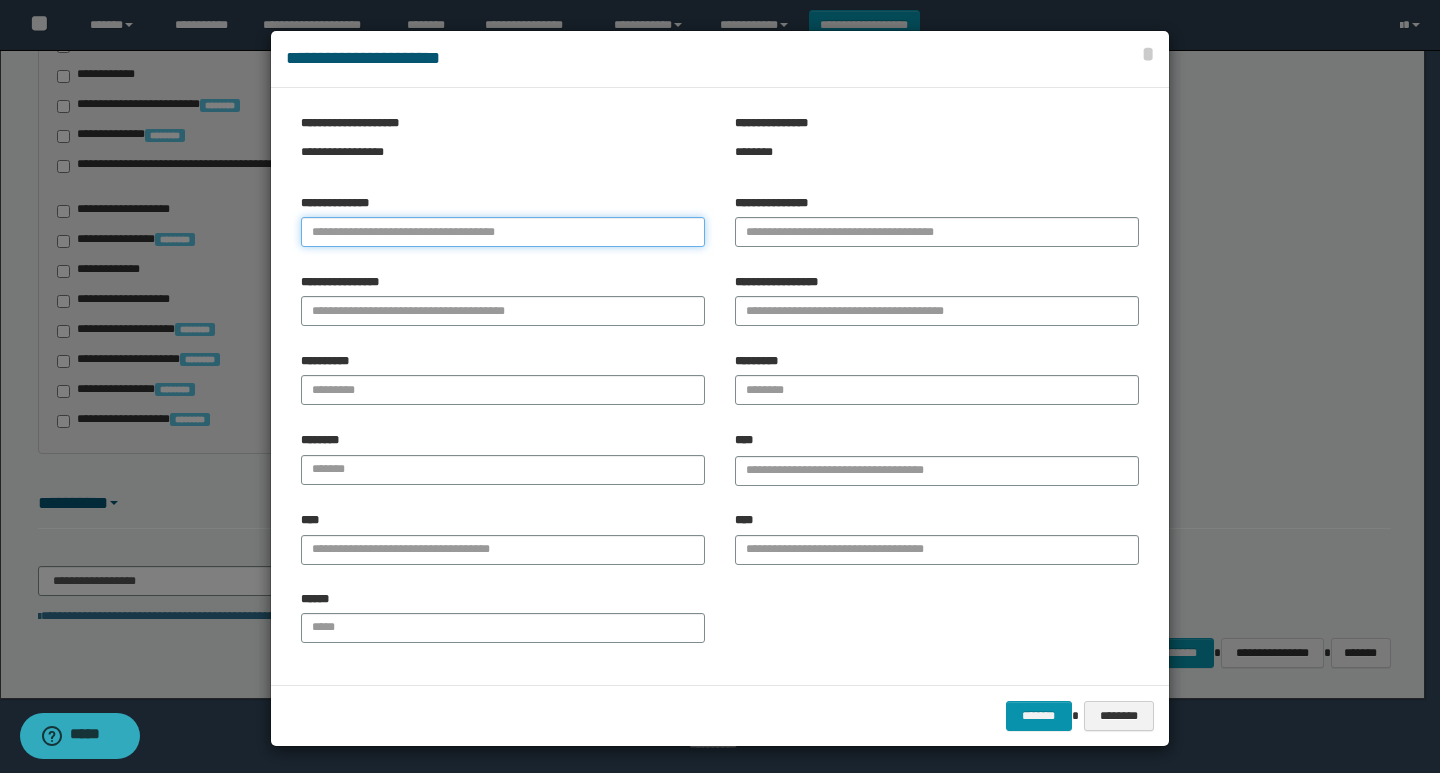 click on "**********" at bounding box center [503, 232] 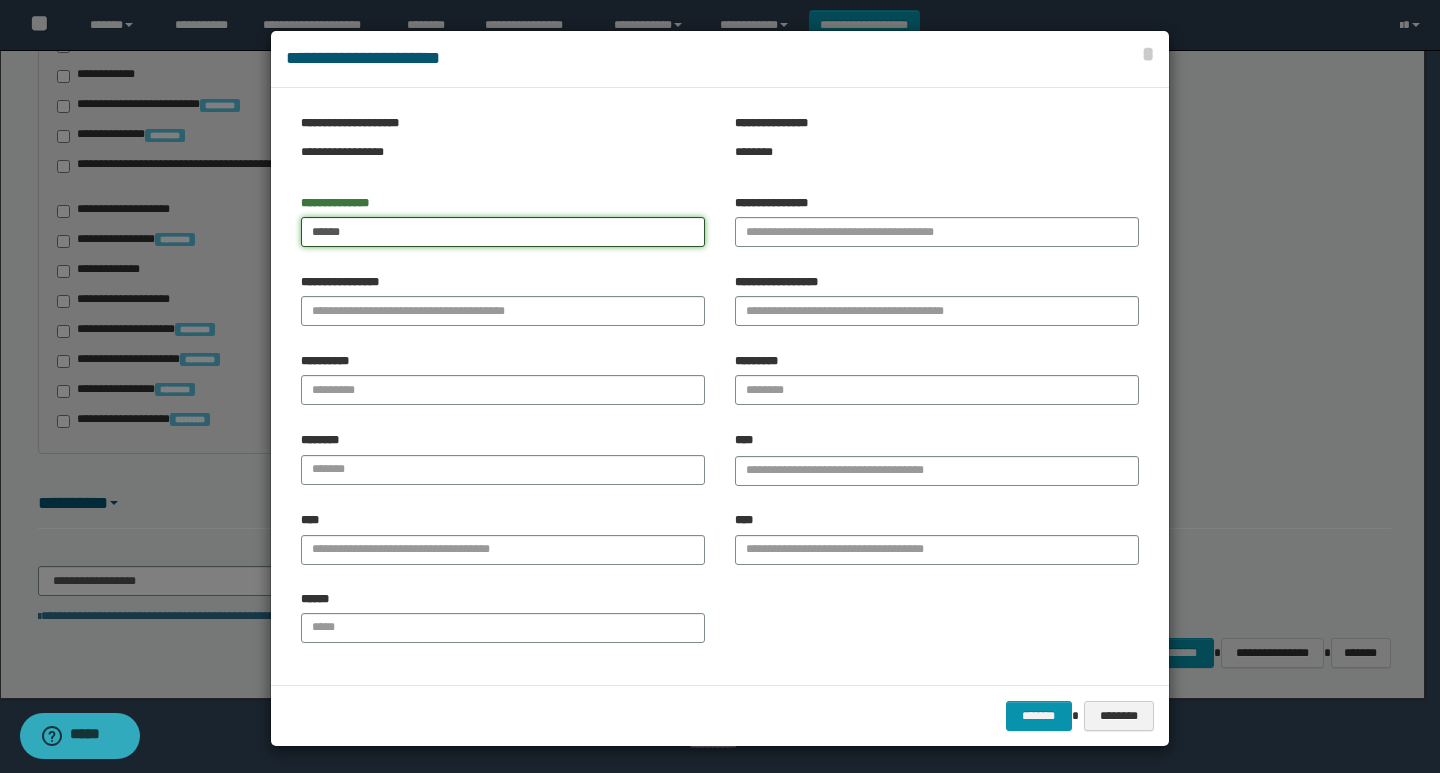type on "******" 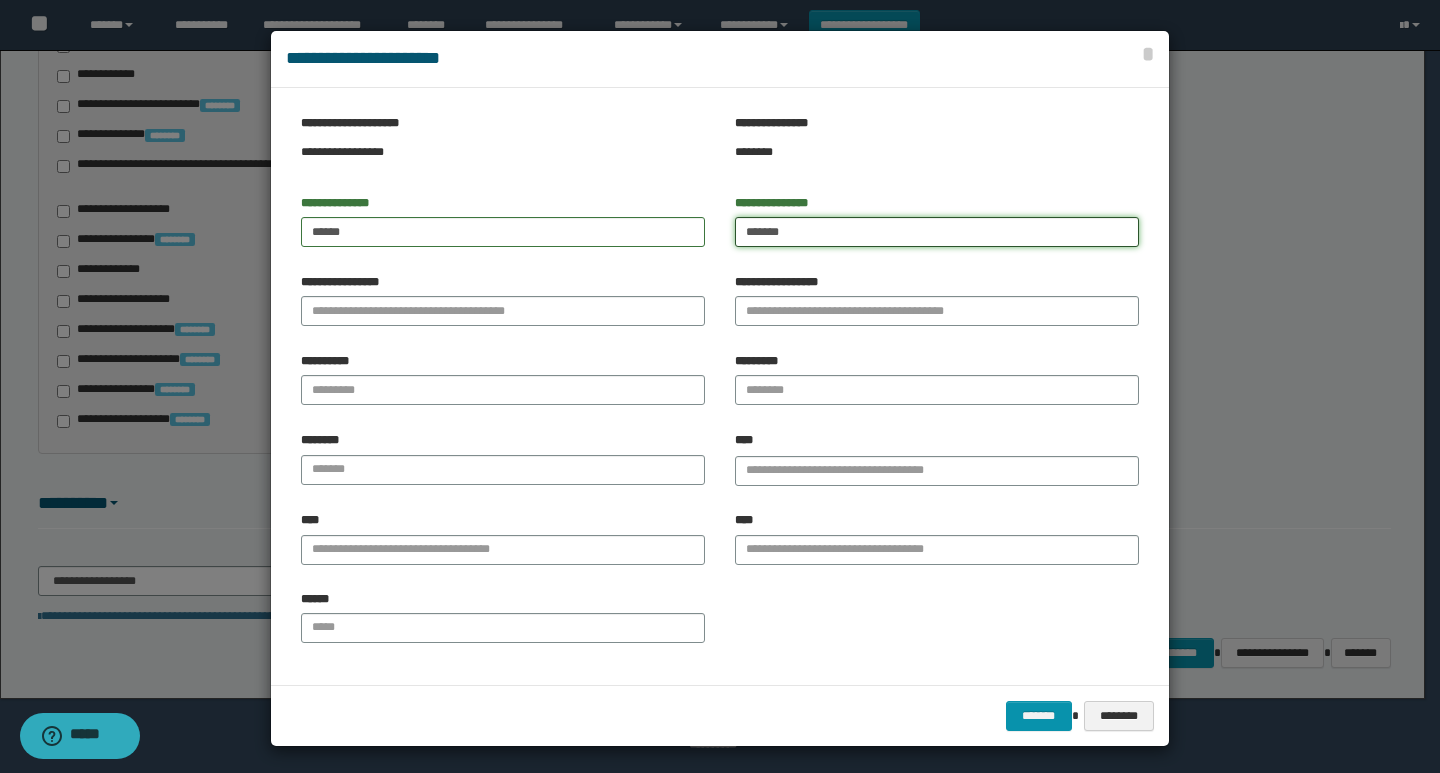 type on "*******" 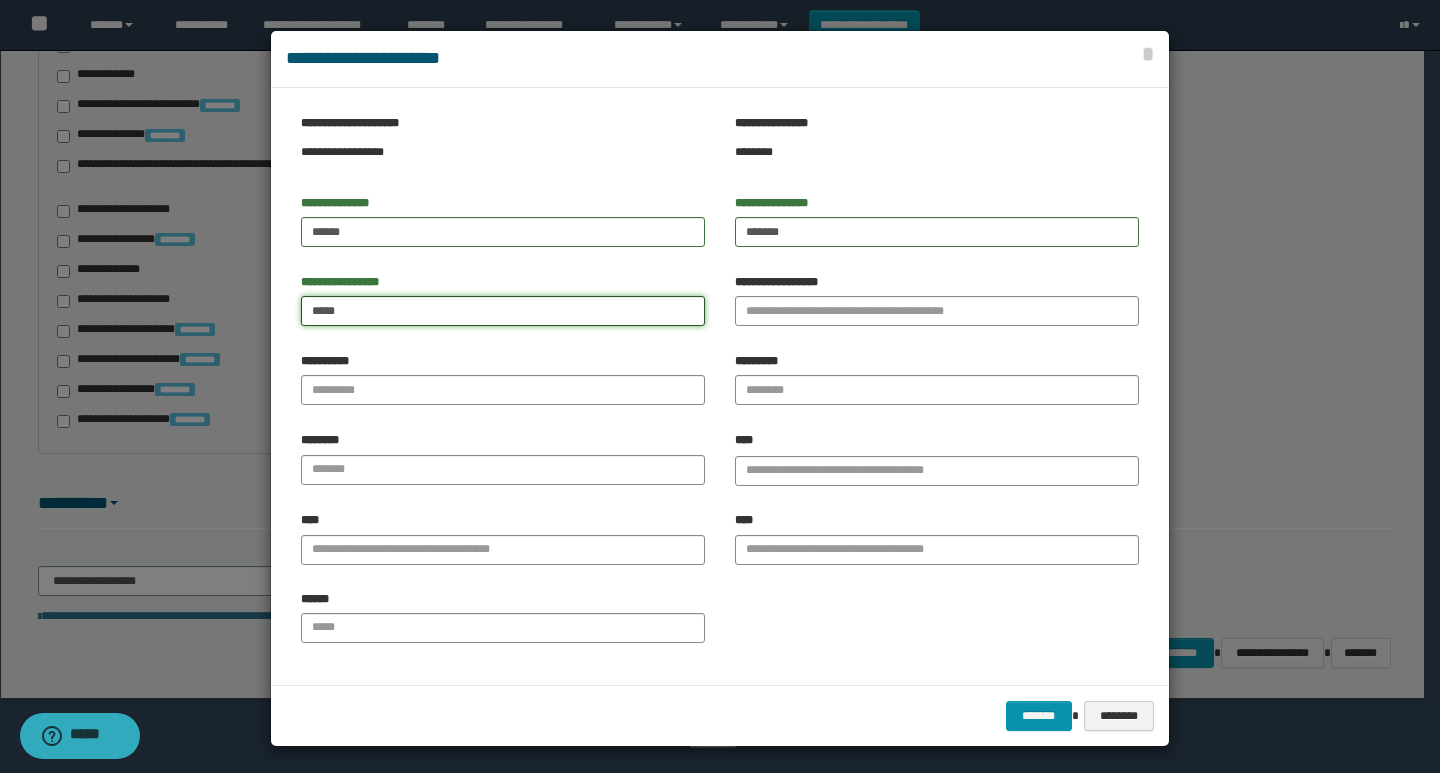 type on "*****" 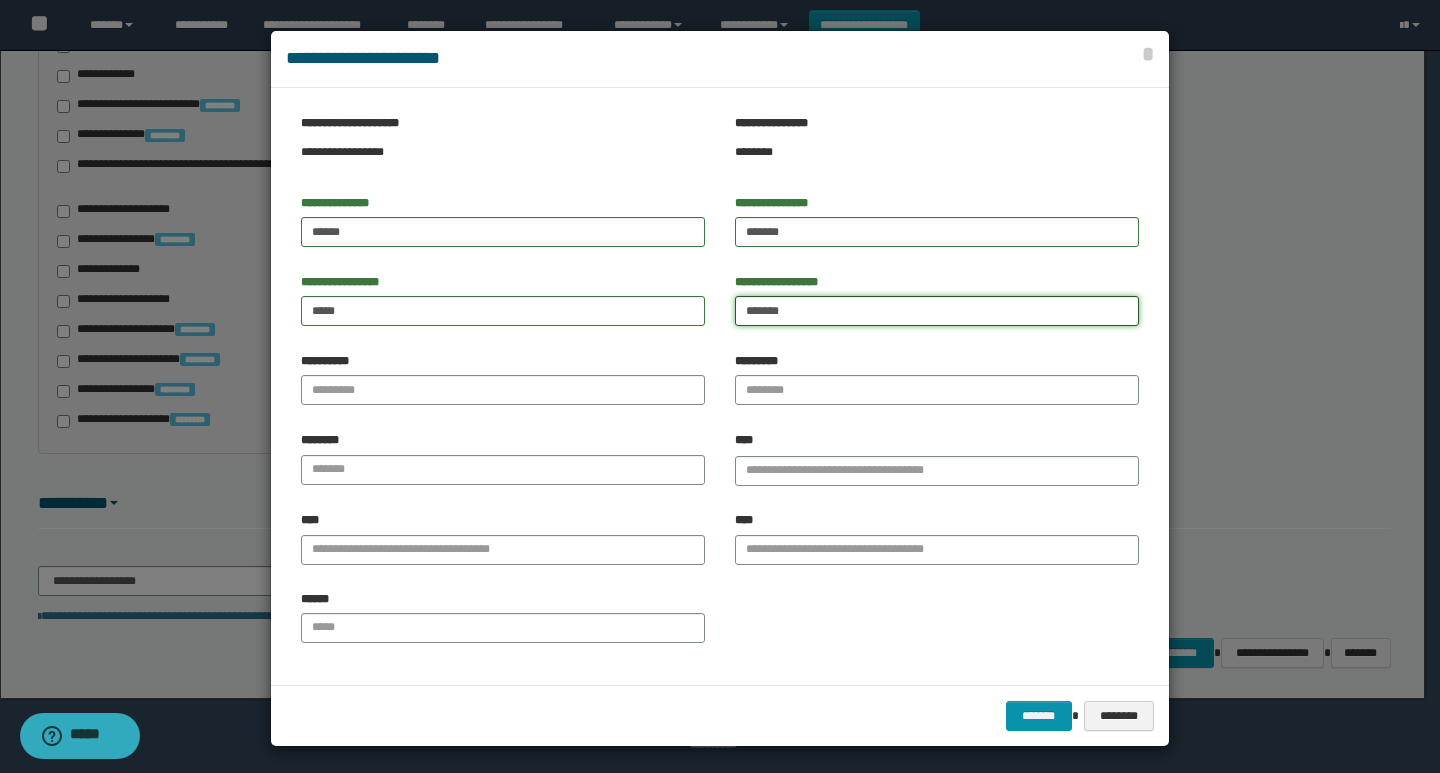 type on "*******" 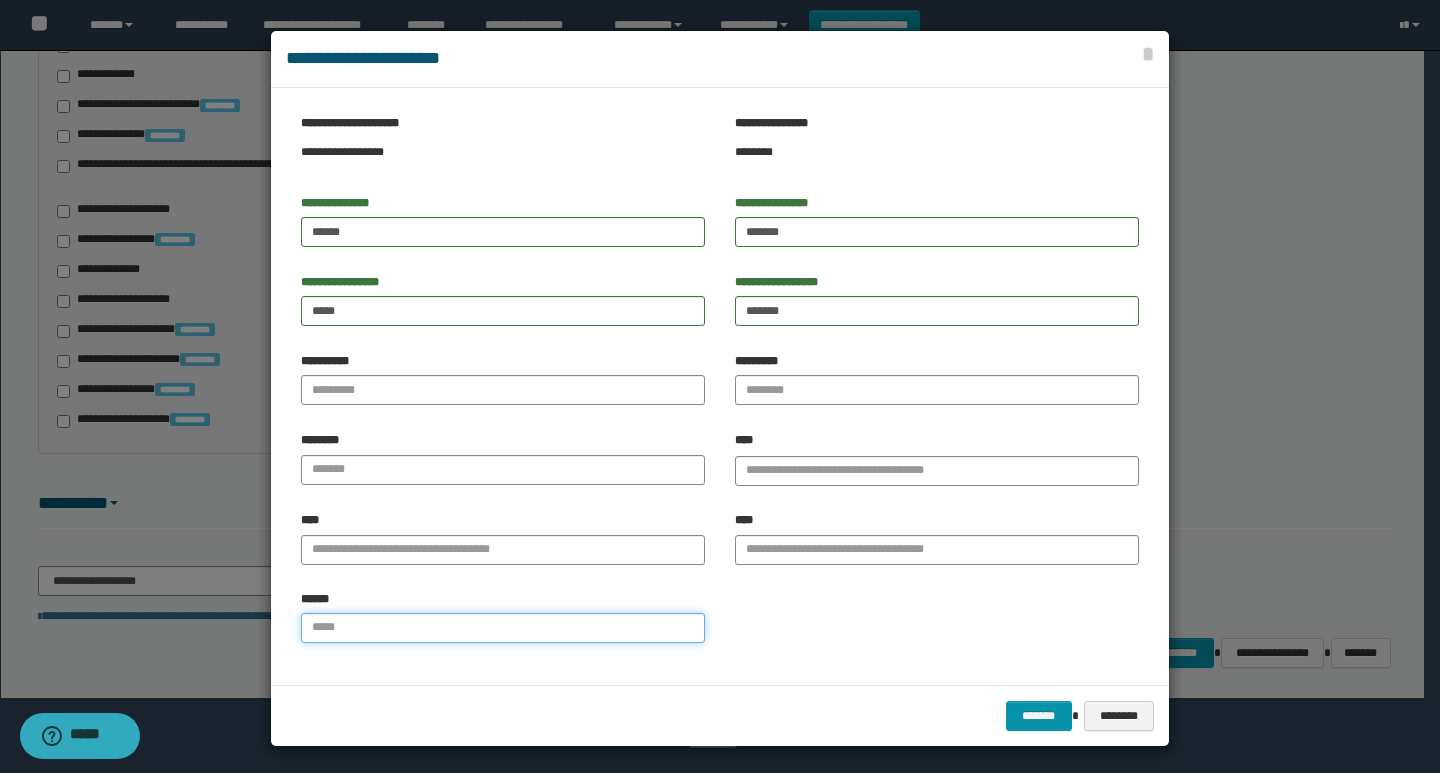 click on "******" at bounding box center [503, 628] 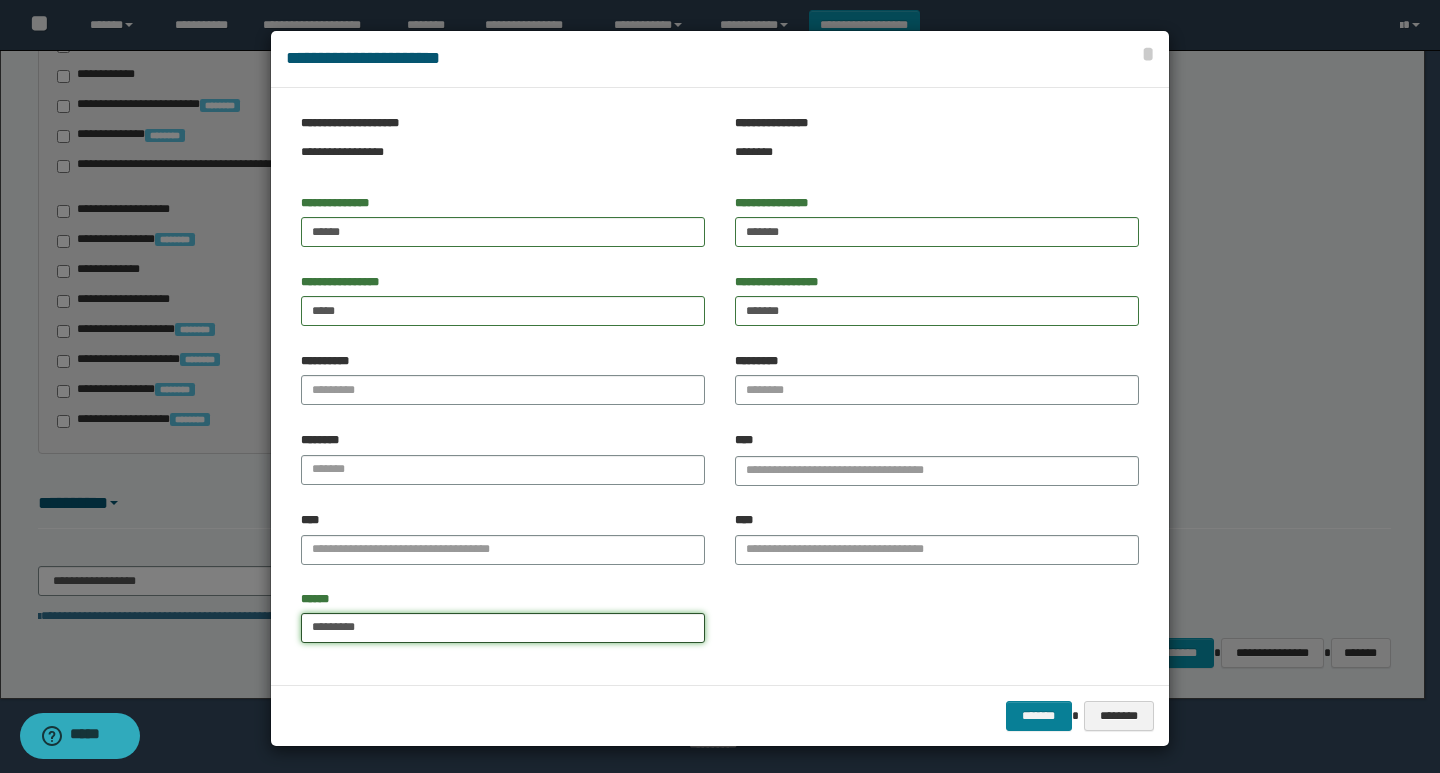 type on "*********" 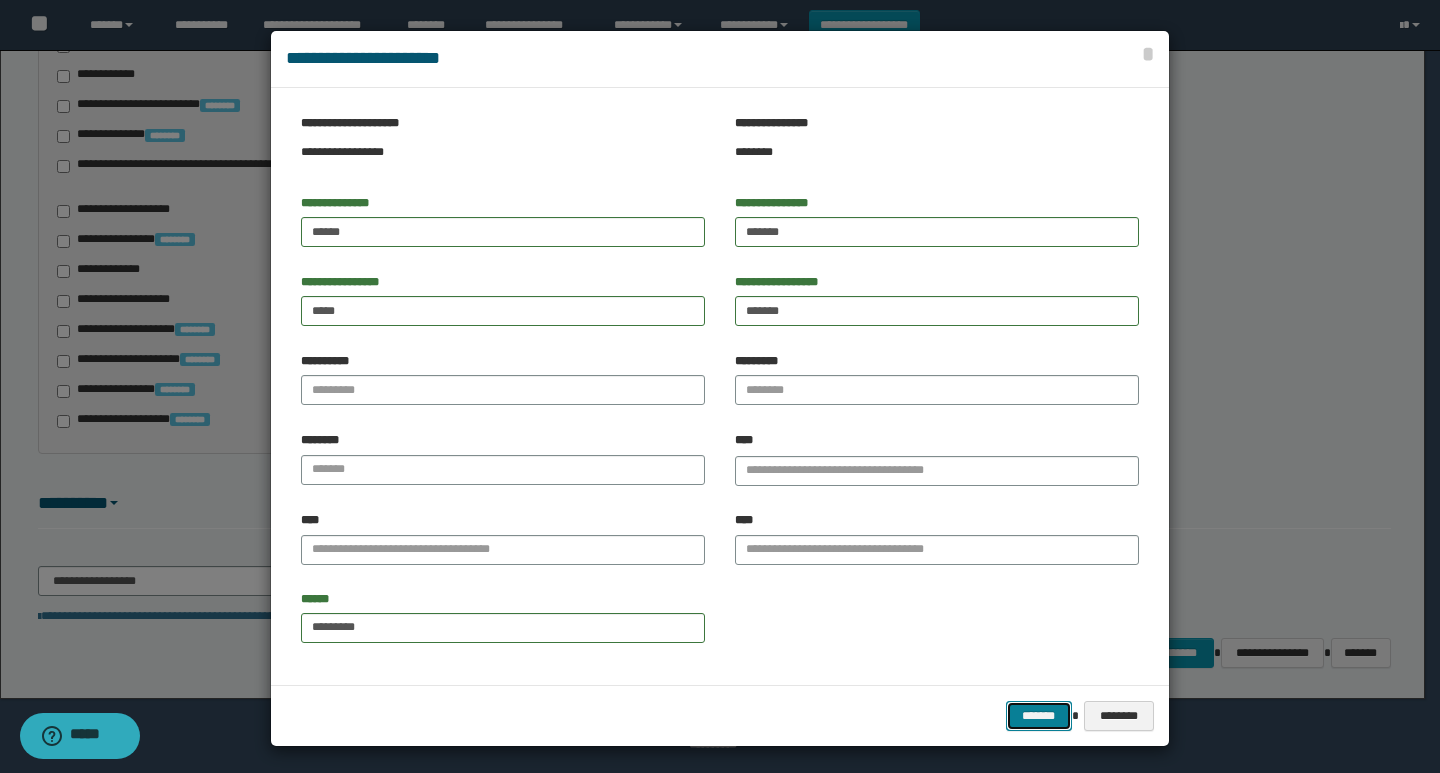 click on "*******" at bounding box center [1039, 716] 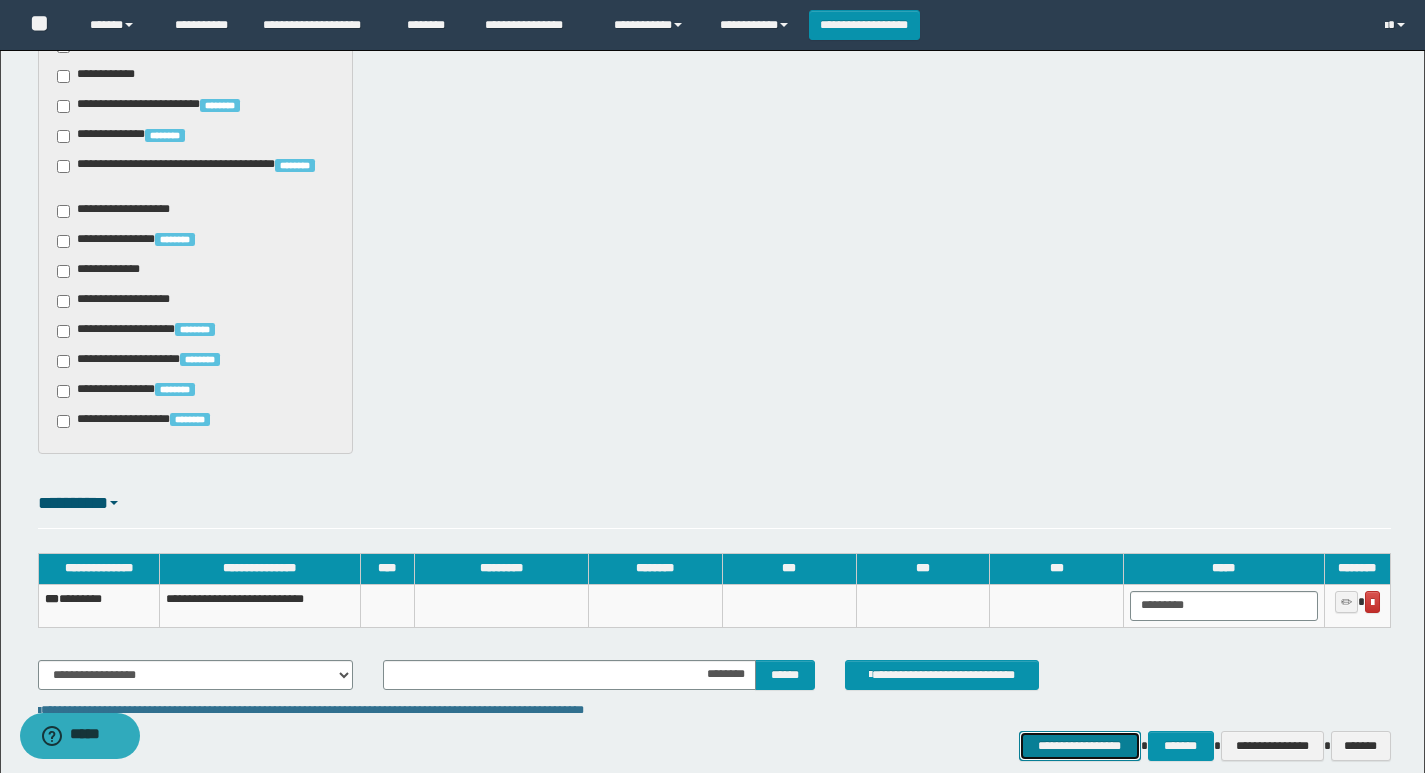 click on "**********" at bounding box center (1080, 746) 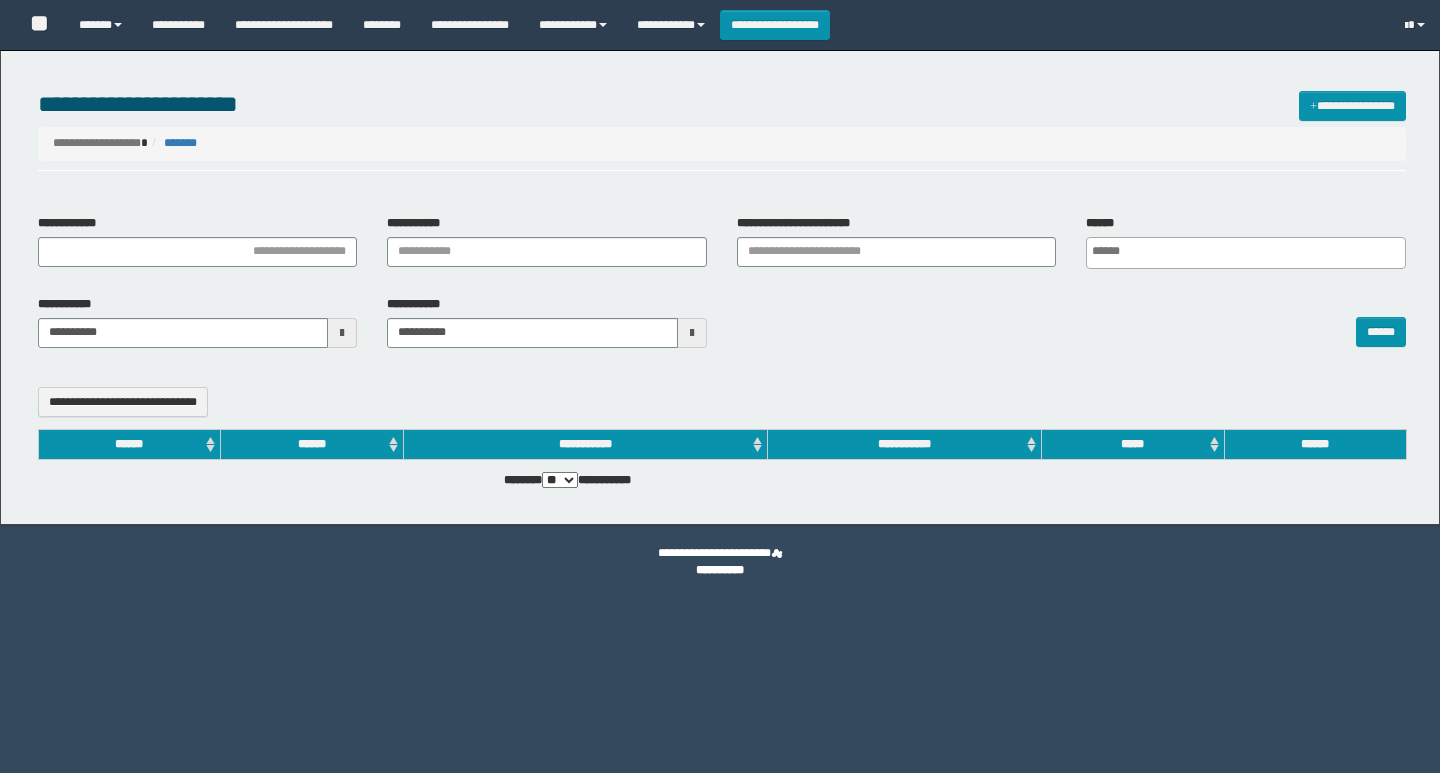 select 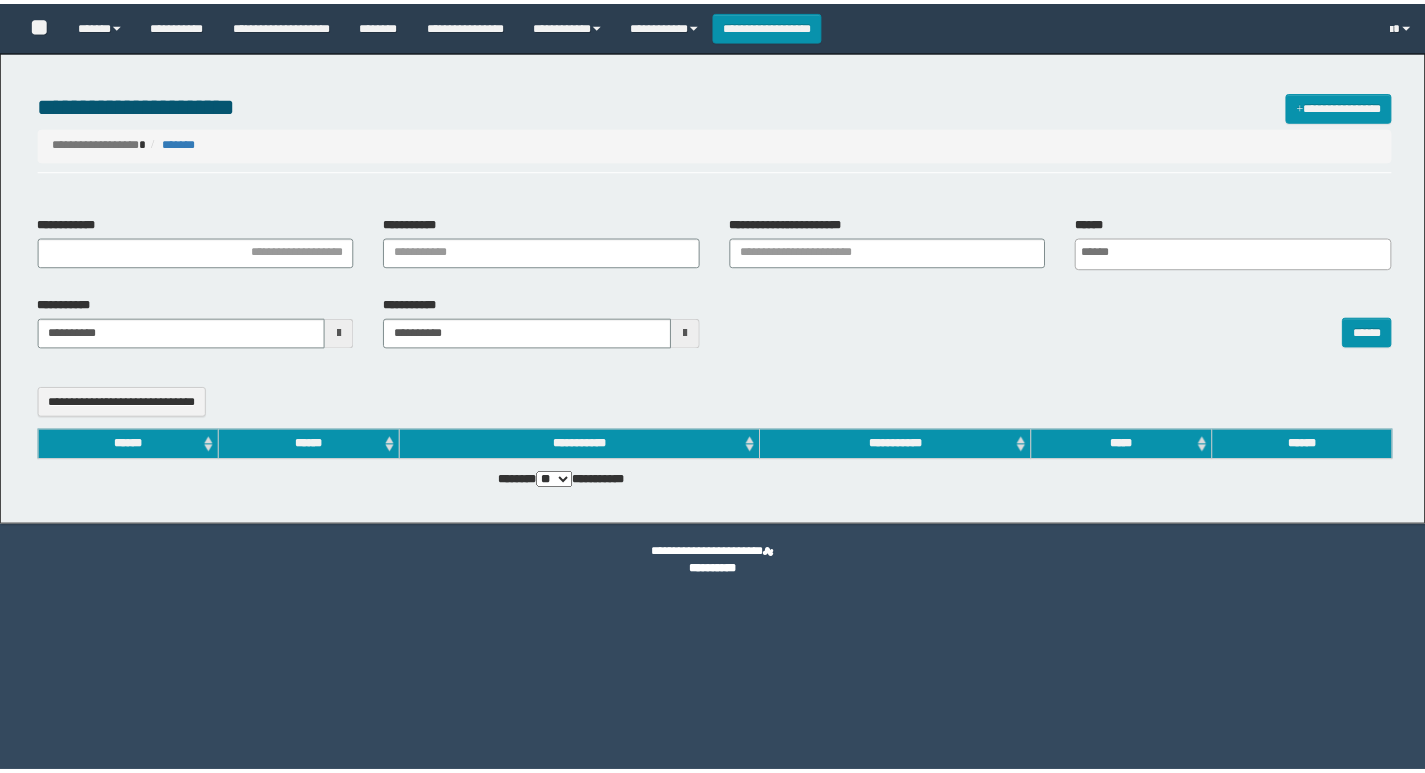 scroll, scrollTop: 0, scrollLeft: 0, axis: both 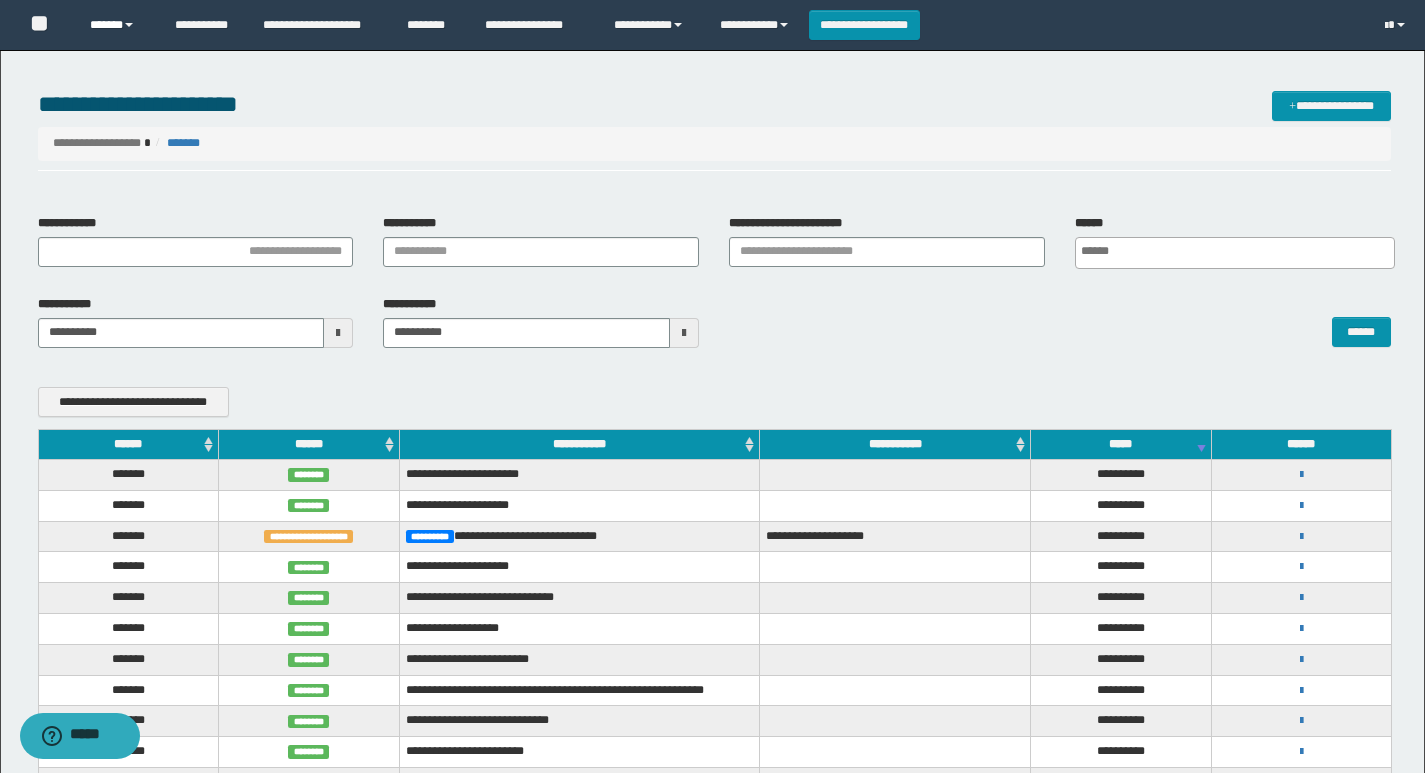 click on "******" at bounding box center (117, 25) 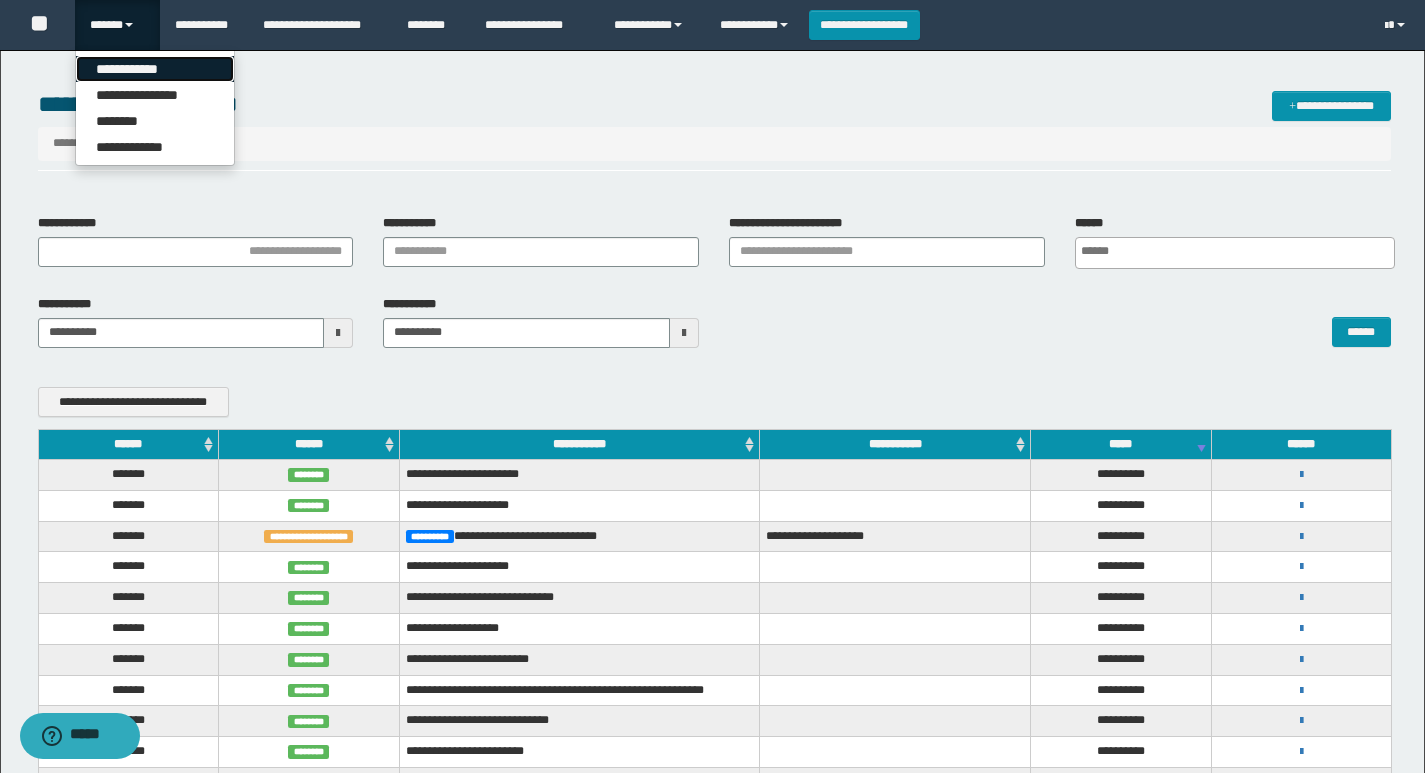 click on "**********" at bounding box center [155, 69] 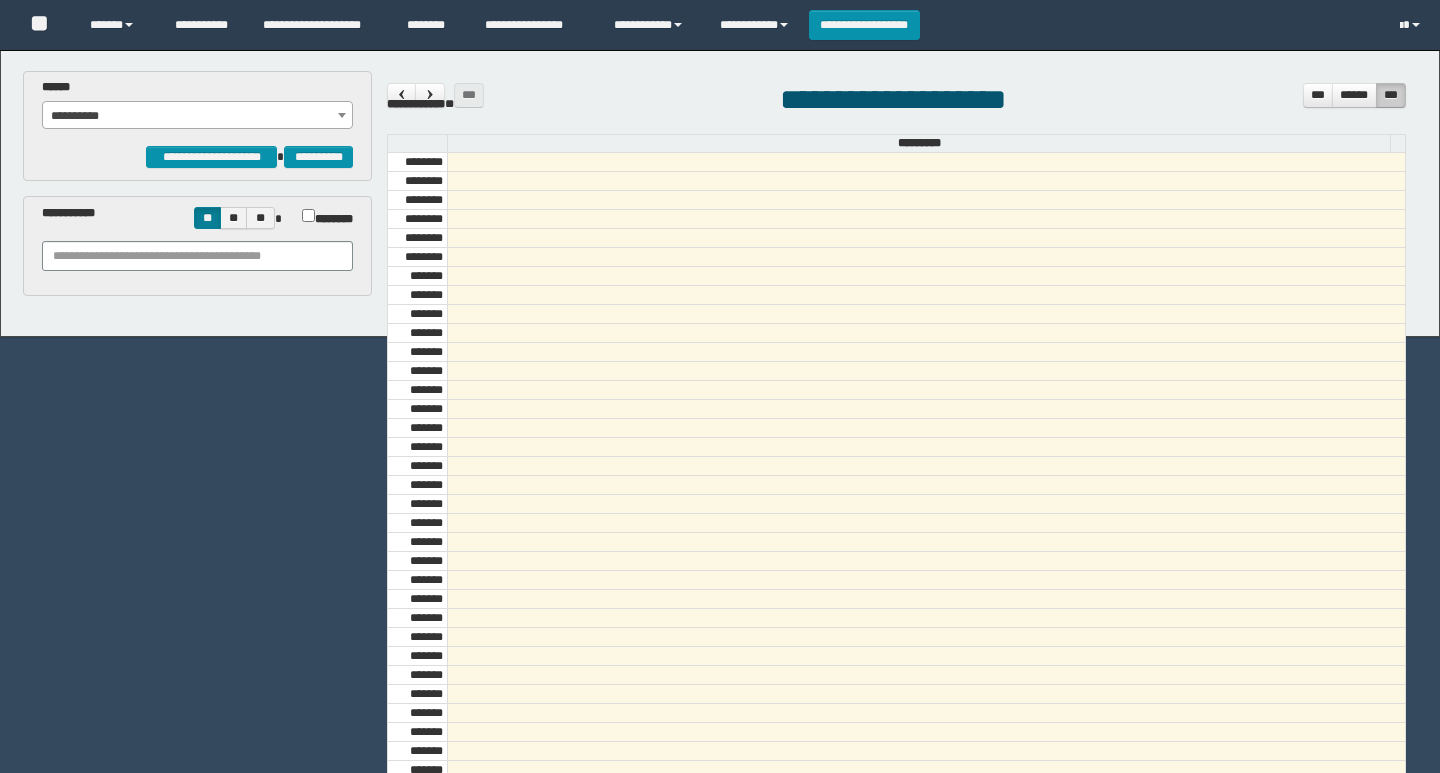 click on "**********" at bounding box center (720, 386) 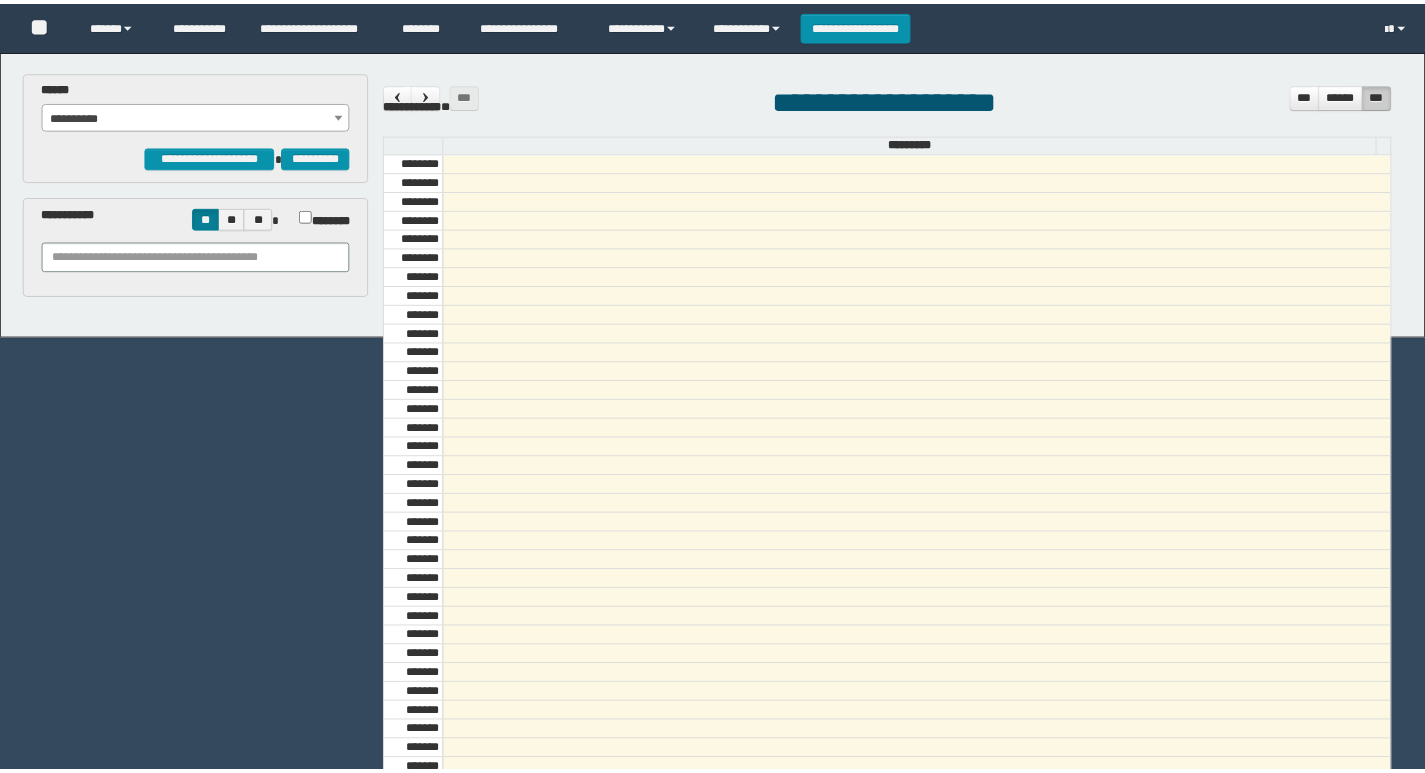 scroll, scrollTop: 0, scrollLeft: 0, axis: both 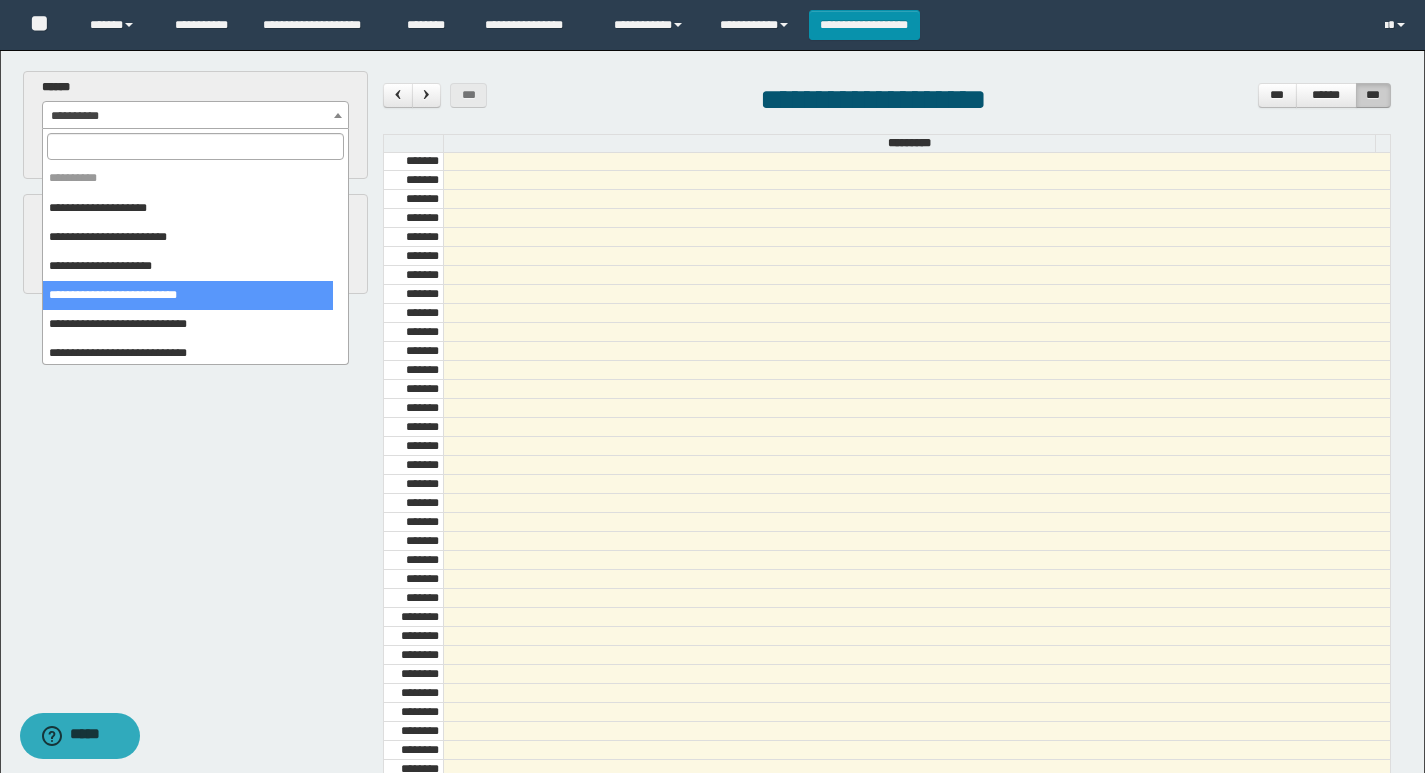 select on "******" 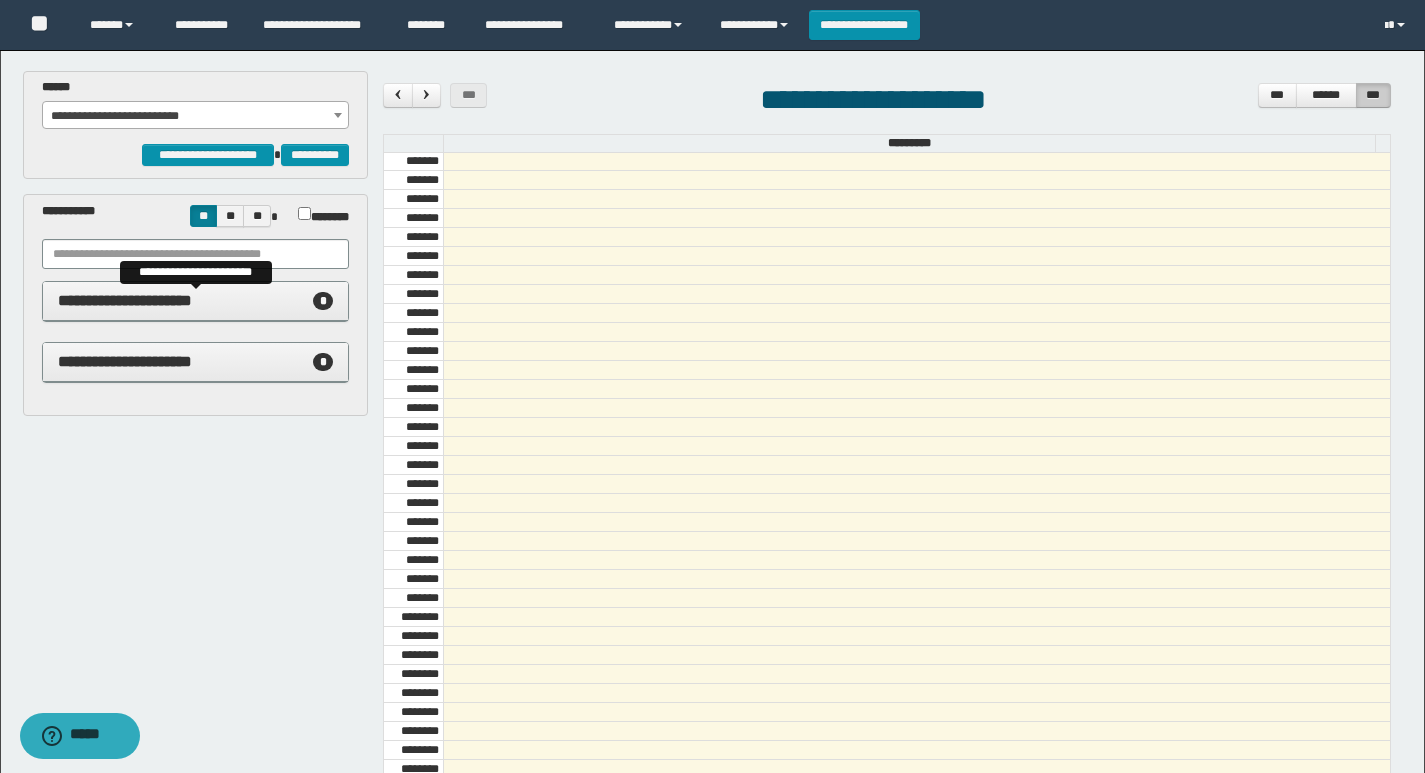 click on "**********" at bounding box center (125, 300) 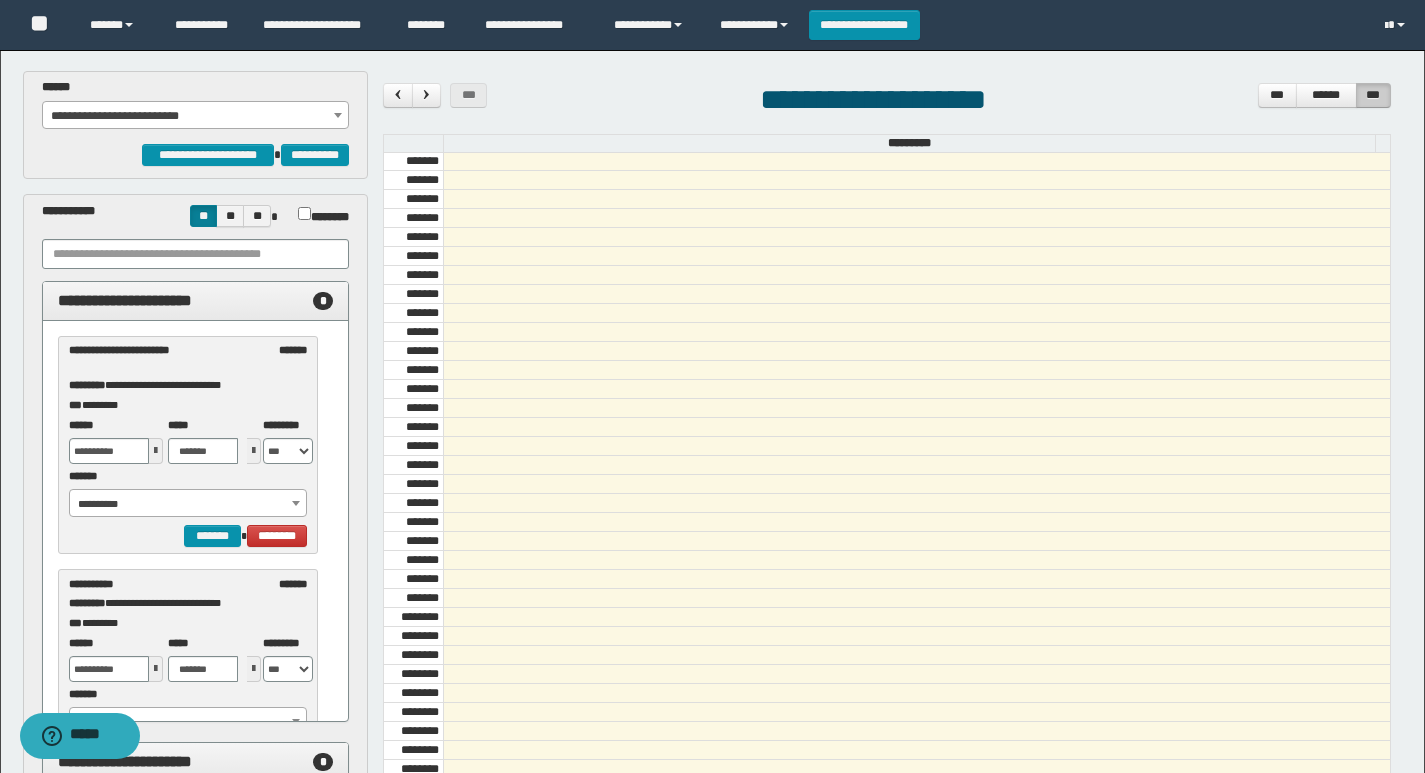click on "**********" at bounding box center [196, 116] 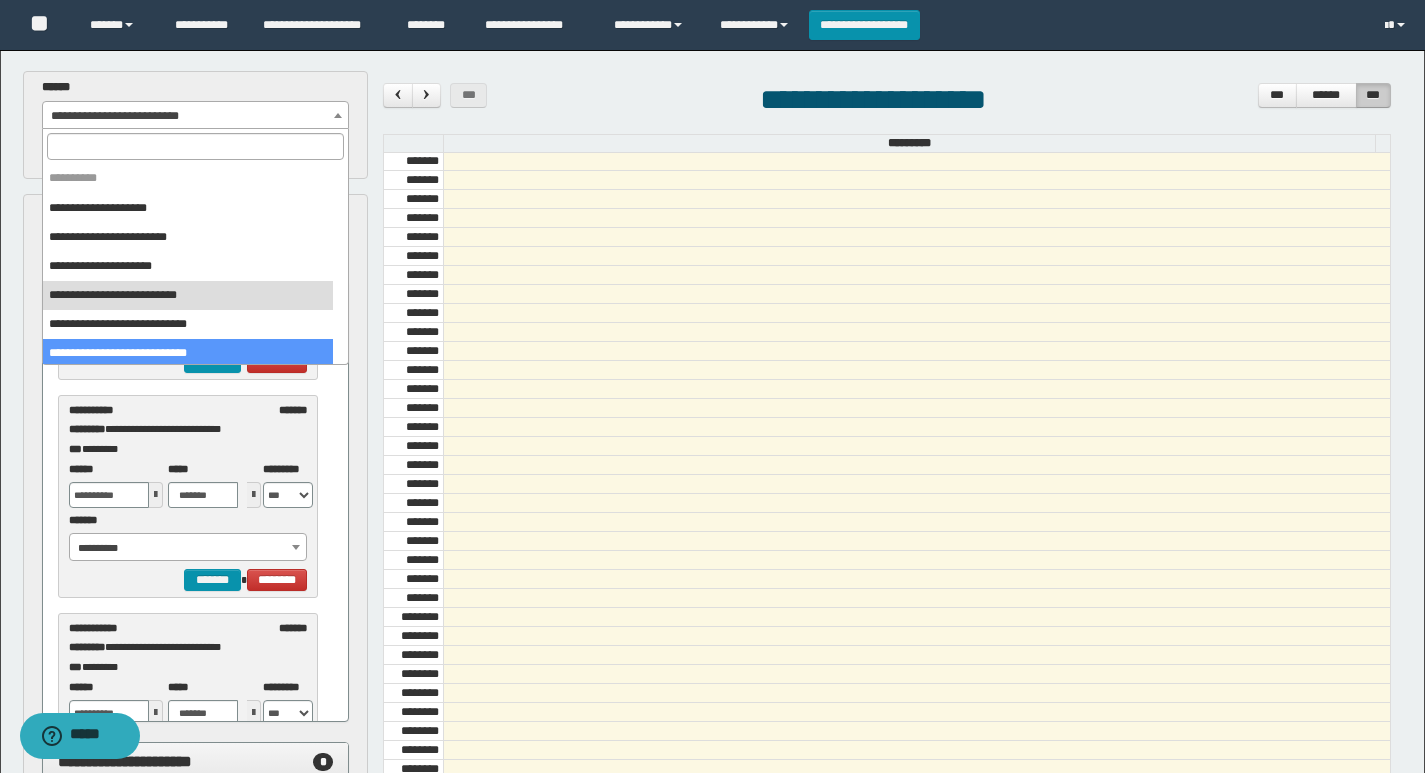 scroll, scrollTop: 200, scrollLeft: 0, axis: vertical 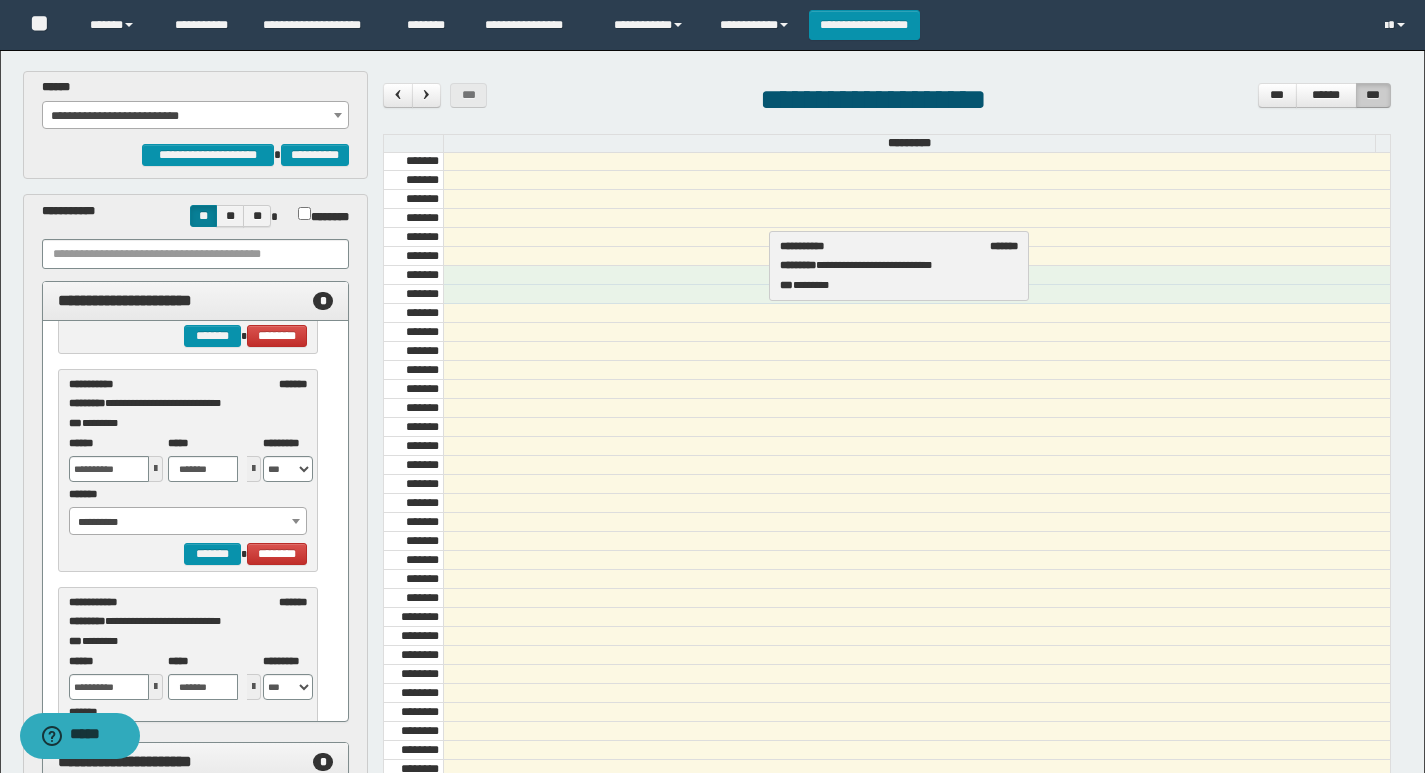 drag, startPoint x: 138, startPoint y: 412, endPoint x: 849, endPoint y: 273, distance: 724.4598 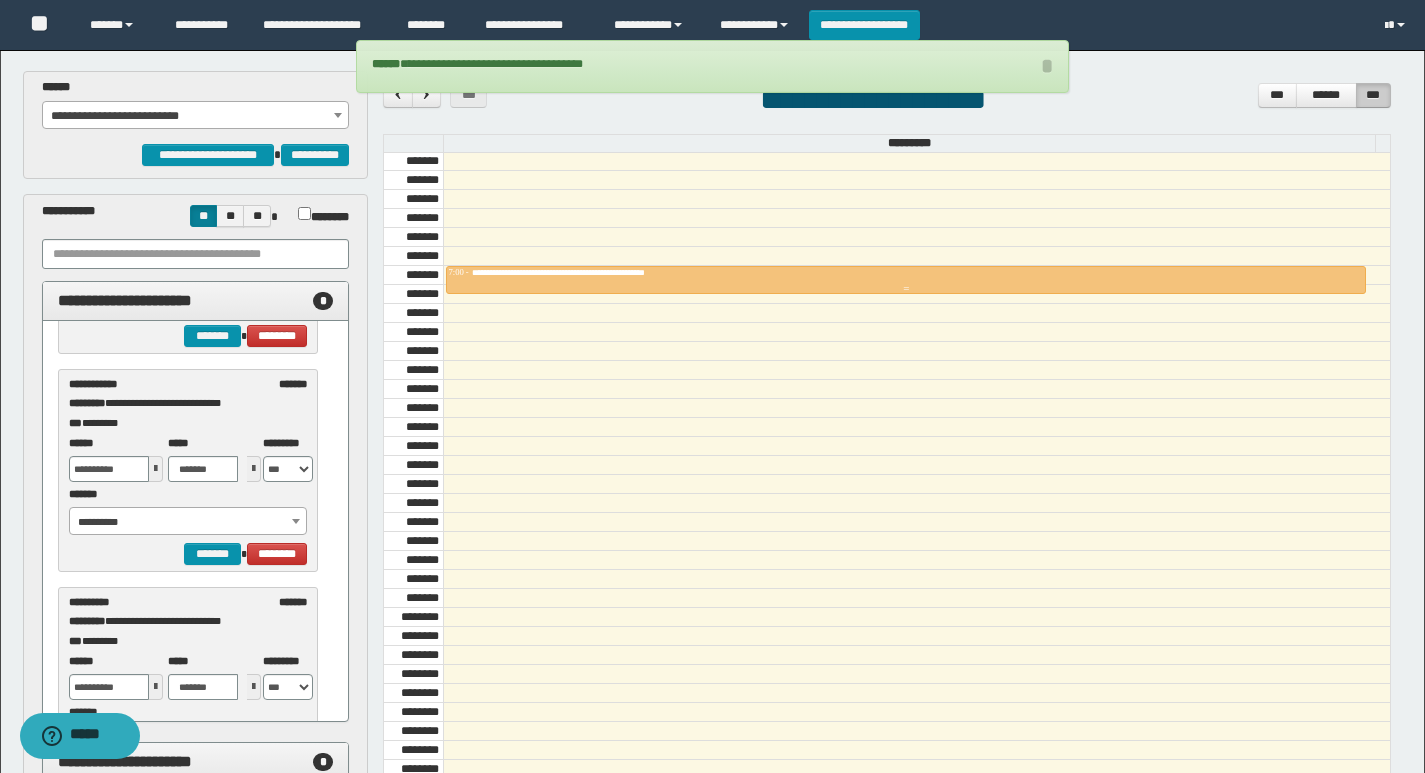 click on "**********" at bounding box center (589, 272) 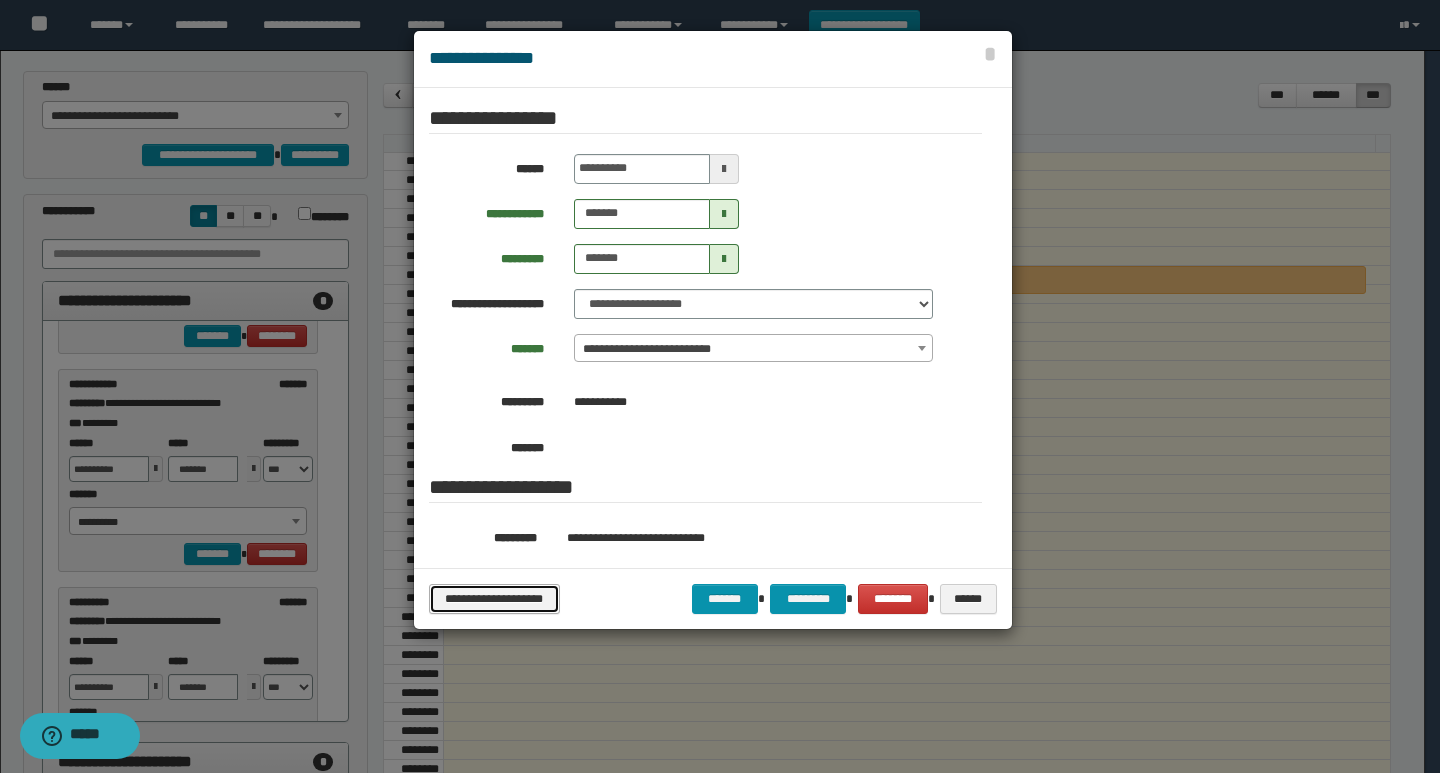 drag, startPoint x: 528, startPoint y: 601, endPoint x: 854, endPoint y: 475, distance: 349.5025 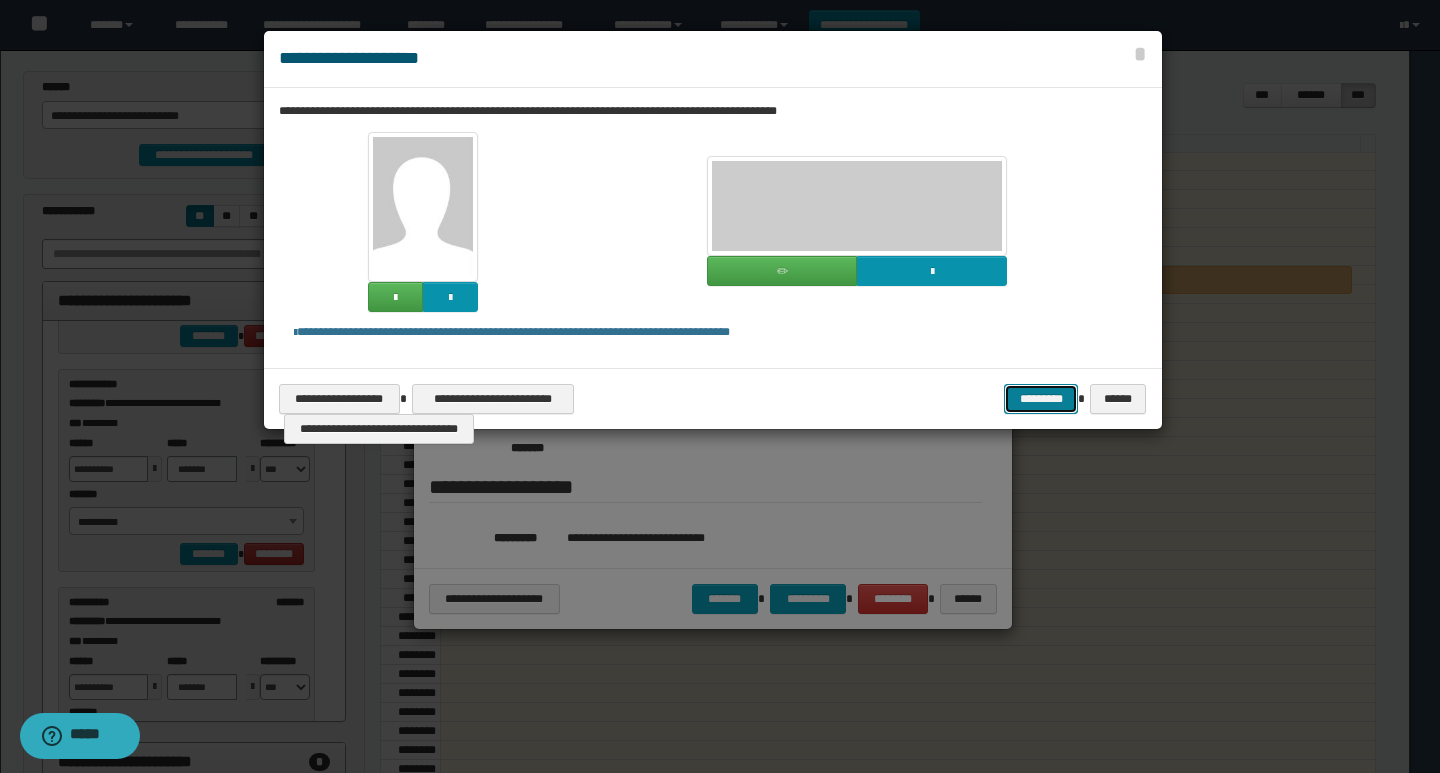 click on "*********" at bounding box center (1041, 399) 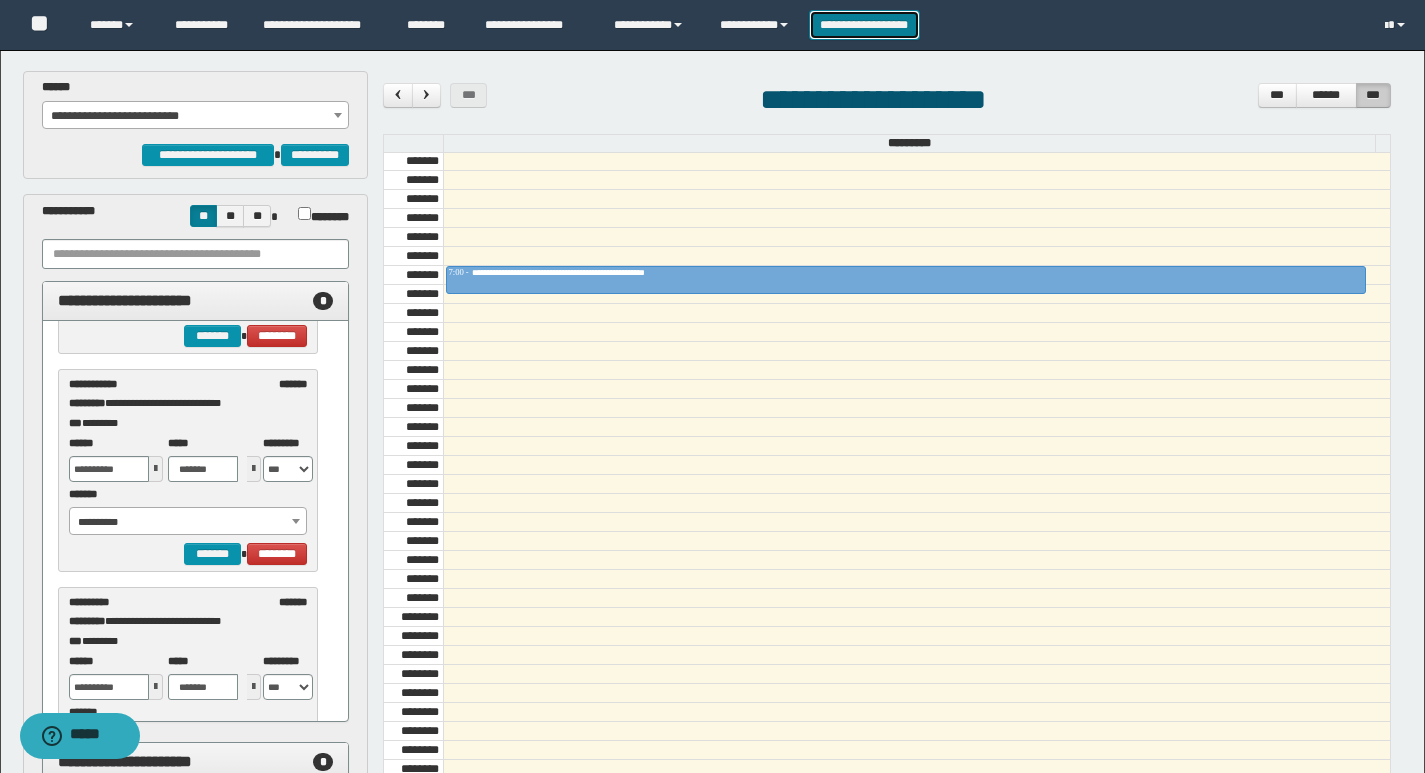 click on "**********" at bounding box center (864, 25) 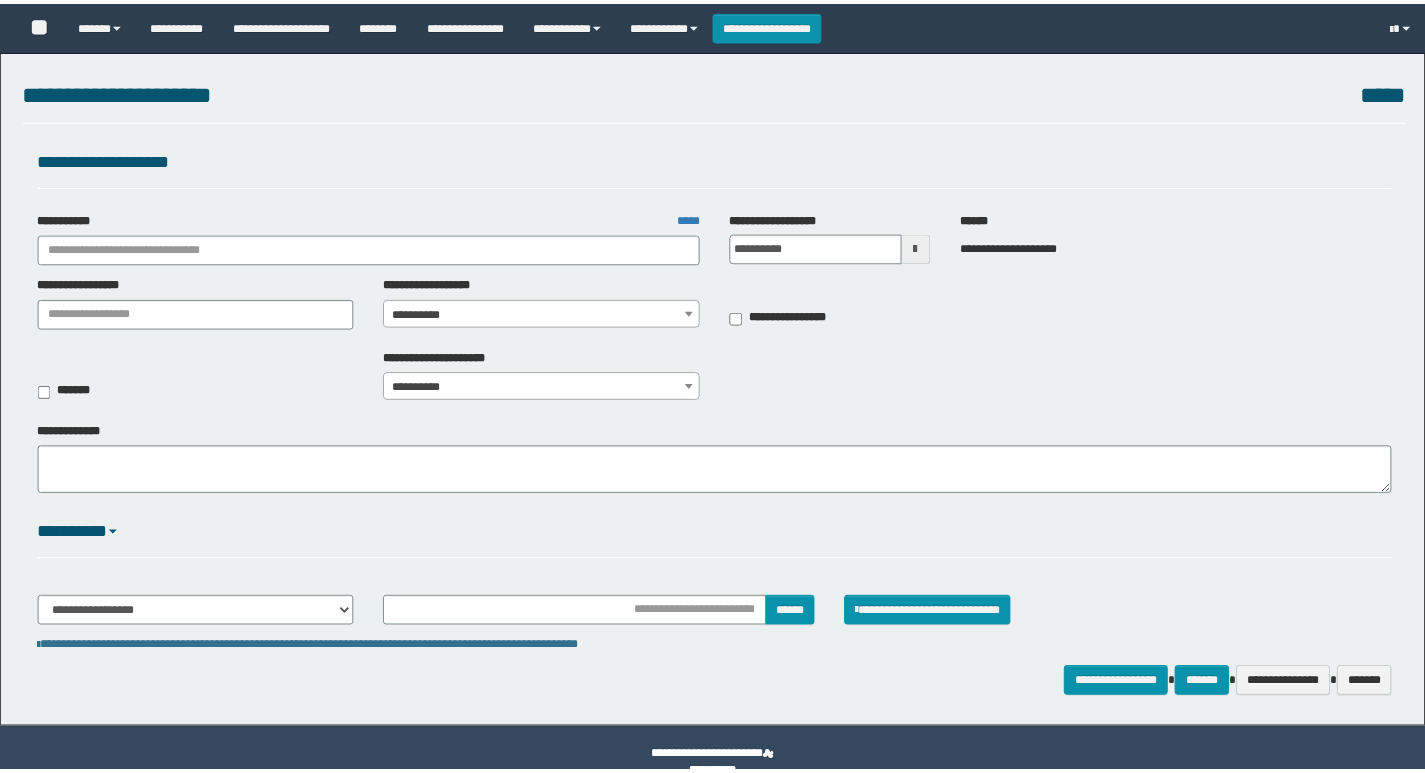 scroll, scrollTop: 0, scrollLeft: 0, axis: both 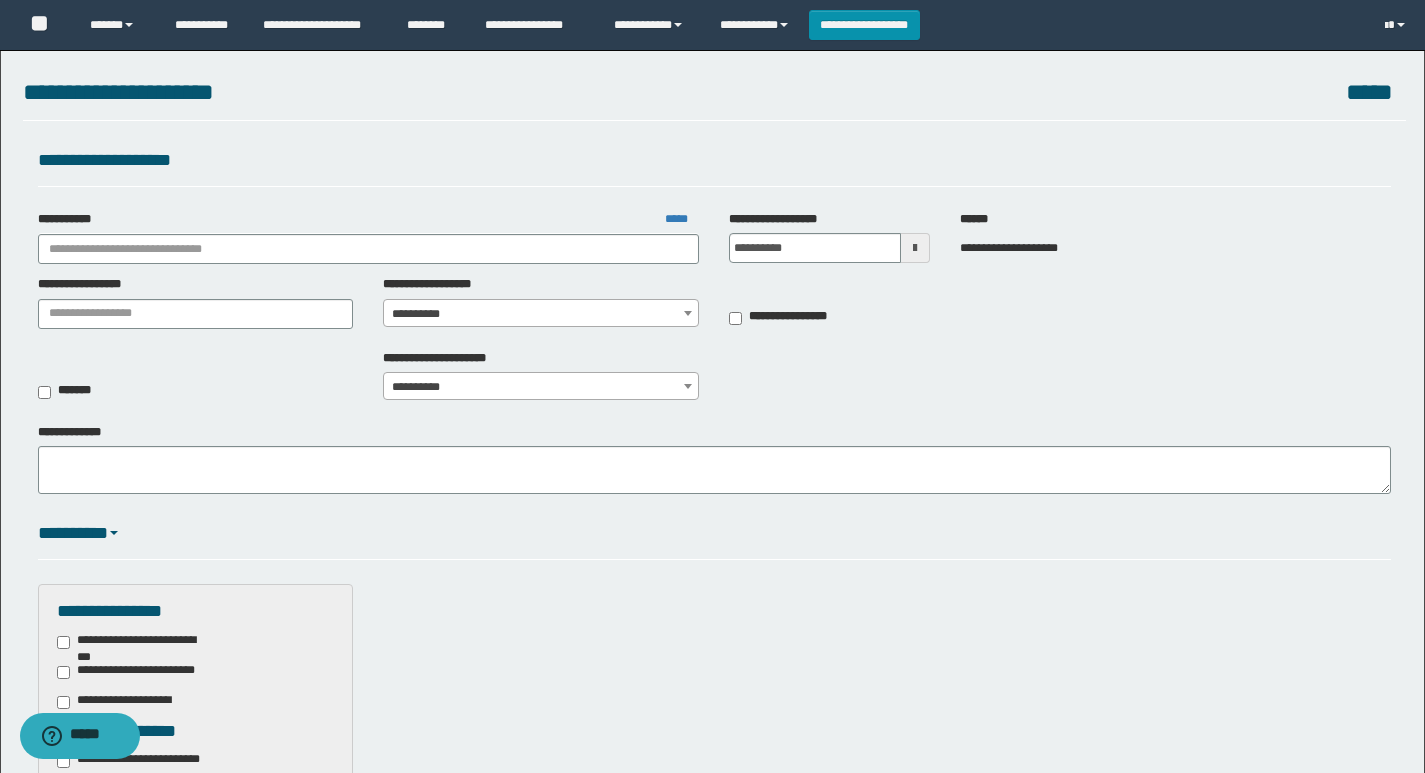 drag, startPoint x: 276, startPoint y: 227, endPoint x: 272, endPoint y: 242, distance: 15.524175 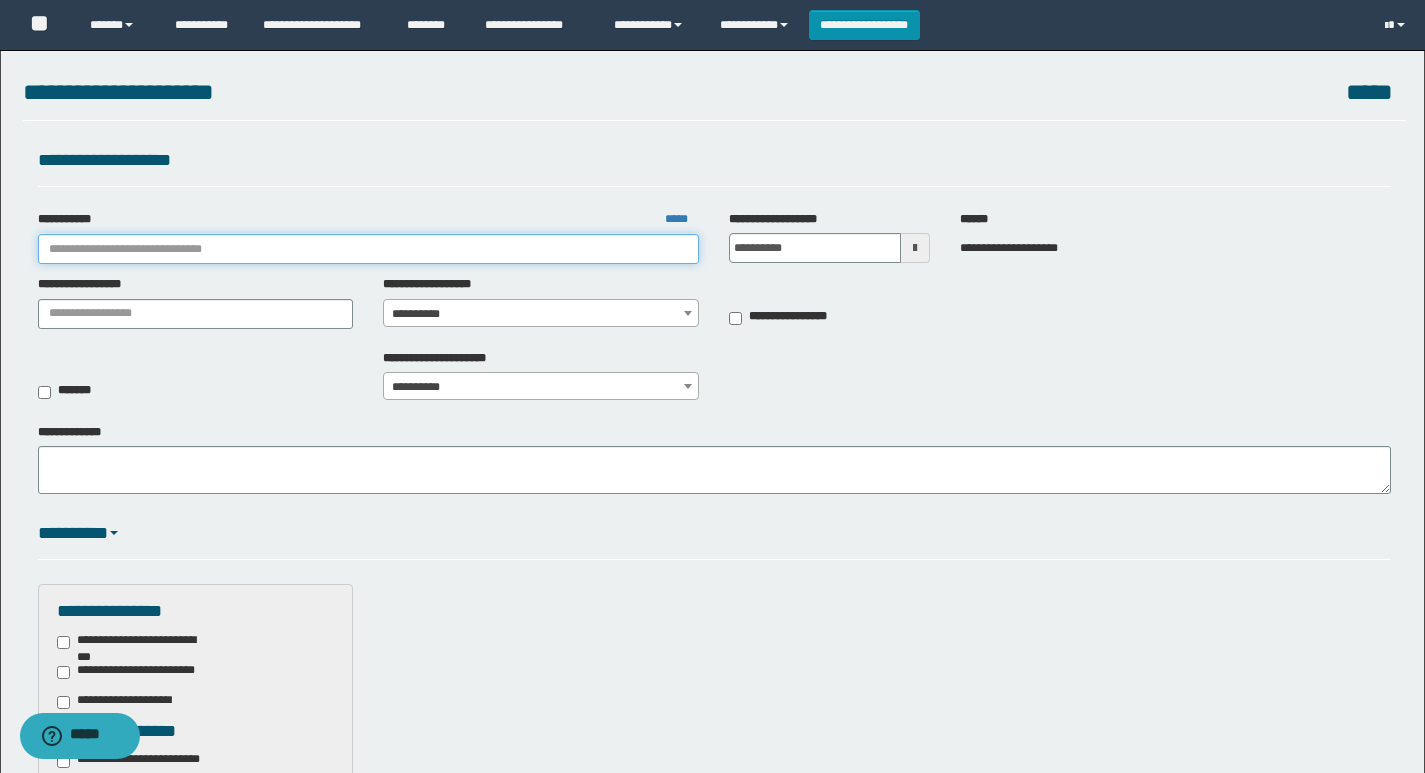 click on "**********" at bounding box center [369, 249] 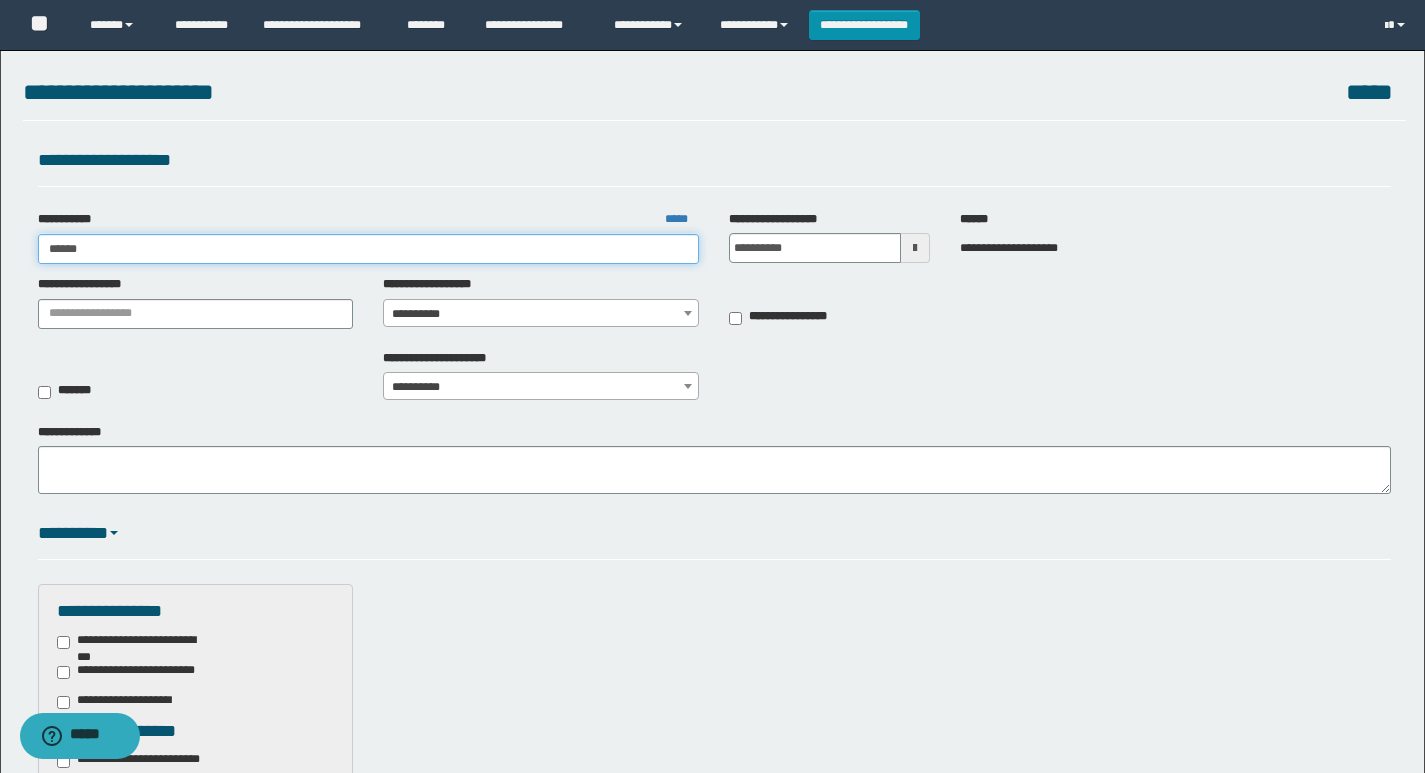 type on "*******" 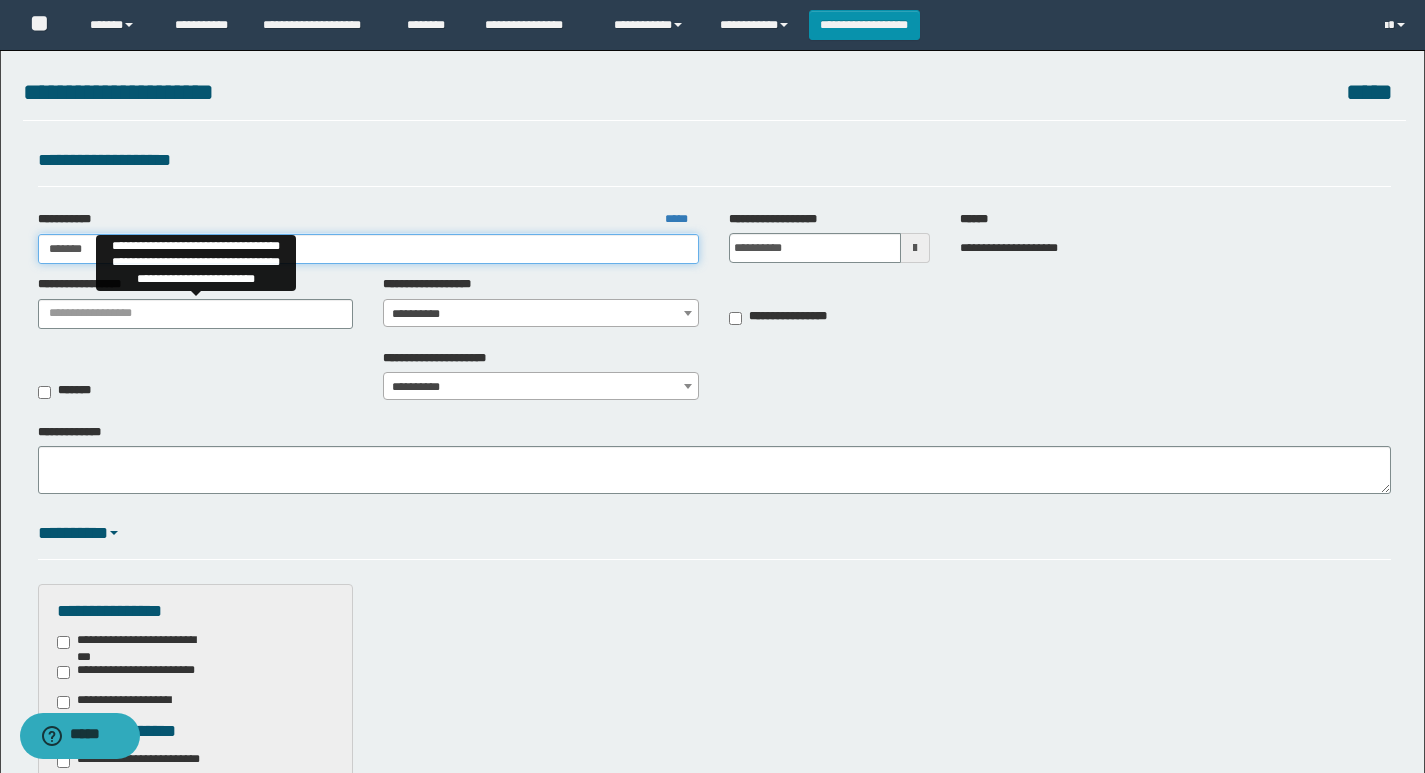 type on "*******" 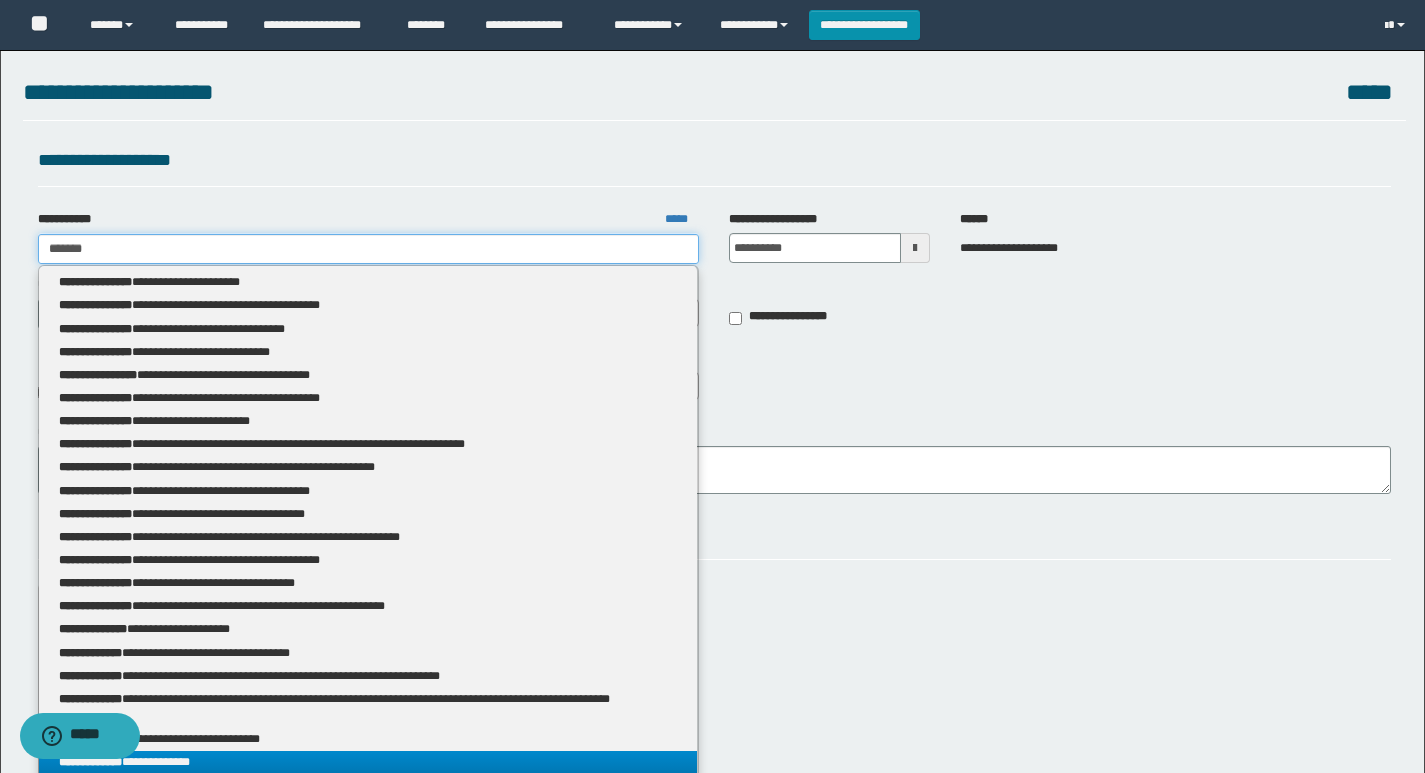type on "*******" 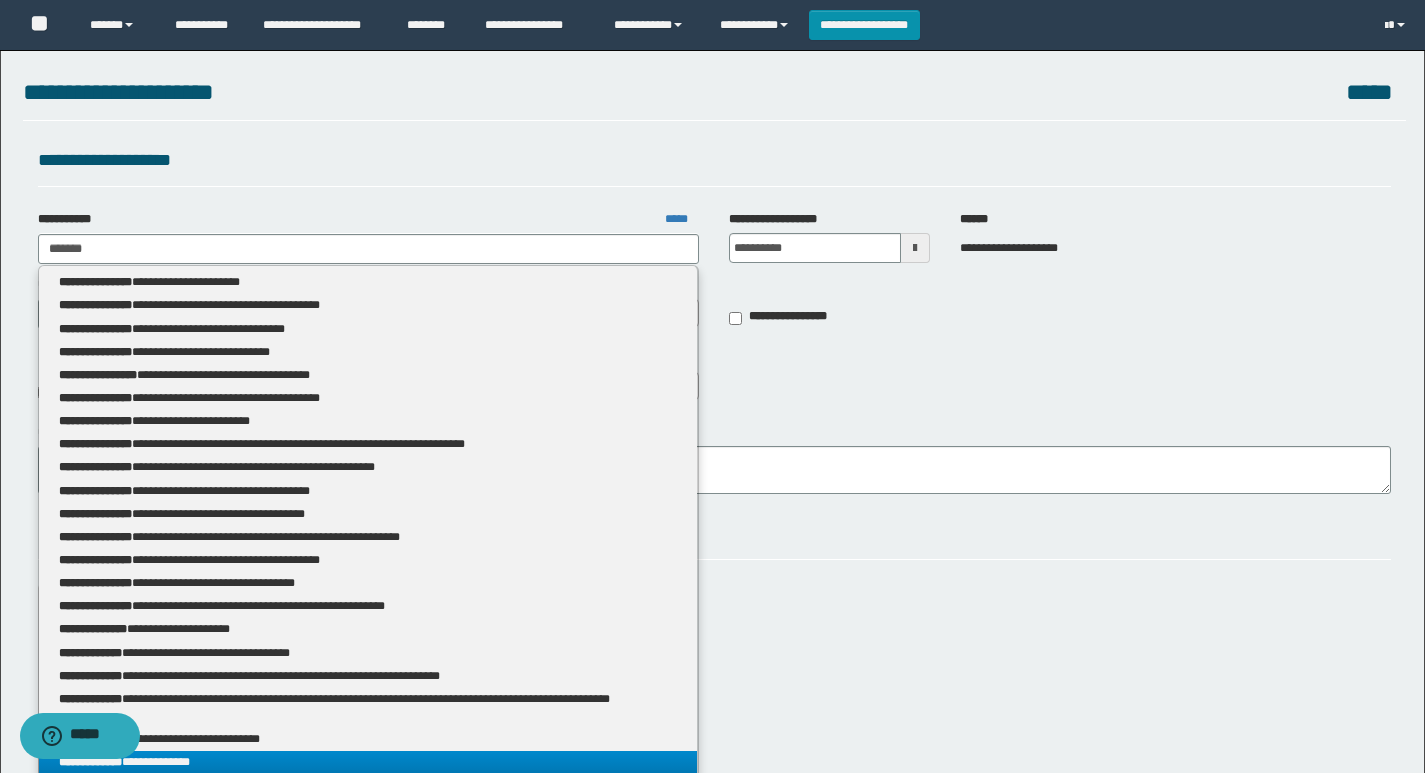 click on "**********" at bounding box center [368, 762] 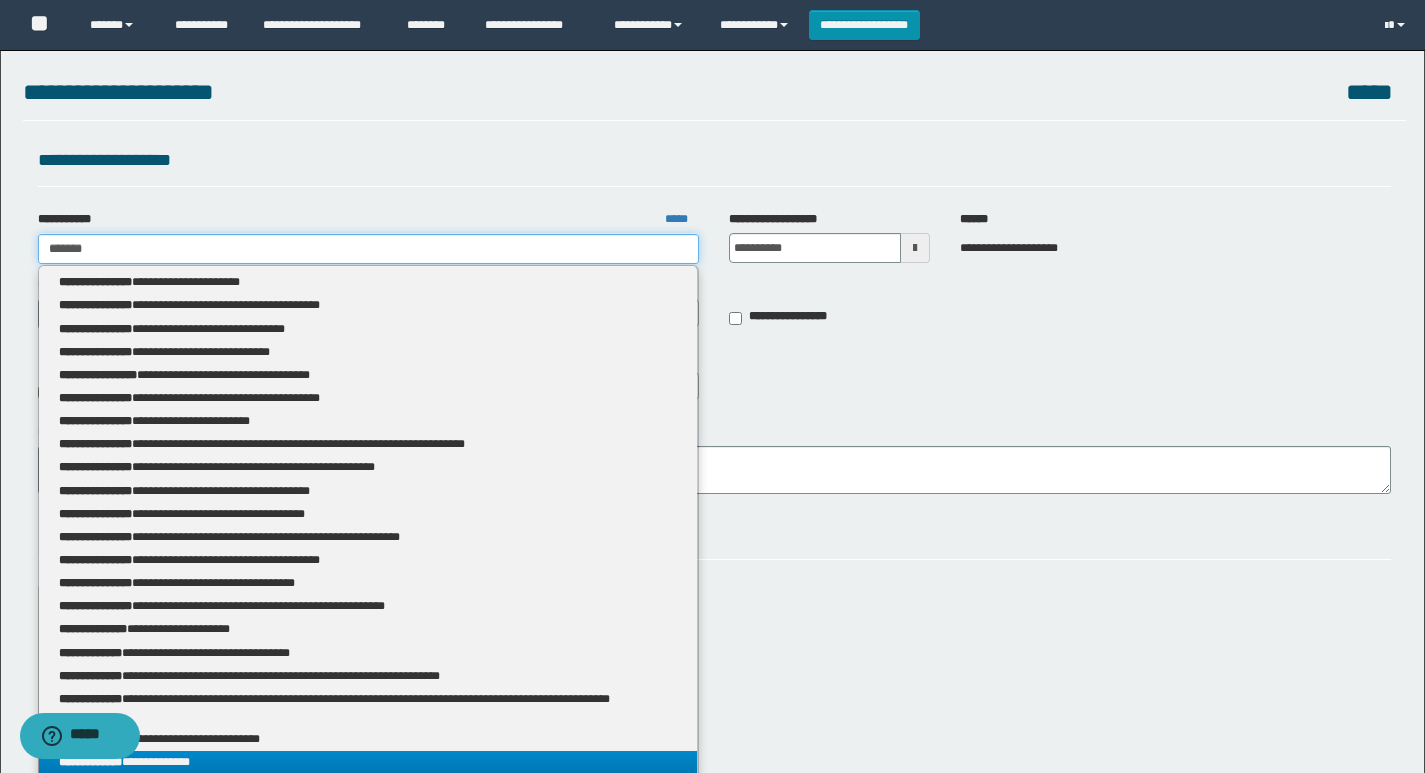 type 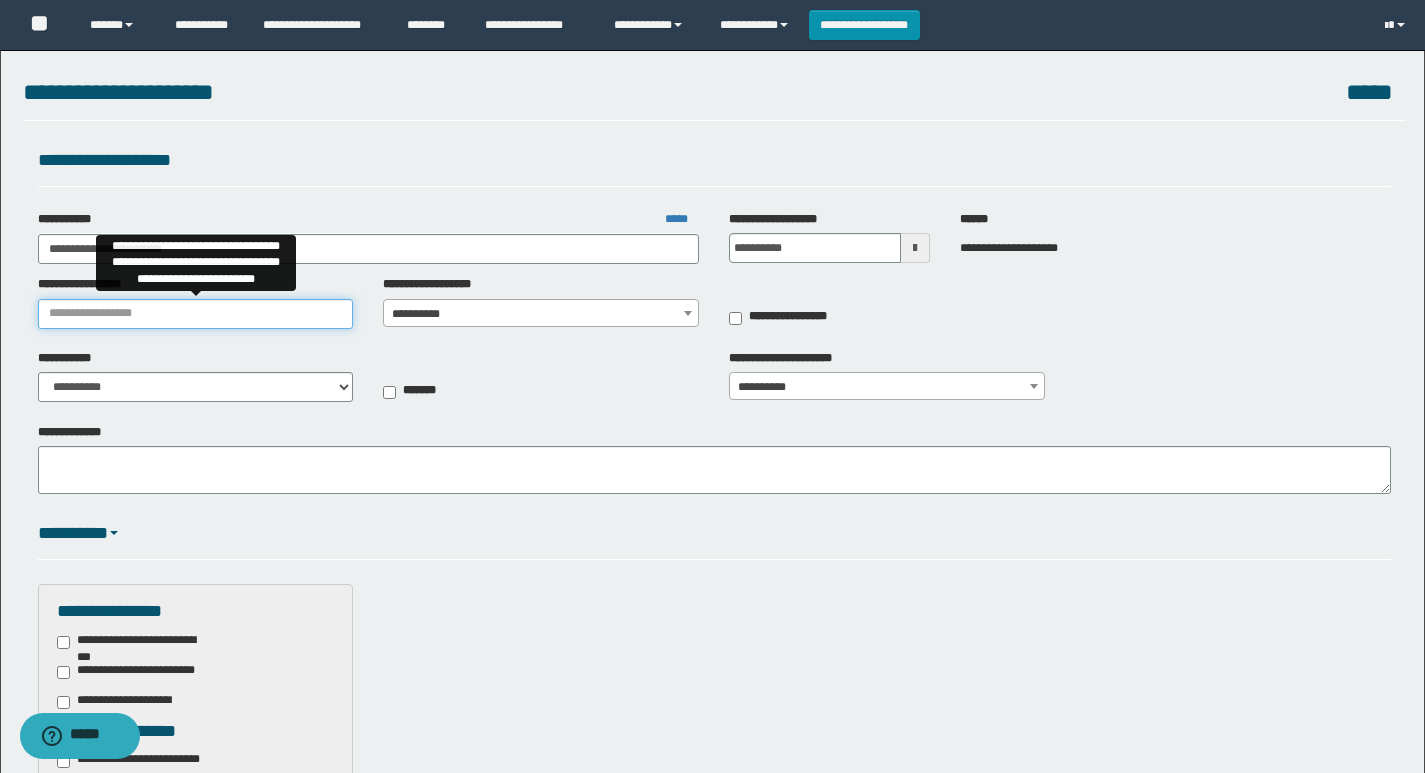 click on "**********" at bounding box center [196, 314] 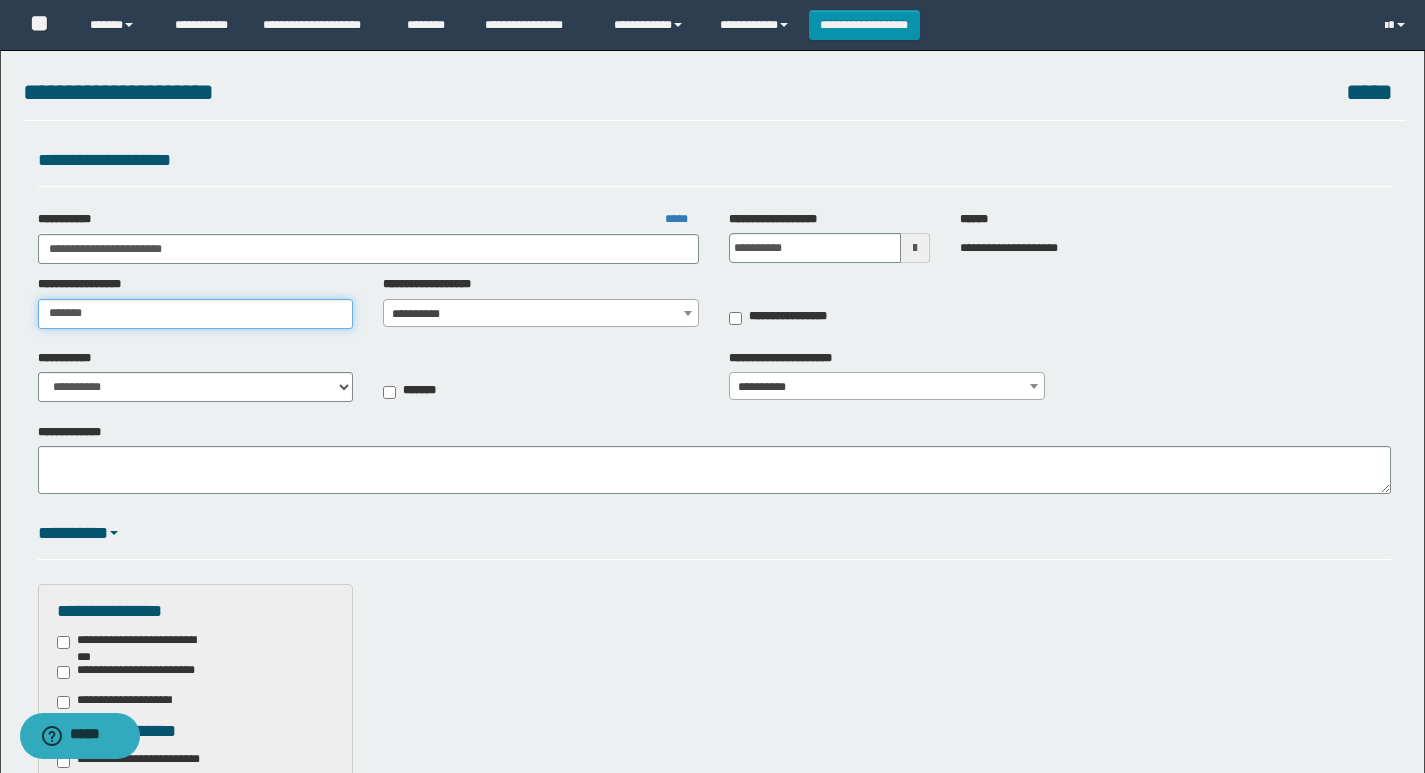 type on "**********" 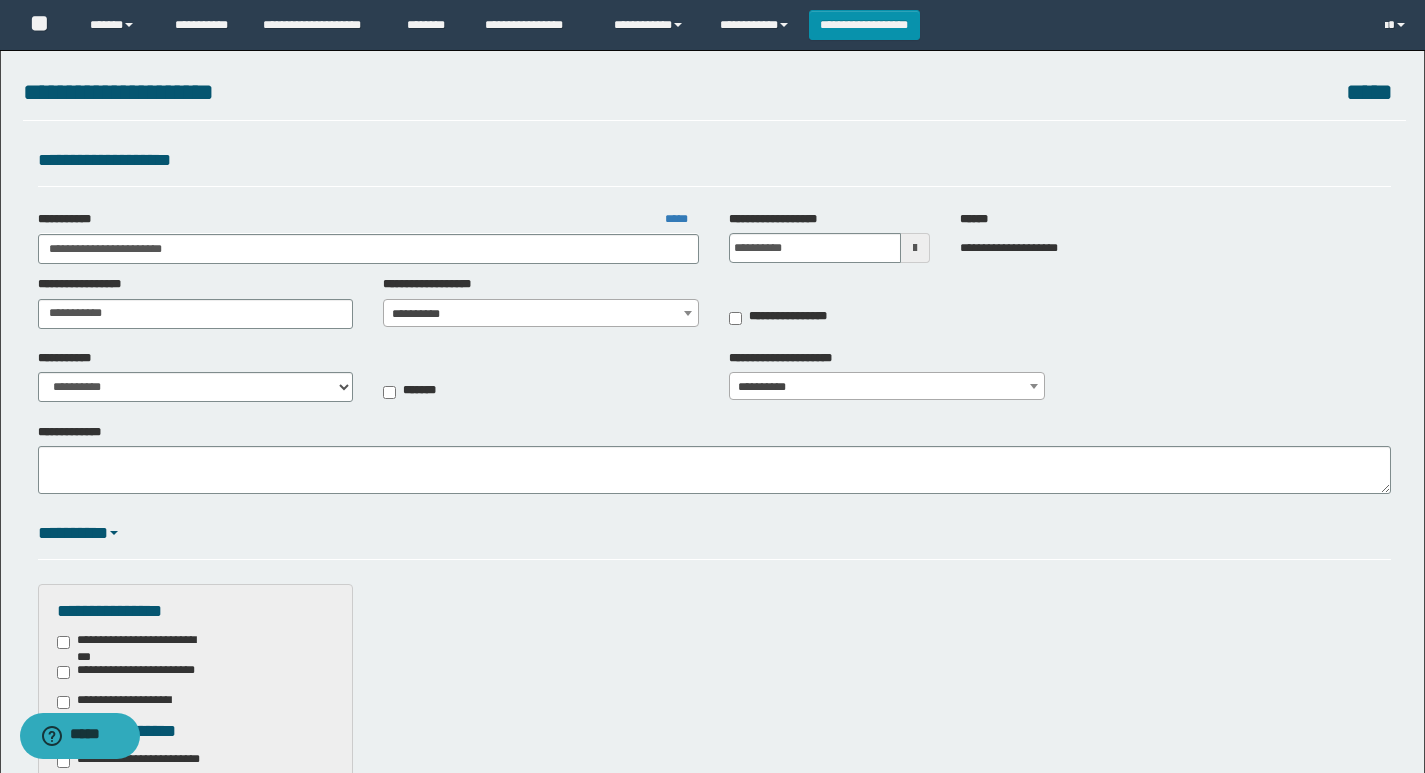 click on "**********" at bounding box center (541, 301) 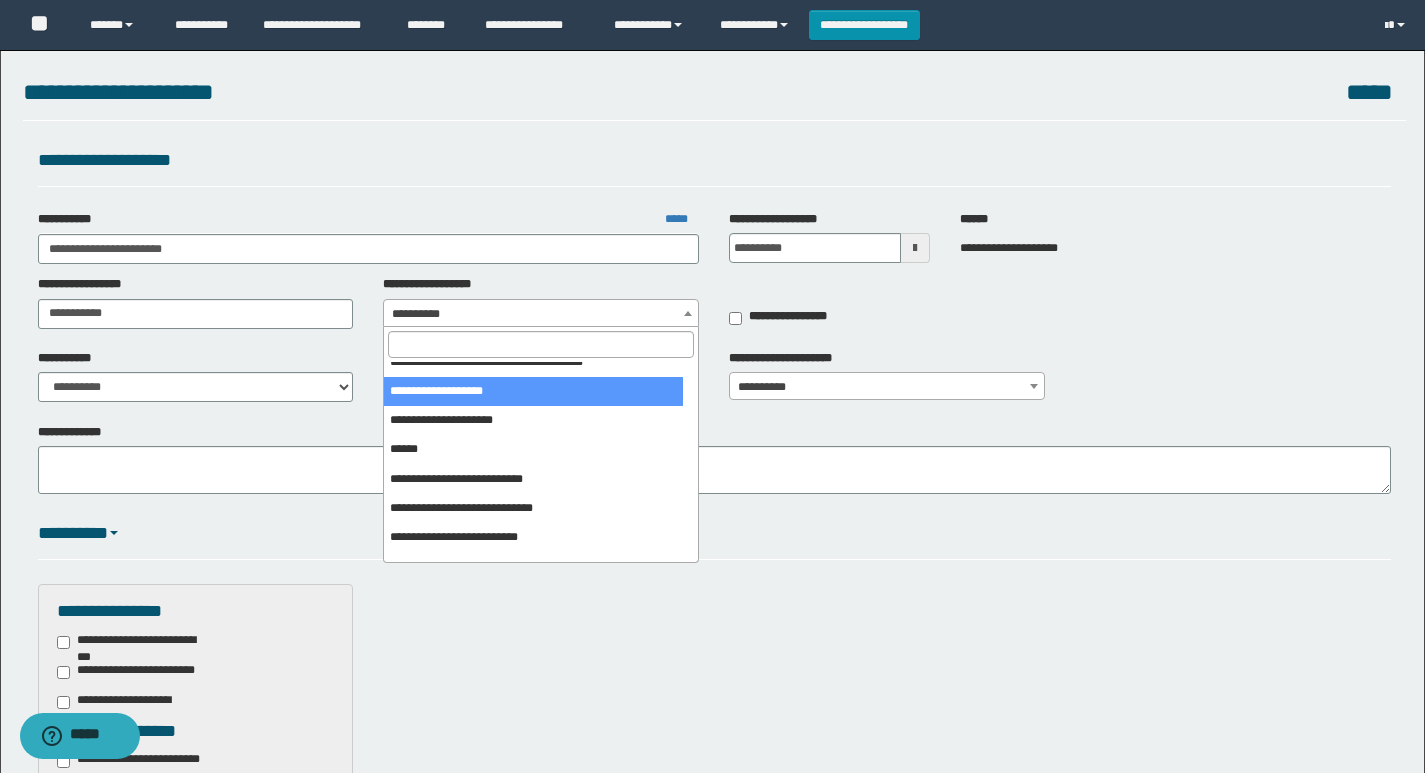 scroll, scrollTop: 100, scrollLeft: 0, axis: vertical 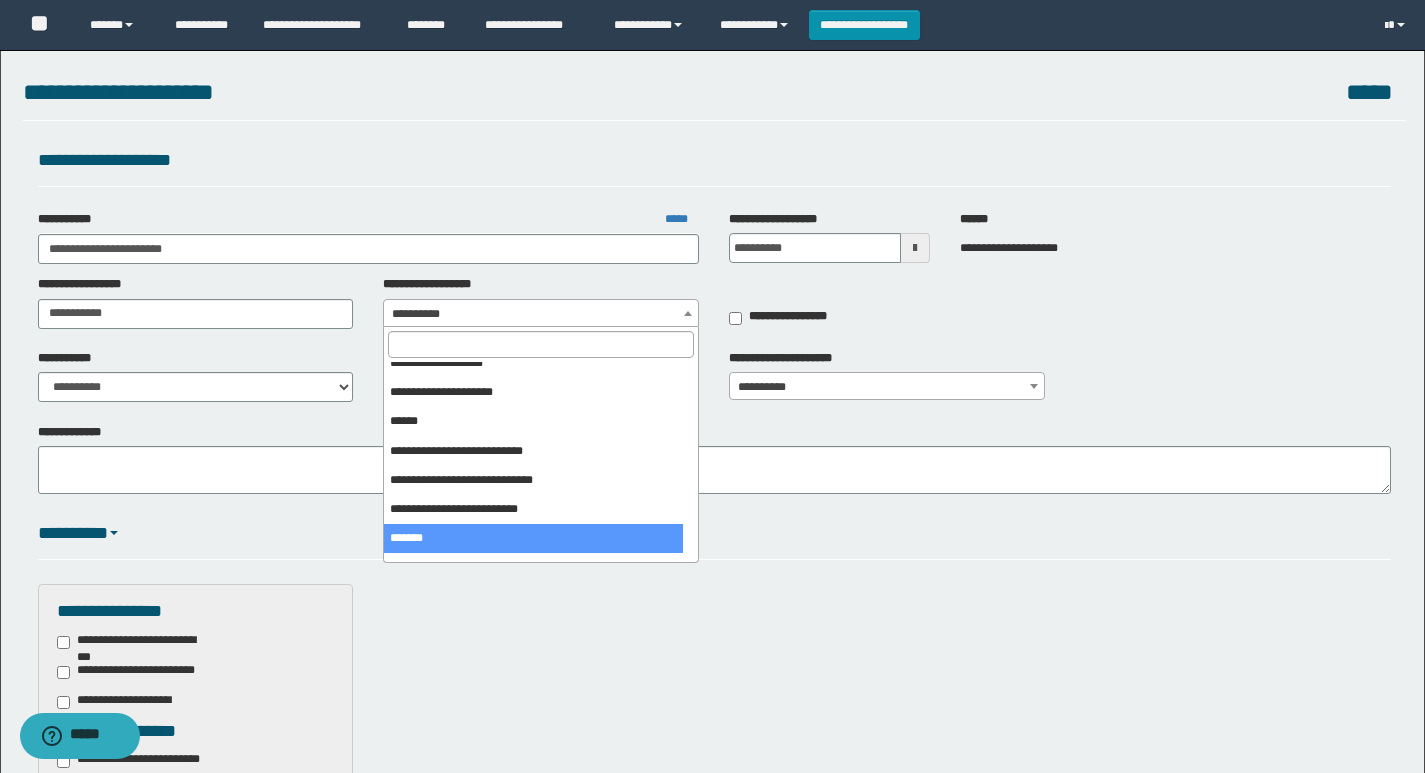 select on "***" 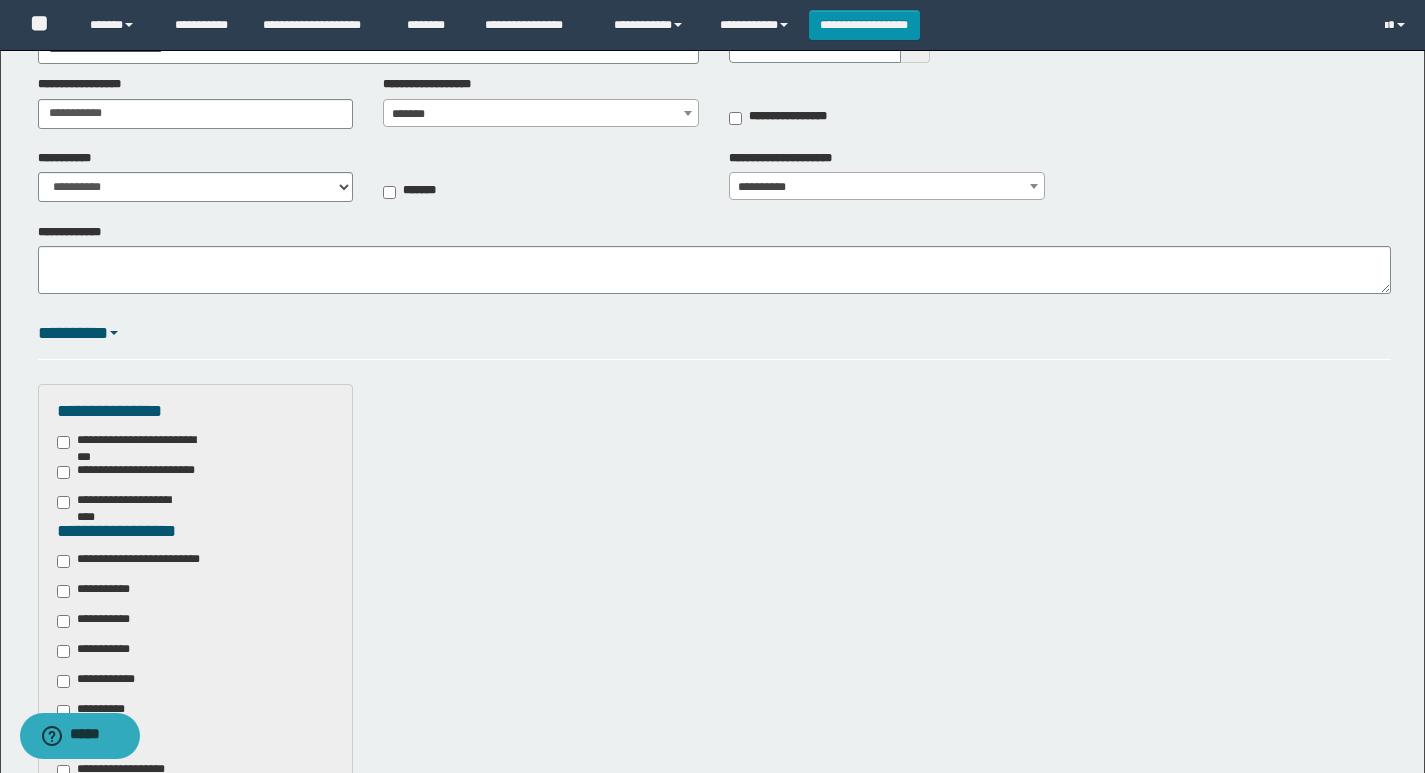 click on "**********" at bounding box center (143, 561) 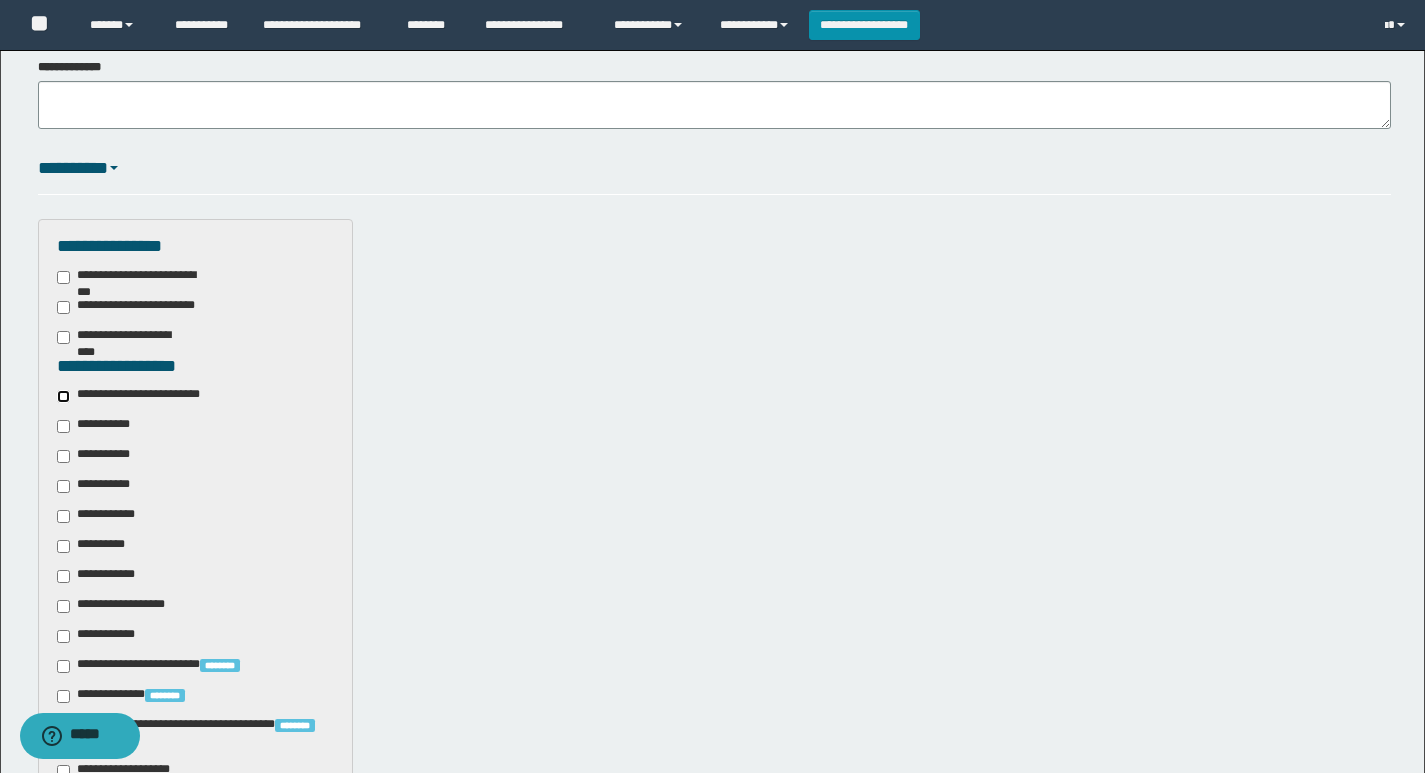 scroll, scrollTop: 400, scrollLeft: 0, axis: vertical 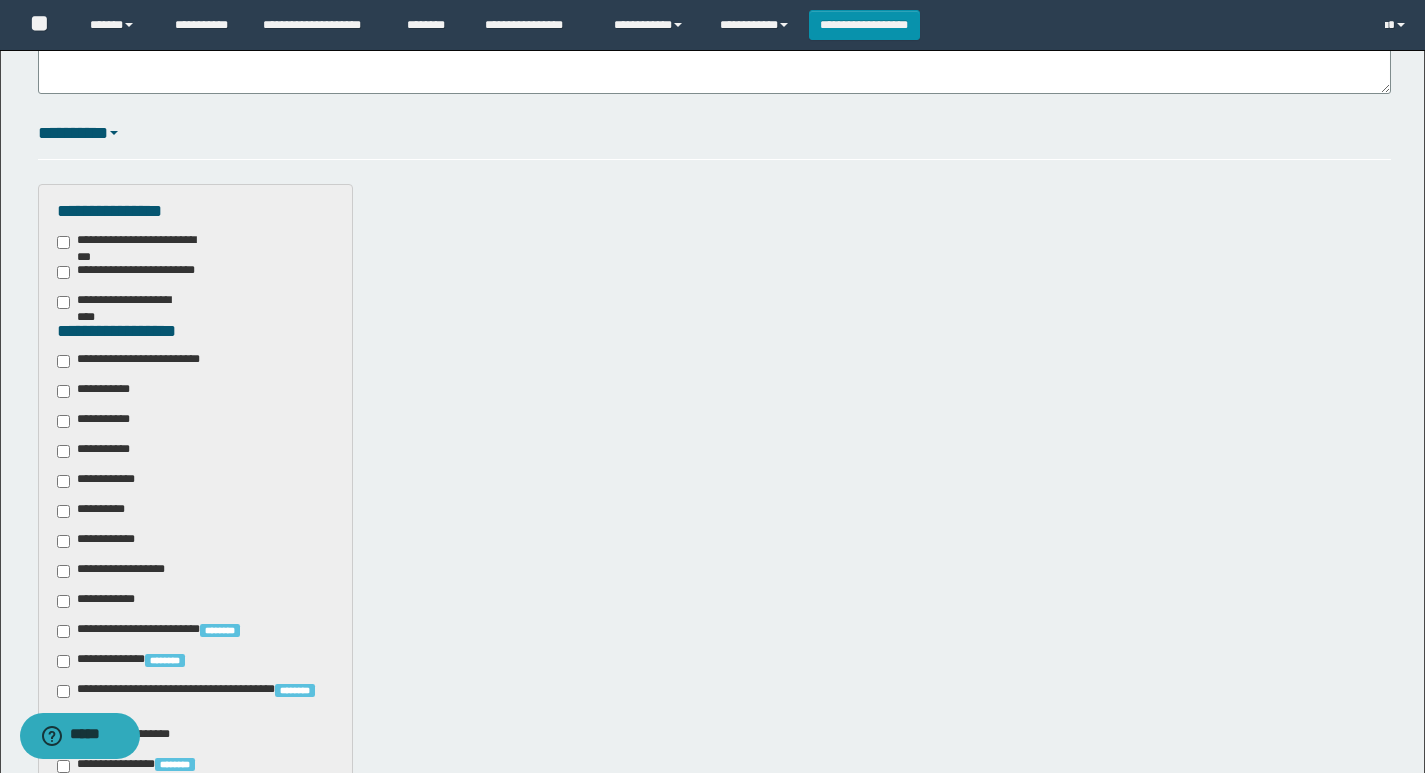 click on "**********" at bounding box center [97, 451] 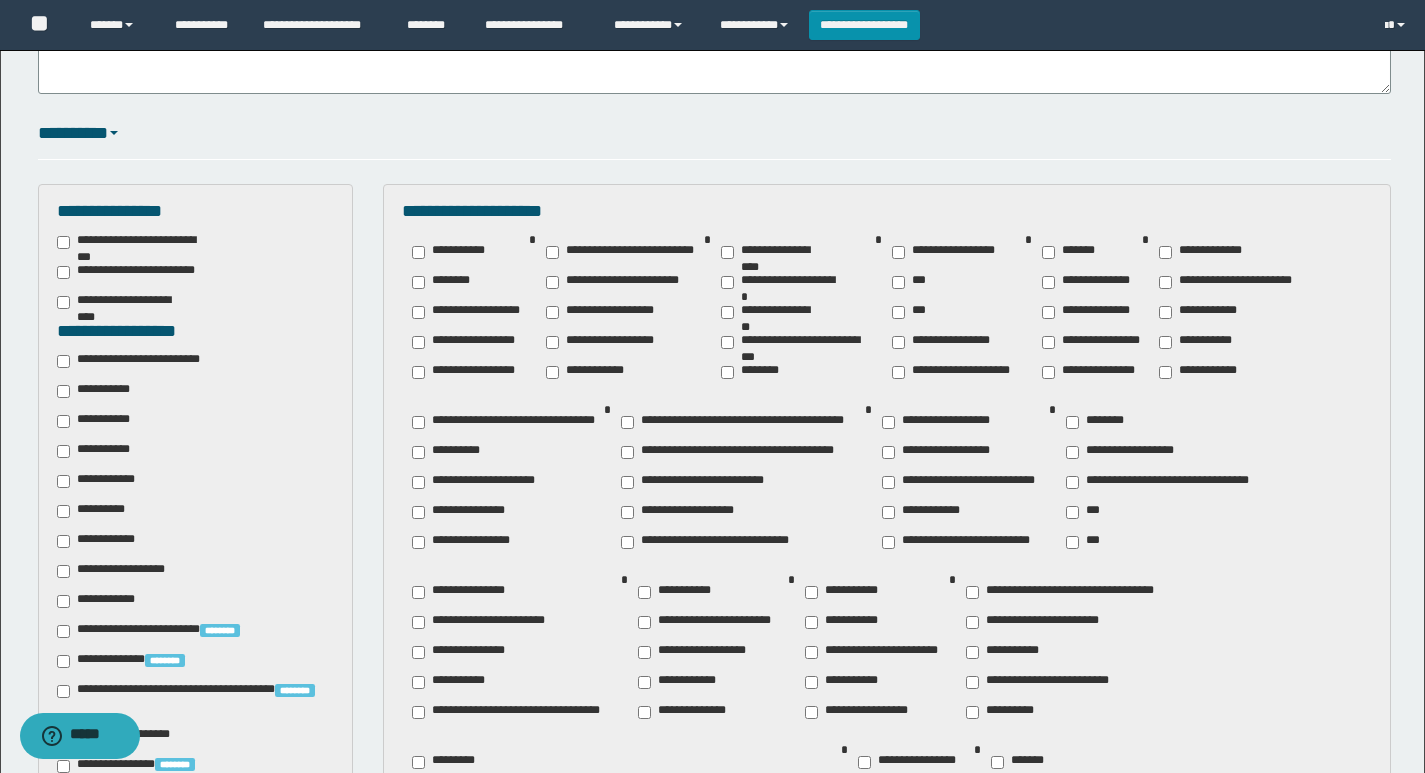 click on "**********" at bounding box center (97, 511) 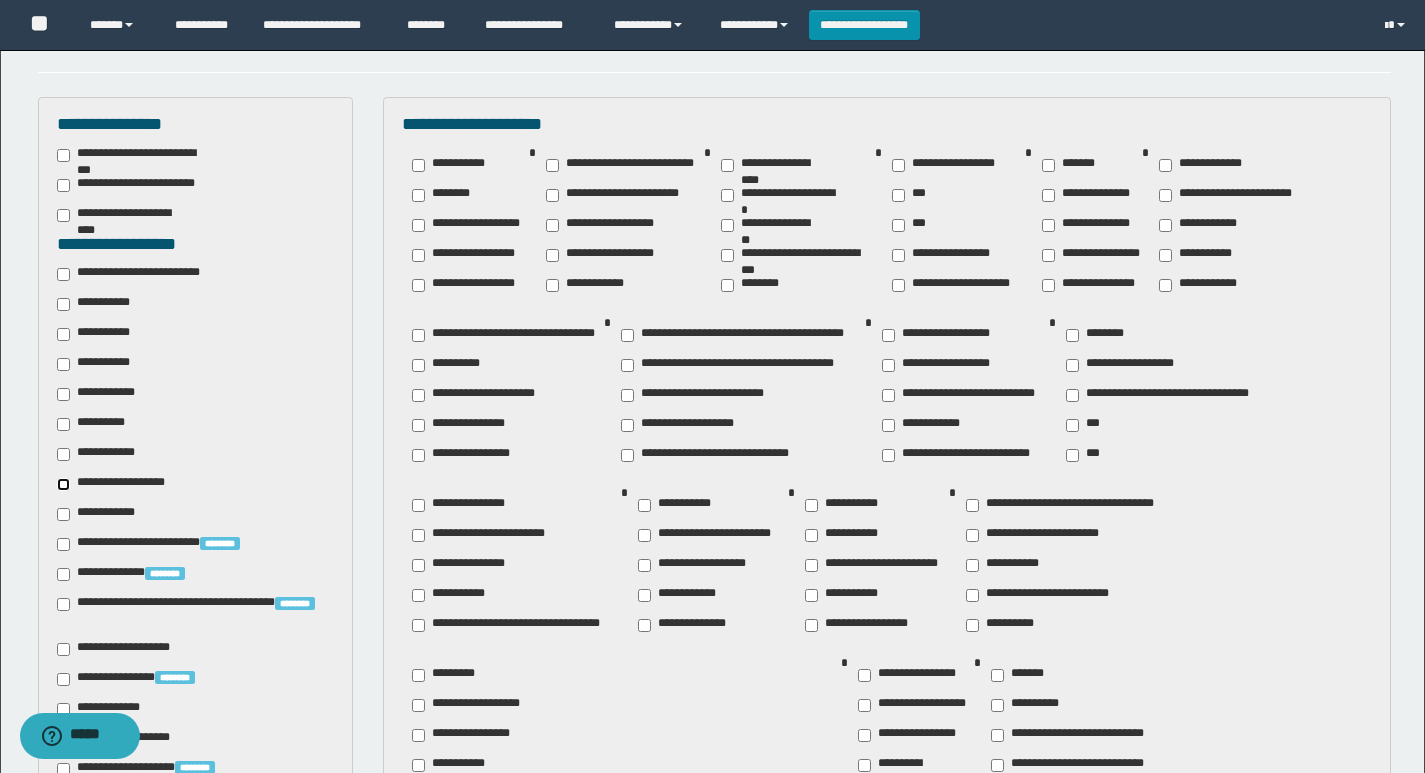 scroll, scrollTop: 700, scrollLeft: 0, axis: vertical 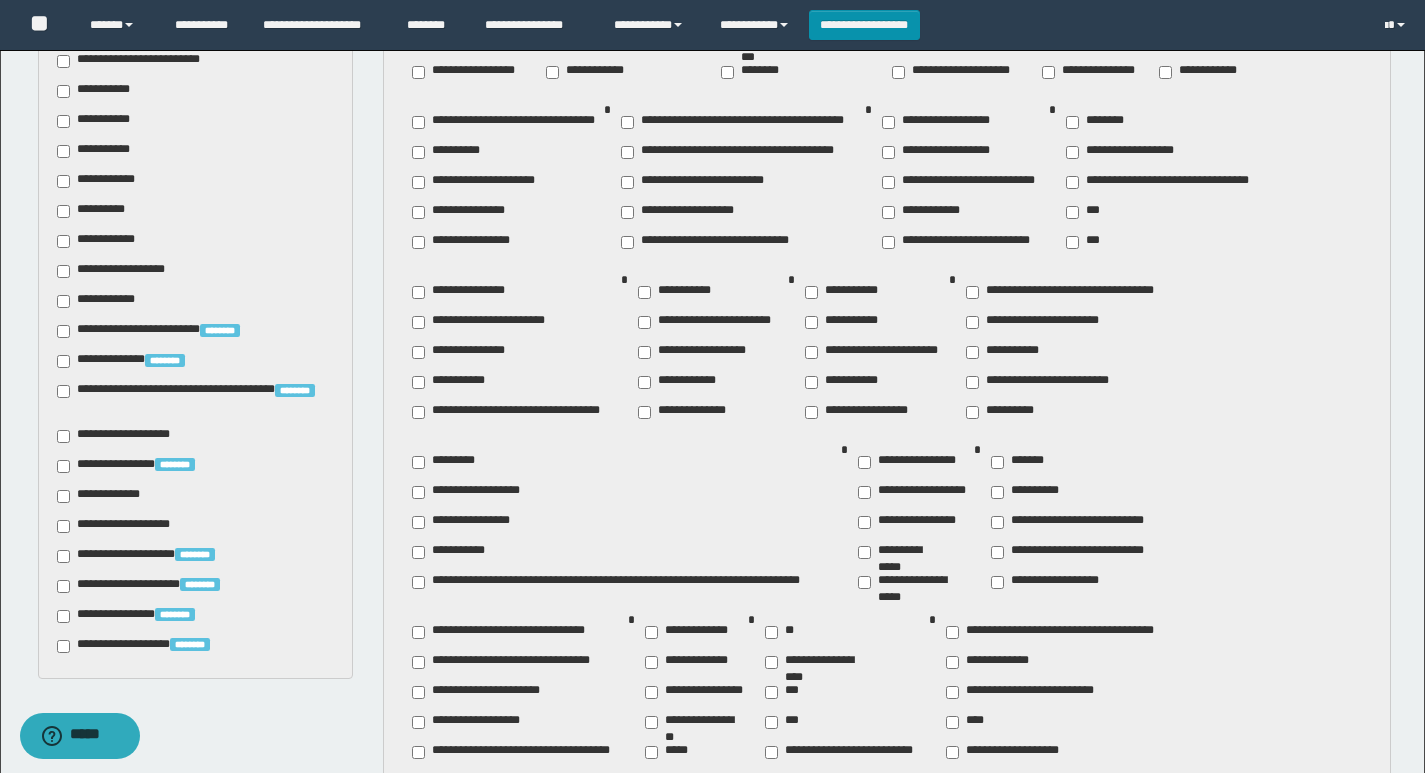 click on "**********" at bounding box center [126, 526] 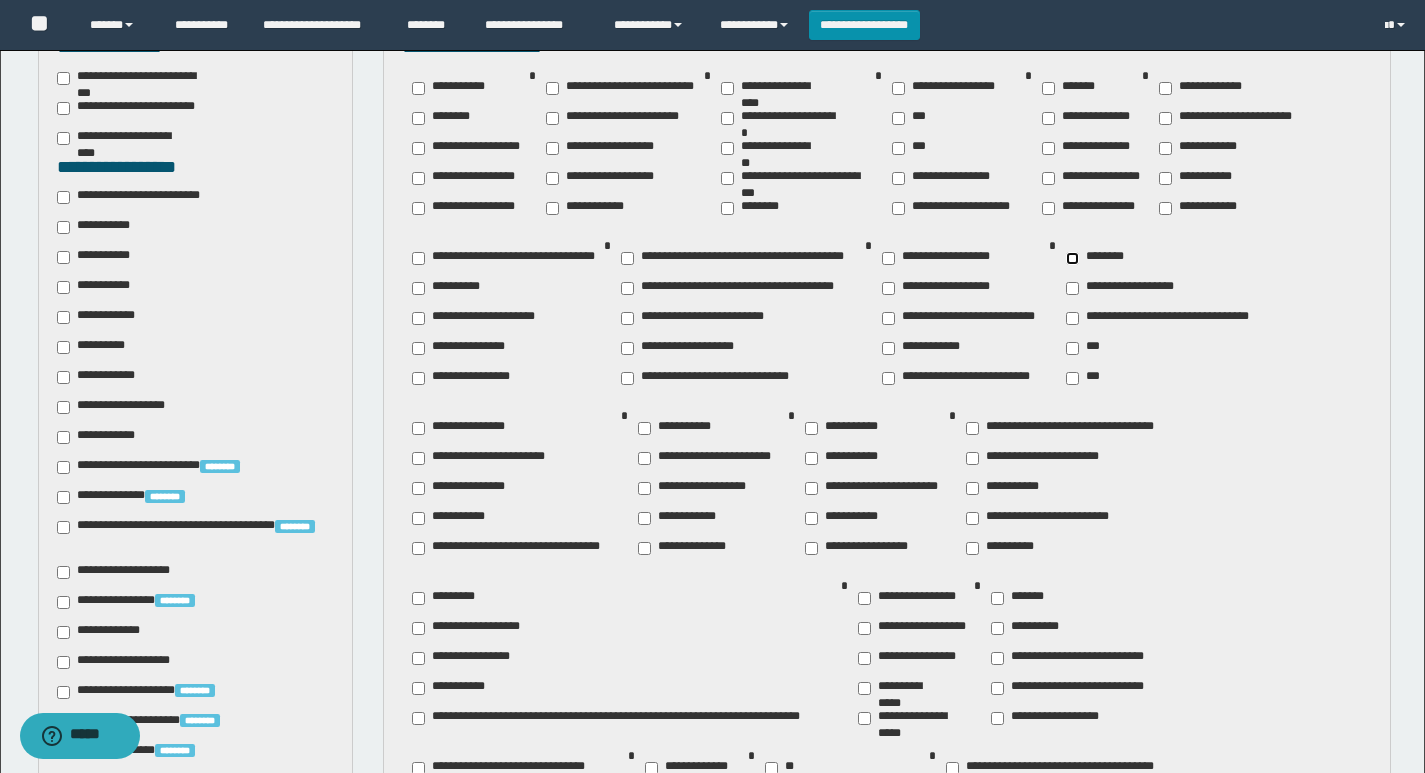 scroll, scrollTop: 600, scrollLeft: 0, axis: vertical 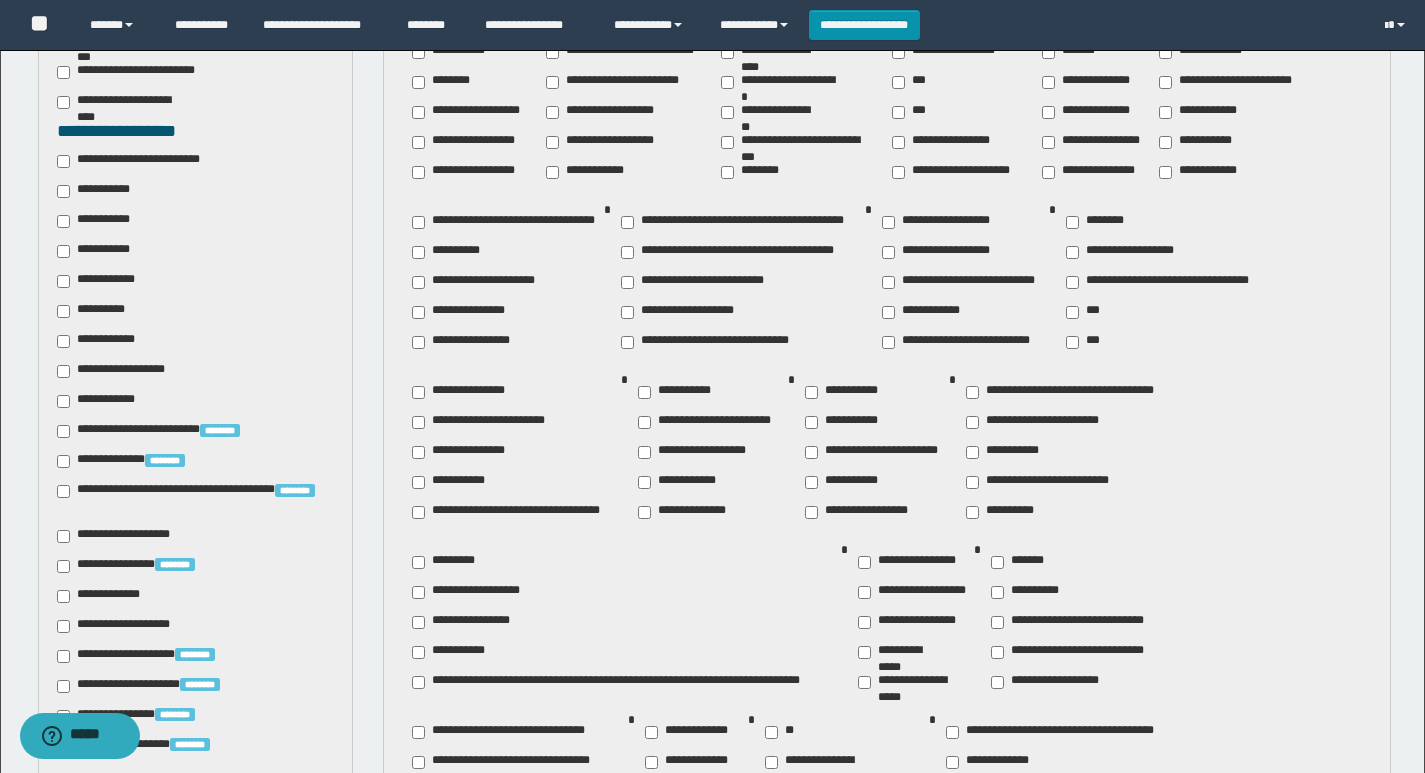 click on "**********" at bounding box center (449, 252) 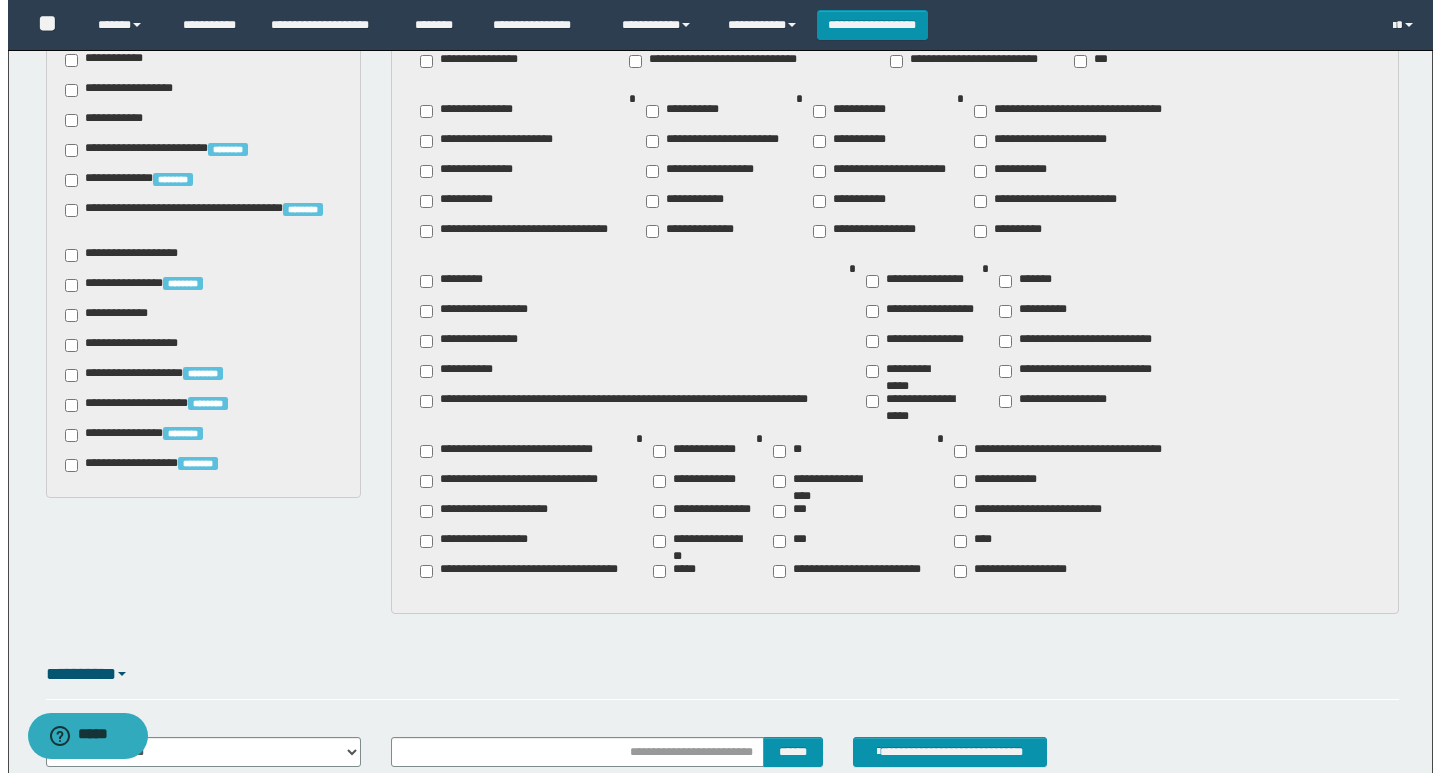 scroll, scrollTop: 900, scrollLeft: 0, axis: vertical 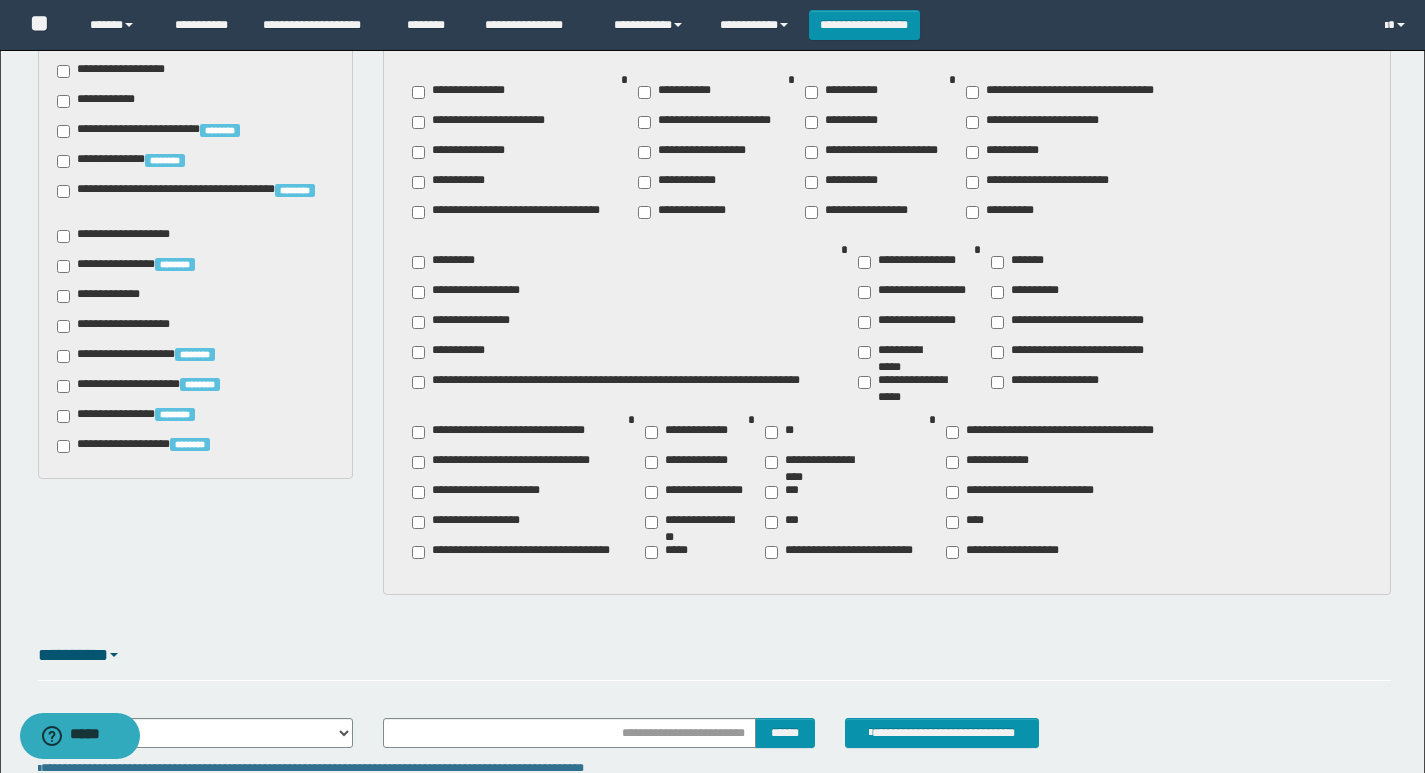 click on "**********" at bounding box center [696, 492] 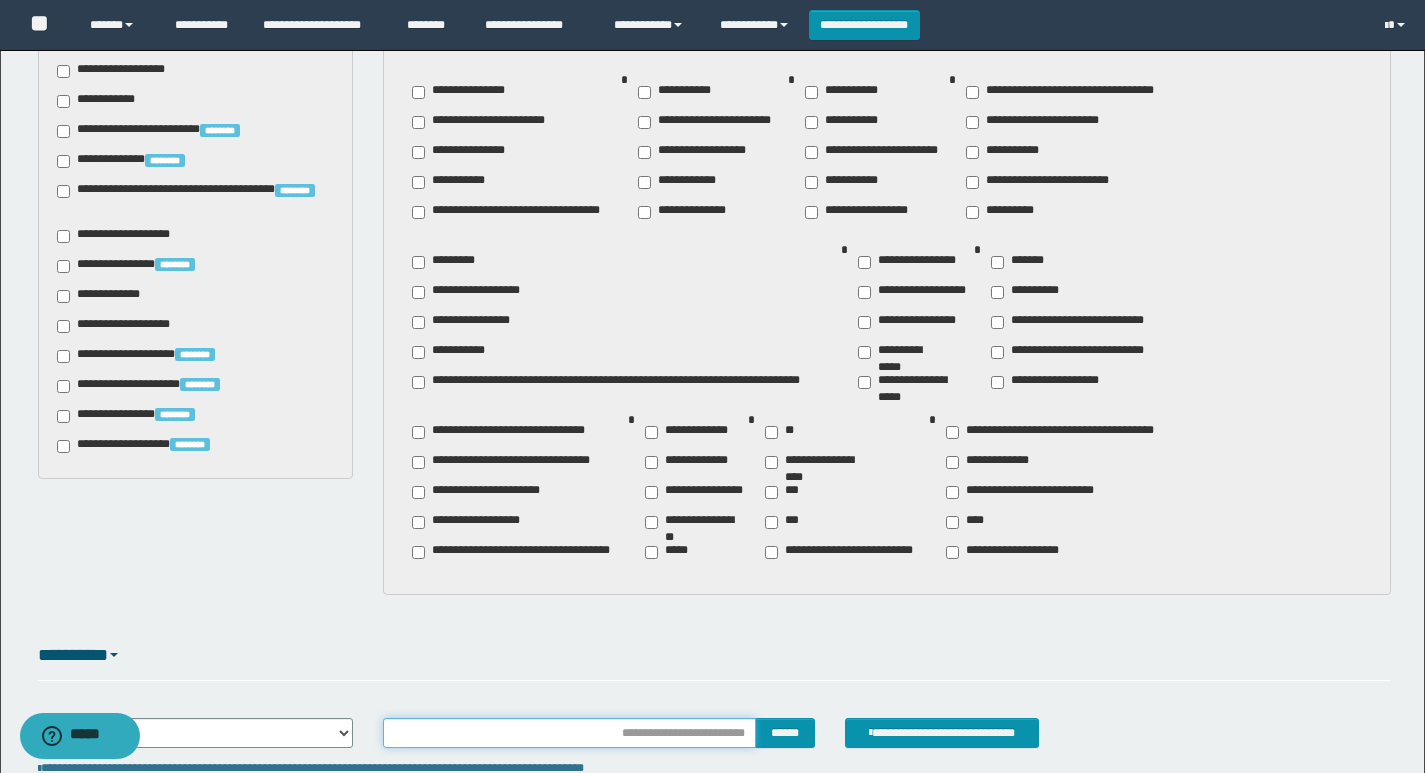 click at bounding box center (569, 733) 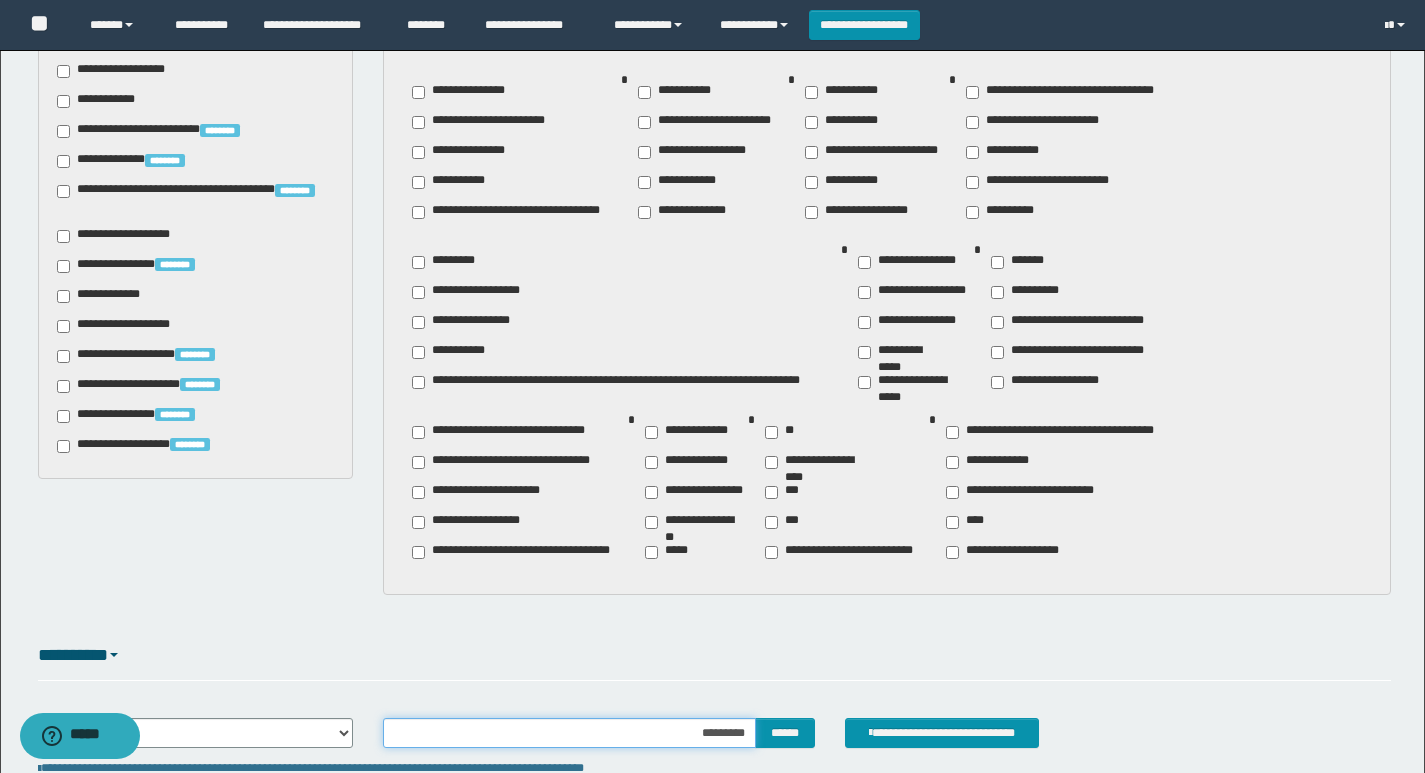 type on "**********" 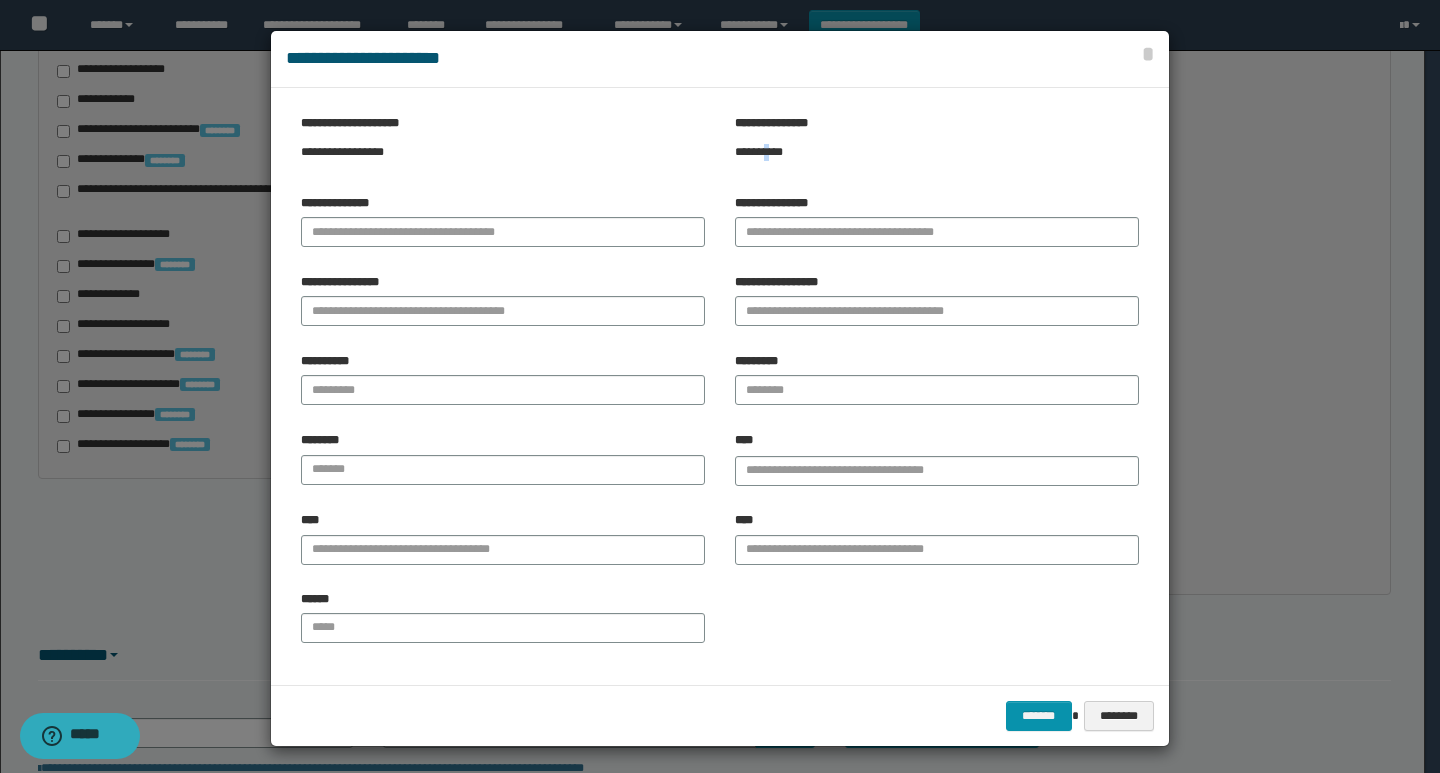 click on "**********" at bounding box center (937, 152) 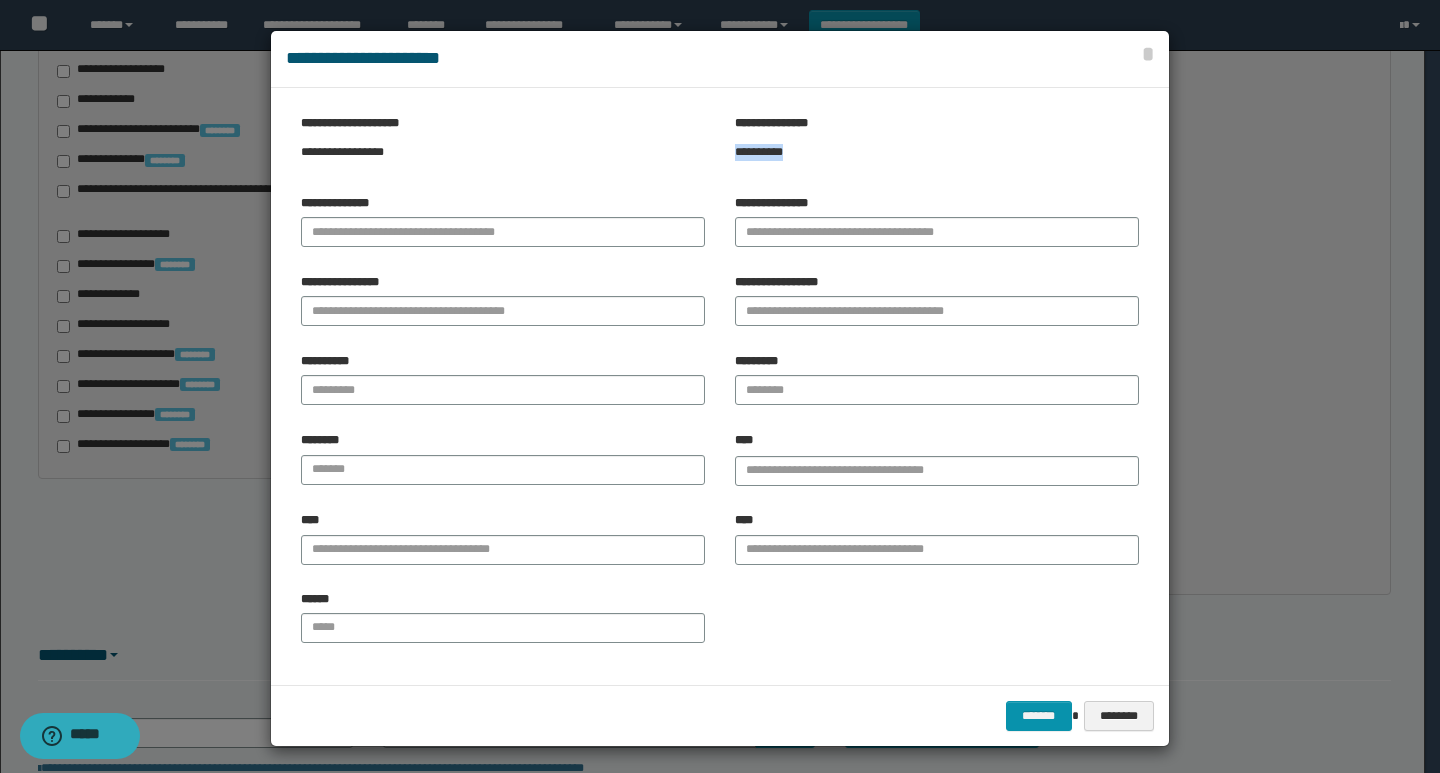drag, startPoint x: 774, startPoint y: 154, endPoint x: 763, endPoint y: 154, distance: 11 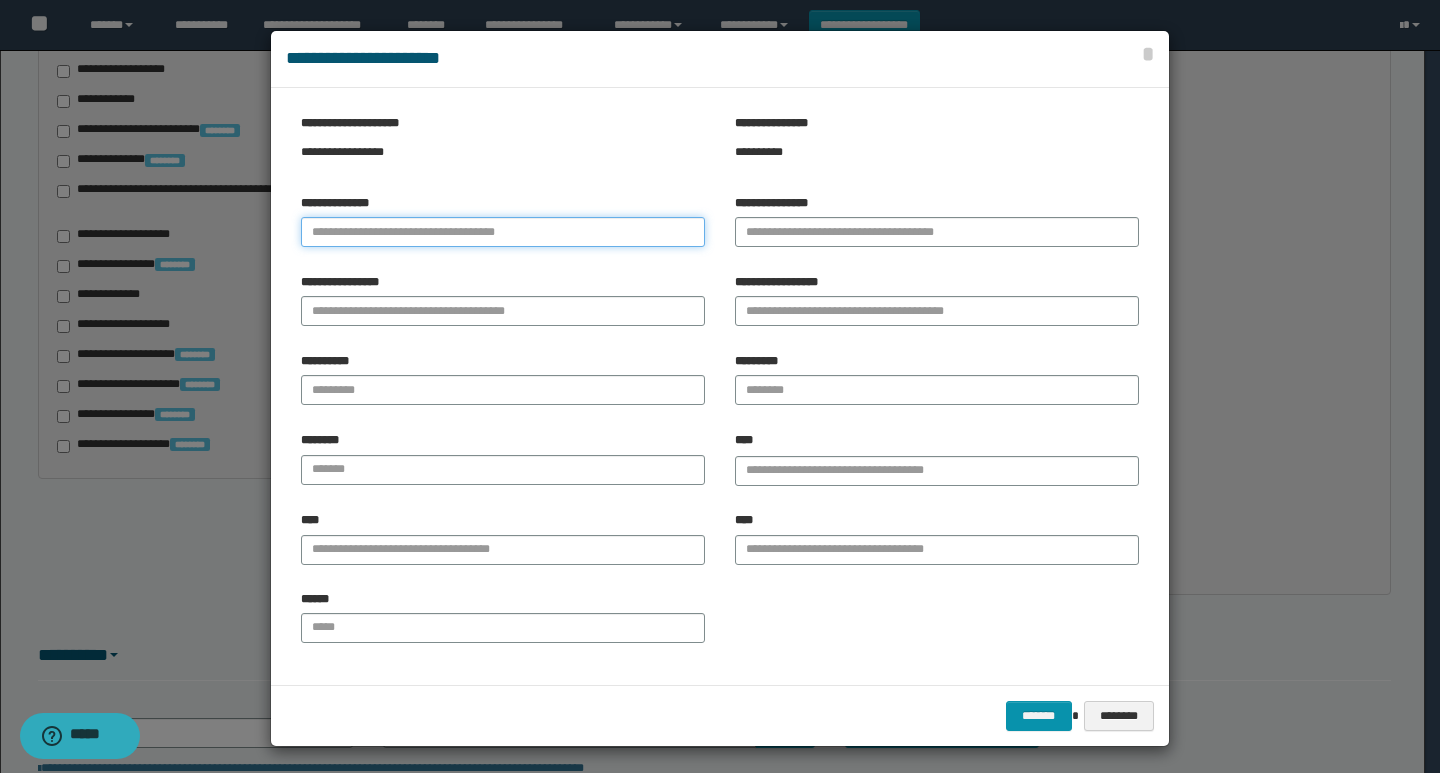 drag, startPoint x: 602, startPoint y: 218, endPoint x: 594, endPoint y: 233, distance: 17 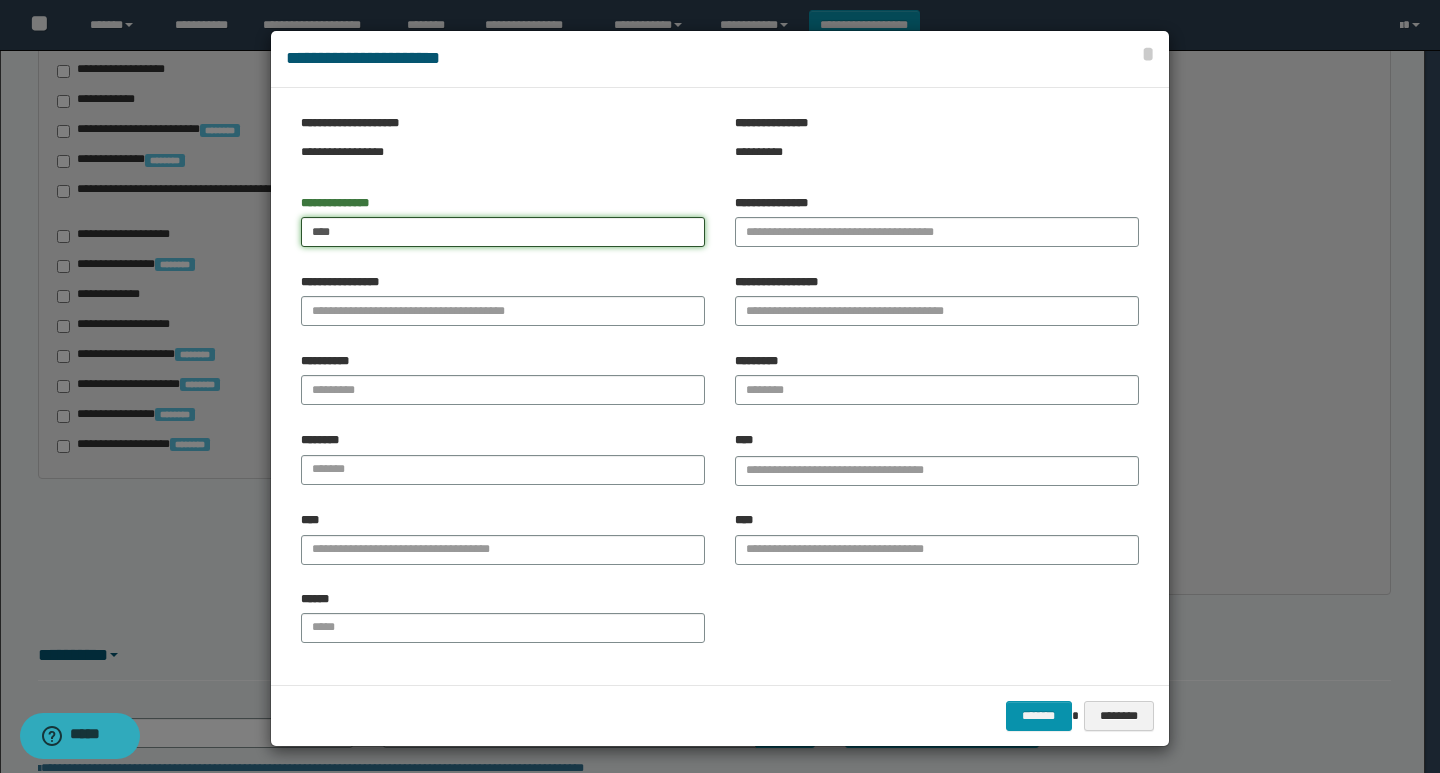 type on "****" 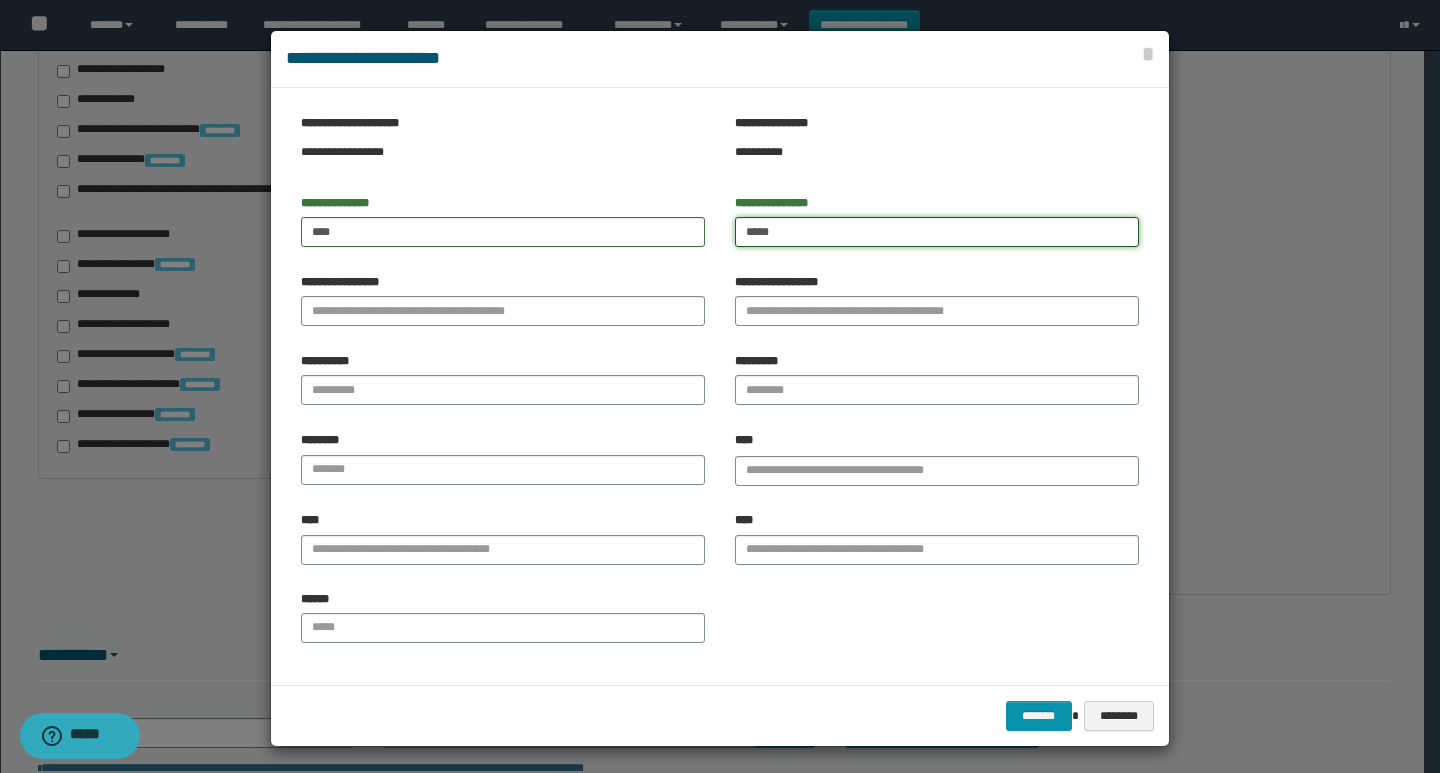 type on "*****" 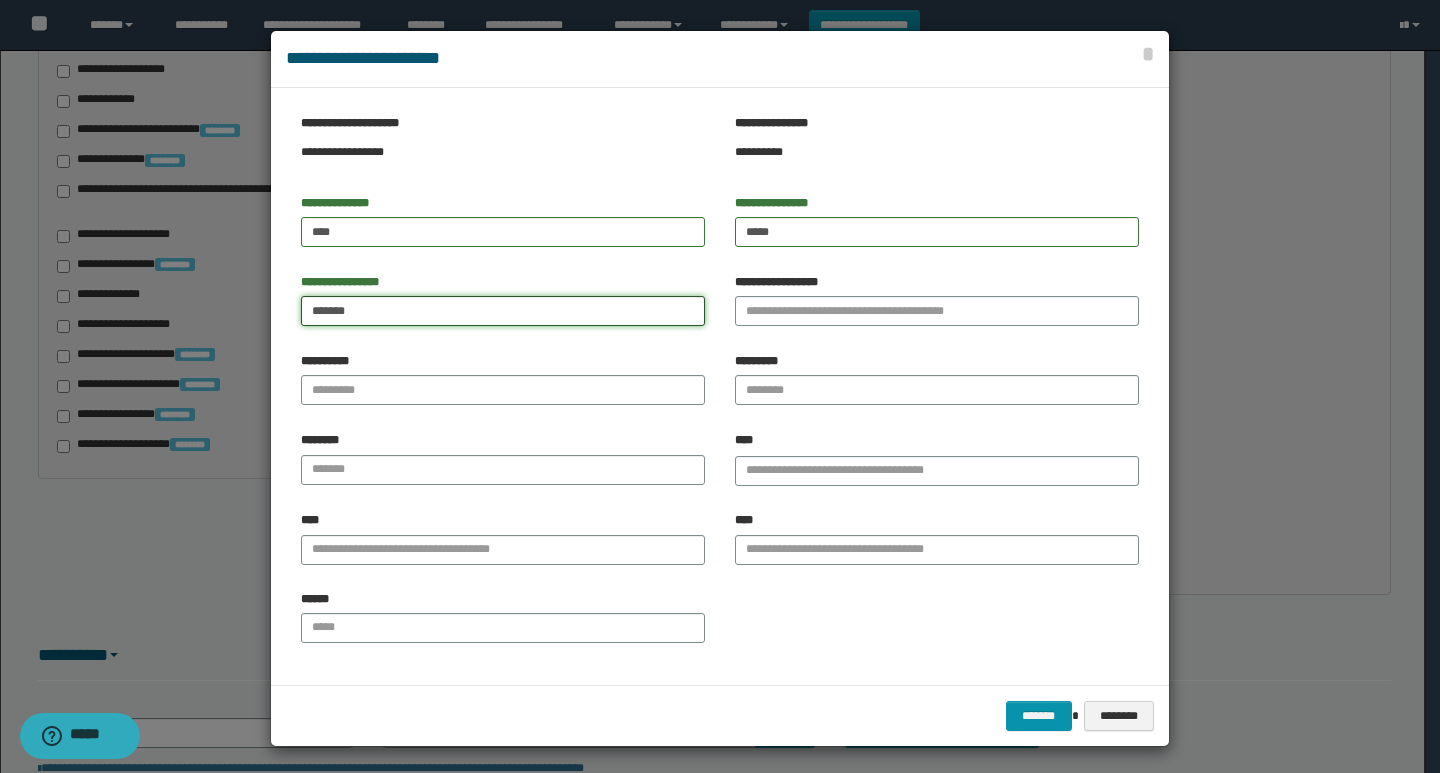 type on "*******" 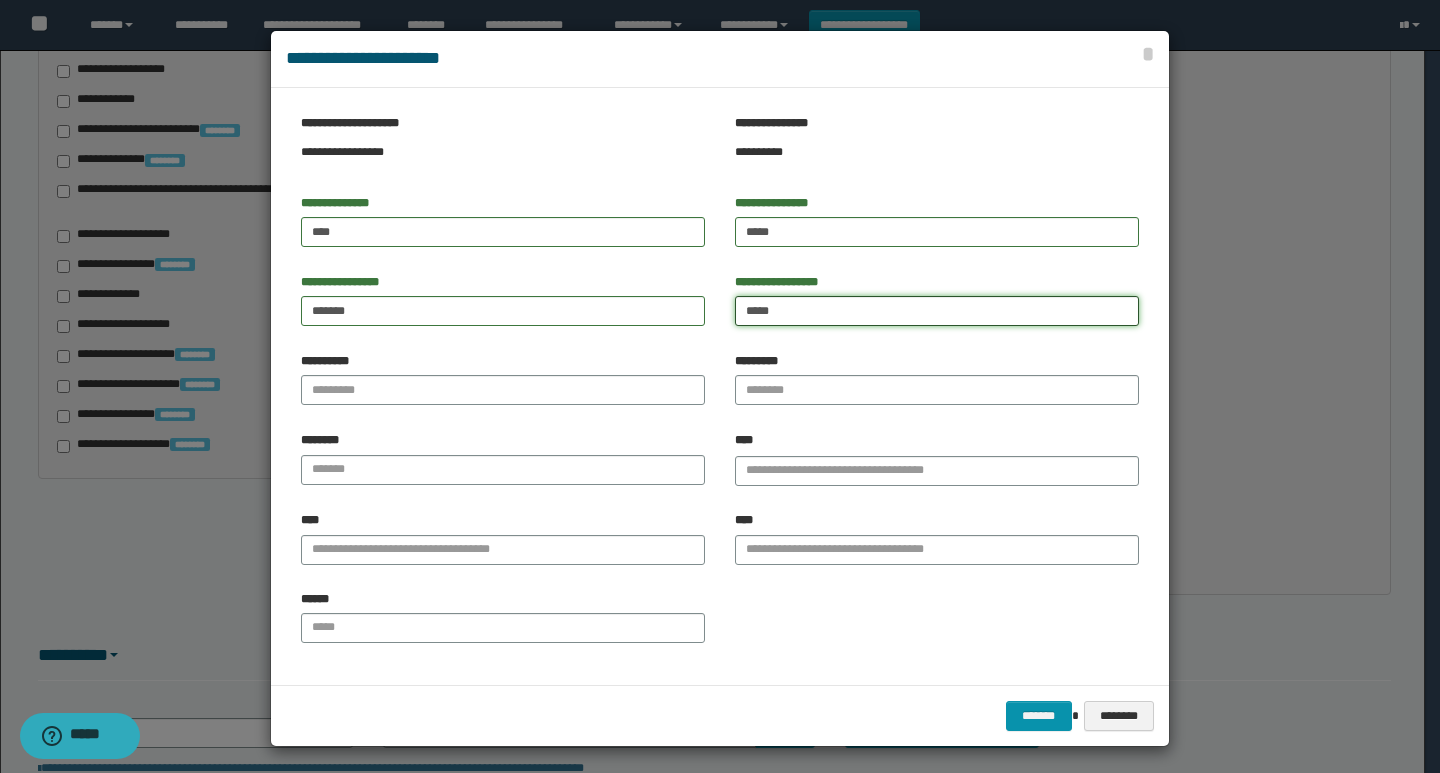 type on "*****" 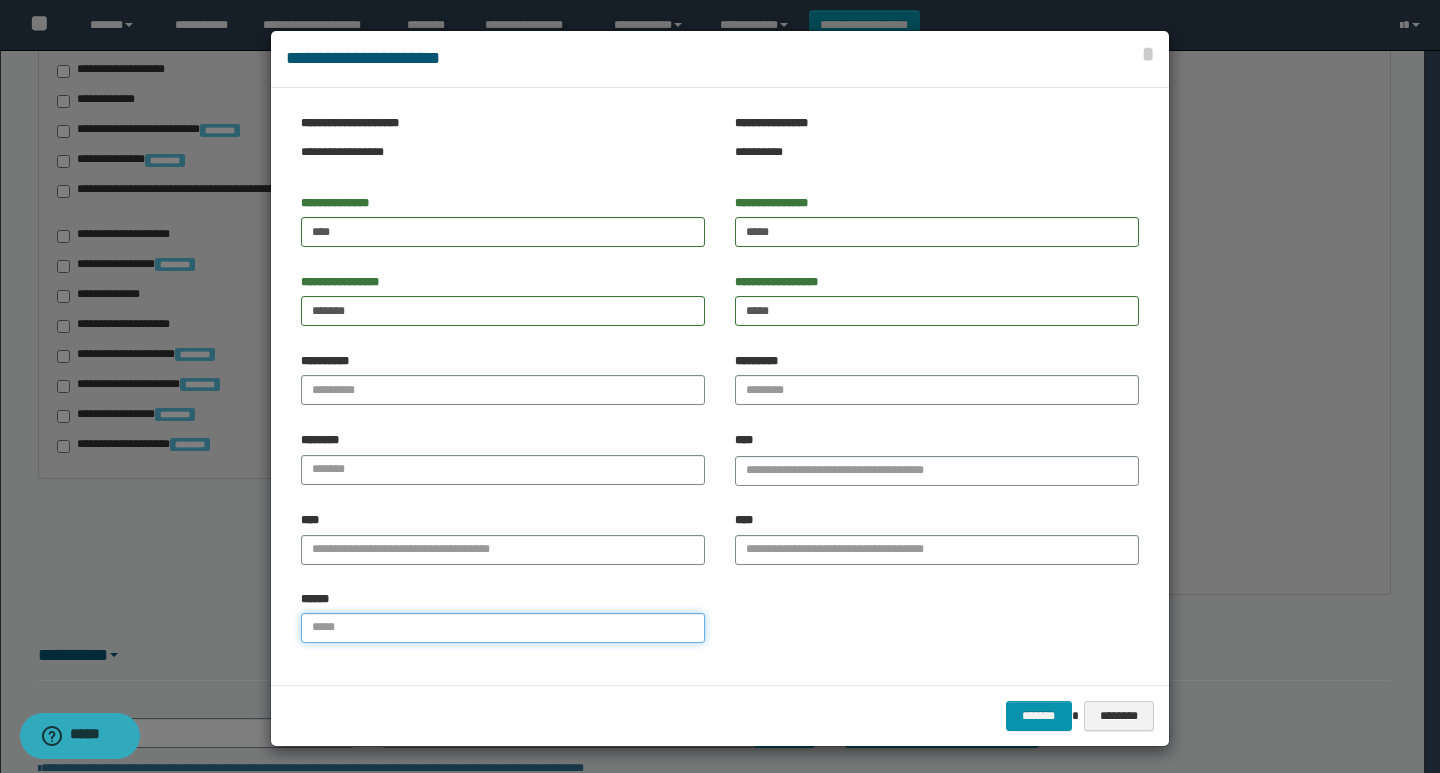 click on "******" at bounding box center (503, 628) 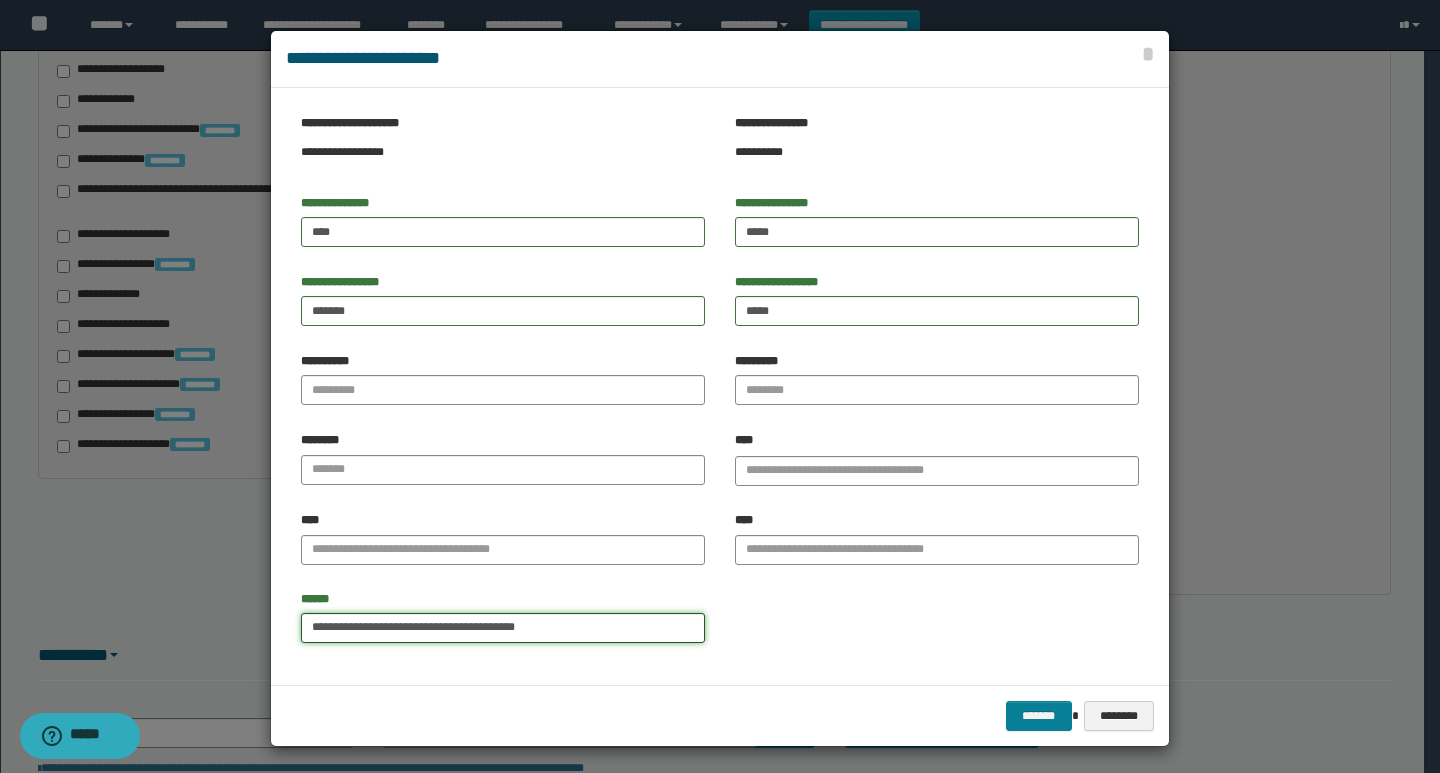 type on "**********" 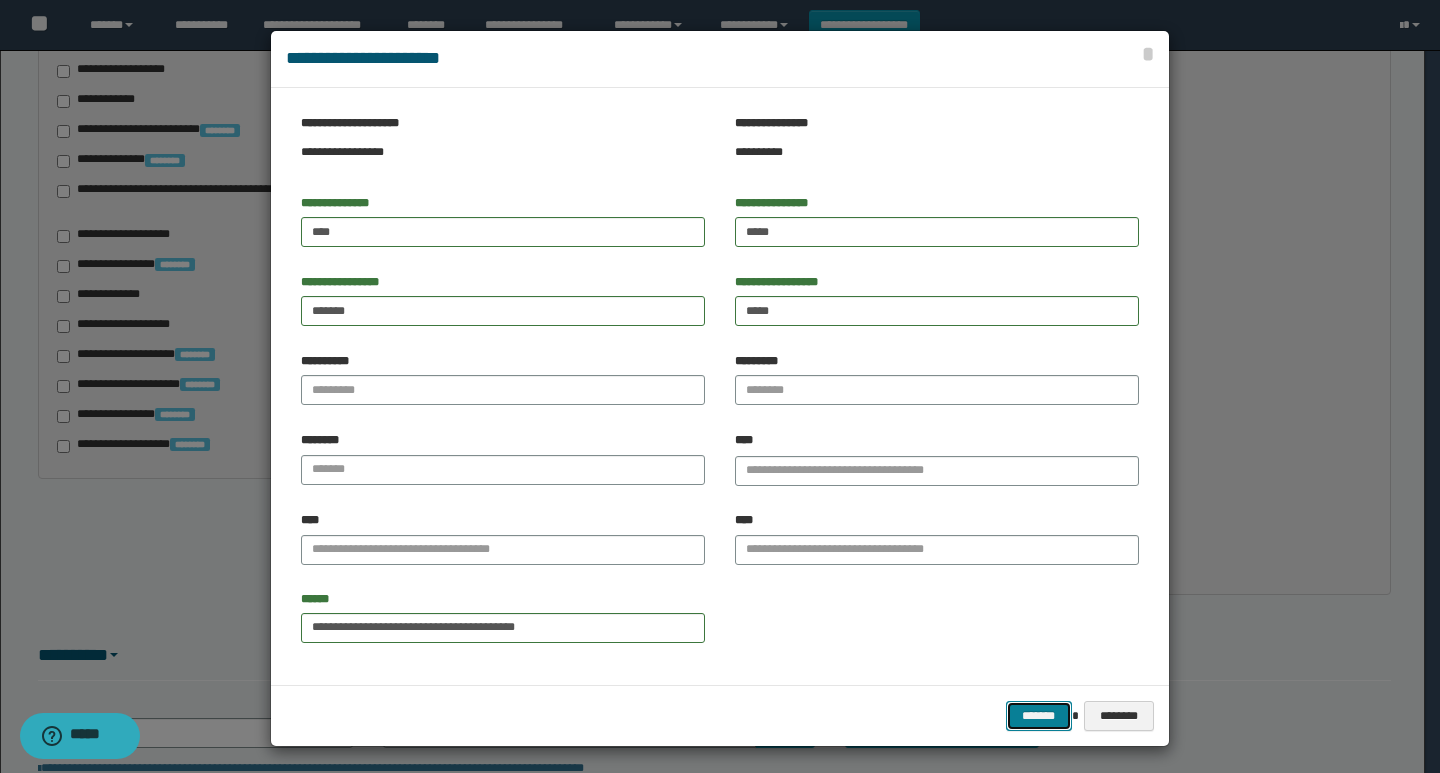 click on "*******" at bounding box center (1039, 716) 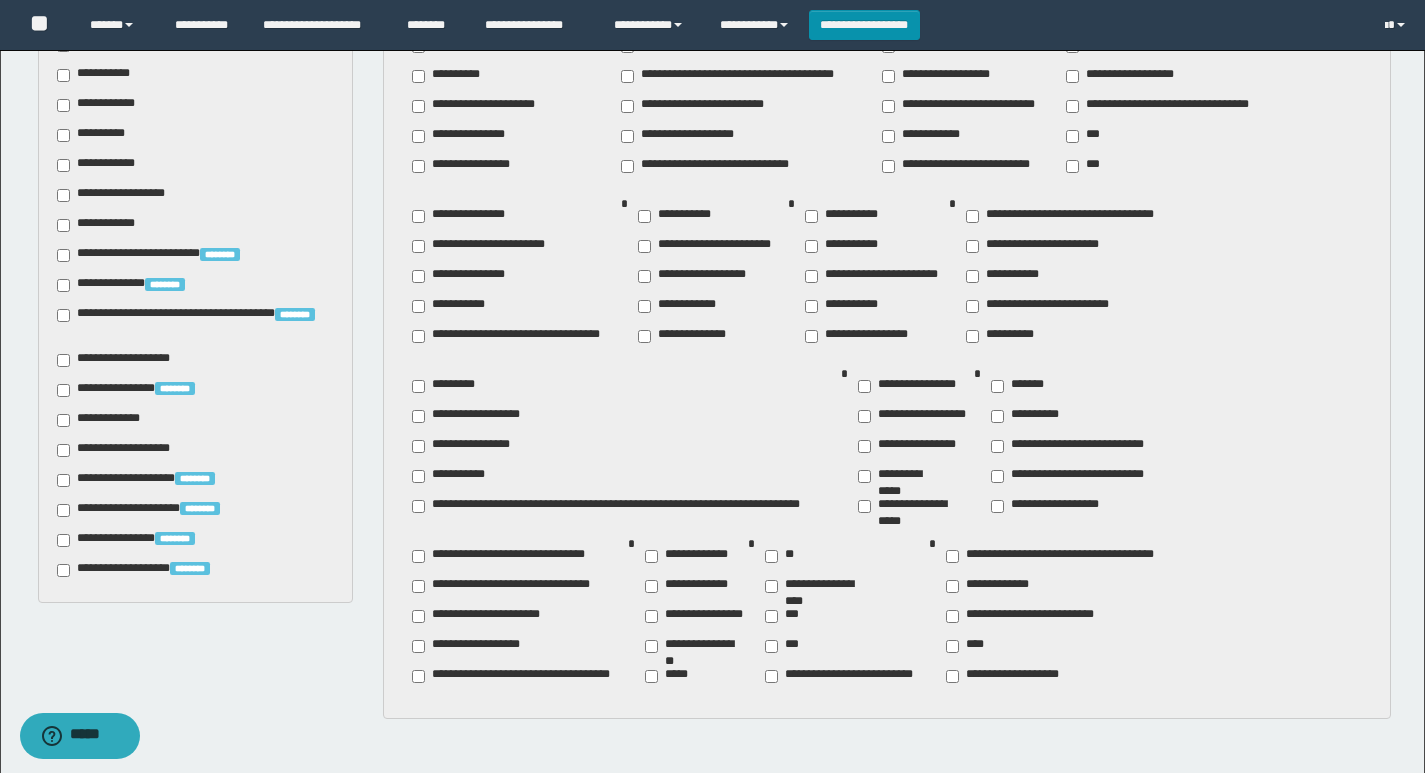 scroll, scrollTop: 1145, scrollLeft: 0, axis: vertical 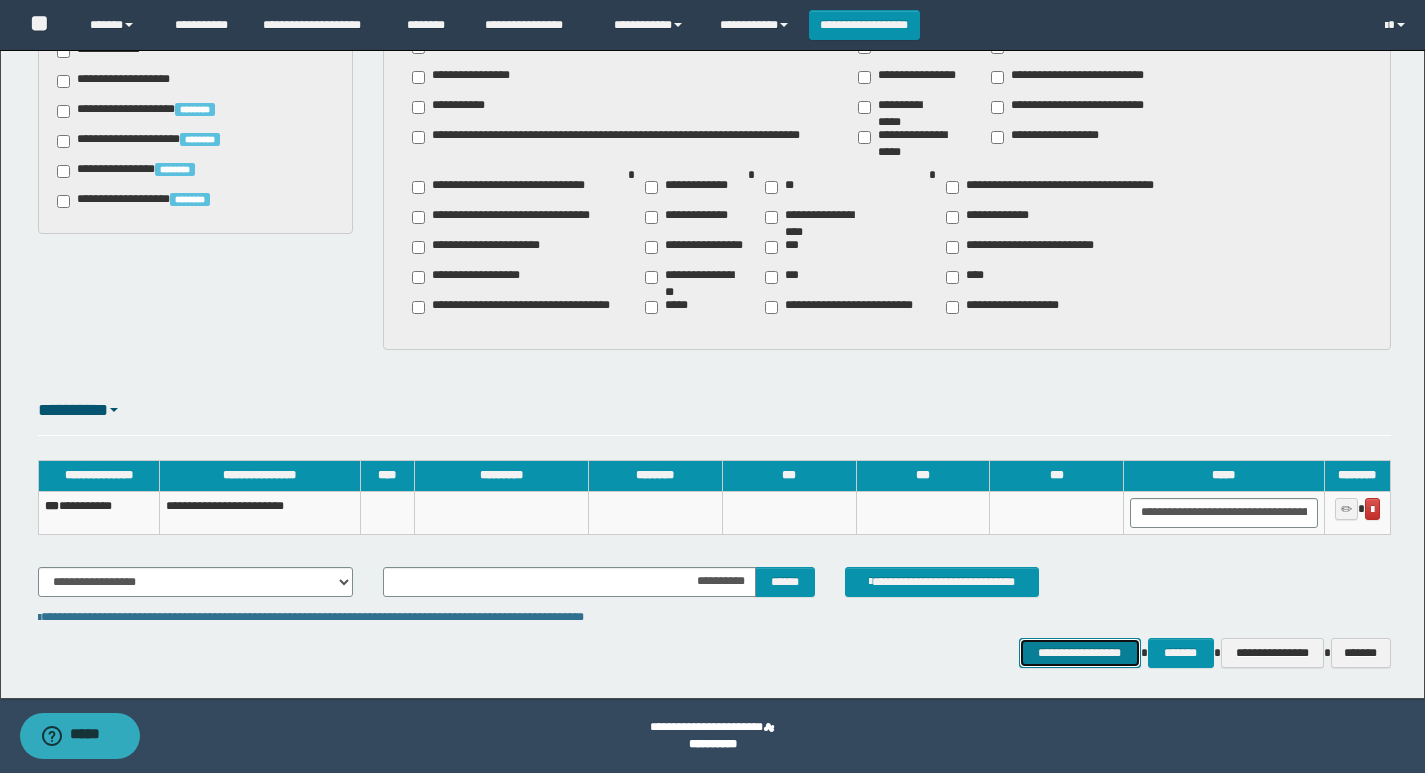 click on "**********" at bounding box center (1080, 653) 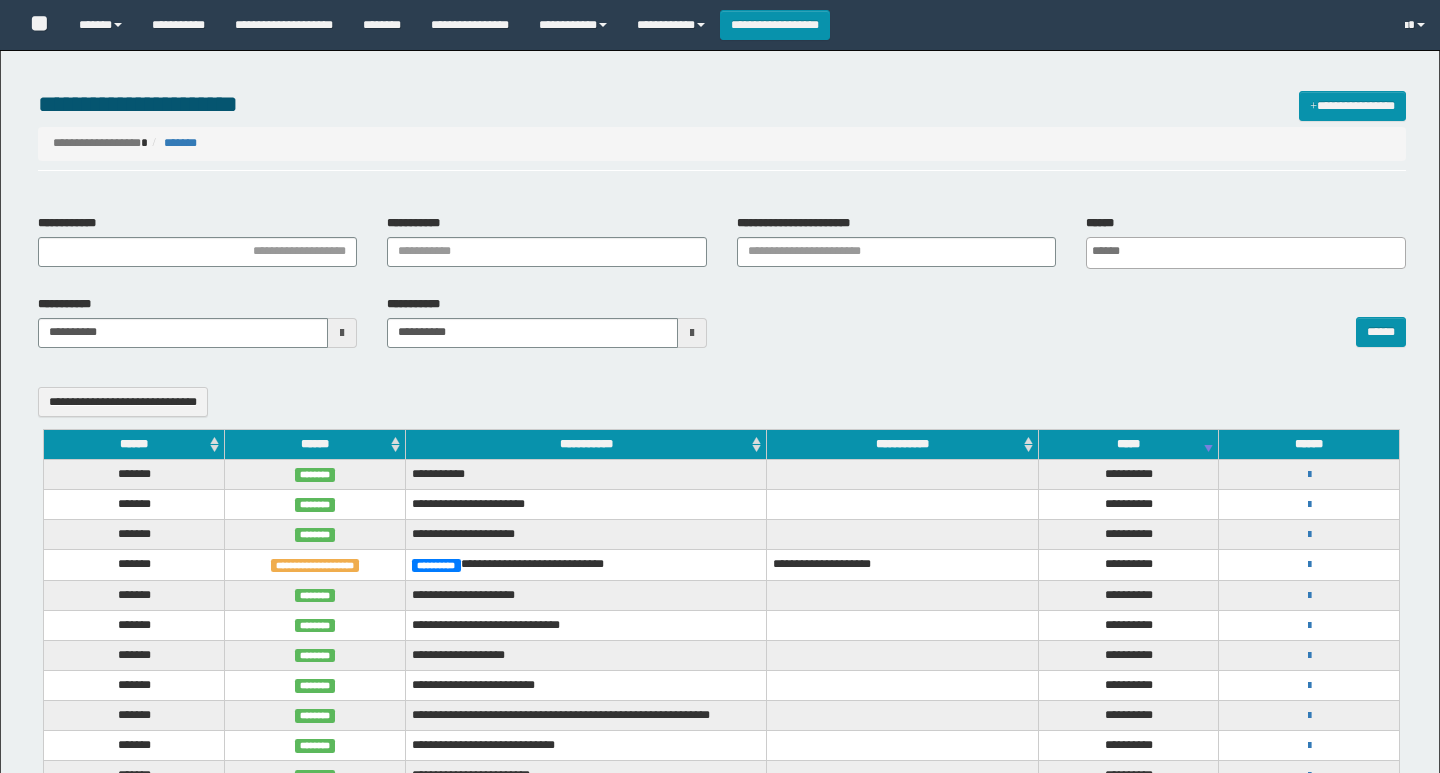 select 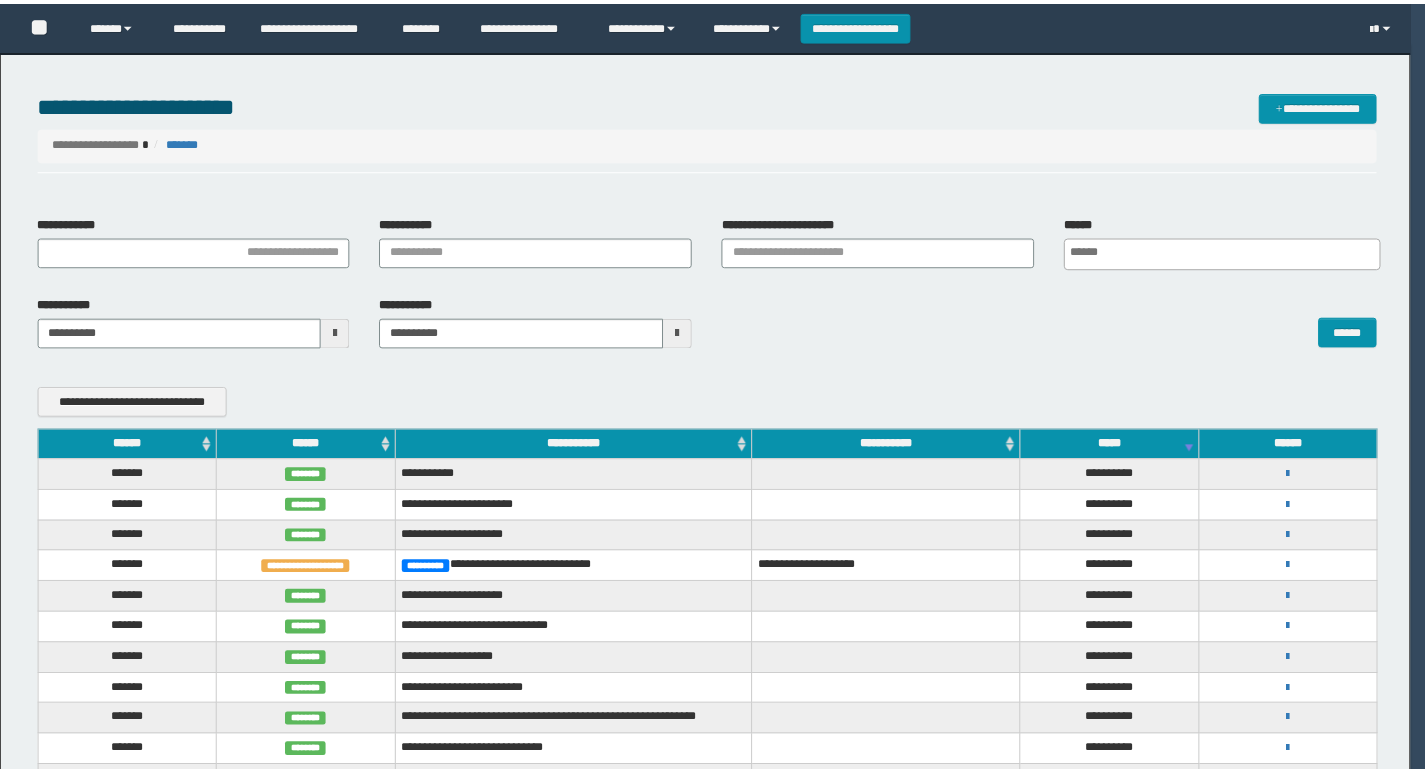 scroll, scrollTop: 0, scrollLeft: 0, axis: both 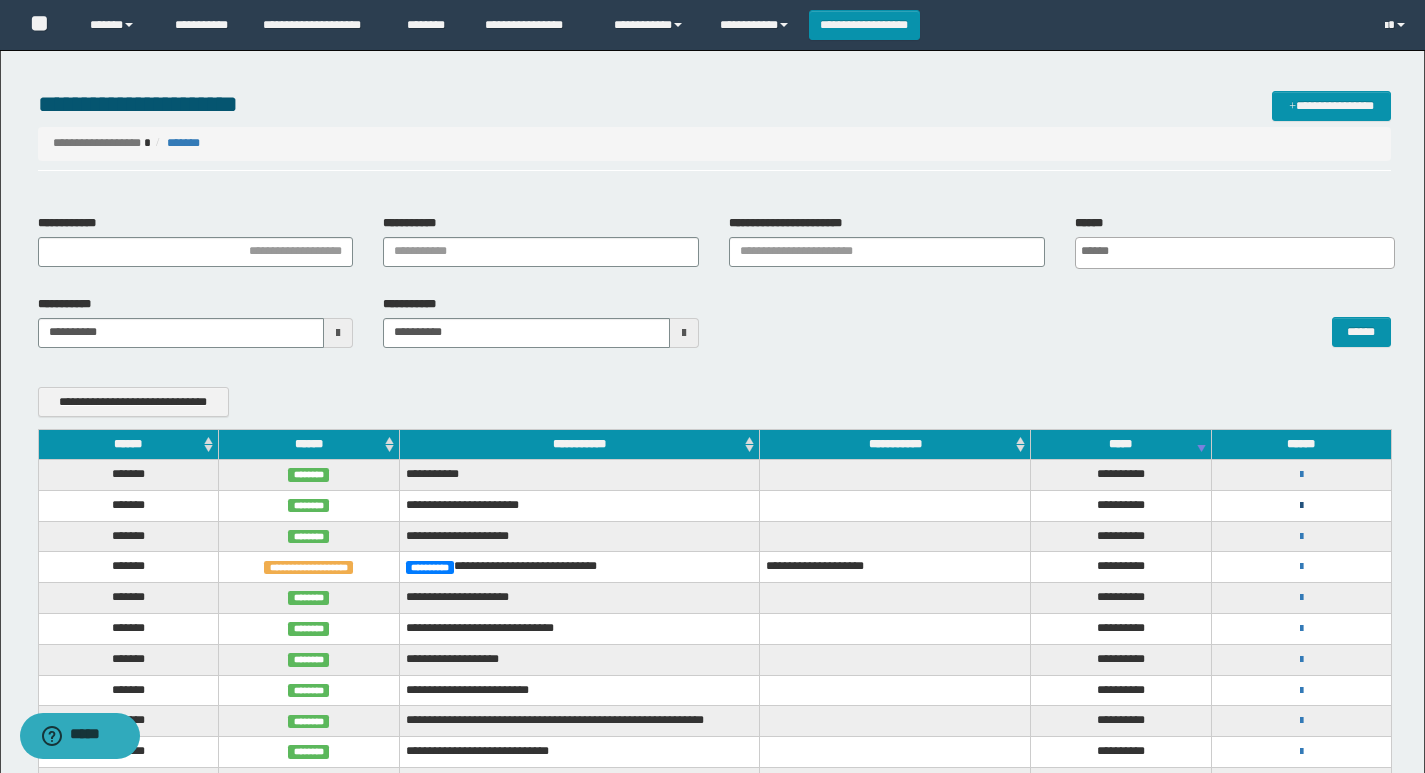 click at bounding box center [1301, 506] 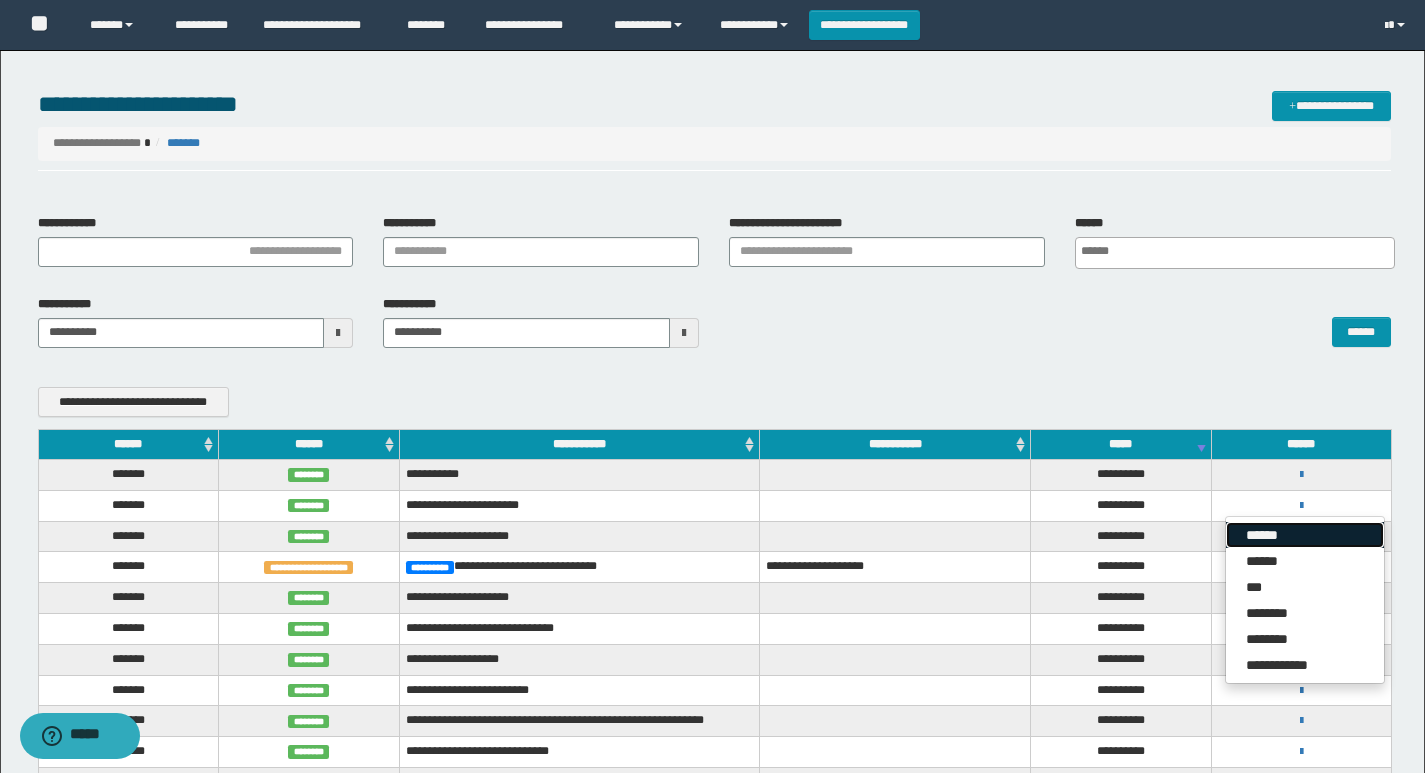 click on "******" at bounding box center [1305, 535] 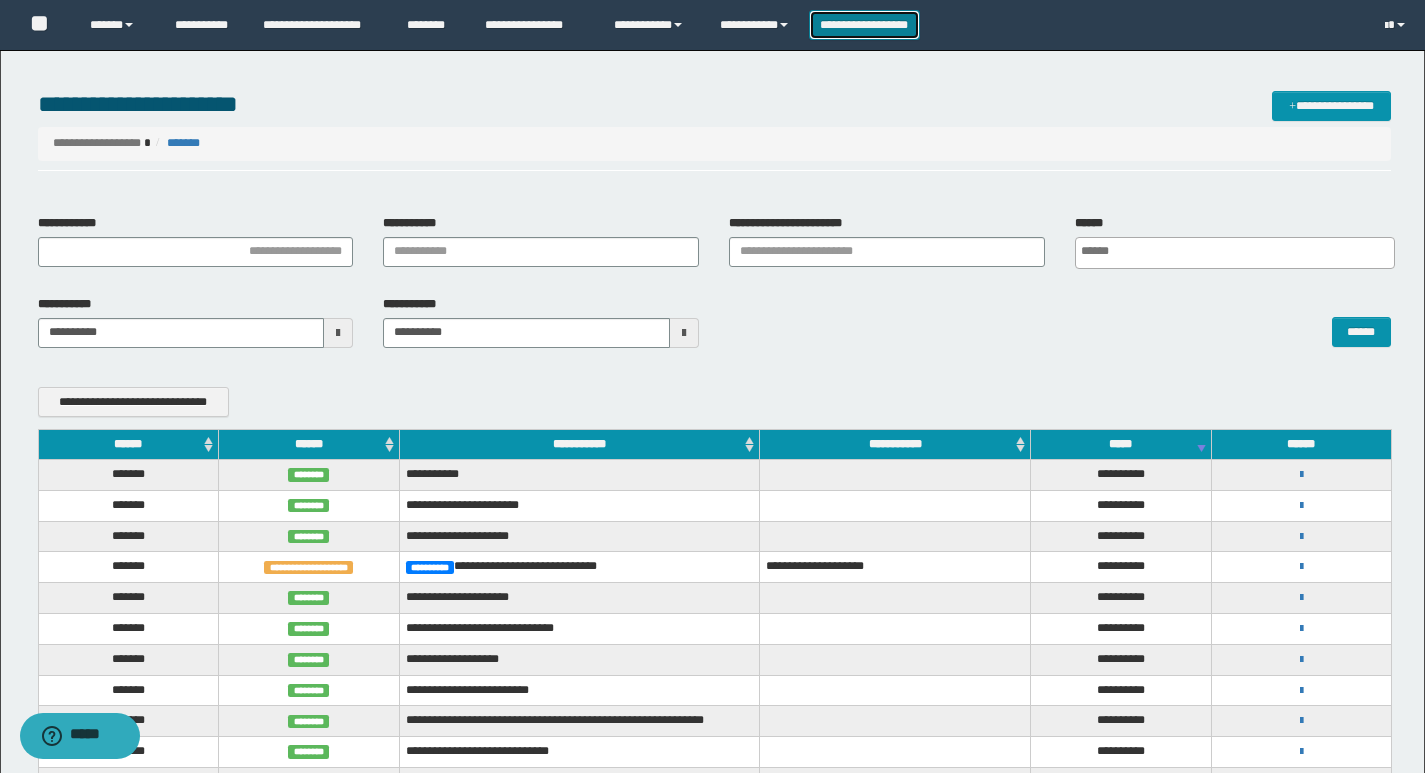 click on "**********" at bounding box center [864, 25] 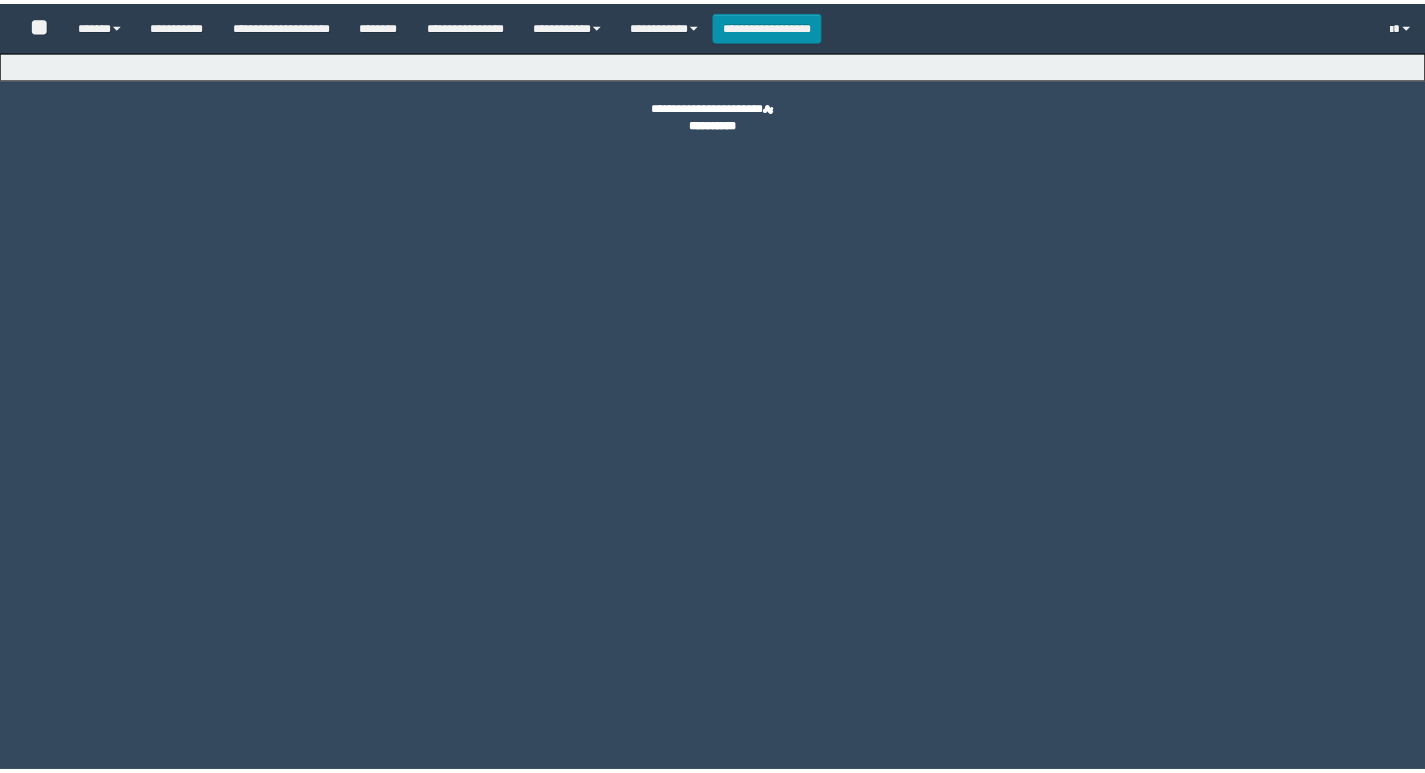 scroll, scrollTop: 0, scrollLeft: 0, axis: both 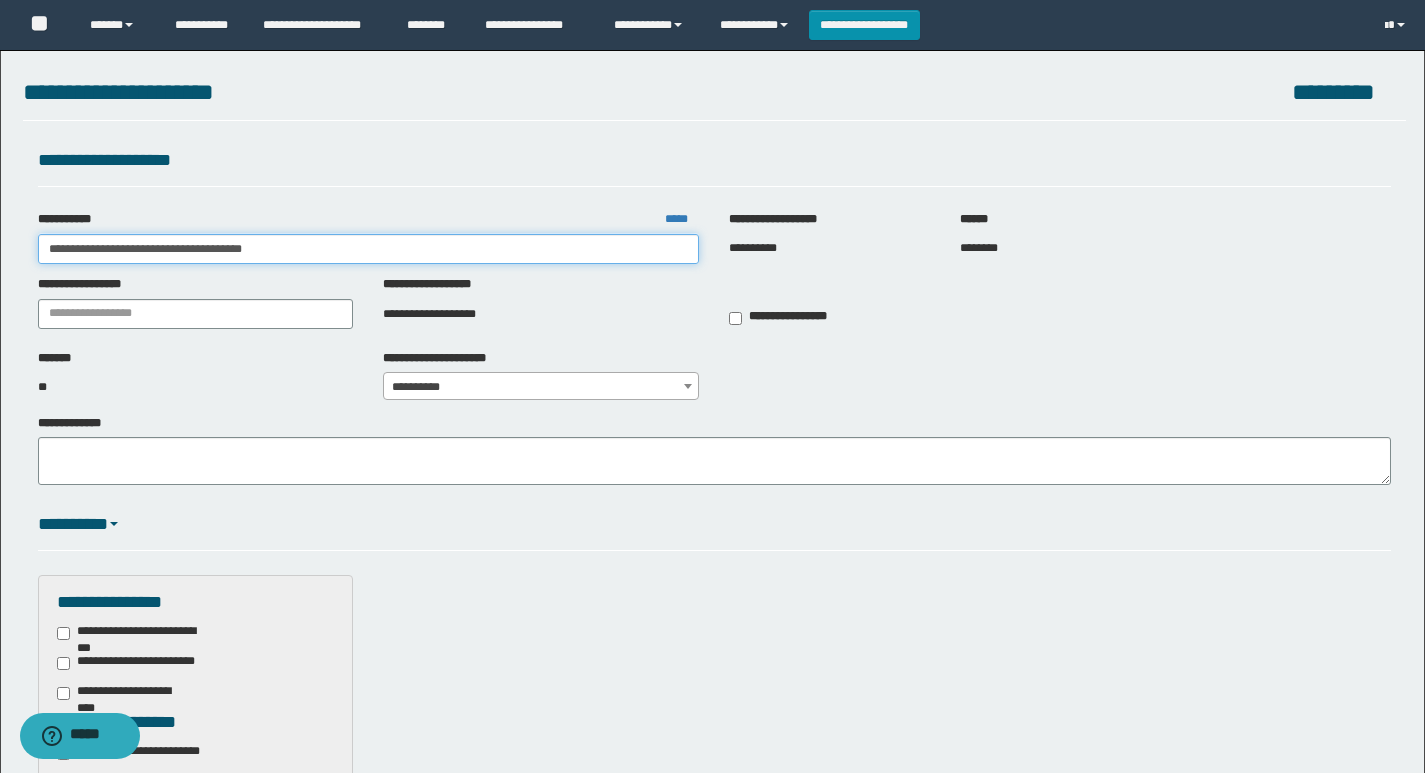 drag, startPoint x: 371, startPoint y: 251, endPoint x: 0, endPoint y: 252, distance: 371.00134 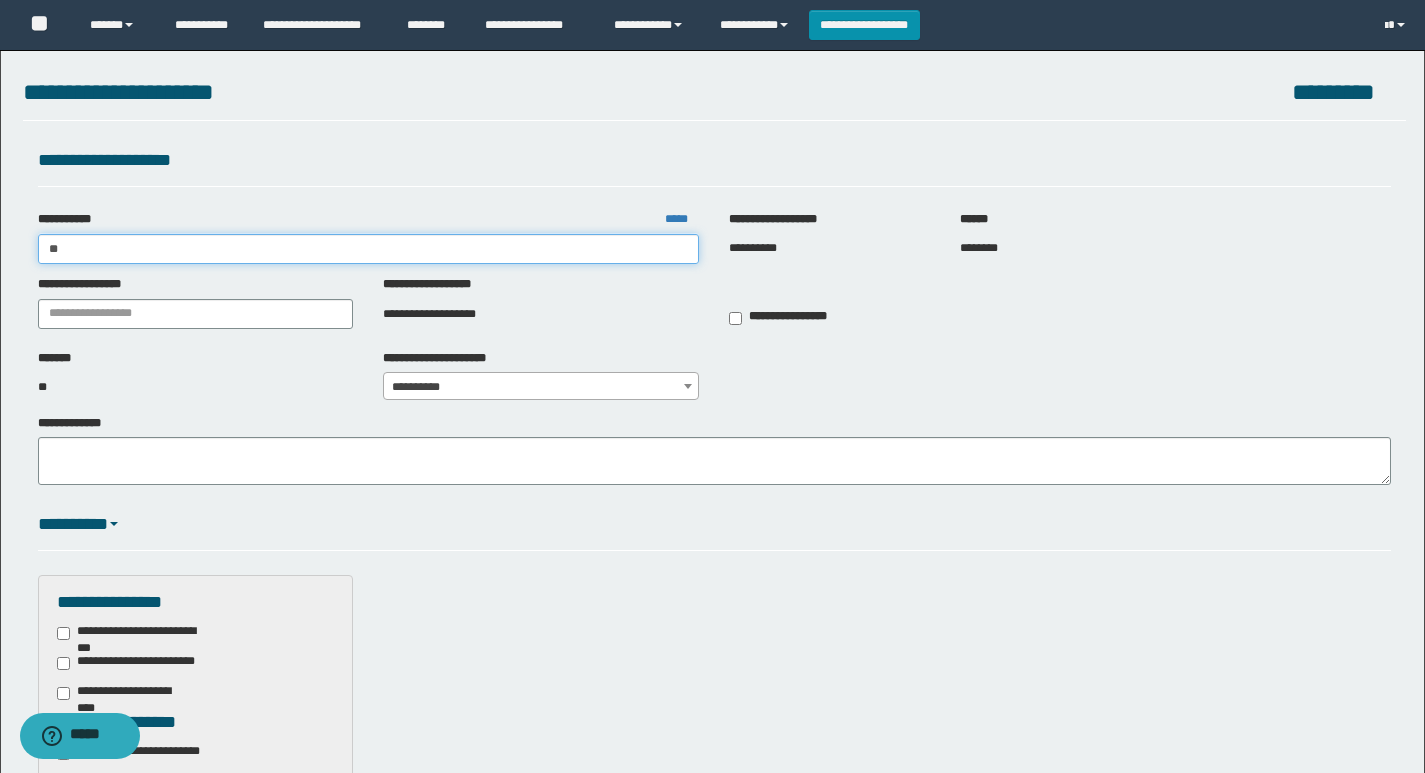 type on "***" 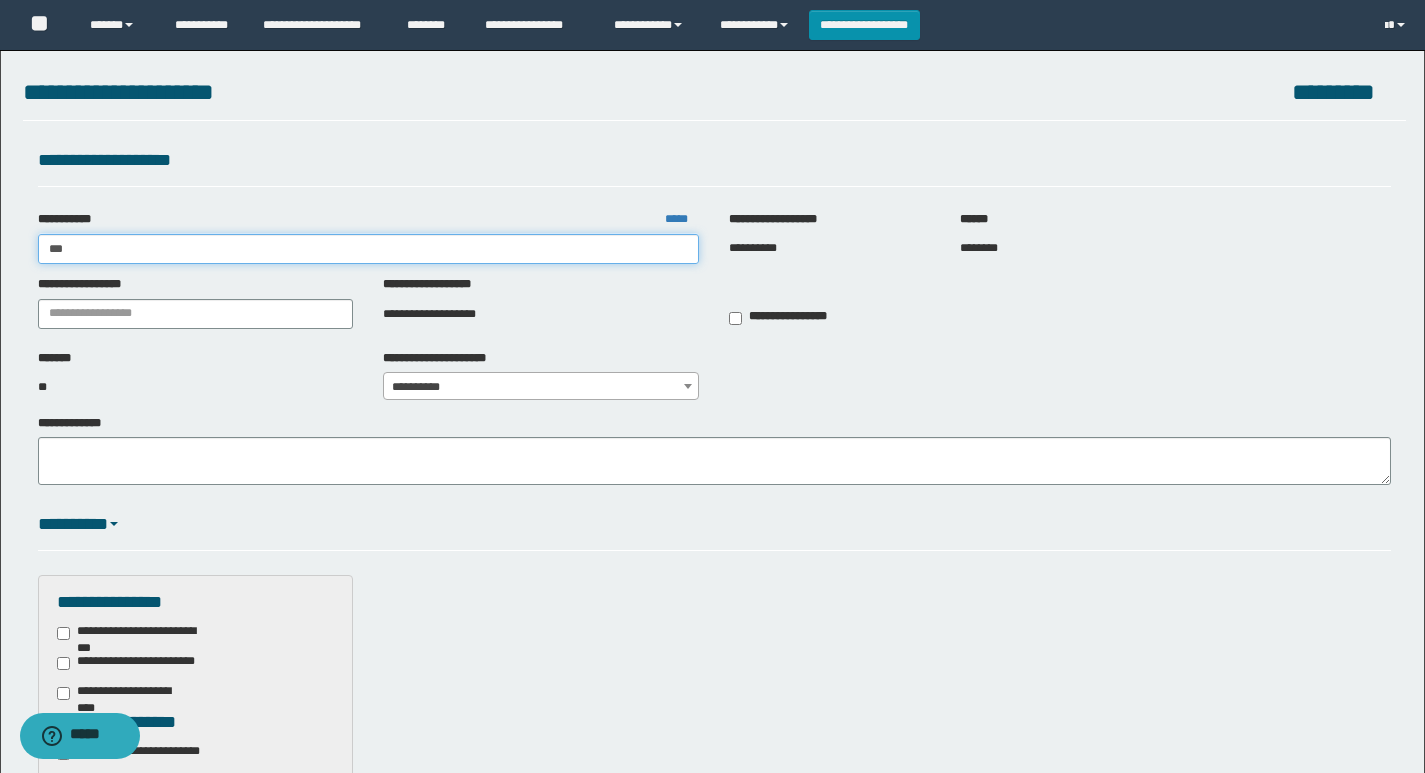 type on "***" 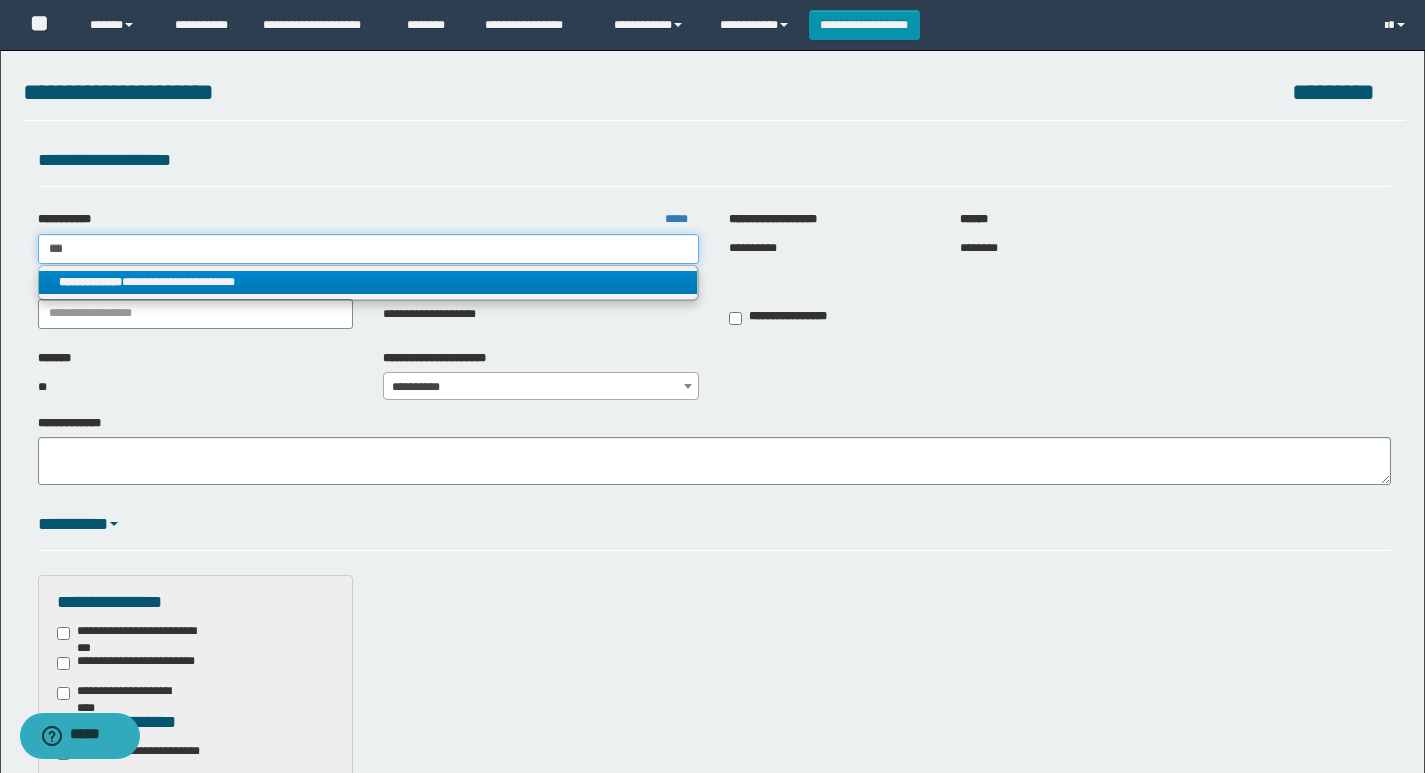 type on "***" 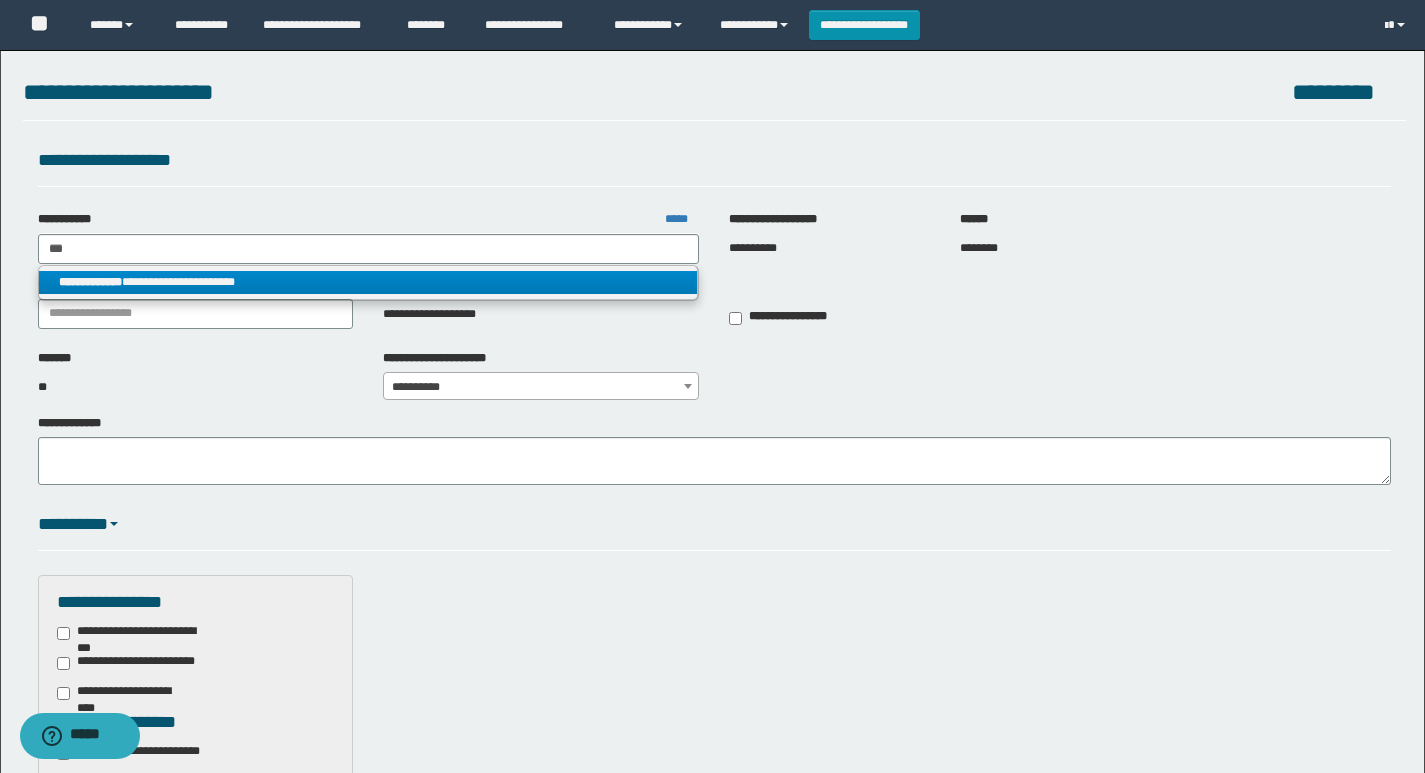 click on "**********" at bounding box center [369, 283] 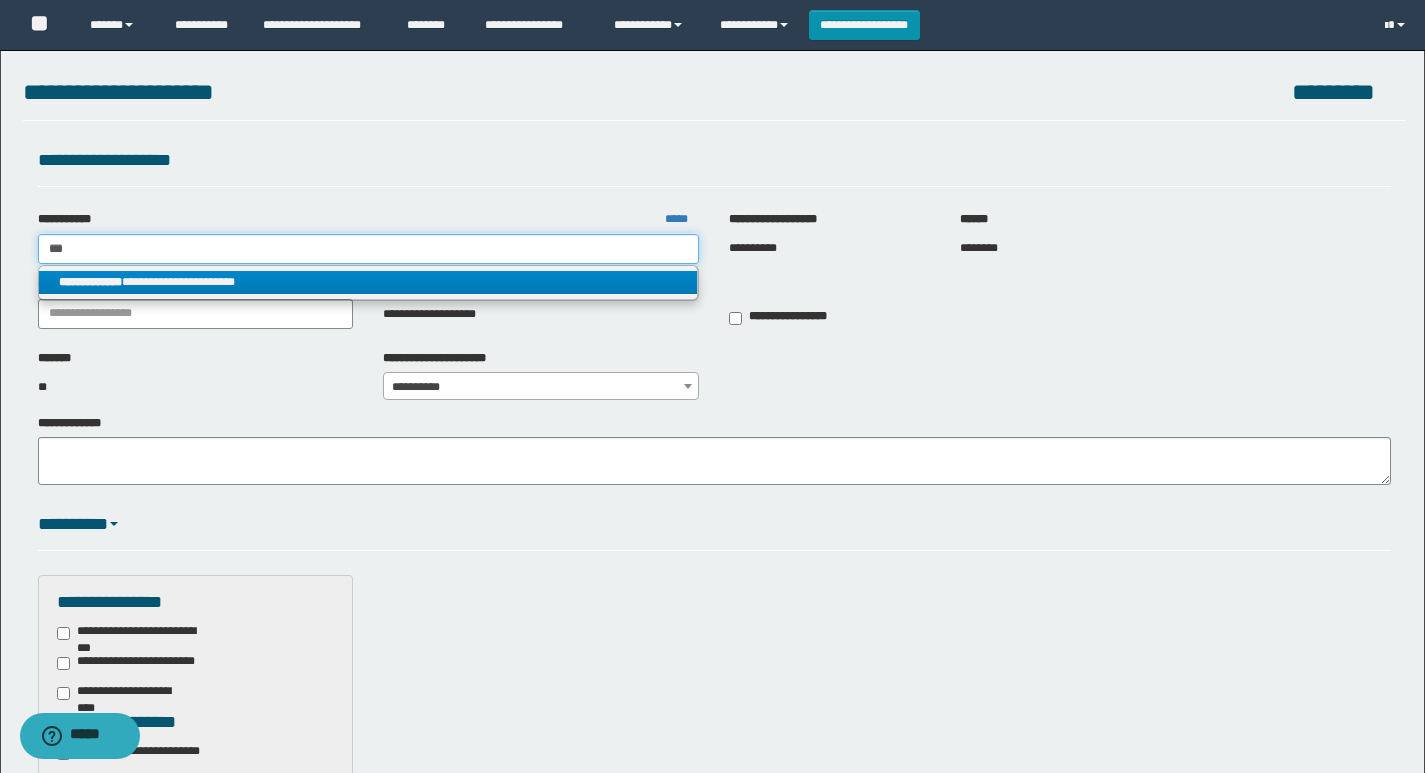 type 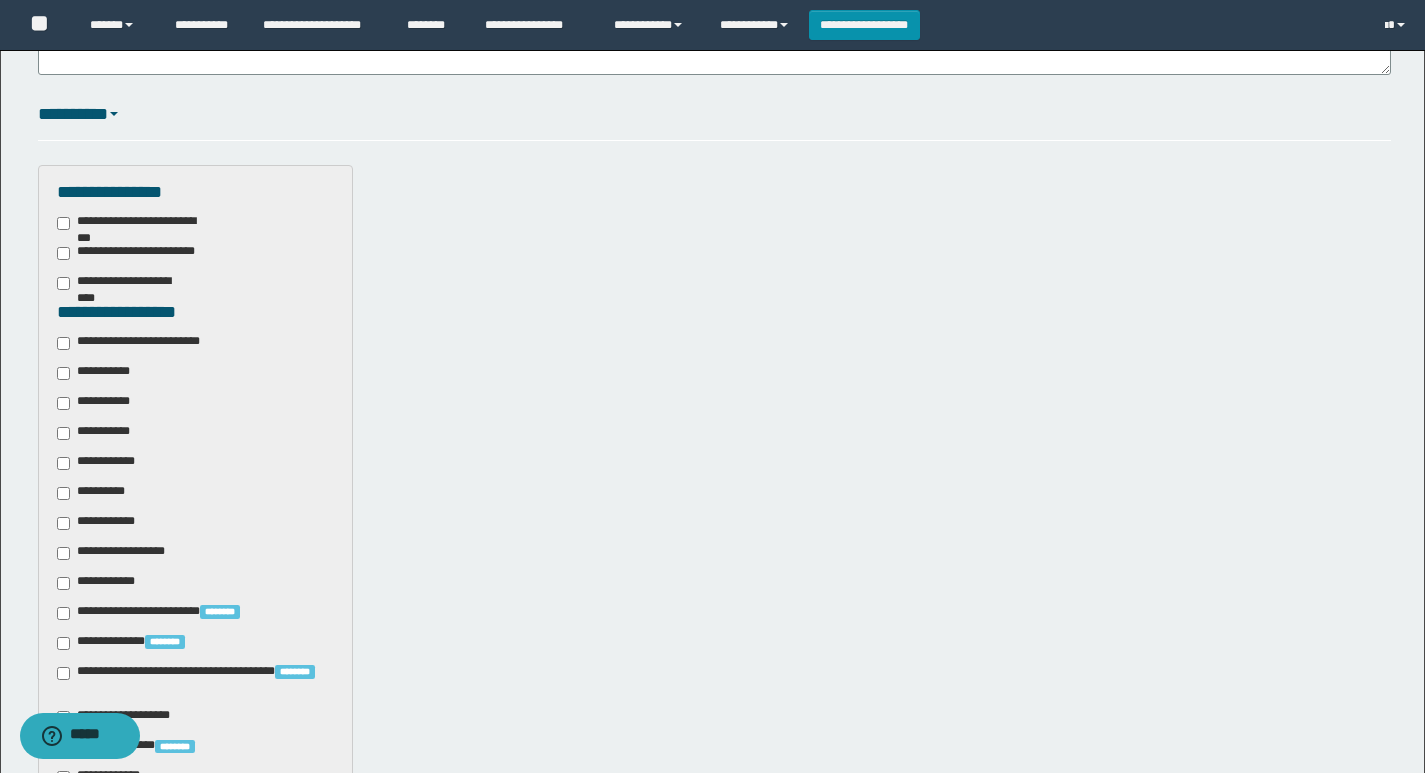 scroll, scrollTop: 939, scrollLeft: 0, axis: vertical 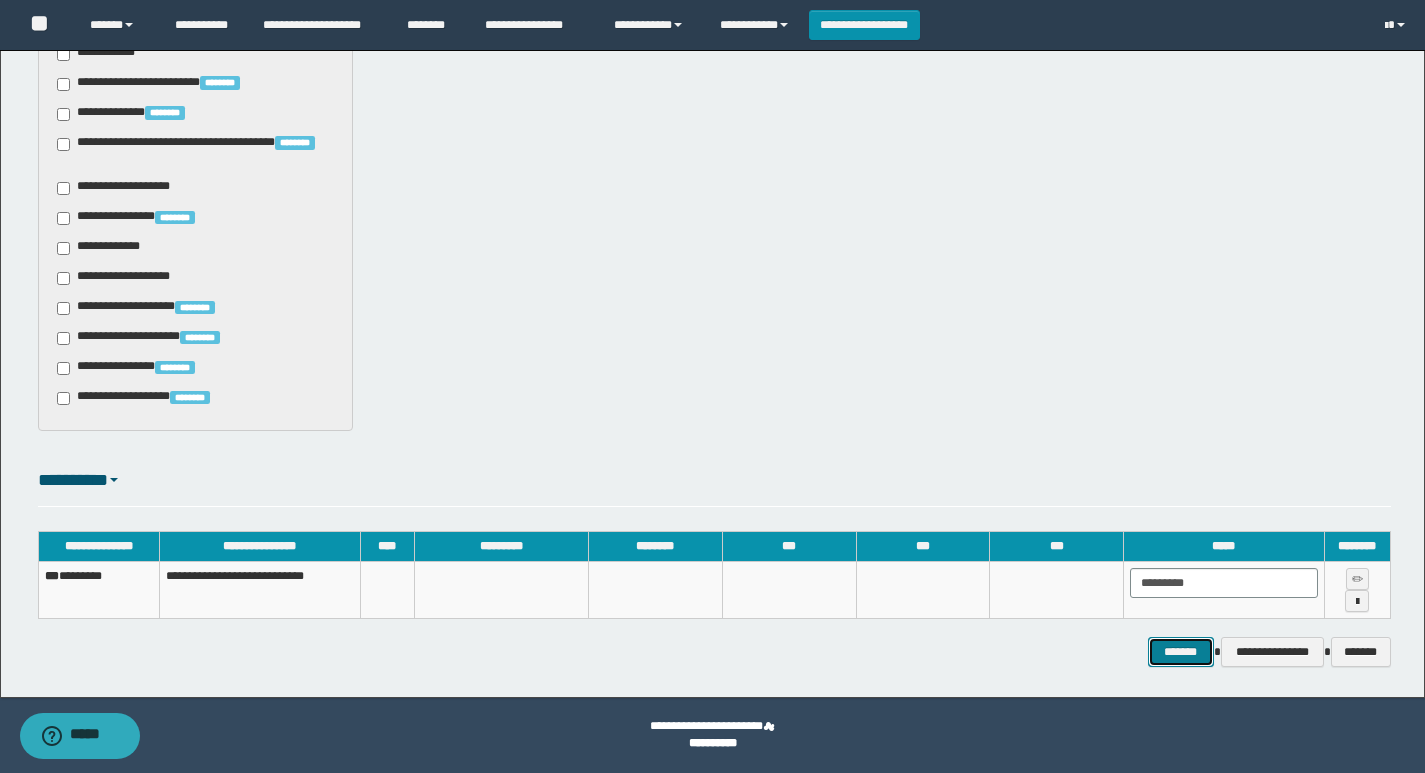 click on "*******" at bounding box center [1181, 652] 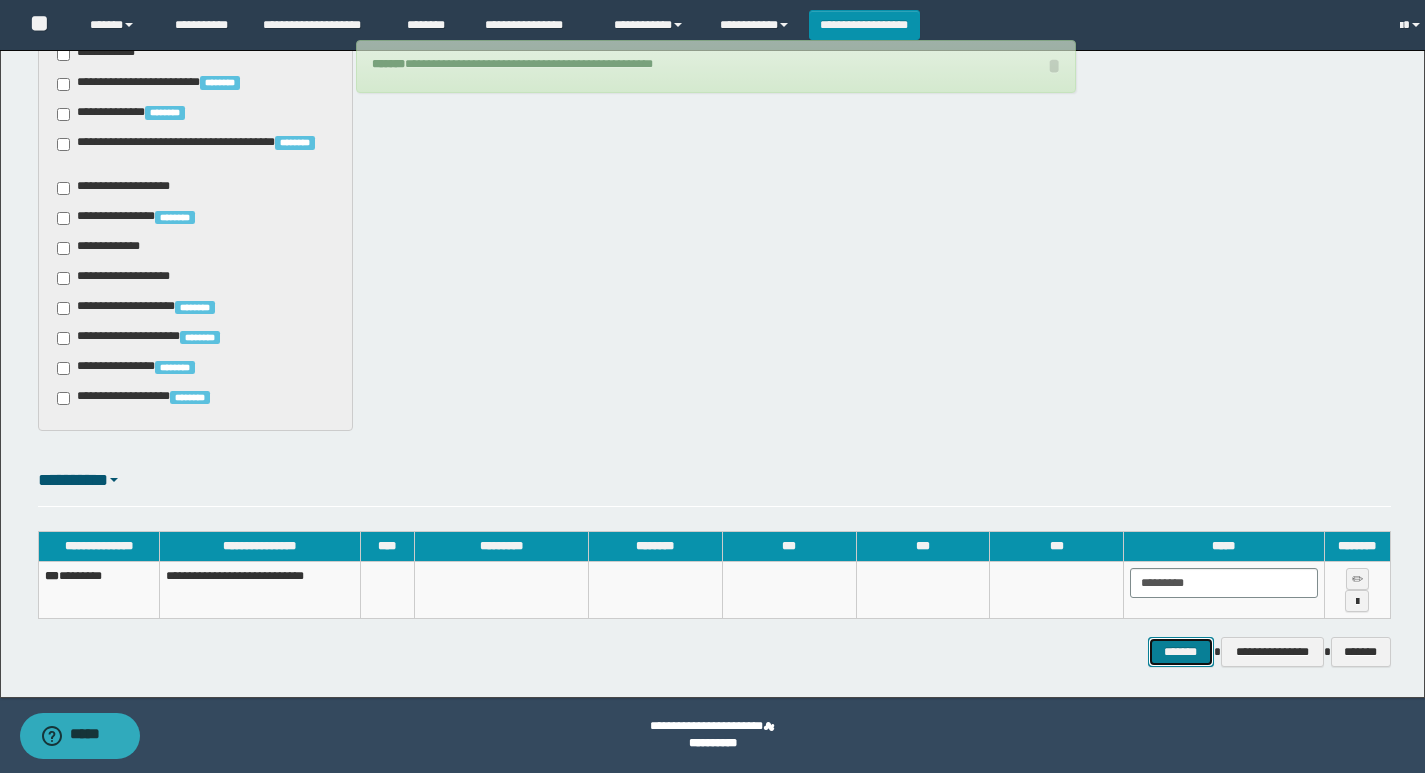 click on "*******" at bounding box center [1181, 652] 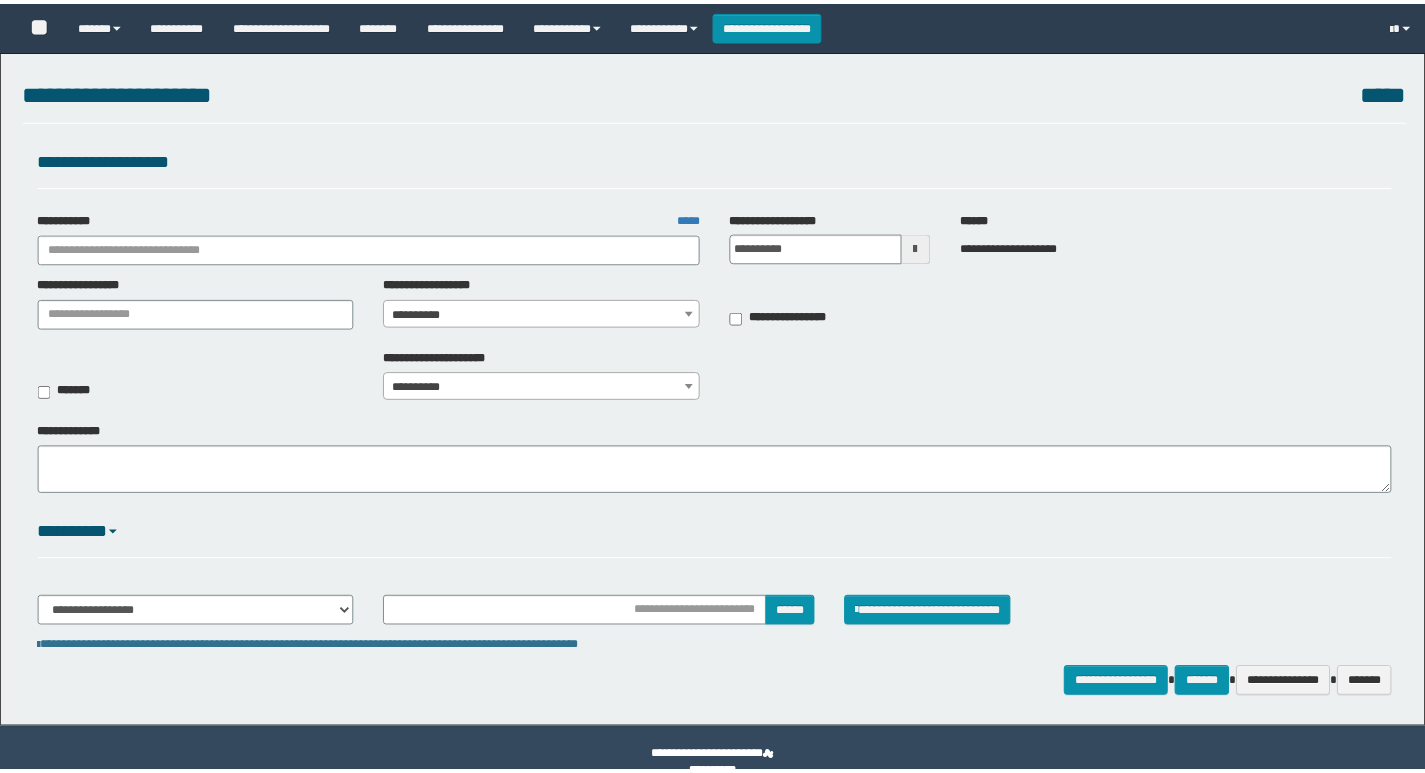 scroll, scrollTop: 0, scrollLeft: 0, axis: both 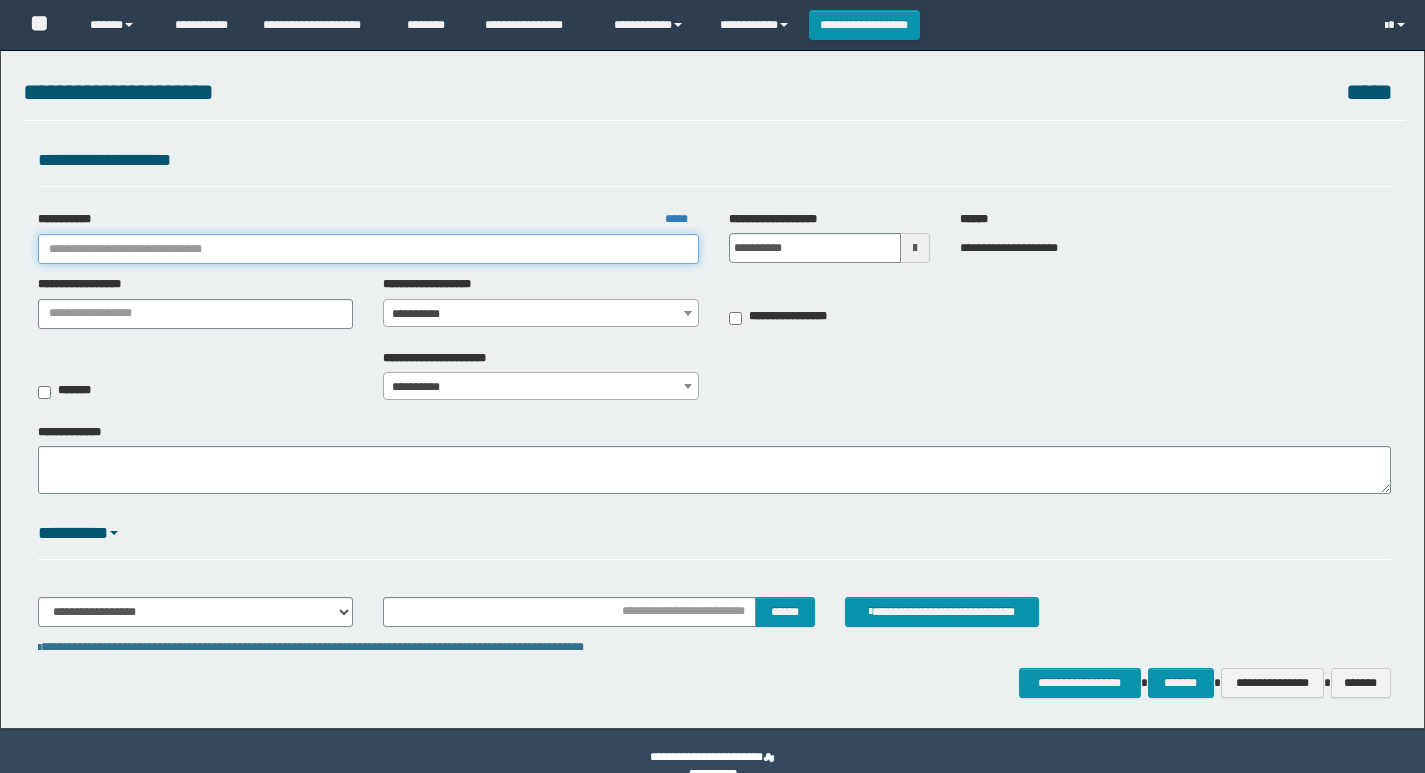 click on "**********" at bounding box center [369, 249] 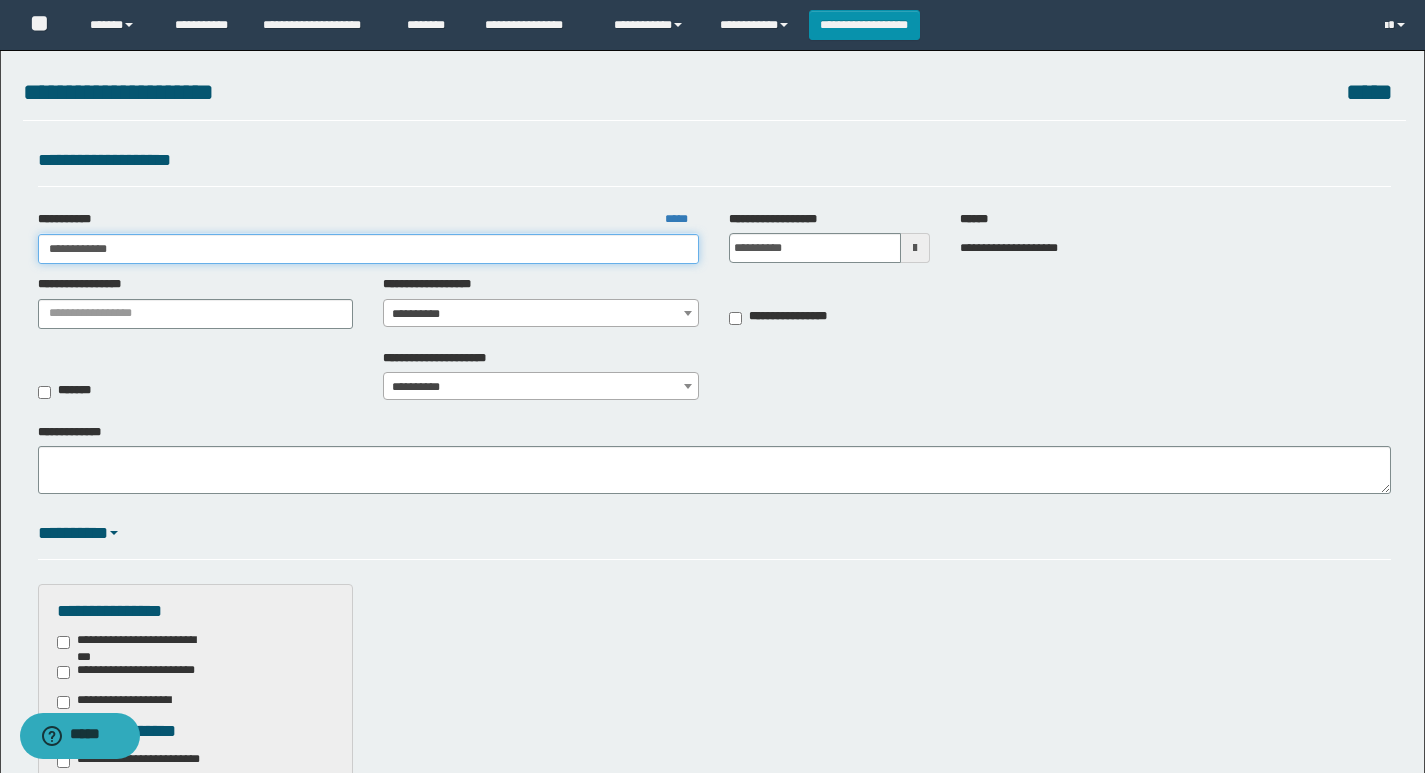 type on "**********" 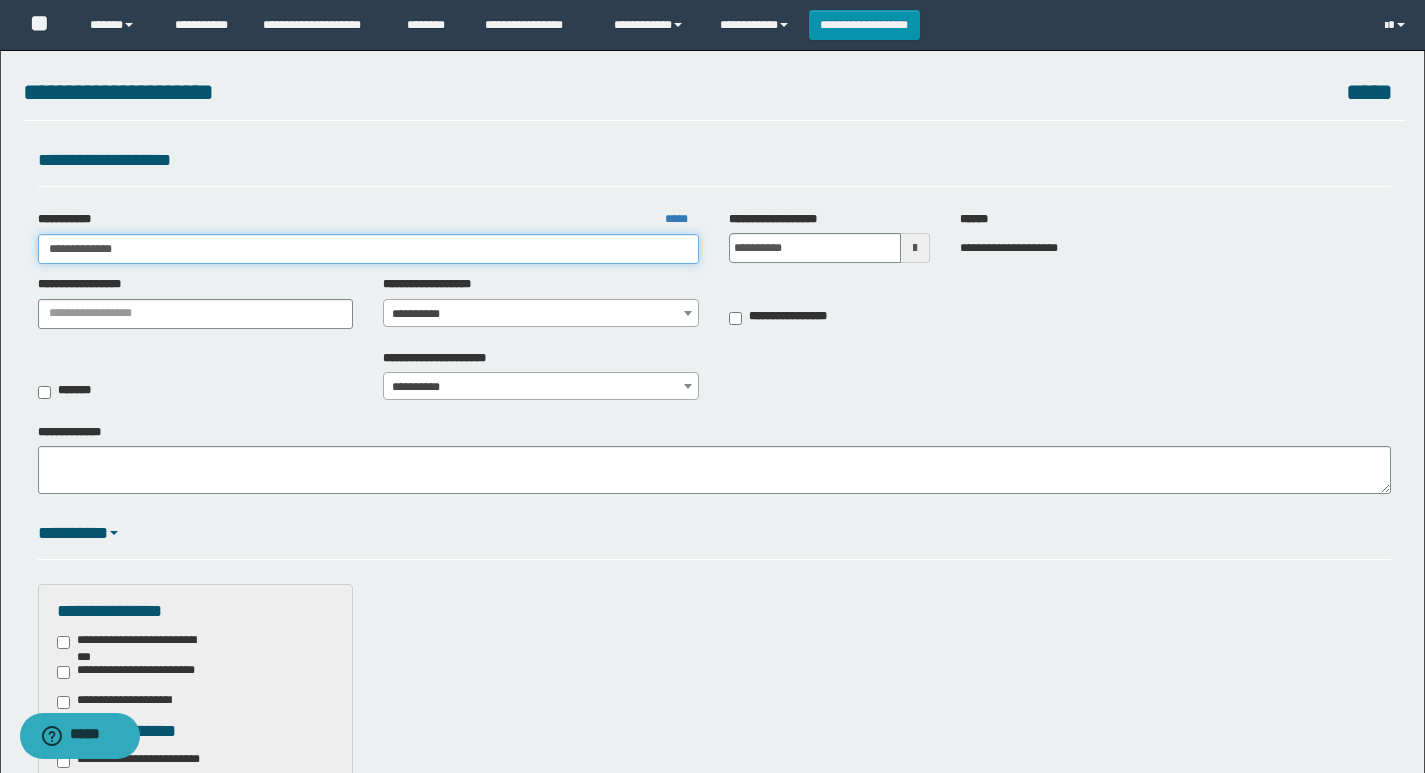 type on "**********" 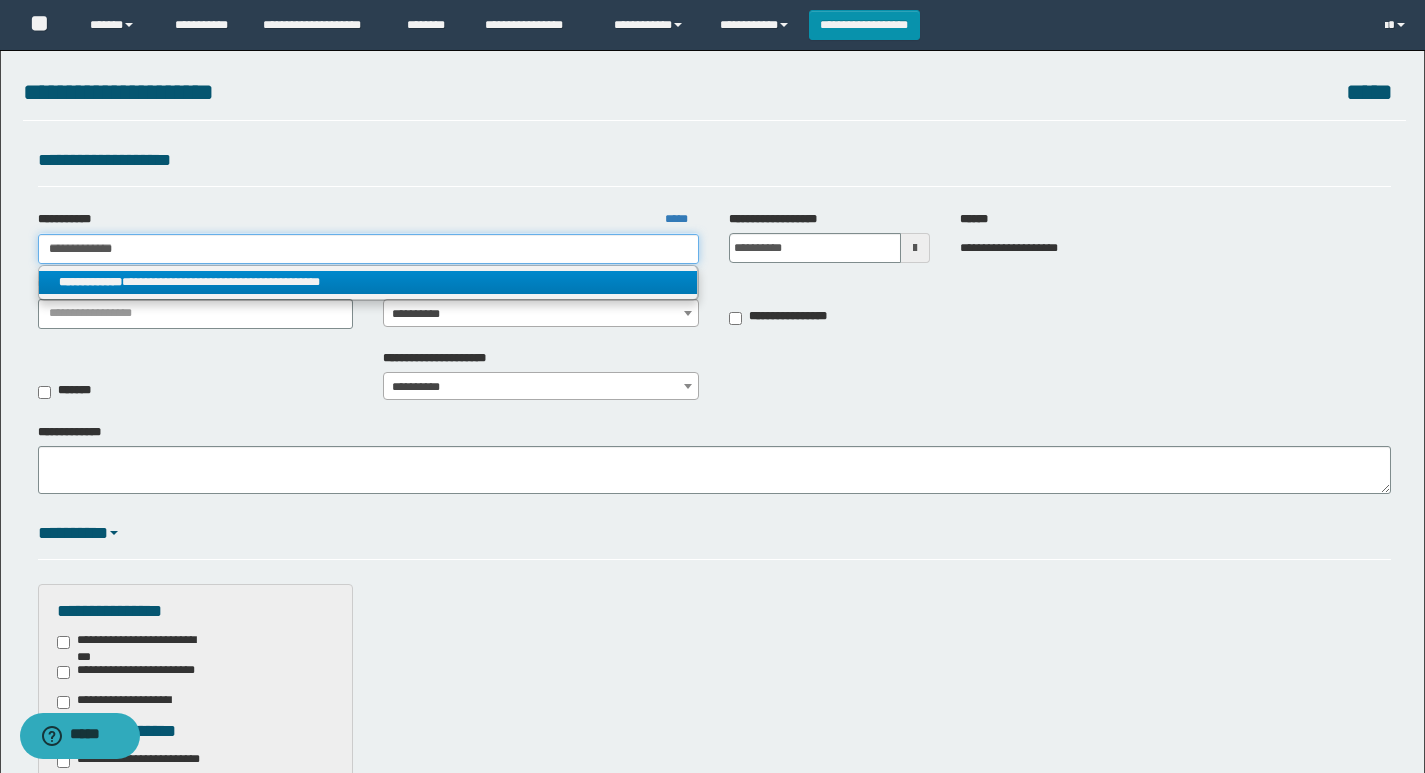 type on "**********" 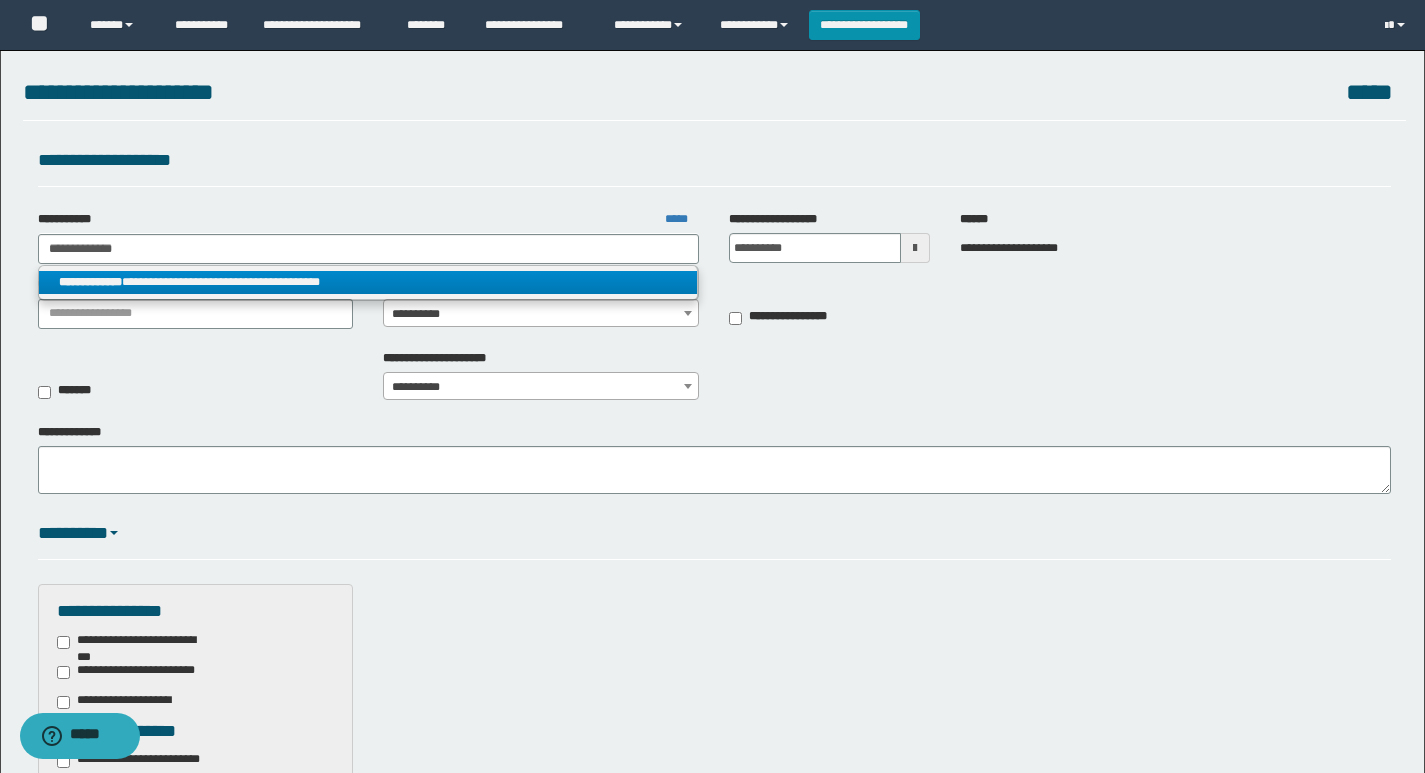 click on "**********" at bounding box center (368, 282) 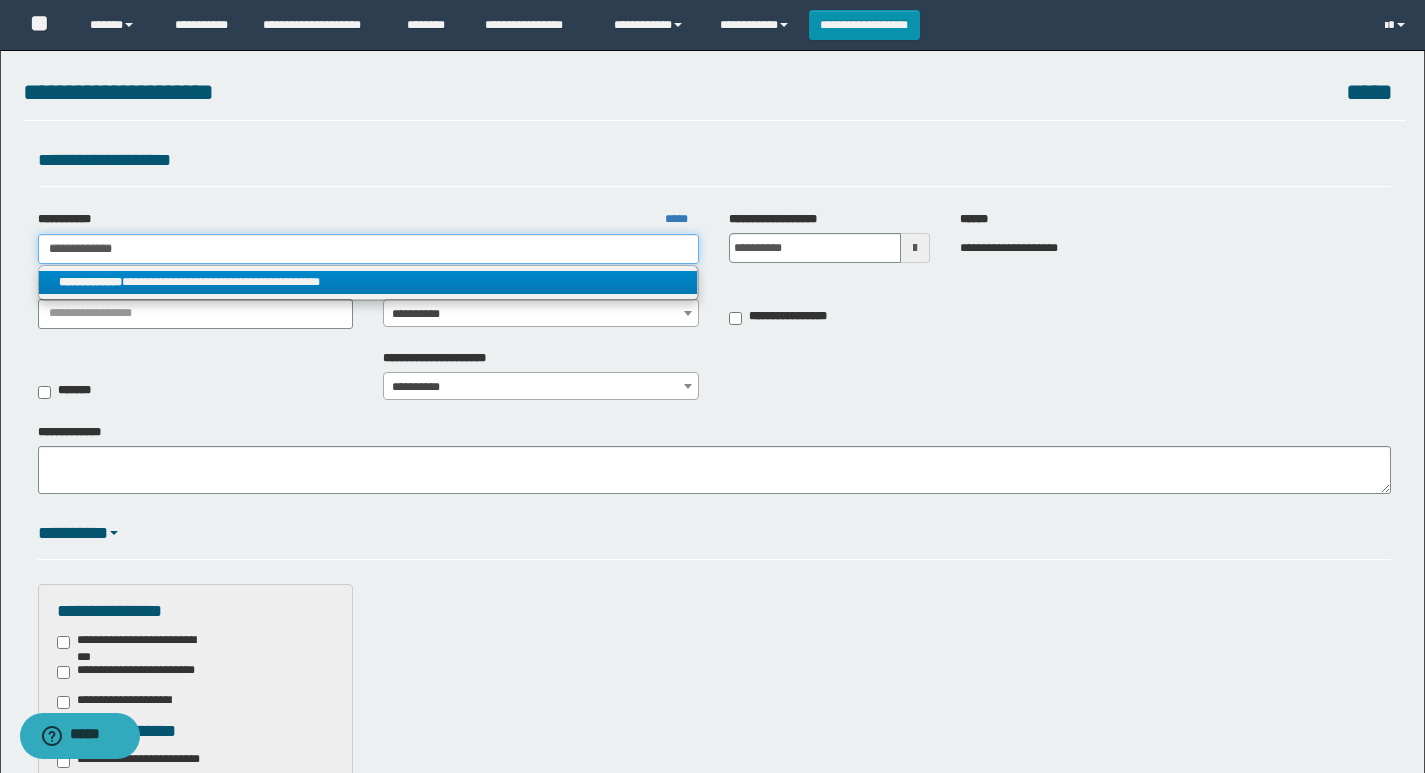 type 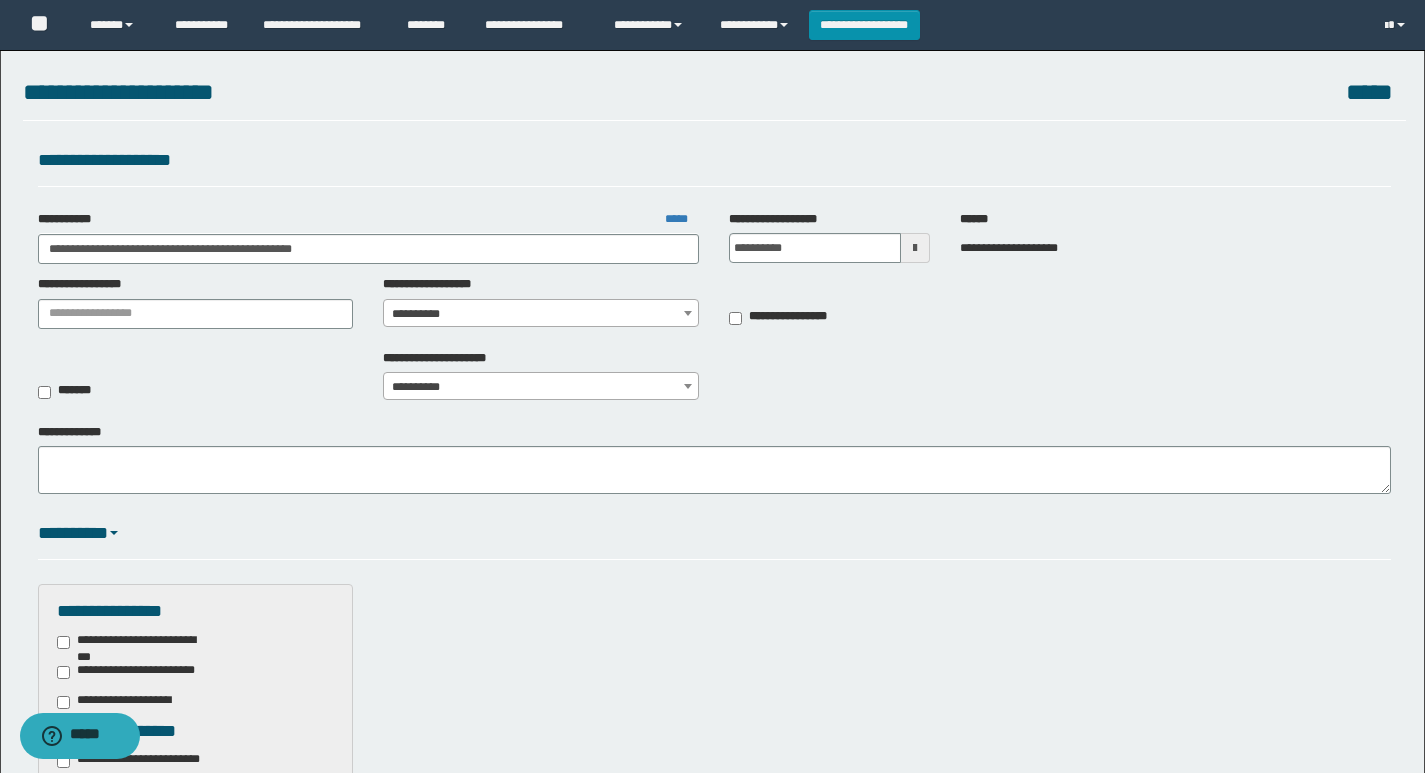 click on "**********" at bounding box center (541, 314) 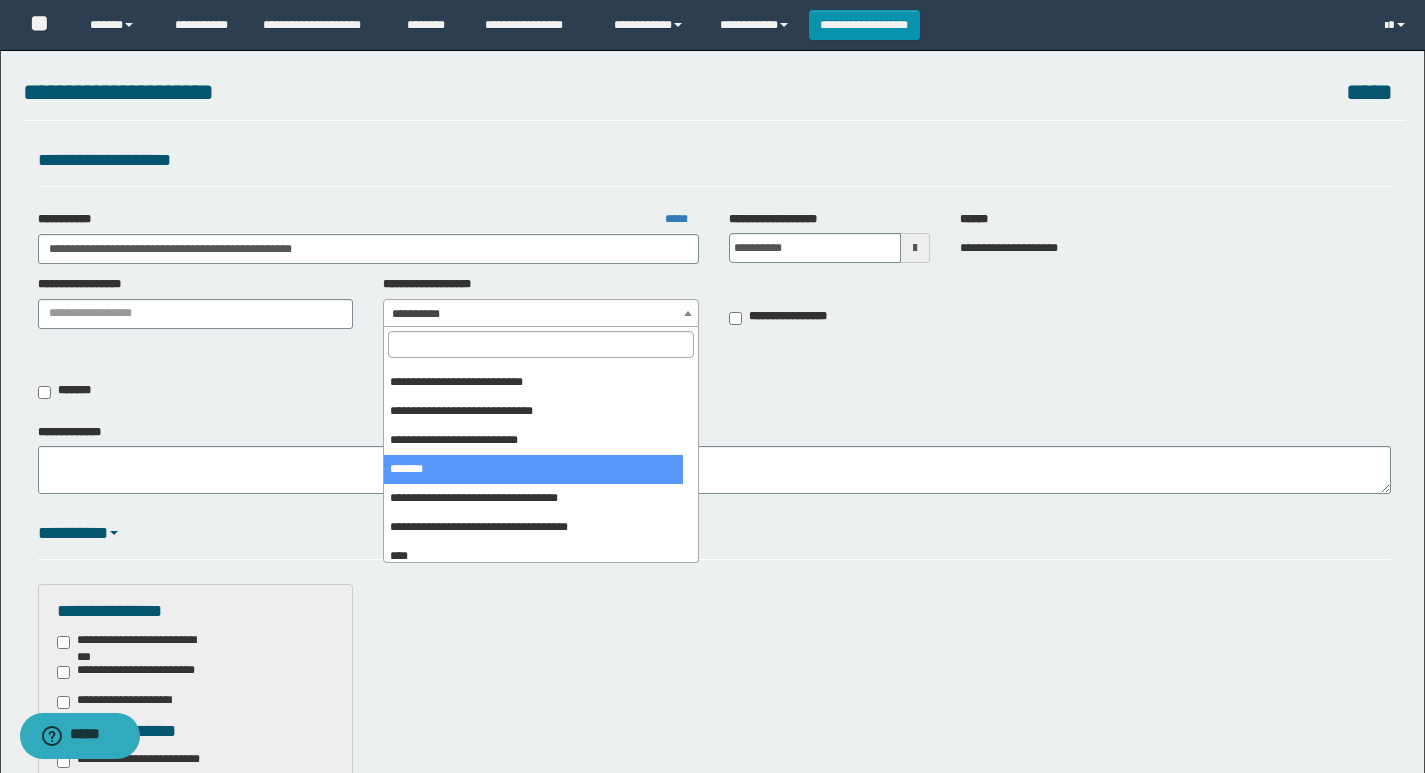 scroll, scrollTop: 200, scrollLeft: 0, axis: vertical 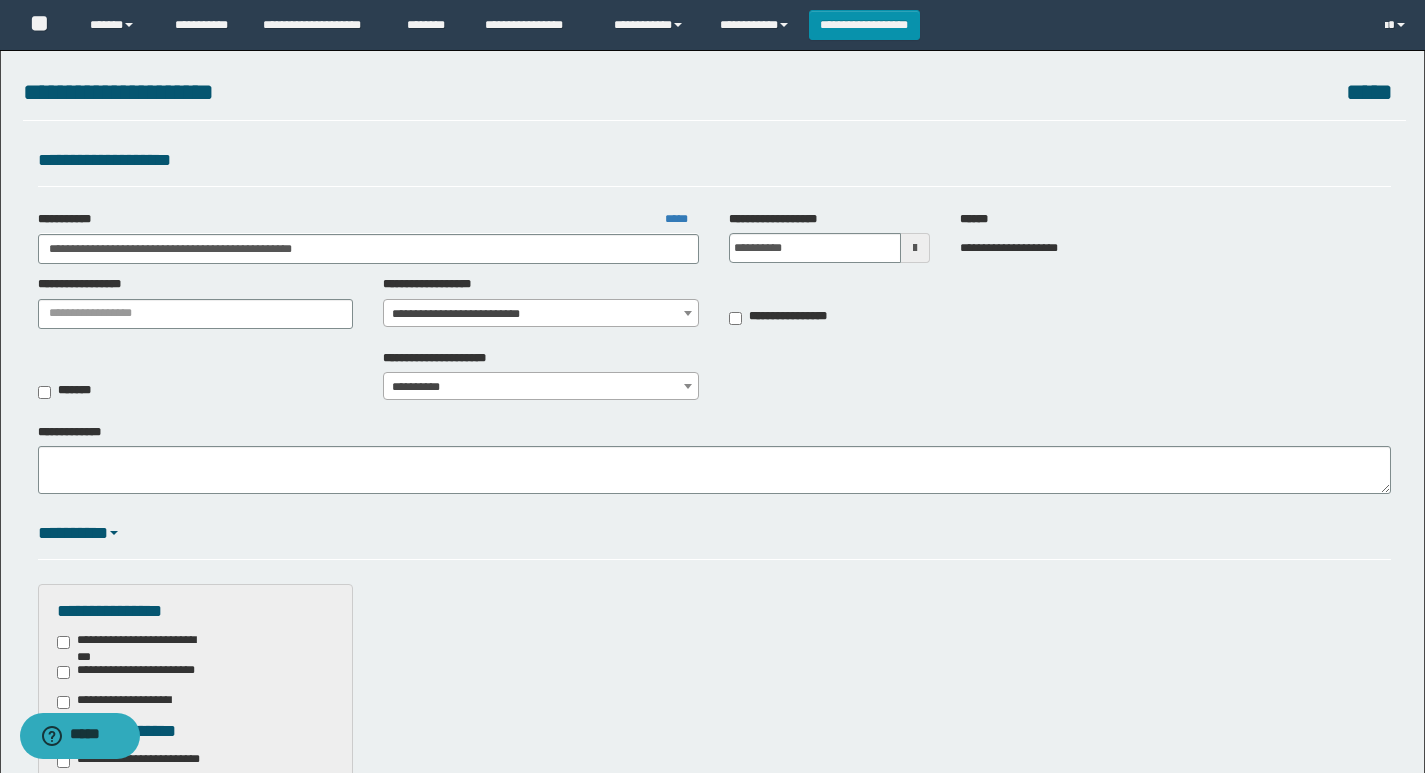 click on "**********" at bounding box center (541, 314) 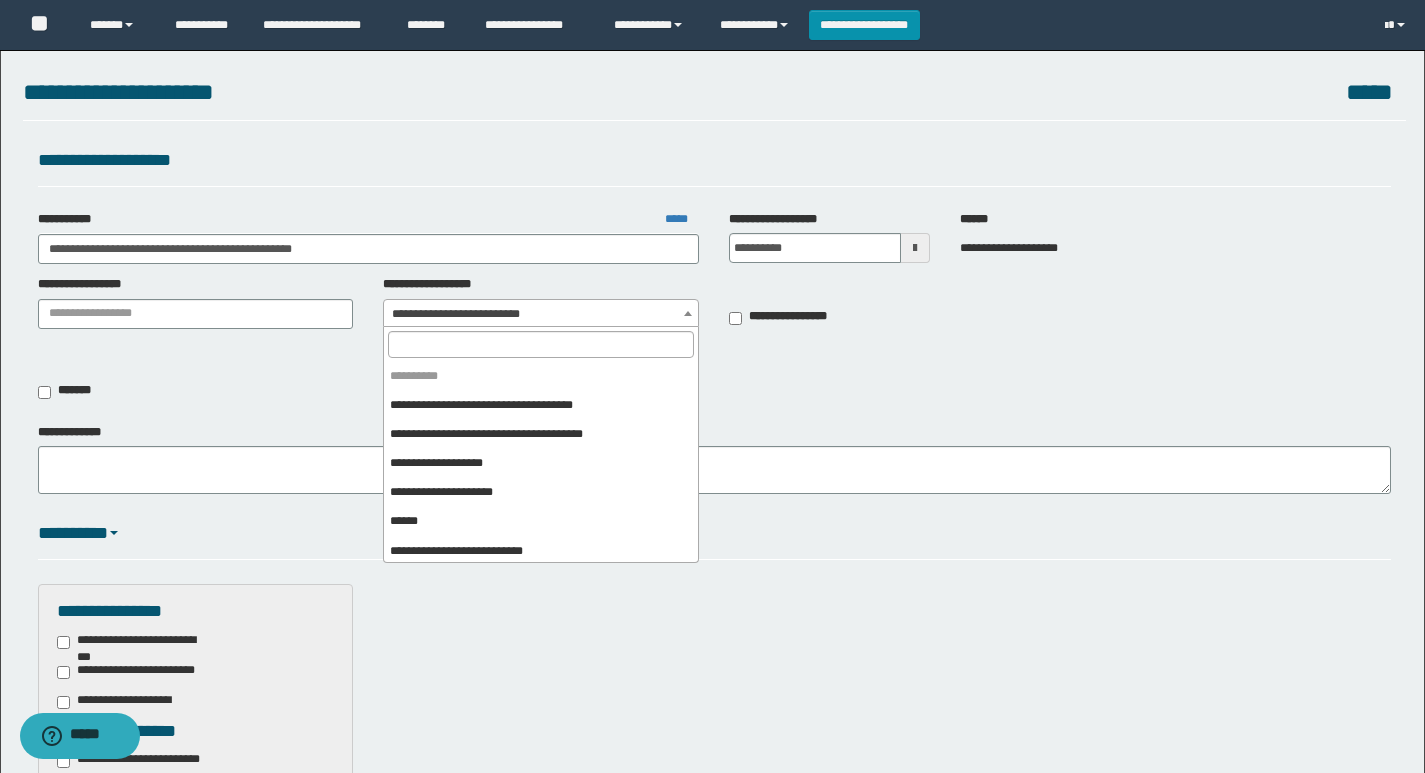 scroll, scrollTop: 175, scrollLeft: 0, axis: vertical 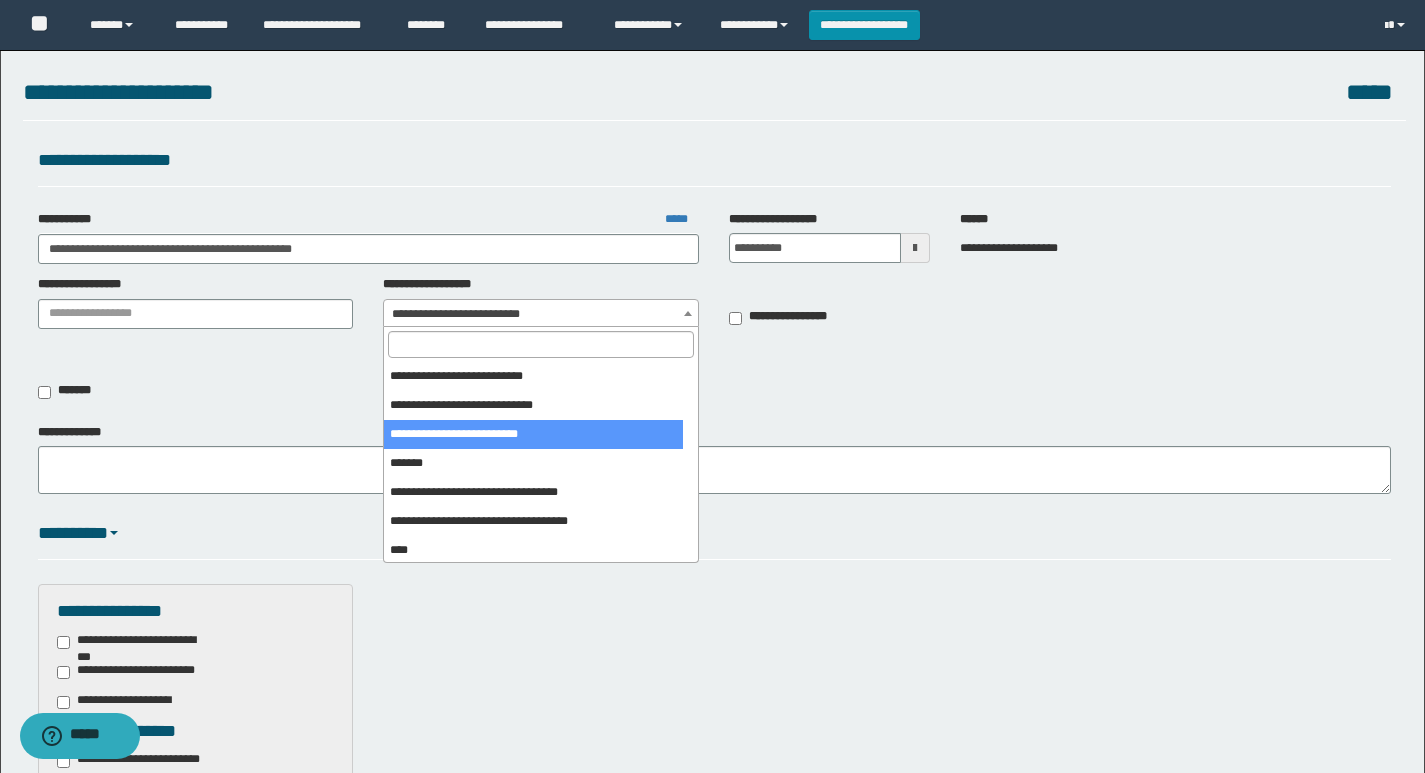 select on "***" 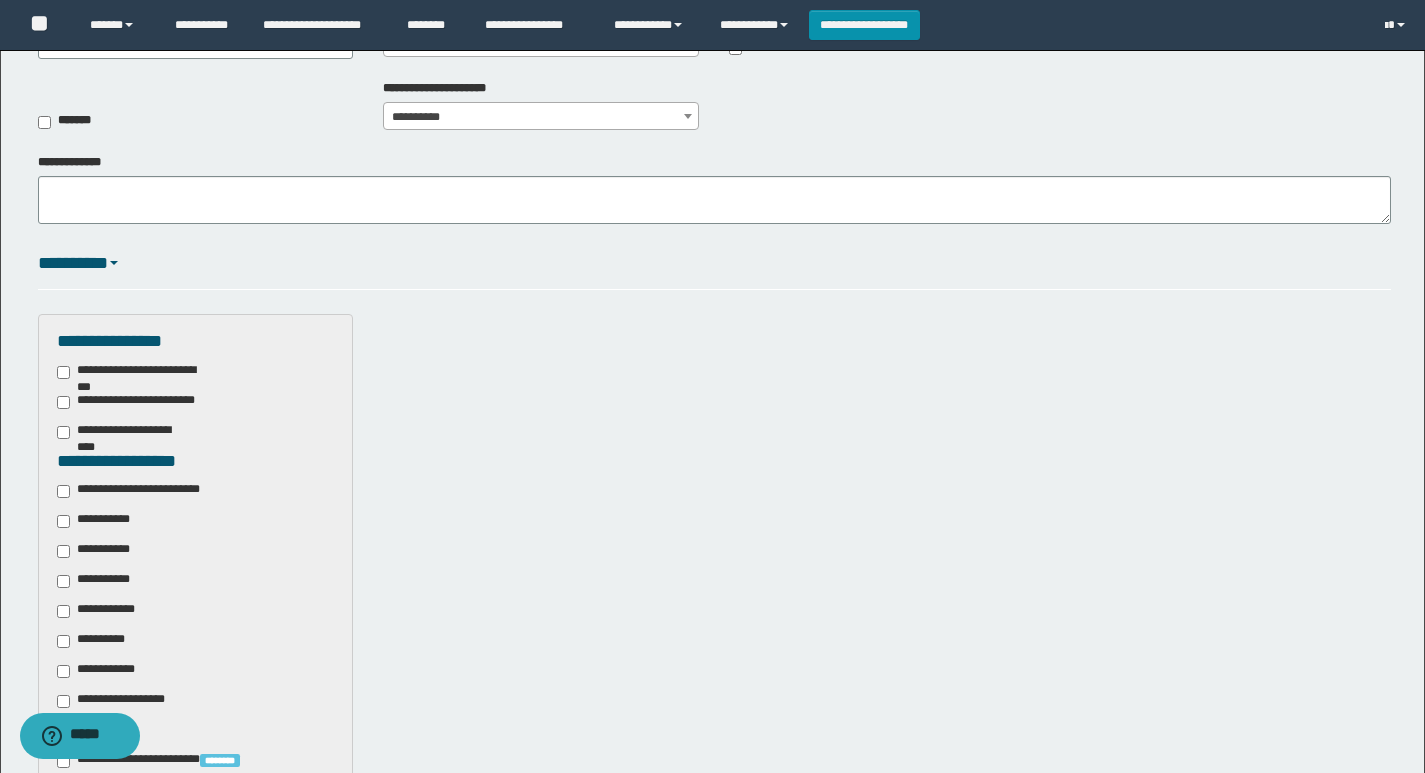 scroll, scrollTop: 300, scrollLeft: 0, axis: vertical 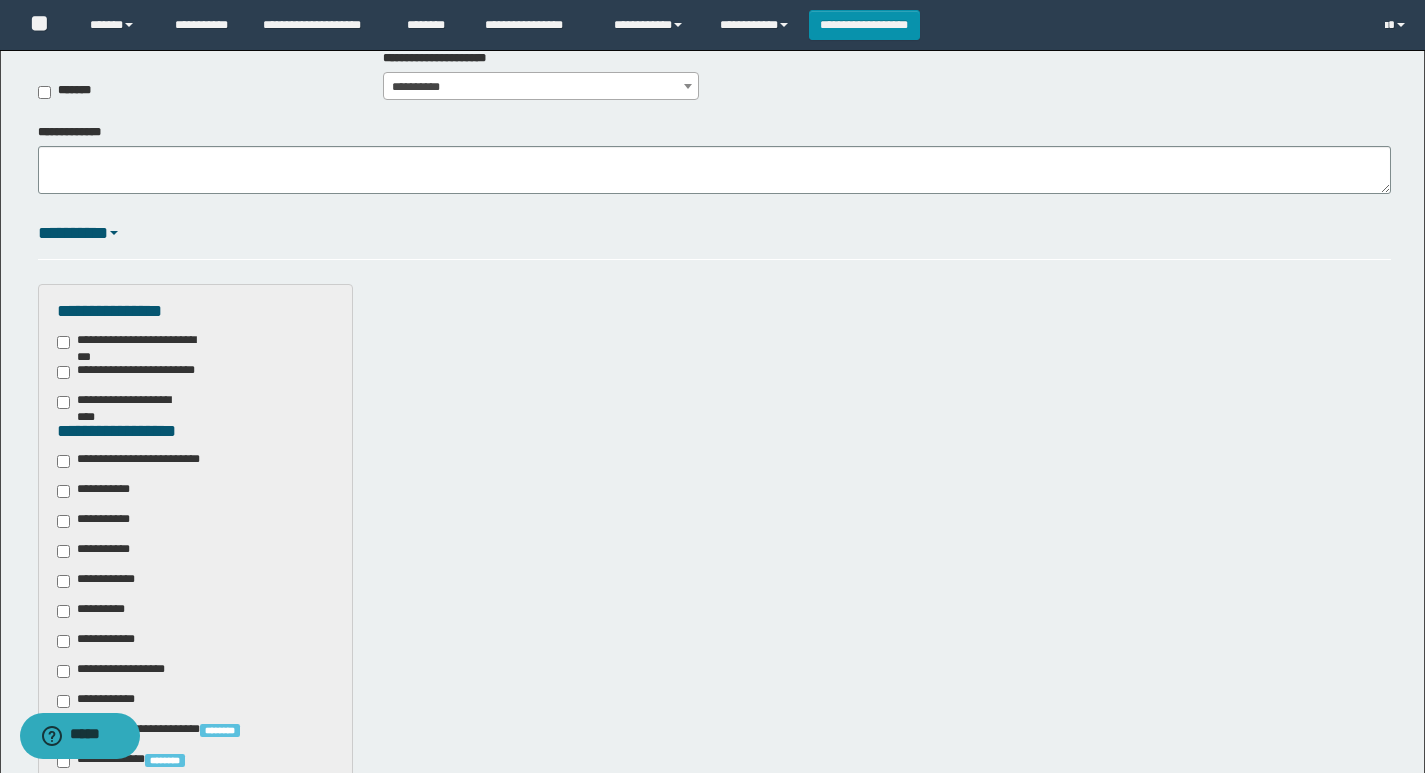click on "**********" at bounding box center [196, 753] 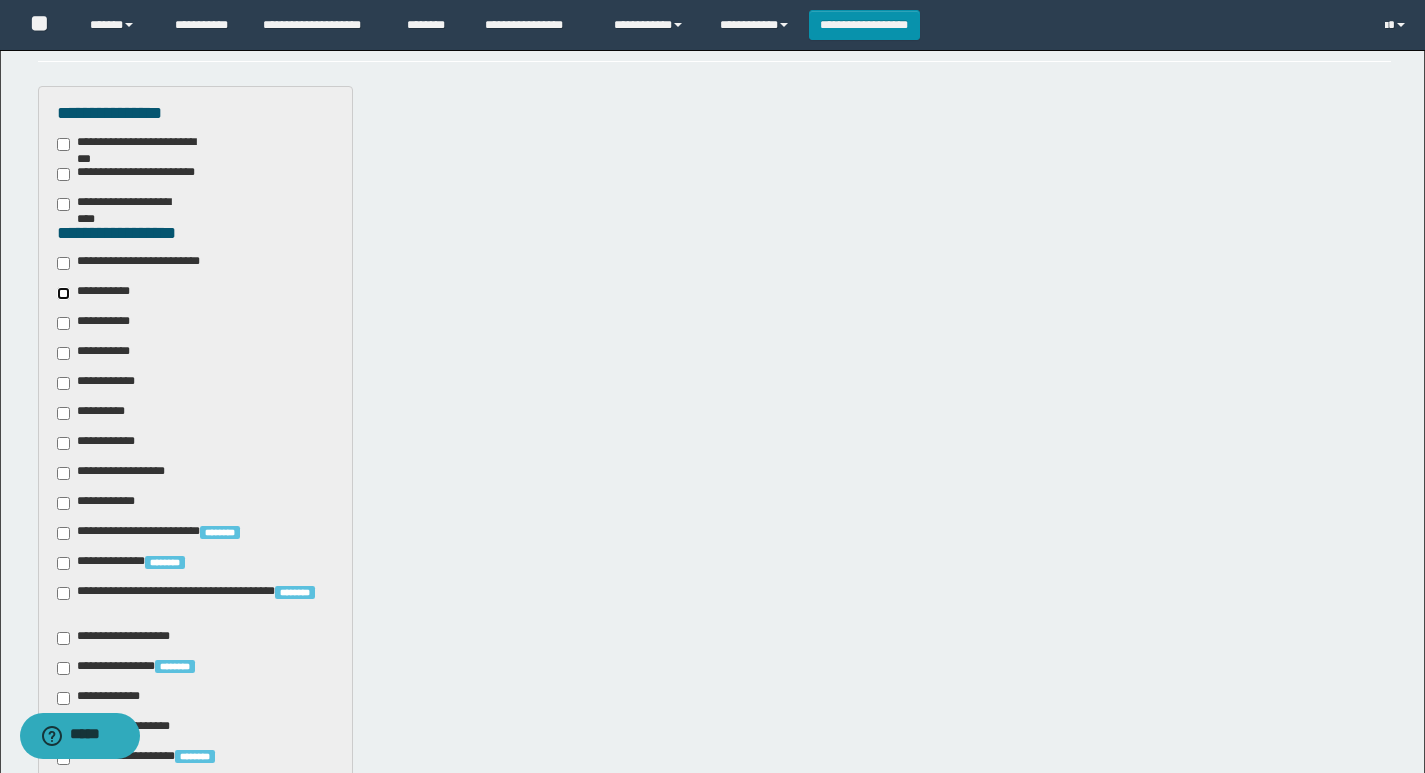 scroll, scrollTop: 500, scrollLeft: 0, axis: vertical 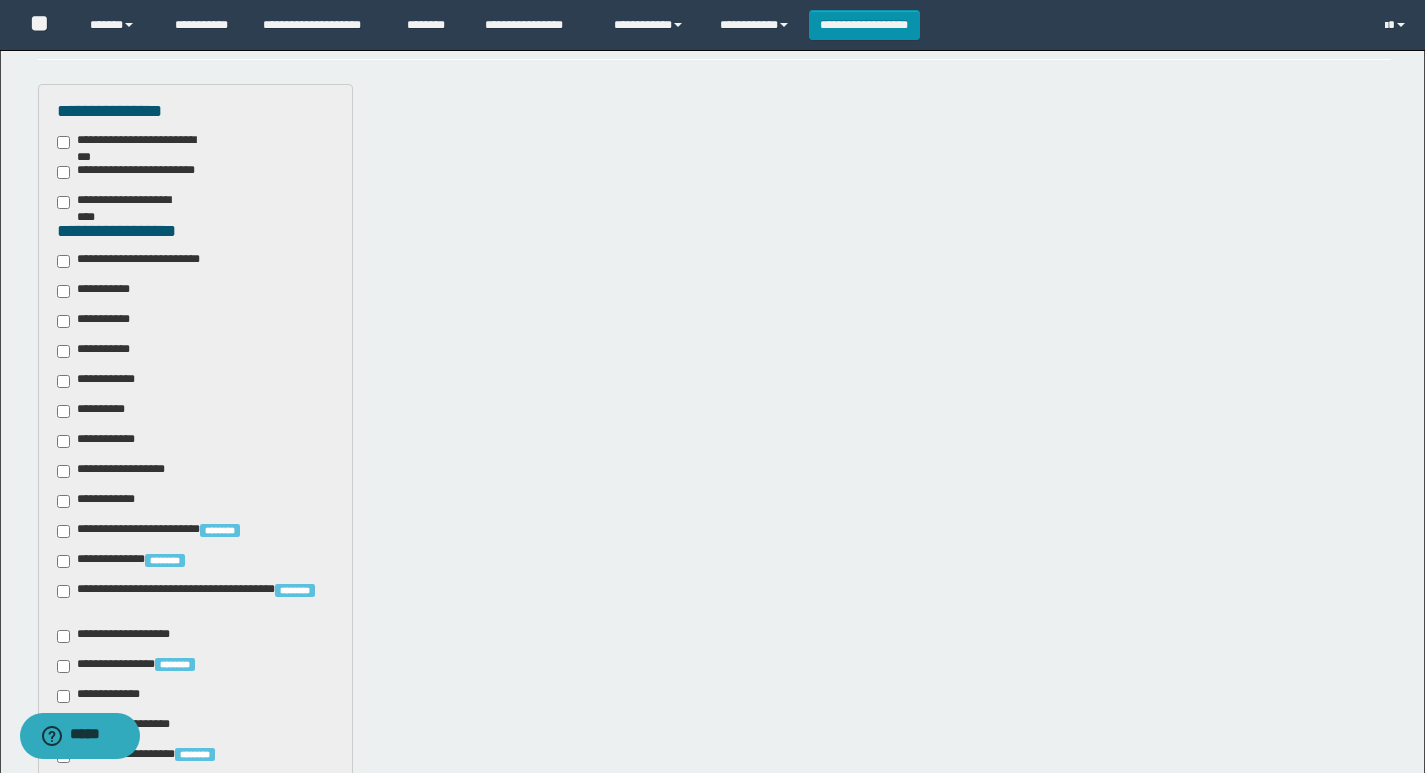 click on "**********" at bounding box center (97, 321) 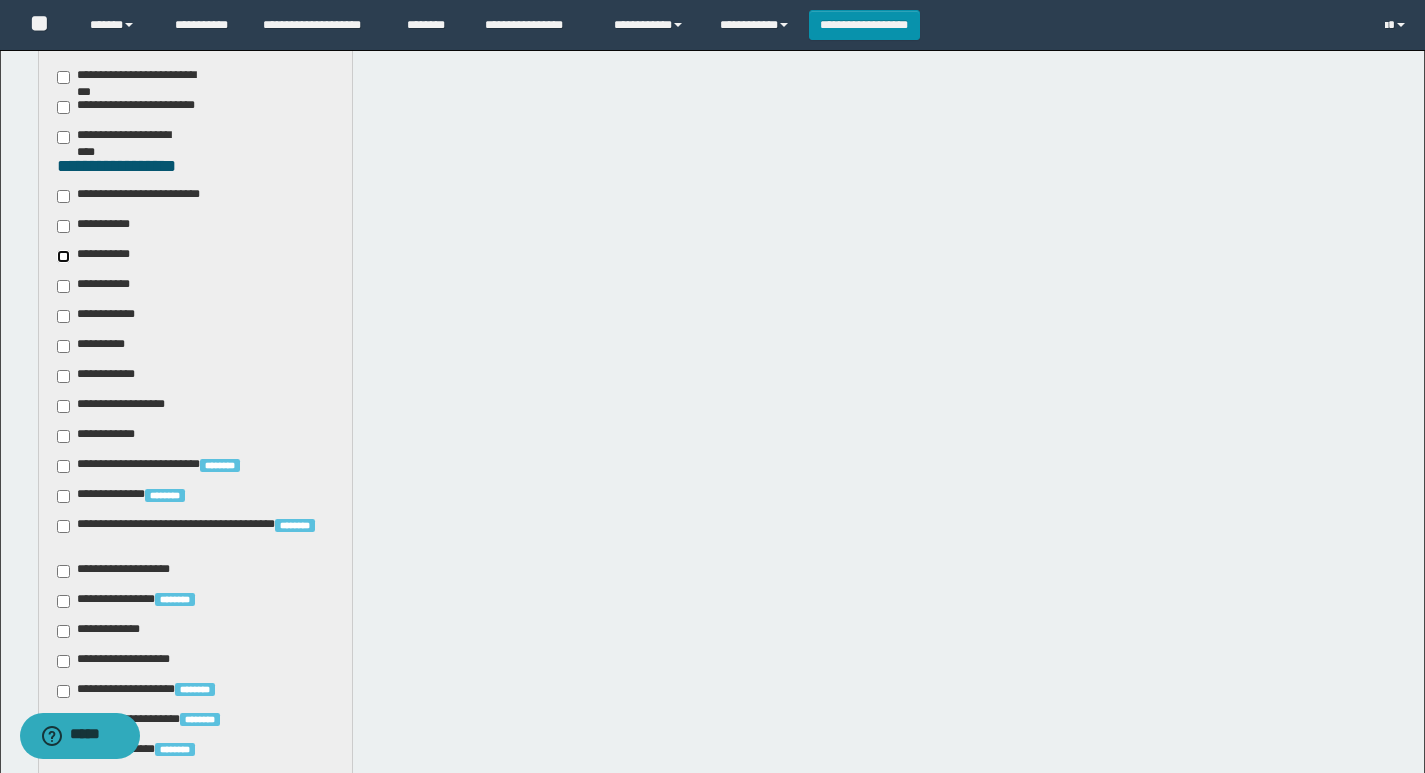 scroll, scrollTop: 600, scrollLeft: 0, axis: vertical 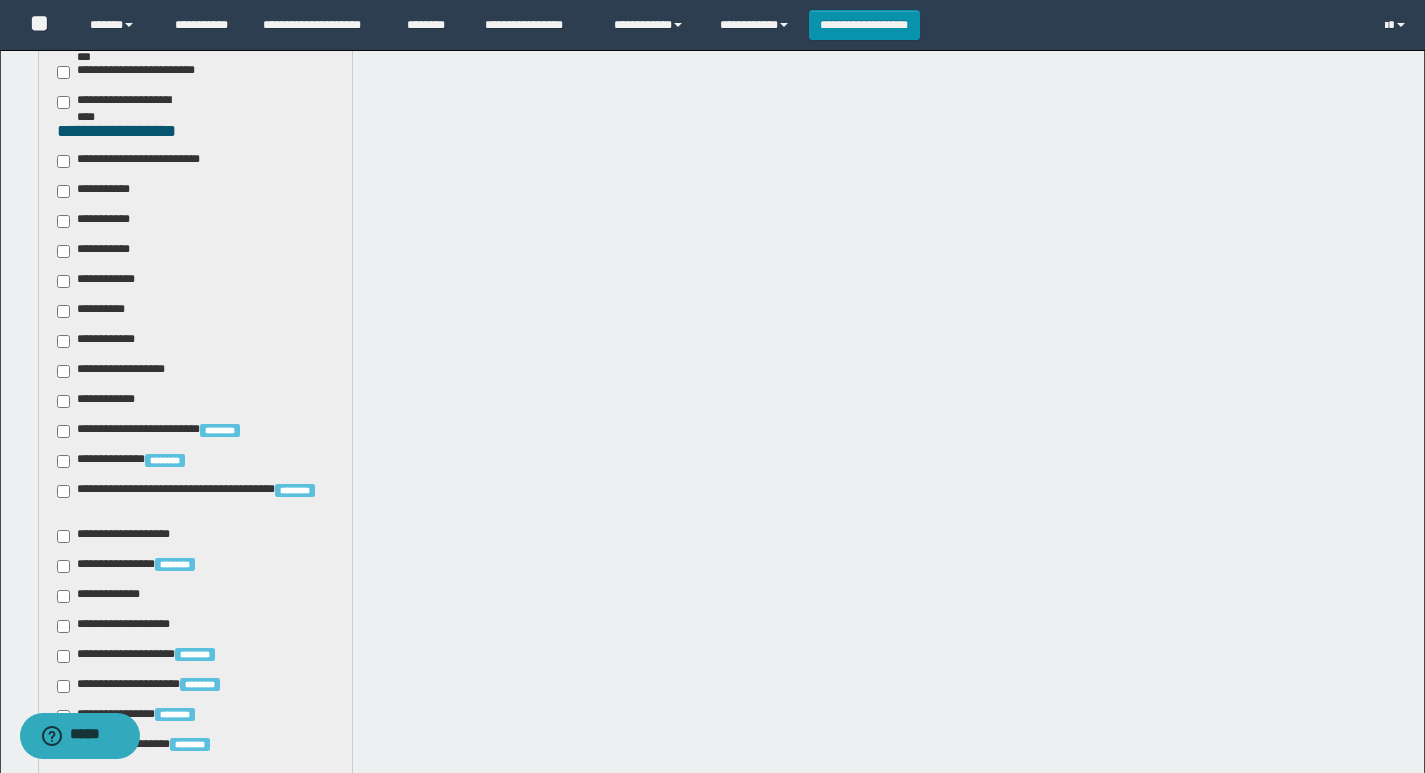 click on "**********" at bounding box center (196, 453) 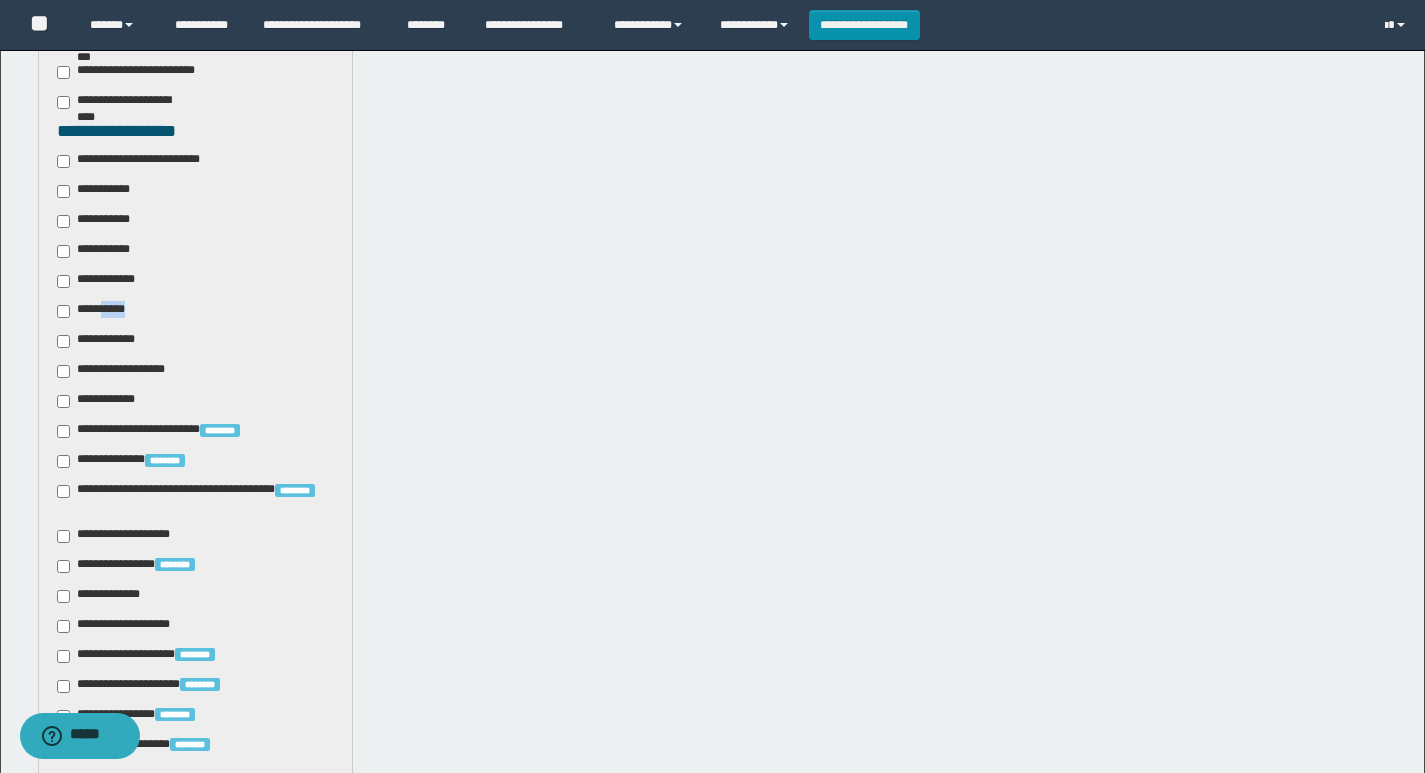 click on "**********" at bounding box center (97, 311) 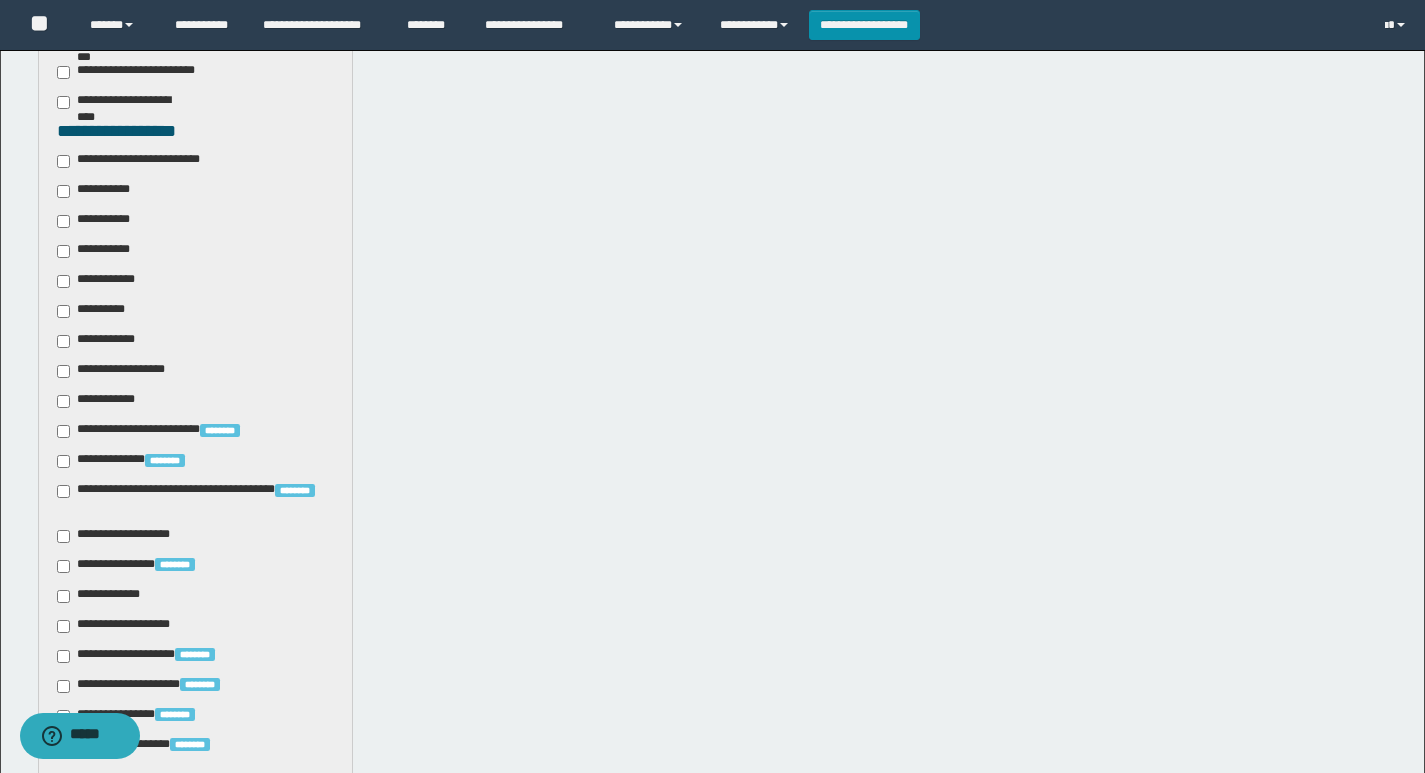 click on "**********" at bounding box center [103, 341] 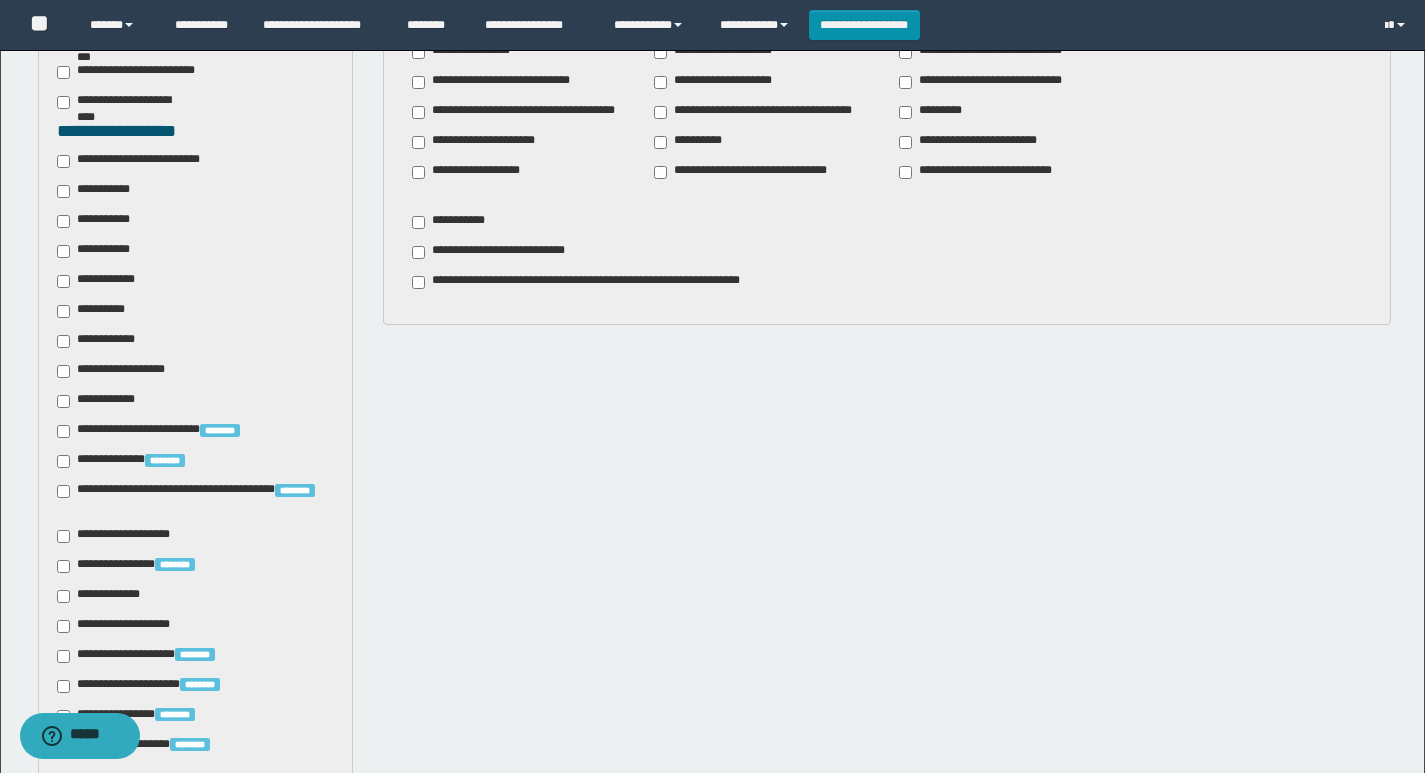 click on "**********" at bounding box center [117, 371] 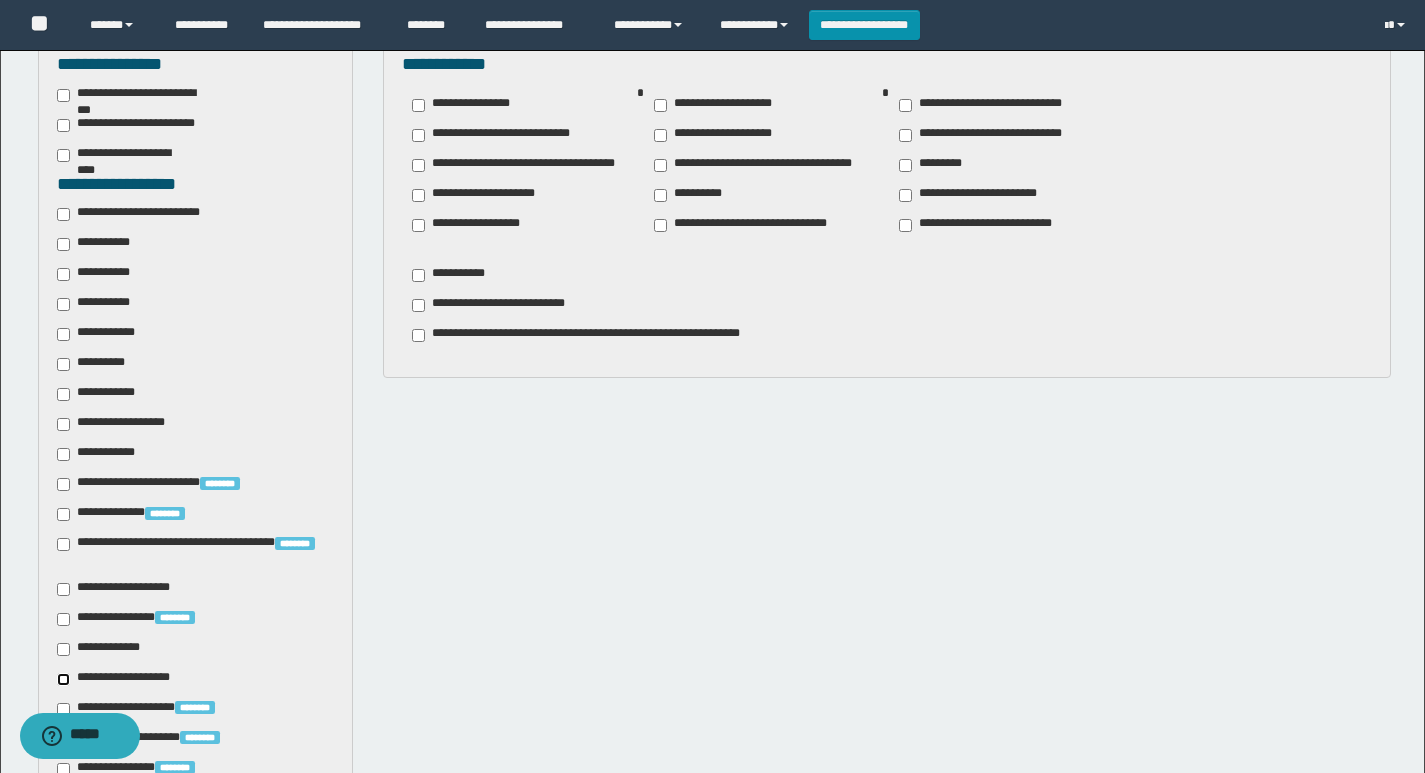 scroll, scrollTop: 500, scrollLeft: 0, axis: vertical 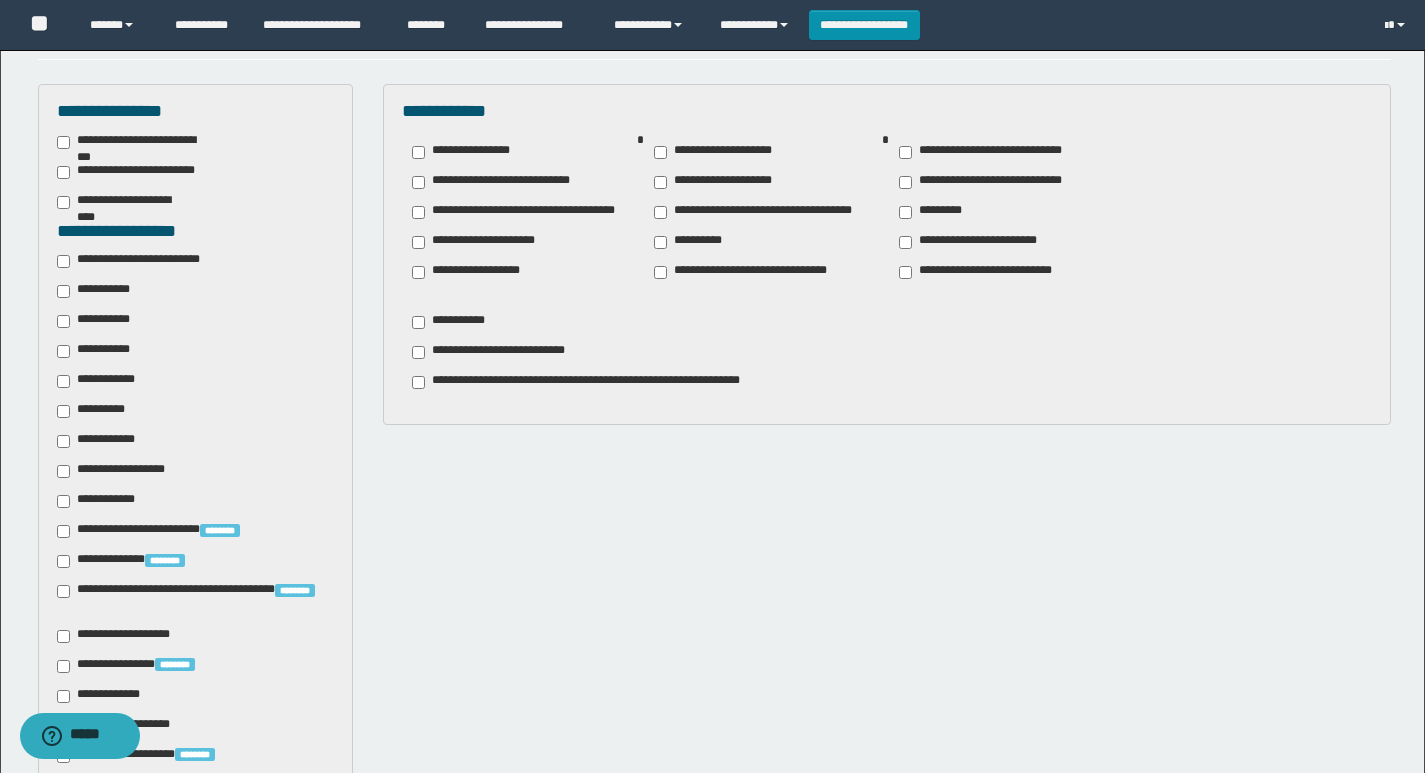 click on "**********" at bounding box center (986, 242) 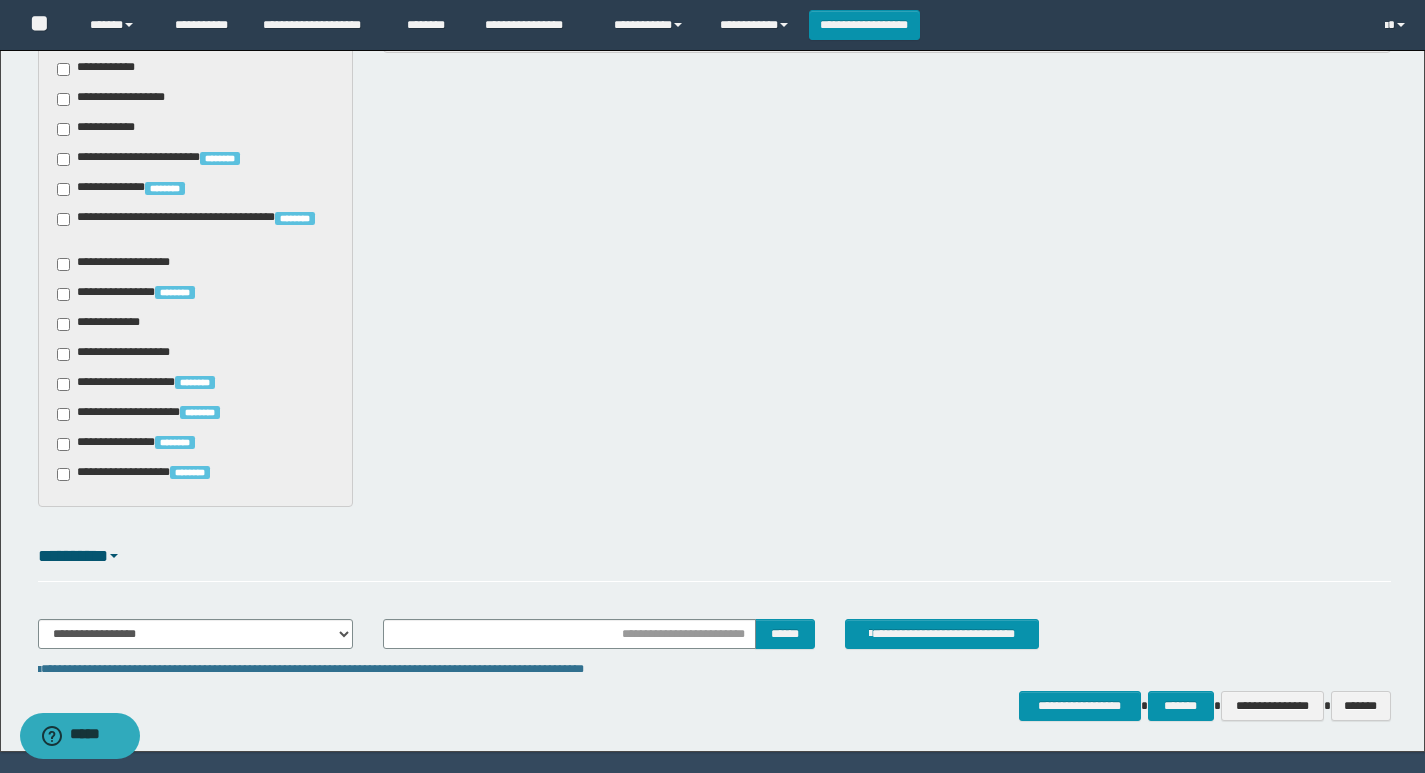 scroll, scrollTop: 925, scrollLeft: 0, axis: vertical 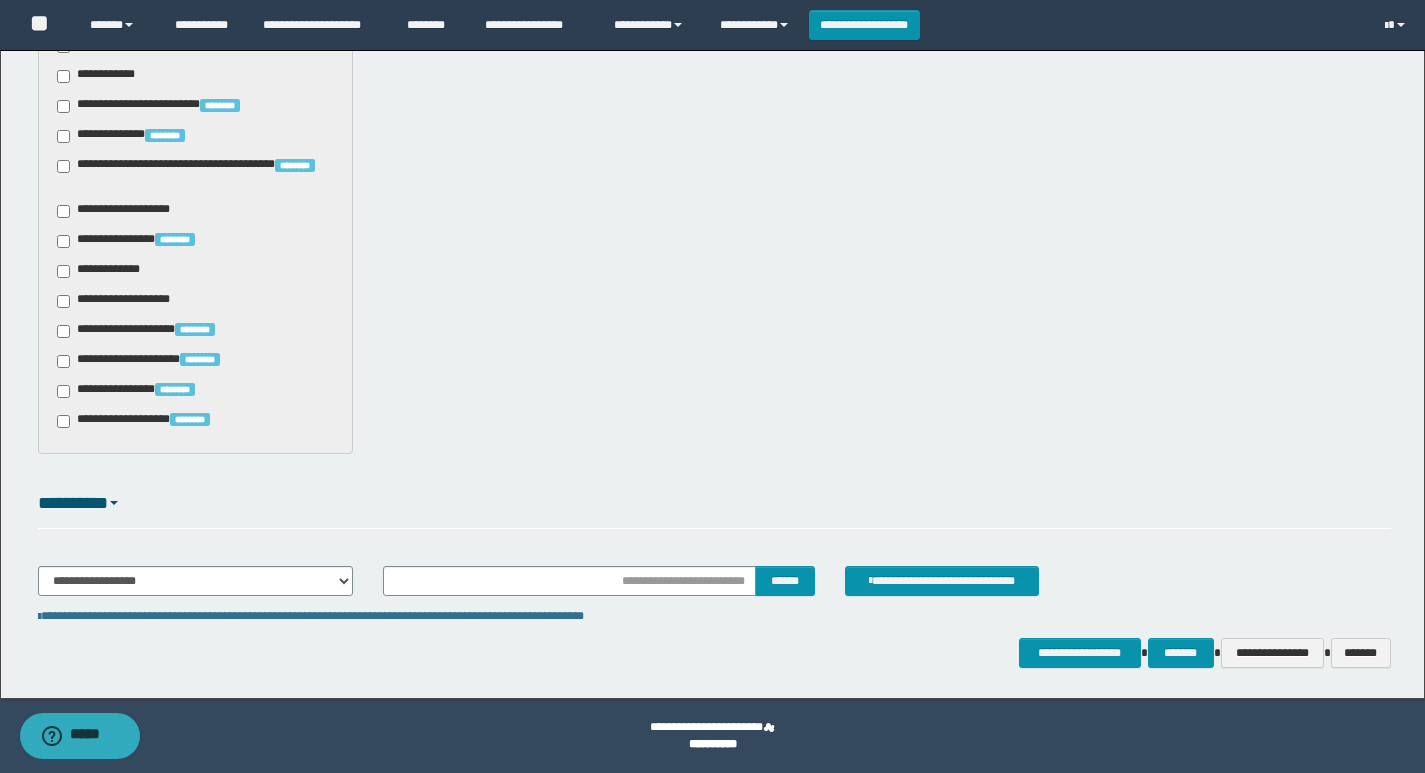 click on "**********" at bounding box center [714, 589] 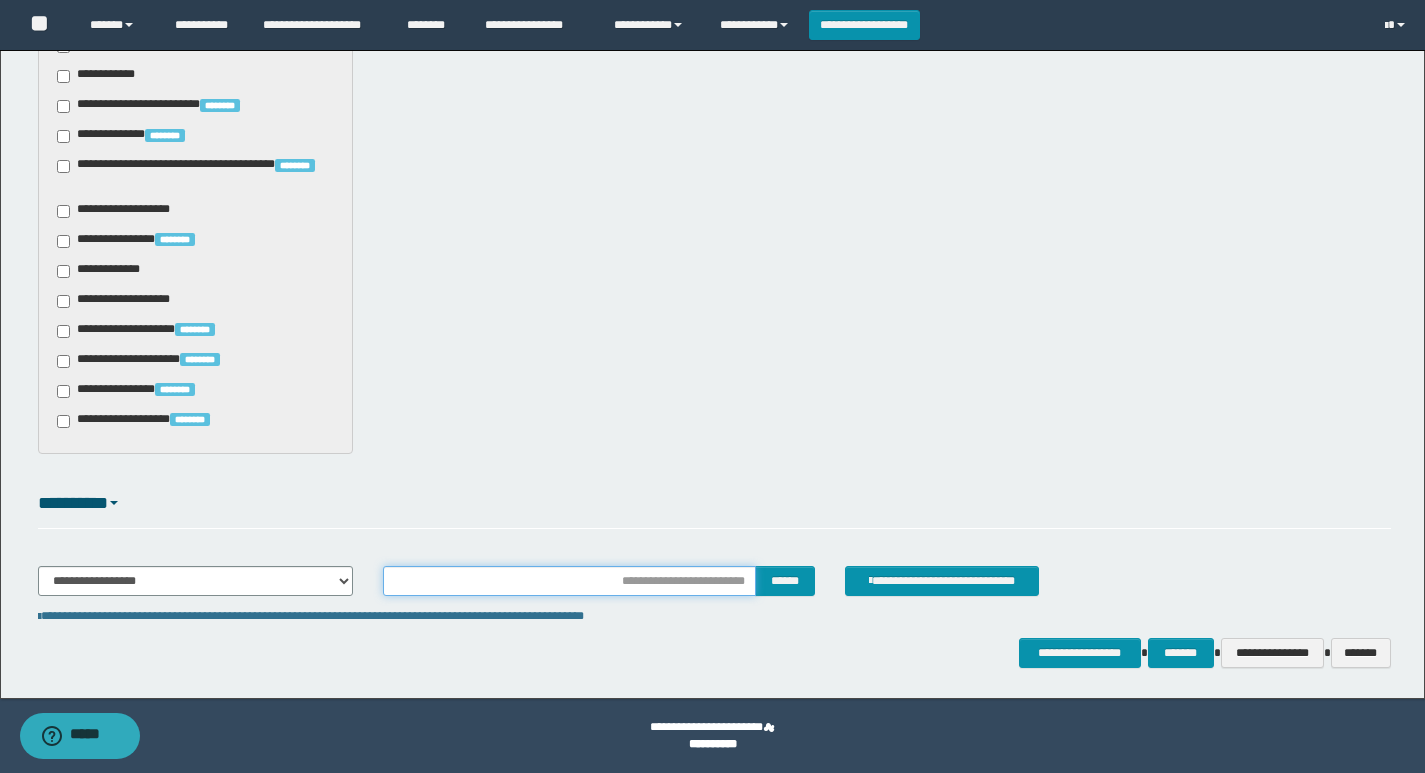 click at bounding box center (569, 581) 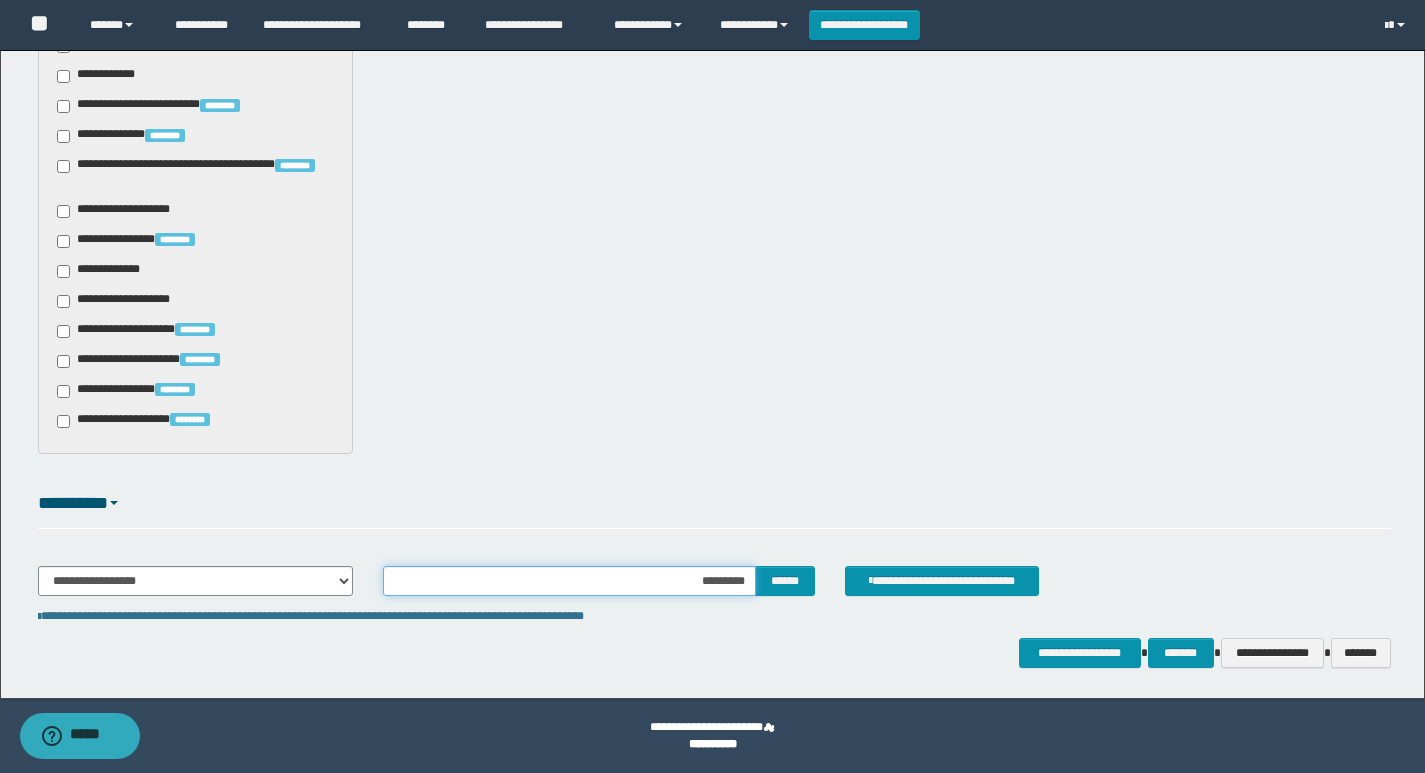 type on "**********" 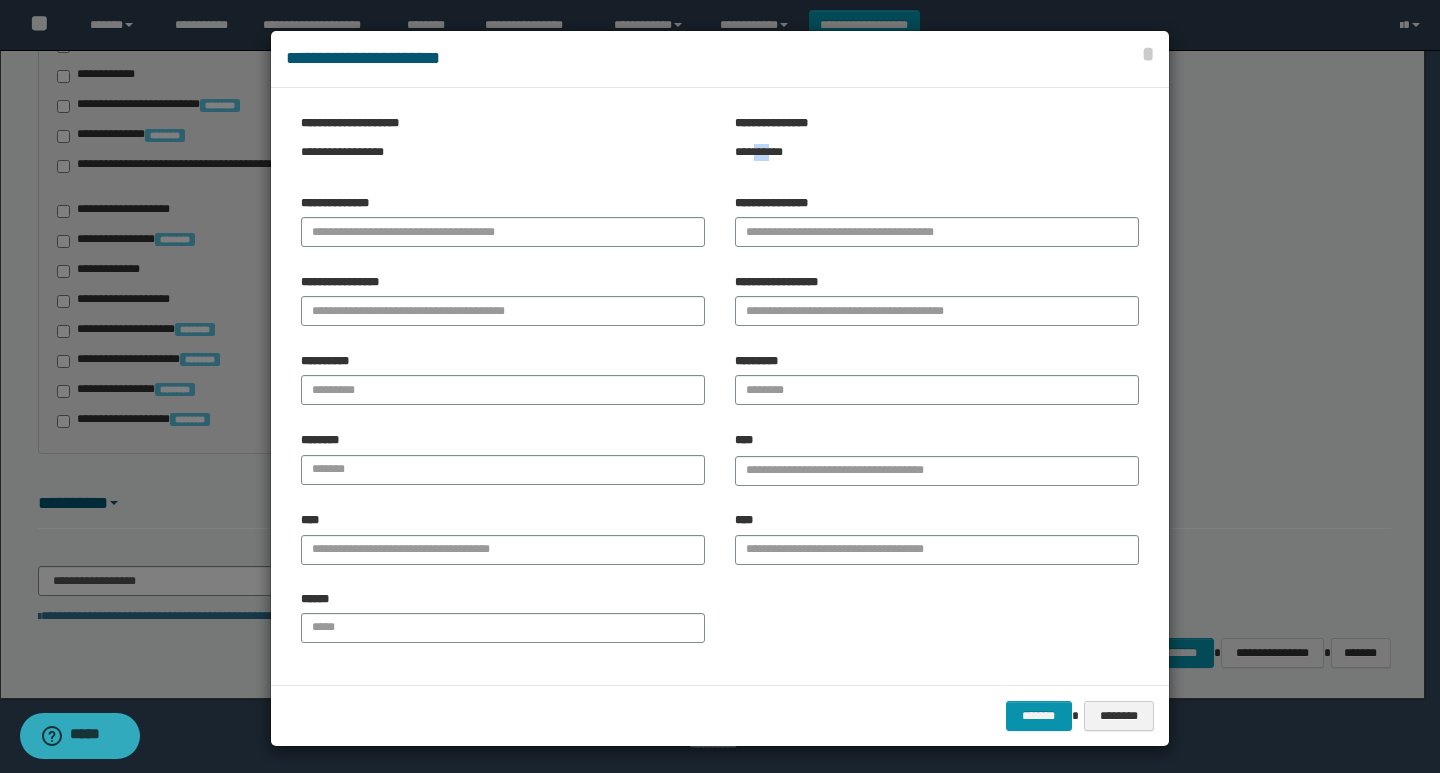 drag, startPoint x: 752, startPoint y: 152, endPoint x: 776, endPoint y: 163, distance: 26.400757 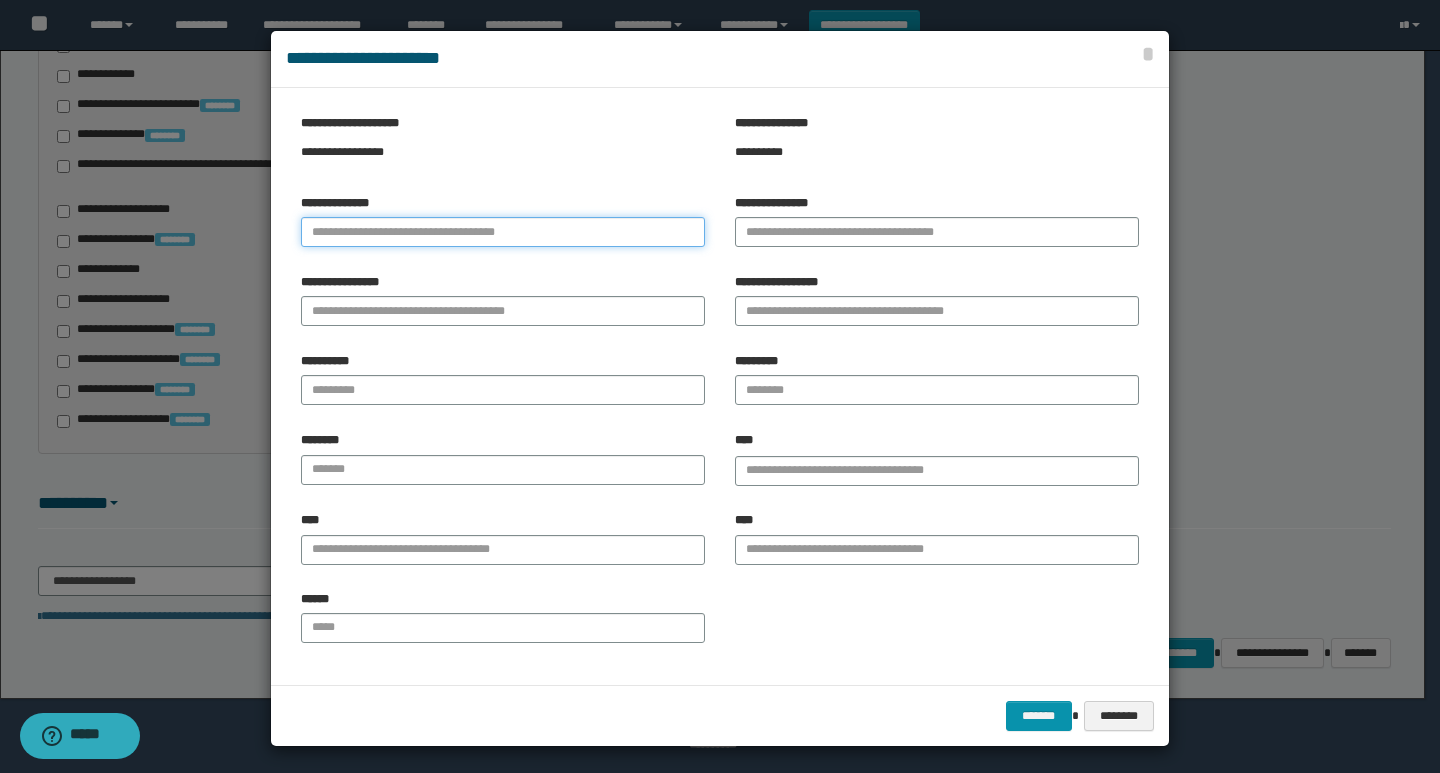 click on "**********" at bounding box center [503, 232] 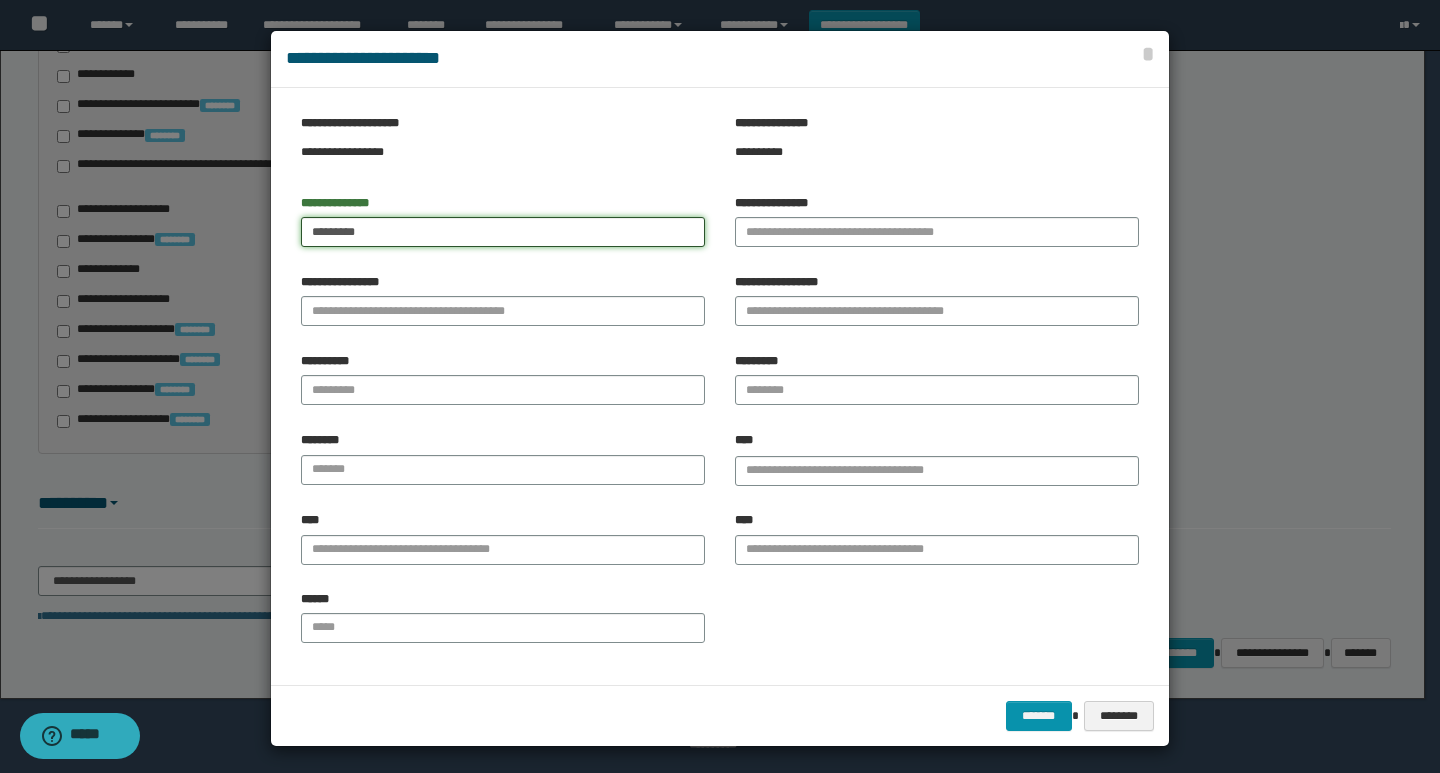 type on "*********" 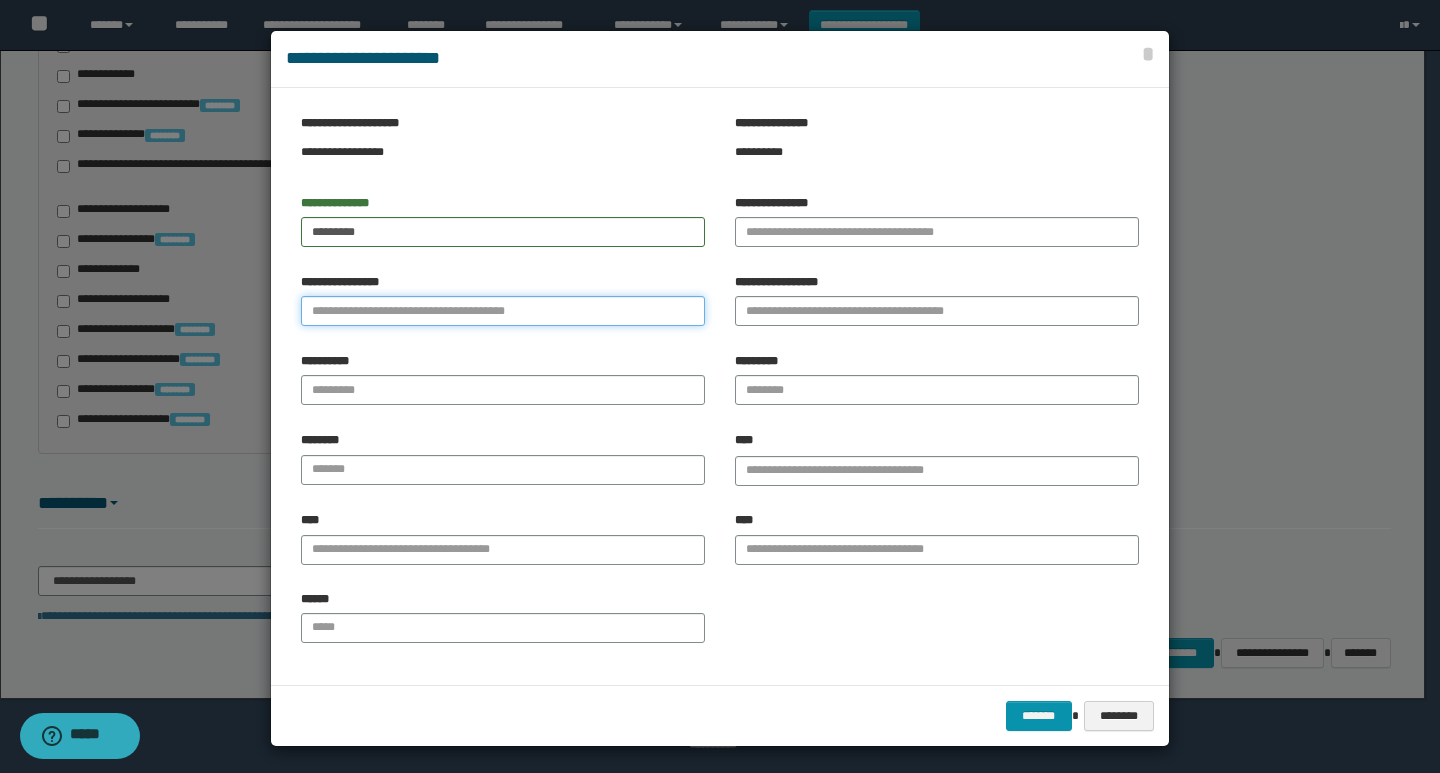type on "*" 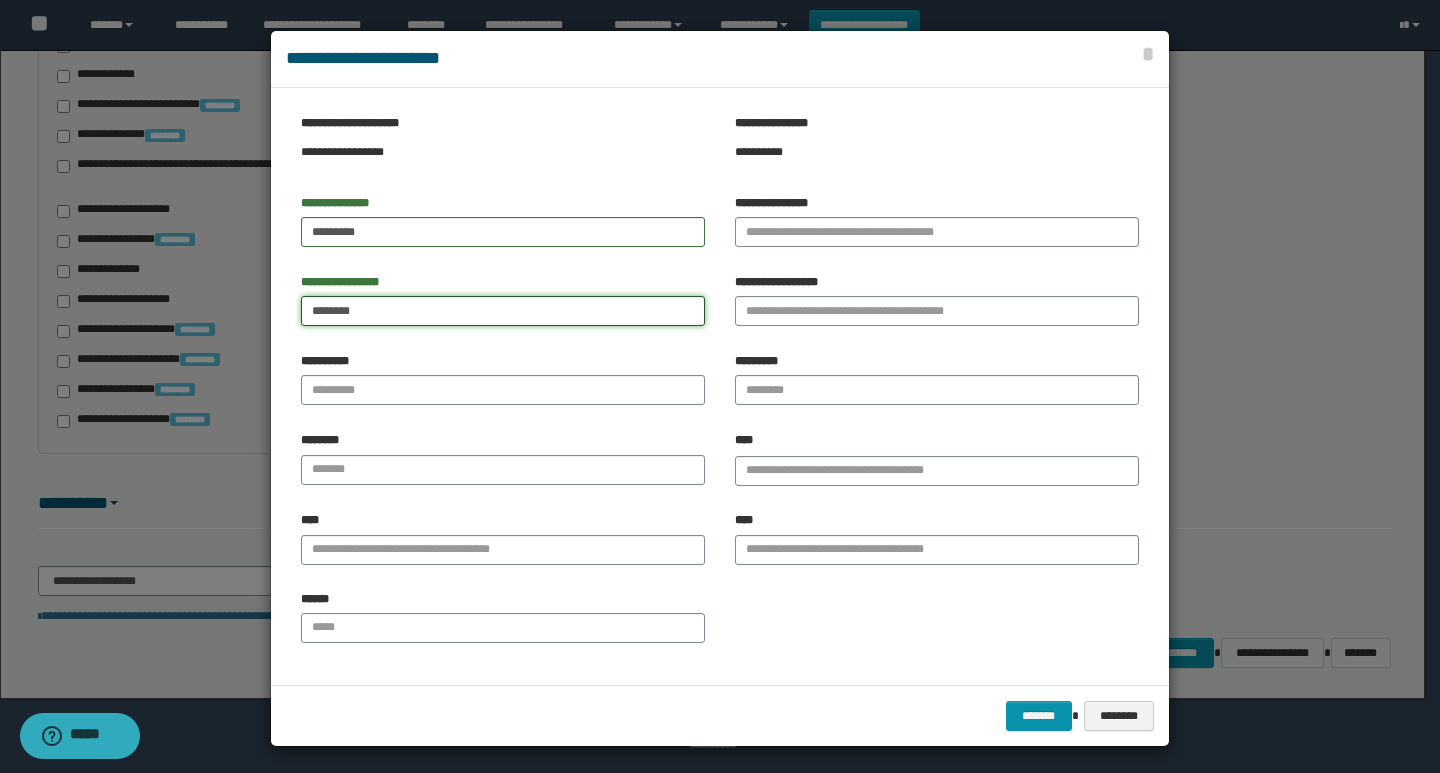 type on "********" 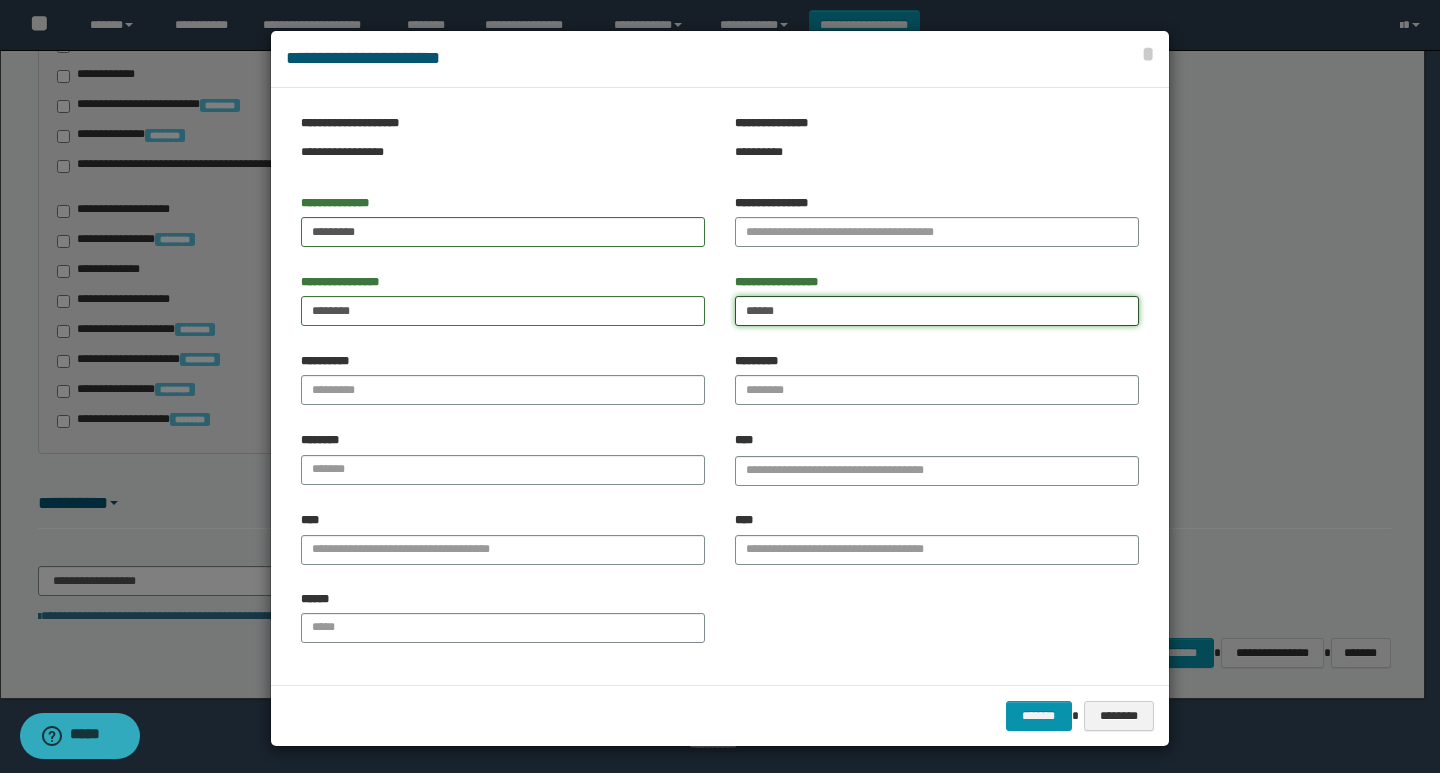 type on "******" 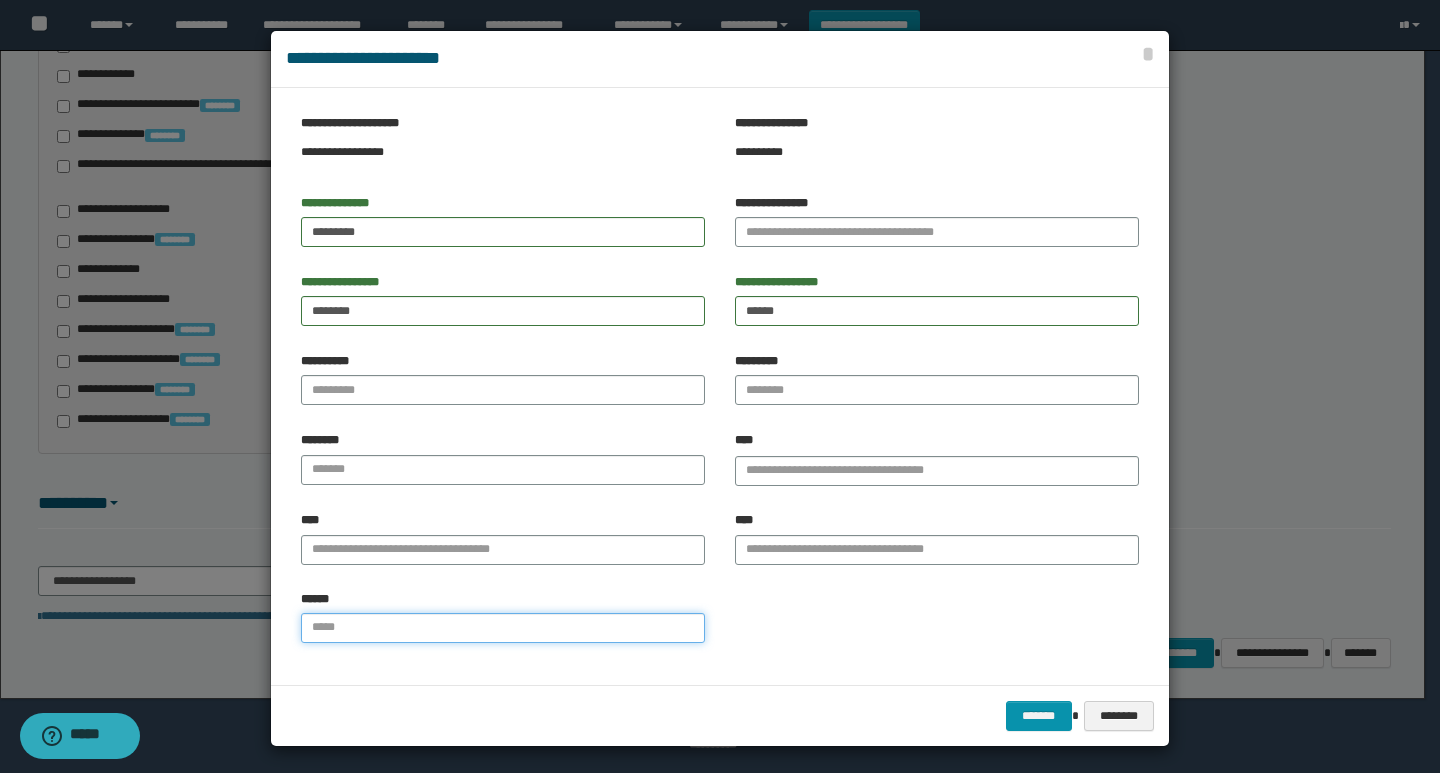click on "******" at bounding box center (503, 628) 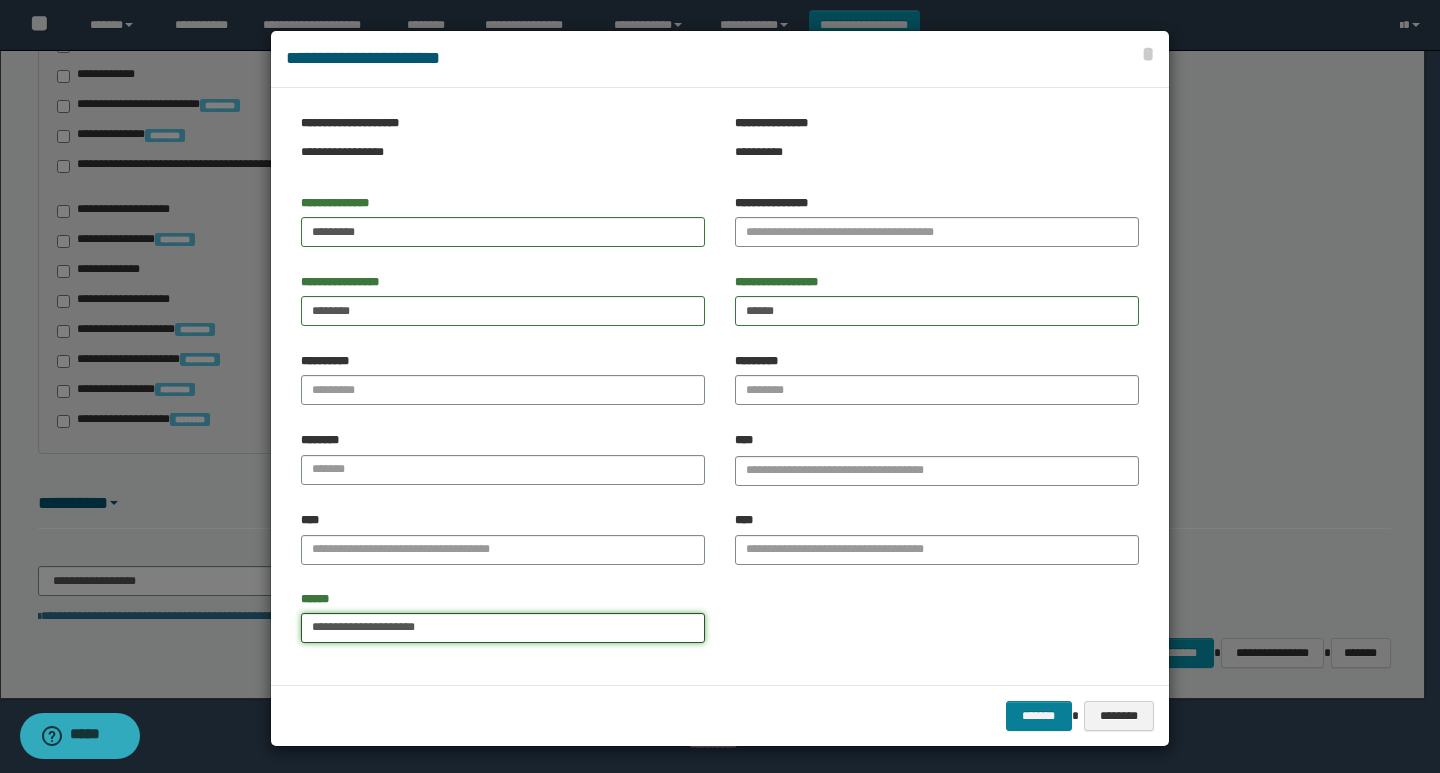 type on "**********" 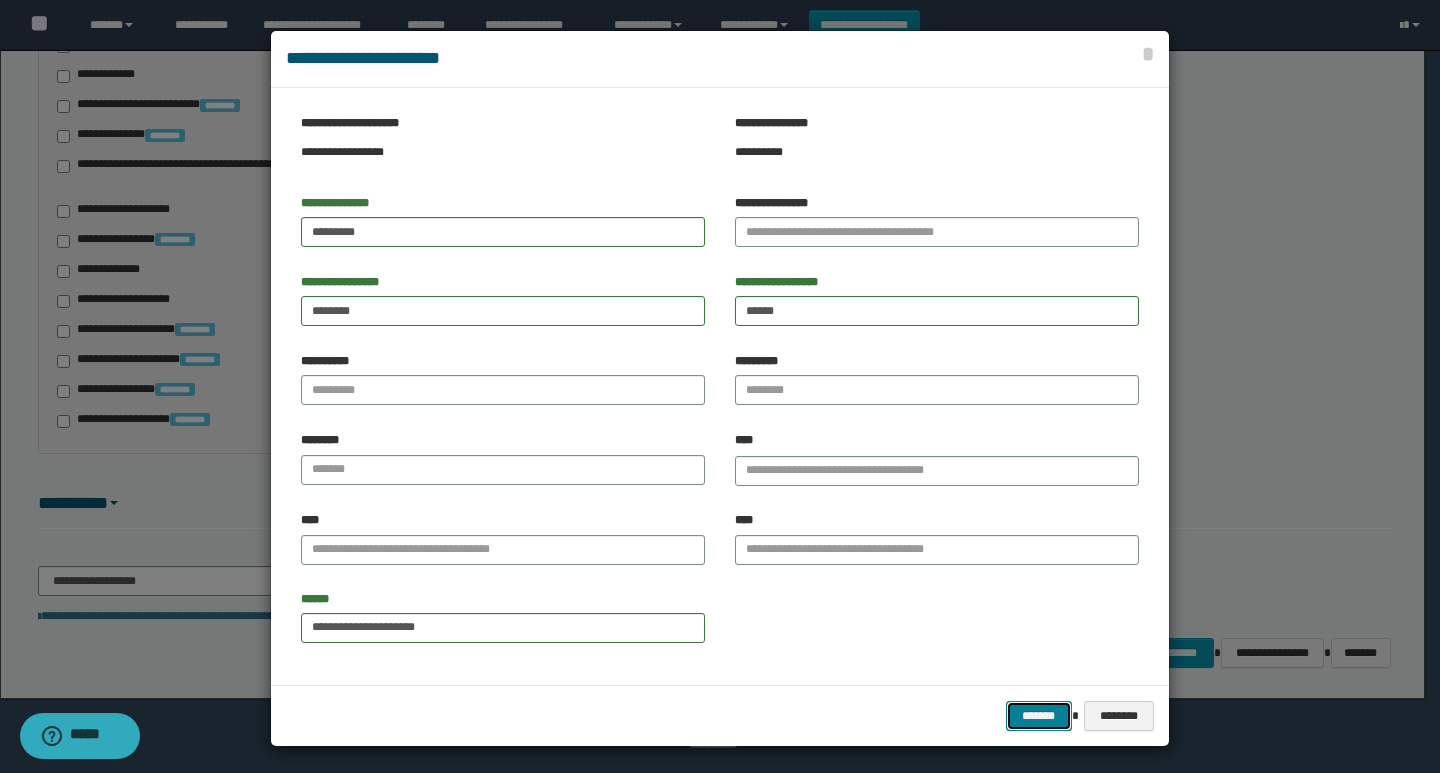 click on "*******" at bounding box center (1039, 716) 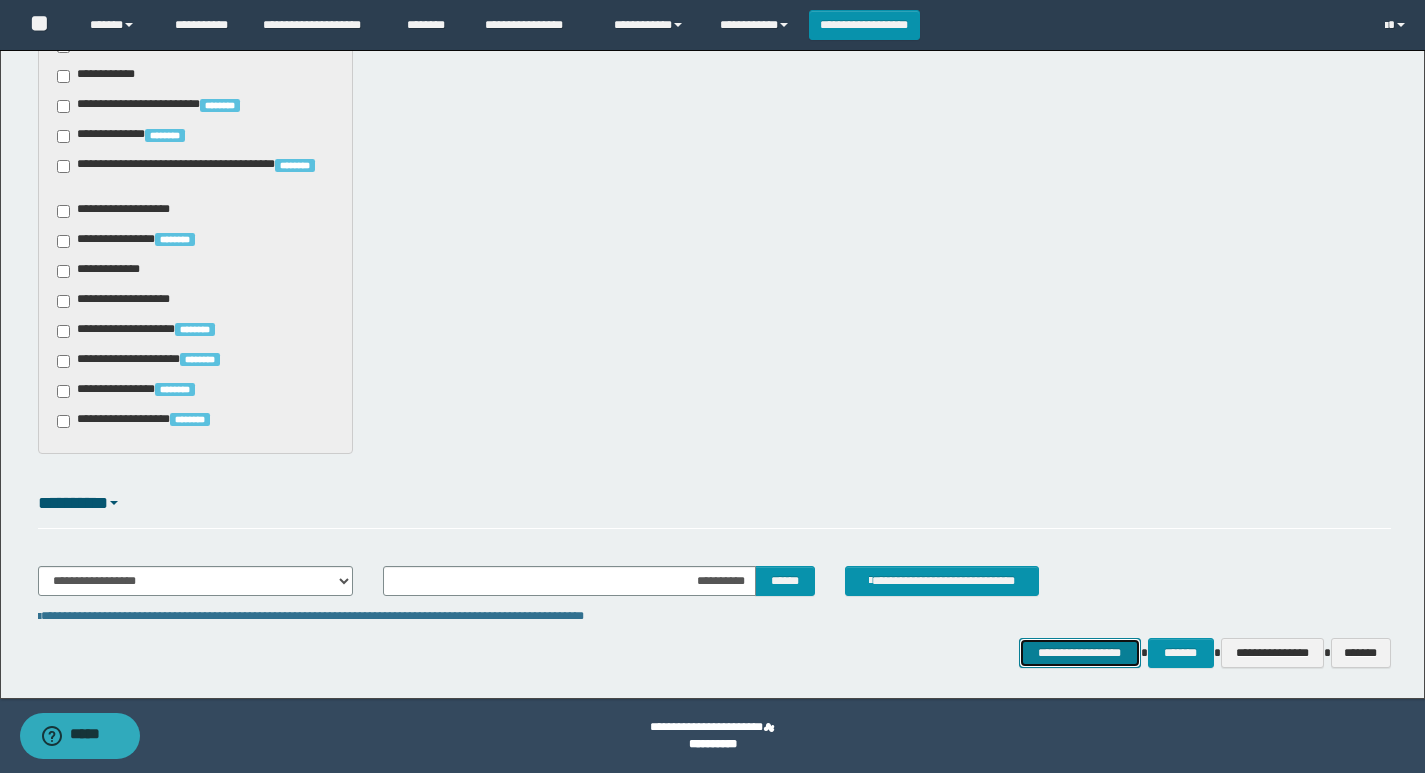click on "**********" at bounding box center (1080, 653) 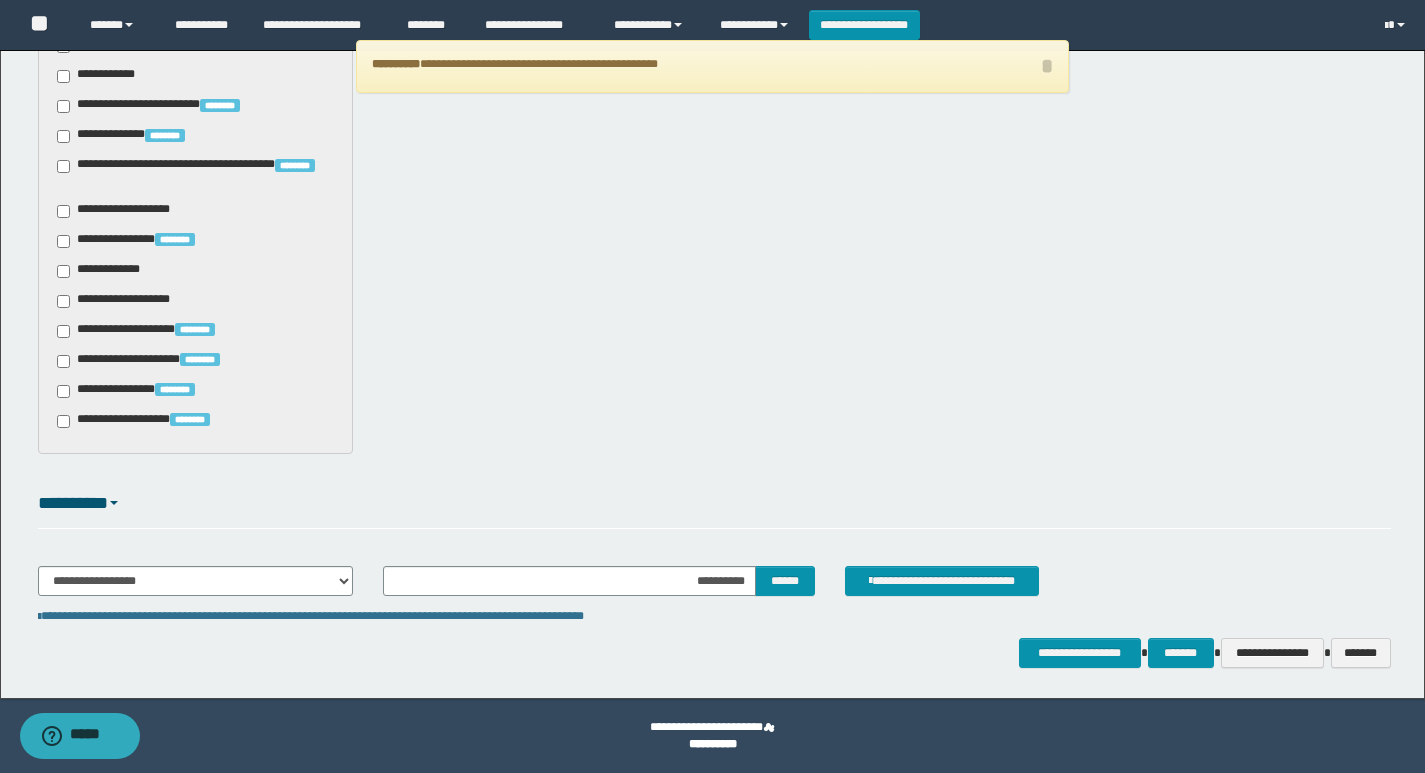 click on "**********" at bounding box center [714, 589] 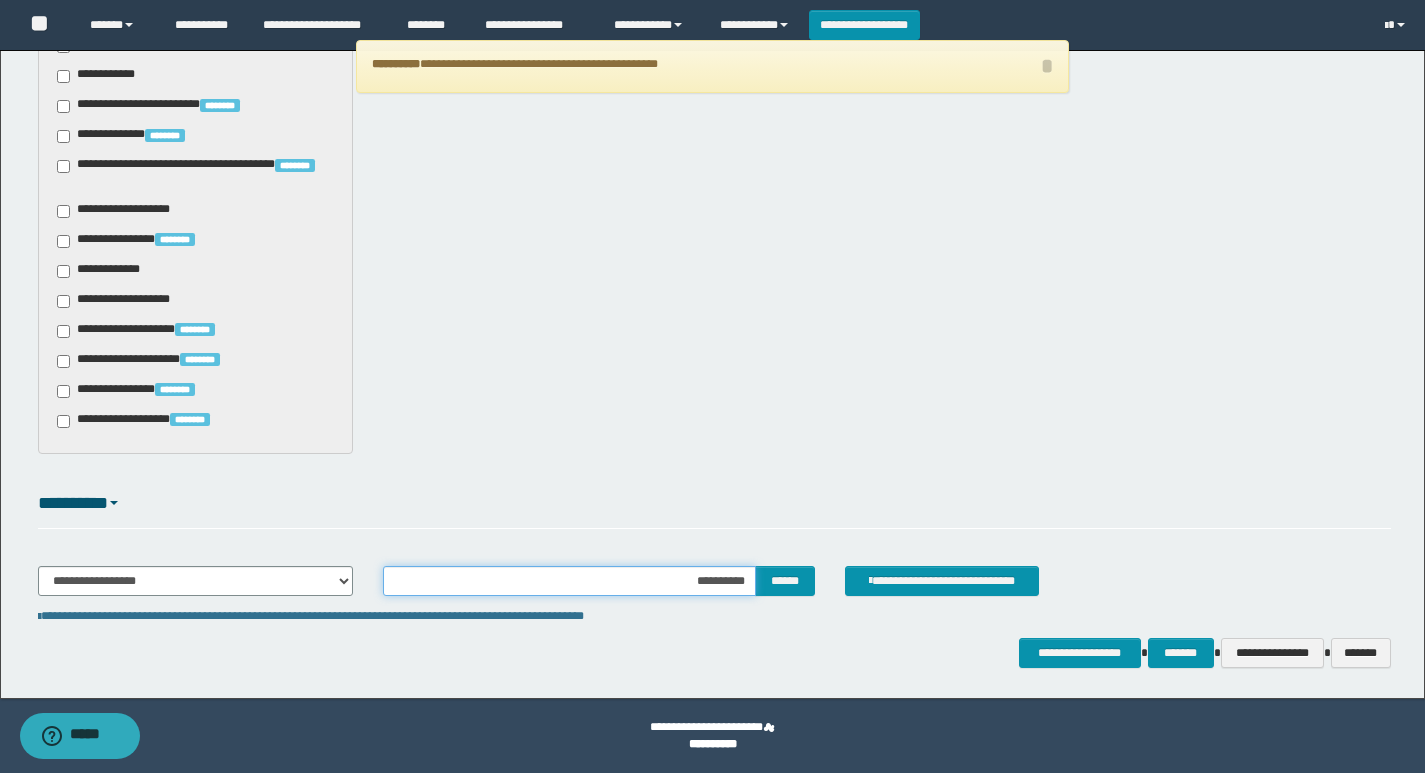 click on "**********" at bounding box center [569, 581] 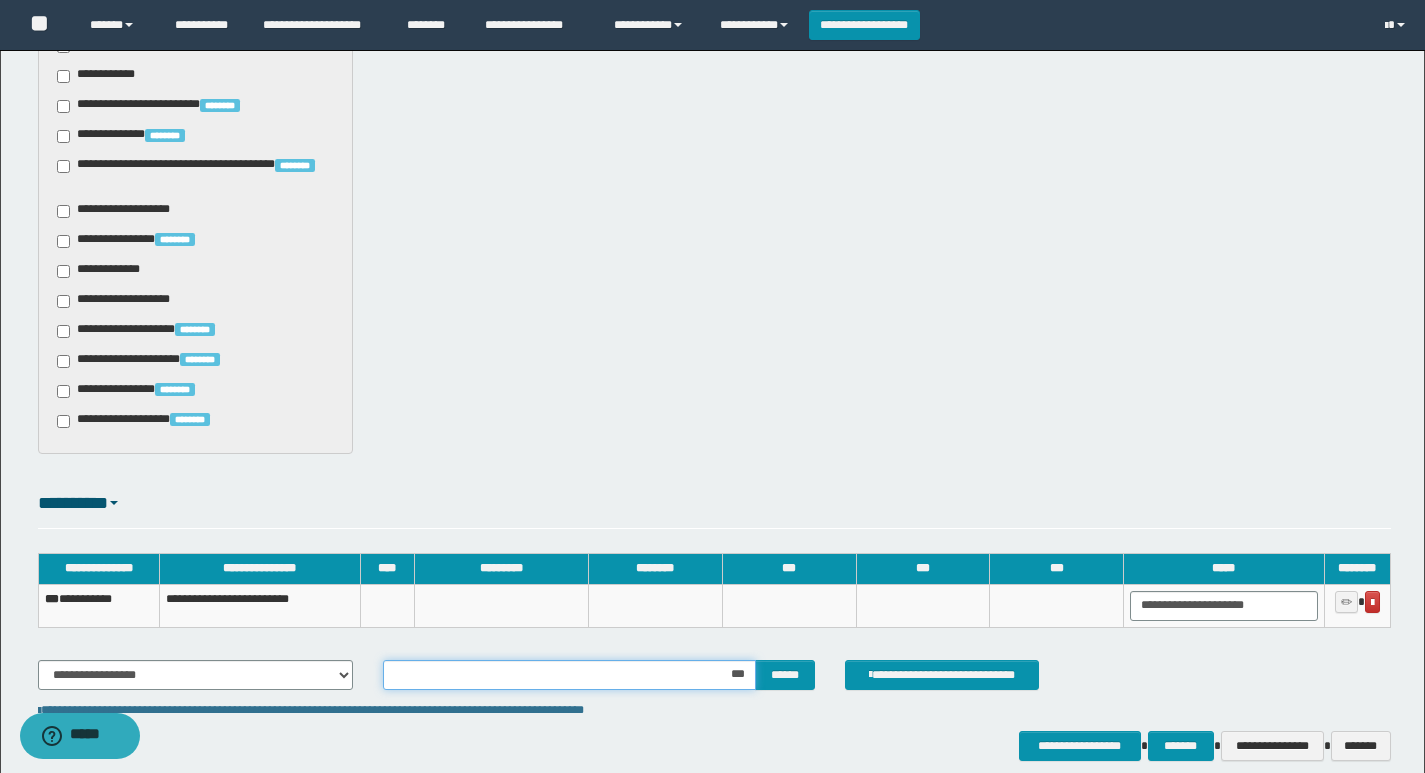 type on "****" 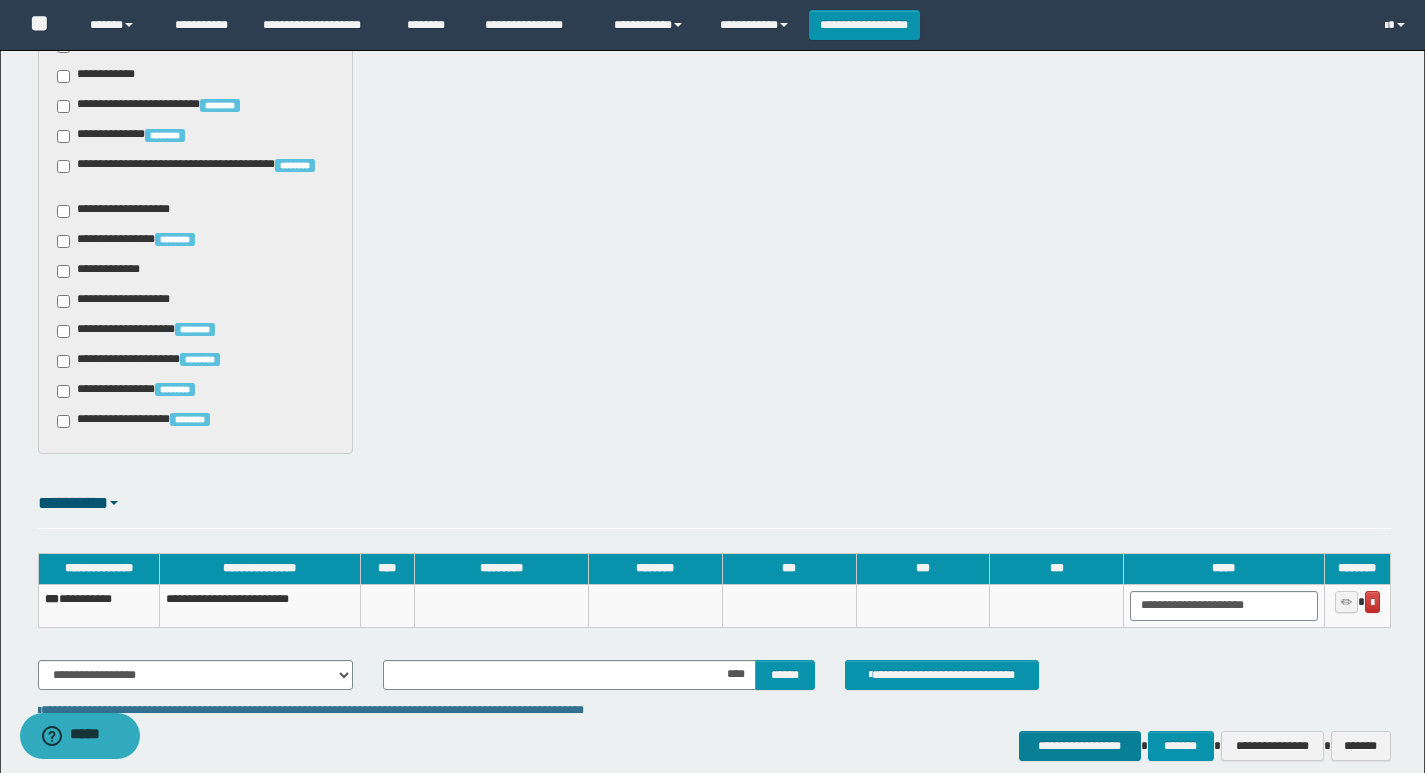 click on "**********" at bounding box center [712, -47] 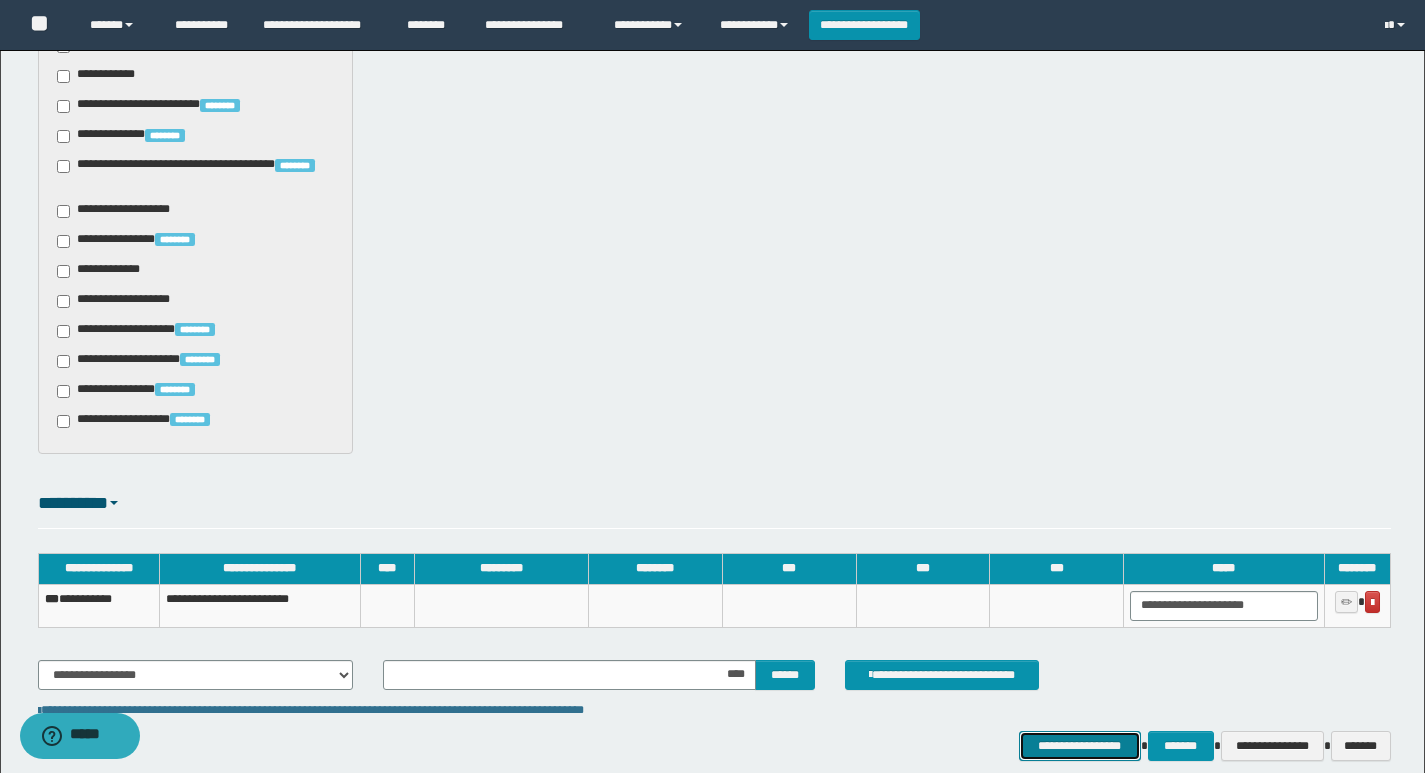 click on "**********" at bounding box center (1080, 746) 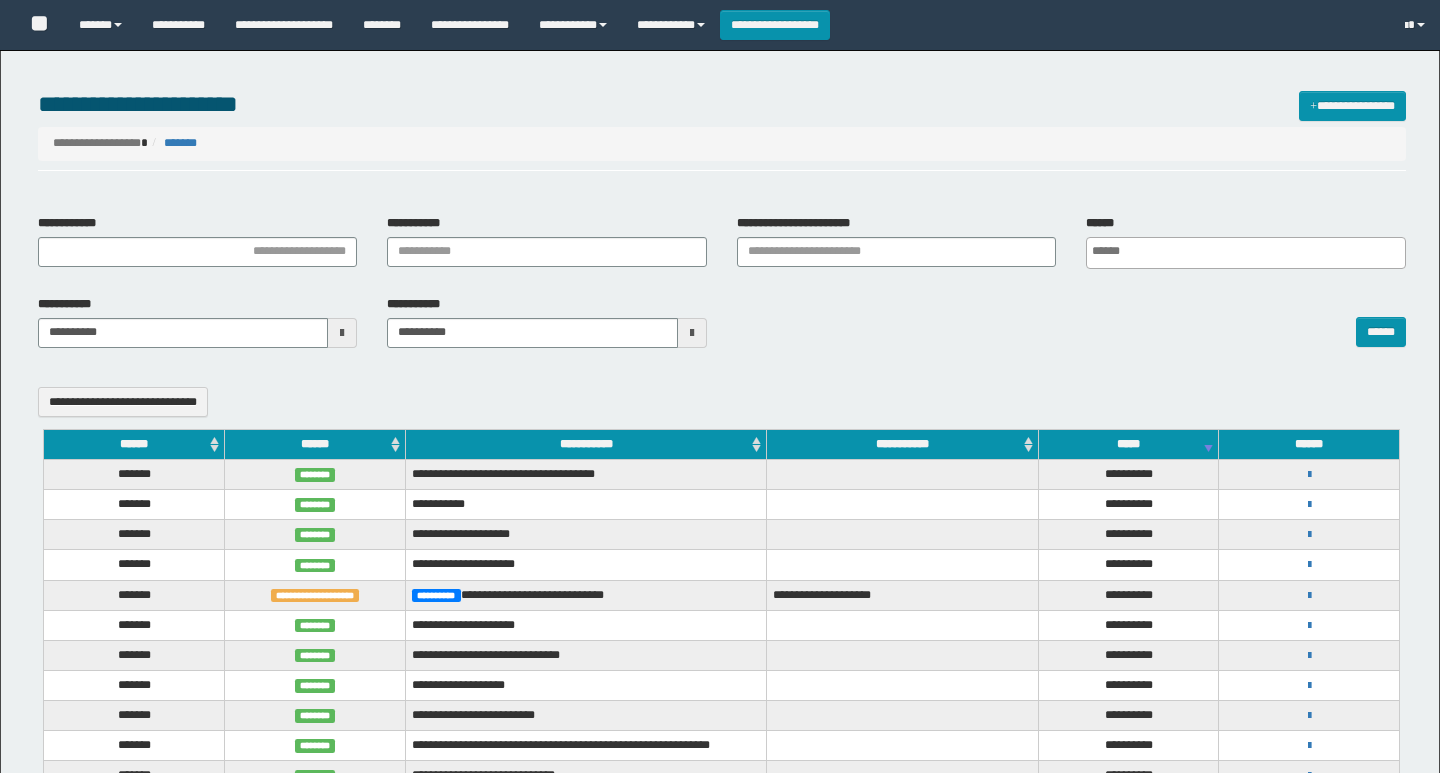 select 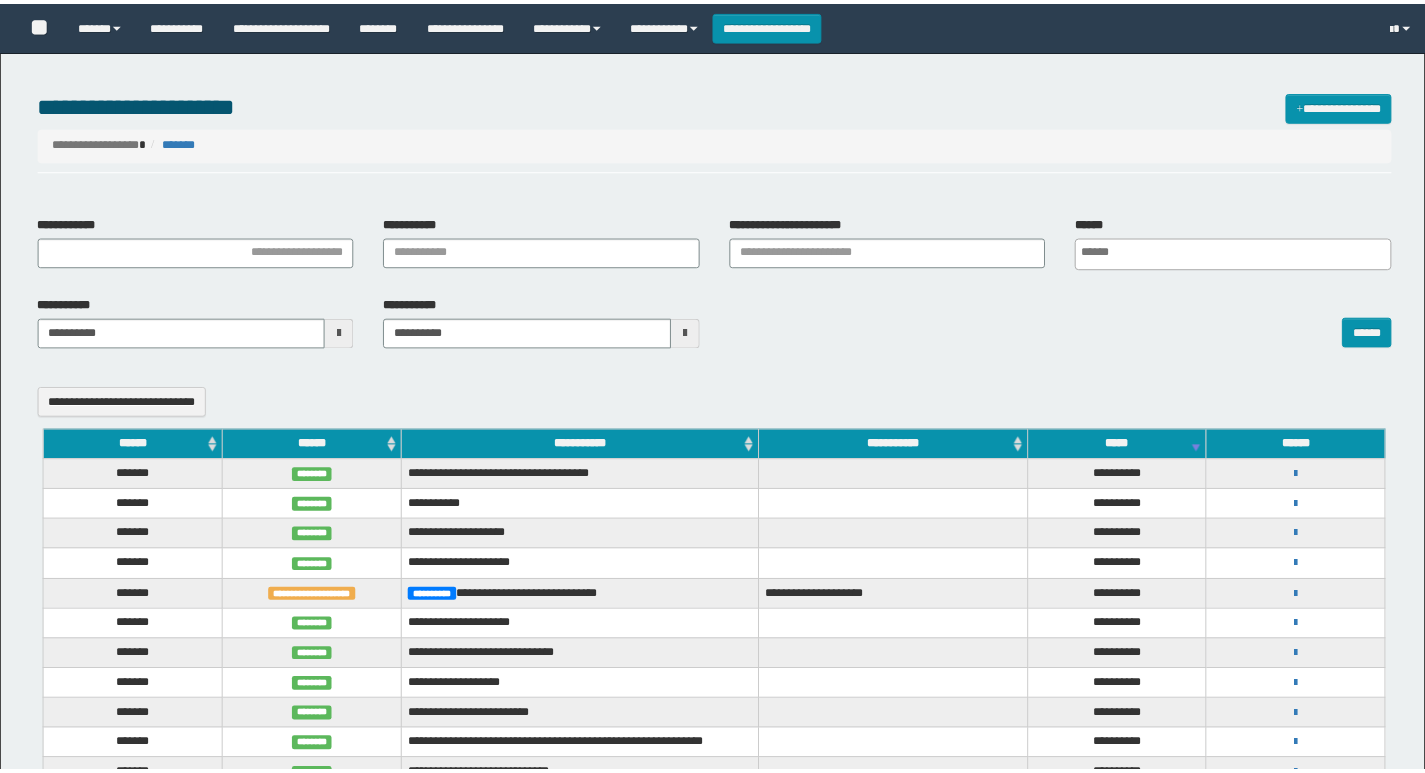 scroll, scrollTop: 0, scrollLeft: 0, axis: both 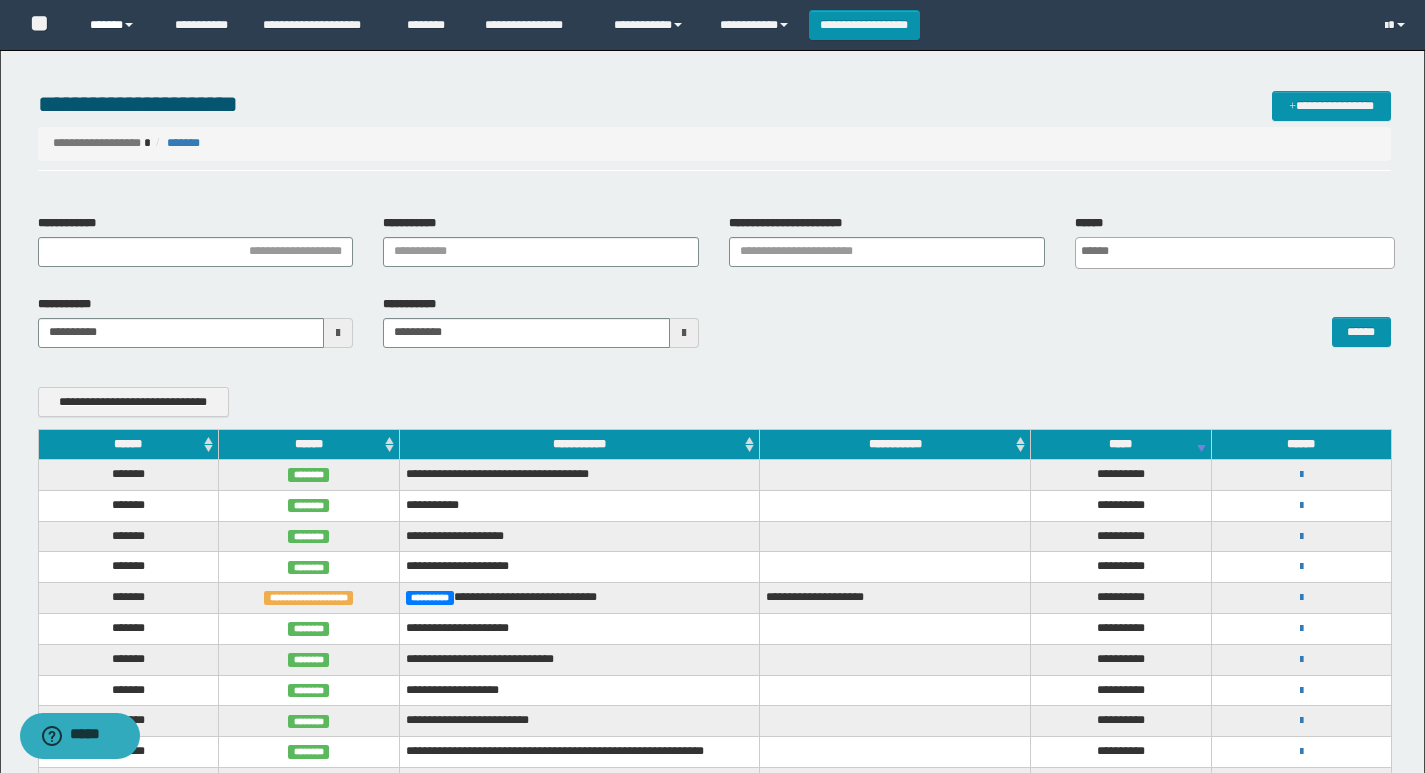 click on "******" at bounding box center (117, 25) 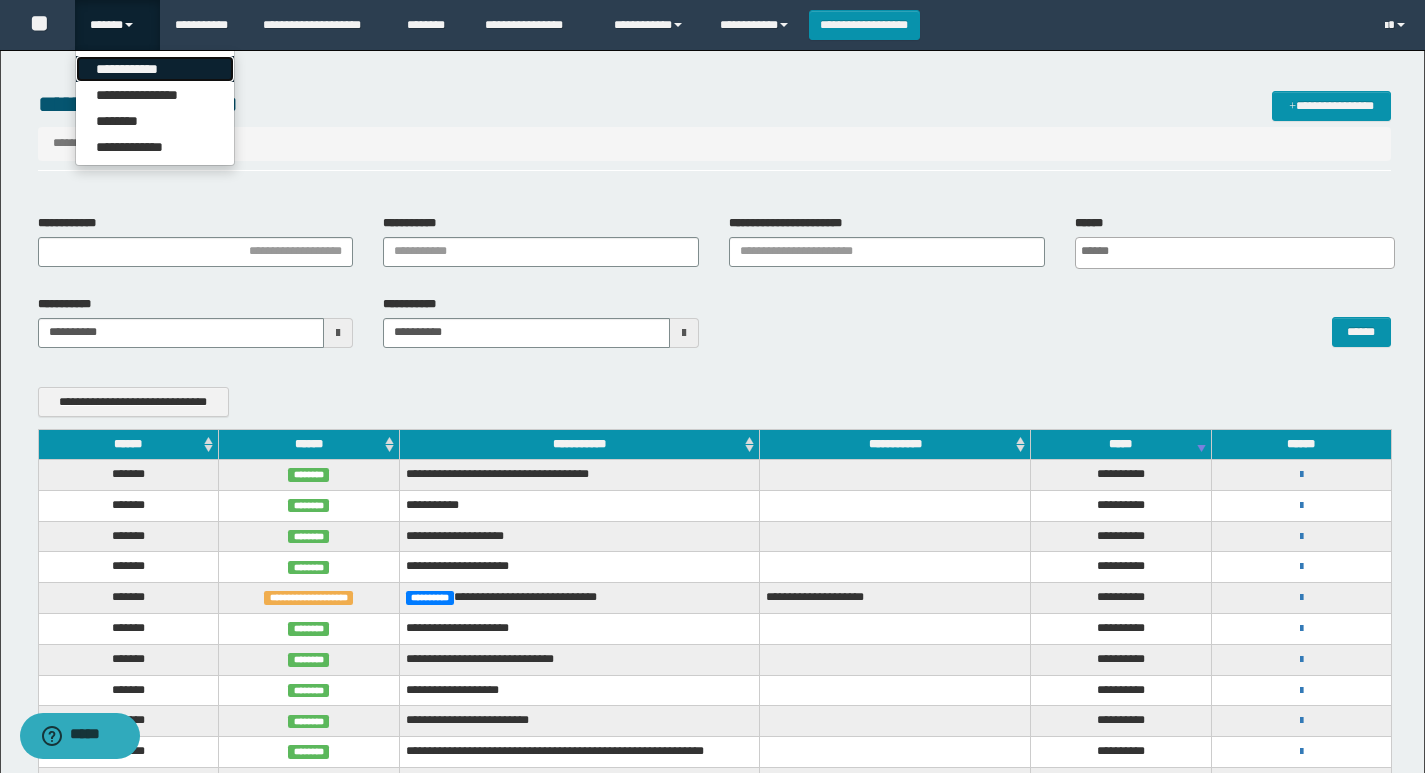 click on "**********" at bounding box center (155, 69) 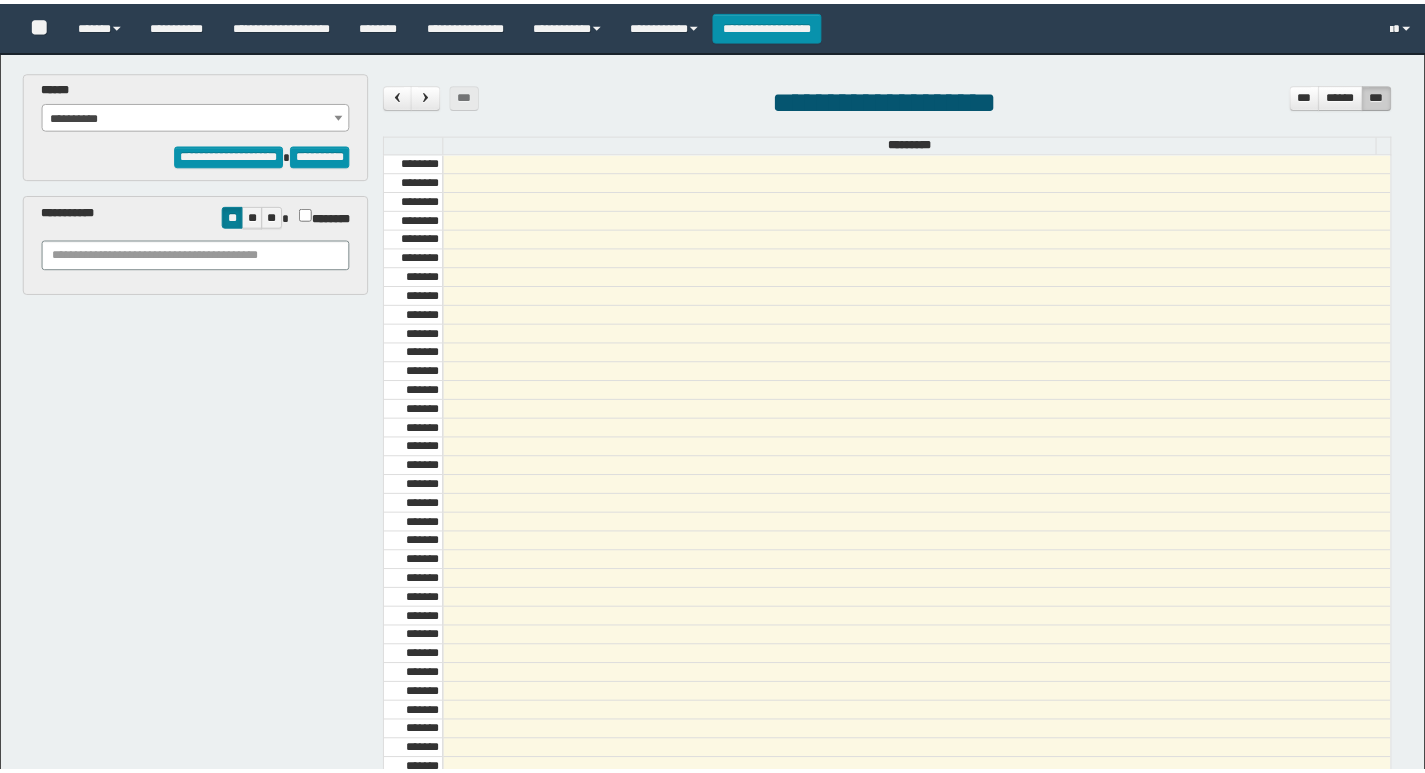 scroll, scrollTop: 0, scrollLeft: 0, axis: both 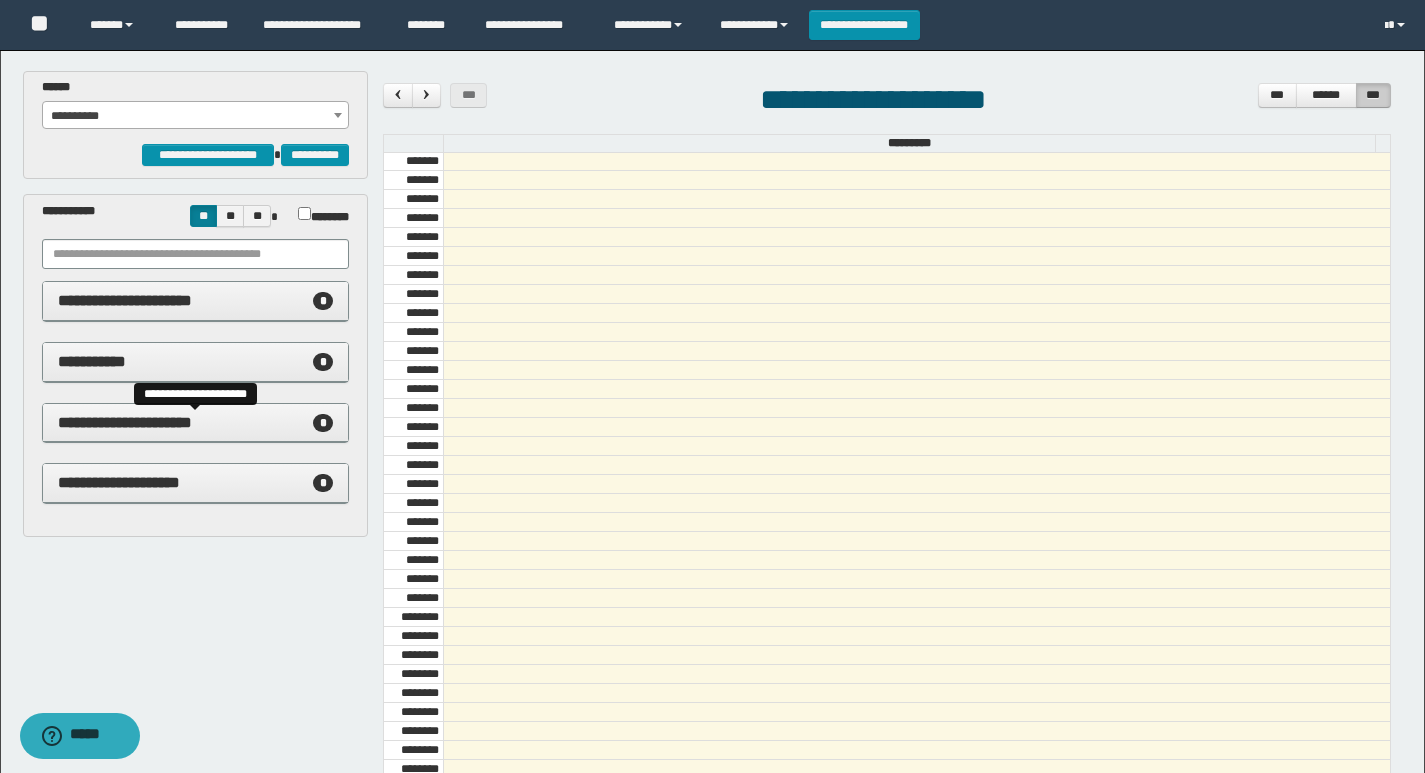 click on "**********" at bounding box center (125, 422) 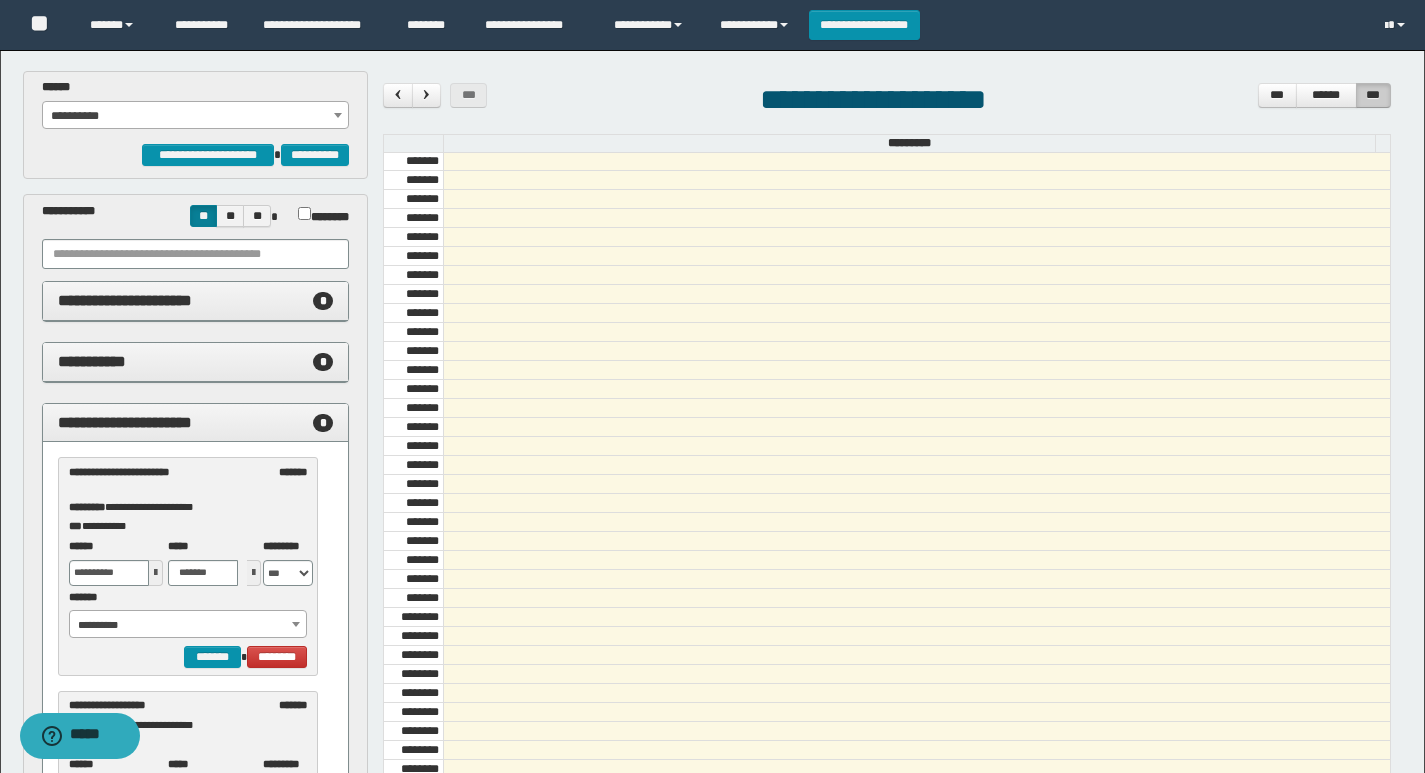 drag, startPoint x: 129, startPoint y: 137, endPoint x: 133, endPoint y: 97, distance: 40.1995 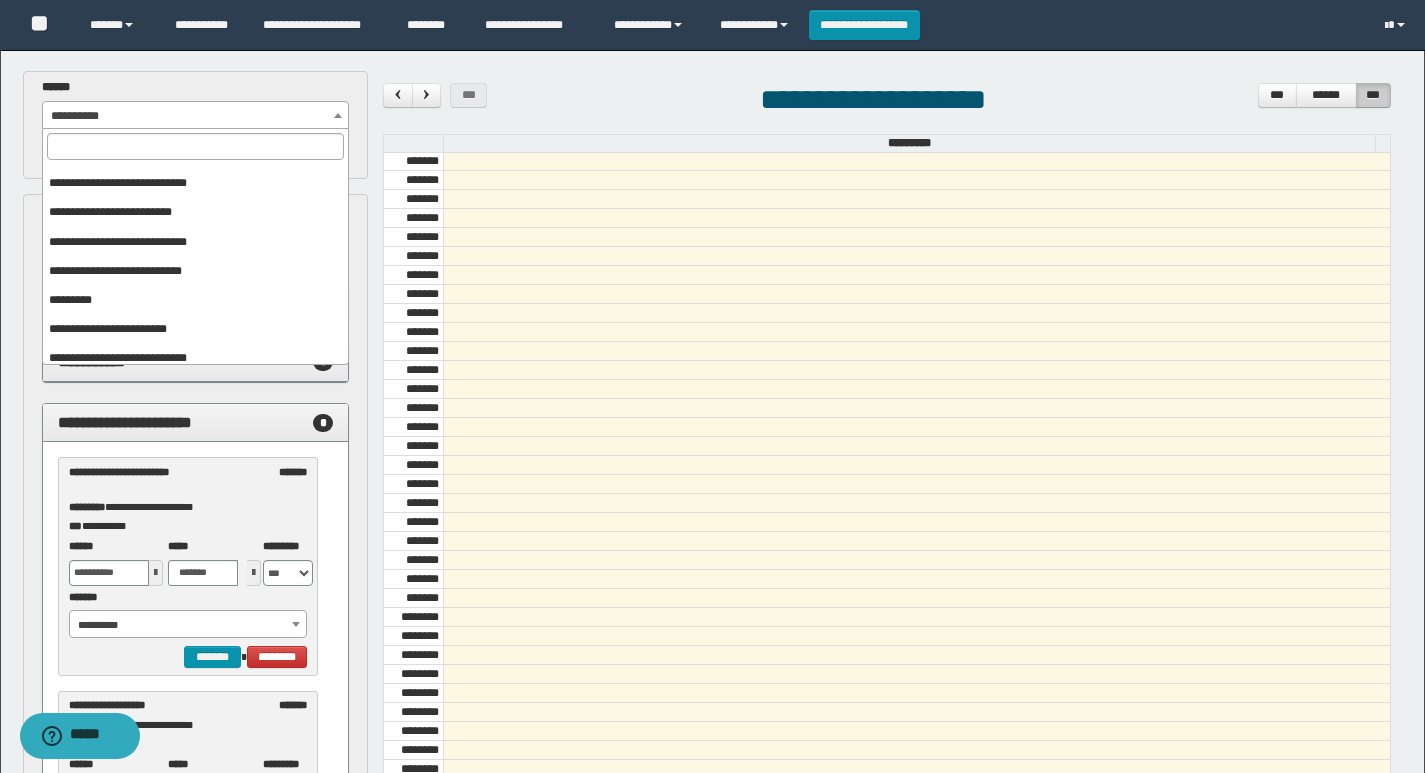 scroll, scrollTop: 325, scrollLeft: 0, axis: vertical 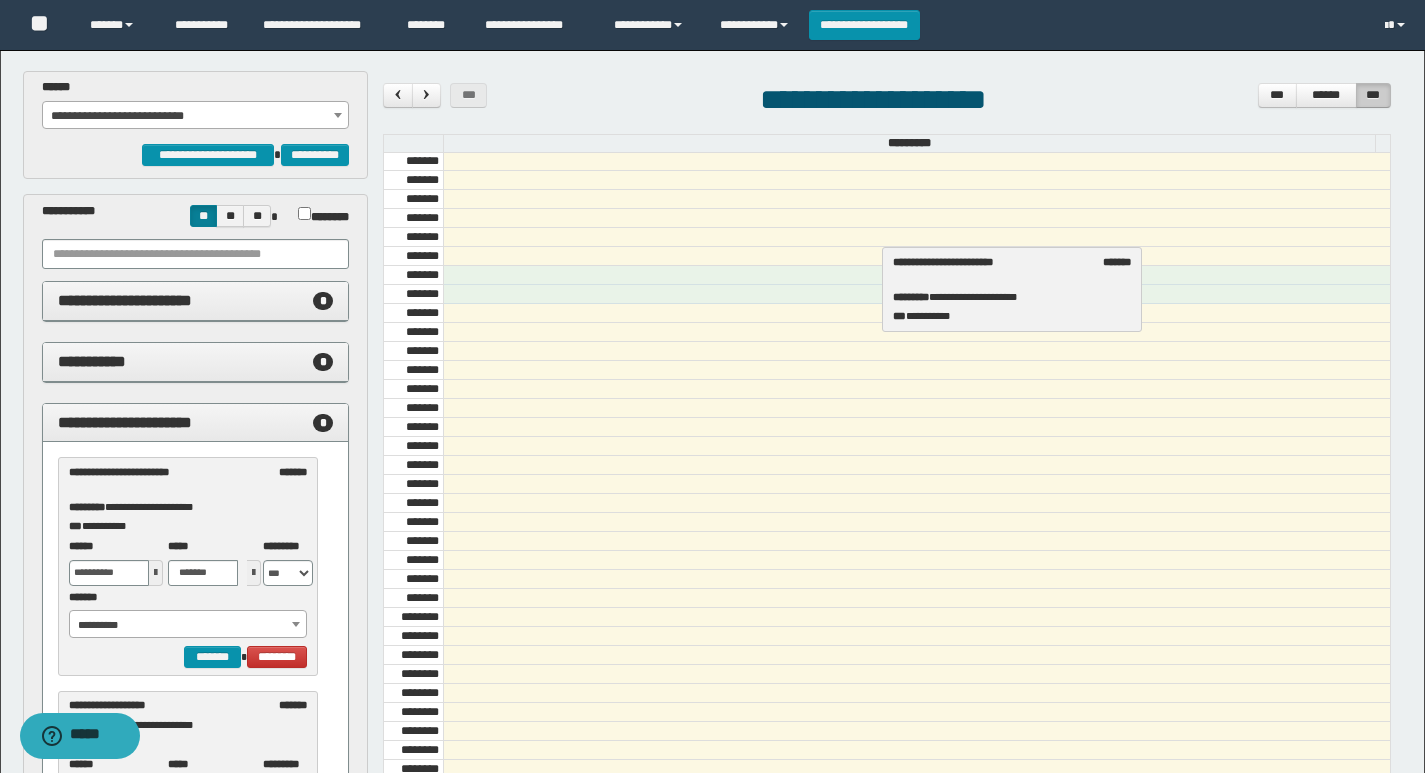 drag, startPoint x: 96, startPoint y: 492, endPoint x: 920, endPoint y: 282, distance: 850.33875 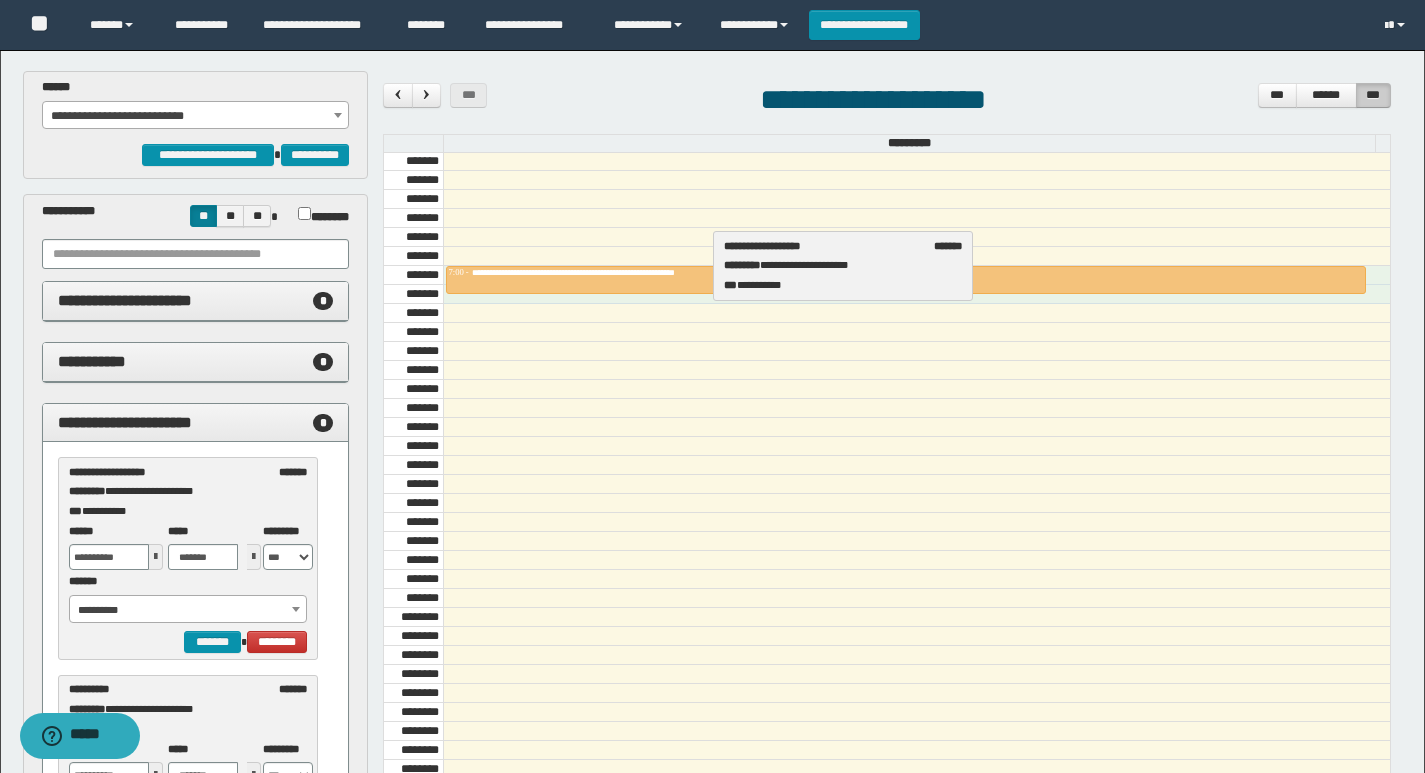 drag, startPoint x: 126, startPoint y: 492, endPoint x: 781, endPoint y: 266, distance: 692.8932 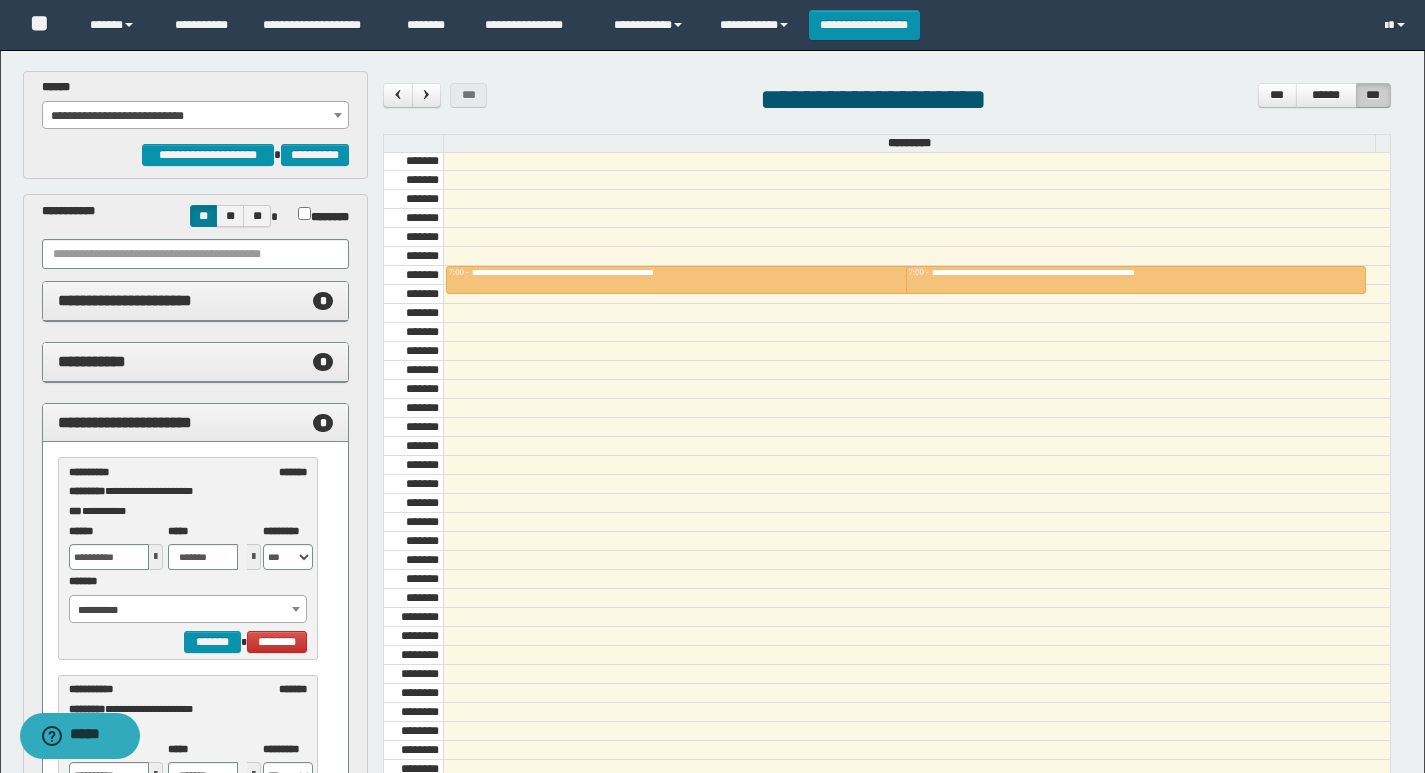 click on "**********" at bounding box center [196, 116] 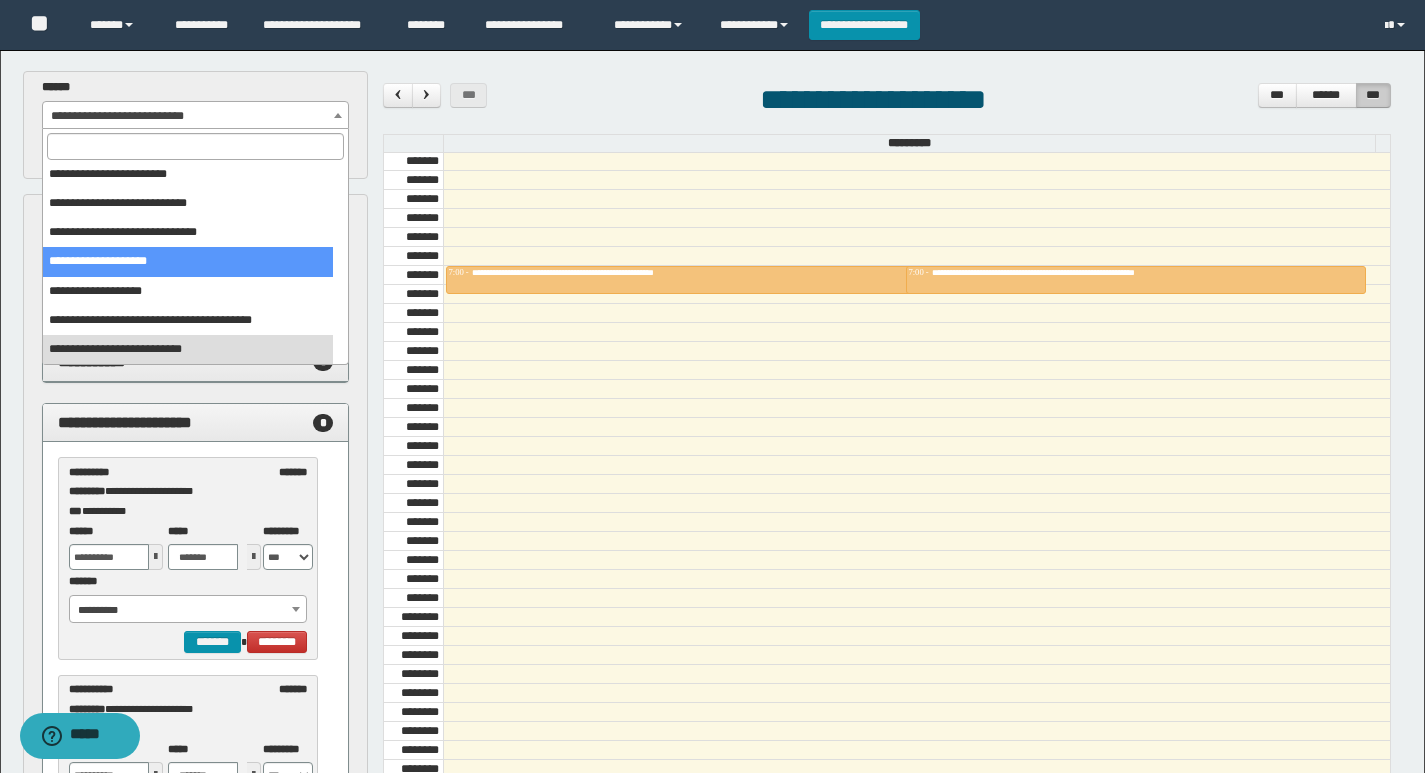 scroll, scrollTop: 225, scrollLeft: 0, axis: vertical 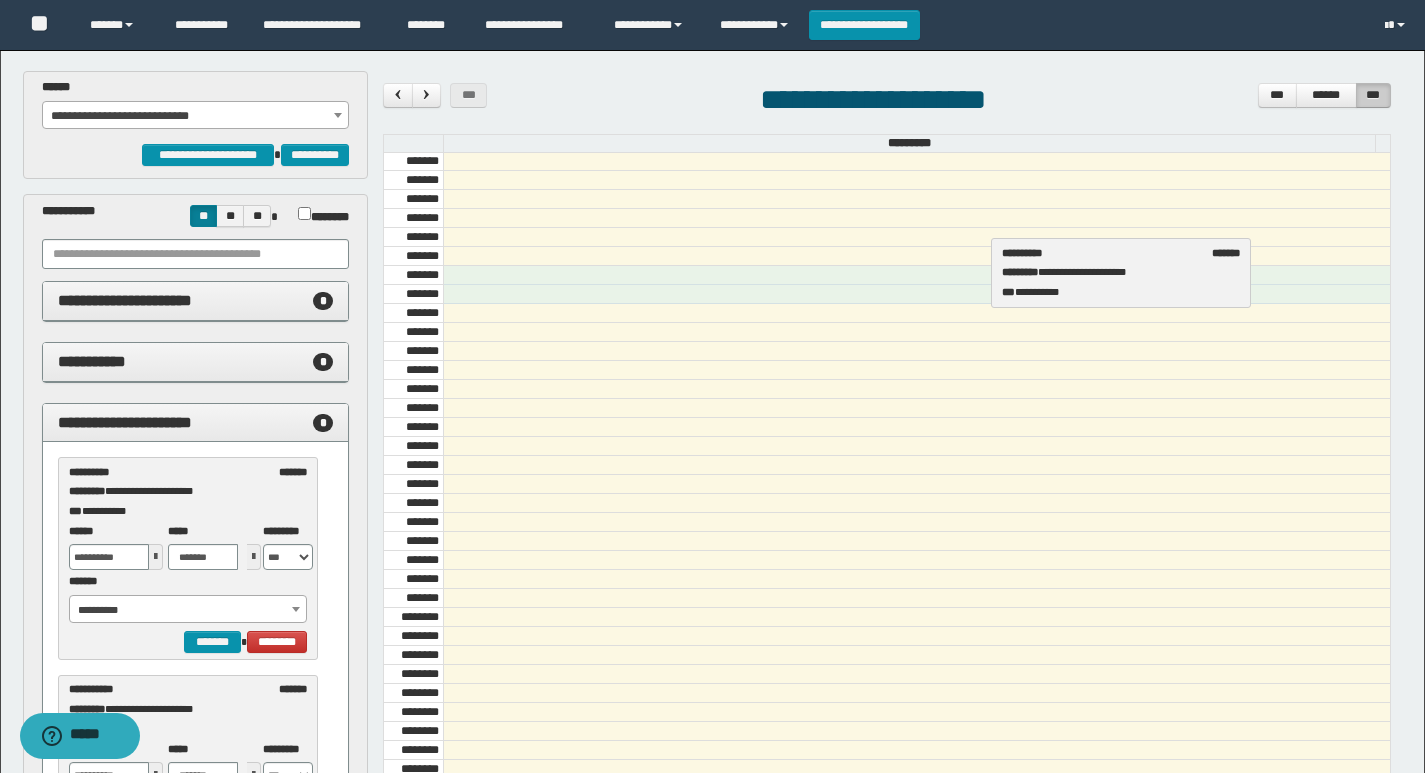 drag, startPoint x: 108, startPoint y: 492, endPoint x: 1043, endPoint y: 270, distance: 960.9938 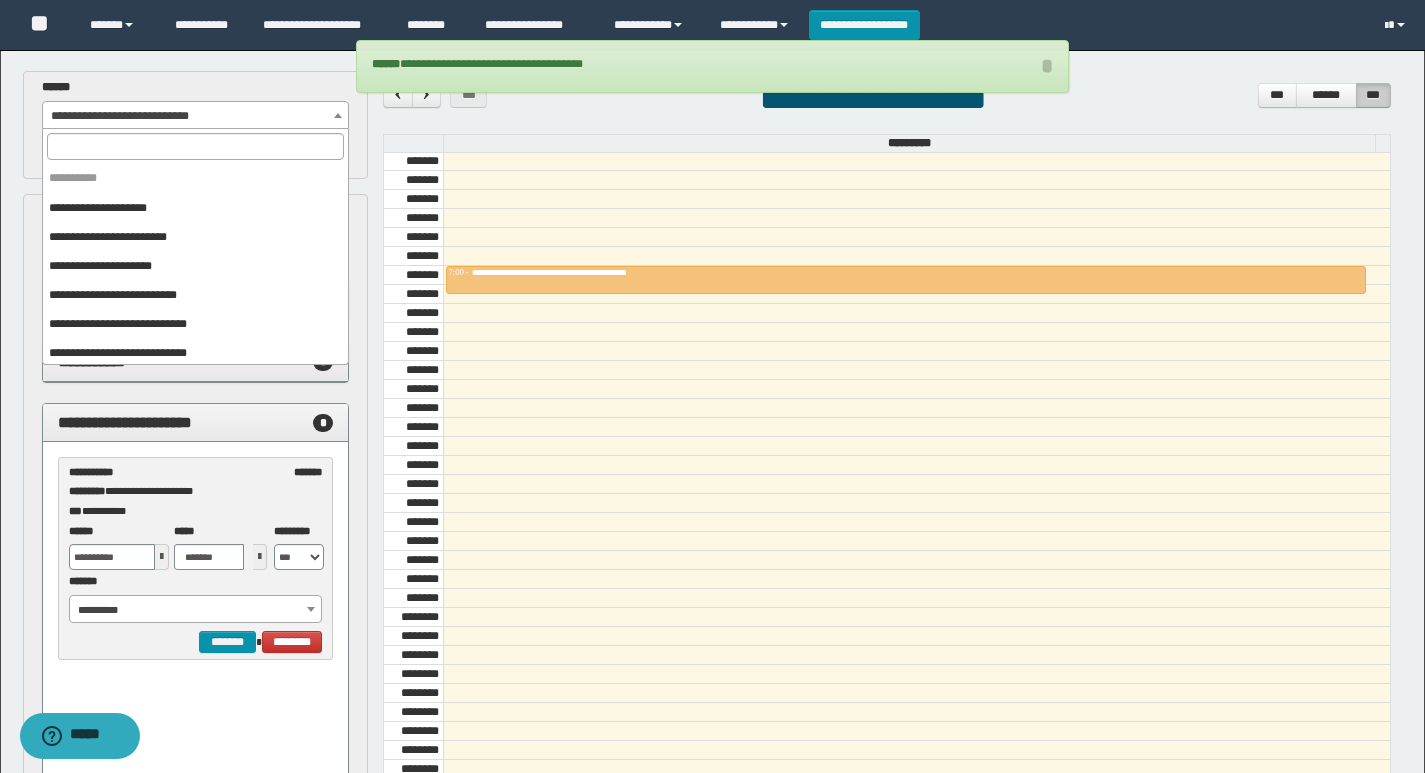 click on "**********" at bounding box center (196, 116) 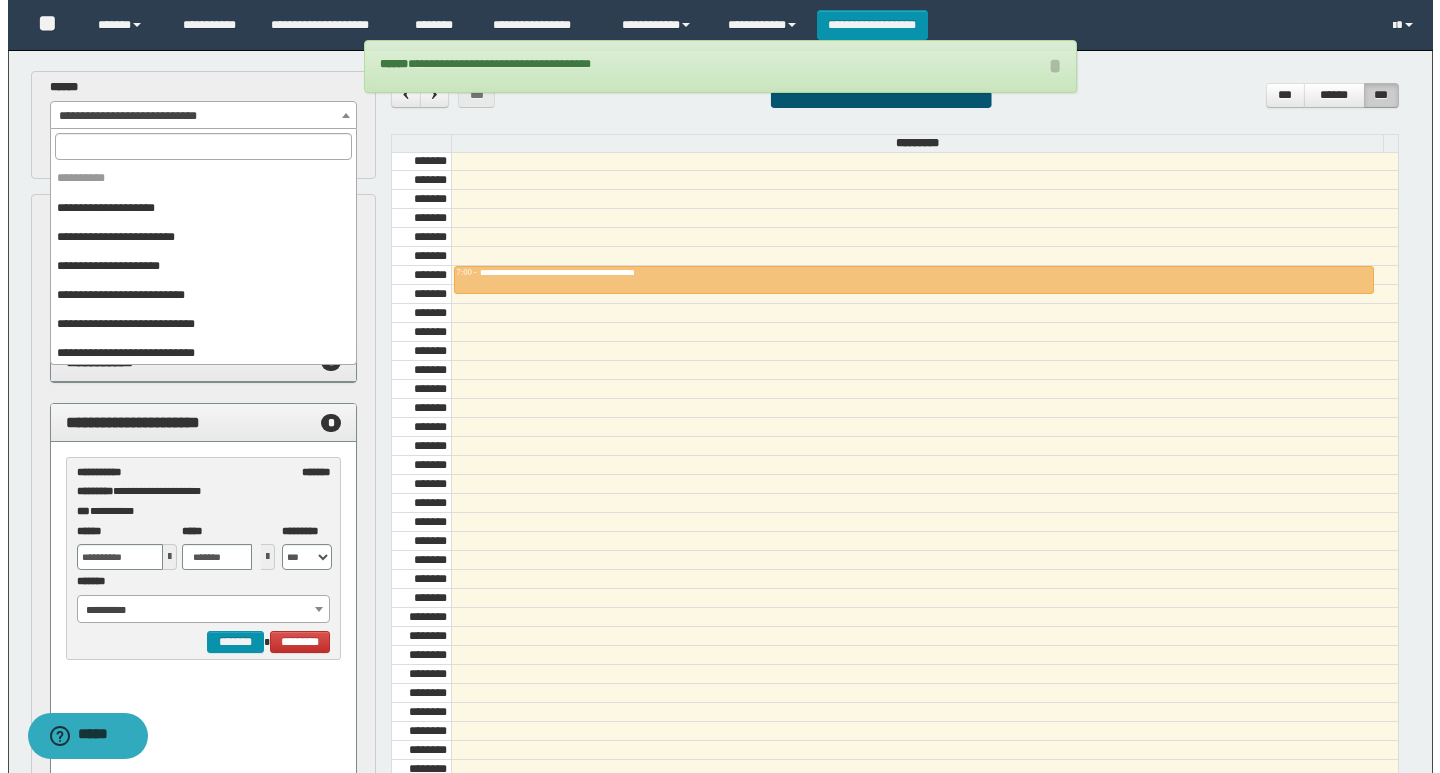 scroll, scrollTop: 321, scrollLeft: 0, axis: vertical 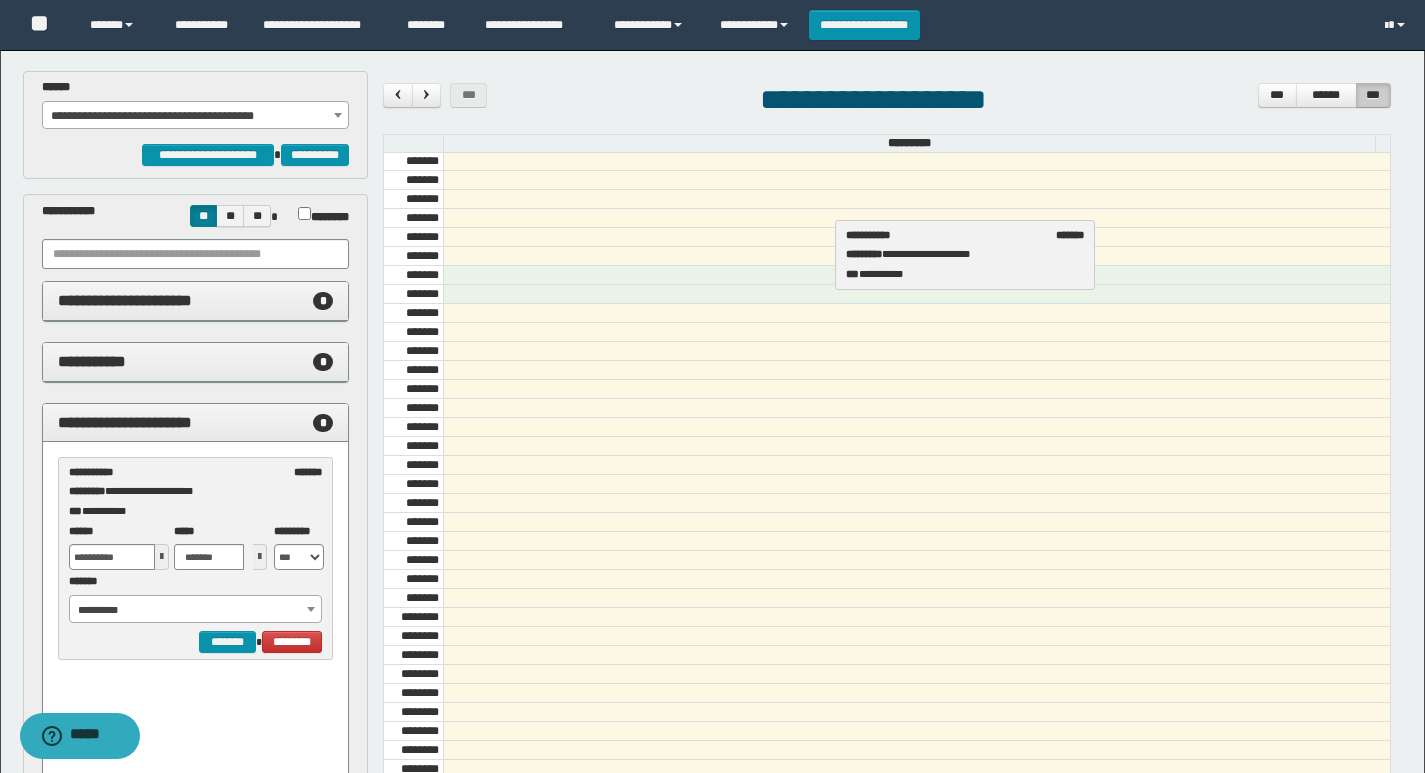 drag, startPoint x: 109, startPoint y: 510, endPoint x: 886, endPoint y: 273, distance: 812.34106 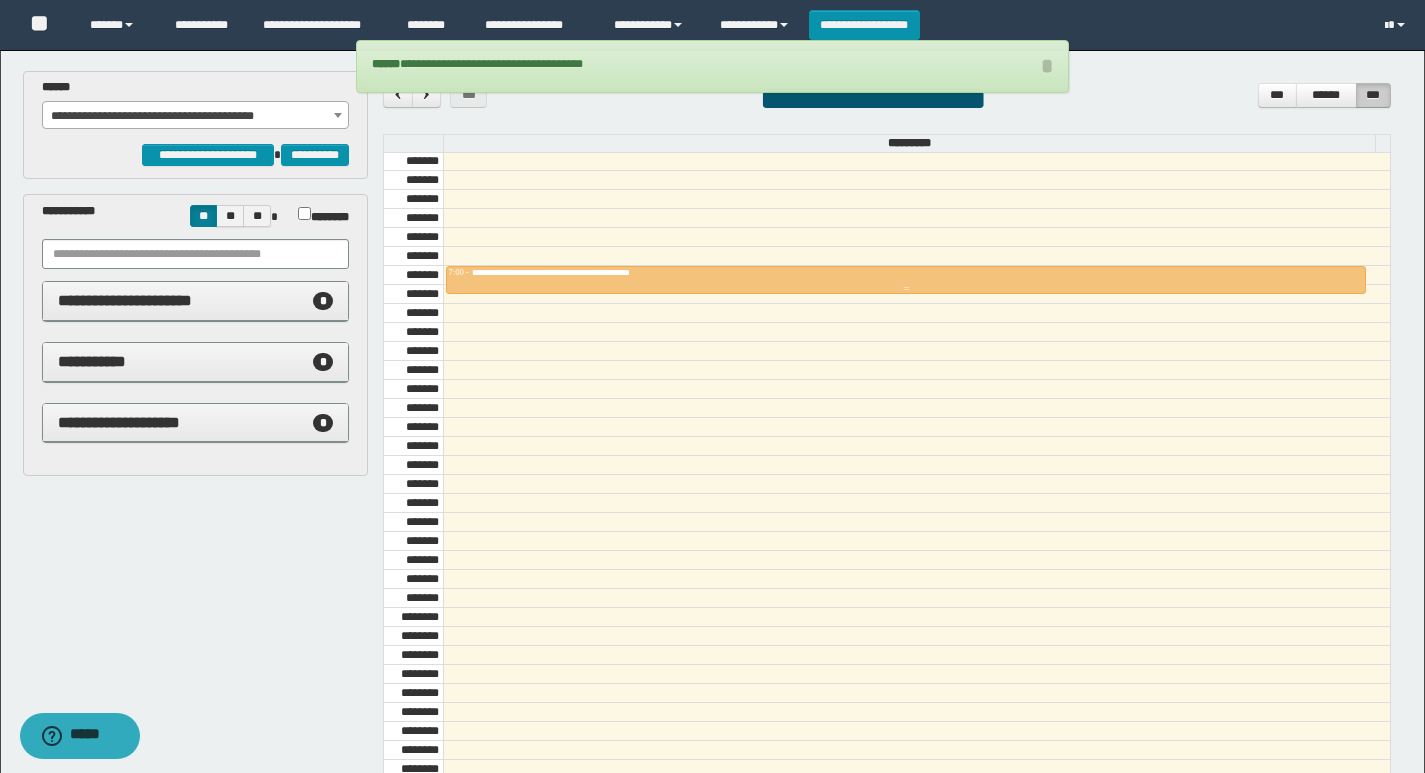 click on "**********" at bounding box center [906, 273] 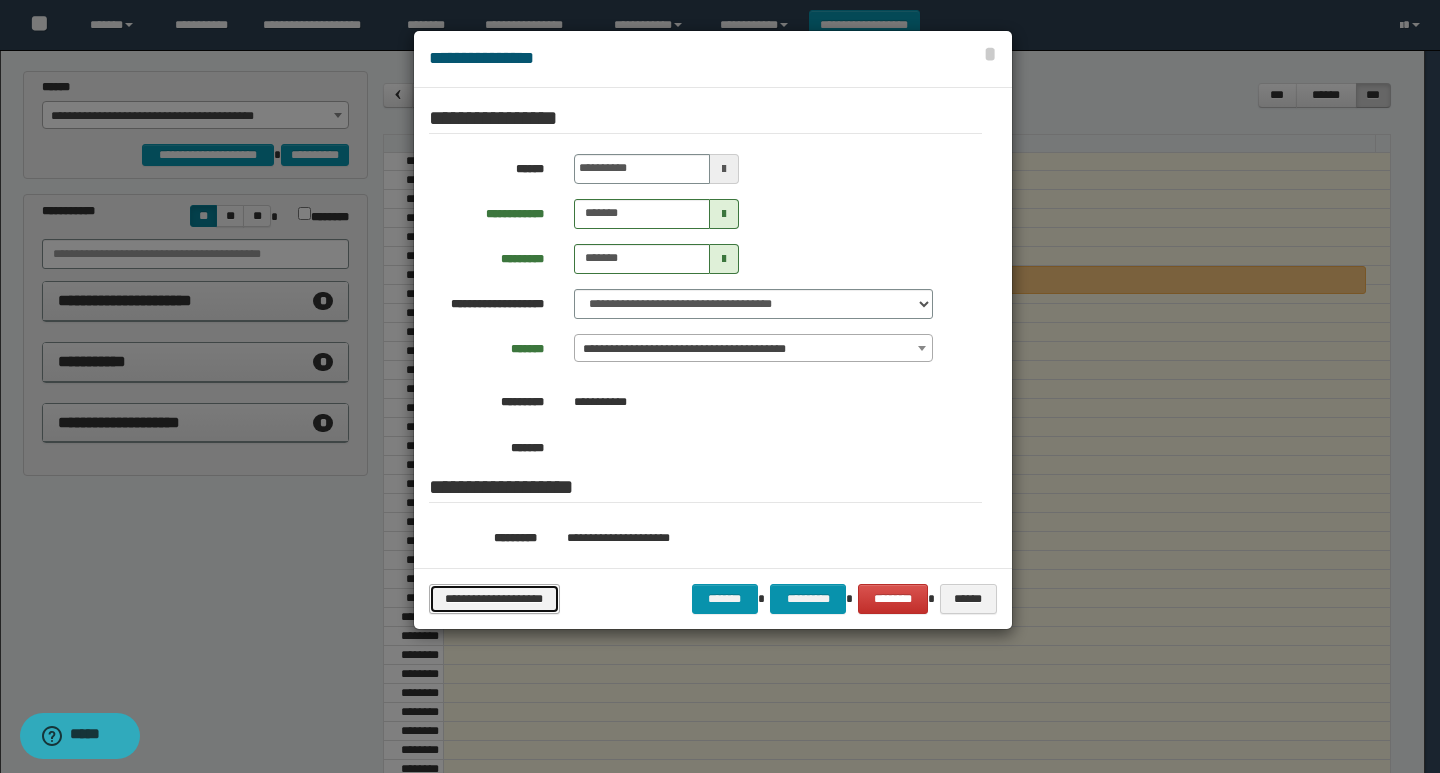 click on "**********" at bounding box center (494, 599) 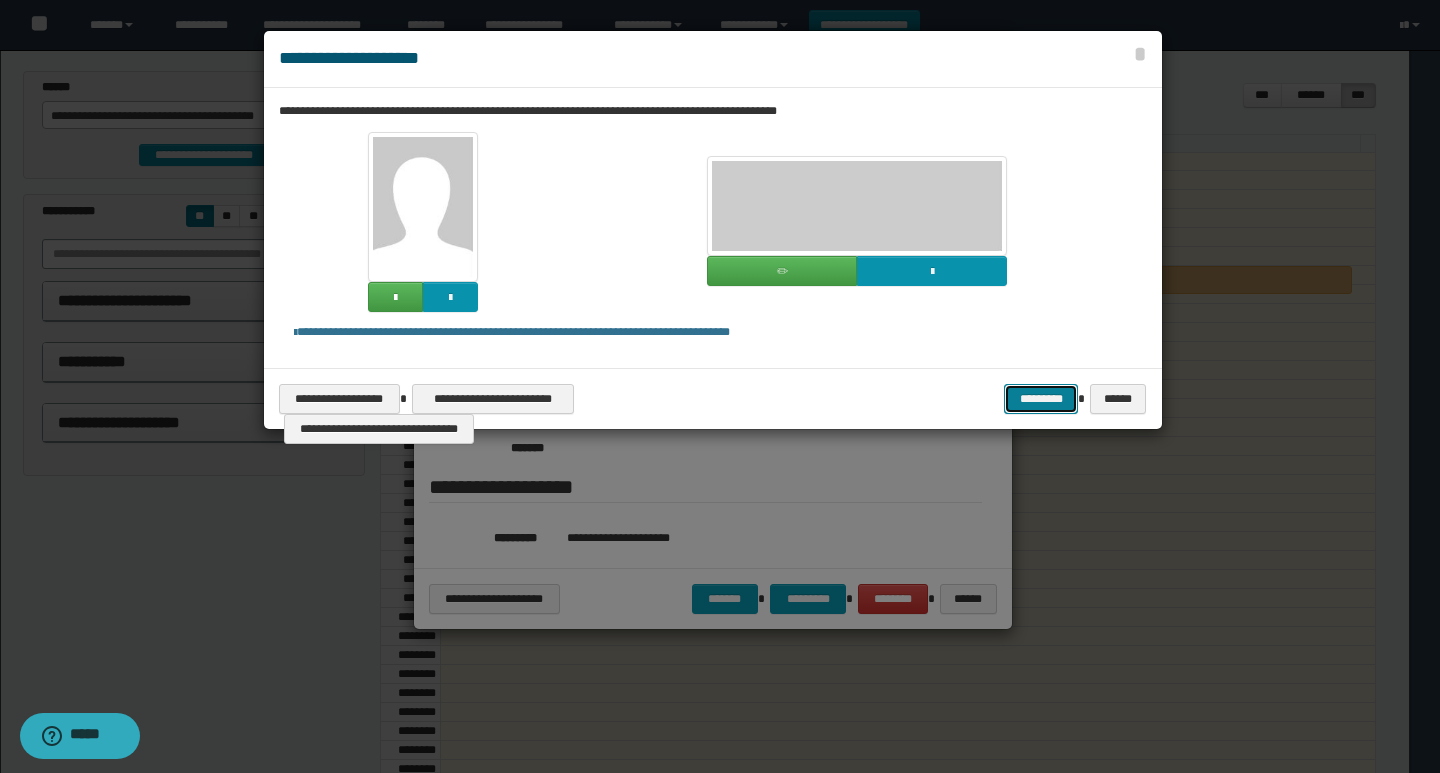 click on "*********" at bounding box center (1041, 399) 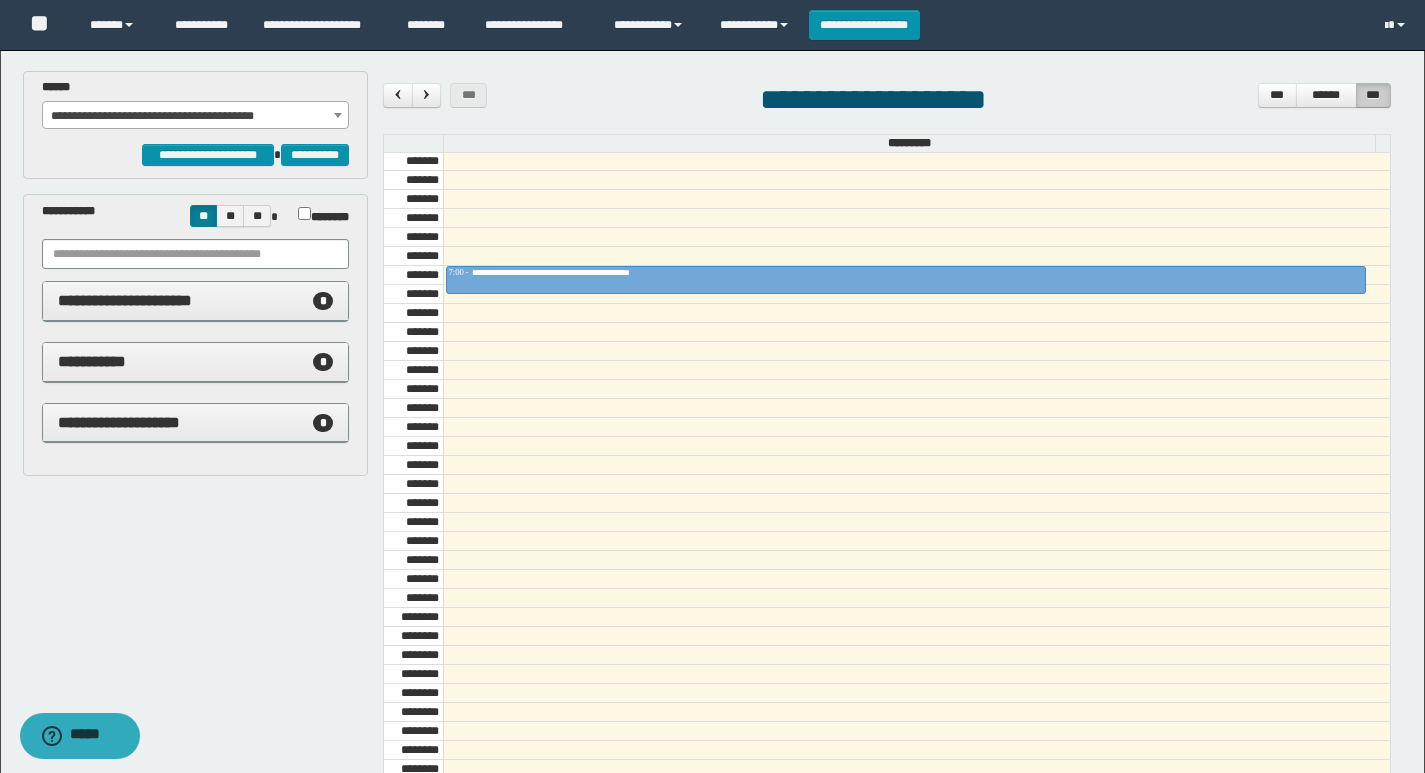 click at bounding box center [917, 256] 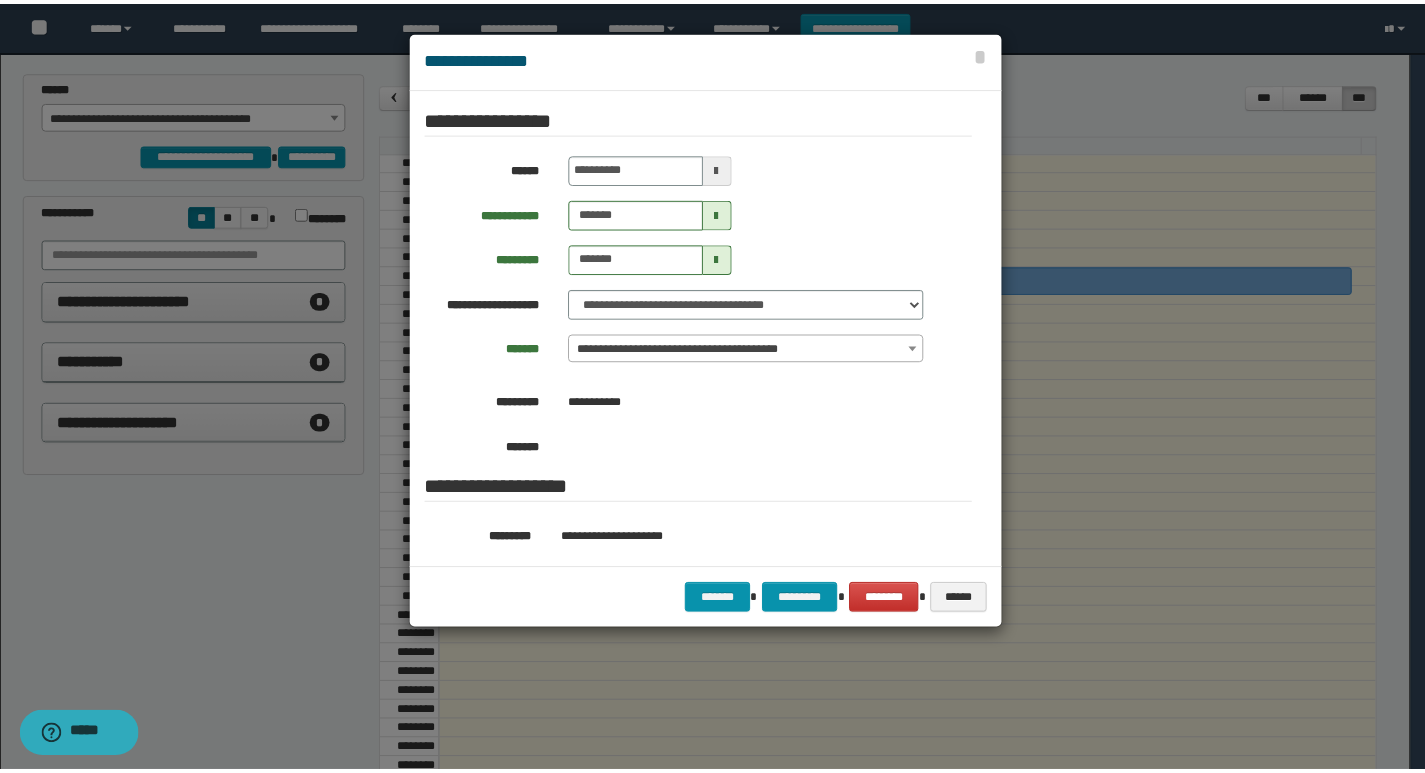 scroll, scrollTop: 200, scrollLeft: 0, axis: vertical 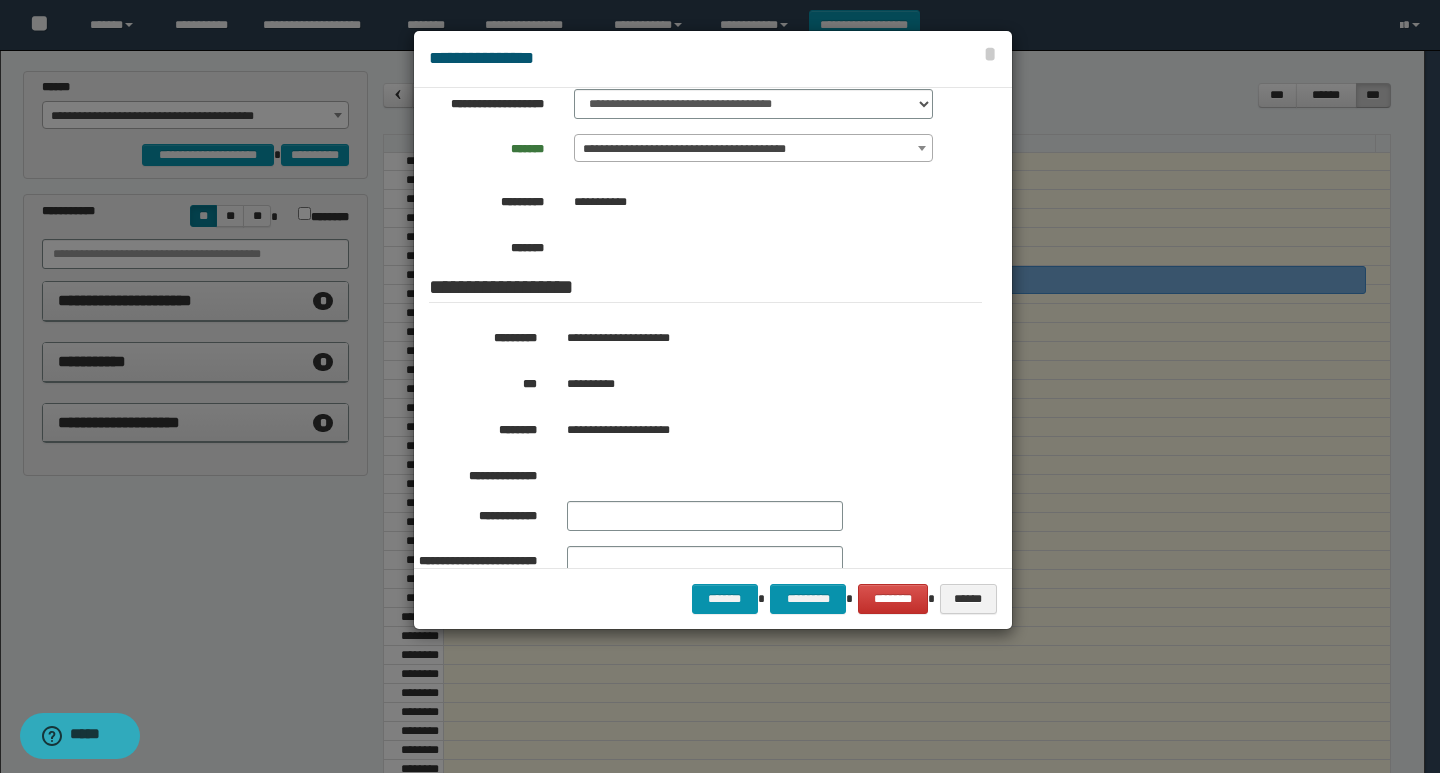 click on "**********" at bounding box center [756, 384] 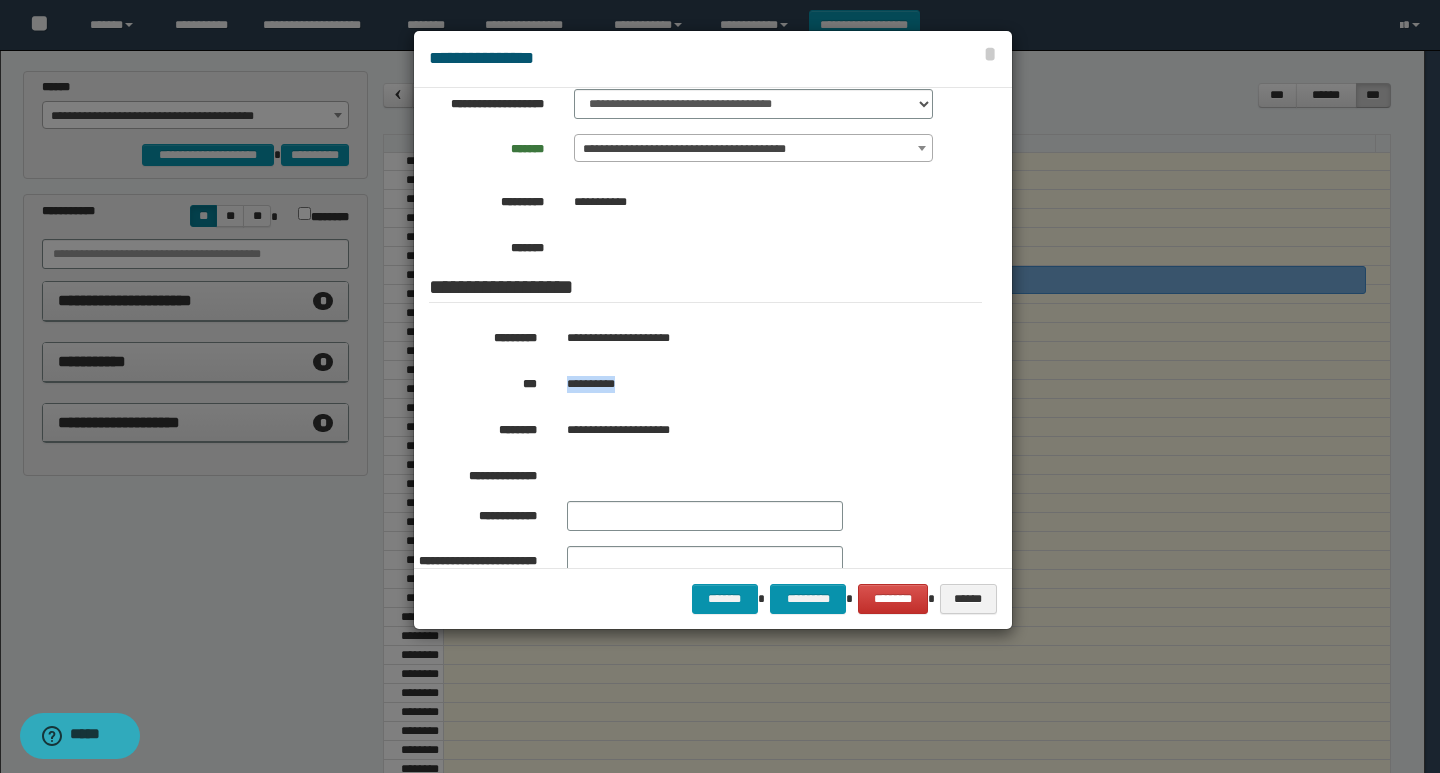 drag, startPoint x: 641, startPoint y: 381, endPoint x: 554, endPoint y: 368, distance: 87.965904 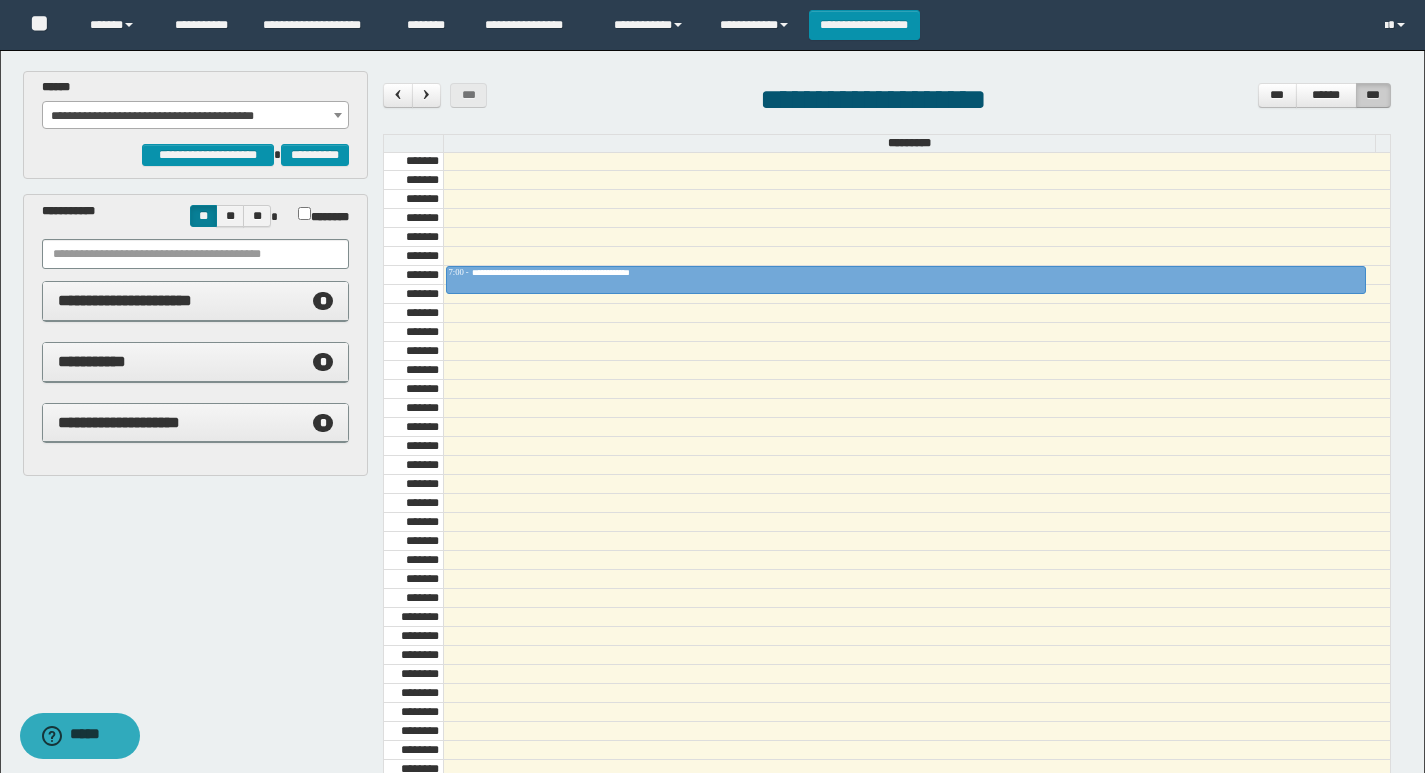 click on "**********" at bounding box center (196, 423) 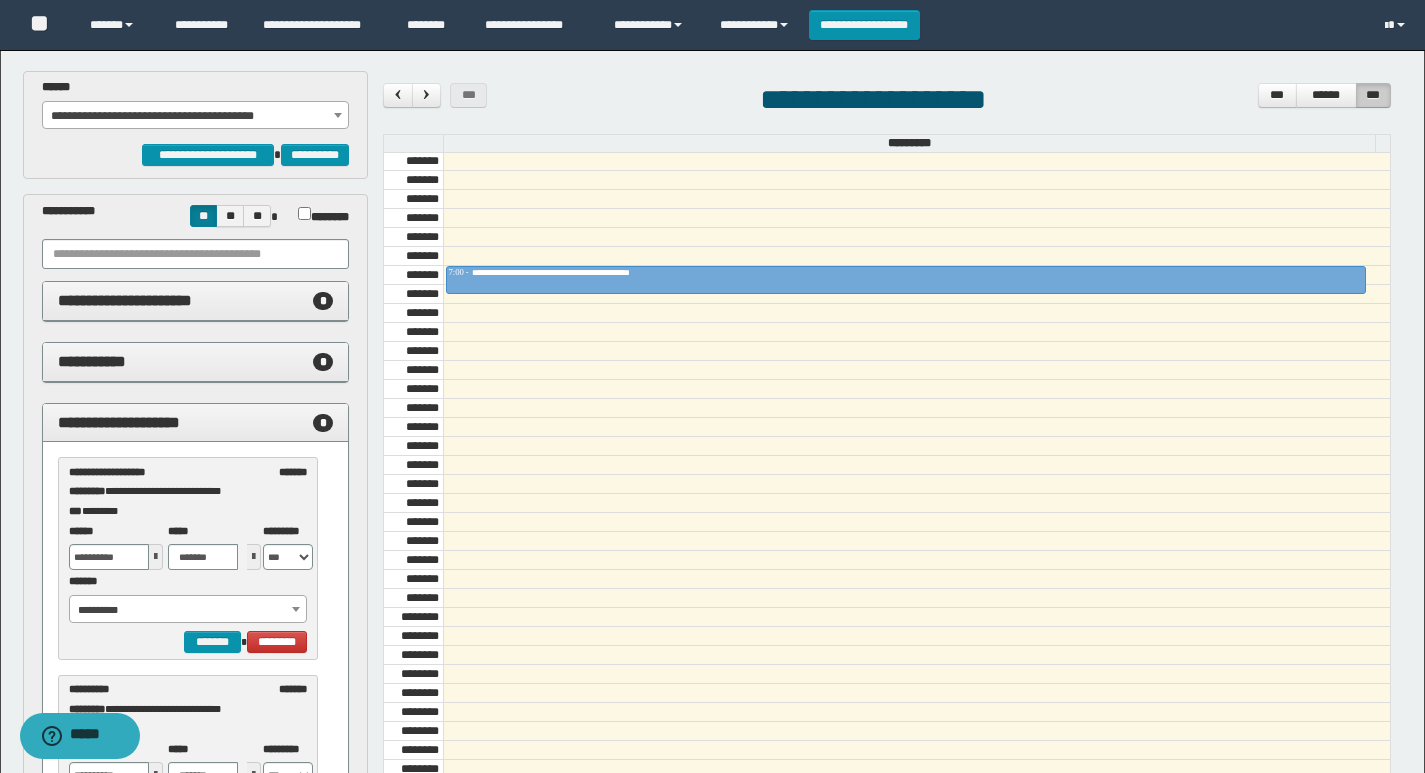click on "**********" at bounding box center [196, 116] 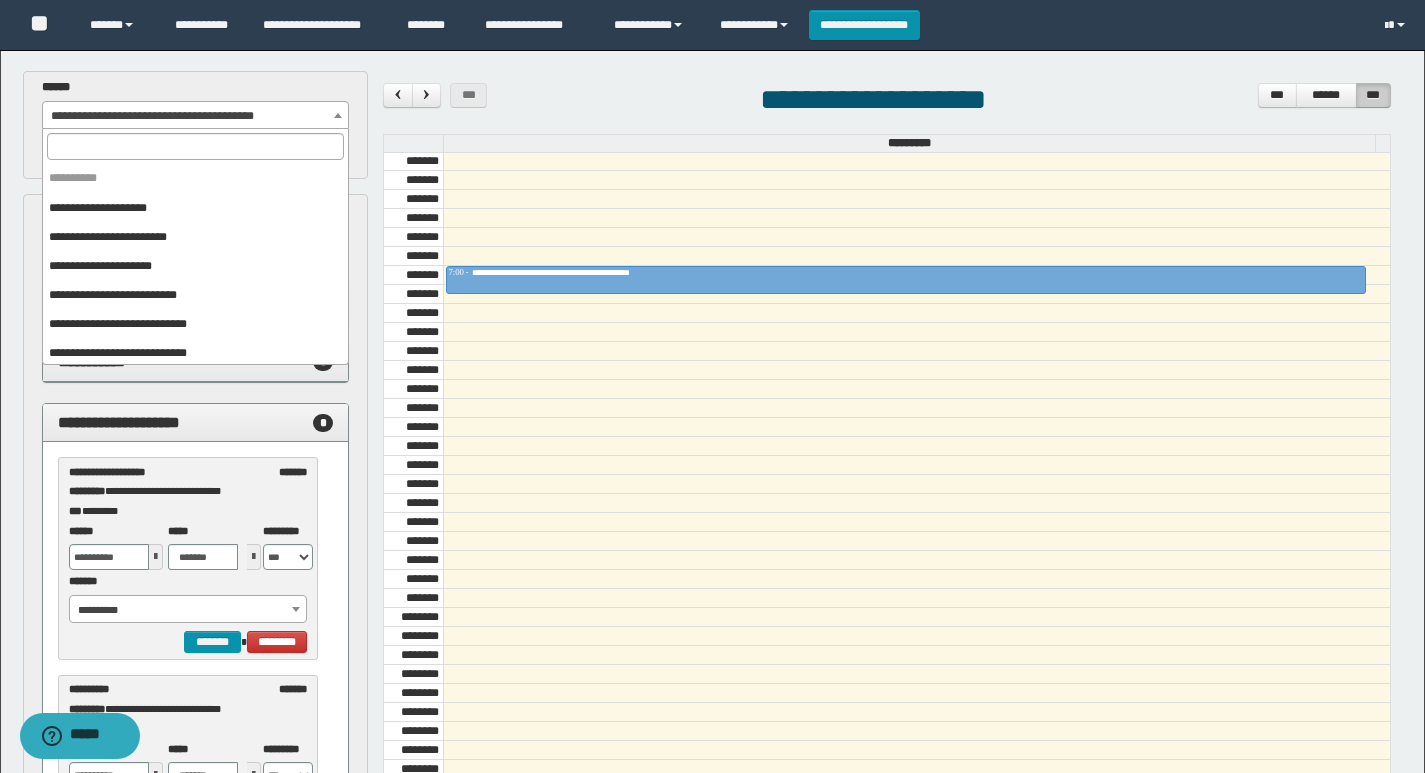 scroll, scrollTop: 325, scrollLeft: 0, axis: vertical 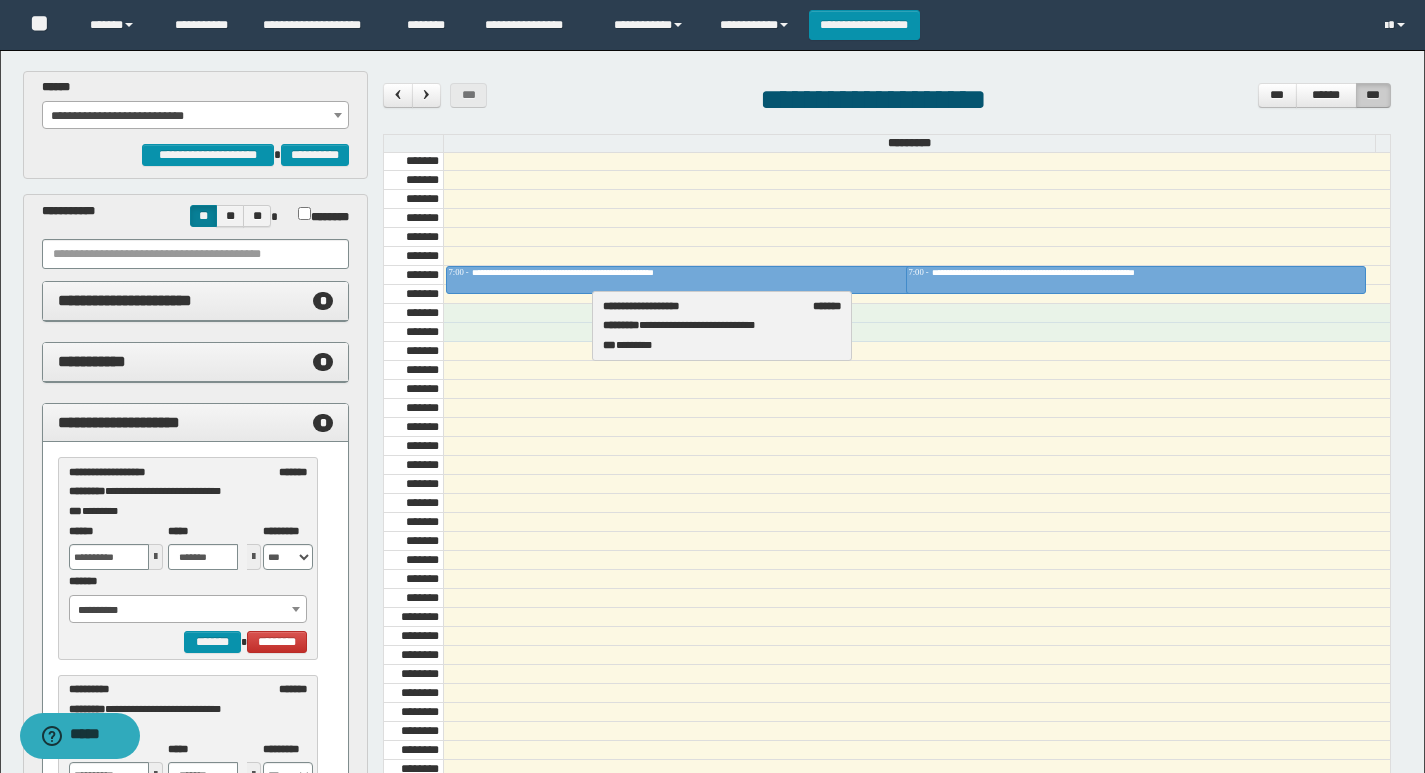 drag, startPoint x: 87, startPoint y: 475, endPoint x: 621, endPoint y: 309, distance: 559.2066 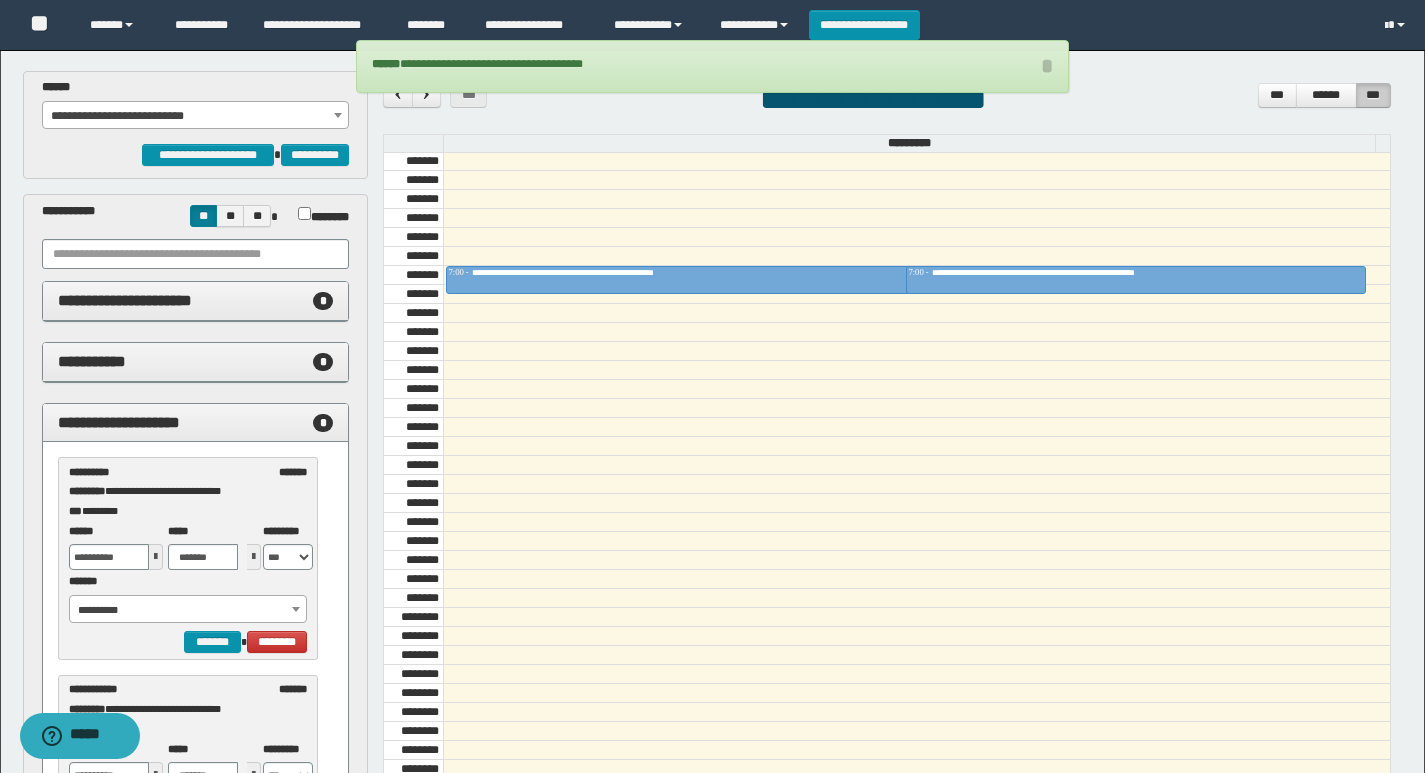 click on "**********" at bounding box center (196, 116) 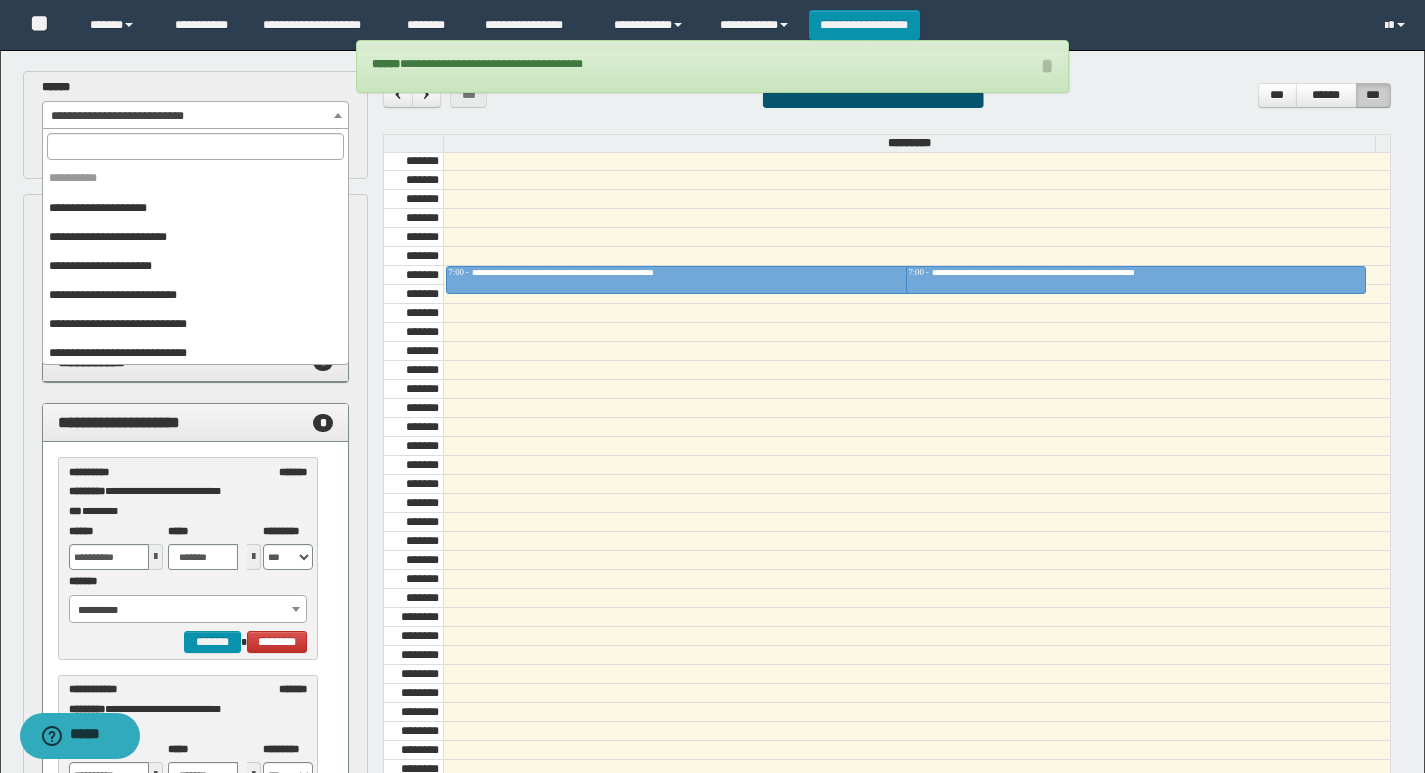 scroll, scrollTop: 325, scrollLeft: 0, axis: vertical 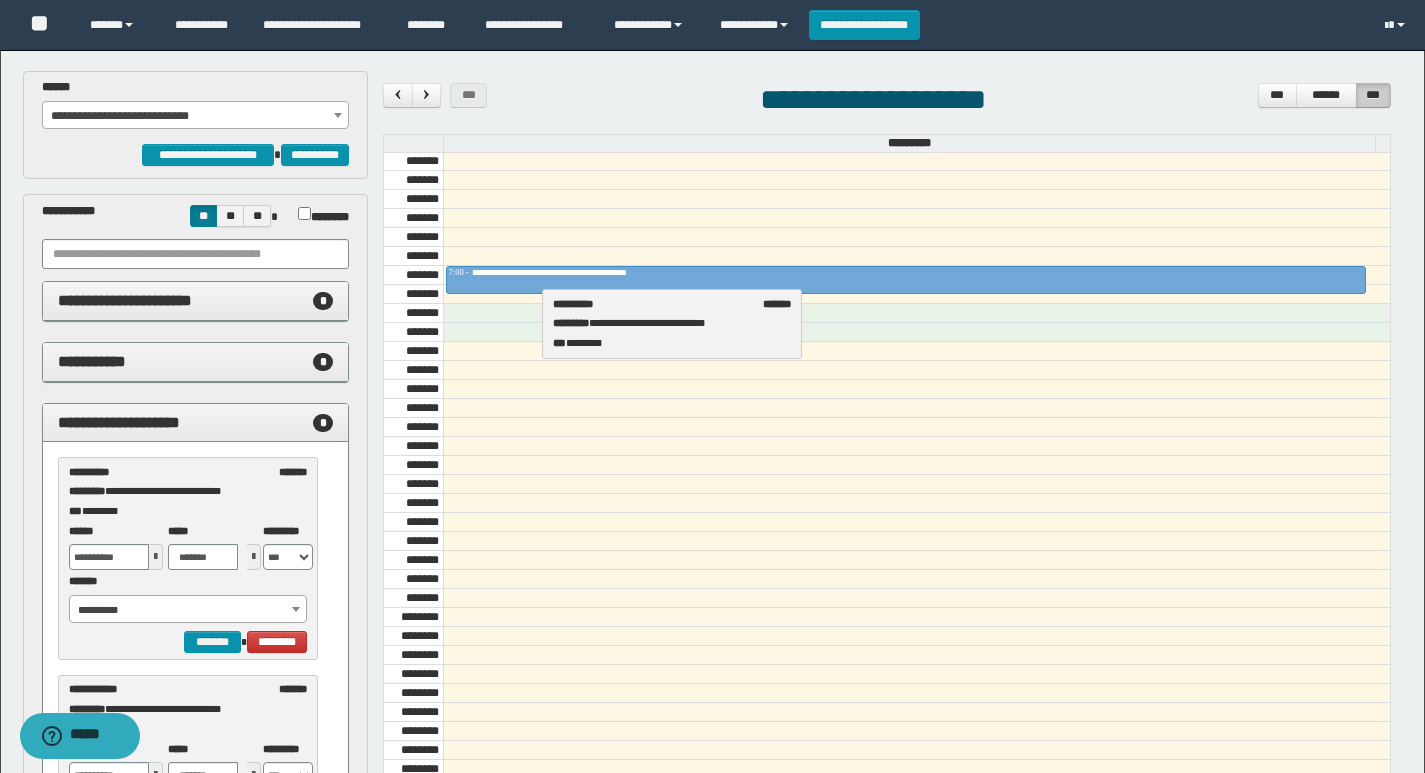 drag, startPoint x: 123, startPoint y: 480, endPoint x: 608, endPoint y: 312, distance: 513.2728 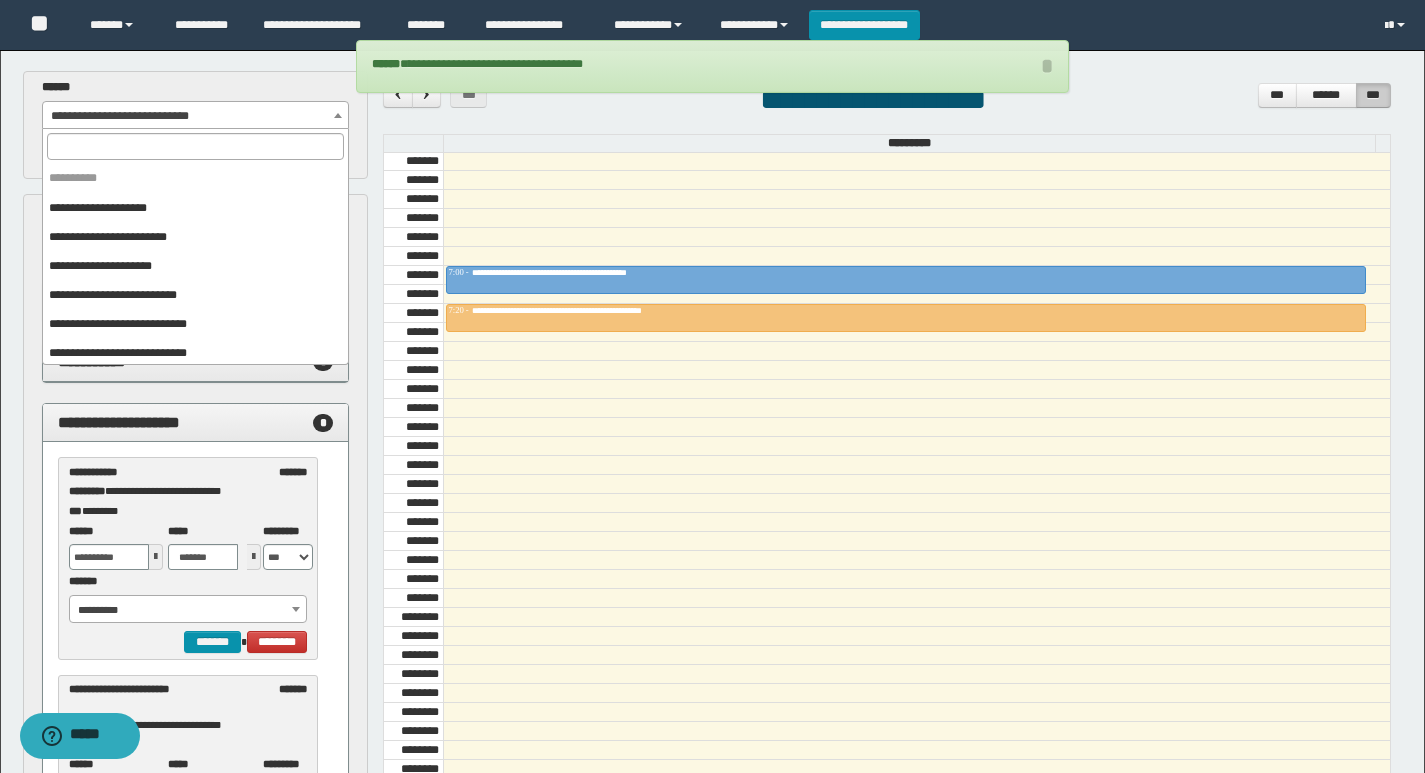 click on "**********" at bounding box center (196, 116) 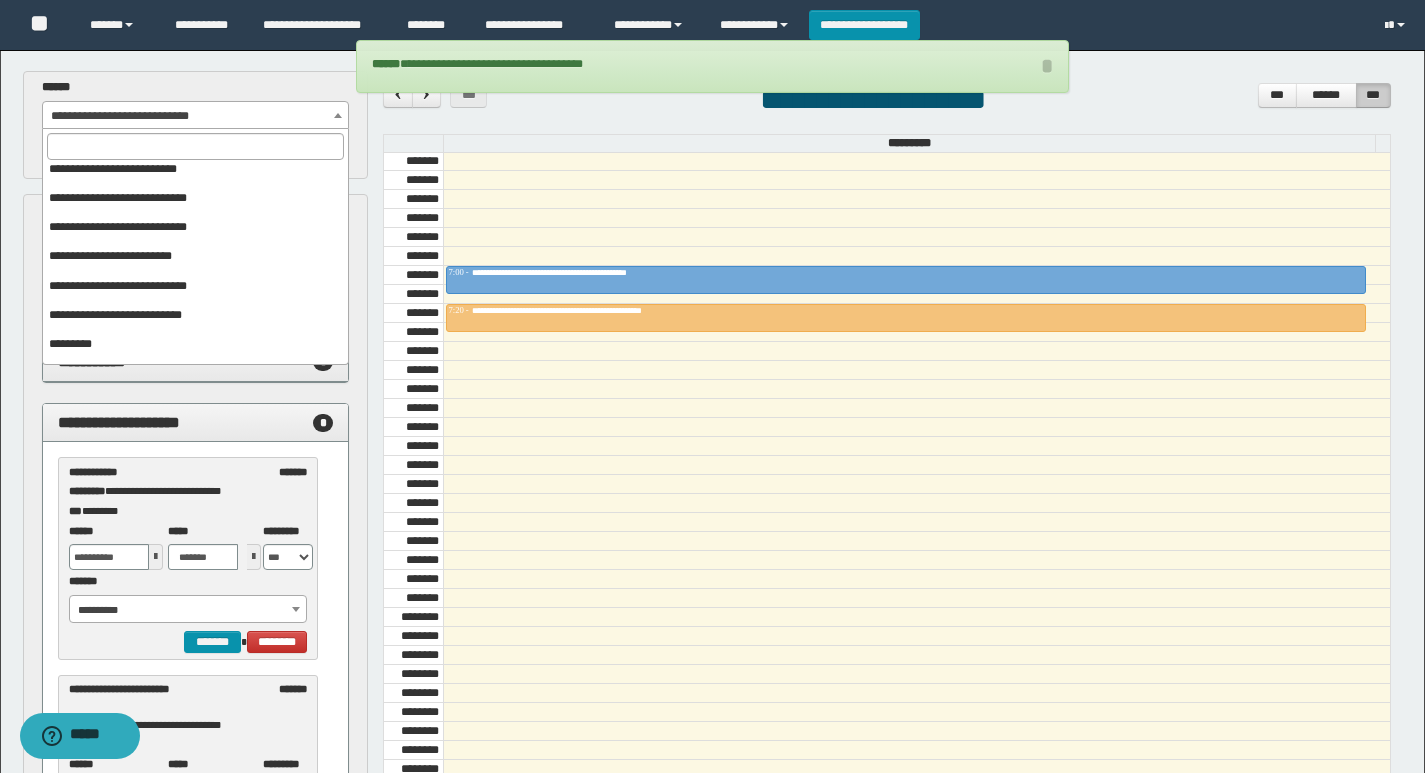 scroll, scrollTop: 125, scrollLeft: 0, axis: vertical 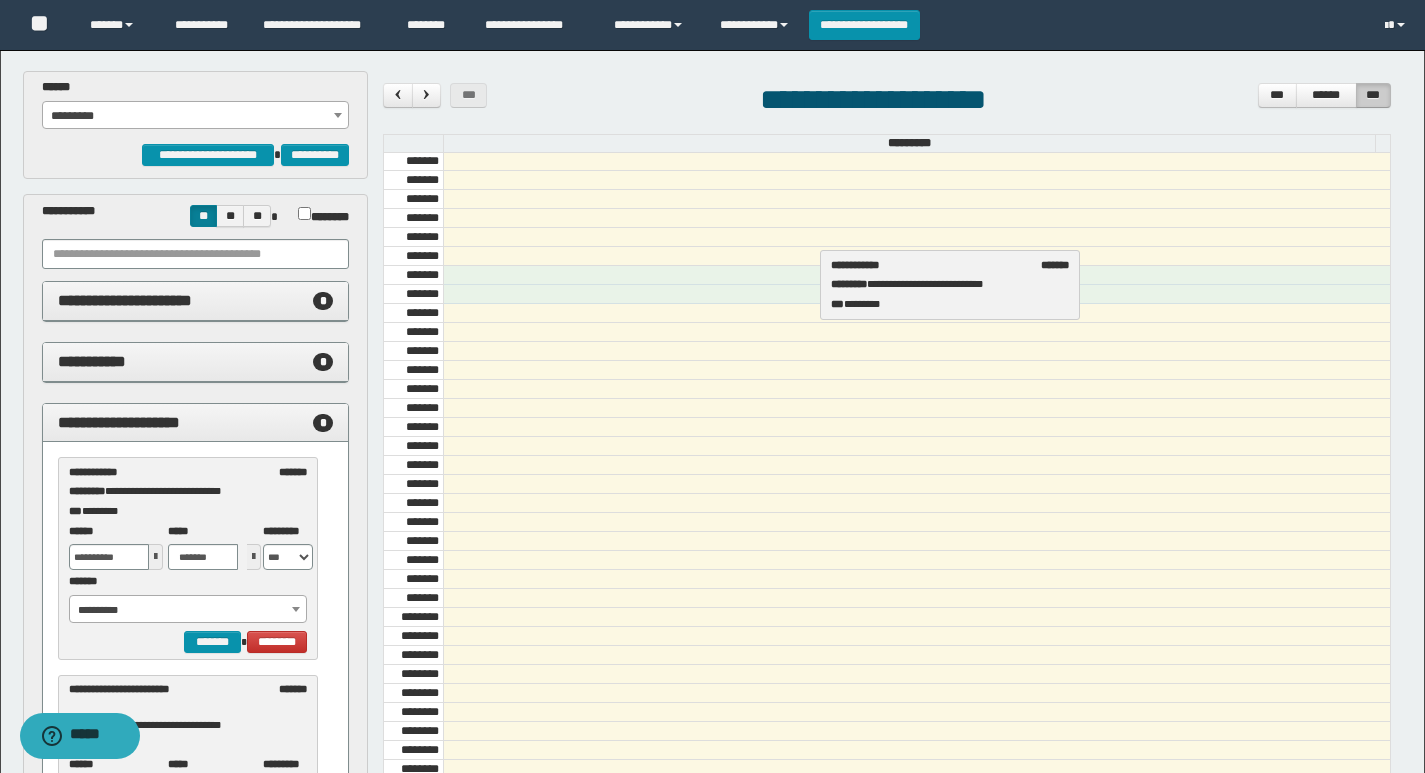drag, startPoint x: 146, startPoint y: 486, endPoint x: 908, endPoint y: 278, distance: 789.8785 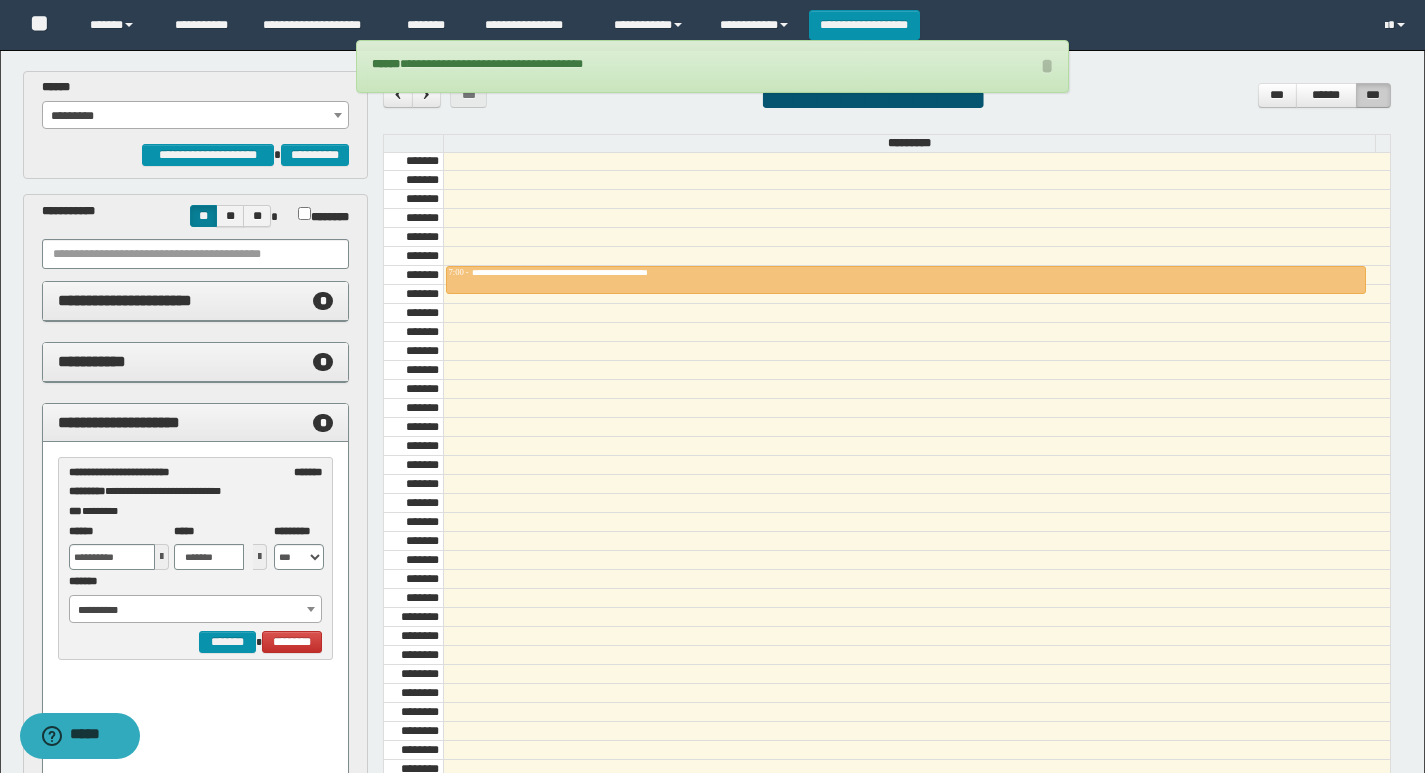 click on "*********" at bounding box center (196, 116) 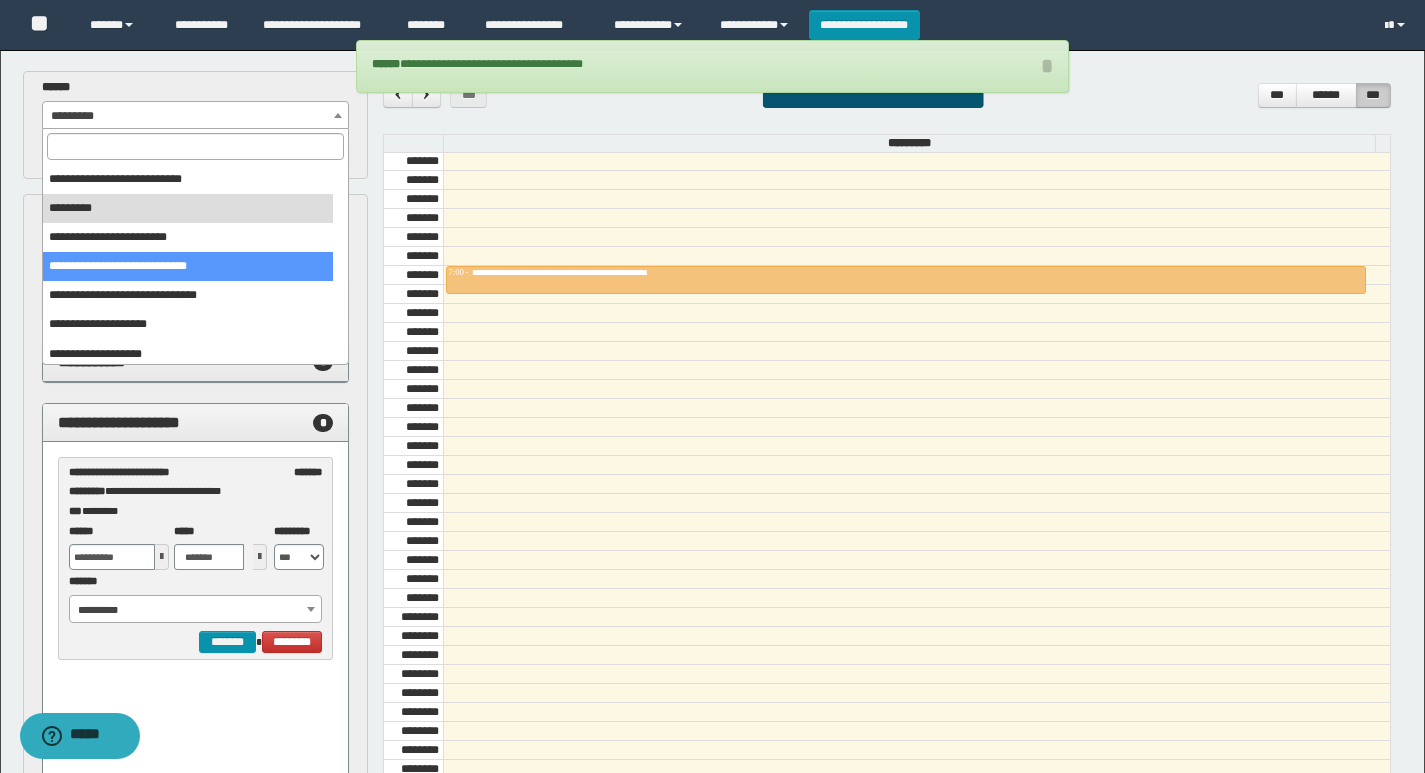 scroll, scrollTop: 325, scrollLeft: 0, axis: vertical 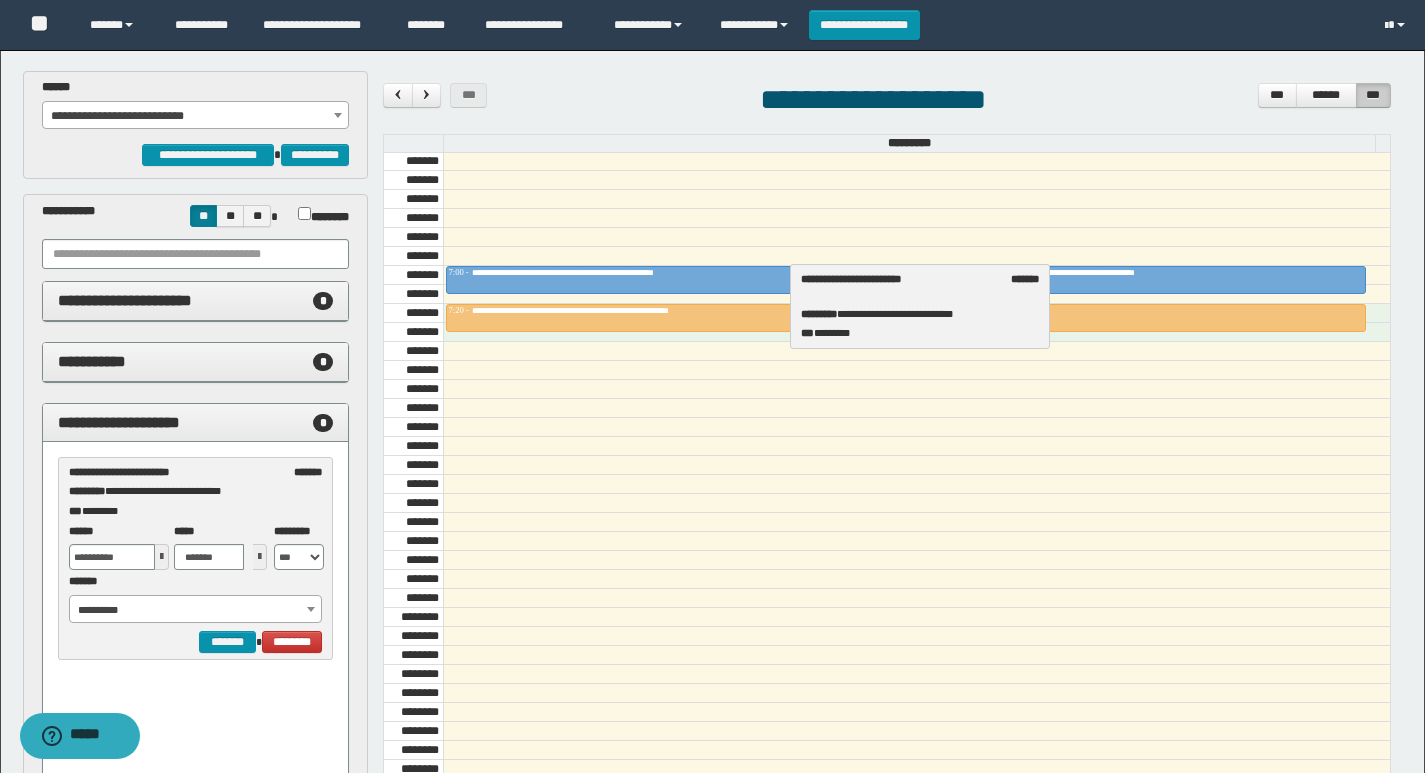 drag, startPoint x: 87, startPoint y: 507, endPoint x: 819, endPoint y: 314, distance: 757.01587 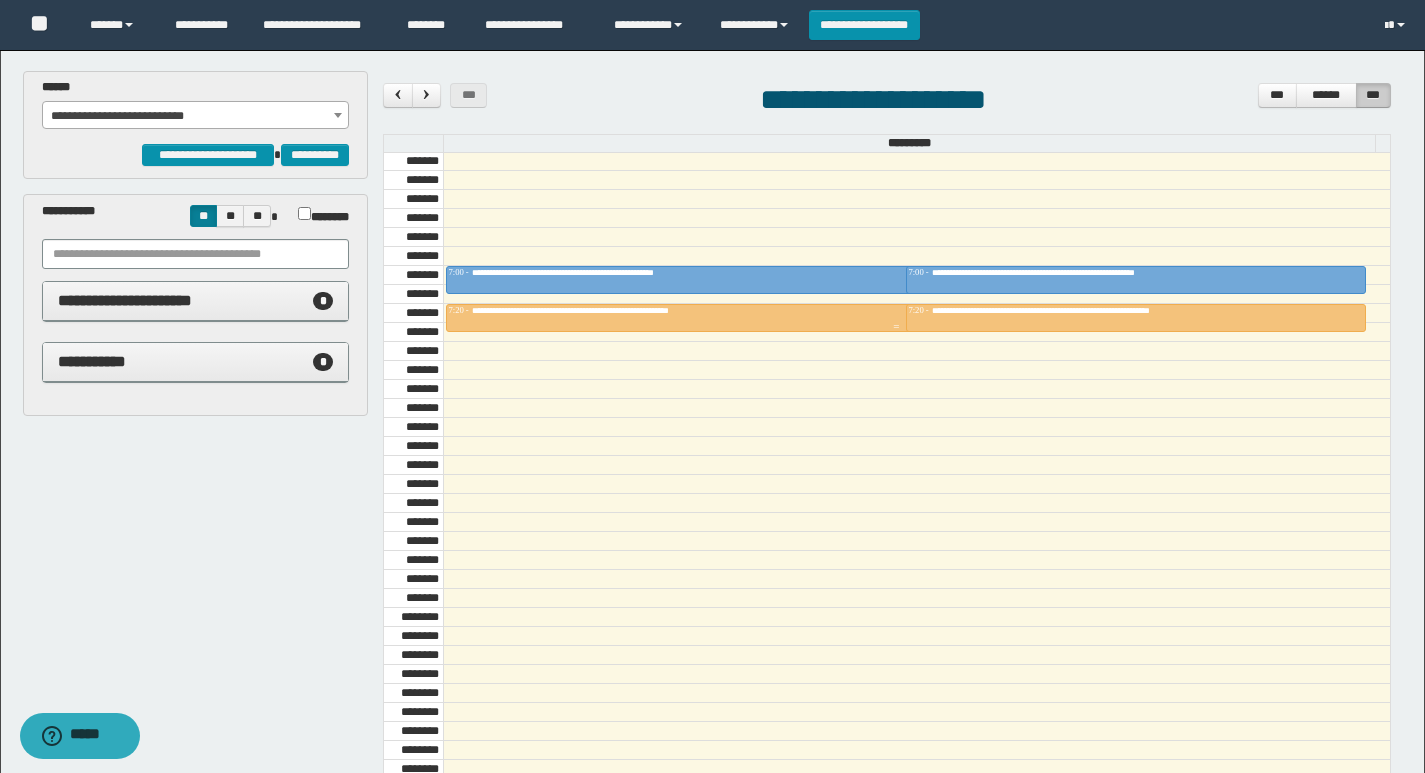 click on "**********" at bounding box center [896, 311] 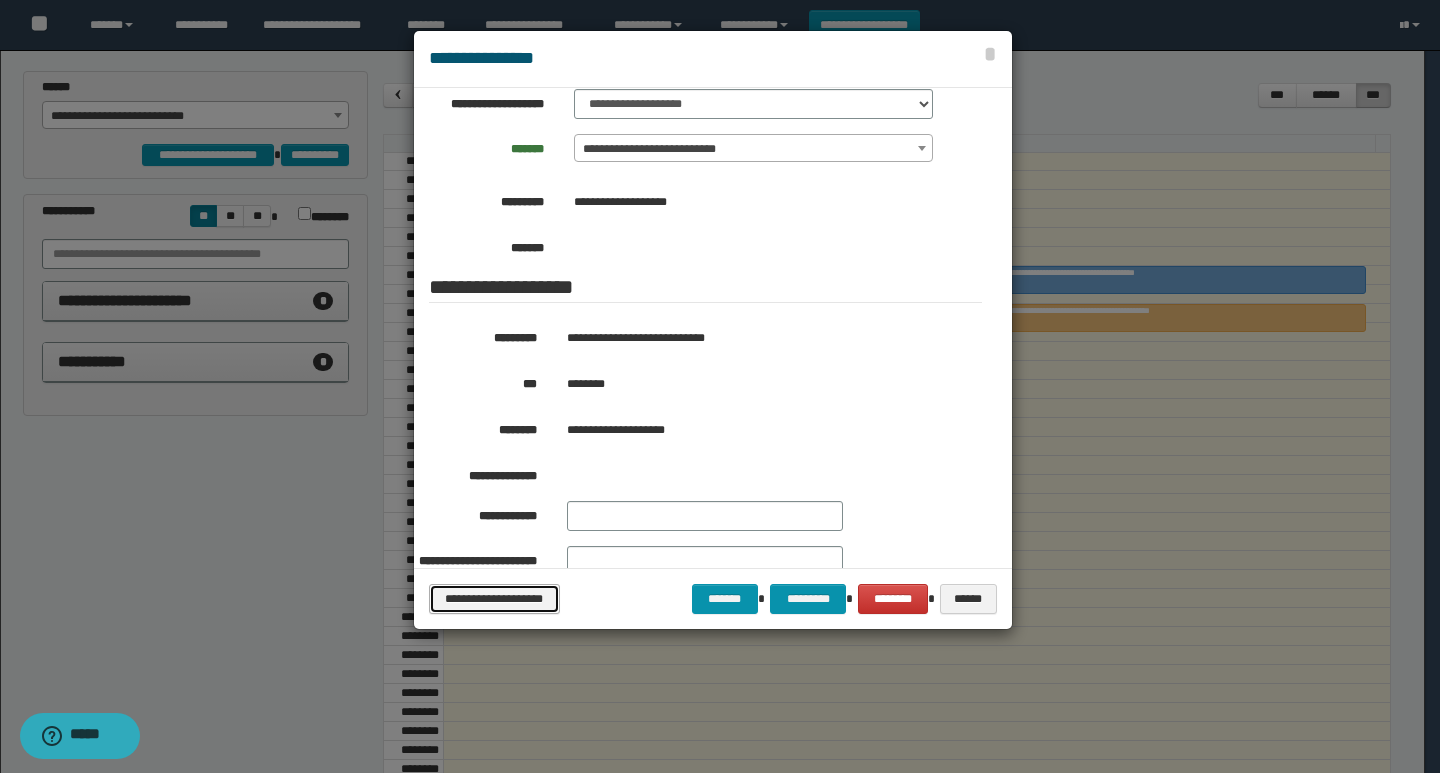 click on "**********" at bounding box center (494, 599) 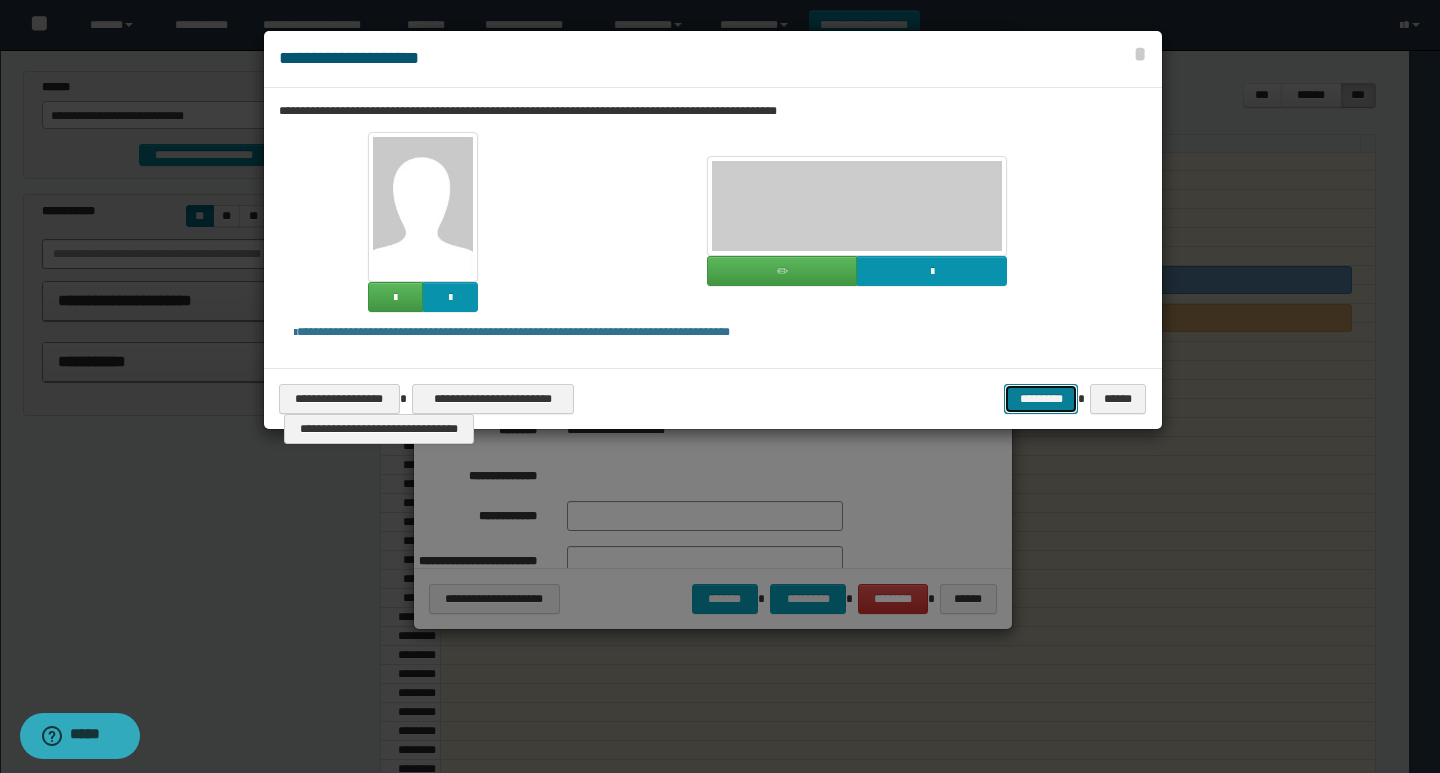 click on "*********" at bounding box center [1041, 399] 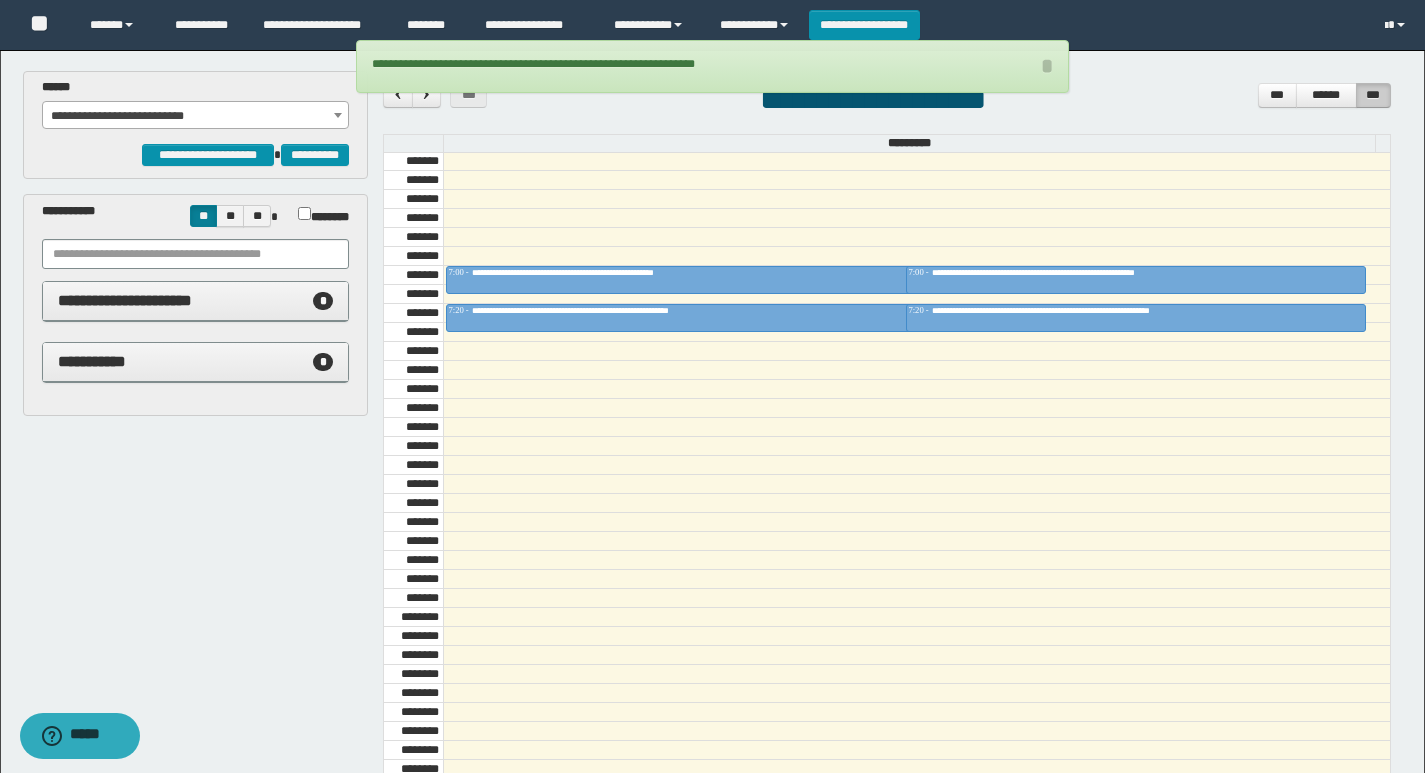 click on "**********" at bounding box center (196, 362) 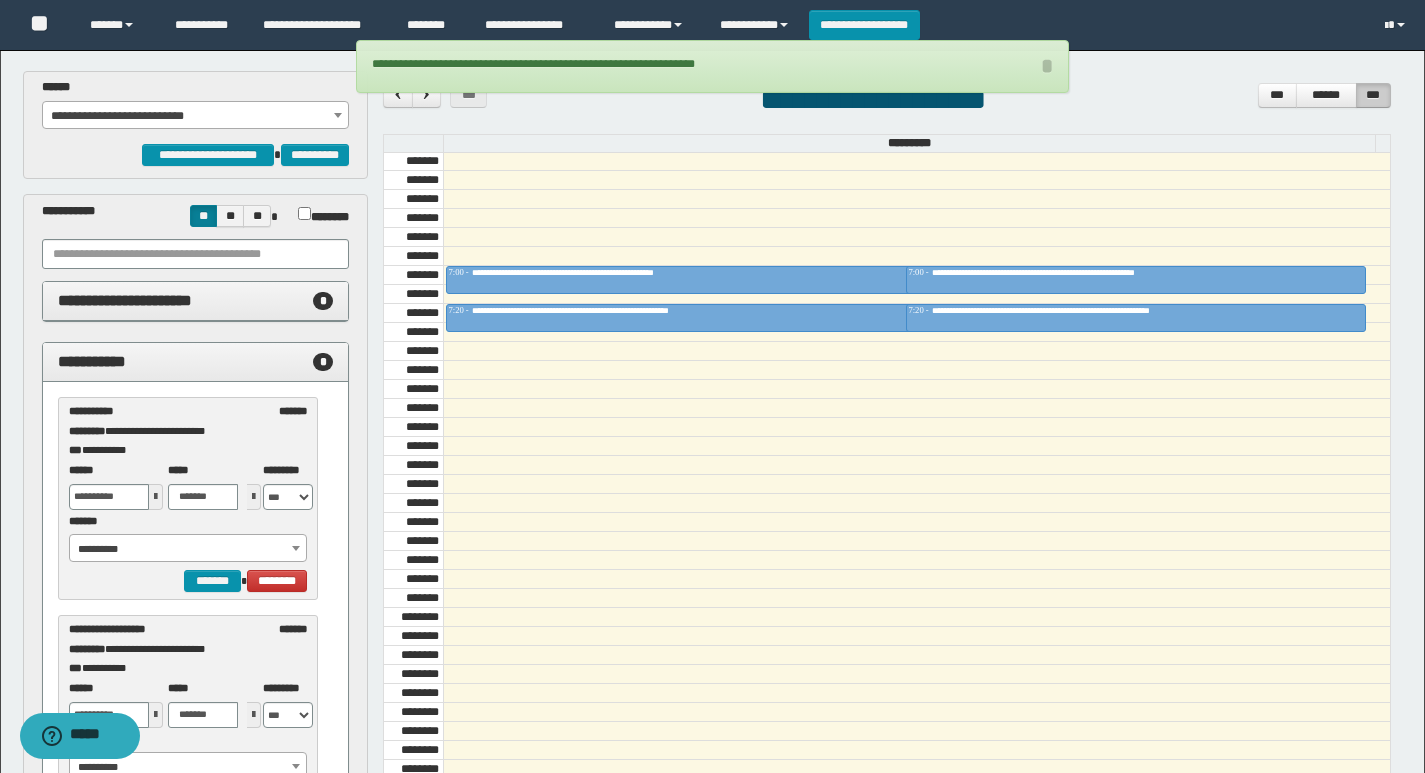 click on "**********" at bounding box center [196, 116] 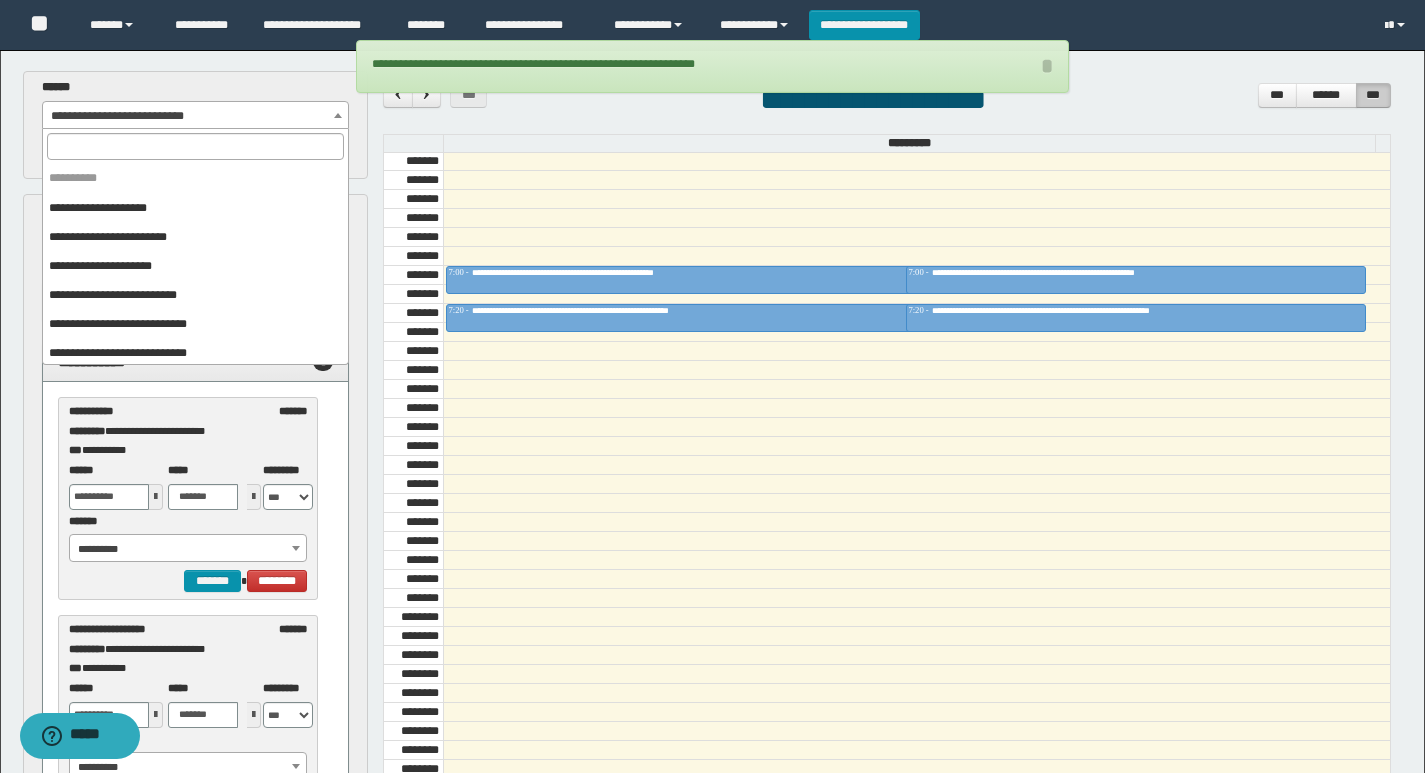 scroll, scrollTop: 325, scrollLeft: 0, axis: vertical 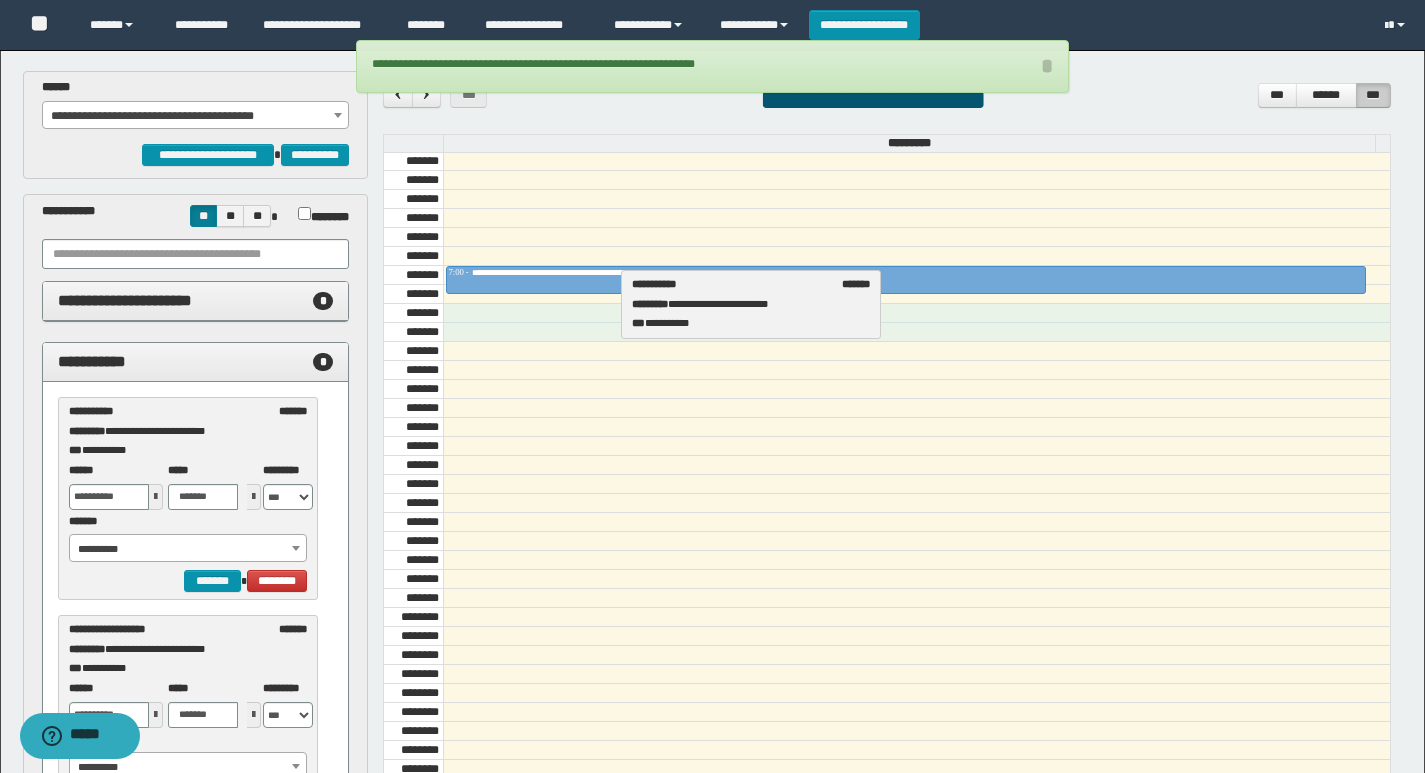 drag, startPoint x: 88, startPoint y: 435, endPoint x: 651, endPoint y: 308, distance: 577.1464 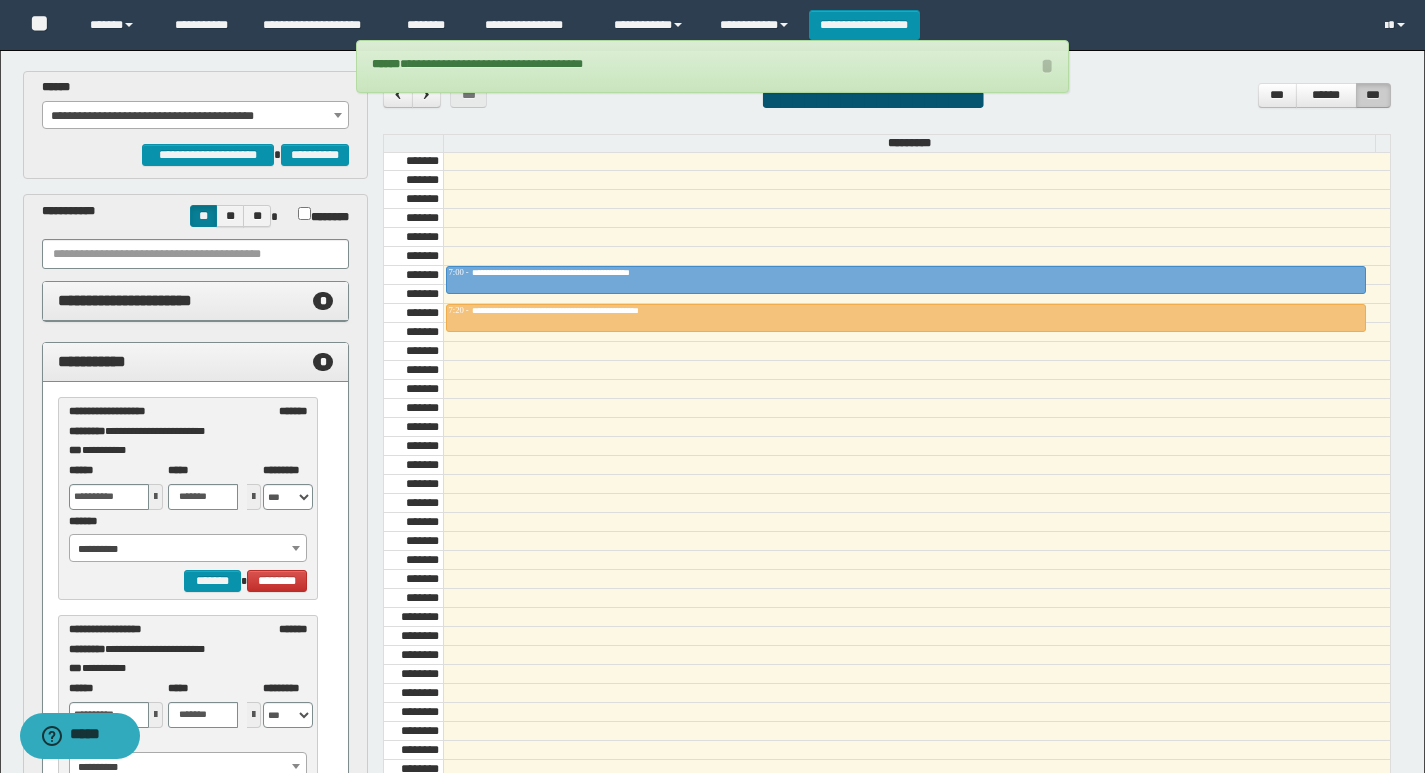 click on "**********" at bounding box center [196, 116] 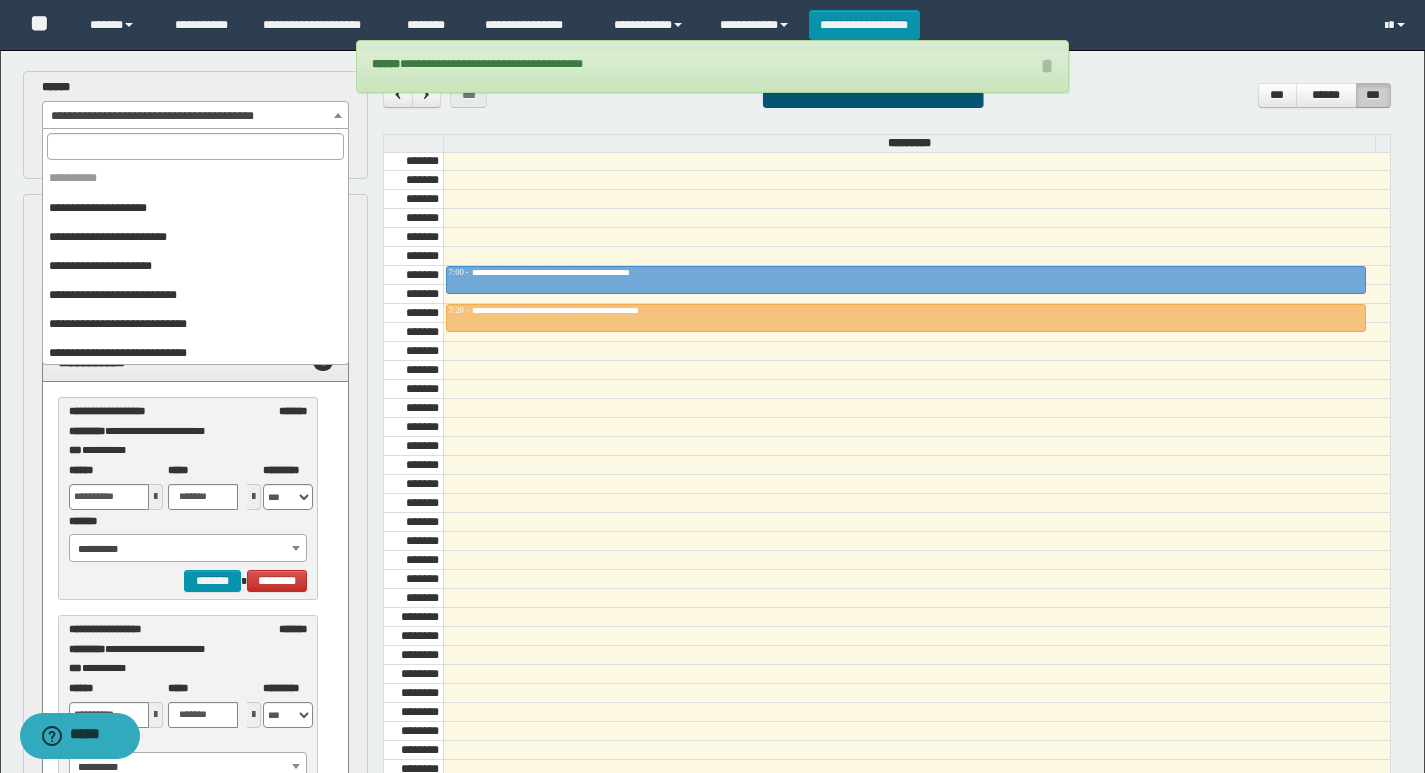 scroll, scrollTop: 325, scrollLeft: 0, axis: vertical 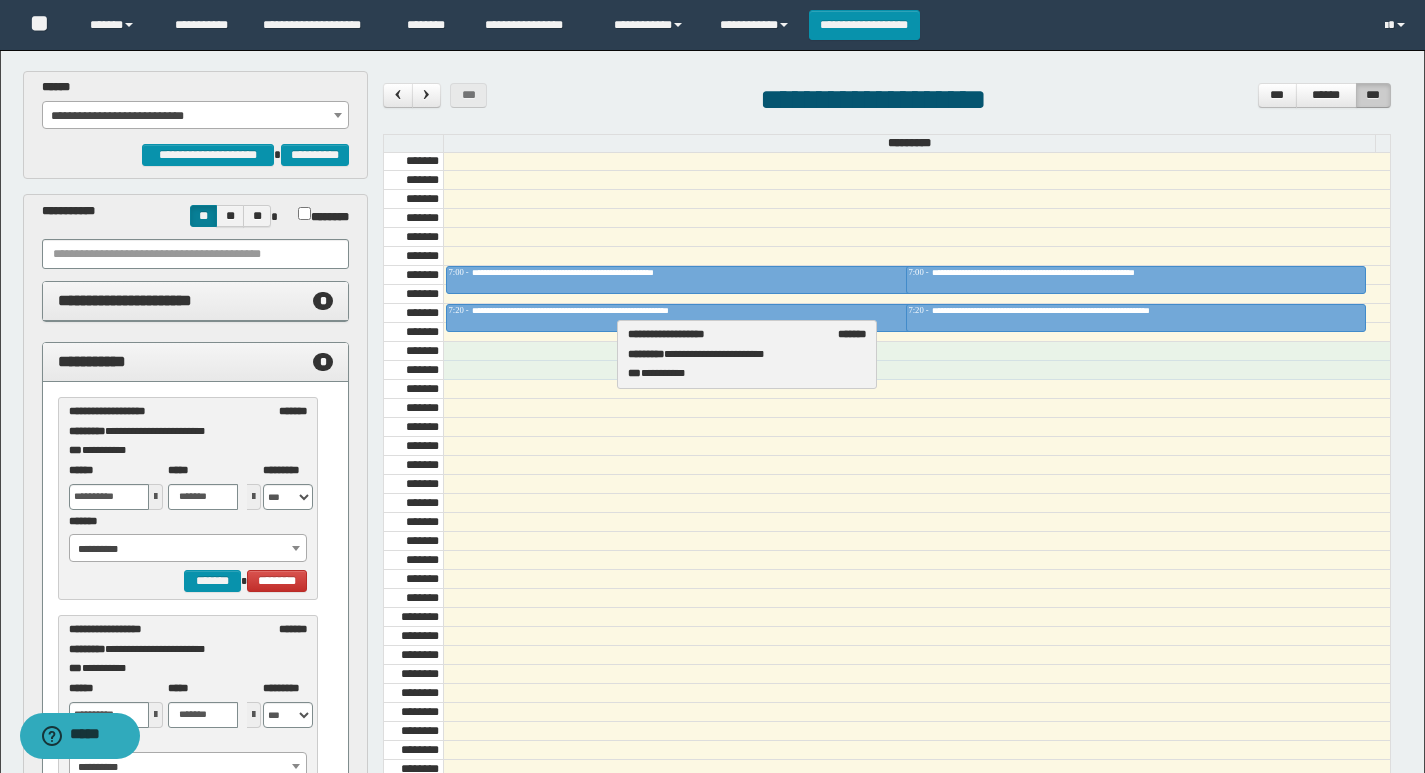 drag, startPoint x: 100, startPoint y: 428, endPoint x: 659, endPoint y: 351, distance: 564.2783 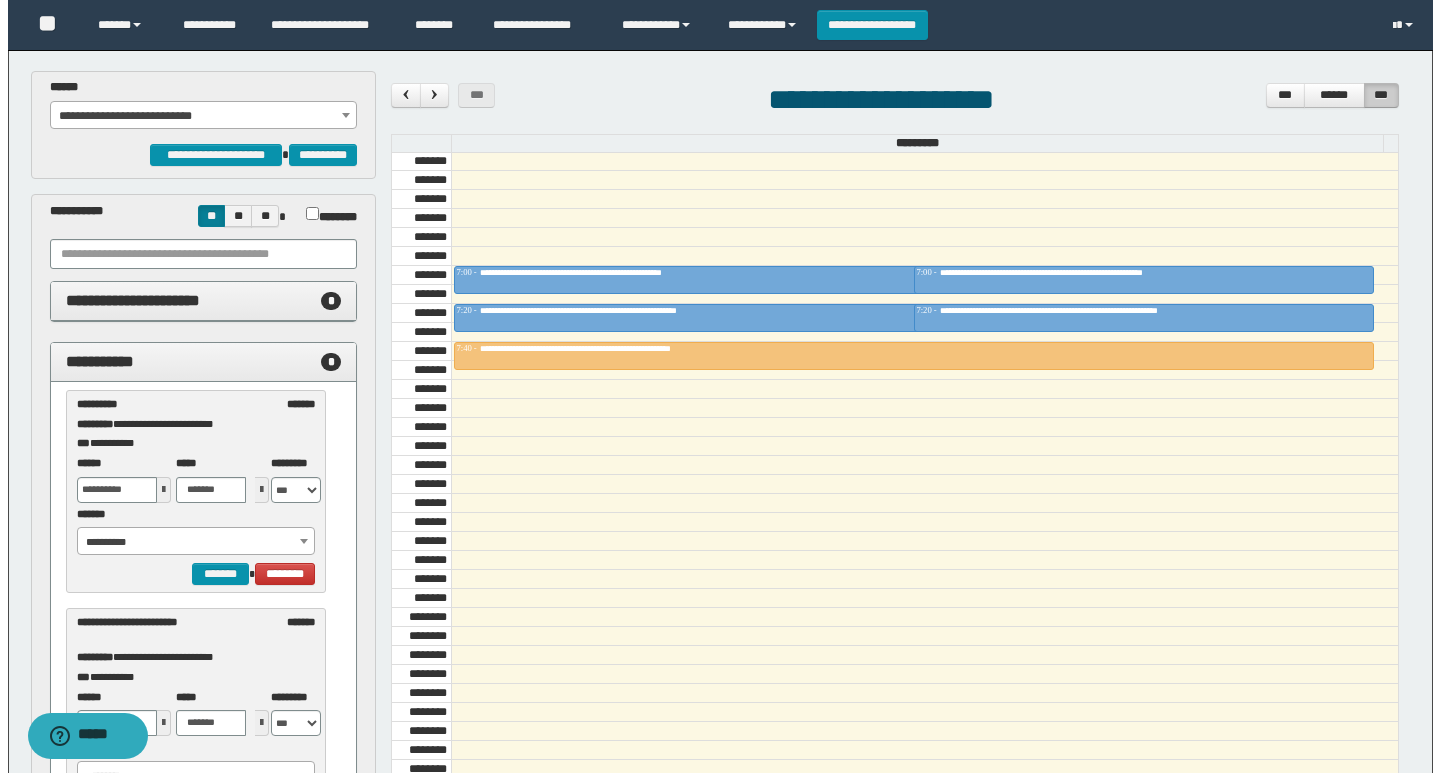 scroll, scrollTop: 299, scrollLeft: 0, axis: vertical 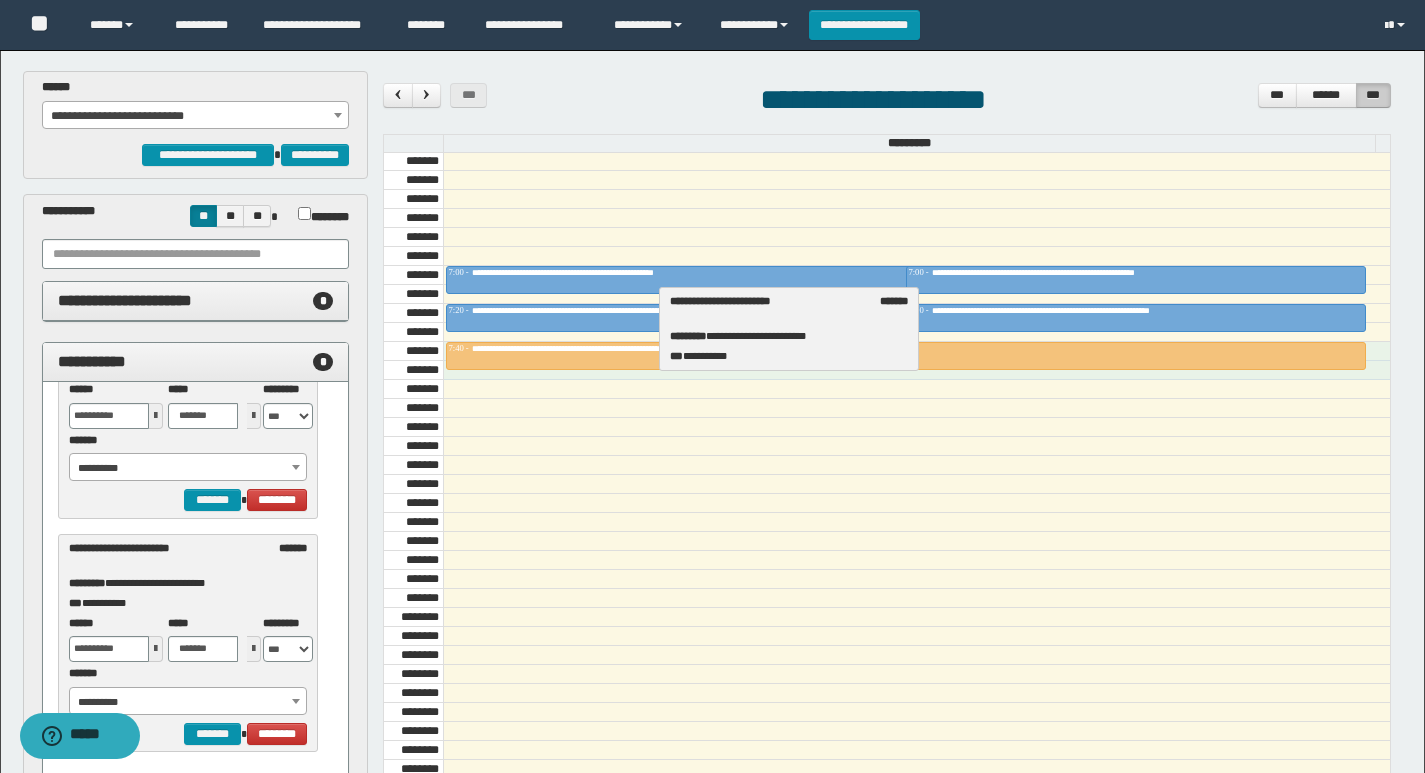 drag, startPoint x: 98, startPoint y: 592, endPoint x: 699, endPoint y: 345, distance: 649.77686 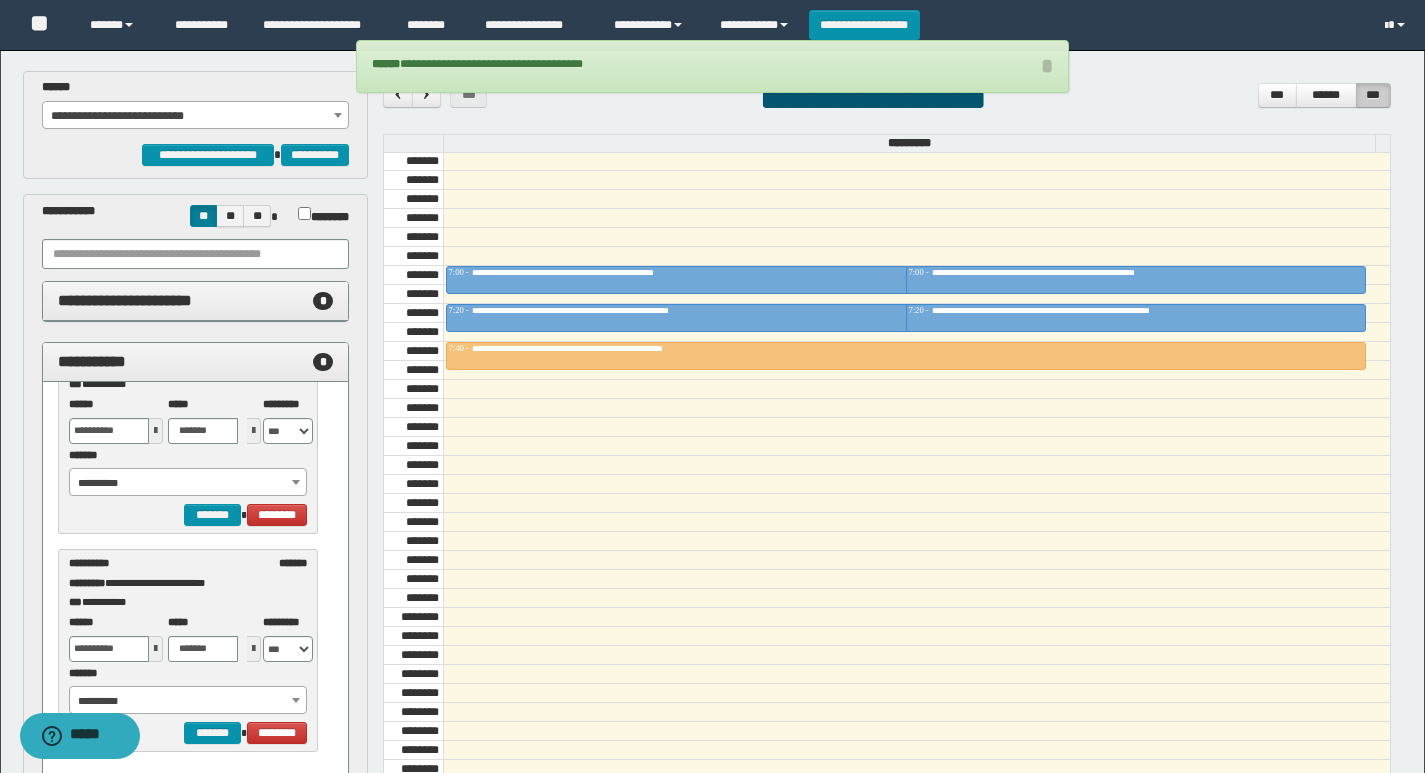 click on "**********" at bounding box center [196, 116] 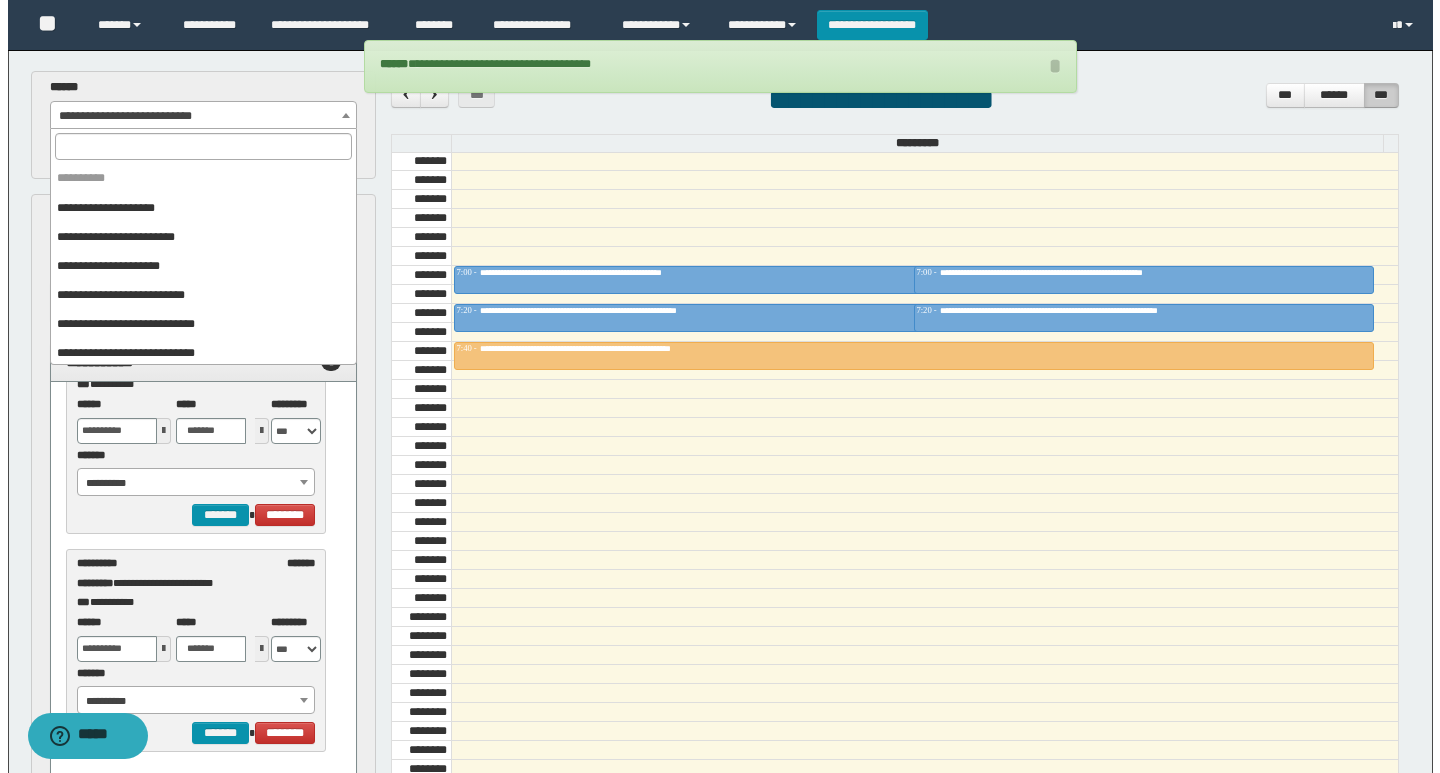 scroll, scrollTop: 325, scrollLeft: 0, axis: vertical 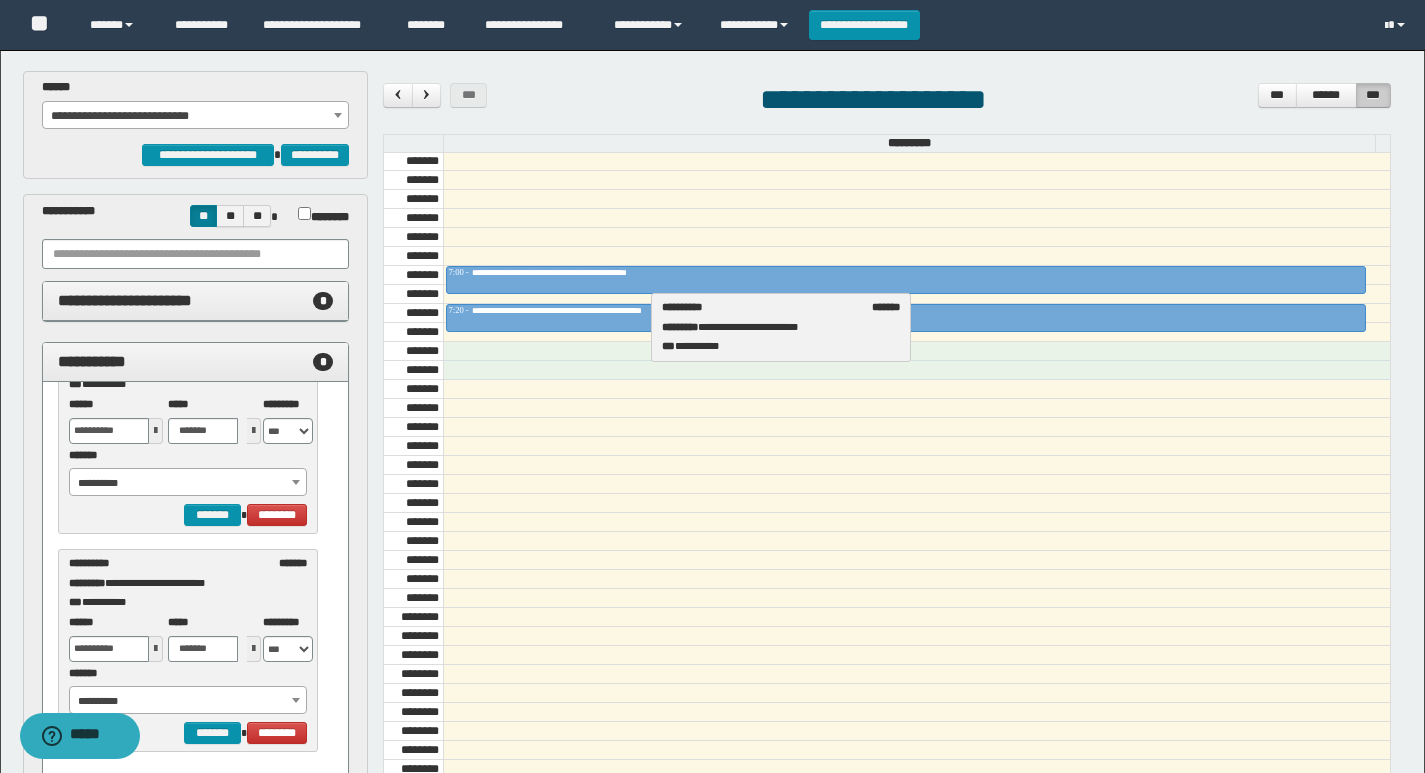 drag, startPoint x: 98, startPoint y: 603, endPoint x: 691, endPoint y: 347, distance: 645.8986 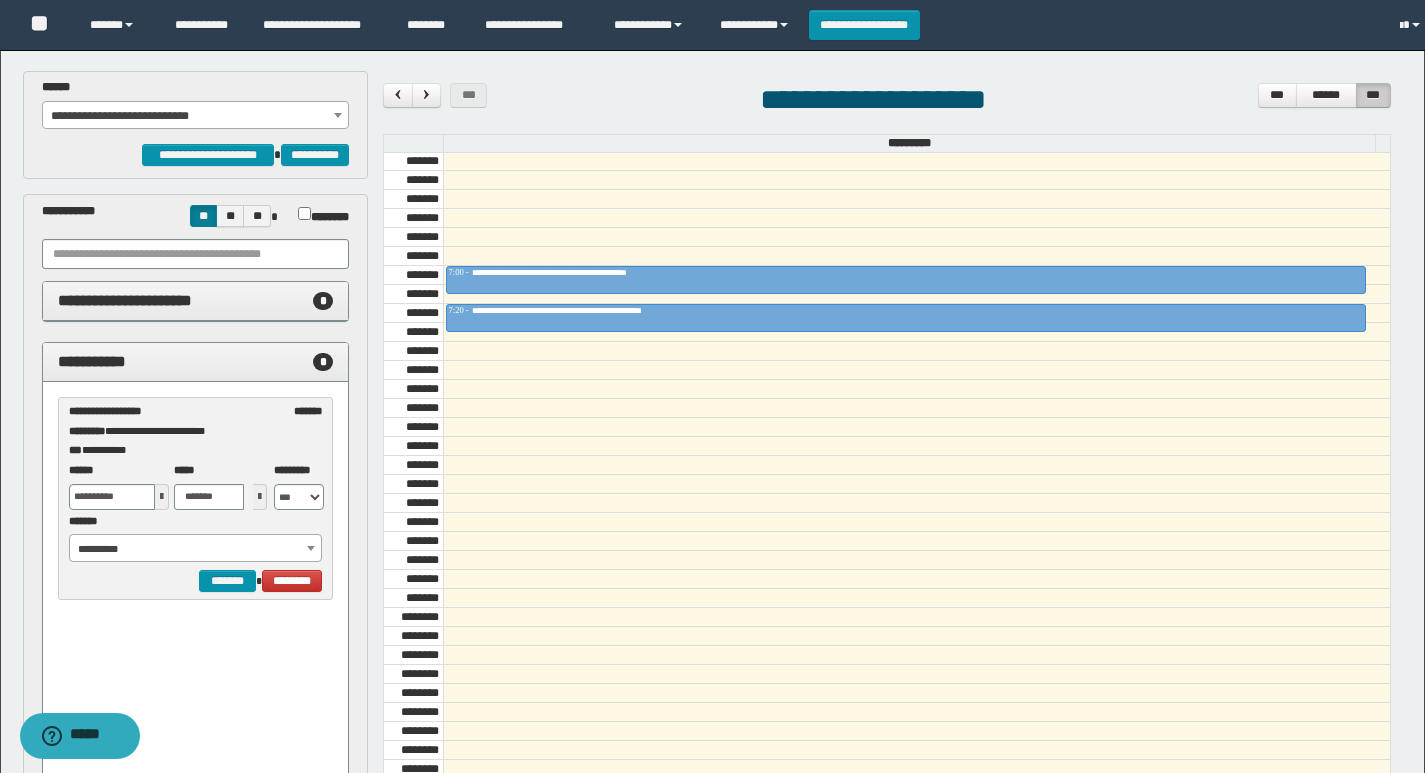 scroll, scrollTop: 0, scrollLeft: 0, axis: both 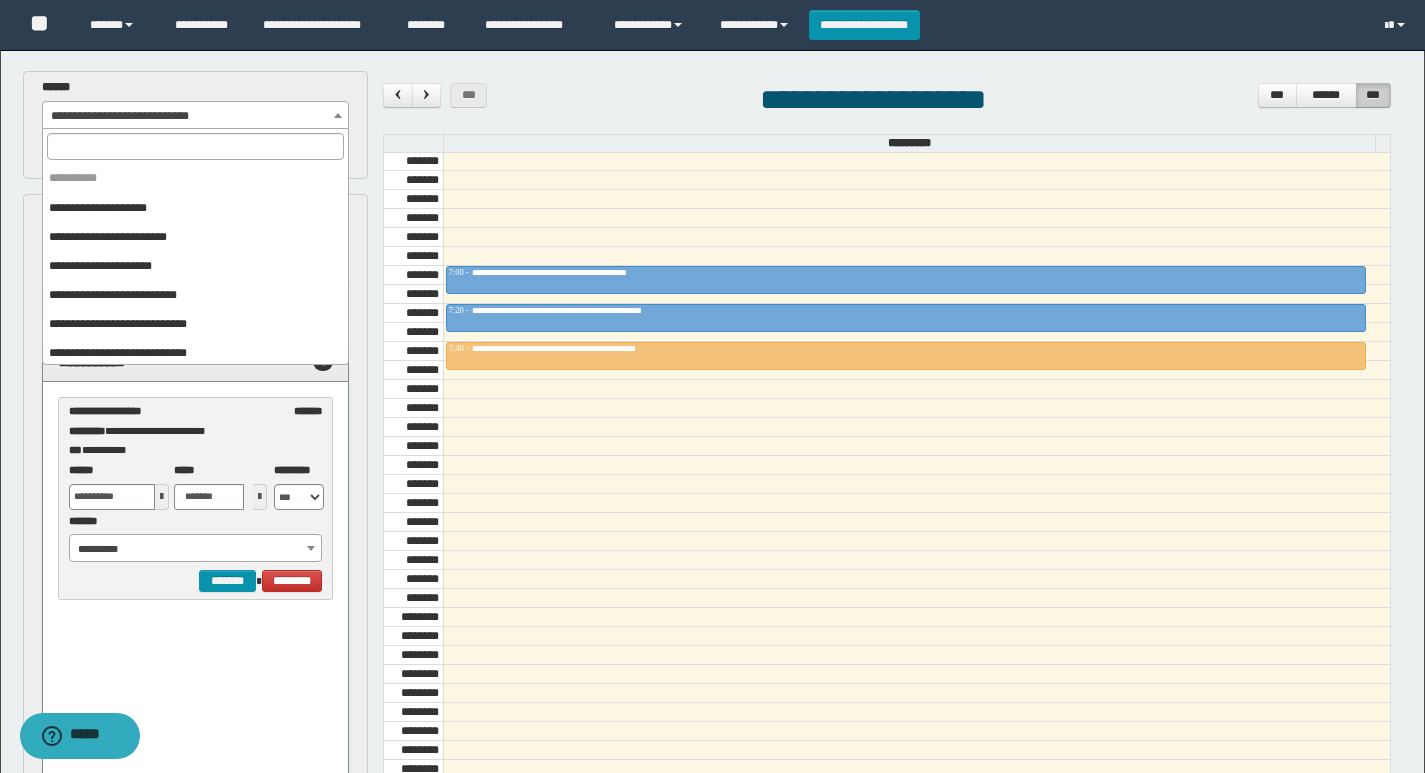 click on "**********" at bounding box center (196, 116) 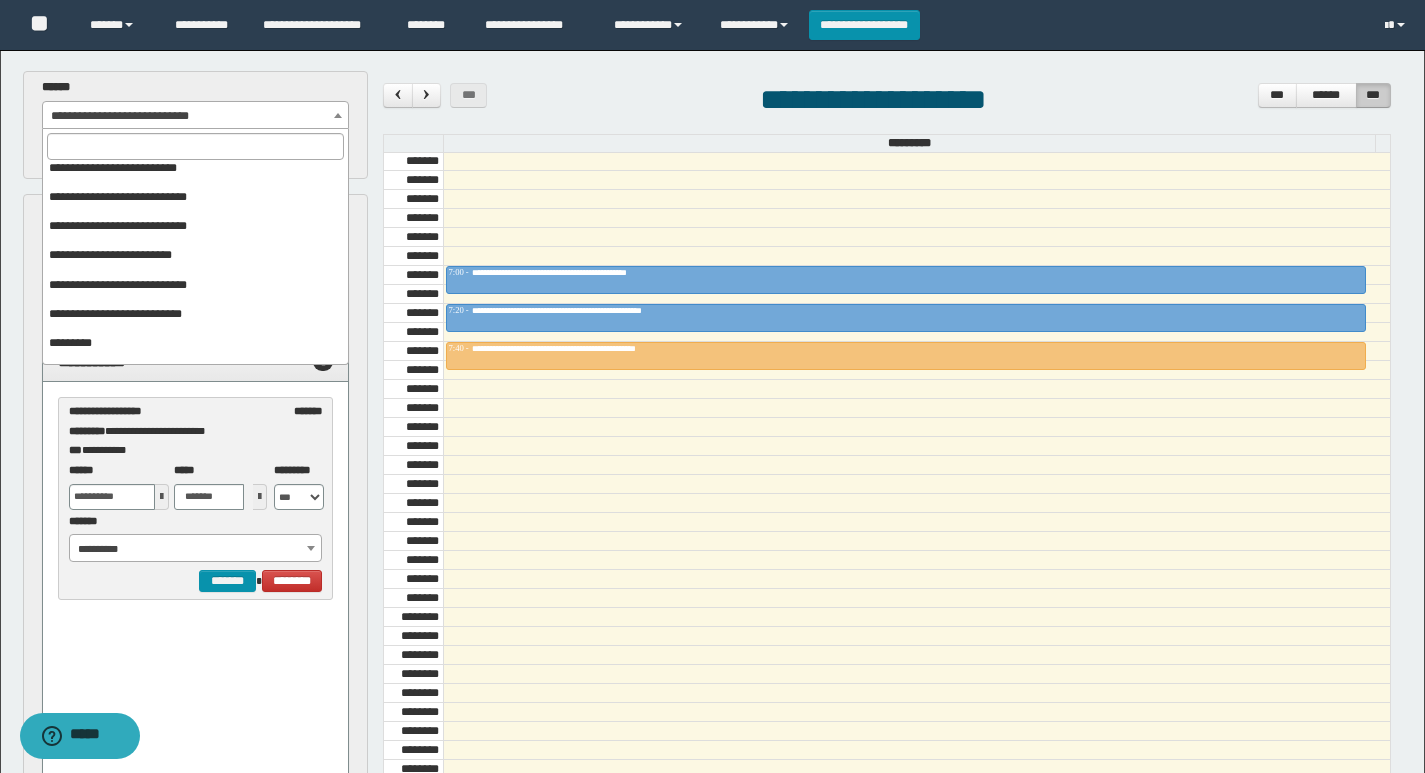 scroll, scrollTop: 125, scrollLeft: 0, axis: vertical 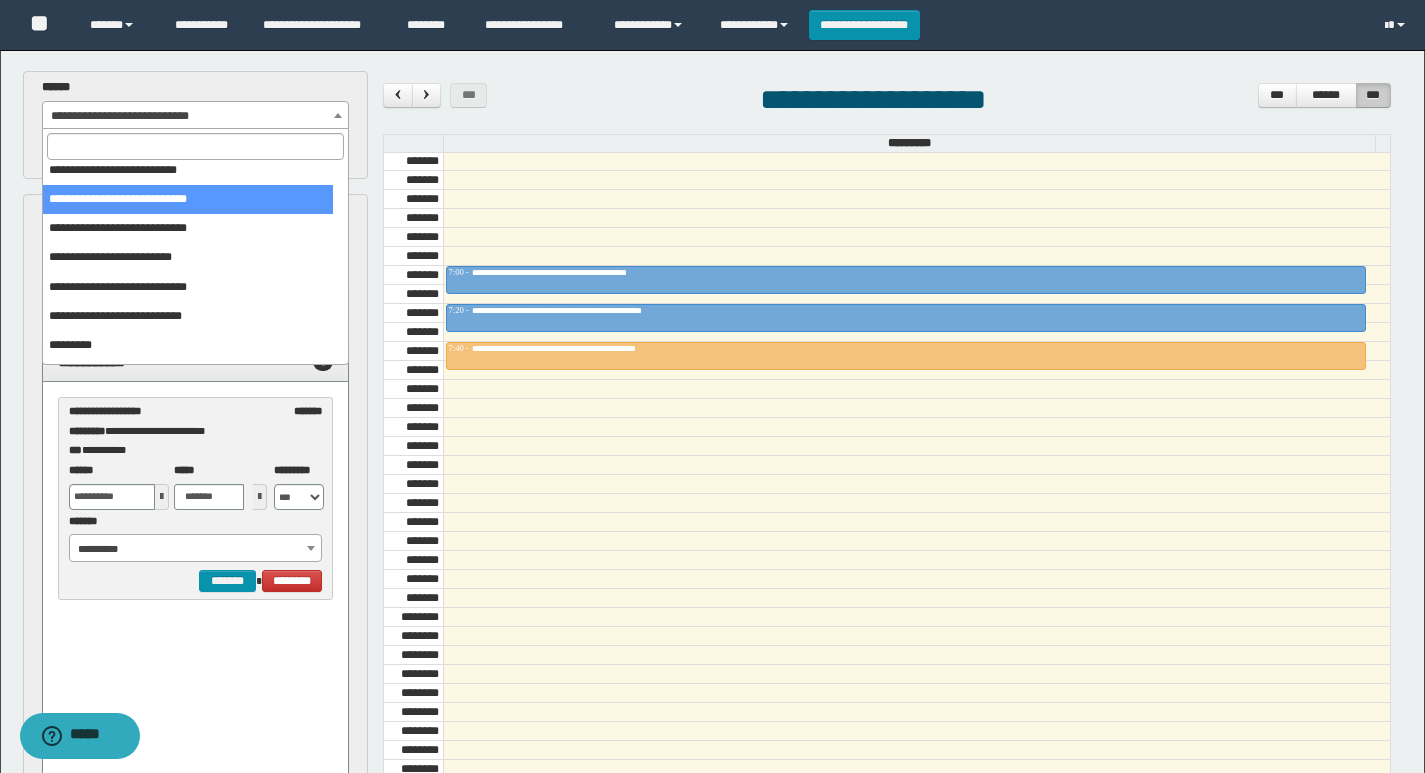 select on "******" 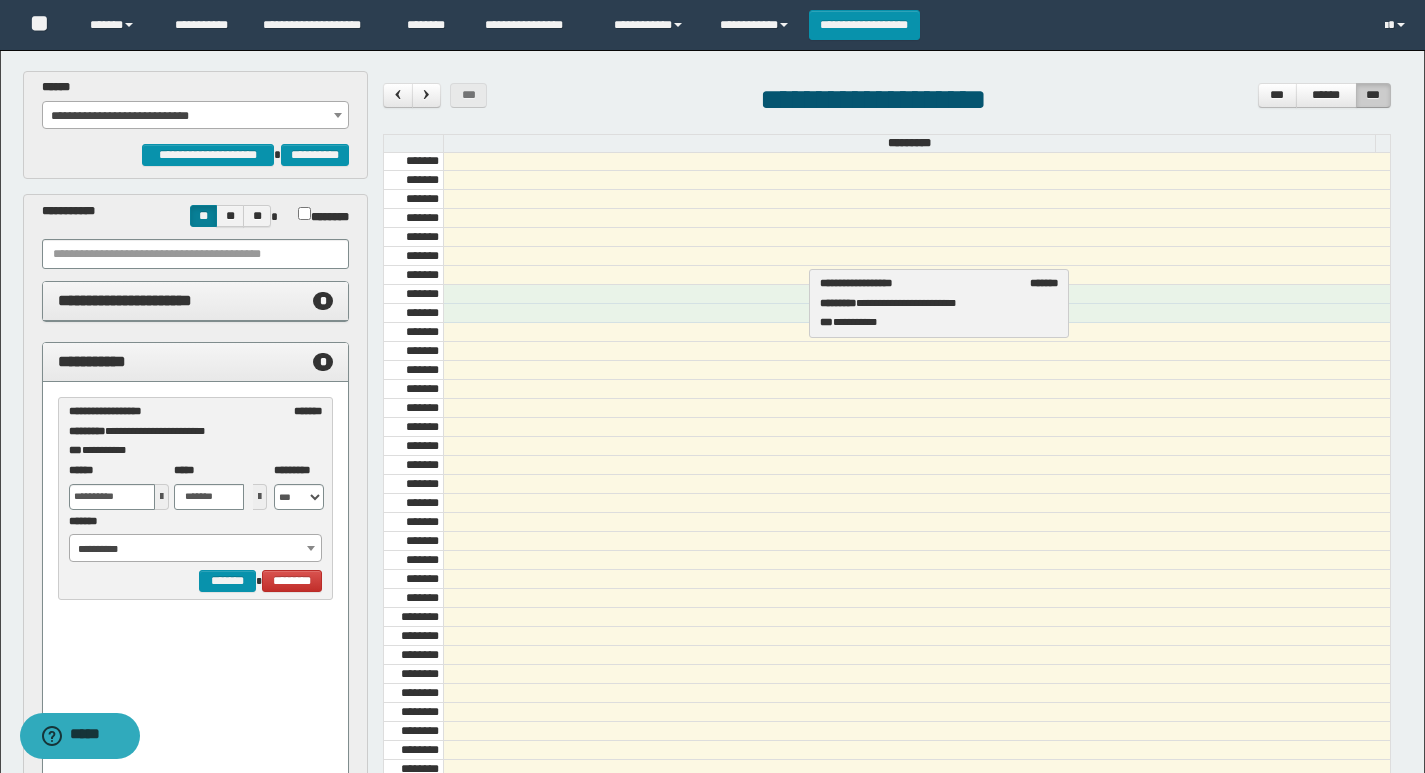 drag, startPoint x: 95, startPoint y: 414, endPoint x: 846, endPoint y: 286, distance: 761.83 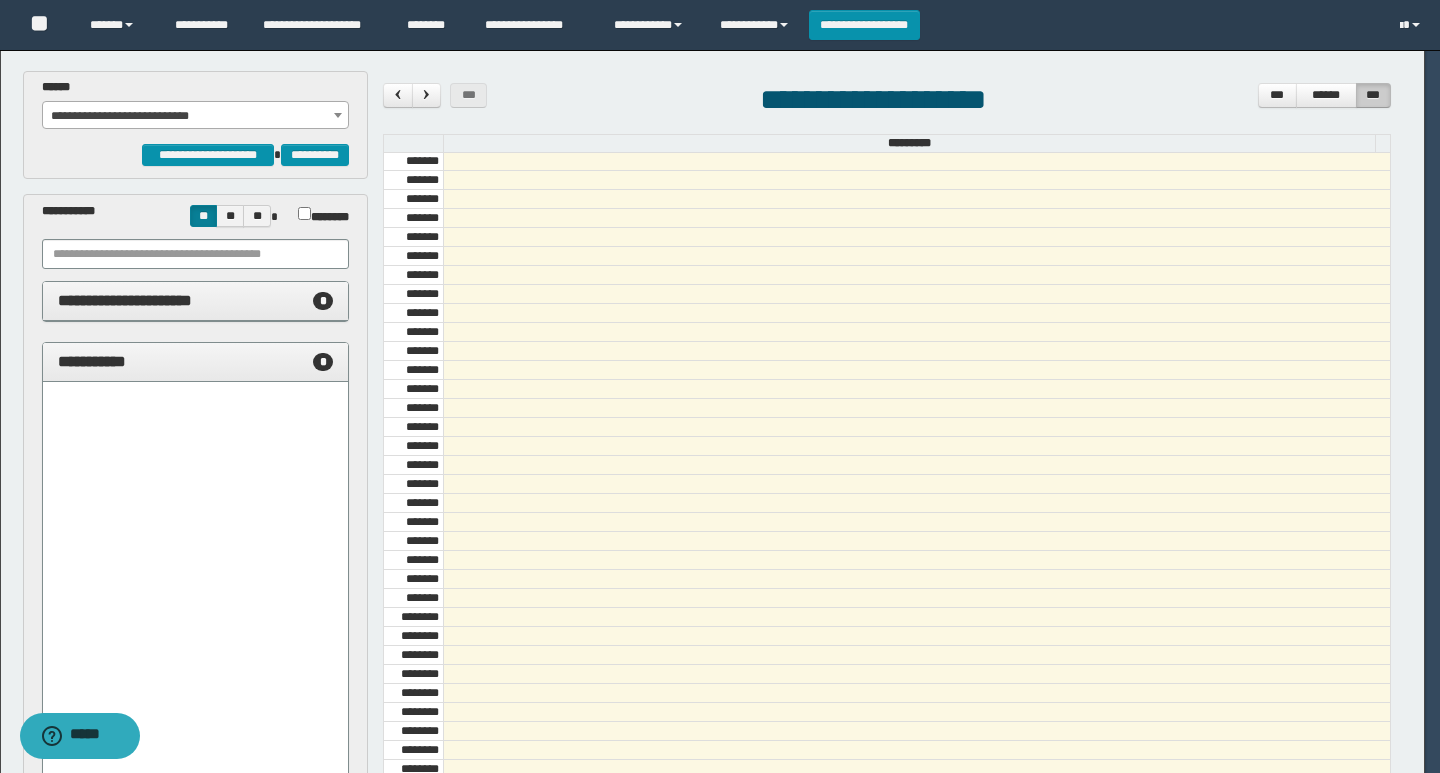 click on "**********" at bounding box center (712, 386) 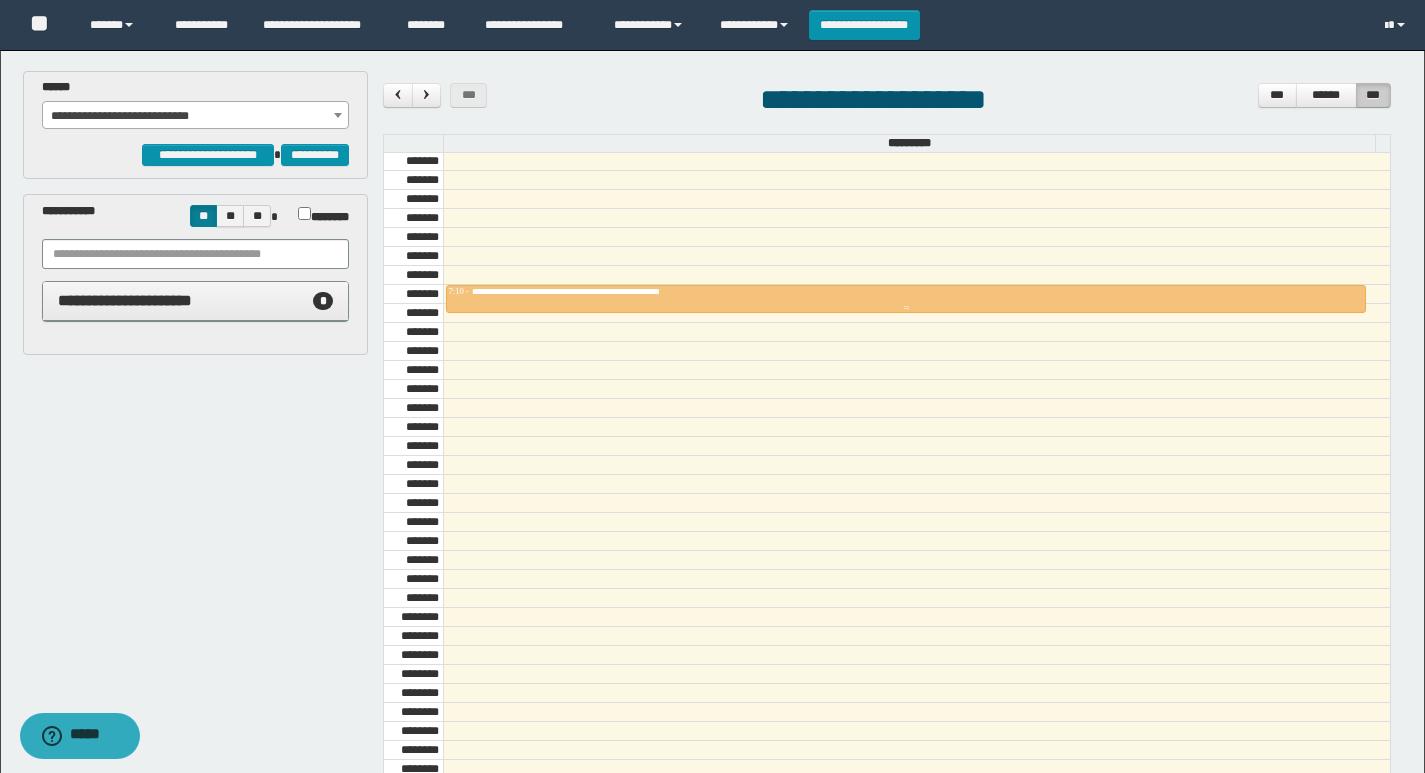click on "**********" at bounding box center (906, 292) 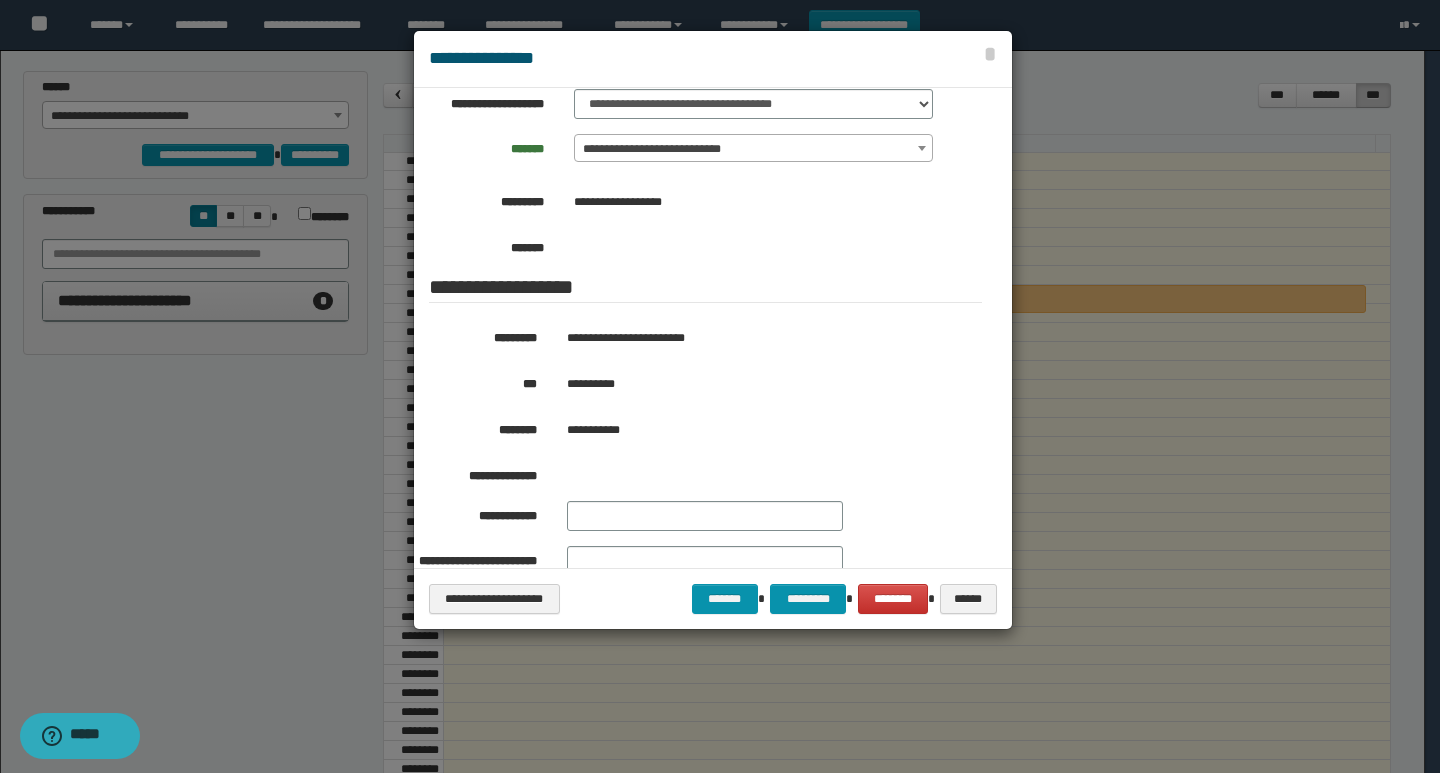 click at bounding box center [720, 386] 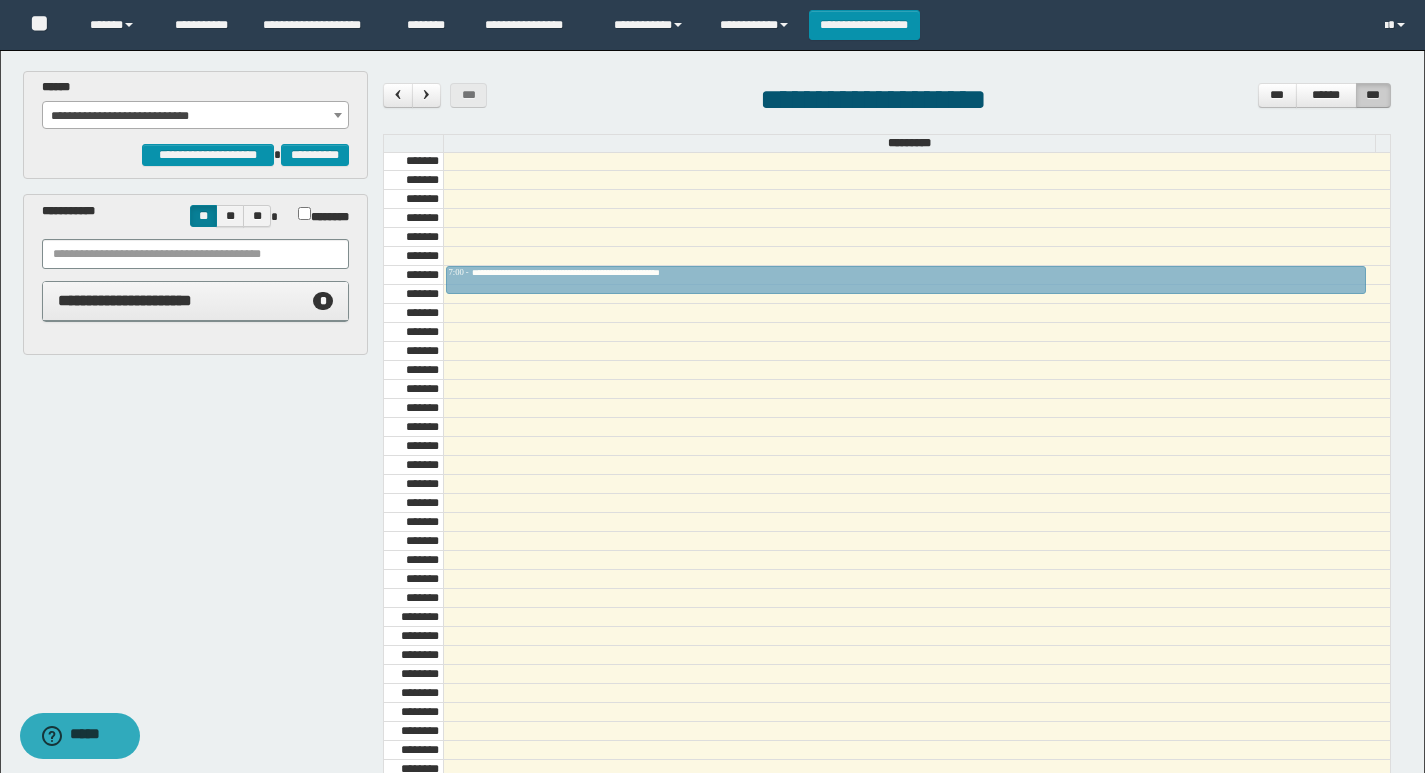 drag, startPoint x: 599, startPoint y: 293, endPoint x: 595, endPoint y: 272, distance: 21.377558 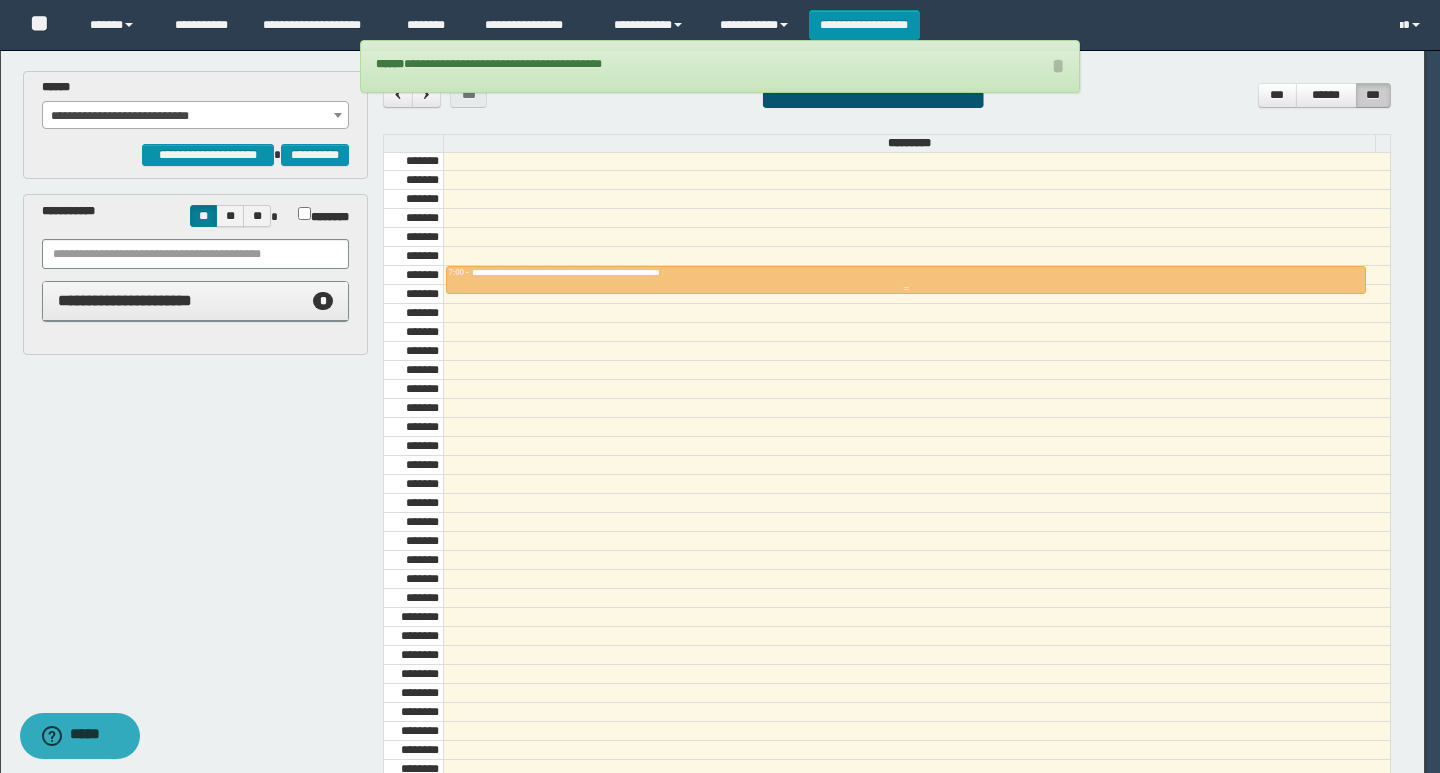 click on "**********" at bounding box center [598, 272] 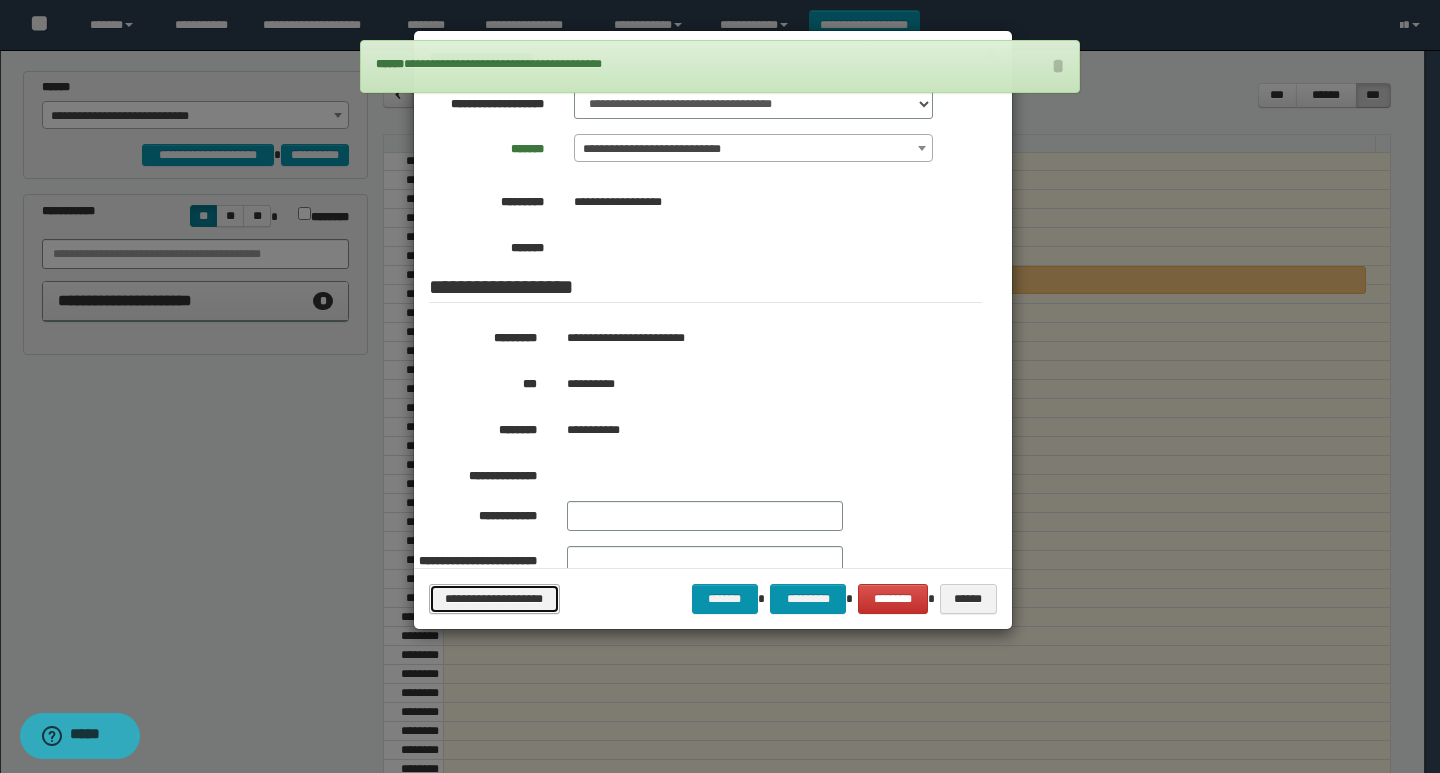 click on "**********" at bounding box center (494, 599) 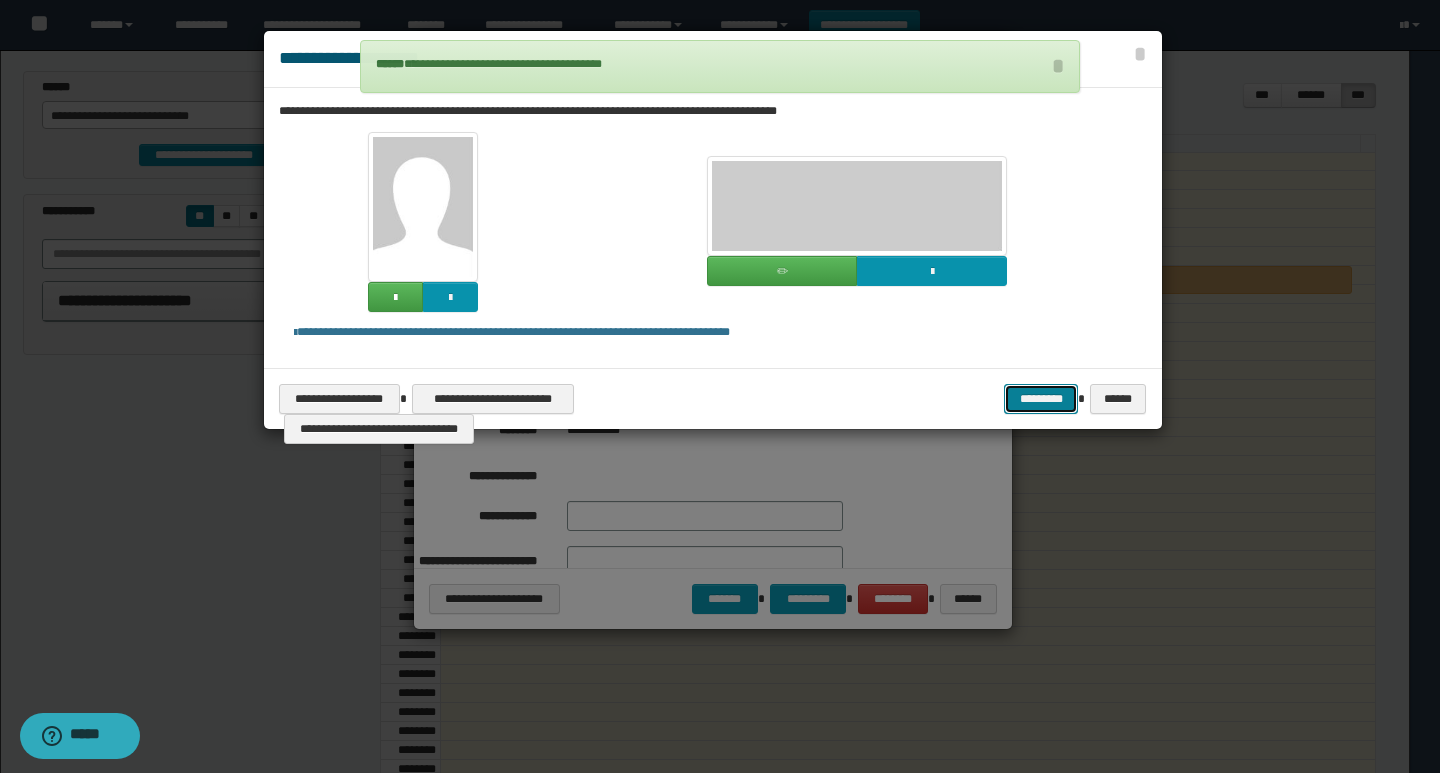 click on "*********" at bounding box center [1041, 399] 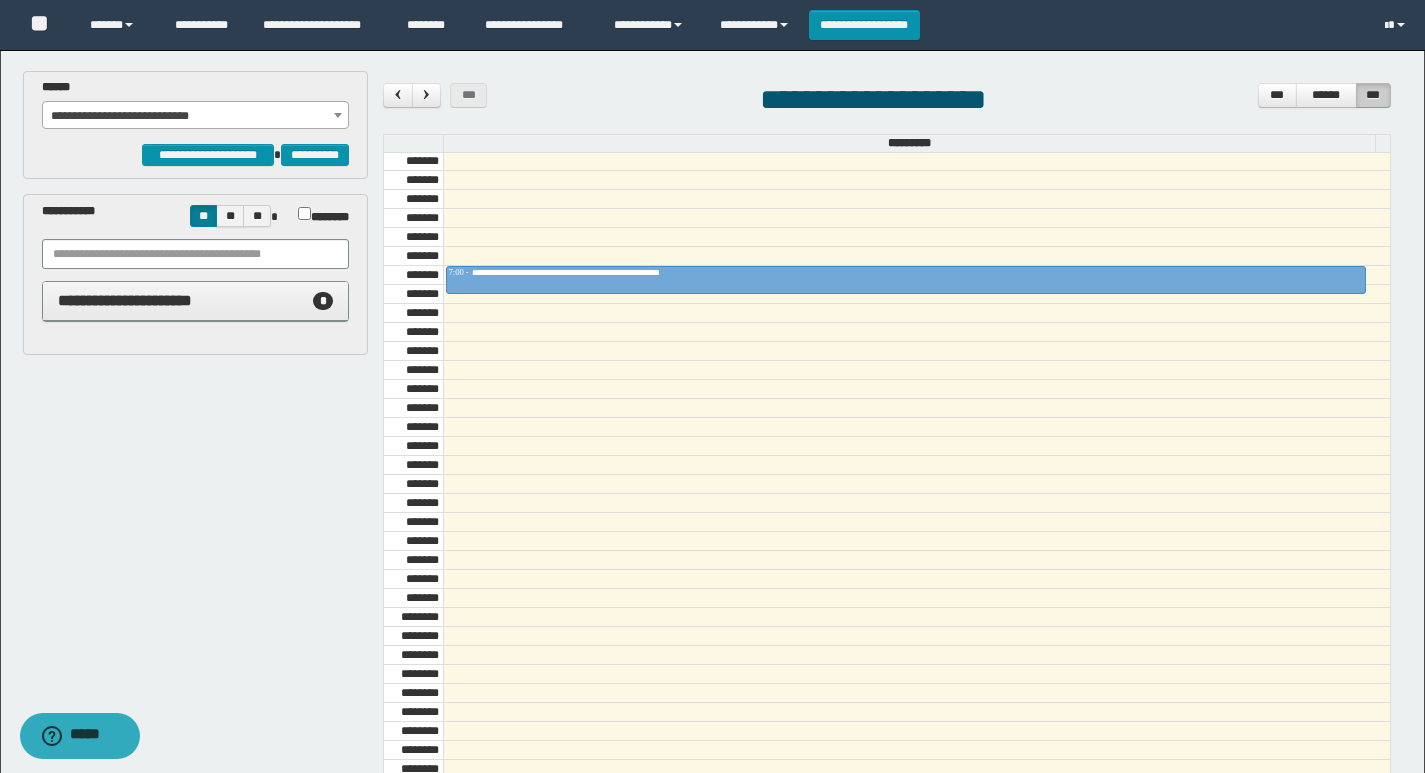 click on "**********" at bounding box center [196, 301] 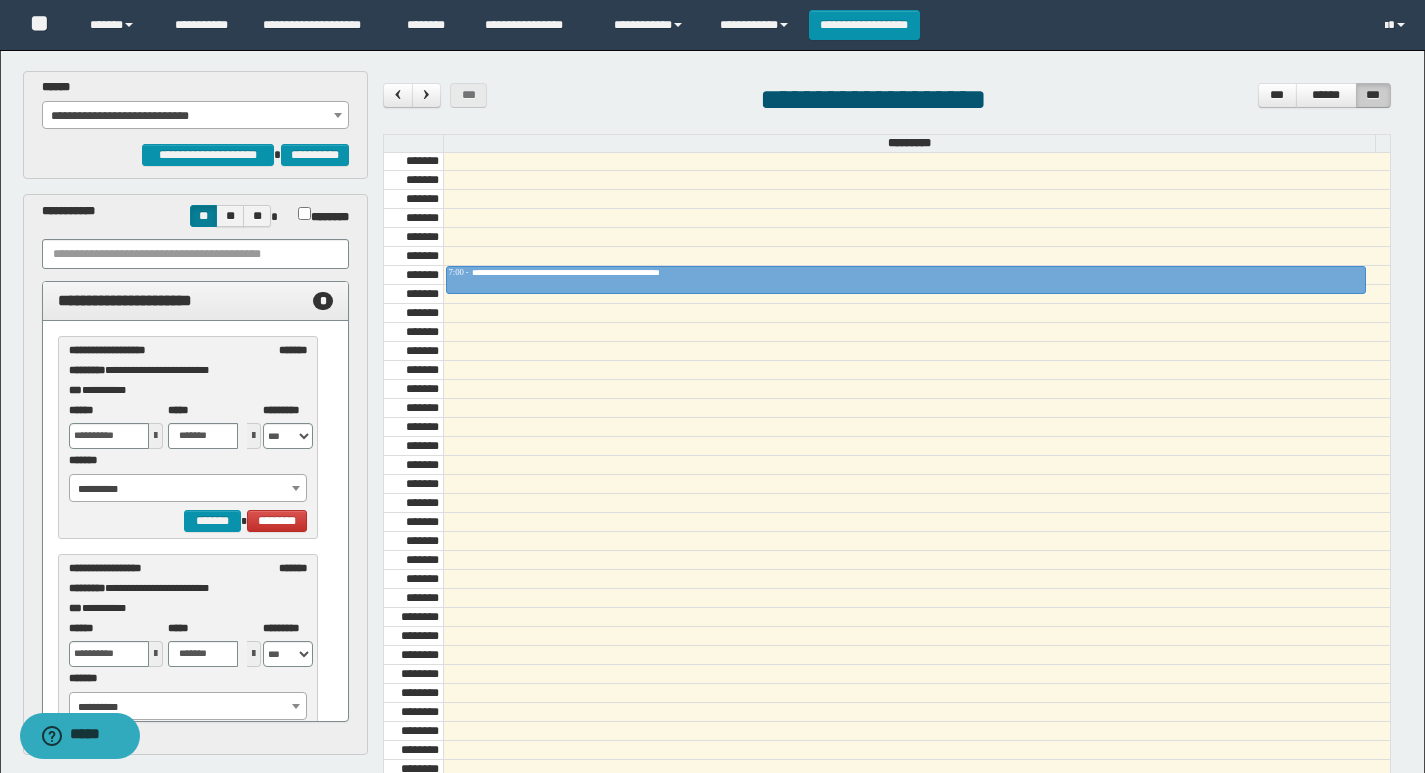 click on "**********" at bounding box center (196, 116) 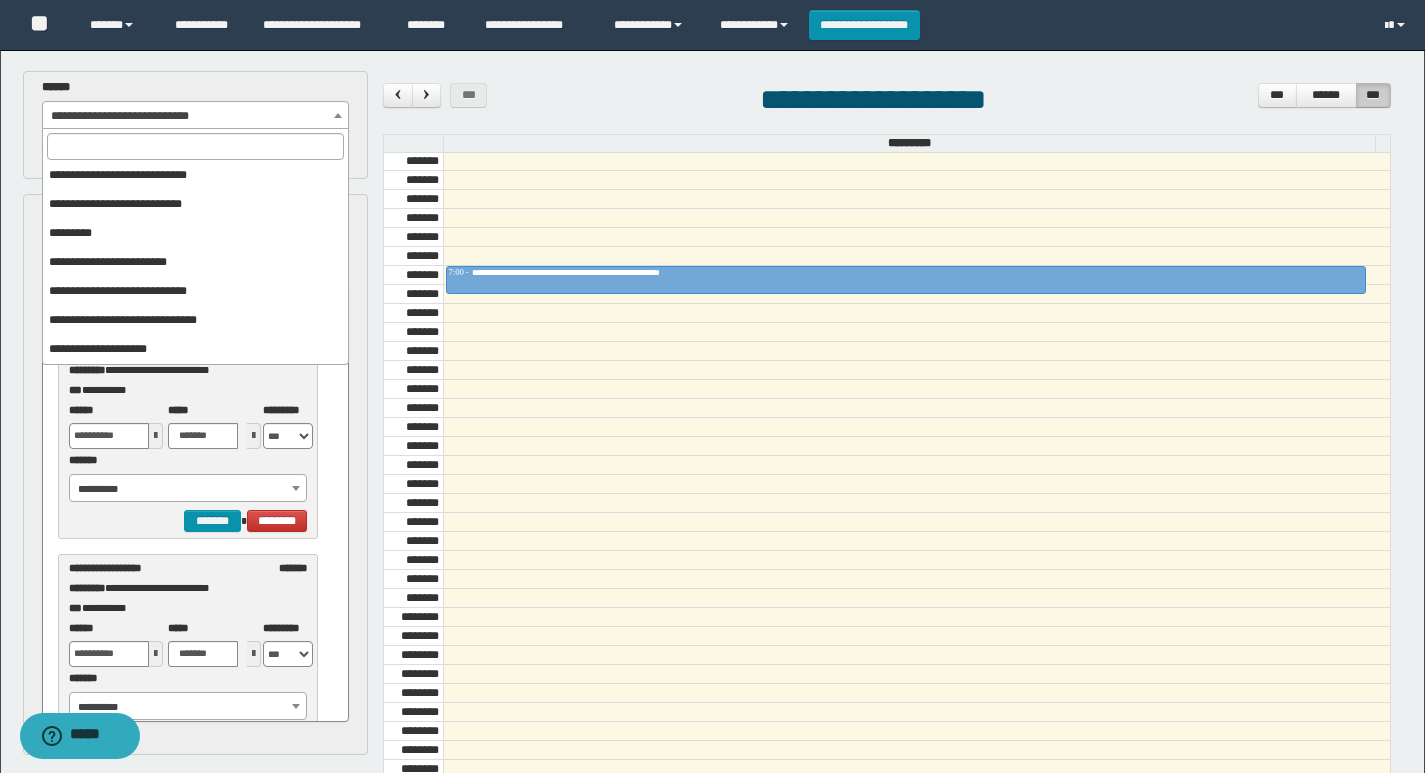 scroll, scrollTop: 325, scrollLeft: 0, axis: vertical 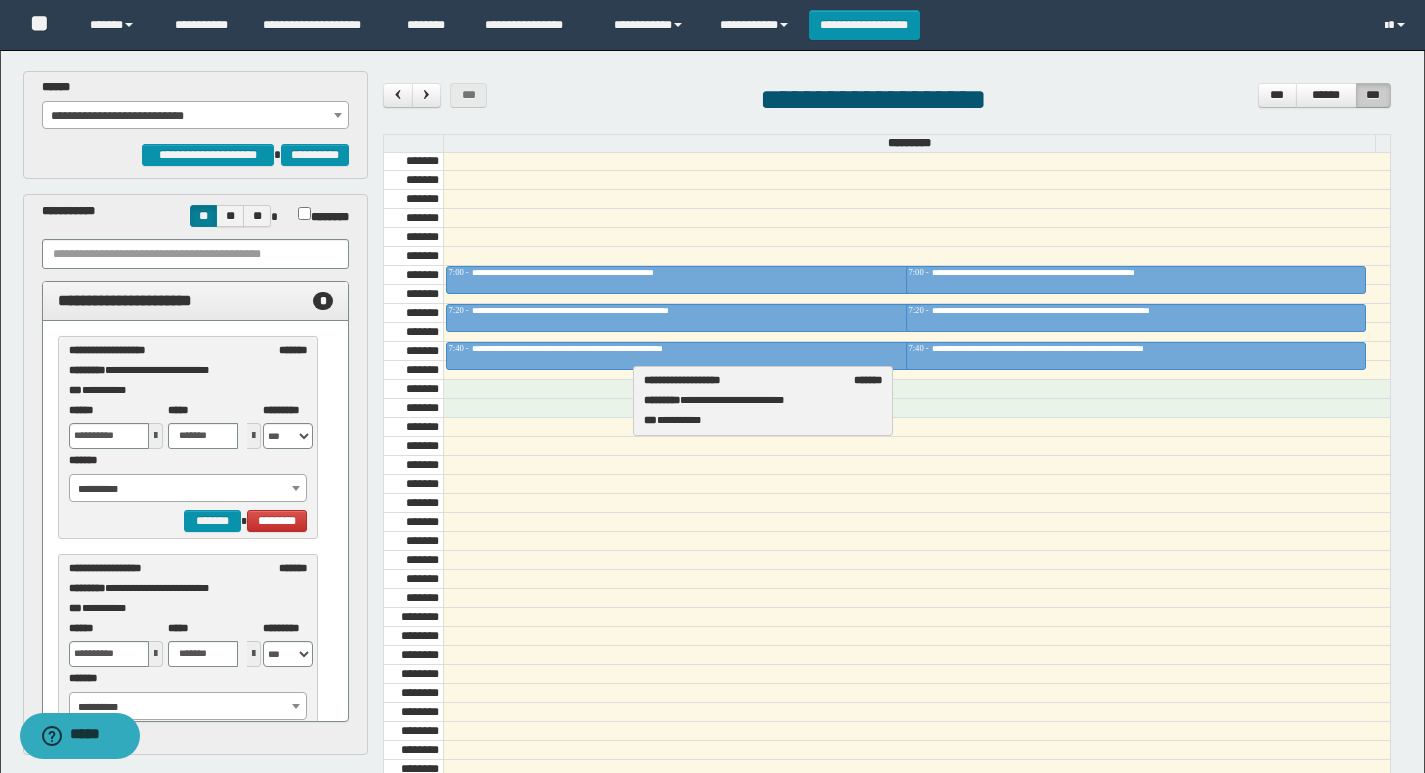 drag, startPoint x: 159, startPoint y: 360, endPoint x: 735, endPoint y: 390, distance: 576.7807 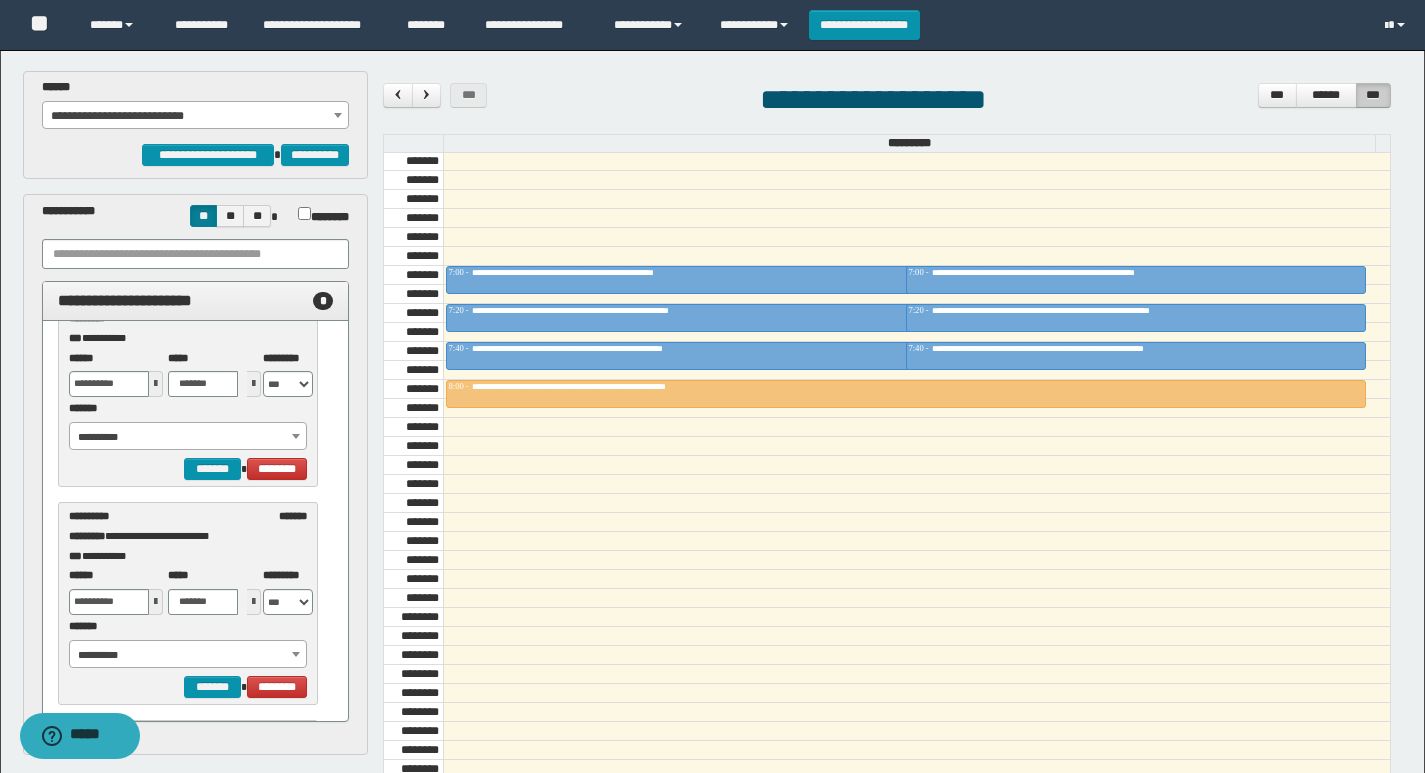 scroll, scrollTop: 200, scrollLeft: 0, axis: vertical 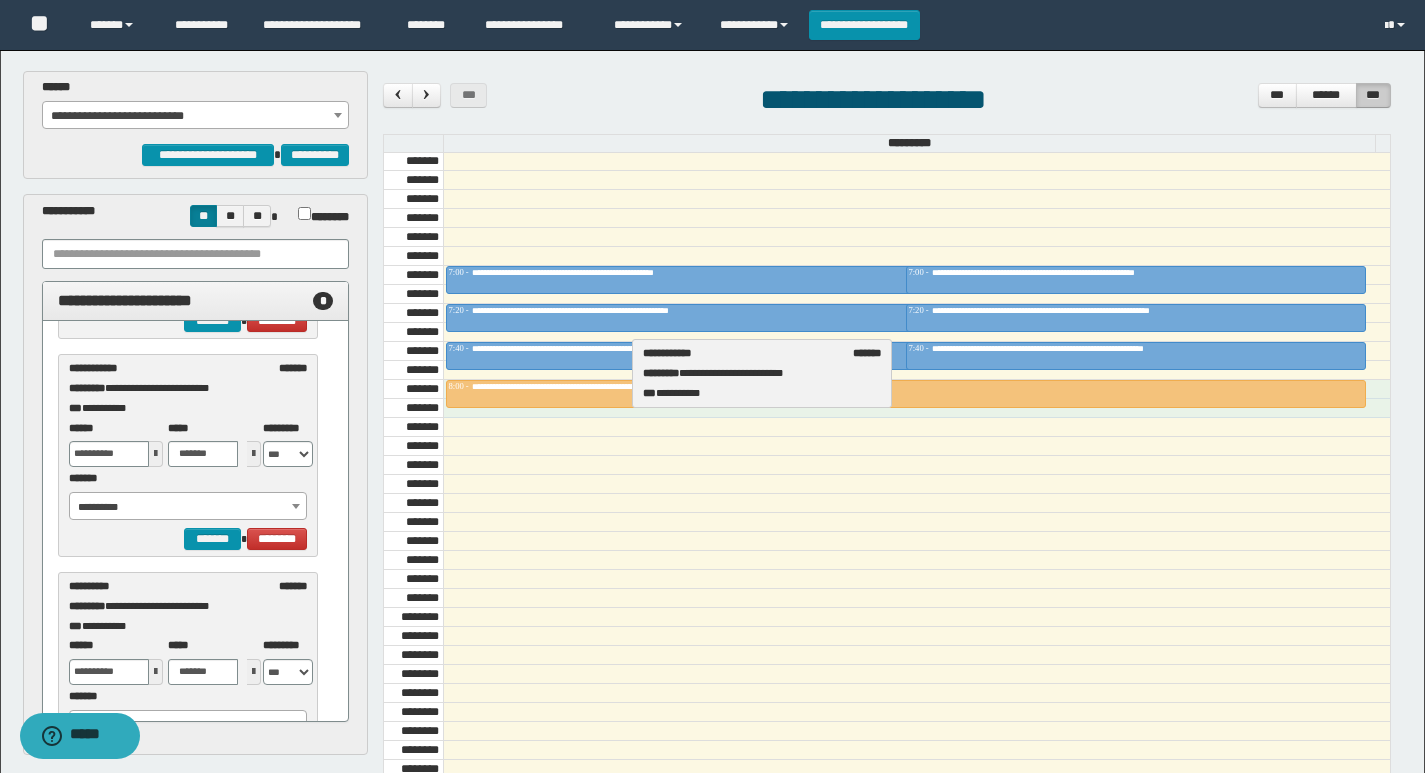 drag, startPoint x: 123, startPoint y: 406, endPoint x: 697, endPoint y: 391, distance: 574.196 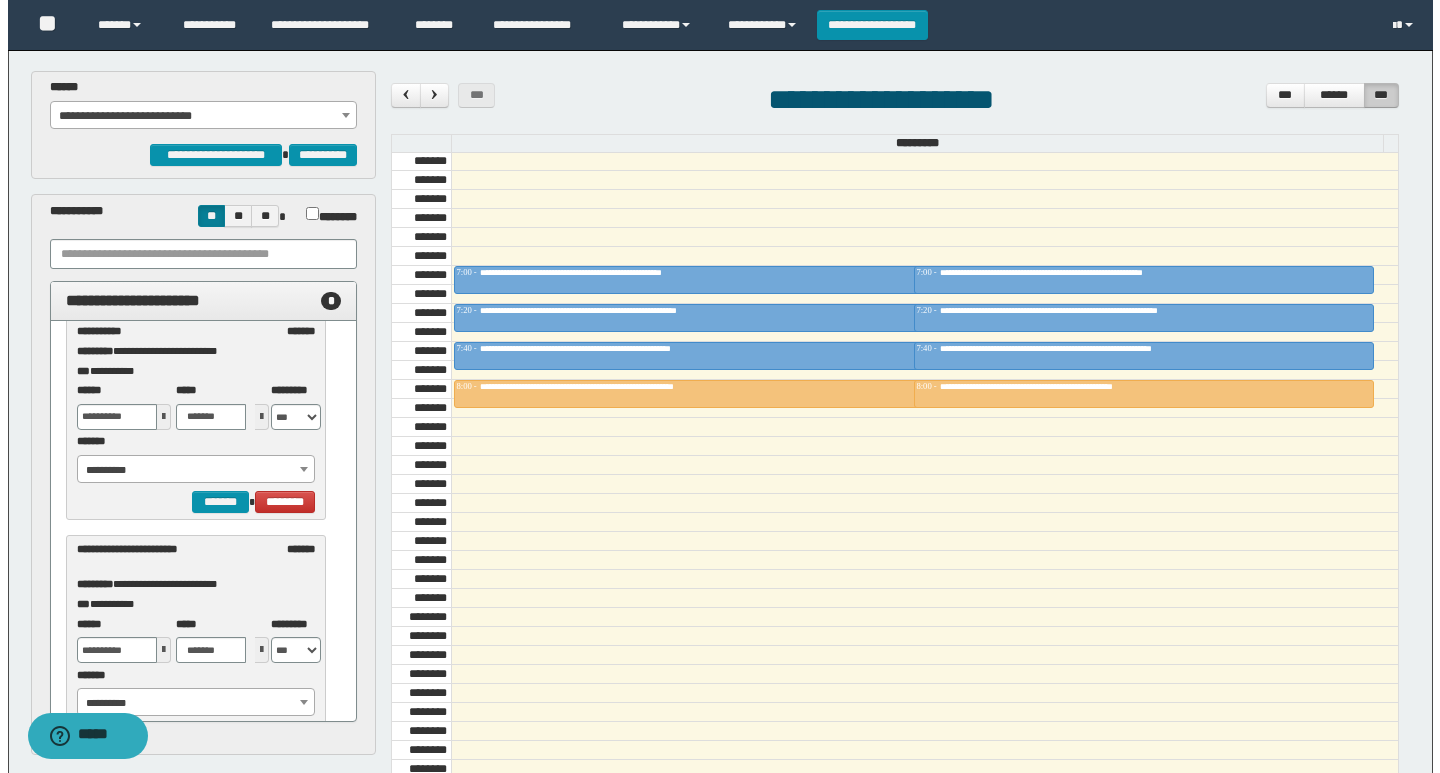 scroll, scrollTop: 500, scrollLeft: 0, axis: vertical 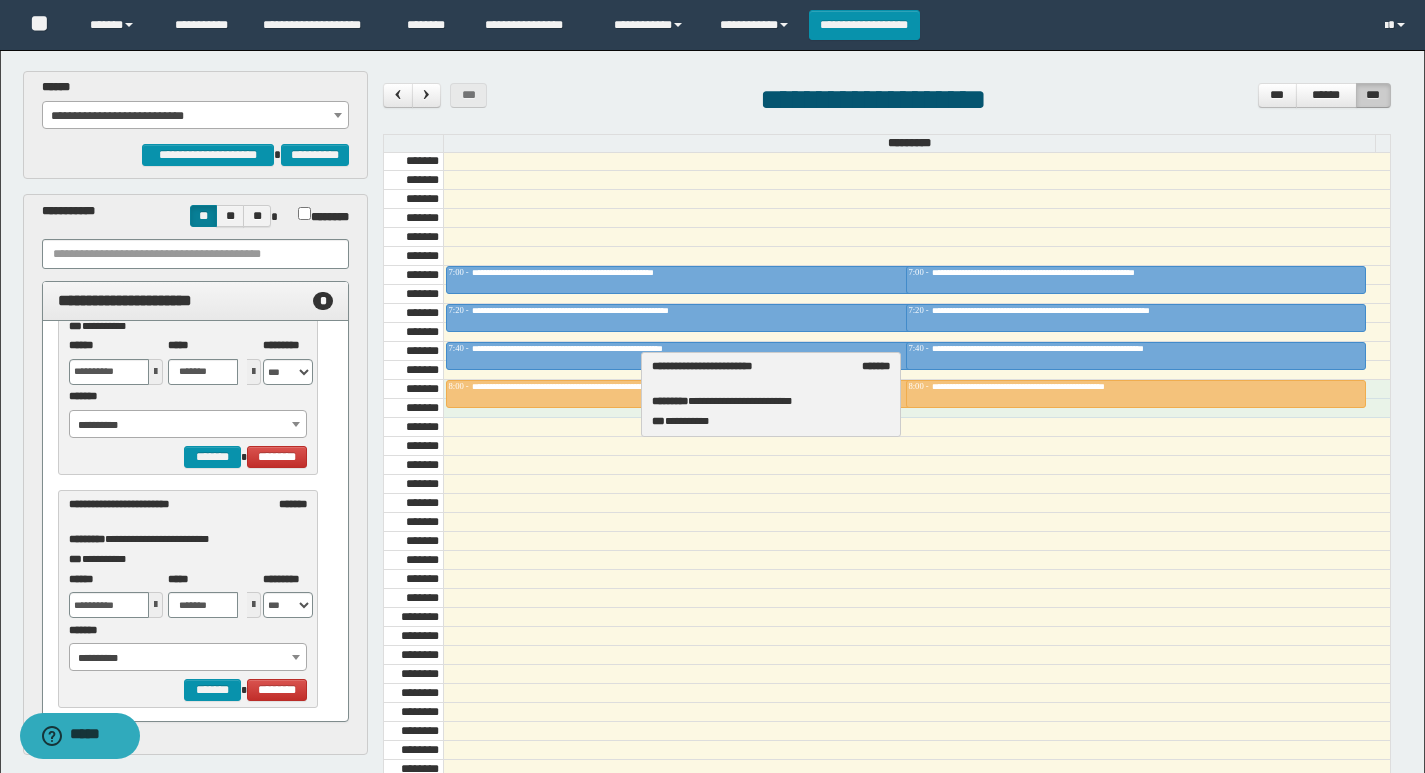 drag, startPoint x: 133, startPoint y: 518, endPoint x: 716, endPoint y: 380, distance: 599.11017 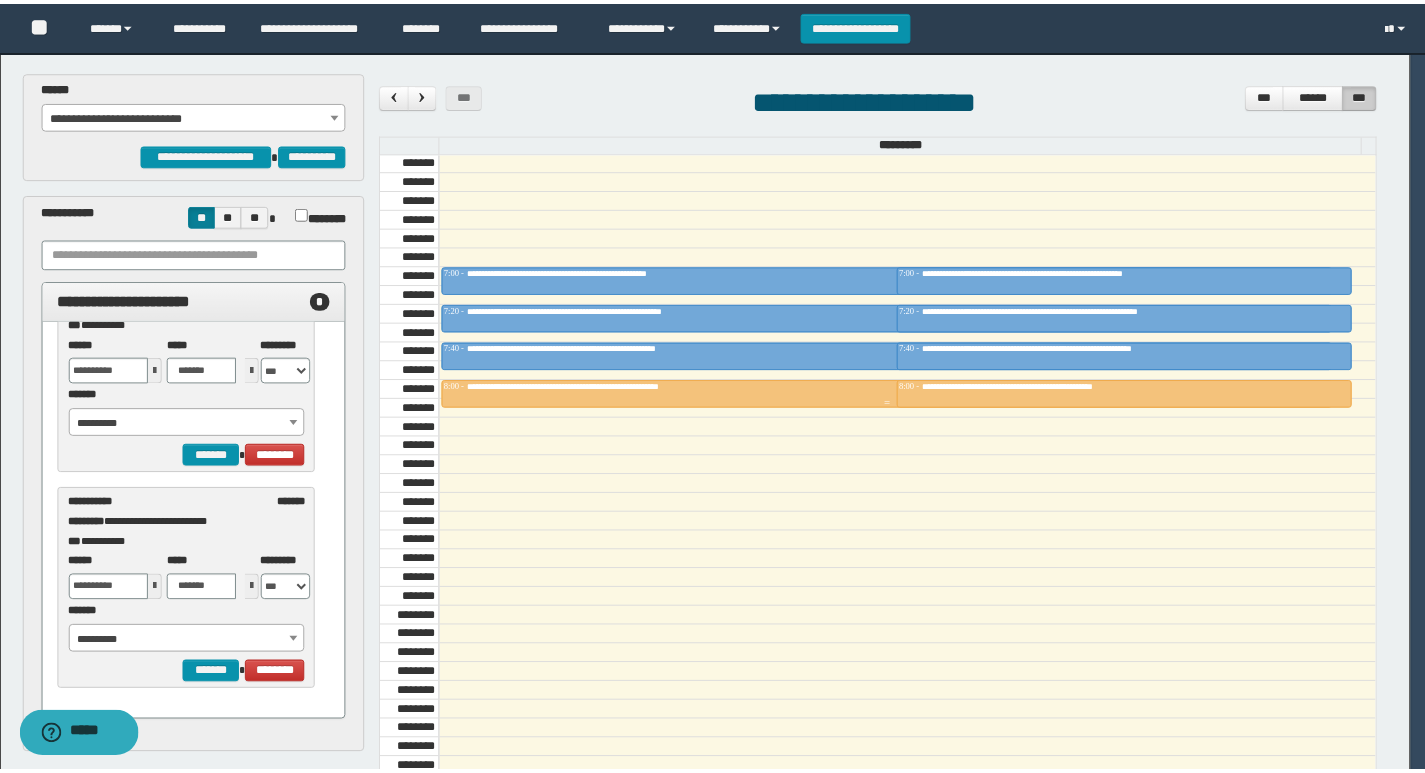 scroll, scrollTop: 284, scrollLeft: 0, axis: vertical 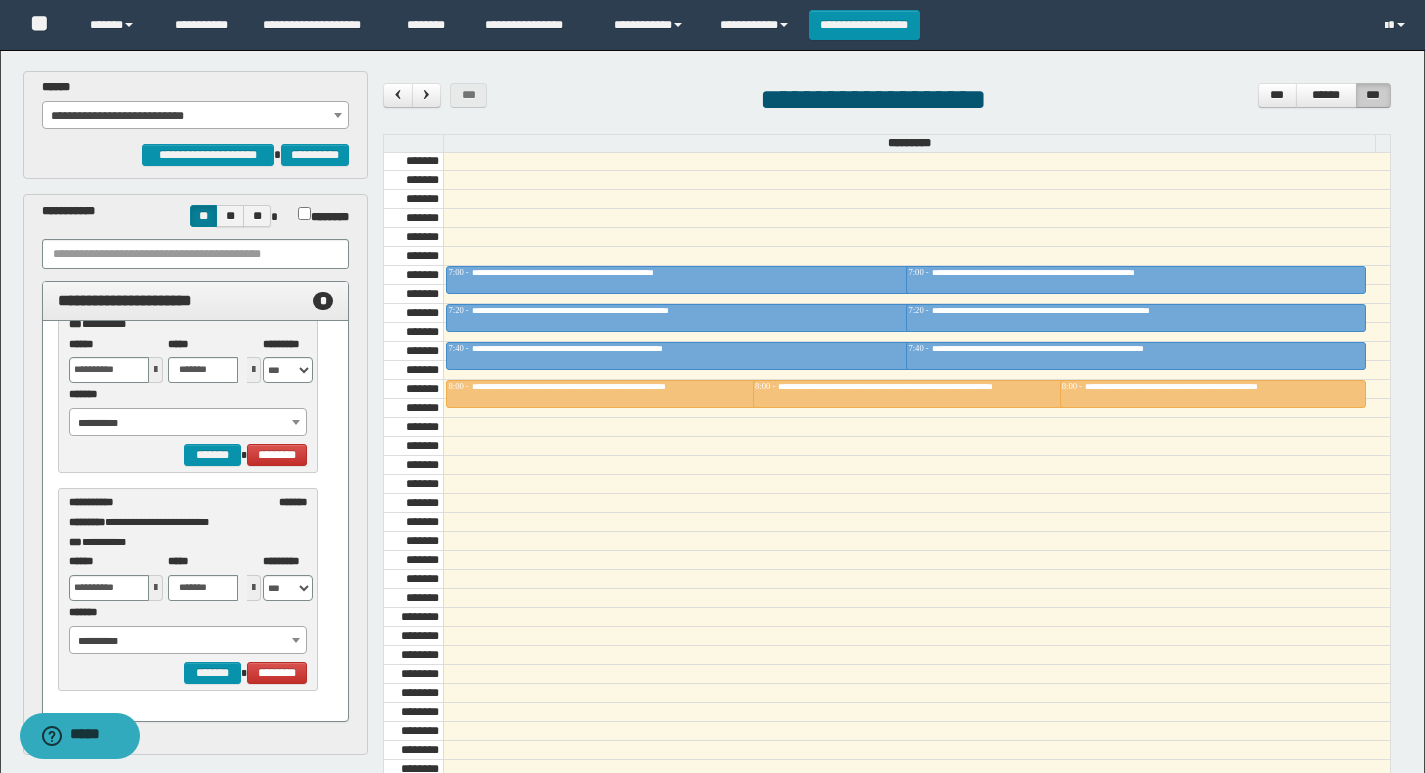 click on "**********" at bounding box center [196, 116] 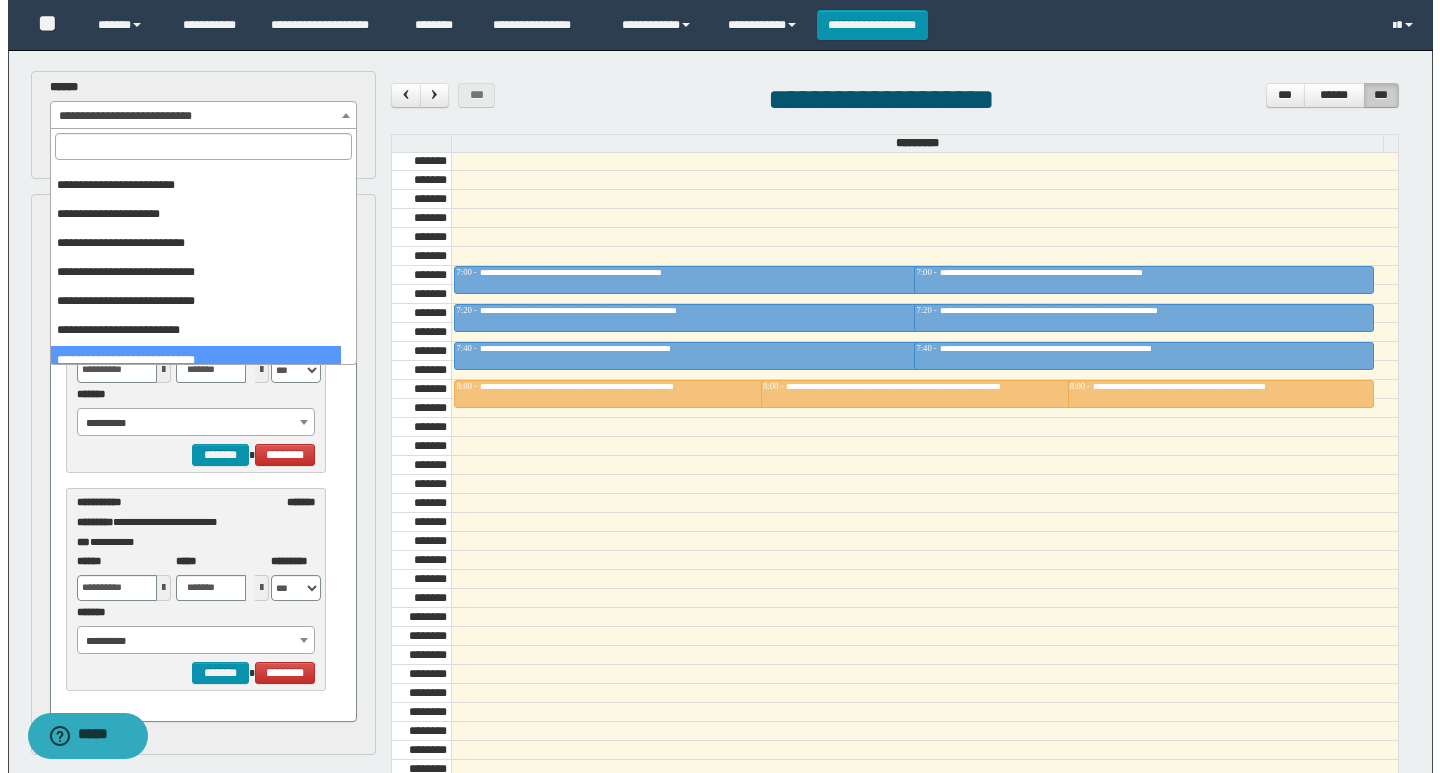 scroll, scrollTop: 25, scrollLeft: 0, axis: vertical 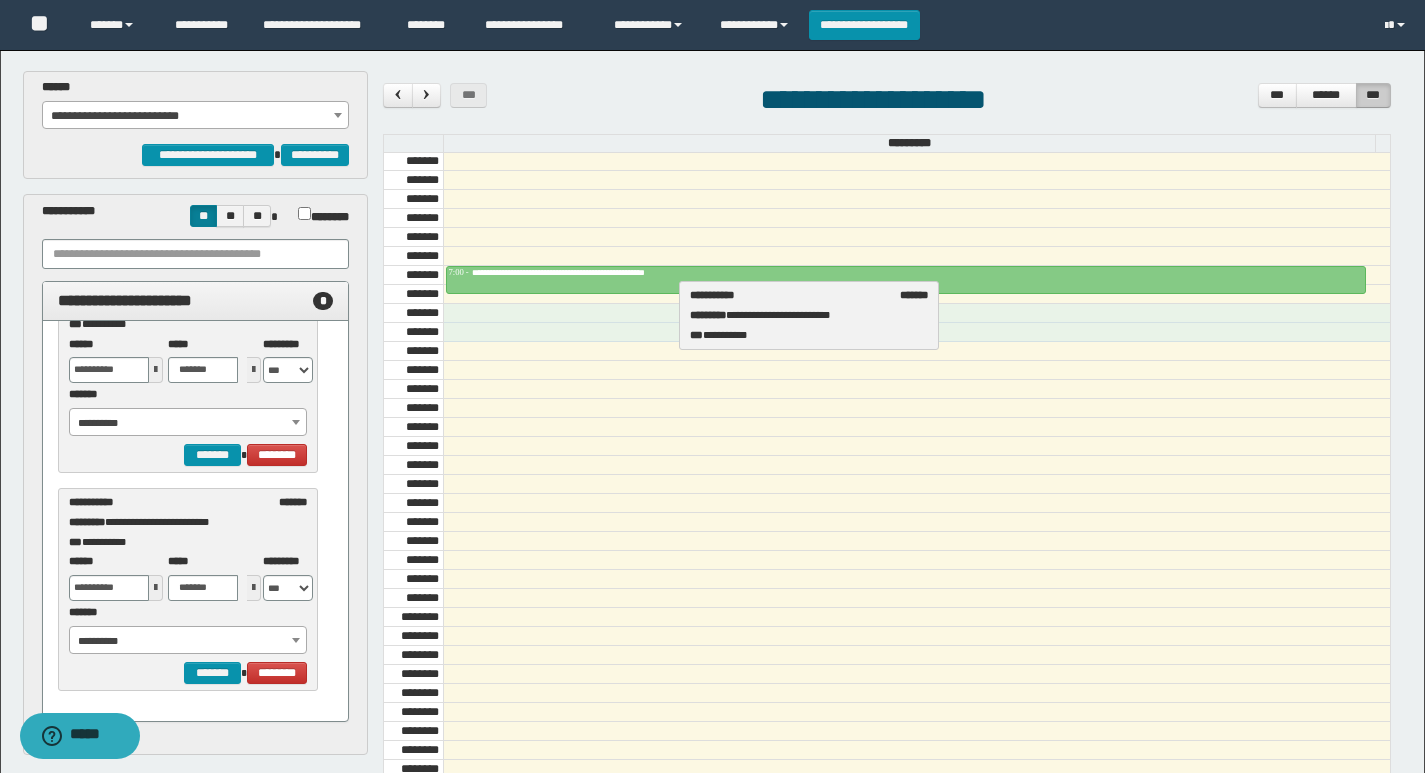 drag, startPoint x: 97, startPoint y: 515, endPoint x: 718, endPoint y: 308, distance: 654.5915 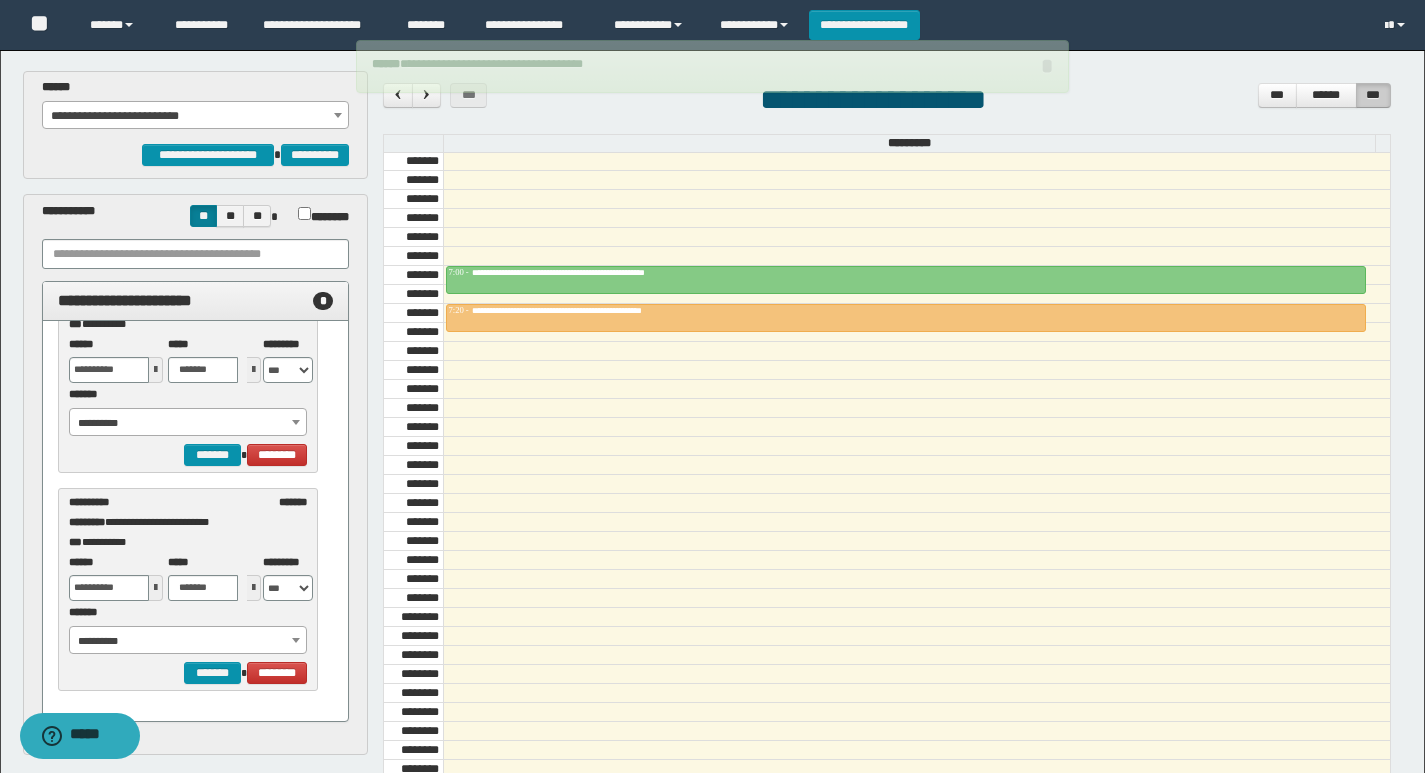 click on "**********" at bounding box center (196, 116) 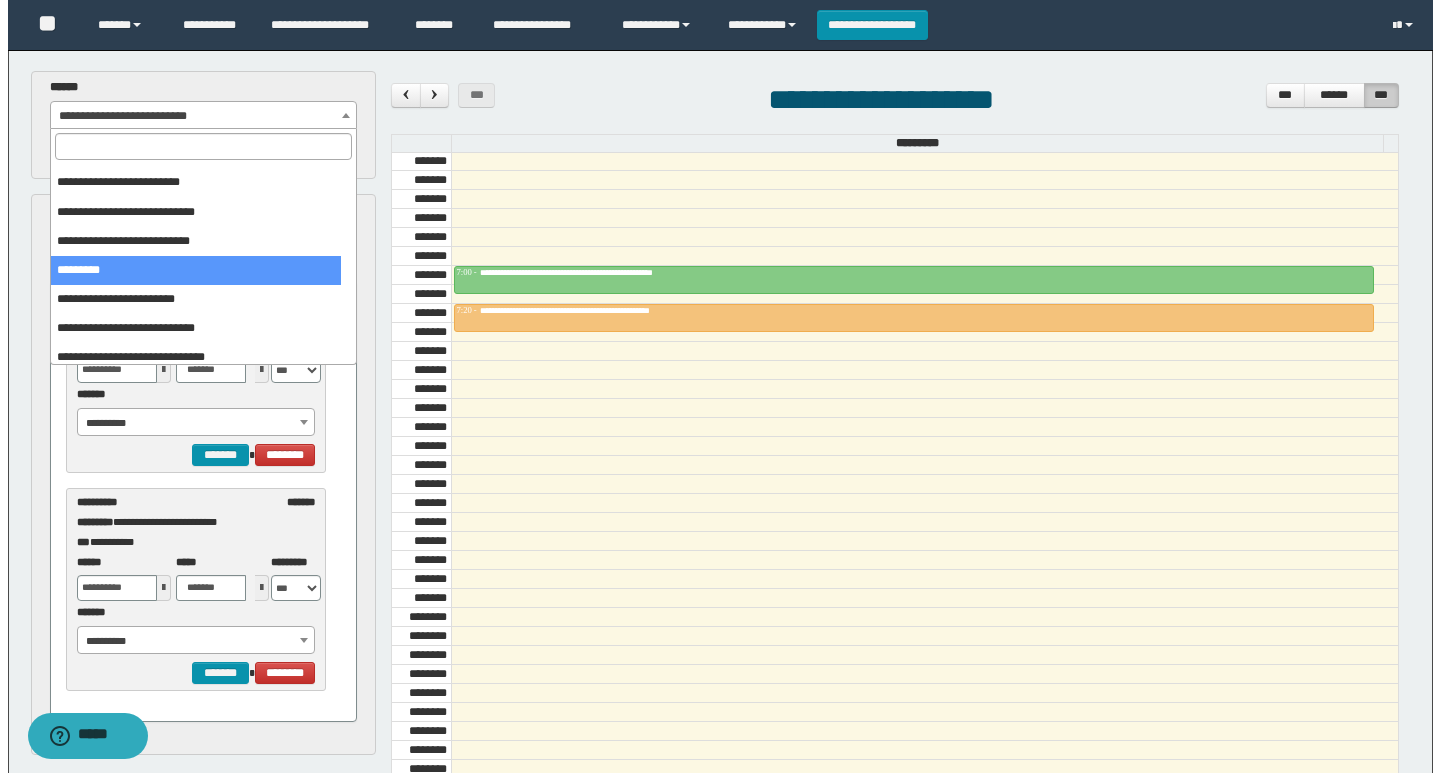 scroll, scrollTop: 300, scrollLeft: 0, axis: vertical 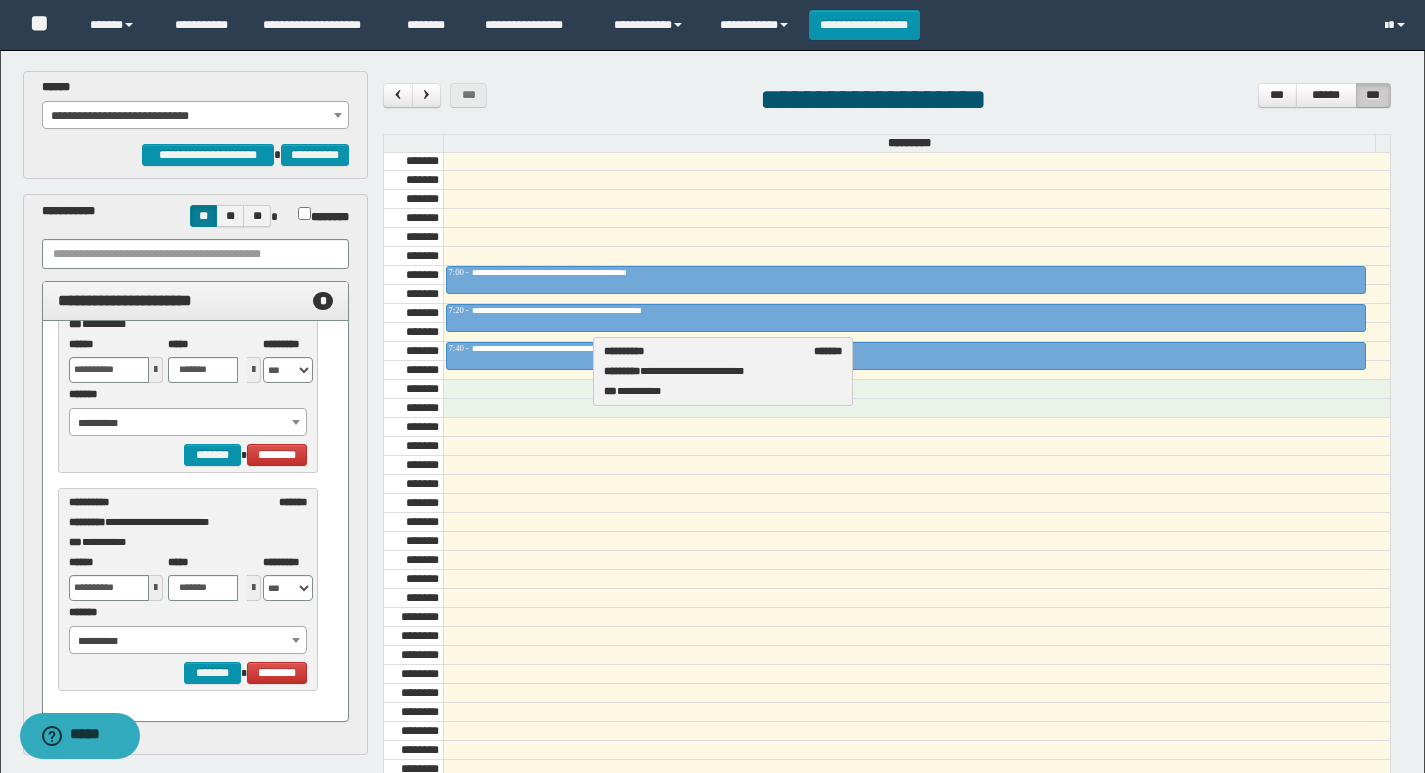 drag, startPoint x: 94, startPoint y: 545, endPoint x: 629, endPoint y: 394, distance: 555.90106 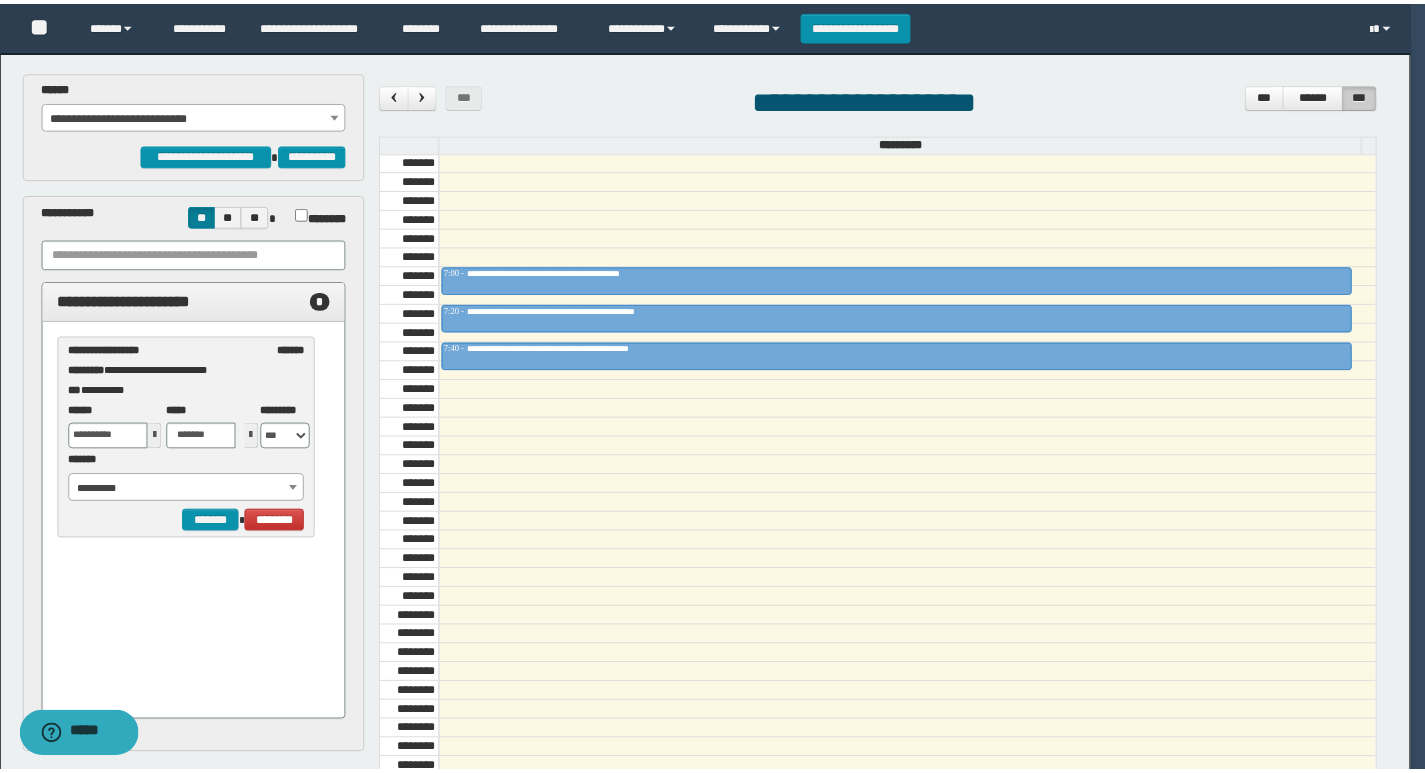 scroll, scrollTop: 0, scrollLeft: 0, axis: both 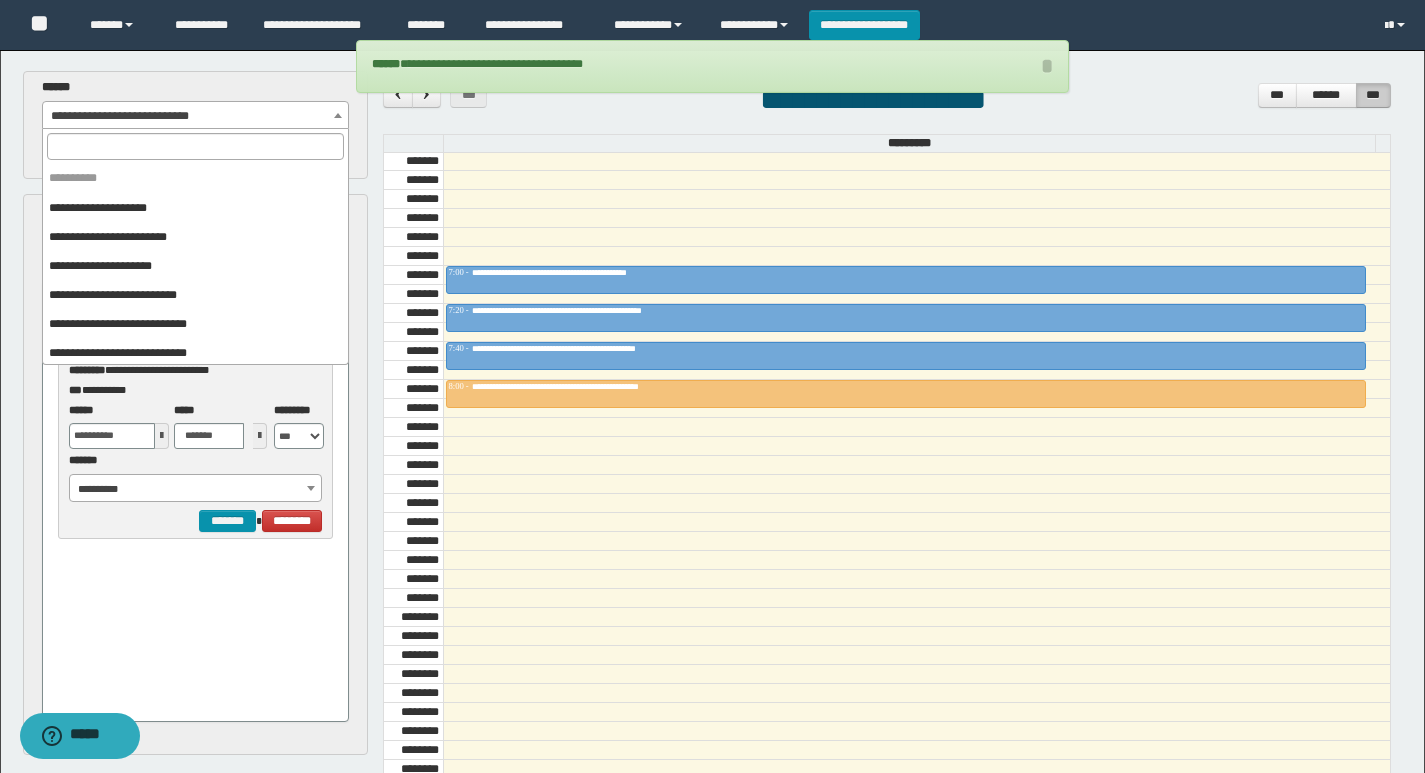 click on "**********" at bounding box center (196, 116) 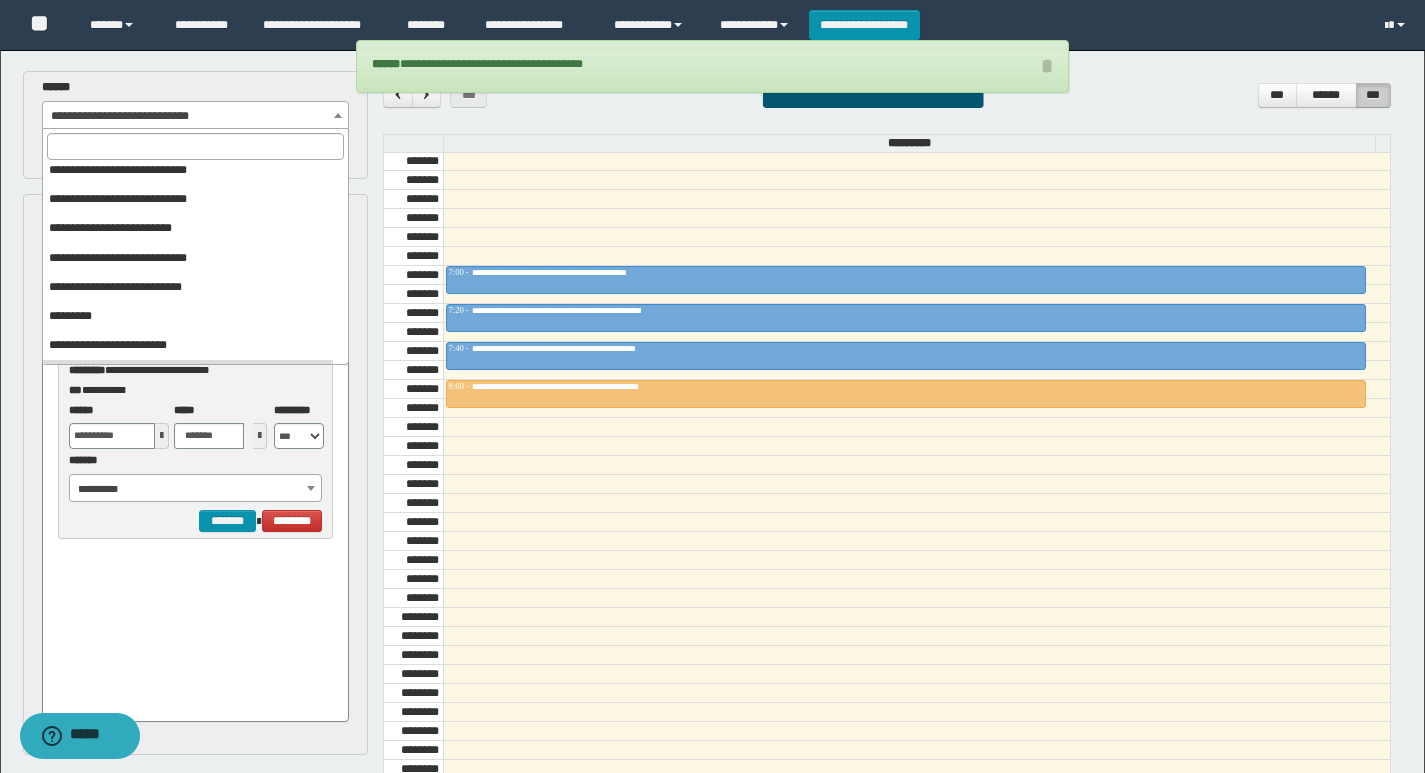 scroll, scrollTop: 121, scrollLeft: 0, axis: vertical 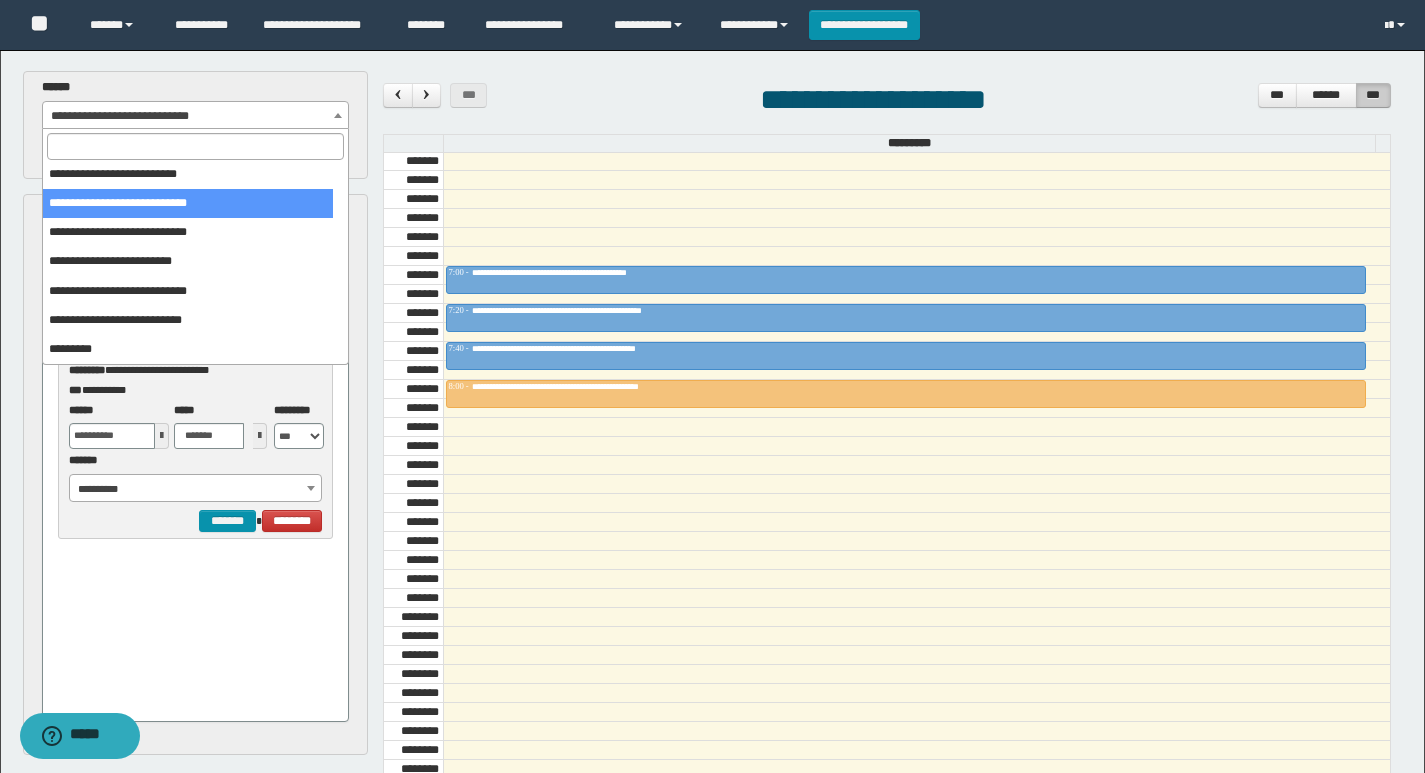 select on "******" 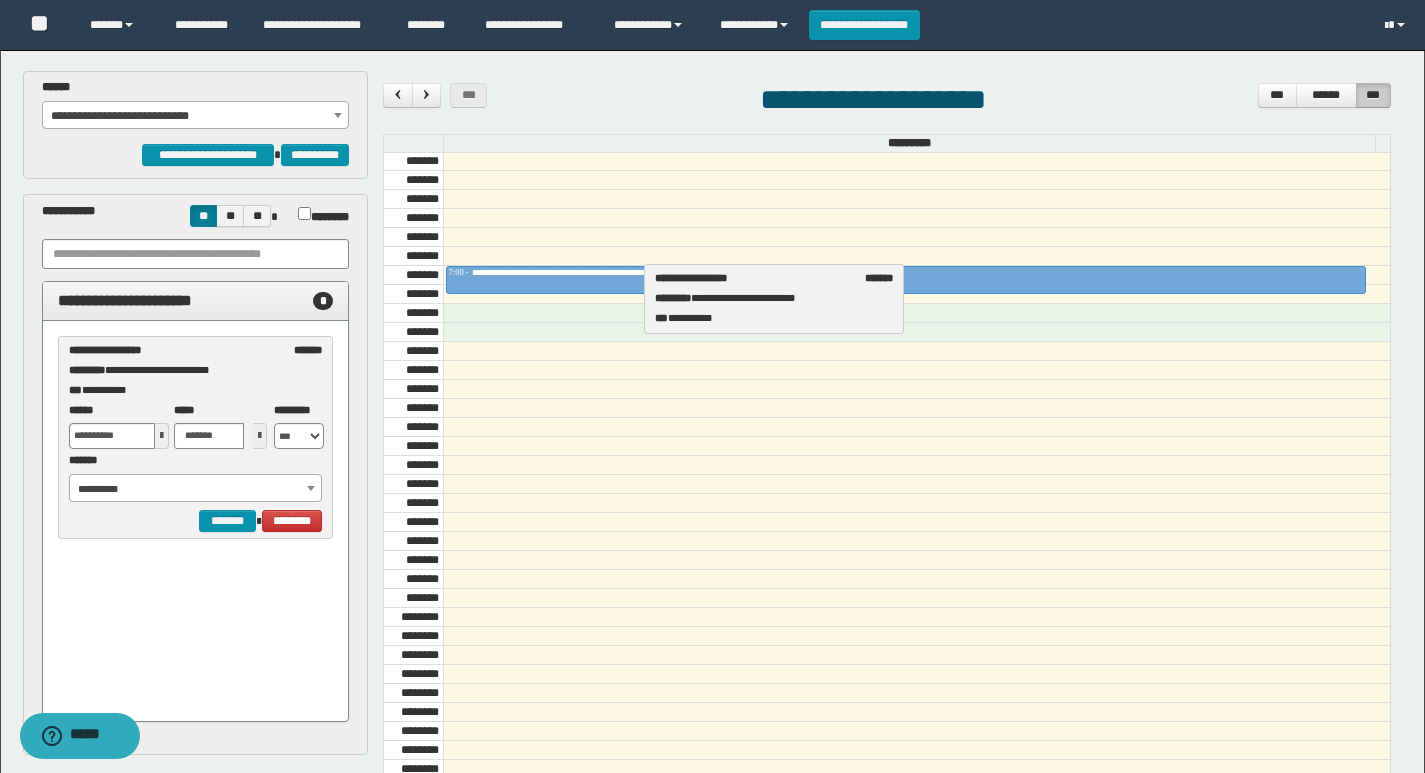 drag, startPoint x: 121, startPoint y: 387, endPoint x: 708, endPoint y: 314, distance: 591.5218 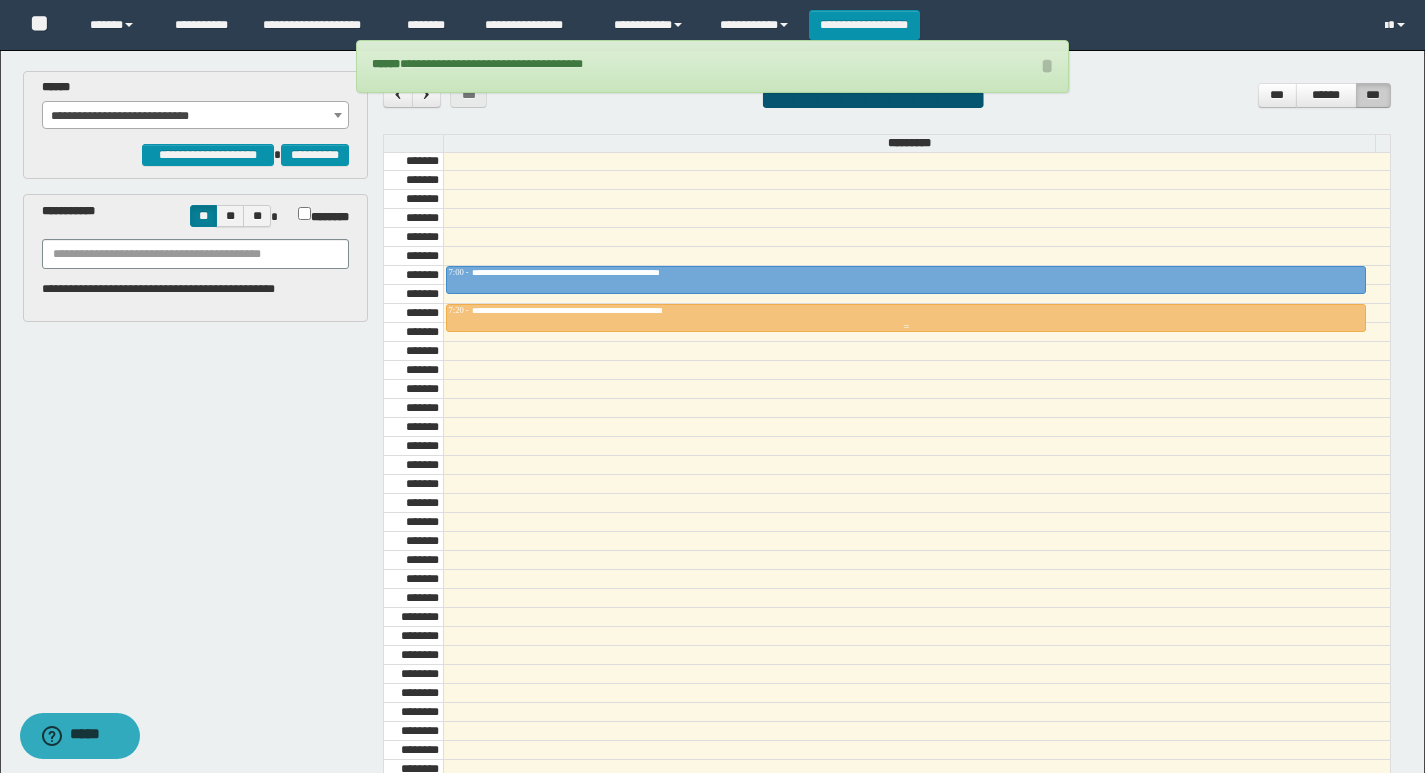 click on "**********" at bounding box center (906, 311) 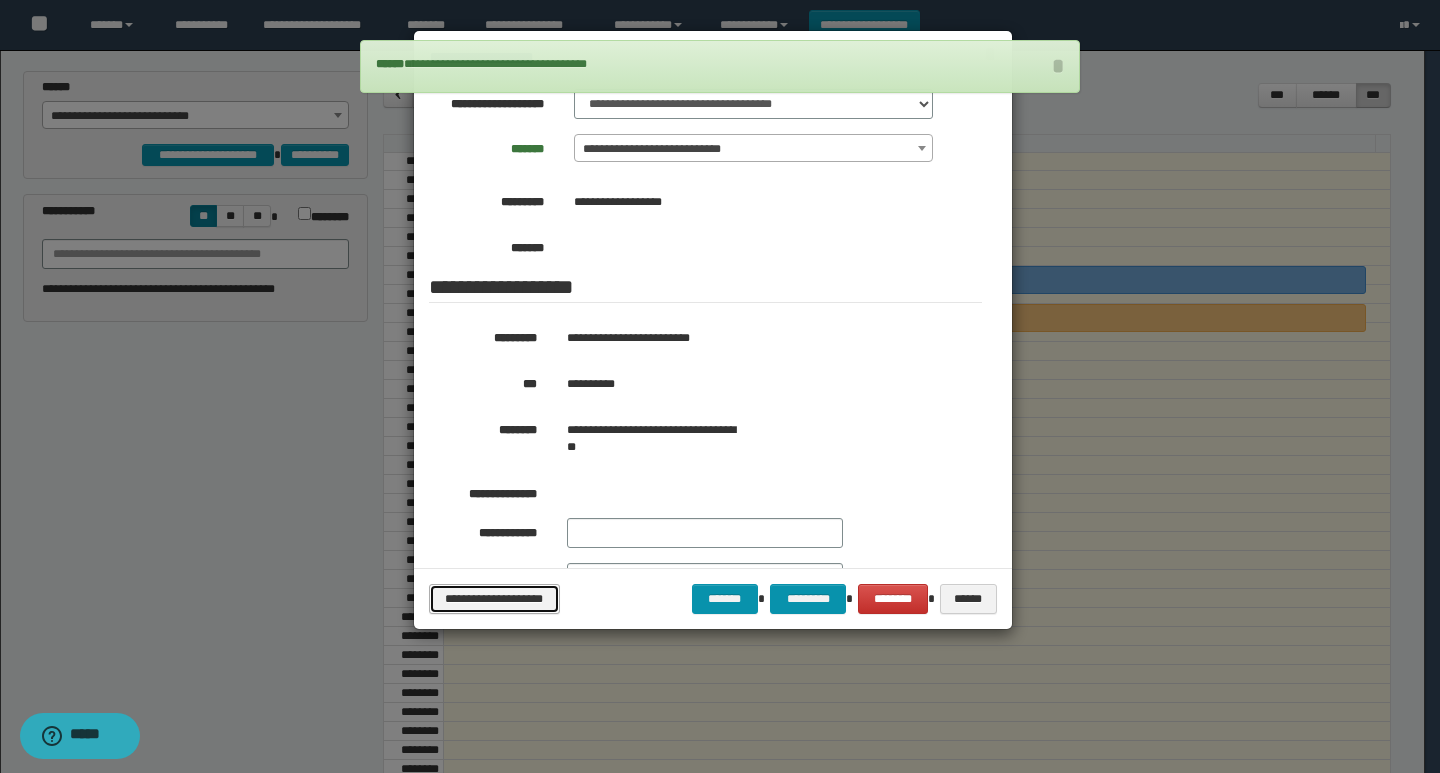 click on "**********" at bounding box center (494, 599) 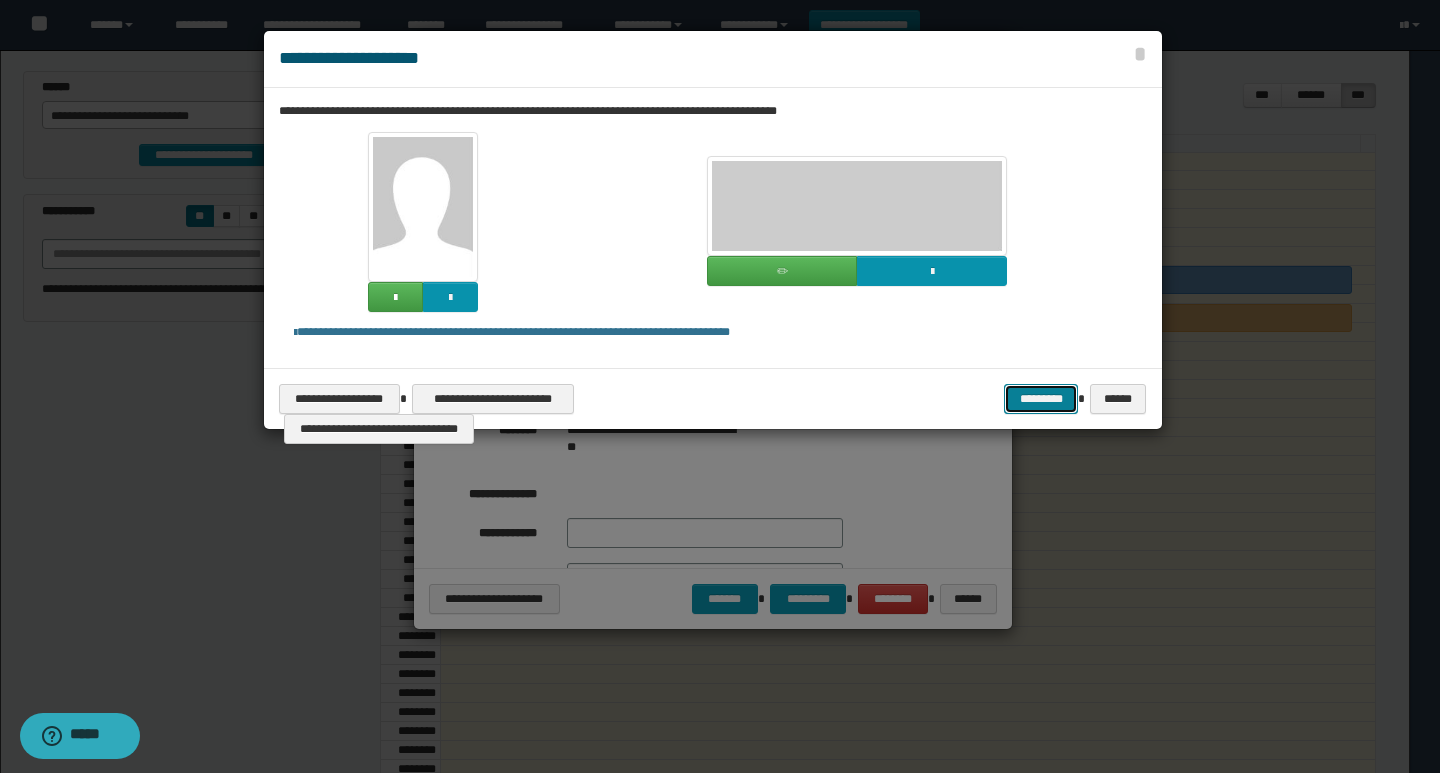 click on "*********" at bounding box center (1041, 399) 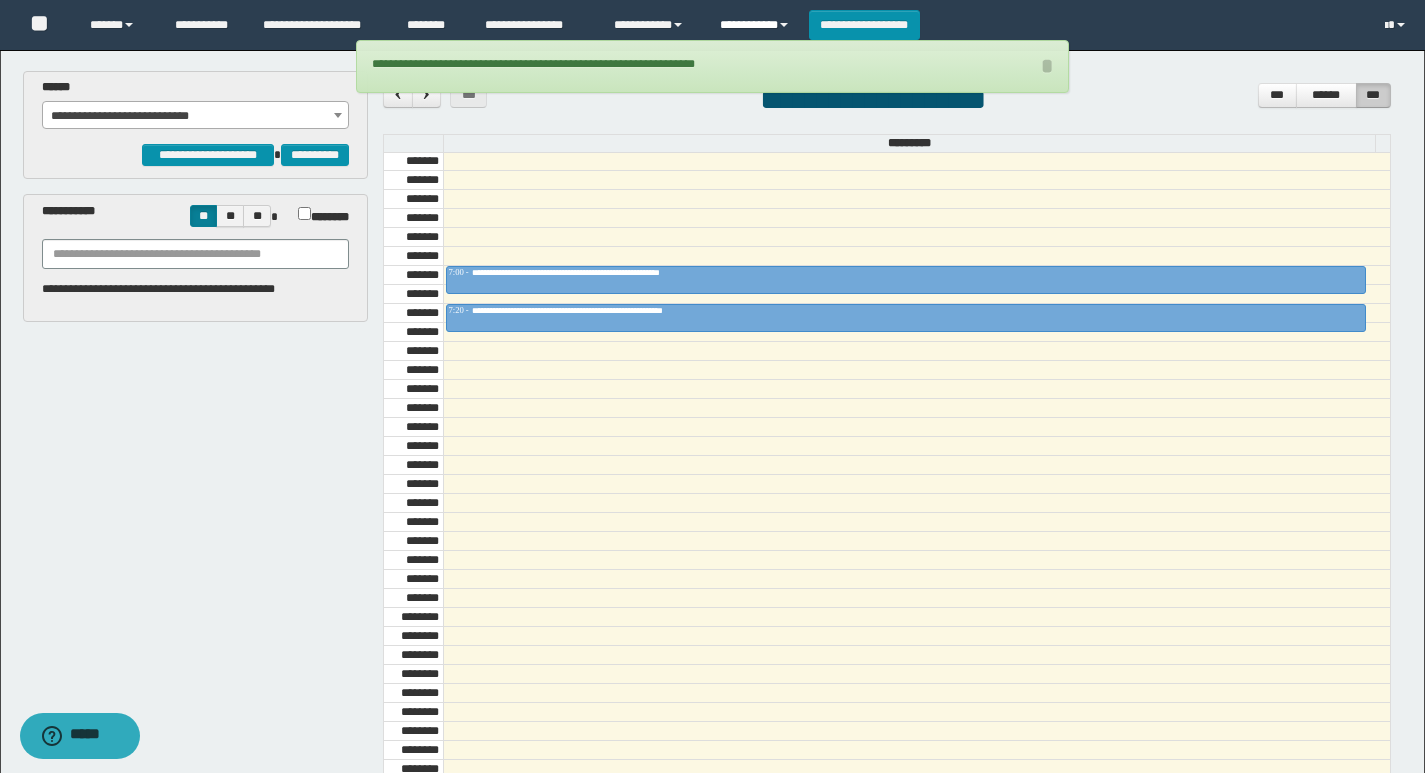 click on "**********" at bounding box center [757, 25] 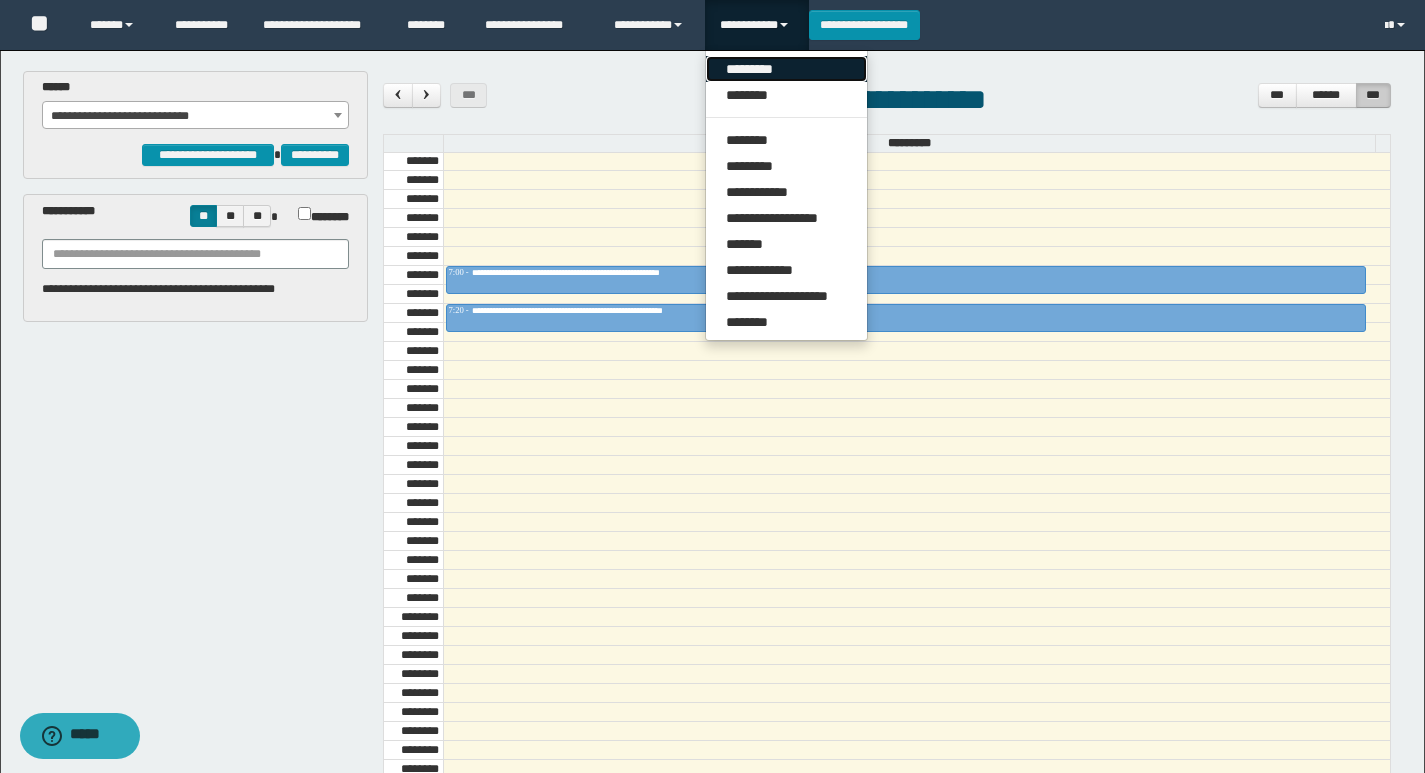 click on "*********" at bounding box center (786, 69) 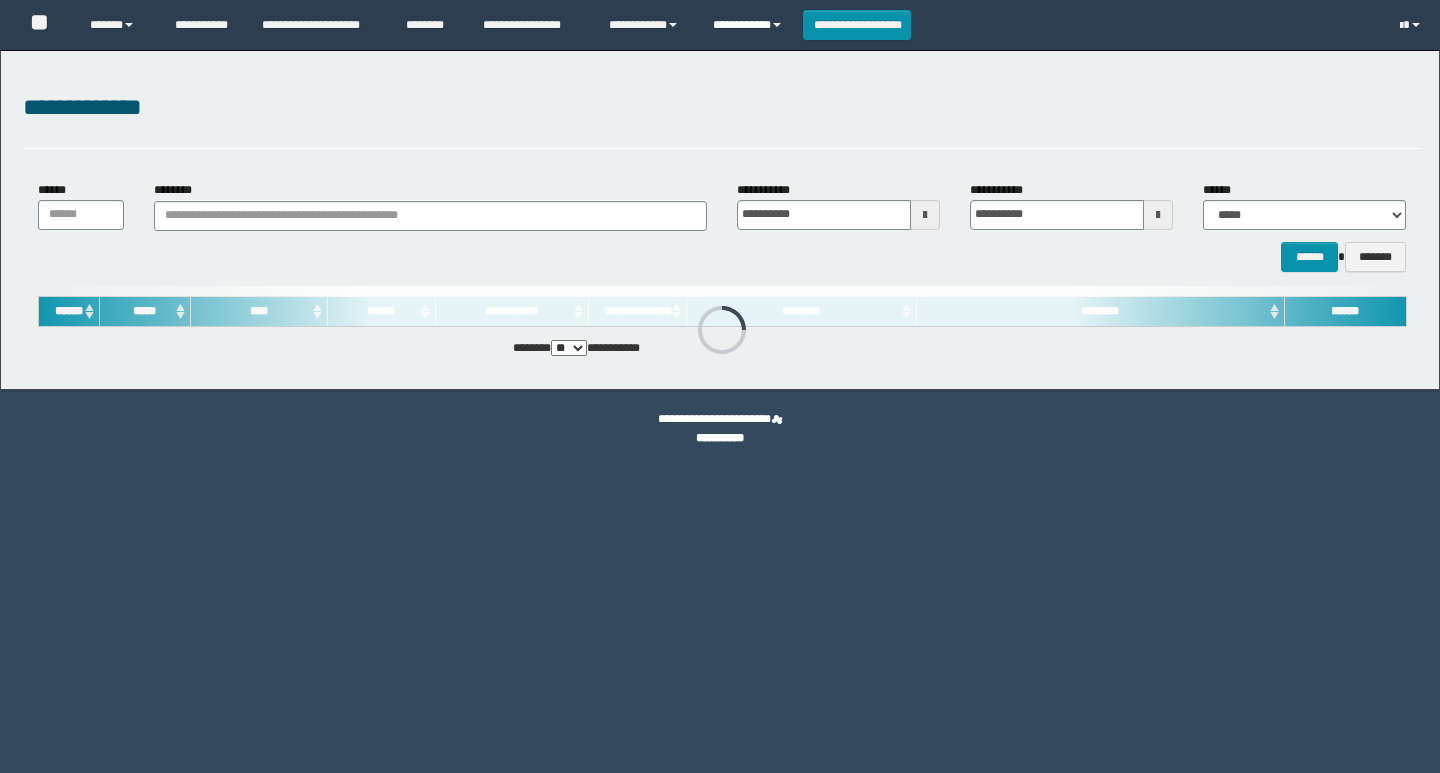 scroll, scrollTop: 0, scrollLeft: 0, axis: both 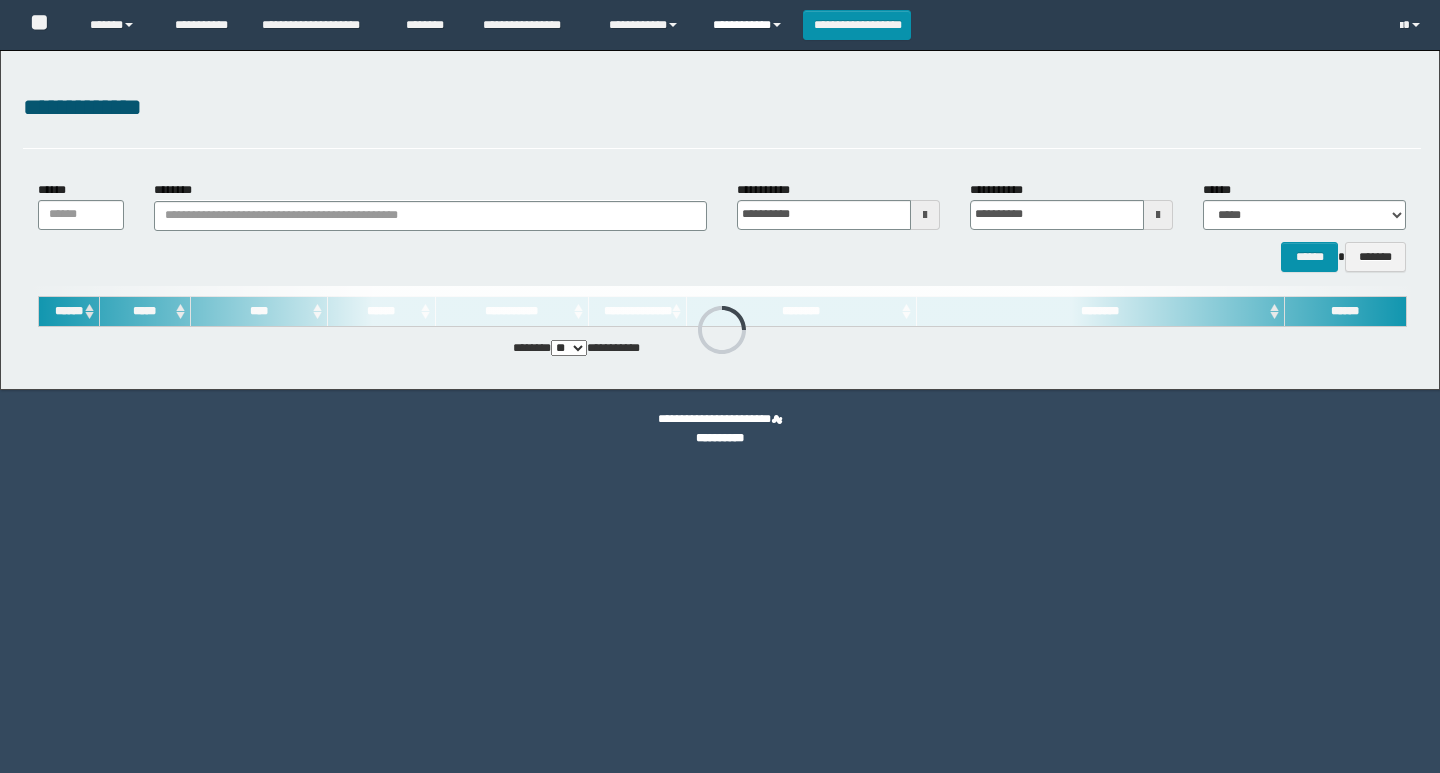 click on "**********" at bounding box center [750, 25] 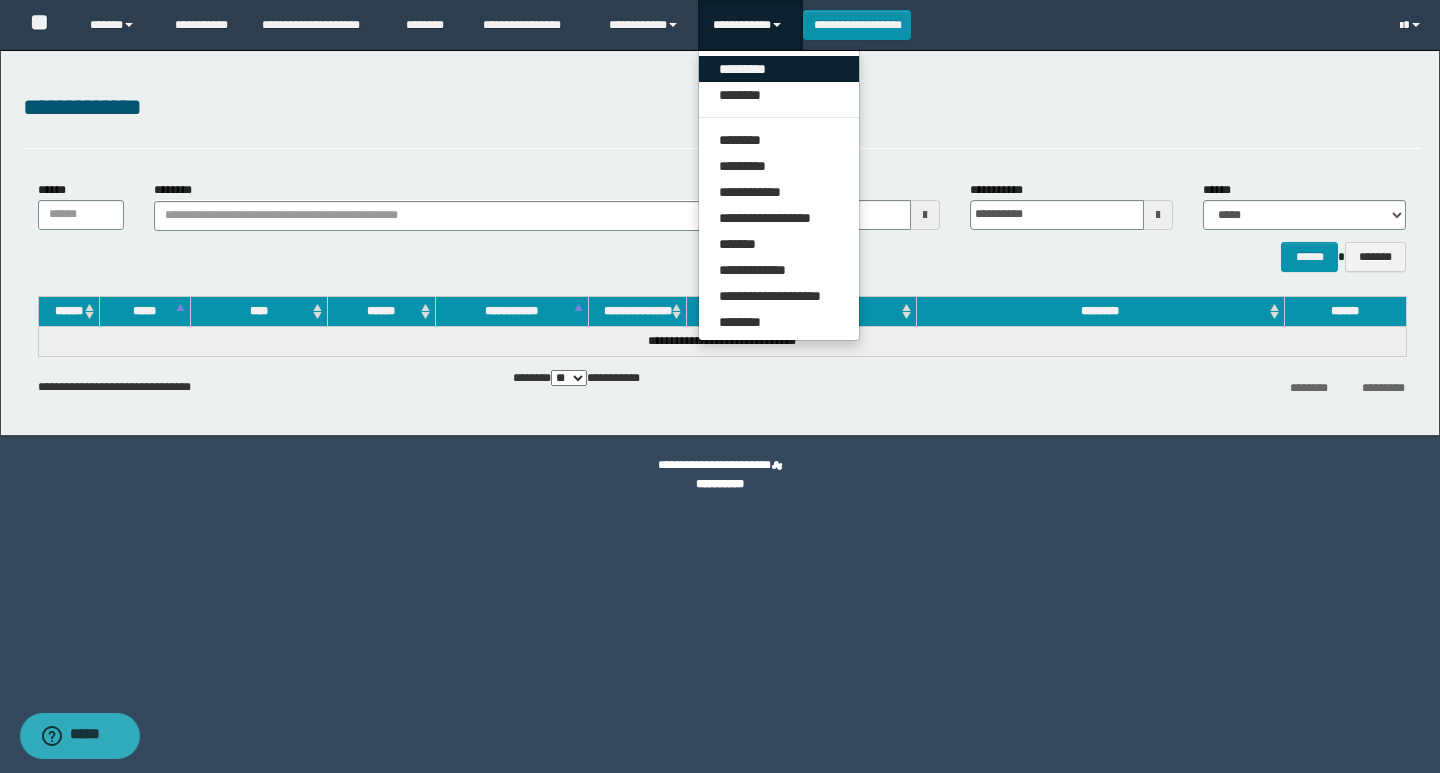 click on "*********" at bounding box center (779, 69) 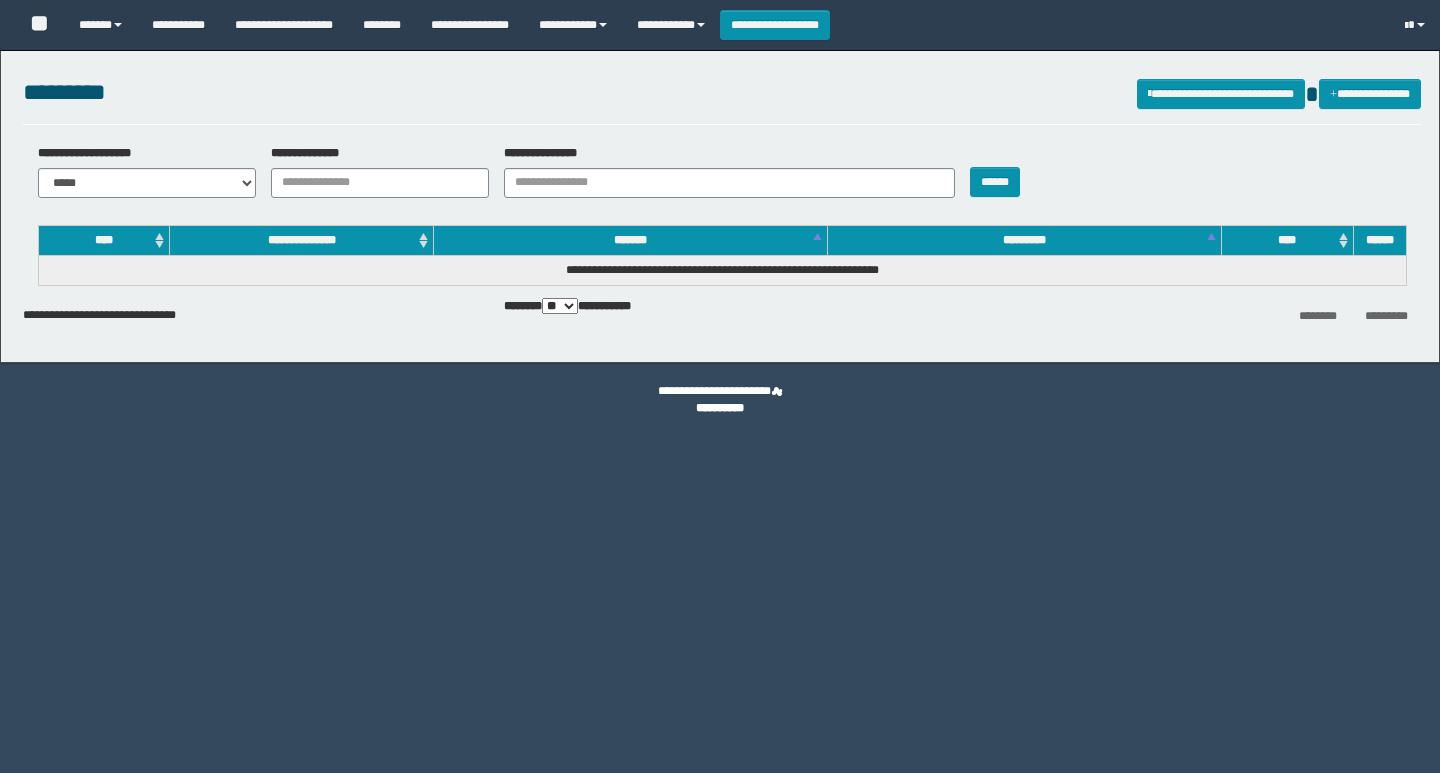 click on "**********" at bounding box center (380, 183) 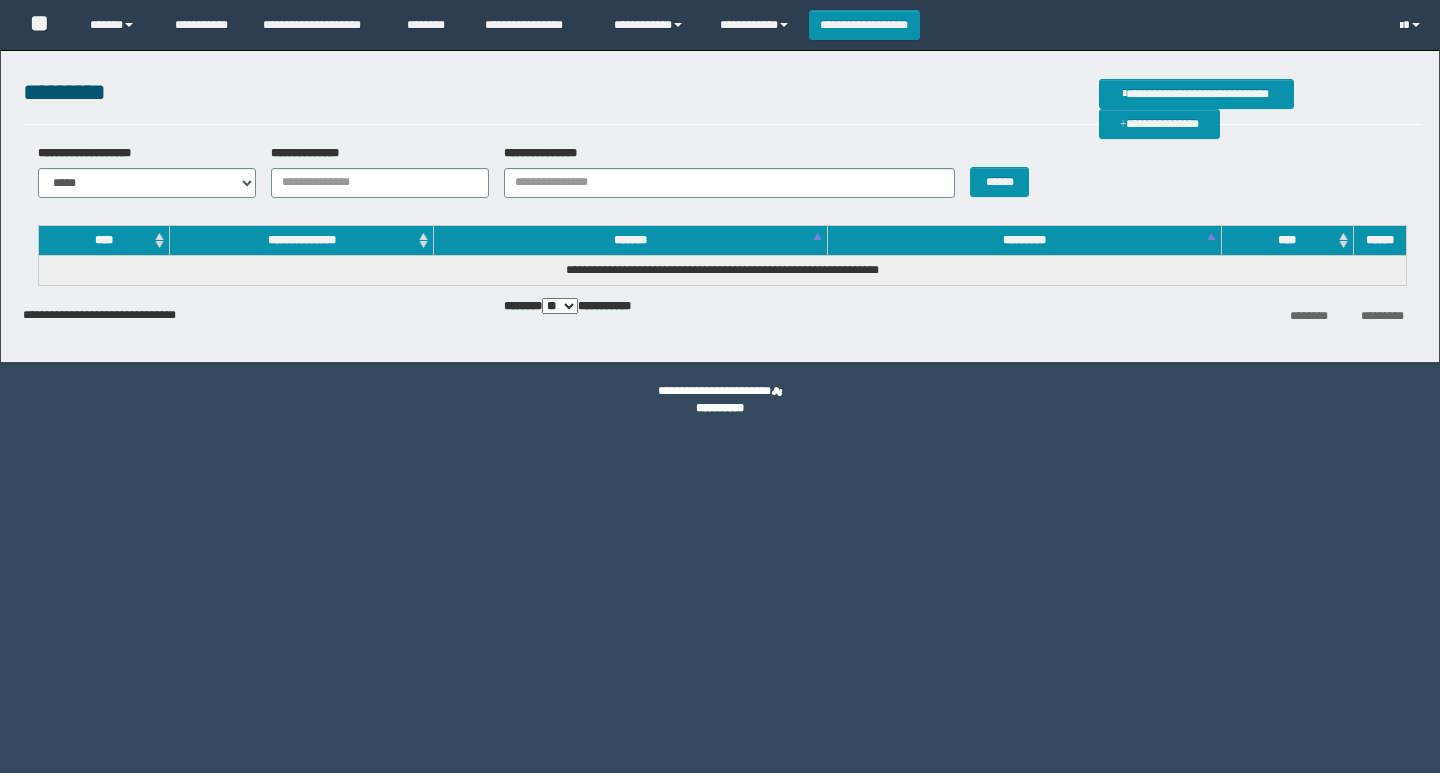 scroll, scrollTop: 0, scrollLeft: 0, axis: both 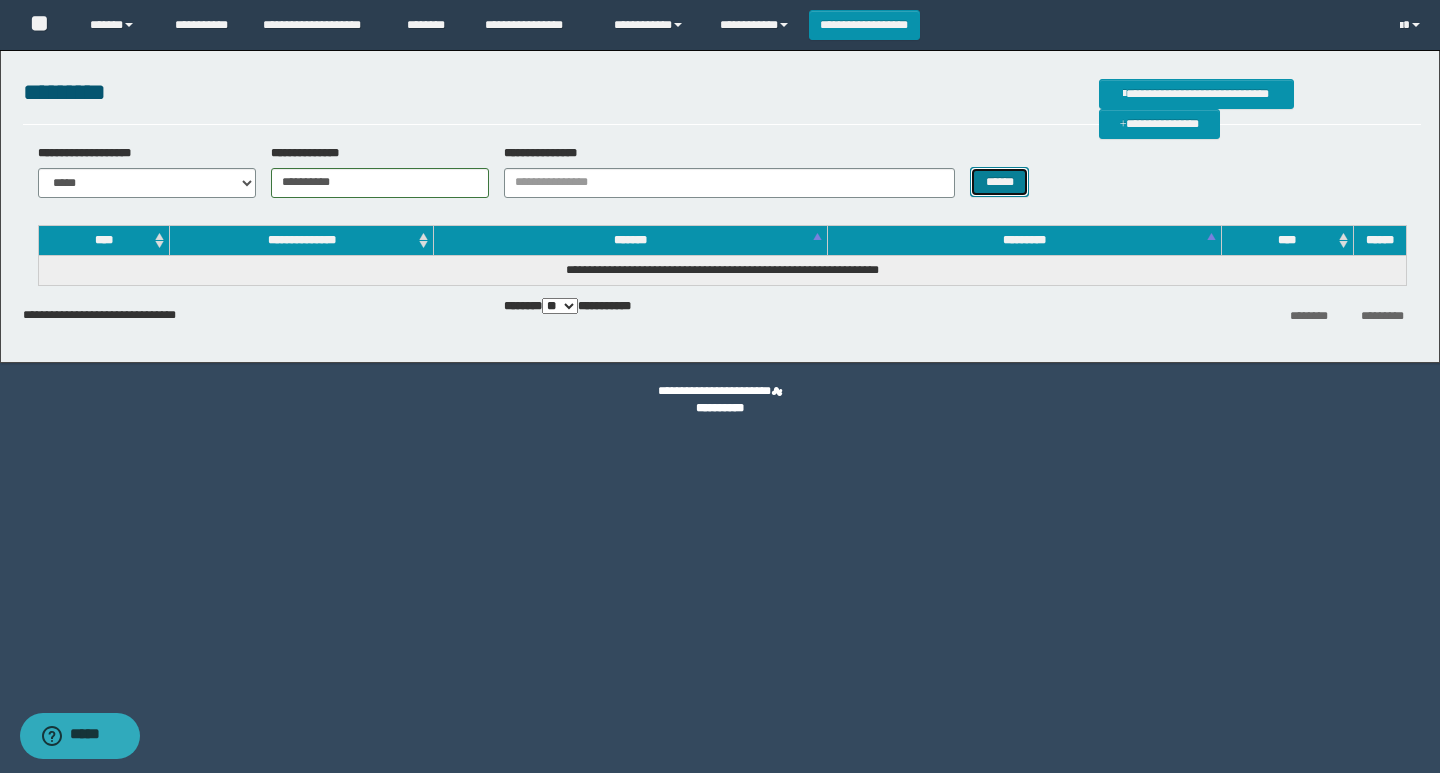click on "******" at bounding box center [999, 182] 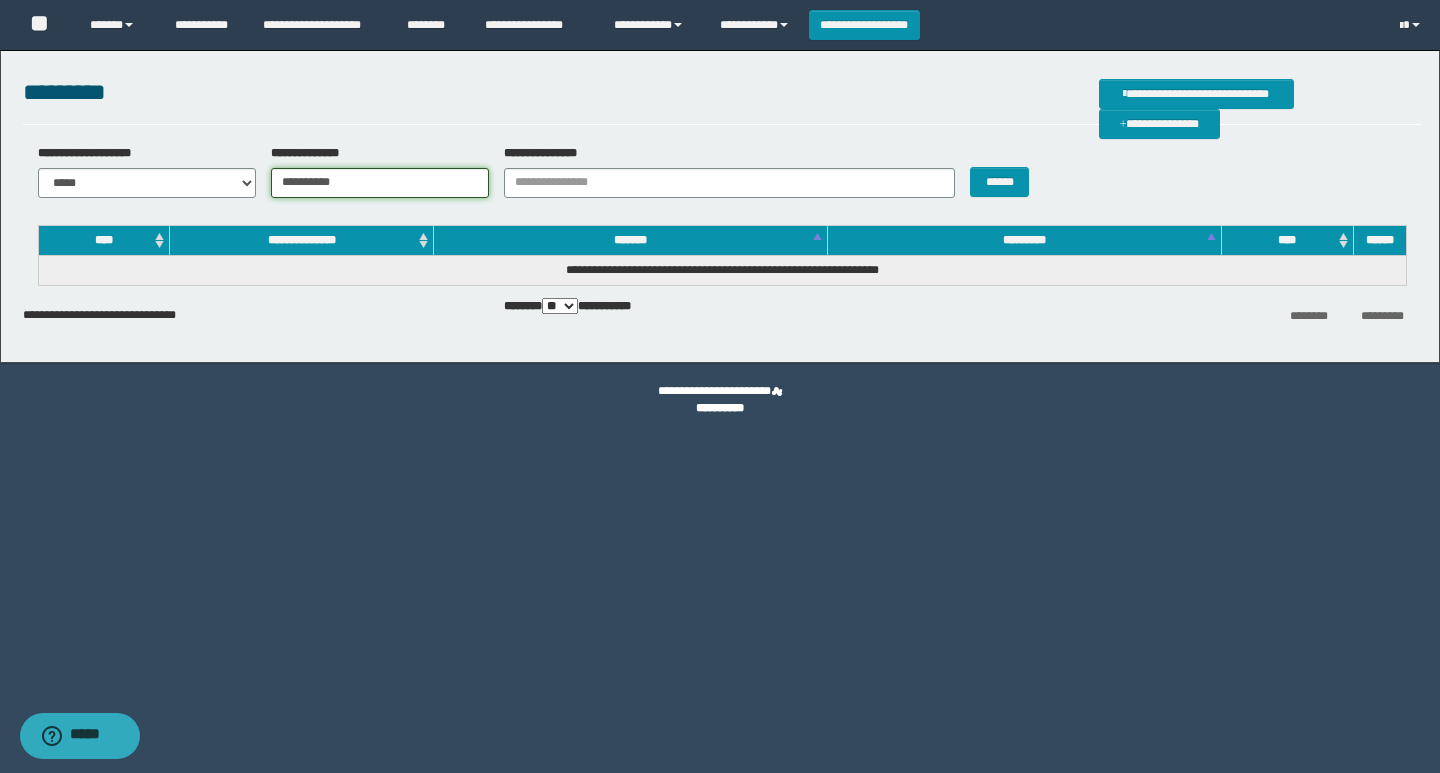 click on "**********" at bounding box center [380, 183] 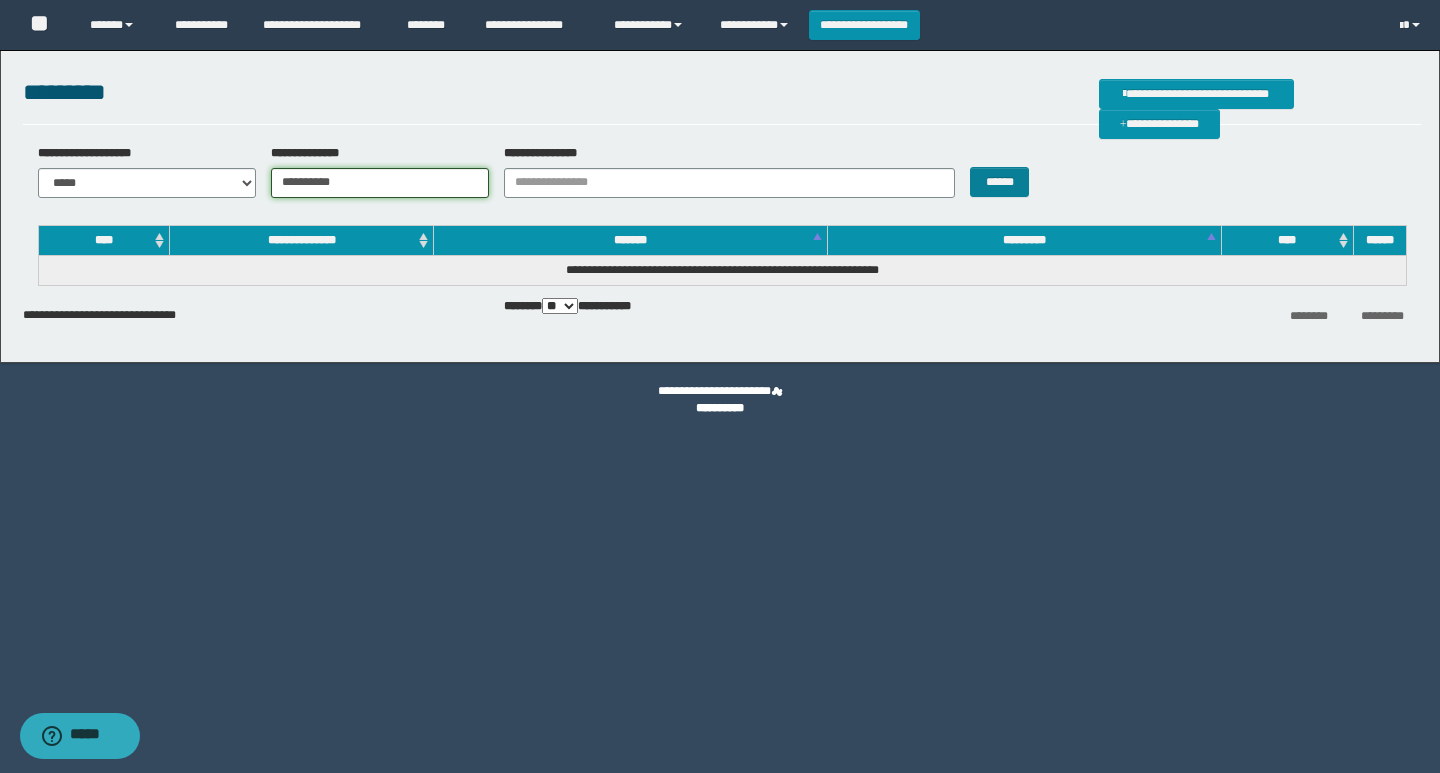 type on "**********" 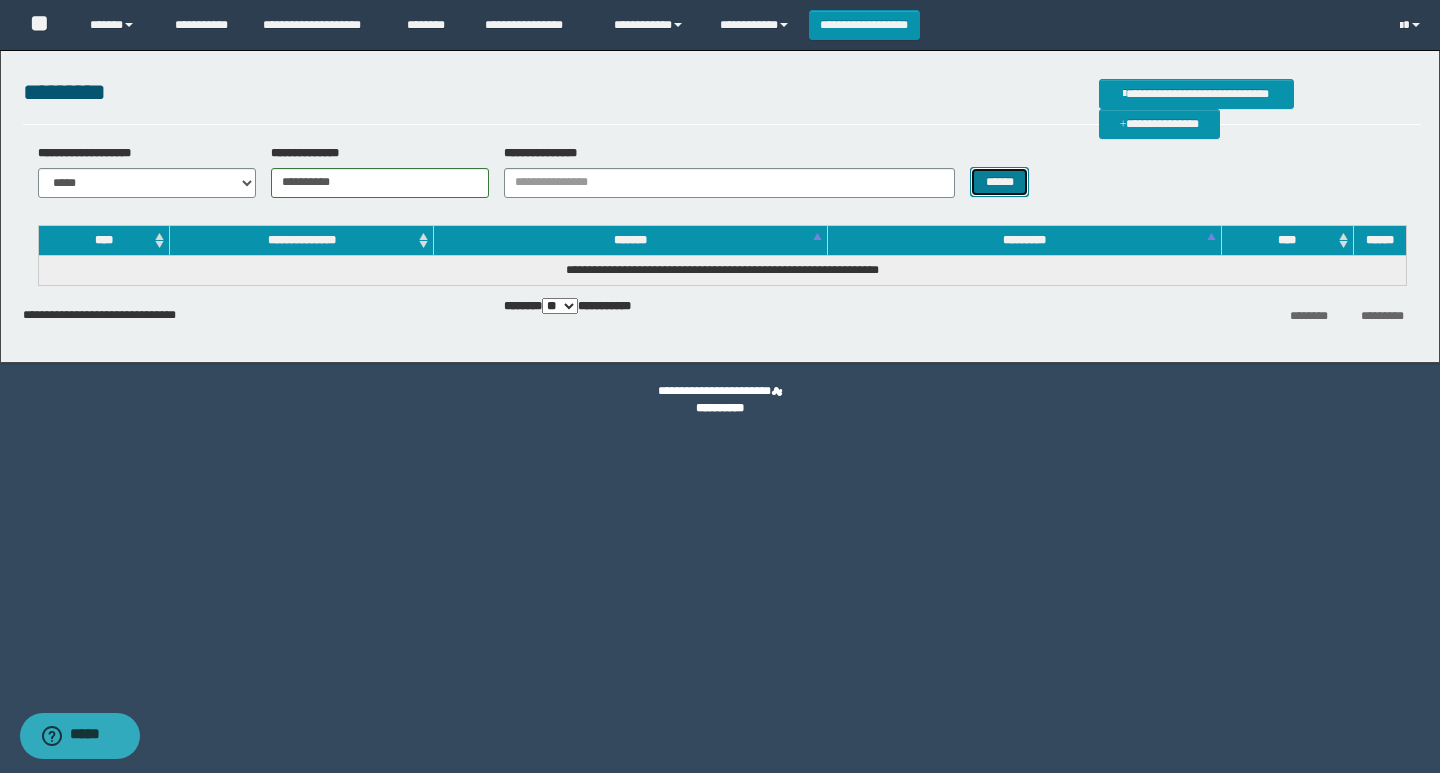 click on "******" at bounding box center (999, 182) 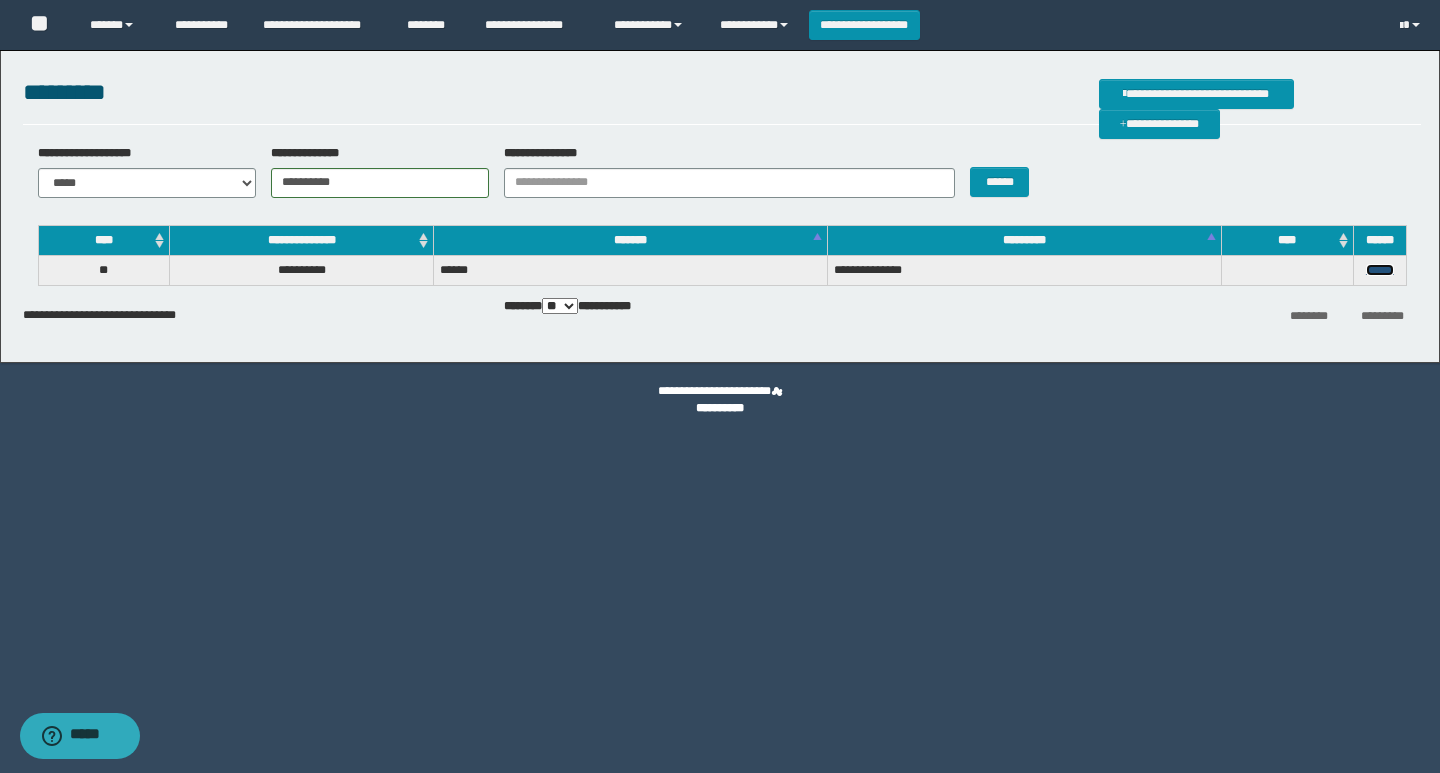 click on "******" at bounding box center (1380, 270) 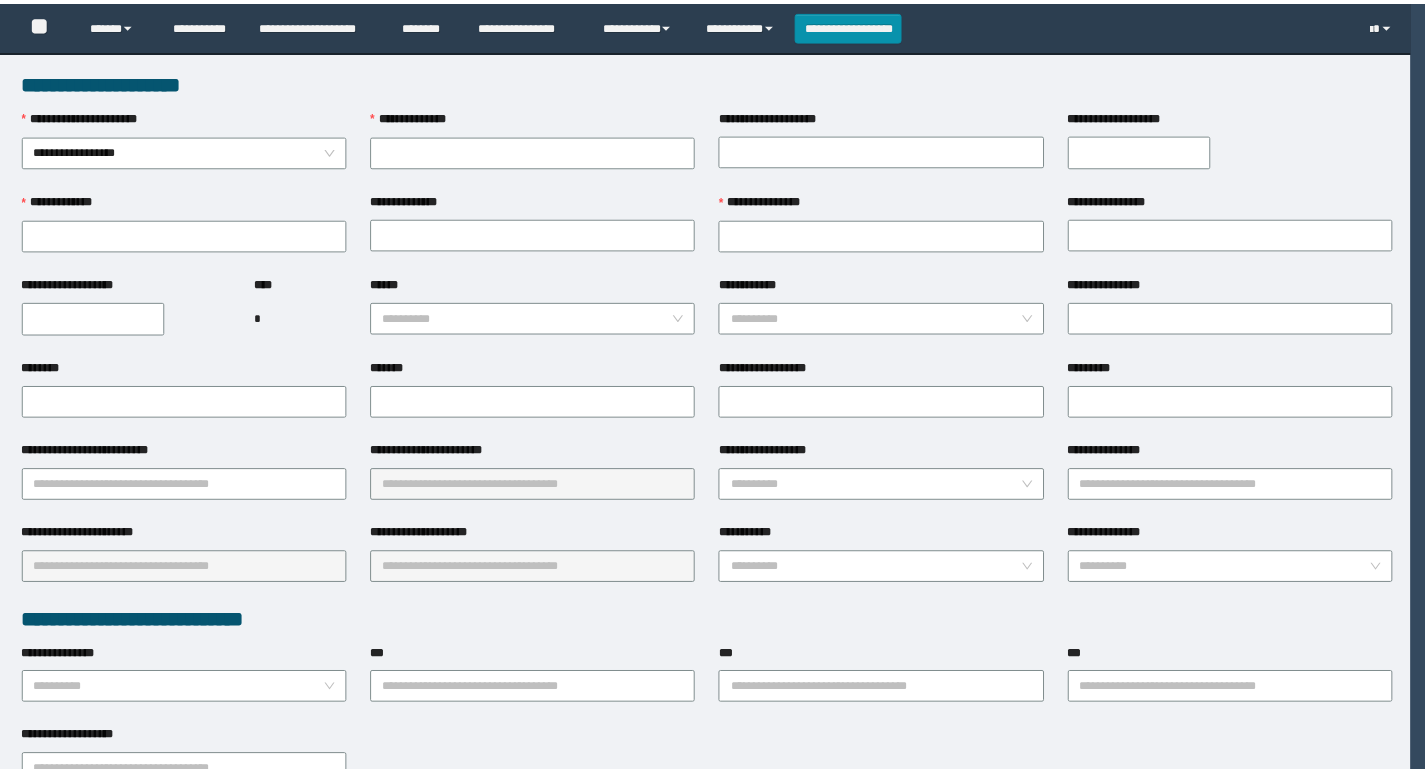 scroll, scrollTop: 0, scrollLeft: 0, axis: both 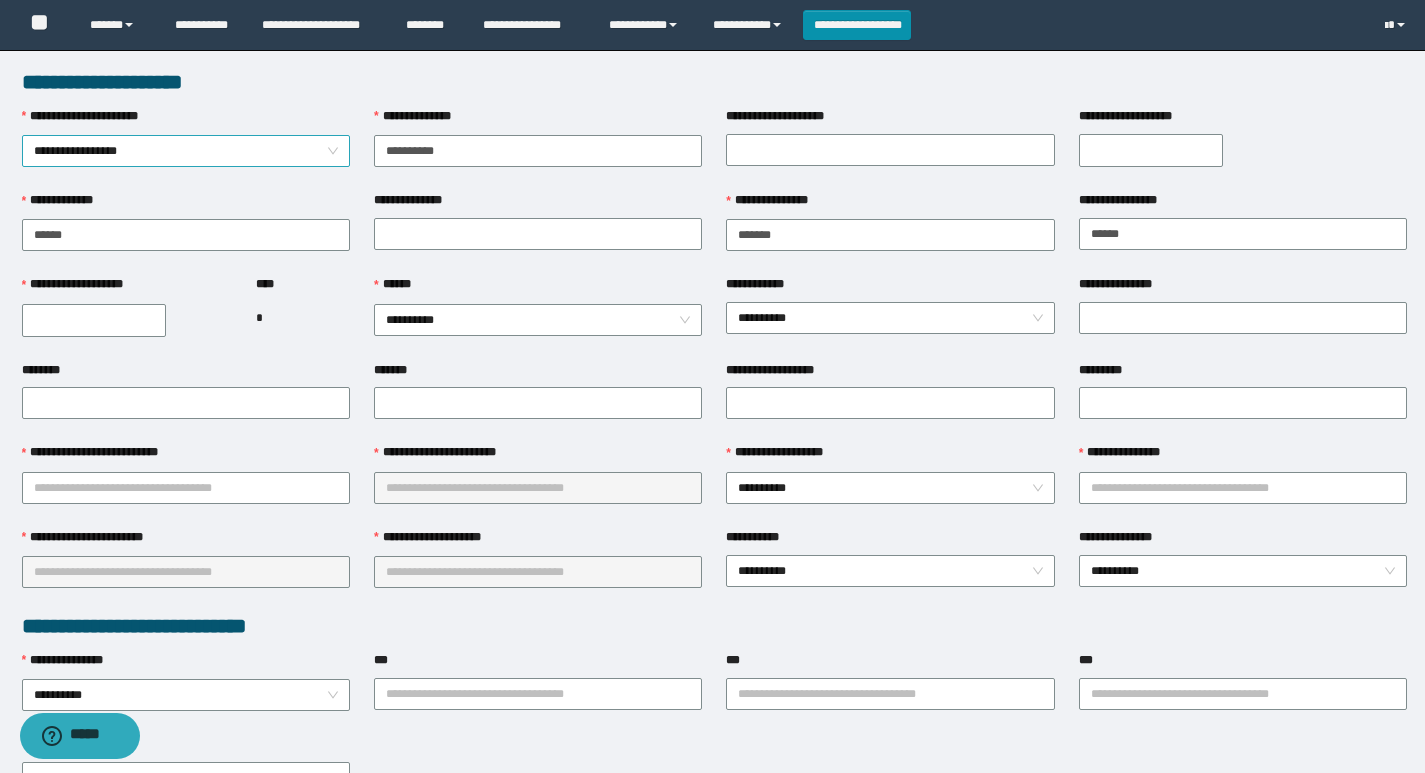 drag, startPoint x: 484, startPoint y: 156, endPoint x: 258, endPoint y: 156, distance: 226 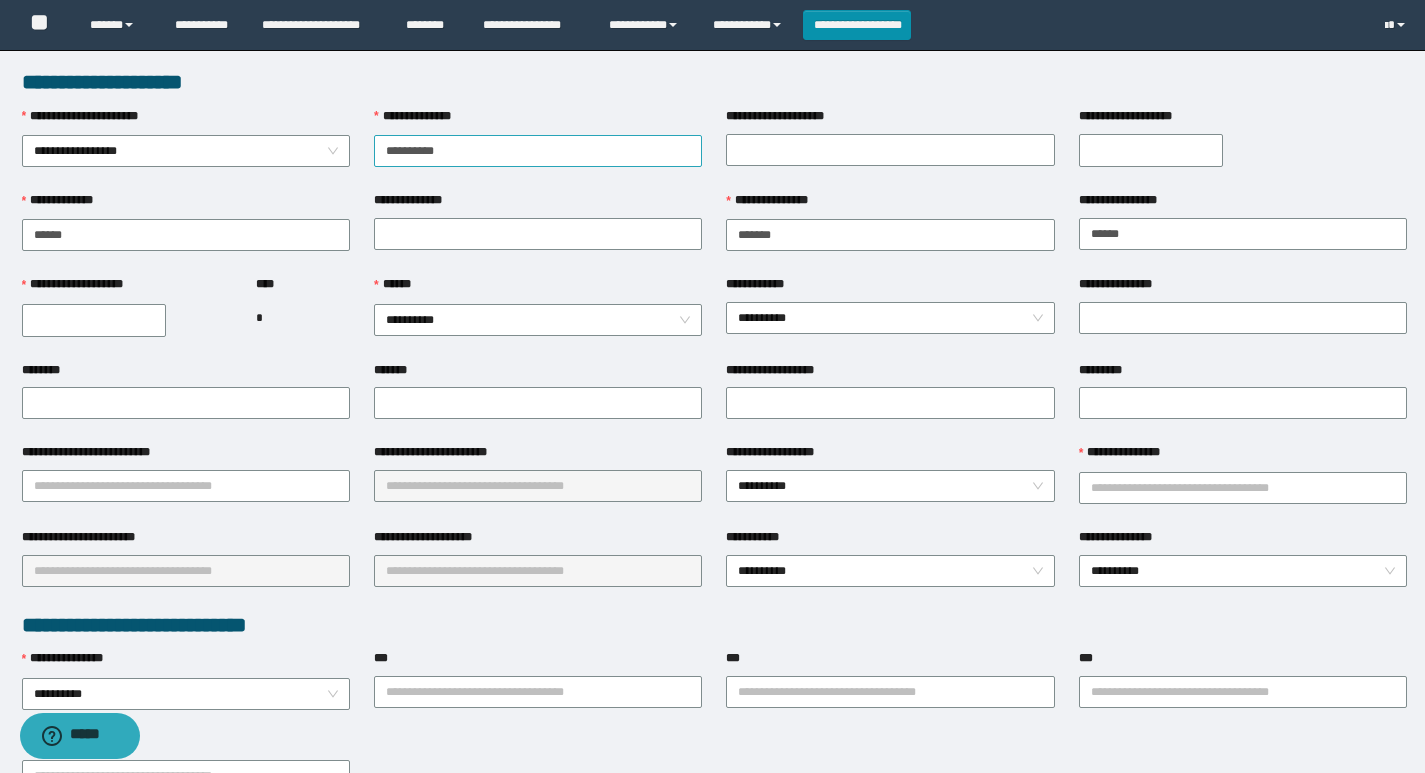 drag, startPoint x: 415, startPoint y: 152, endPoint x: 430, endPoint y: 162, distance: 18.027756 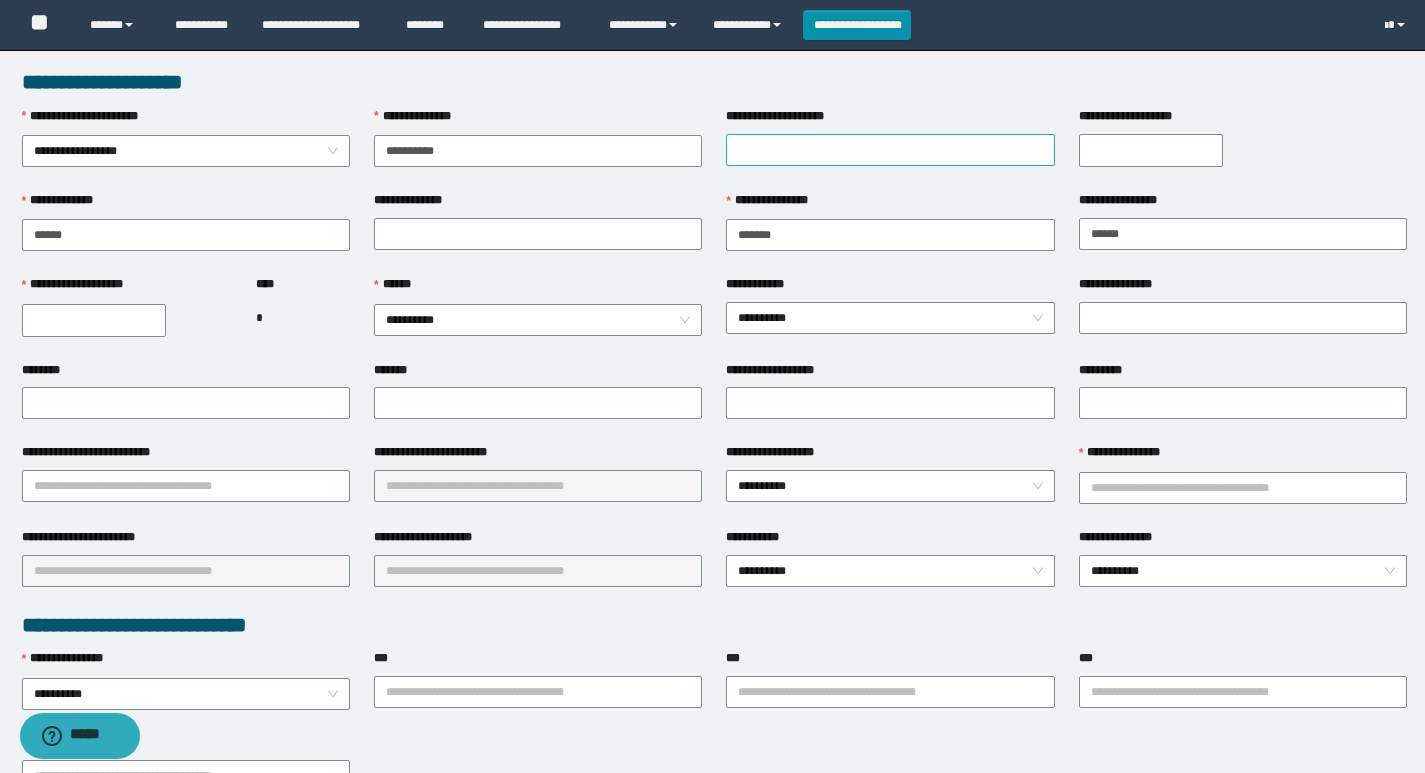 type on "**********" 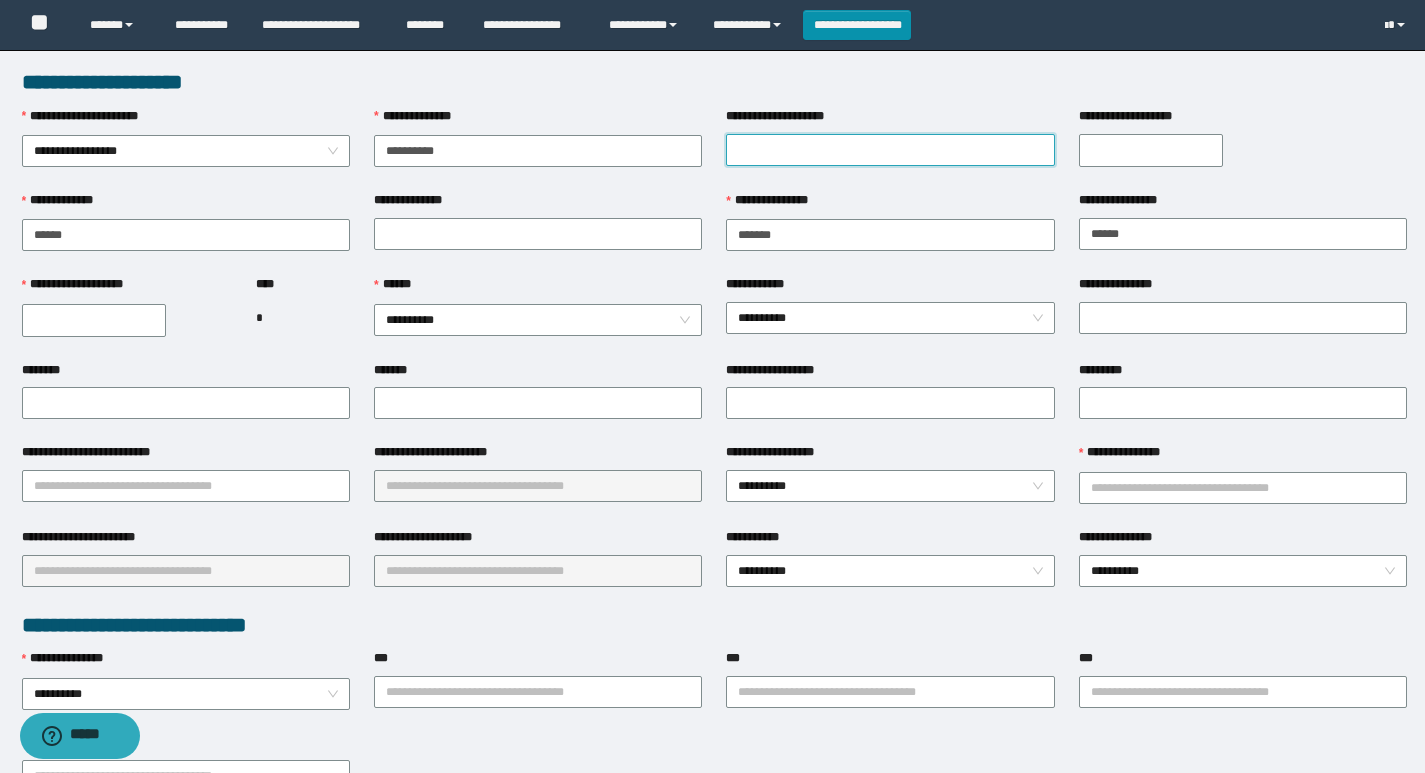 click on "**********" at bounding box center [890, 150] 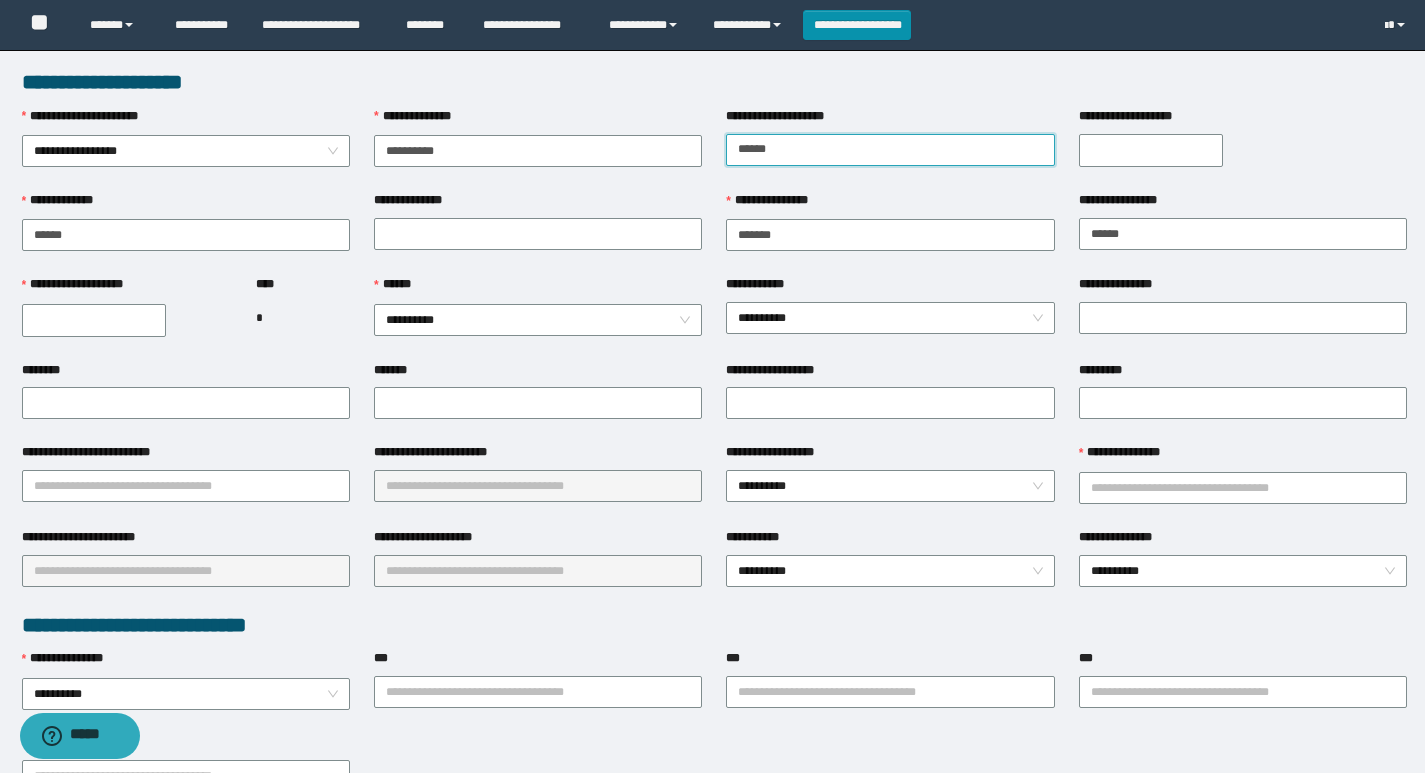 type on "******" 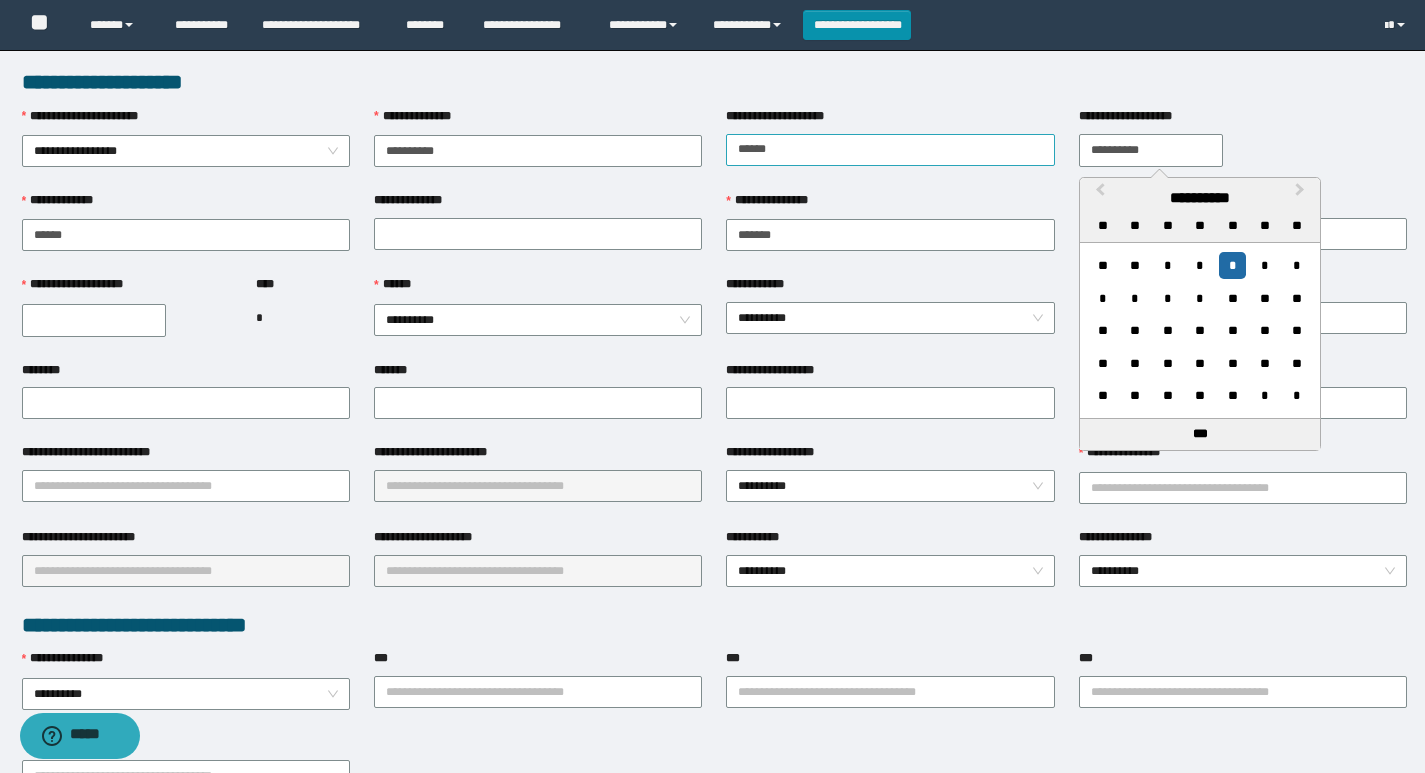 type on "**********" 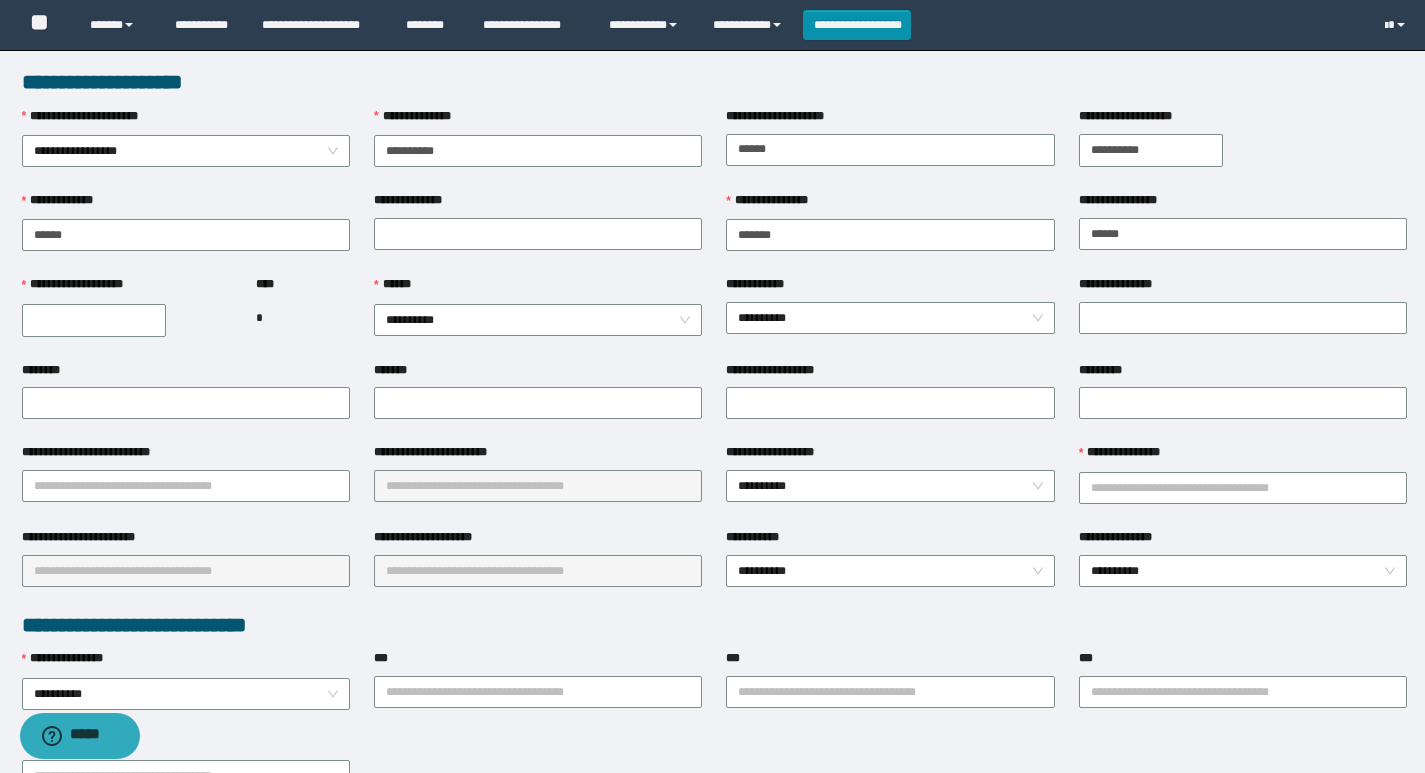 click on "**********" at bounding box center (94, 320) 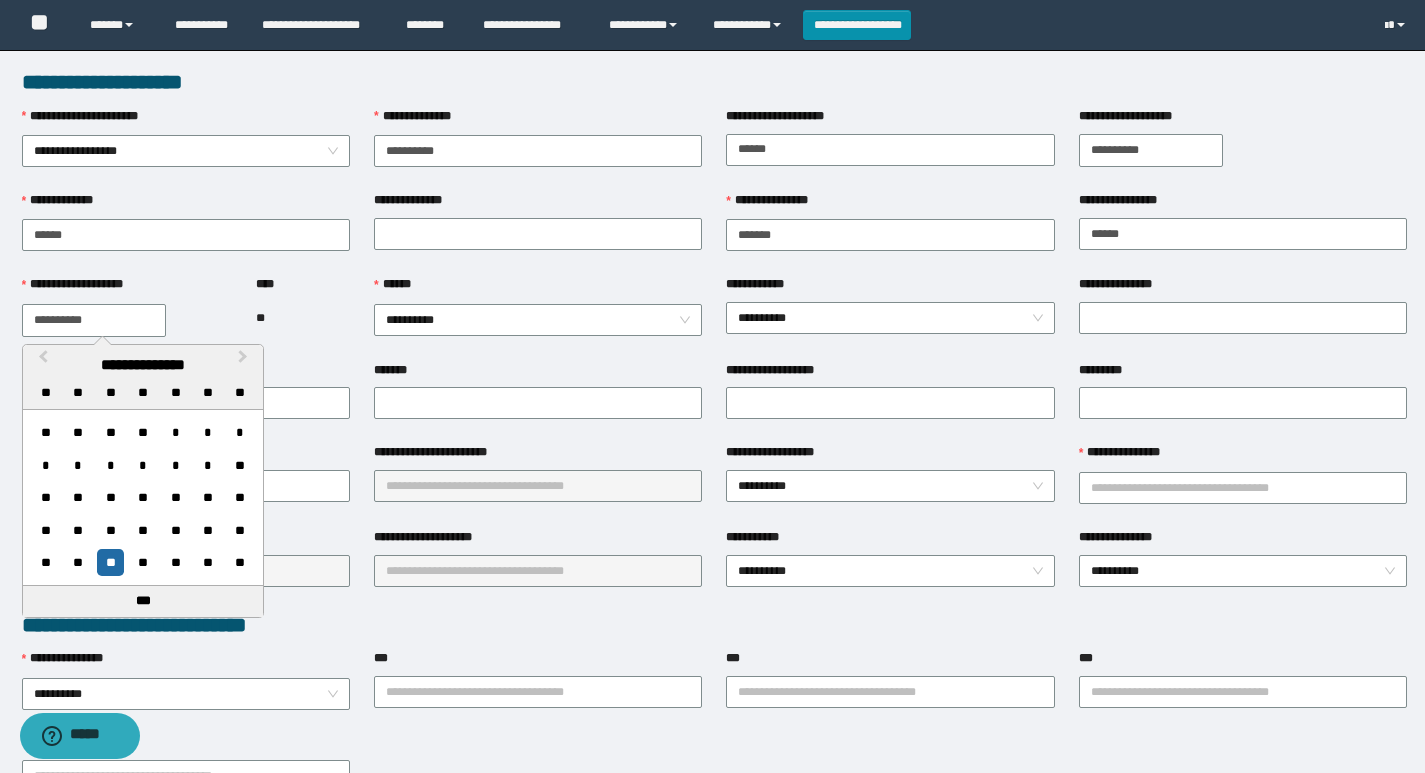 type on "**********" 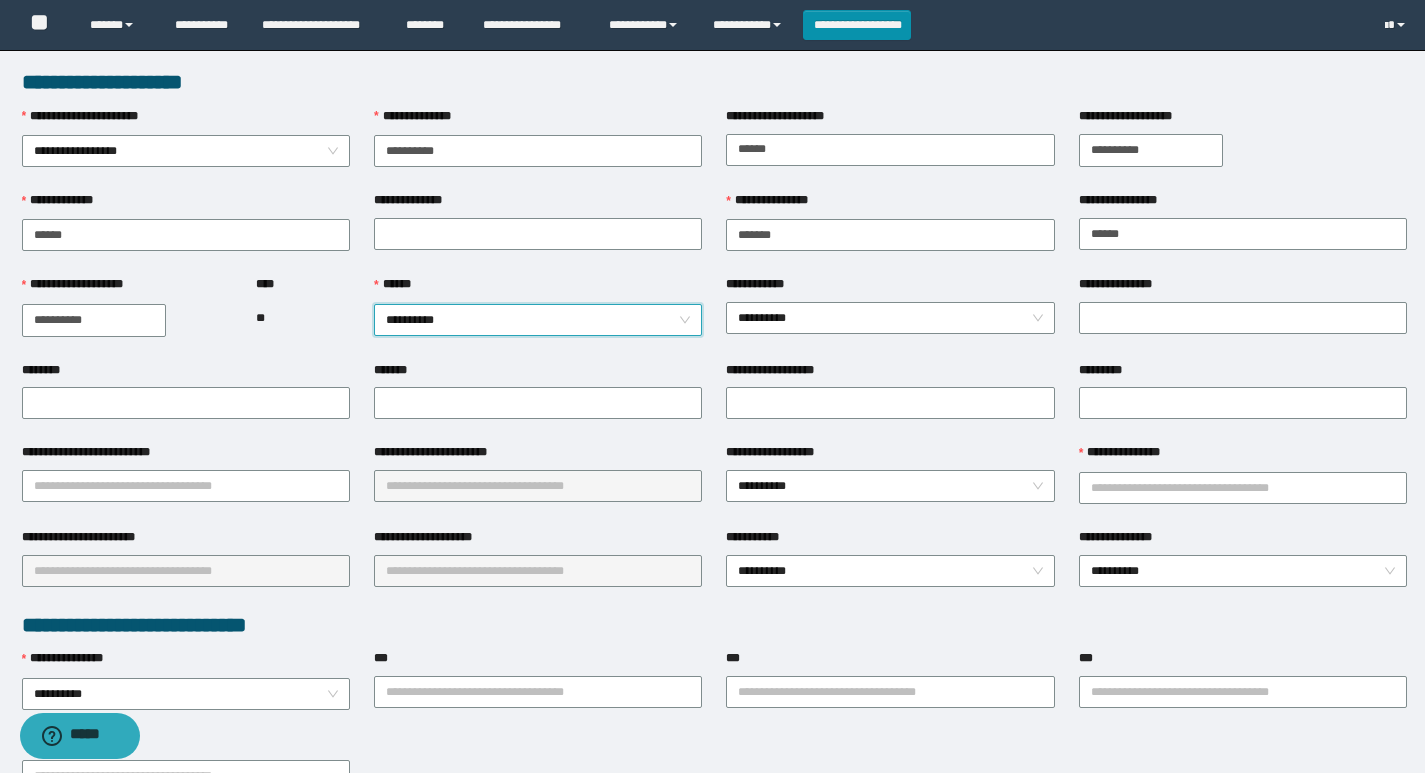 click on "**********" at bounding box center (538, 320) 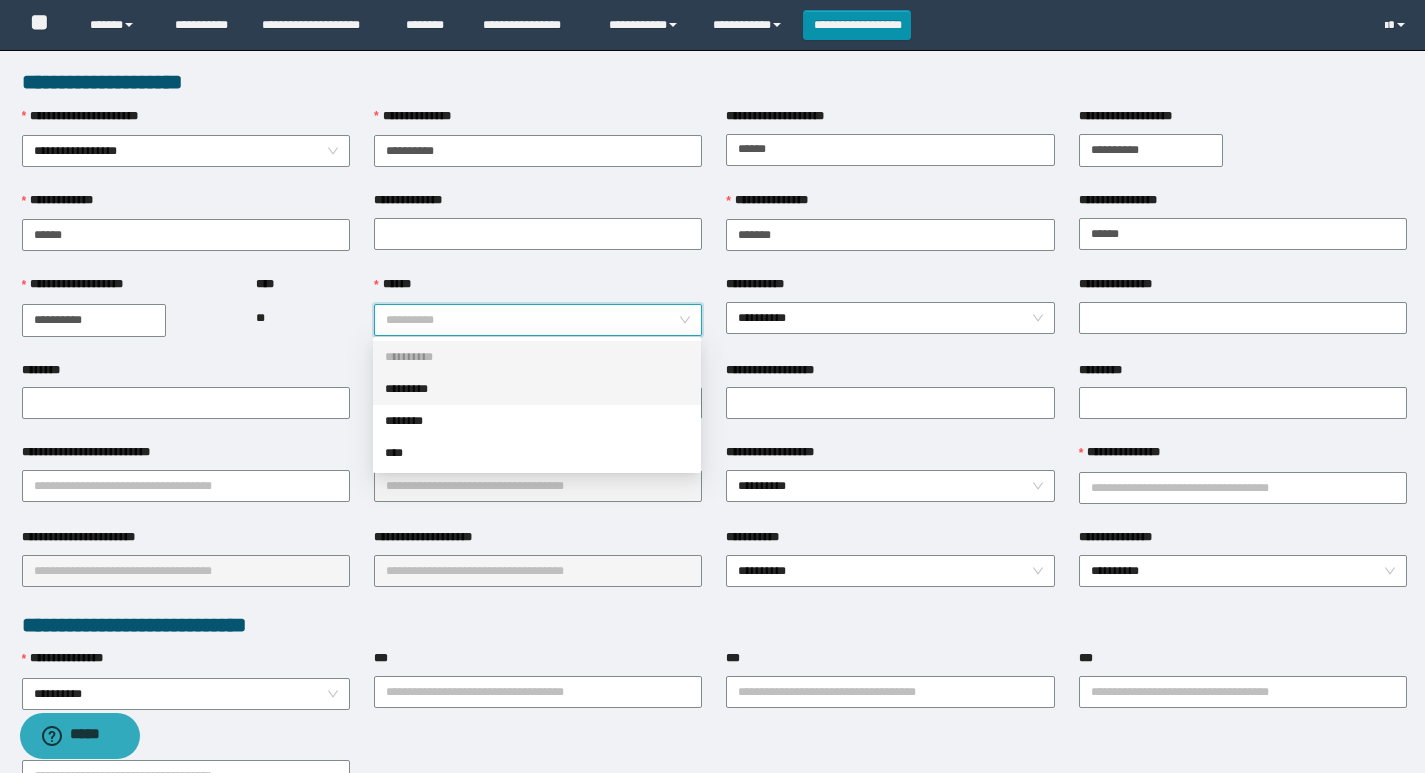 click on "*********" at bounding box center (537, 389) 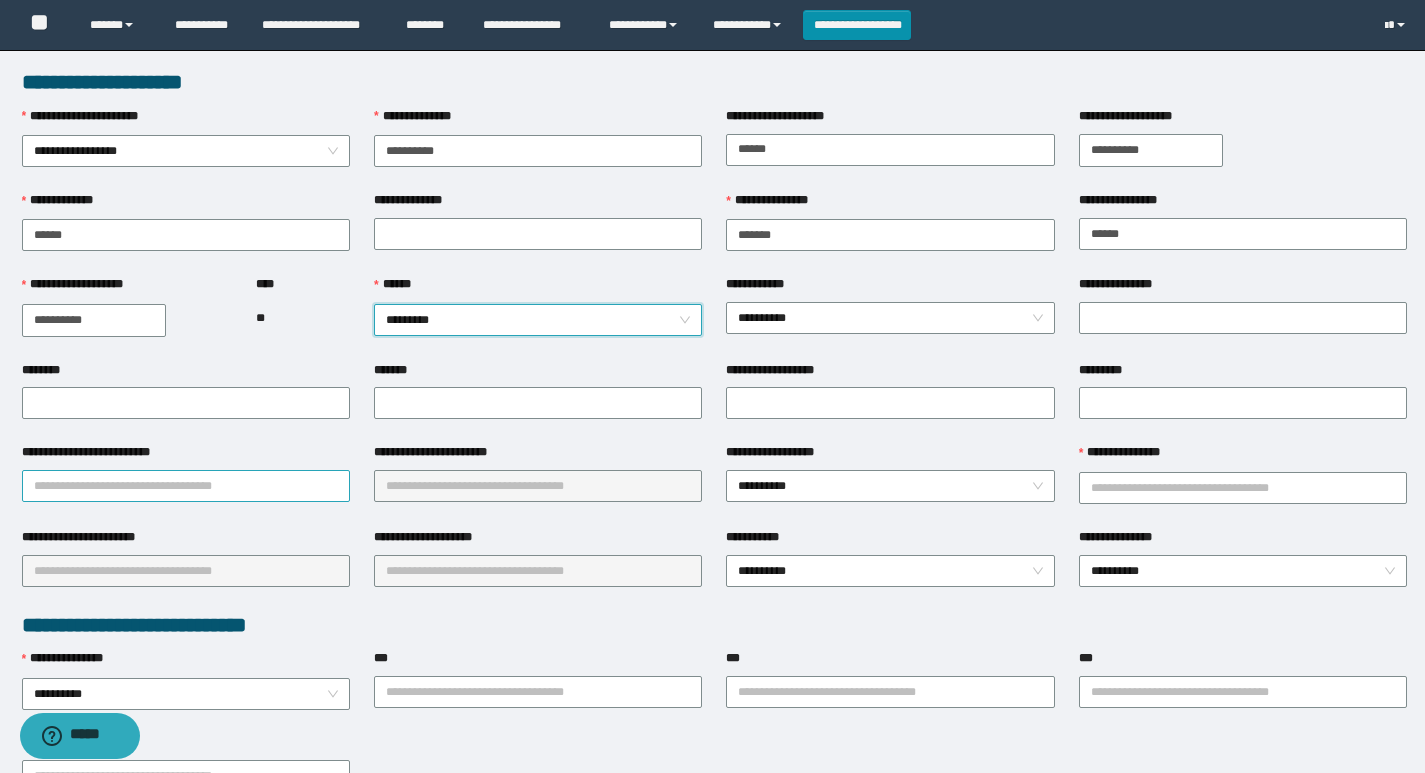 click on "**********" at bounding box center (186, 486) 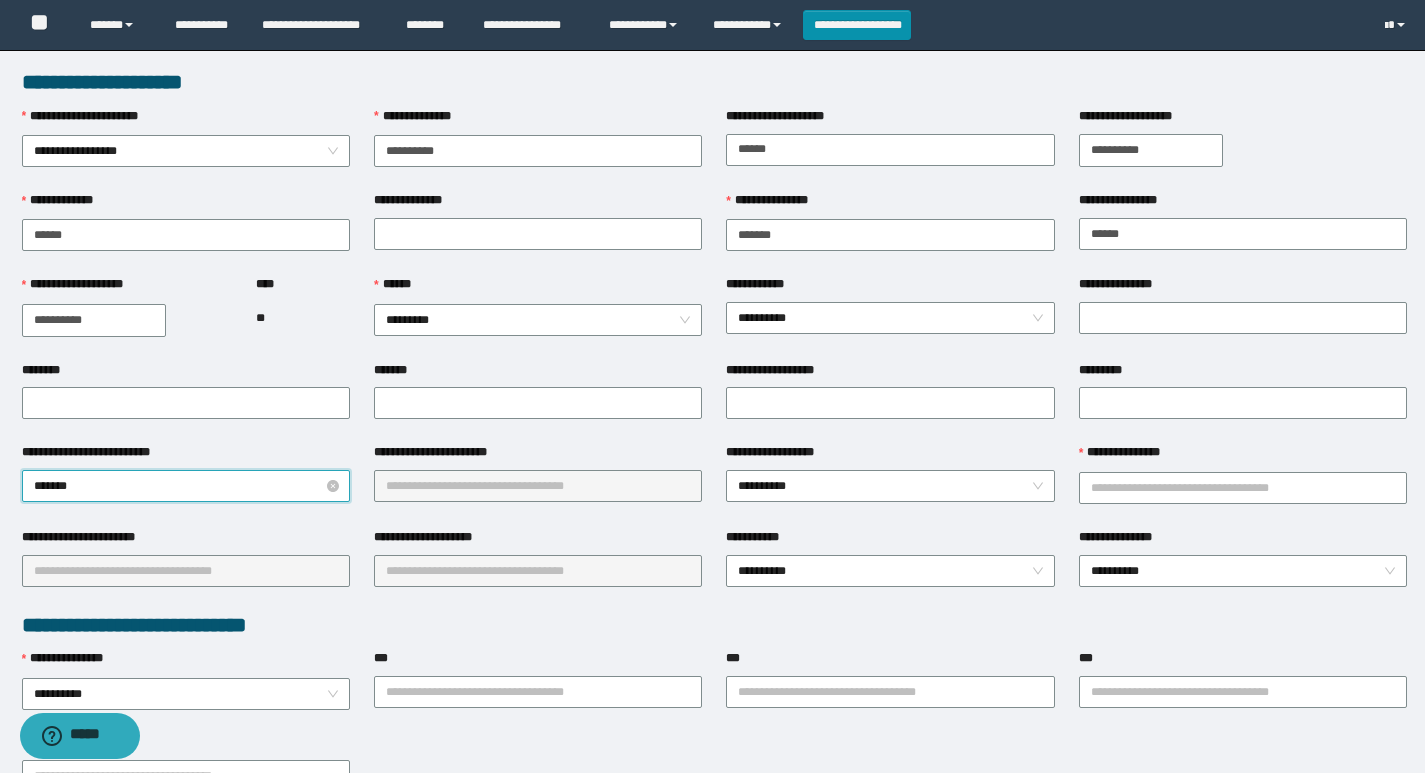 click on "*******" at bounding box center [186, 486] 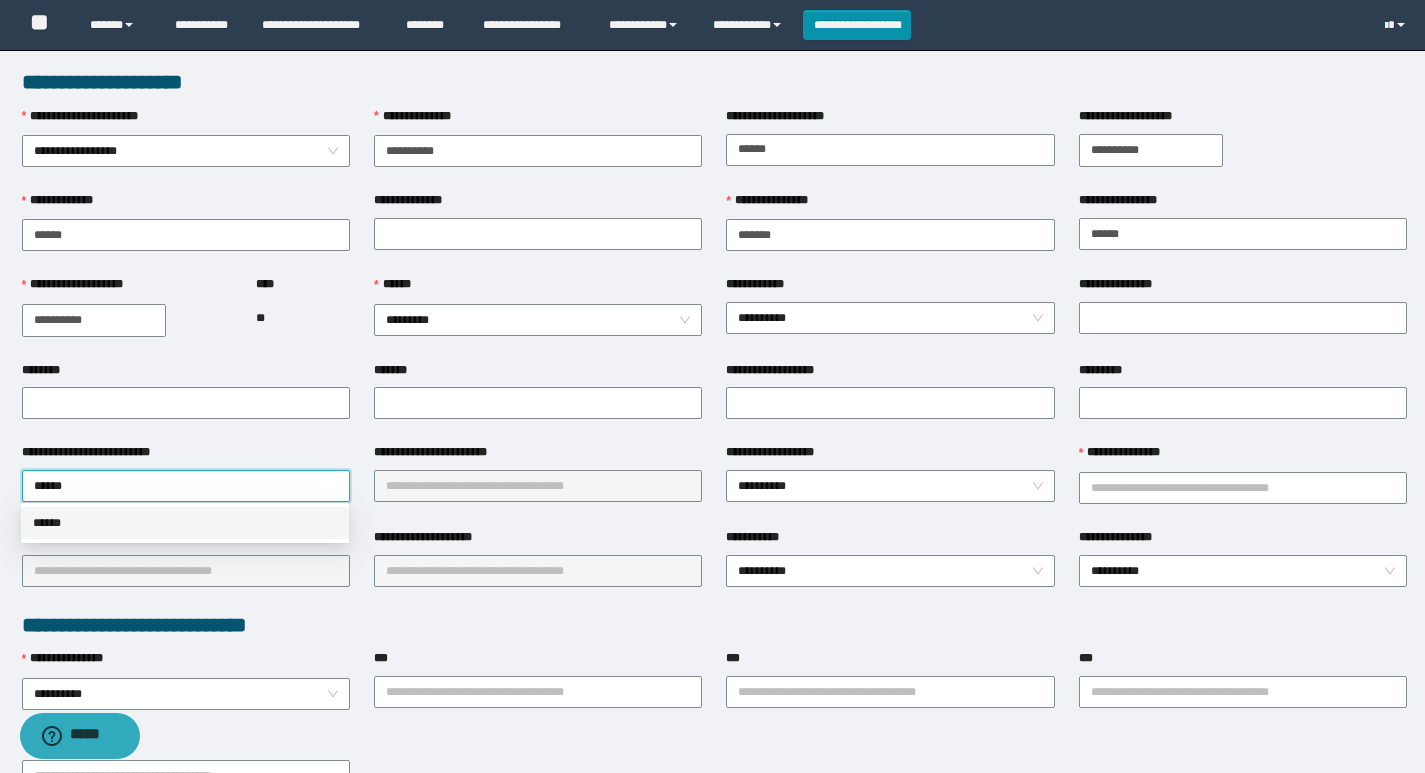 click on "******" at bounding box center [185, 523] 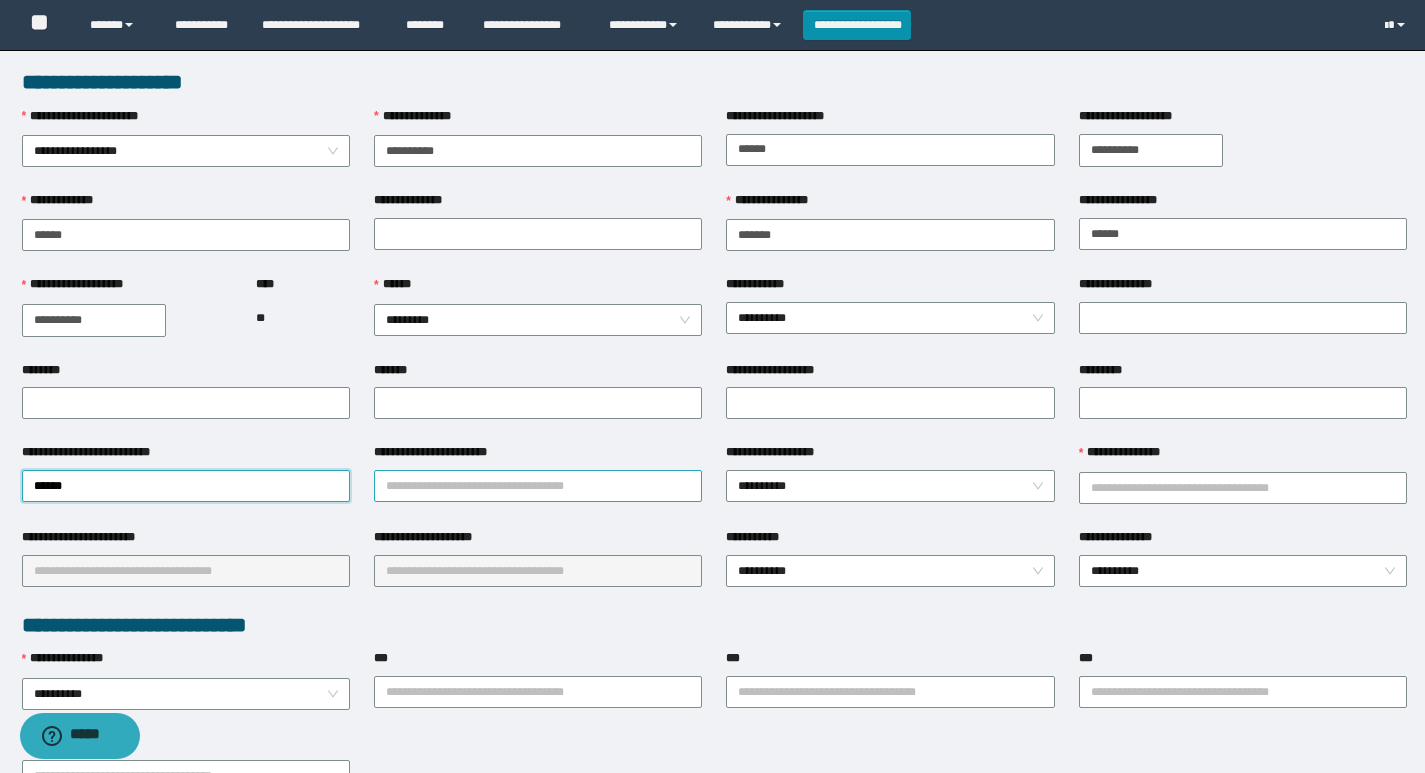 drag, startPoint x: 540, startPoint y: 464, endPoint x: 531, endPoint y: 498, distance: 35.17101 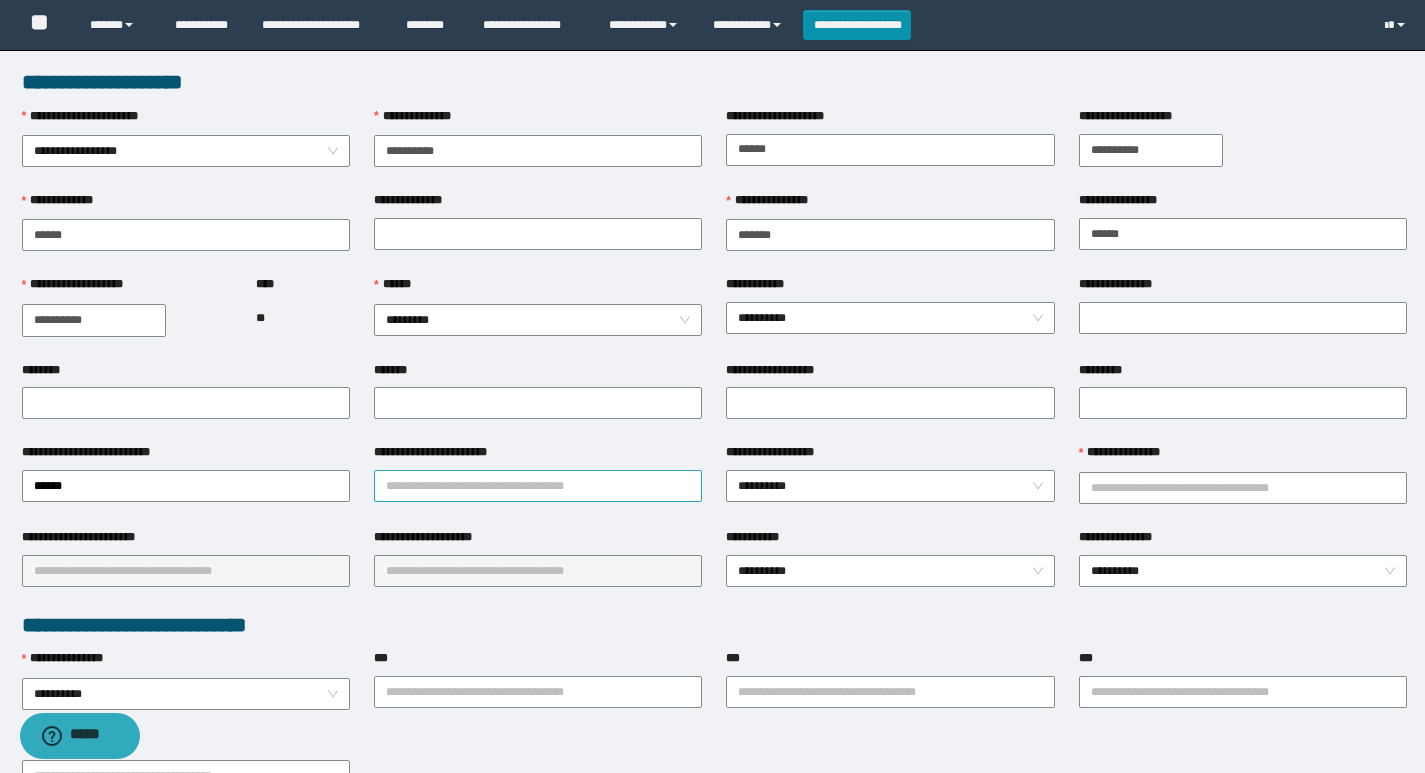 click on "**********" at bounding box center (538, 486) 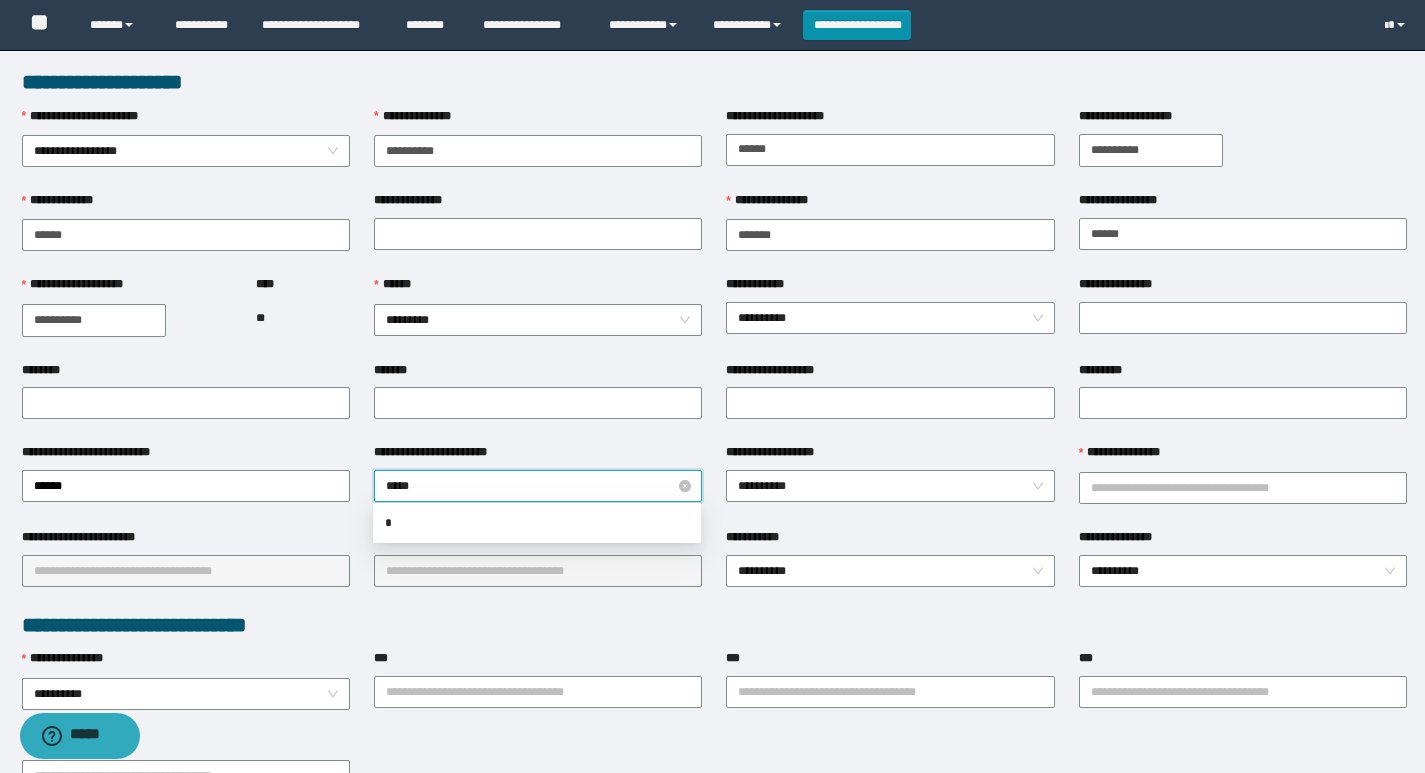 type on "******" 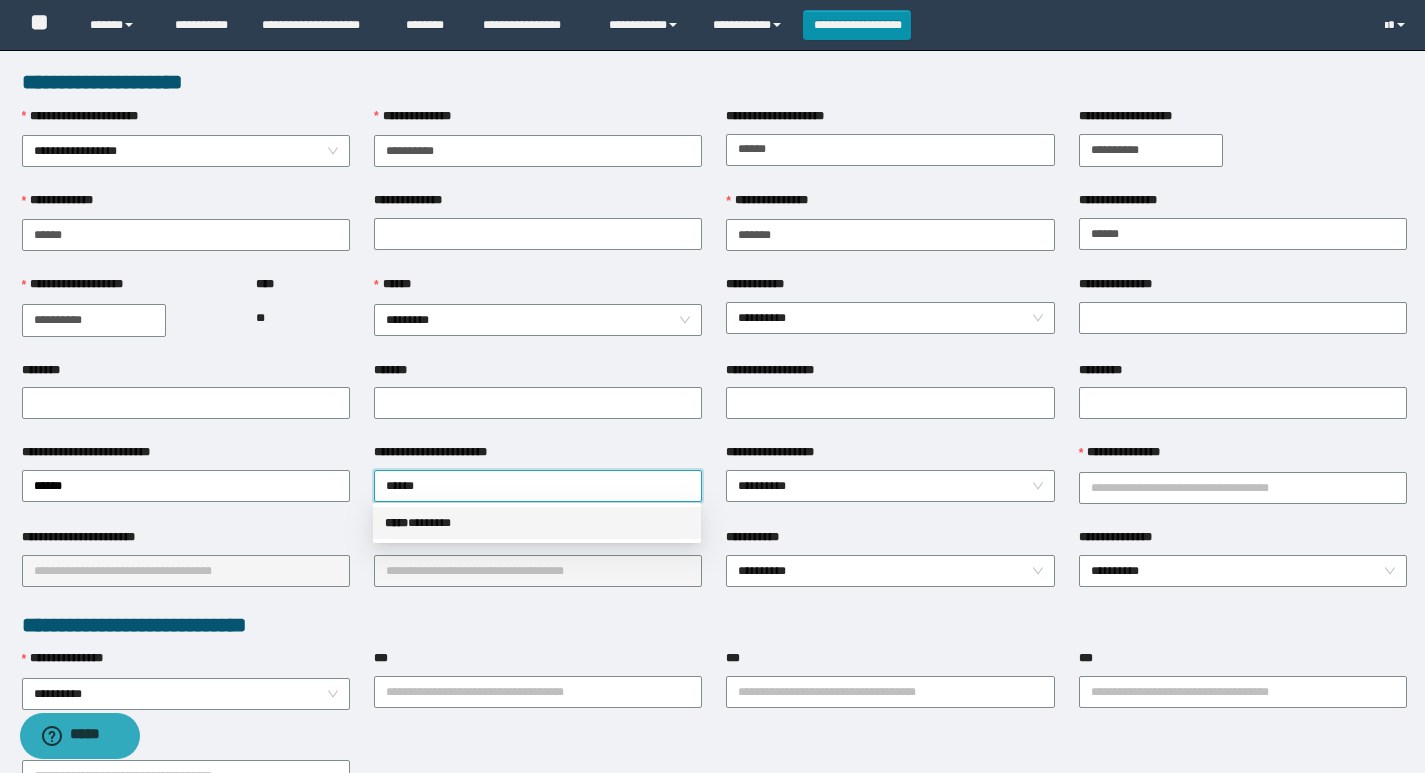 click on "***** * ******" at bounding box center [537, 523] 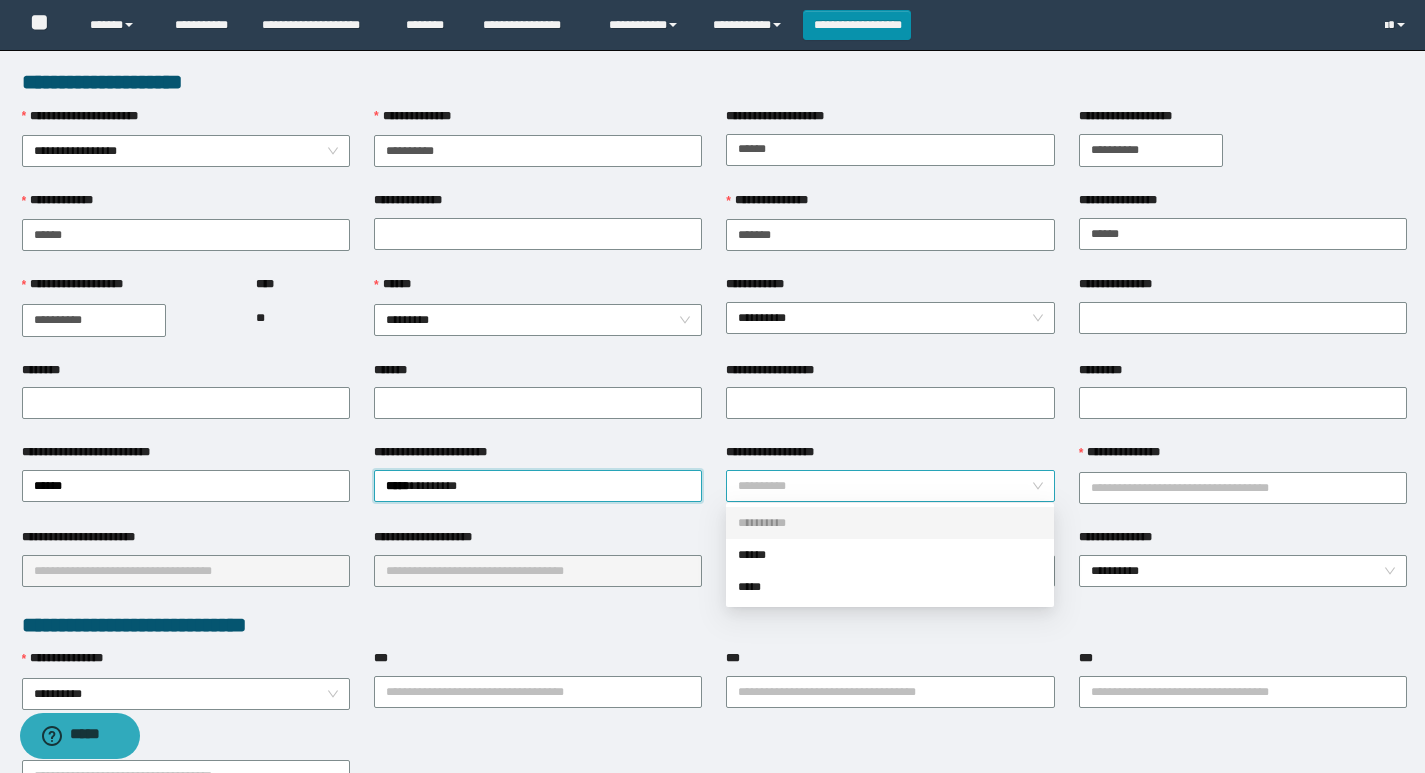 click on "**********" at bounding box center [890, 486] 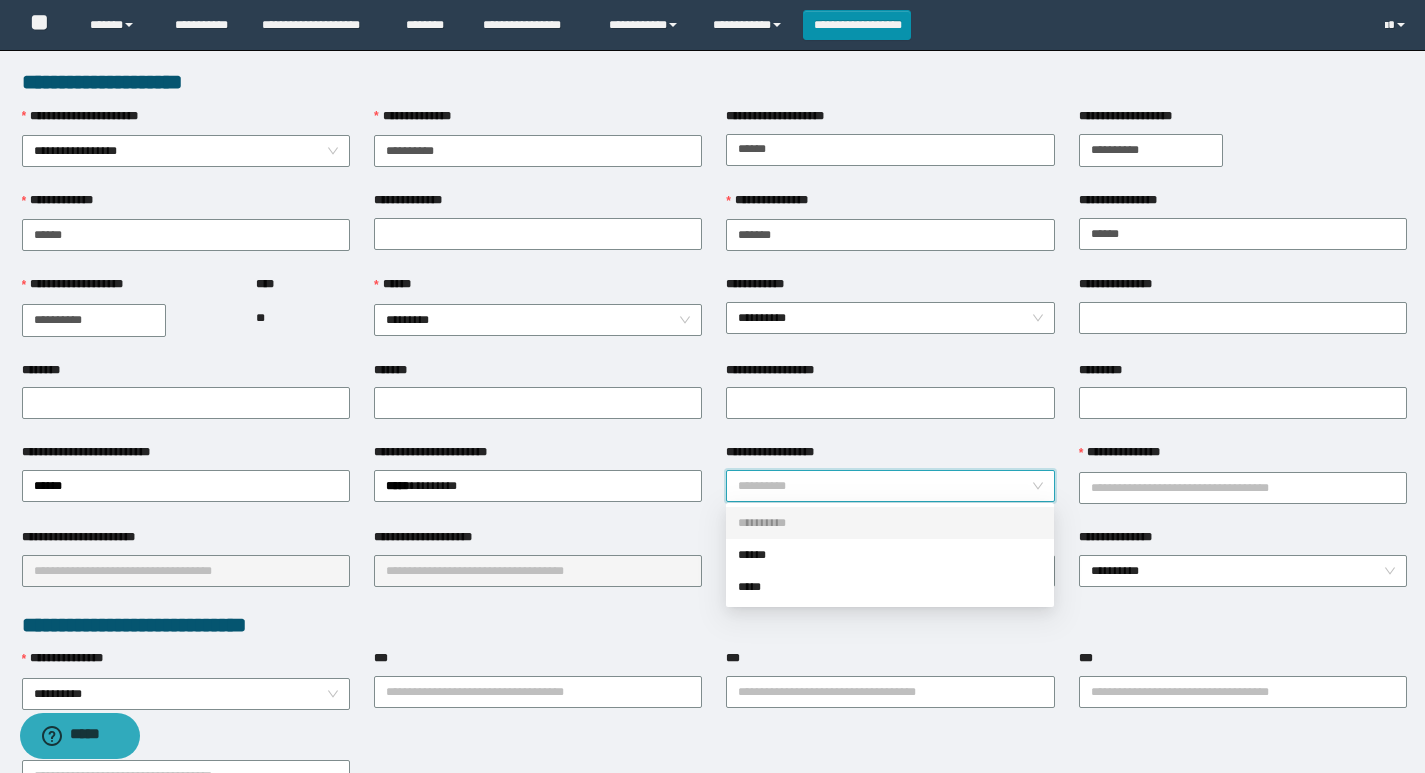 click on "**********" at bounding box center (890, 523) 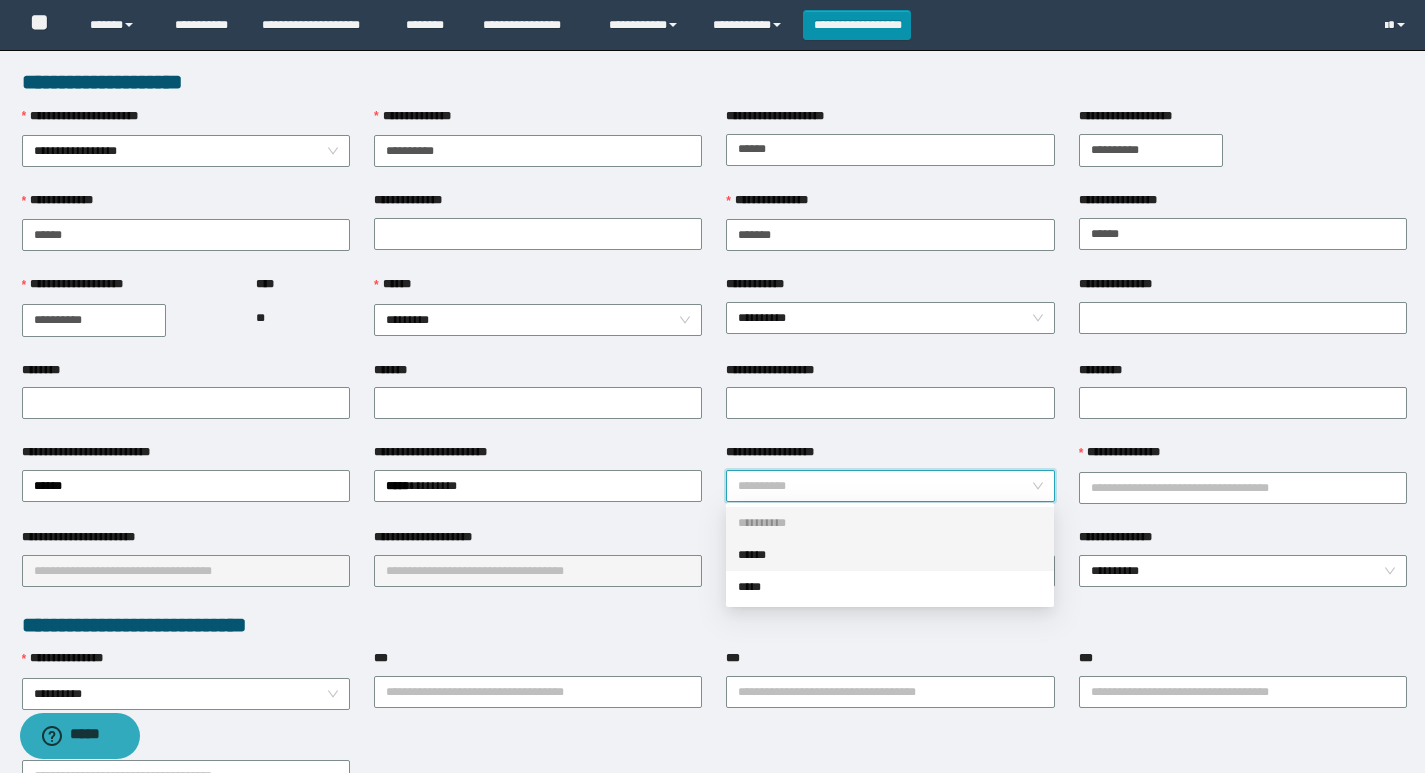 click on "******" at bounding box center (890, 555) 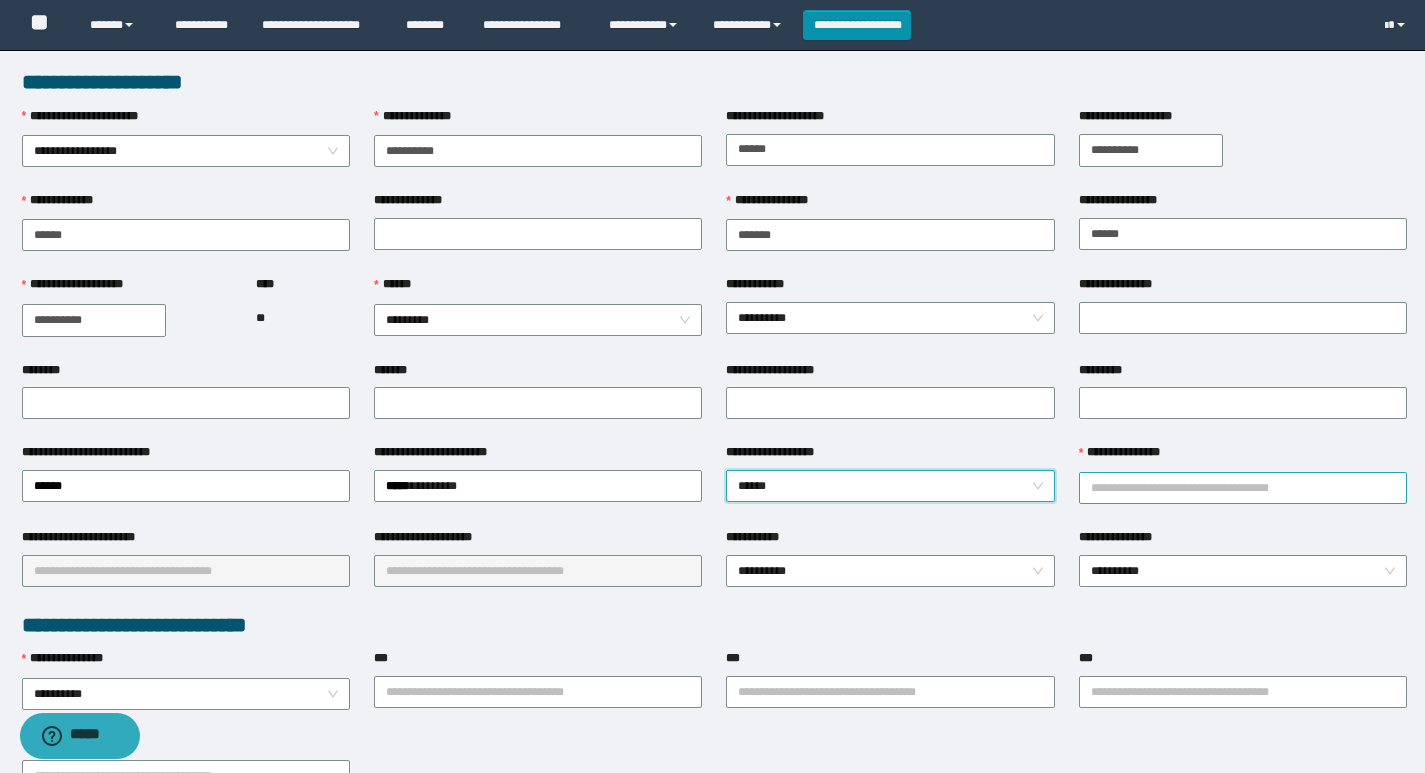 click on "**********" at bounding box center [1243, 488] 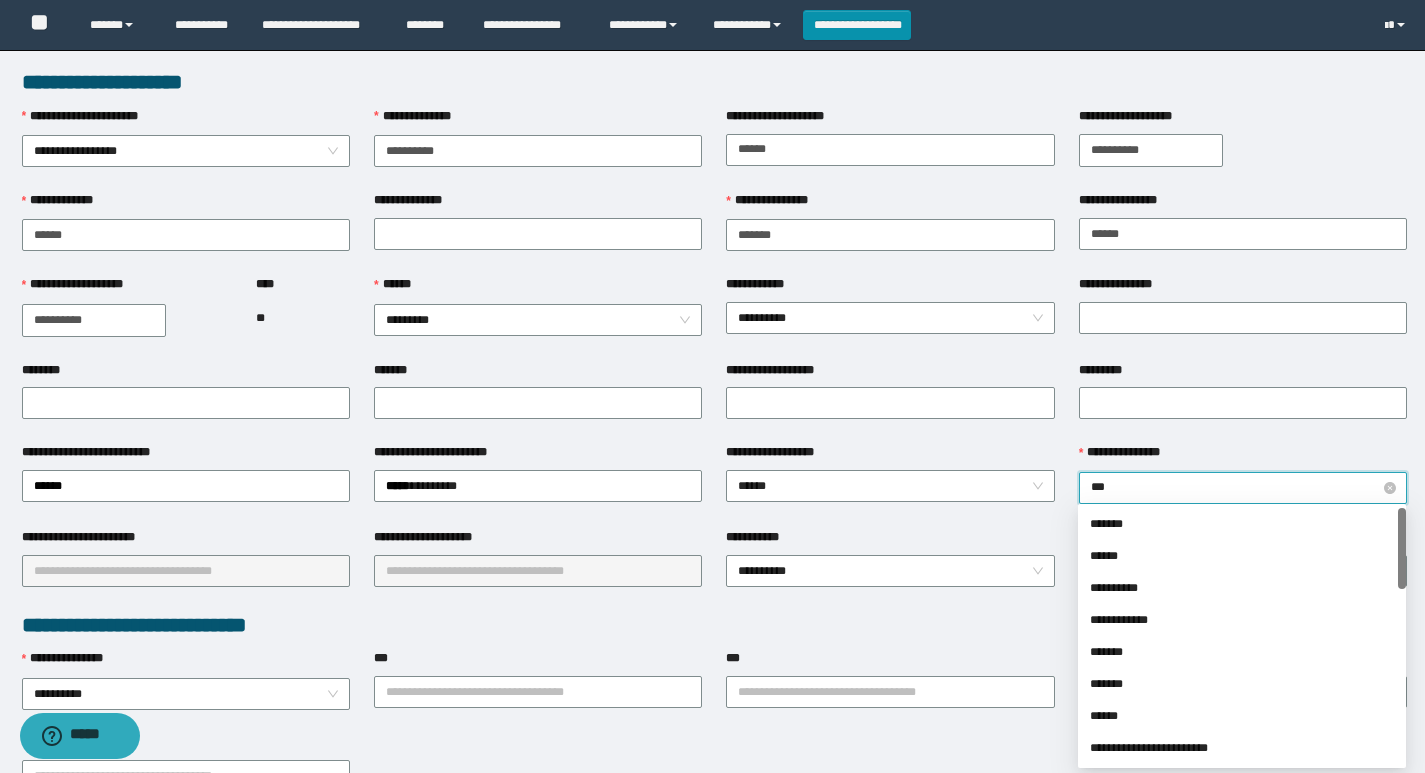 type on "****" 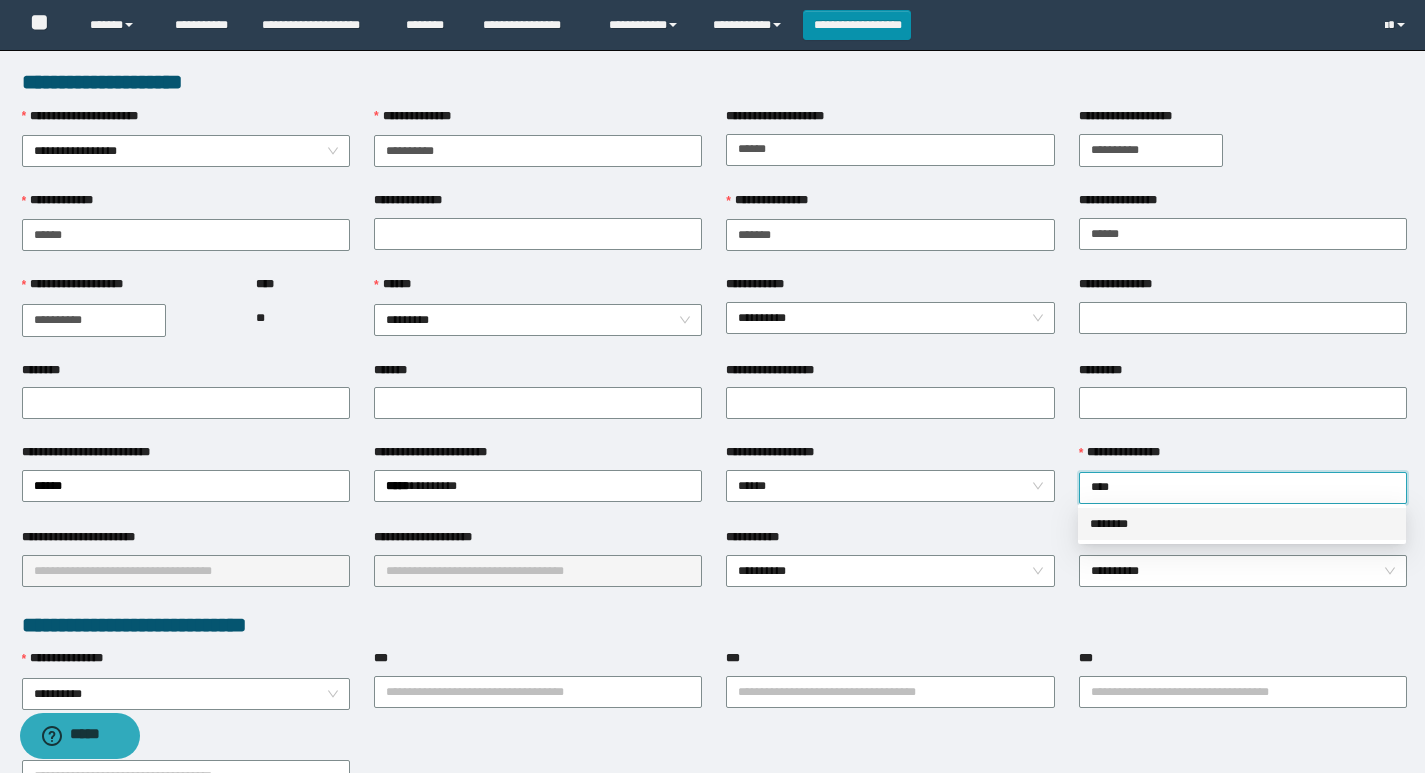click on "********" at bounding box center (1242, 524) 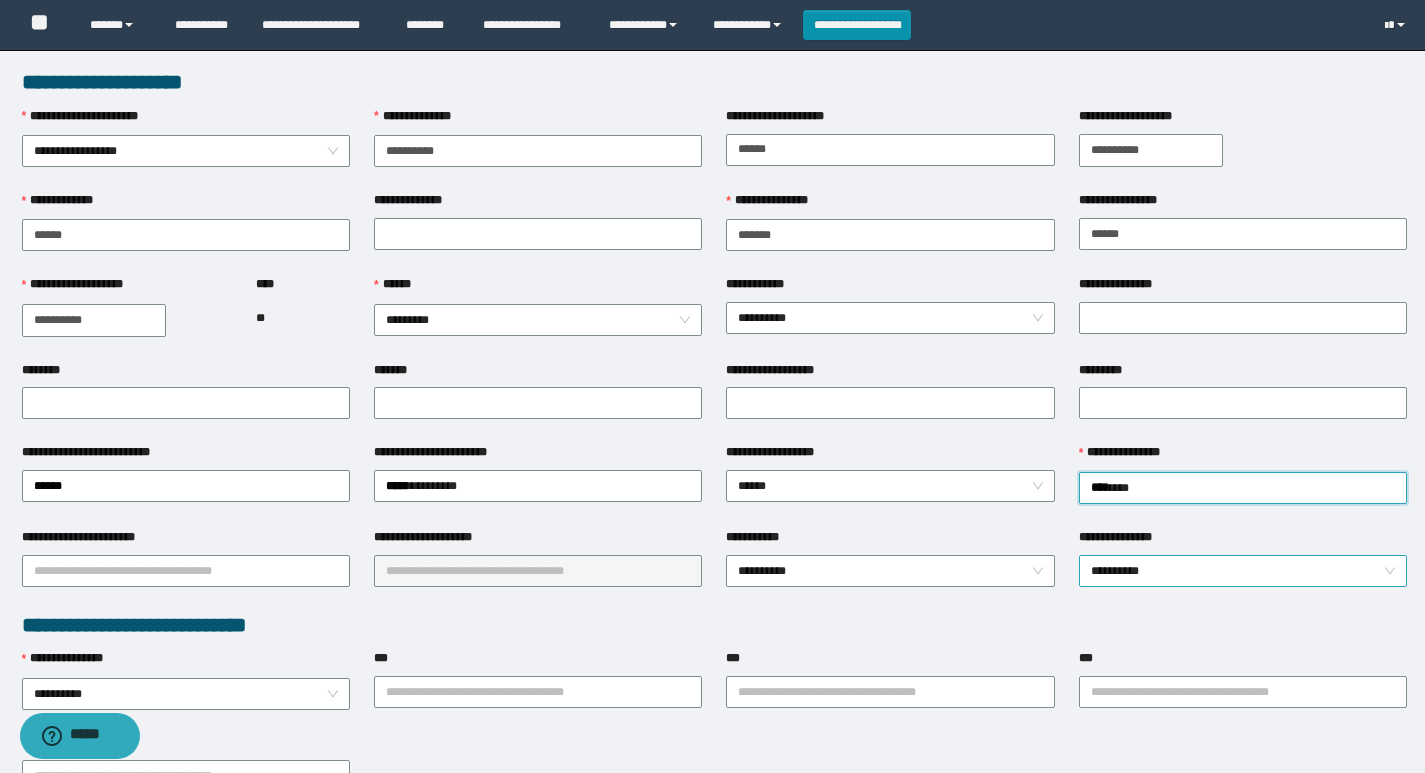 click on "**********" at bounding box center (1243, 571) 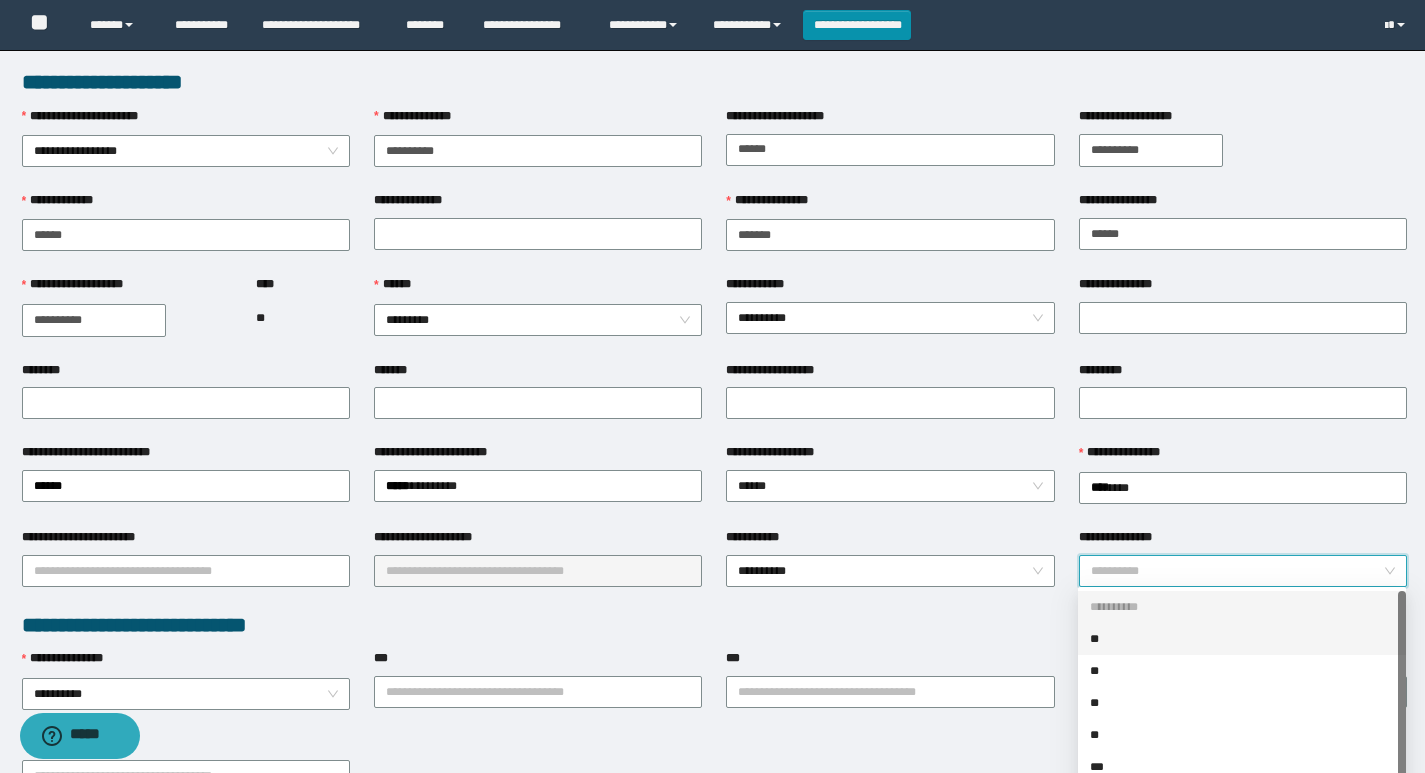 scroll, scrollTop: 32, scrollLeft: 0, axis: vertical 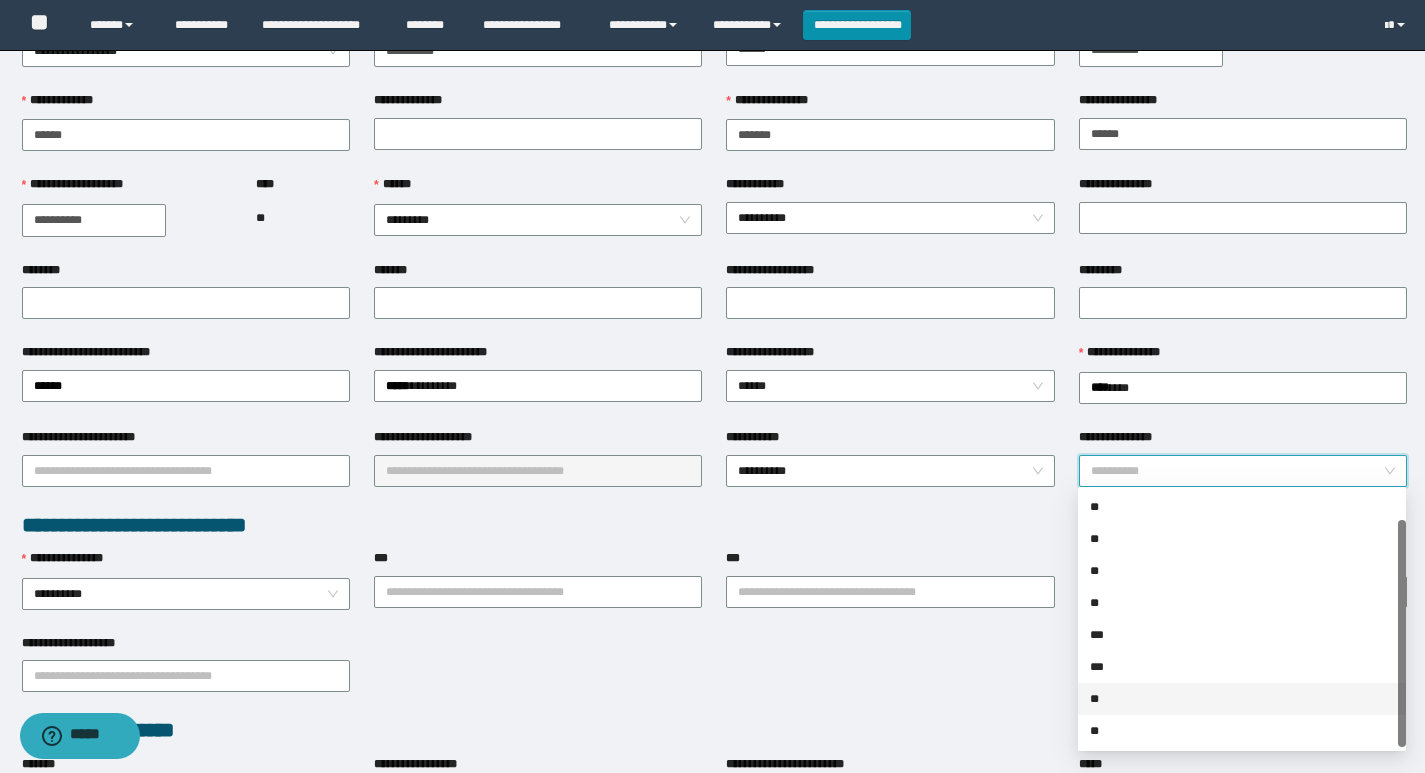 click on "**" at bounding box center (1242, 699) 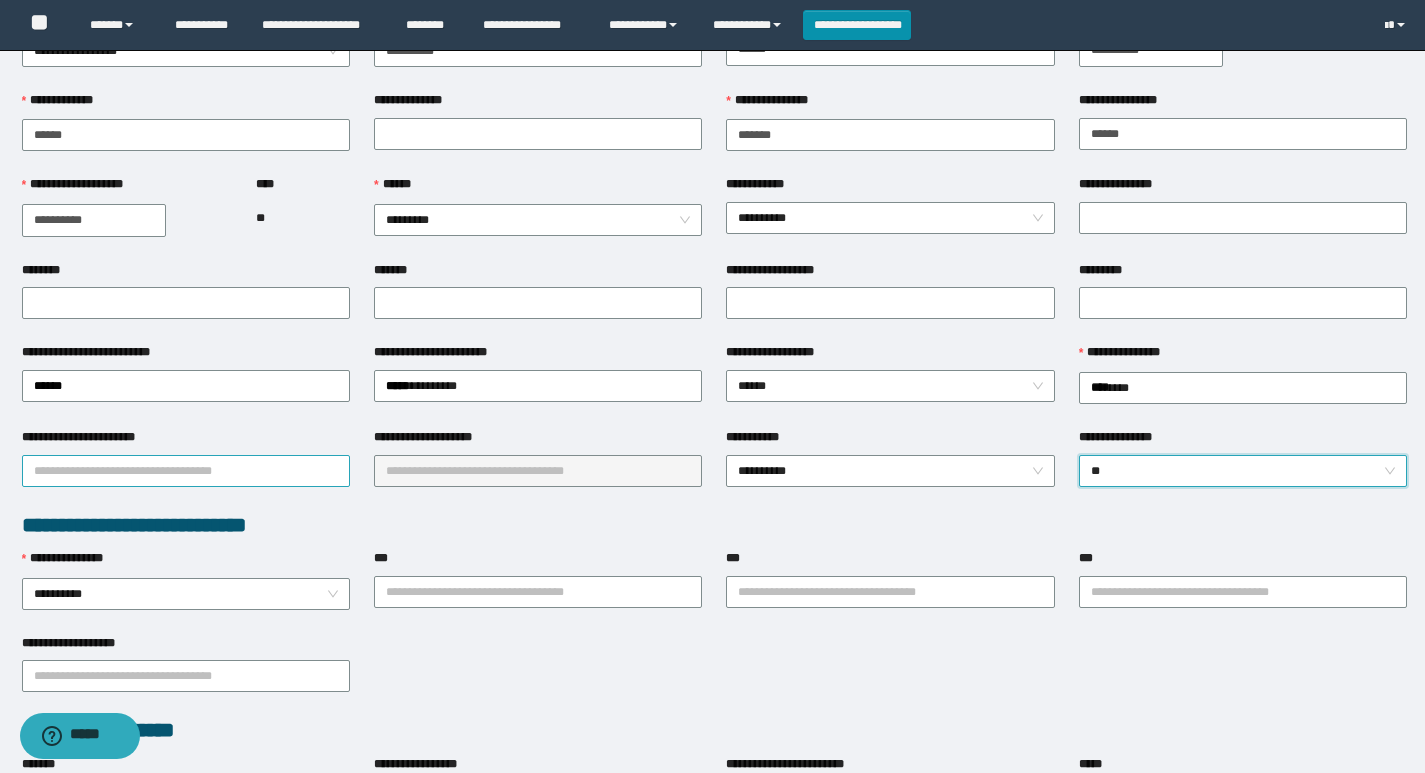 click on "**********" at bounding box center (186, 471) 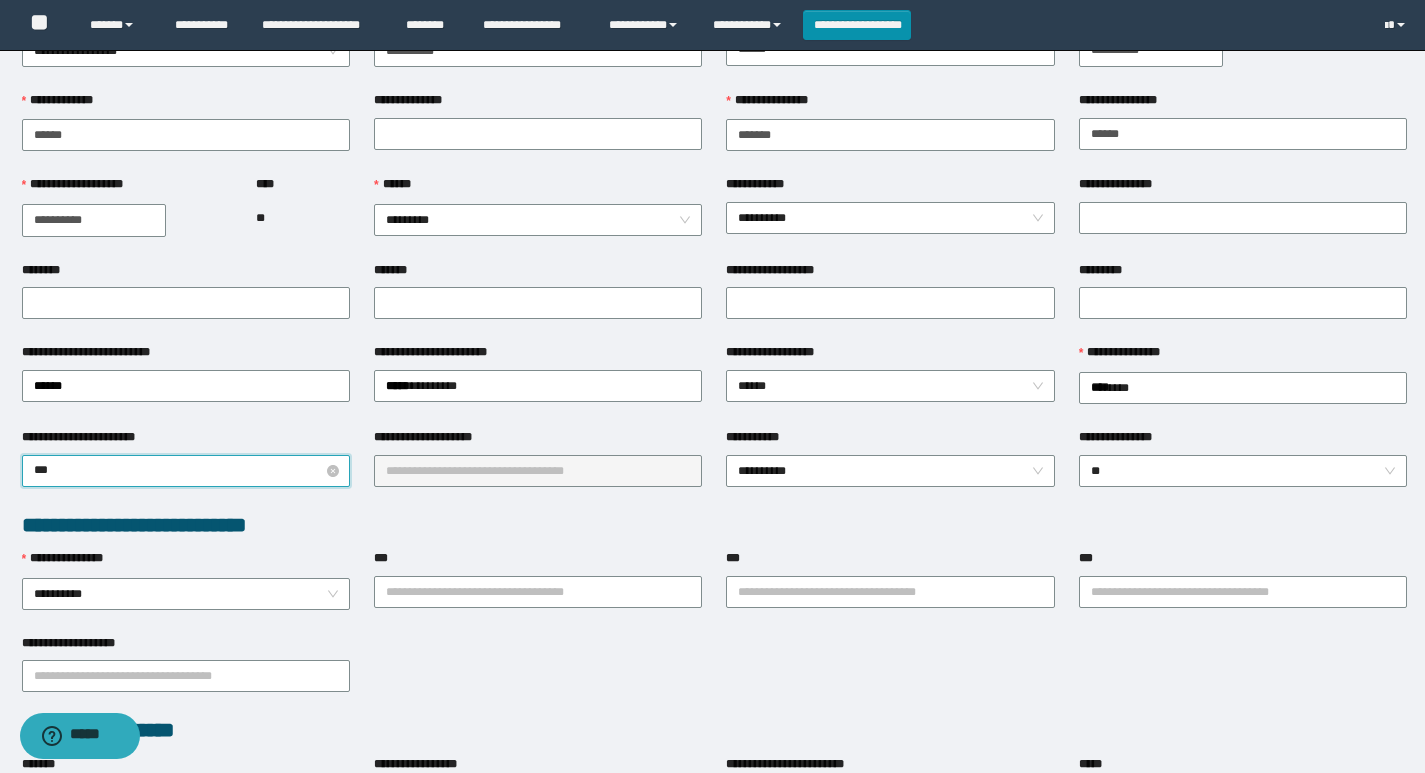type on "****" 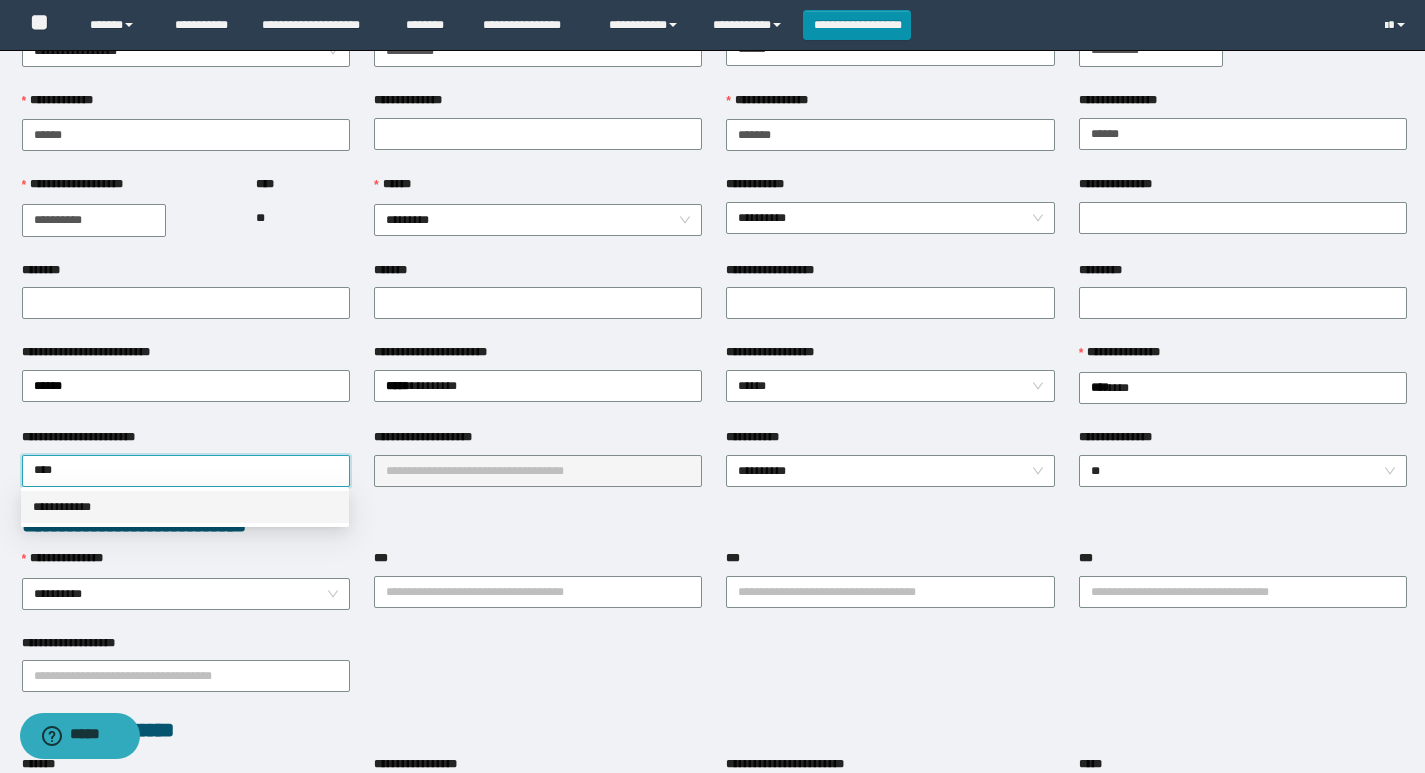 click on "**********" at bounding box center (185, 507) 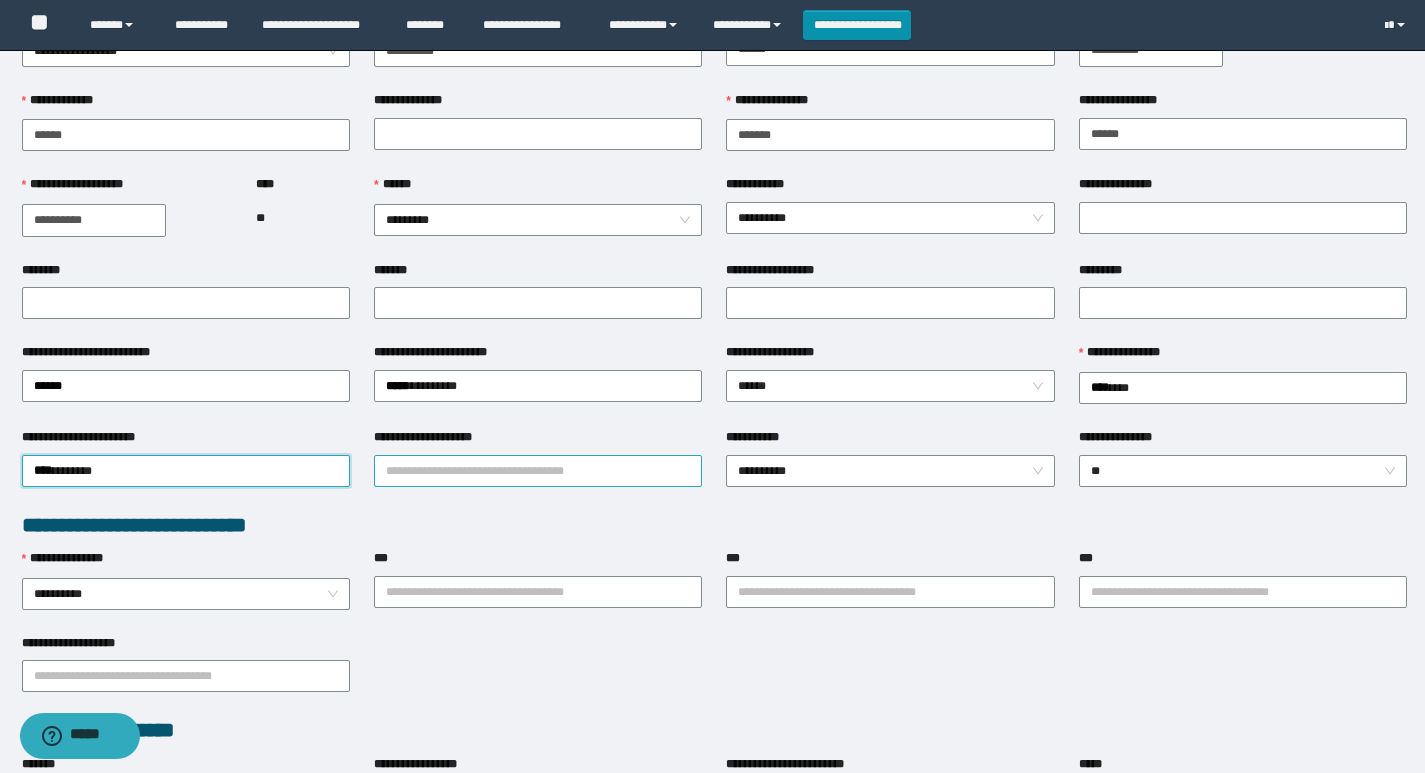 click on "**********" at bounding box center [538, 471] 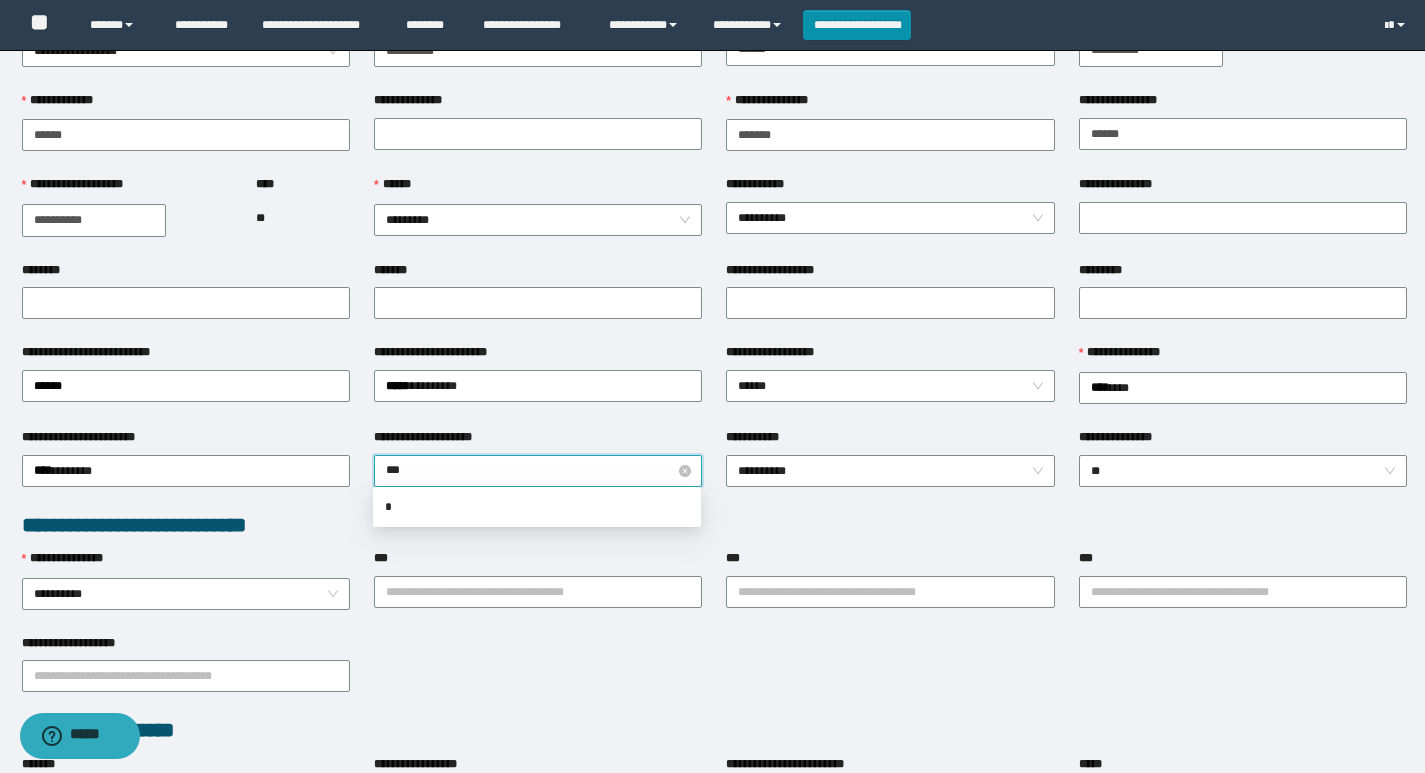 type on "****" 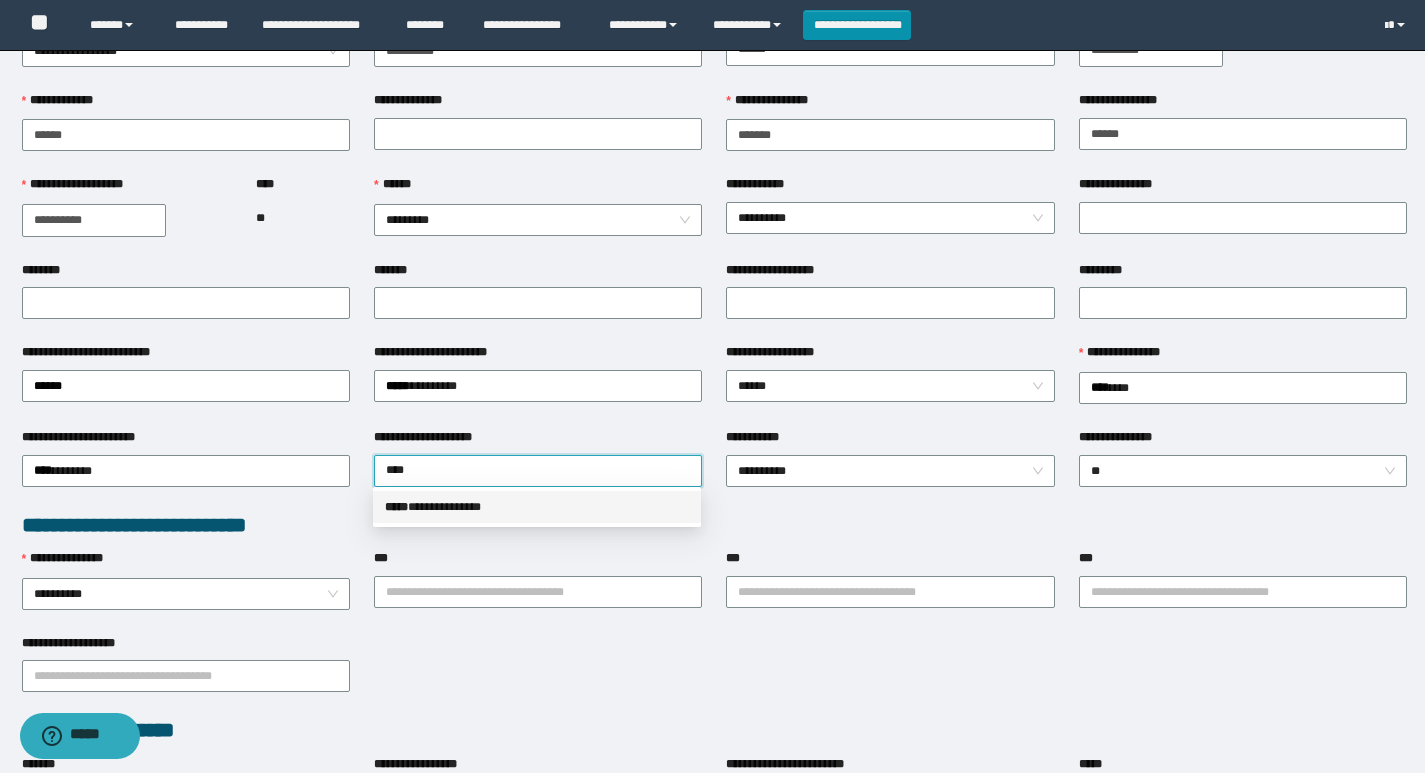 click on "**********" at bounding box center [537, 507] 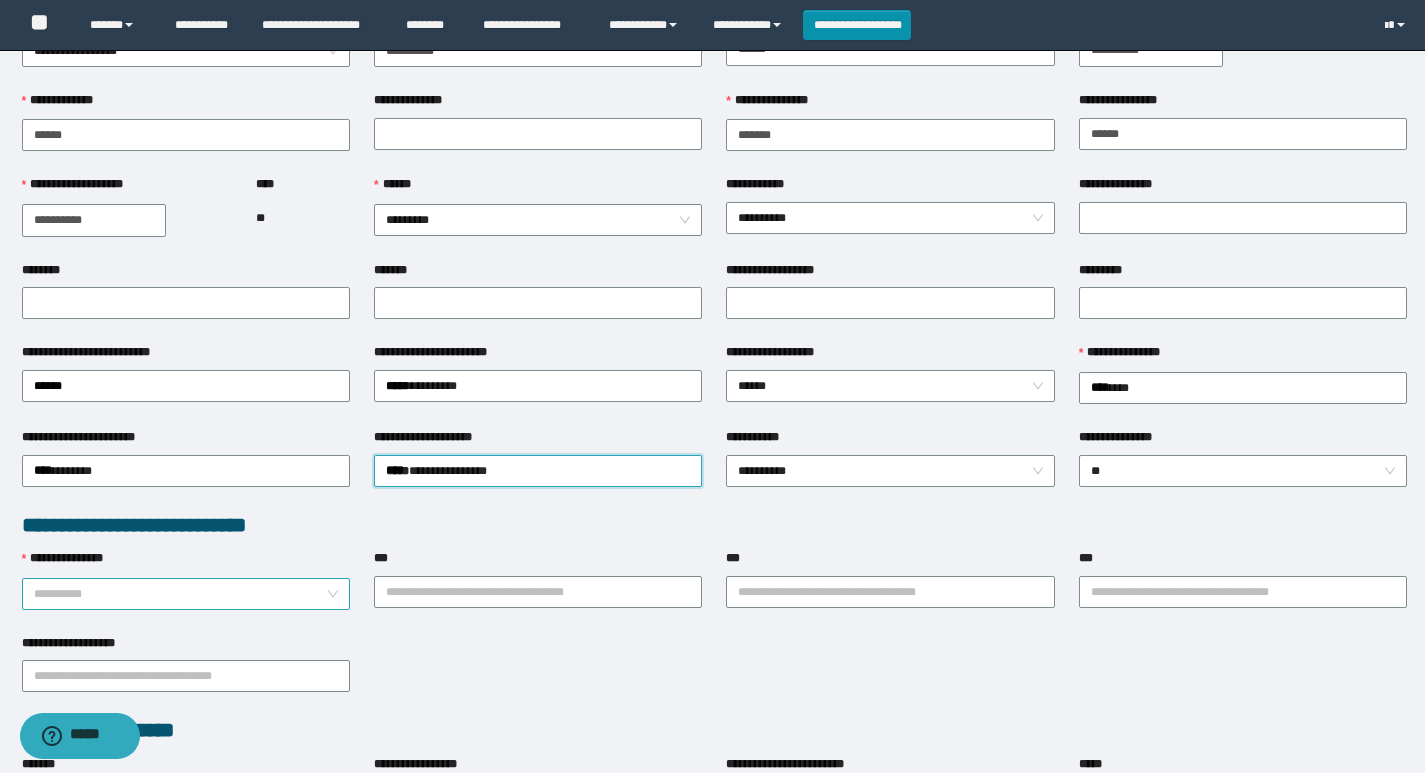click on "**********" at bounding box center (186, 594) 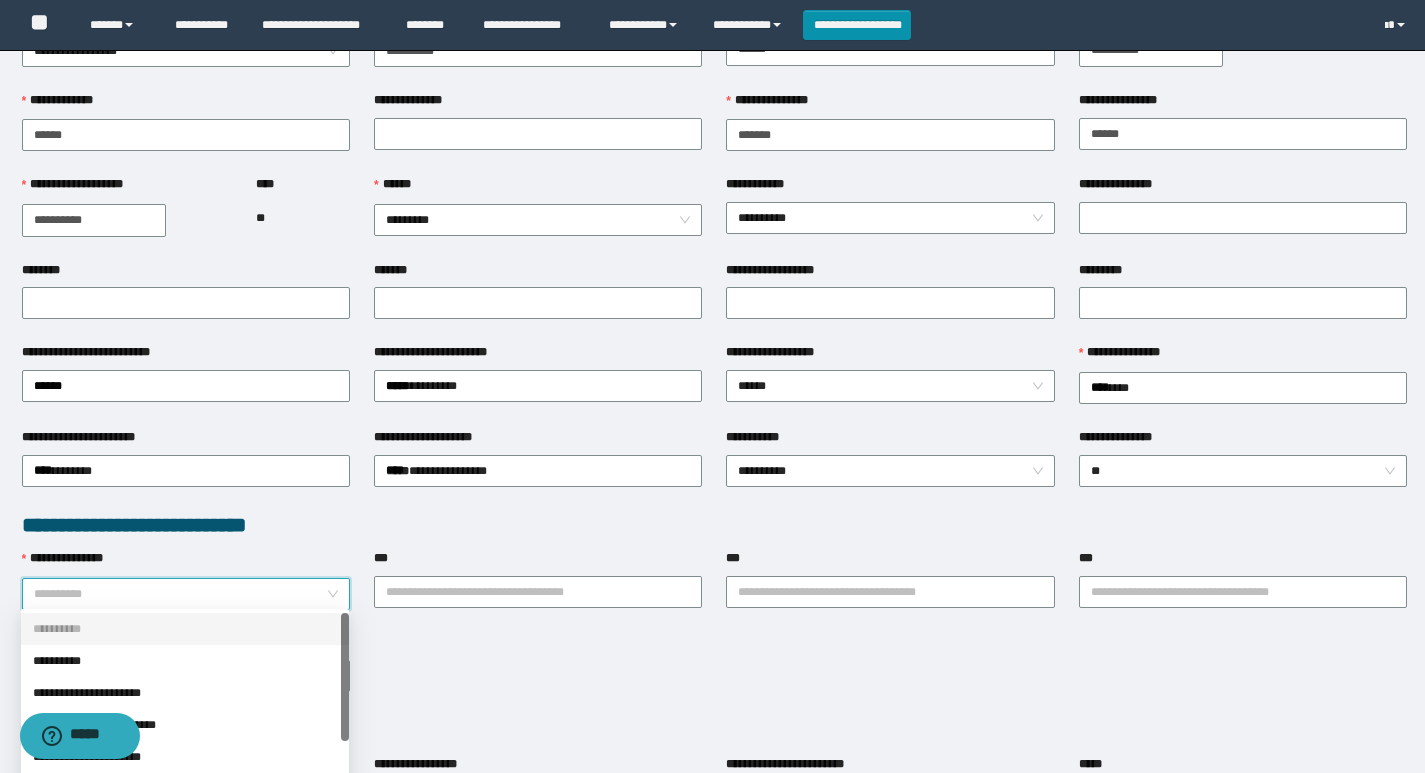 click on "**********" at bounding box center (185, 661) 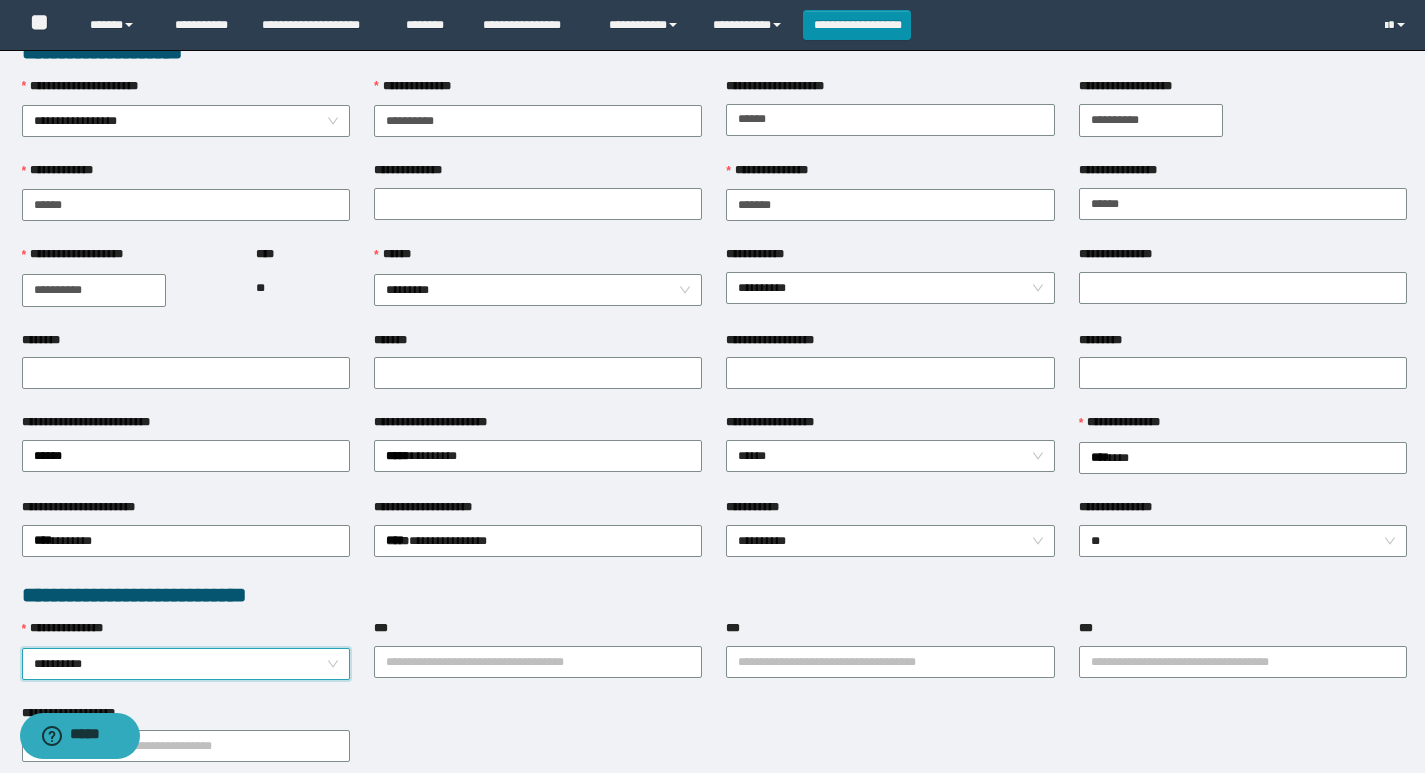scroll, scrollTop: 0, scrollLeft: 0, axis: both 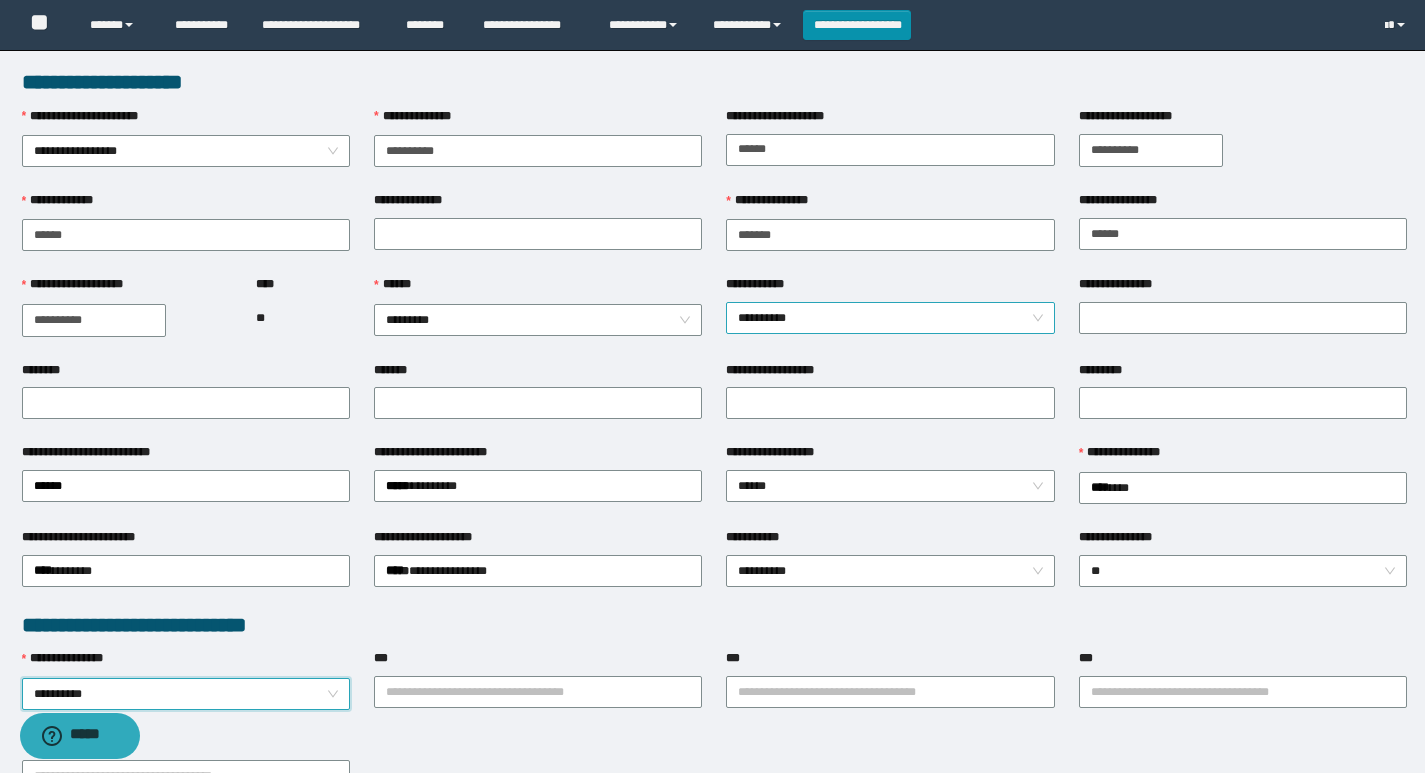click on "**********" at bounding box center [890, 318] 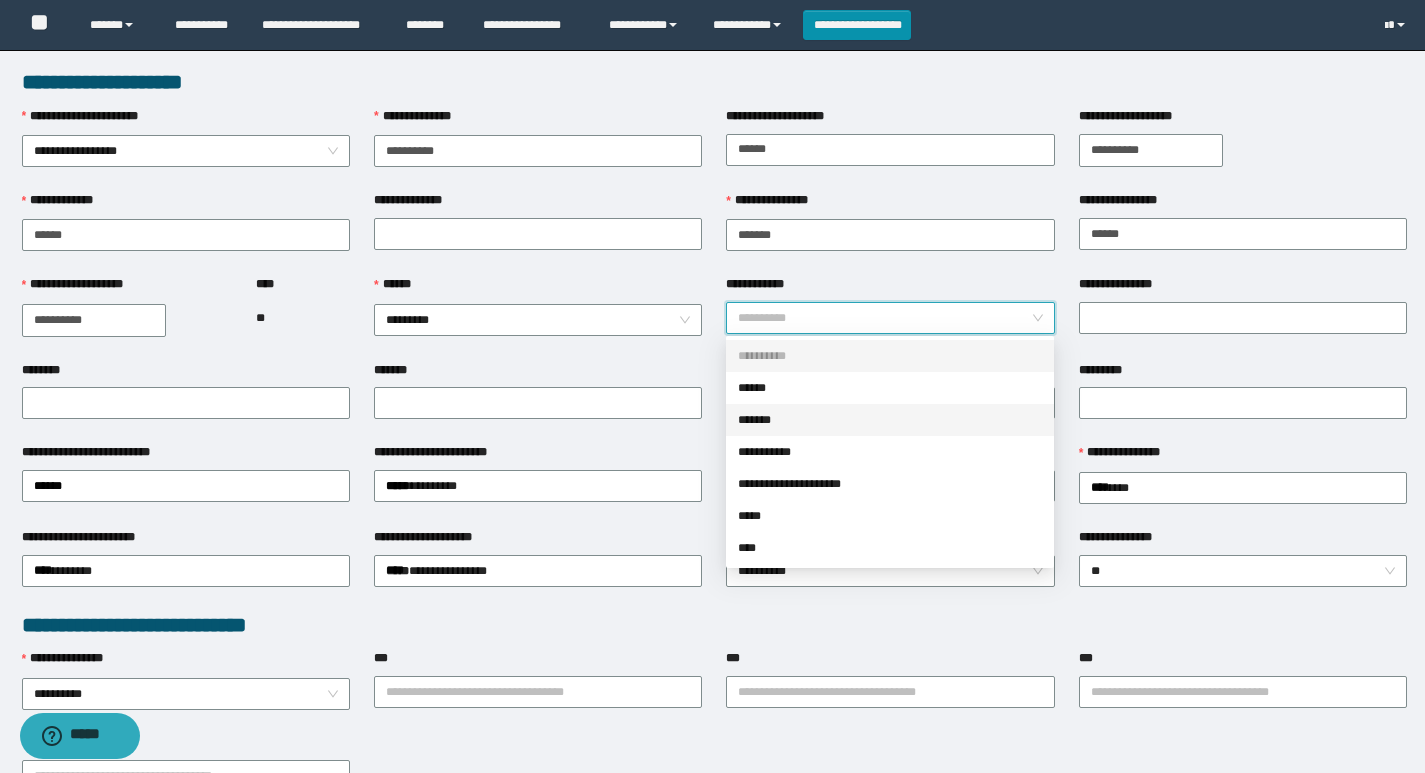 click on "*******" at bounding box center [890, 420] 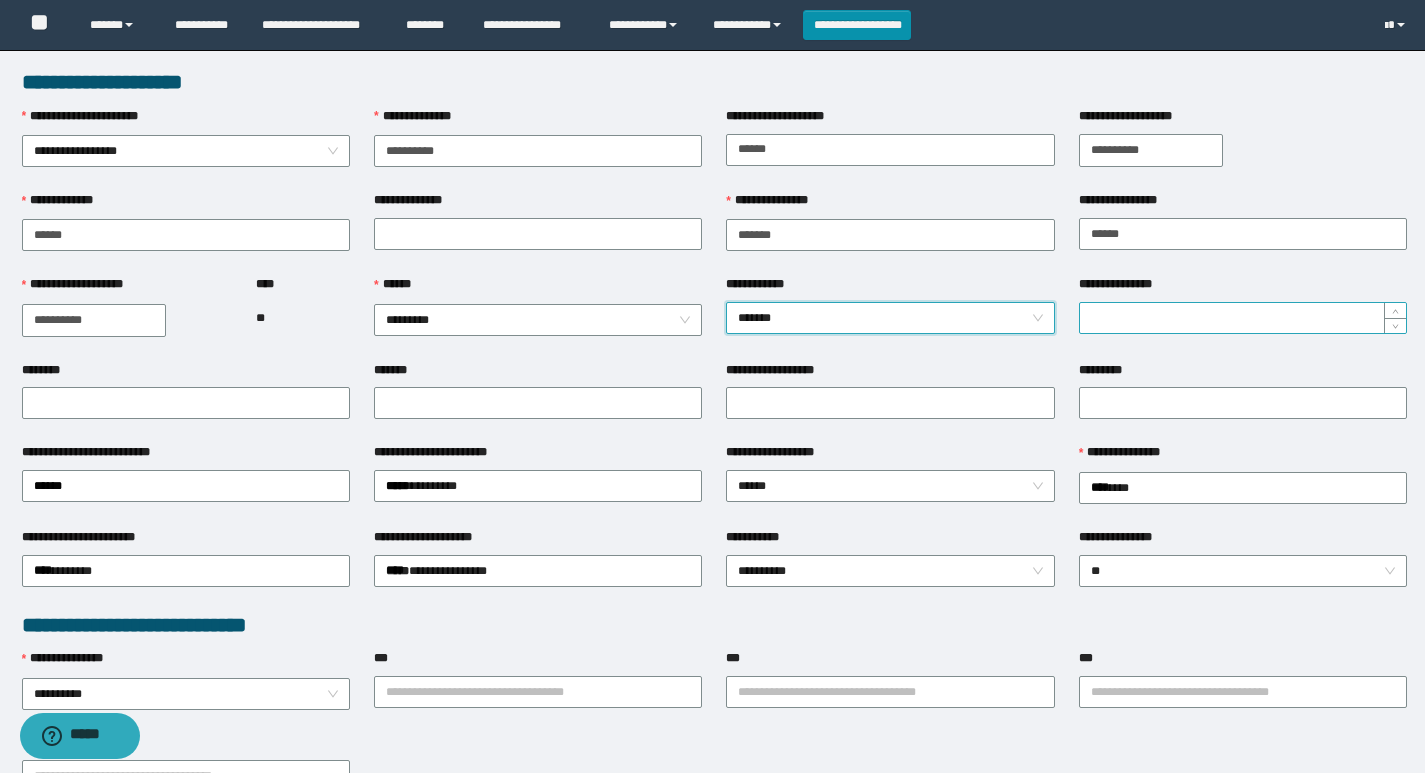 click on "**********" at bounding box center [1243, 318] 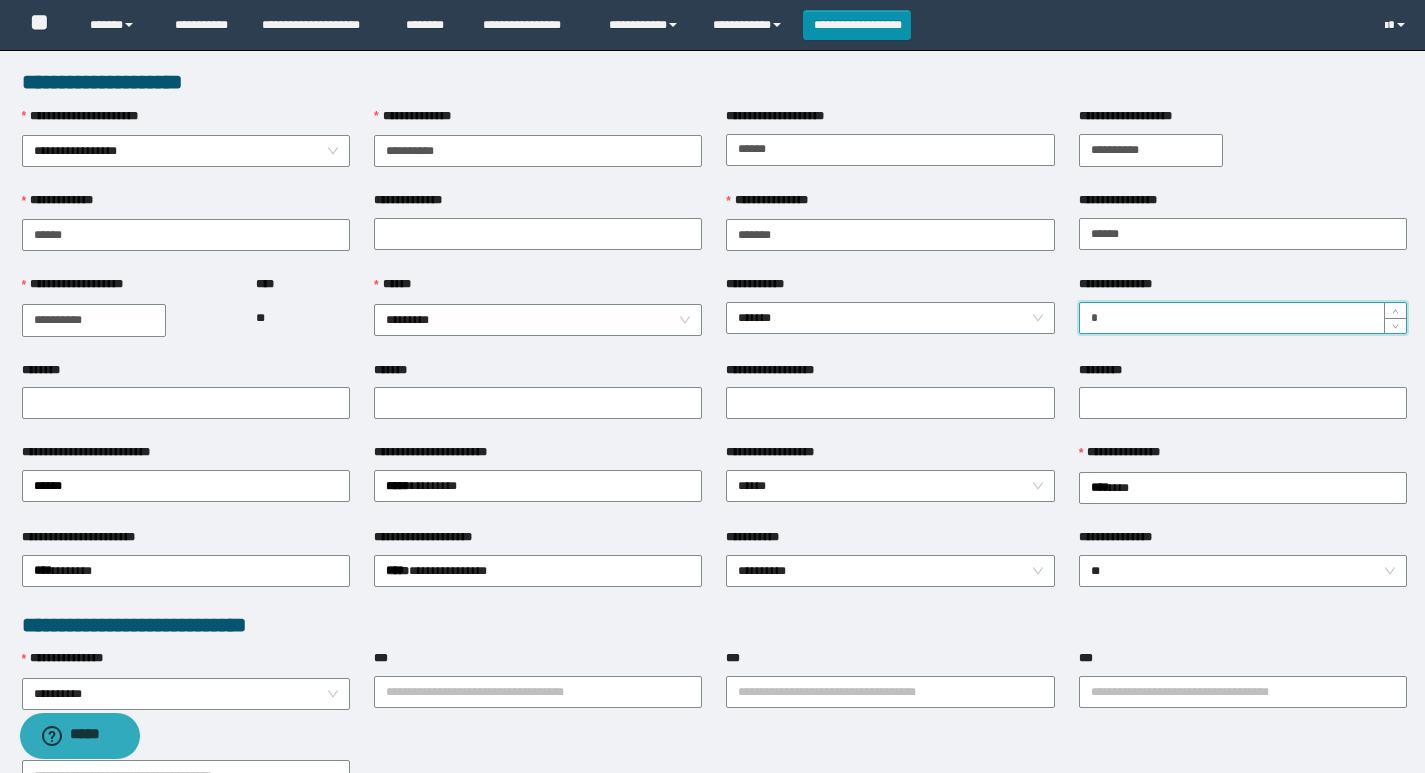 type on "*" 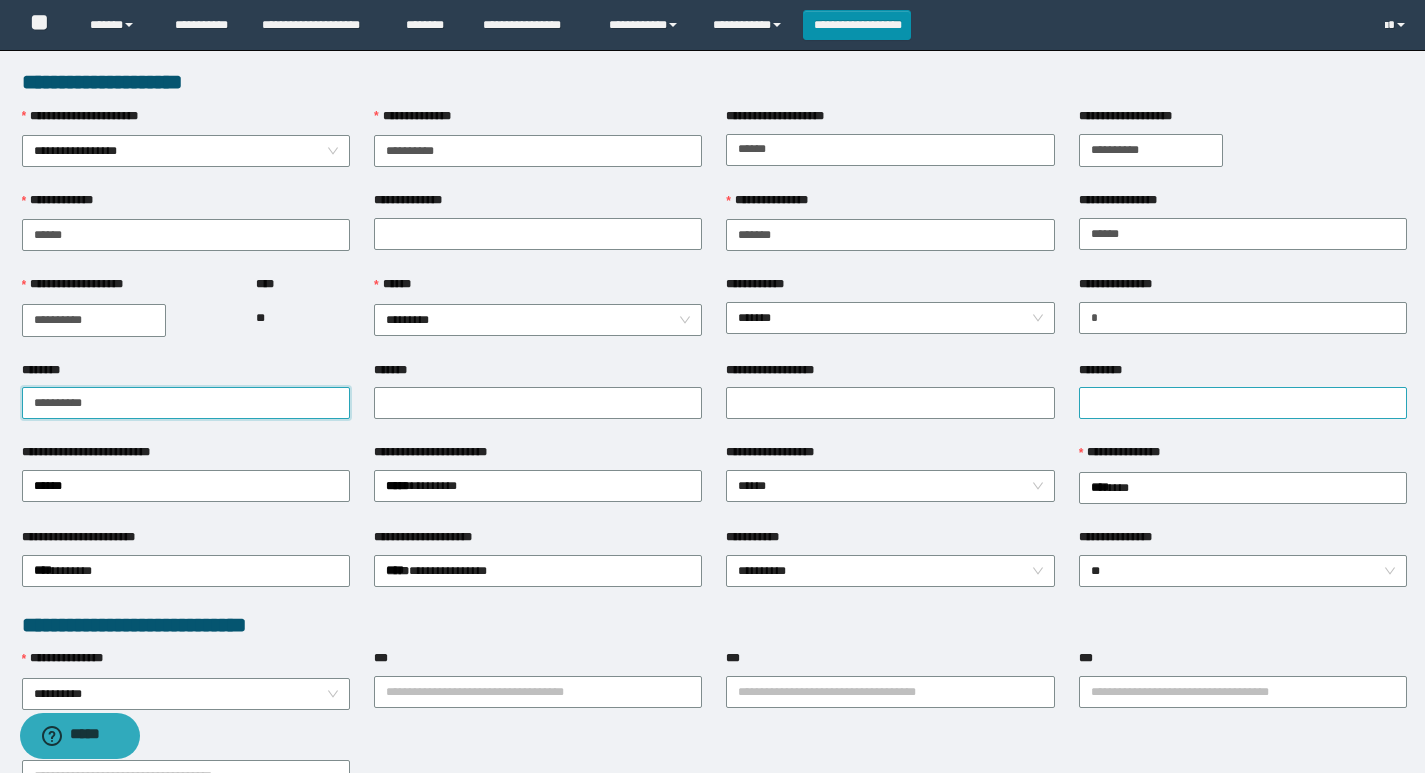 type on "**********" 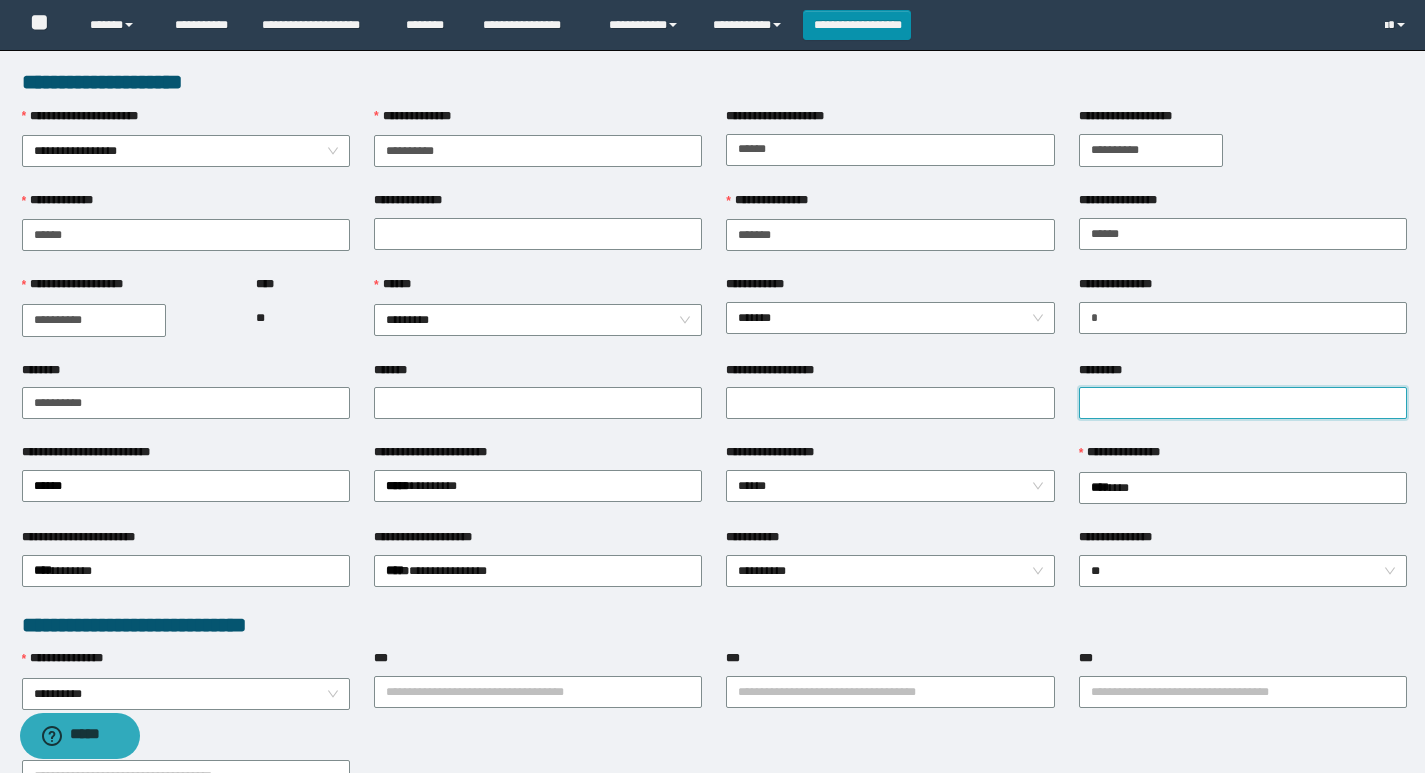 click on "*********" at bounding box center (1243, 403) 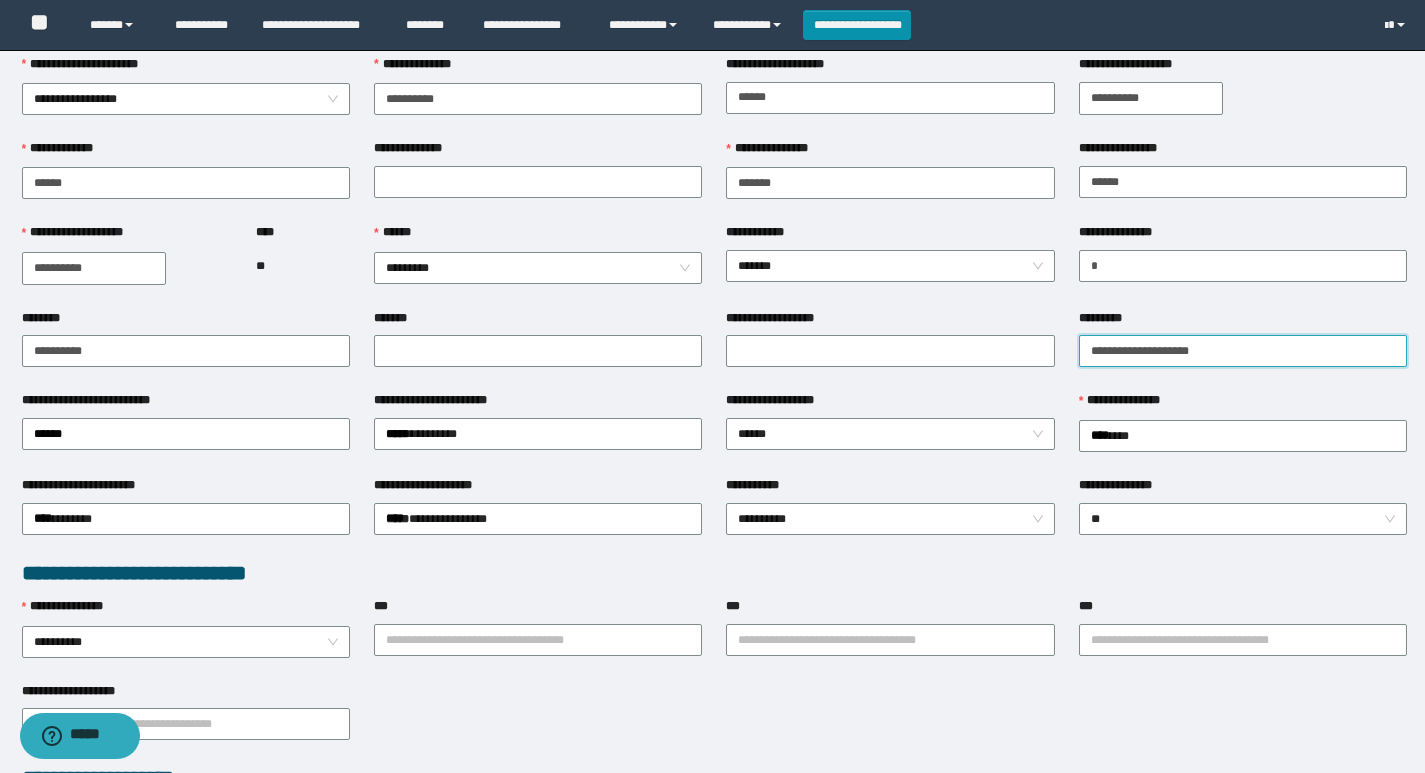 scroll, scrollTop: 100, scrollLeft: 0, axis: vertical 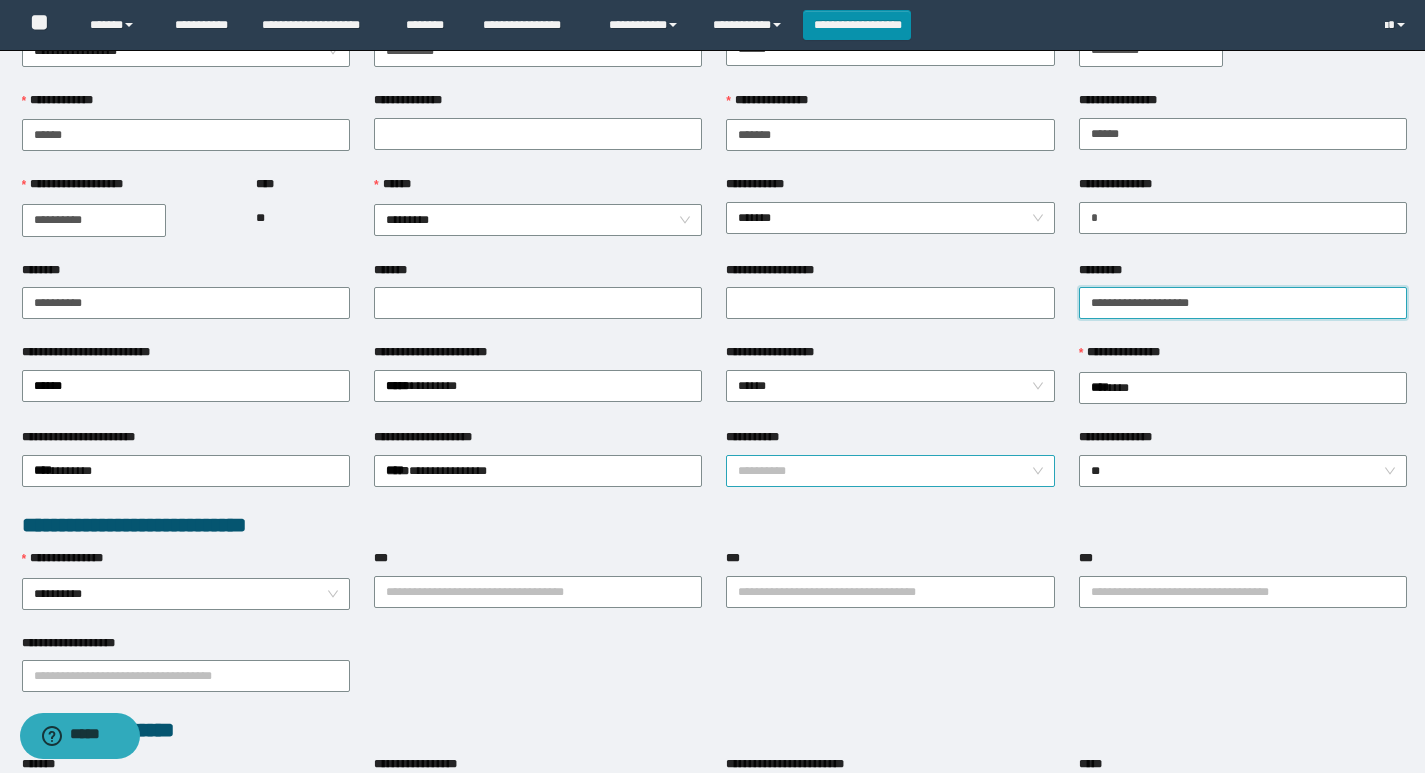 click on "**********" at bounding box center (890, 471) 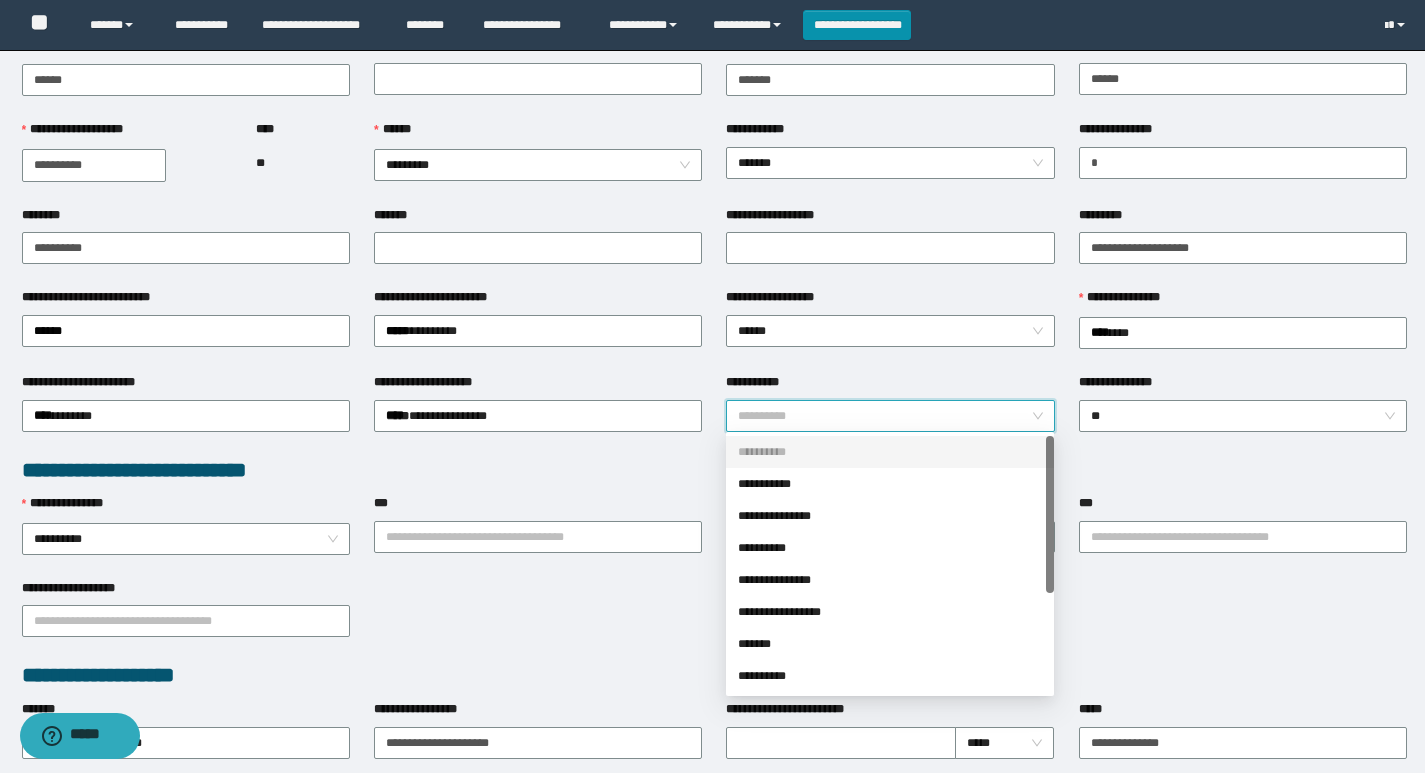 scroll, scrollTop: 200, scrollLeft: 0, axis: vertical 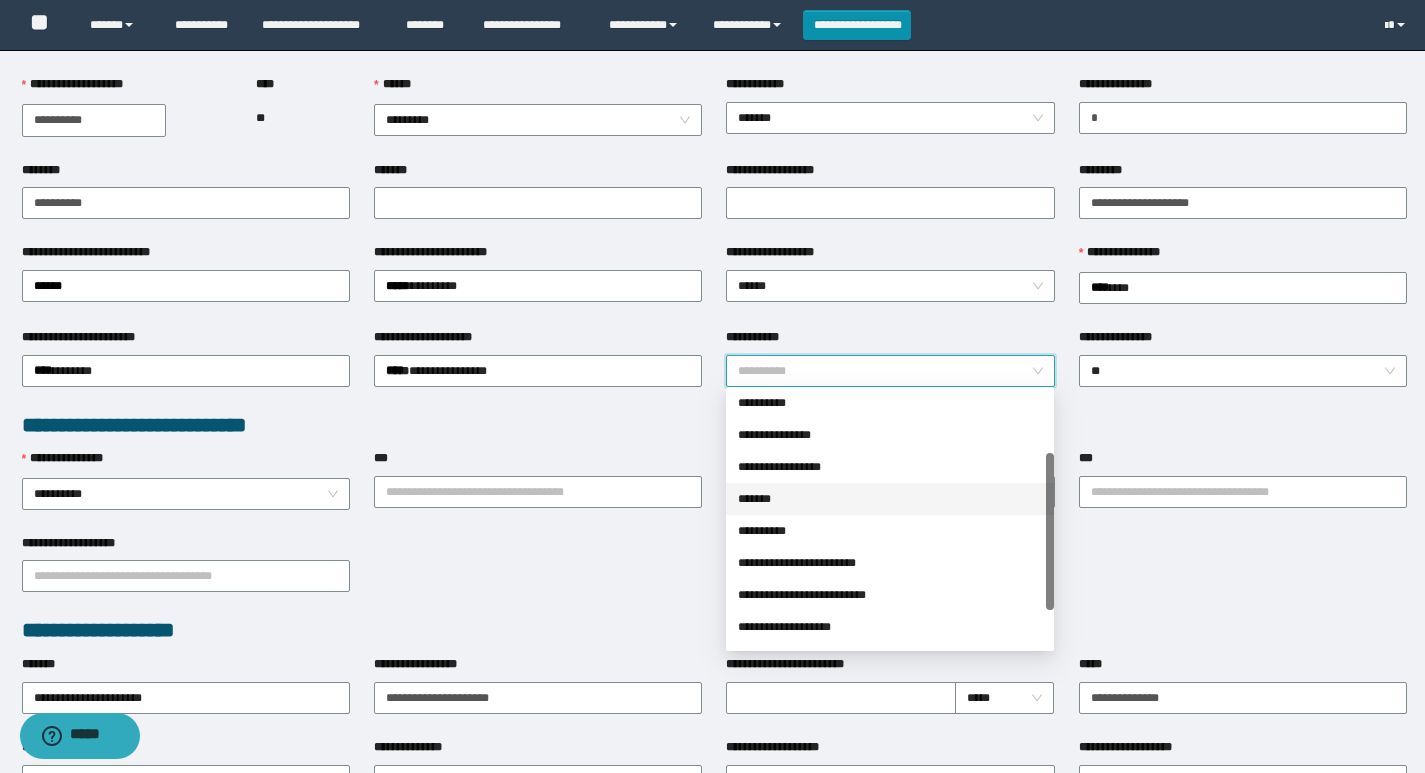 click on "*******" at bounding box center [890, 499] 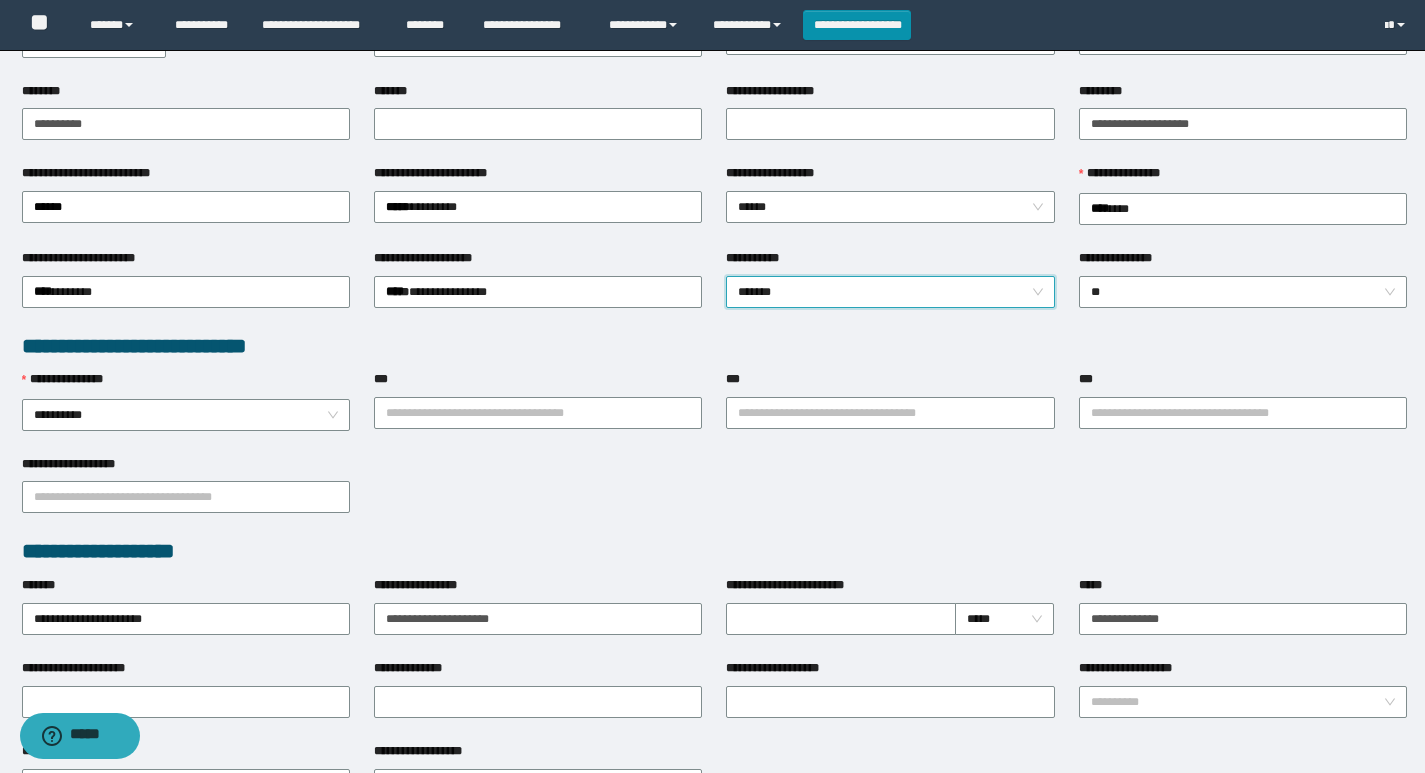 scroll, scrollTop: 400, scrollLeft: 0, axis: vertical 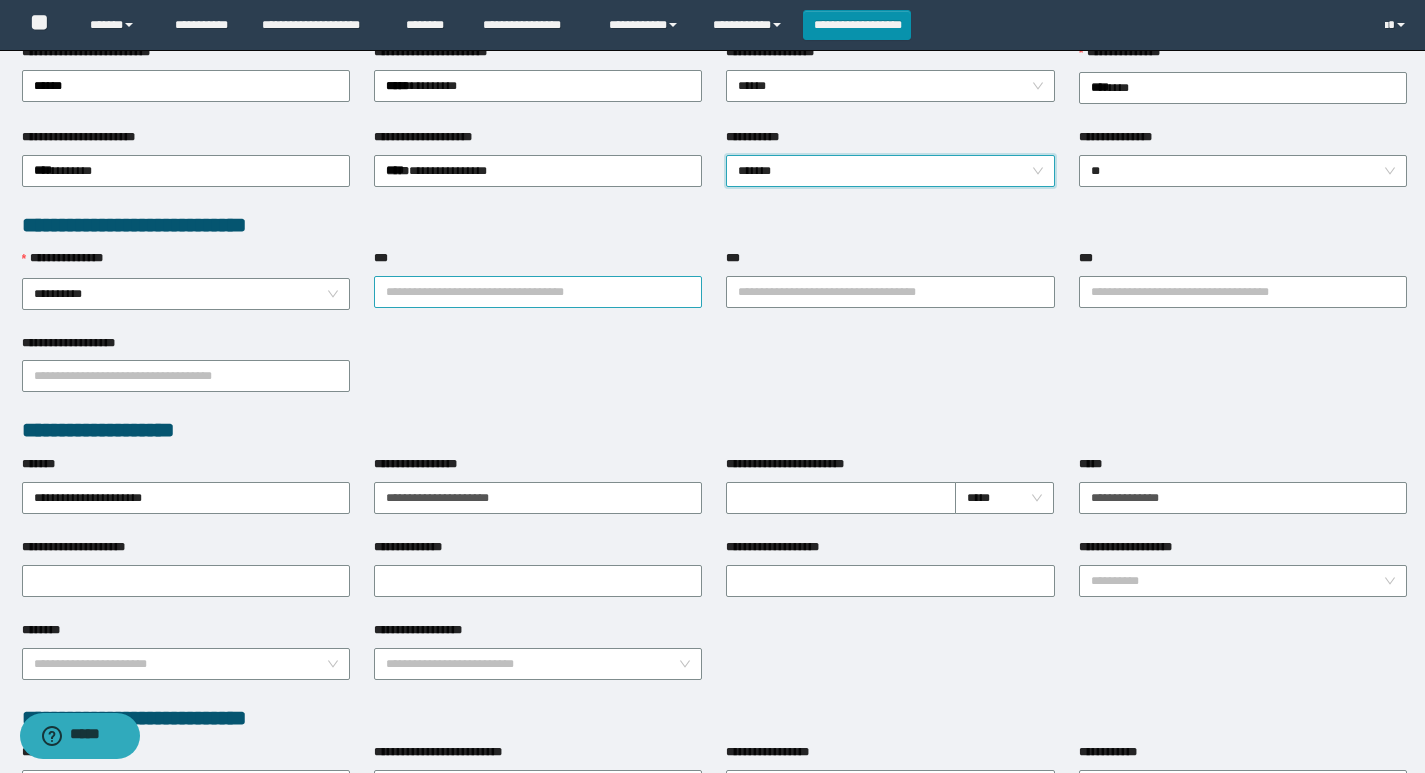 click on "***" at bounding box center [538, 292] 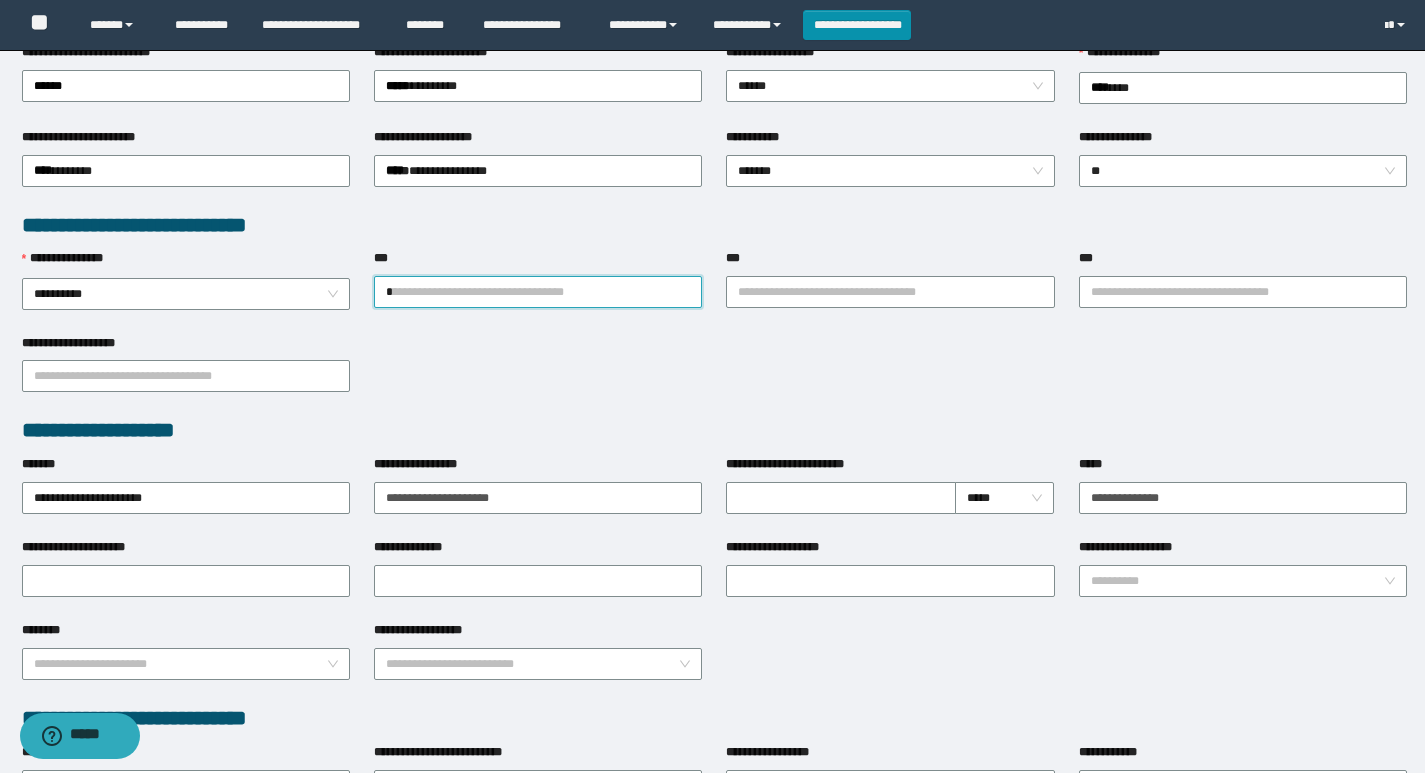 type on "**" 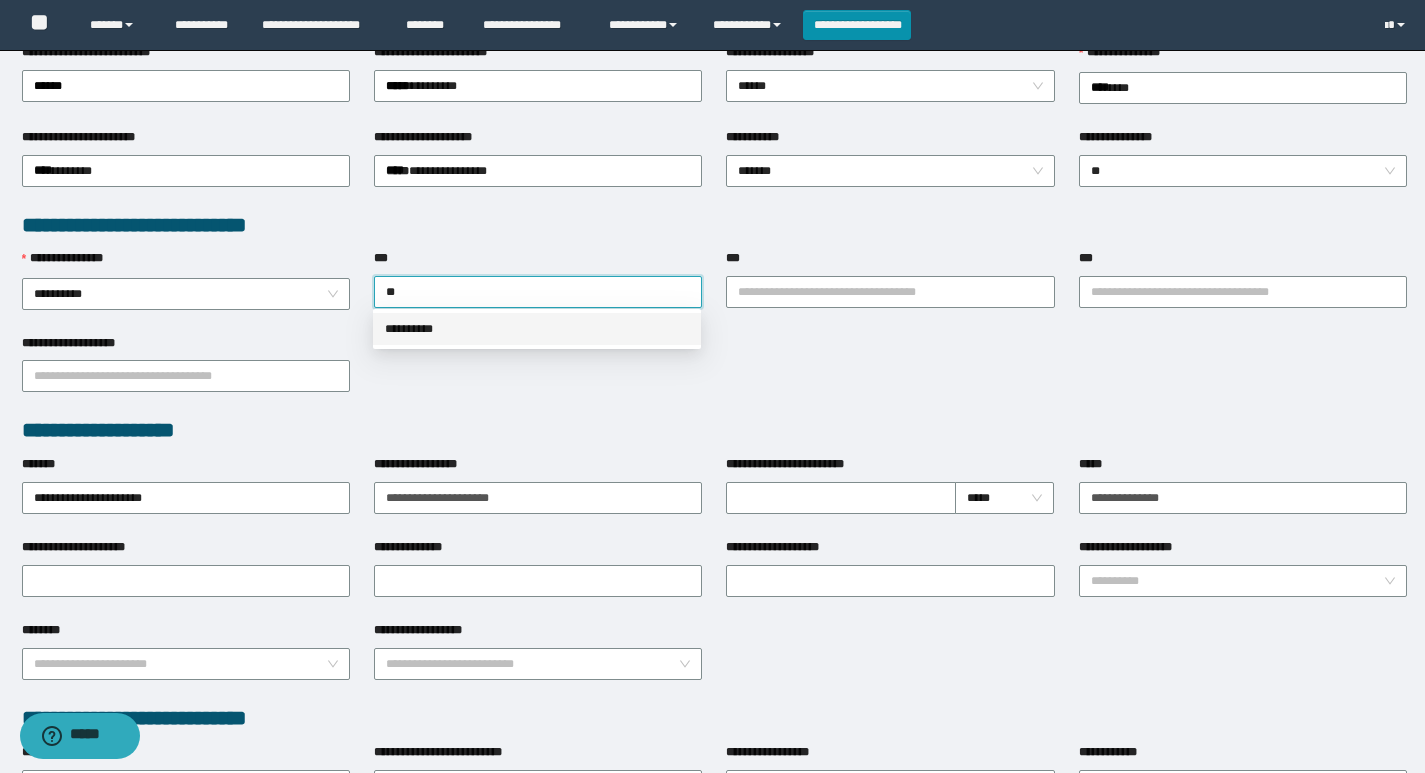 click on "**********" at bounding box center (537, 329) 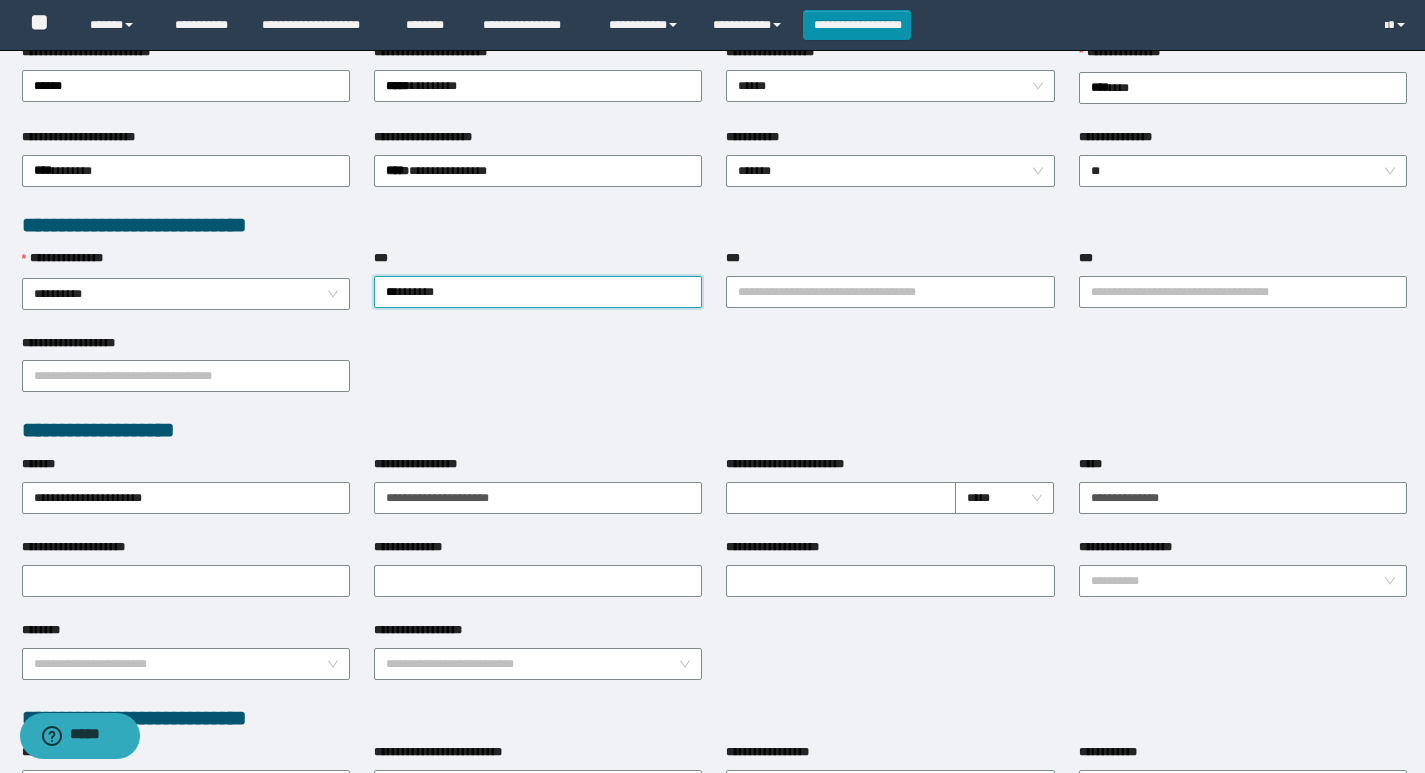 click on "**********" at bounding box center (890, 291) 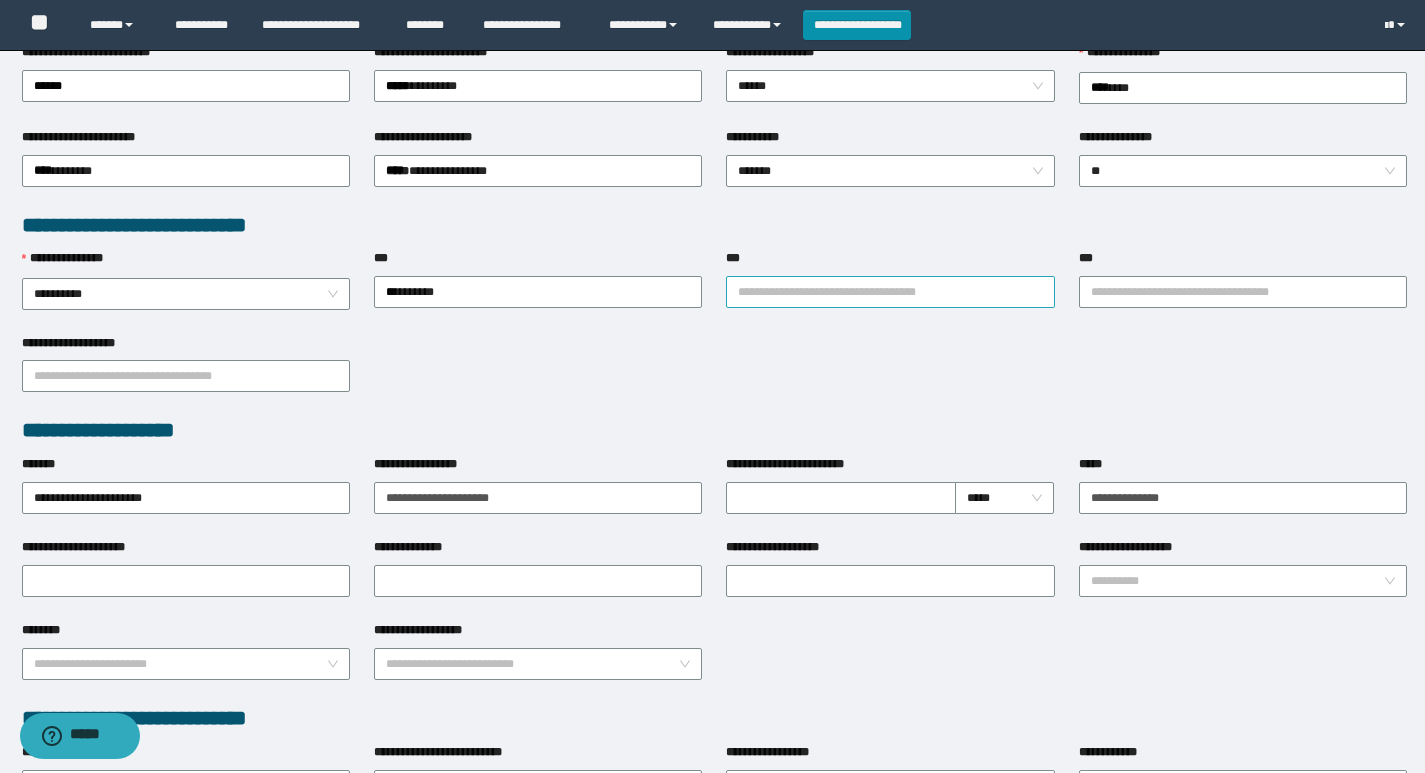 click on "***" at bounding box center [890, 292] 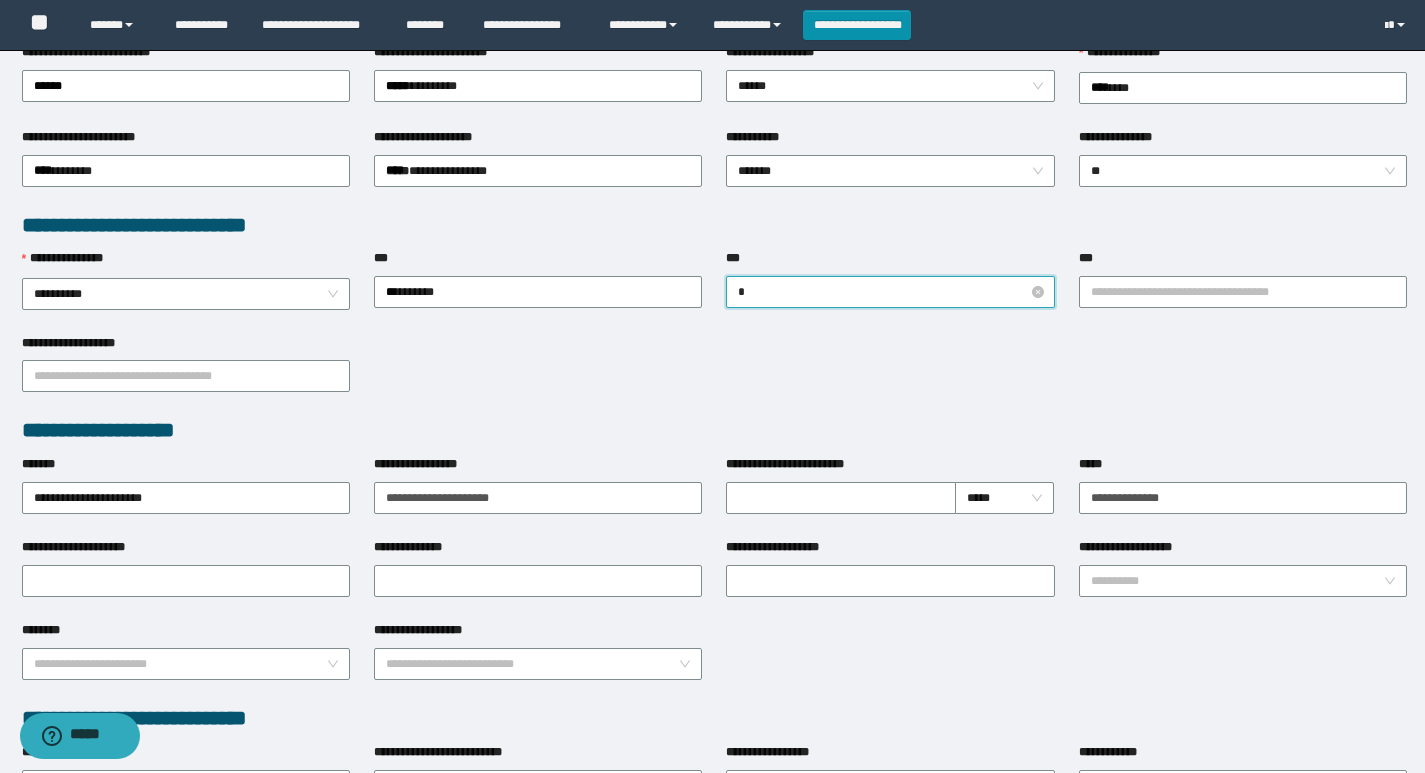 type on "**" 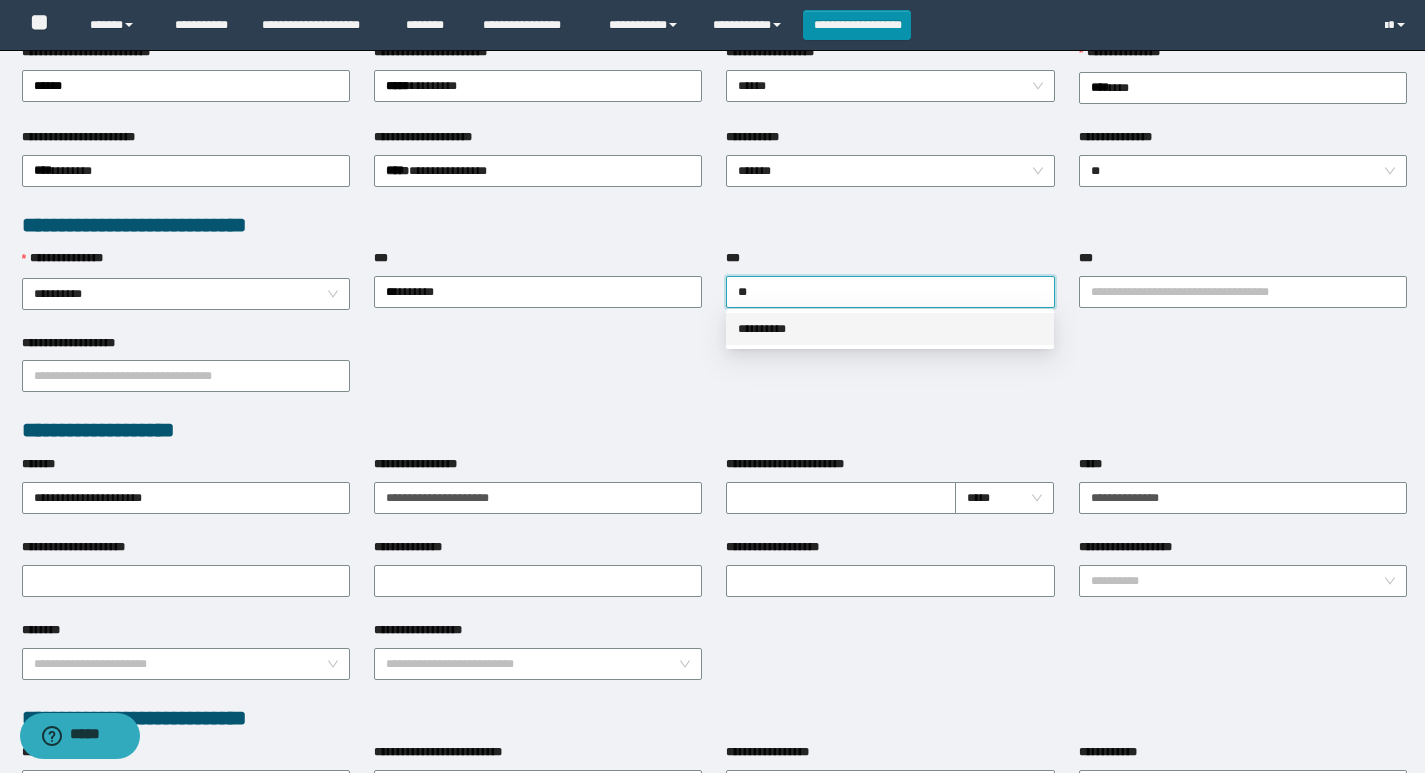 click on "**********" at bounding box center [890, 329] 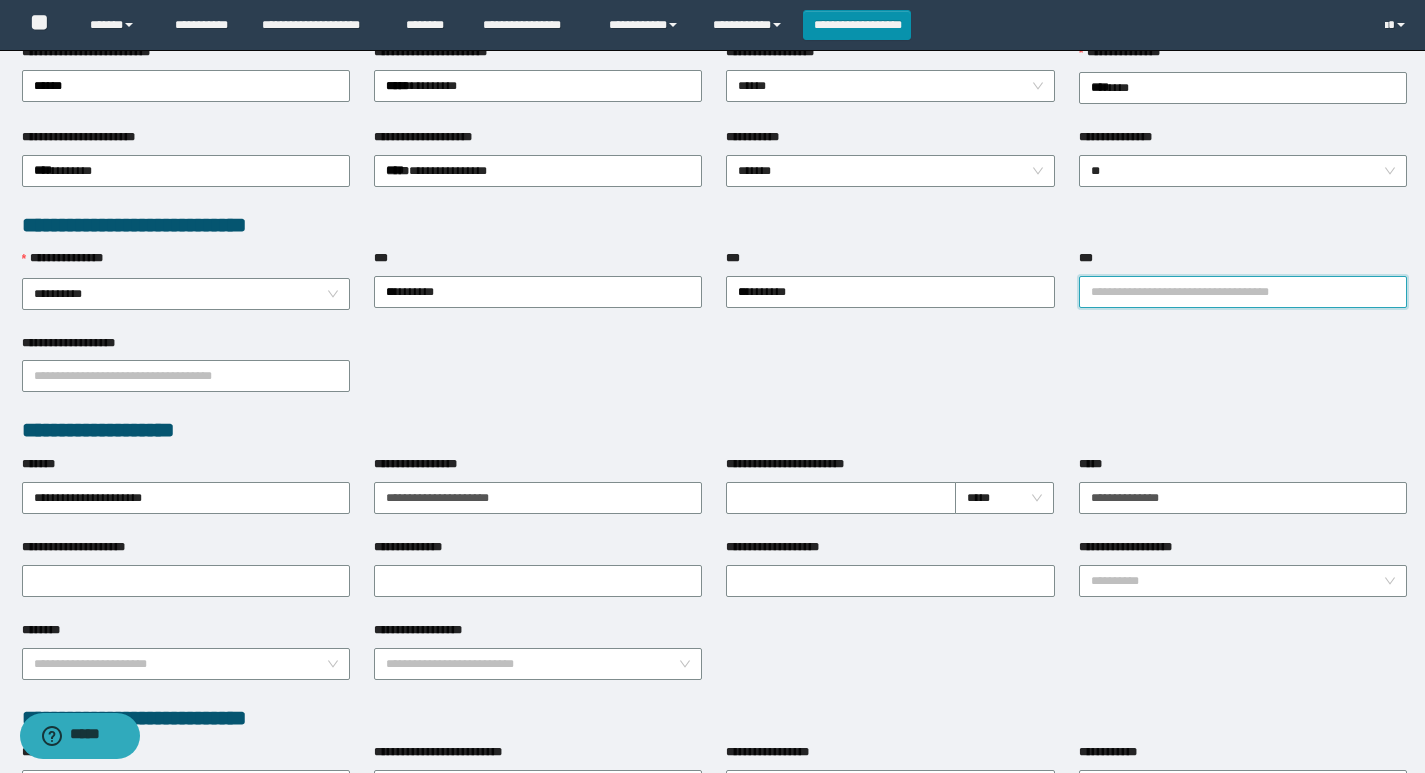 click on "***" at bounding box center [1243, 292] 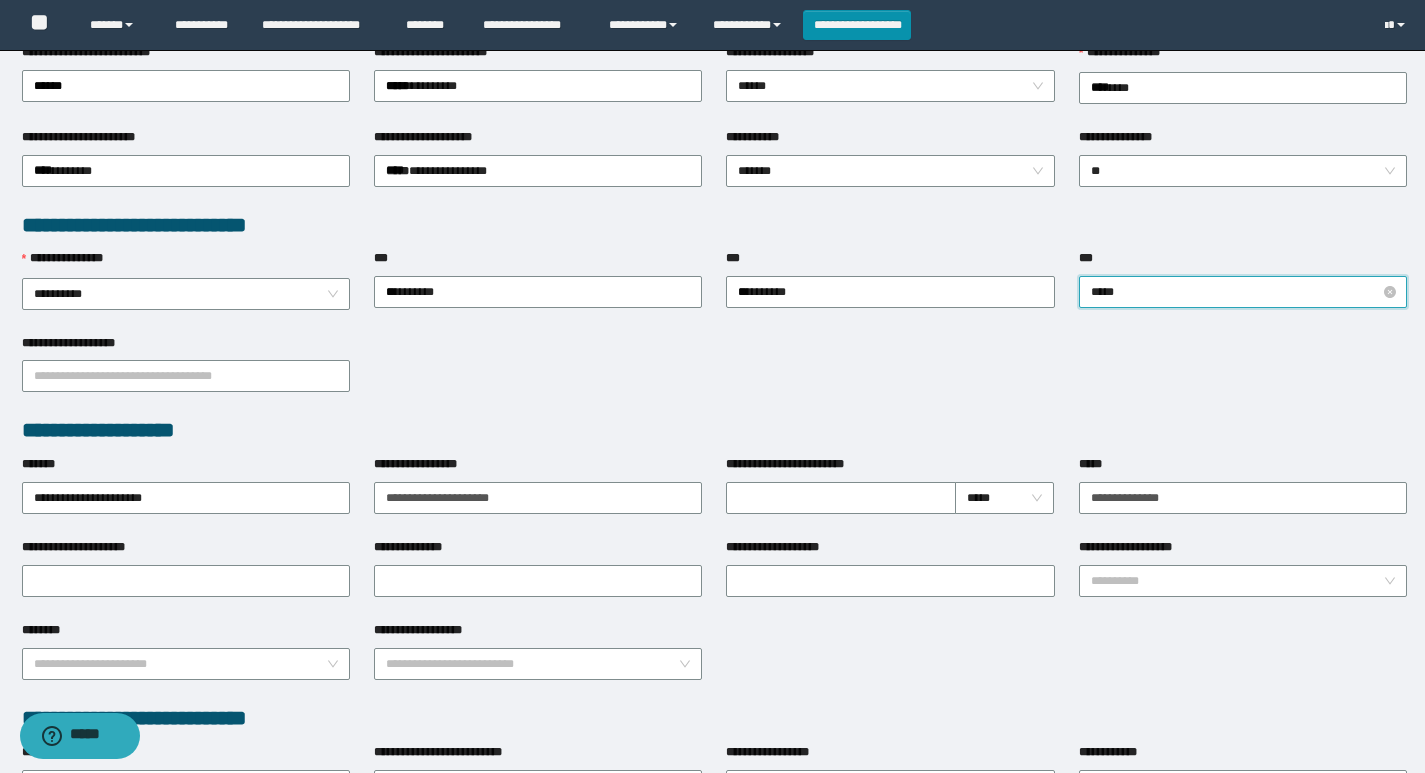 type on "******" 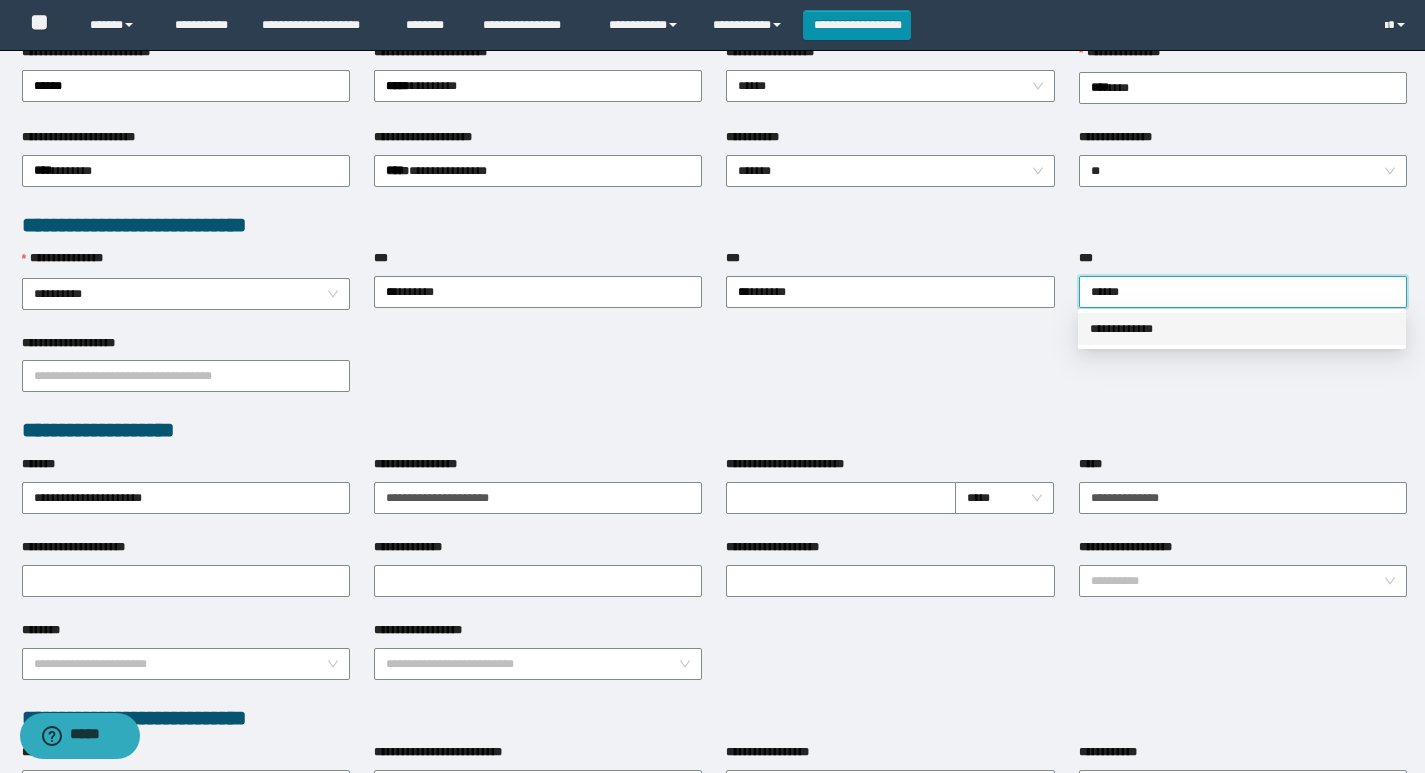 click on "**********" at bounding box center [1242, 329] 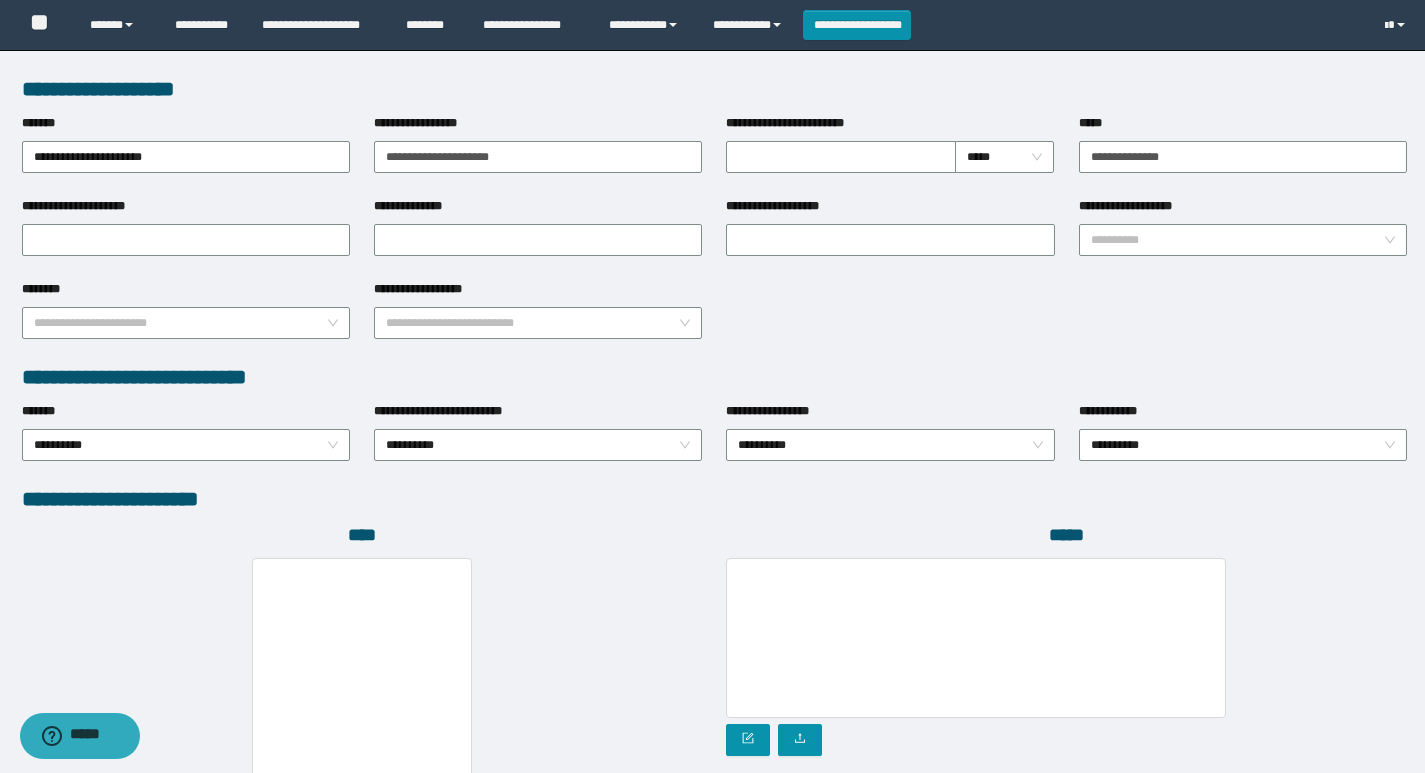 scroll, scrollTop: 932, scrollLeft: 0, axis: vertical 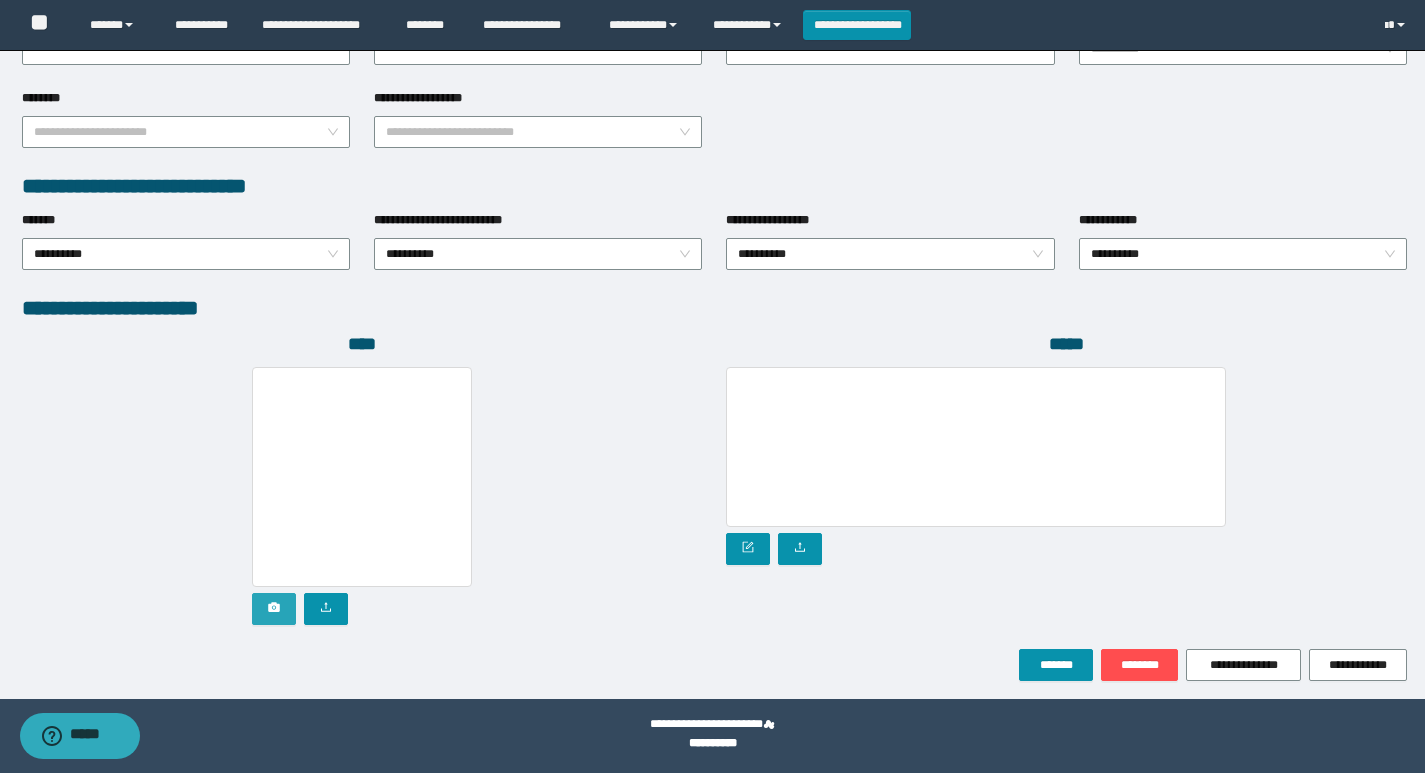 click at bounding box center [274, 609] 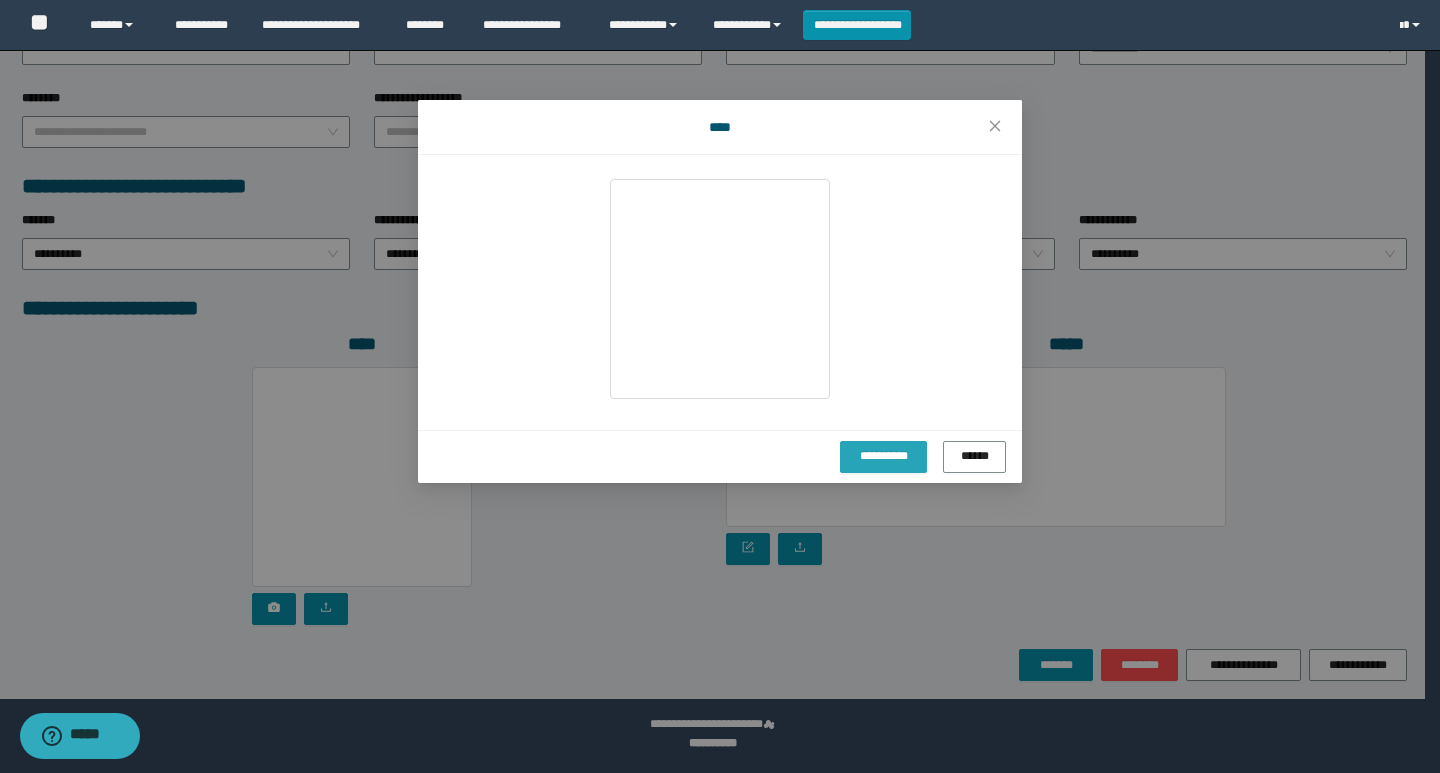 click on "**********" at bounding box center [883, 456] 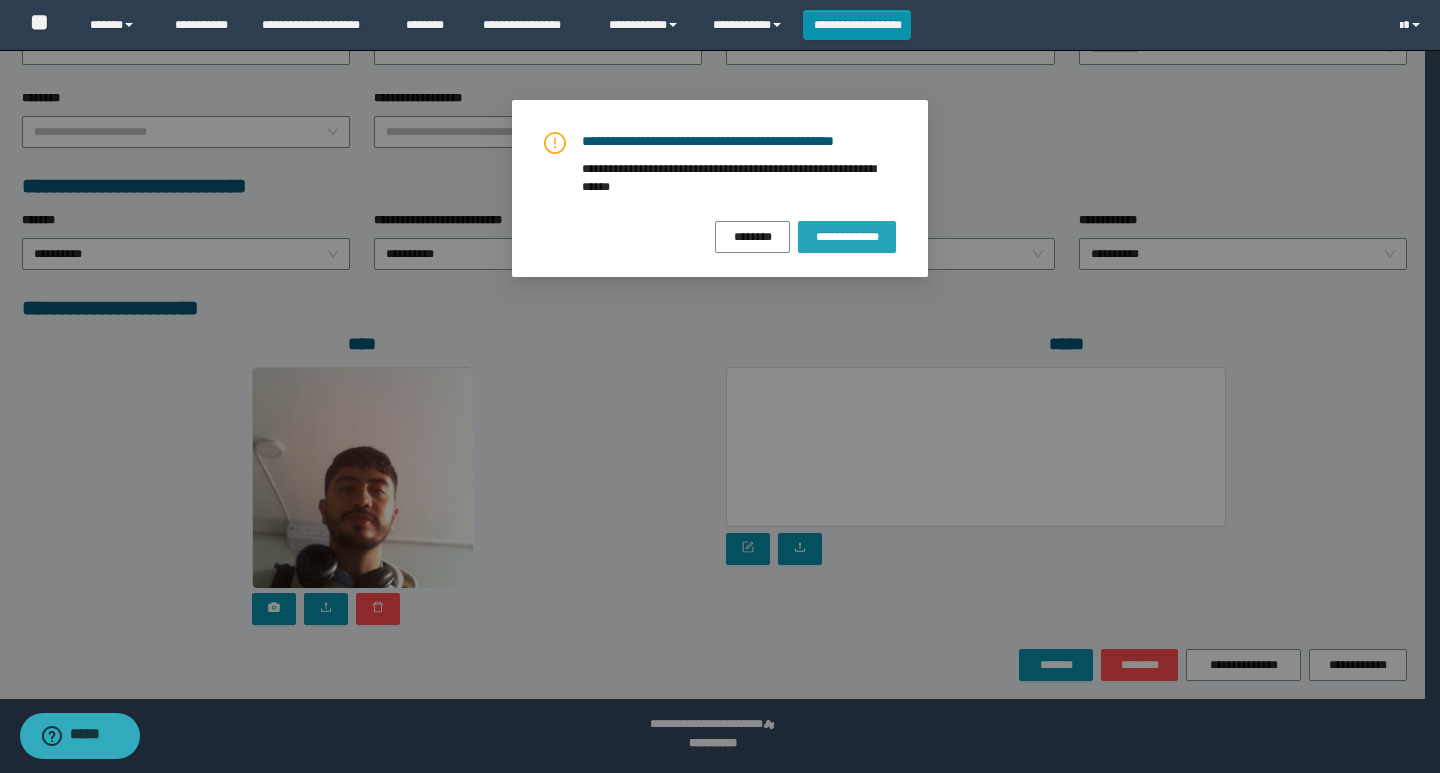click on "**********" at bounding box center [847, 237] 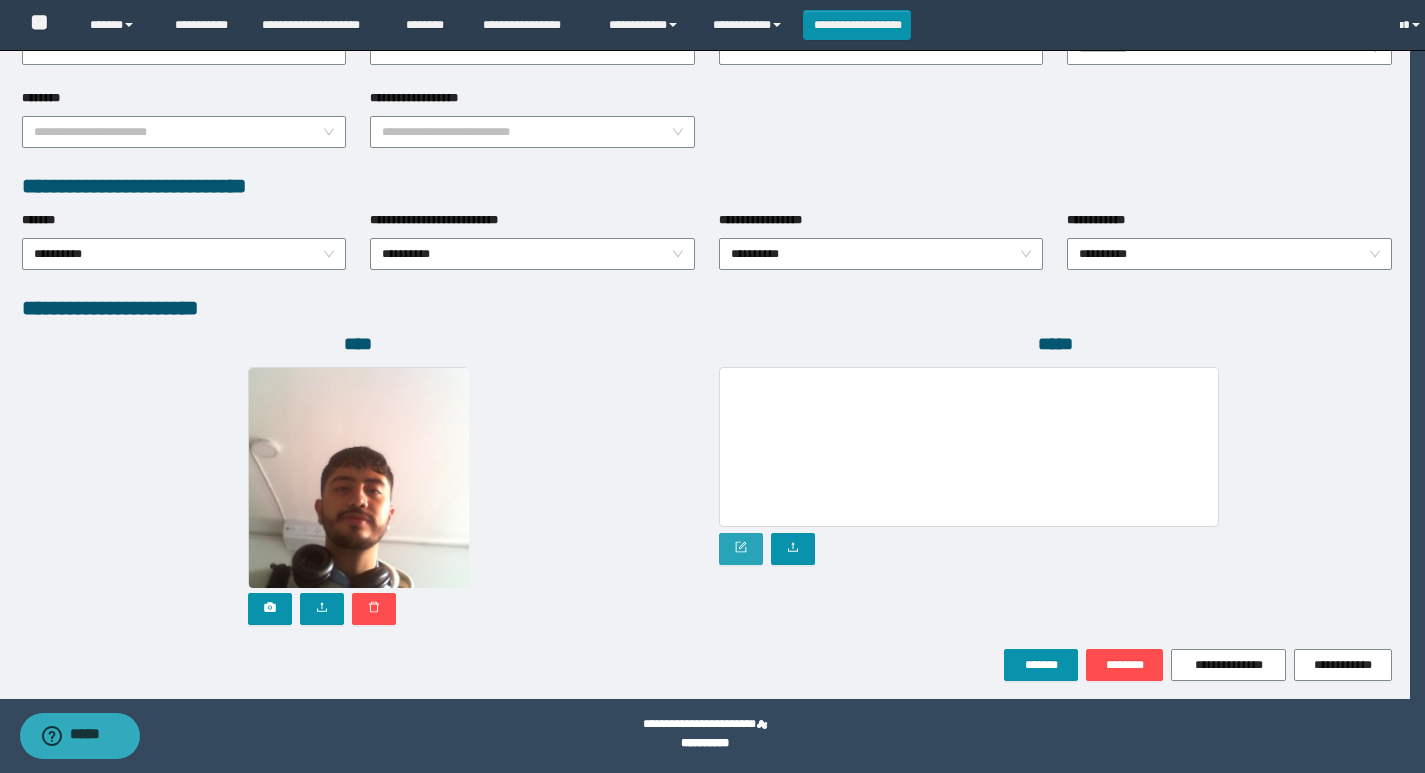 click at bounding box center (741, 549) 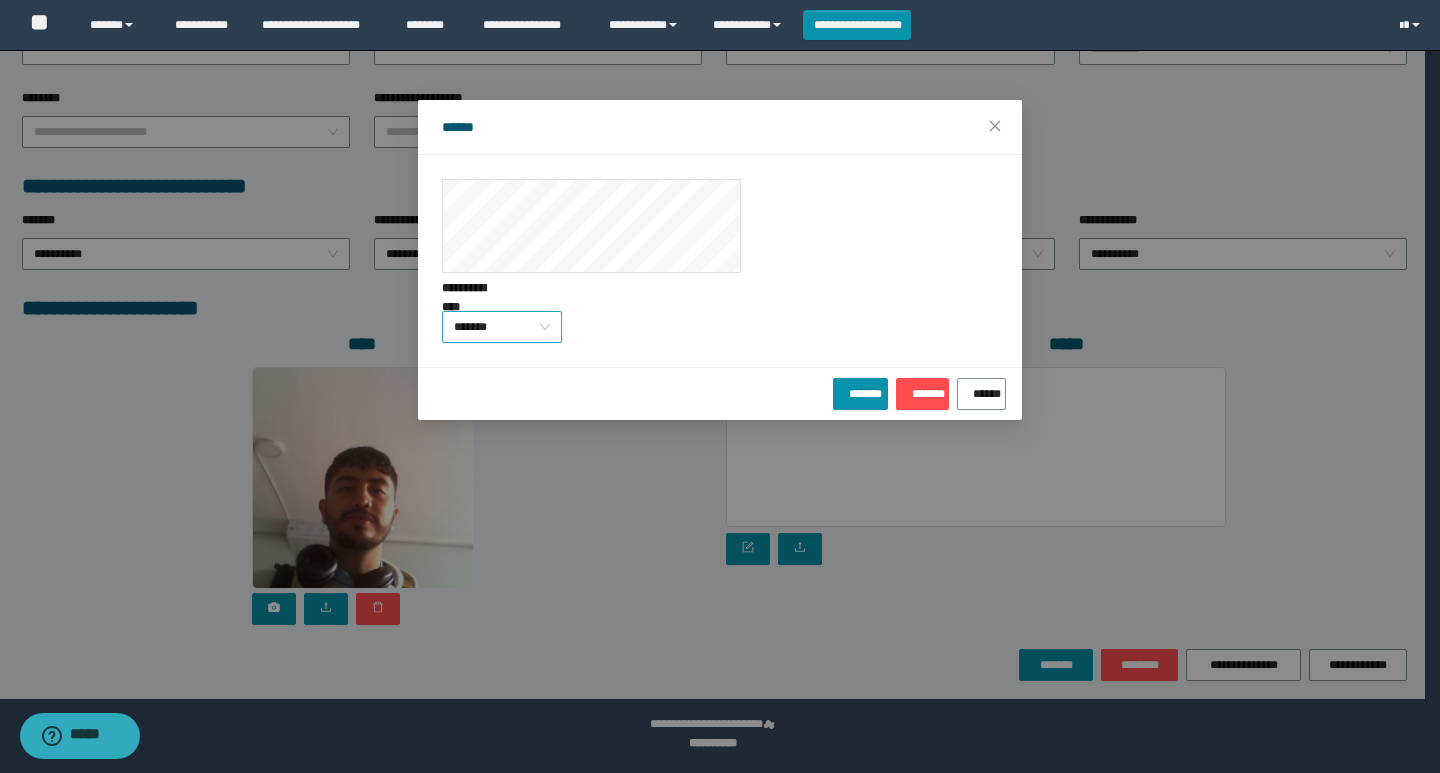 click on "*******" at bounding box center [502, 327] 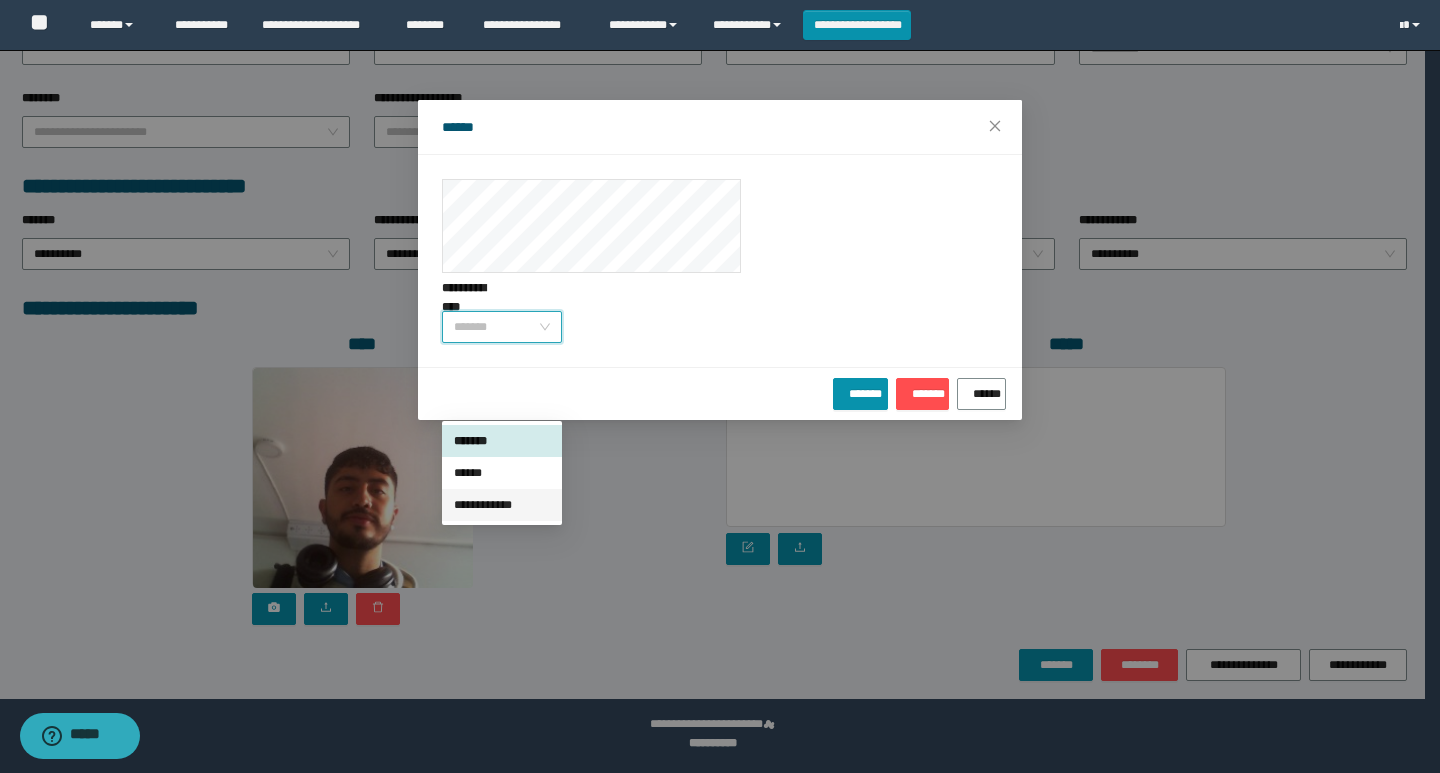 click on "**********" at bounding box center (502, 505) 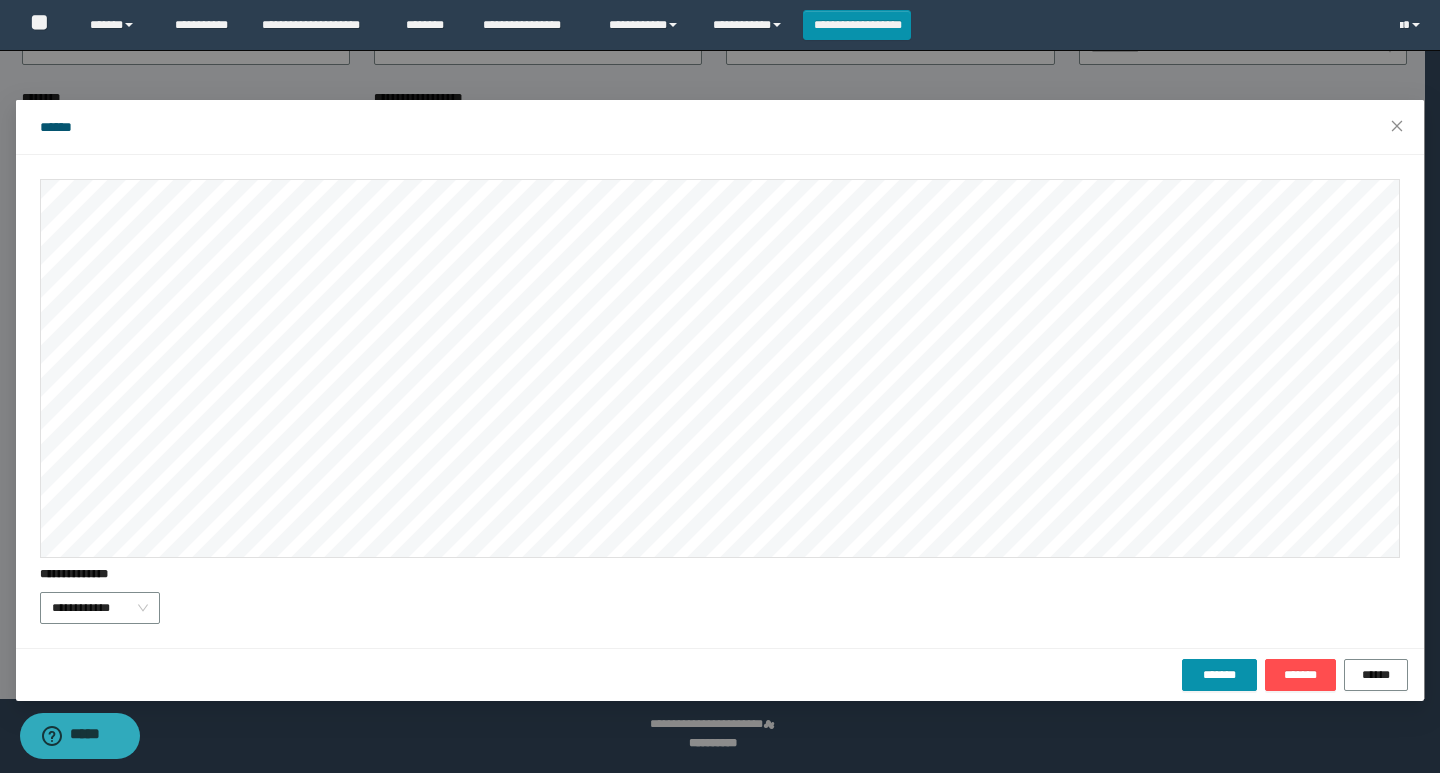 click on "******* ******* ******" at bounding box center [720, 674] 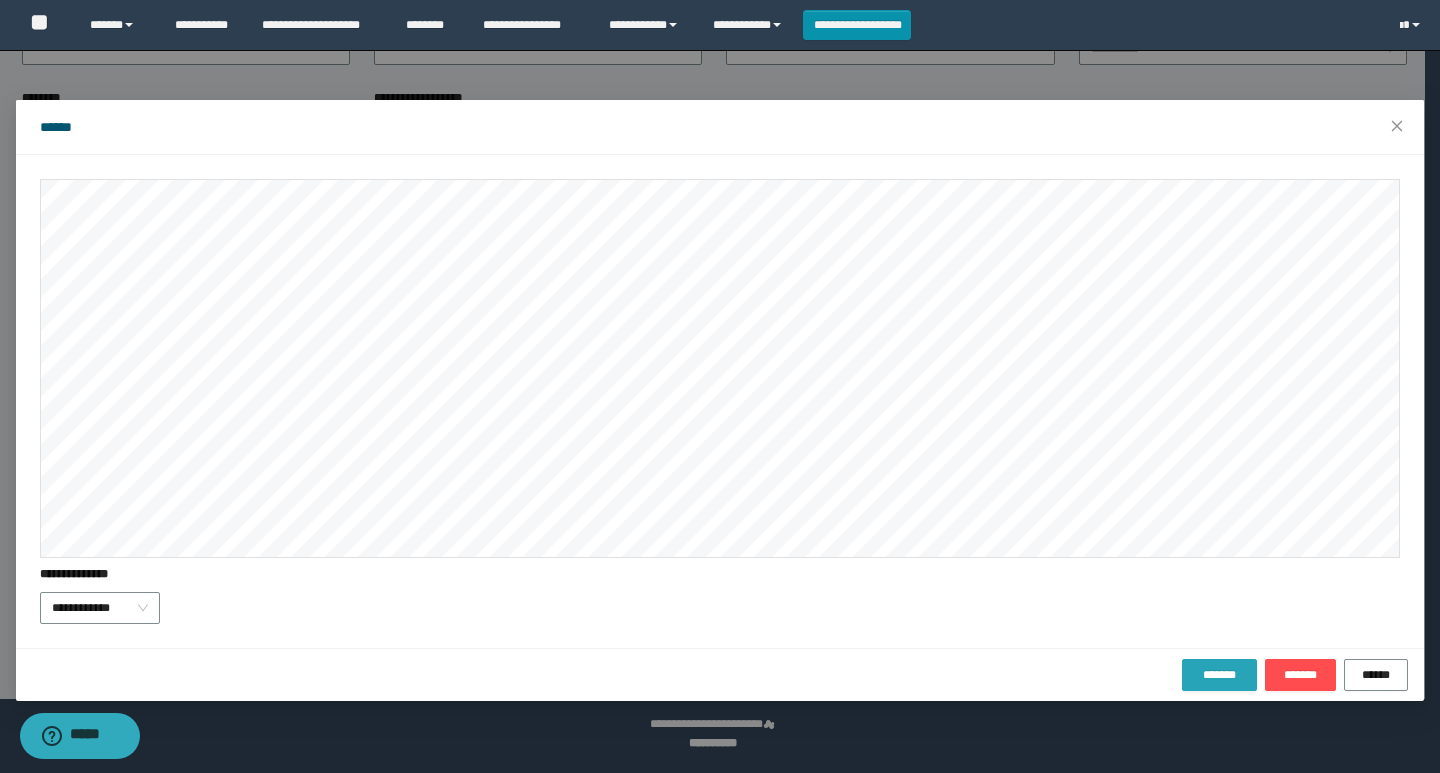click on "*******" at bounding box center [1219, 675] 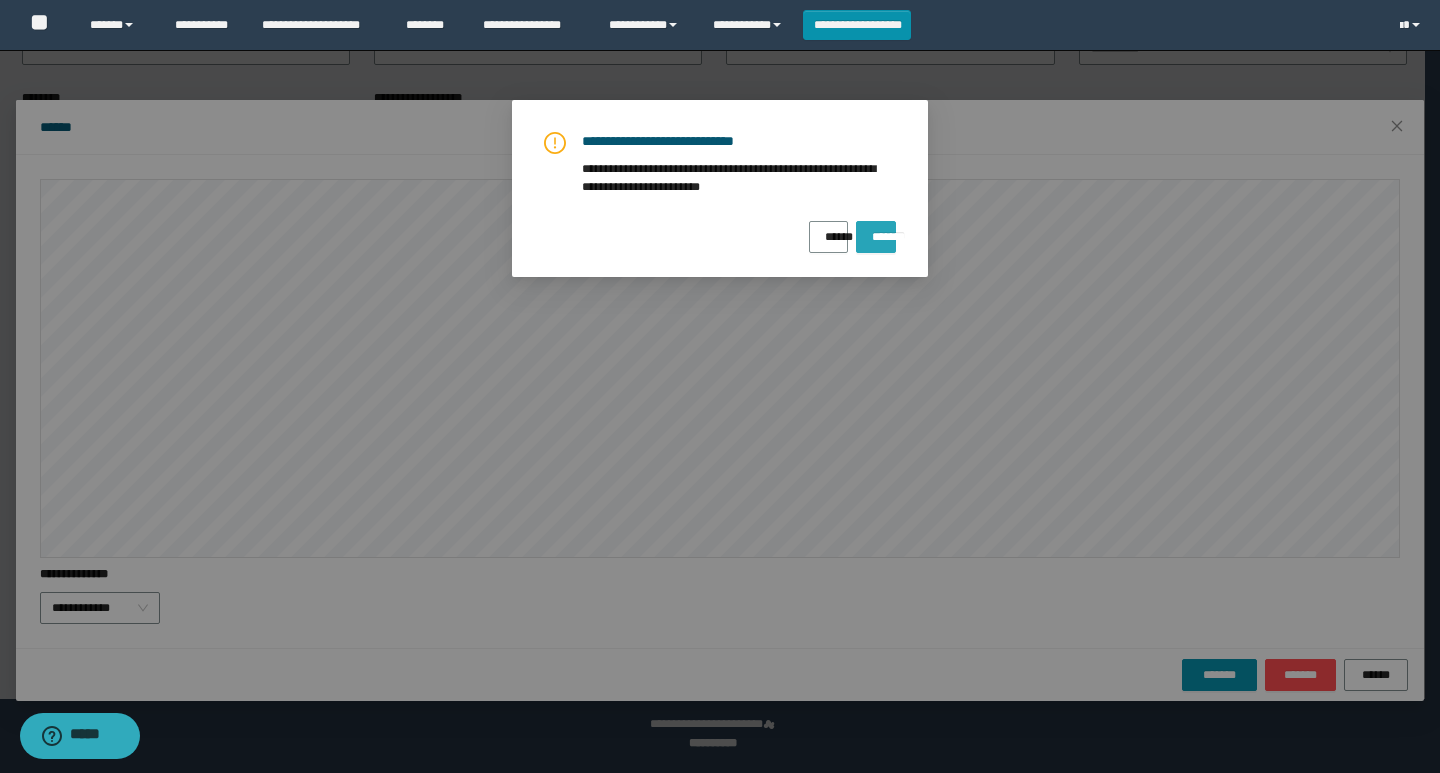 click on "*******" at bounding box center (876, 230) 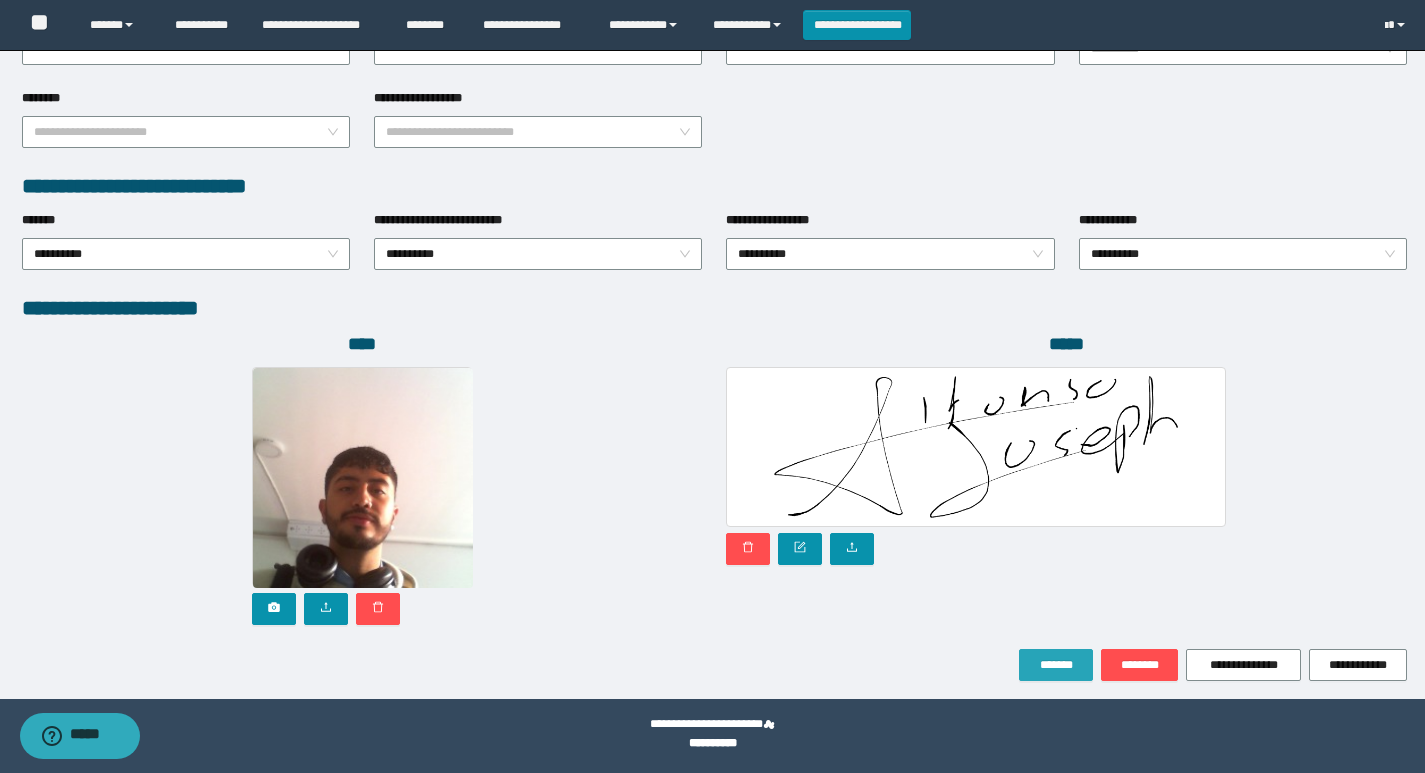 click on "*******" at bounding box center (1056, 665) 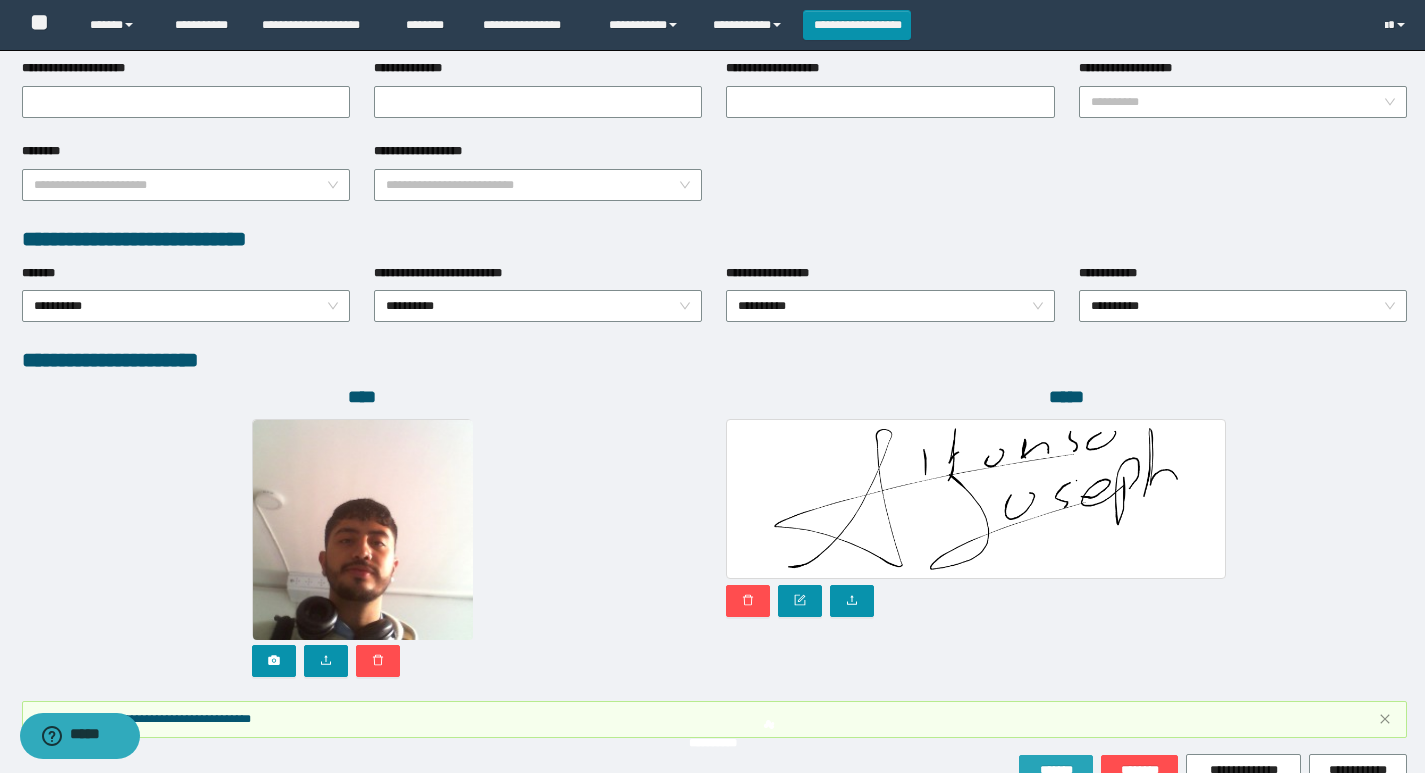 scroll, scrollTop: 985, scrollLeft: 0, axis: vertical 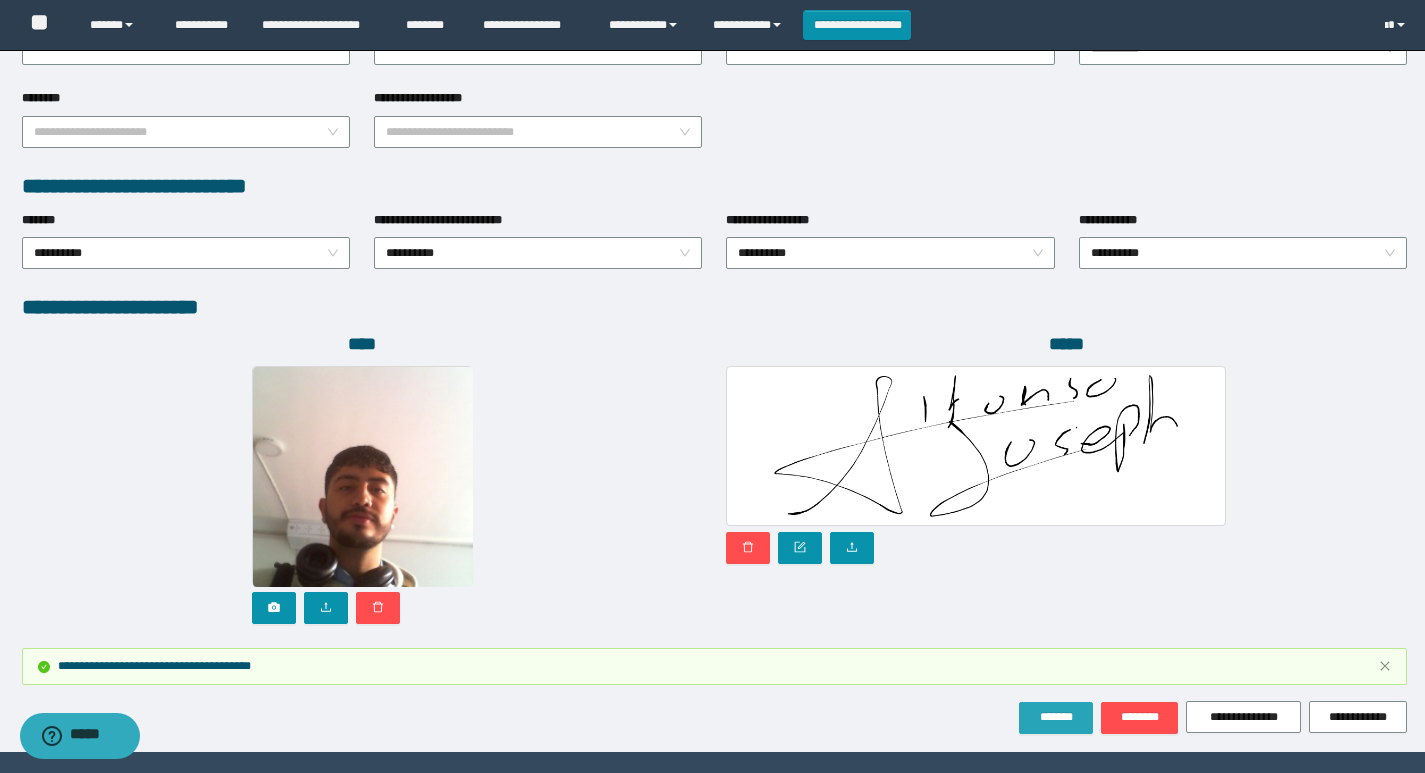 click on "*******" at bounding box center [1056, 717] 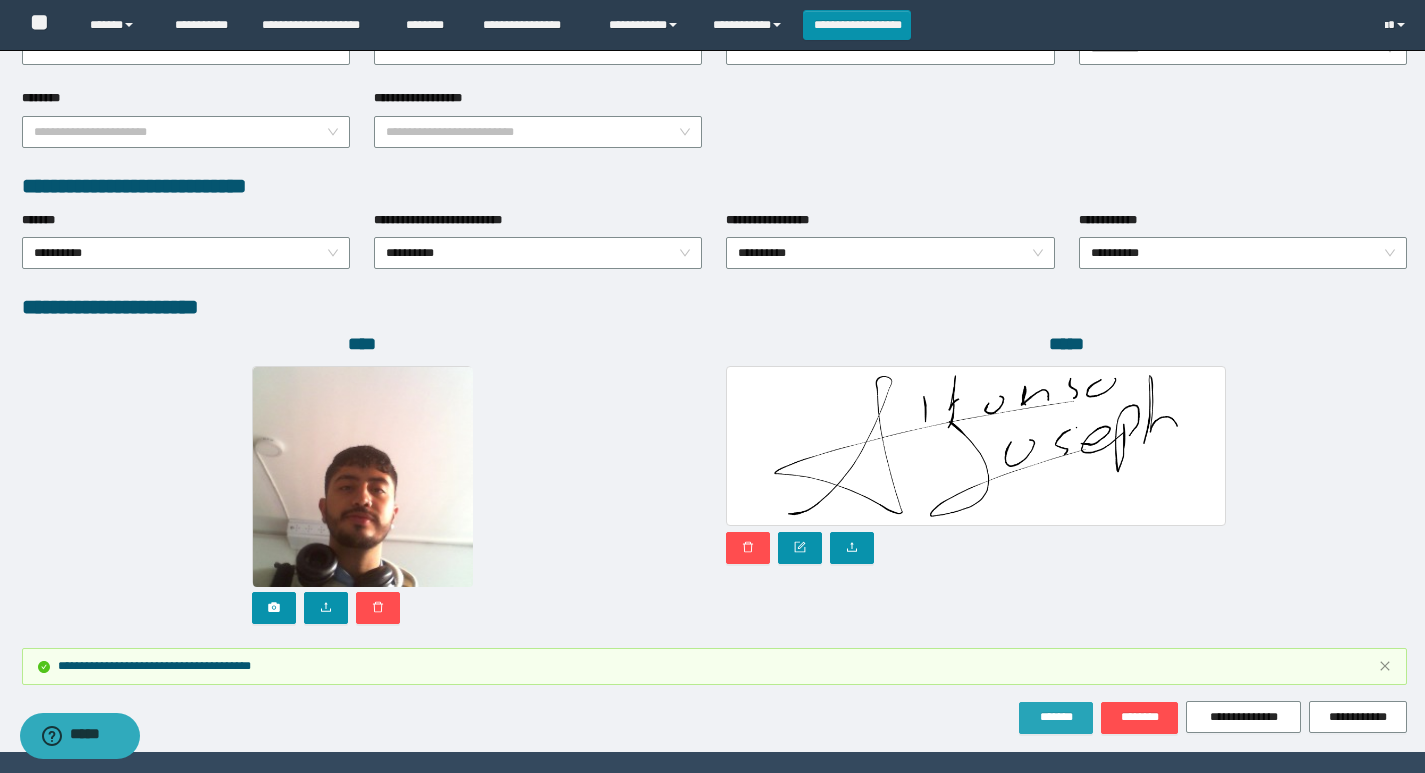 click on "*******" at bounding box center [1056, 717] 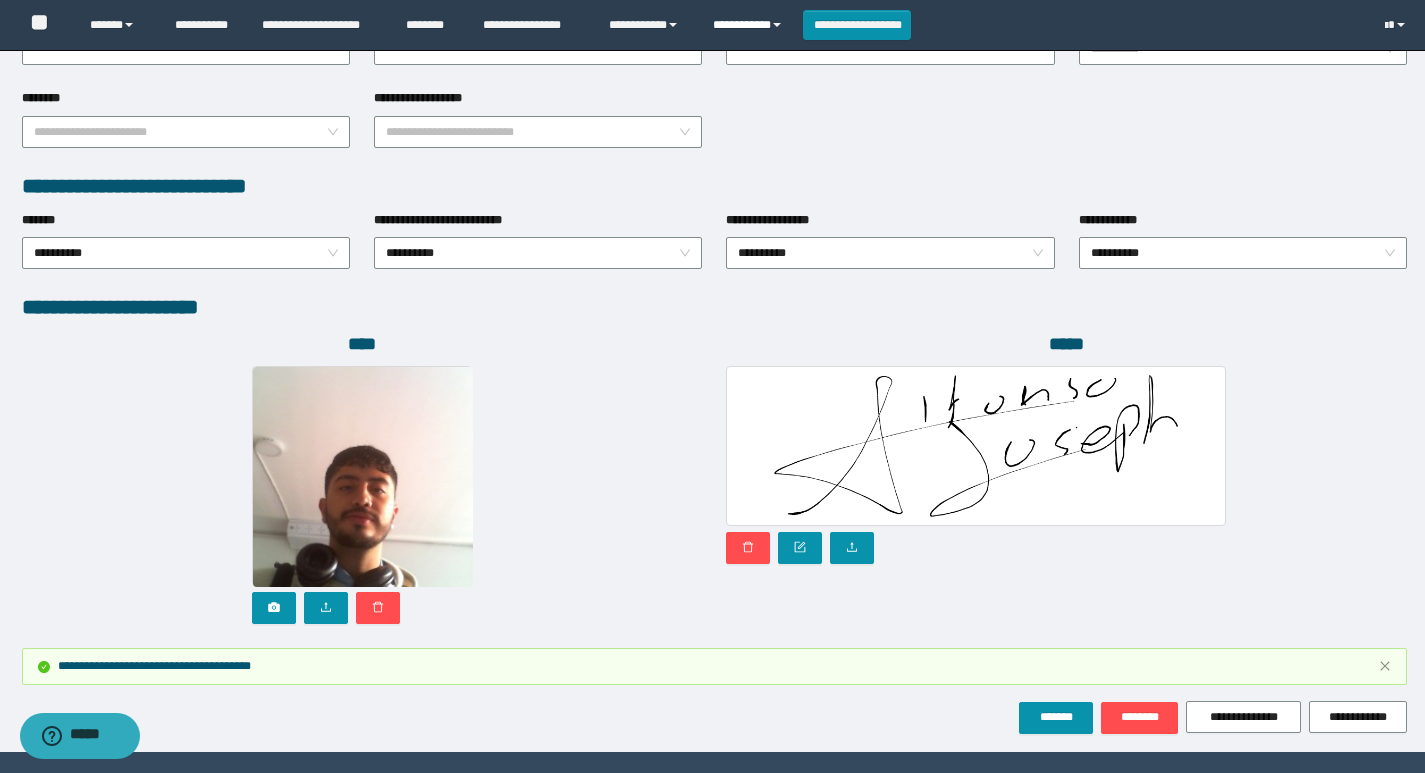 click on "**********" at bounding box center [750, 25] 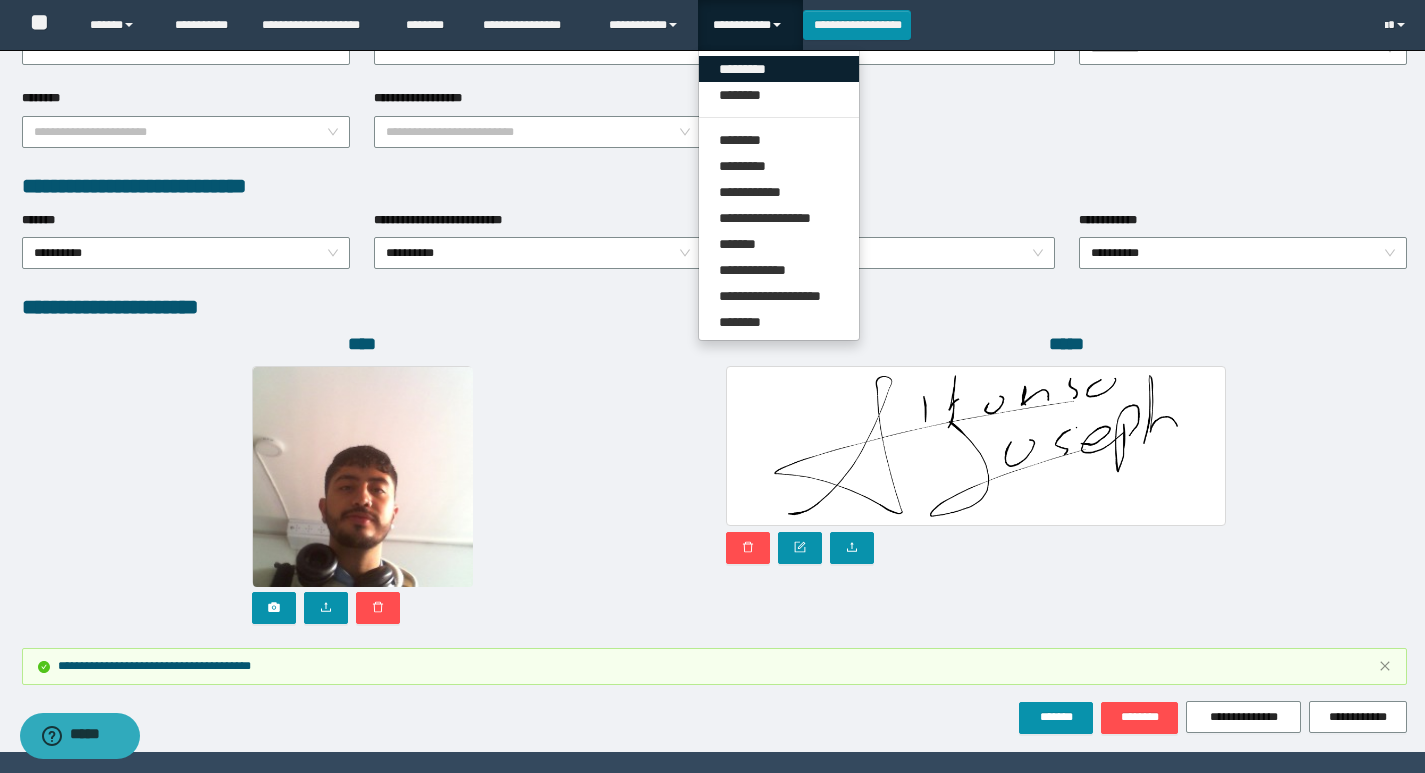 click on "*********" at bounding box center [779, 69] 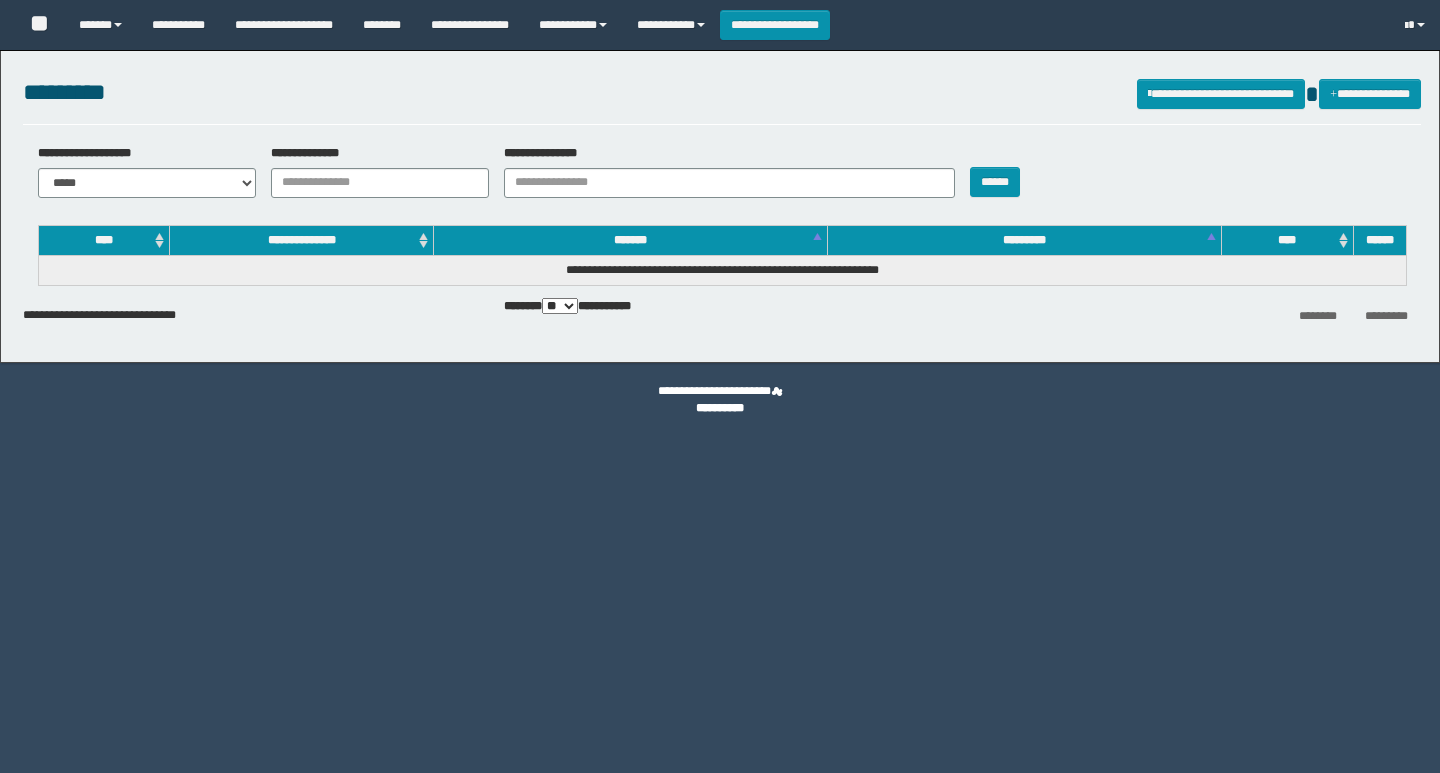 click on "**********" at bounding box center [380, 183] 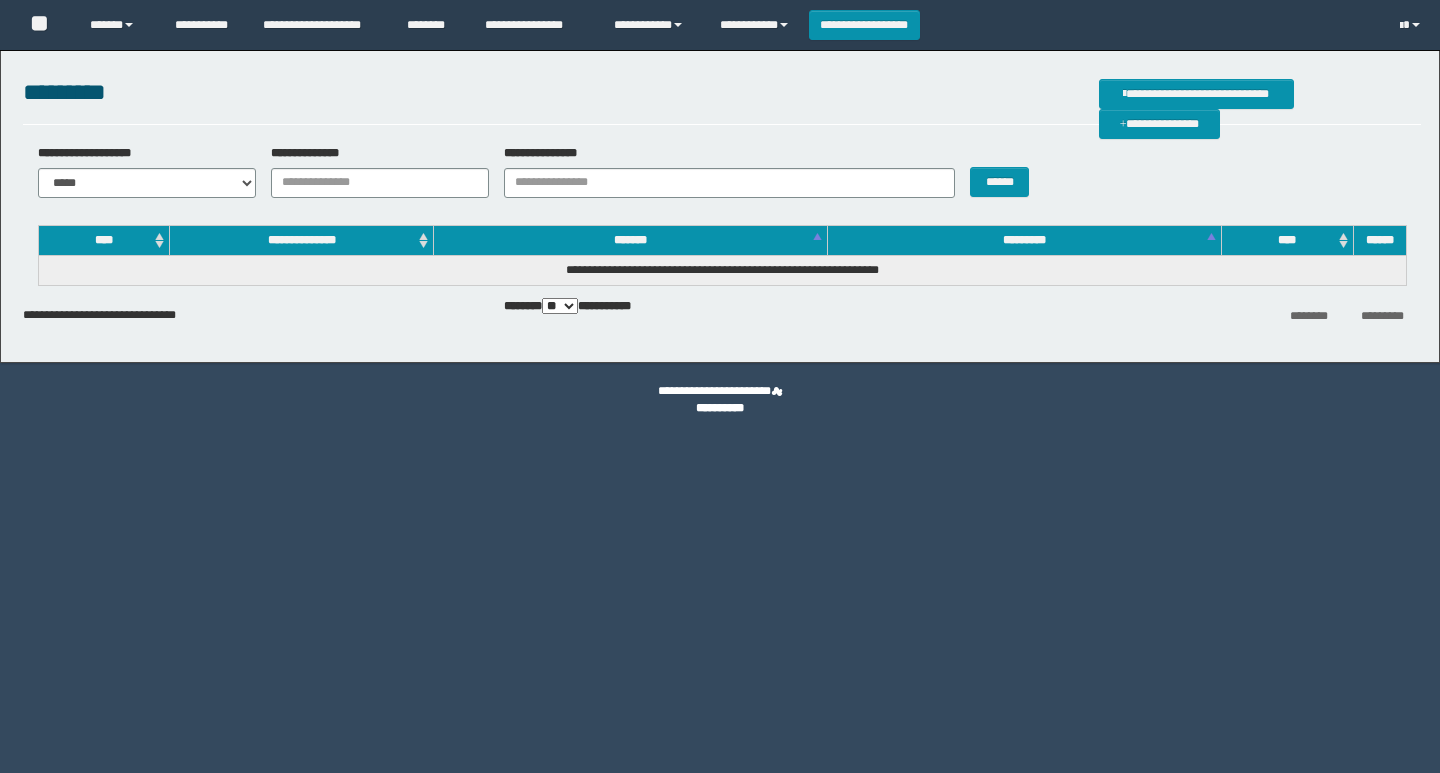 scroll, scrollTop: 0, scrollLeft: 0, axis: both 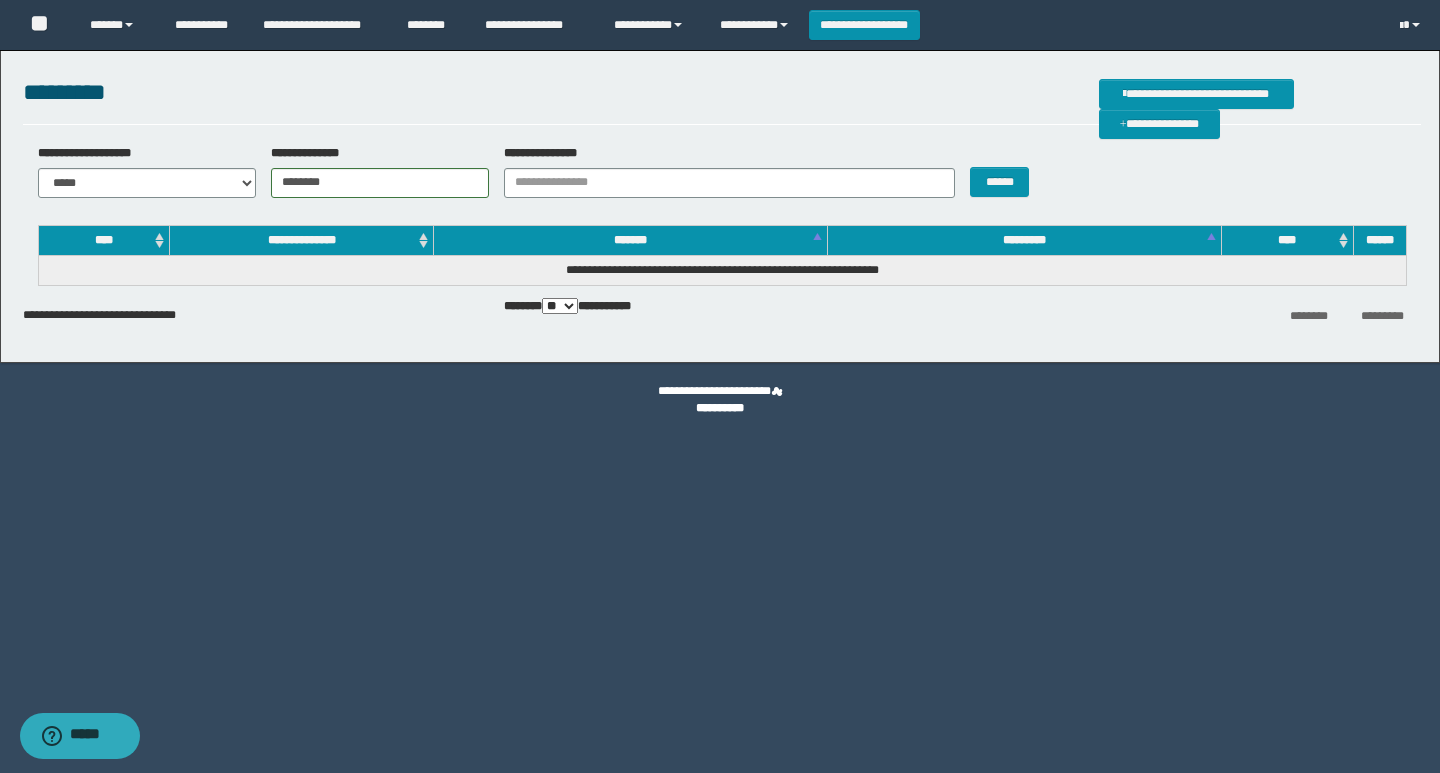type on "********" 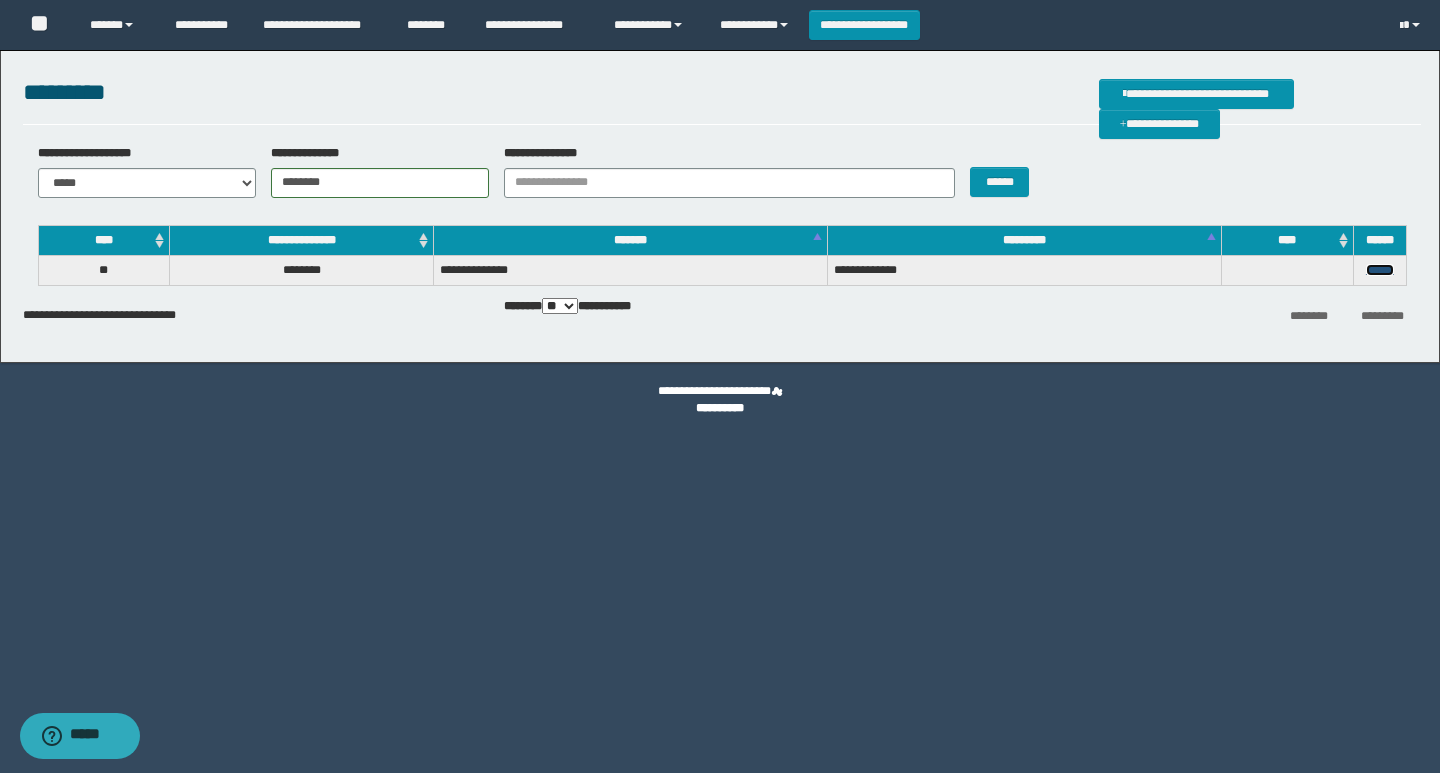 click on "******" at bounding box center (1380, 270) 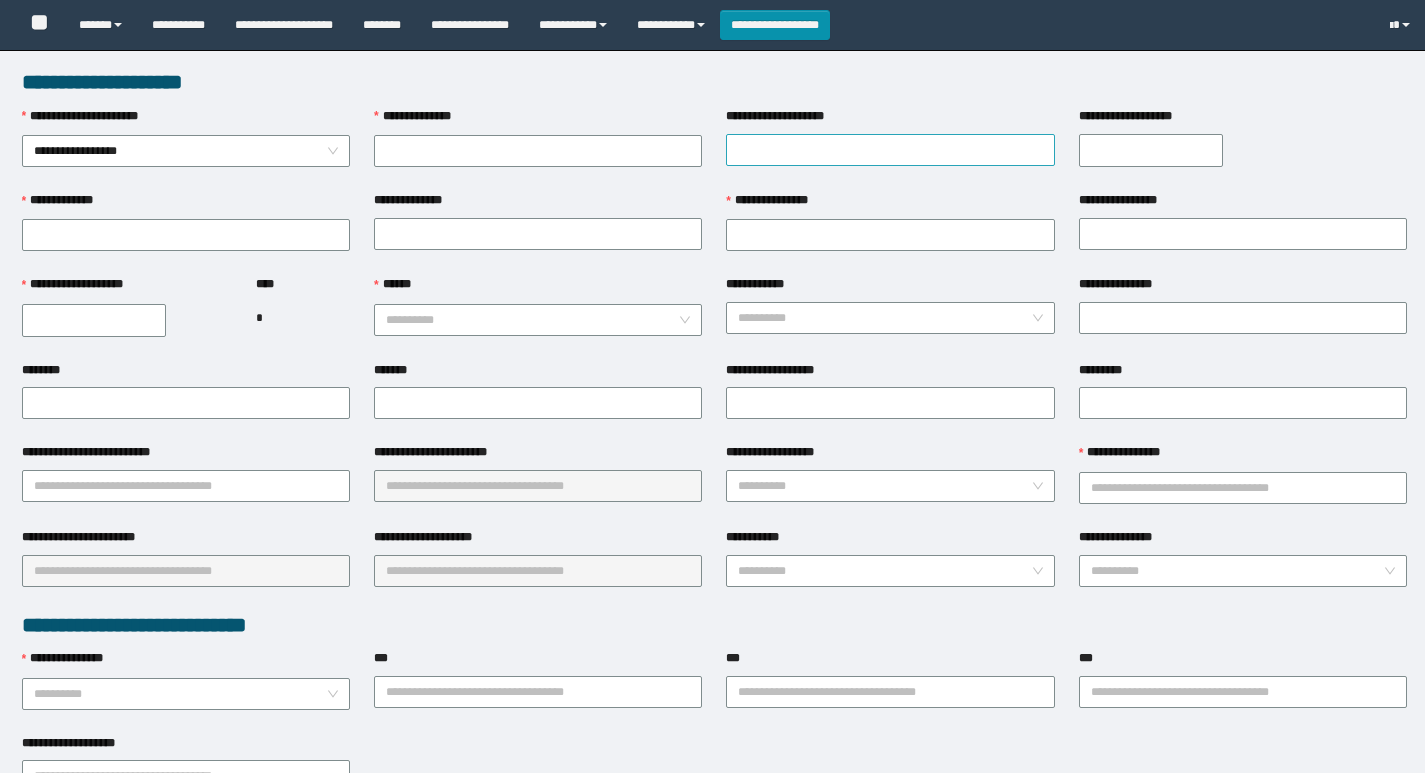 scroll, scrollTop: 0, scrollLeft: 0, axis: both 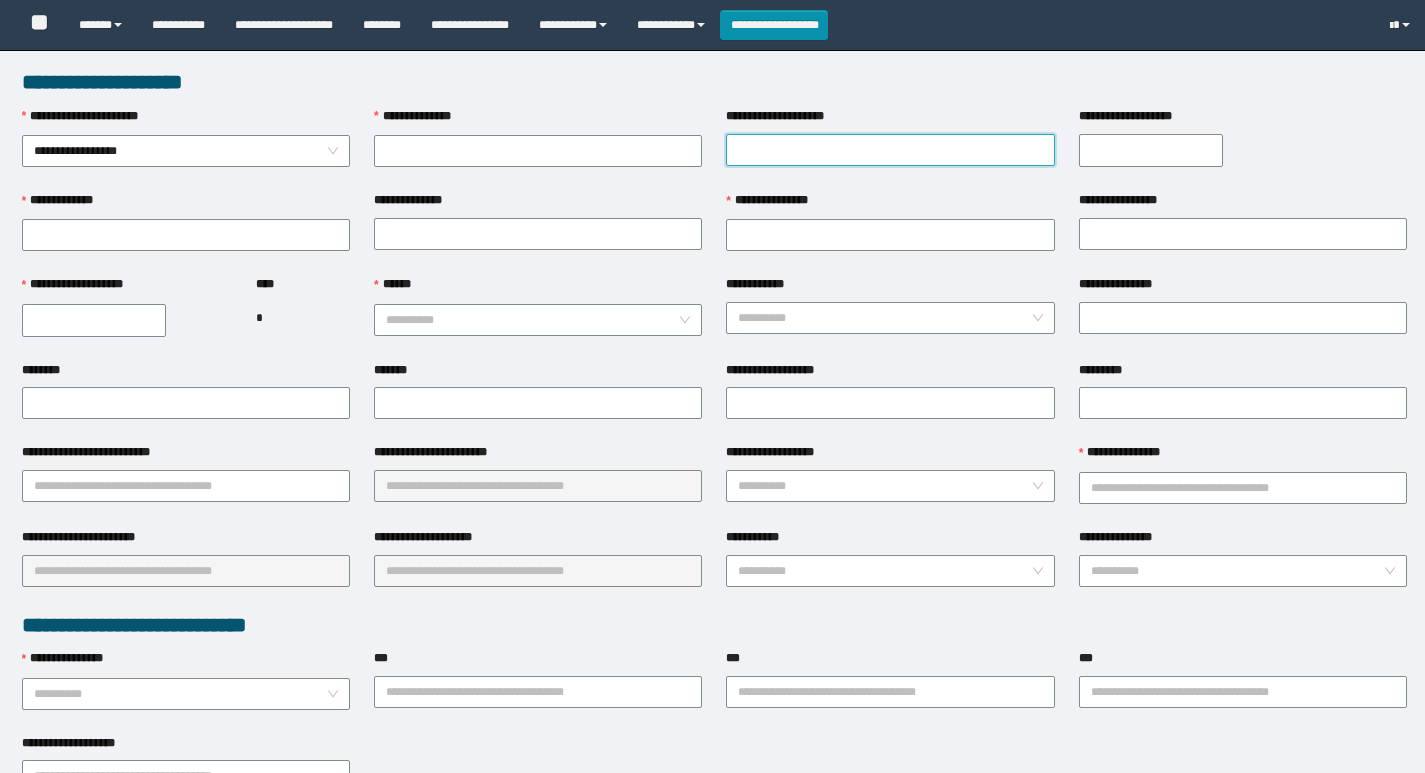 click on "**********" at bounding box center (890, 150) 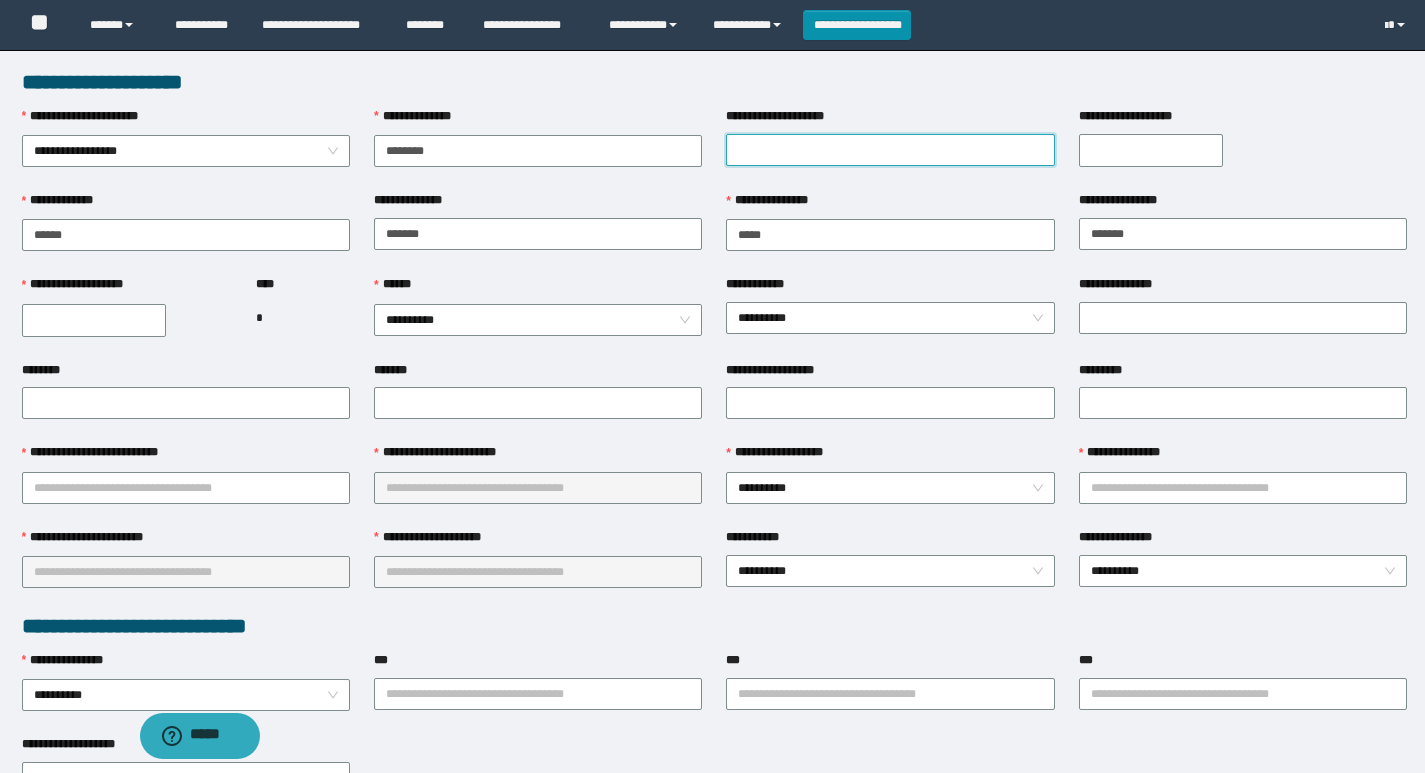 scroll, scrollTop: 0, scrollLeft: 0, axis: both 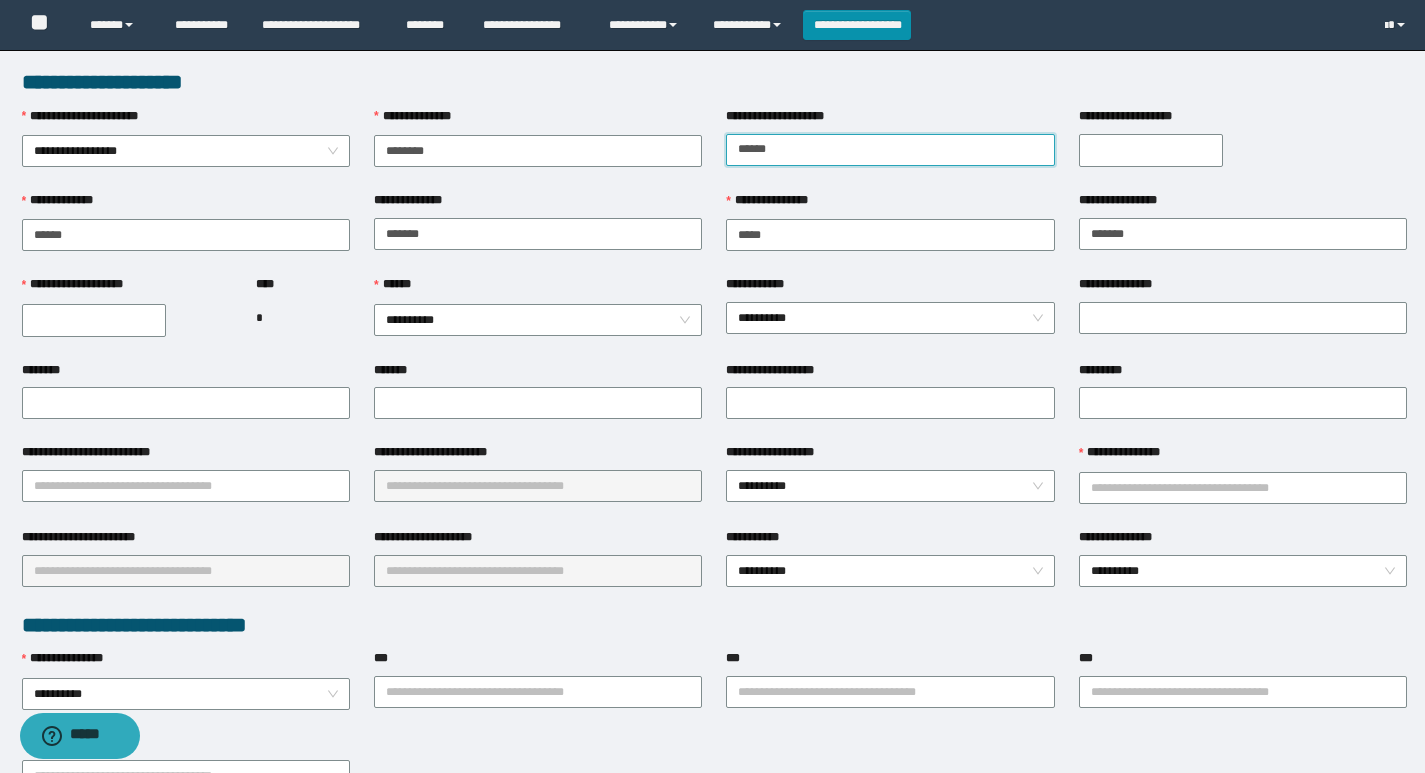 type on "******" 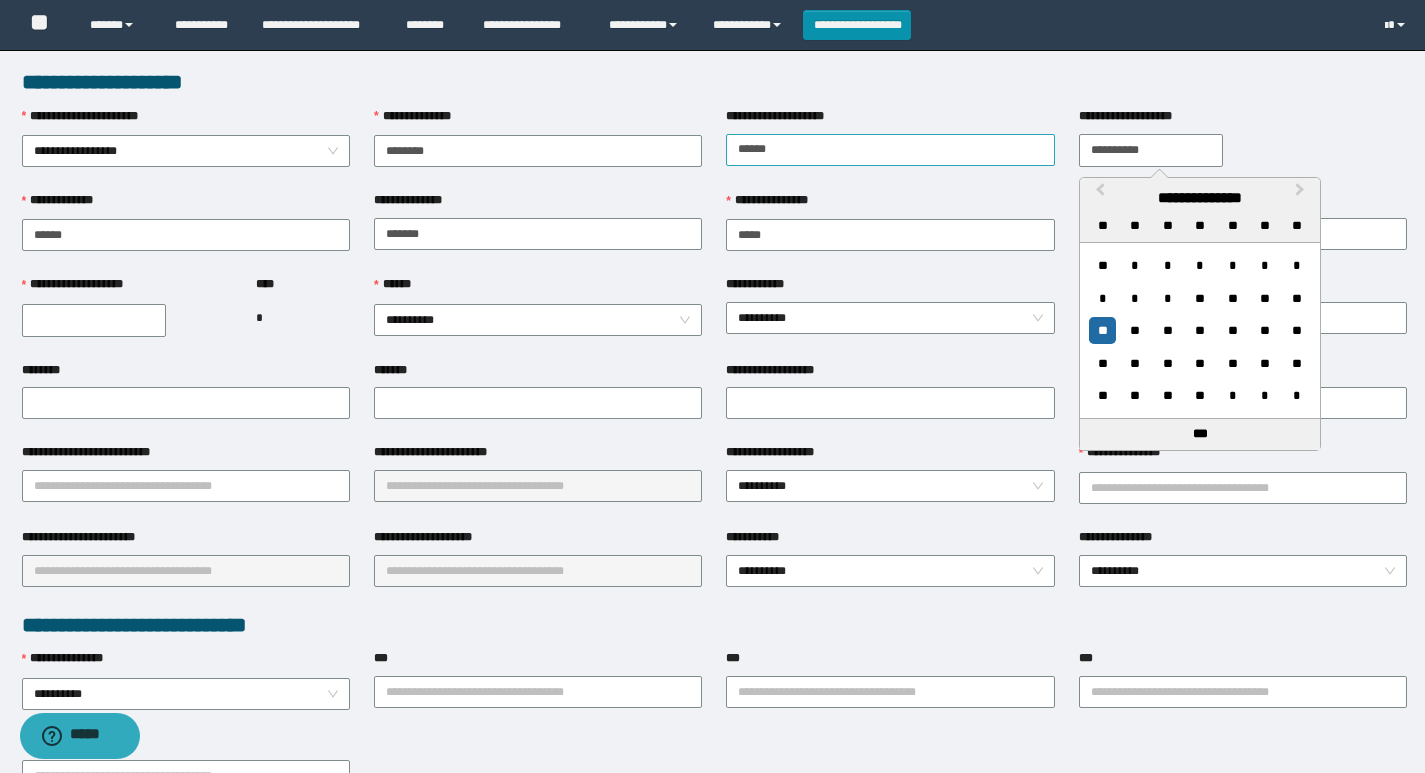 type on "**********" 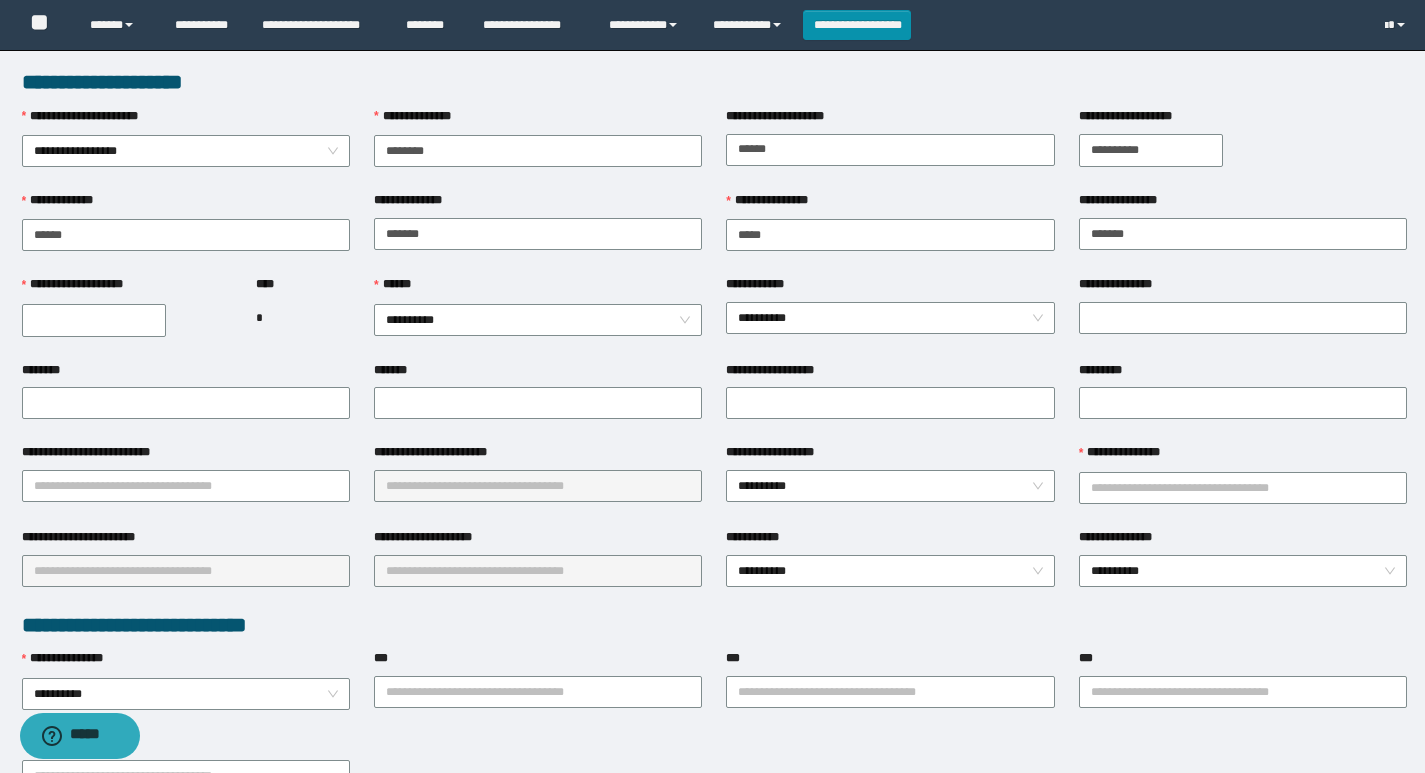 click on "**********" at bounding box center (94, 320) 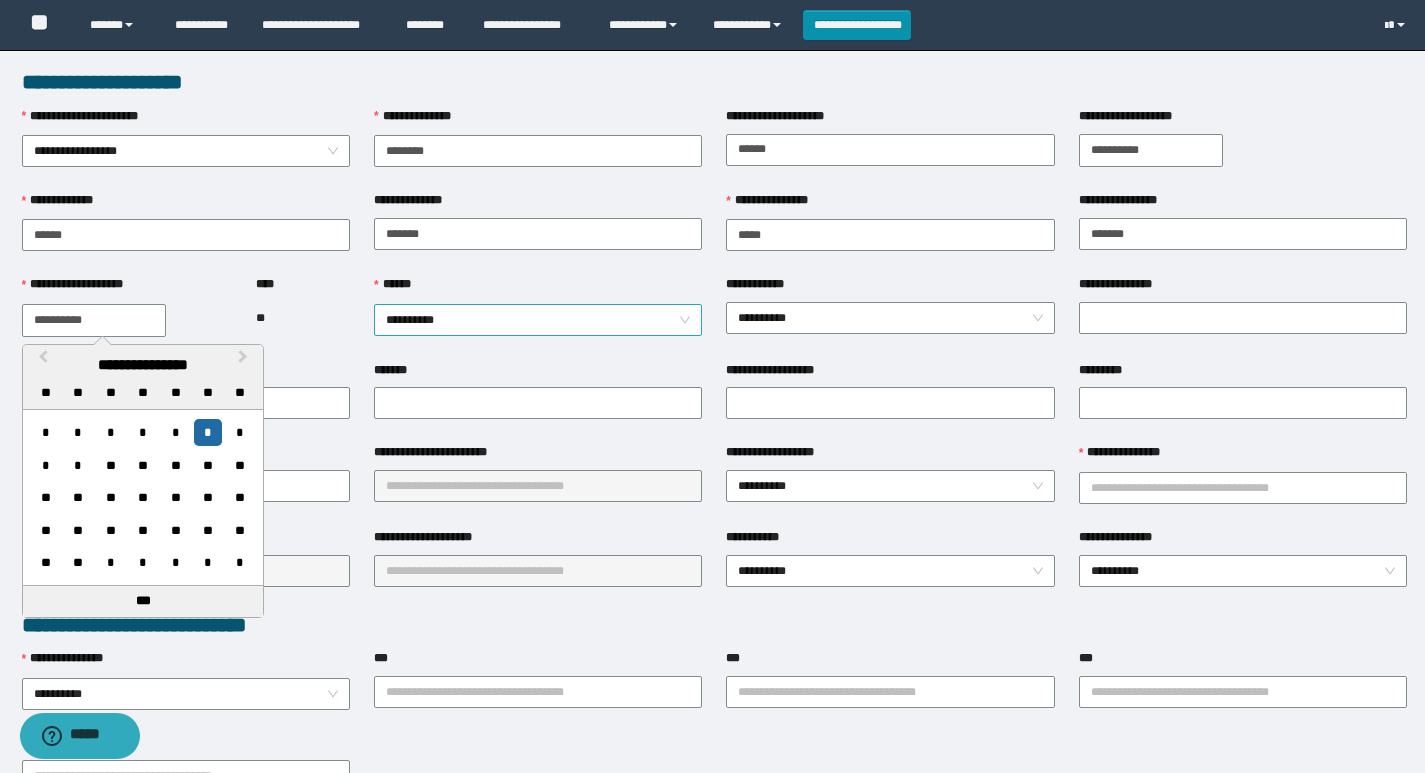 type on "**********" 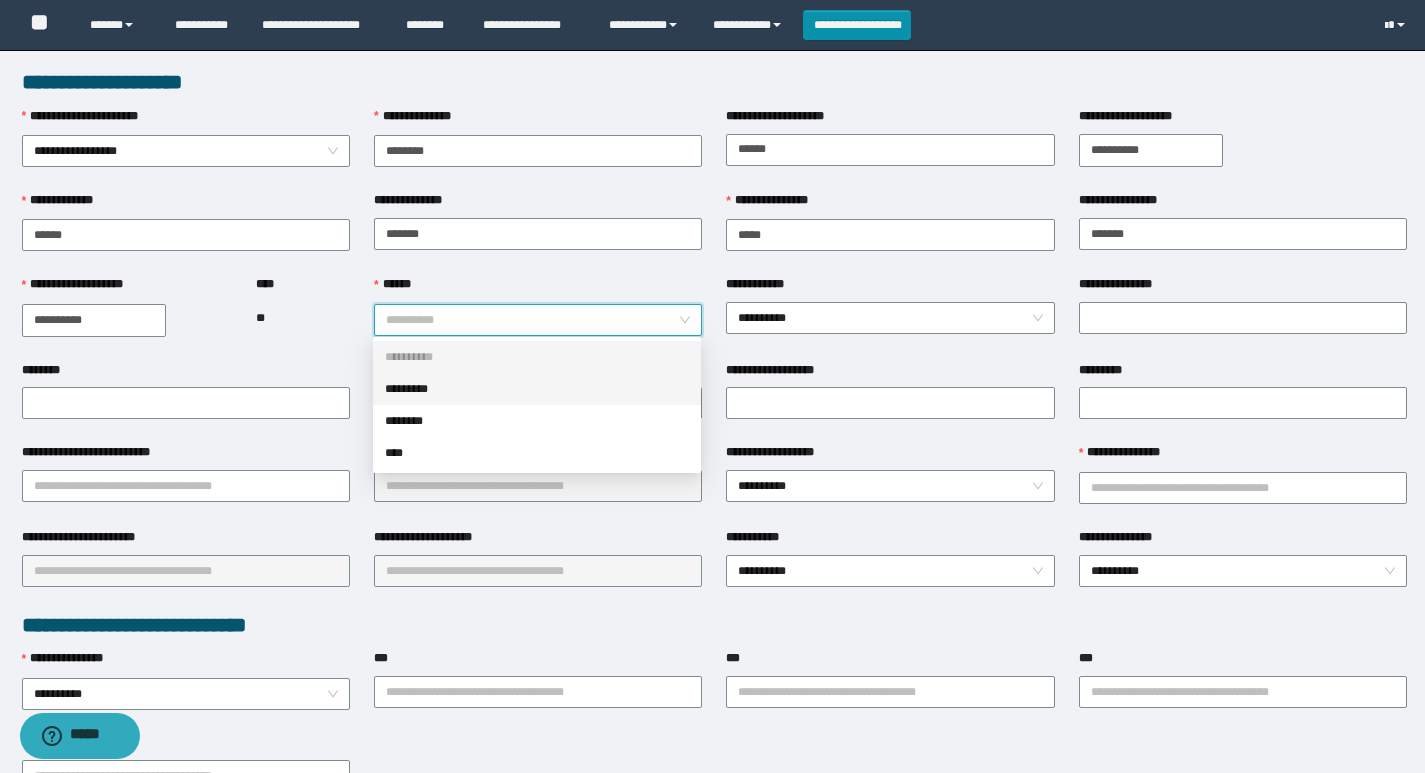 click on "*********" at bounding box center [537, 389] 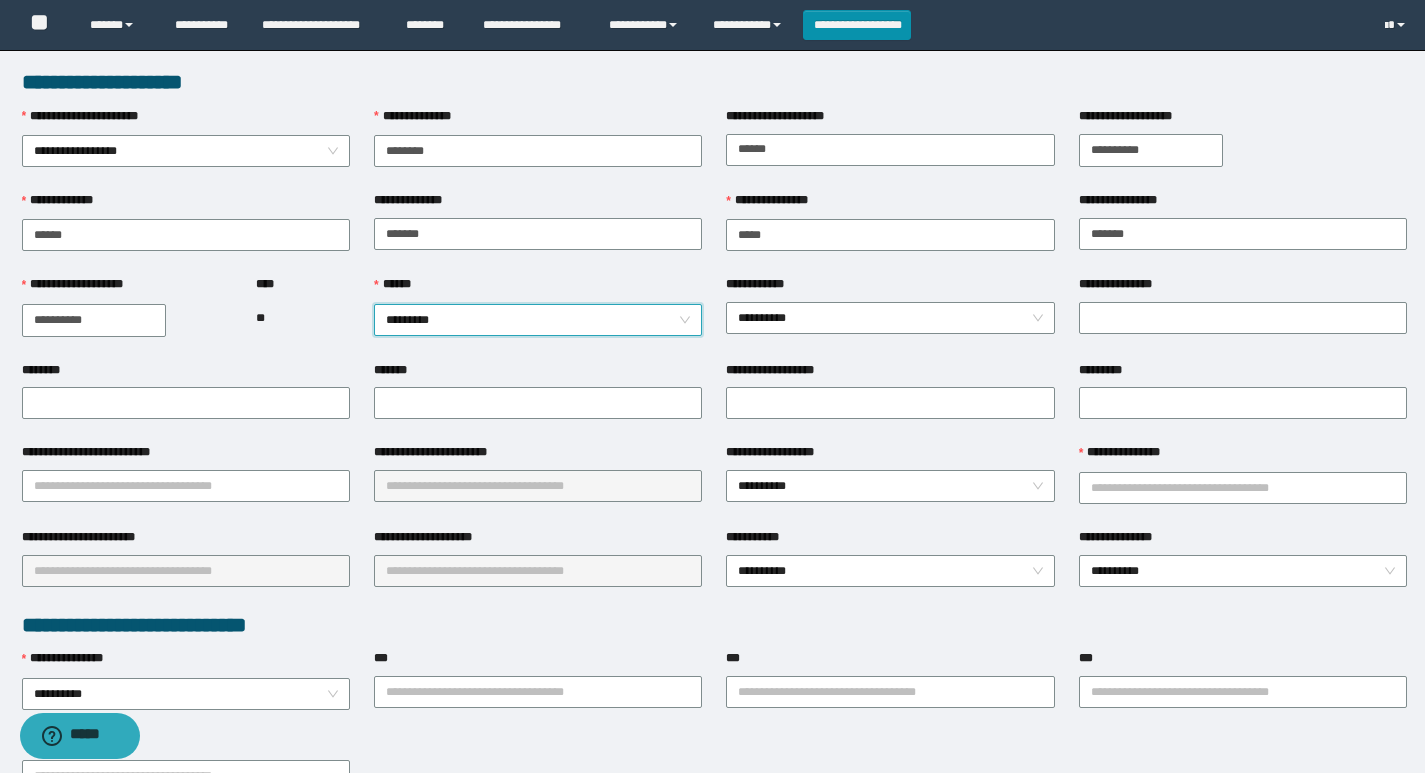 click on "**********" at bounding box center (186, 485) 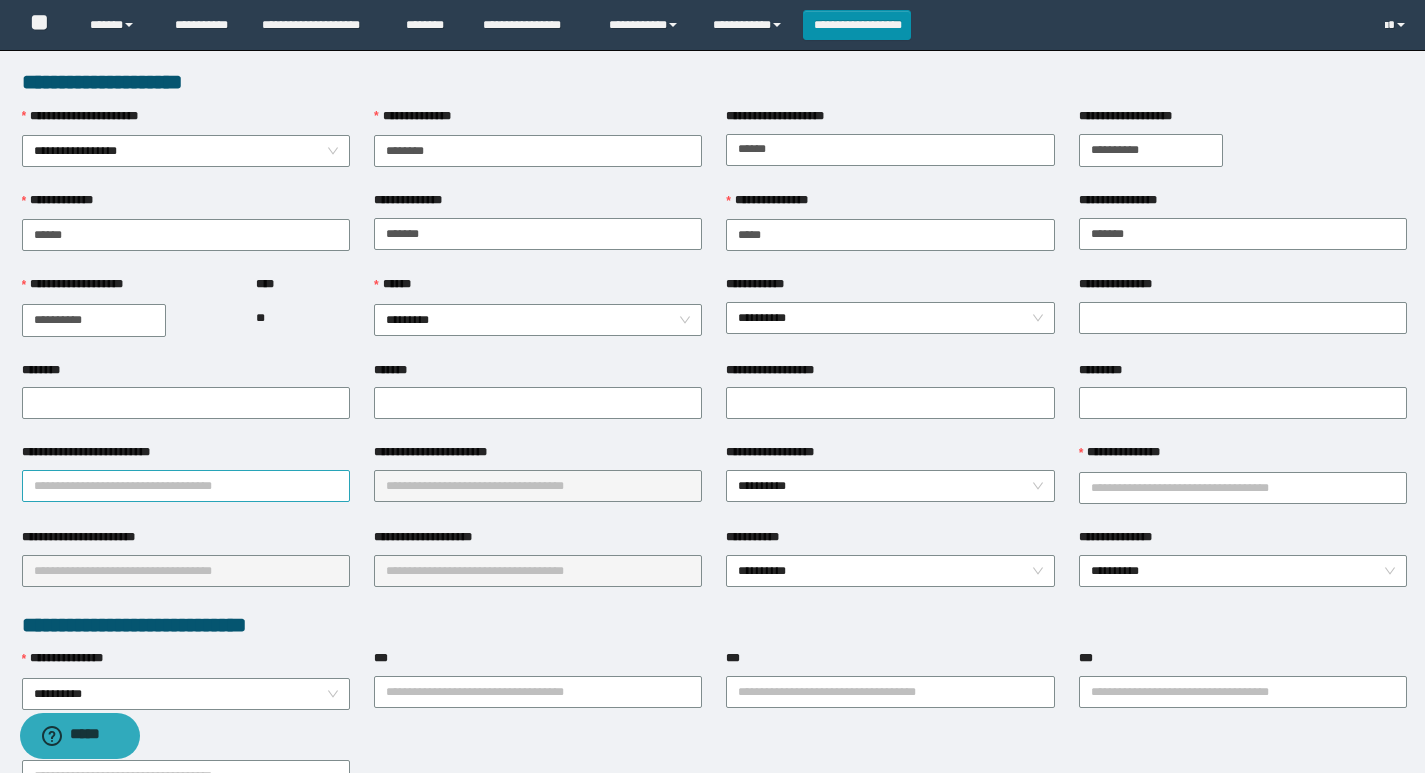 click on "**********" at bounding box center (186, 486) 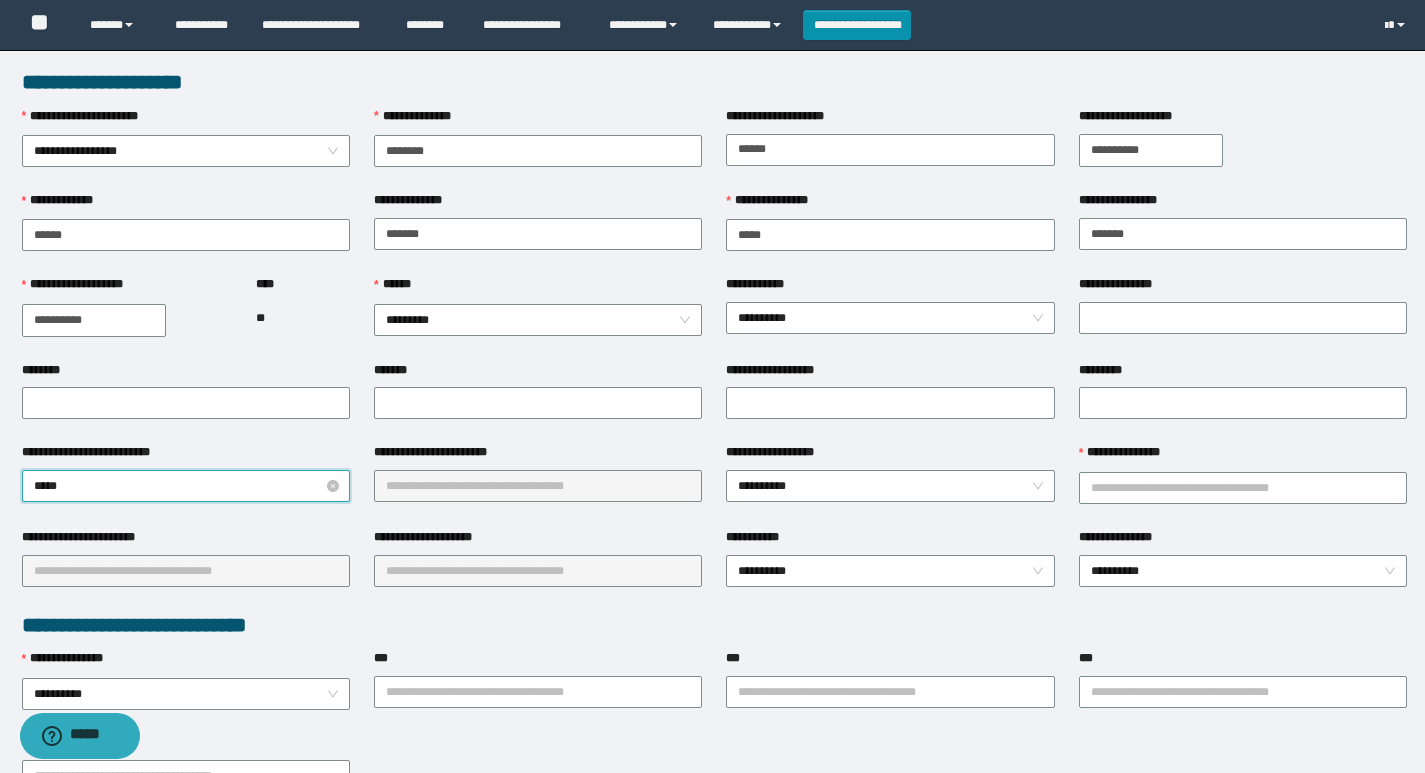 type on "******" 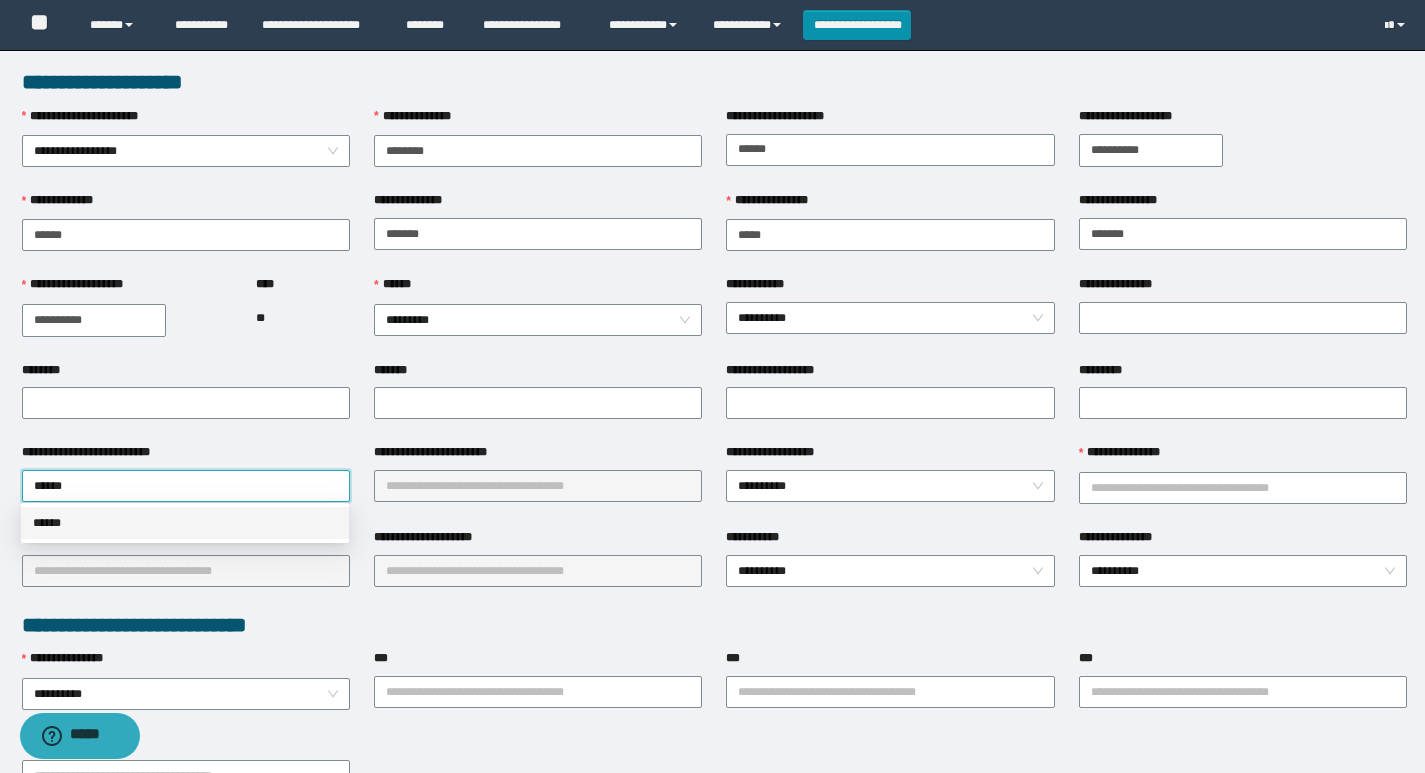 drag, startPoint x: 189, startPoint y: 512, endPoint x: 279, endPoint y: 514, distance: 90.02222 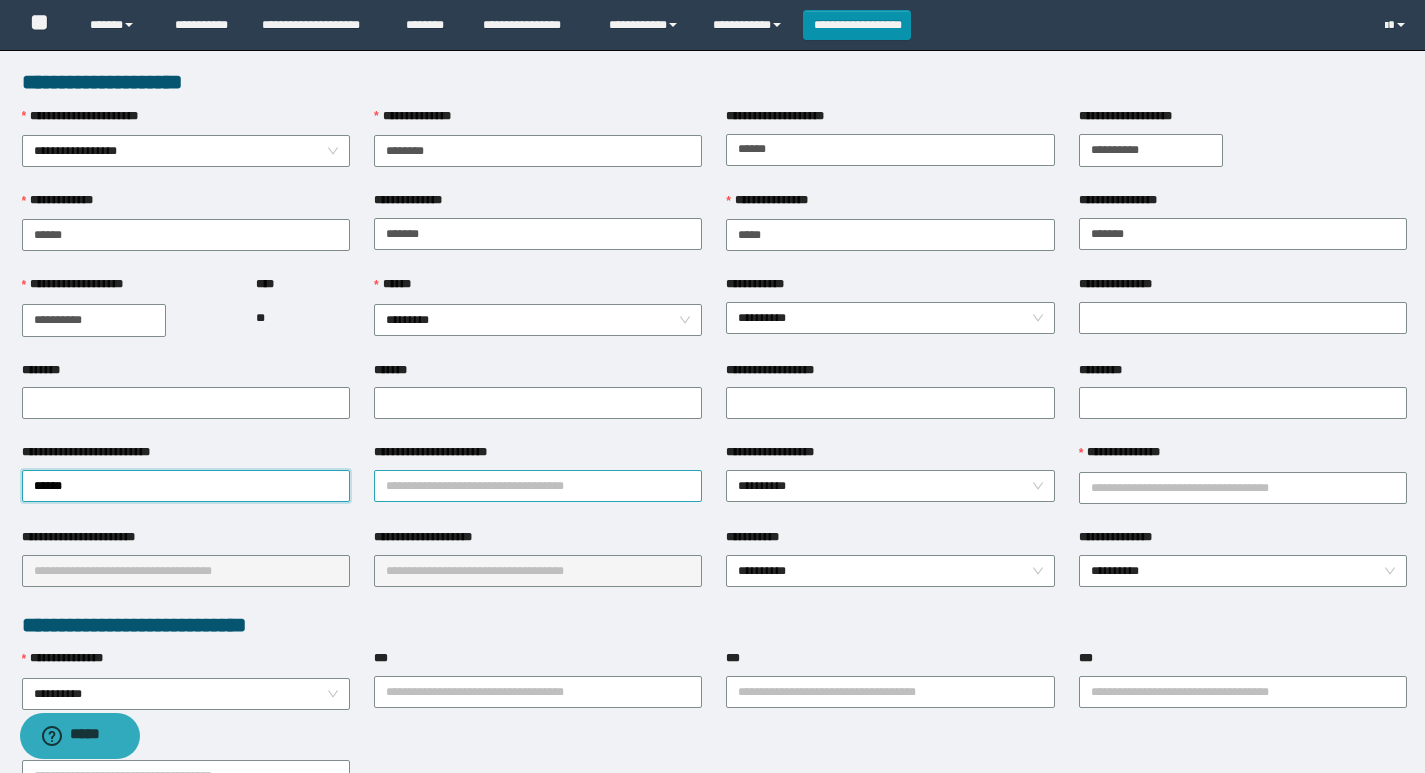 click on "**********" at bounding box center [538, 486] 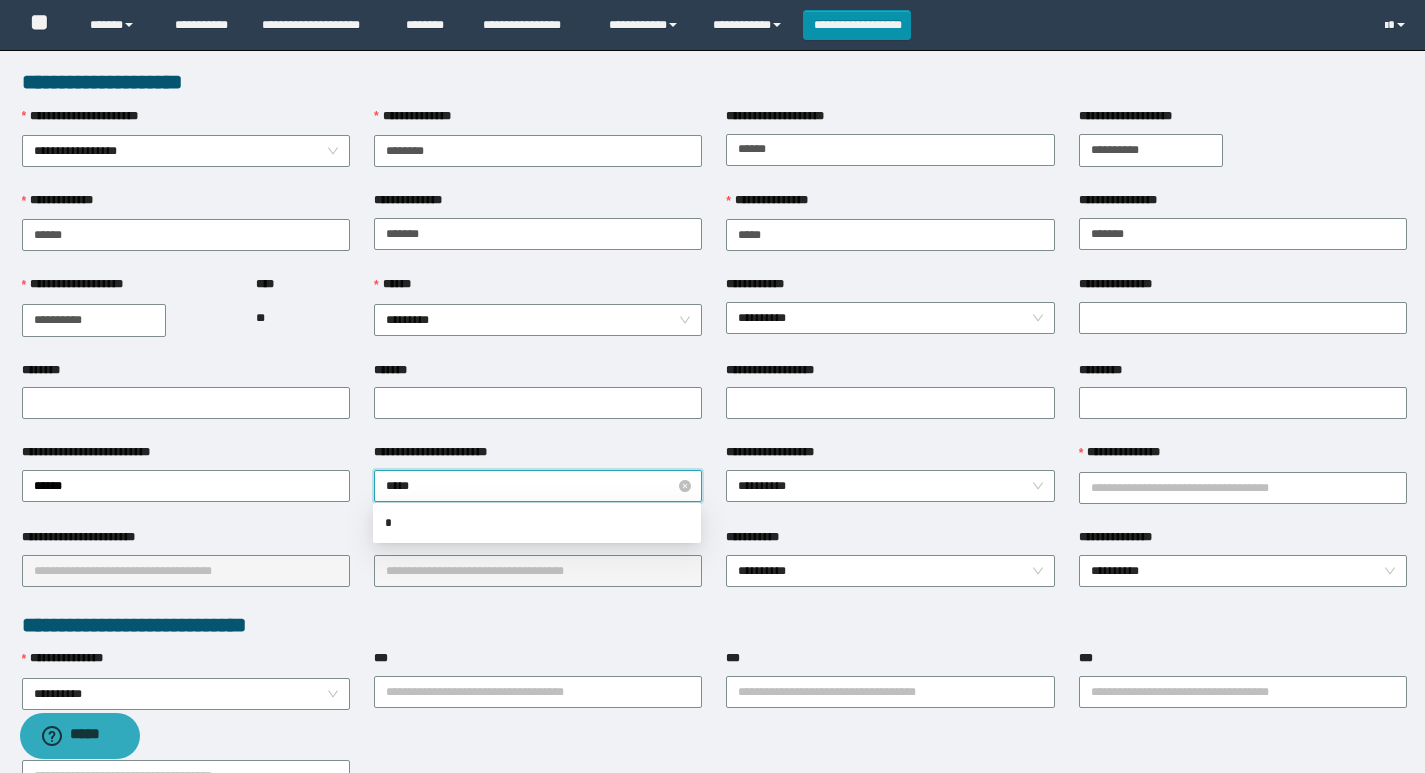 type on "******" 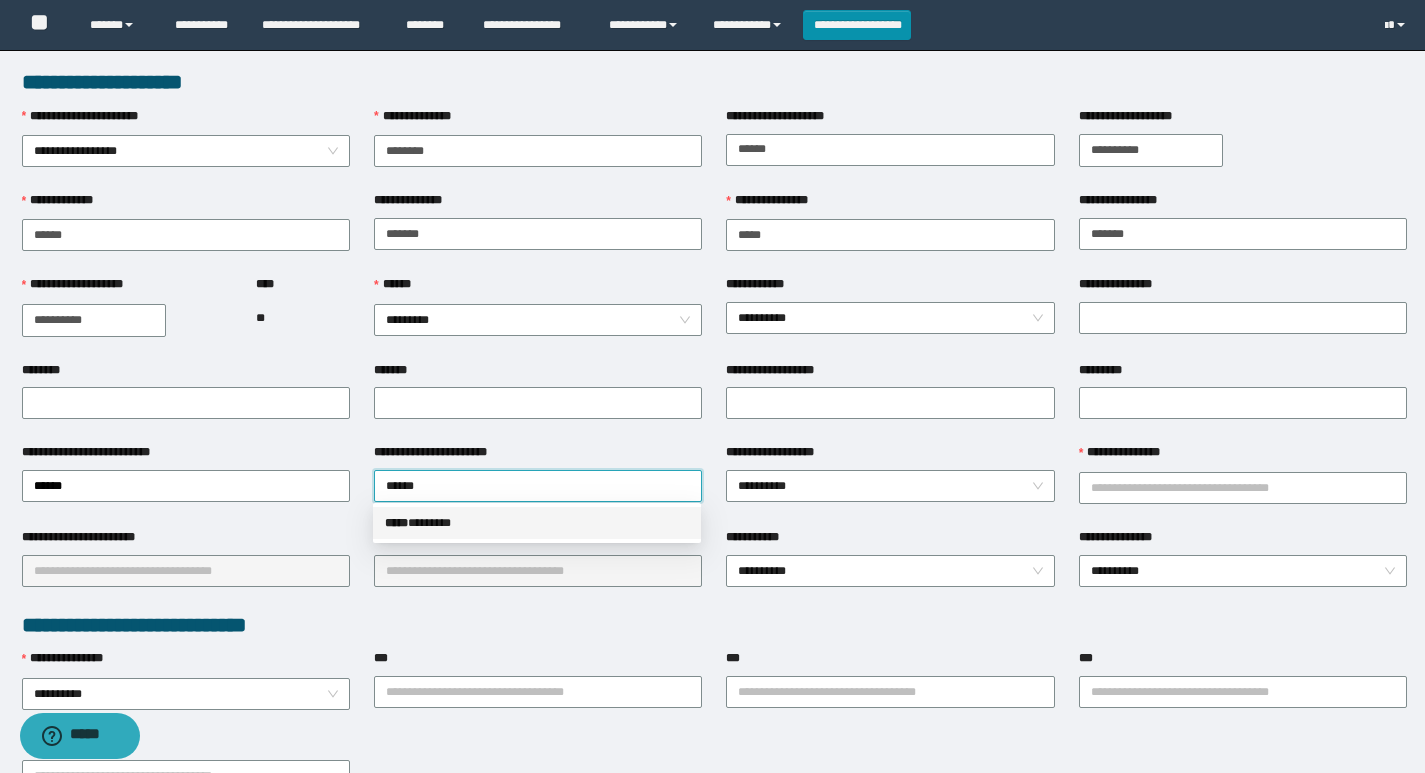 click on "***** * ******" at bounding box center [537, 523] 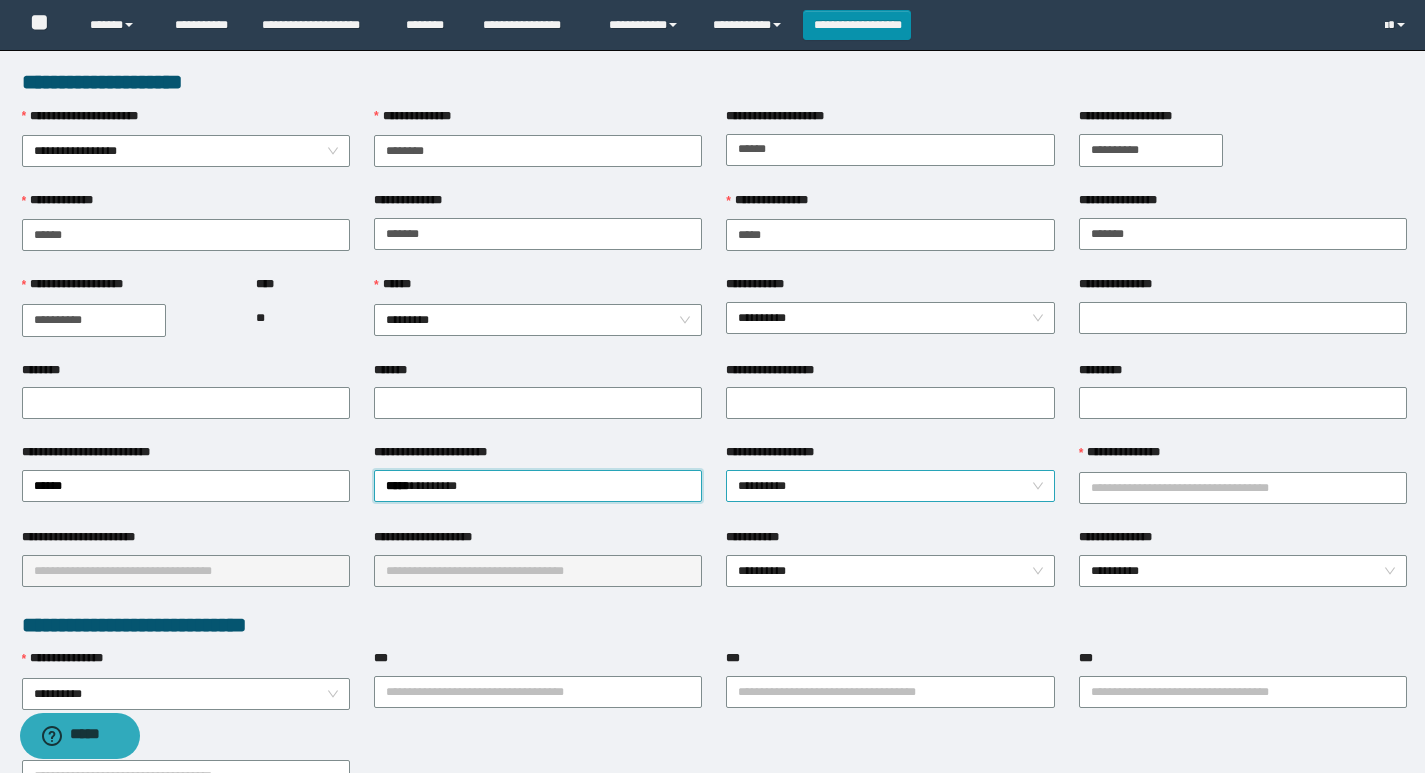 click on "**********" at bounding box center [890, 486] 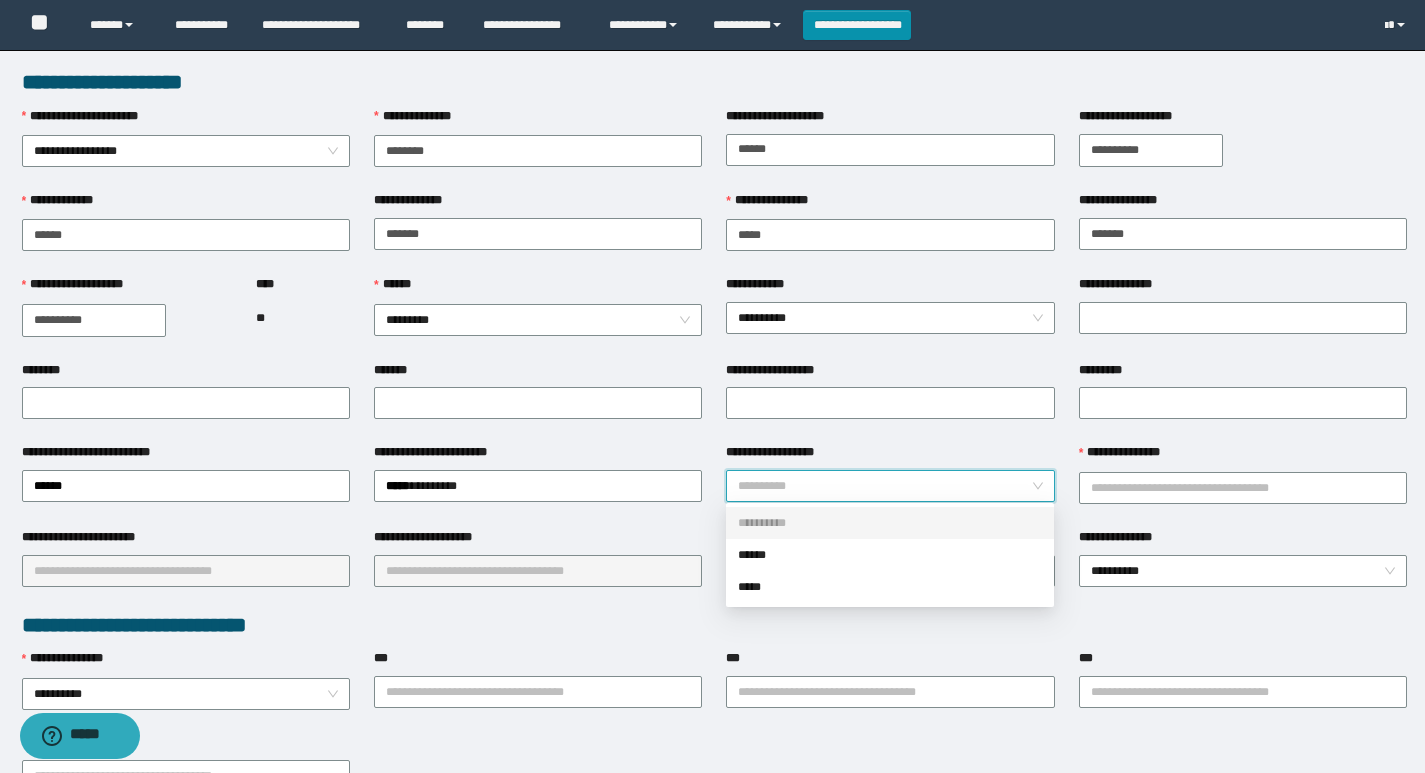 click on "**********" at bounding box center (890, 523) 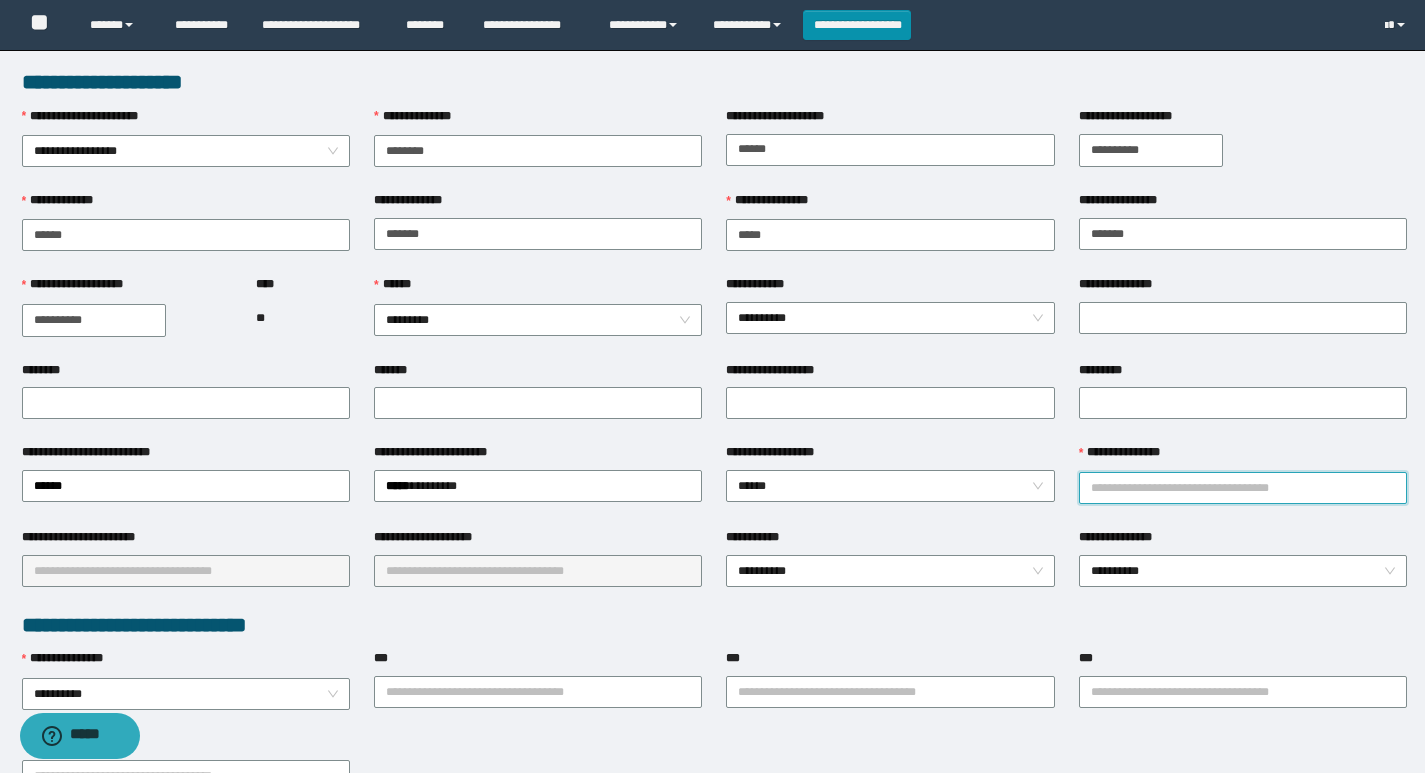 click on "**********" at bounding box center (1243, 488) 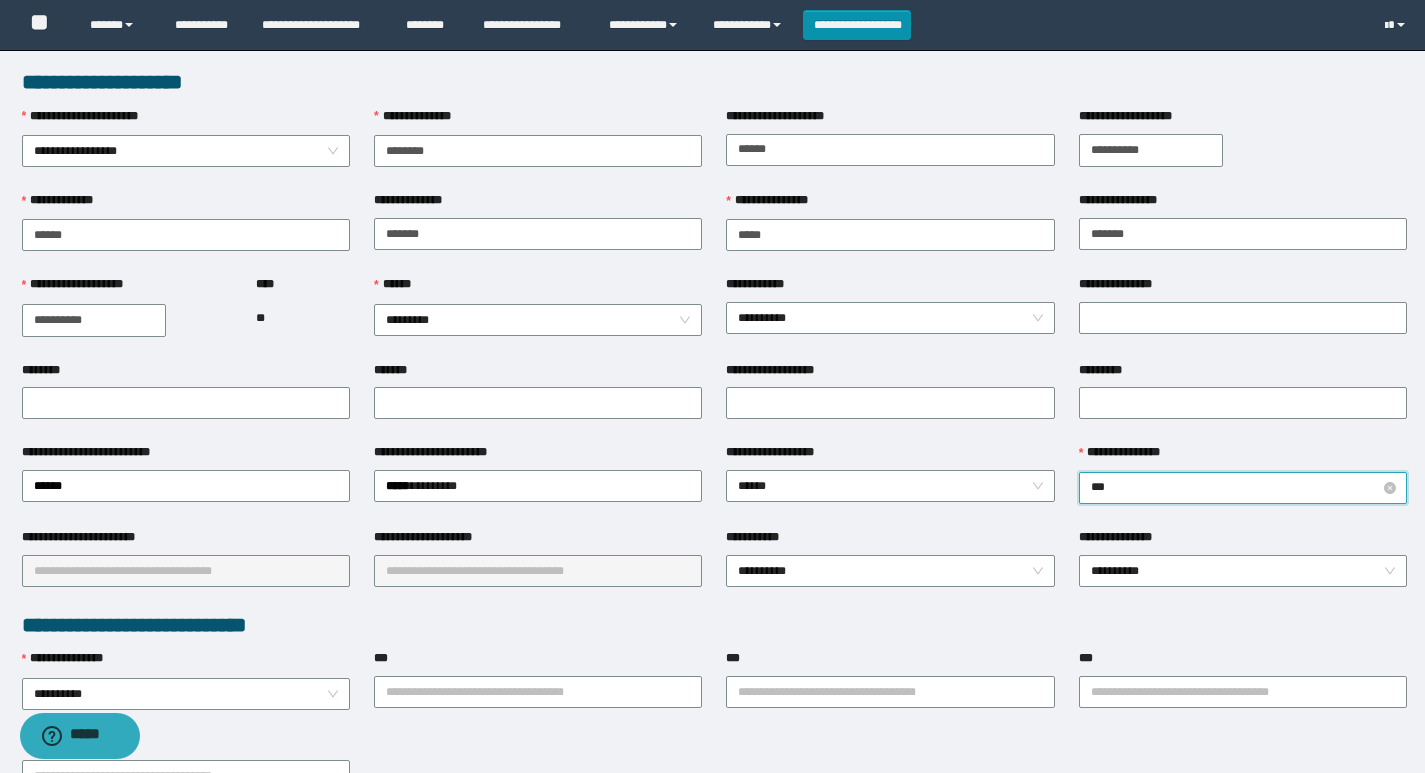 type on "****" 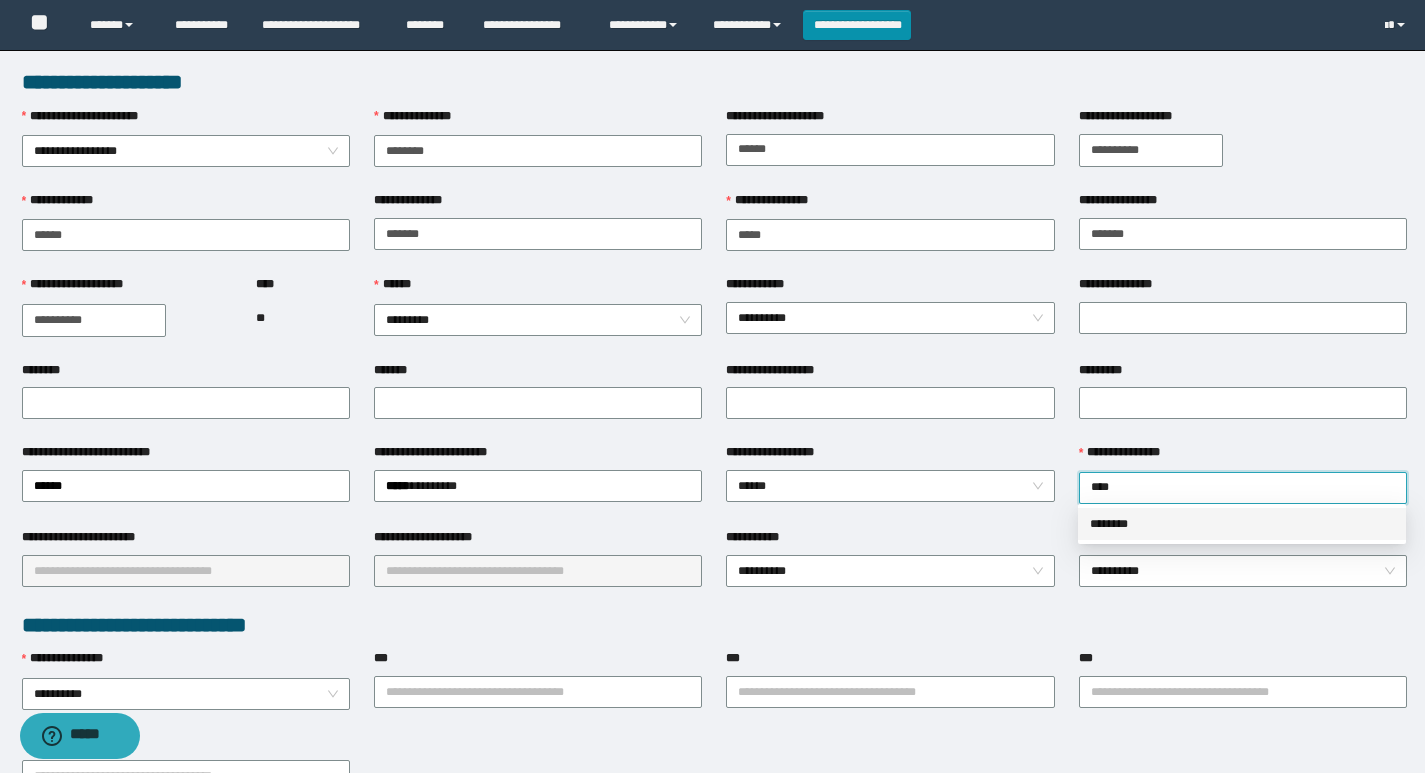 click on "********" at bounding box center [1242, 524] 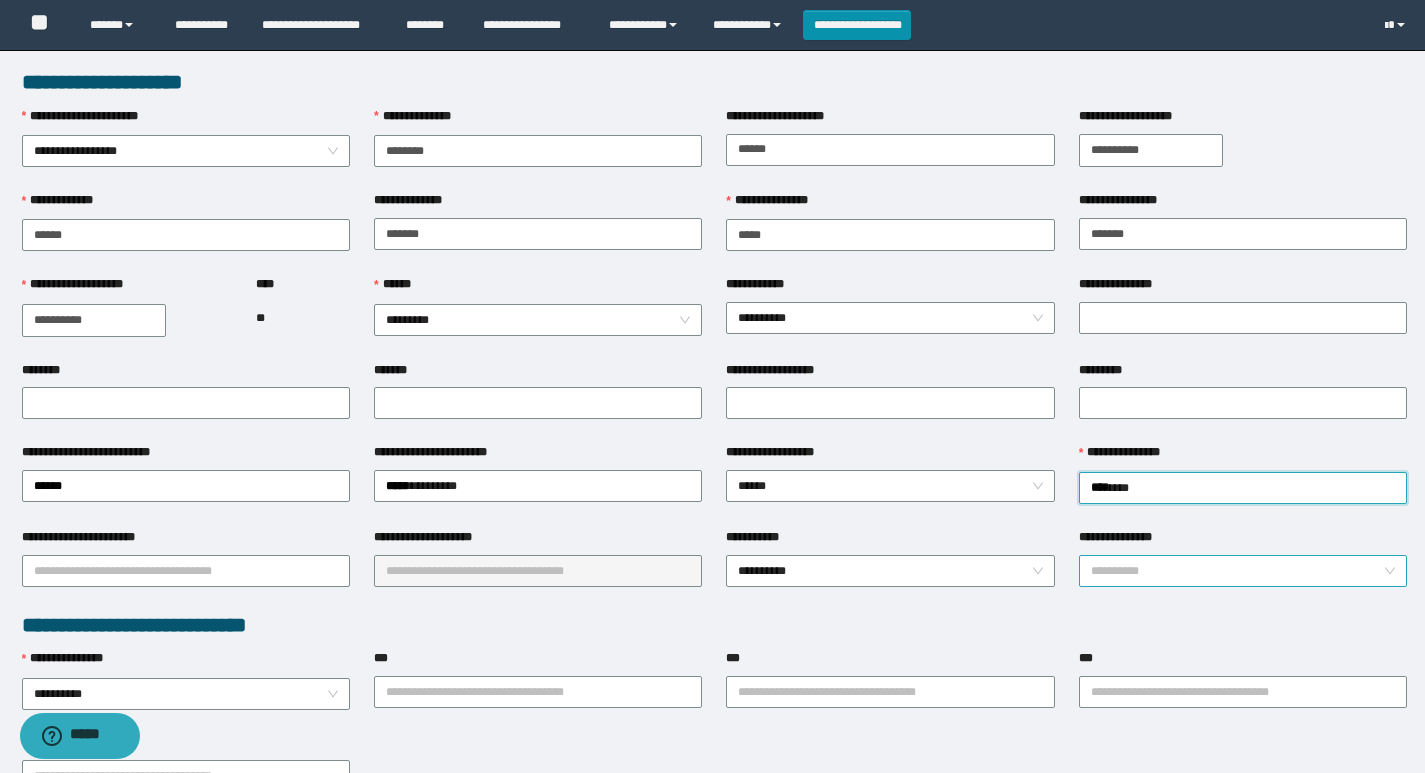 click on "**********" at bounding box center (1243, 571) 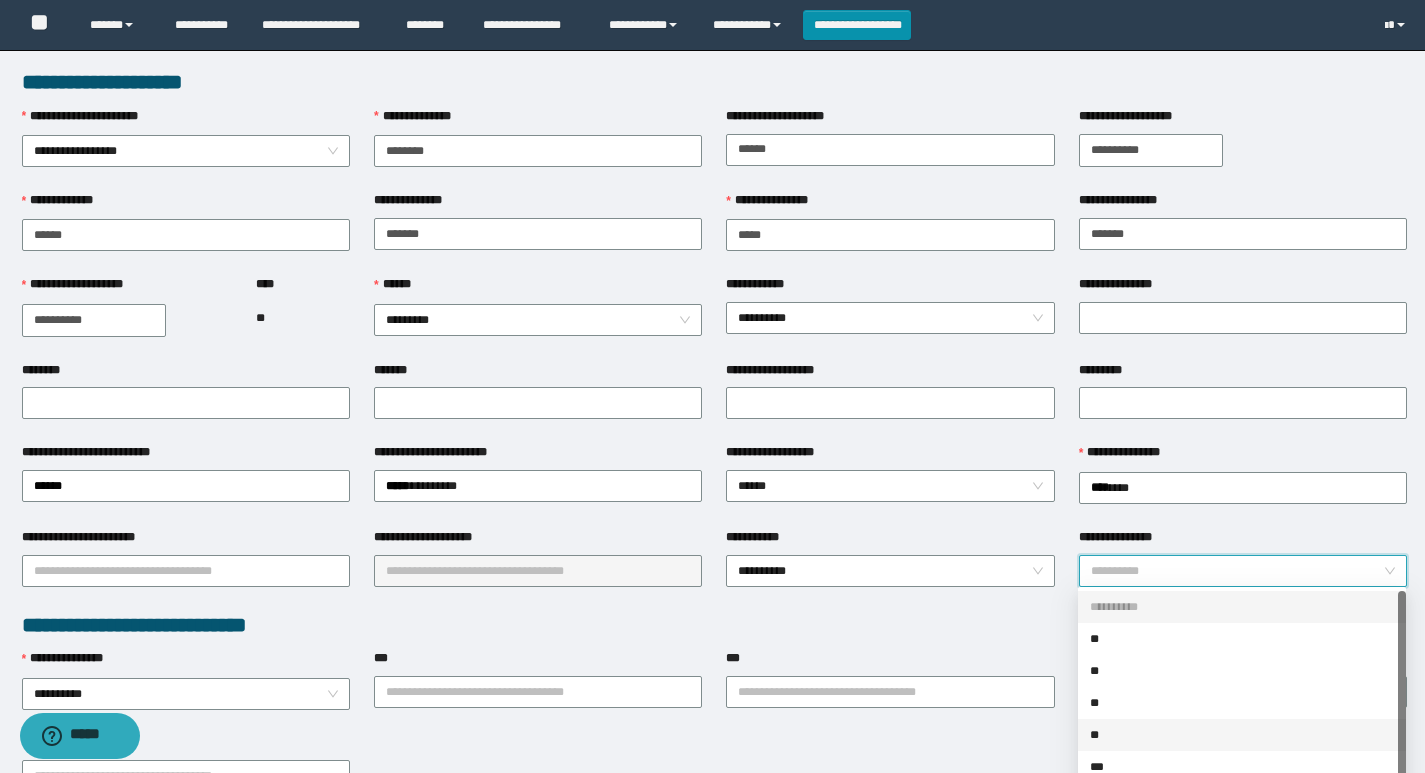 scroll, scrollTop: 32, scrollLeft: 0, axis: vertical 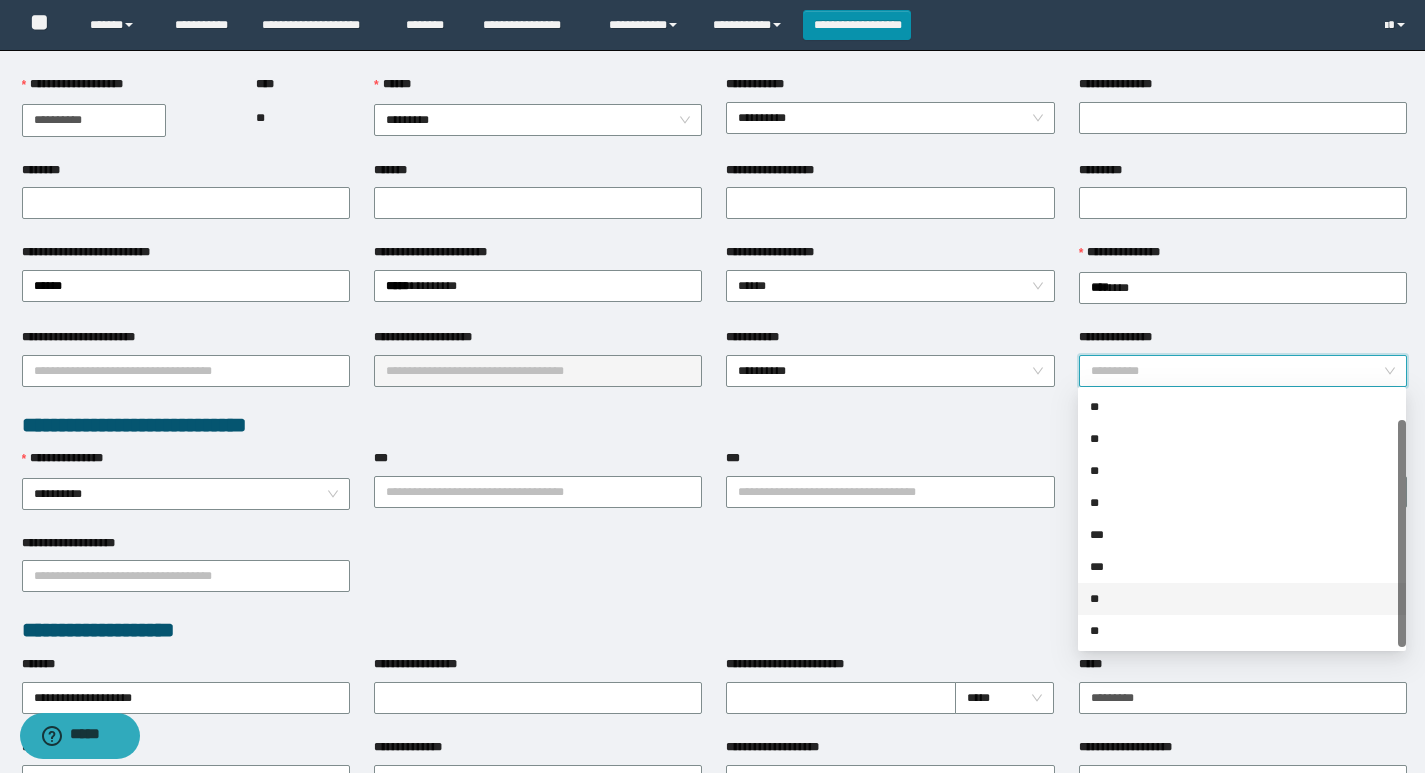 click on "**" at bounding box center [1242, 599] 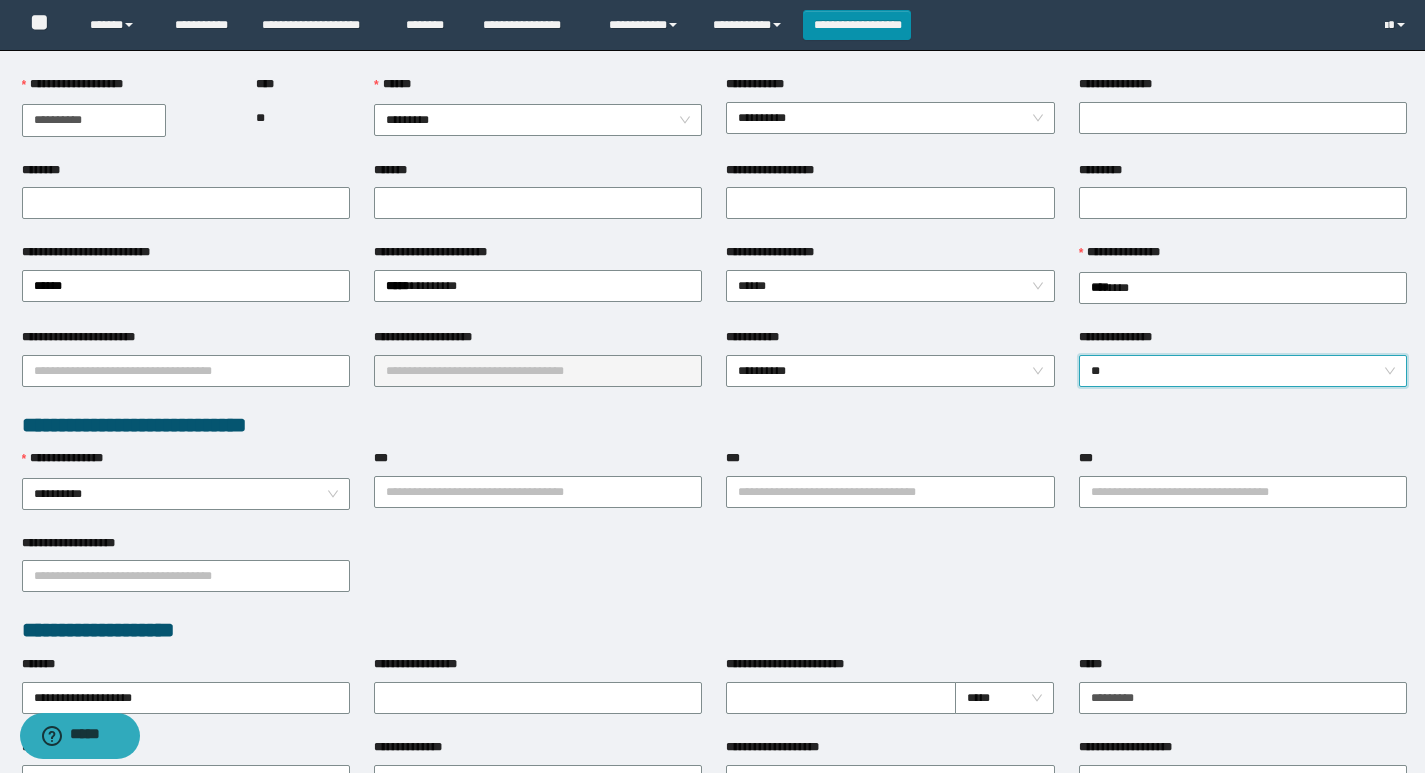 click on "**********" at bounding box center (186, 369) 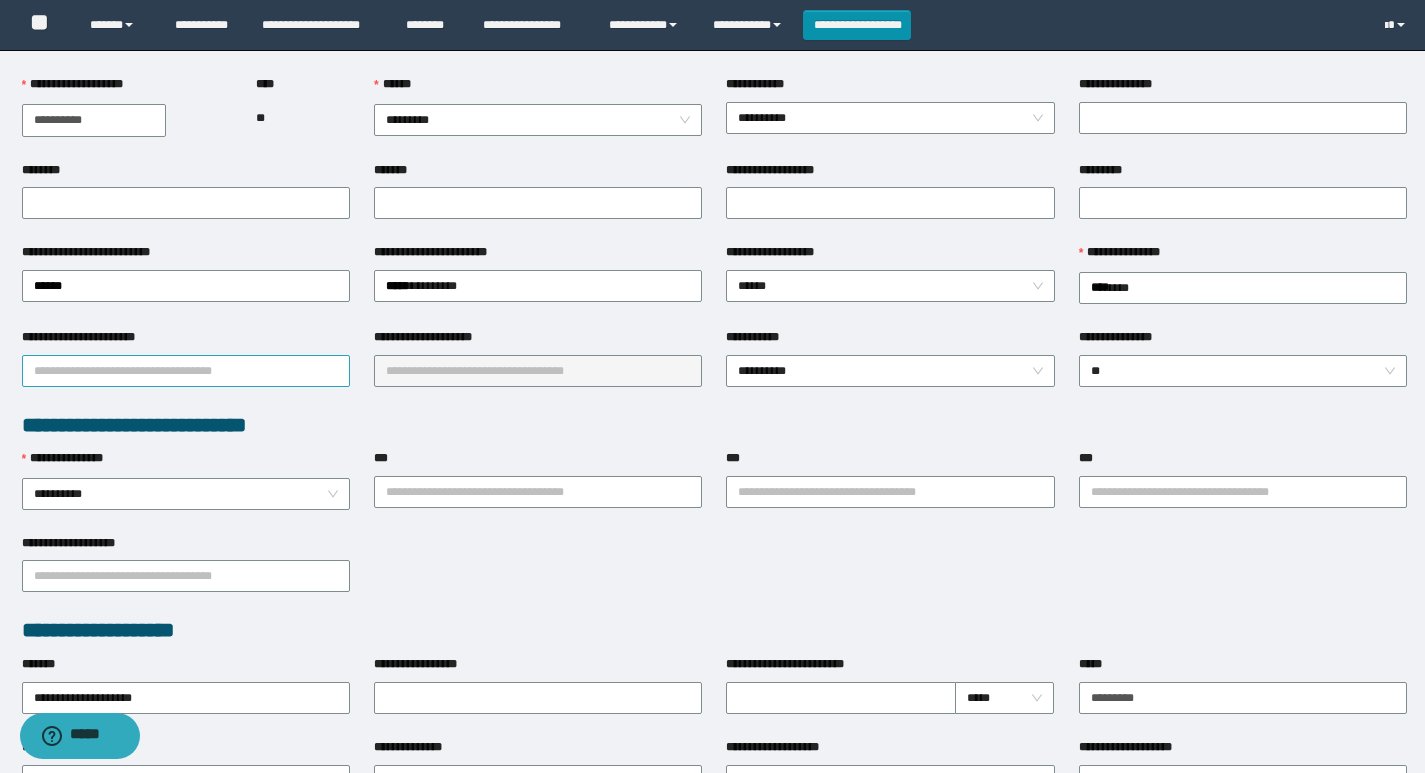 click on "**********" at bounding box center (186, 371) 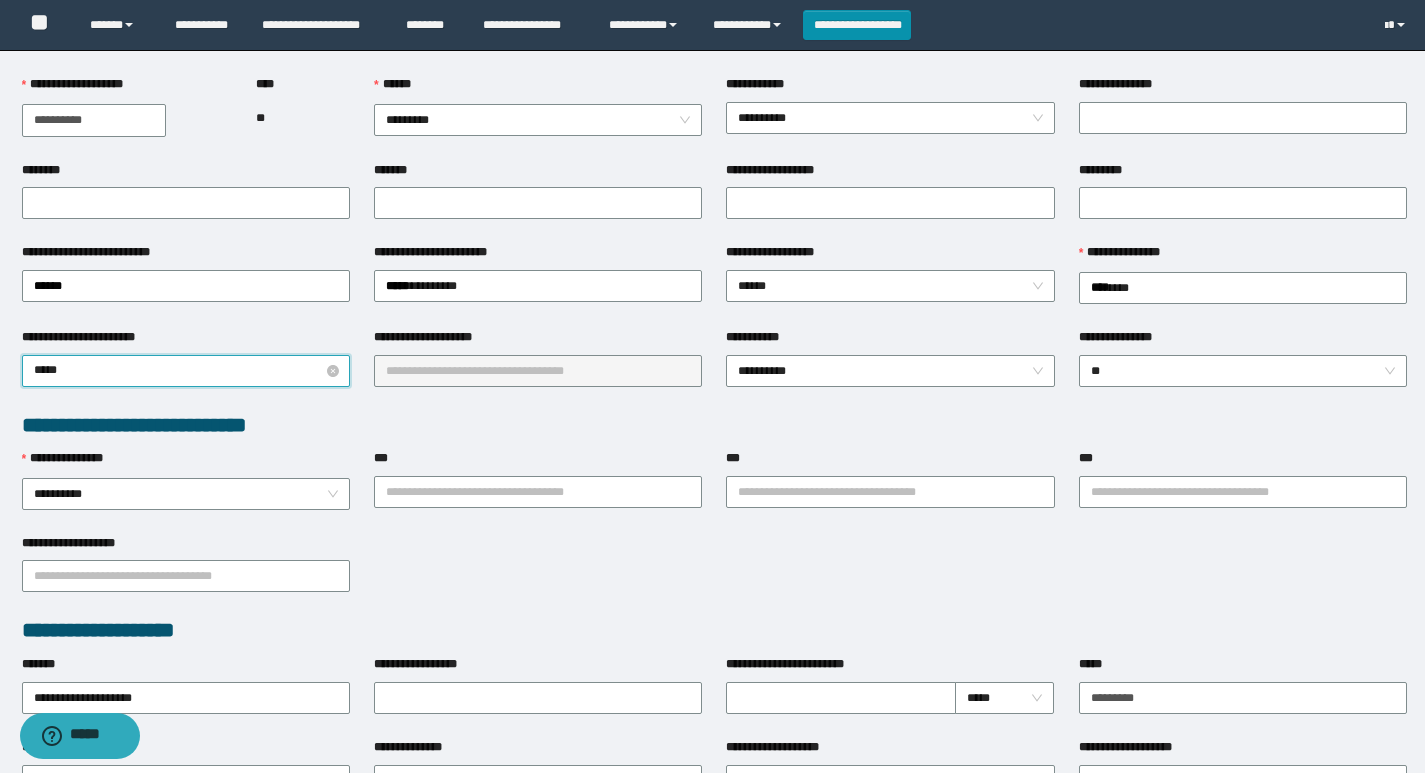 type on "******" 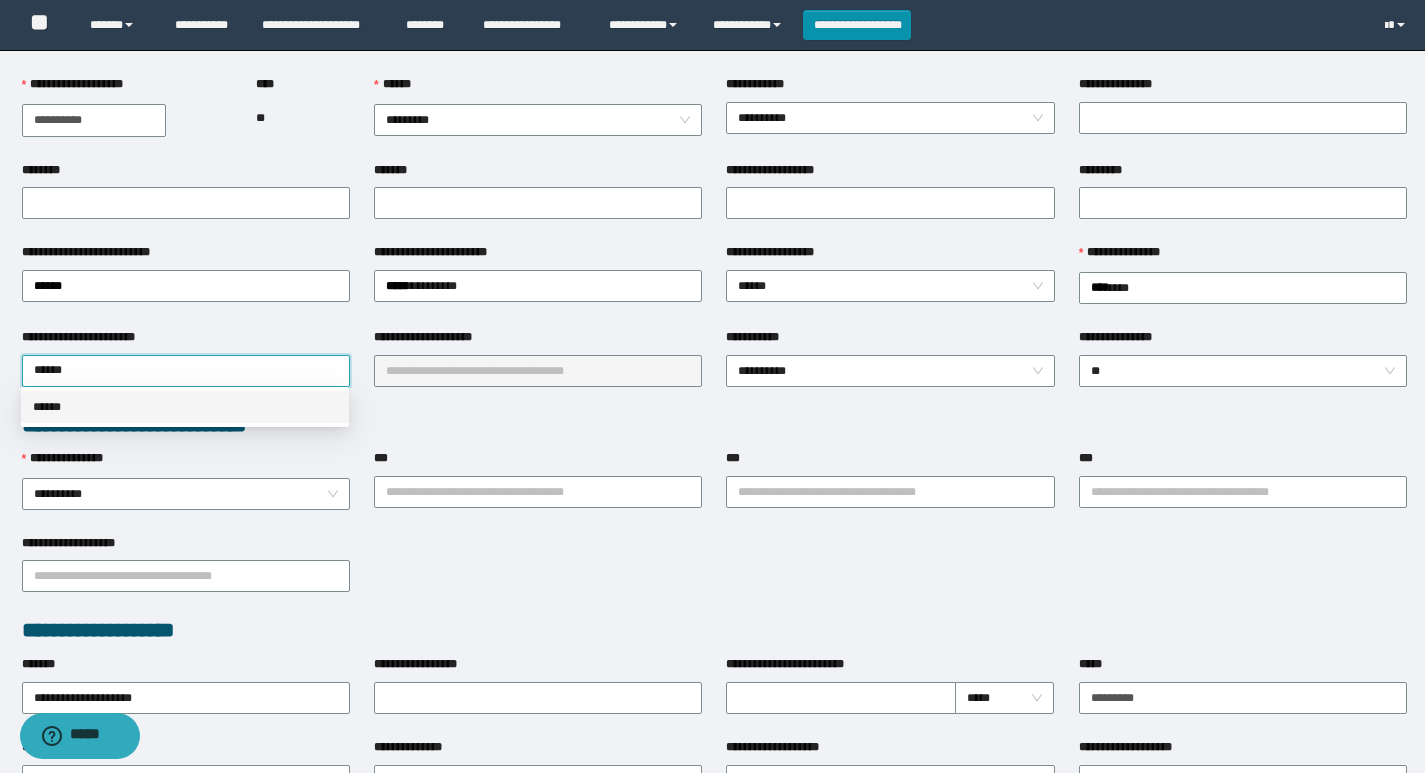 click on "******" at bounding box center [185, 407] 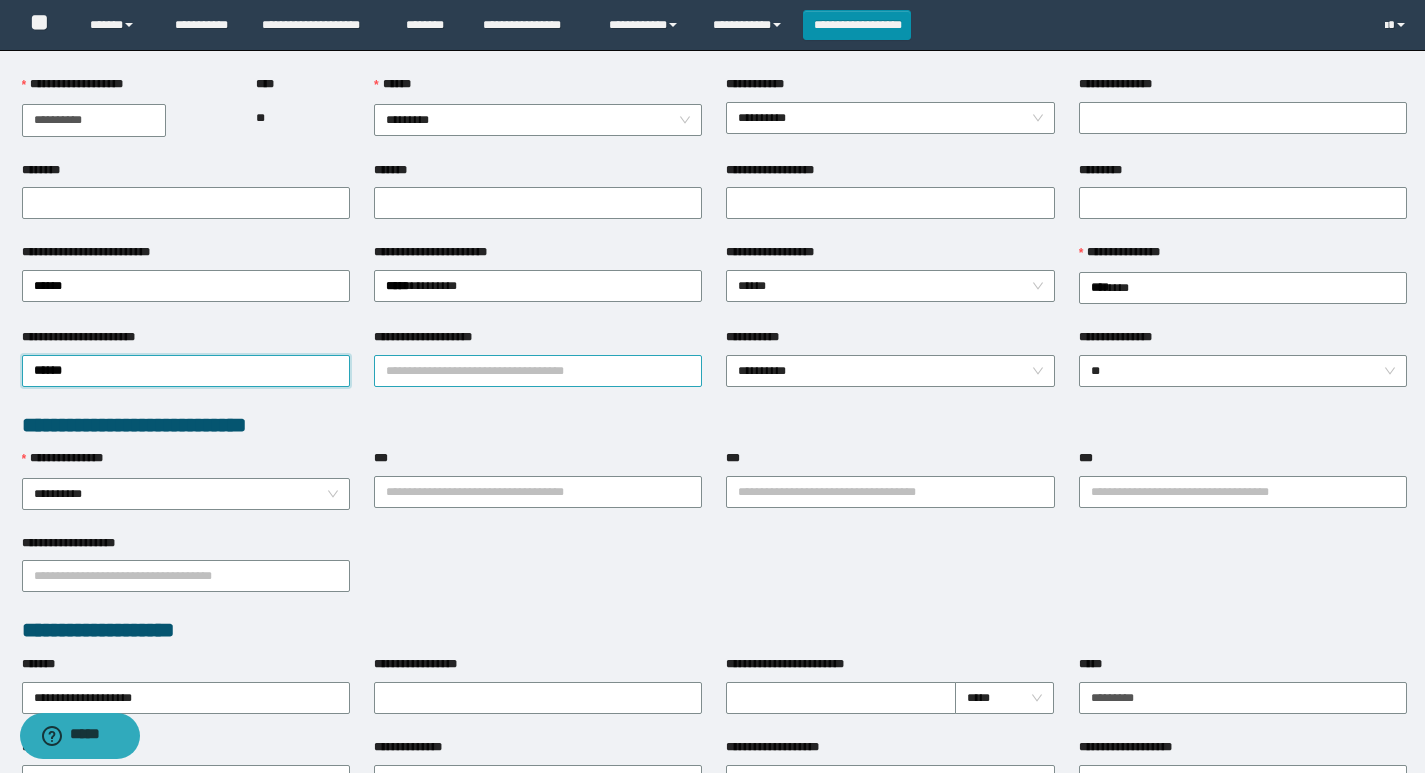 click on "**********" at bounding box center (538, 371) 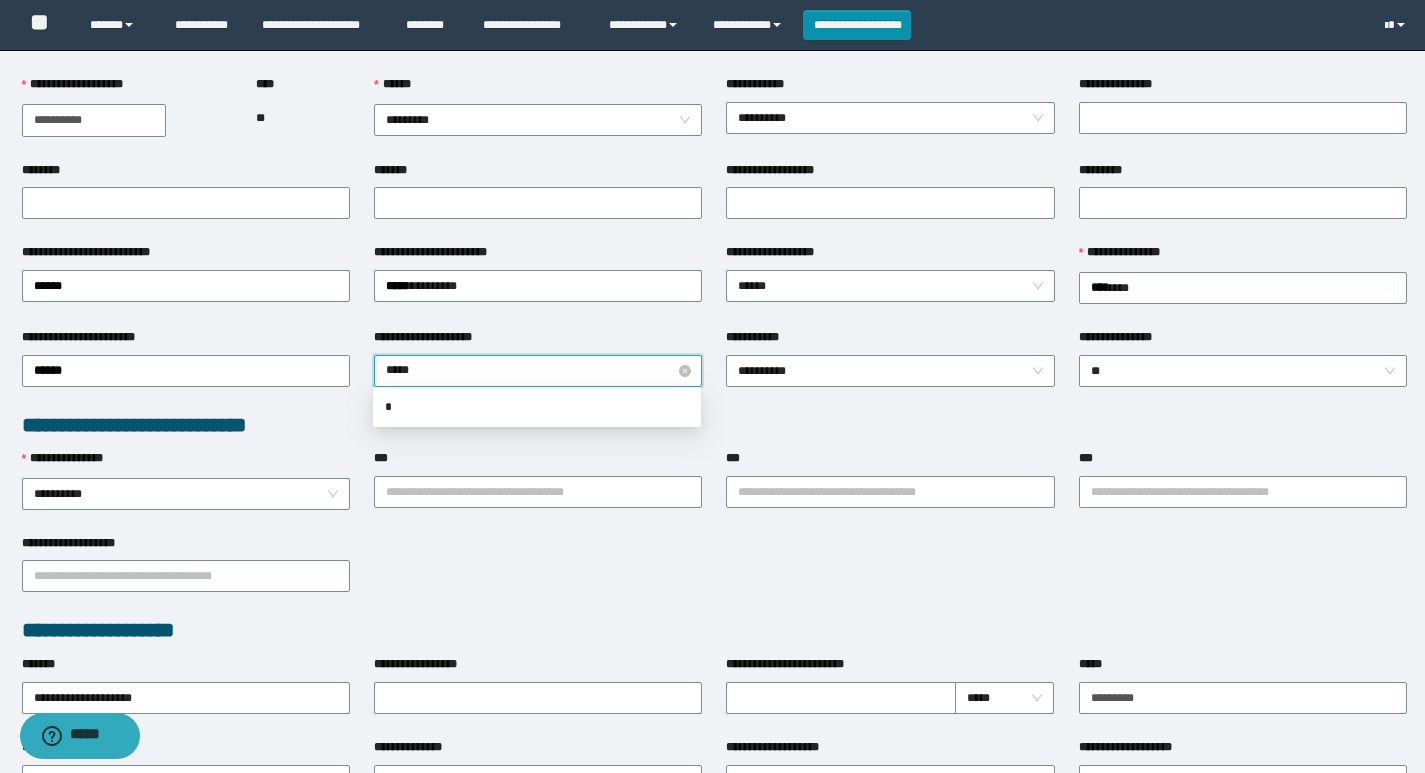type on "******" 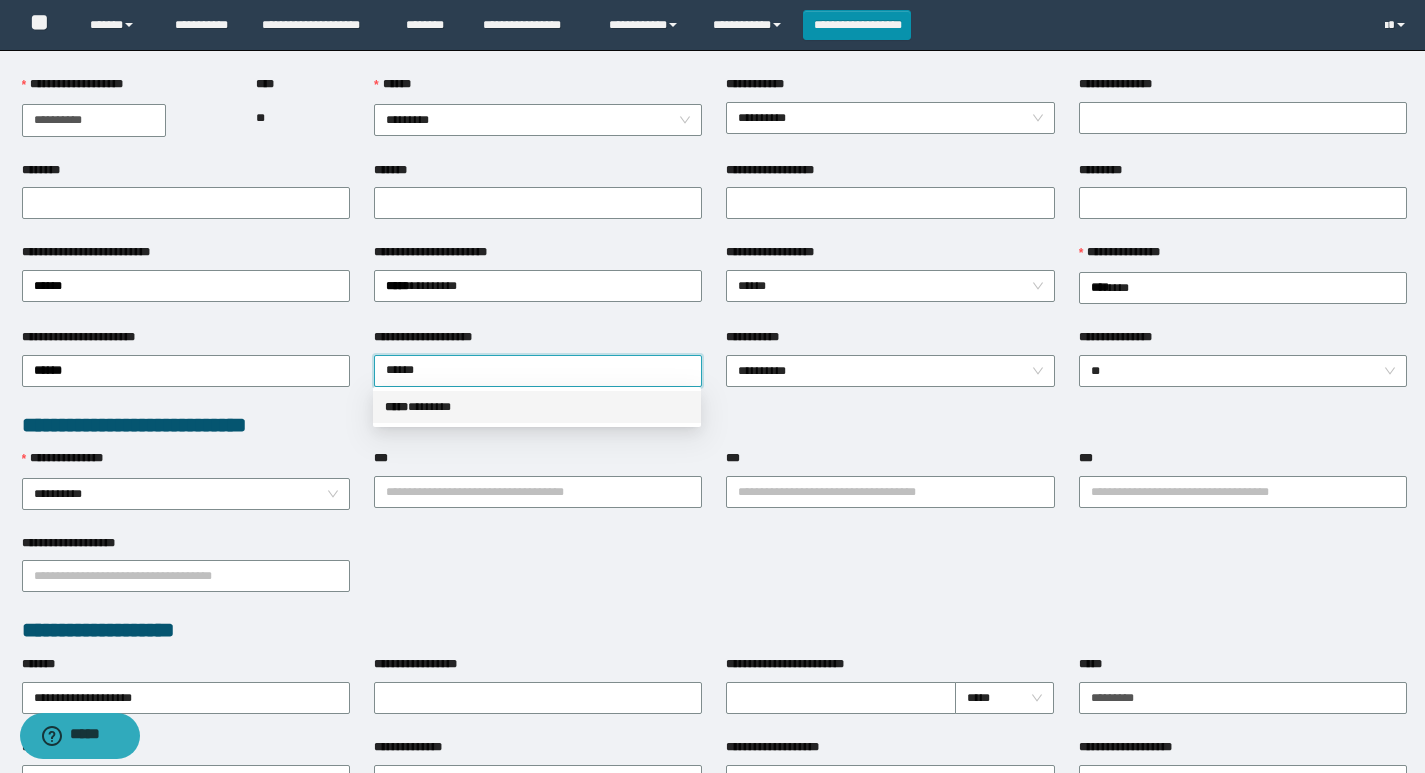 drag, startPoint x: 460, startPoint y: 395, endPoint x: 377, endPoint y: 474, distance: 114.58621 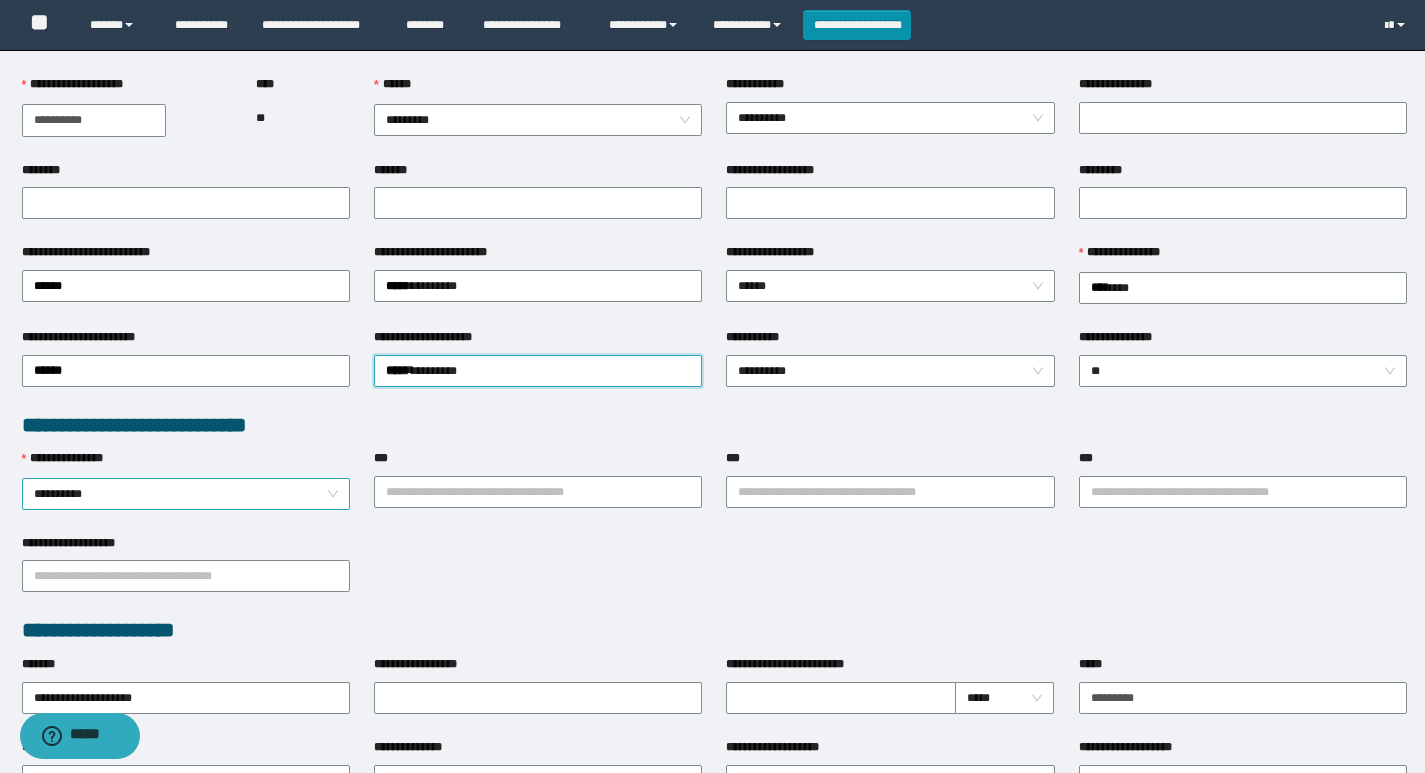click on "**********" at bounding box center [186, 494] 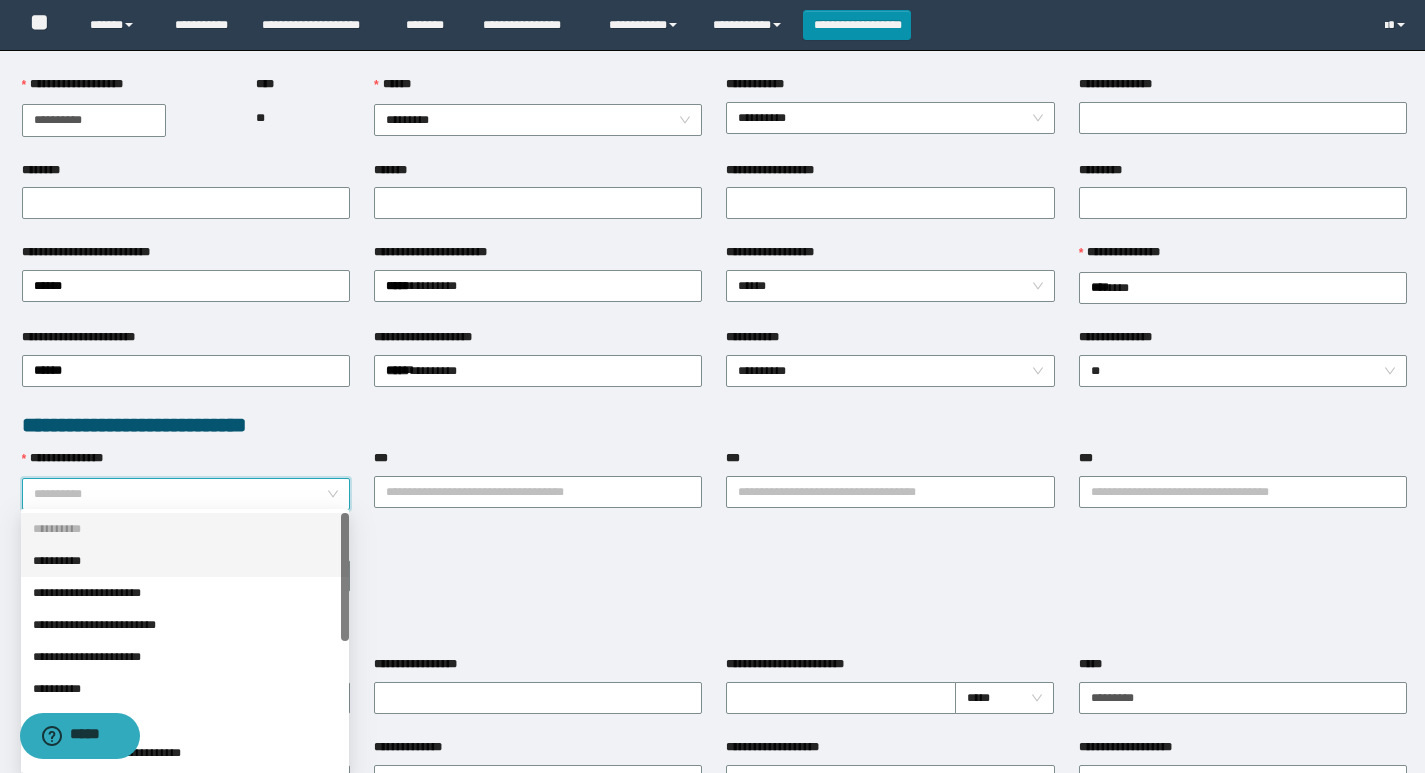 click on "**********" at bounding box center (185, 561) 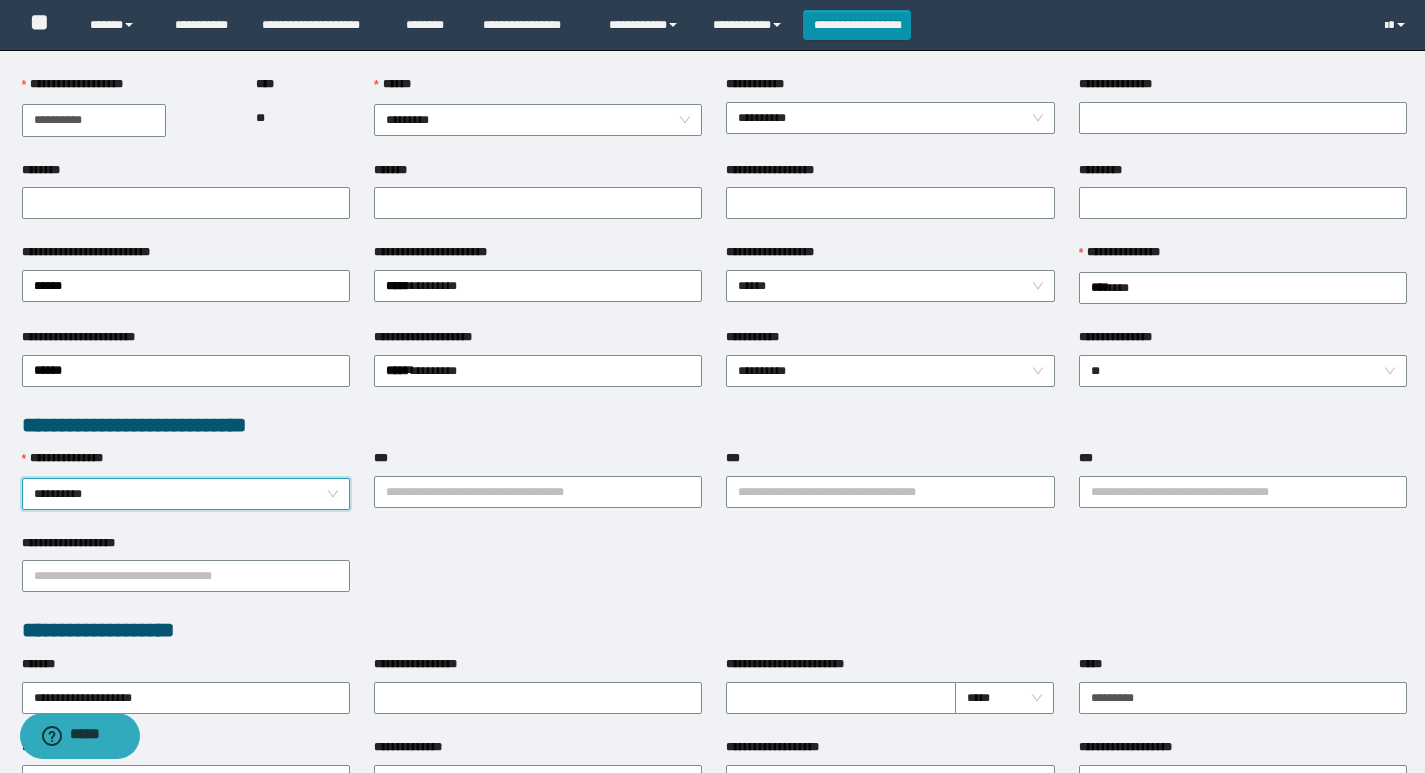 scroll, scrollTop: 0, scrollLeft: 0, axis: both 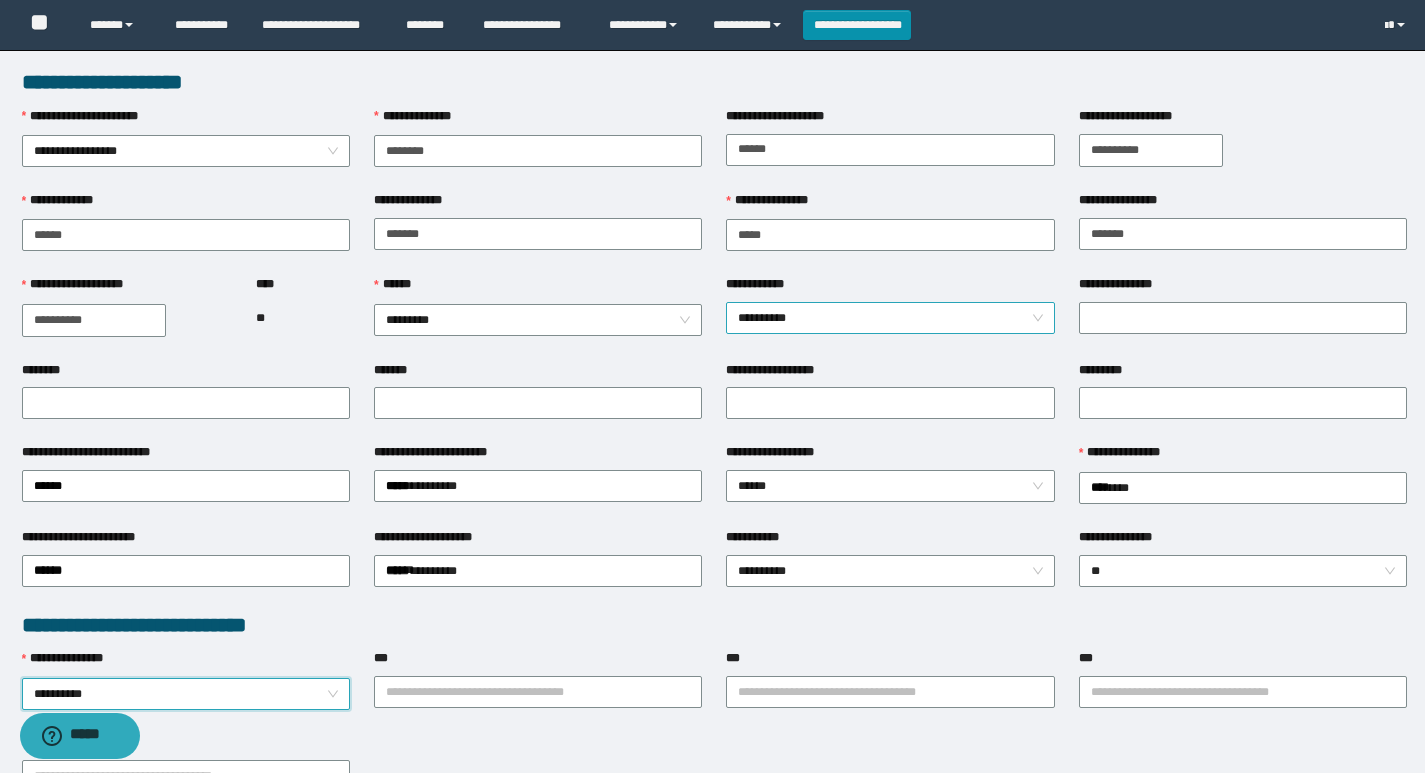 click on "**********" at bounding box center [890, 318] 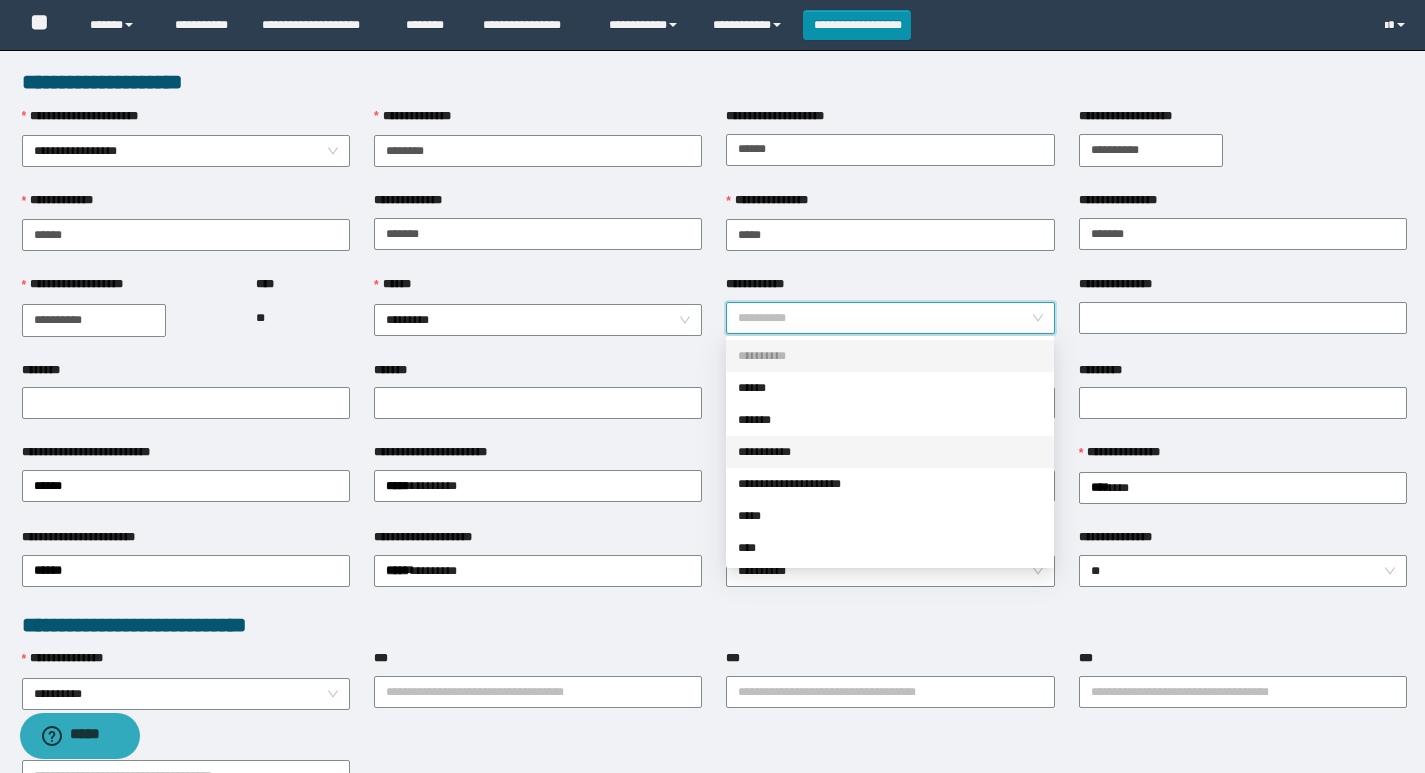 click on "**********" at bounding box center (890, 452) 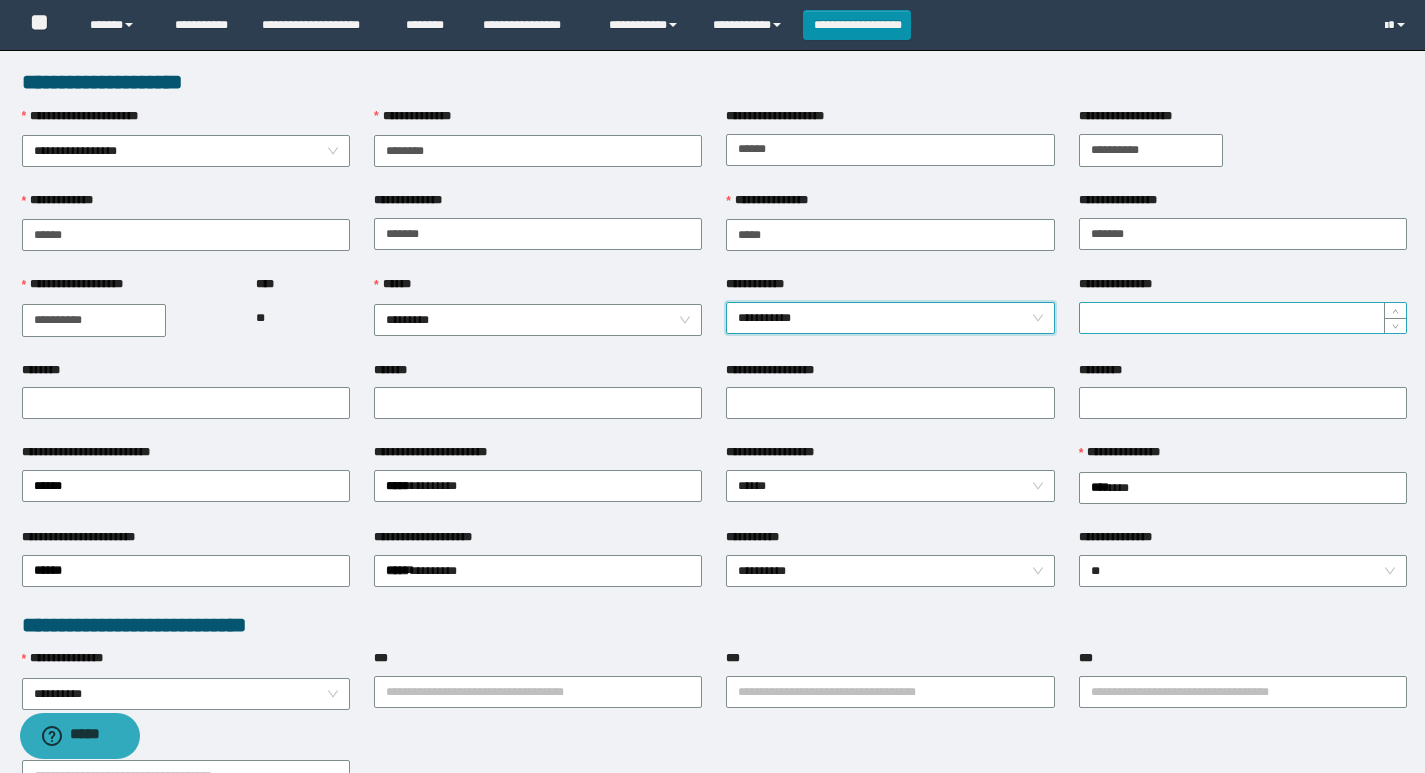 click on "**********" at bounding box center (1243, 318) 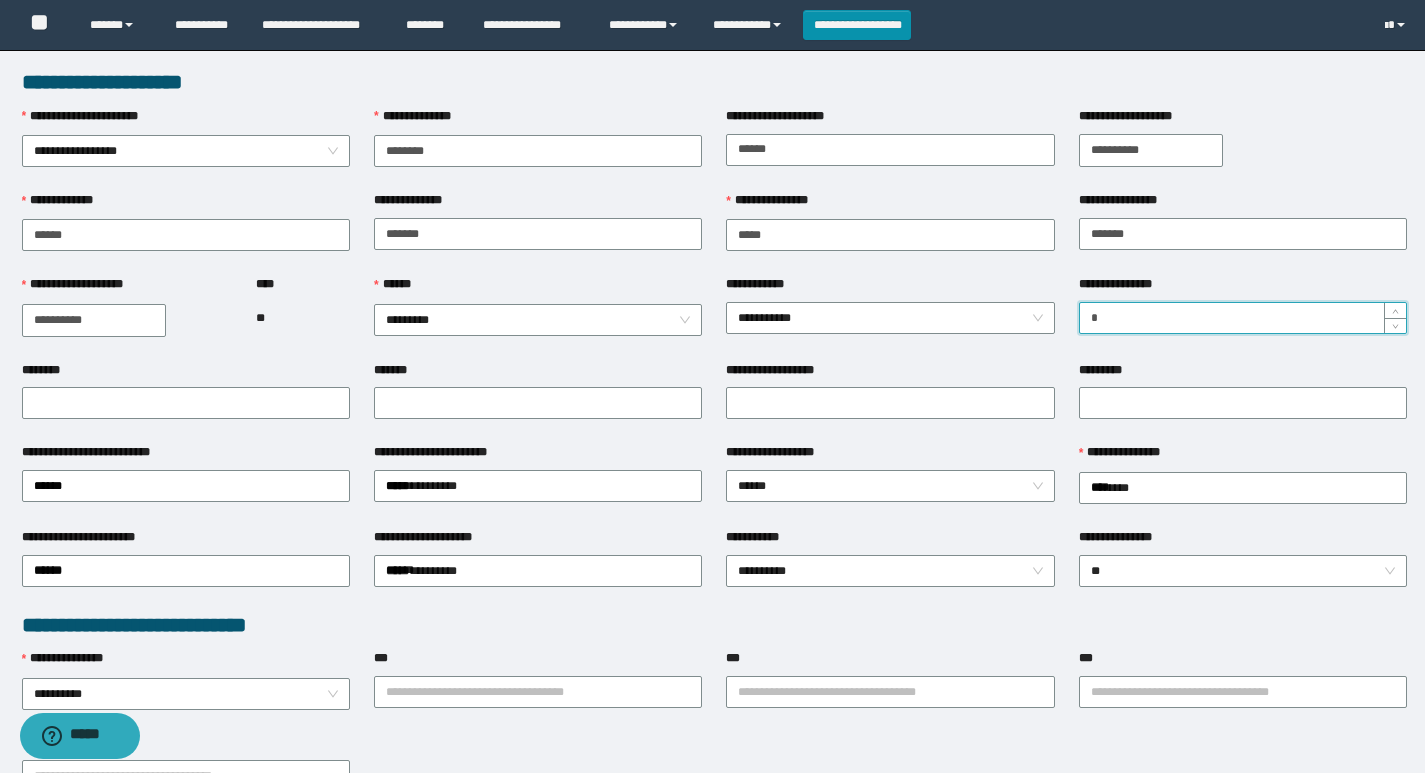 type on "*" 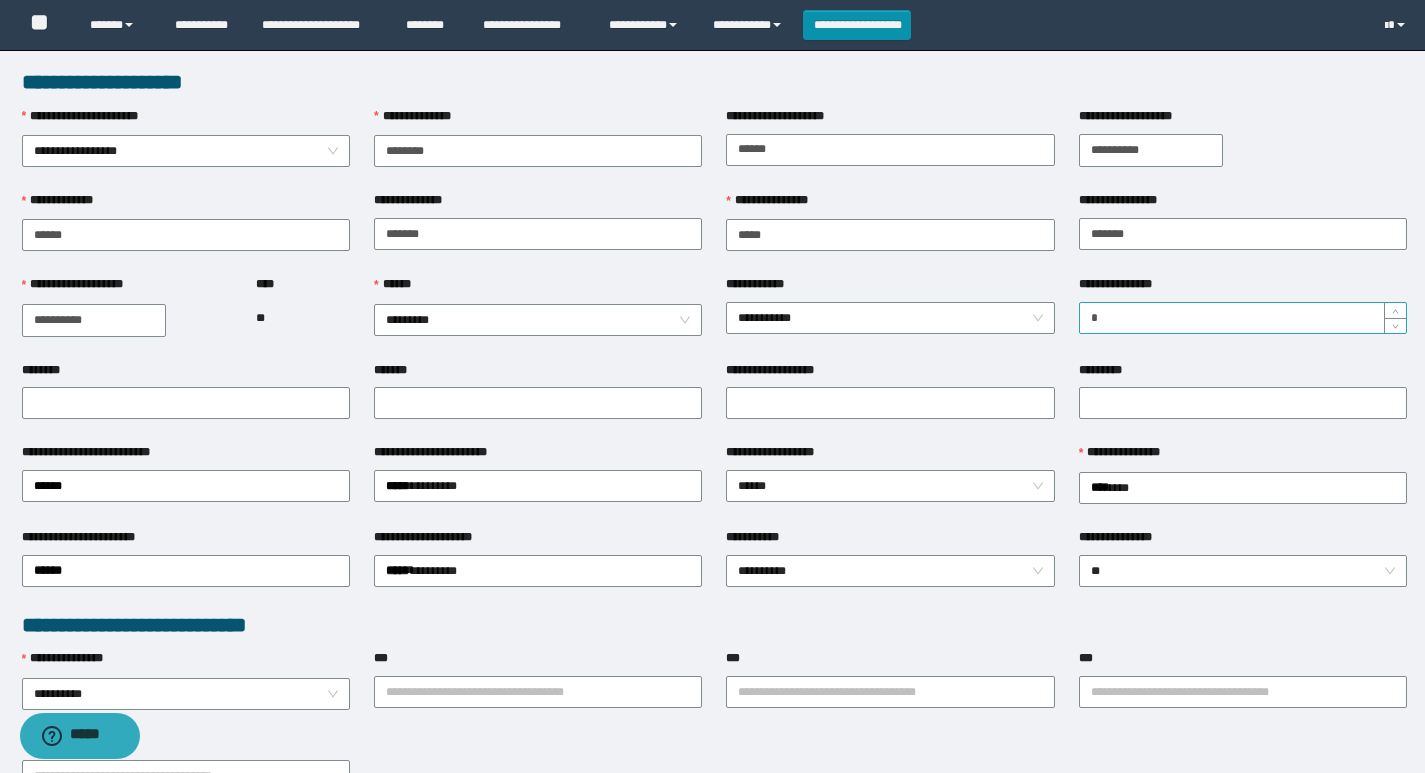 drag, startPoint x: 1235, startPoint y: 295, endPoint x: 1219, endPoint y: 304, distance: 18.35756 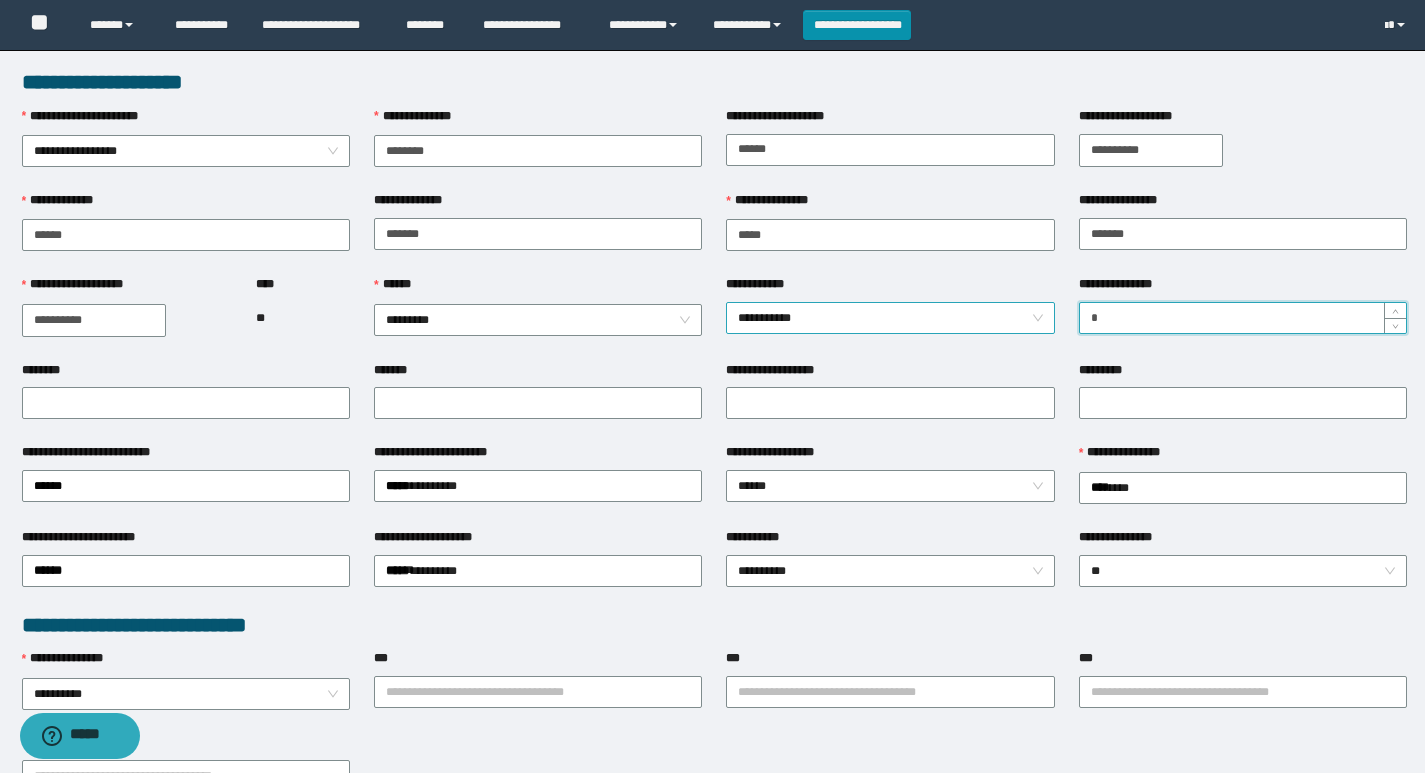 drag, startPoint x: 1198, startPoint y: 316, endPoint x: 981, endPoint y: 322, distance: 217.08293 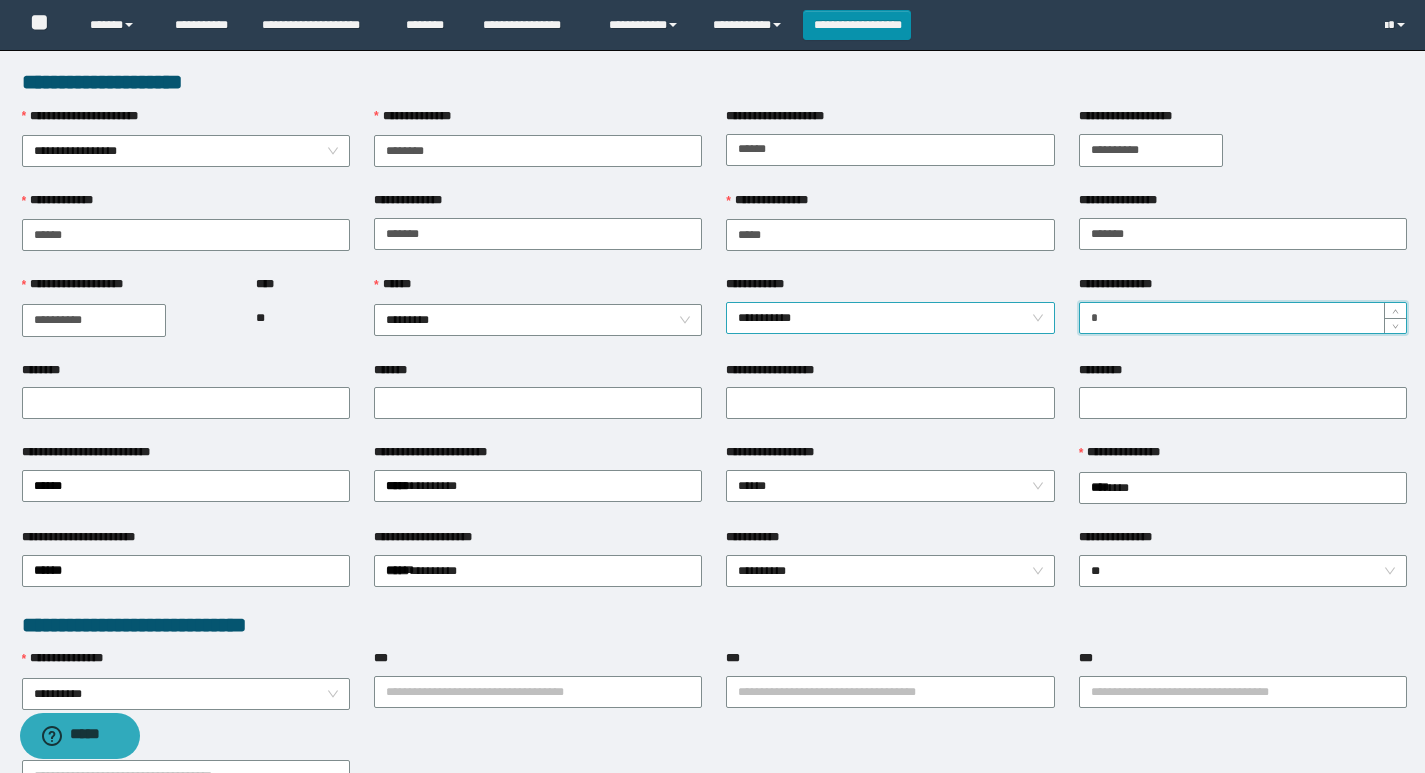 type on "*" 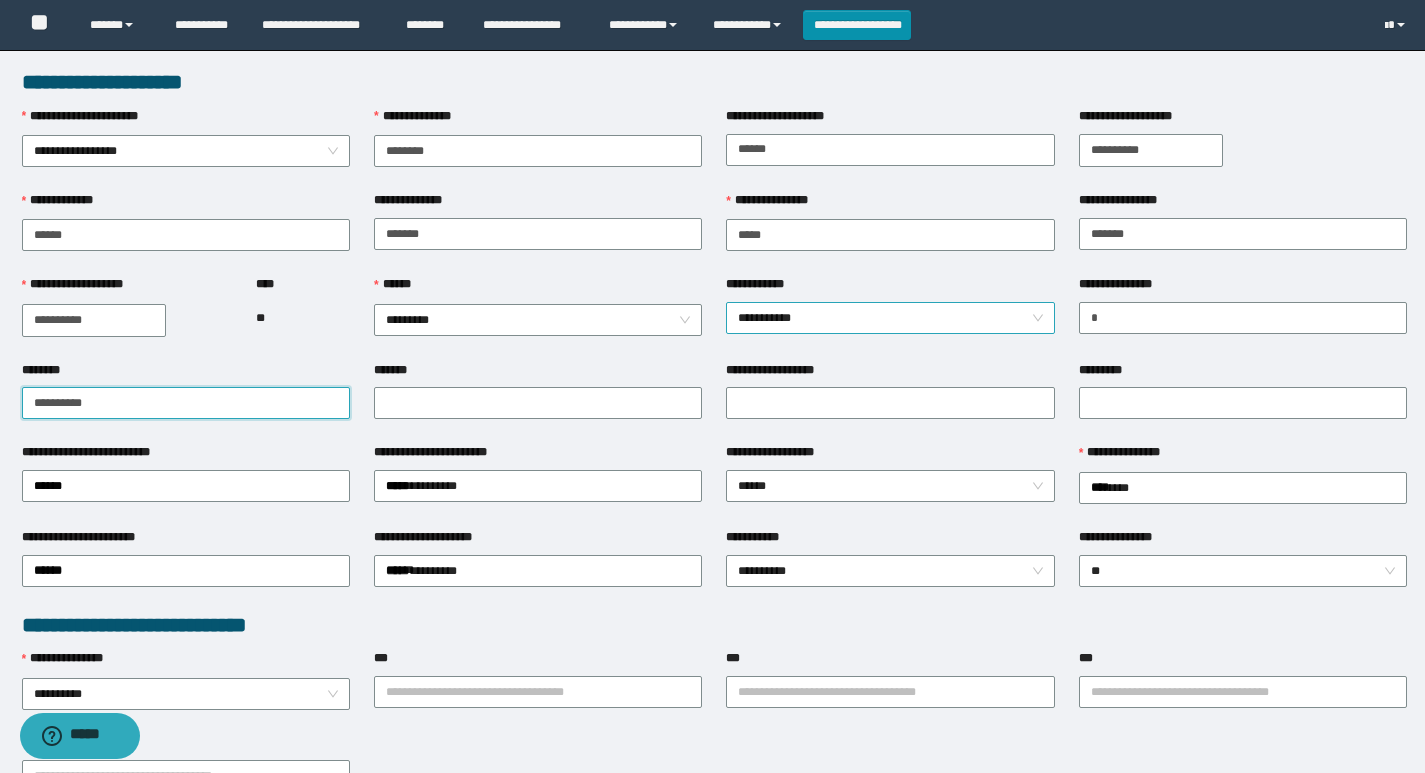 type on "**********" 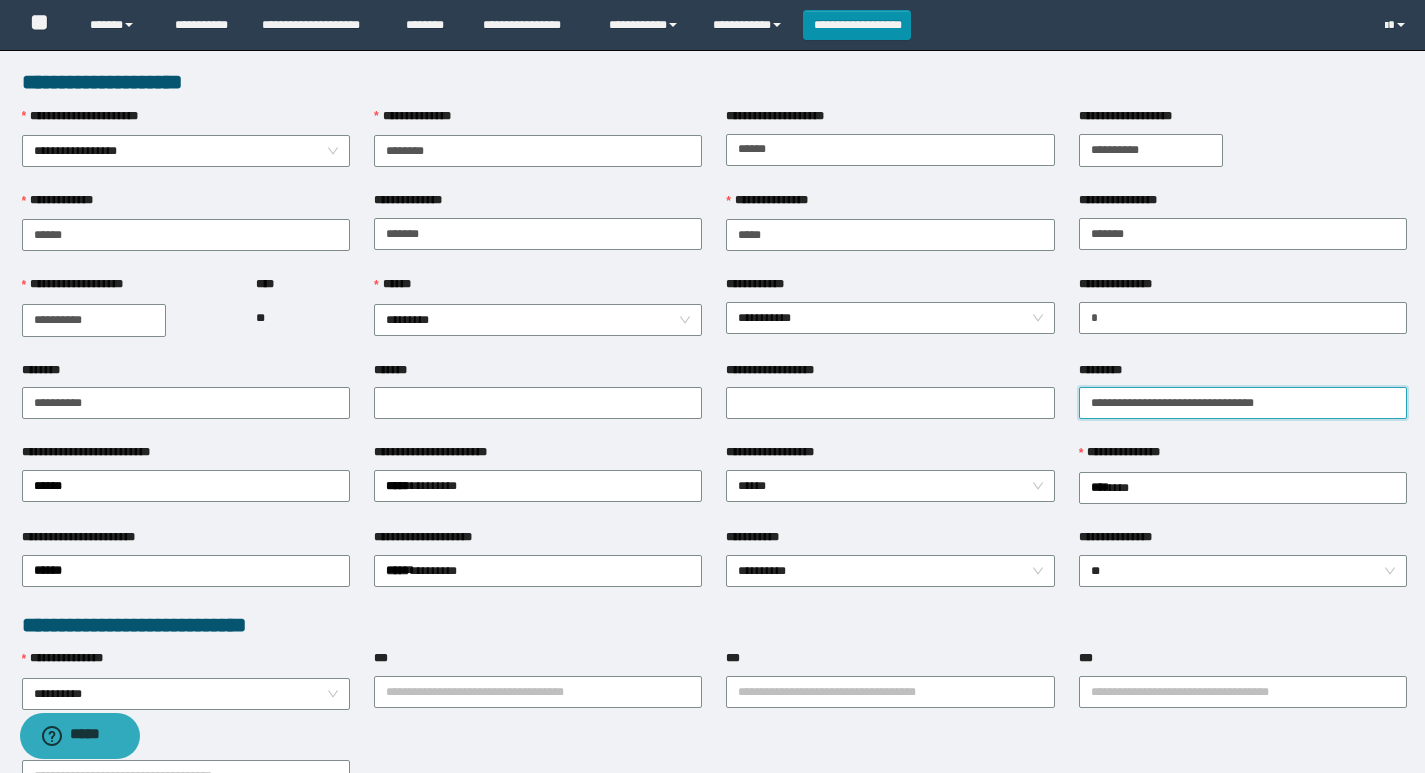 click on "**********" at bounding box center (1243, 403) 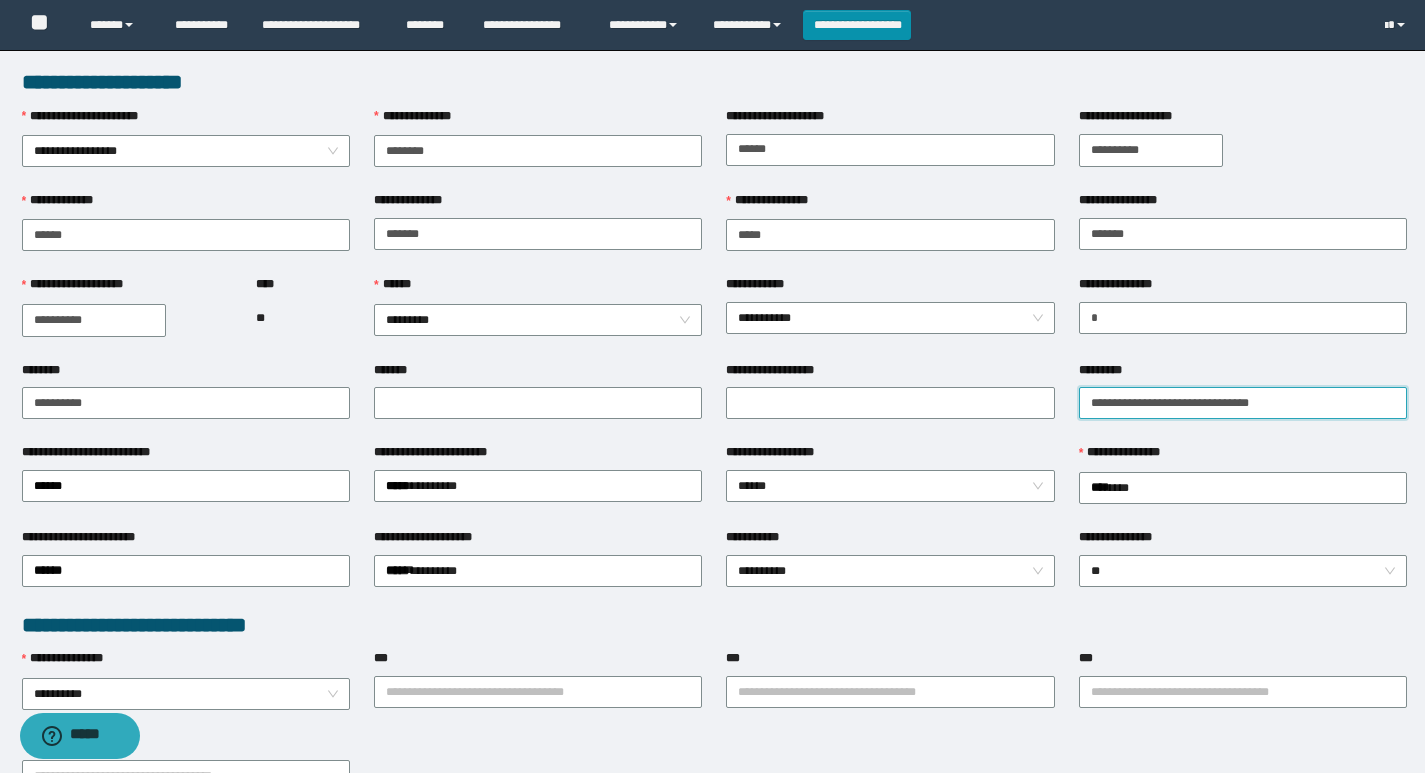 click on "**********" at bounding box center [1243, 403] 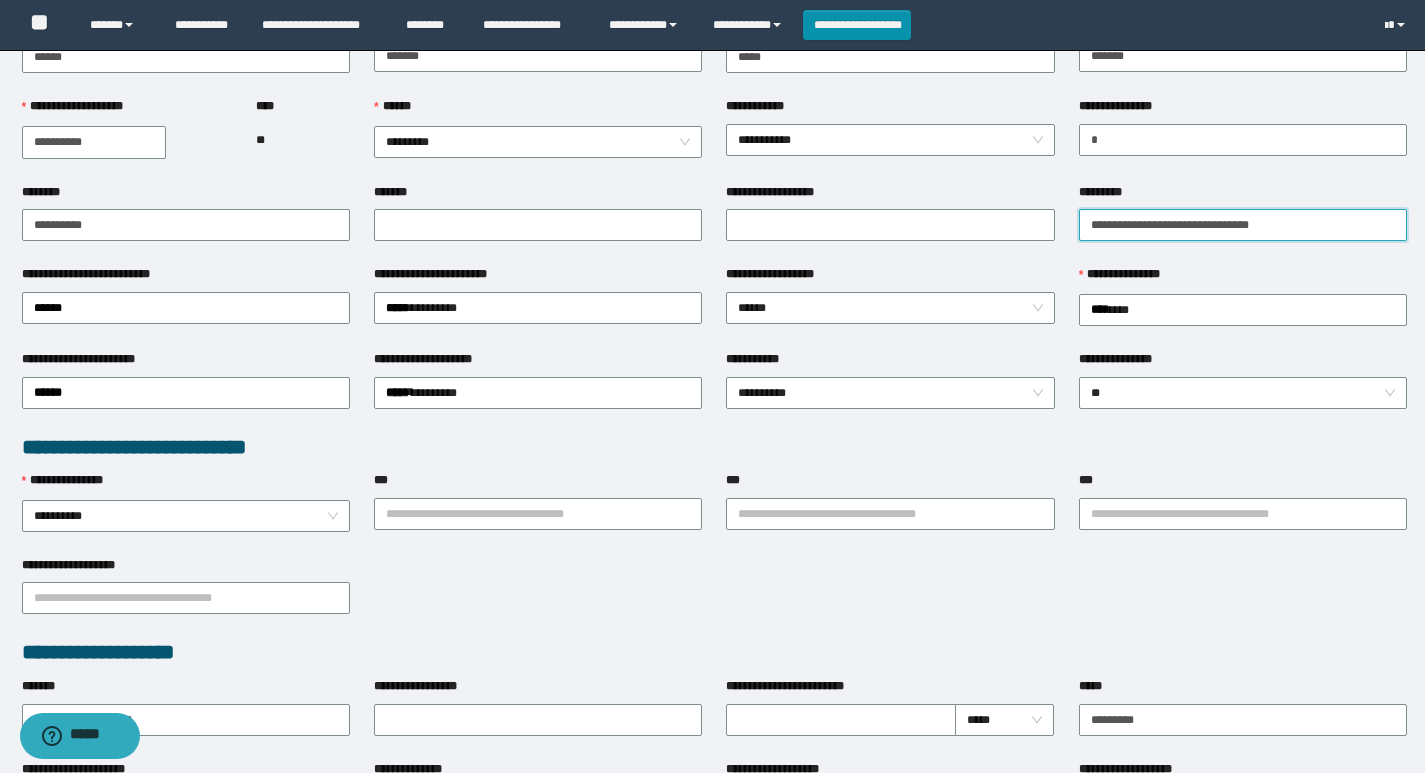 scroll, scrollTop: 200, scrollLeft: 0, axis: vertical 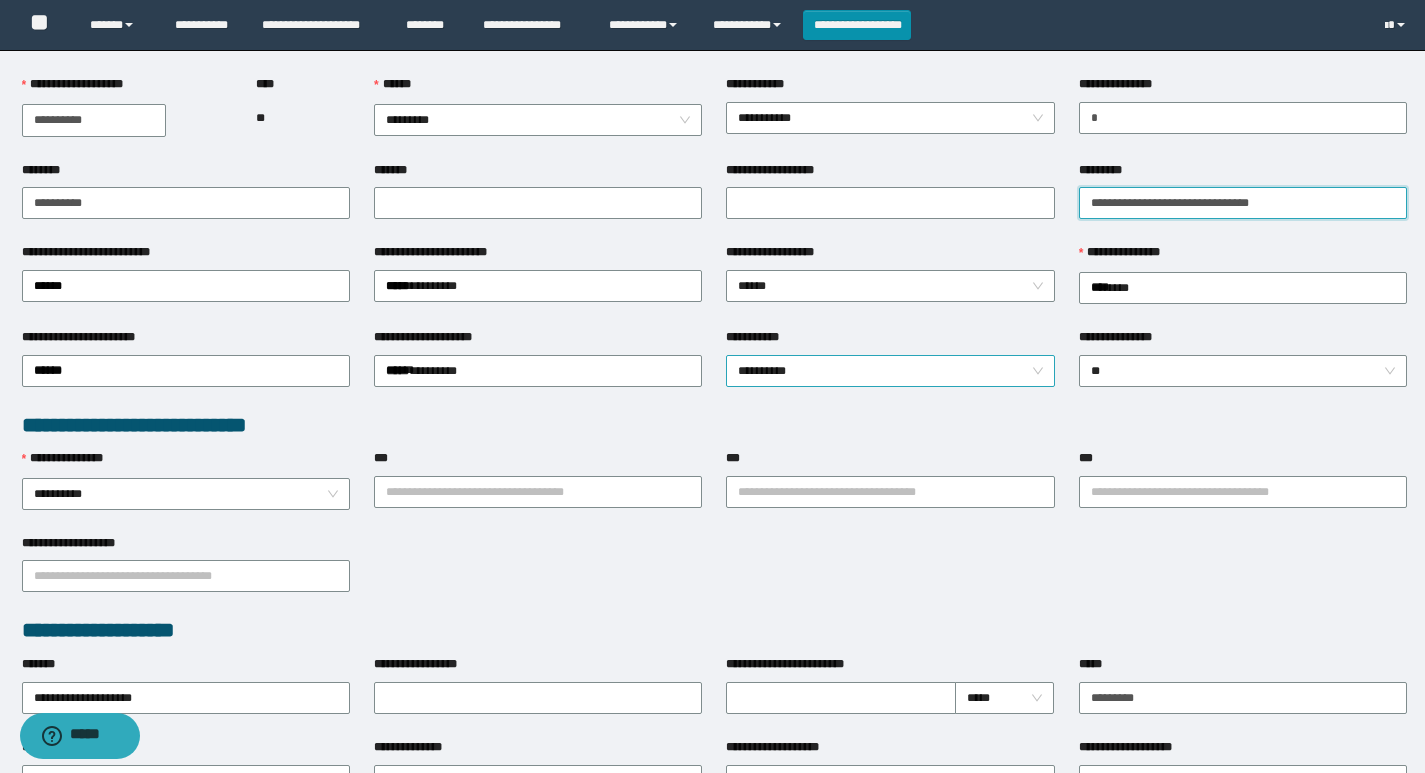 click on "**********" at bounding box center (890, 371) 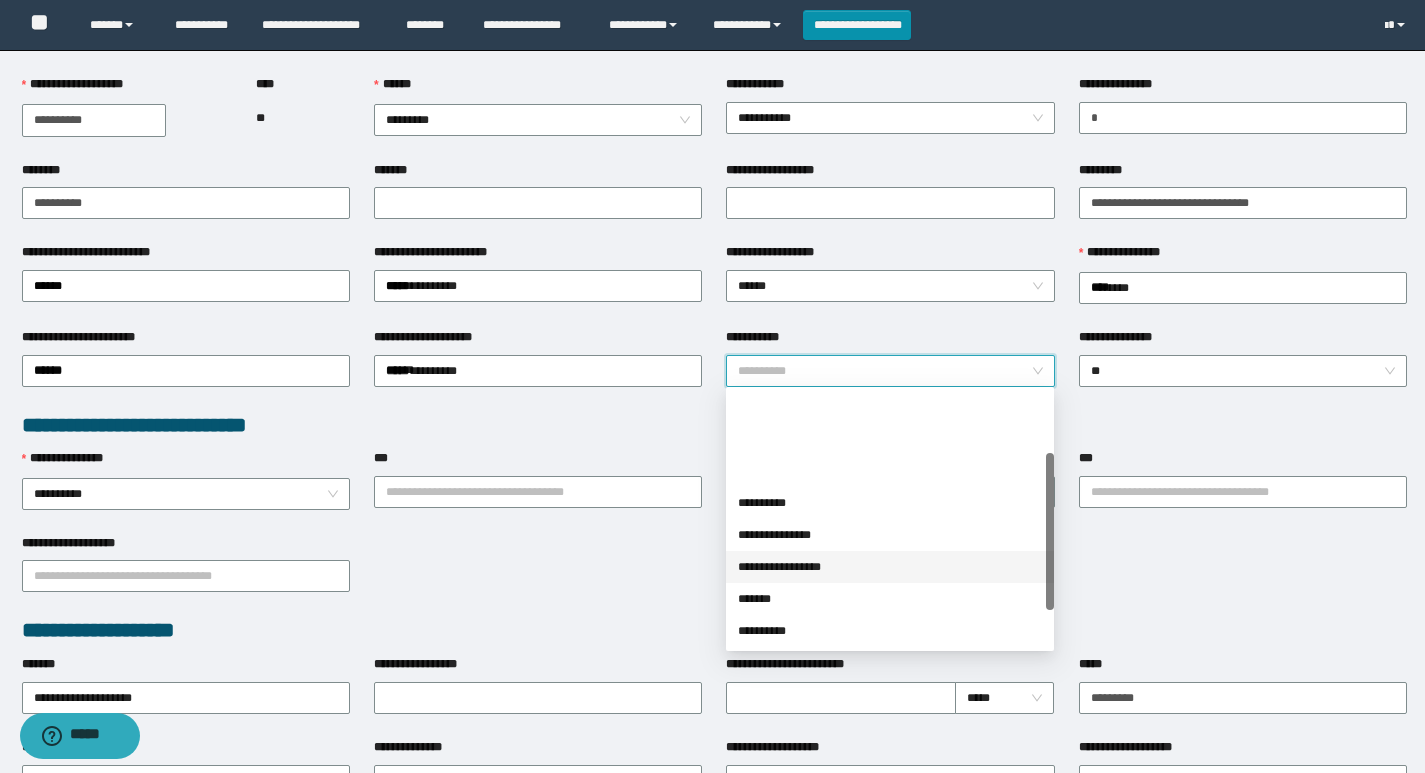 scroll, scrollTop: 100, scrollLeft: 0, axis: vertical 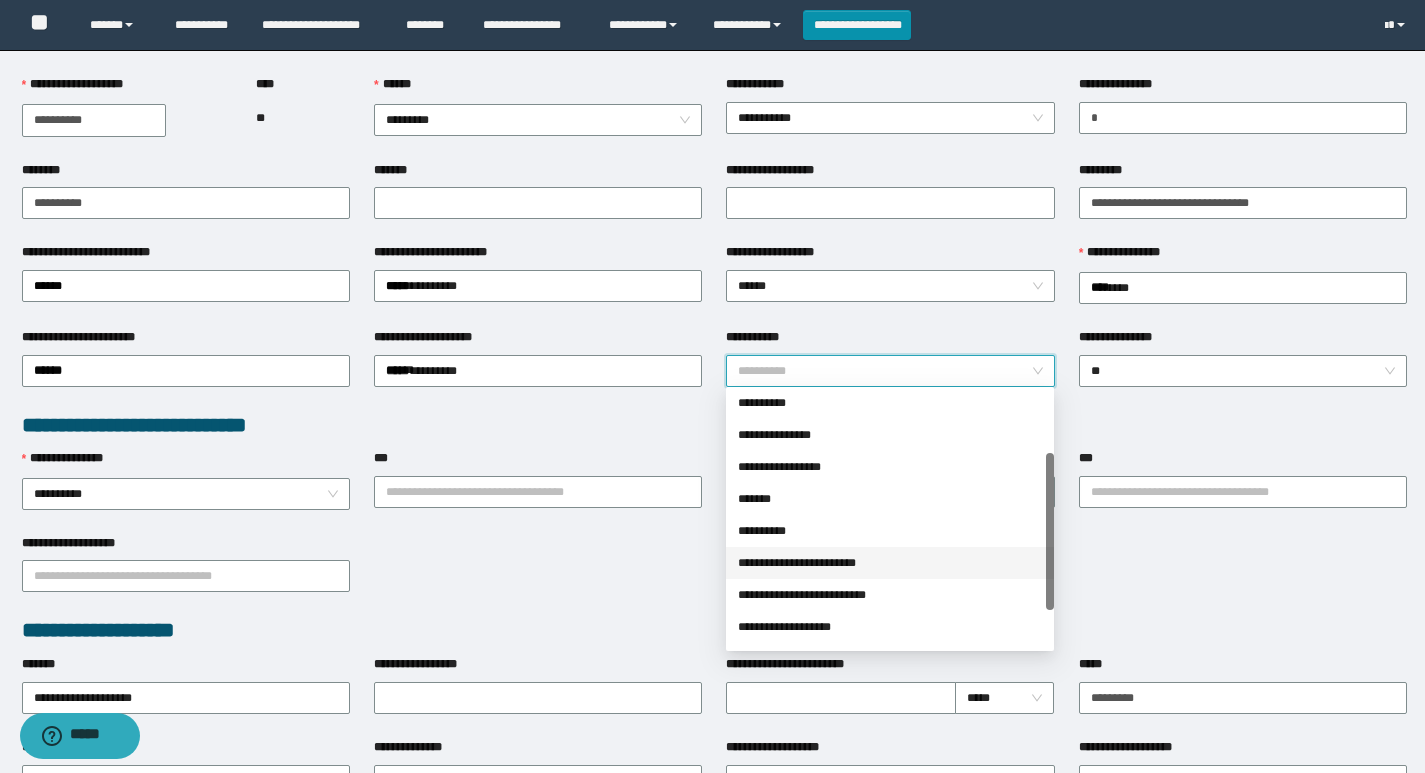 click on "**********" at bounding box center [890, 563] 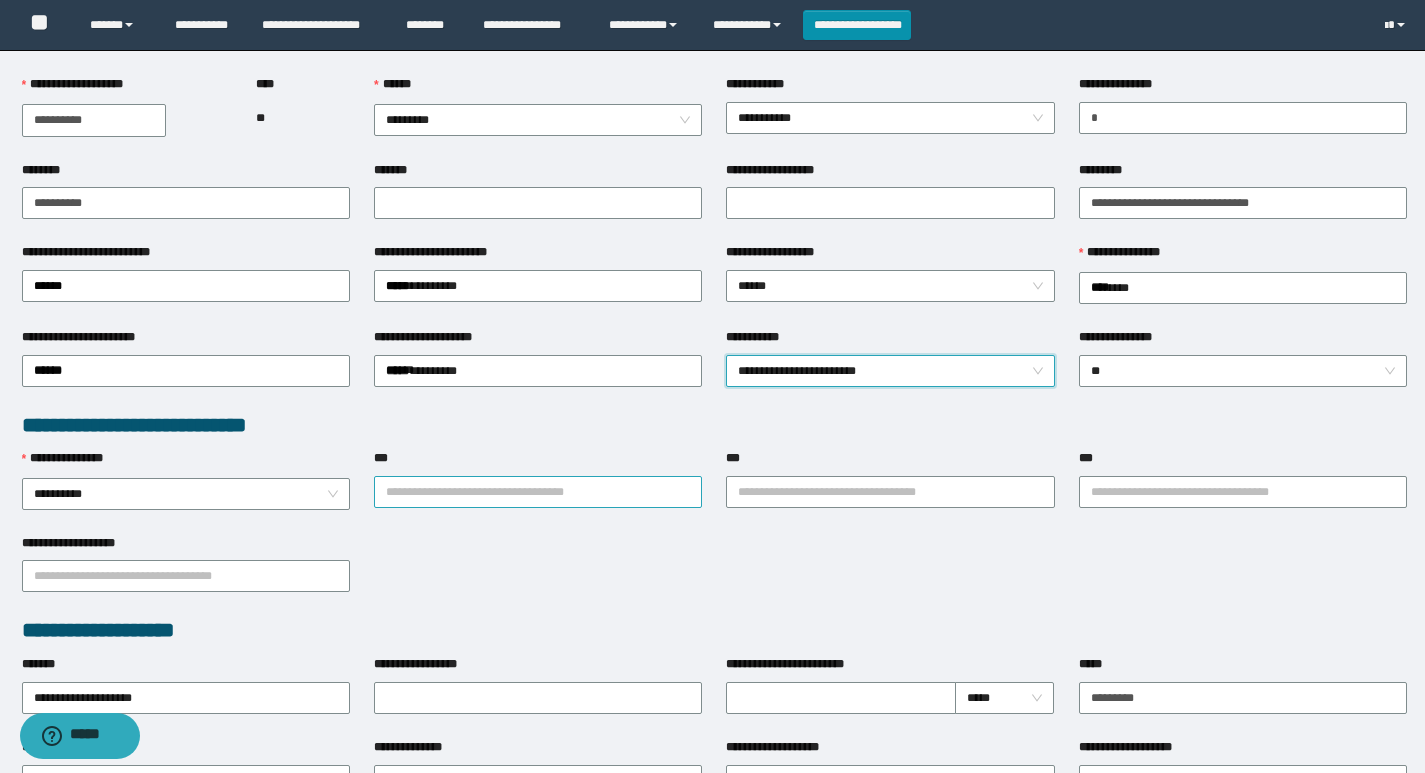 click on "***" at bounding box center (538, 492) 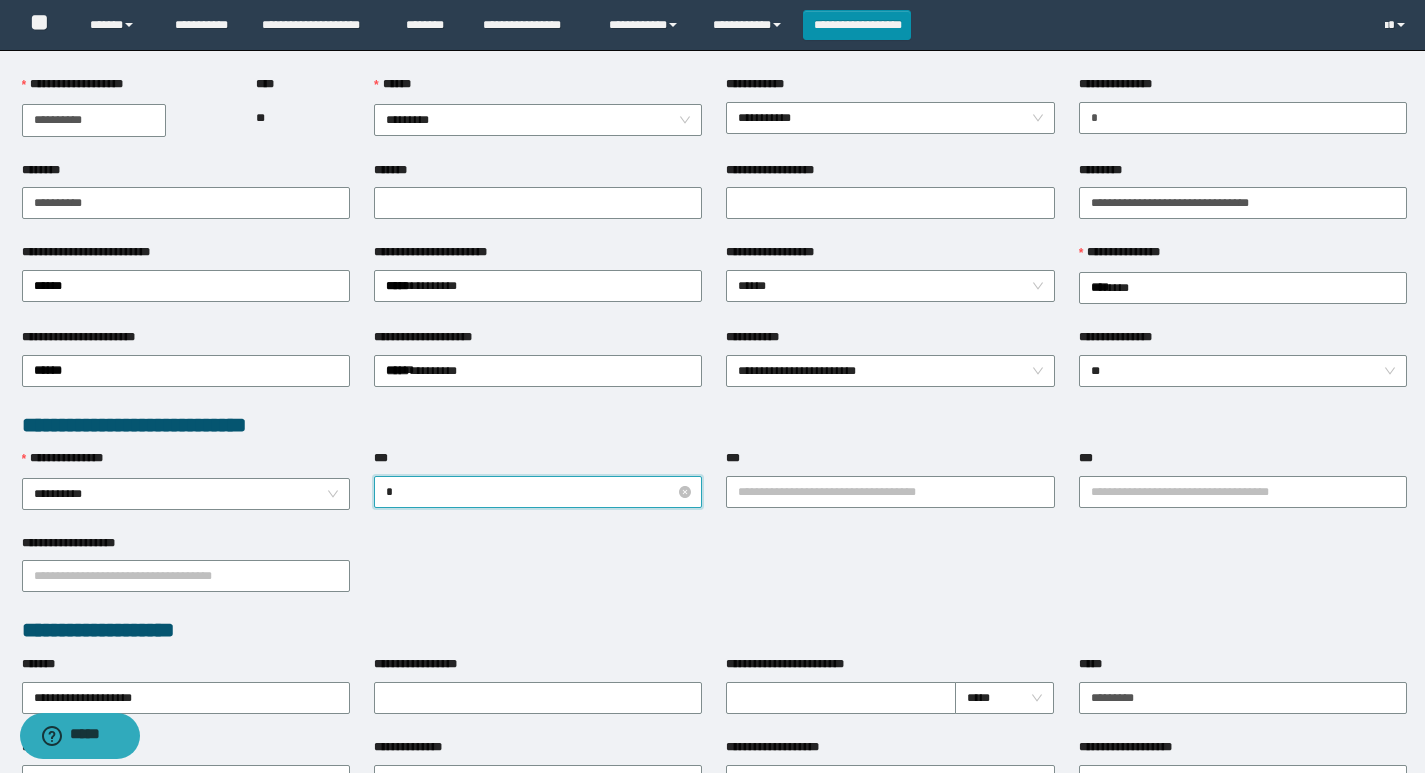 type on "**" 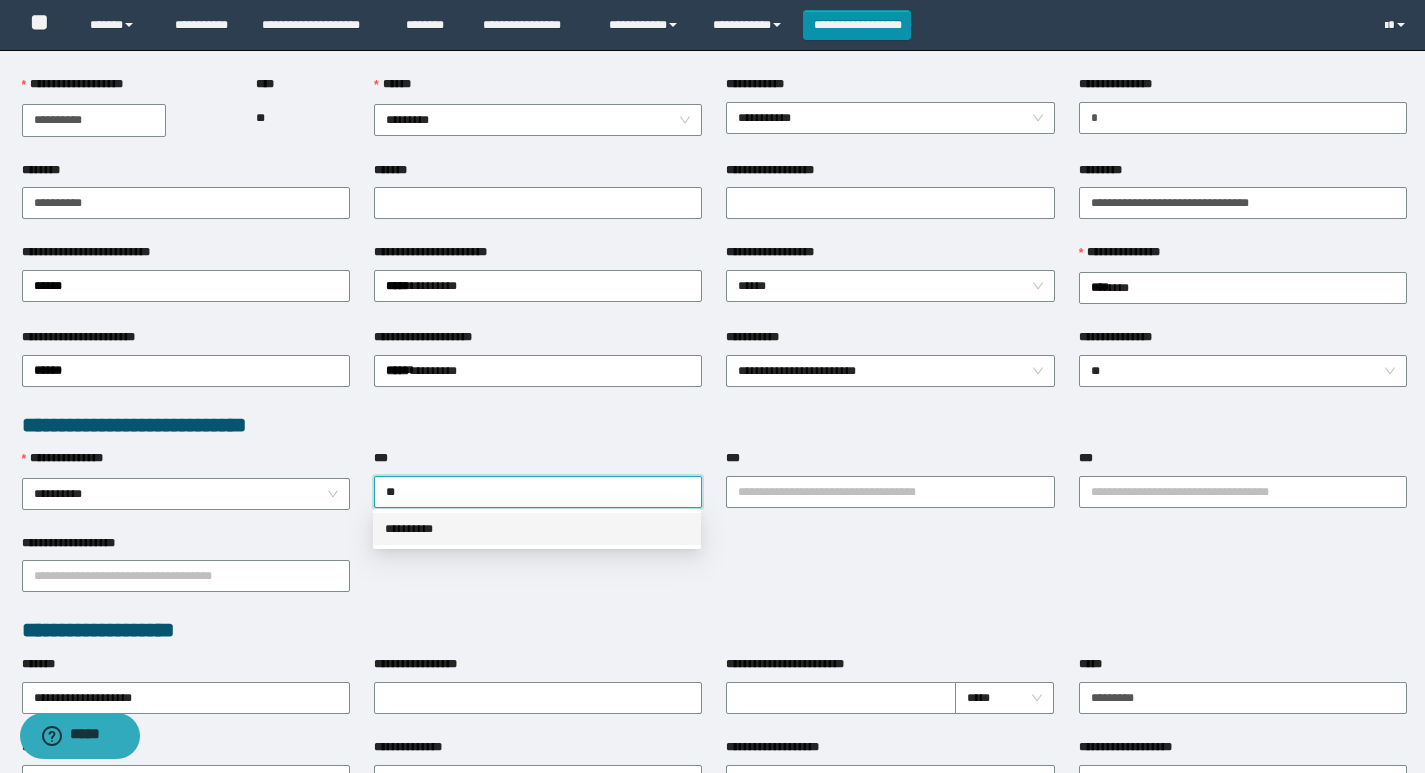 click on "**********" at bounding box center (537, 529) 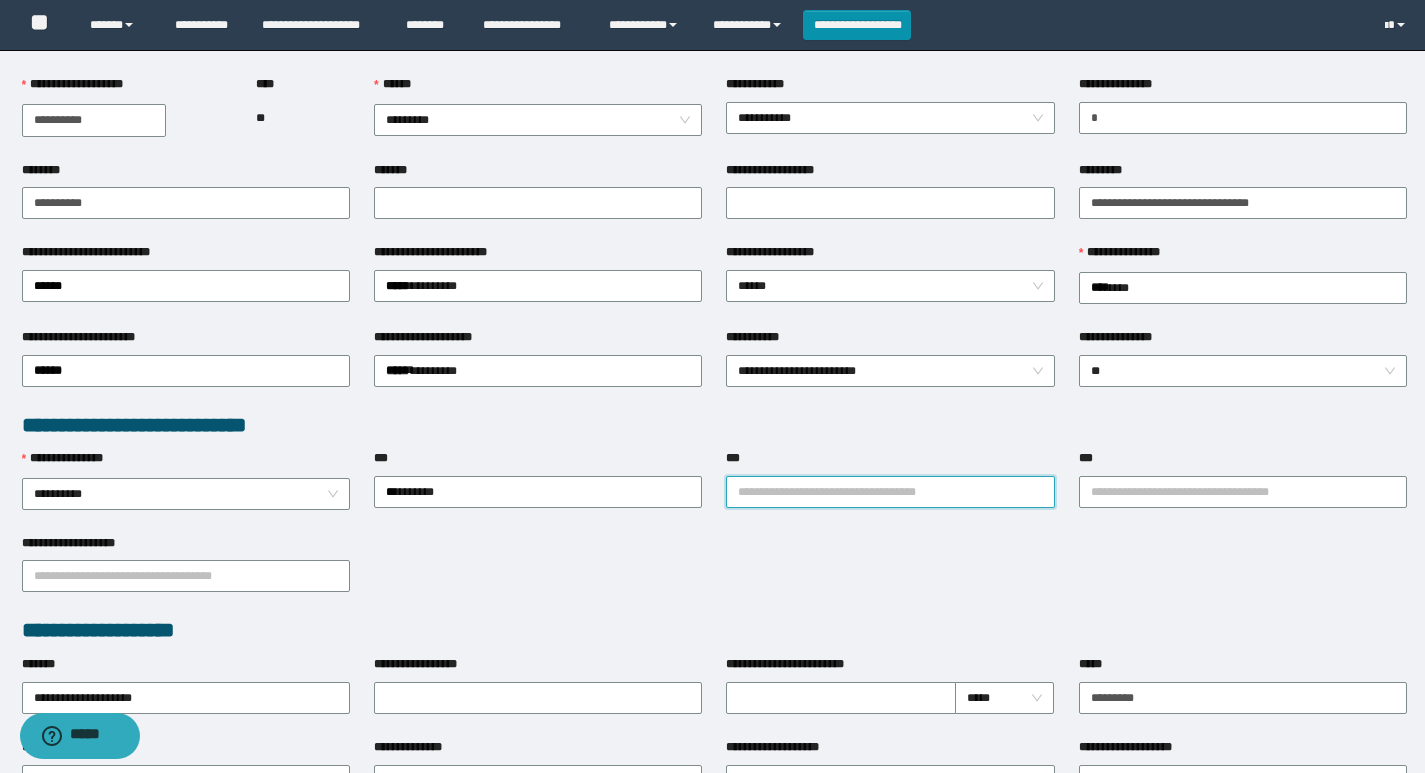 click on "***" at bounding box center (890, 492) 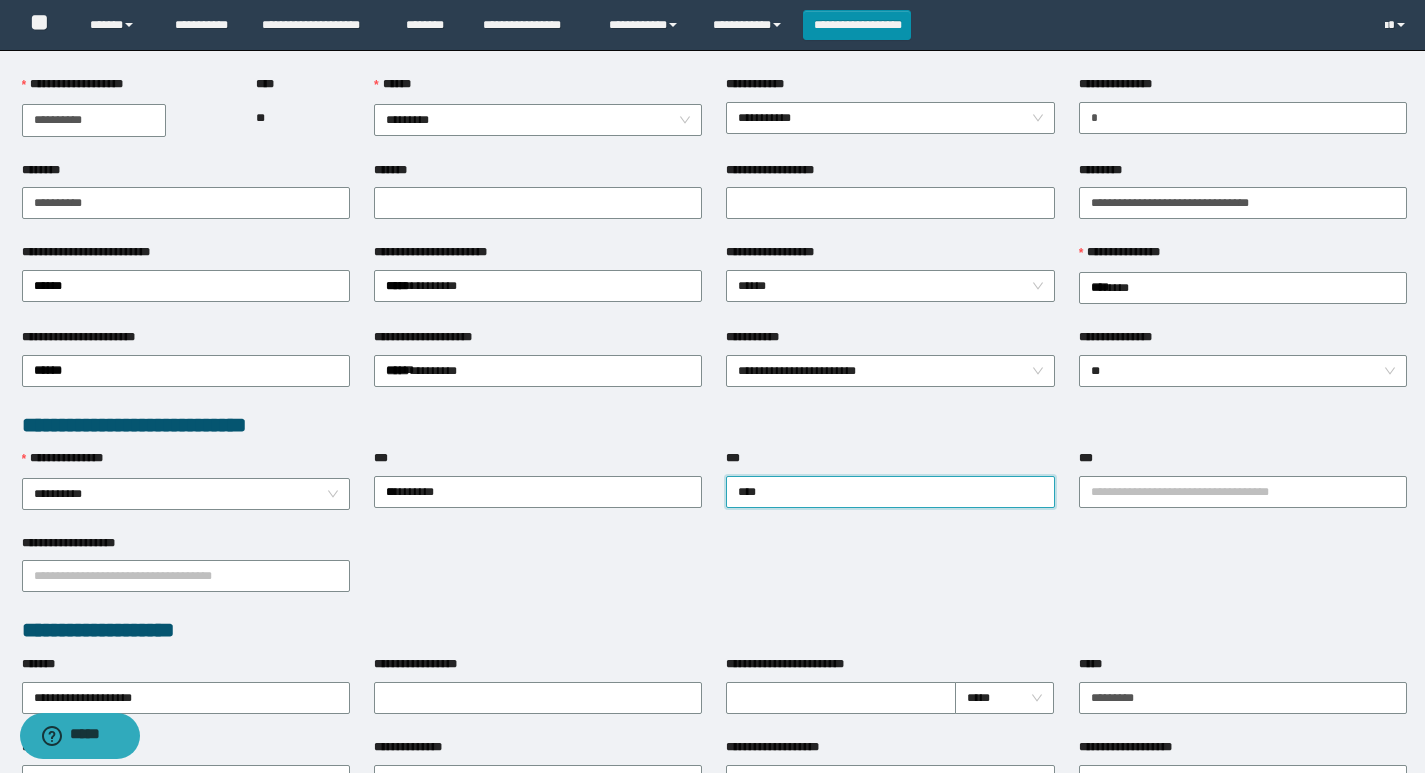 type on "*****" 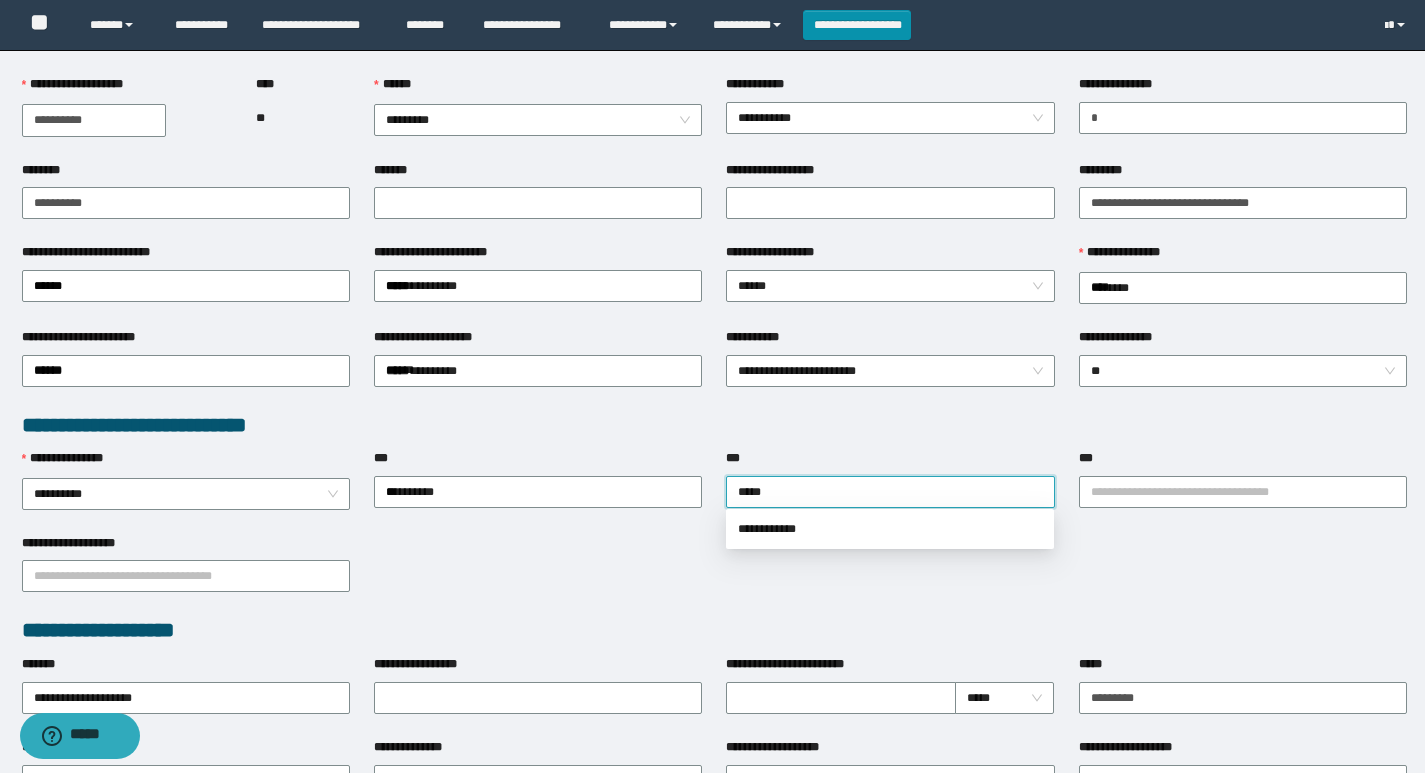 drag, startPoint x: 860, startPoint y: 515, endPoint x: 846, endPoint y: 526, distance: 17.804493 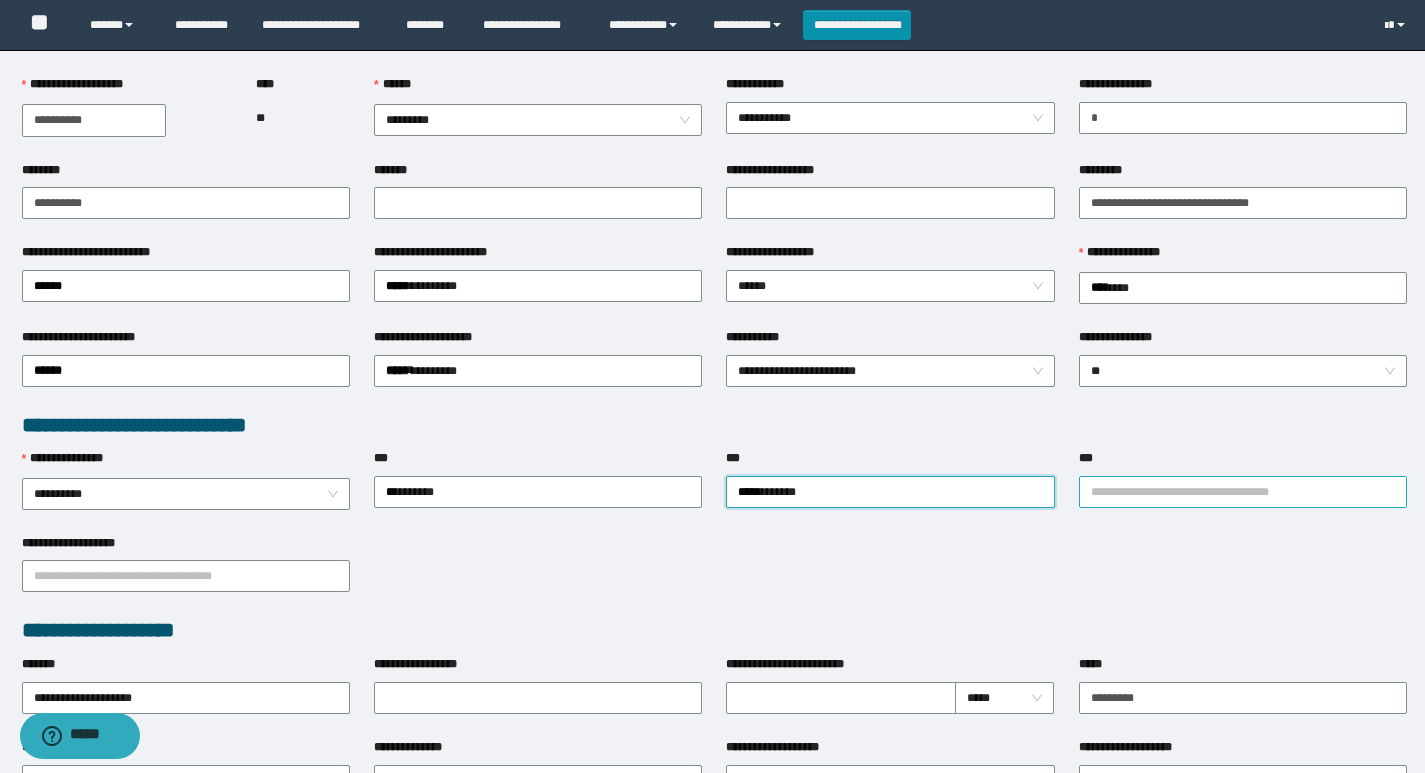 click on "***" at bounding box center (1243, 492) 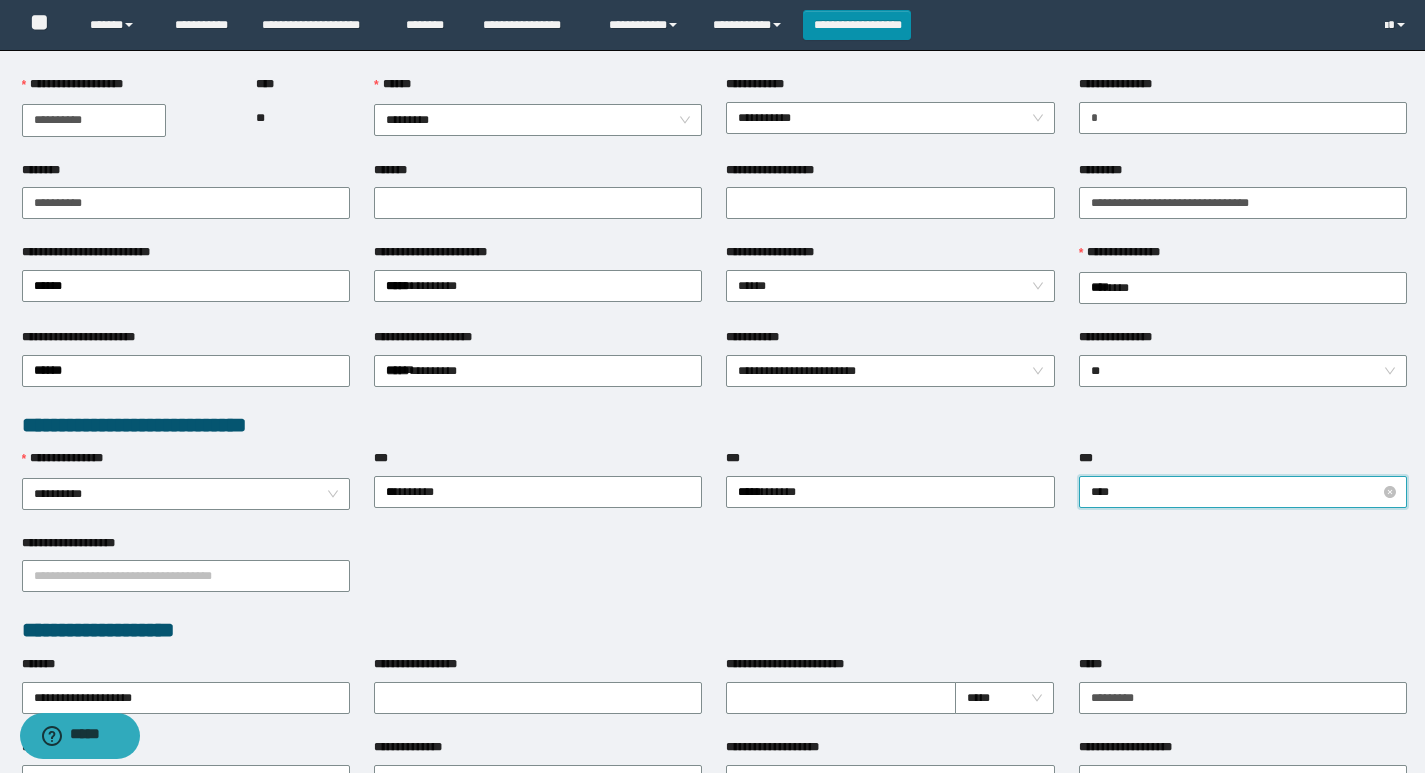 type on "*****" 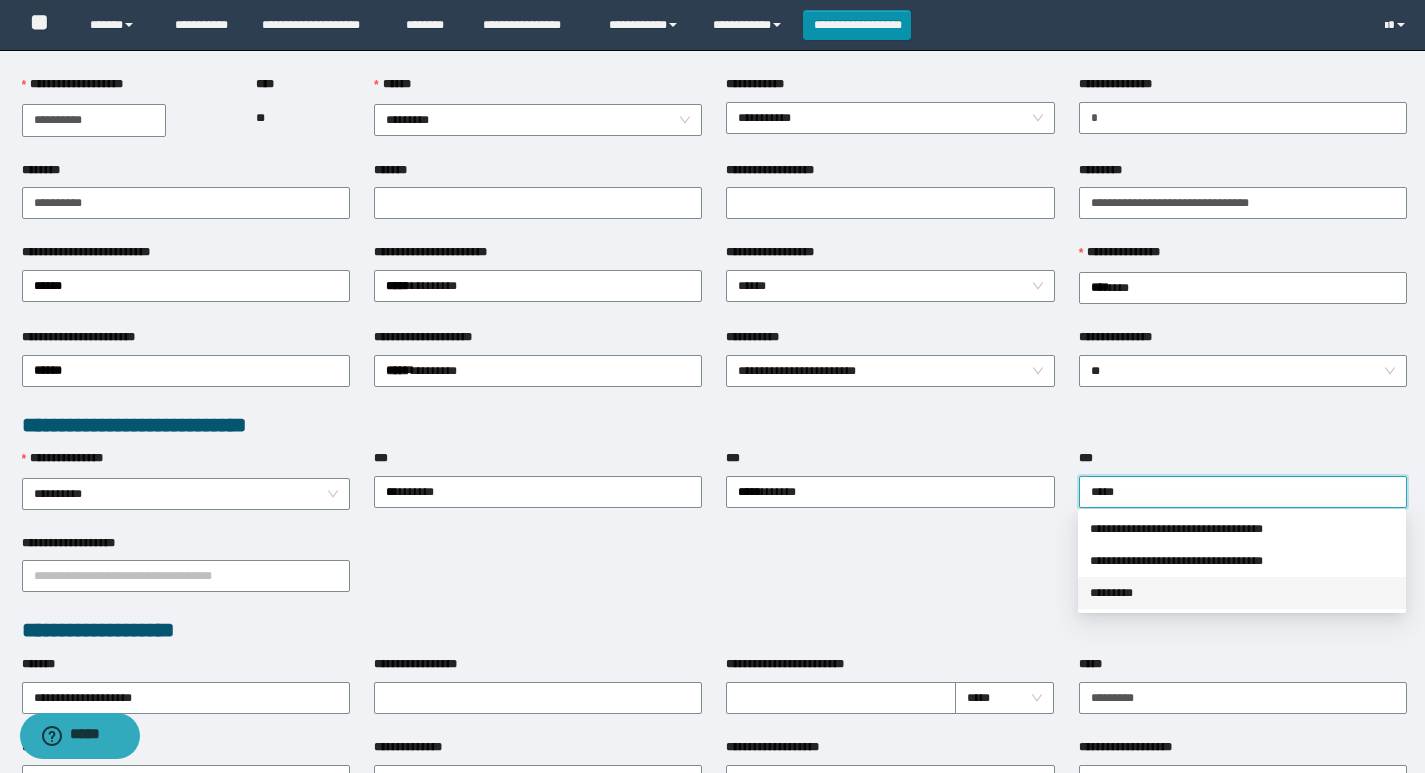 click on "**********" at bounding box center [714, 640] 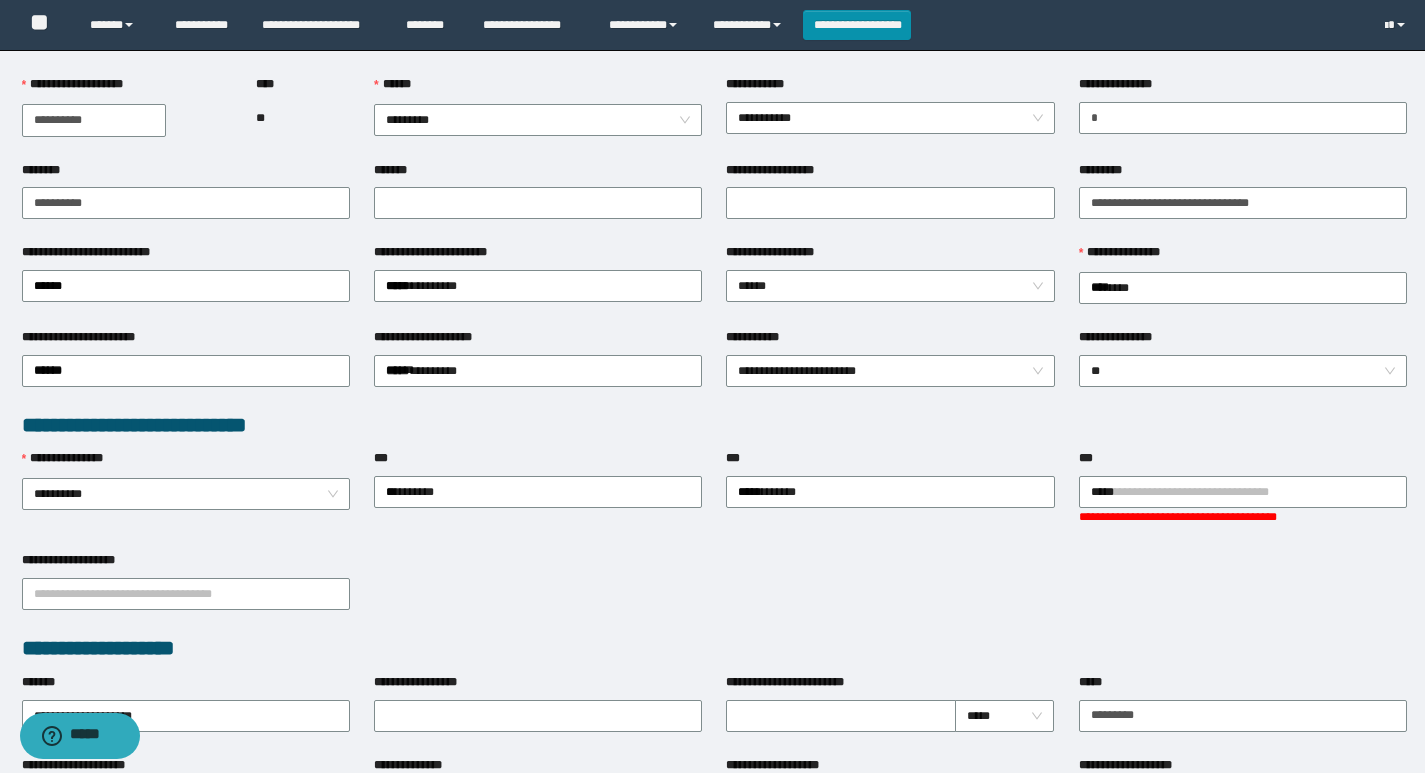 click on "**********" at bounding box center (1243, 517) 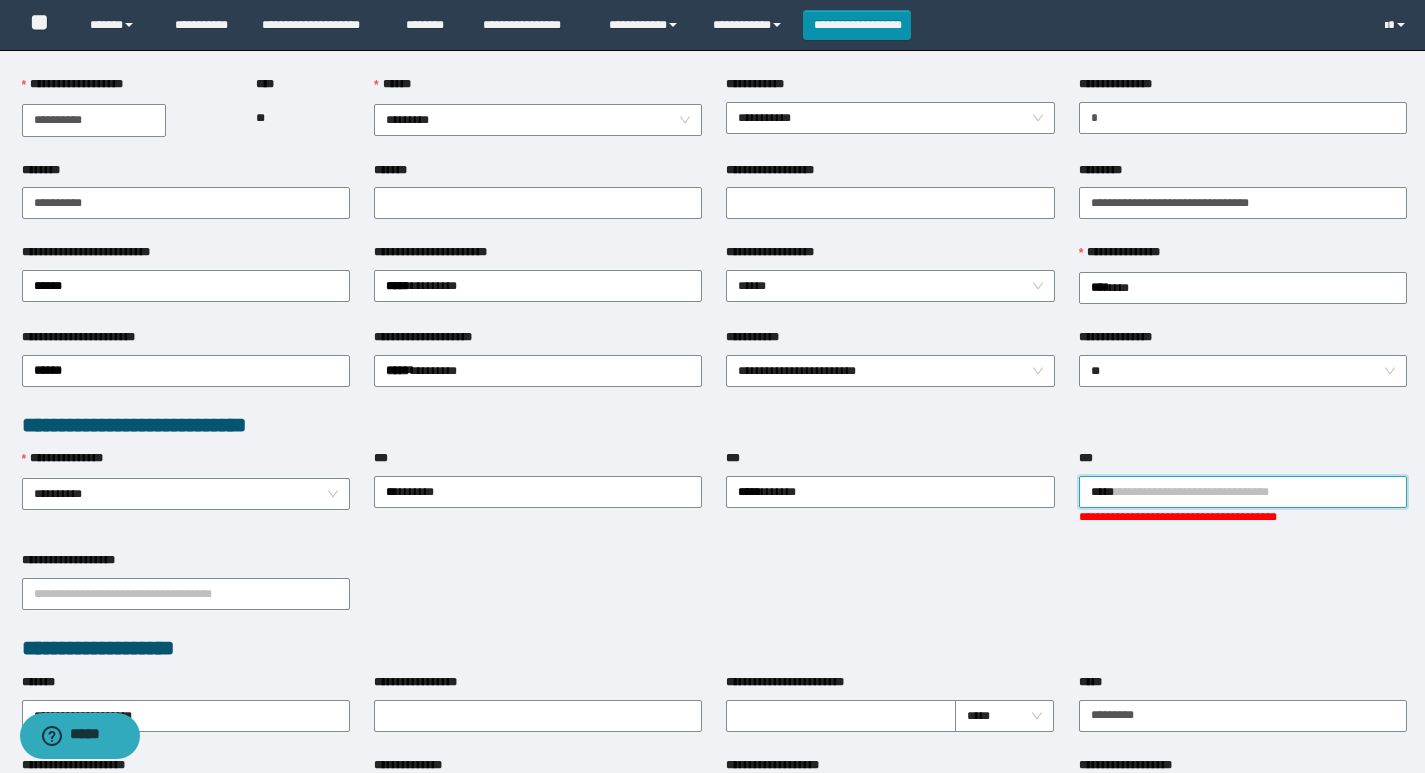 click on "*****" at bounding box center (1243, 492) 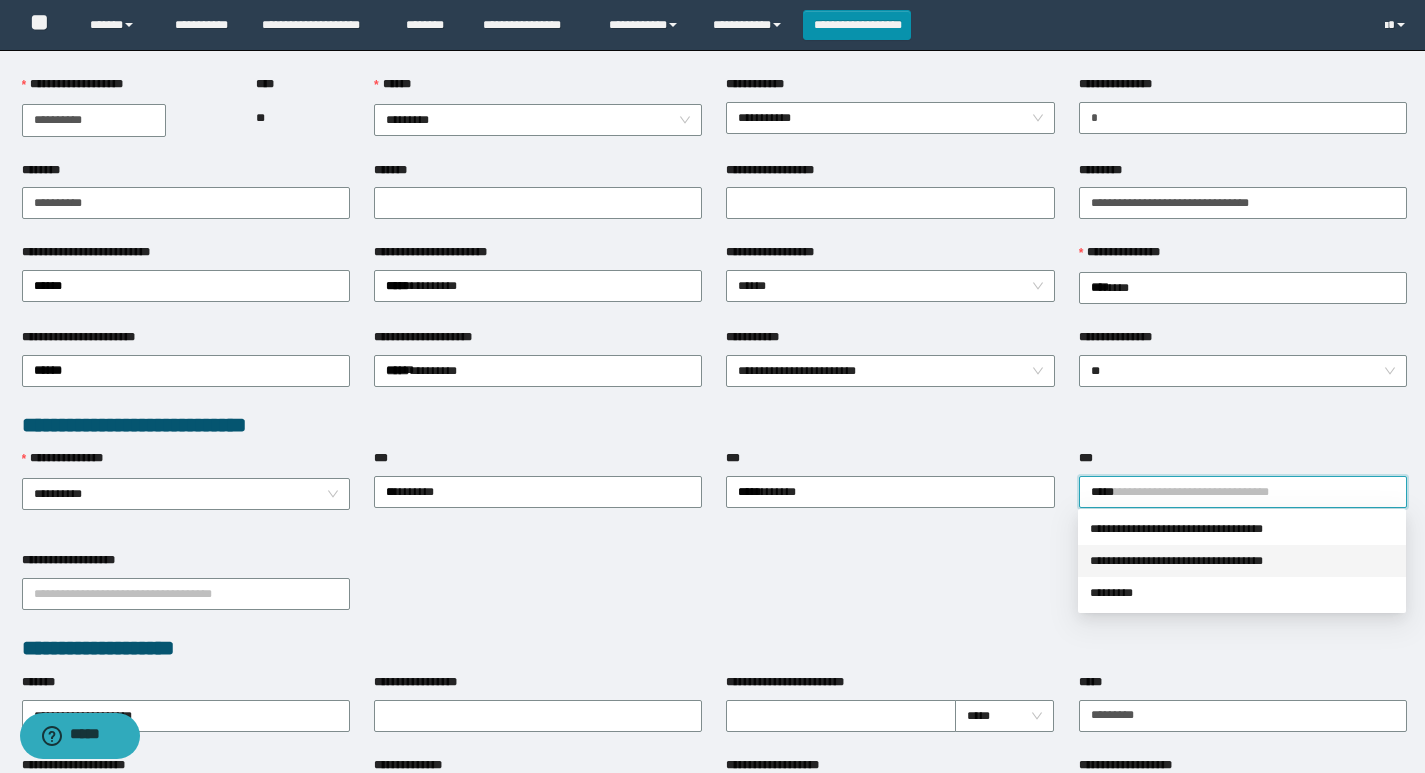click on "**********" at bounding box center (1242, 561) 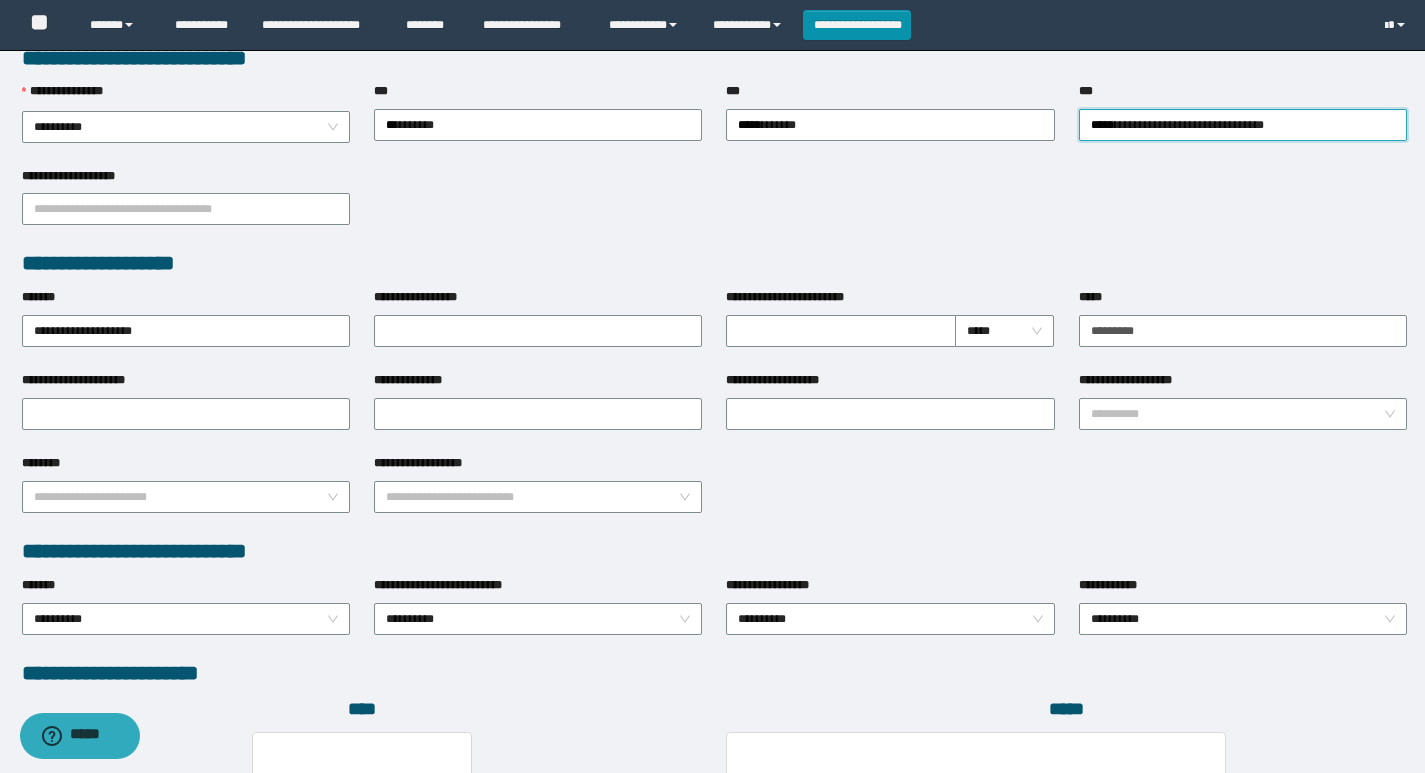 scroll, scrollTop: 900, scrollLeft: 0, axis: vertical 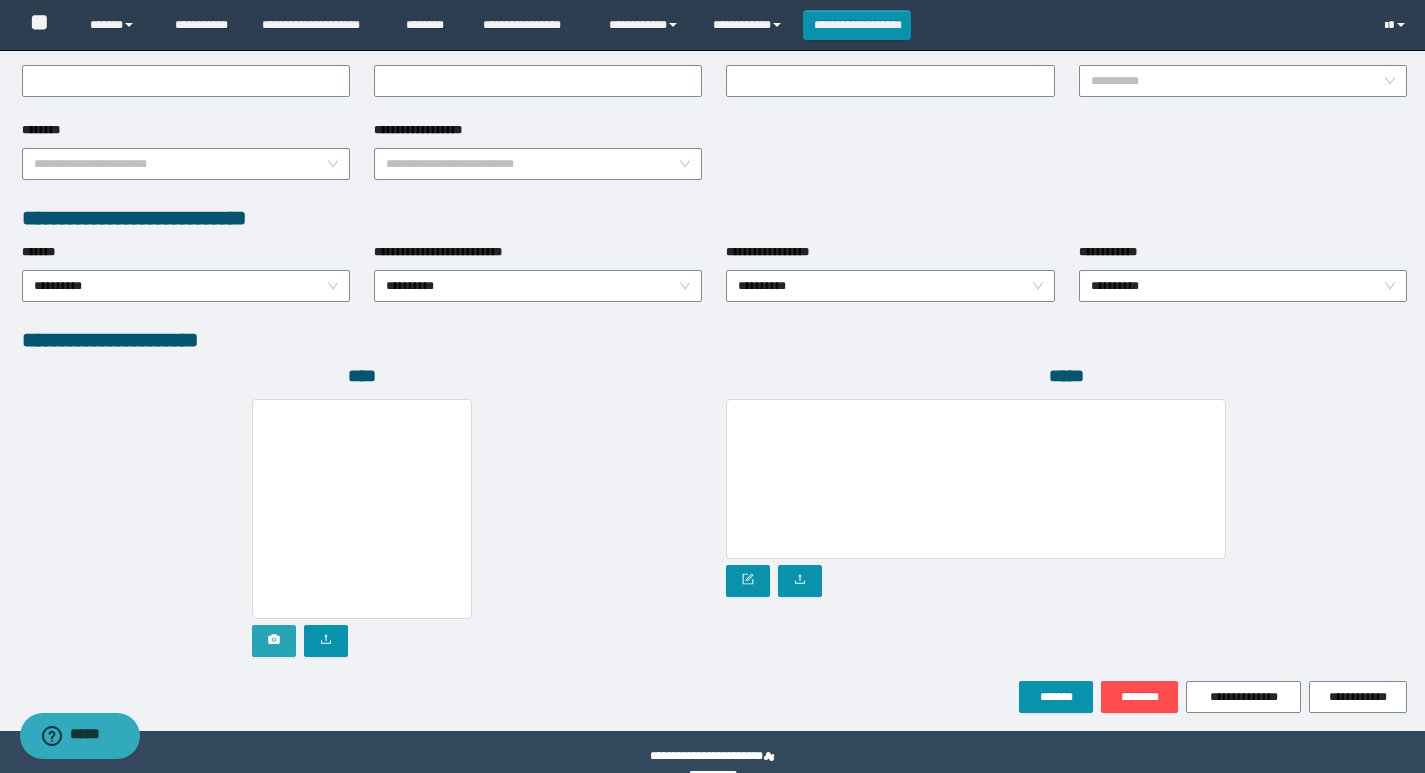 click at bounding box center (274, 641) 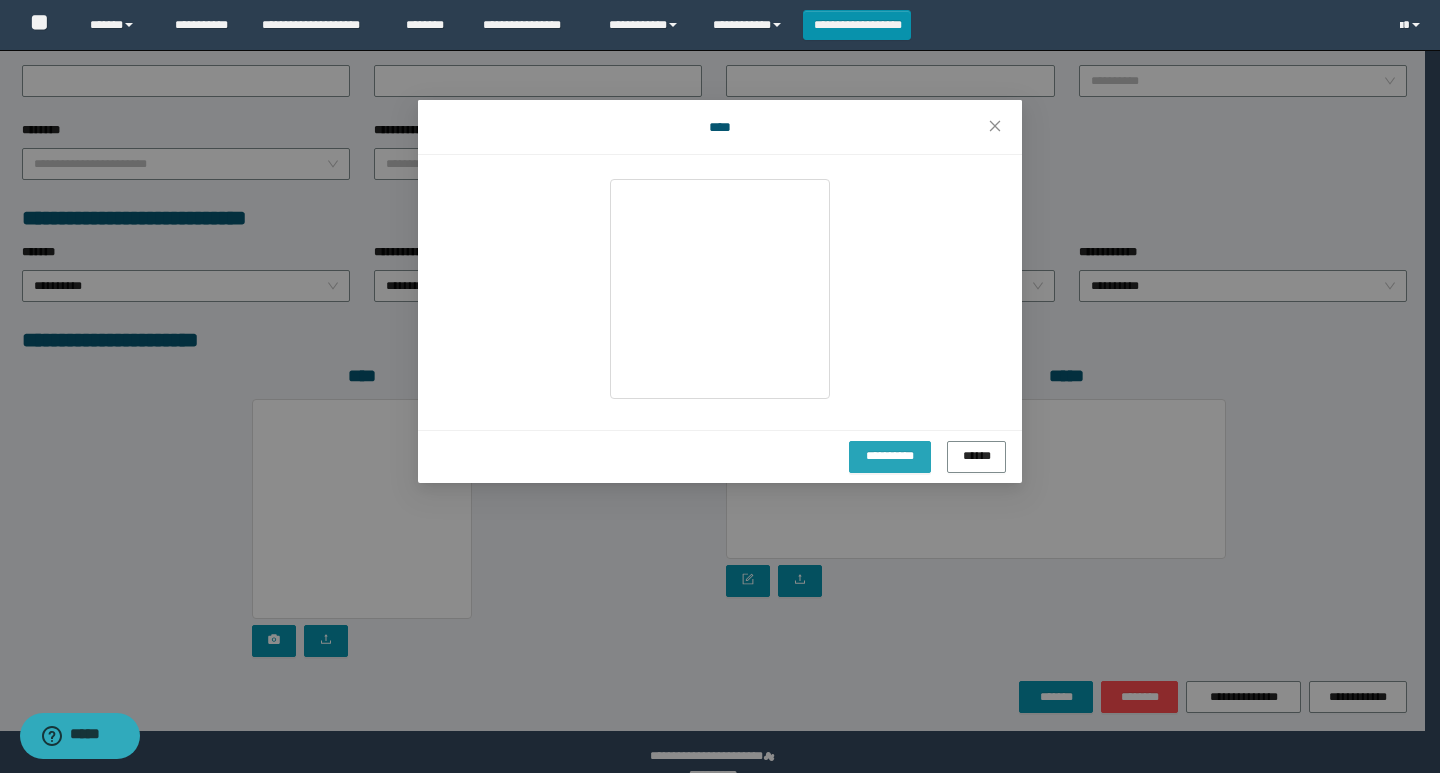 click on "**********" at bounding box center [889, 455] 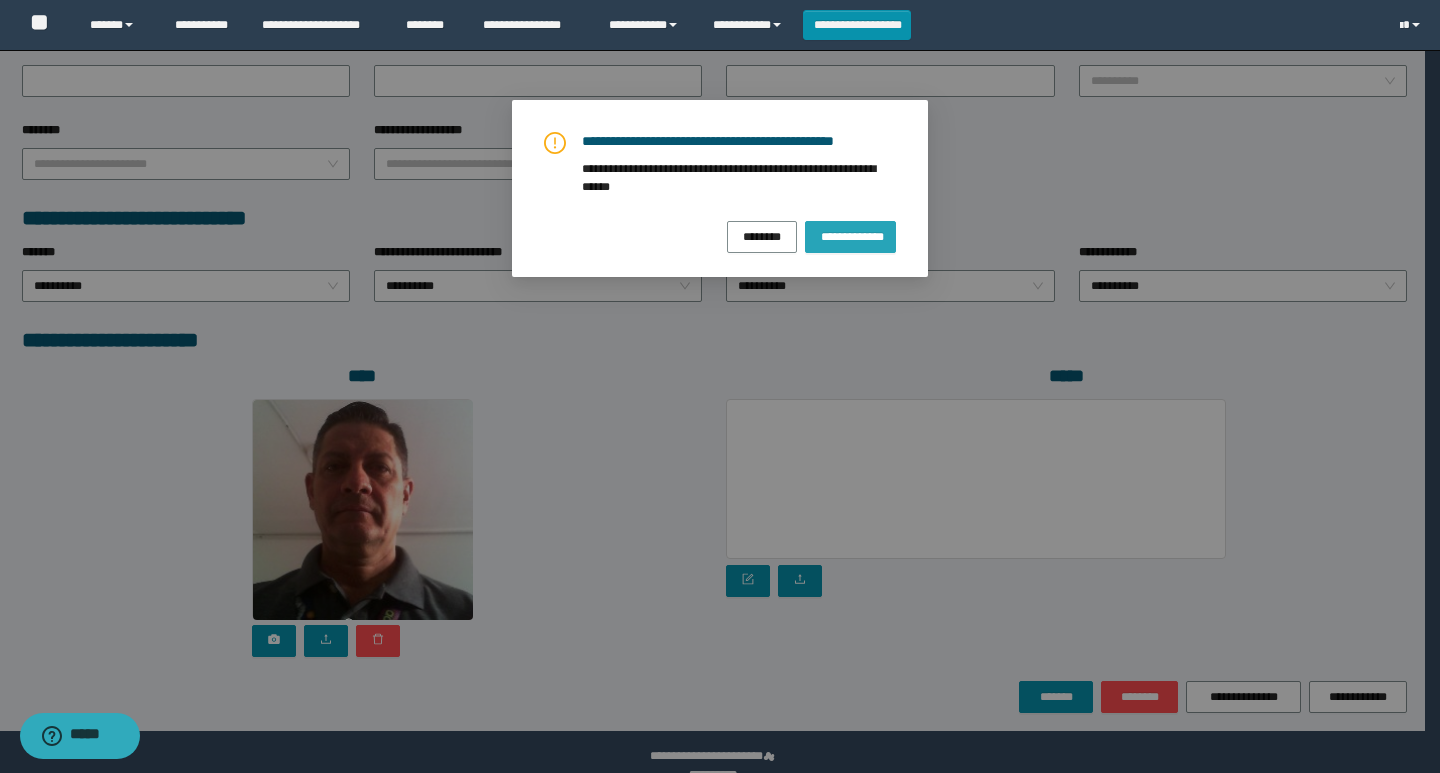 click on "**********" at bounding box center (850, 236) 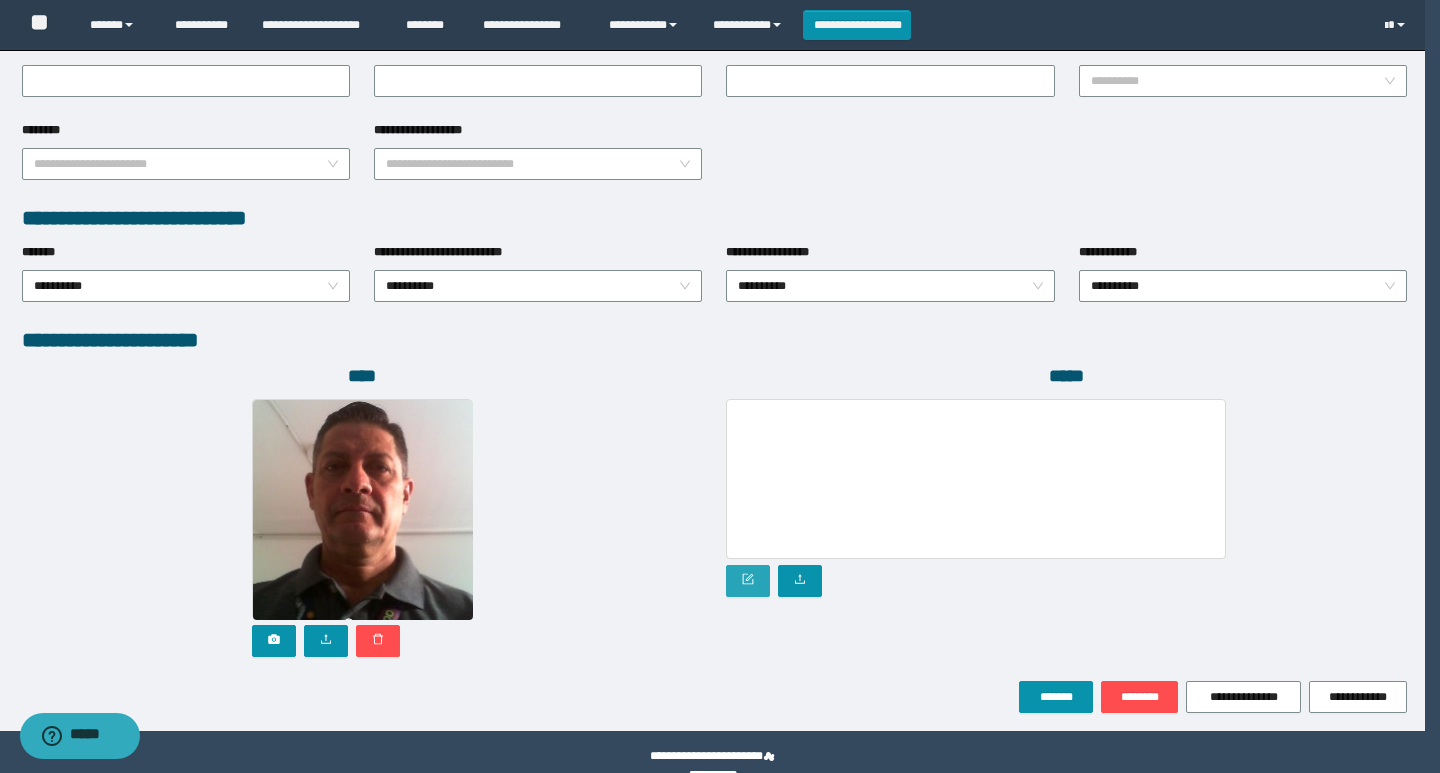 click at bounding box center [748, 581] 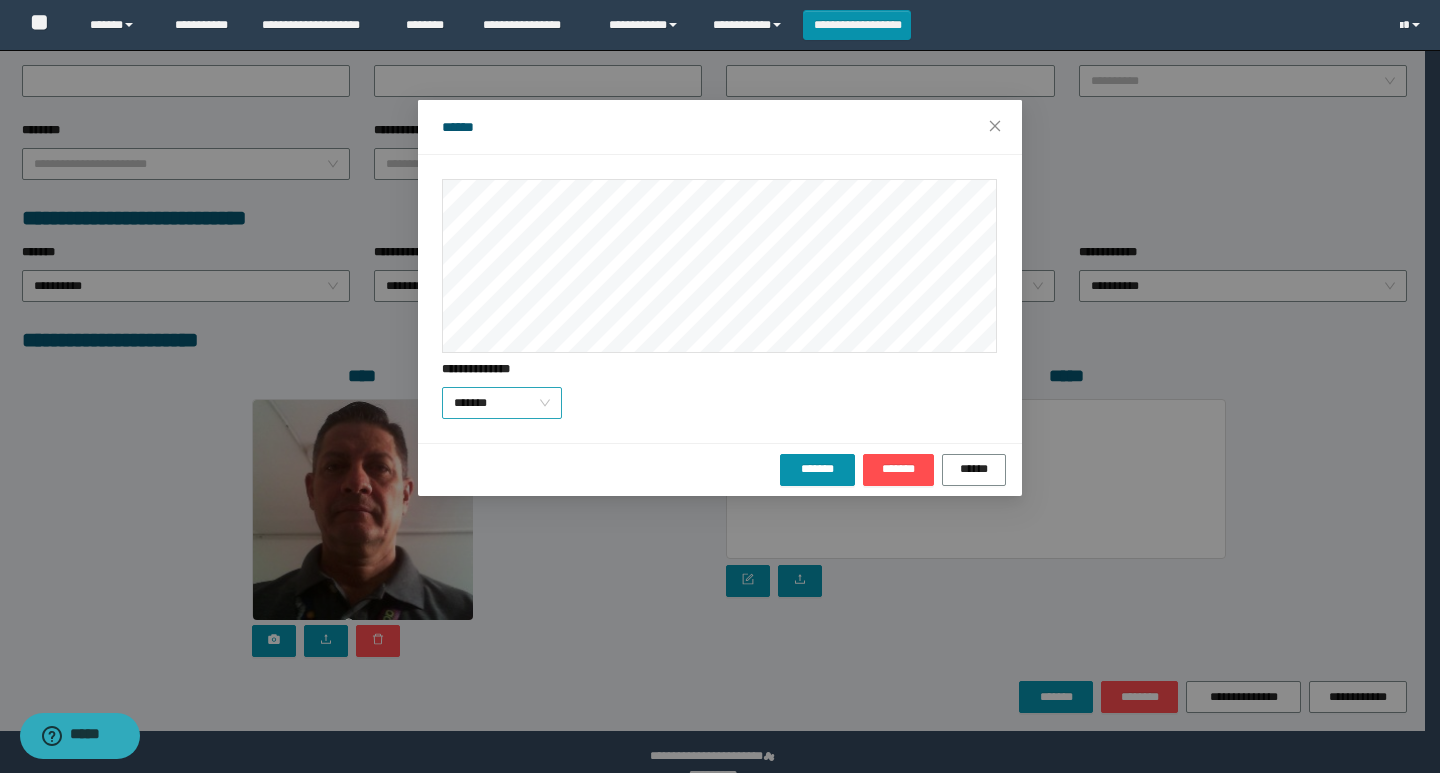 click on "*******" at bounding box center [502, 403] 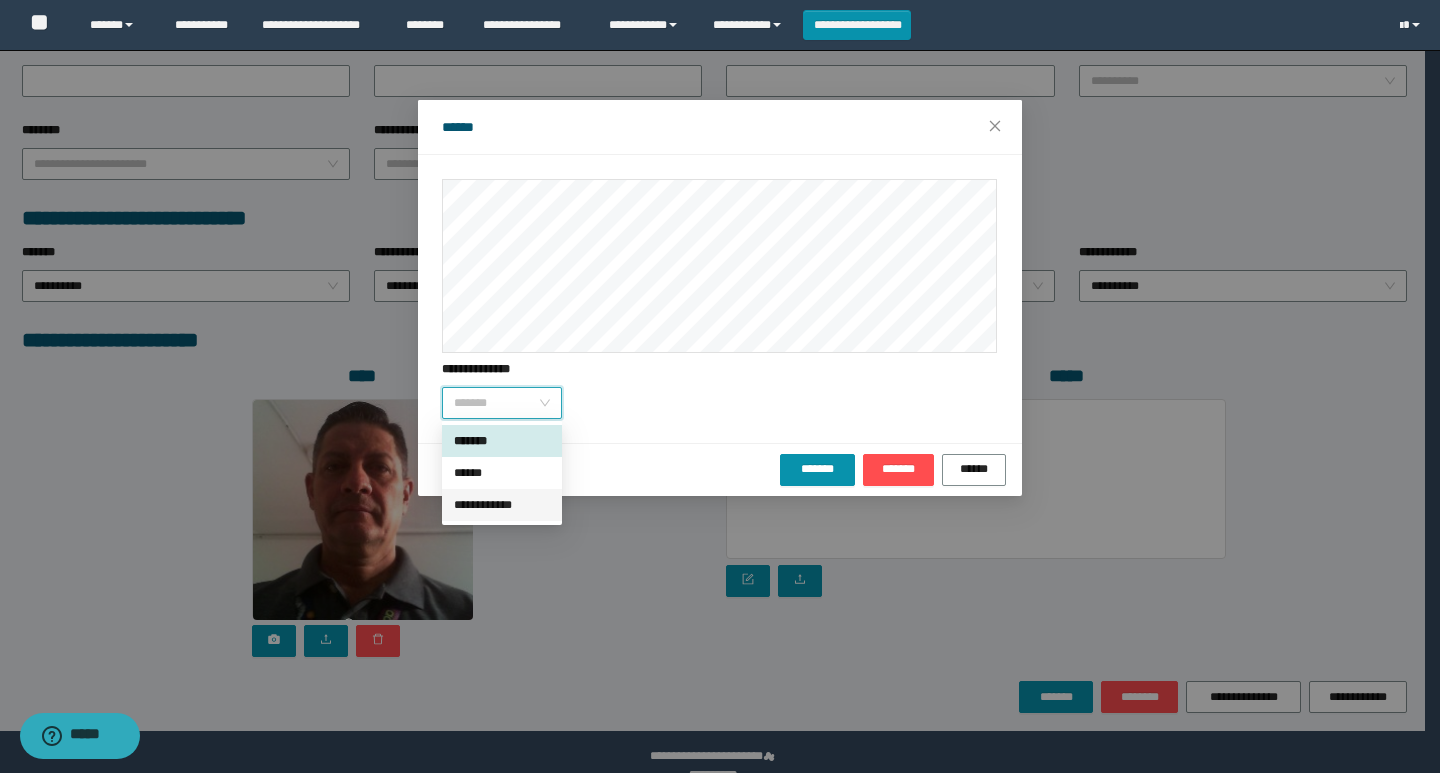click on "**********" at bounding box center (502, 505) 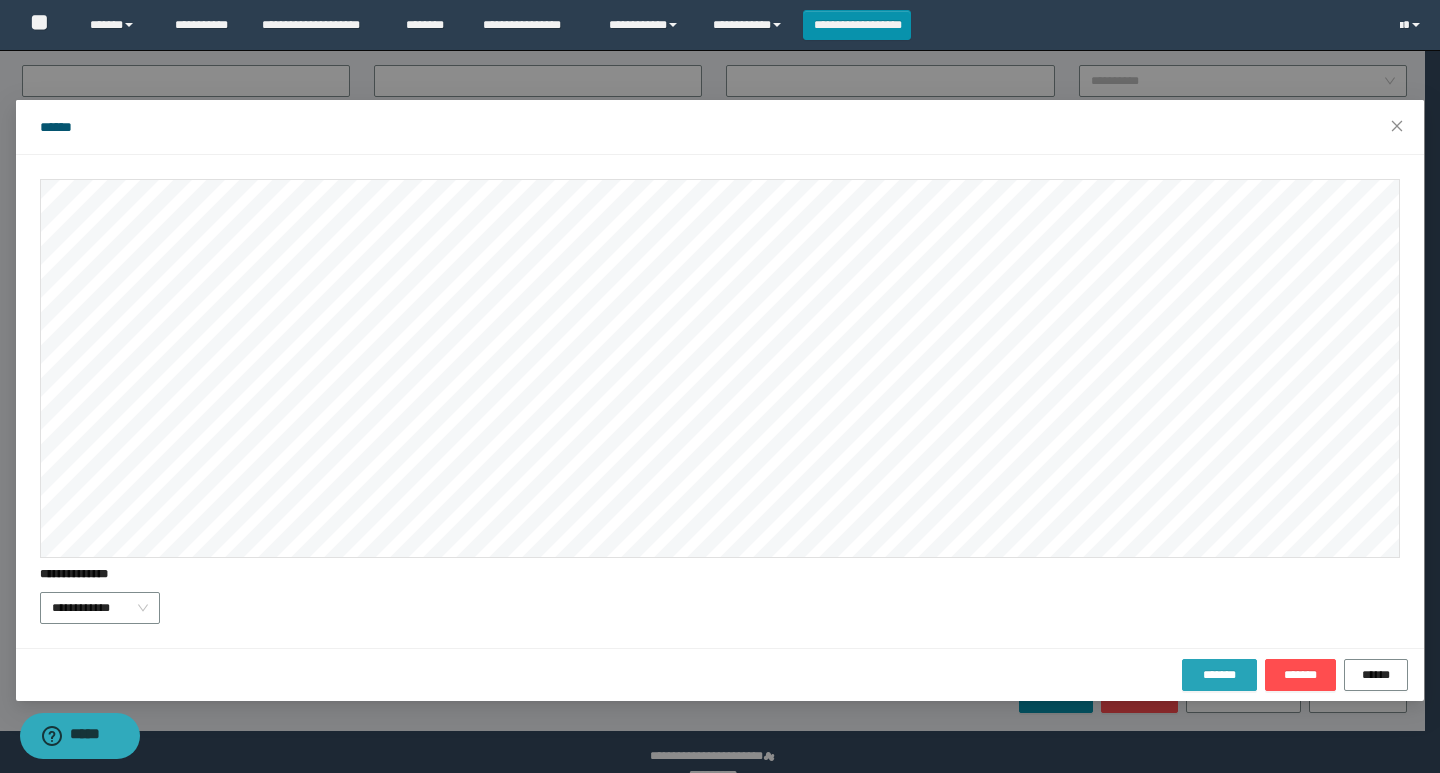 drag, startPoint x: 742, startPoint y: 133, endPoint x: 1215, endPoint y: 683, distance: 725.41644 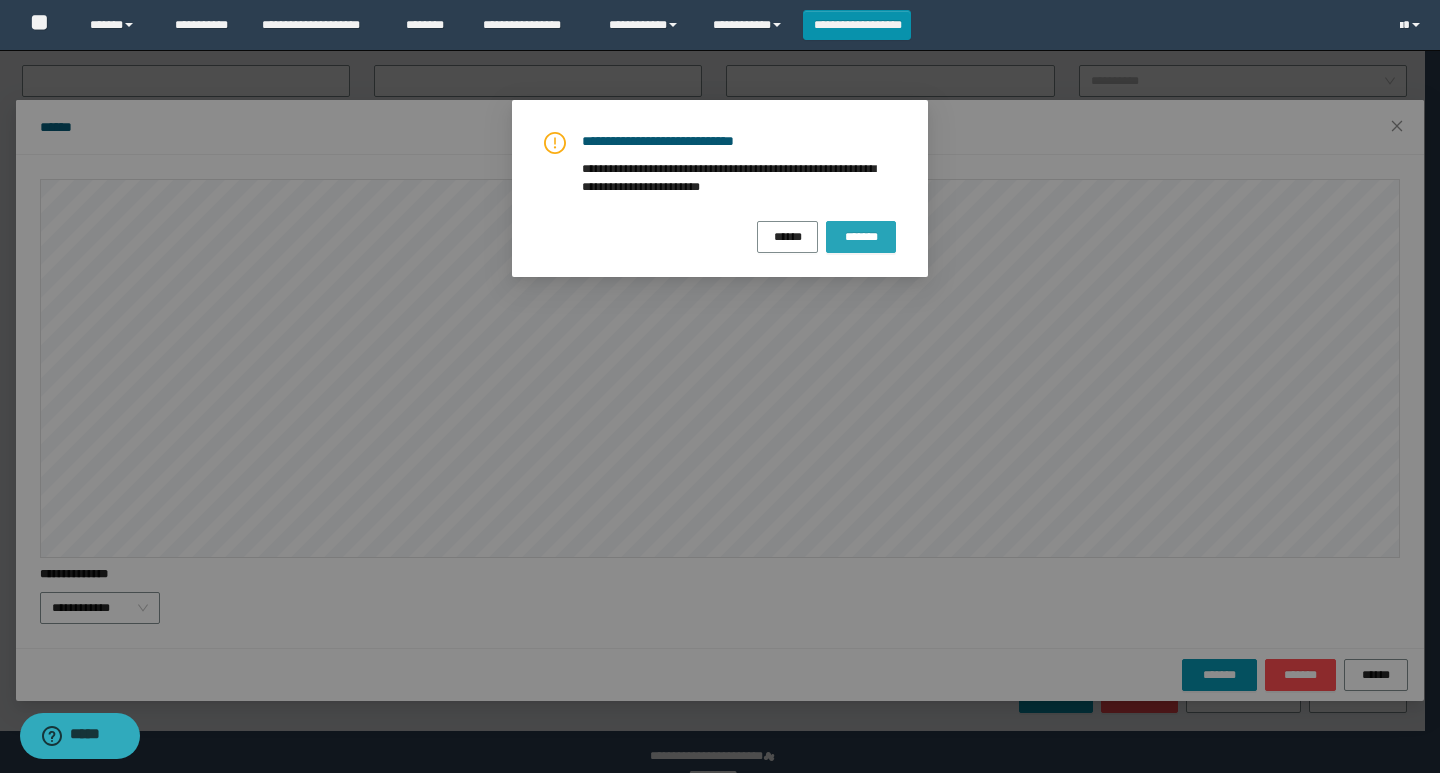 click on "*******" at bounding box center (861, 236) 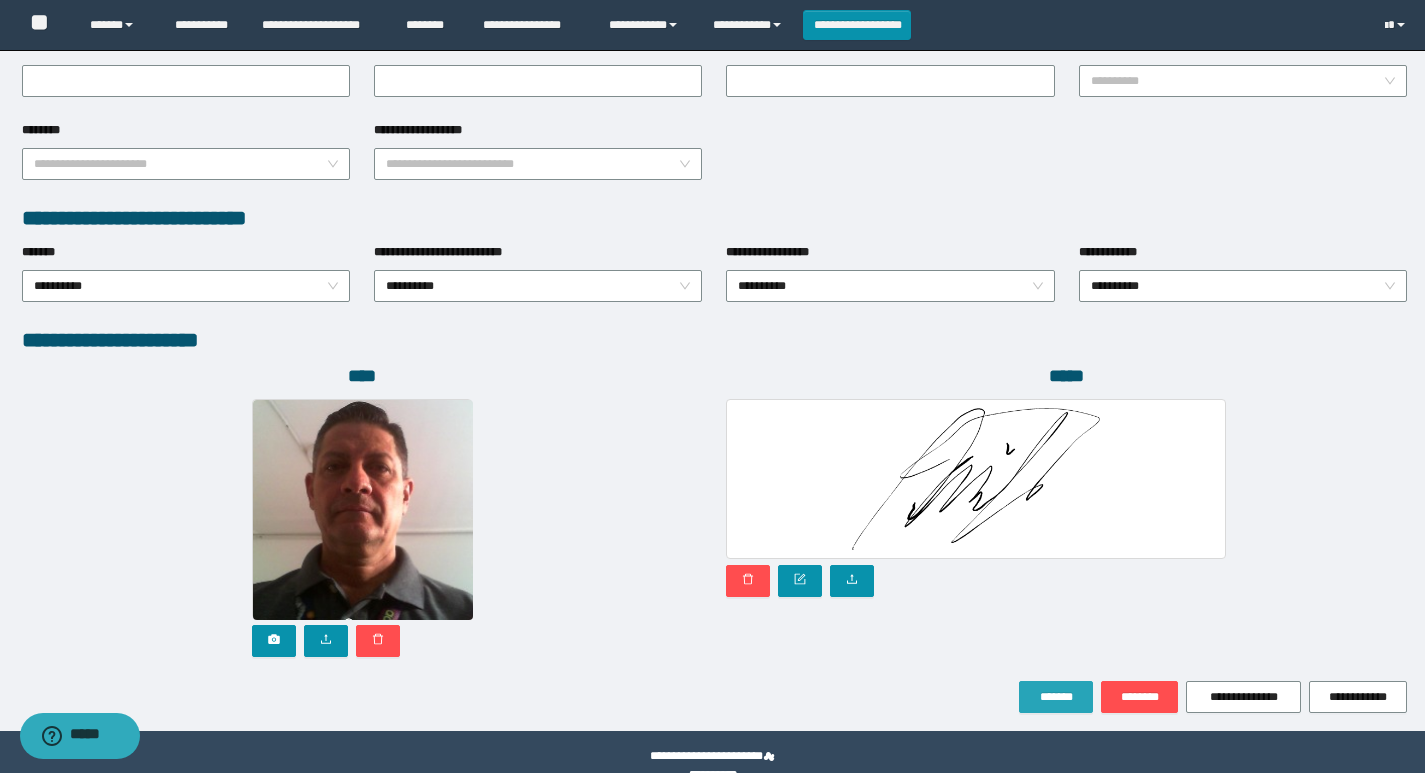 click on "*******" at bounding box center [1056, 697] 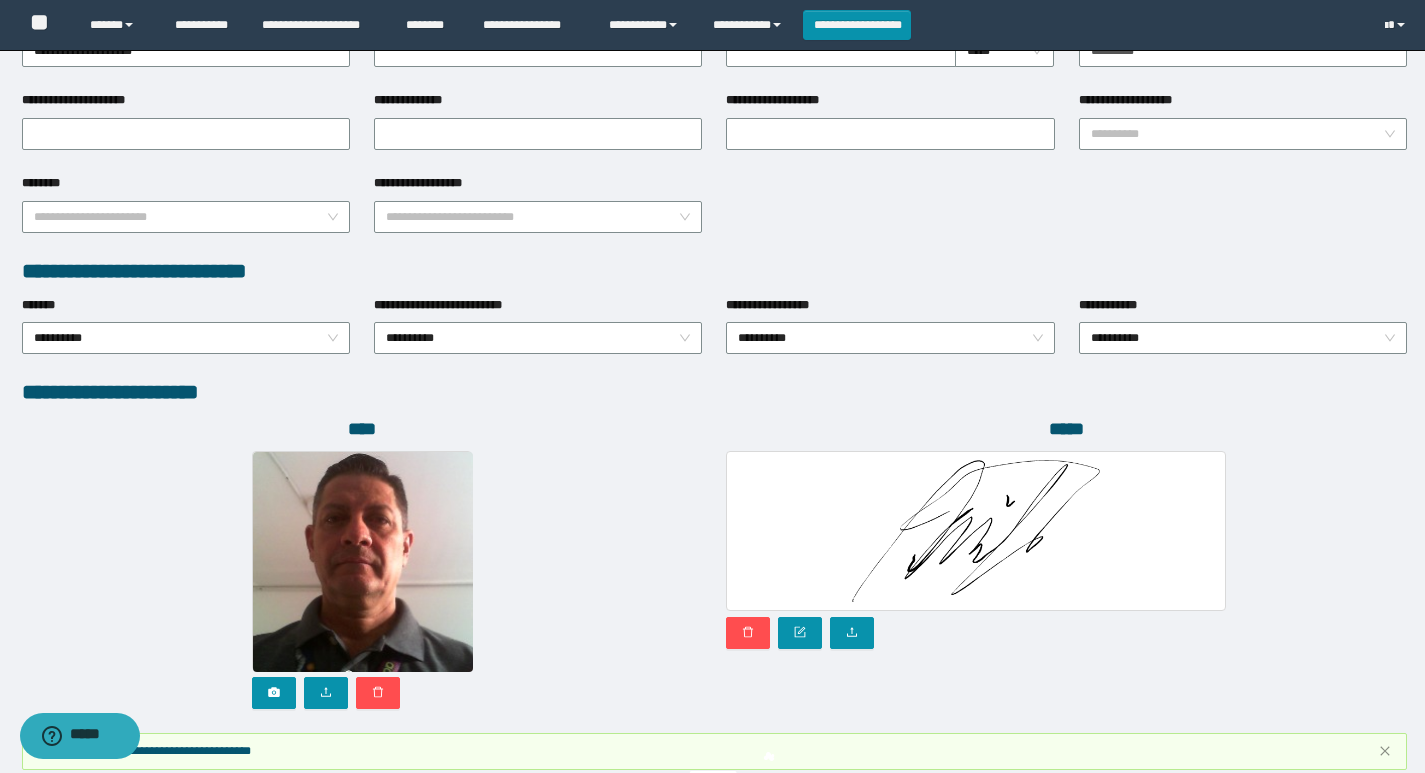 scroll, scrollTop: 953, scrollLeft: 0, axis: vertical 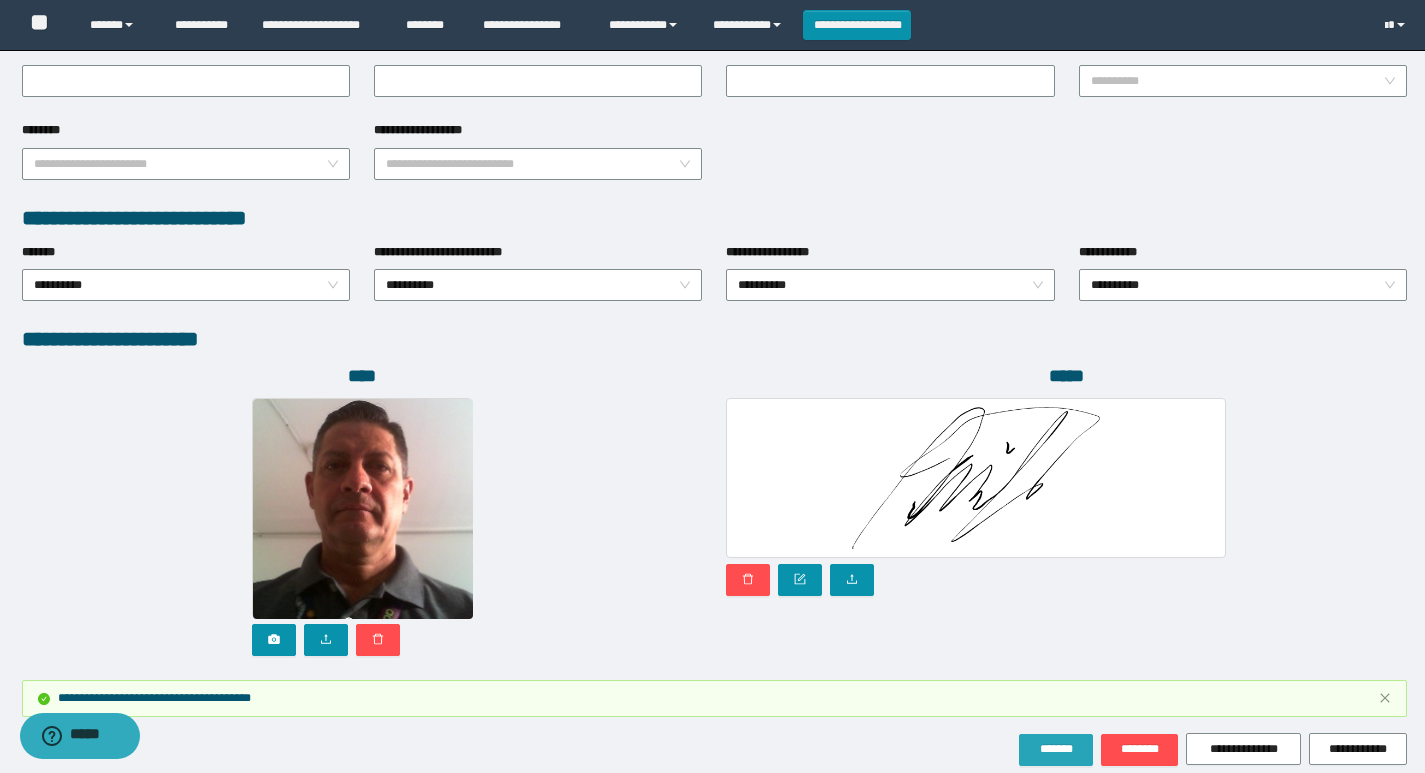click on "*******" at bounding box center (1056, 749) 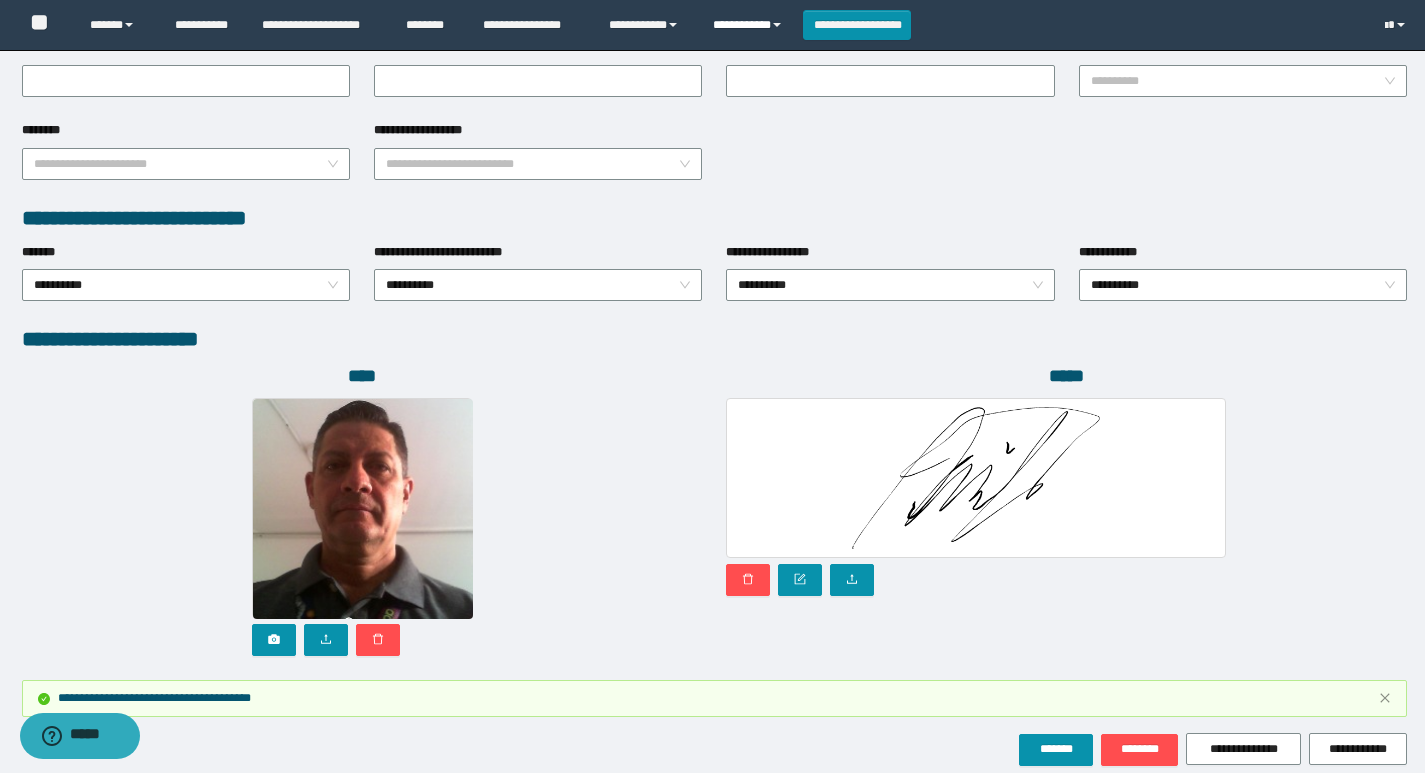 click on "**********" at bounding box center [750, 25] 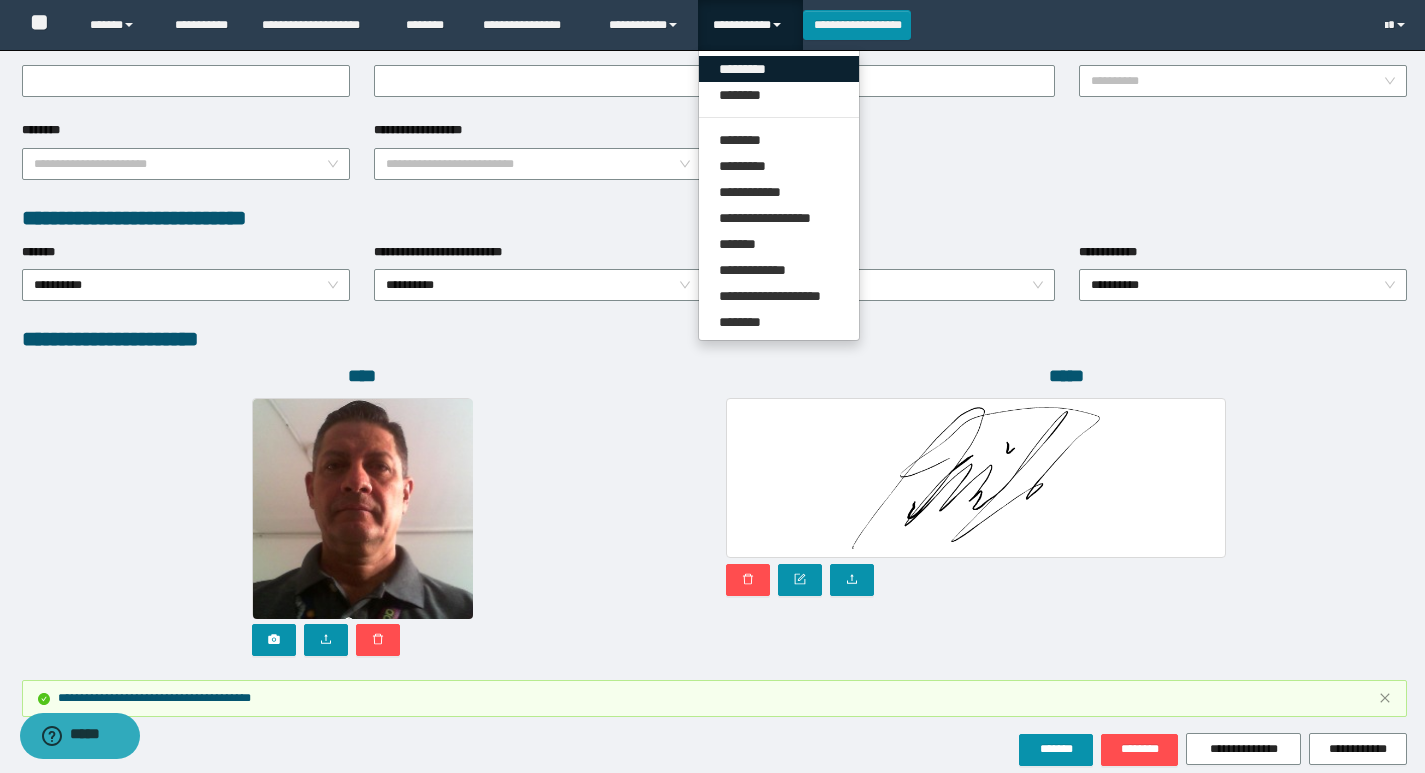 click on "*********" at bounding box center [779, 69] 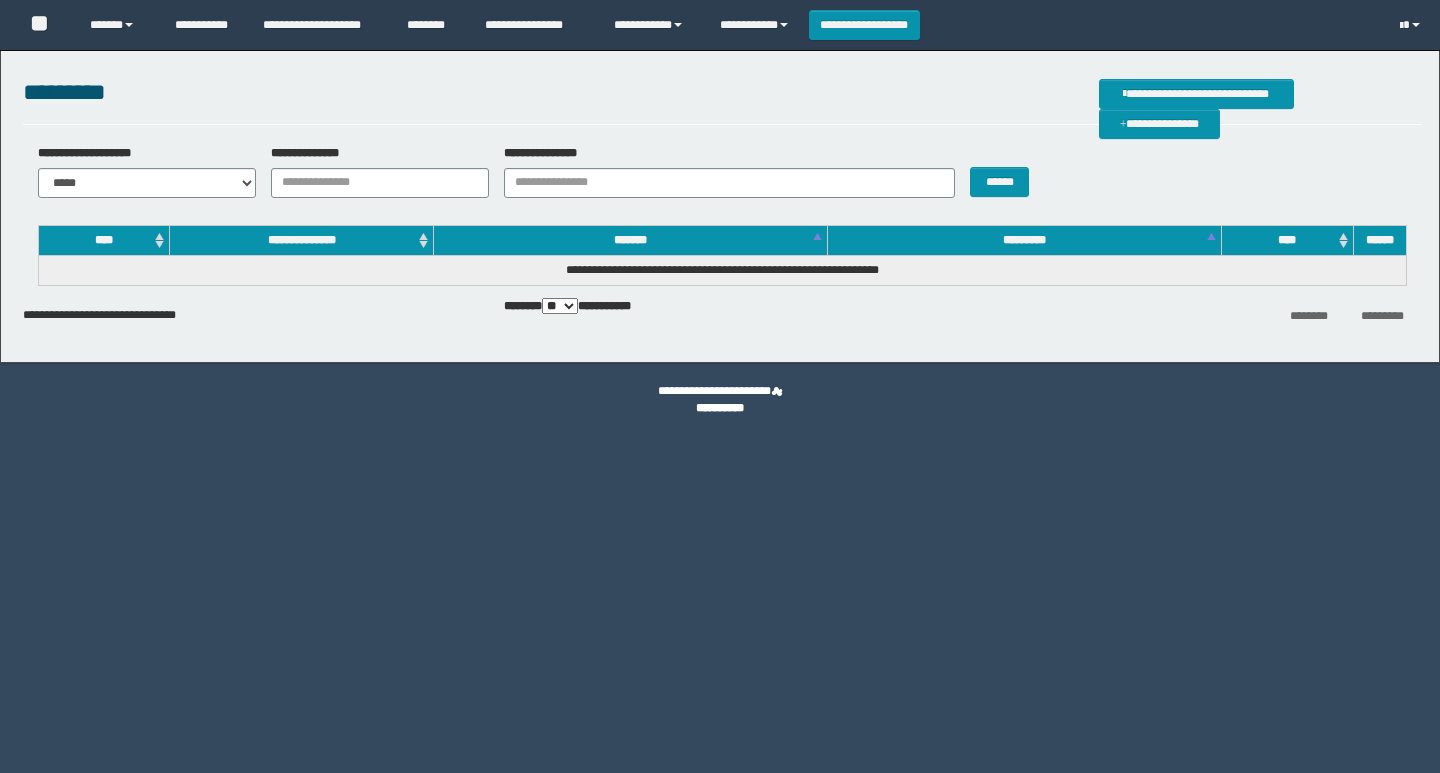 scroll, scrollTop: 0, scrollLeft: 0, axis: both 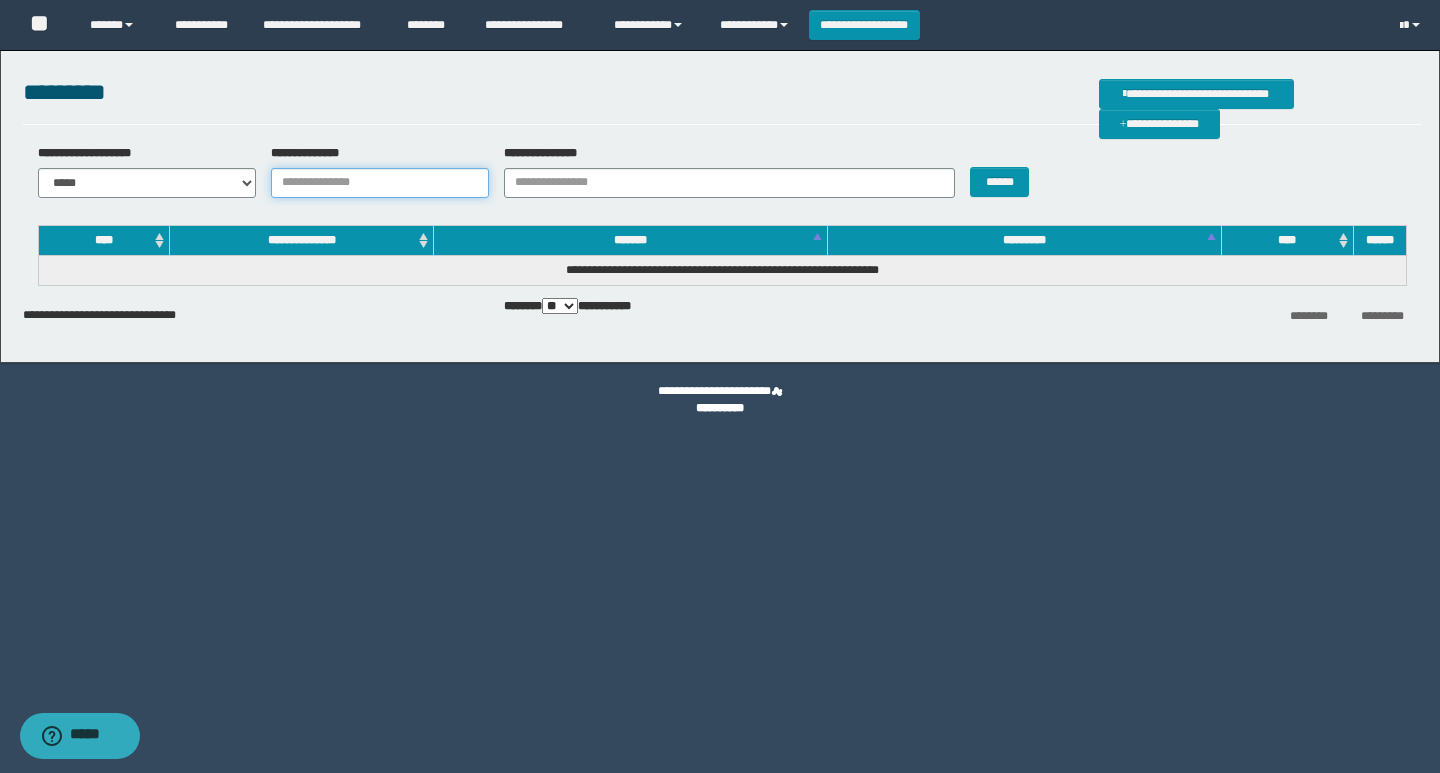click on "**********" at bounding box center [380, 183] 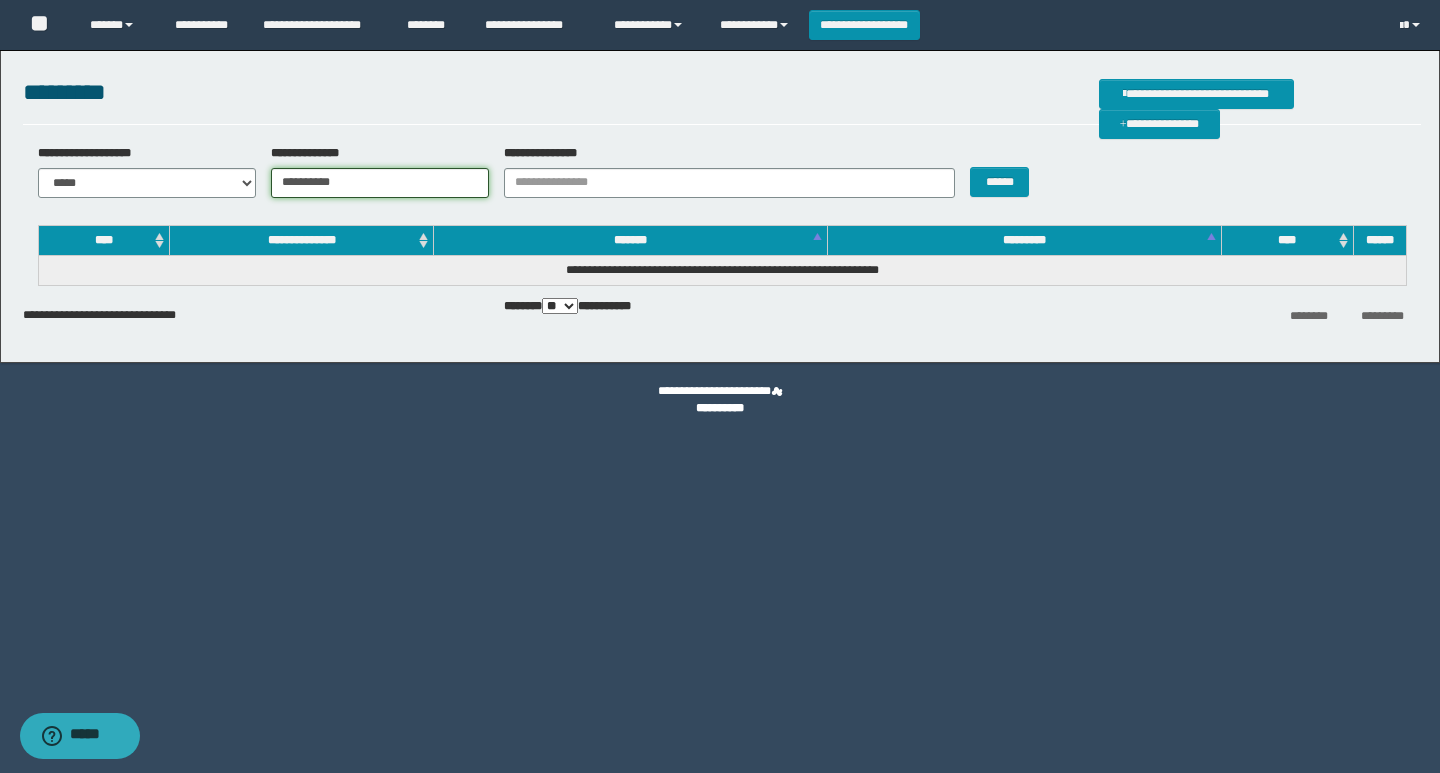 type on "**********" 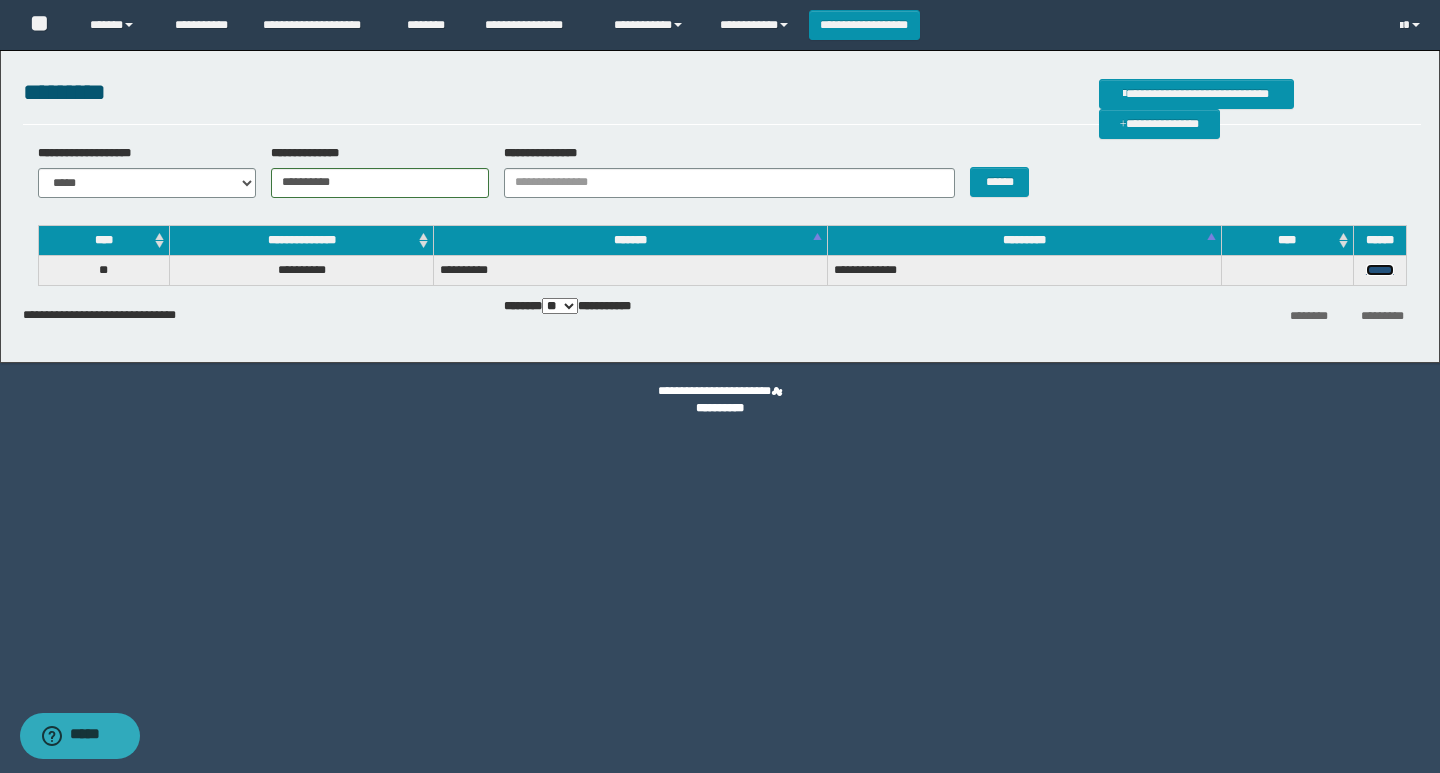 click on "******" at bounding box center (1380, 270) 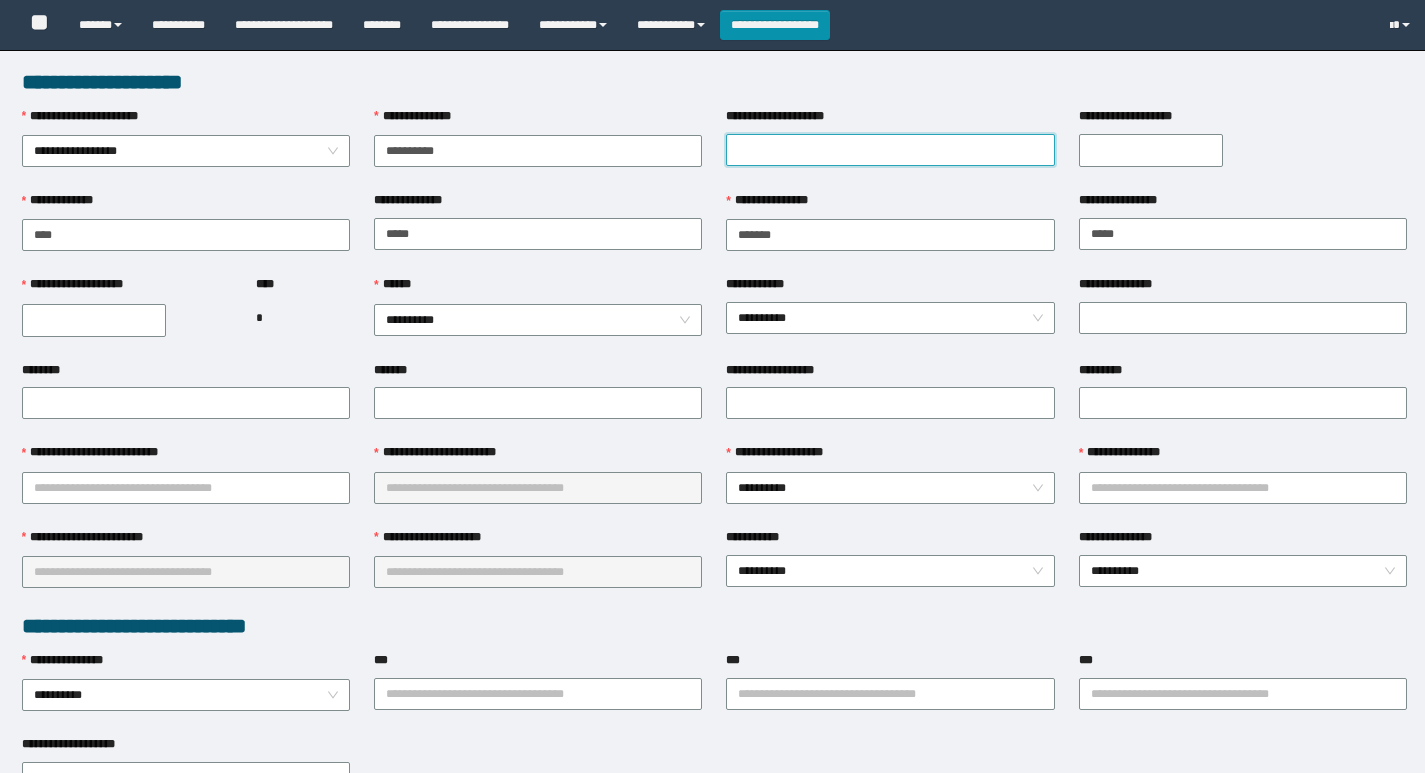 click on "**********" at bounding box center (890, 150) 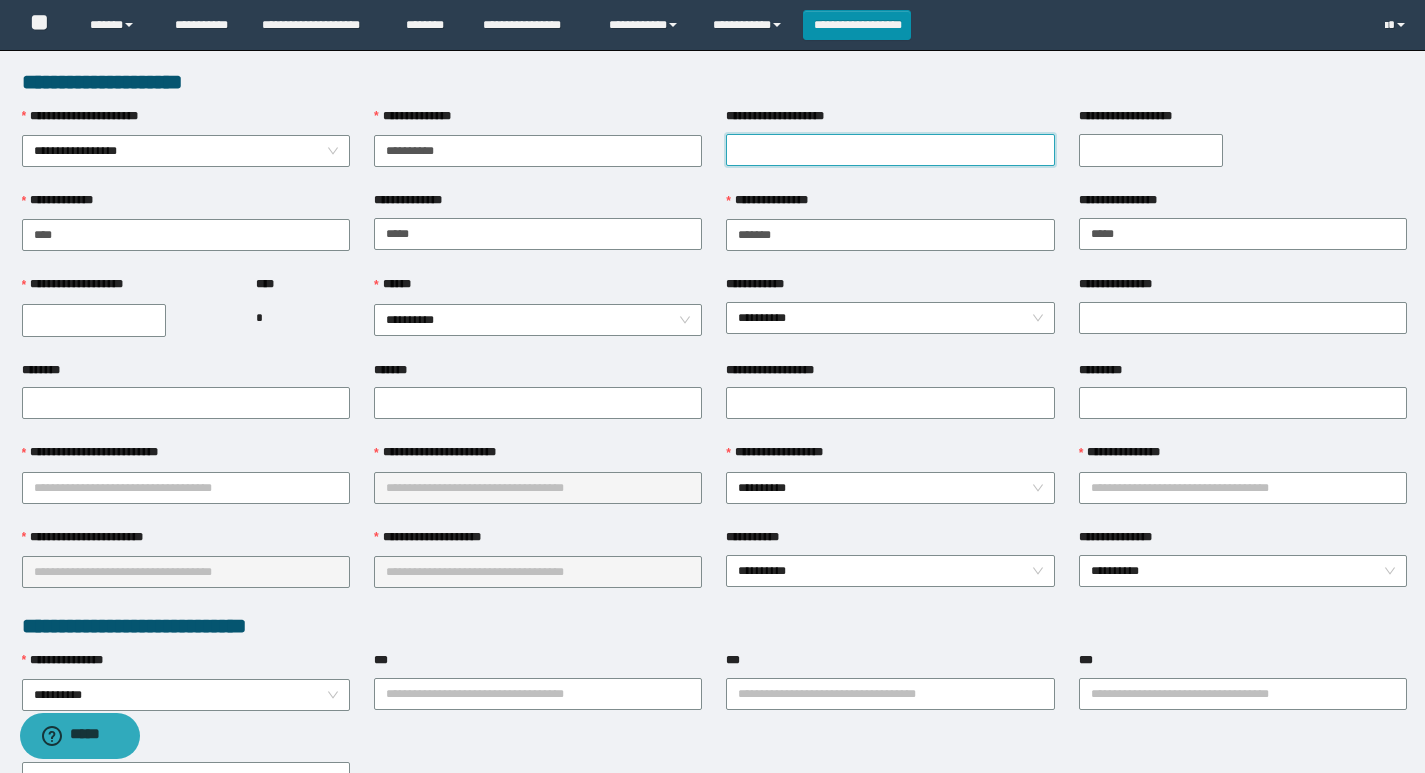 scroll, scrollTop: 0, scrollLeft: 0, axis: both 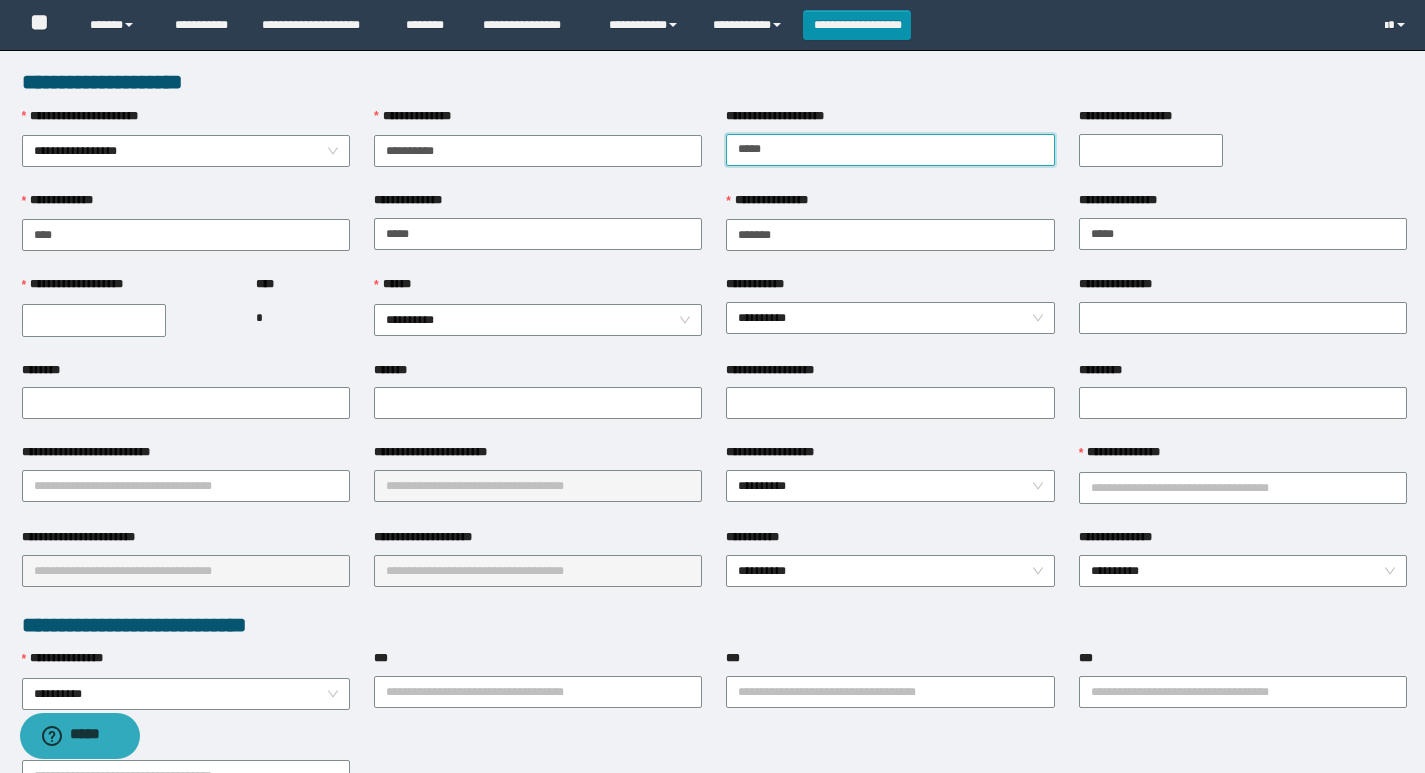 type on "*****" 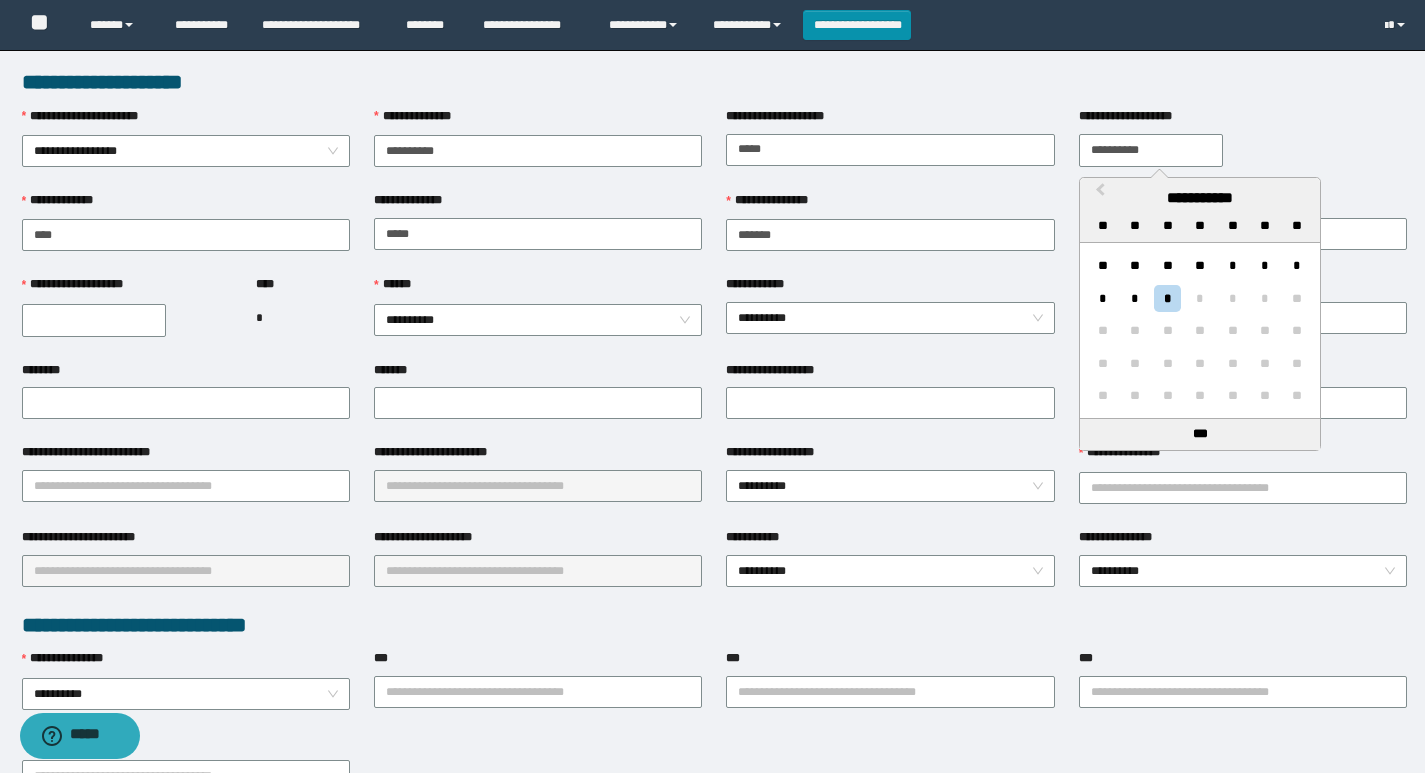 type on "**********" 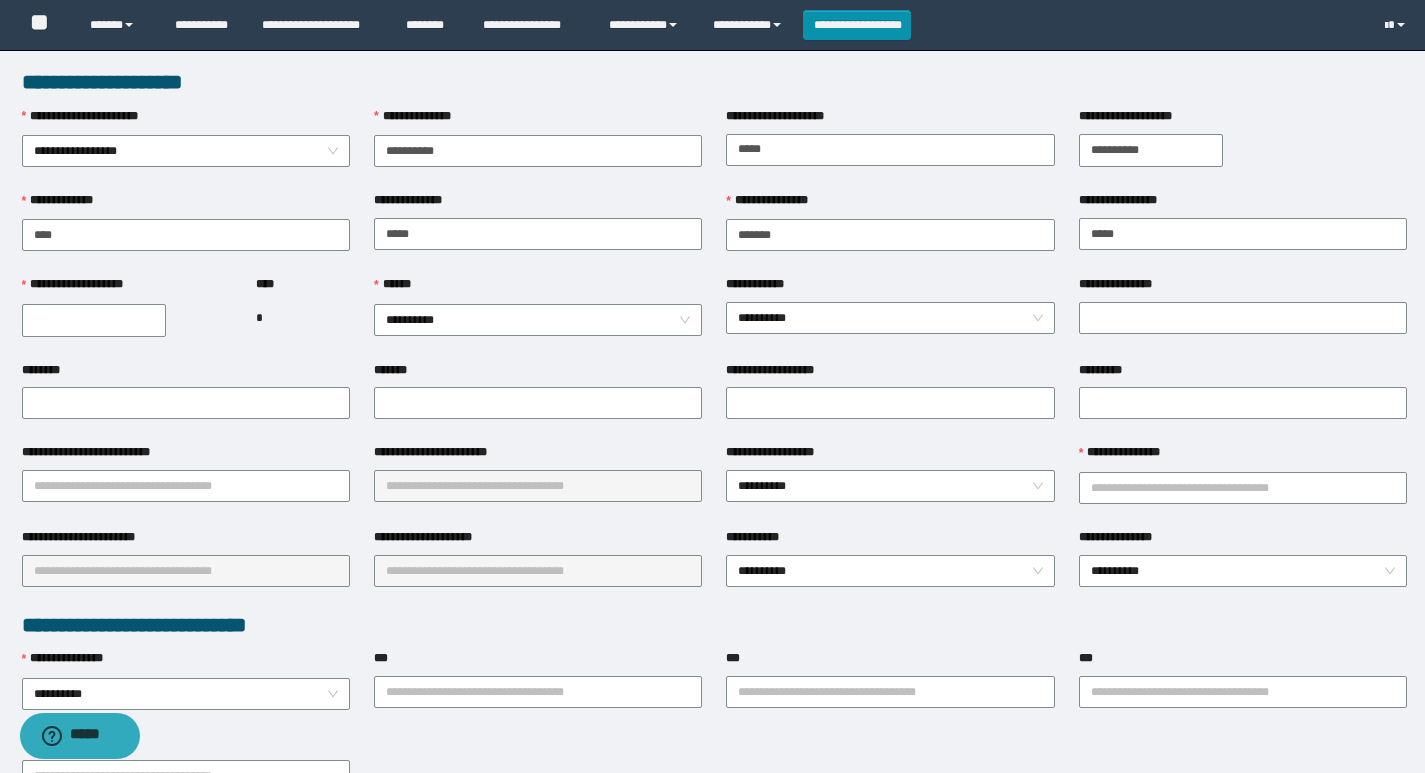 click on "**********" at bounding box center [94, 320] 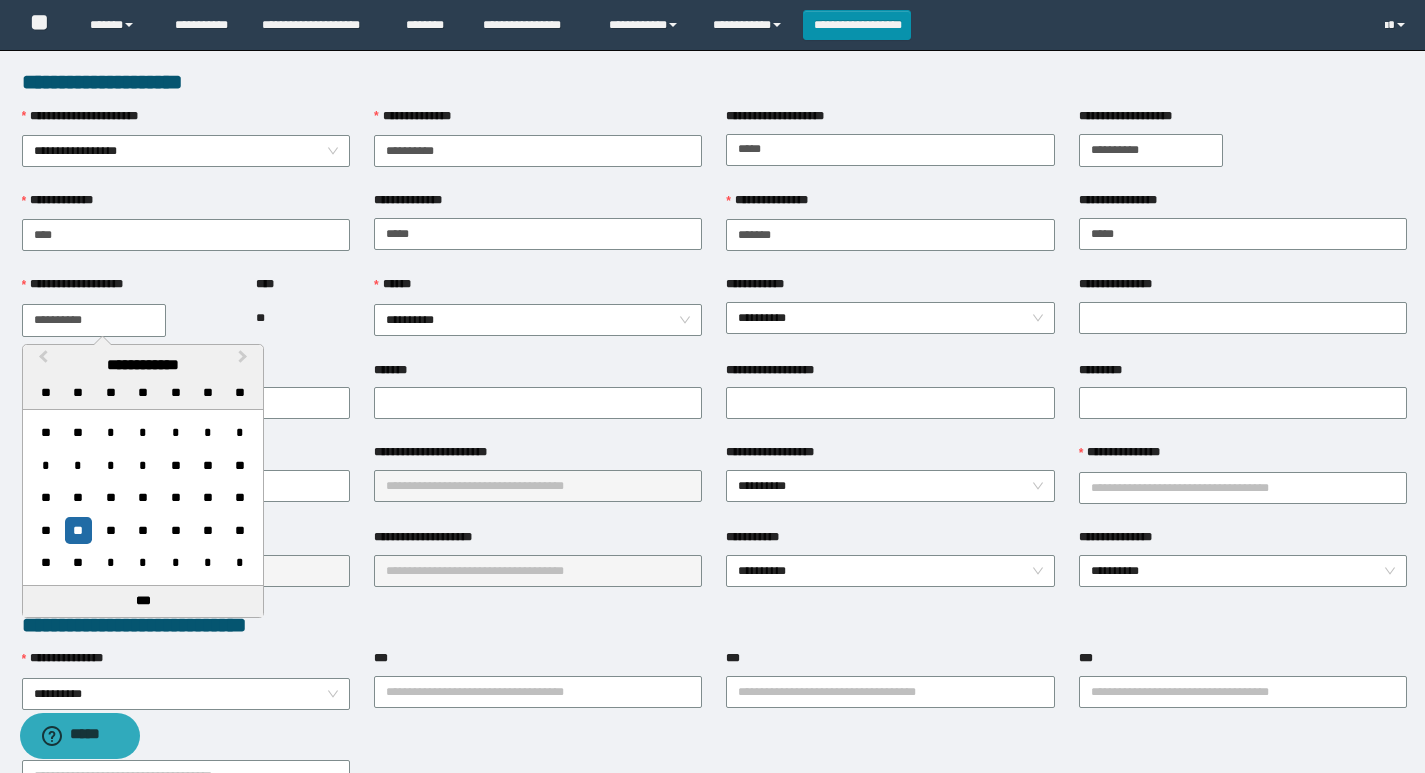 type on "**********" 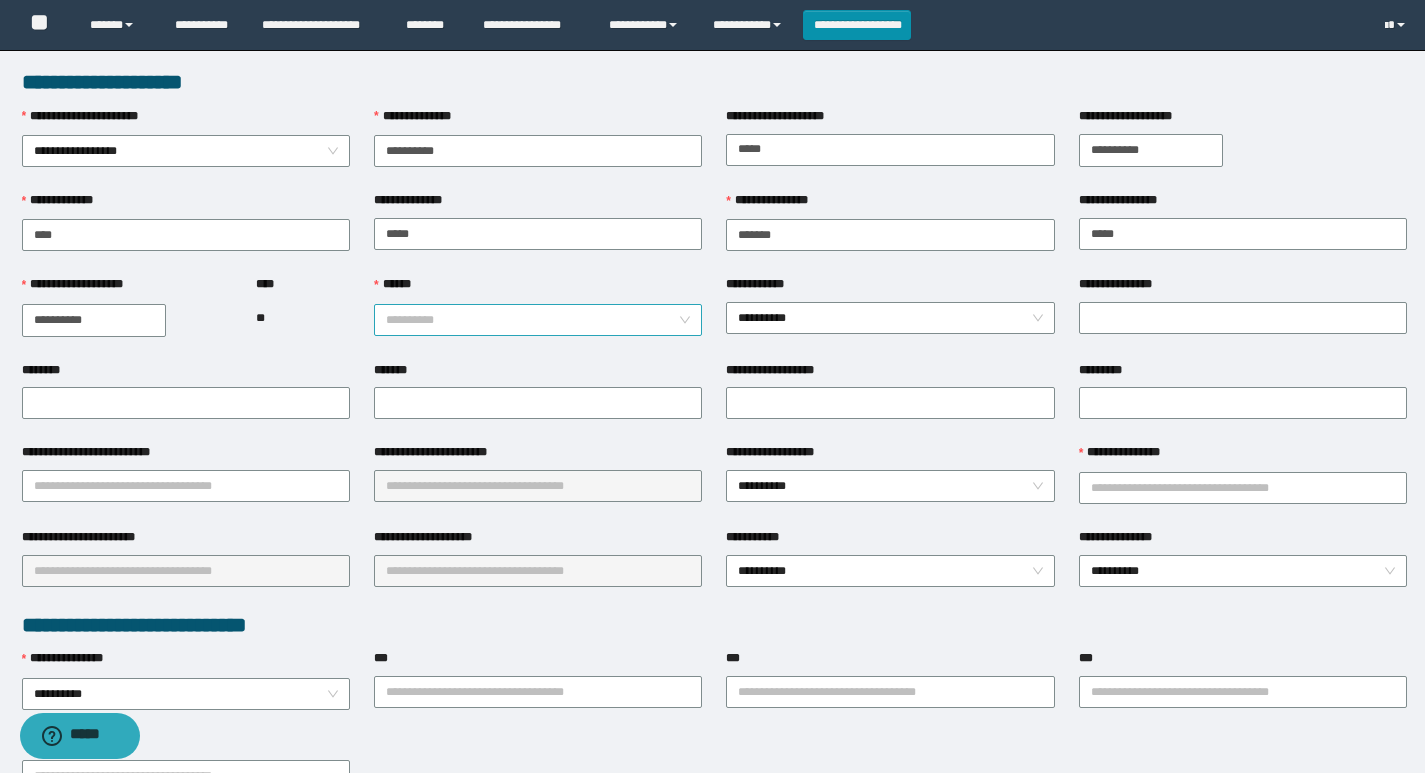 click on "**********" at bounding box center [538, 320] 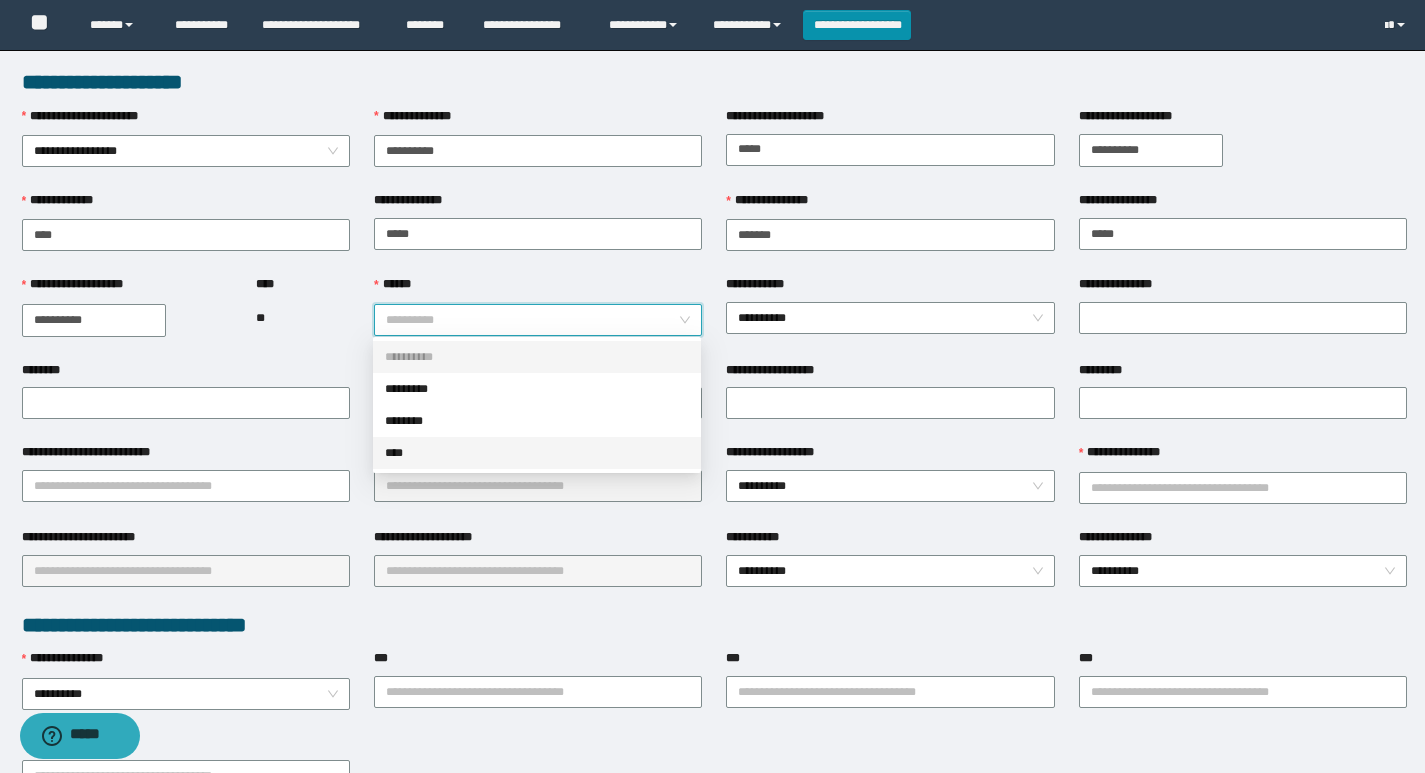 click on "****" at bounding box center (537, 453) 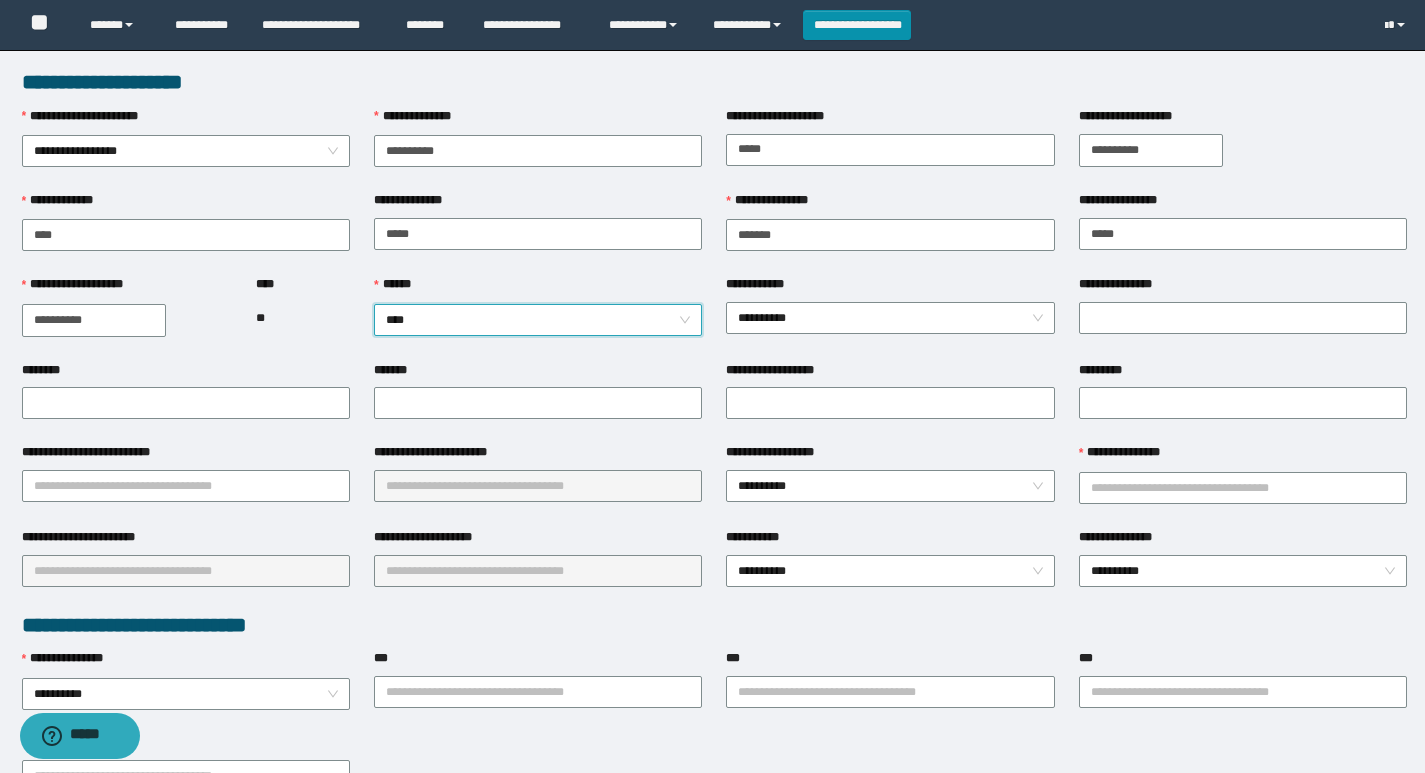 click on "****" at bounding box center (538, 320) 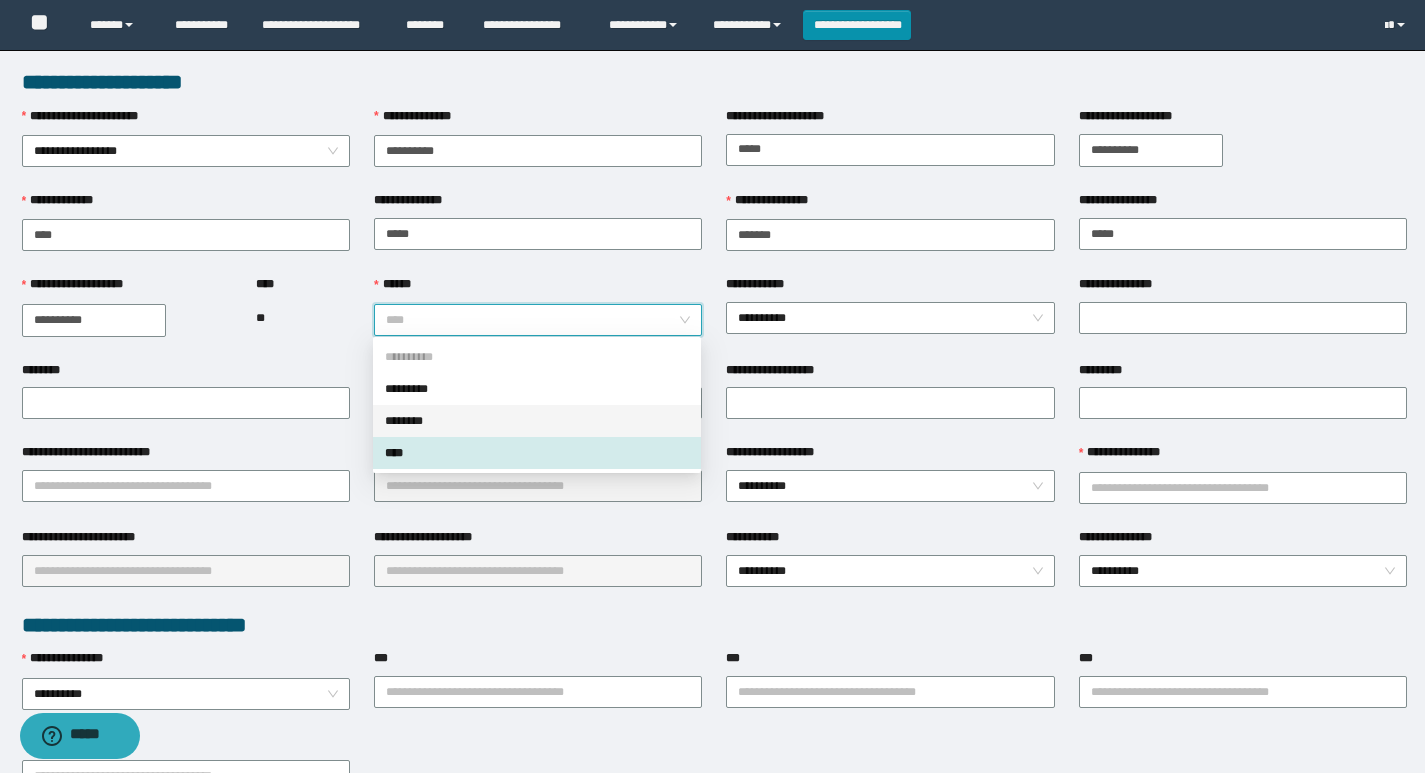 click on "********" at bounding box center (537, 421) 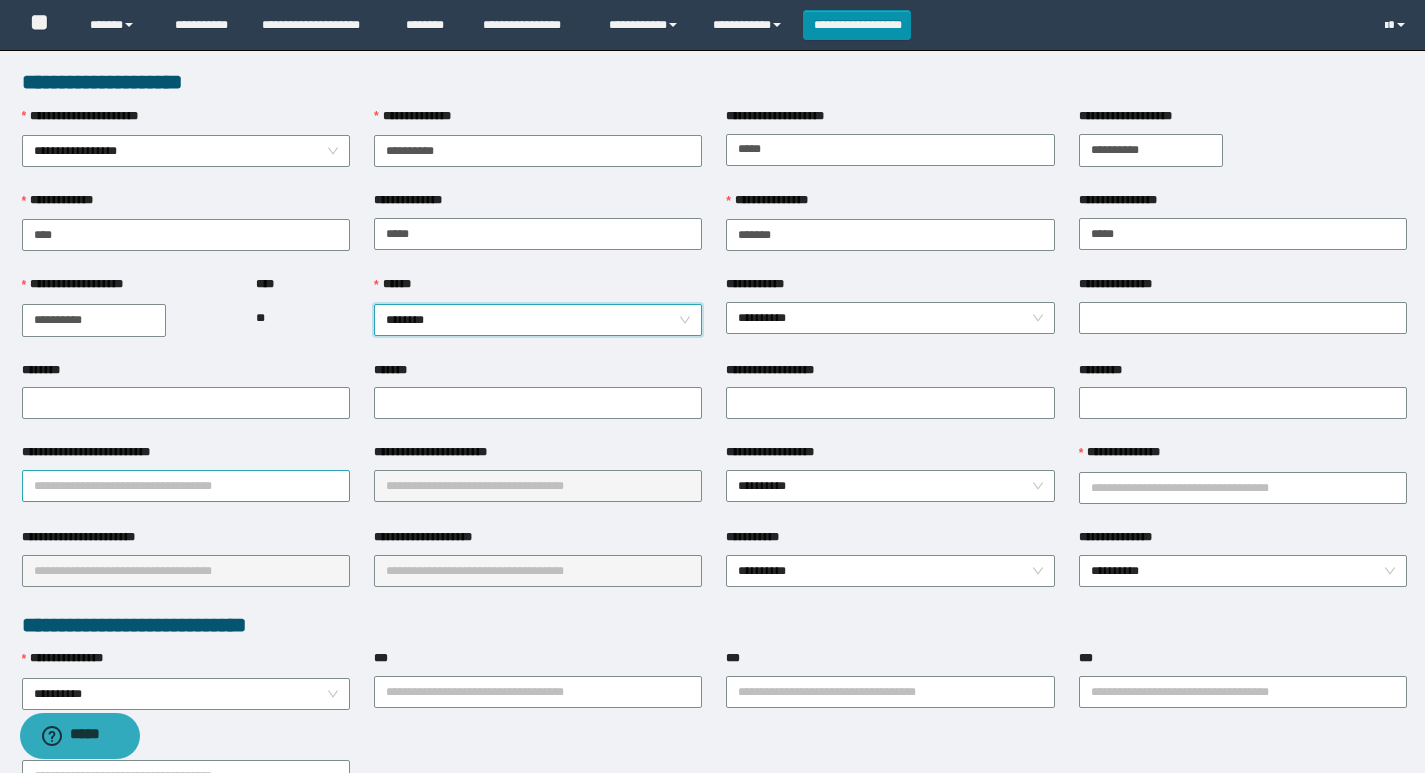 click on "**********" at bounding box center (186, 486) 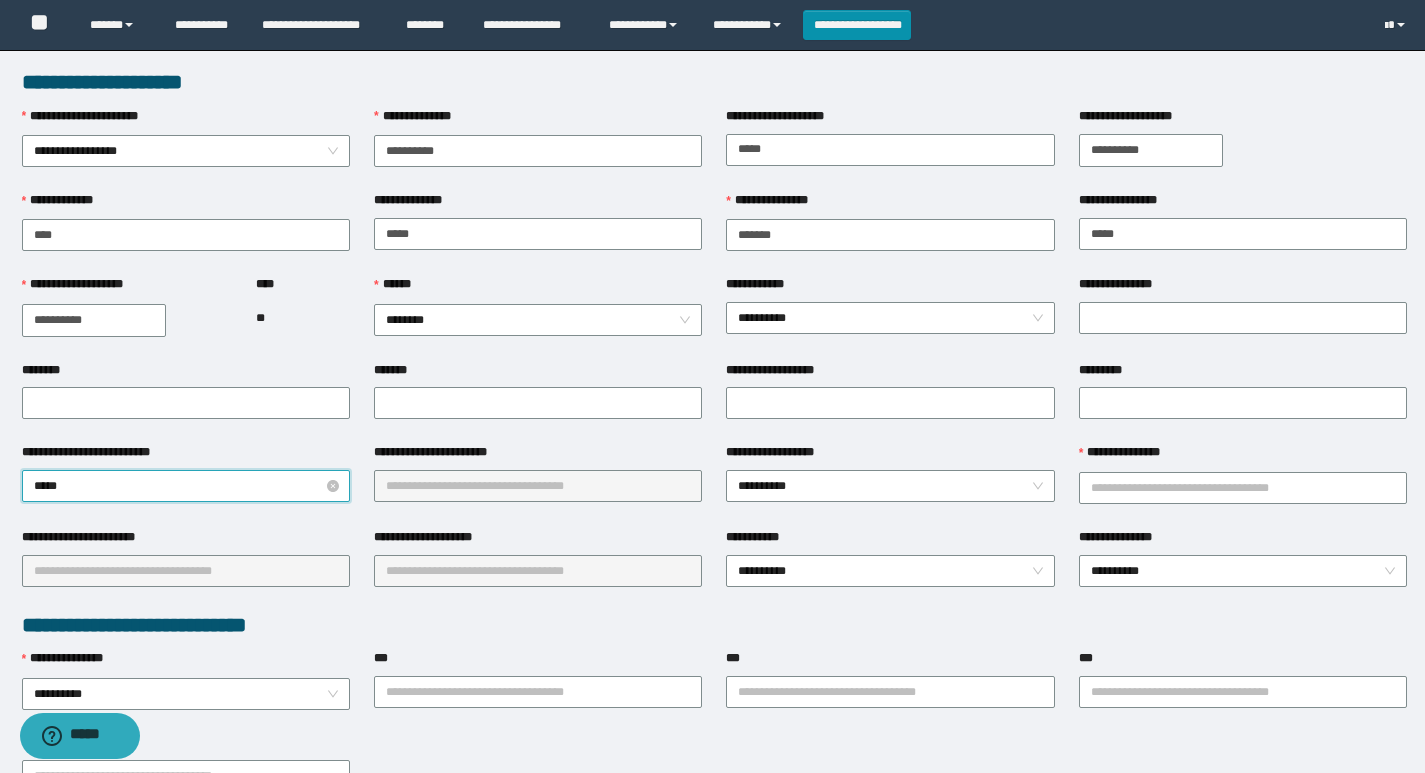 type on "******" 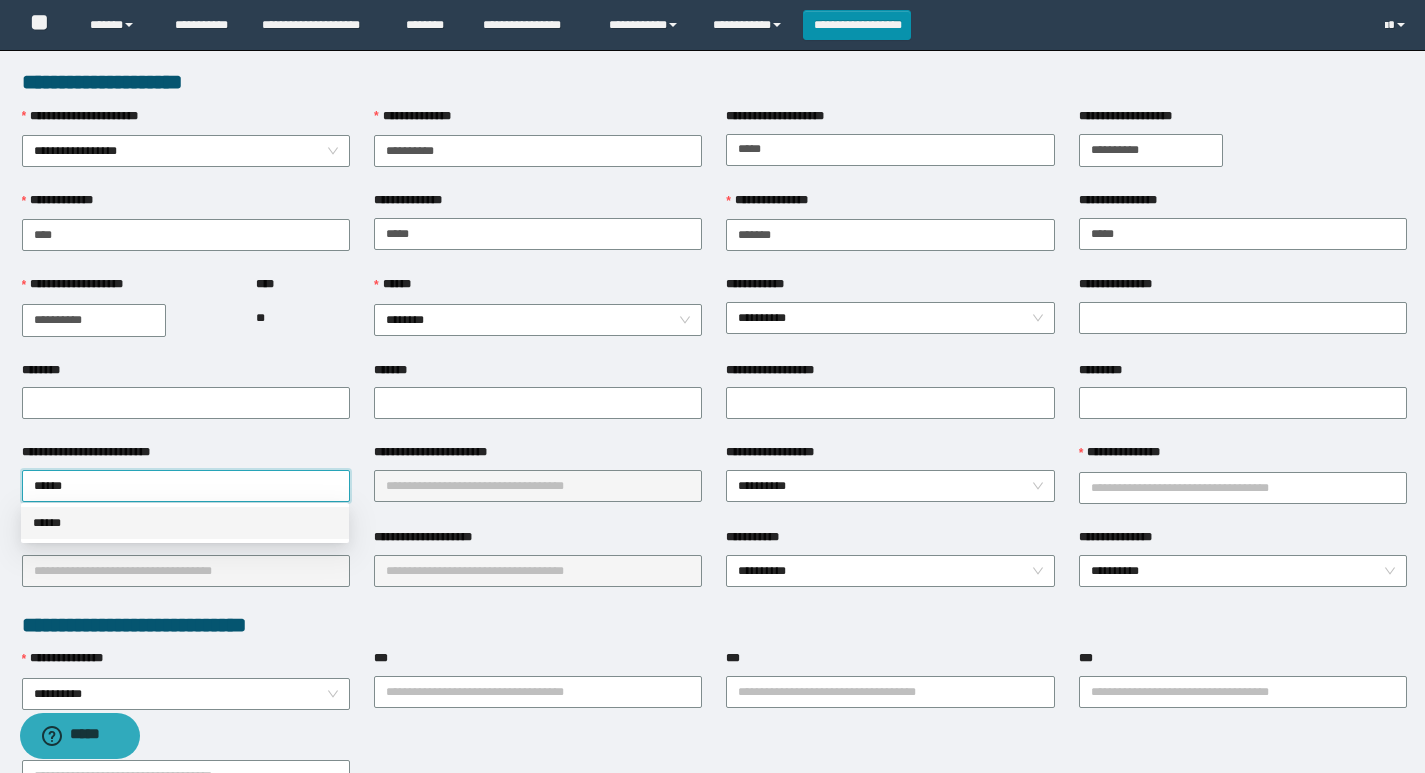 click on "******" at bounding box center (185, 523) 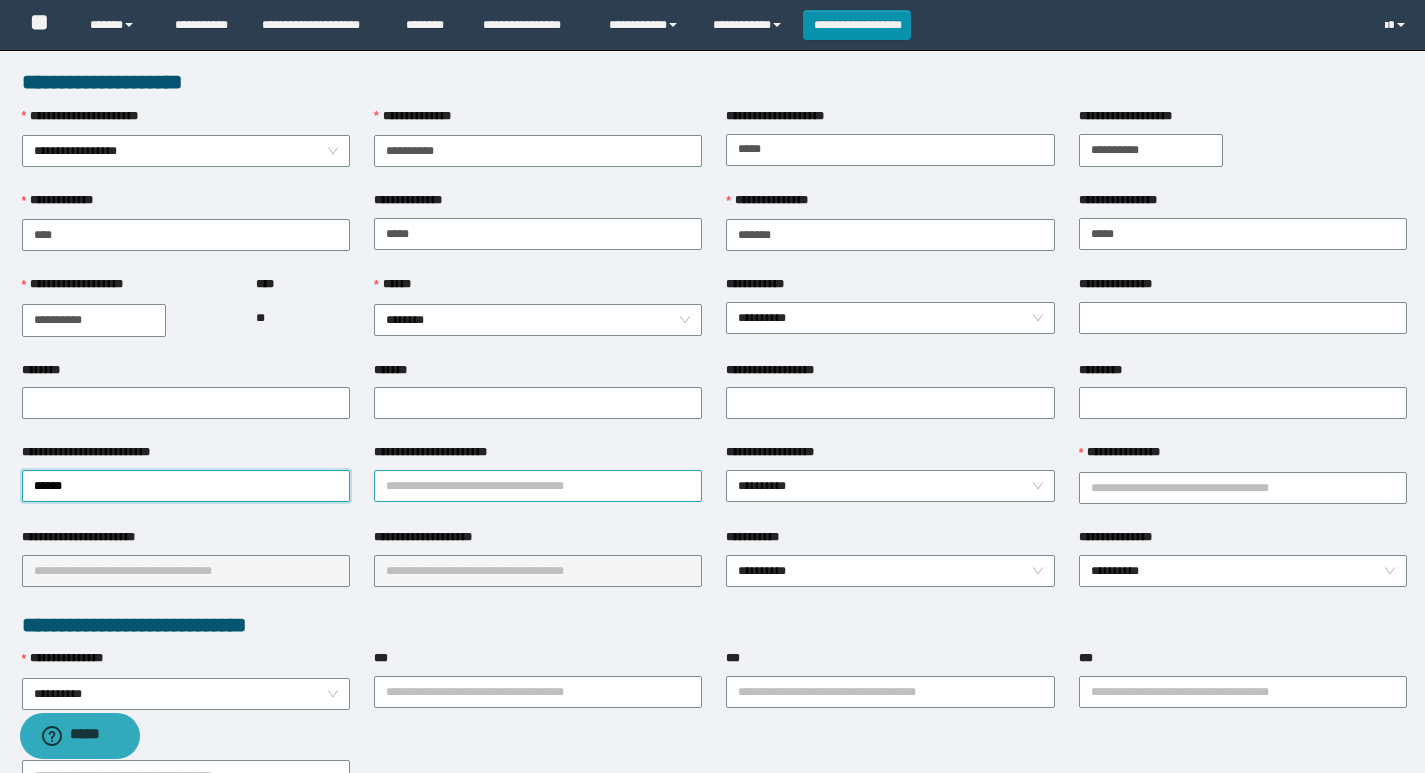 click on "**********" at bounding box center [538, 486] 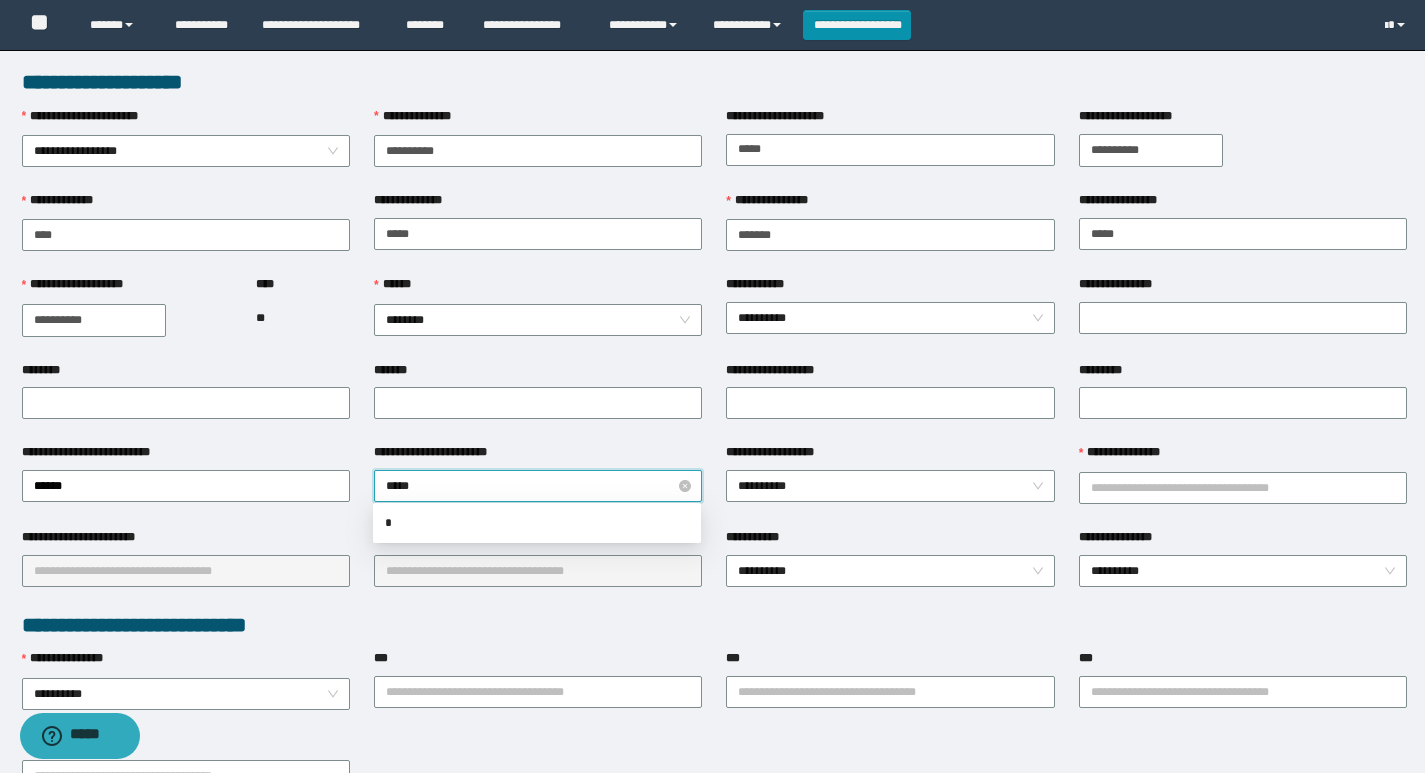 type on "******" 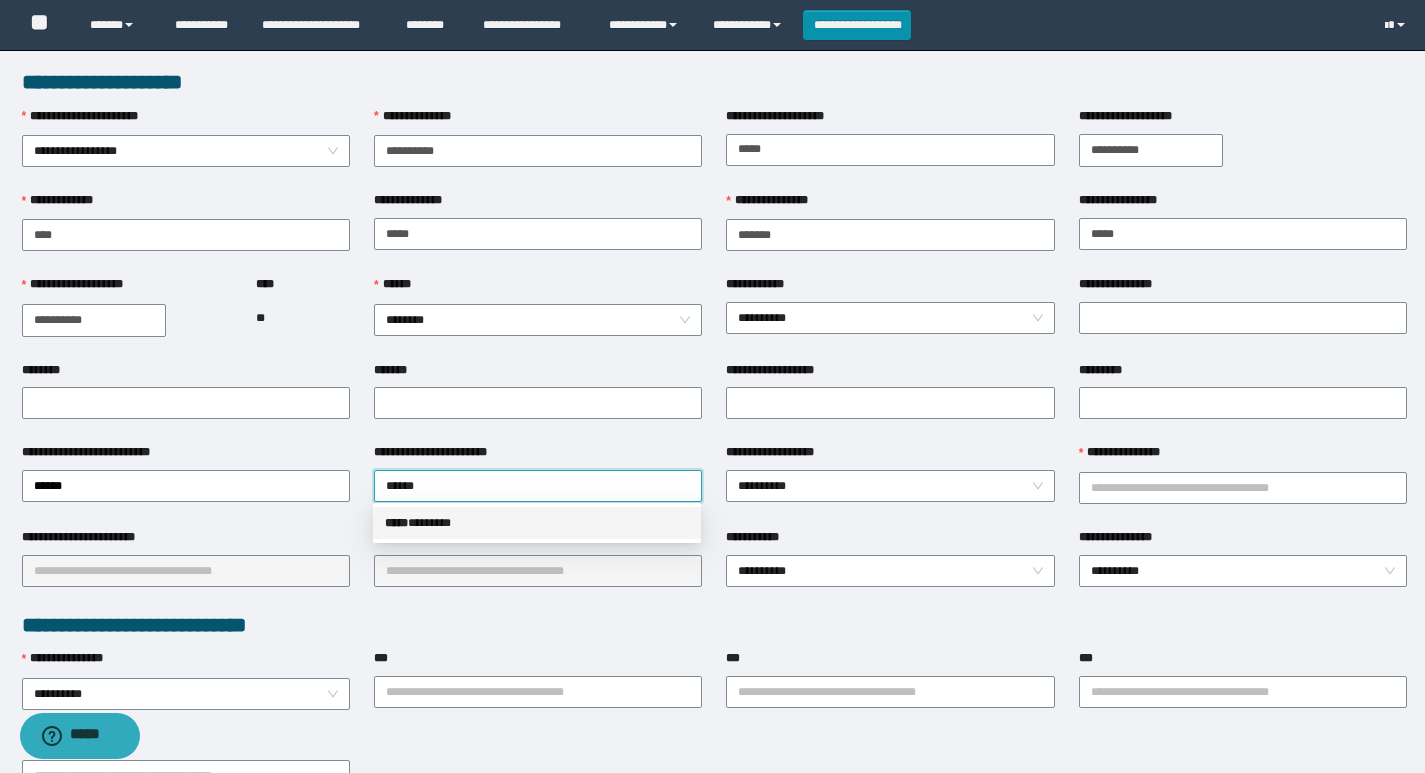 click on "***** * ******" at bounding box center [537, 523] 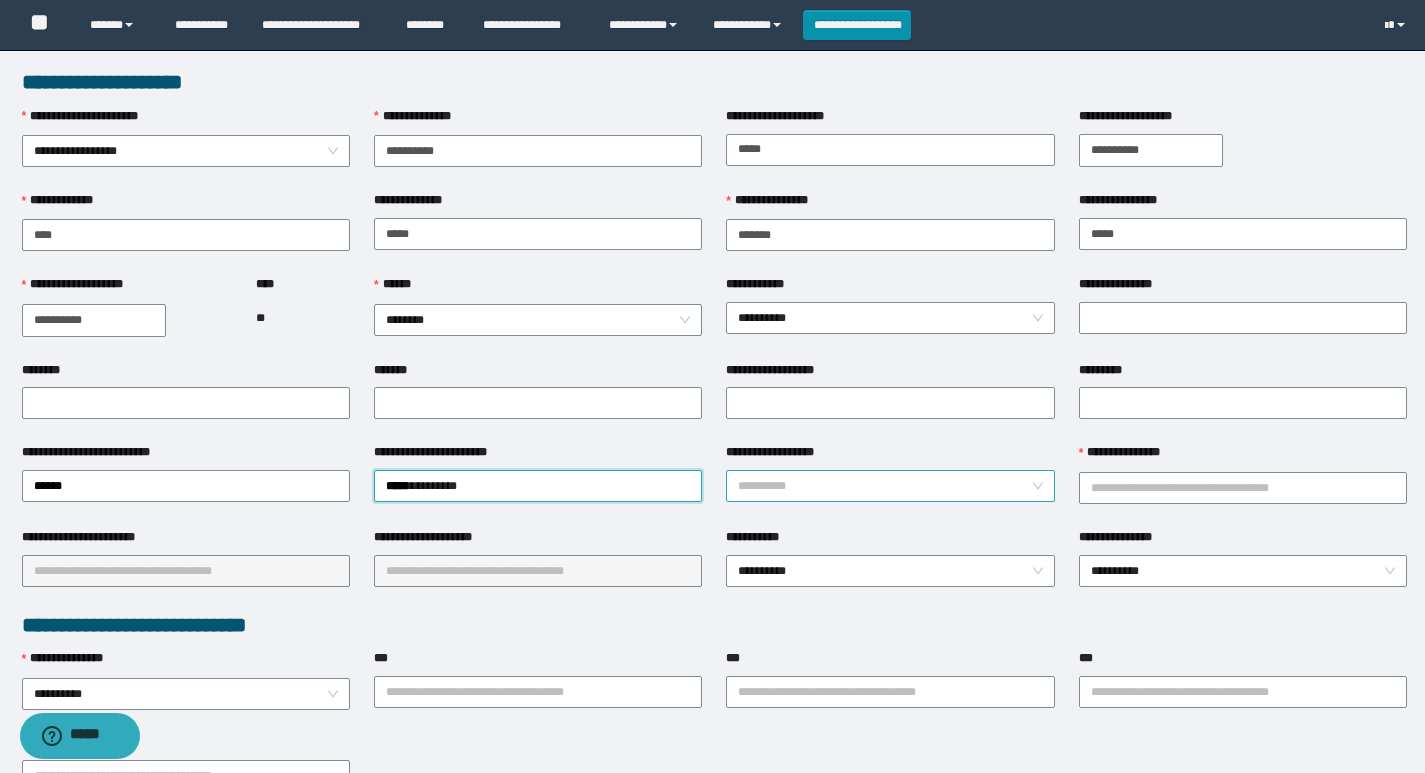 click on "**********" at bounding box center (890, 486) 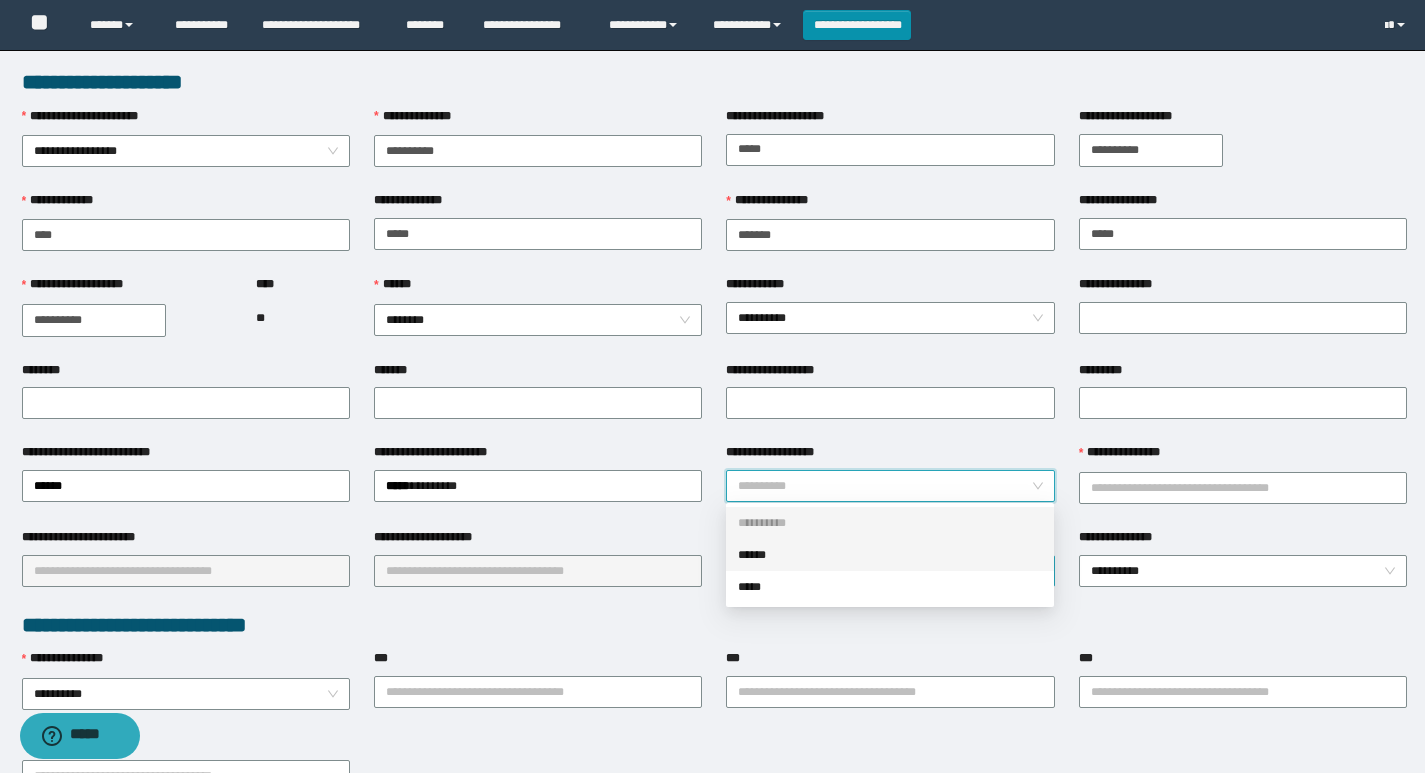 click on "******" at bounding box center [890, 555] 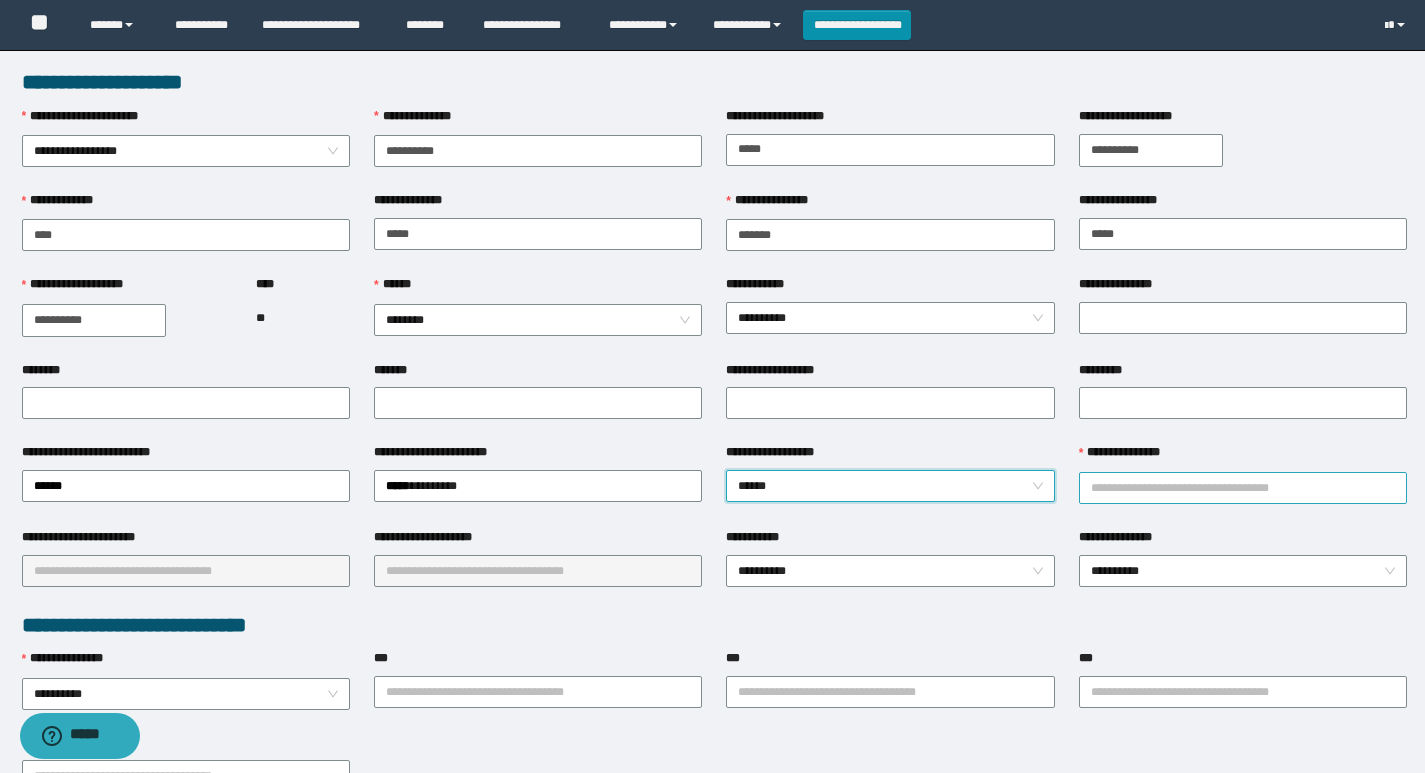click on "**********" at bounding box center [1243, 488] 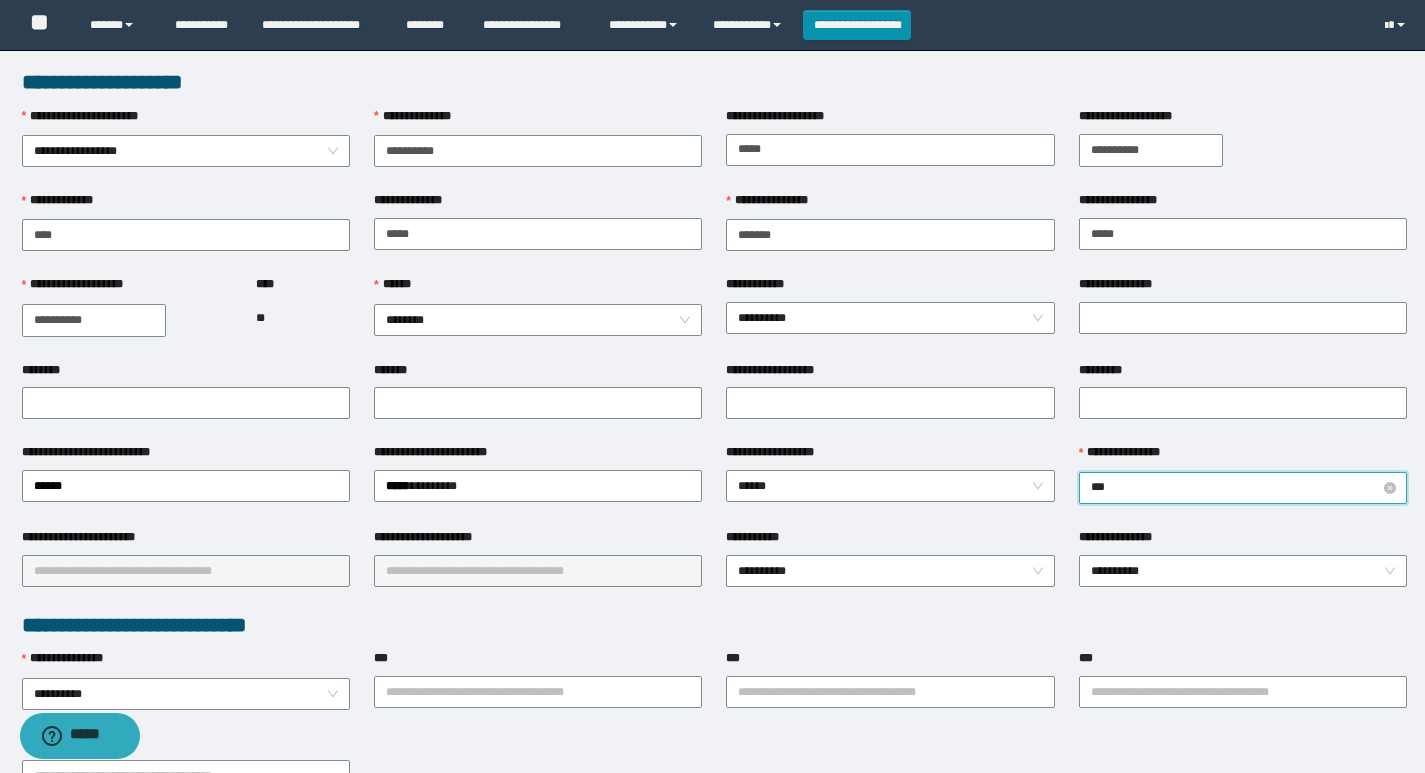 type on "****" 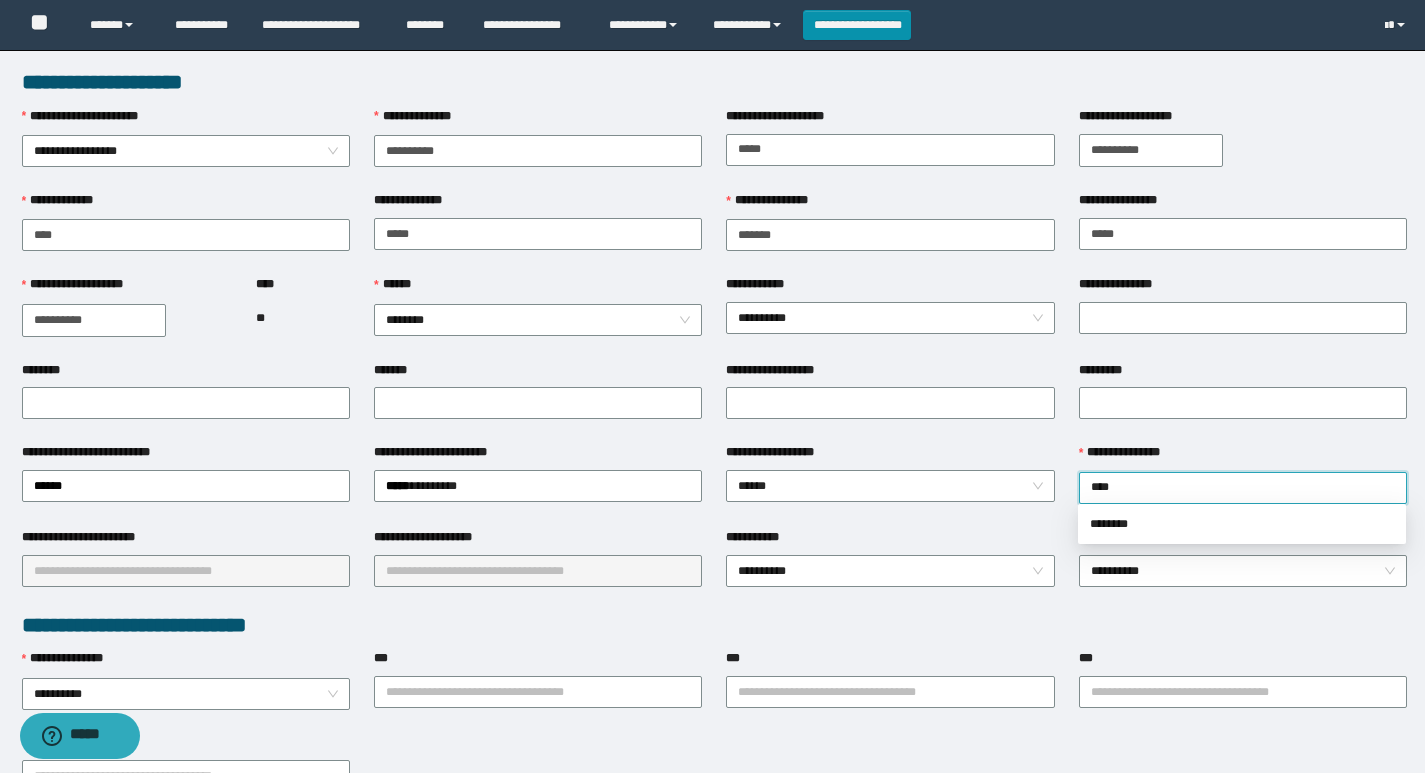 click on "********" at bounding box center [1242, 524] 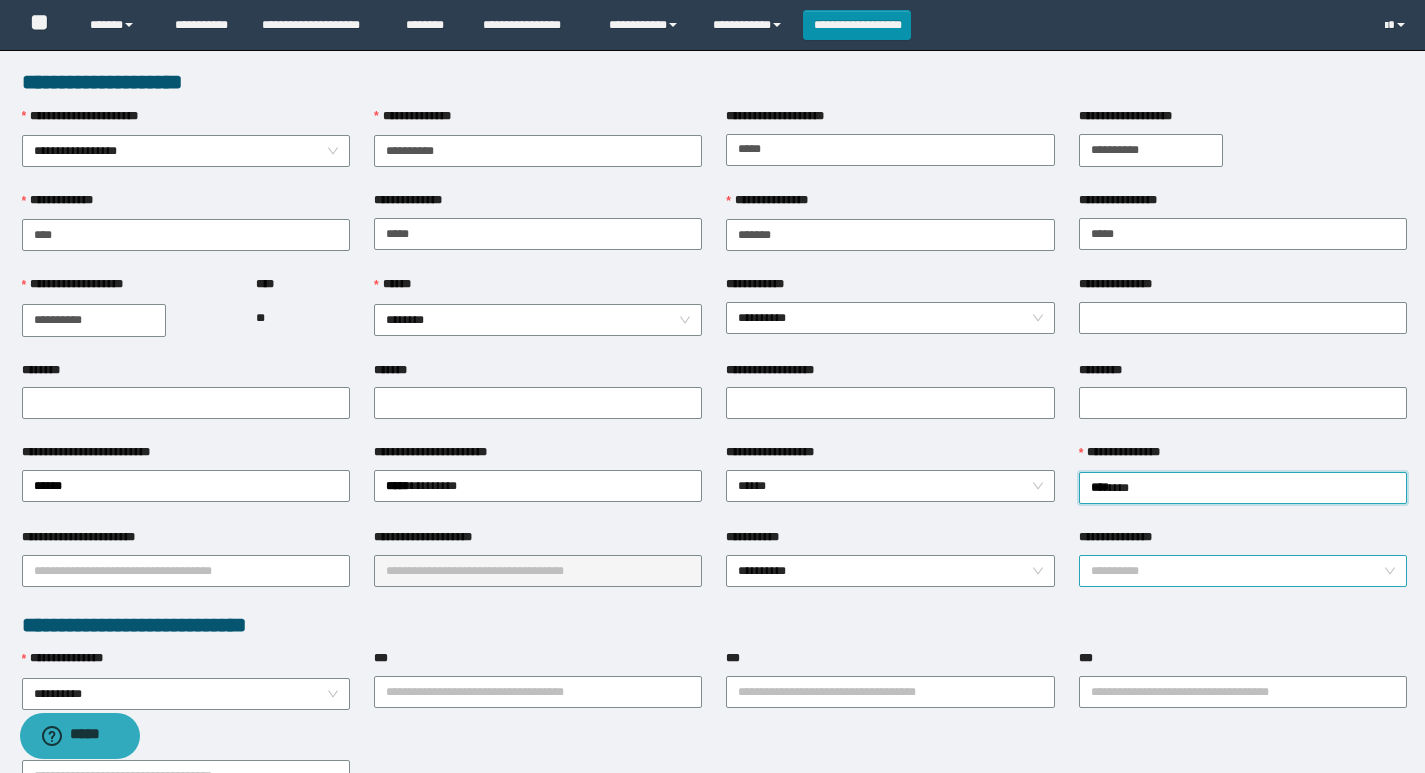 click on "**********" at bounding box center (1243, 571) 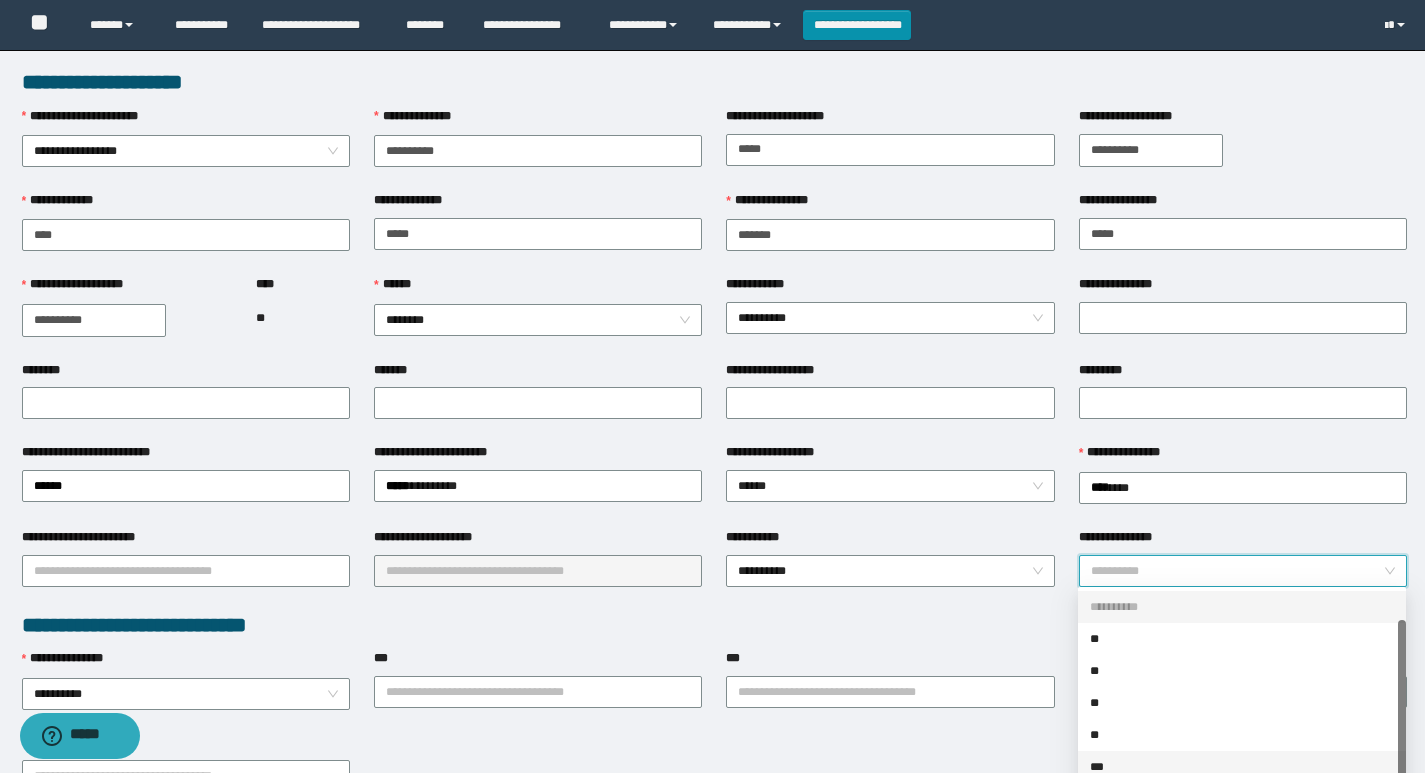 scroll, scrollTop: 32, scrollLeft: 0, axis: vertical 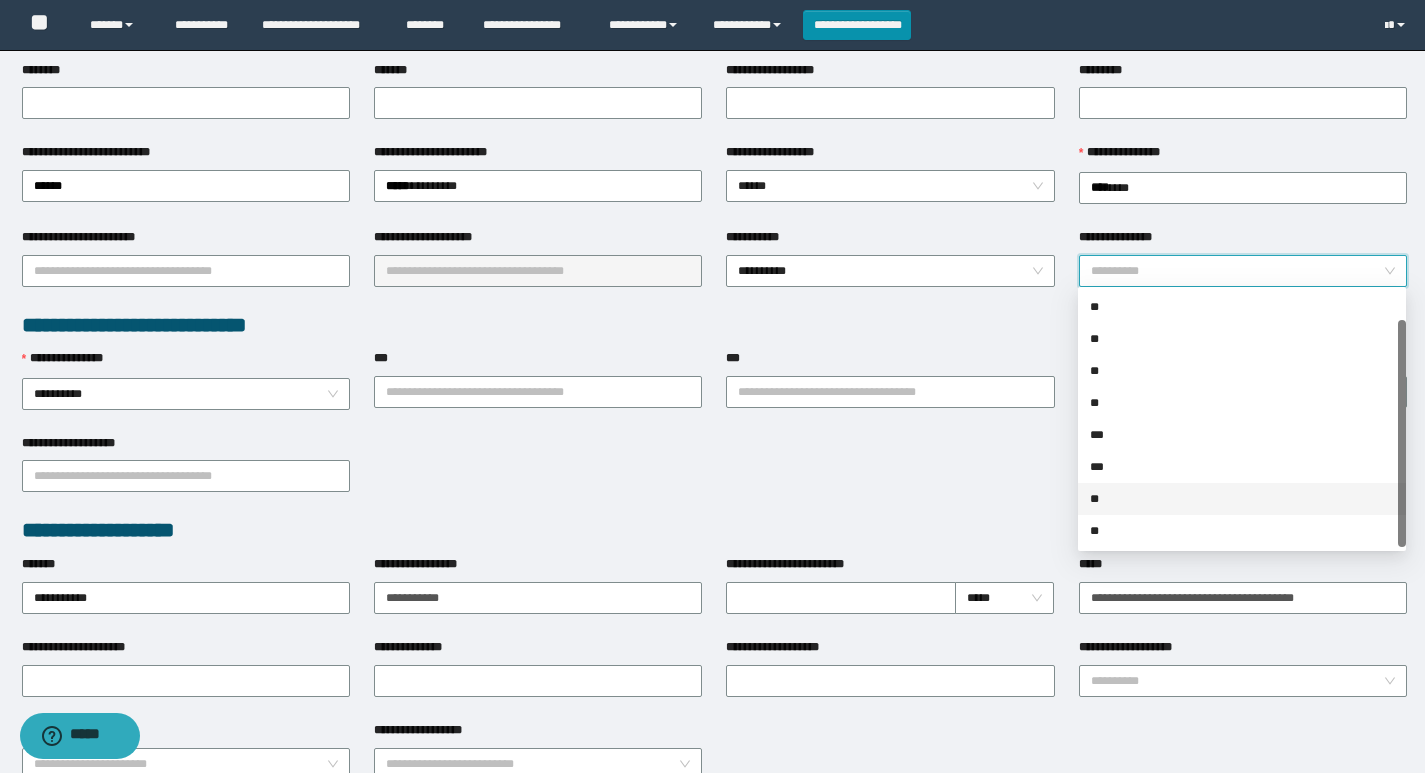 click on "**" at bounding box center [1242, 499] 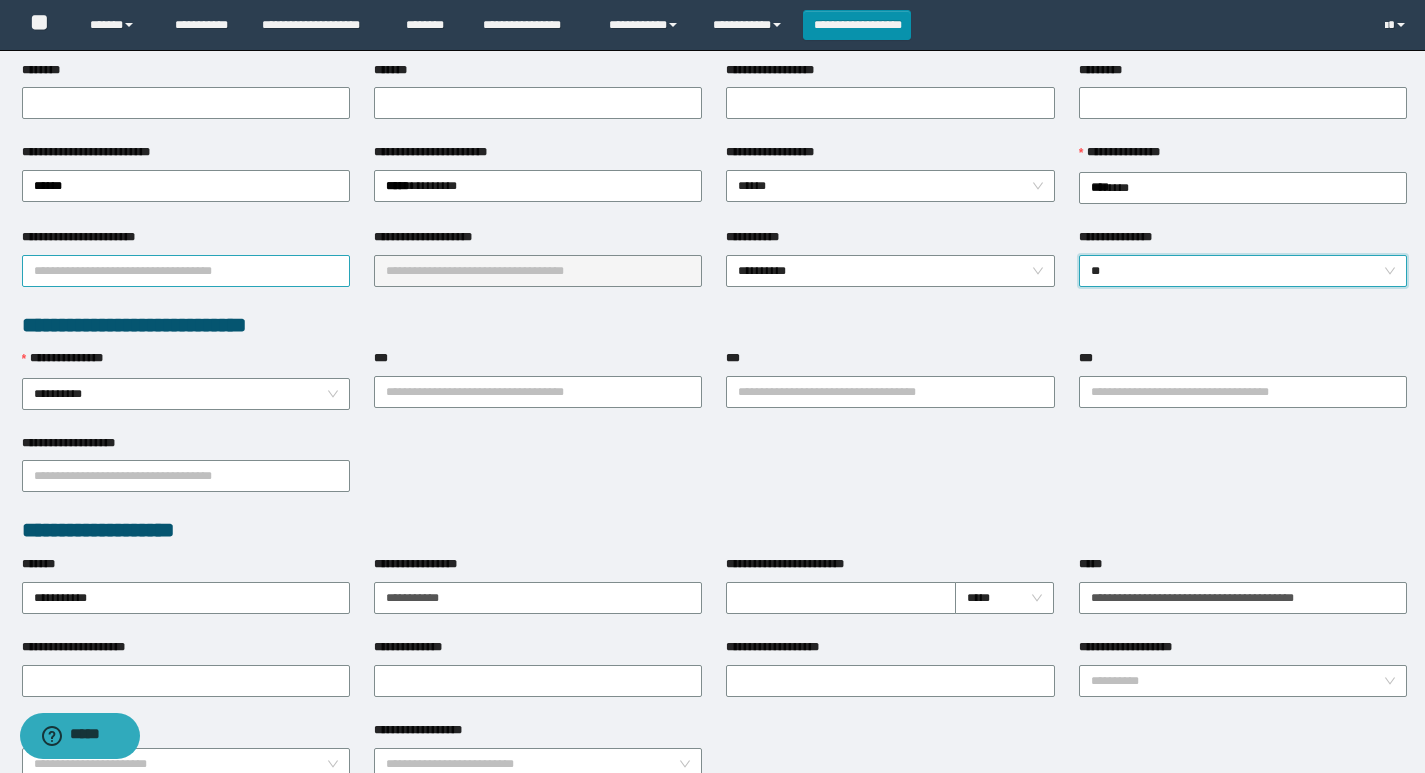 click on "**********" at bounding box center (186, 271) 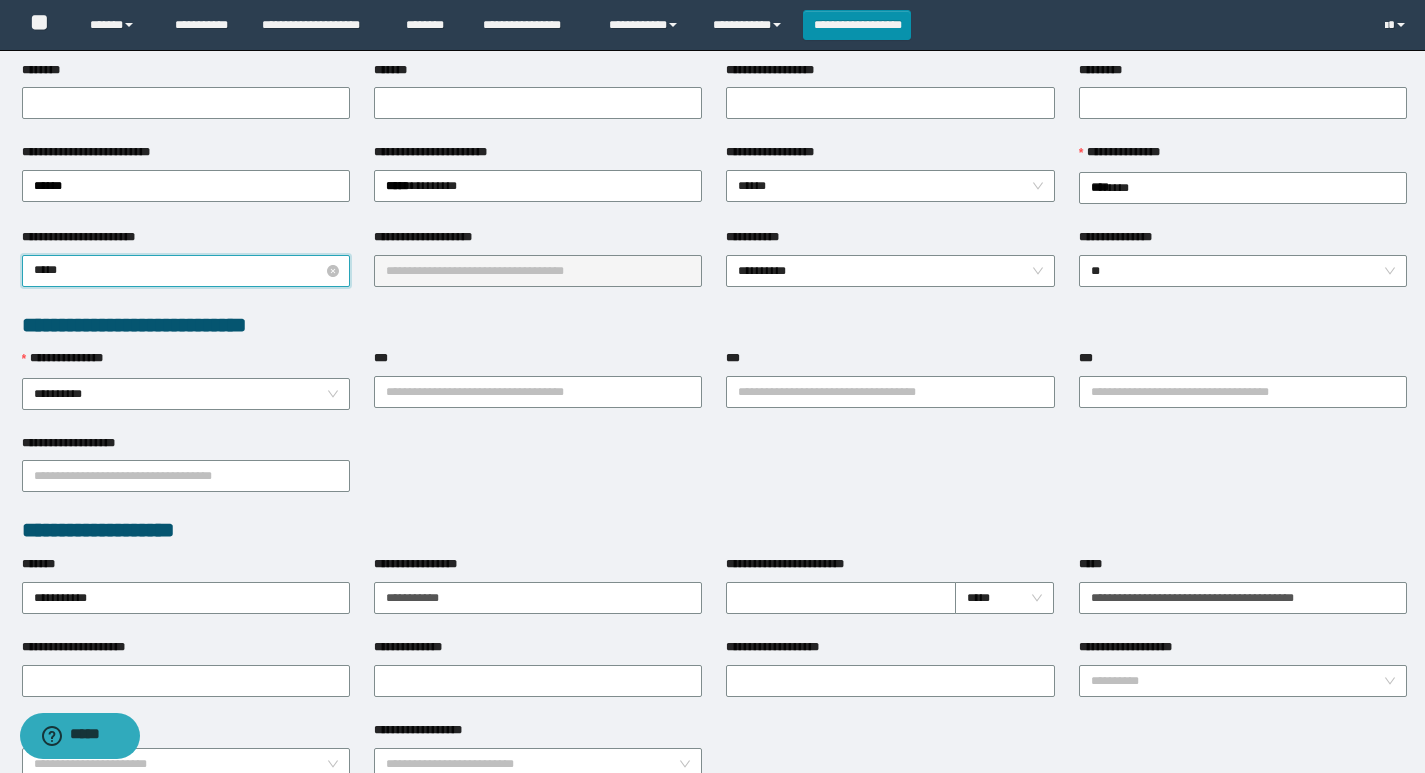 type on "******" 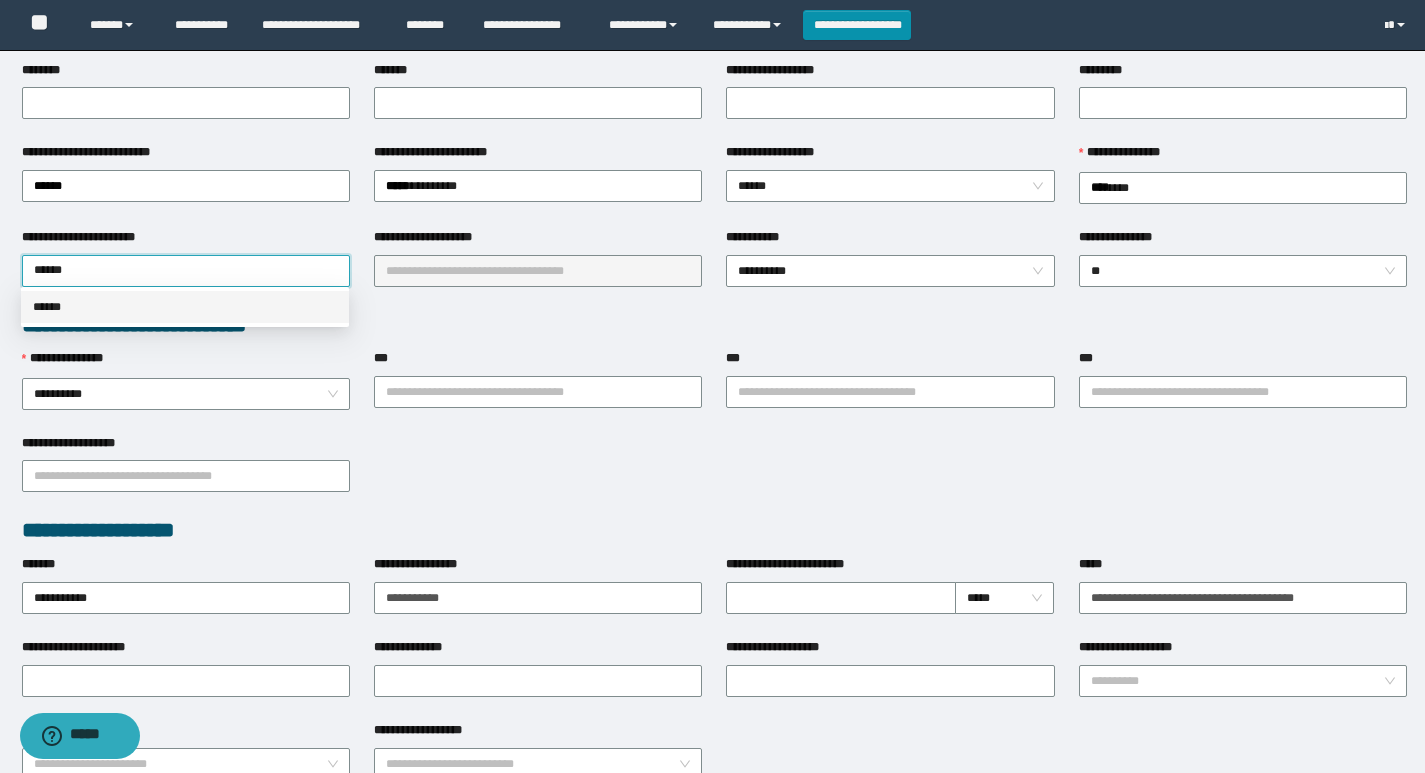 click on "******" at bounding box center [185, 307] 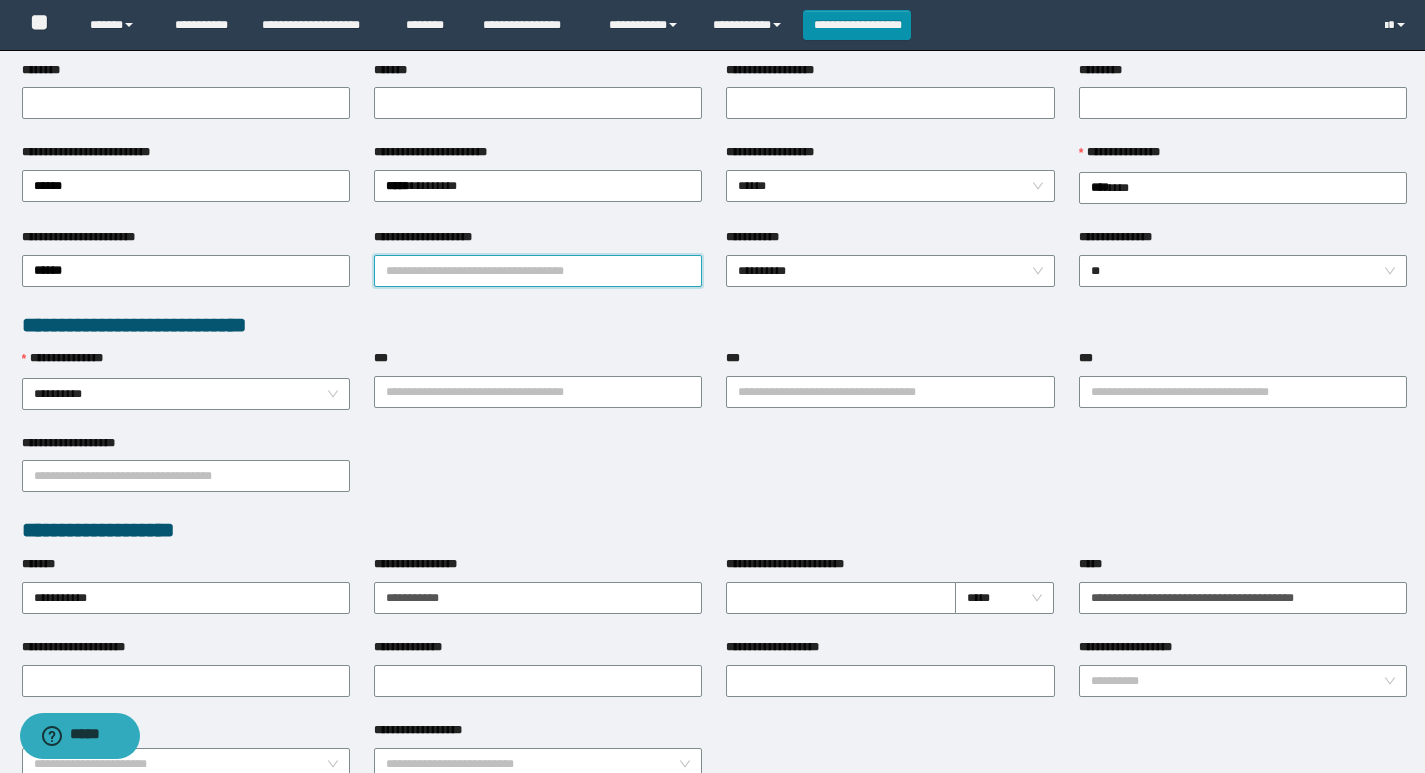 click on "**********" at bounding box center [538, 271] 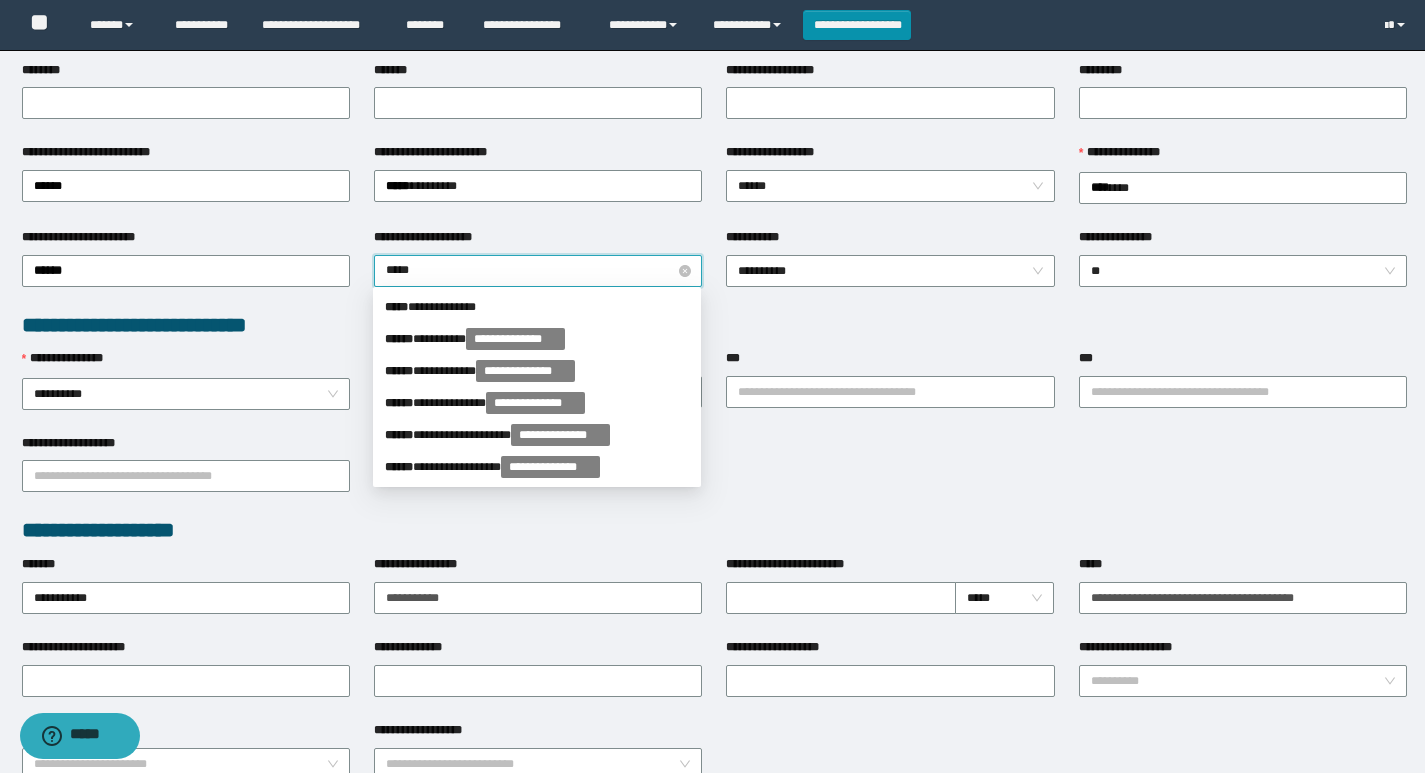 type on "******" 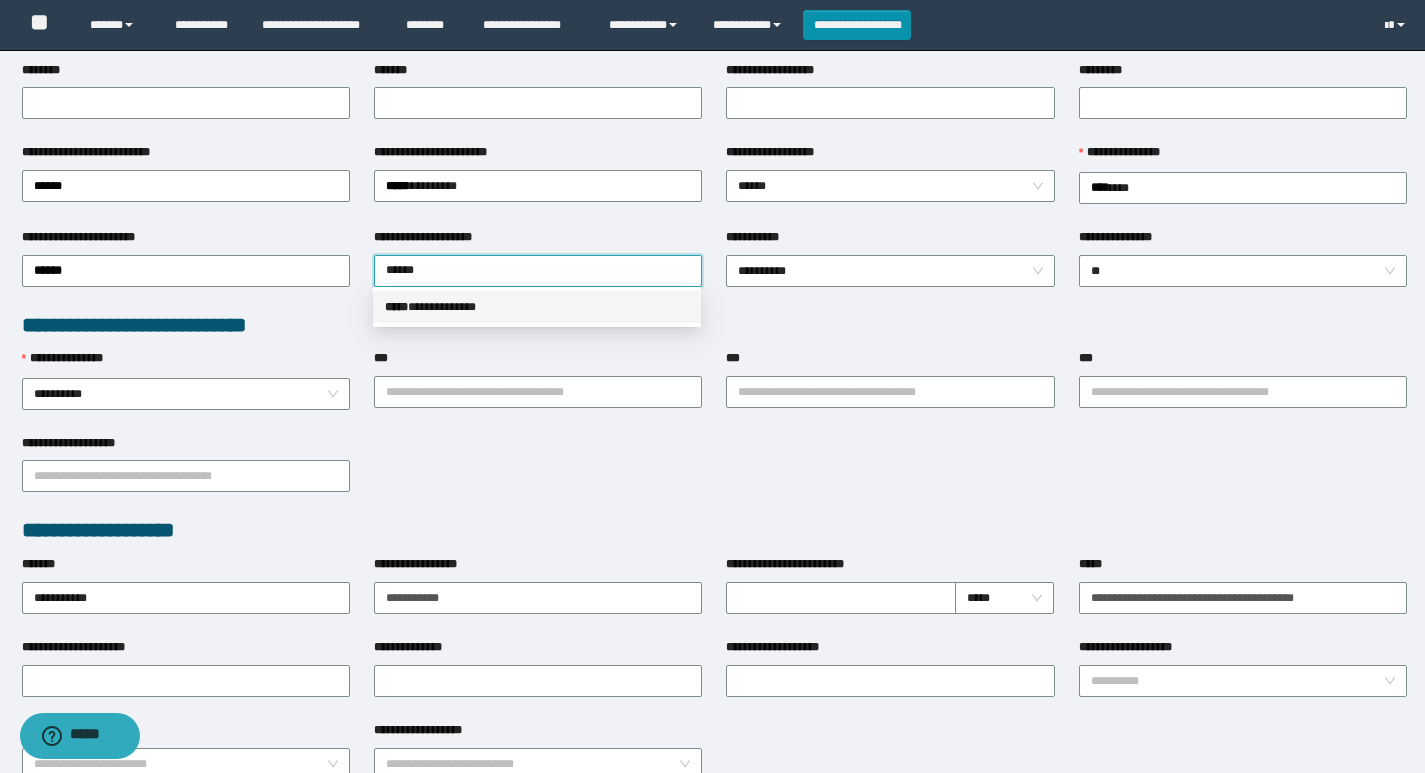 click on "**********" at bounding box center [537, 307] 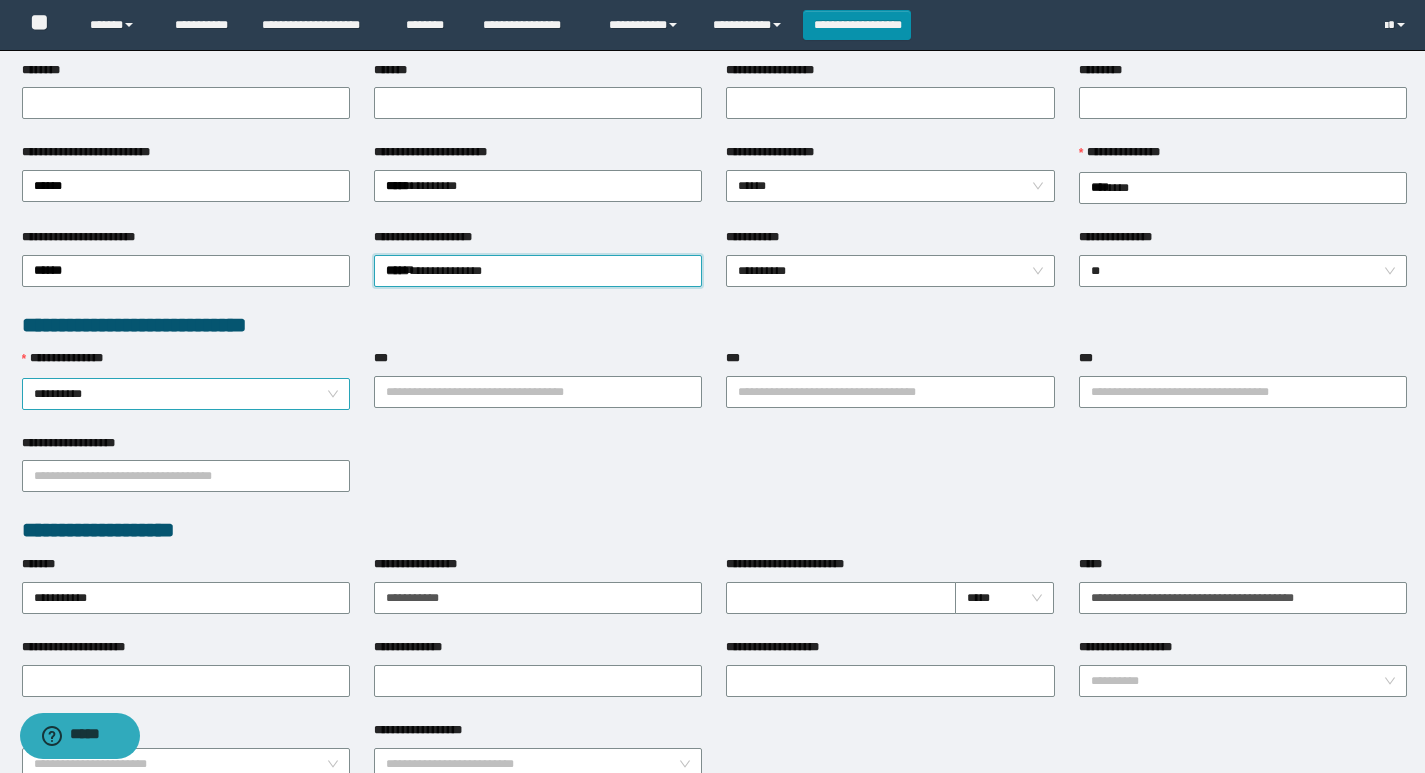 click on "**********" at bounding box center (186, 394) 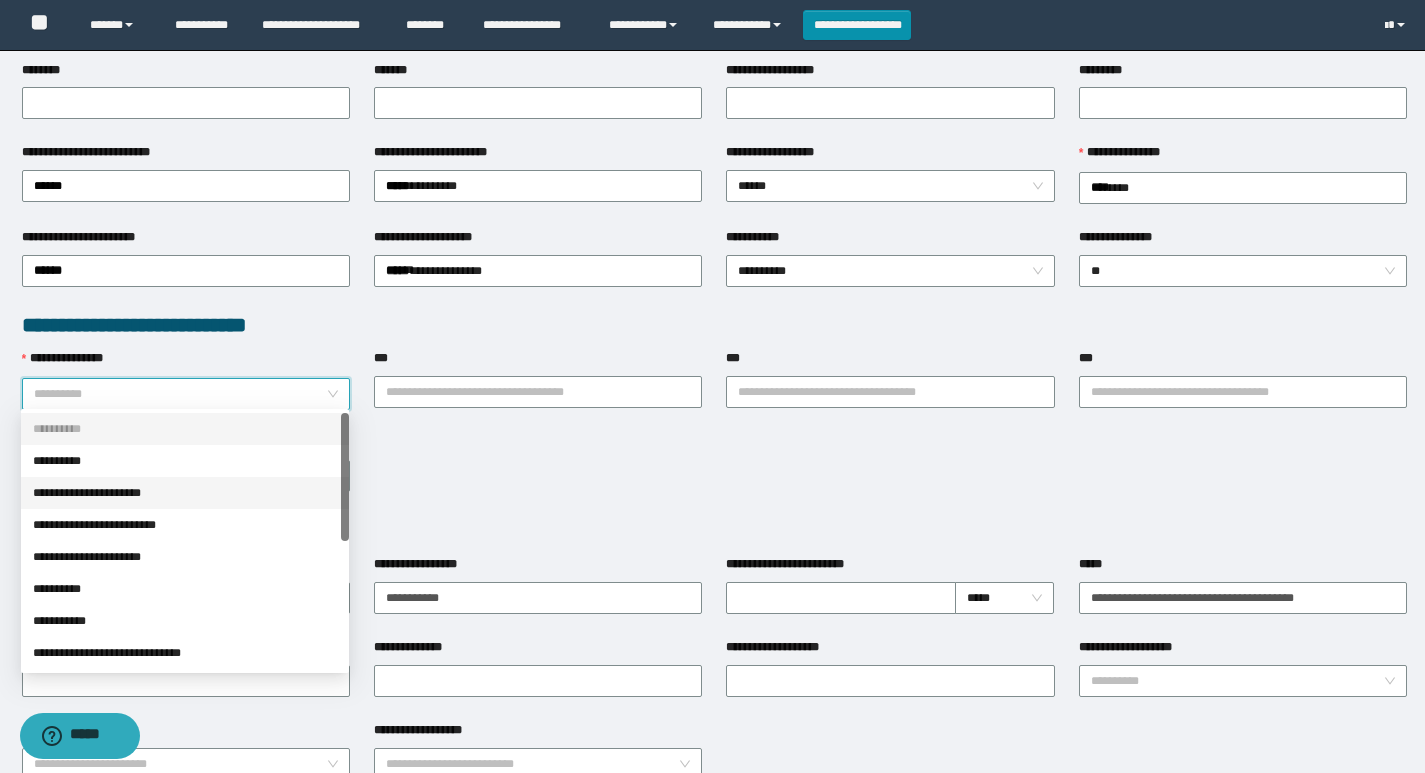 click on "**********" at bounding box center [185, 493] 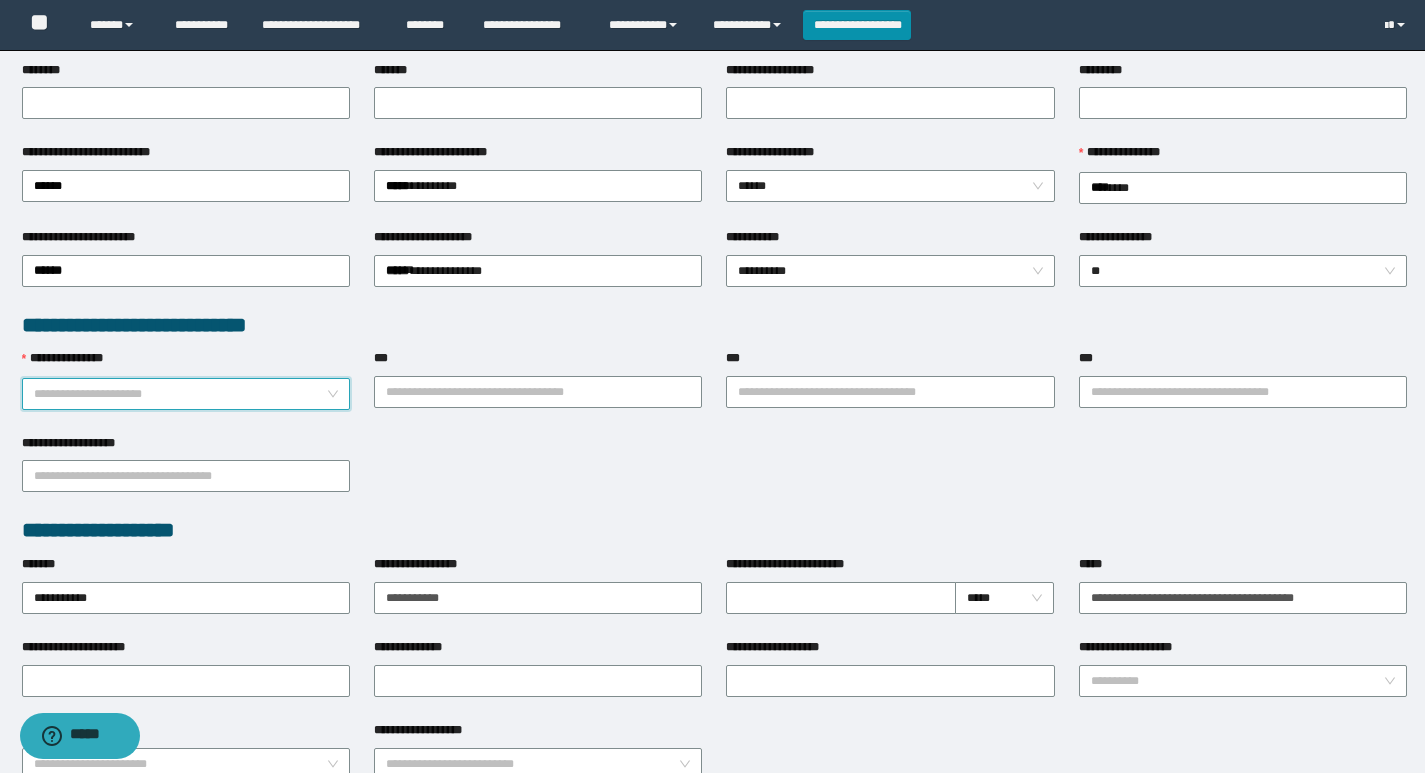 click on "**********" at bounding box center [186, 394] 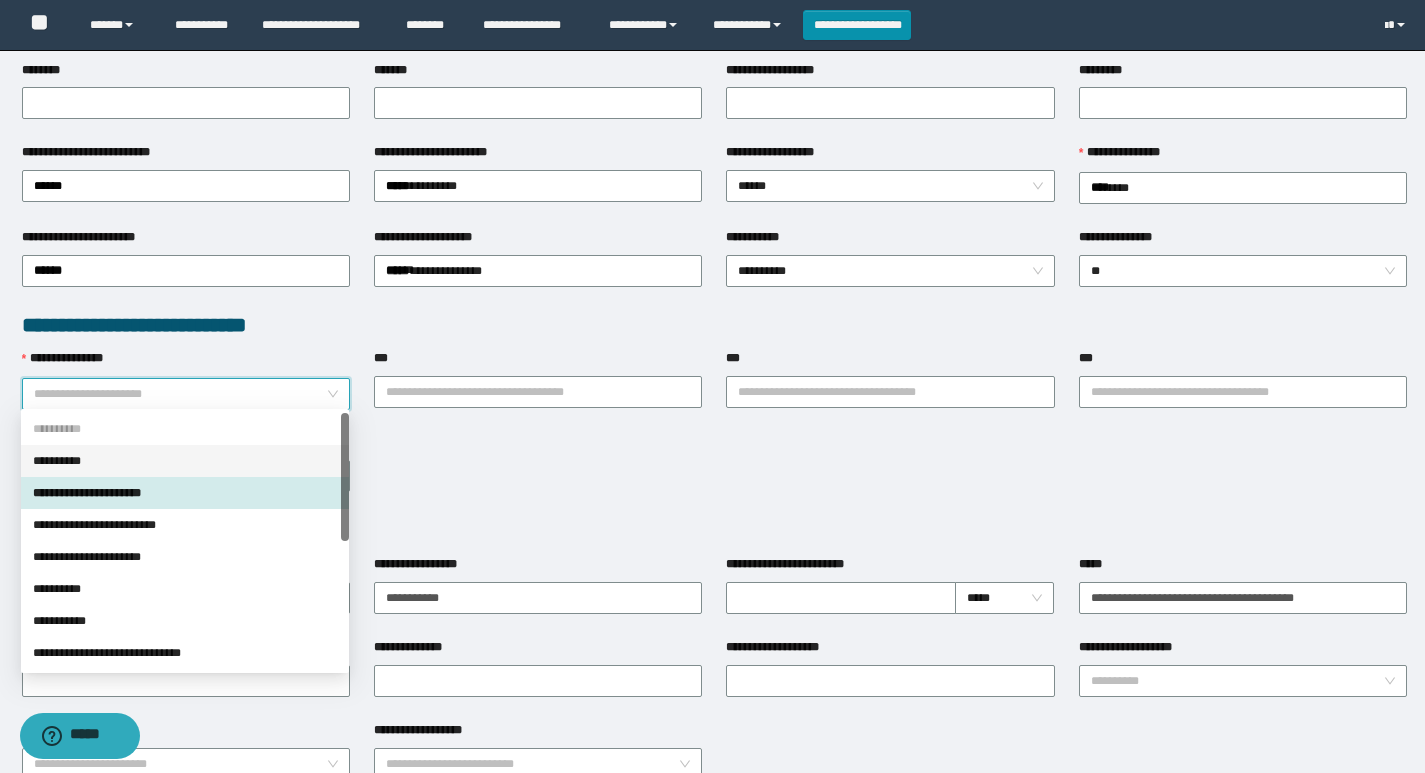 click on "**********" at bounding box center (185, 461) 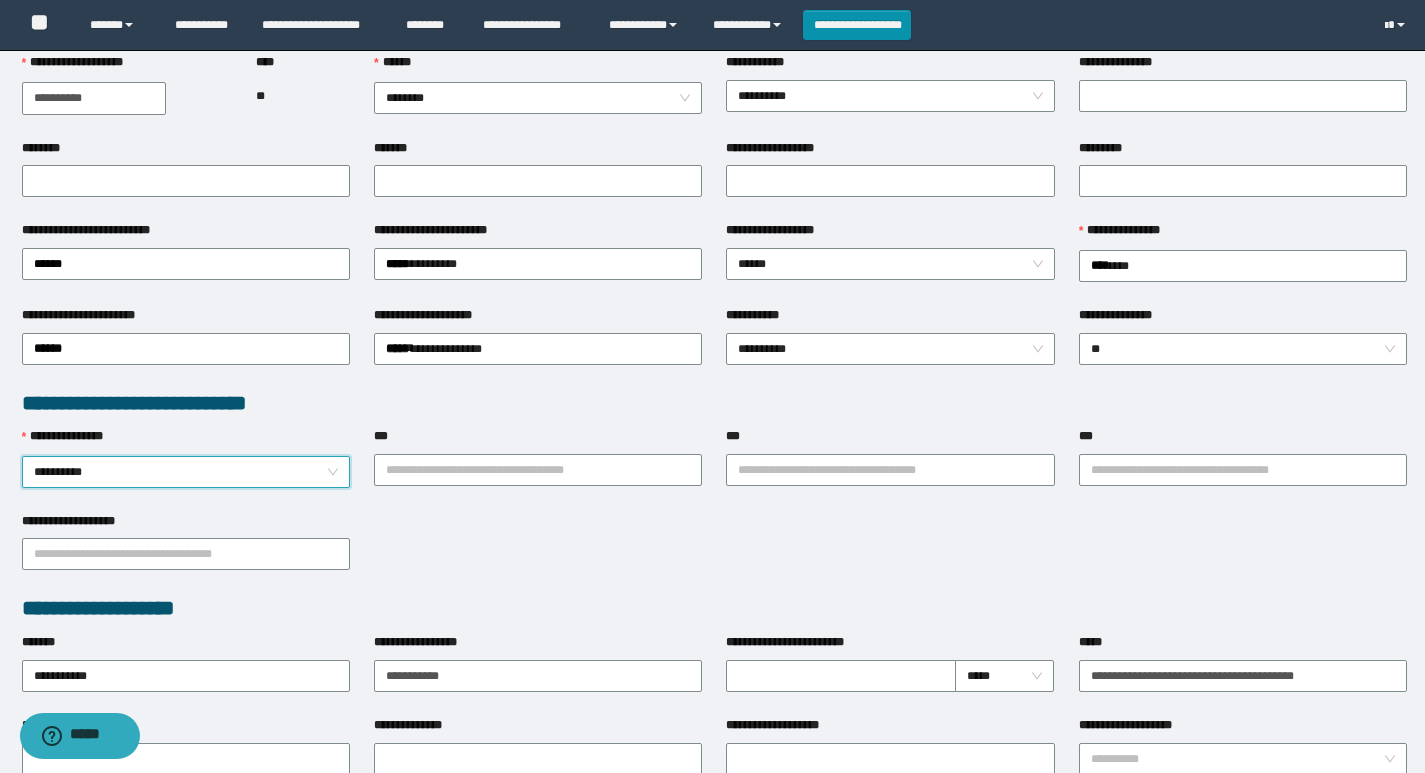 scroll, scrollTop: 100, scrollLeft: 0, axis: vertical 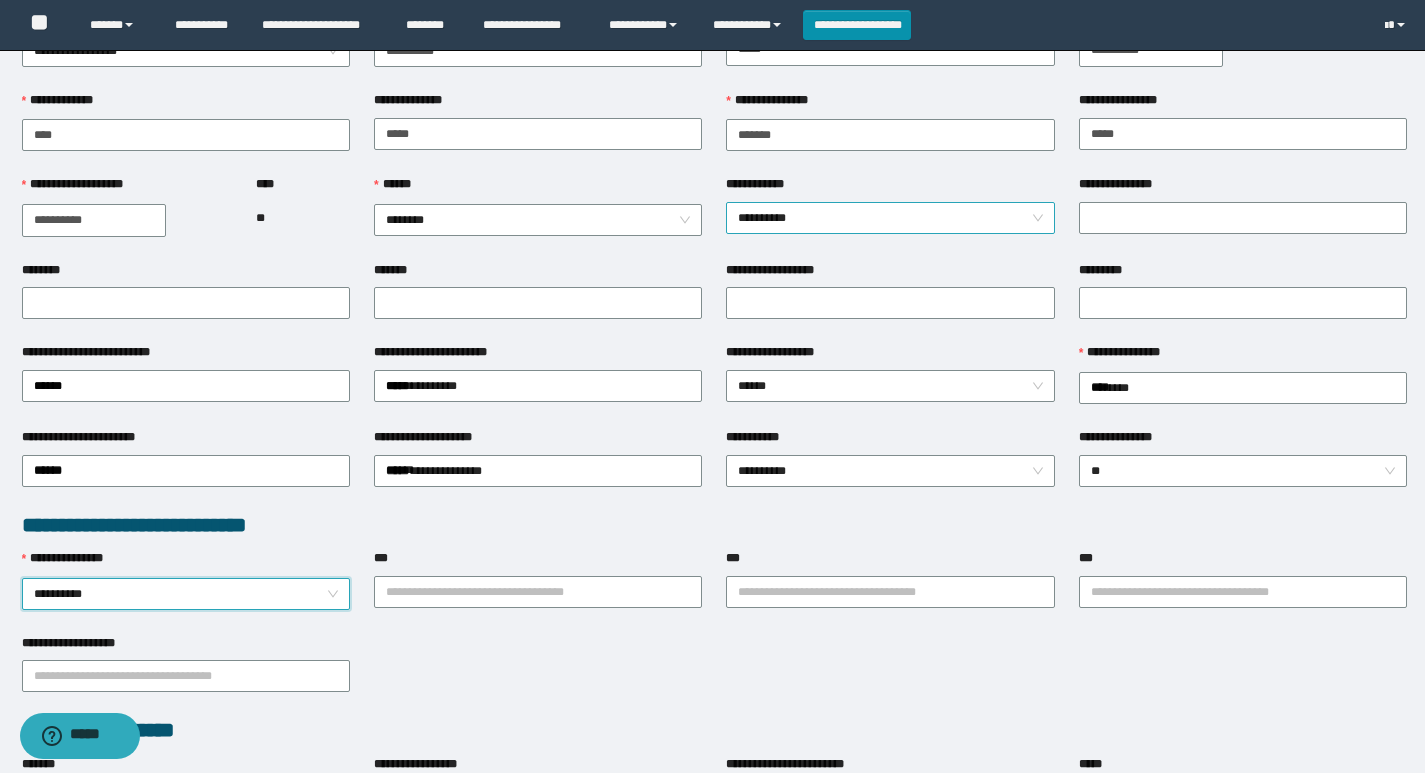 click on "**********" at bounding box center [890, 218] 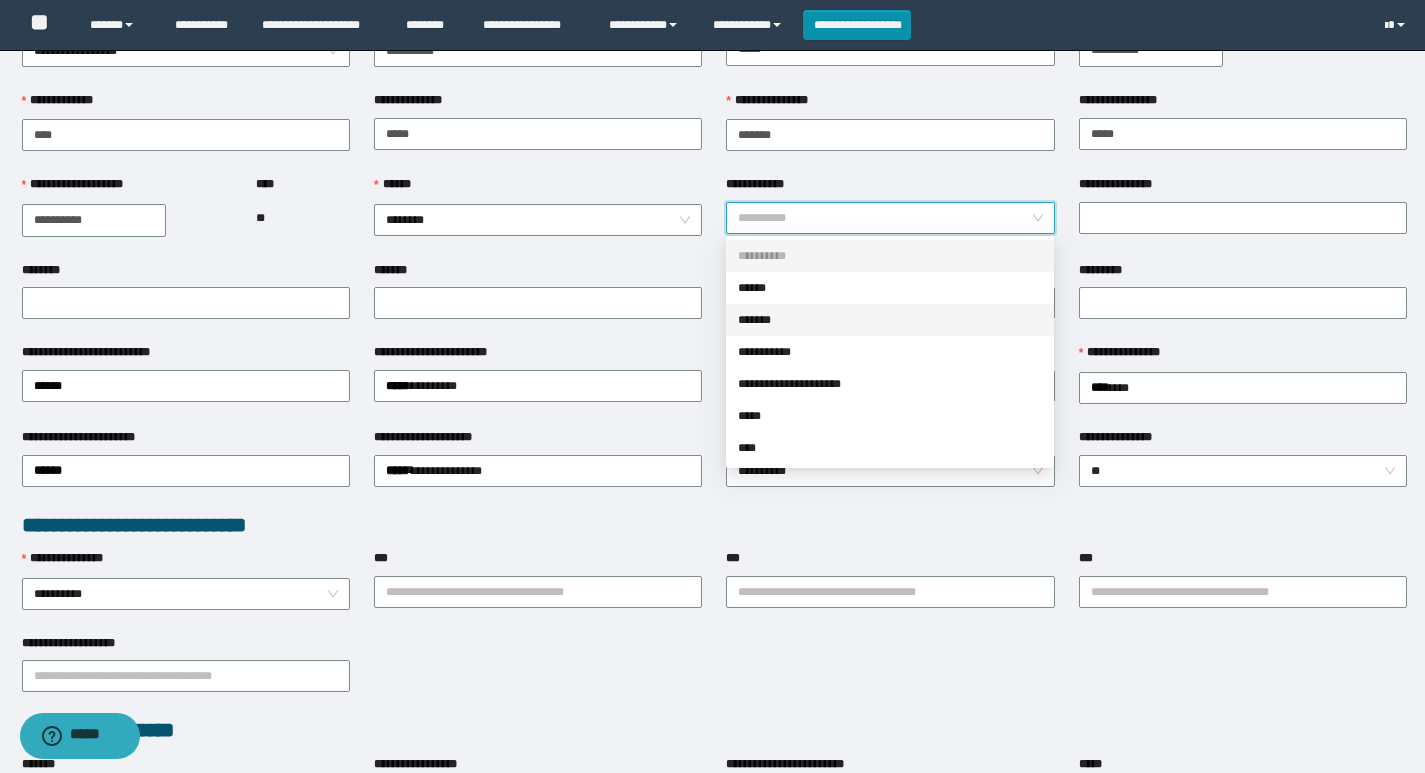 click on "*******" at bounding box center (890, 320) 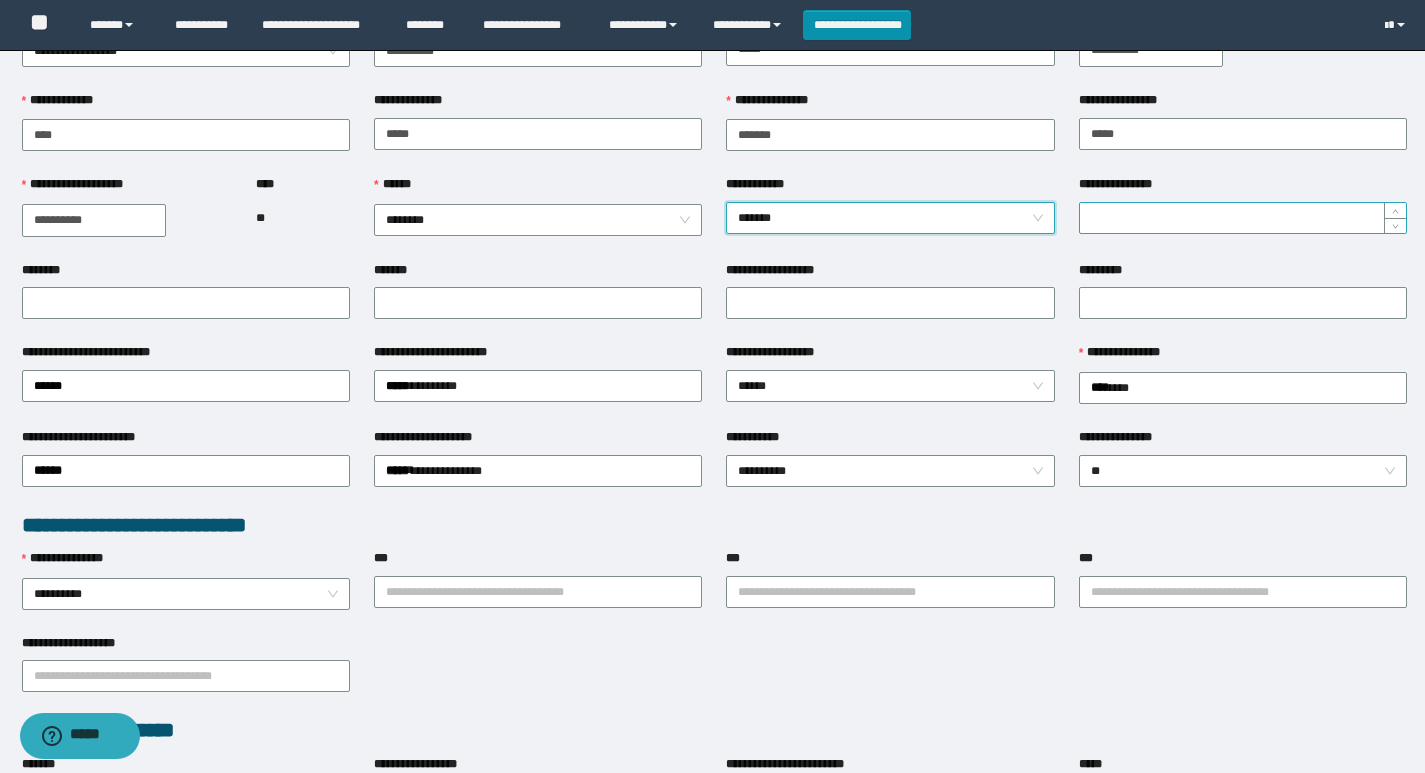 click on "**********" at bounding box center (1243, 218) 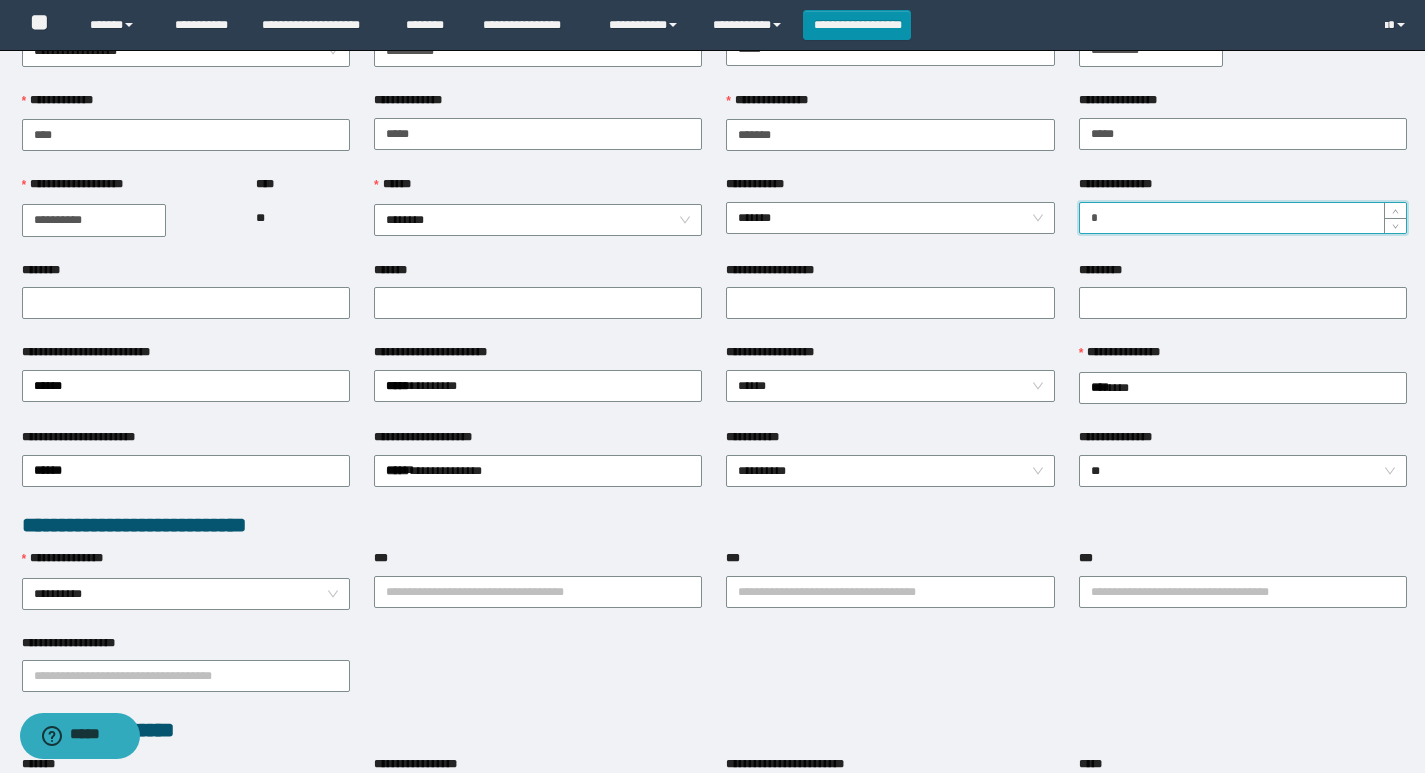 type on "*" 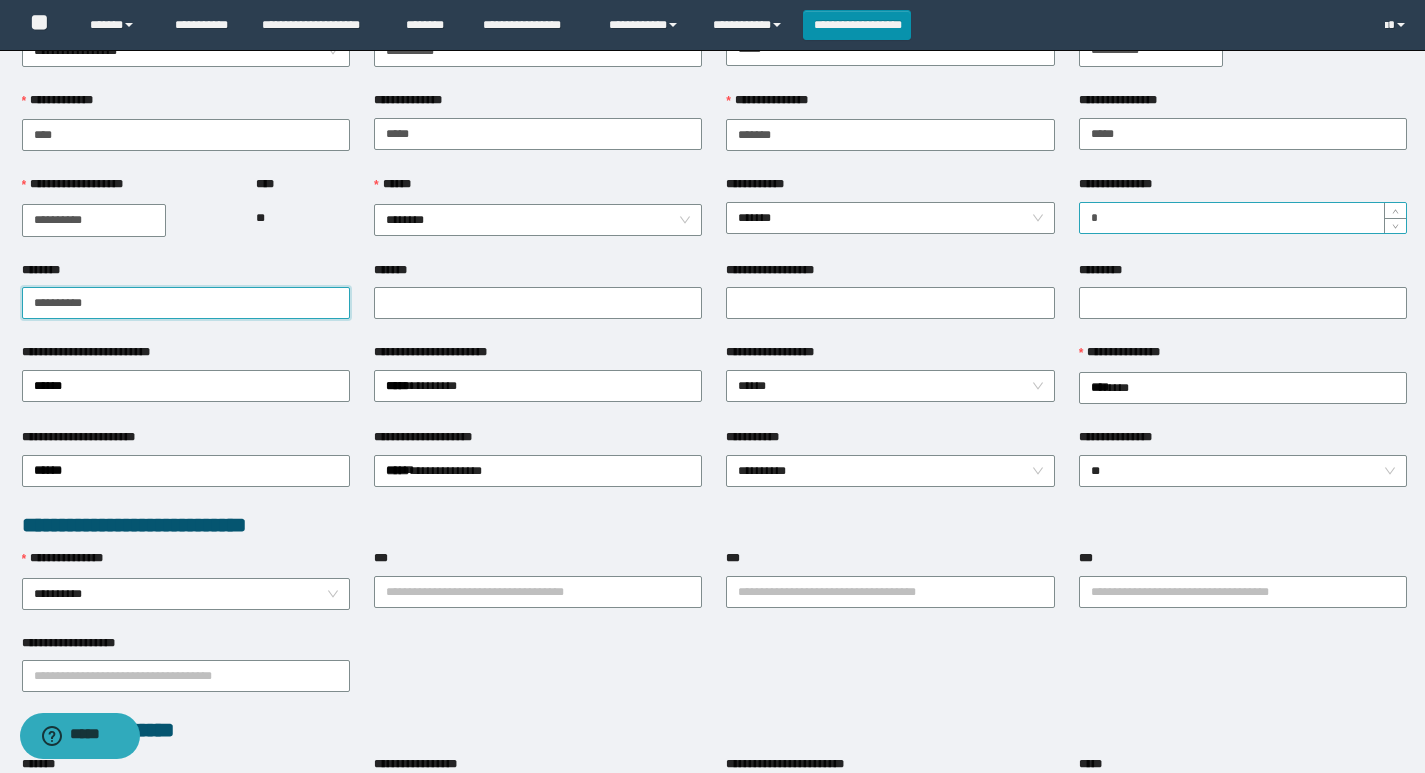 type on "**********" 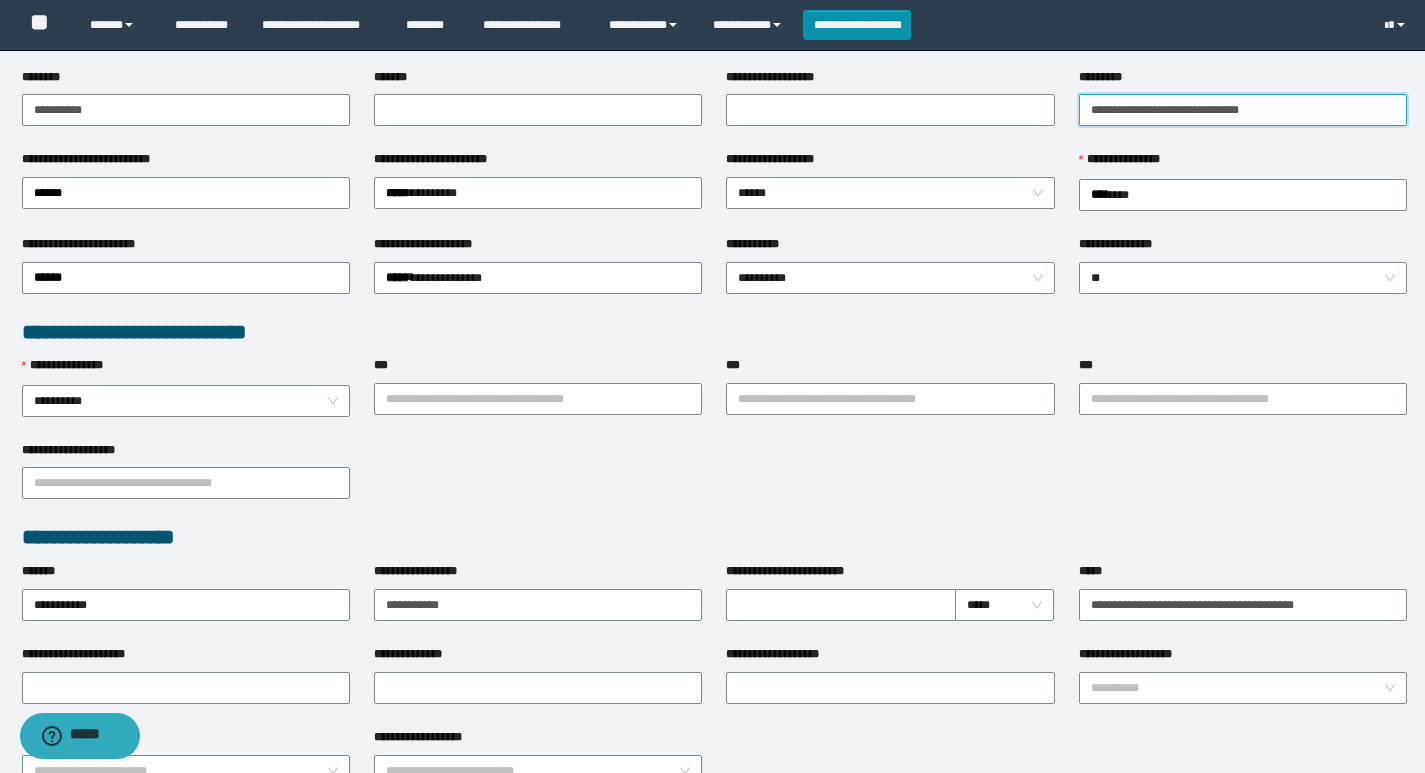 scroll, scrollTop: 300, scrollLeft: 0, axis: vertical 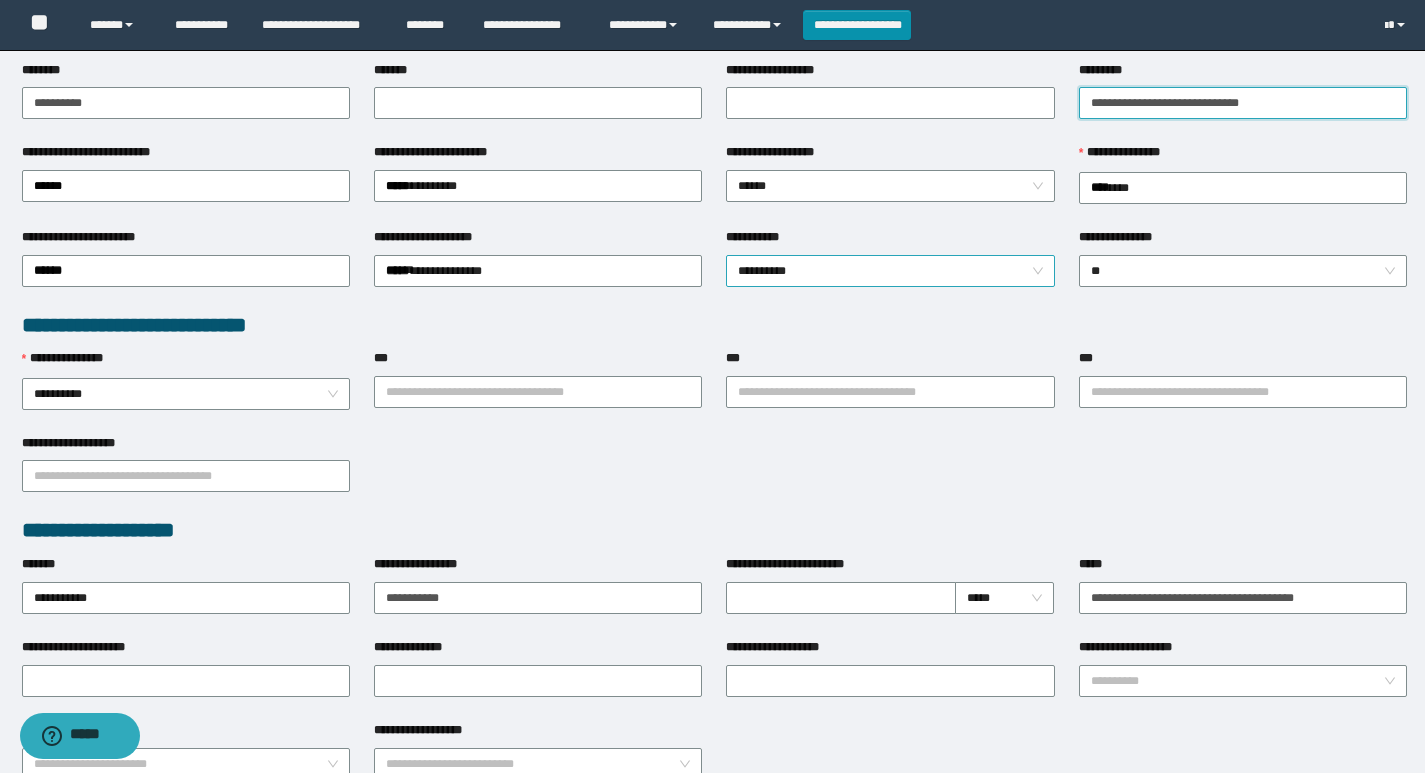 click on "**********" at bounding box center [890, 271] 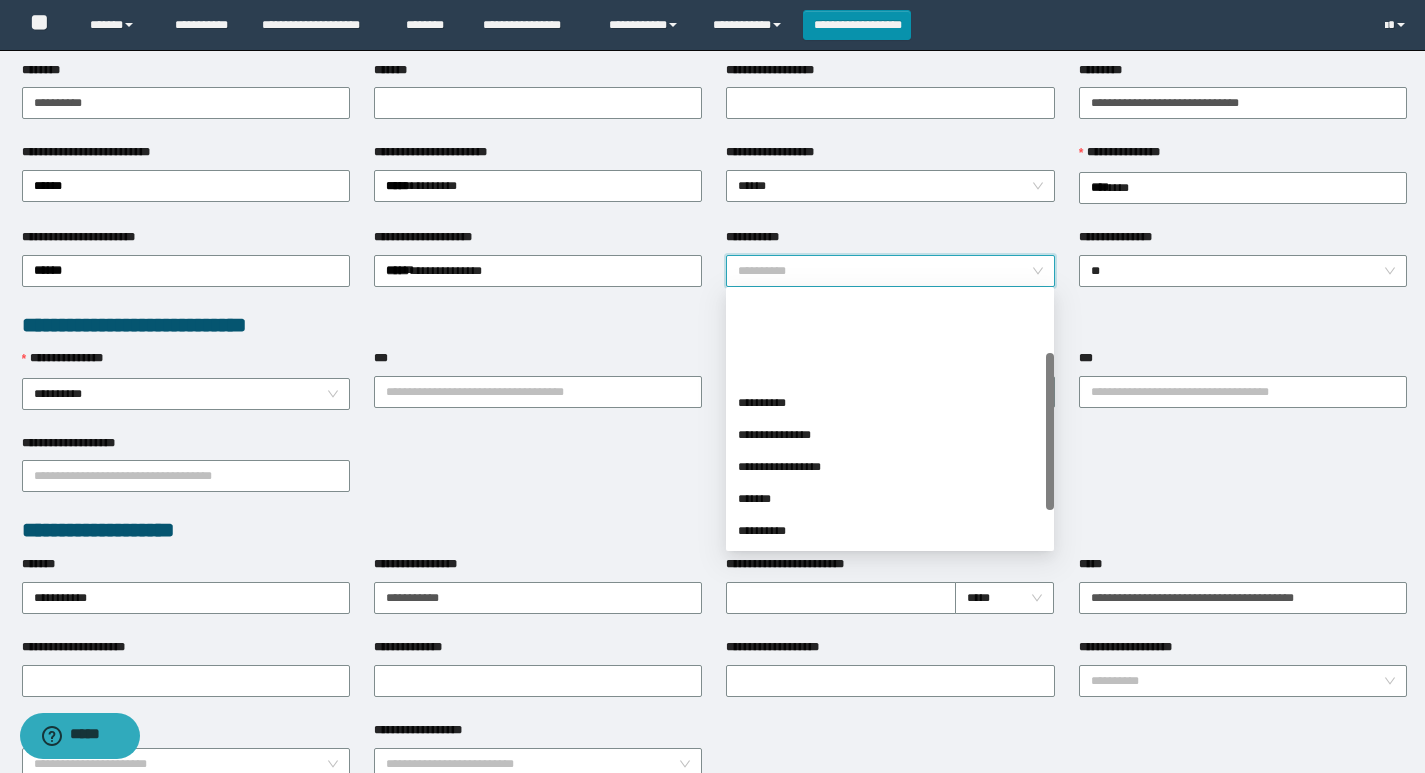 scroll, scrollTop: 100, scrollLeft: 0, axis: vertical 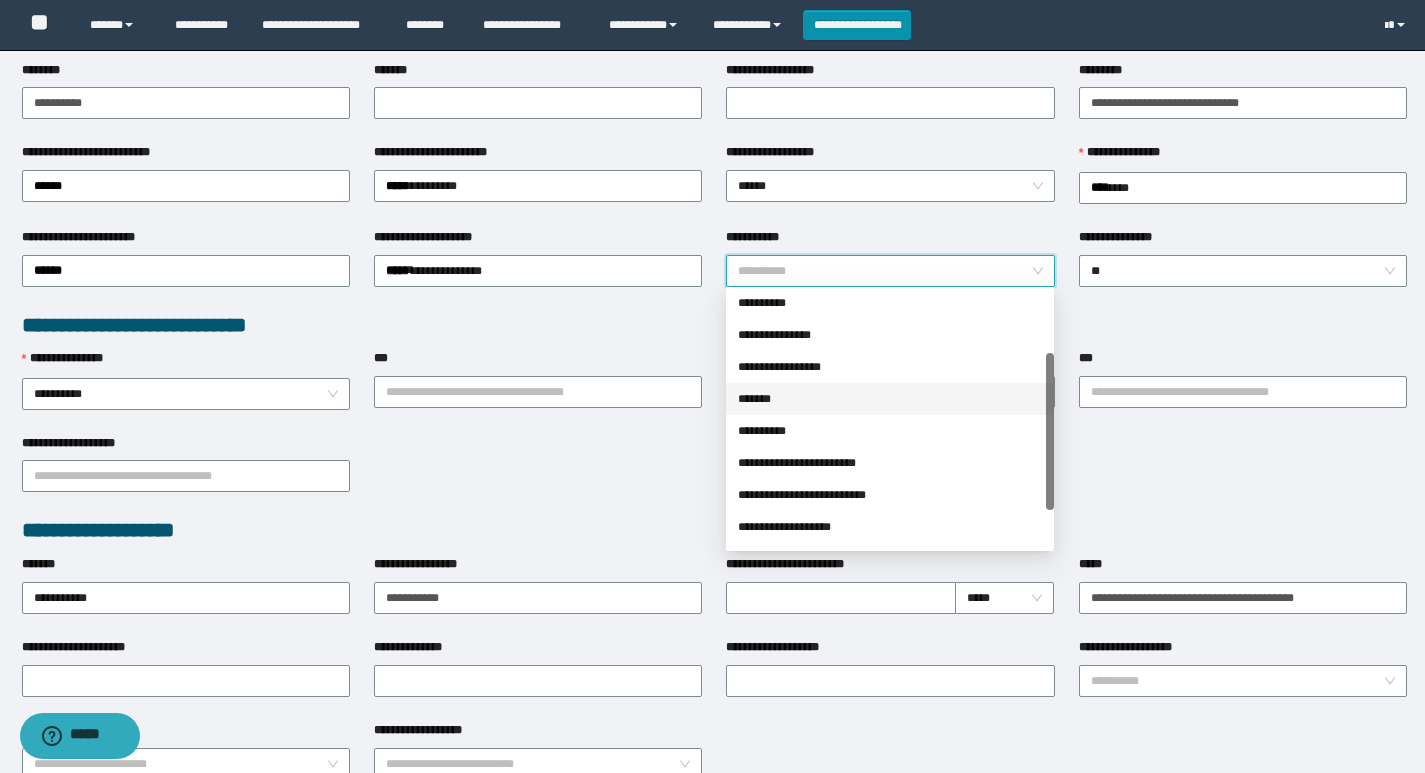 click on "*******" at bounding box center (890, 399) 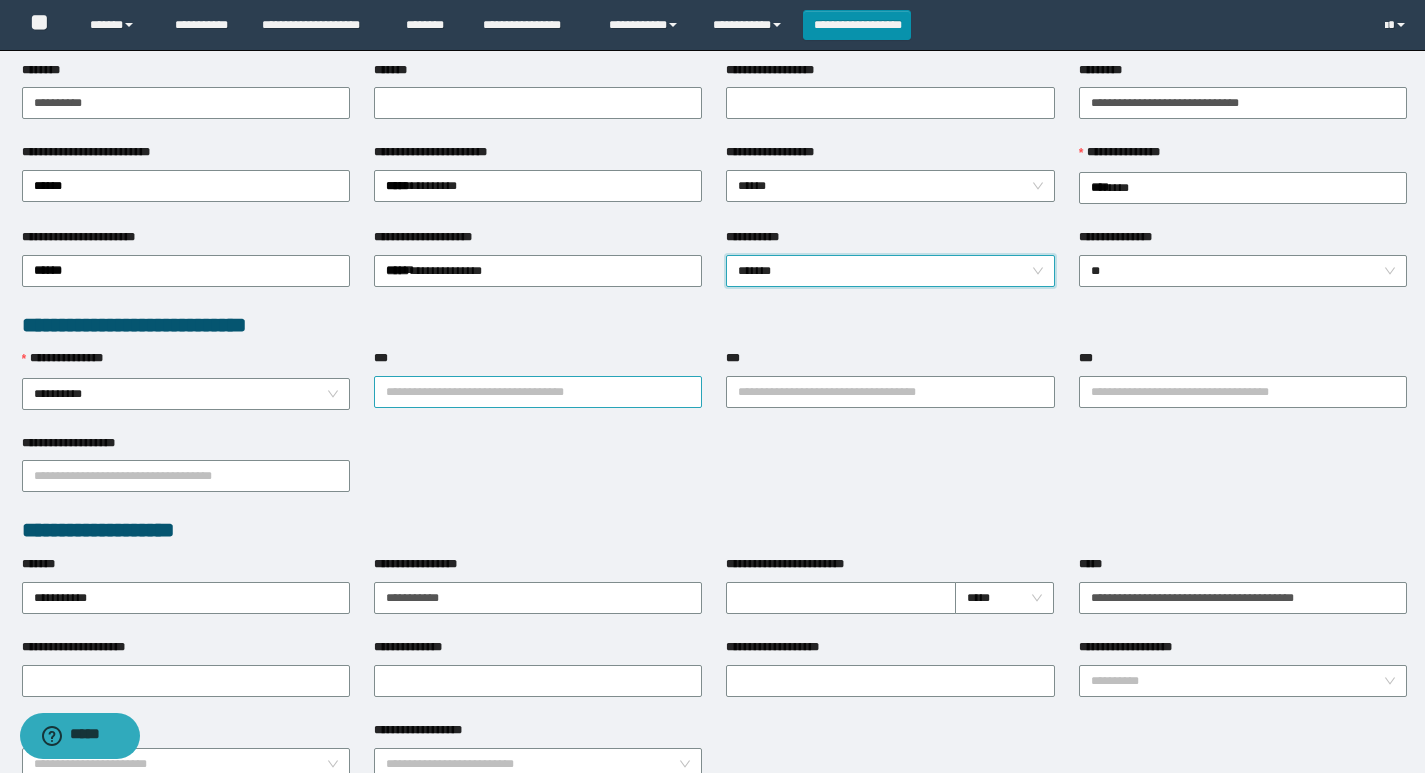 click on "***" at bounding box center [538, 392] 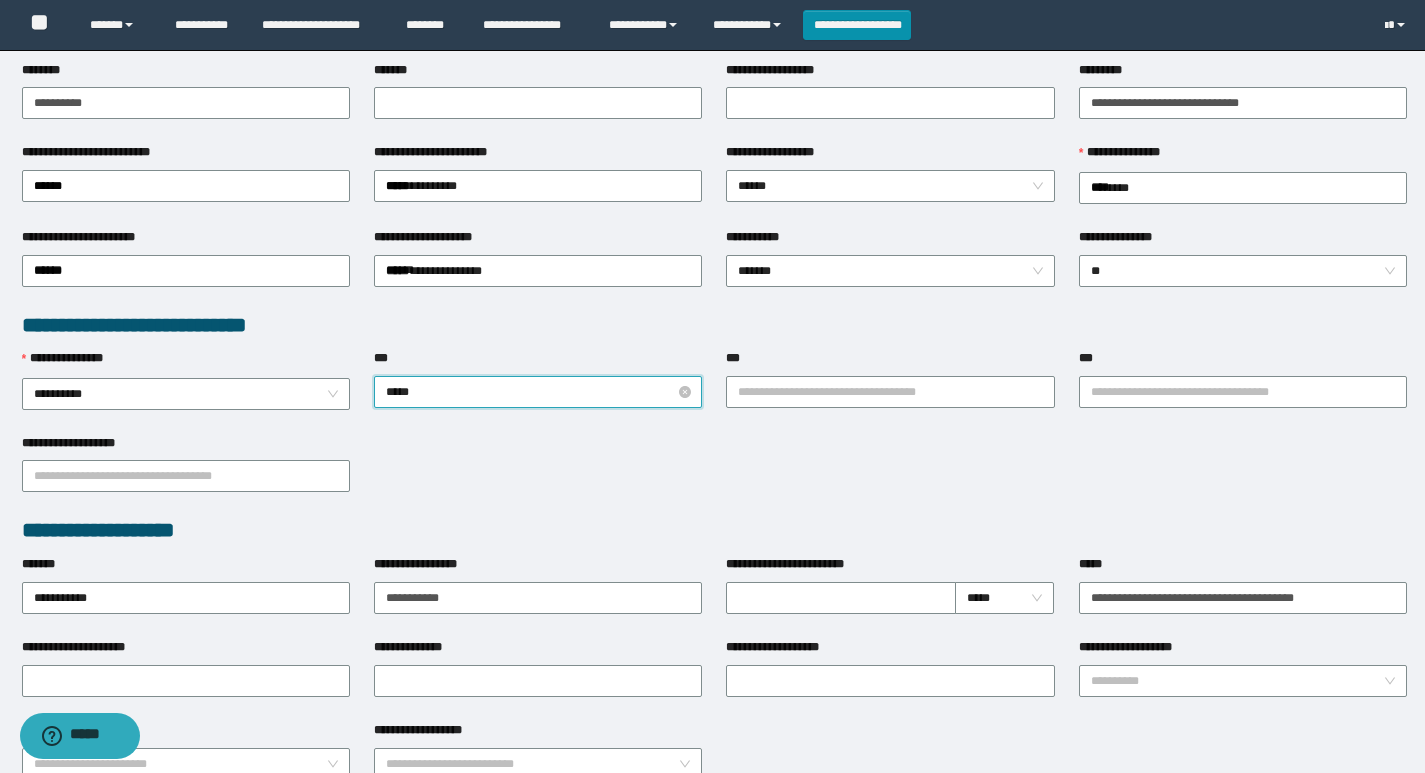 type on "******" 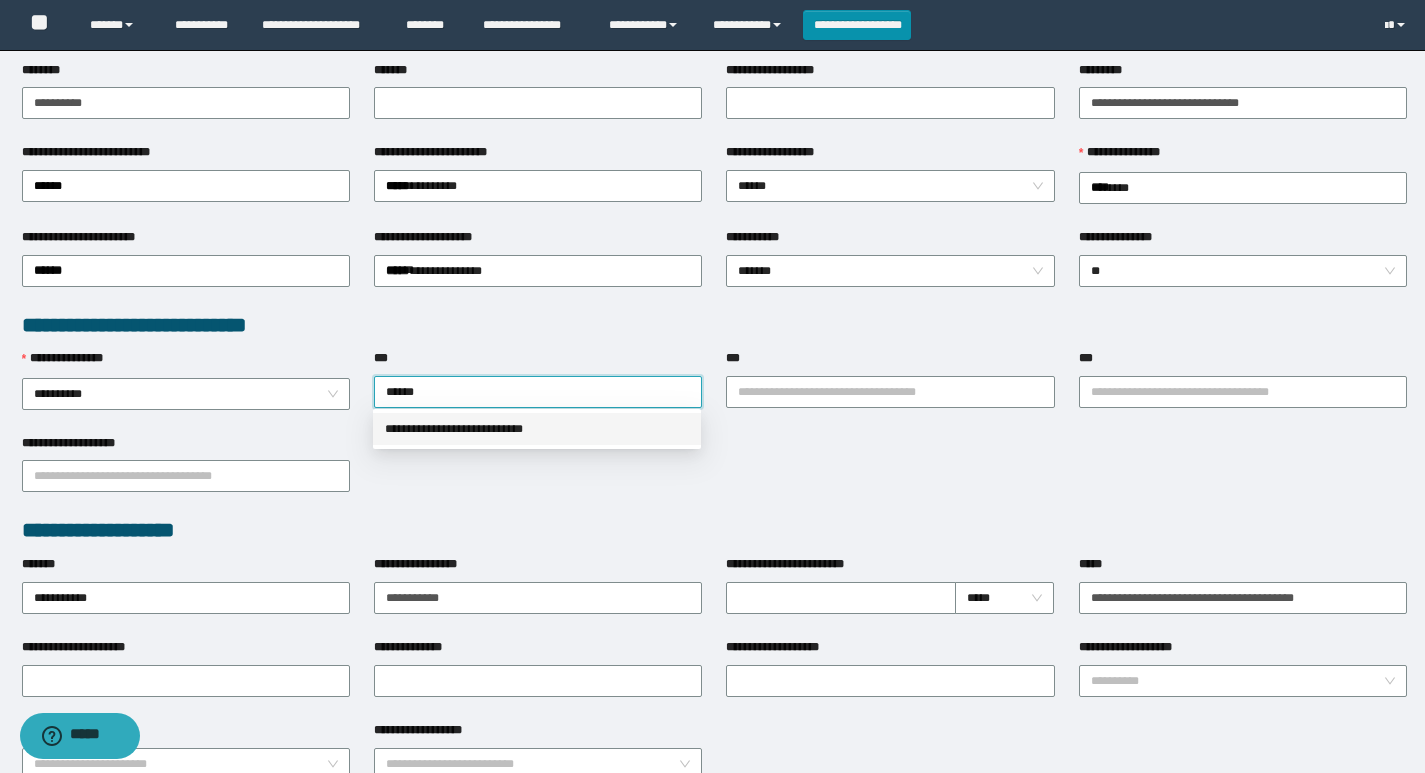 click on "**********" at bounding box center (537, 429) 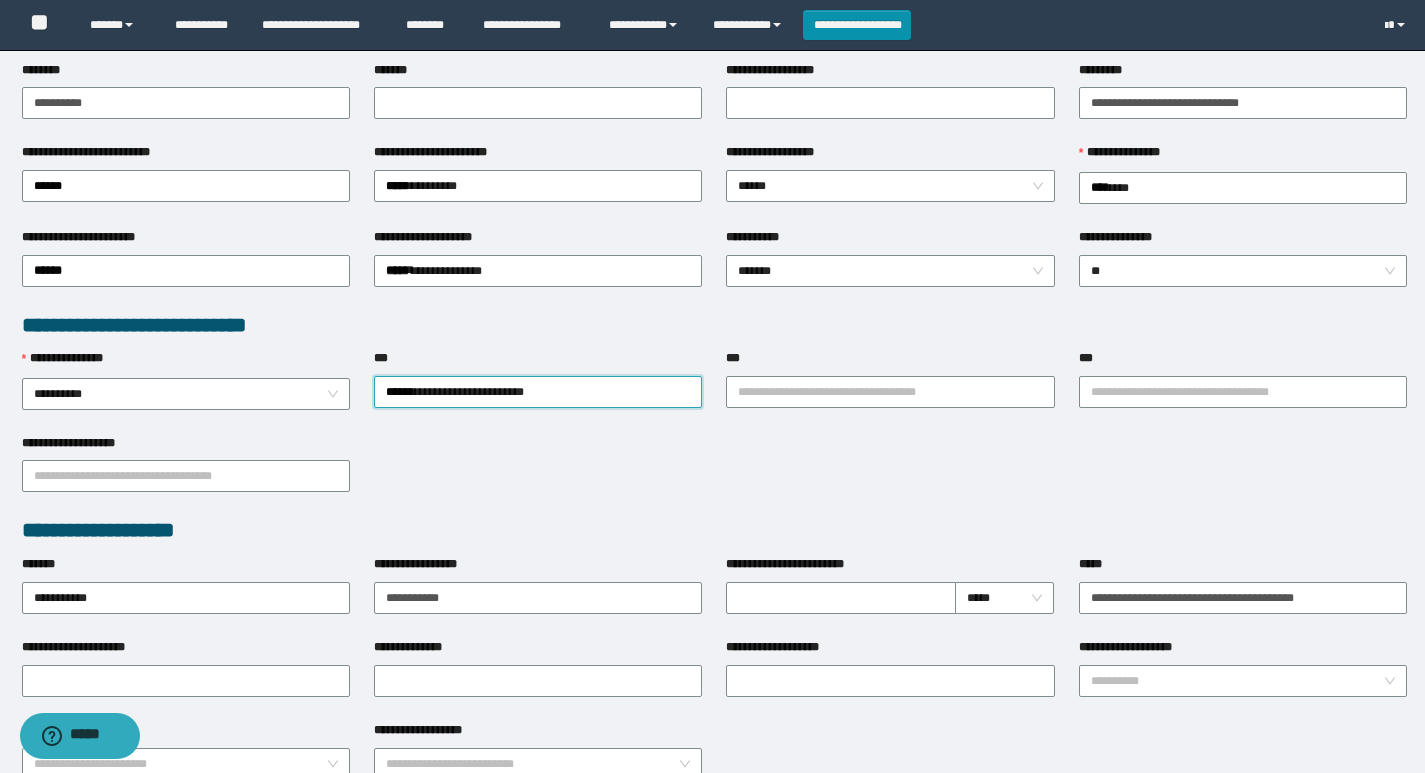 drag, startPoint x: 802, startPoint y: 410, endPoint x: 807, endPoint y: 397, distance: 13.928389 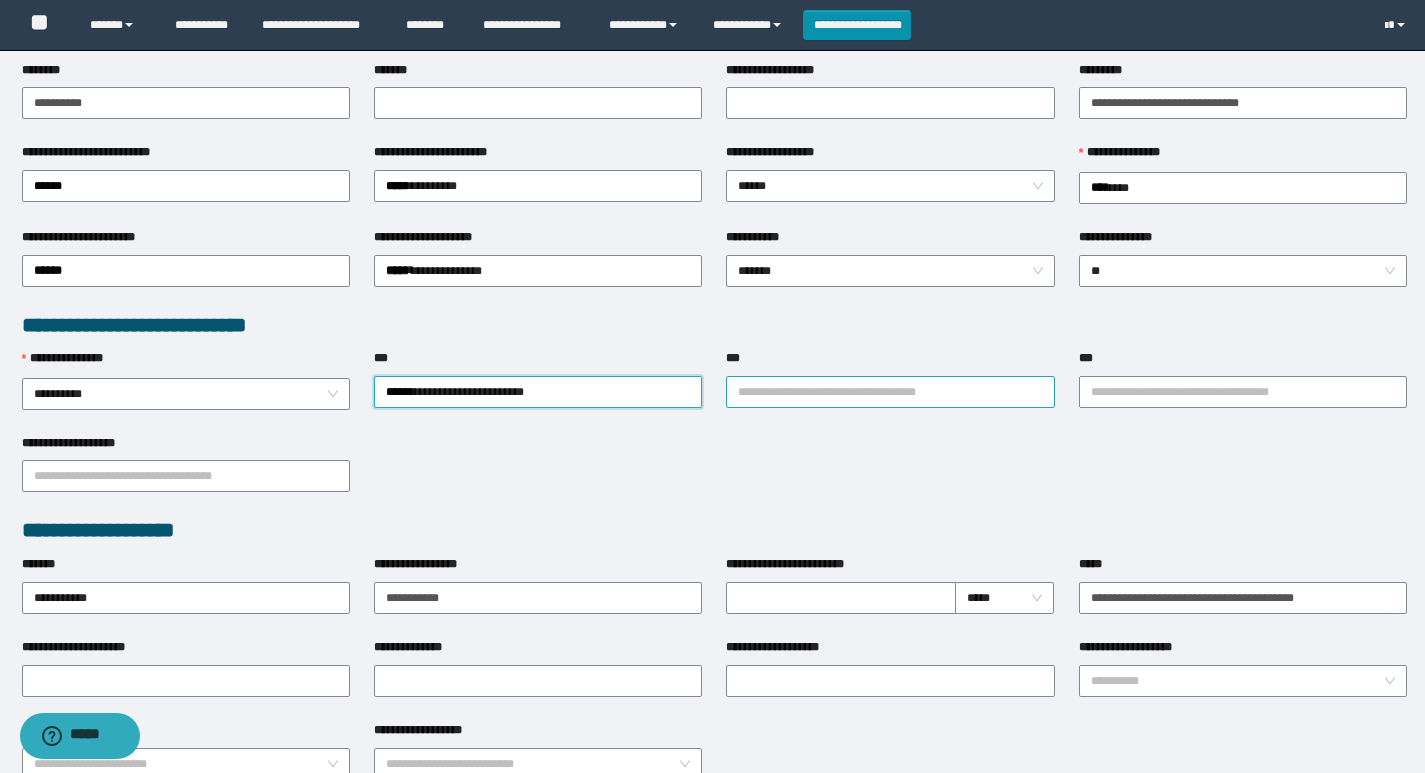 click on "**********" at bounding box center (890, 391) 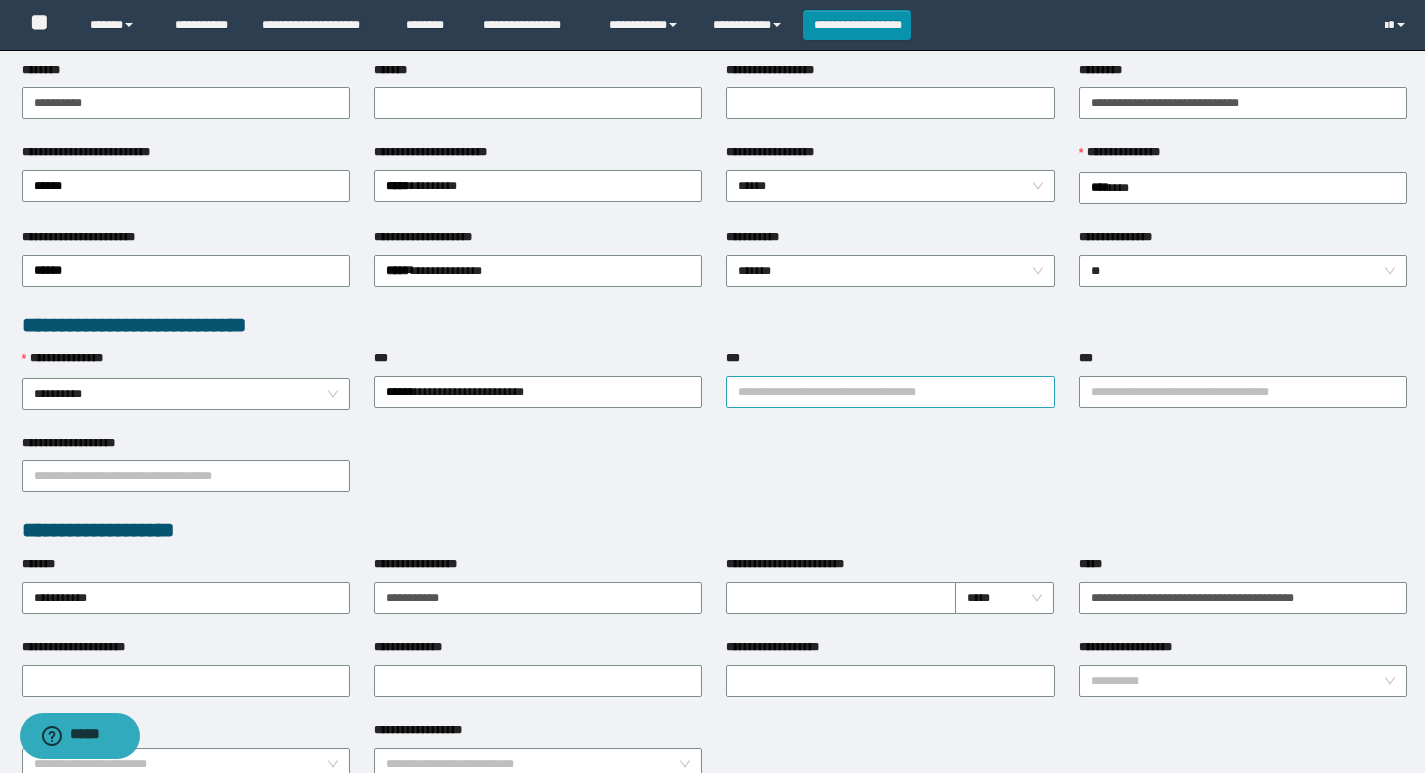 click on "***" at bounding box center (890, 392) 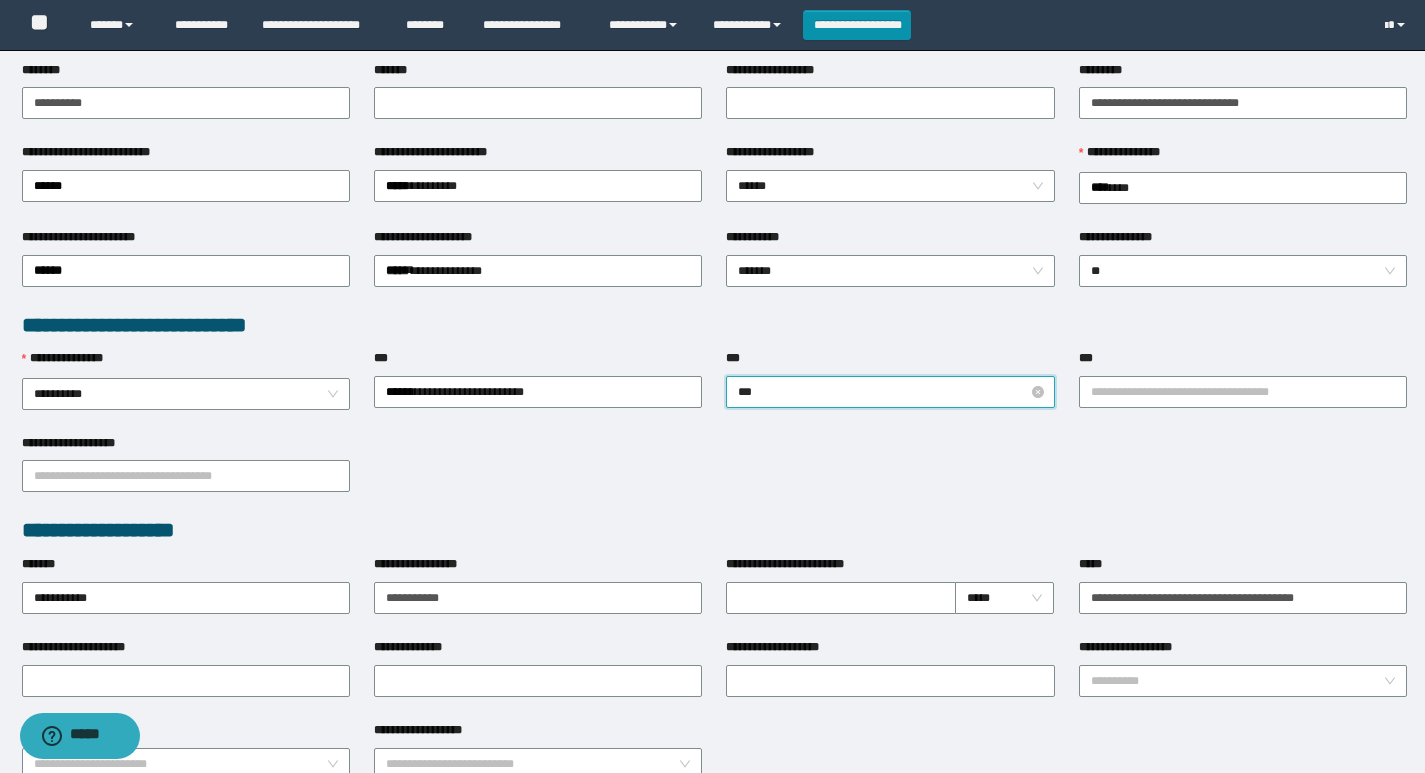 type on "****" 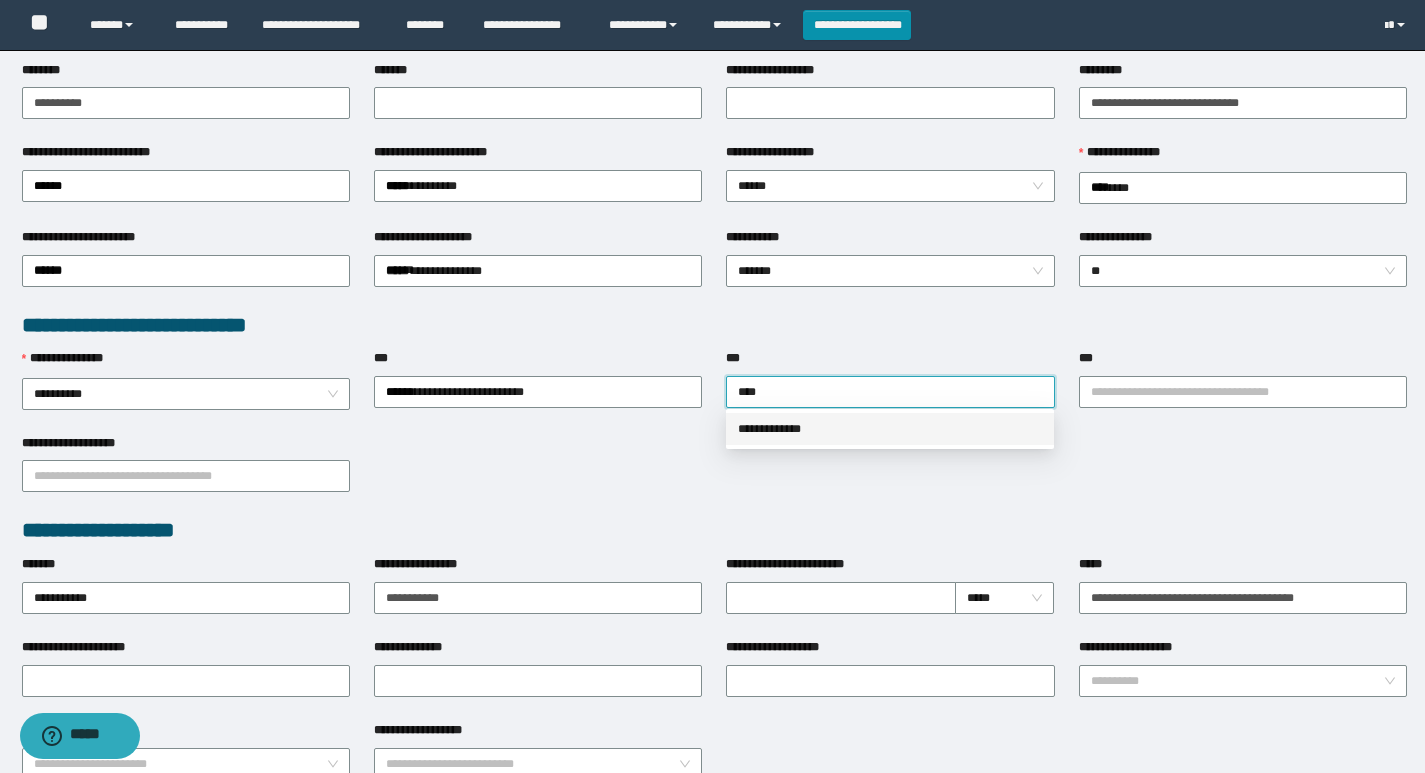 click on "**********" at bounding box center [890, 429] 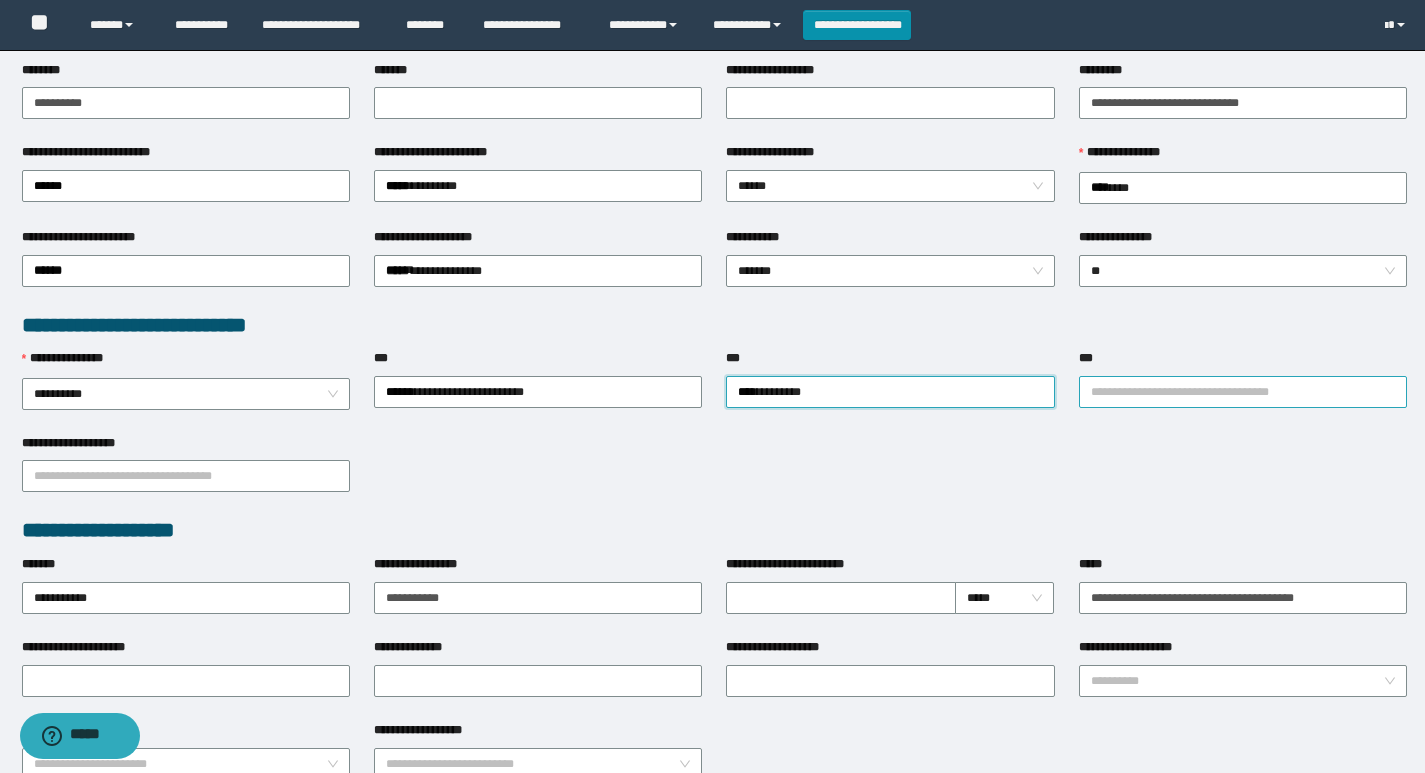 drag, startPoint x: 1217, startPoint y: 402, endPoint x: 1227, endPoint y: 383, distance: 21.470911 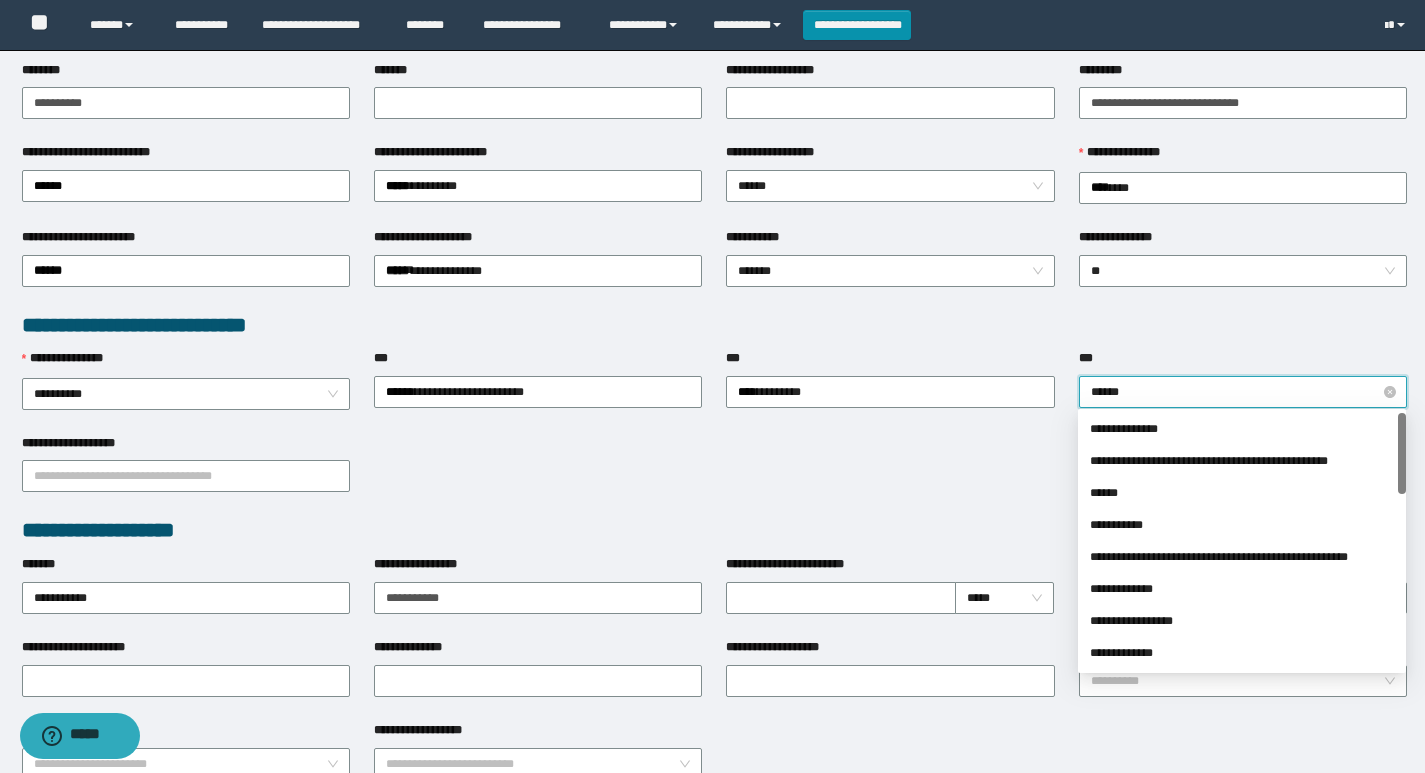 type on "*******" 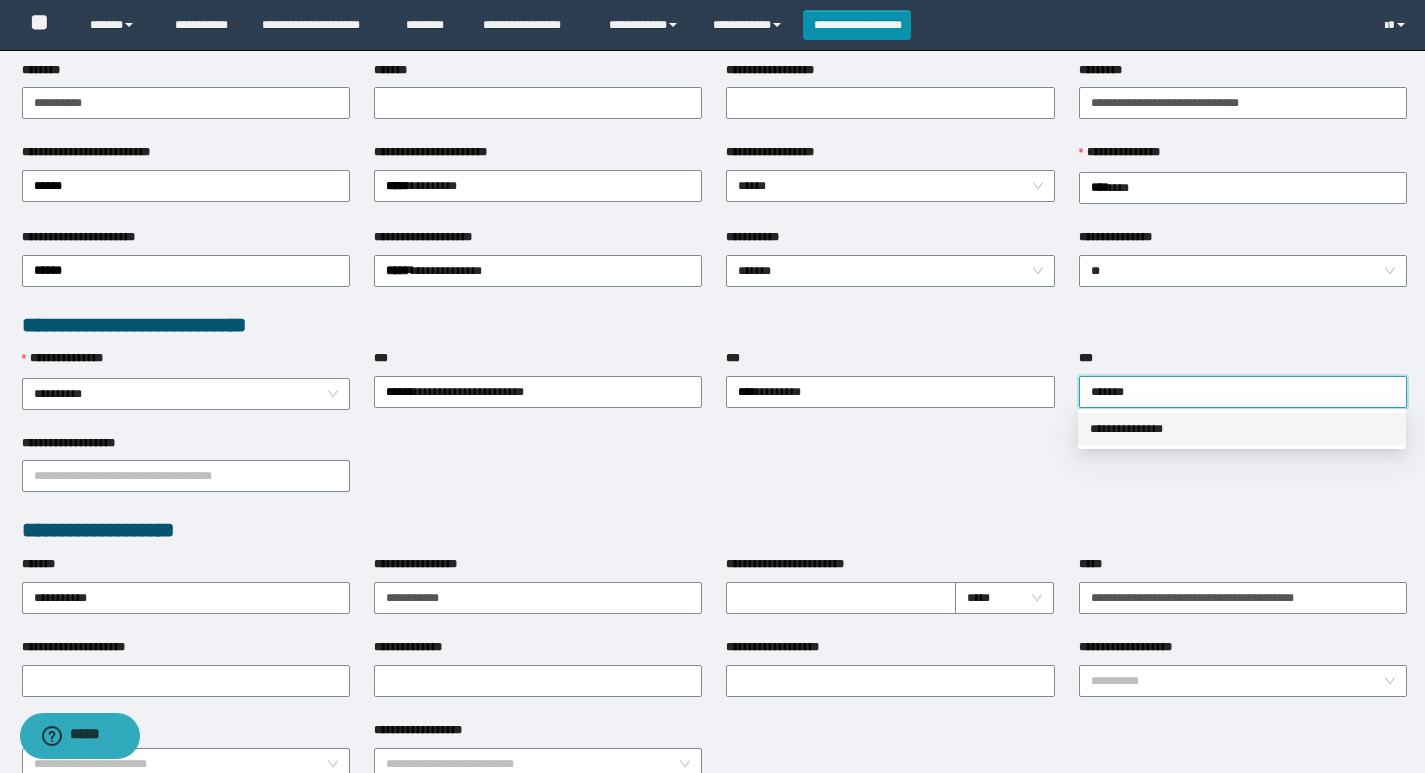 click on "**********" at bounding box center (1242, 429) 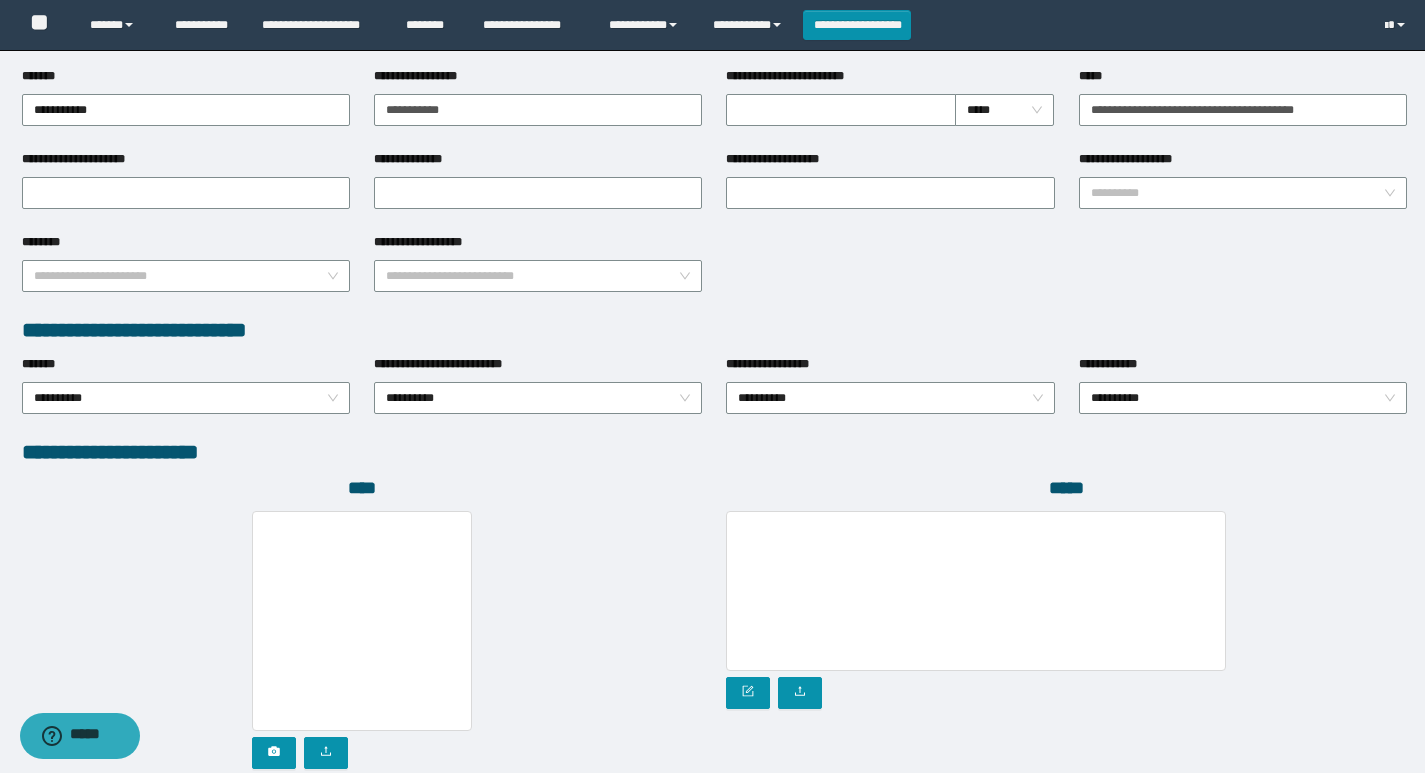 scroll, scrollTop: 932, scrollLeft: 0, axis: vertical 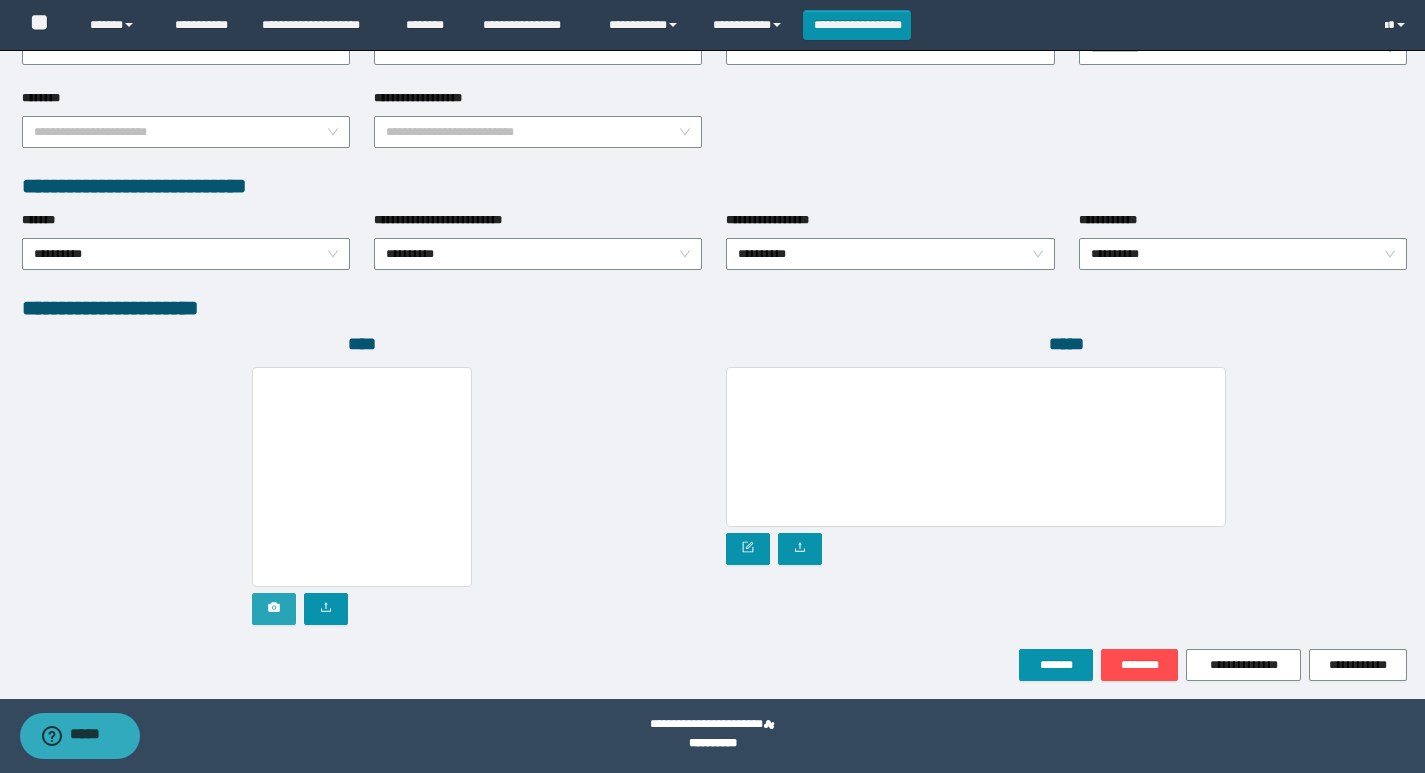 click 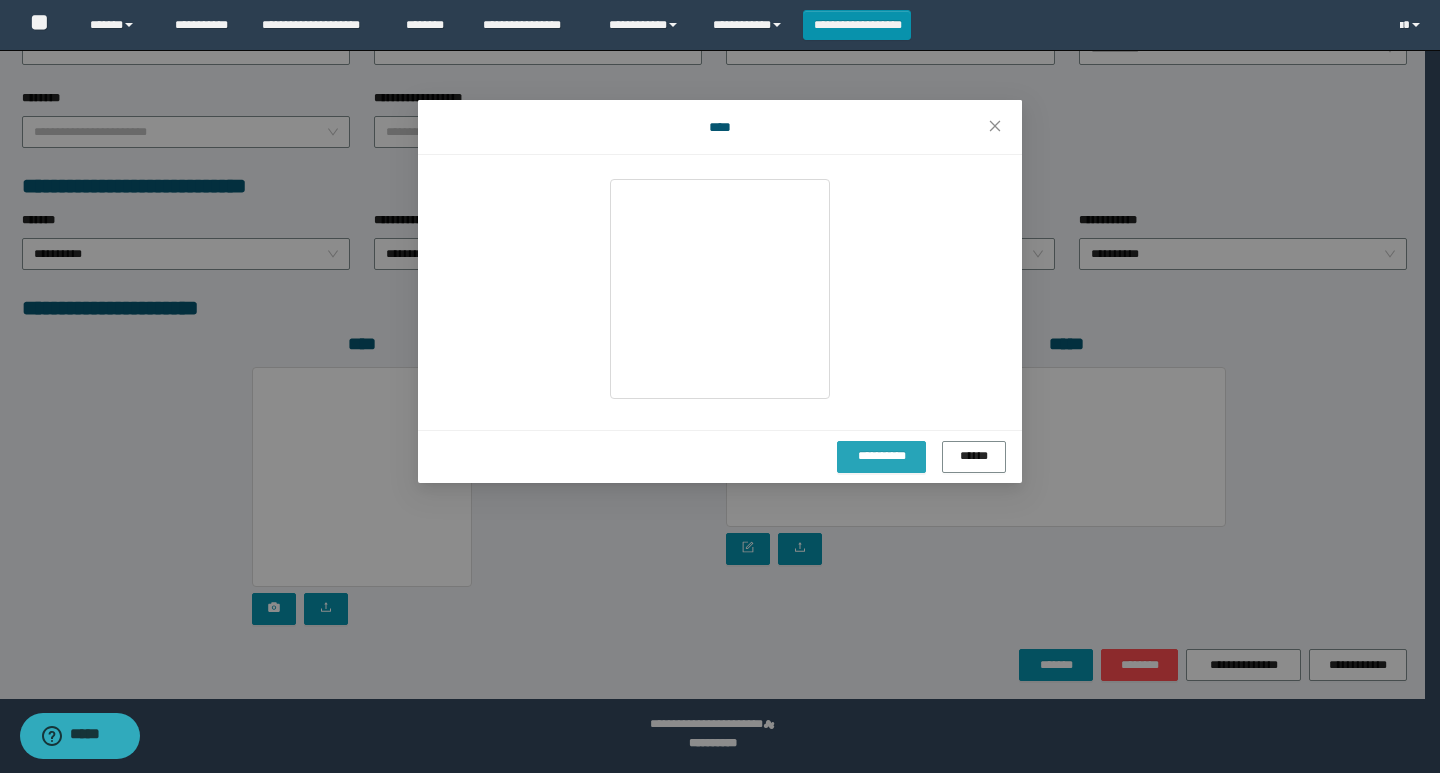 click on "**********" at bounding box center [881, 456] 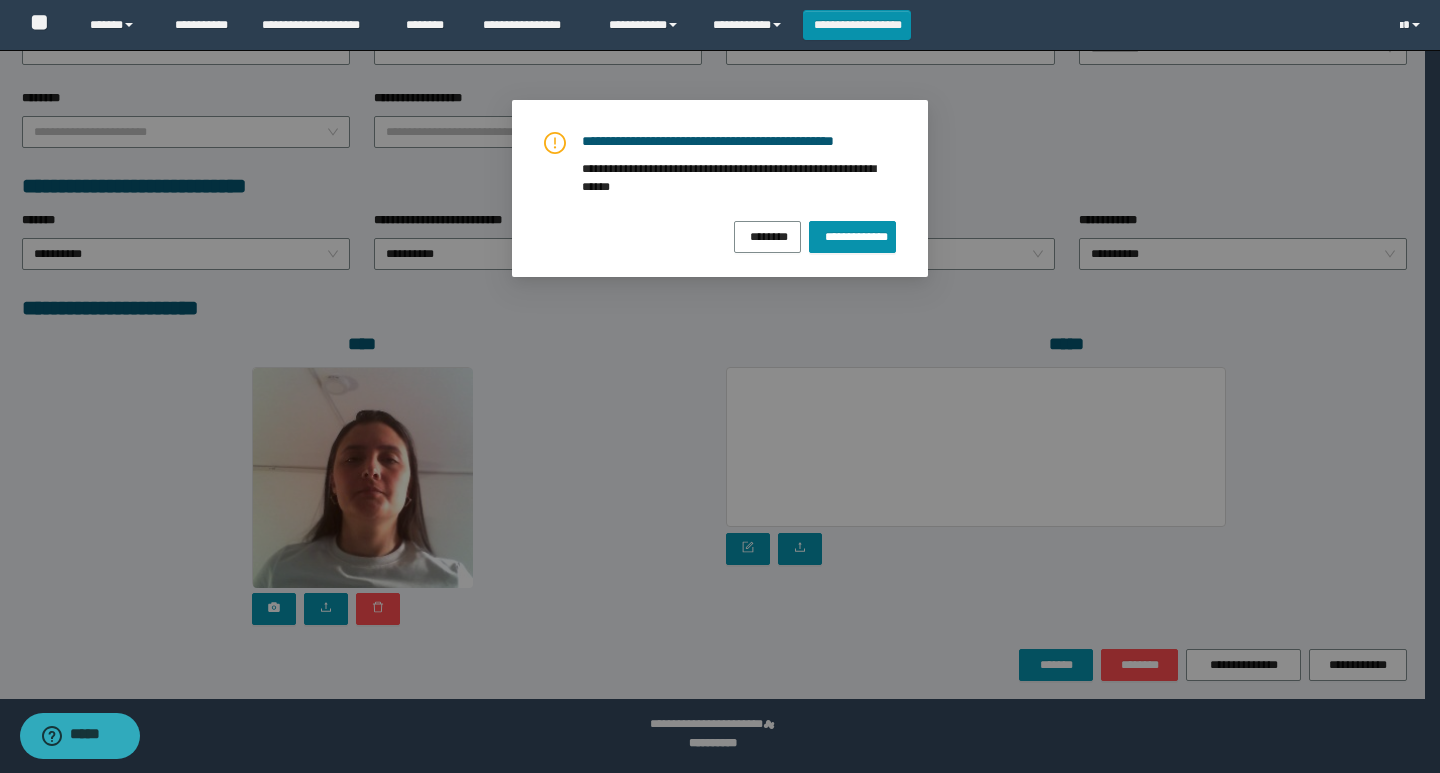 click on "**********" at bounding box center [720, 192] 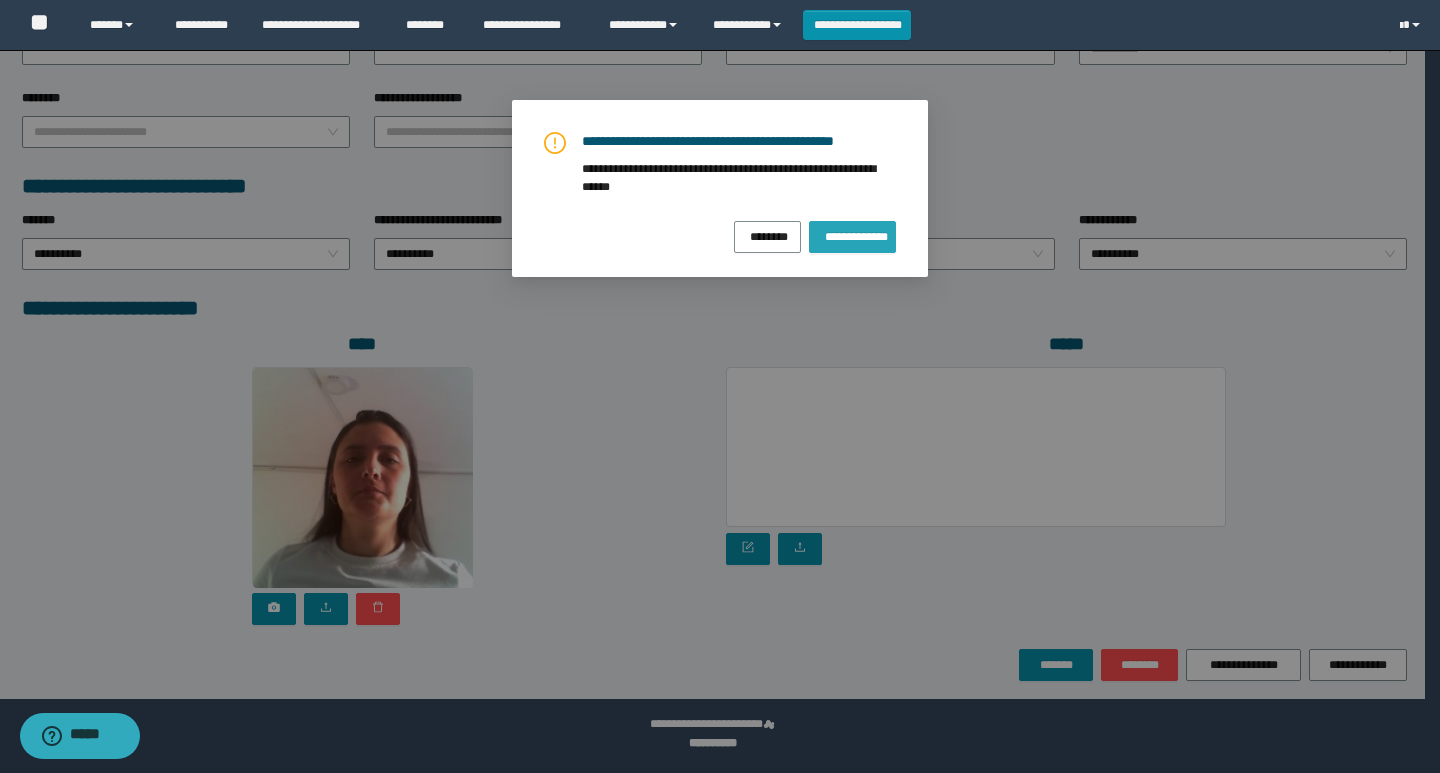click on "**********" at bounding box center (852, 235) 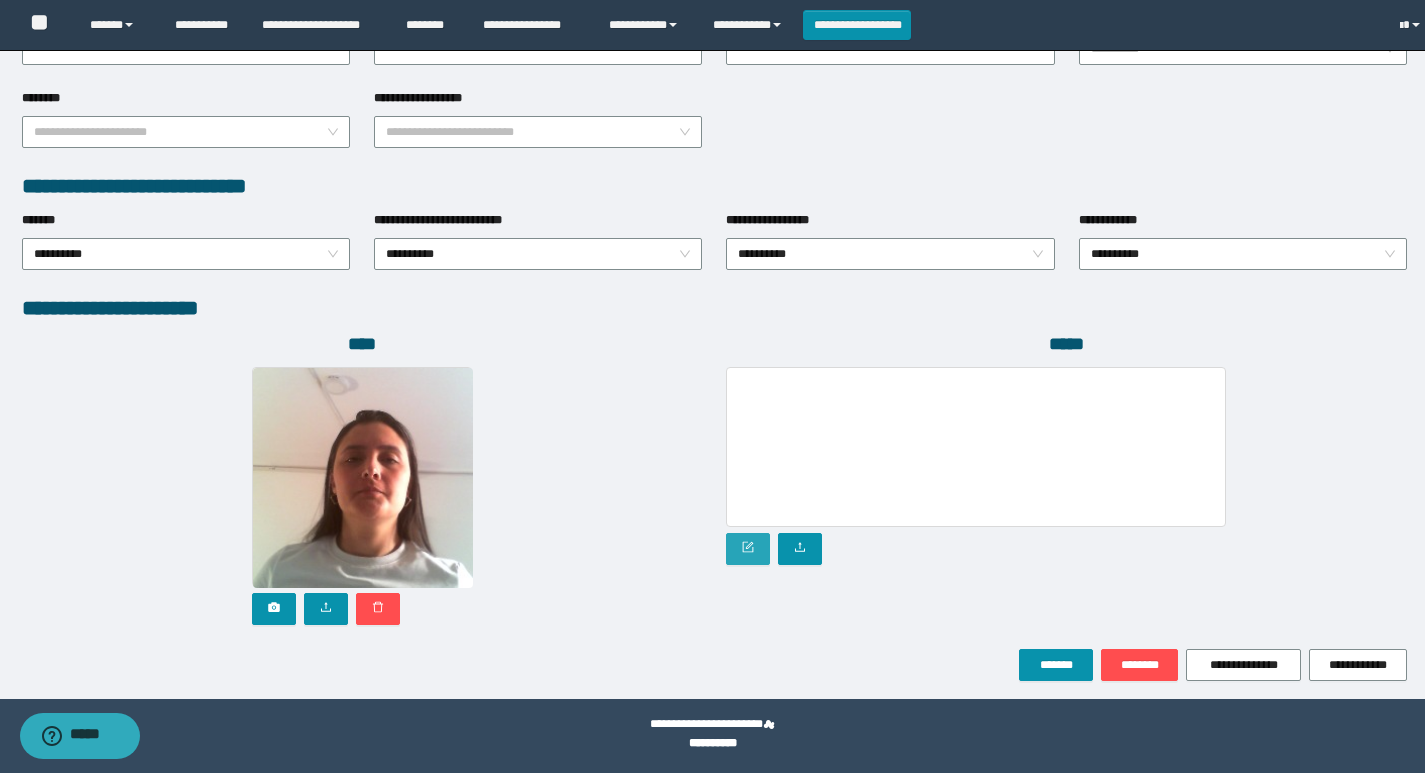 click at bounding box center (748, 549) 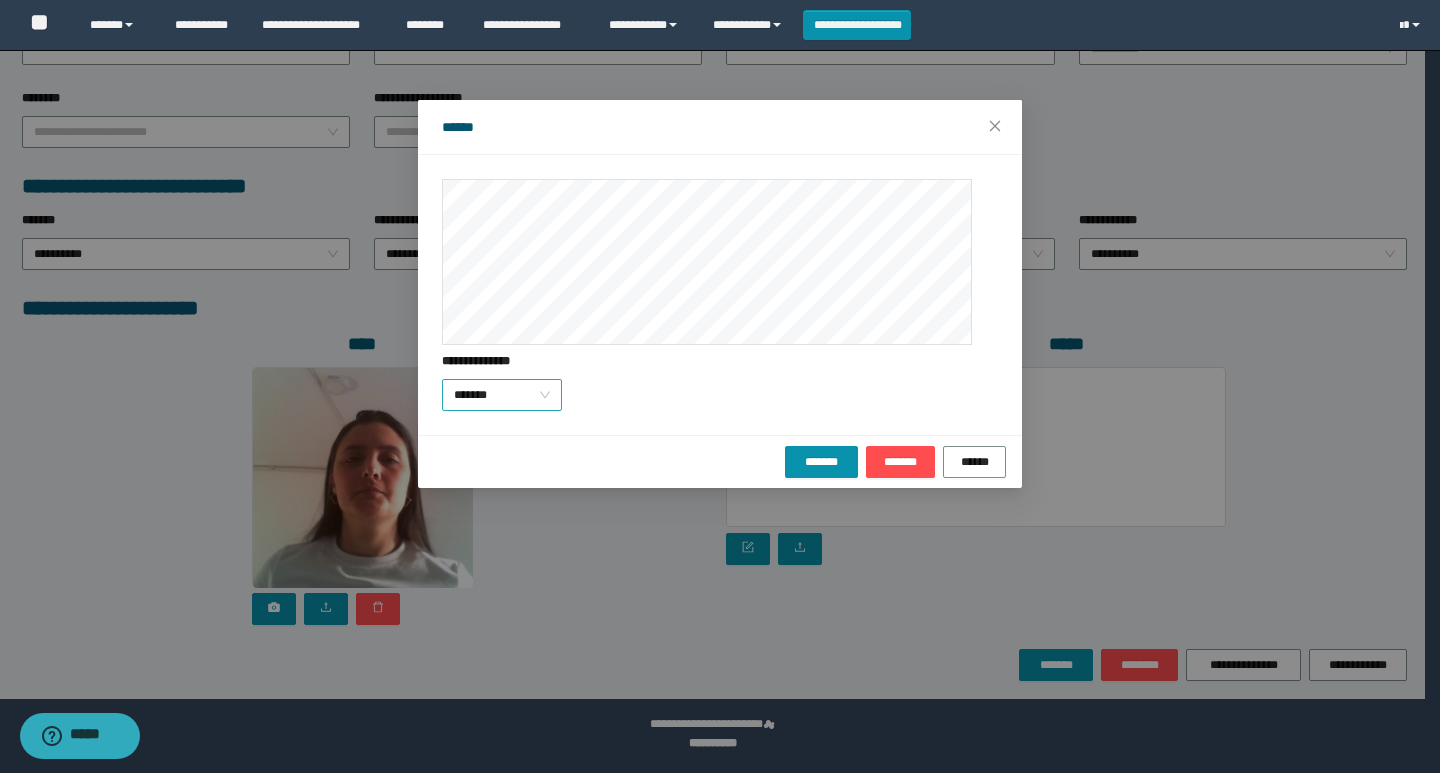click on "*******" at bounding box center [502, 395] 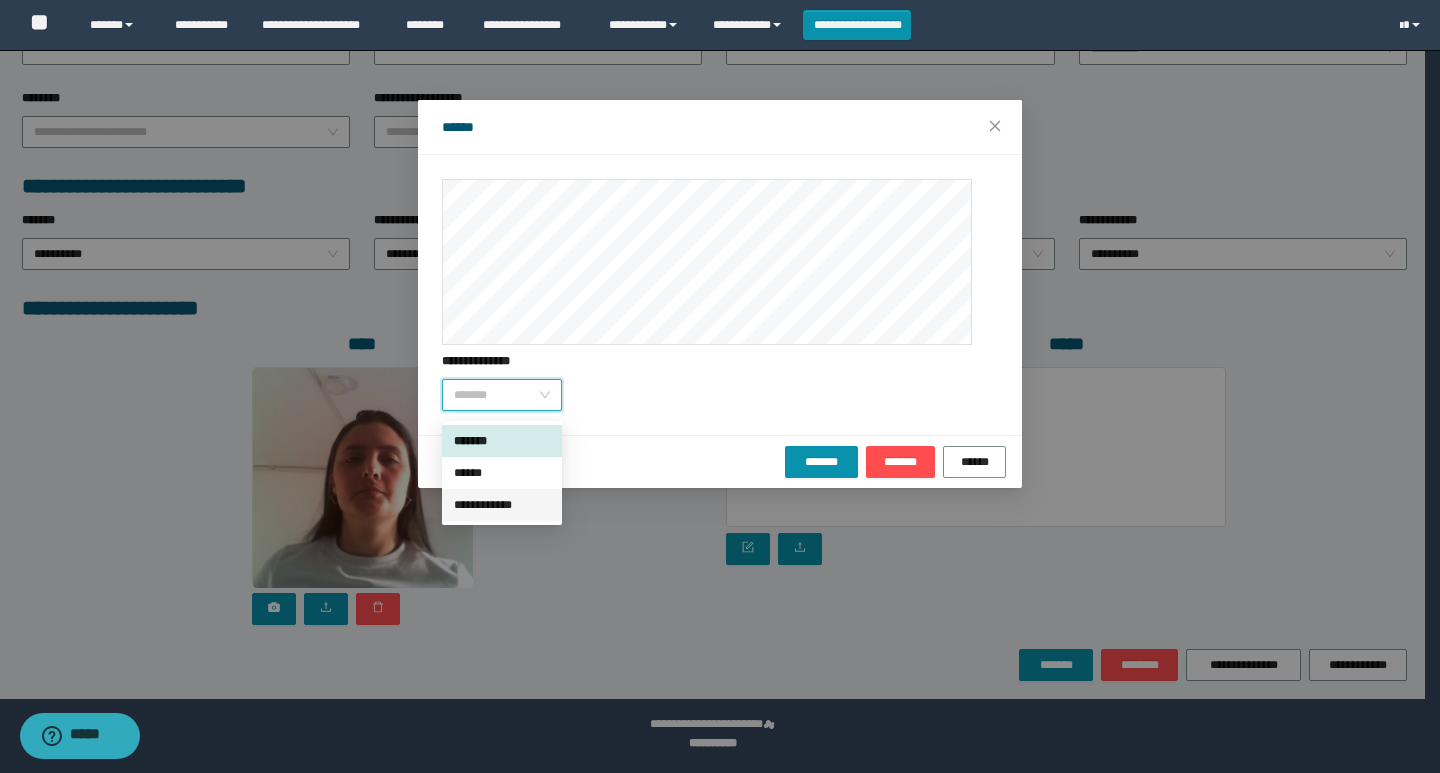 click on "**********" at bounding box center (502, 505) 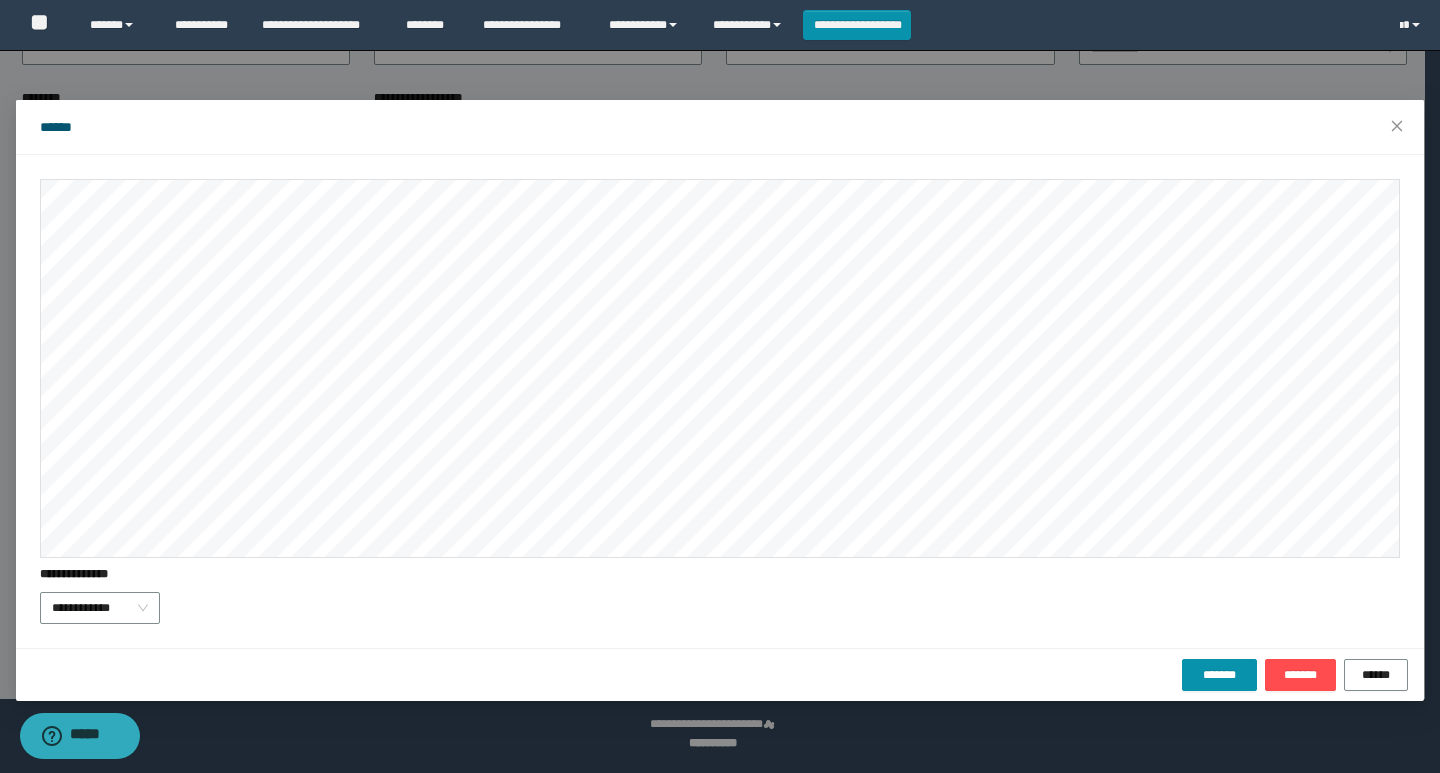 click on "******* ******* ******" at bounding box center (720, 674) 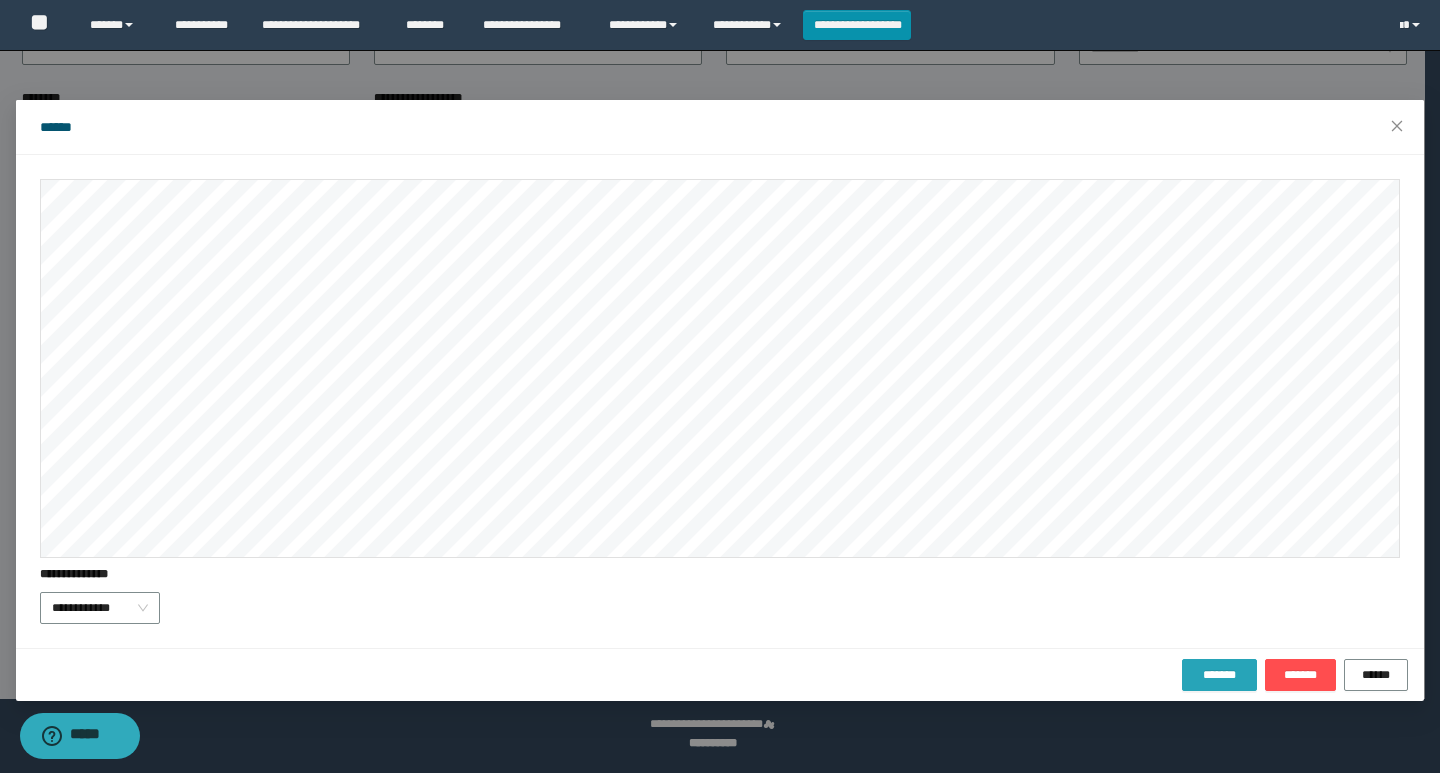 click on "*******" at bounding box center [1219, 675] 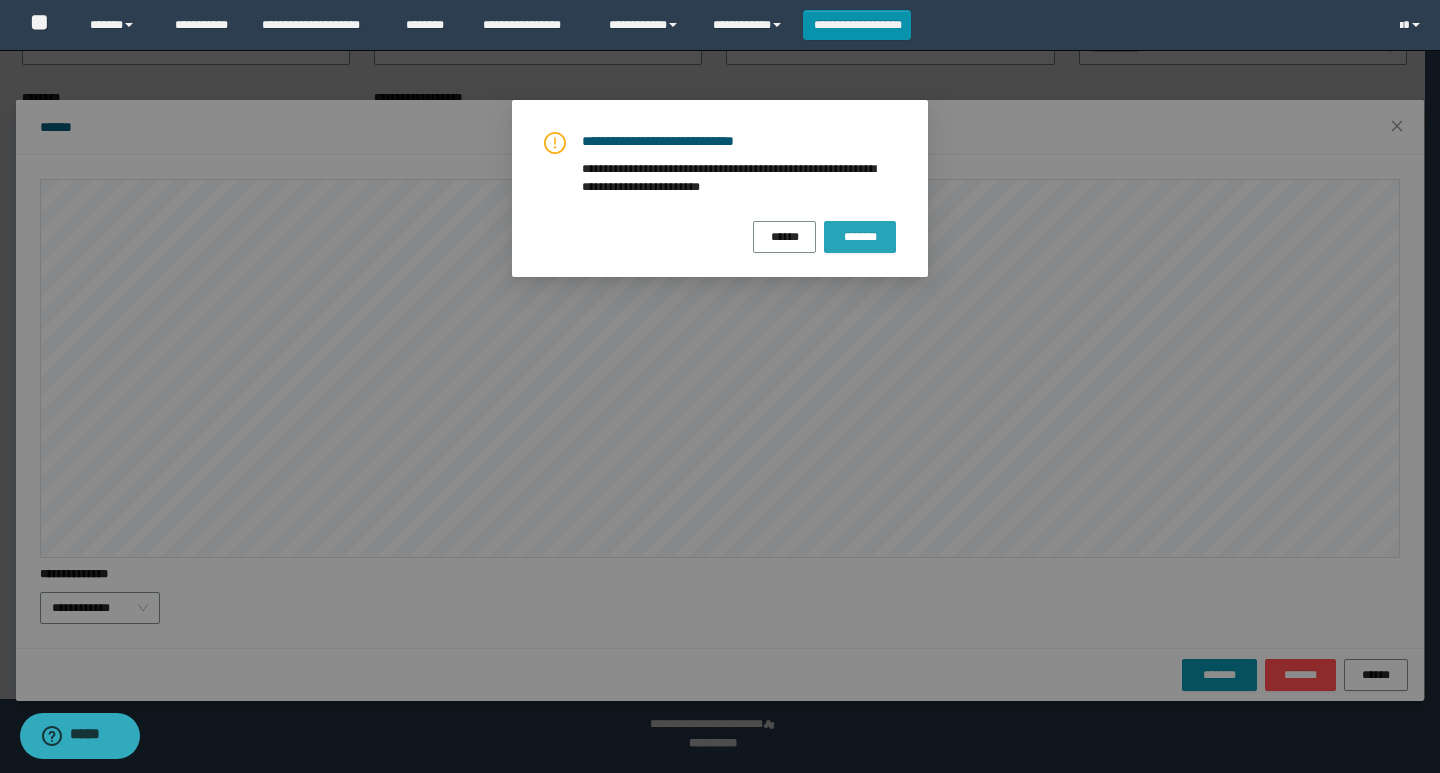 click on "*******" at bounding box center [860, 237] 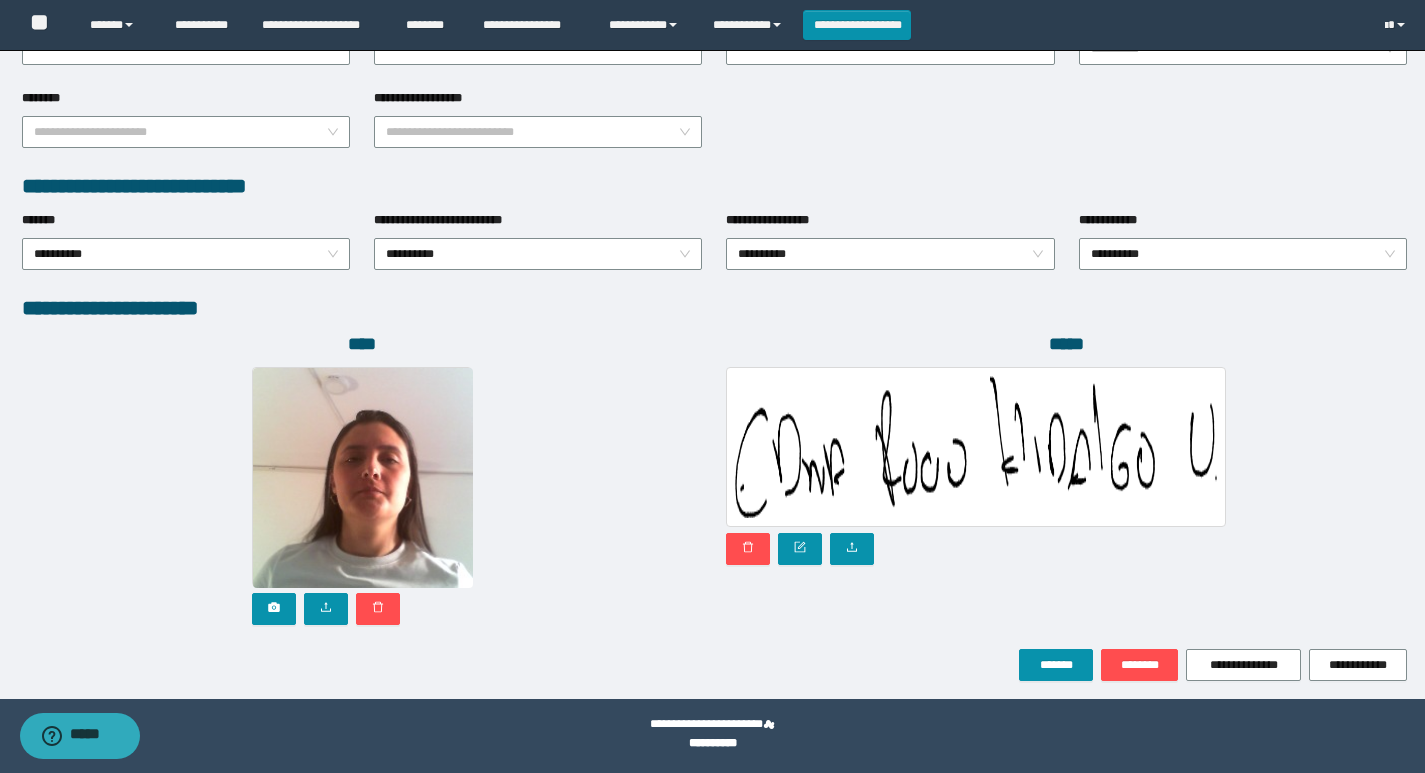 click on "**********" at bounding box center [714, 665] 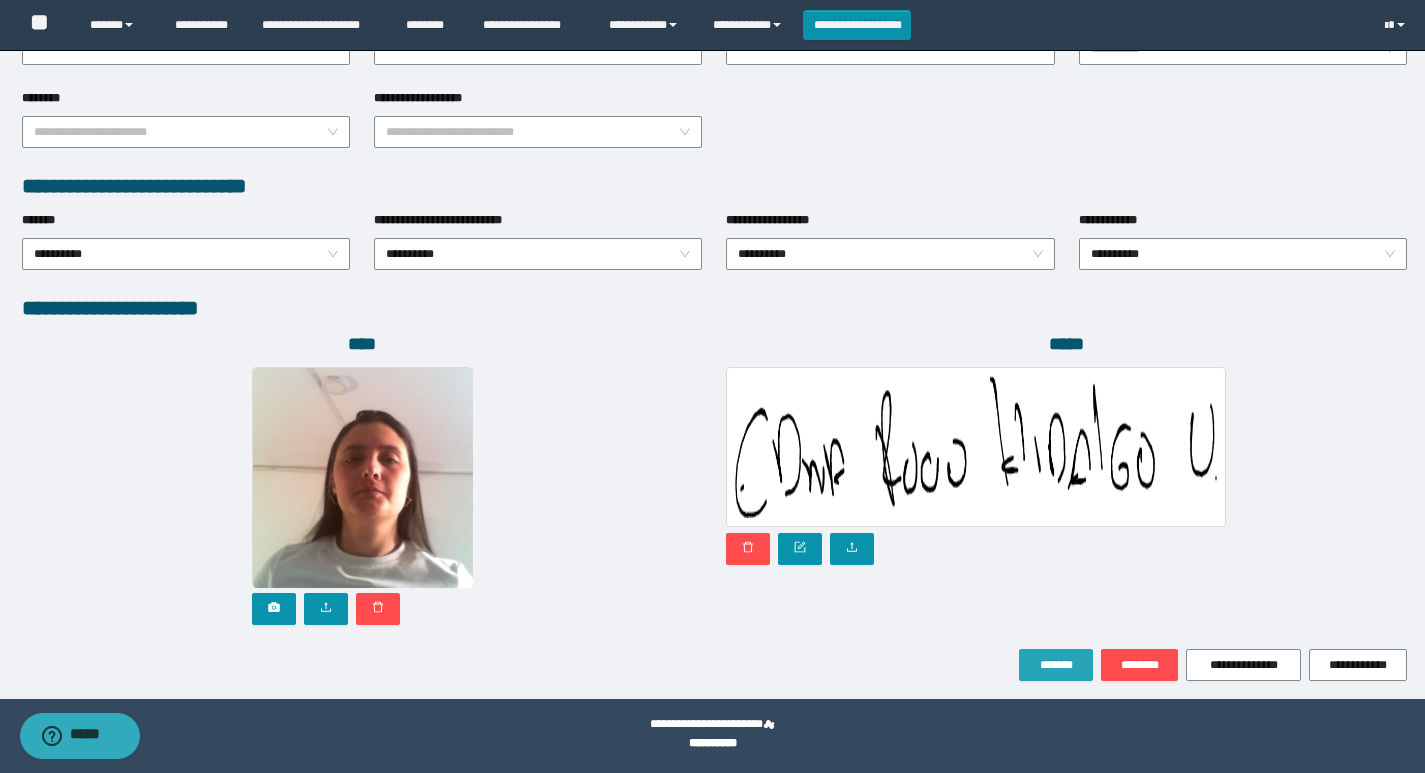 click on "*******" at bounding box center [1056, 665] 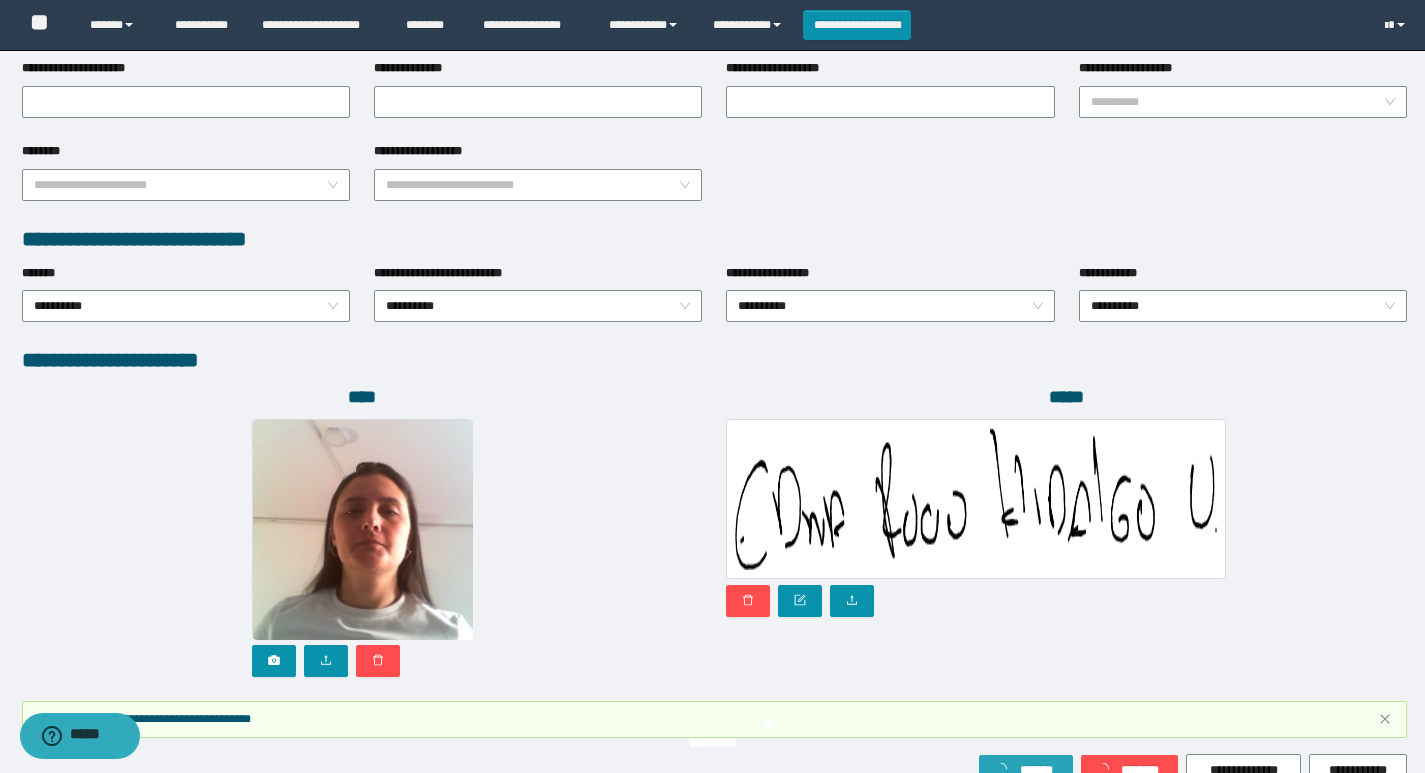 scroll, scrollTop: 985, scrollLeft: 0, axis: vertical 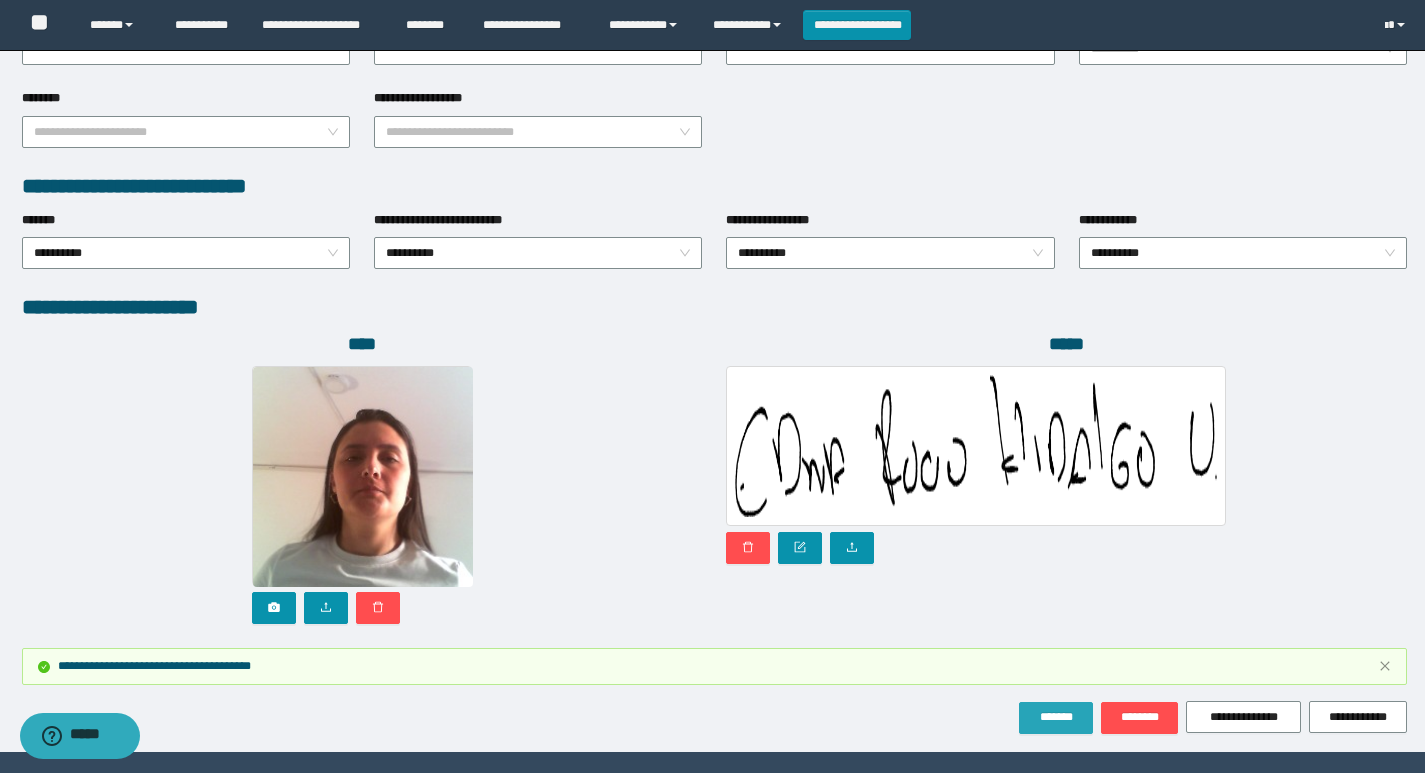 click on "*******" at bounding box center (1056, 718) 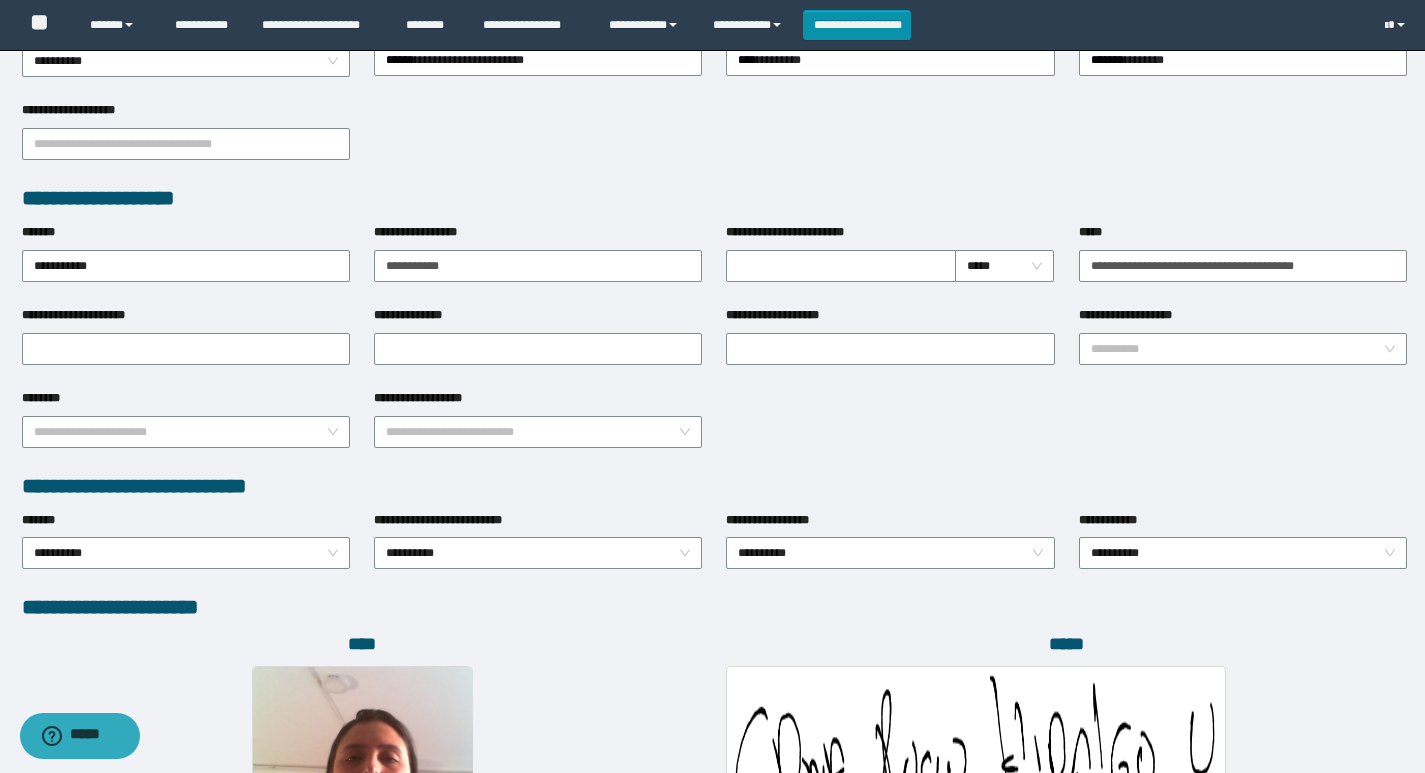 scroll, scrollTop: 0, scrollLeft: 0, axis: both 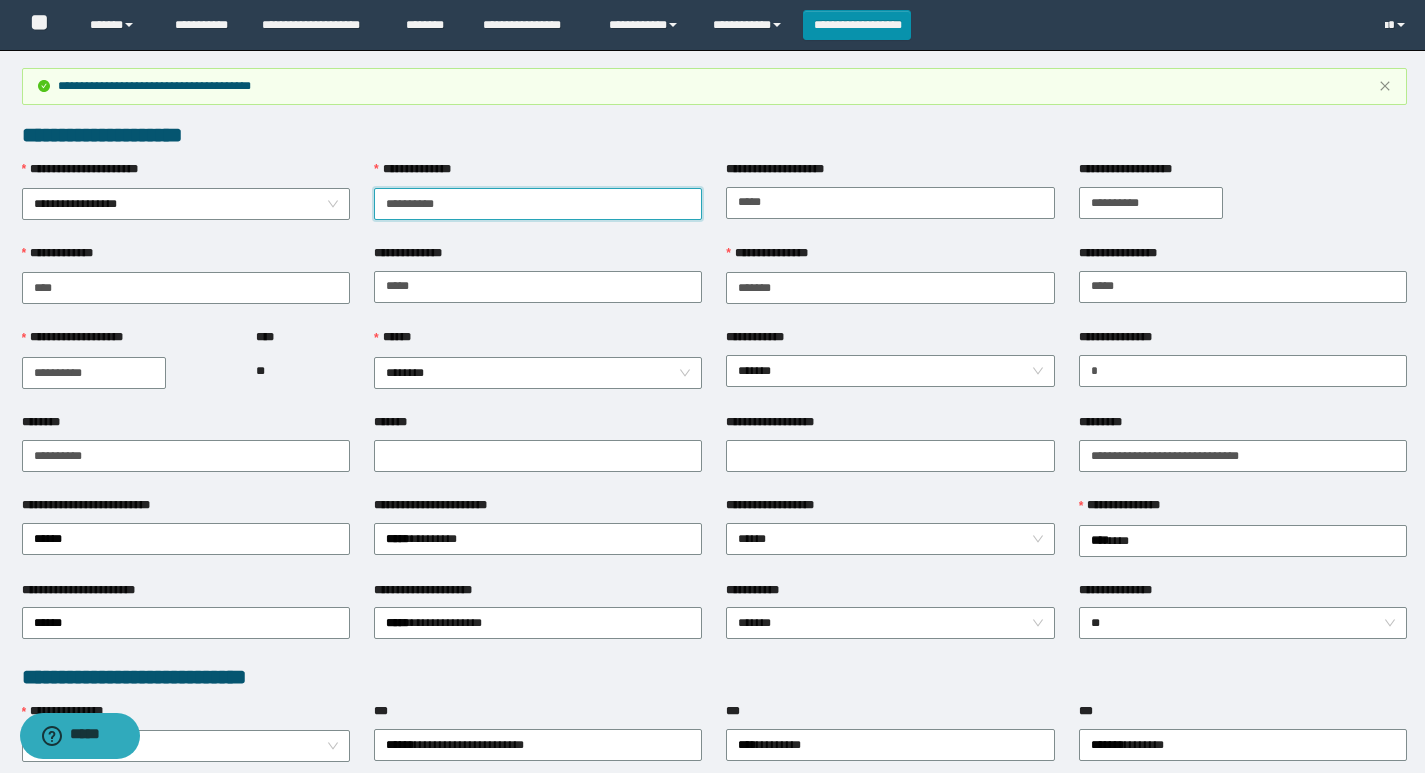 drag, startPoint x: 471, startPoint y: 212, endPoint x: 368, endPoint y: 212, distance: 103 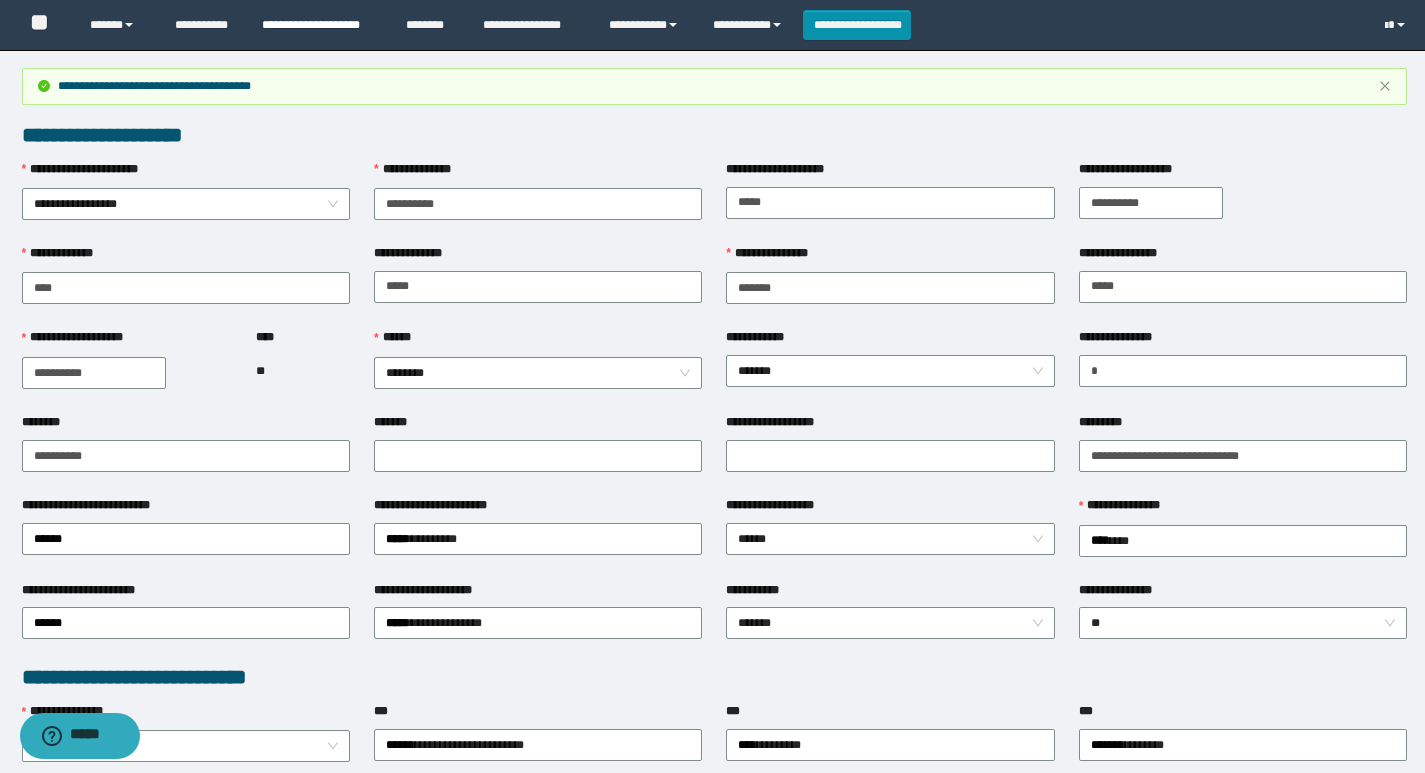 click on "**********" at bounding box center [319, 25] 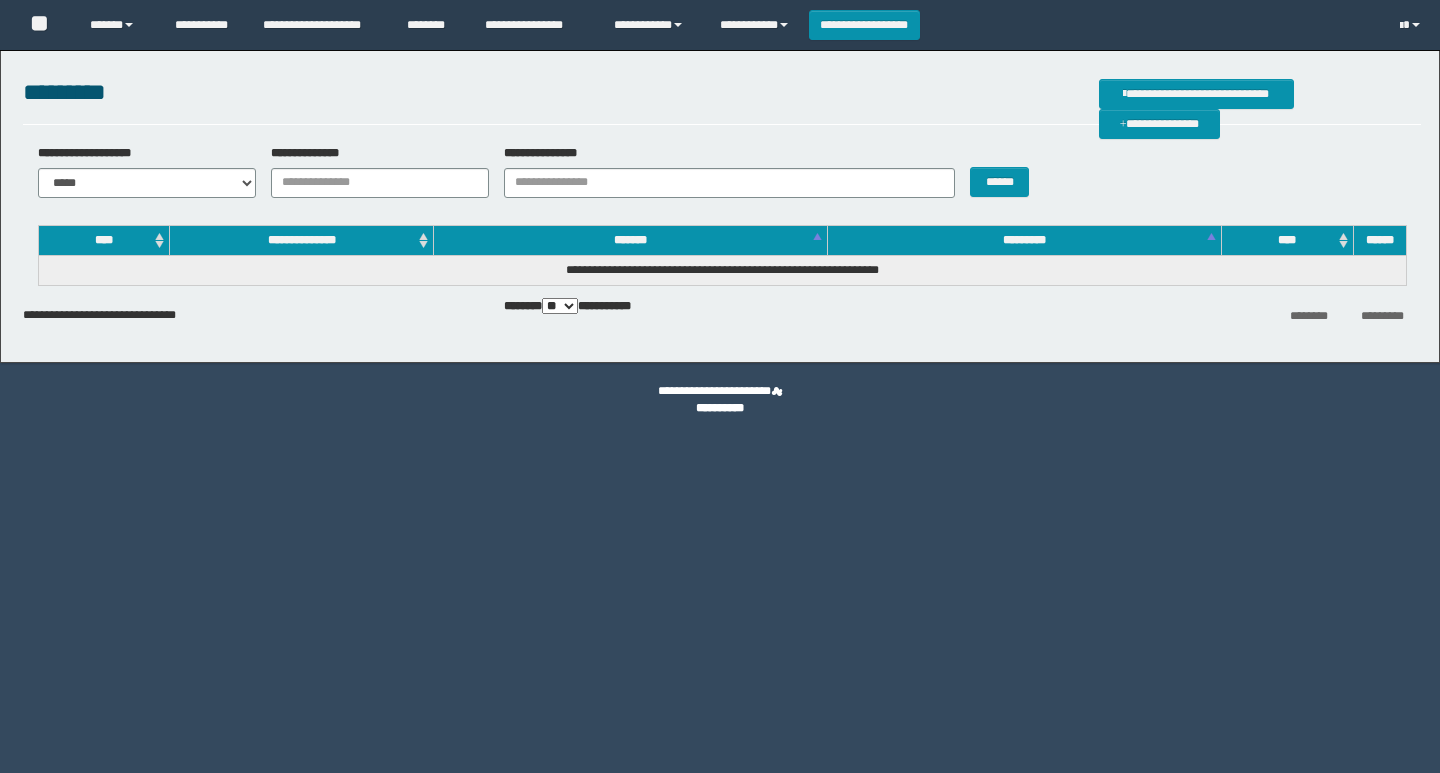 click on "**********" at bounding box center [380, 183] 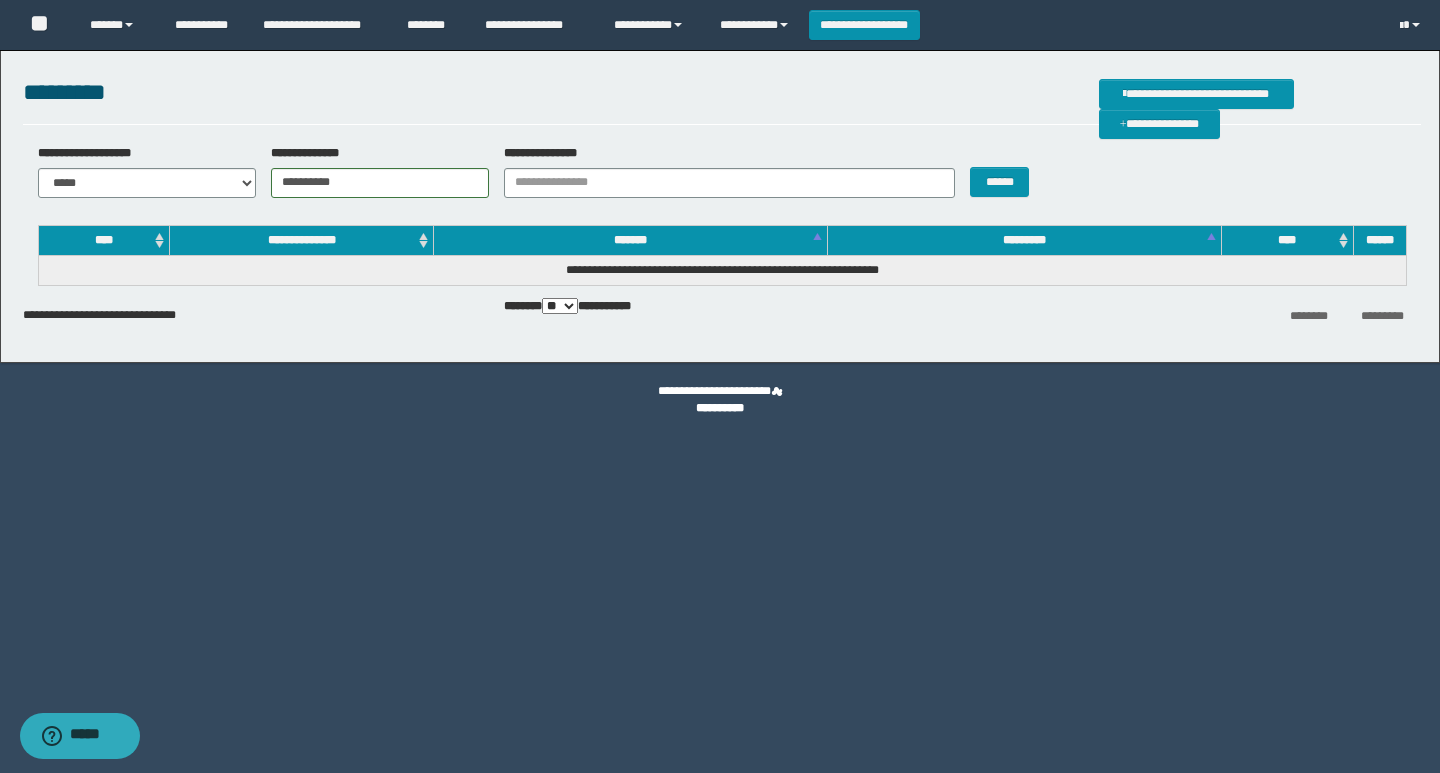 type on "**********" 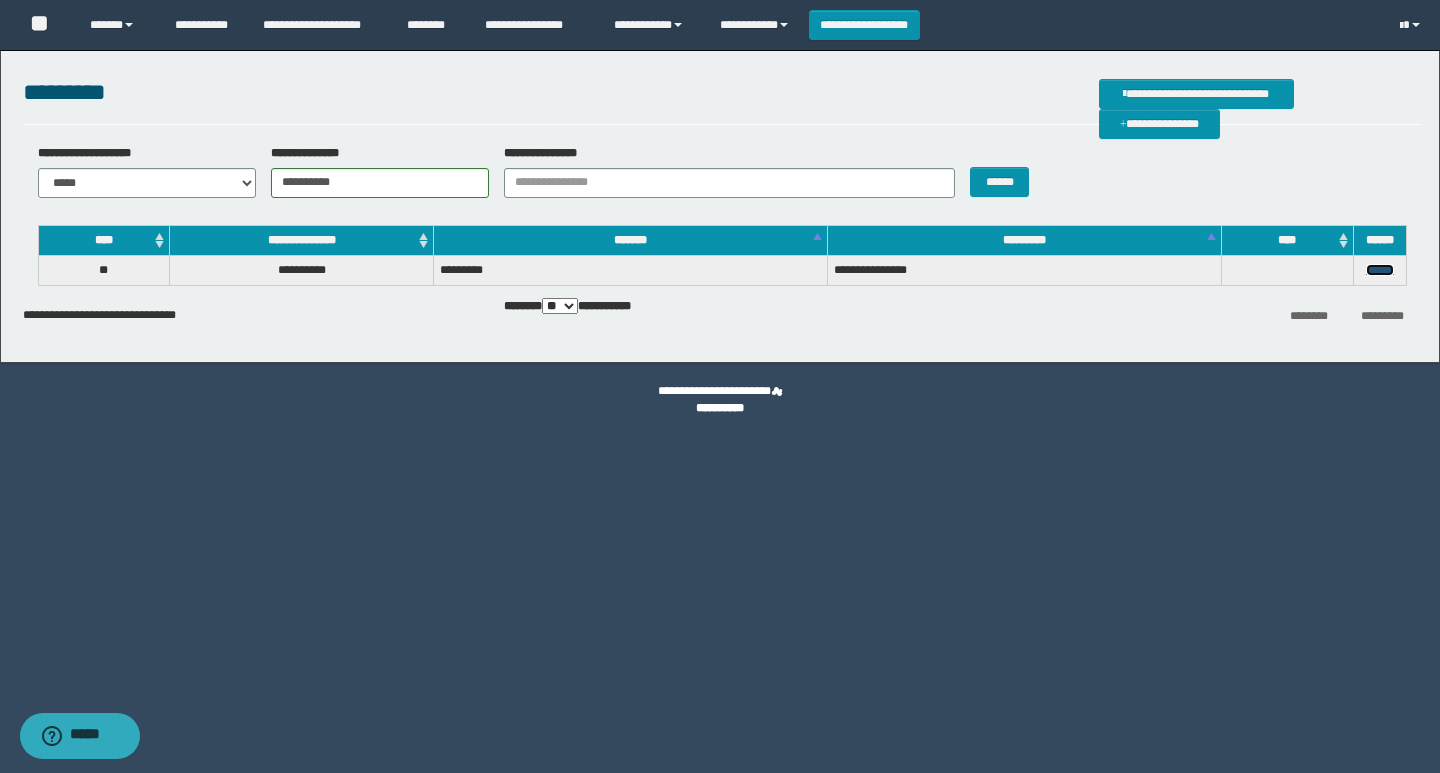 click on "******" at bounding box center [1380, 270] 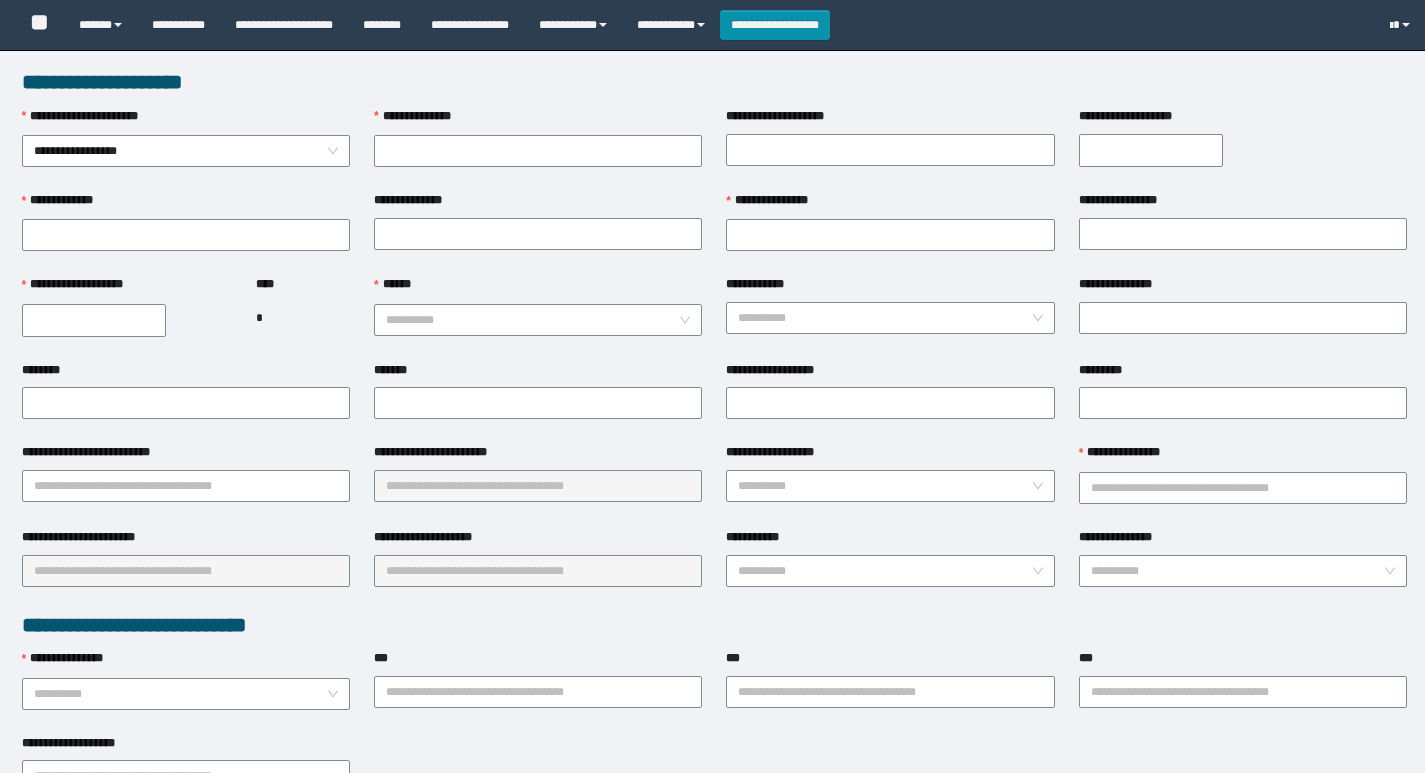 scroll, scrollTop: 0, scrollLeft: 0, axis: both 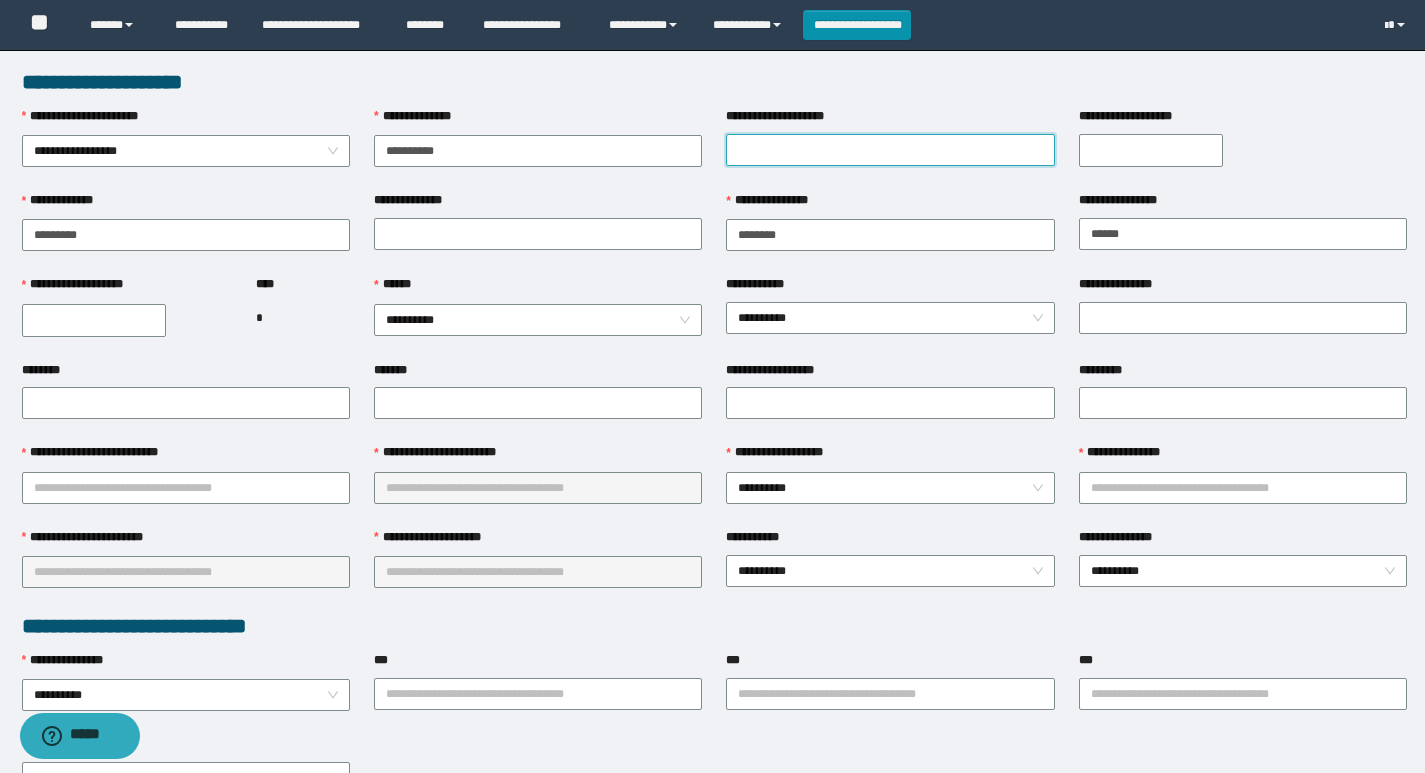 click on "**********" at bounding box center (890, 150) 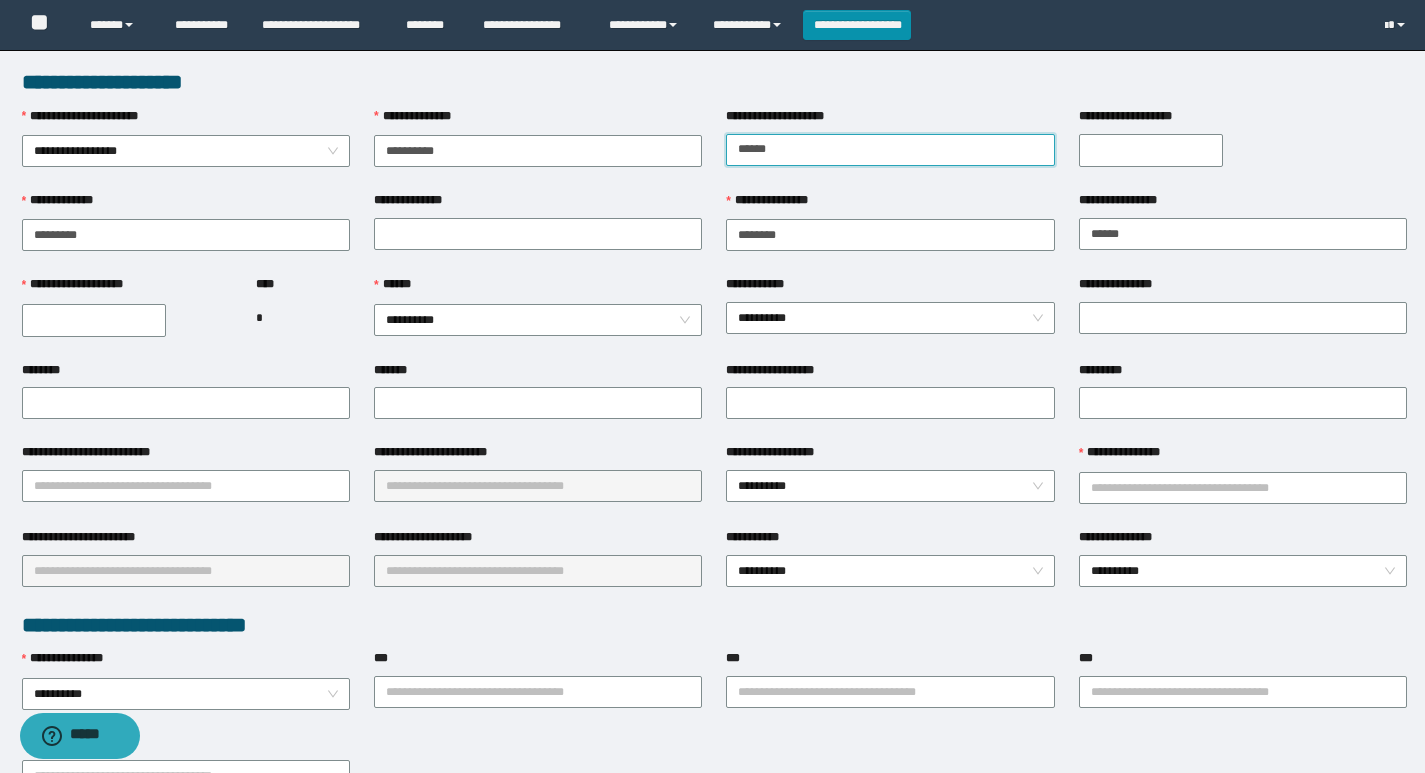 type on "******" 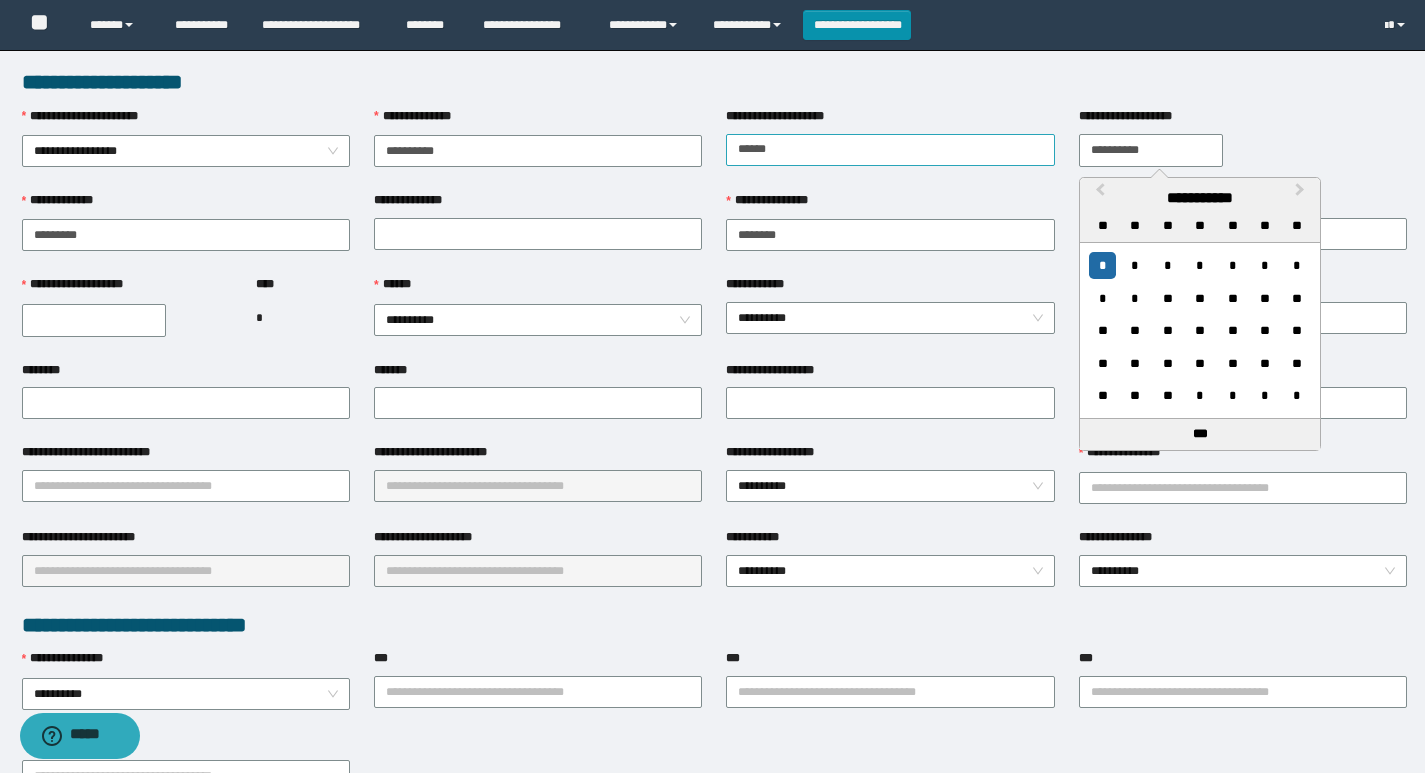 type on "**********" 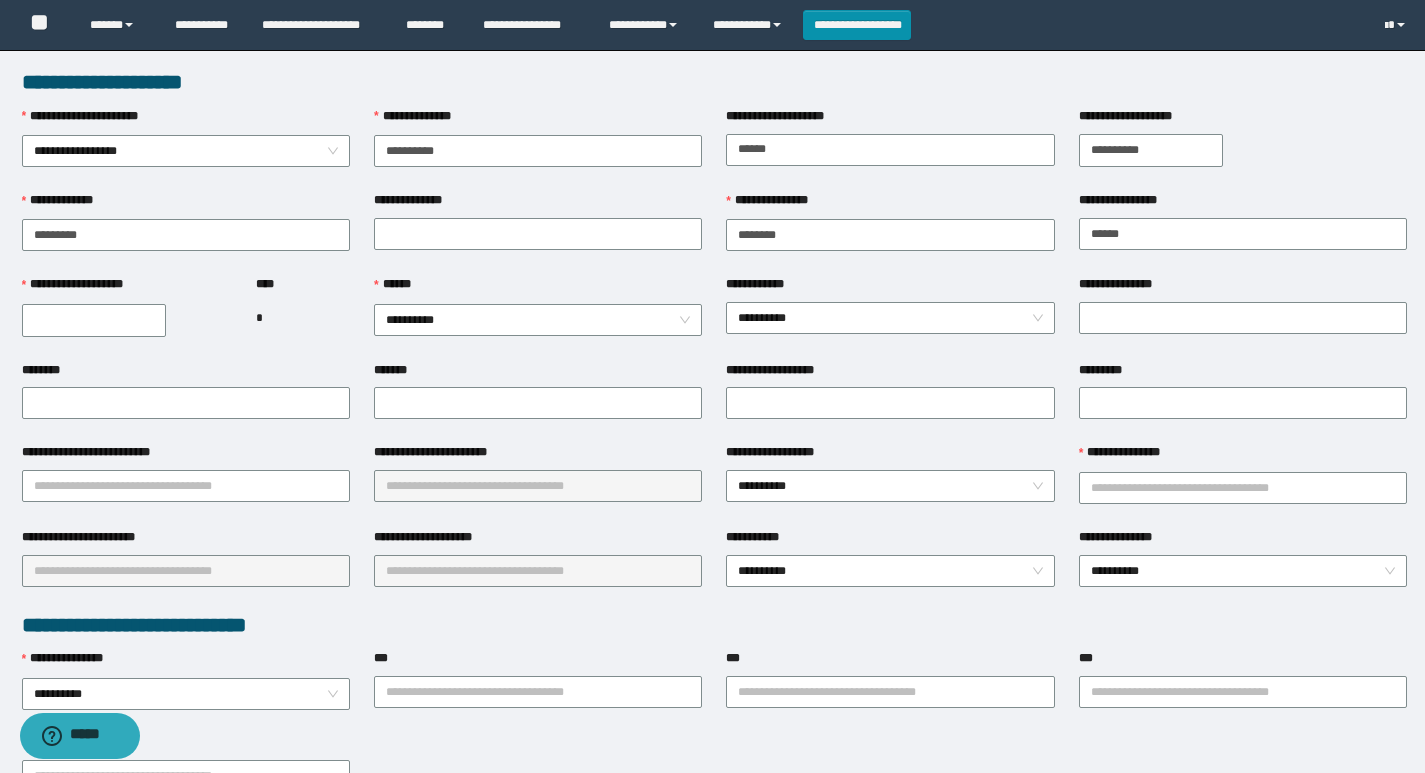 click on "**********" at bounding box center (94, 320) 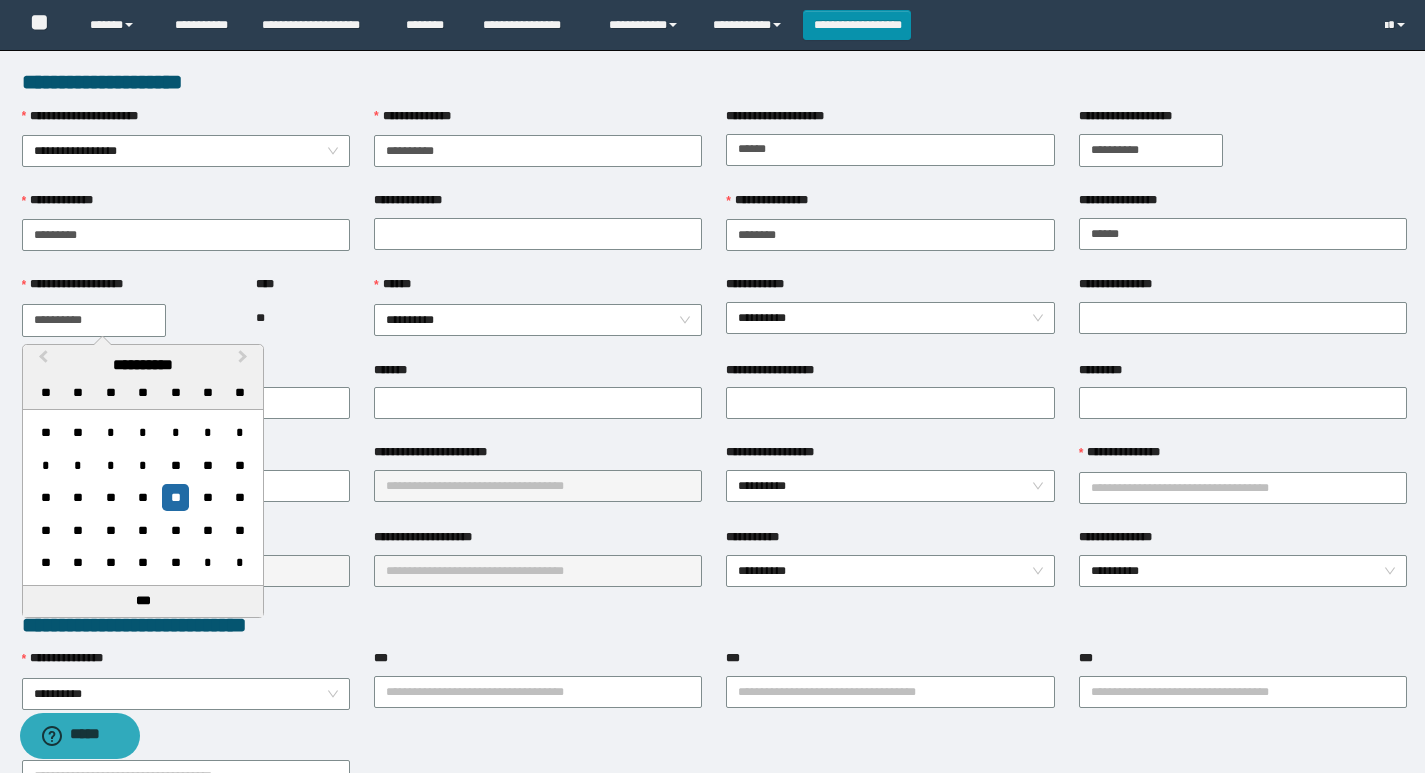type on "**********" 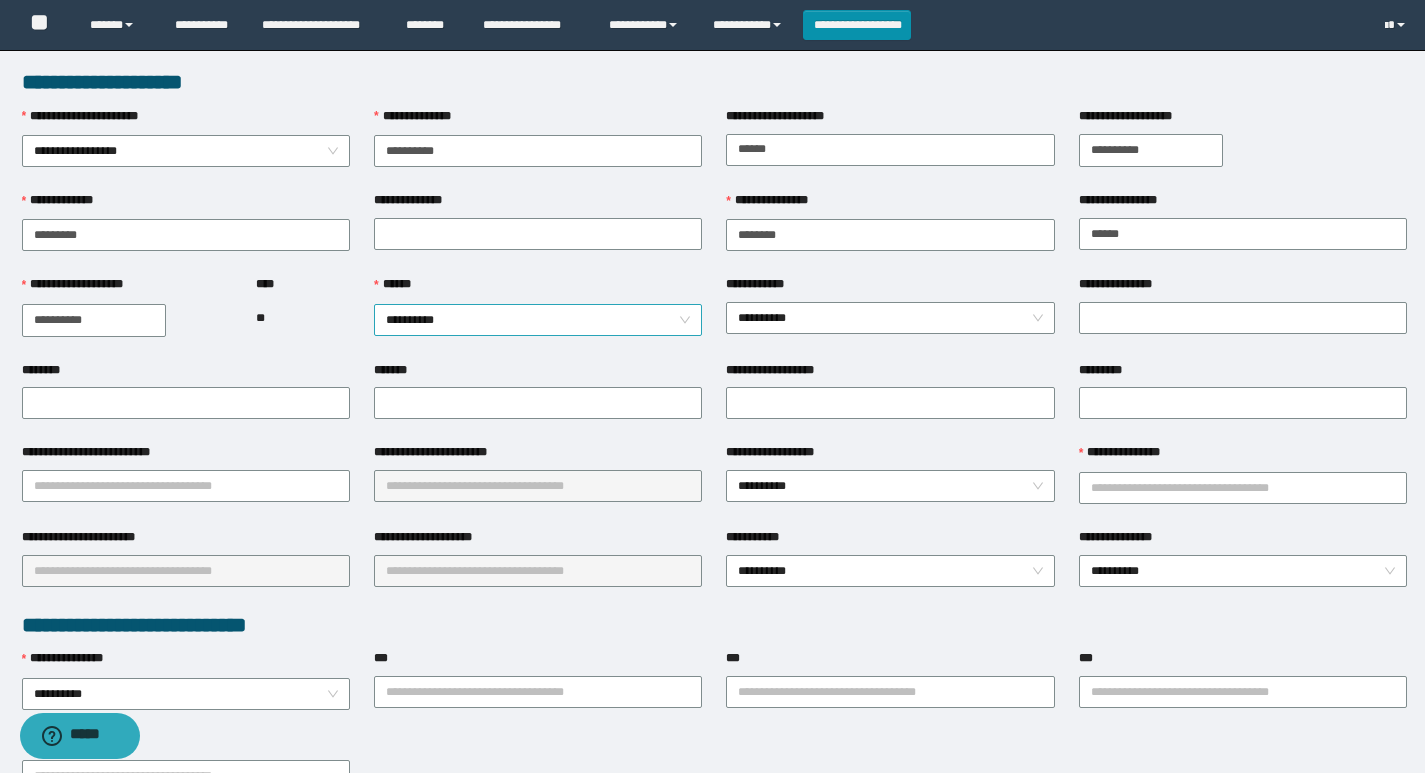 click on "**********" at bounding box center [538, 320] 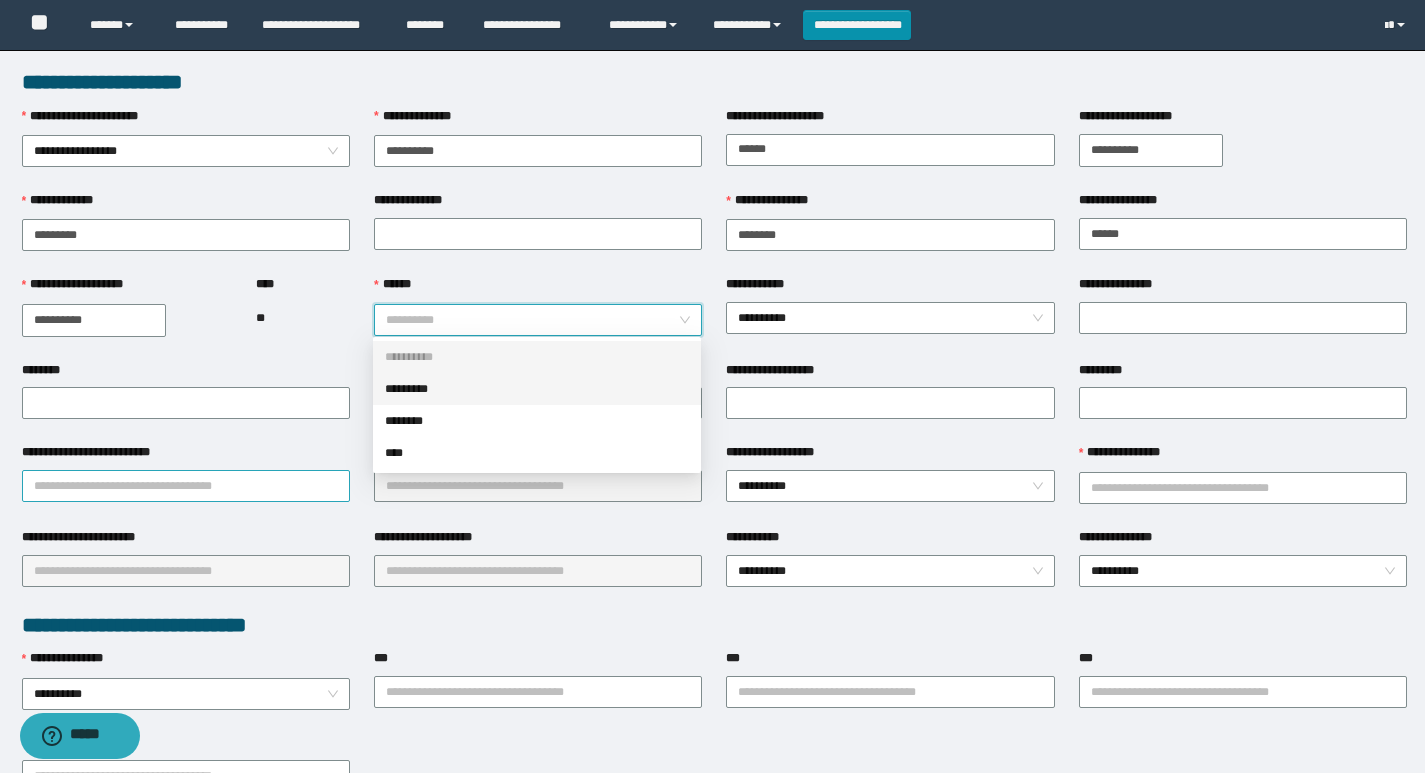 drag, startPoint x: 460, startPoint y: 390, endPoint x: 239, endPoint y: 480, distance: 238.62314 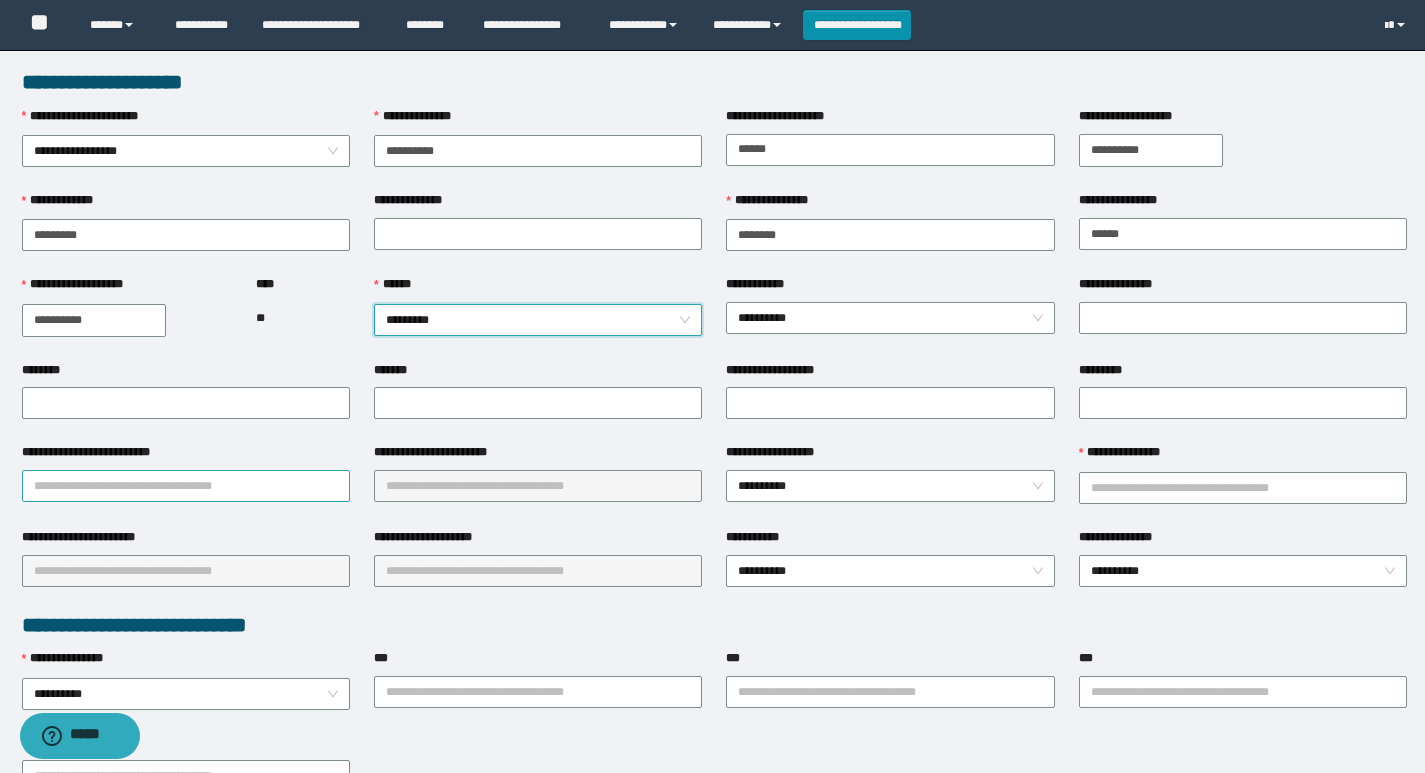 click on "**********" at bounding box center [186, 486] 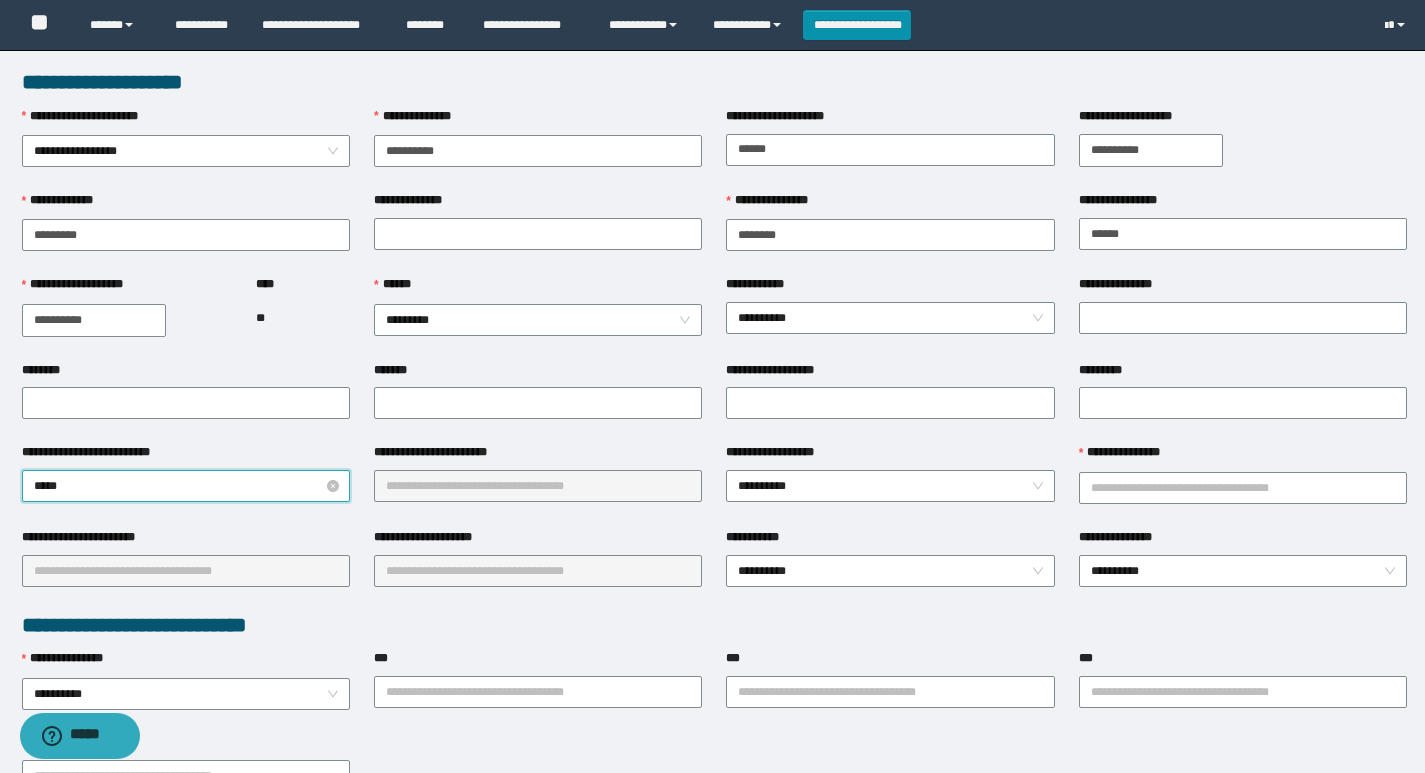 type on "******" 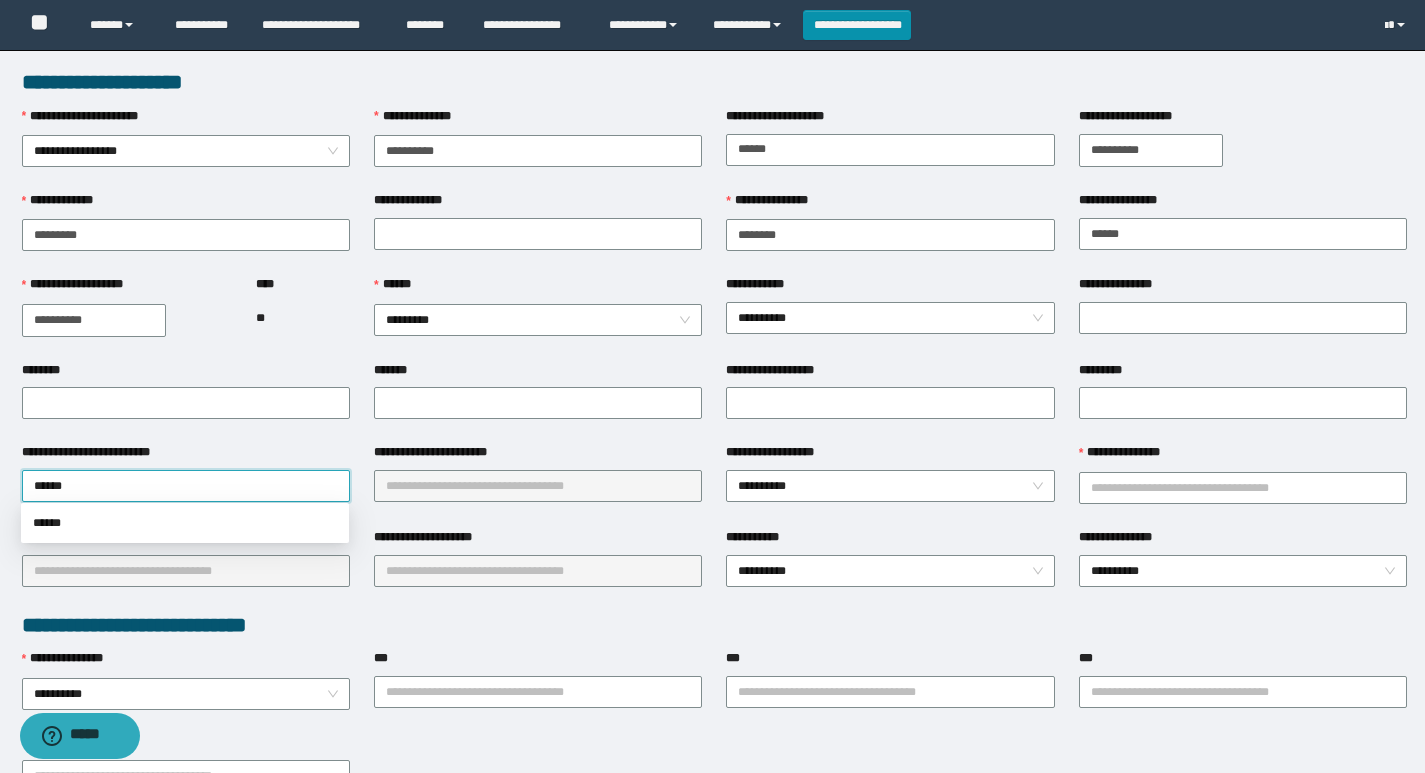 drag, startPoint x: 186, startPoint y: 518, endPoint x: 205, endPoint y: 517, distance: 19.026299 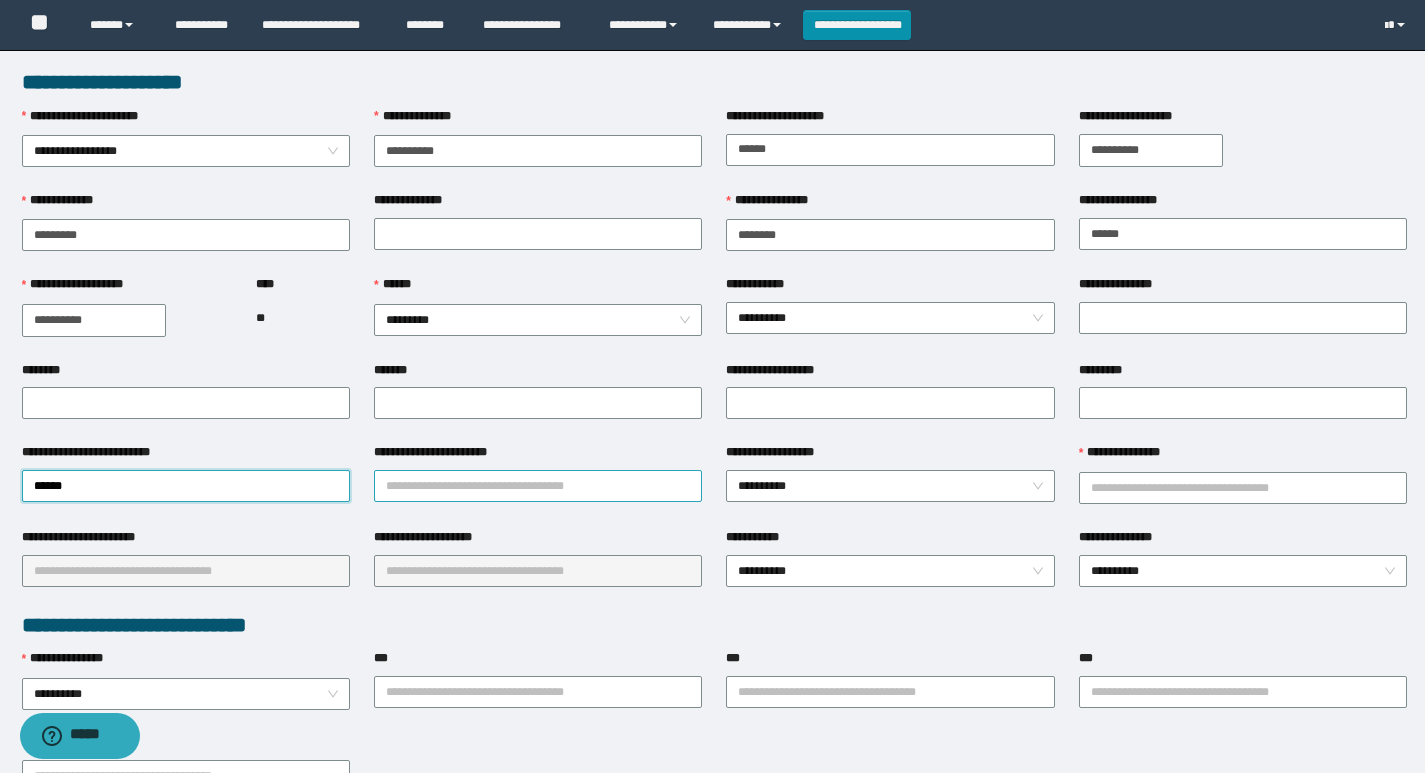 click on "**********" at bounding box center [538, 486] 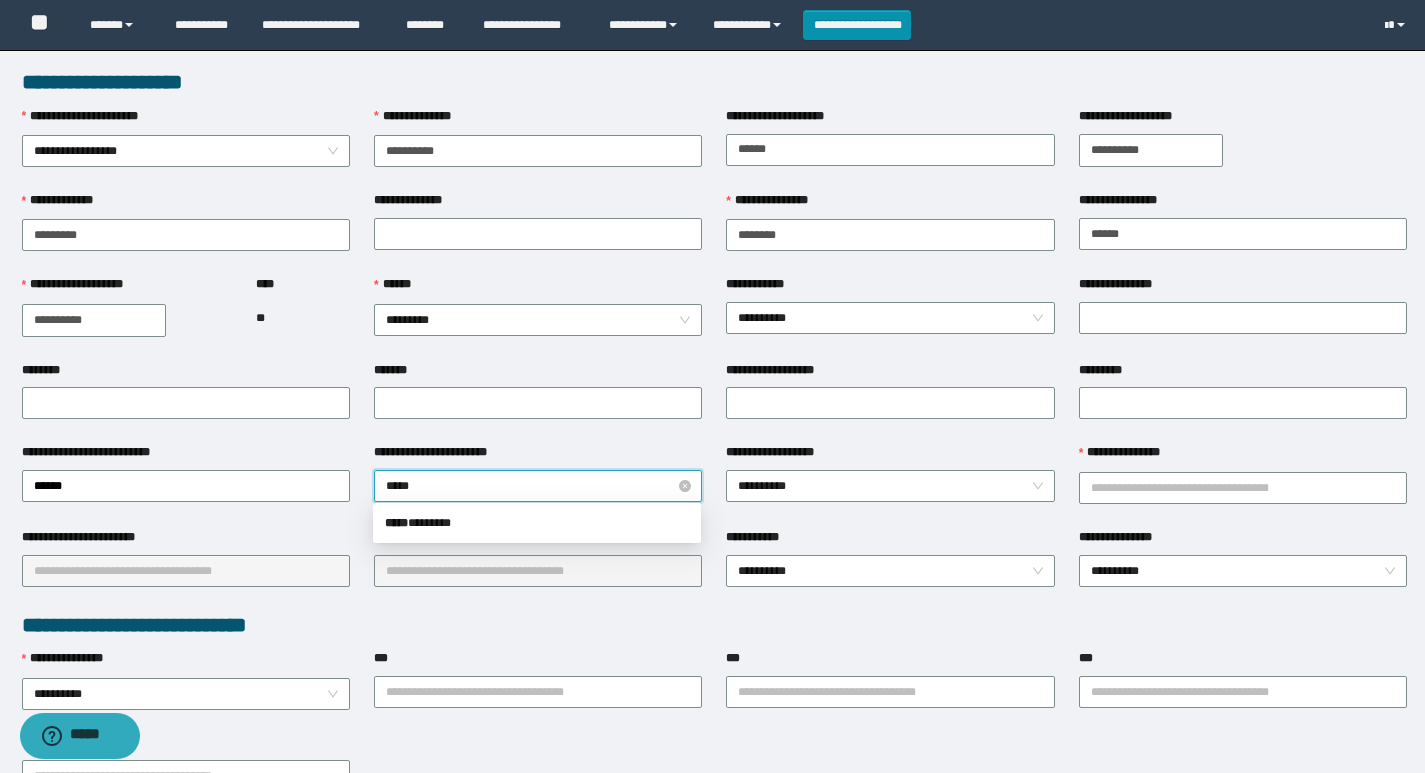 type on "******" 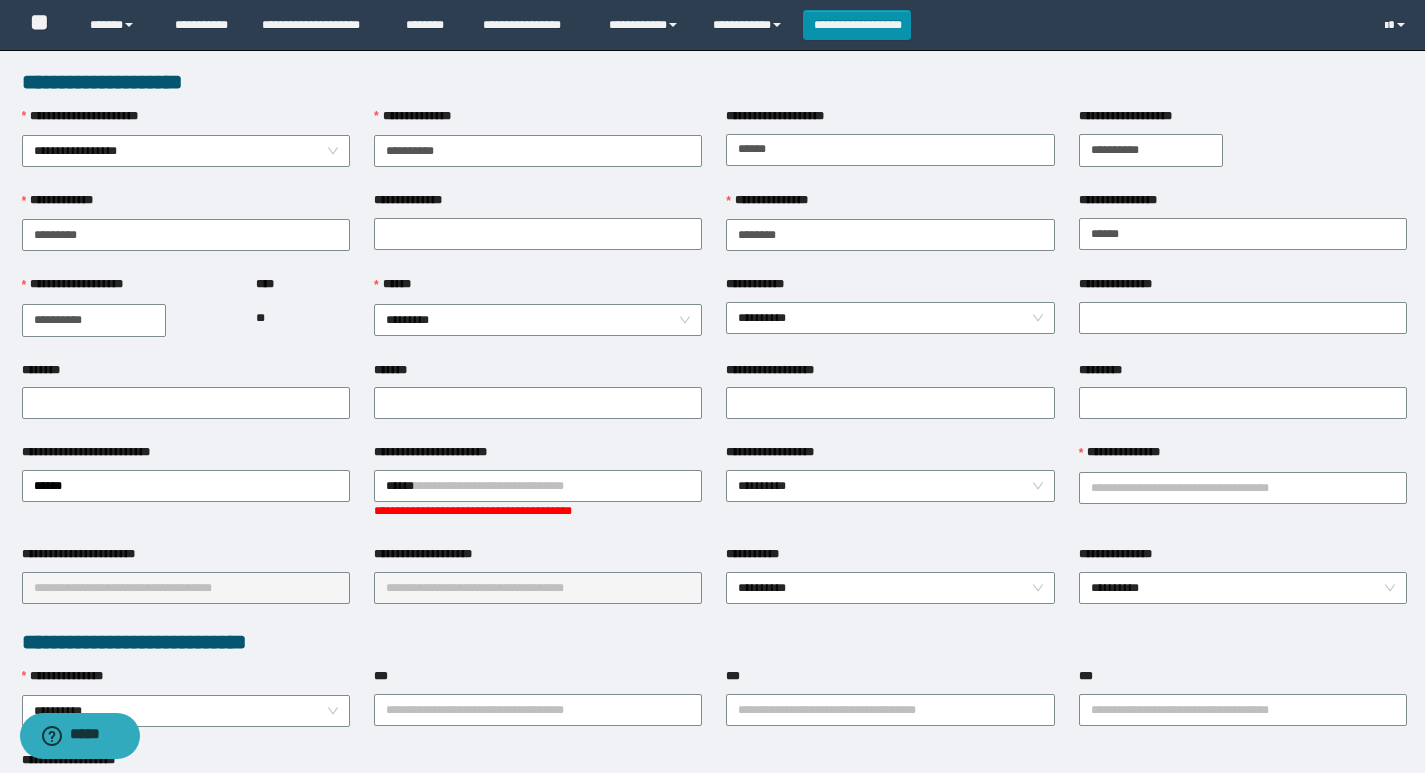 click on "**********" at bounding box center [712, 386] 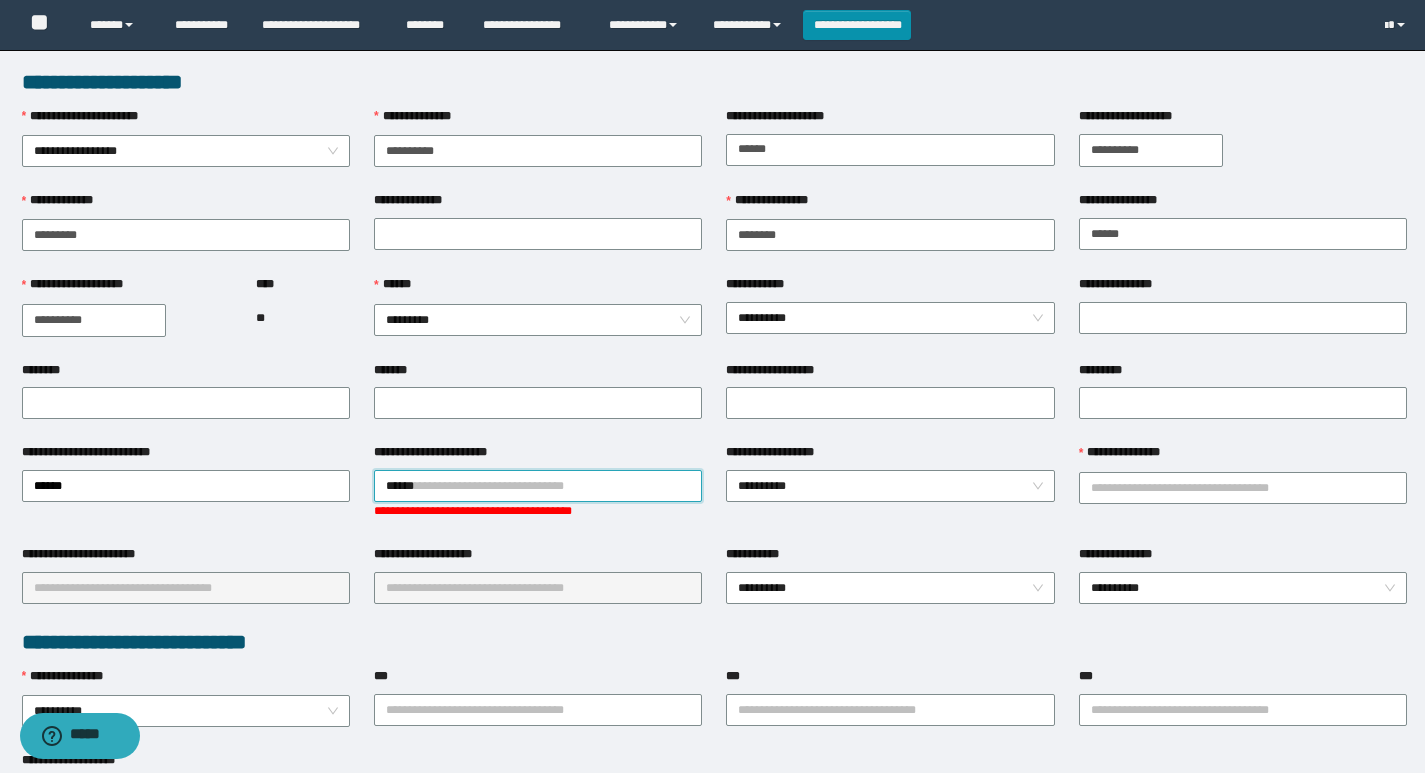click on "******" at bounding box center (538, 486) 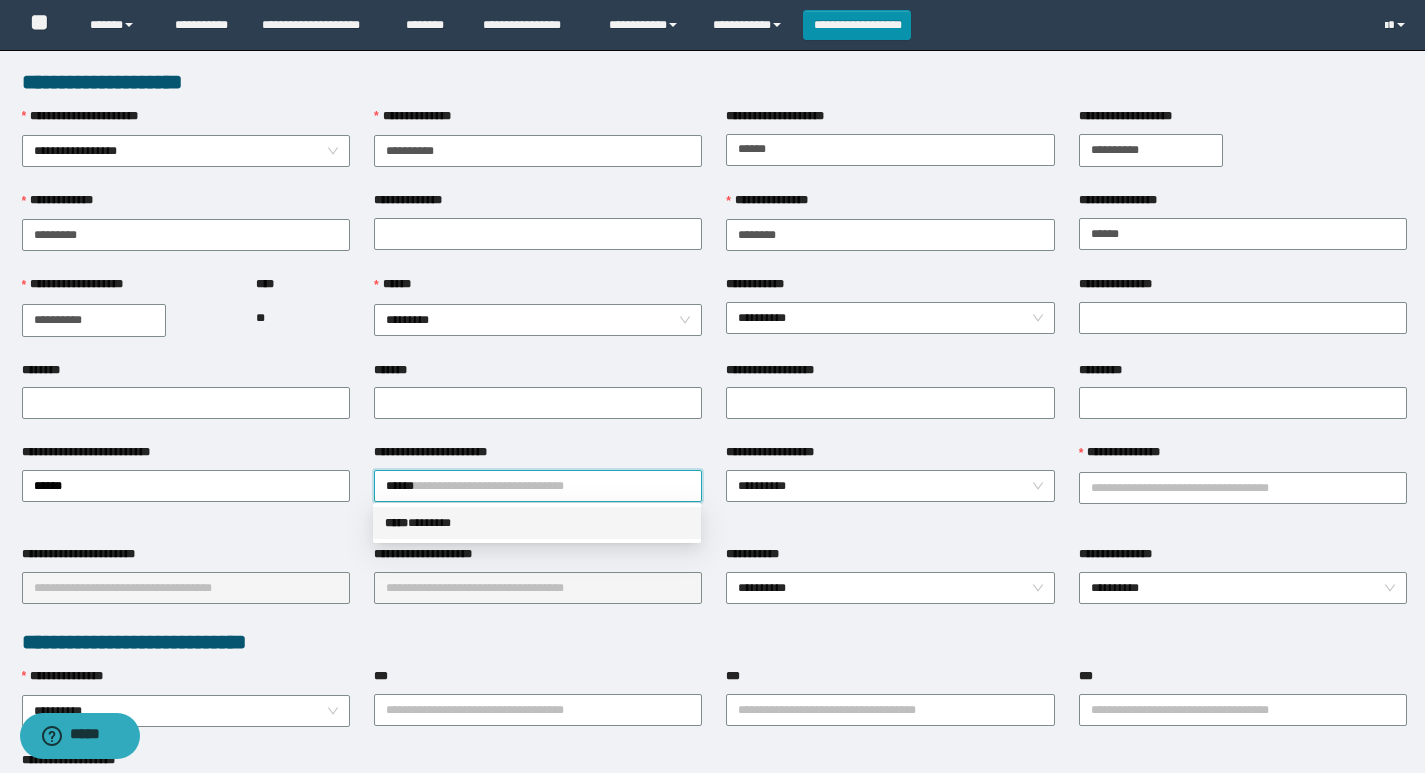 click on "***** * ******" at bounding box center [537, 523] 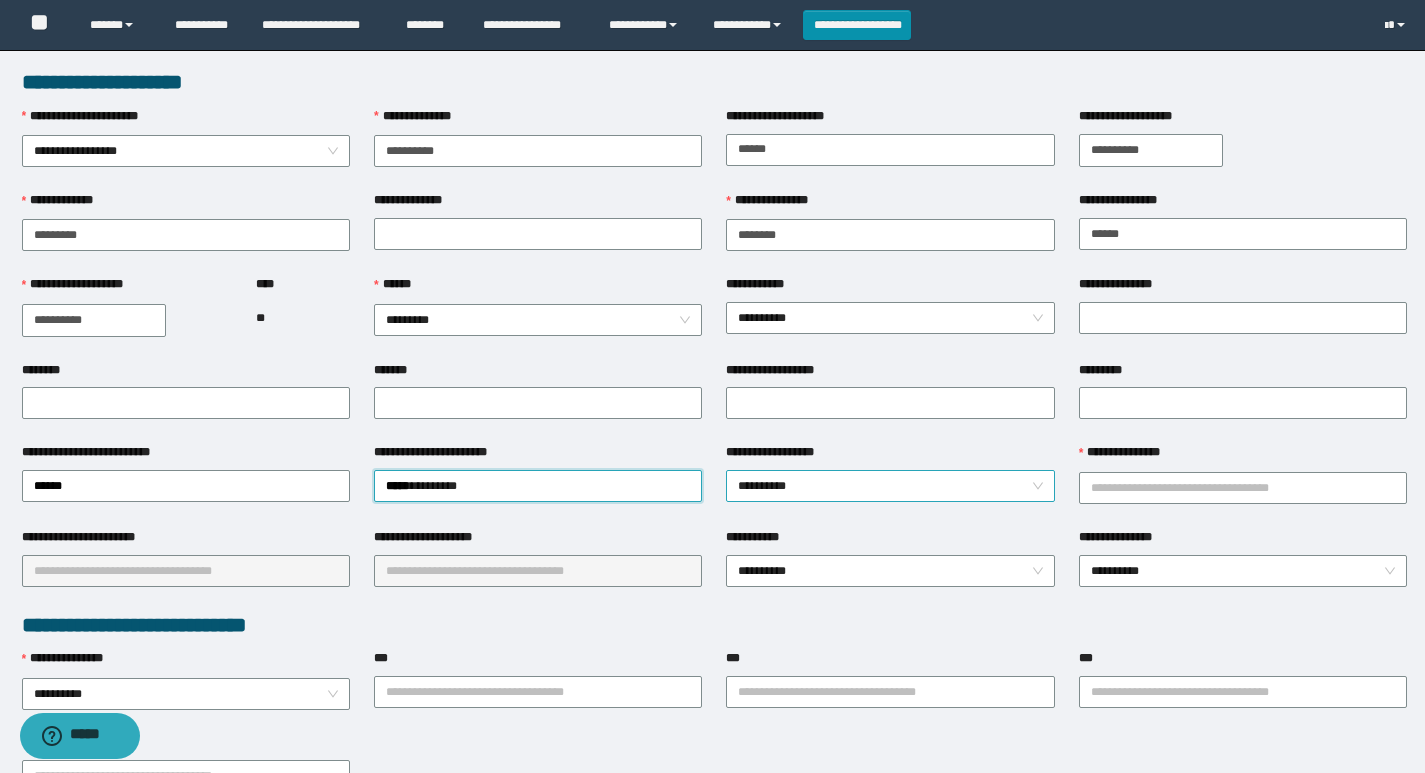click on "**********" at bounding box center (890, 486) 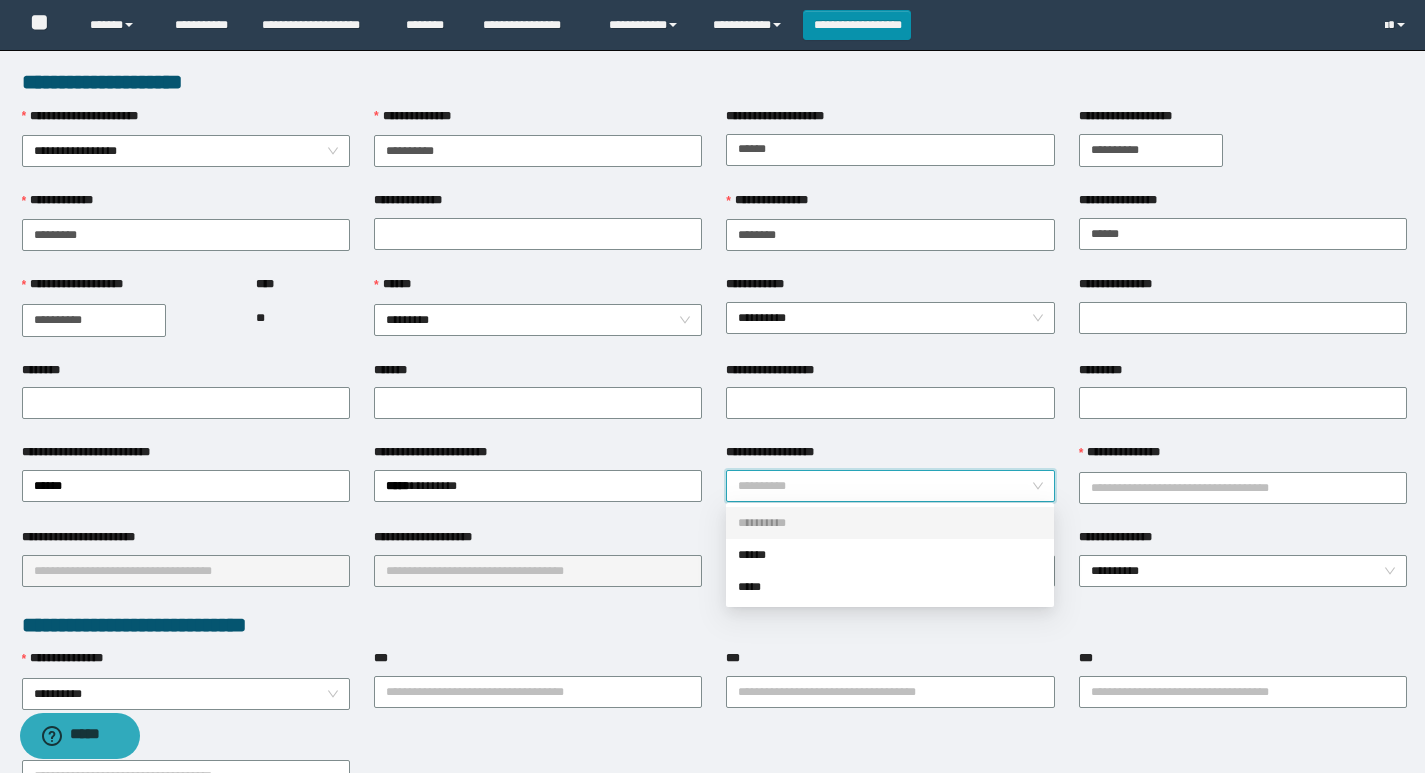 click on "**********" at bounding box center [890, 523] 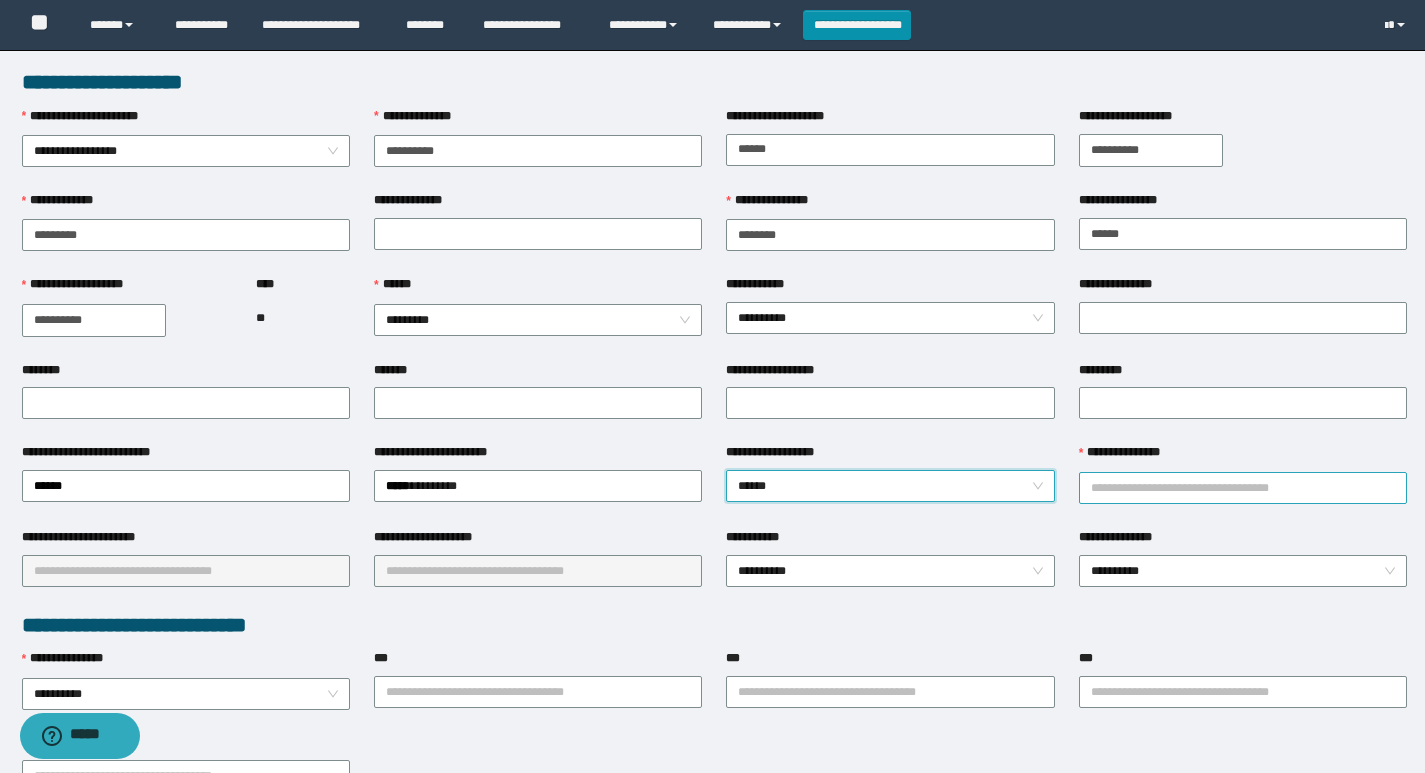 click on "**********" at bounding box center [1243, 488] 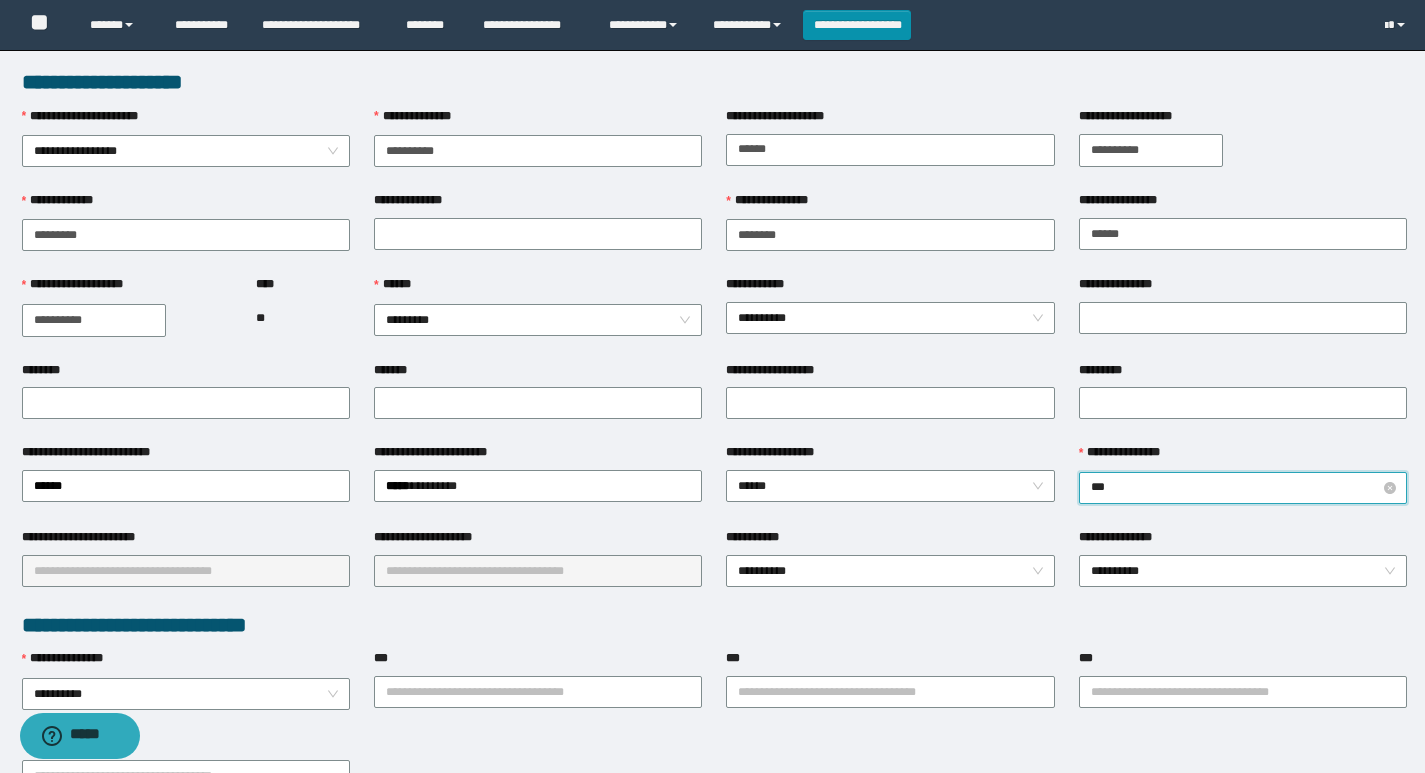 type on "****" 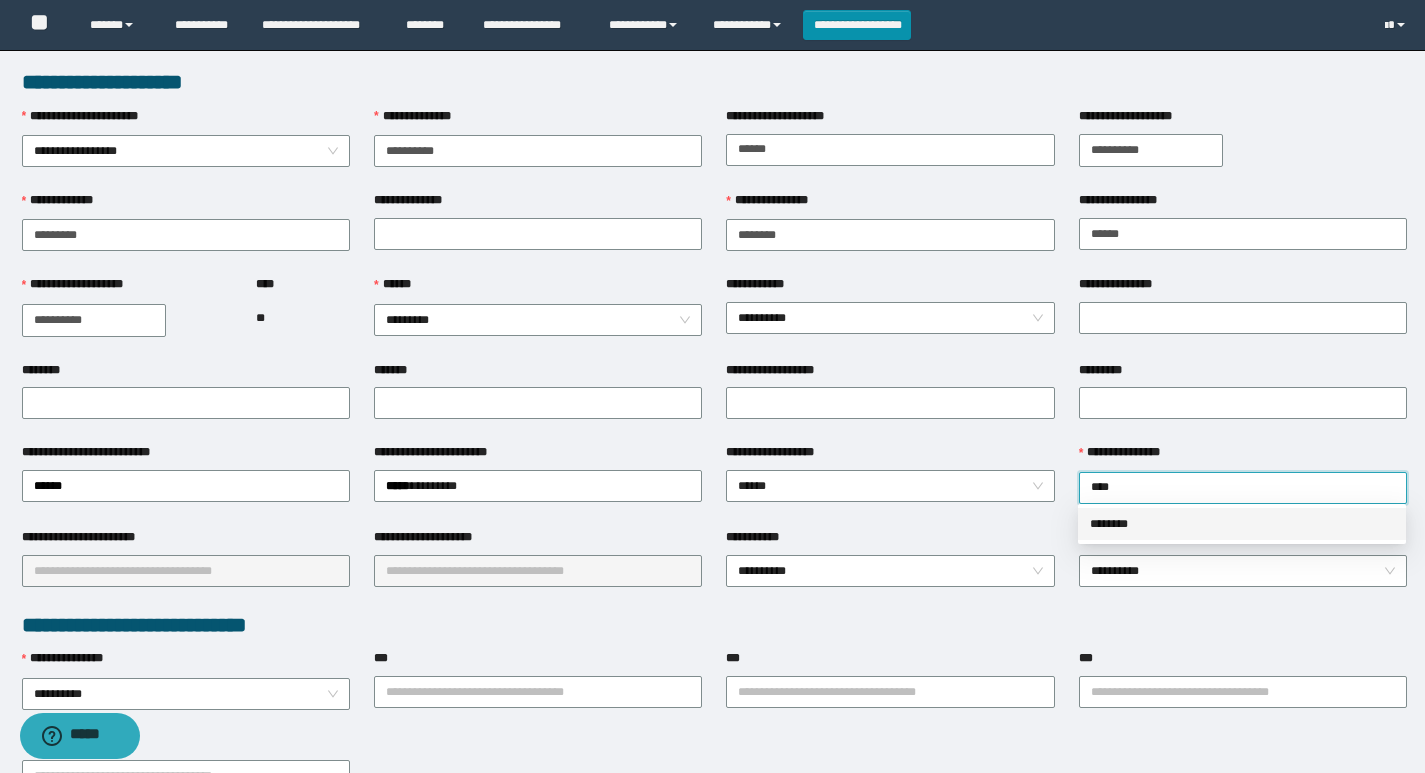 click on "********" at bounding box center (1242, 524) 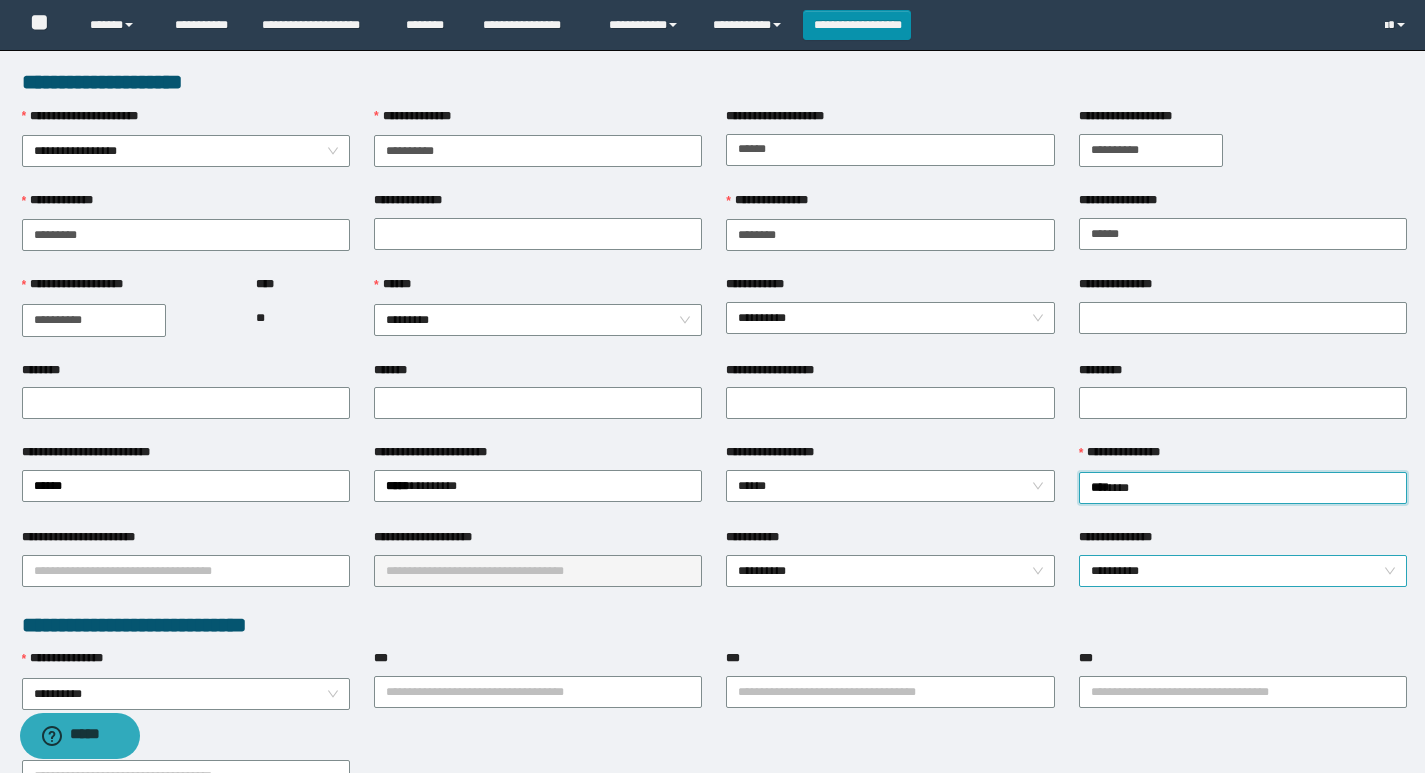 click on "**********" at bounding box center [1243, 571] 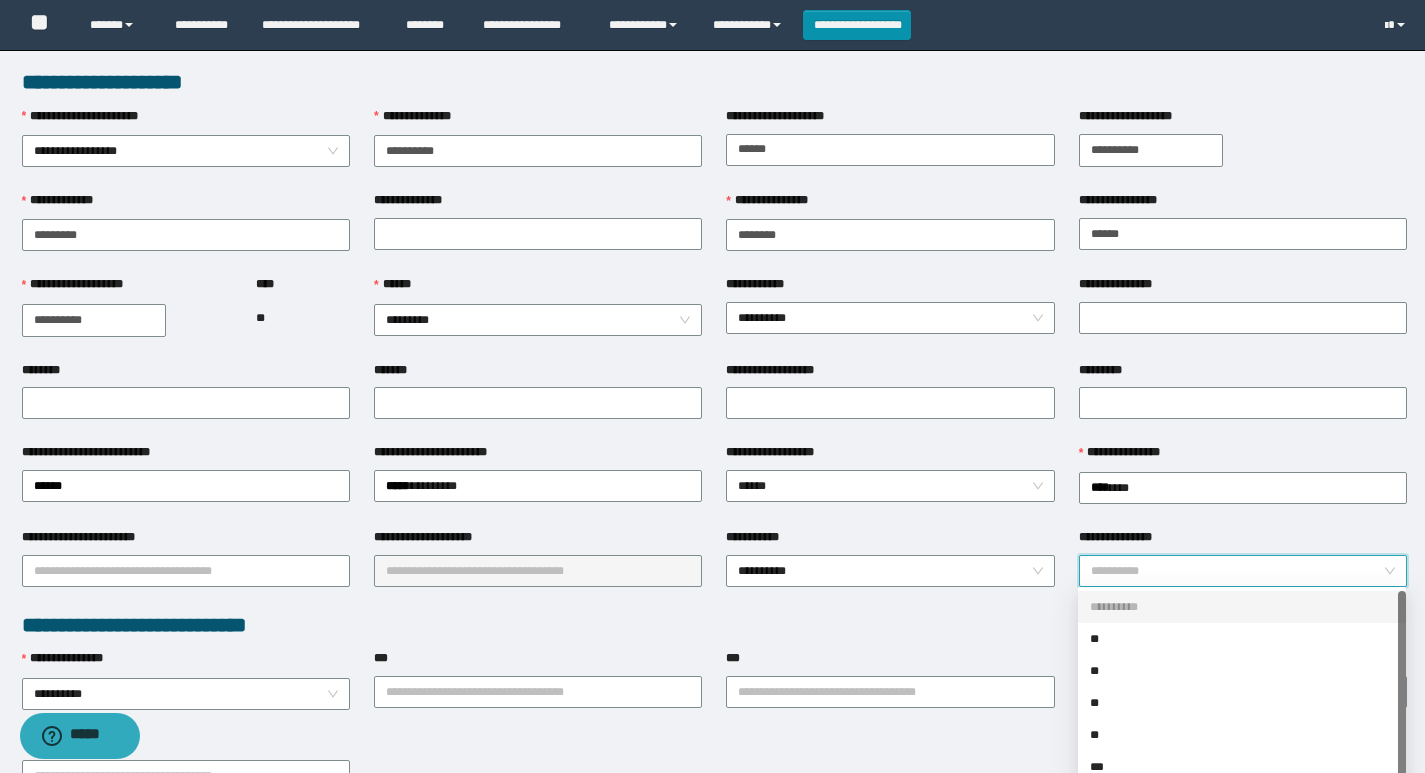 scroll, scrollTop: 110, scrollLeft: 0, axis: vertical 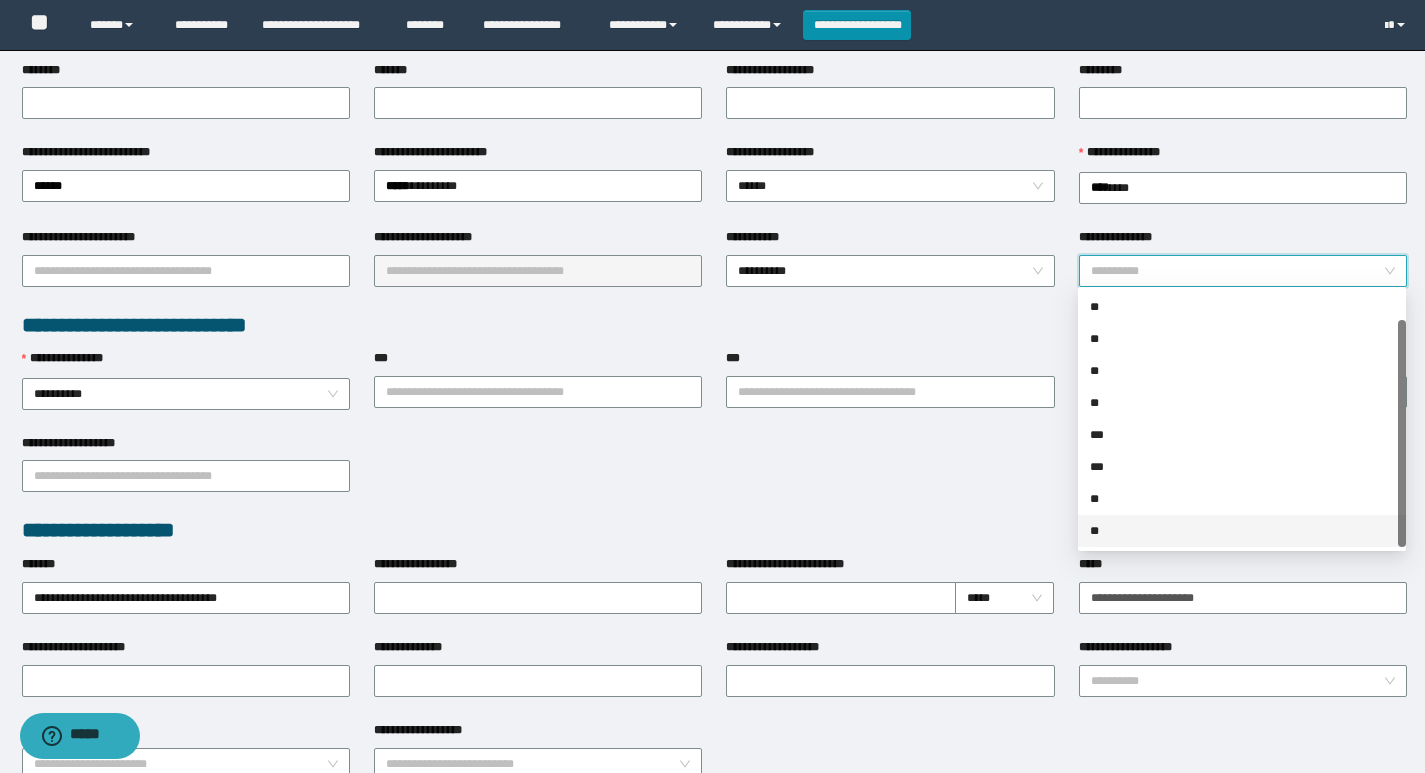 click on "**" at bounding box center [1242, 499] 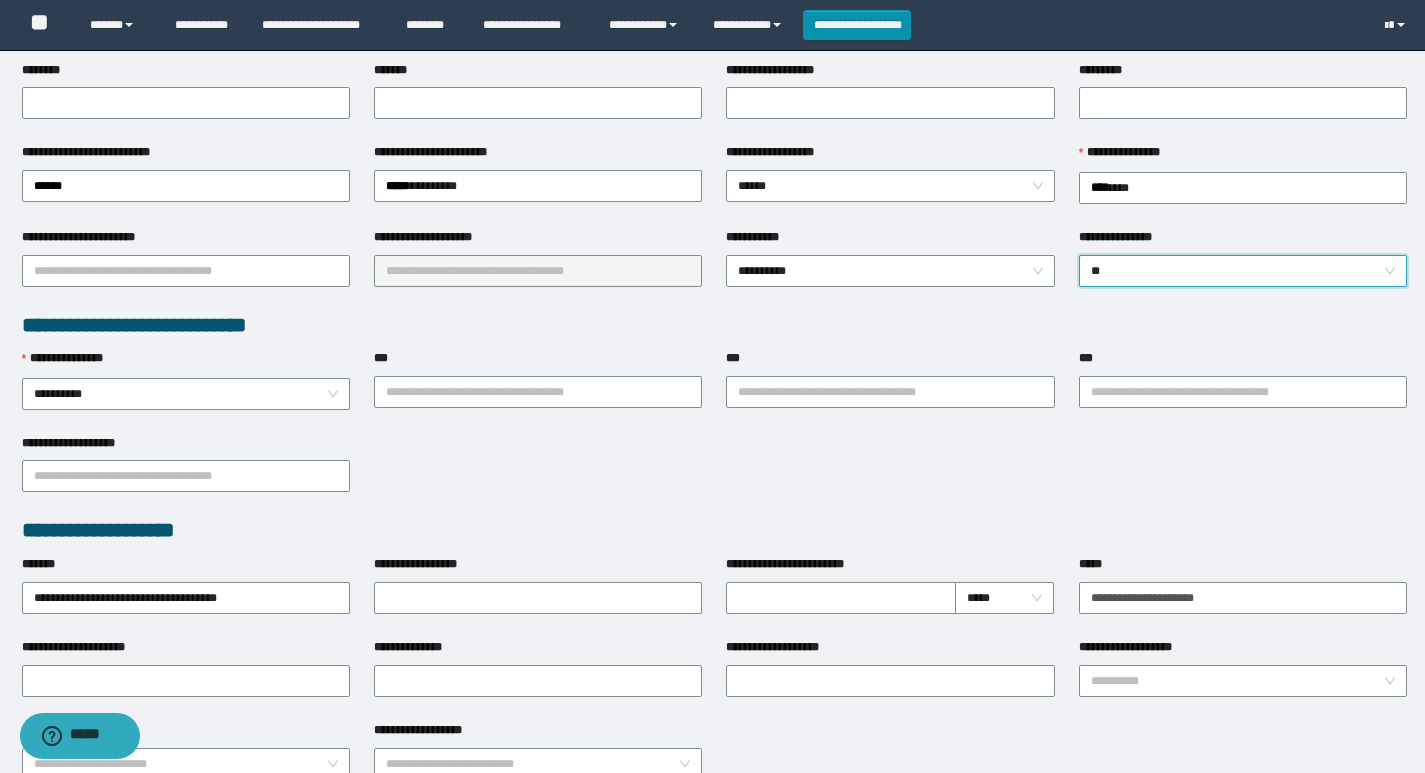 click on "**********" at bounding box center [186, 269] 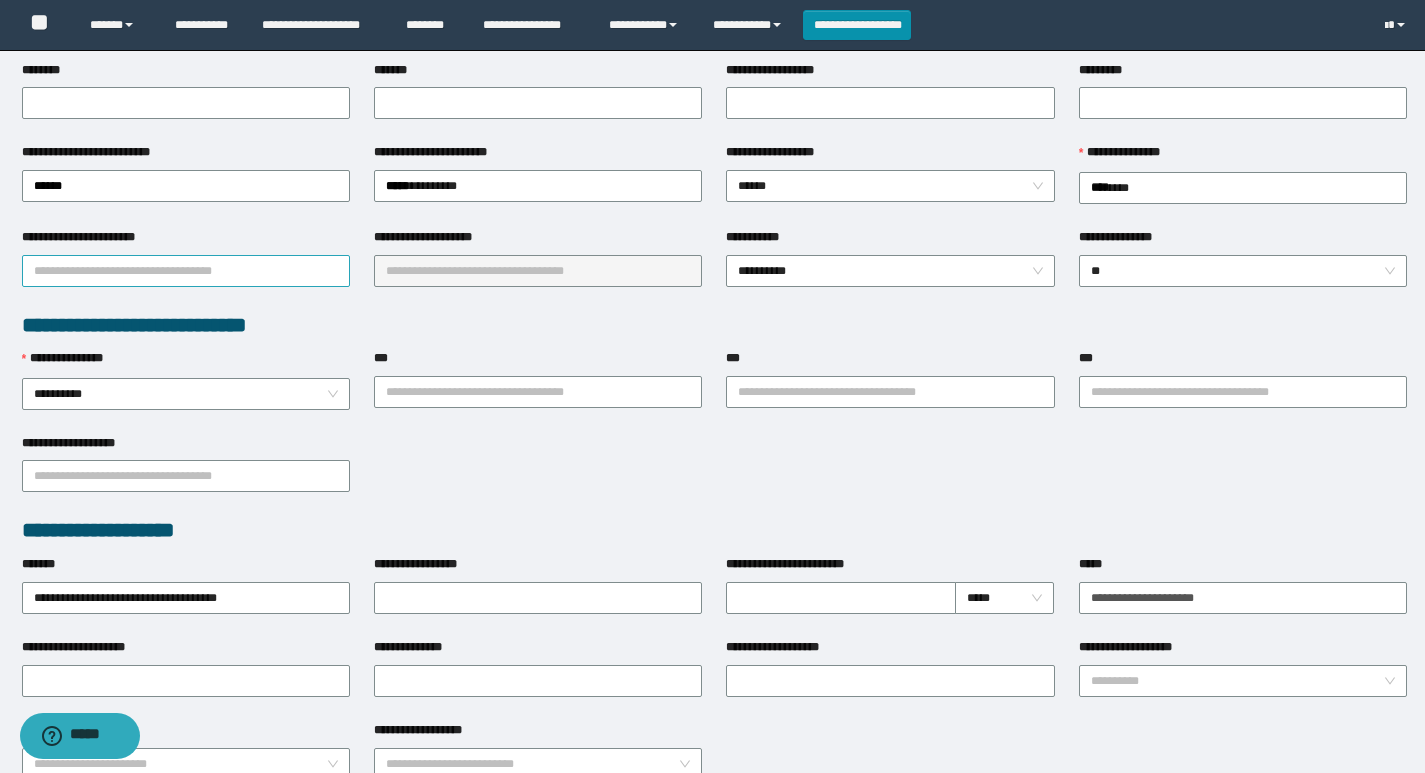 click on "**********" at bounding box center [186, 271] 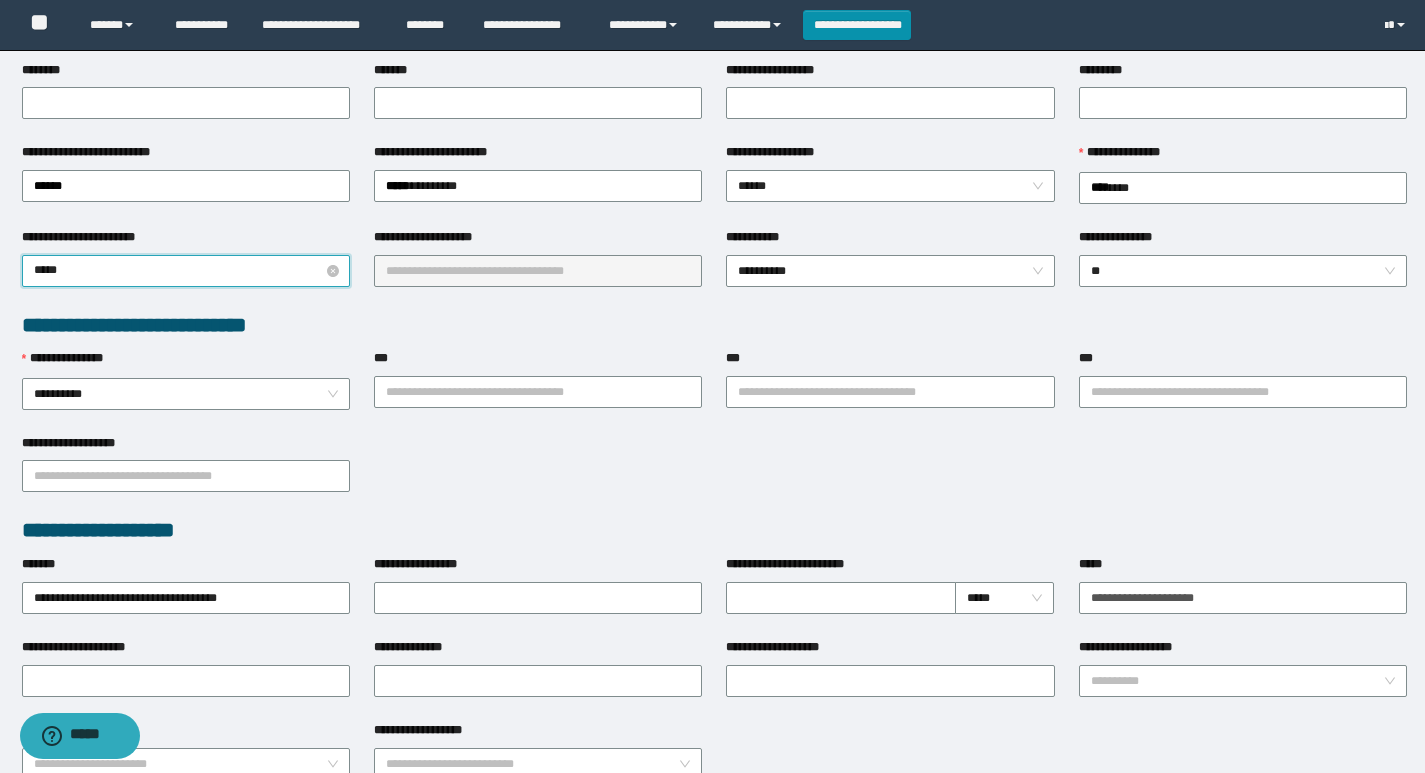 type on "******" 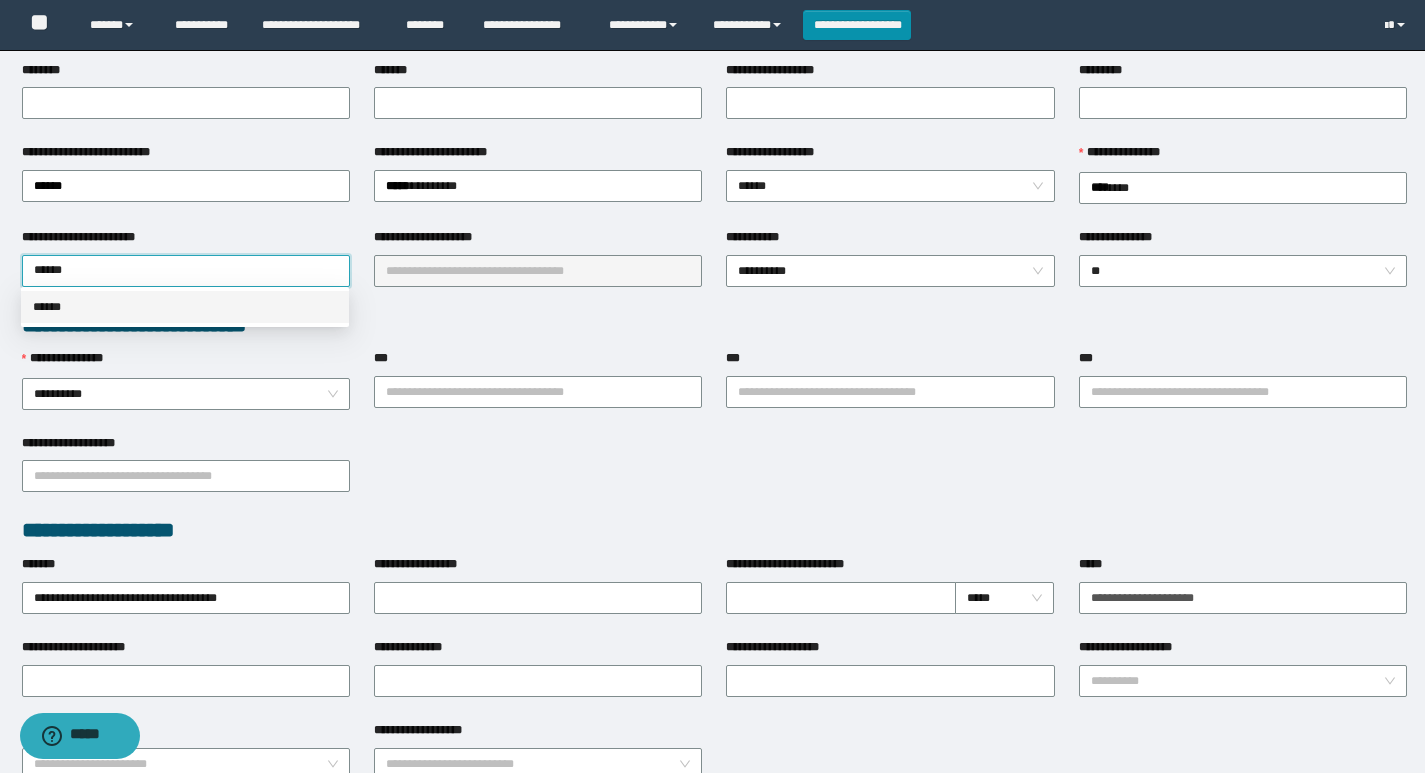 click on "******" at bounding box center (185, 307) 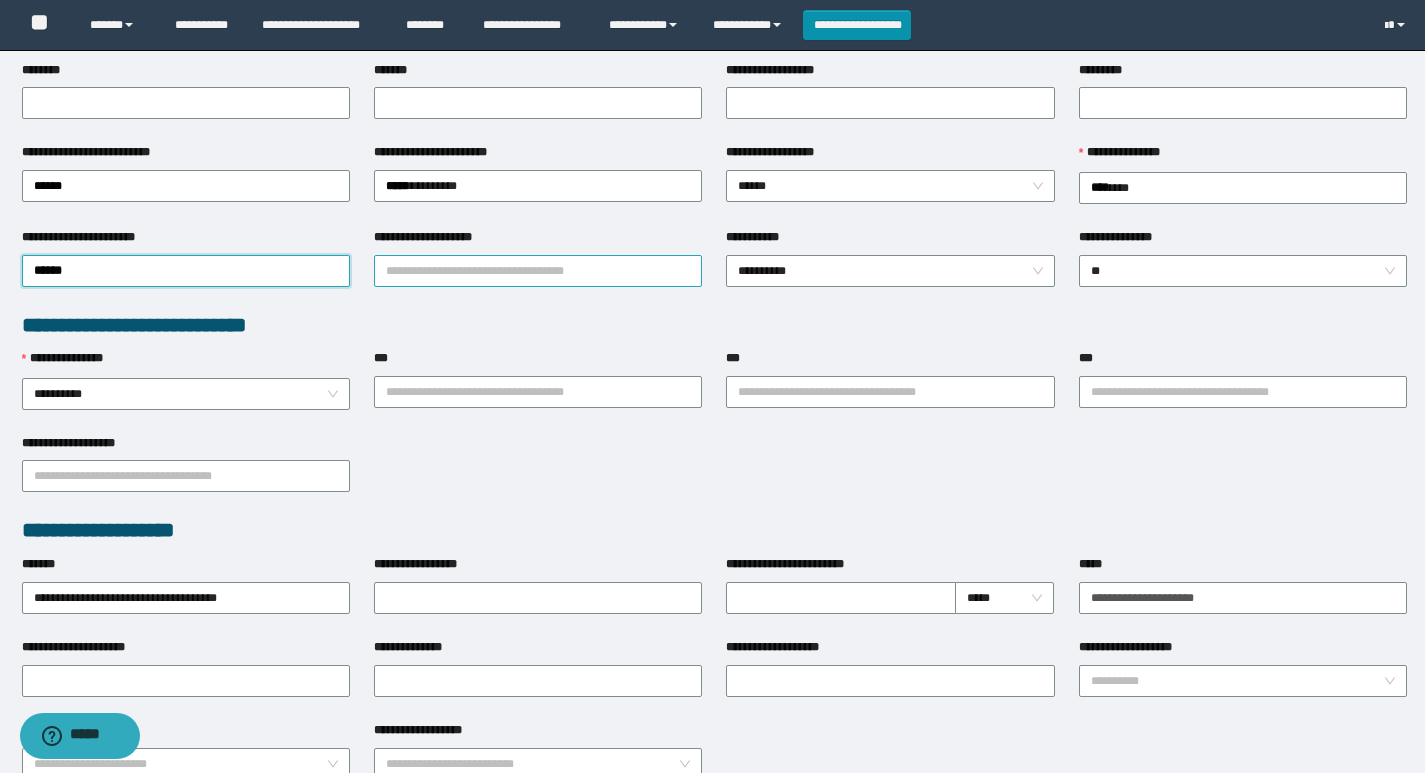click on "**********" at bounding box center [538, 271] 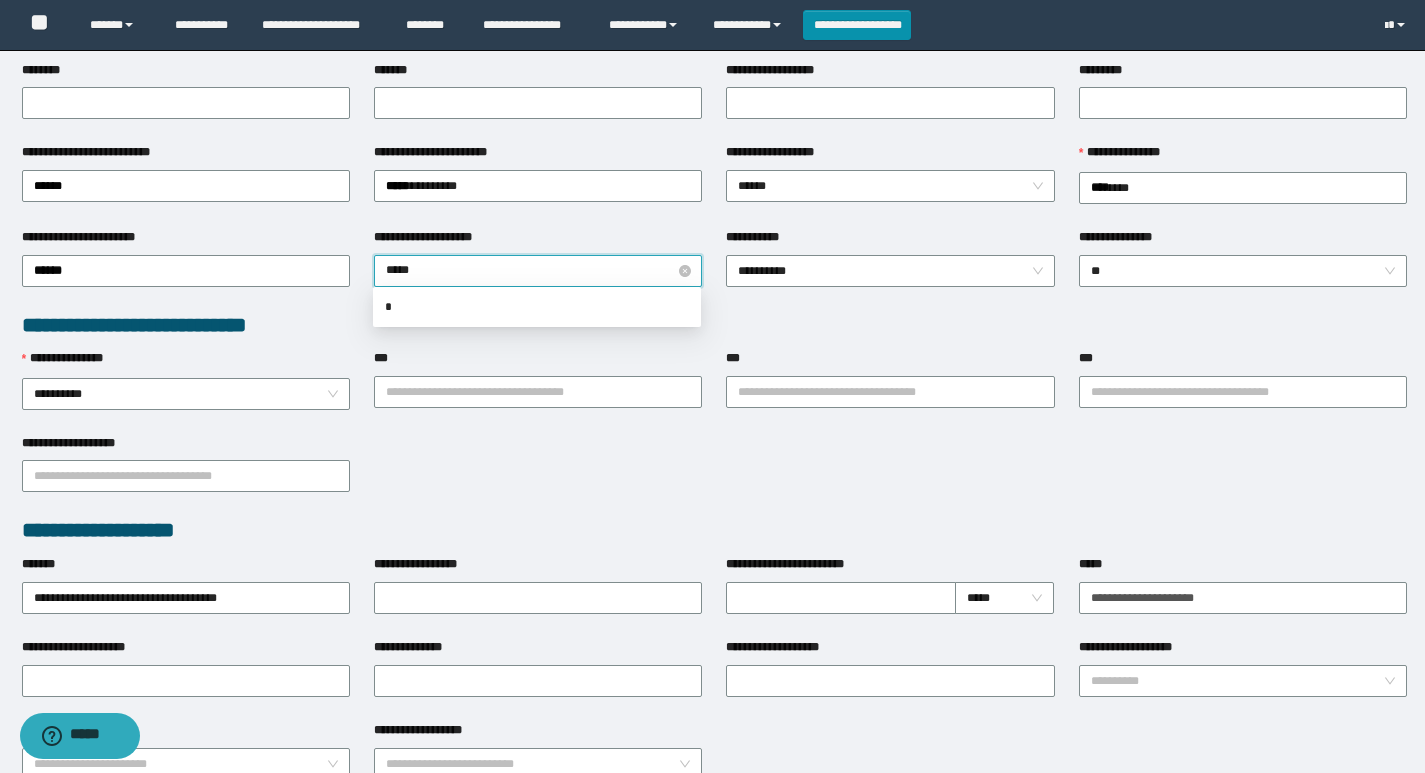 type on "******" 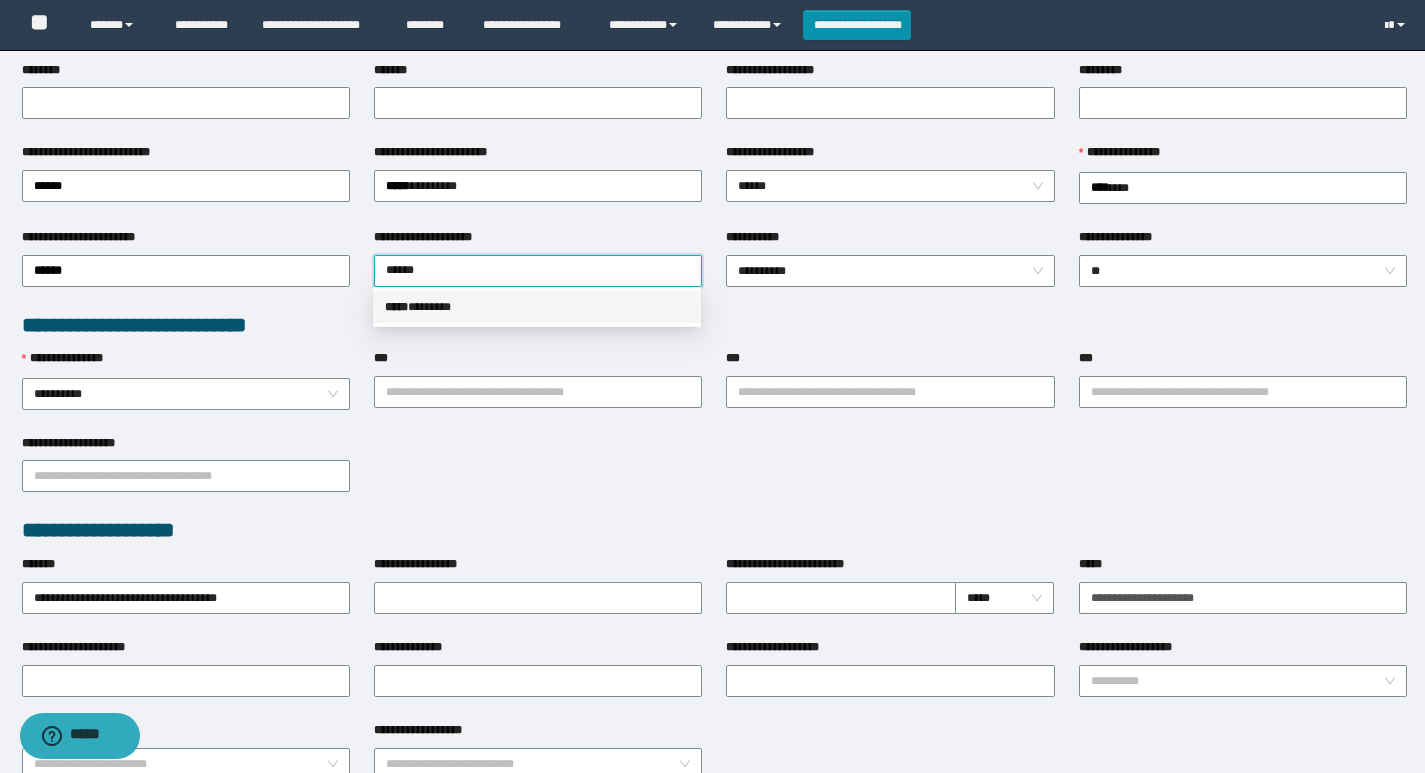 click on "***** * ******" at bounding box center (537, 307) 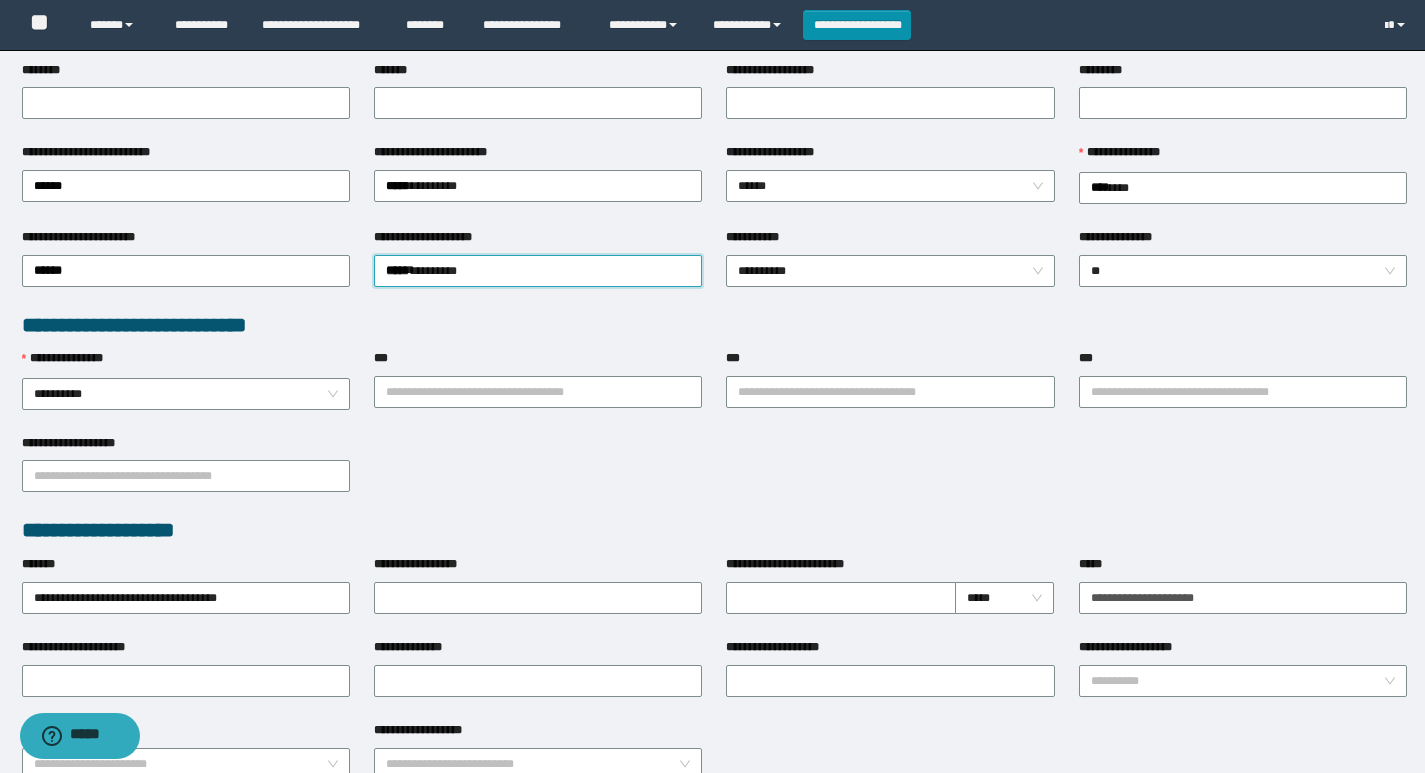 click on "**********" at bounding box center (186, 363) 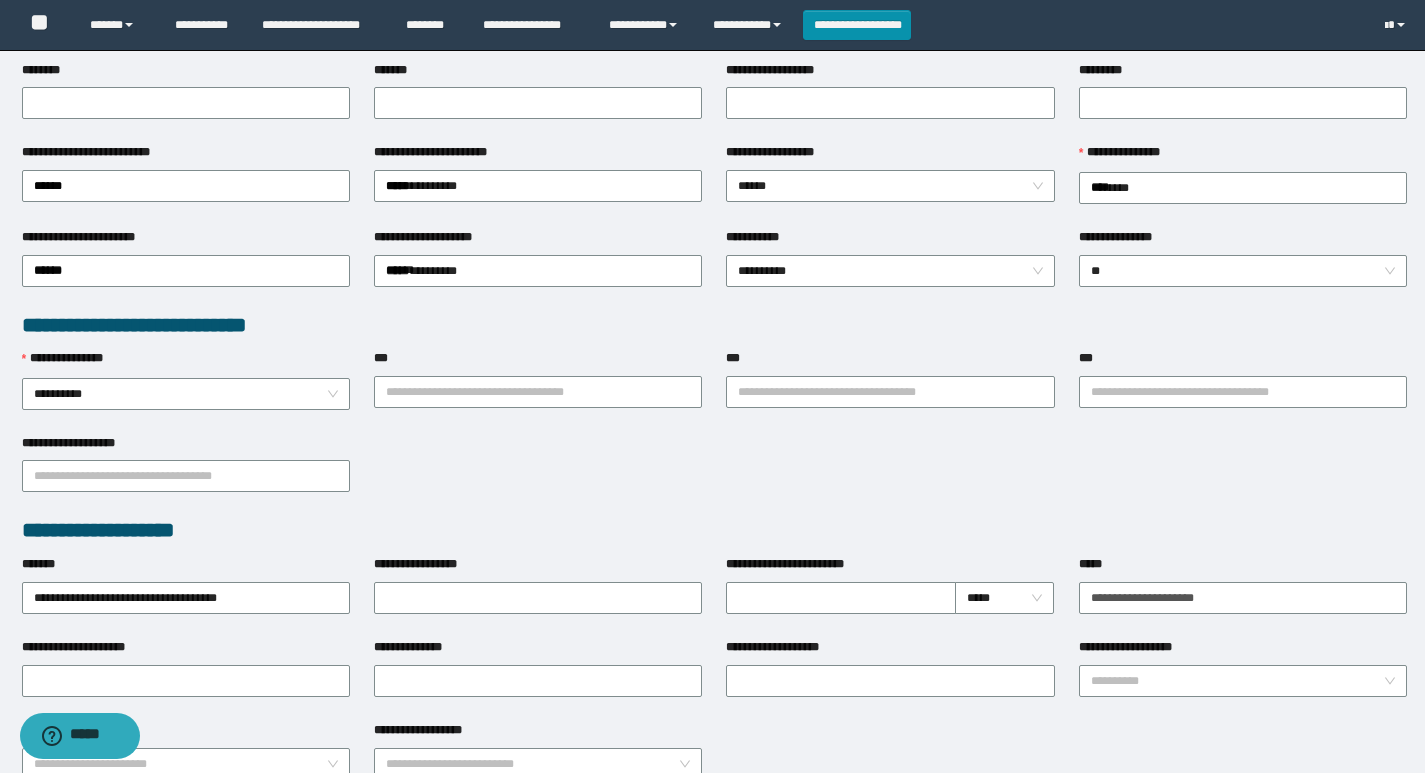 click on "**********" at bounding box center [186, 391] 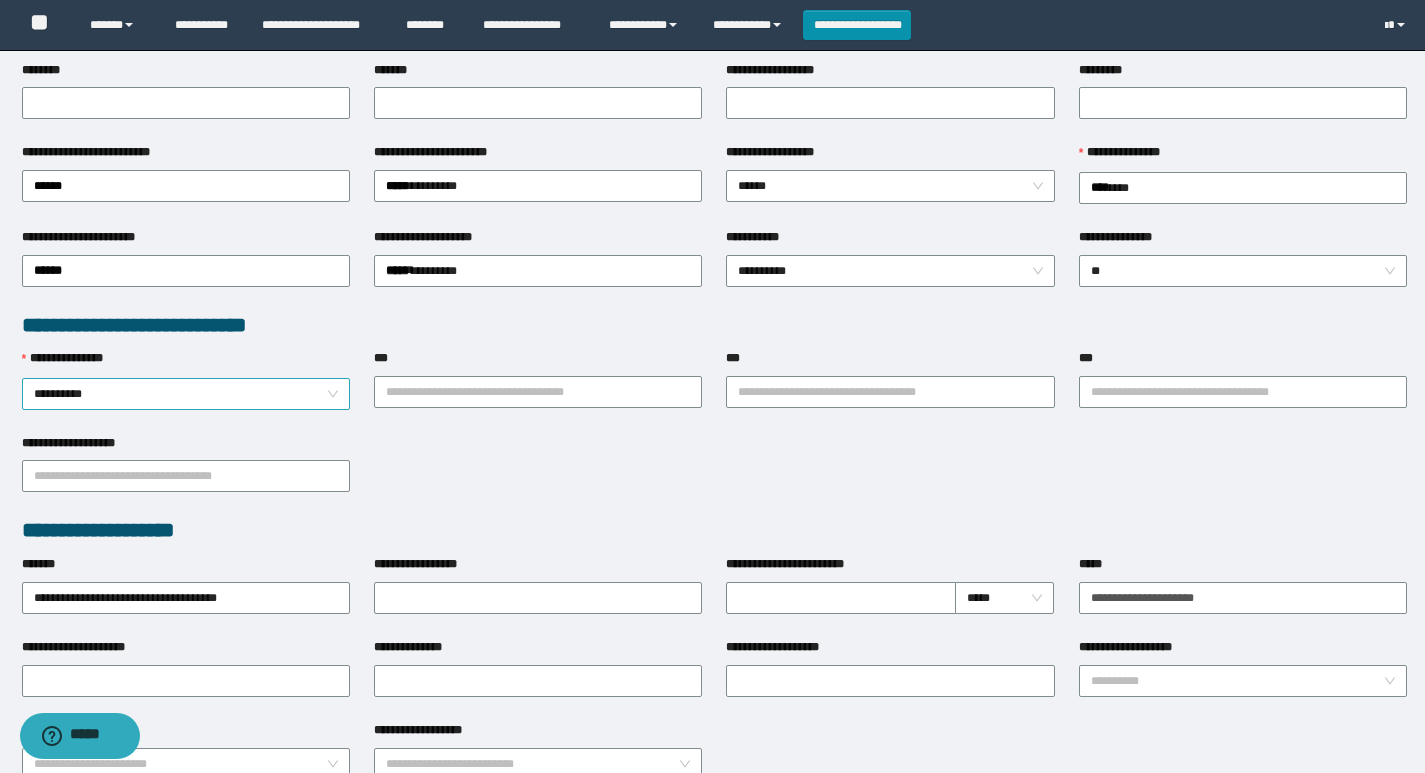 click on "**********" at bounding box center (186, 394) 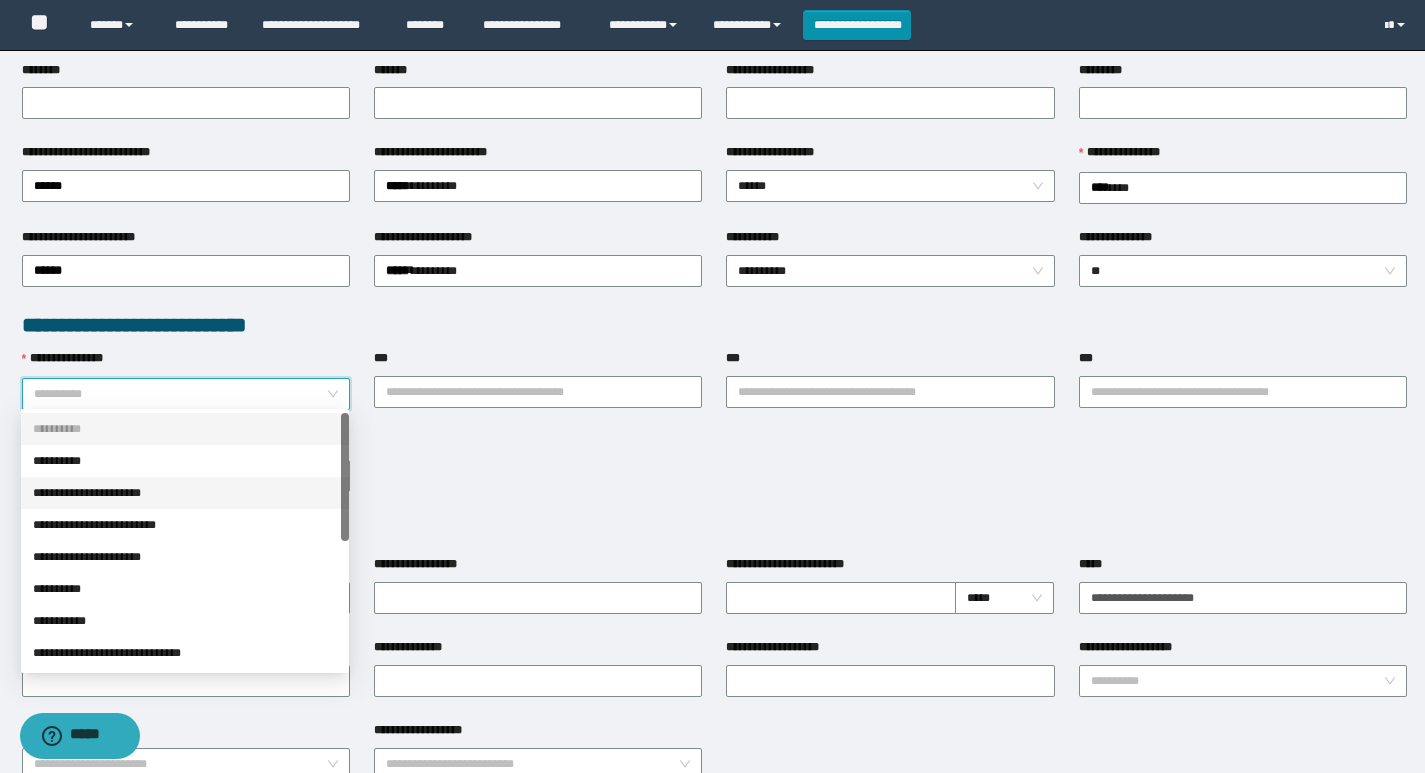 click on "**********" at bounding box center [185, 493] 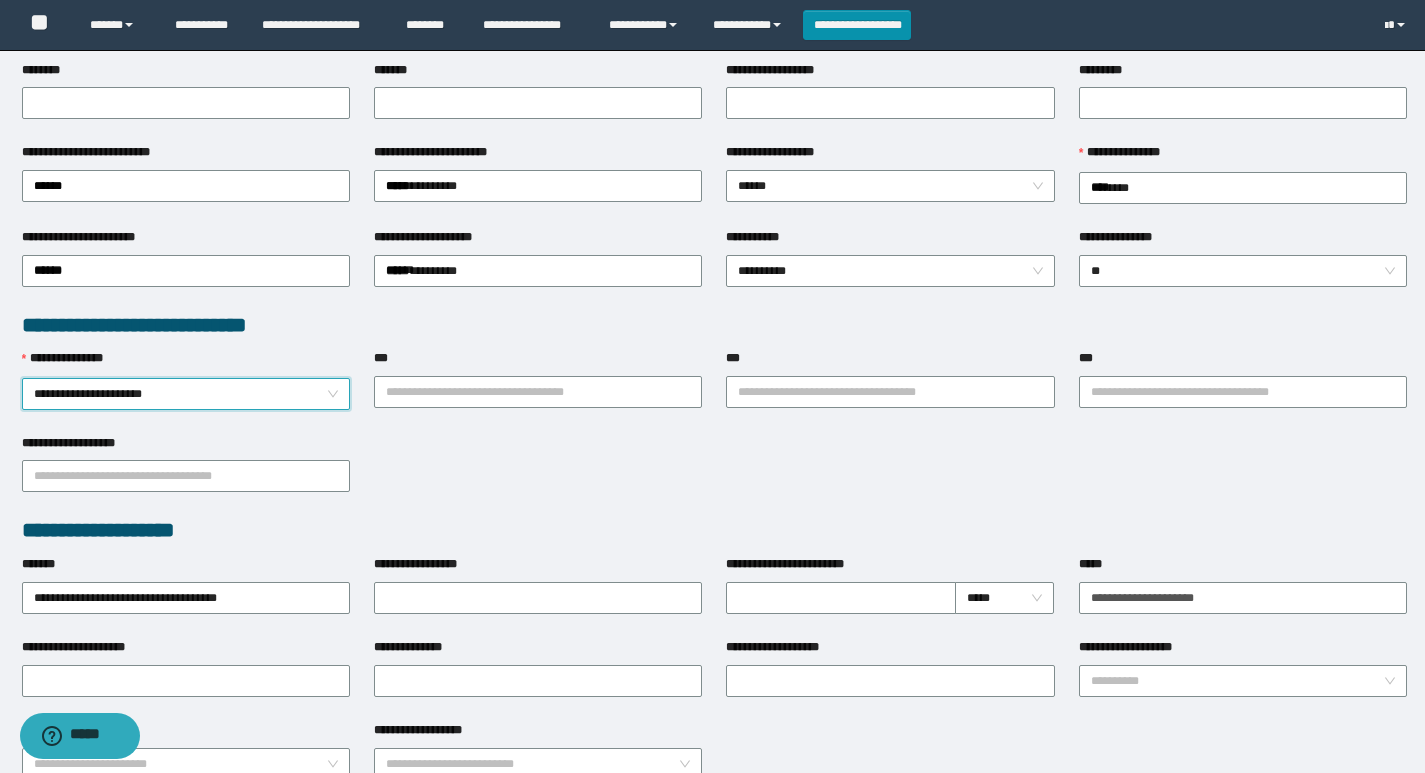click on "**********" at bounding box center (186, 391) 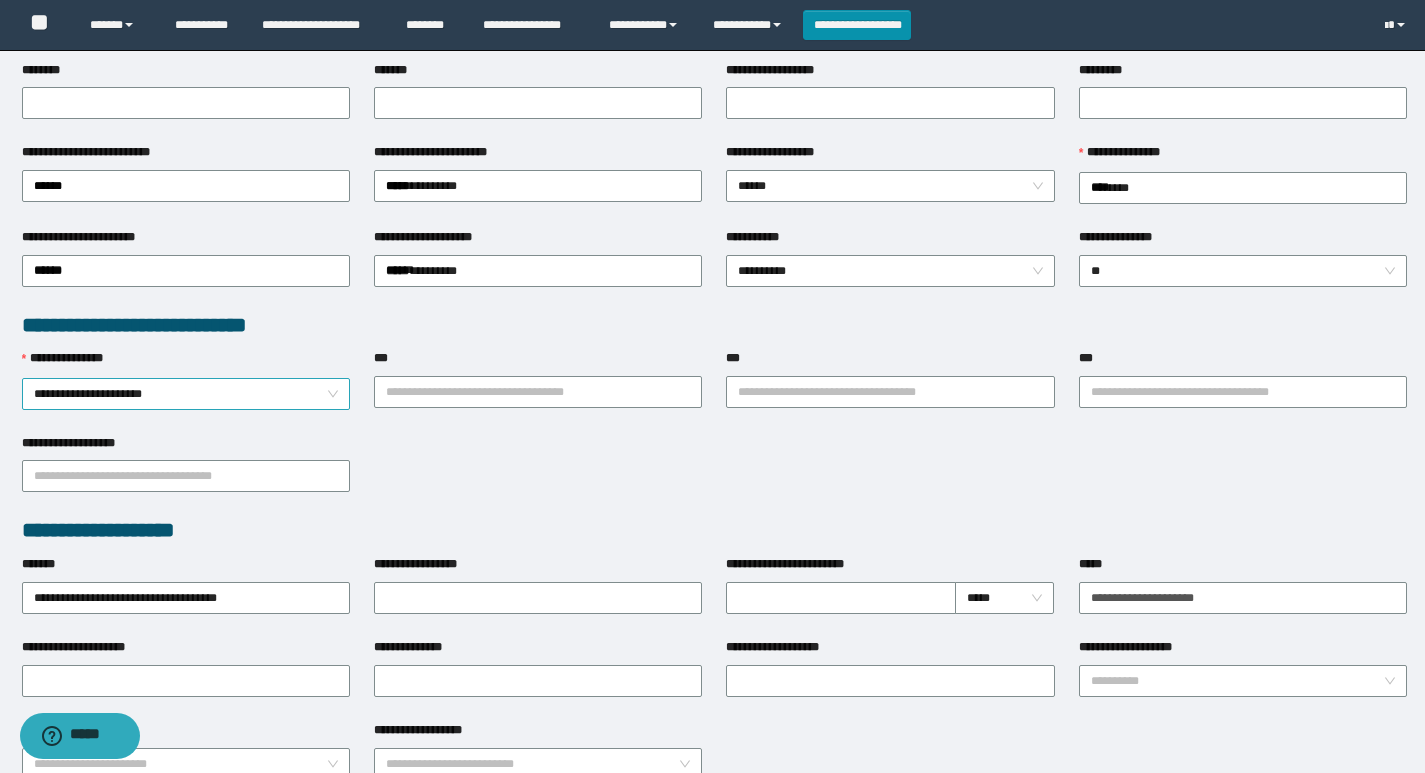 click on "**********" at bounding box center (186, 394) 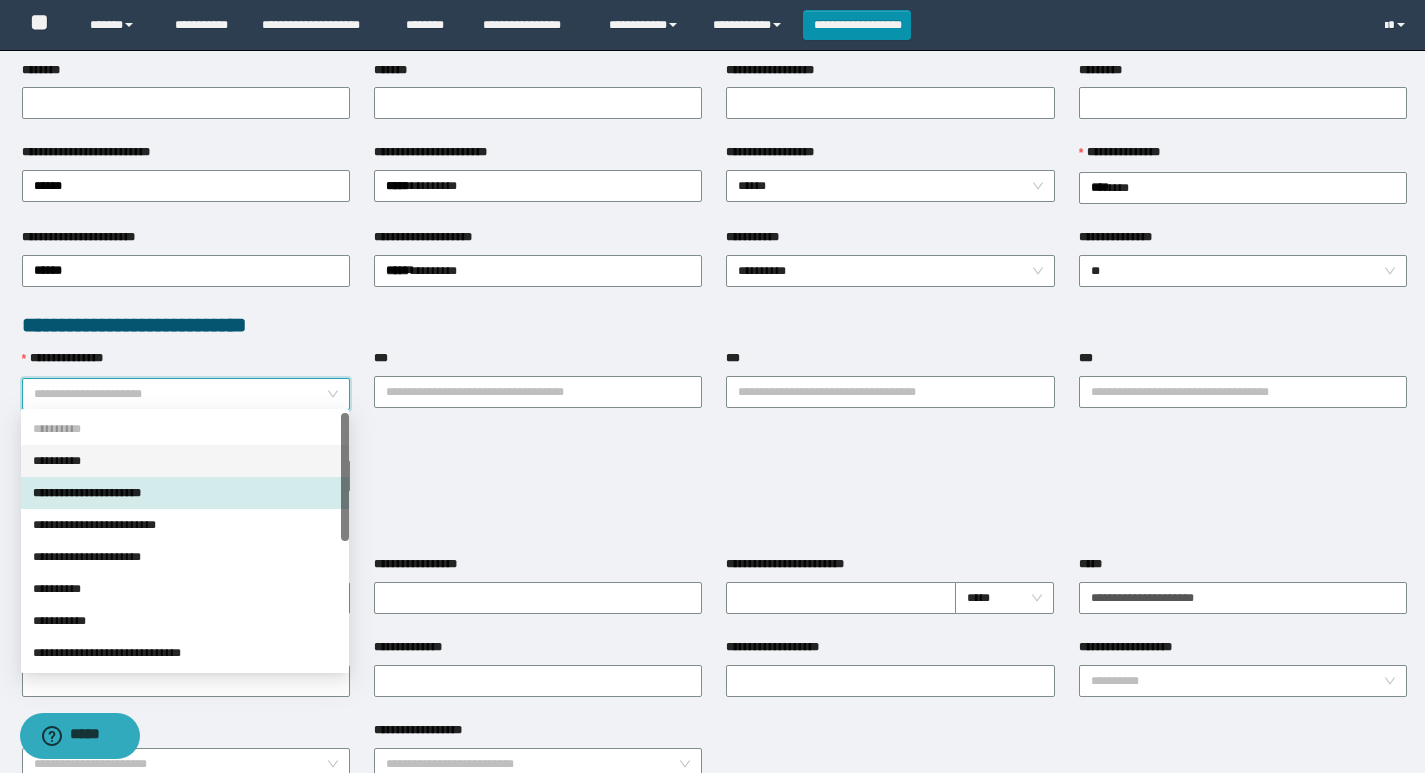 click on "**********" at bounding box center [185, 461] 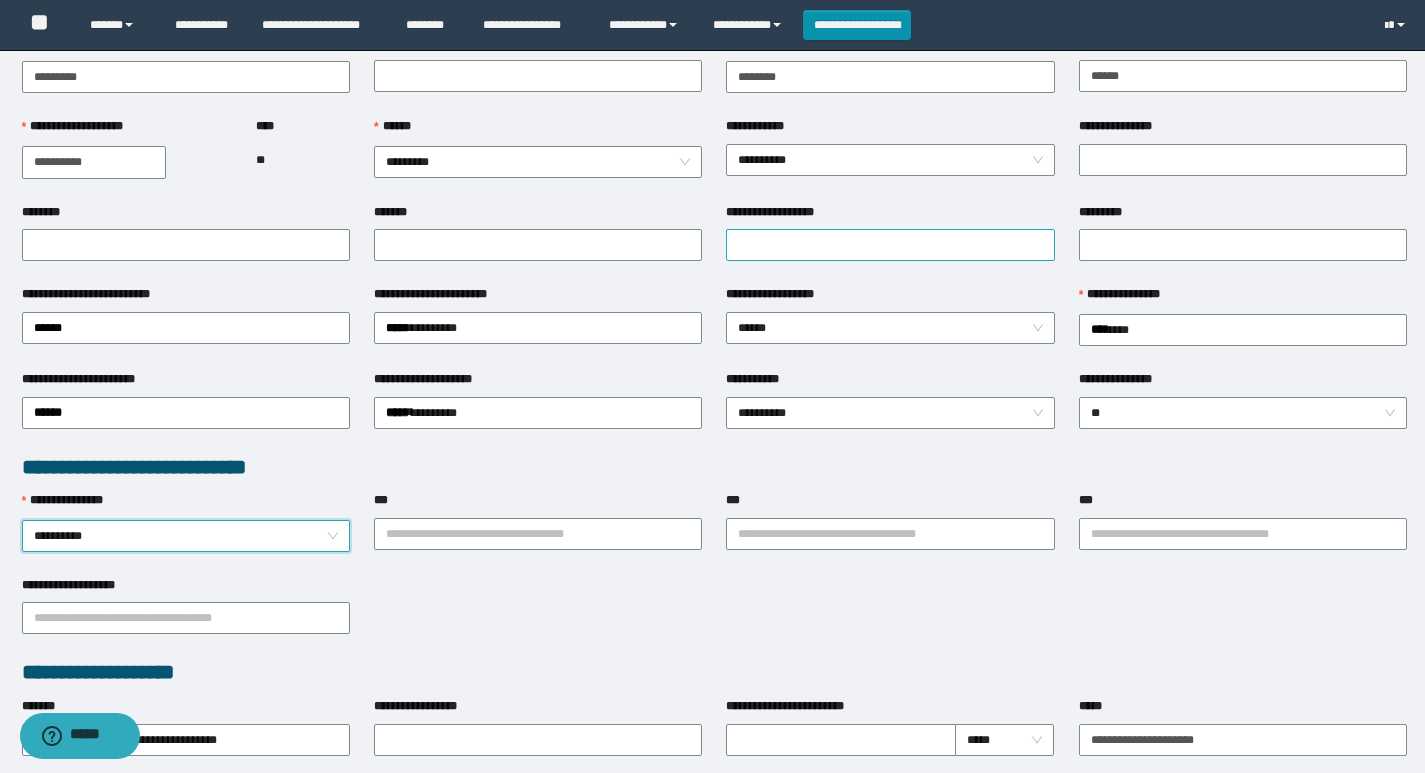 scroll, scrollTop: 0, scrollLeft: 0, axis: both 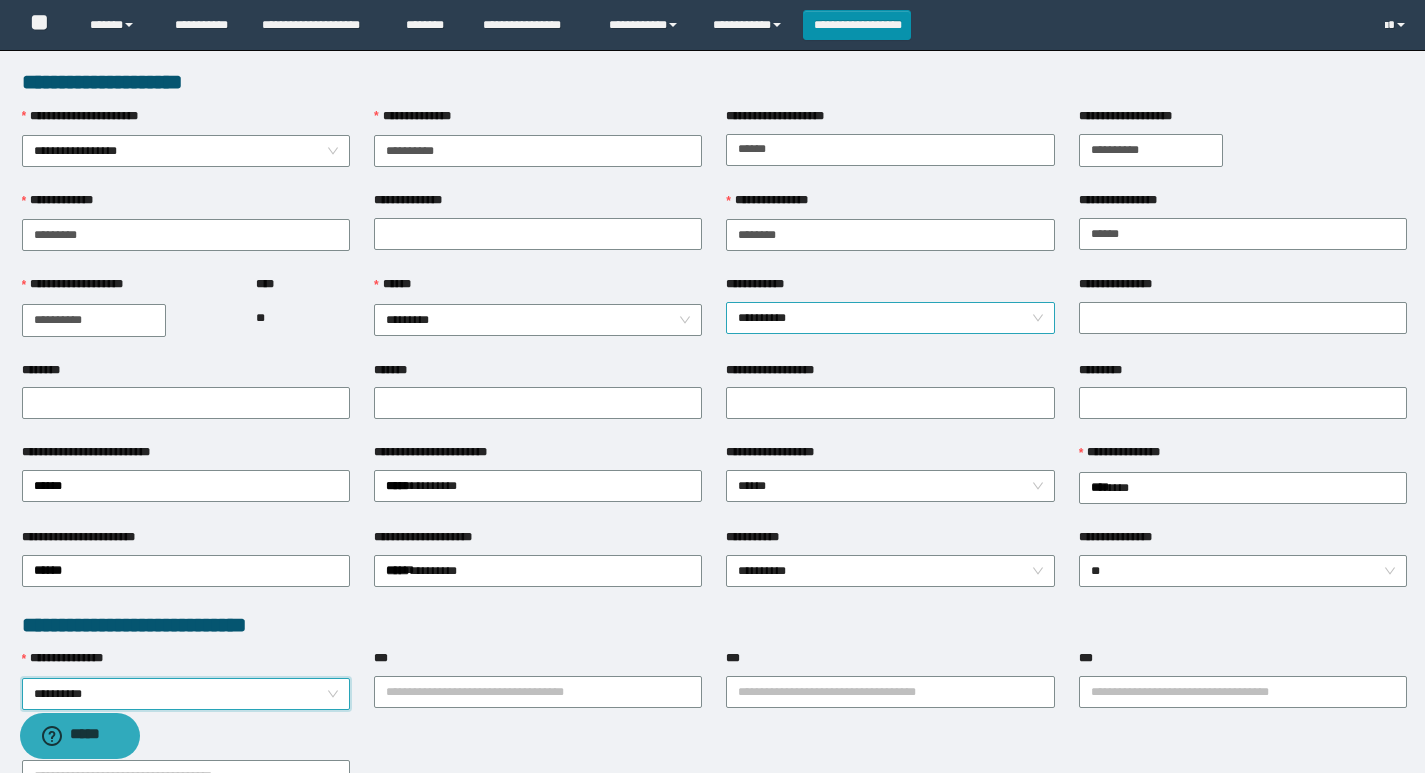click on "**********" at bounding box center (890, 318) 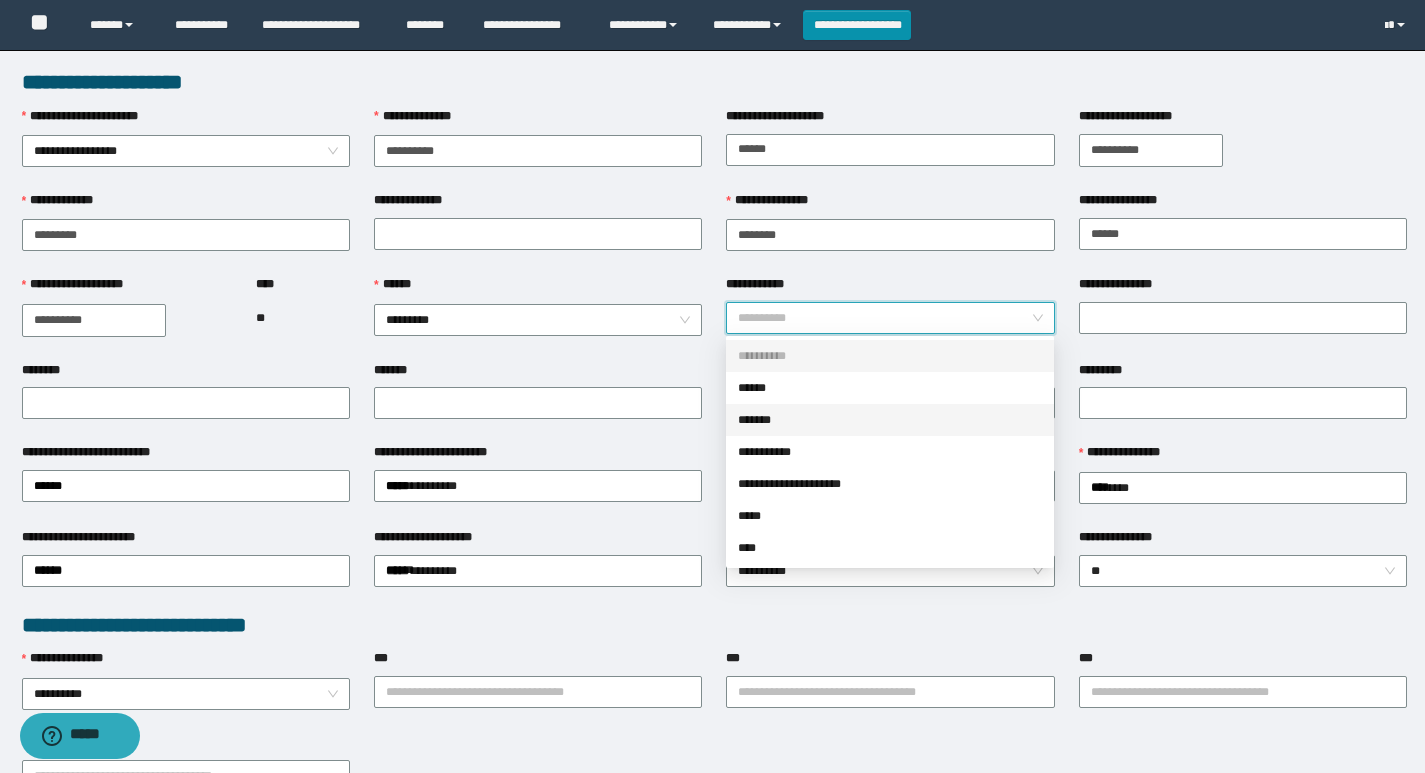 click on "*******" at bounding box center (890, 420) 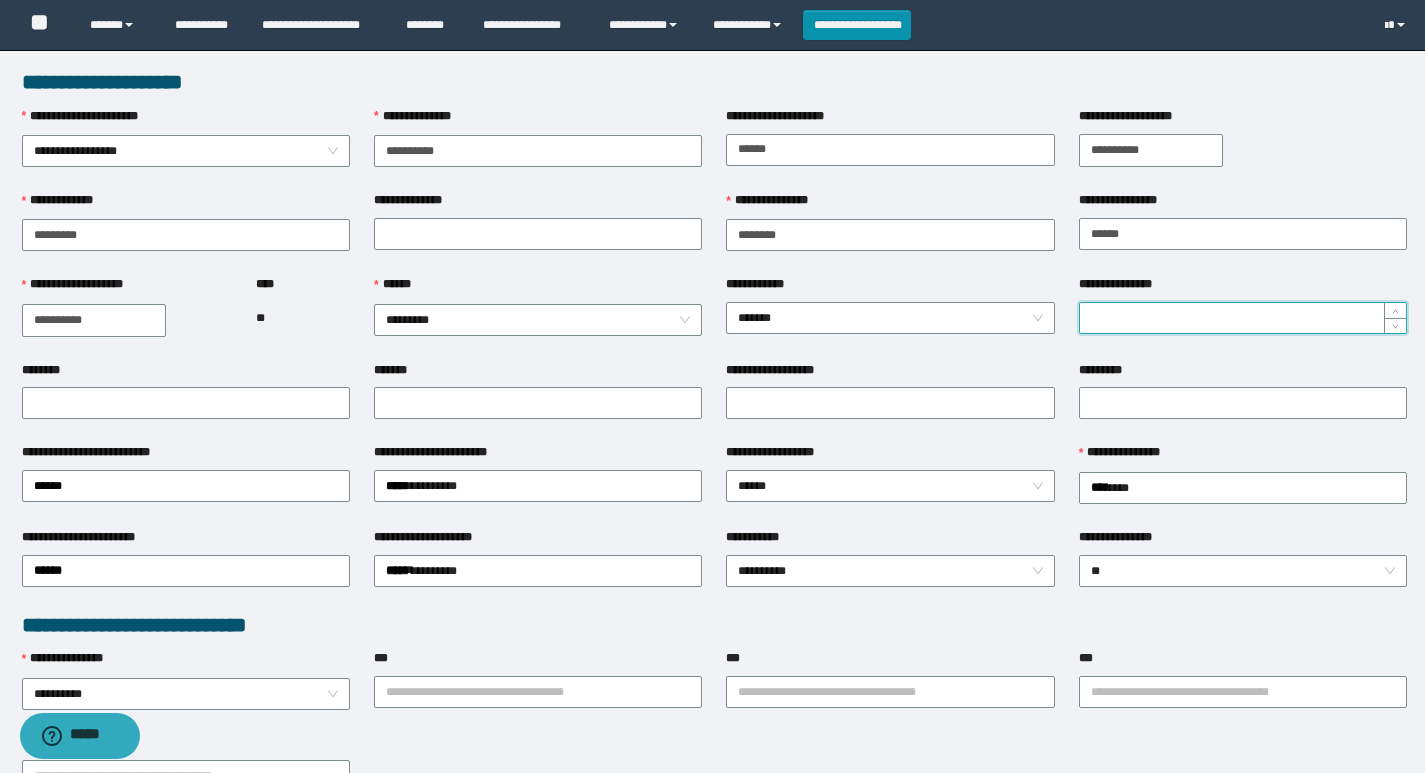click on "**********" at bounding box center [1243, 318] 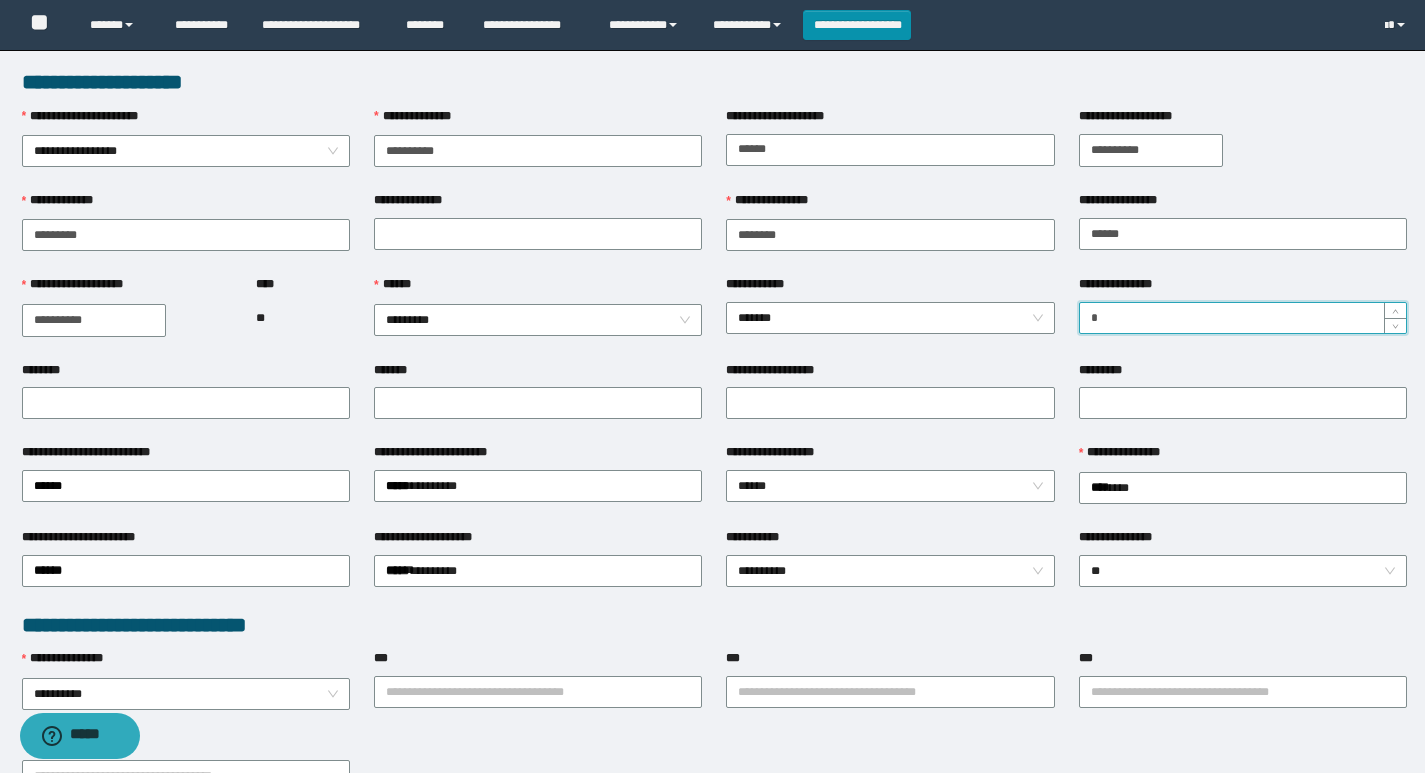 type on "*" 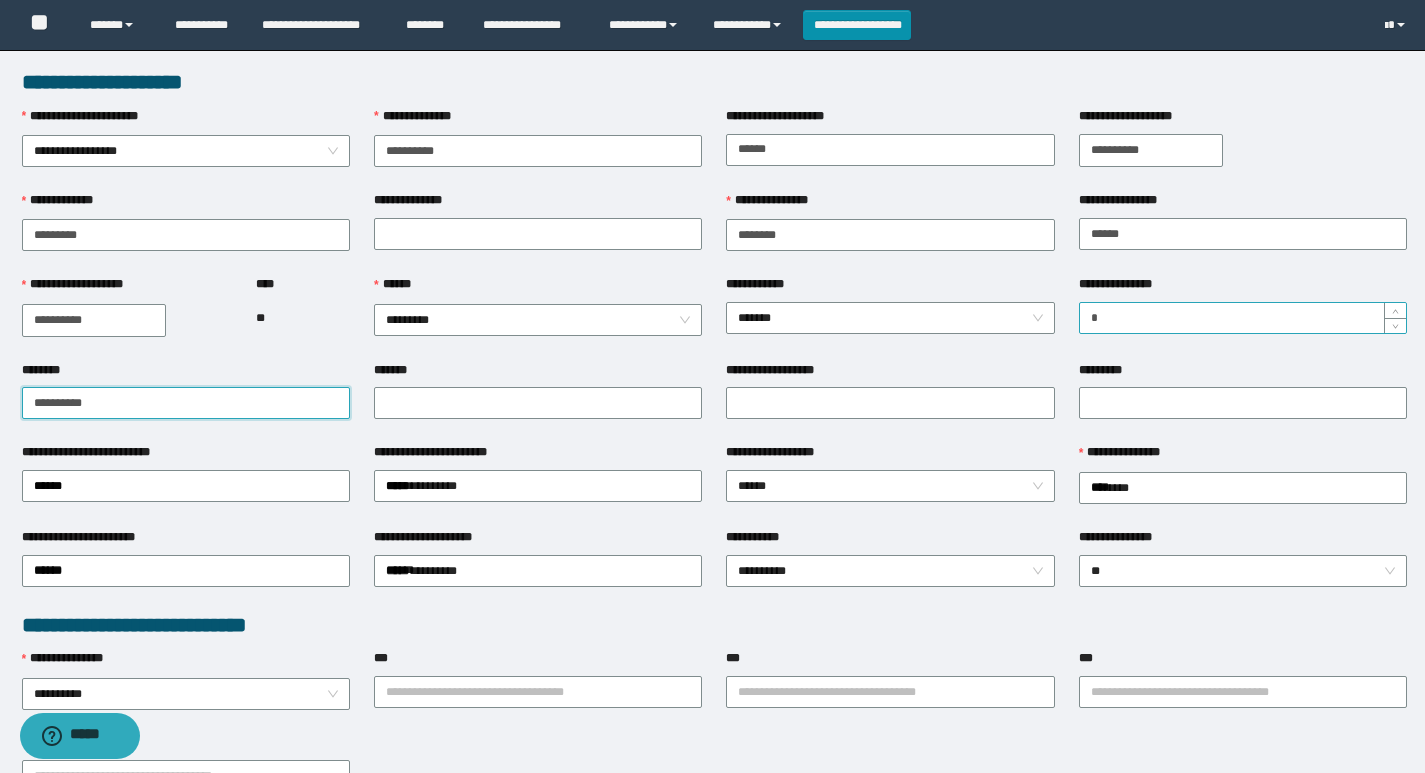 type on "**********" 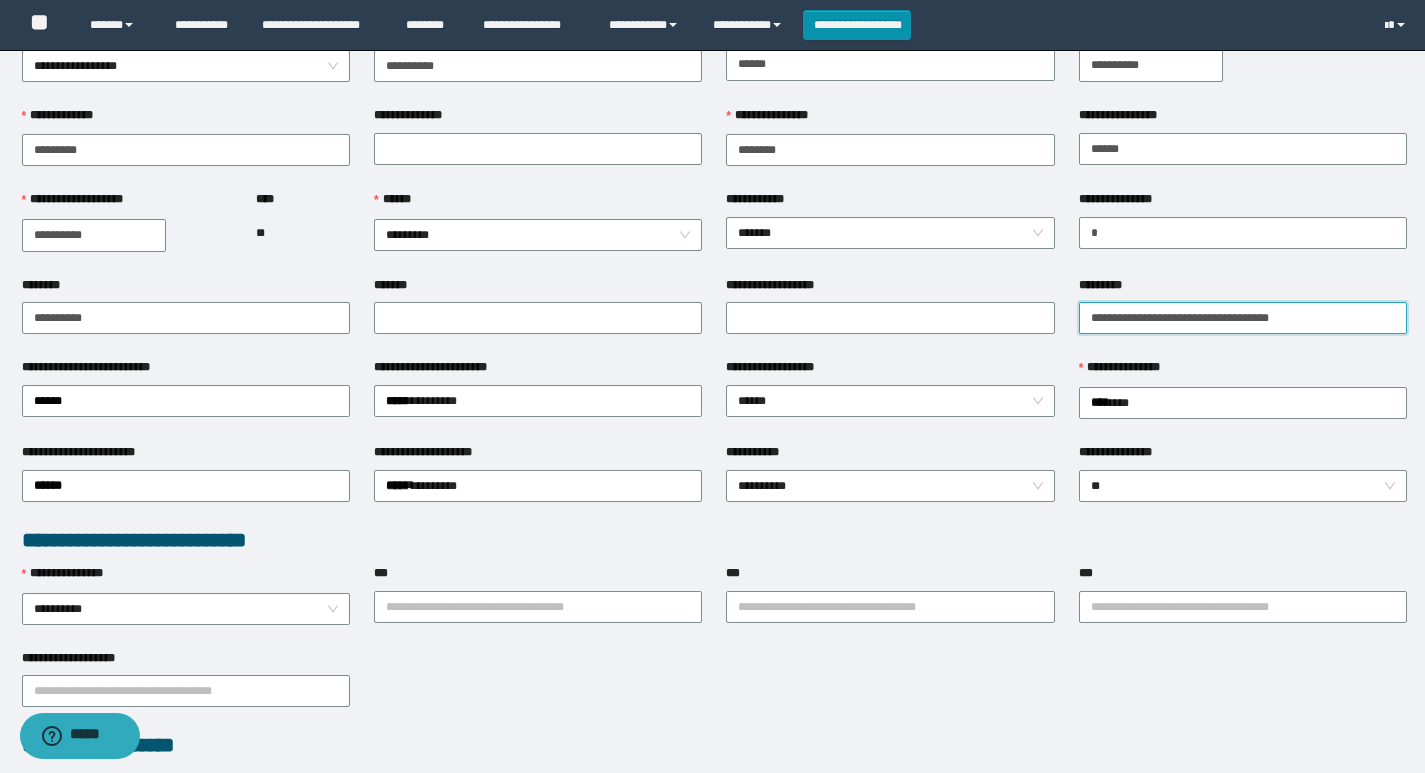 scroll, scrollTop: 300, scrollLeft: 0, axis: vertical 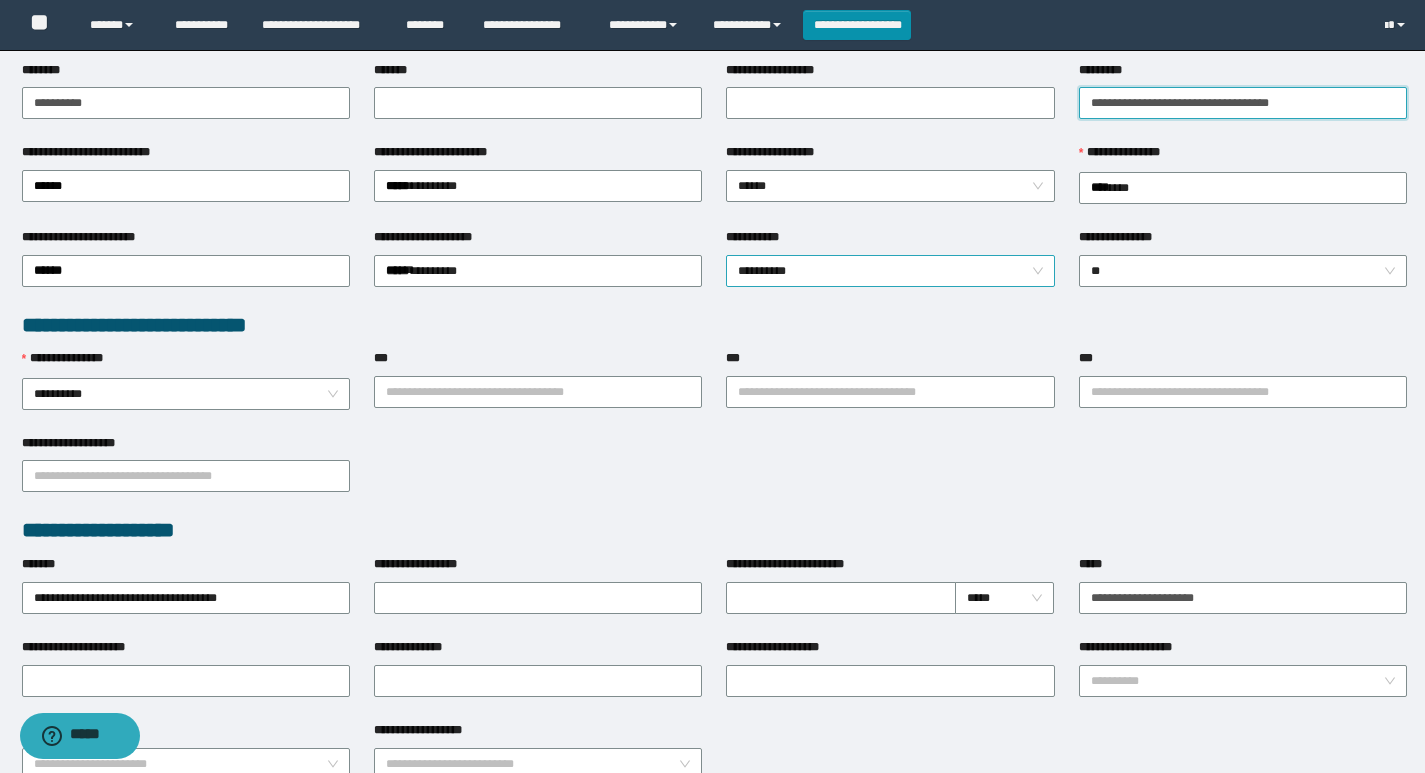 click on "**********" at bounding box center (890, 271) 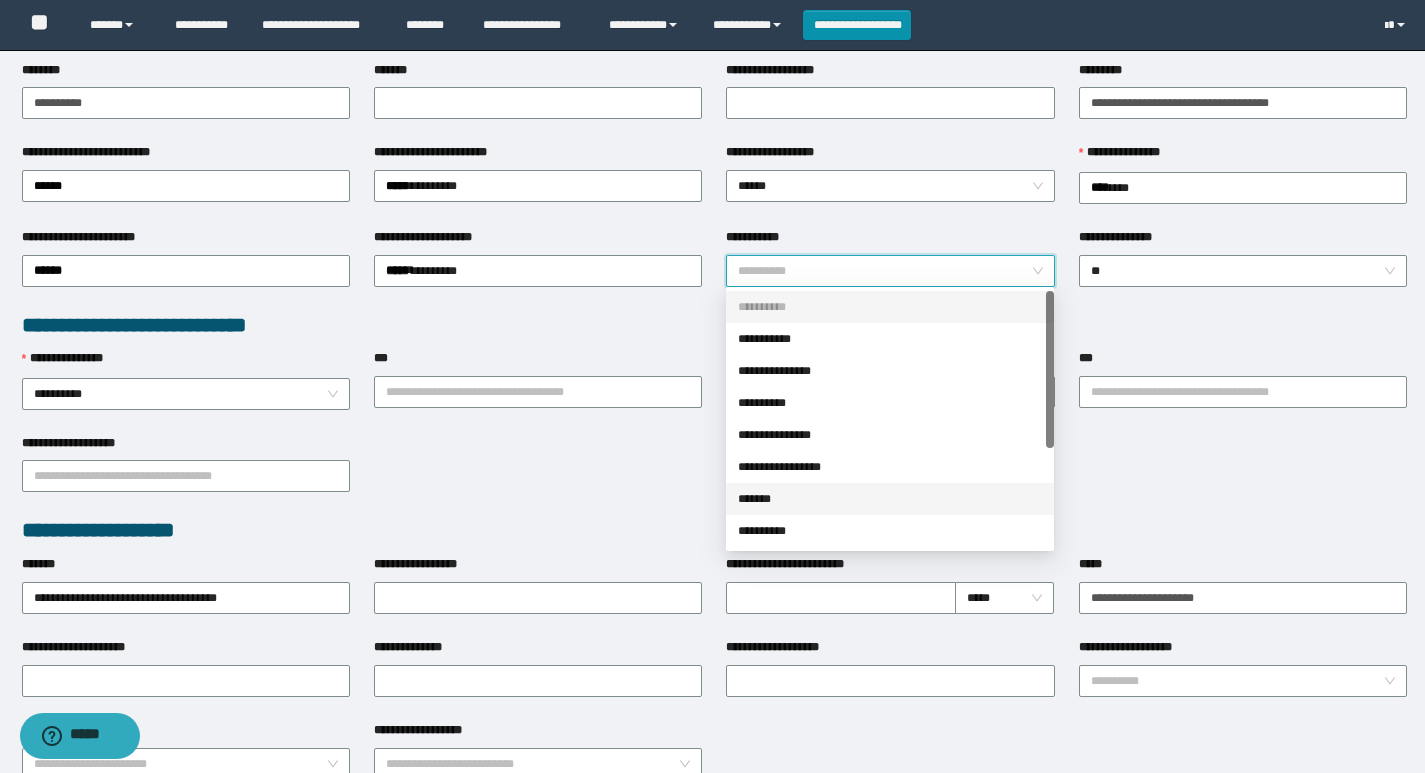 click on "*******" at bounding box center (890, 499) 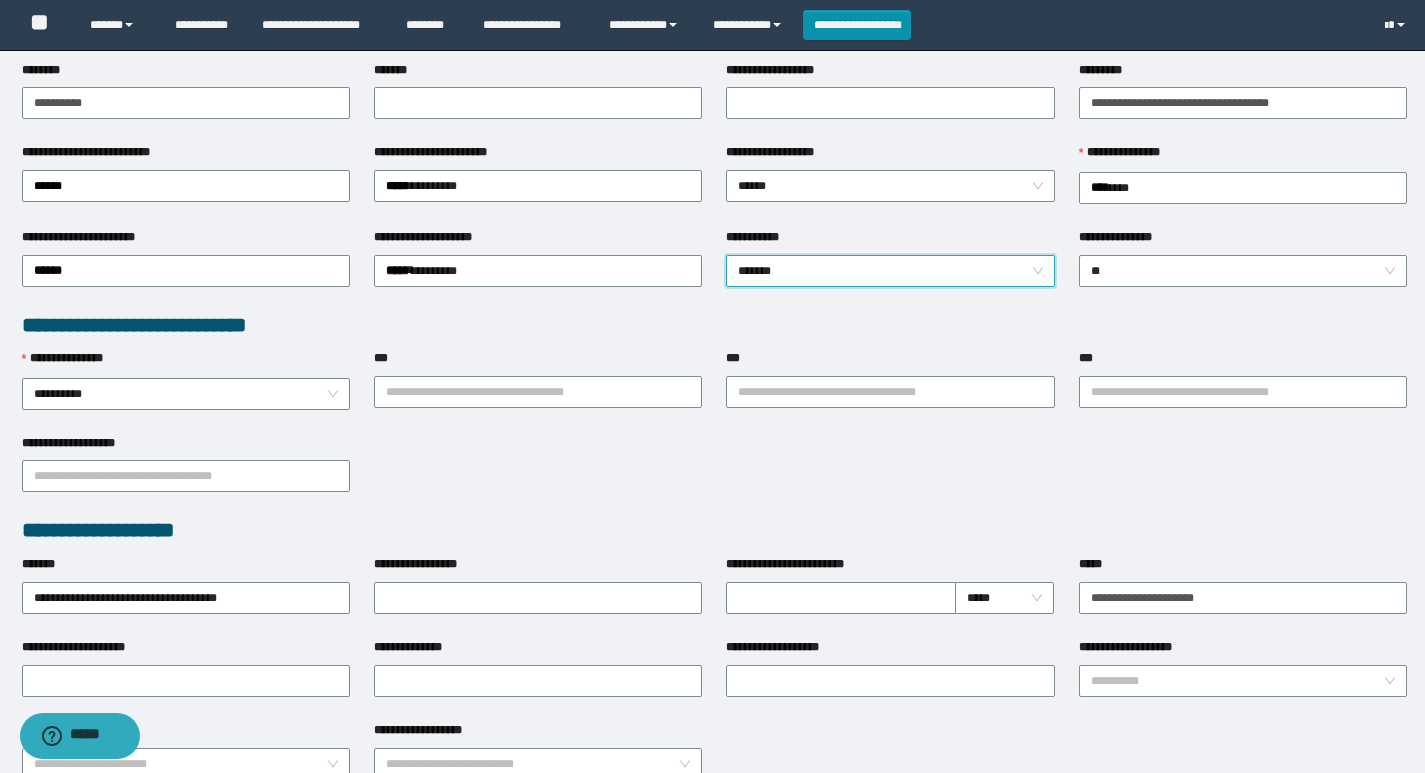 click on "**********" at bounding box center (890, 269) 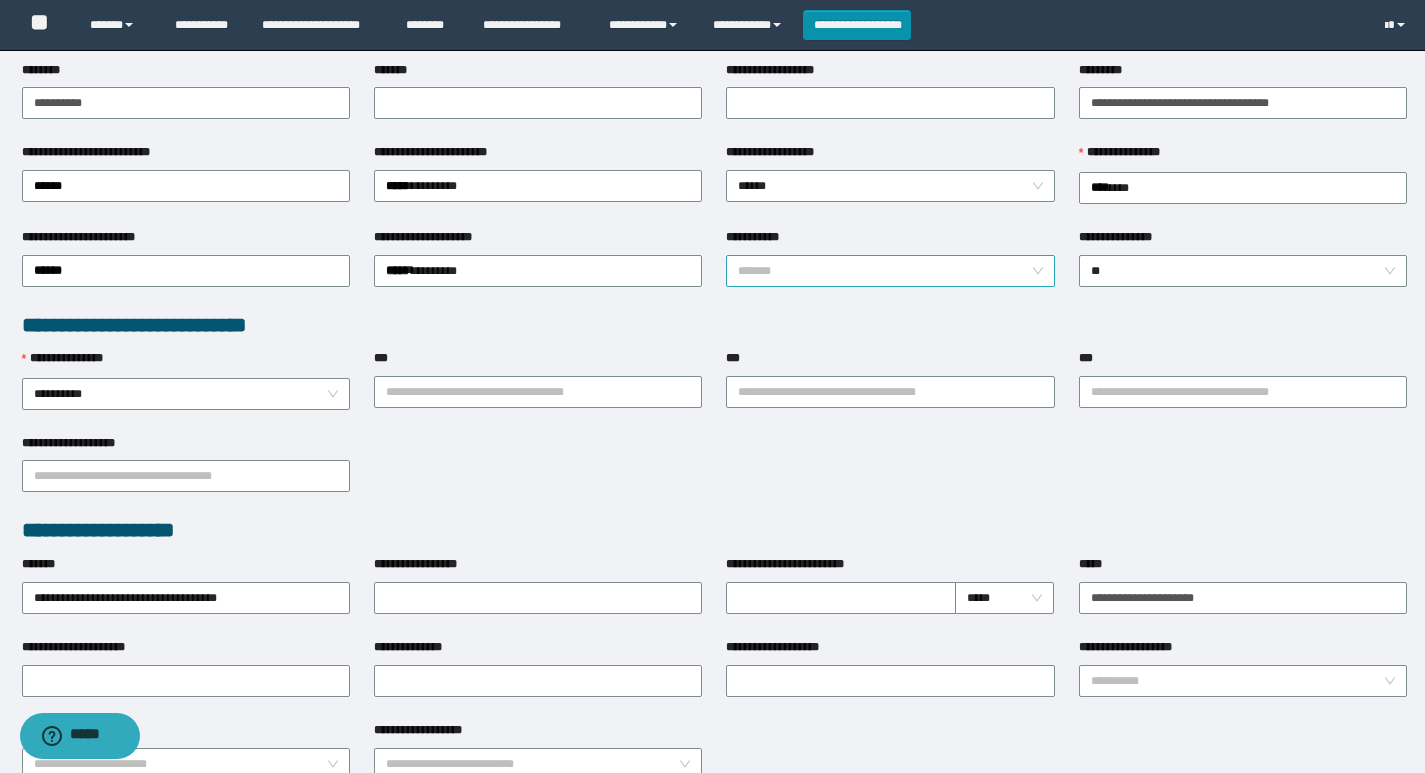 click on "*******" at bounding box center [890, 271] 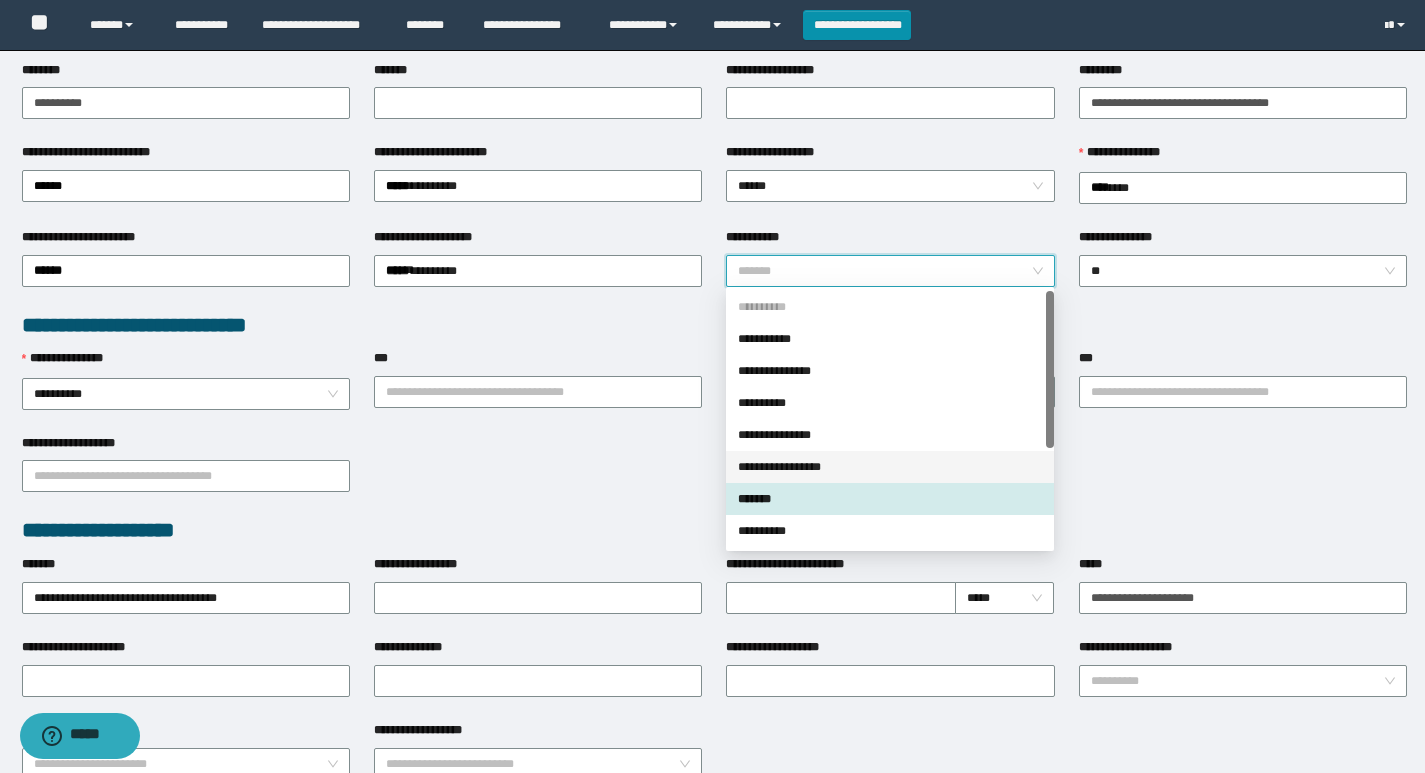 click on "**********" at bounding box center [890, 467] 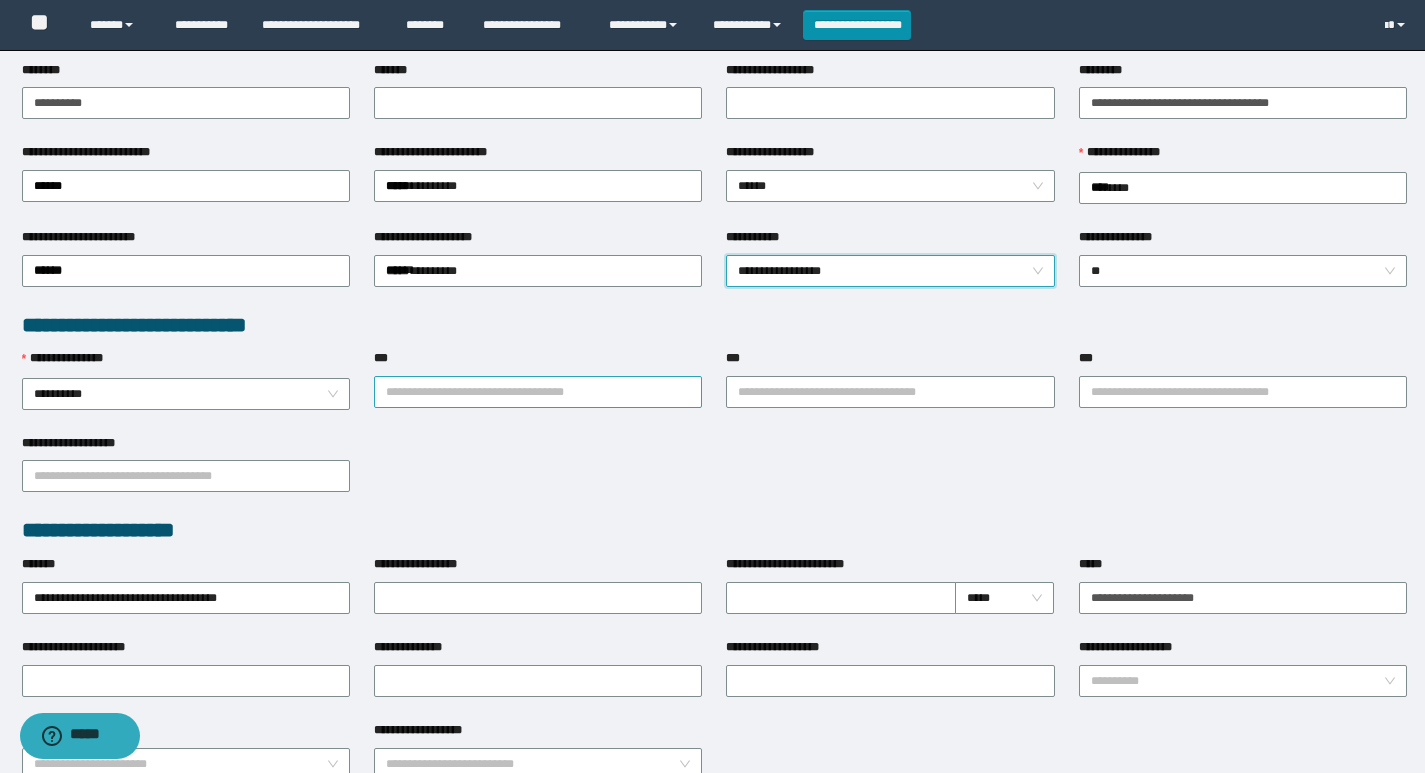 click on "***" at bounding box center (538, 392) 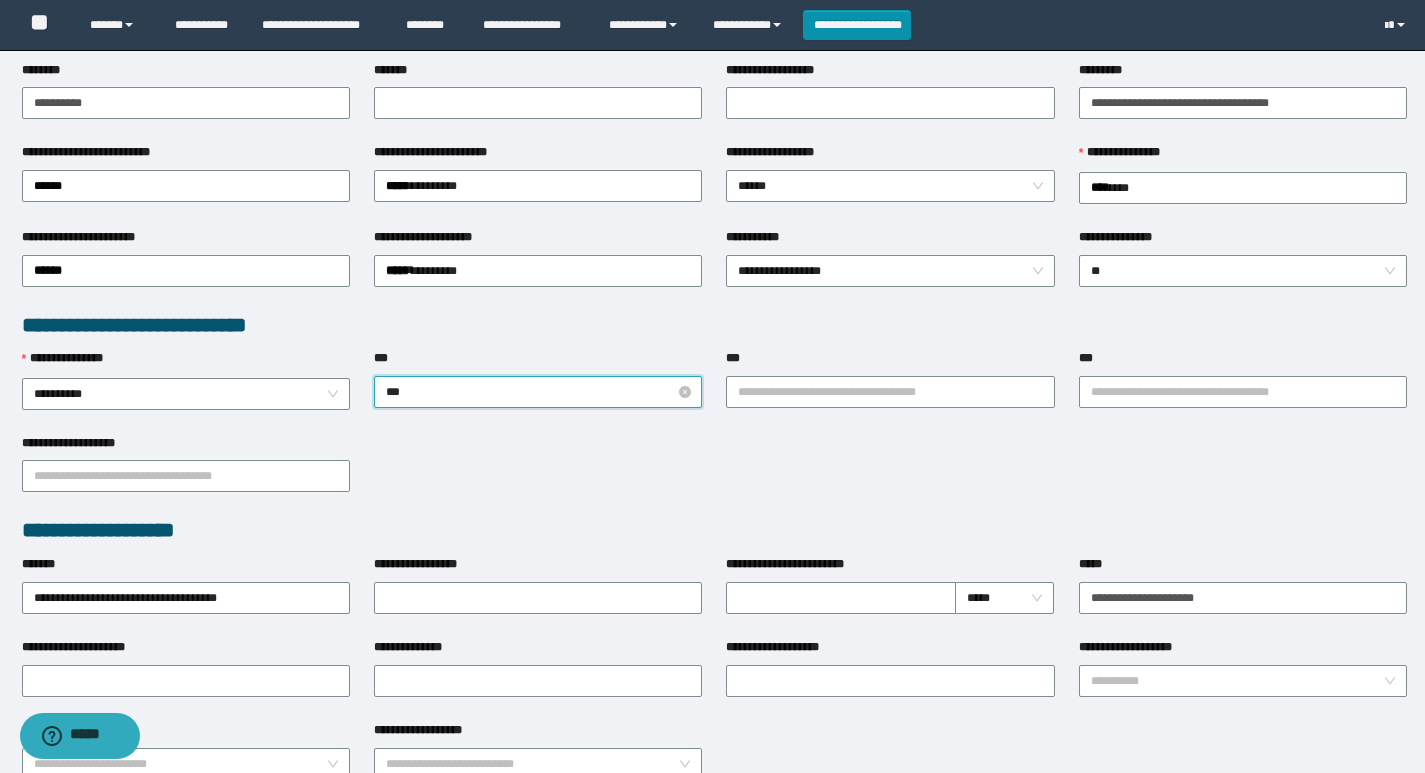 type on "****" 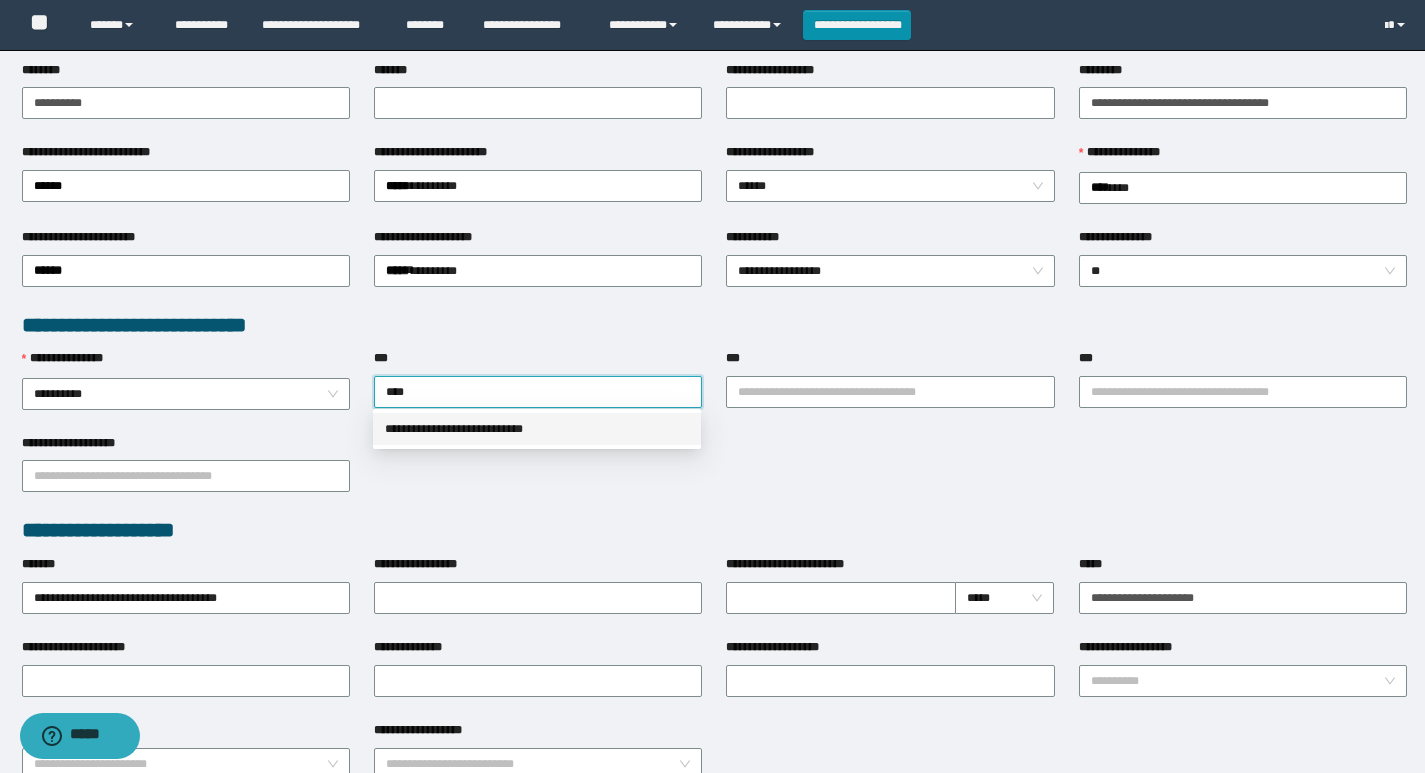 drag, startPoint x: 457, startPoint y: 427, endPoint x: 527, endPoint y: 439, distance: 71.021126 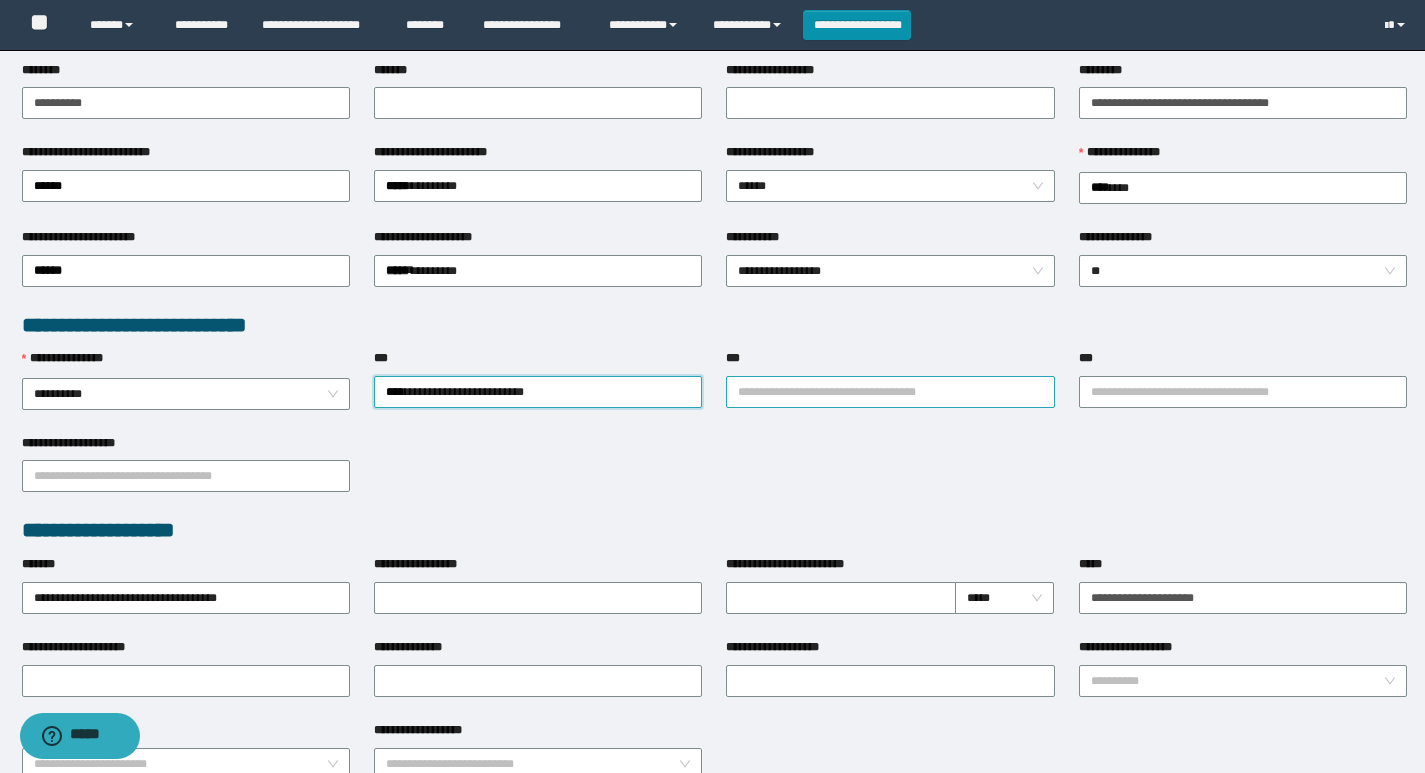 click on "***" at bounding box center (890, 392) 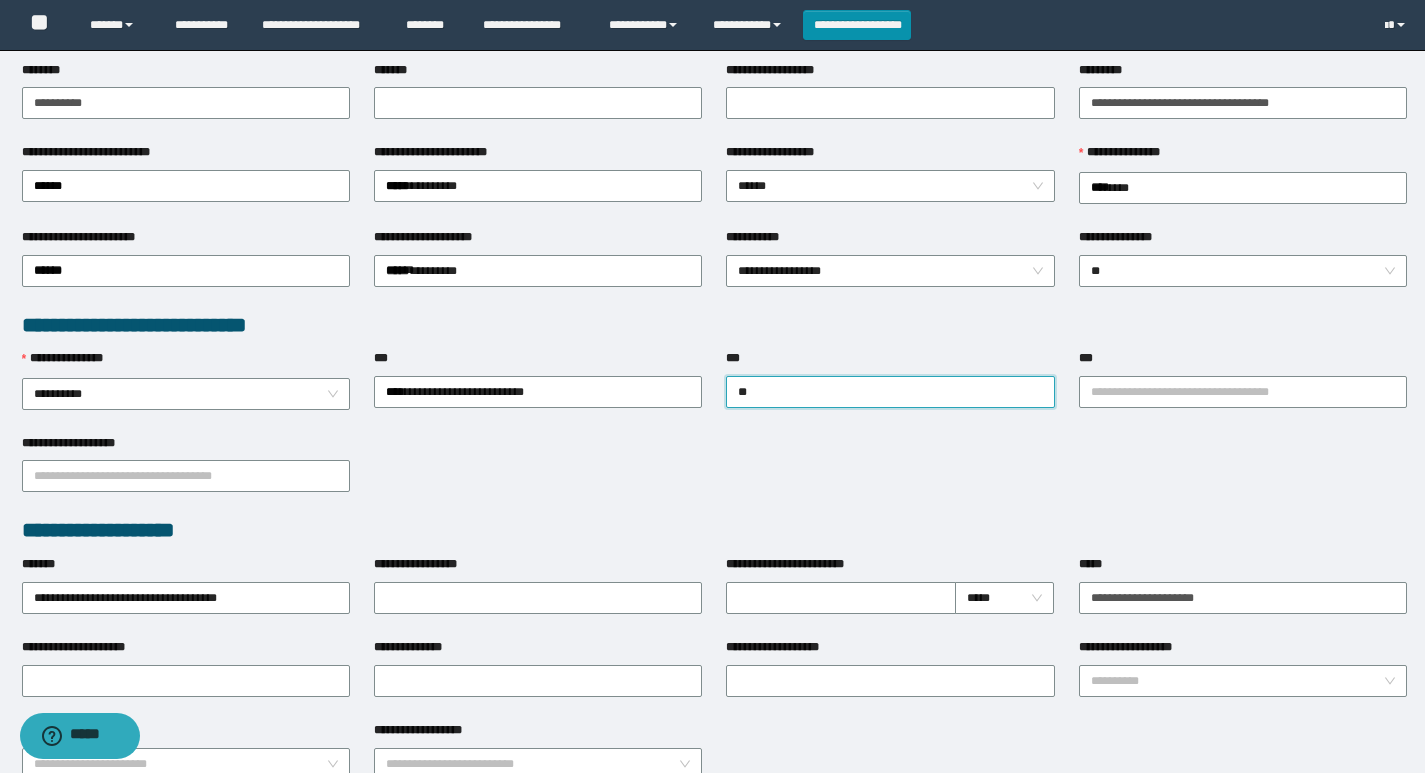 type on "*" 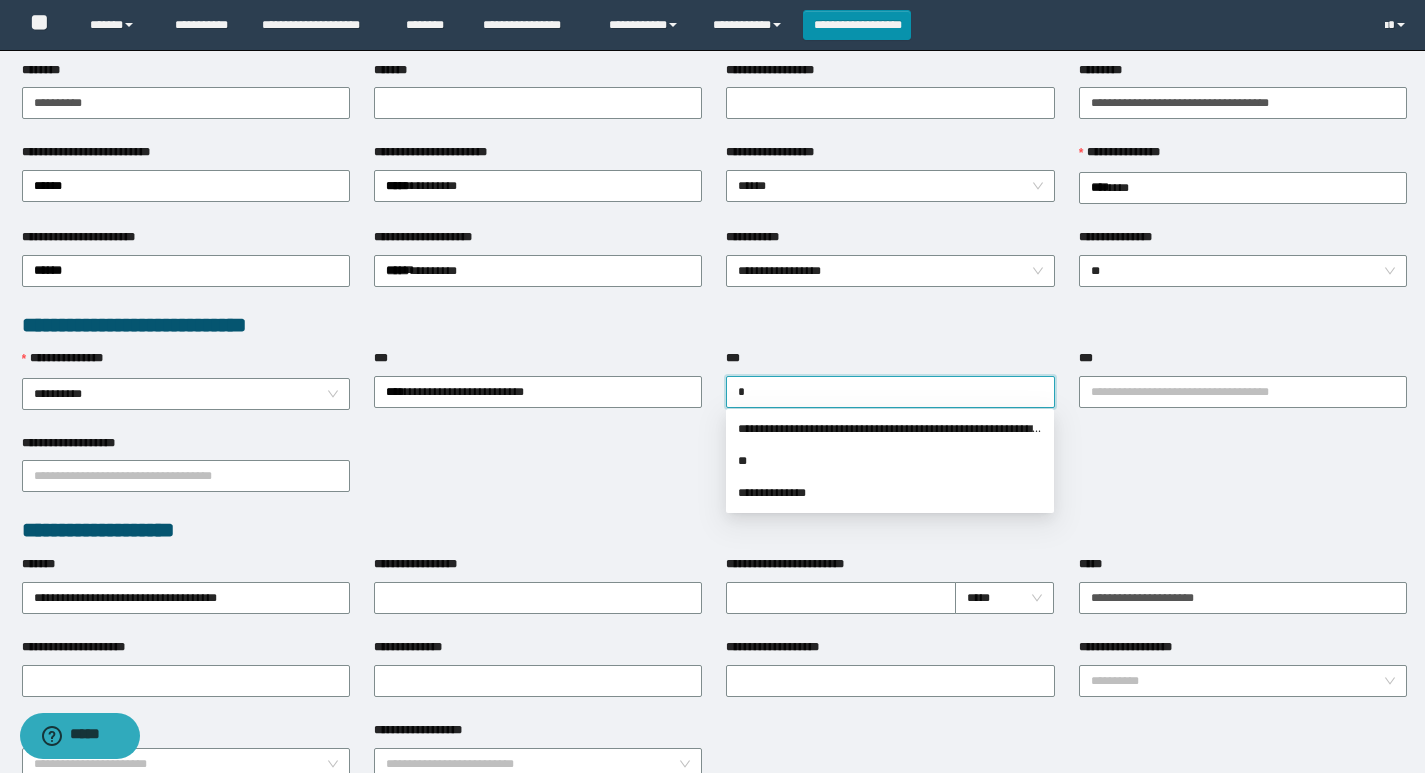 type on "**" 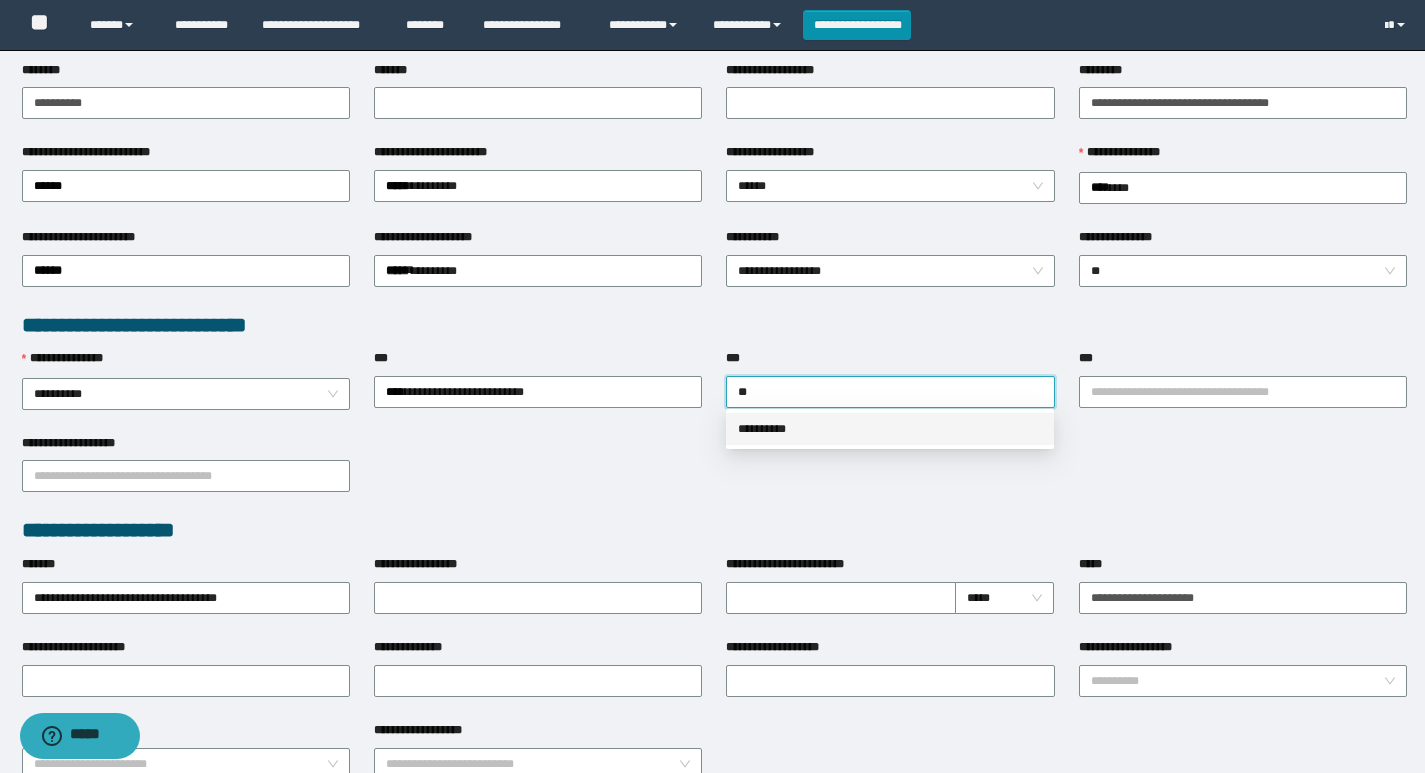 click on "**********" at bounding box center [890, 429] 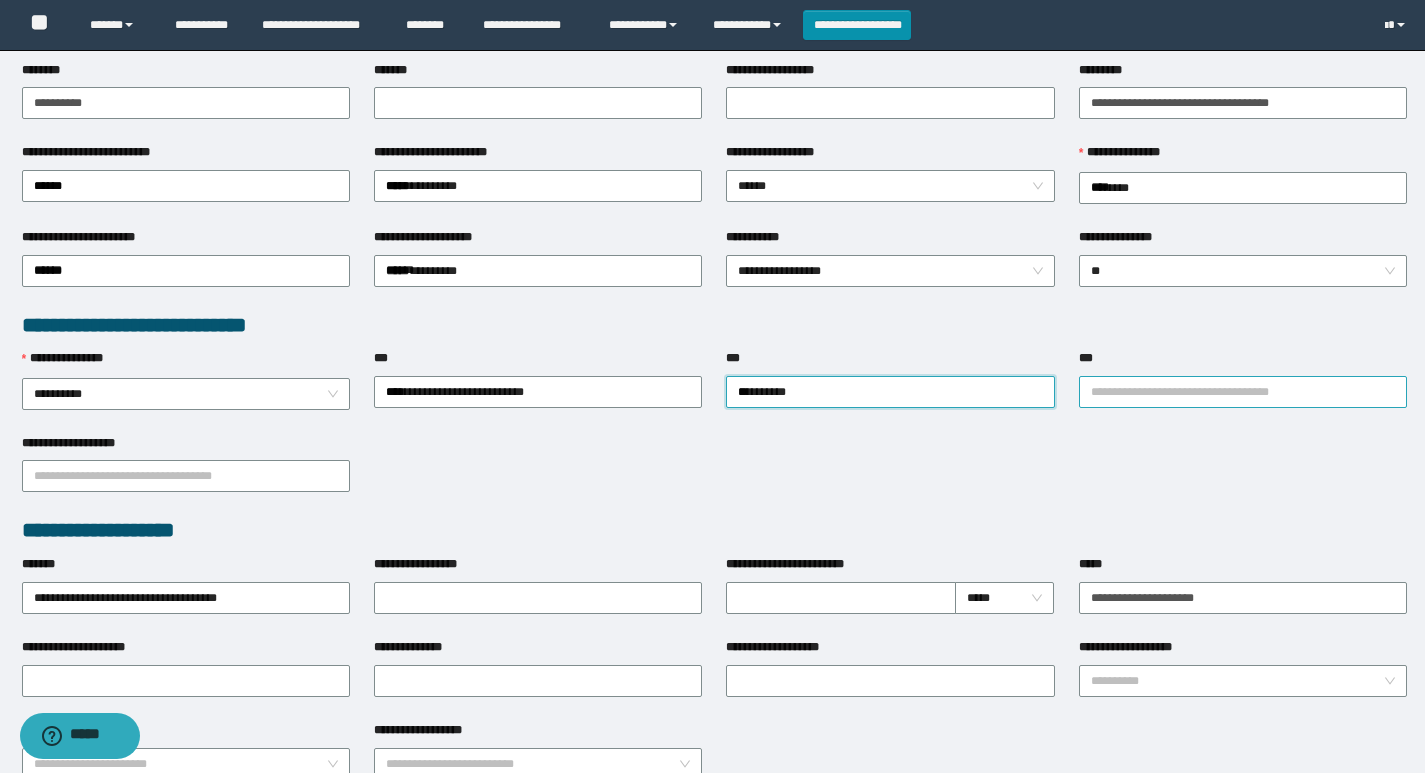 click on "***" at bounding box center (1243, 392) 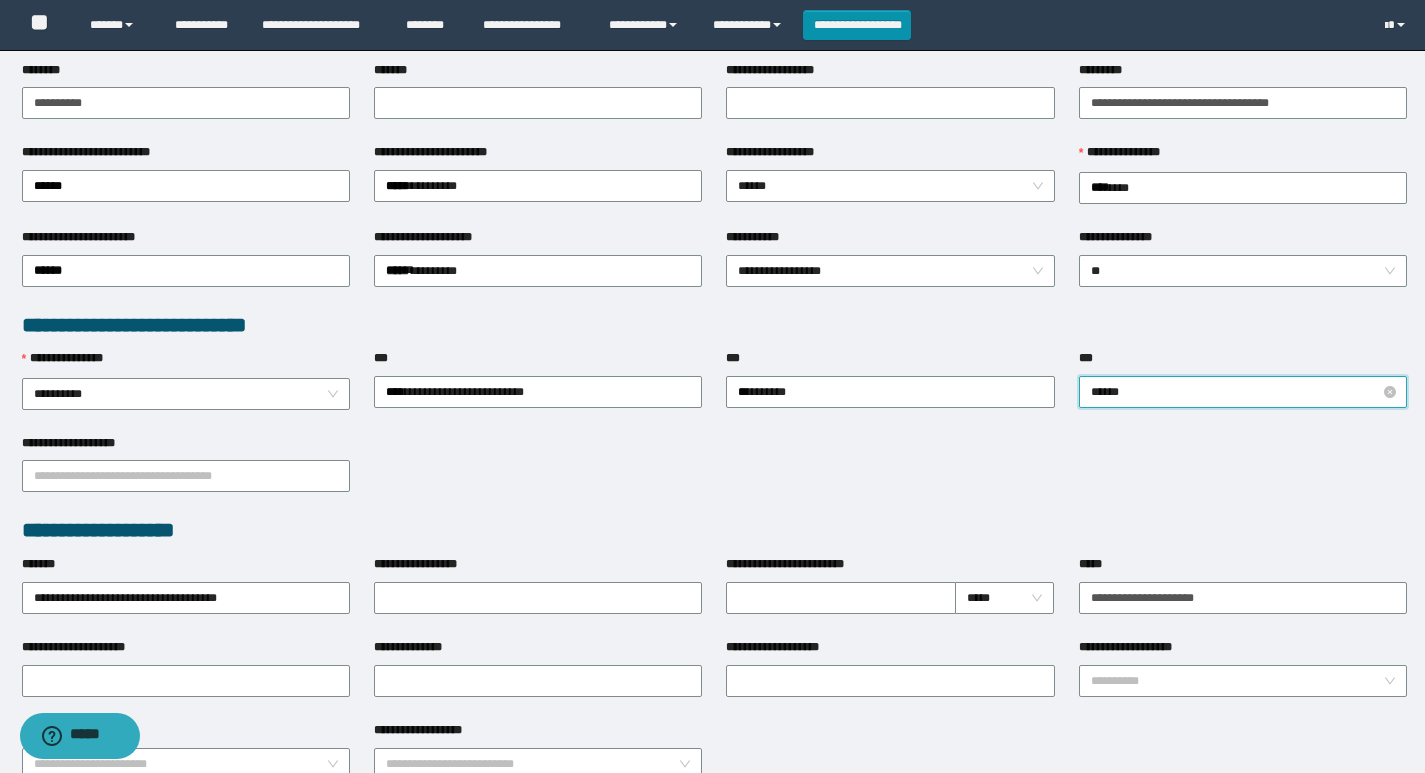 type on "*******" 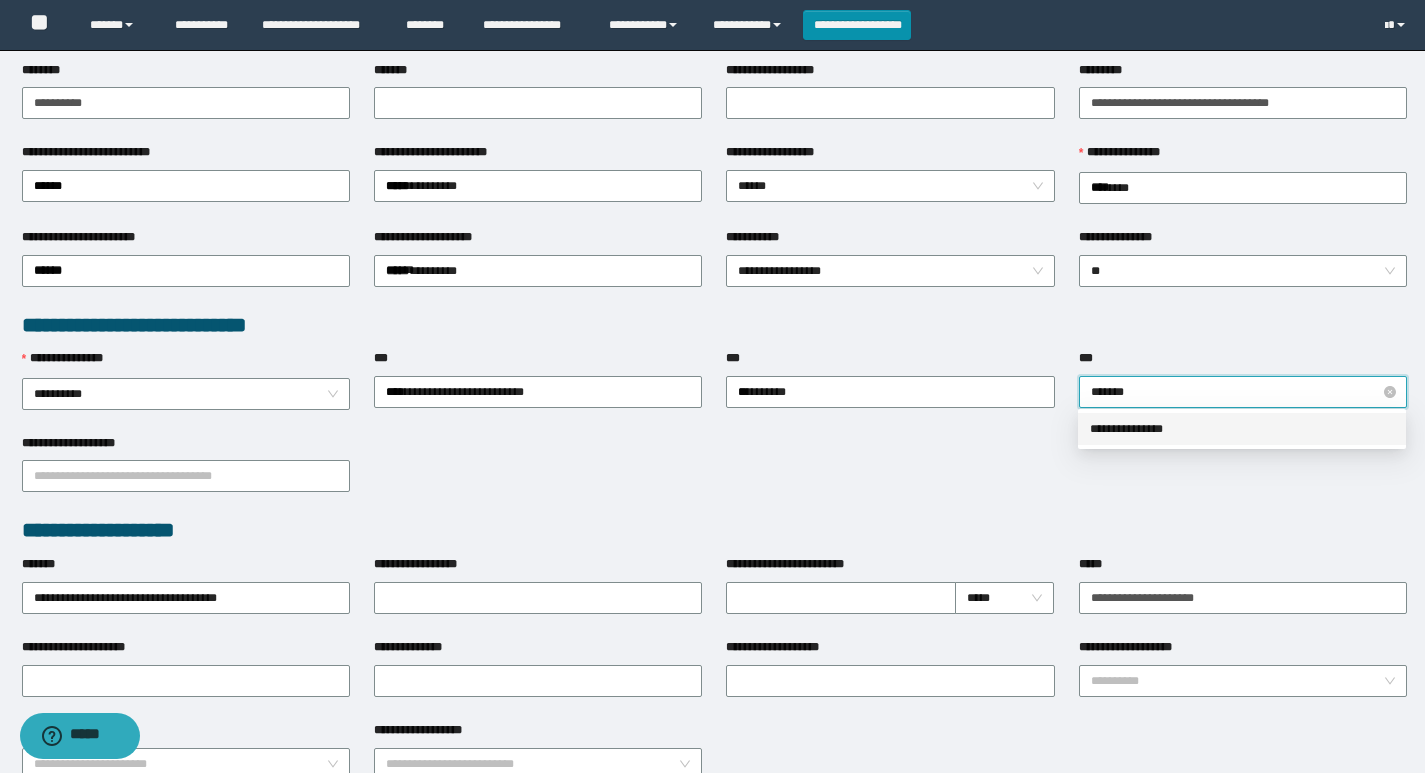 click on "*******" at bounding box center [1243, 392] 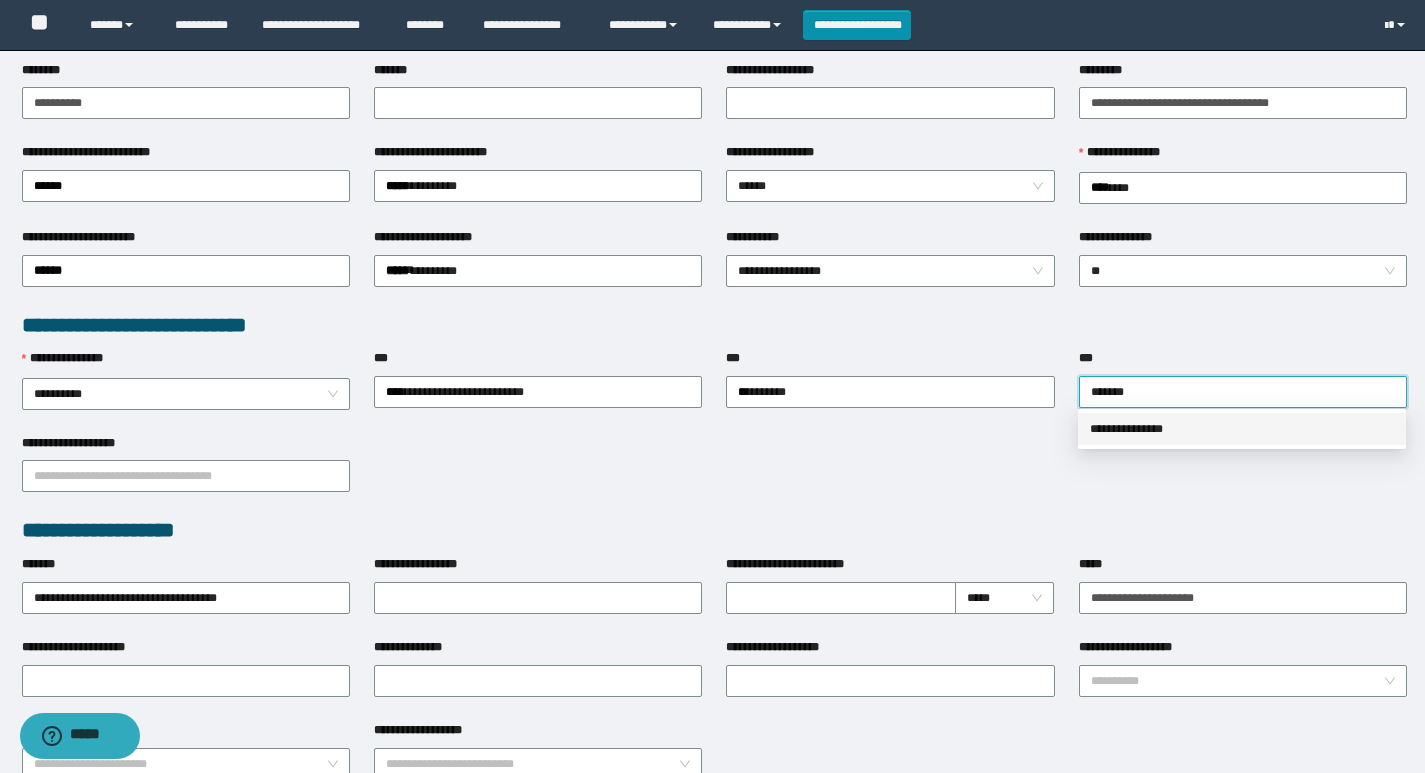 click on "**********" at bounding box center (1242, 429) 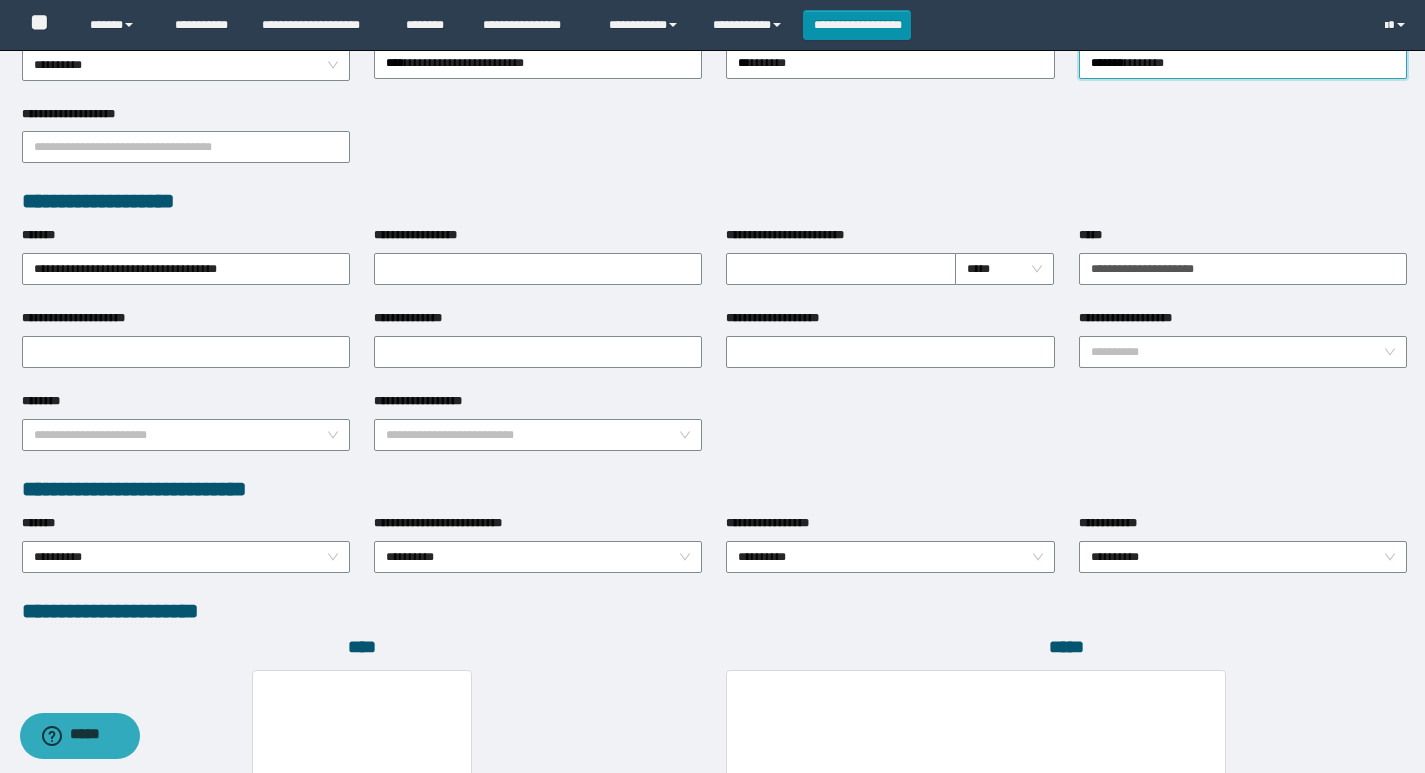 scroll, scrollTop: 932, scrollLeft: 0, axis: vertical 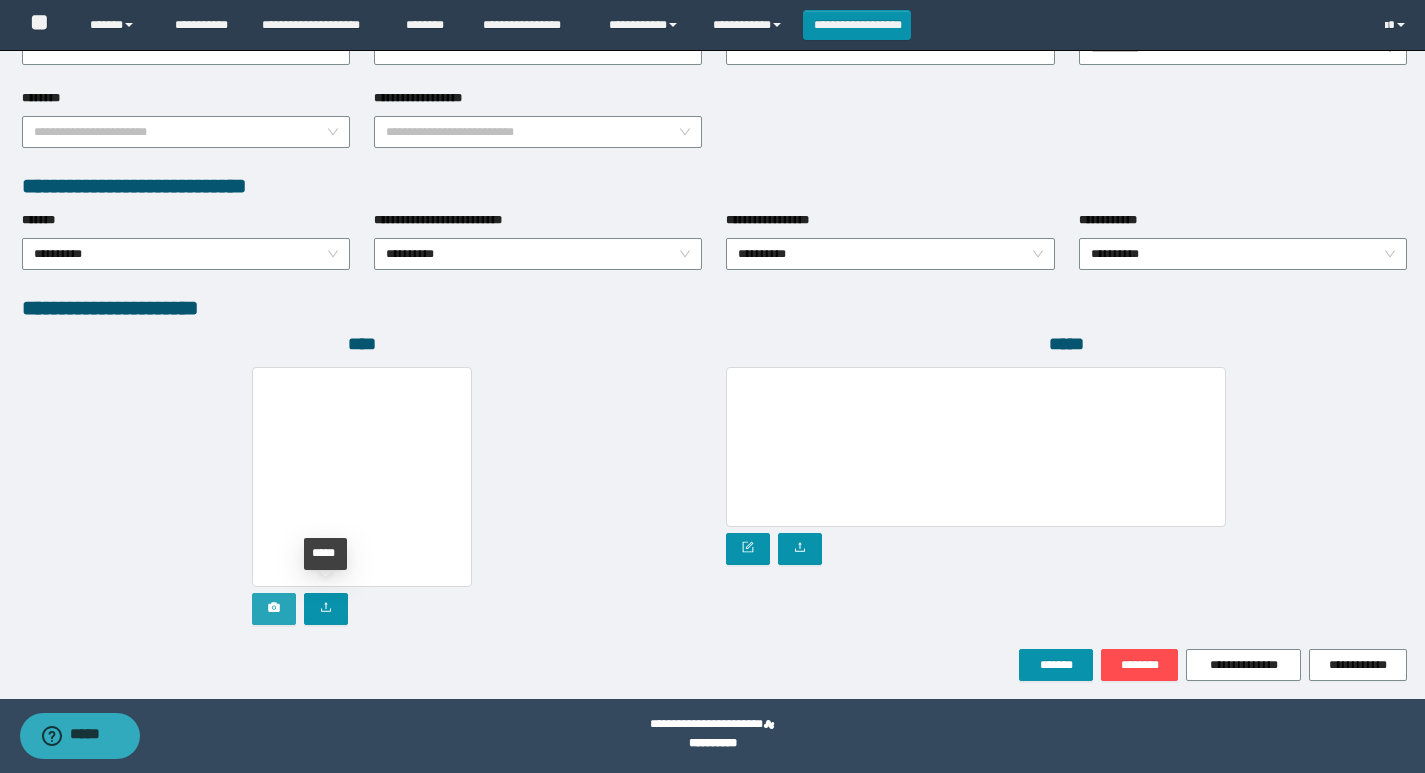click at bounding box center [274, 609] 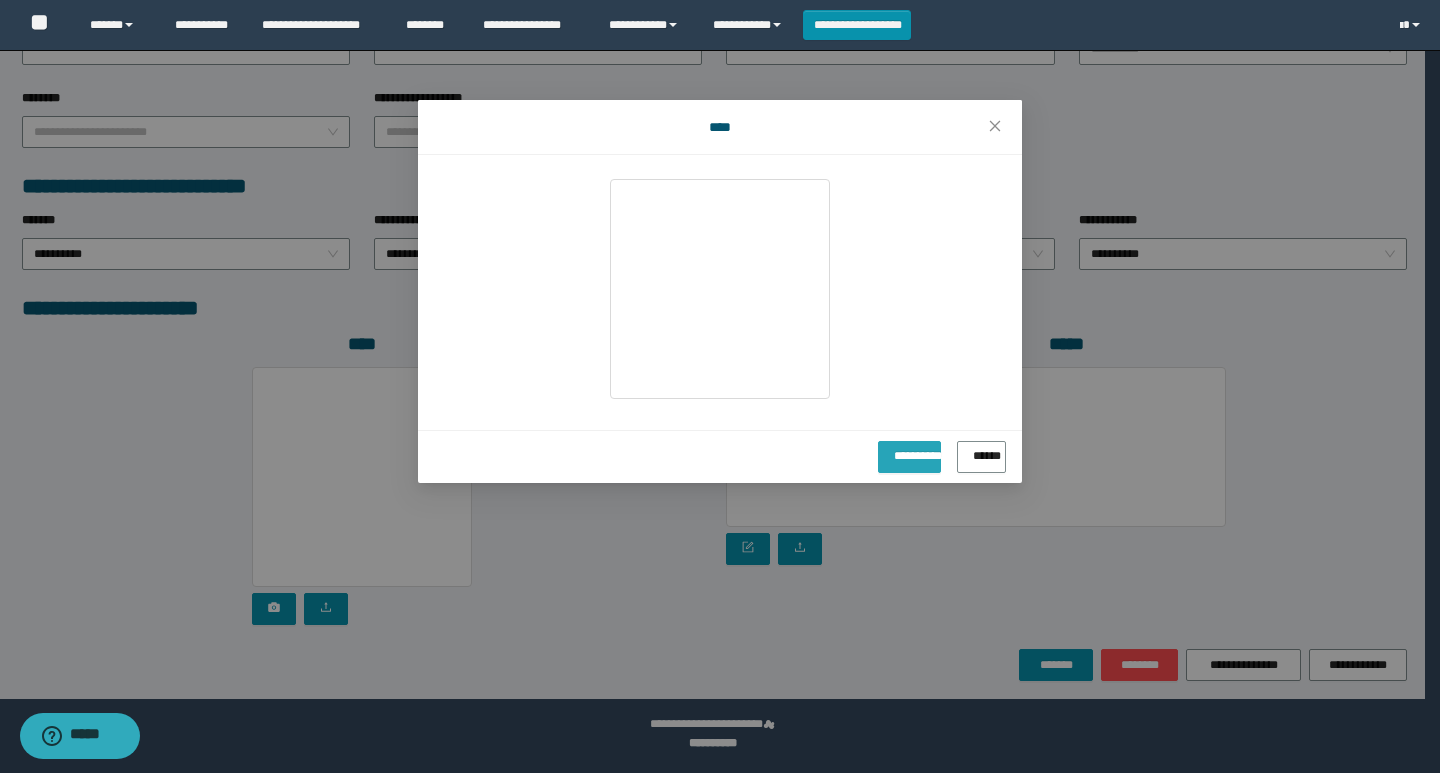 click on "**********" at bounding box center [909, 452] 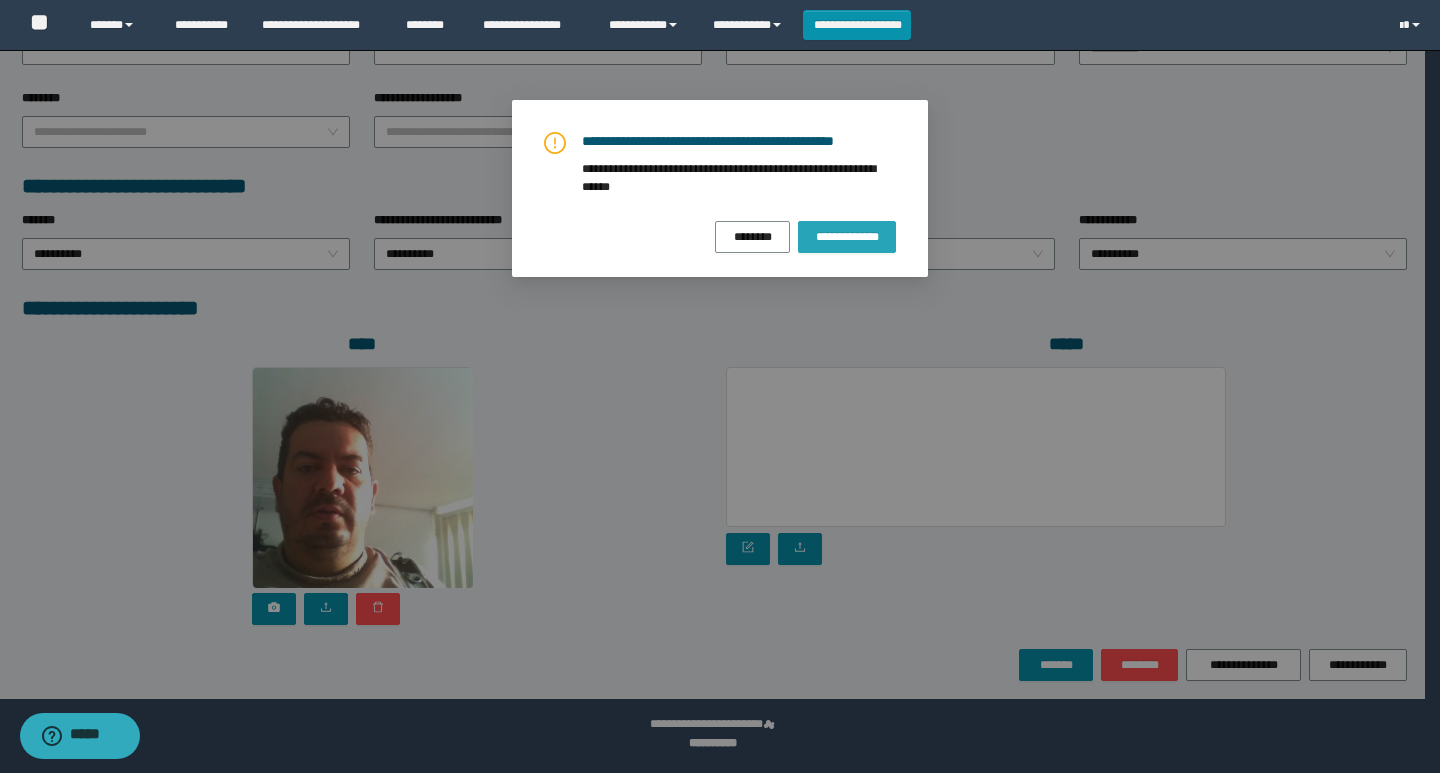 click on "**********" at bounding box center (847, 237) 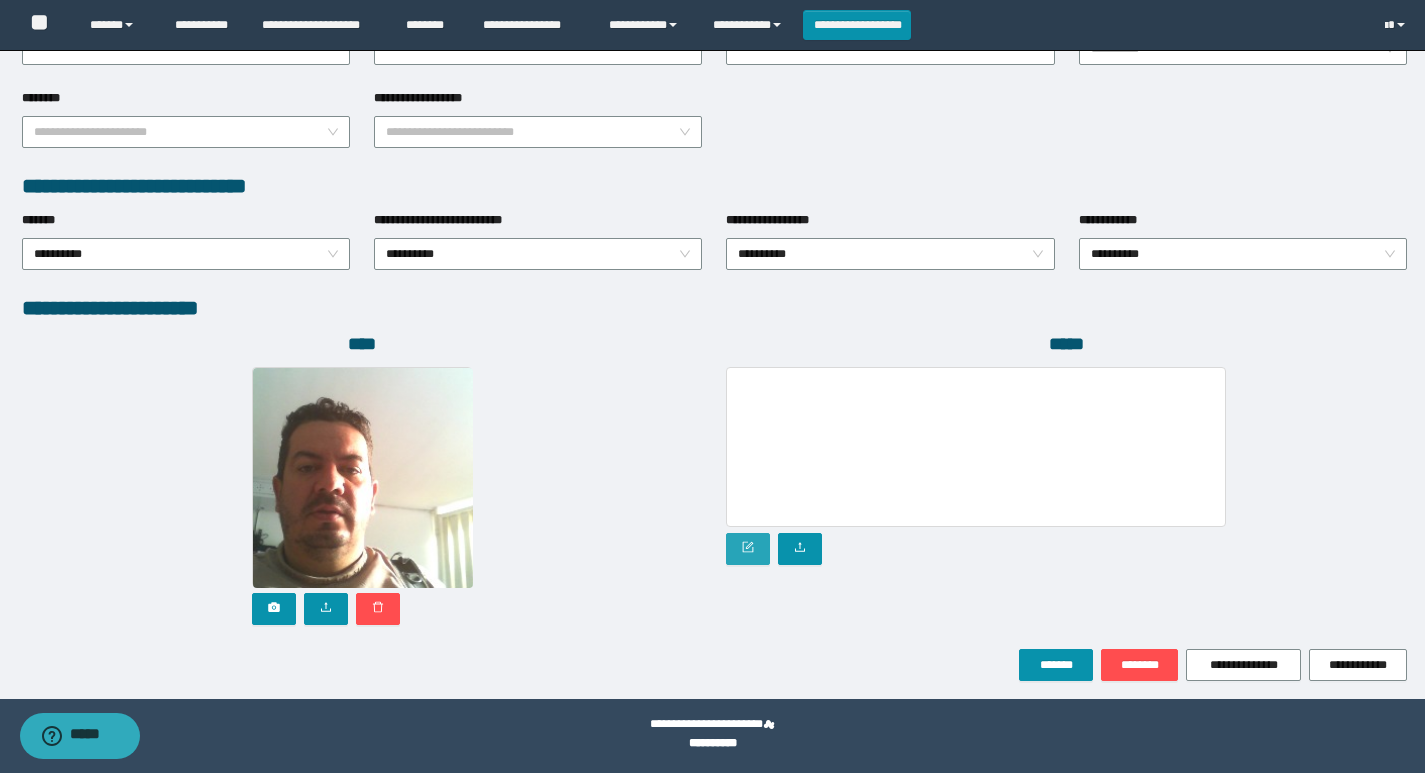 click at bounding box center (748, 549) 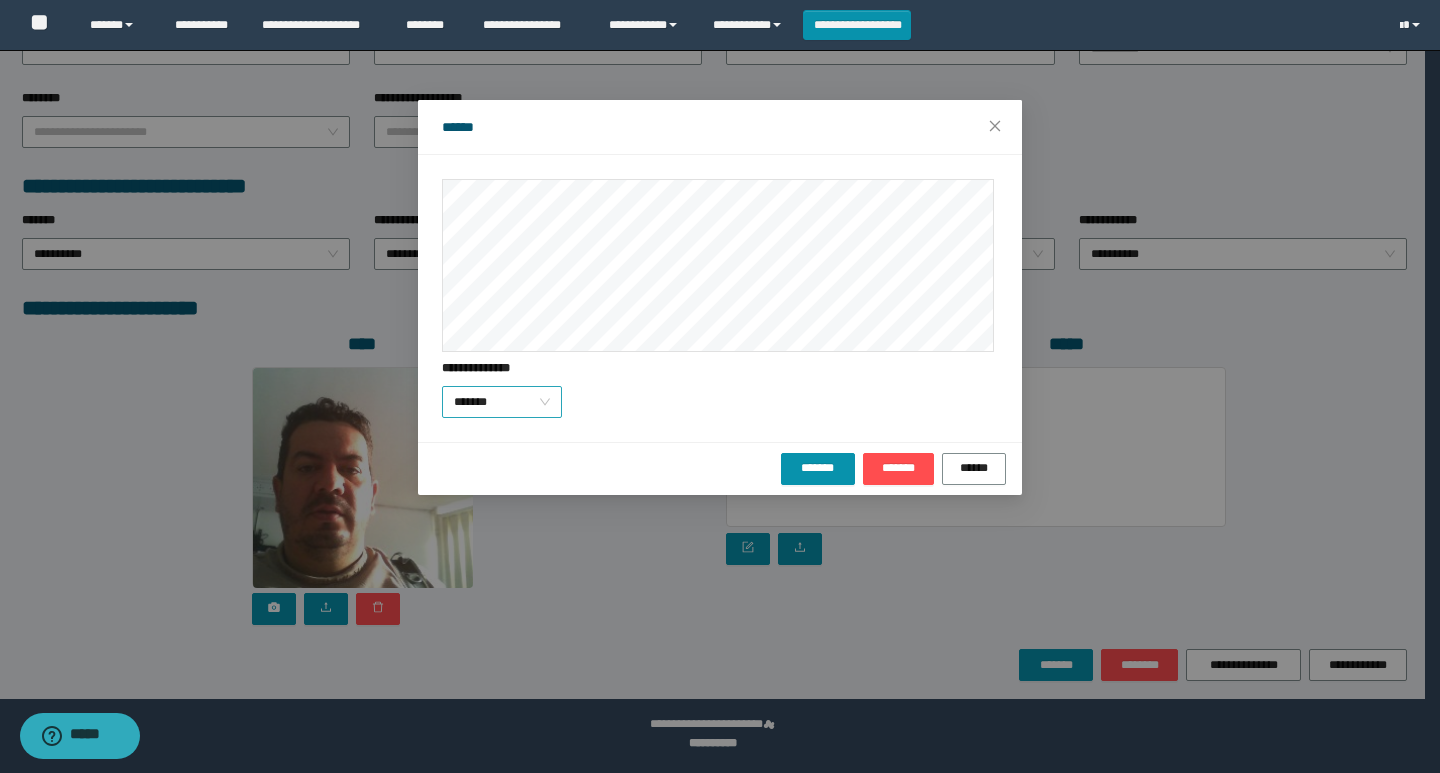 click on "*******" at bounding box center [502, 402] 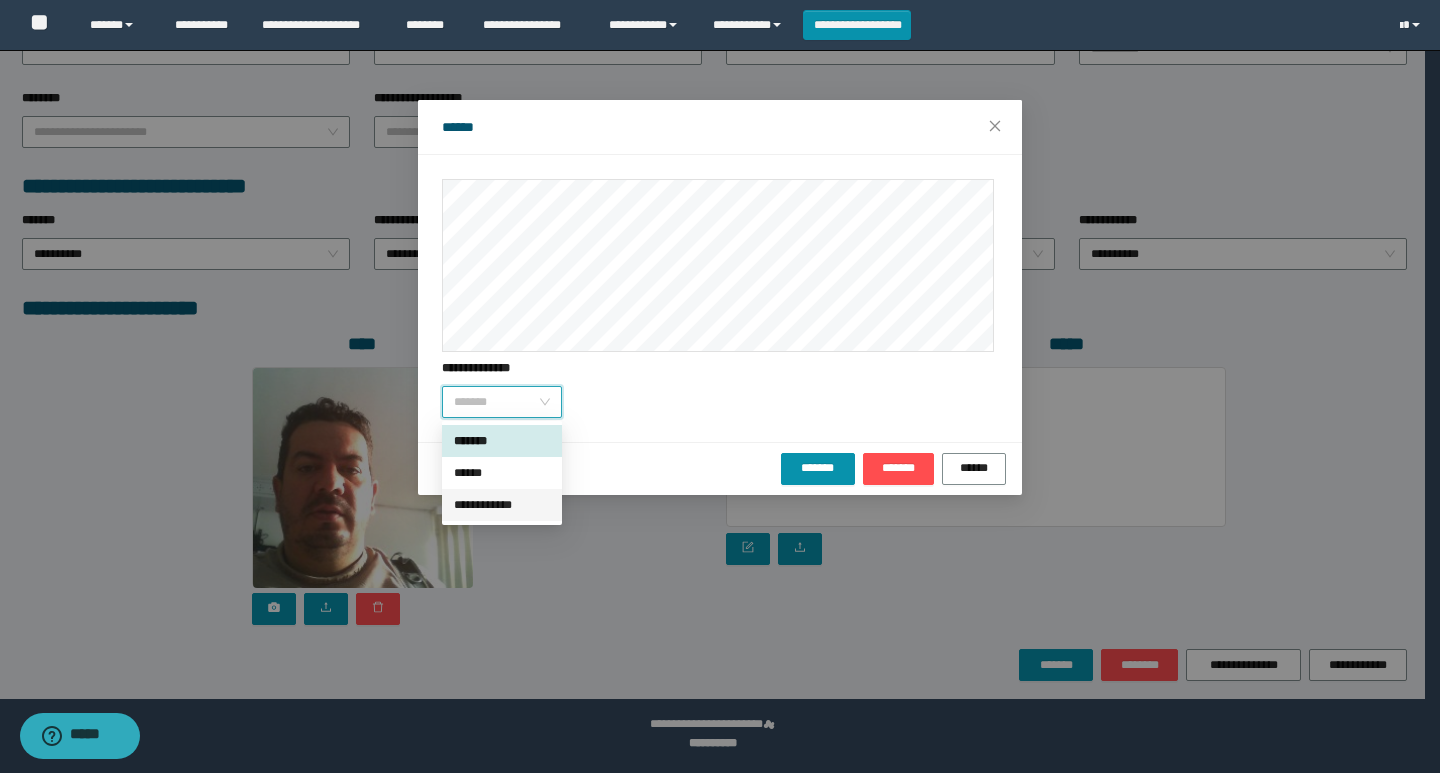 click on "**********" at bounding box center (502, 505) 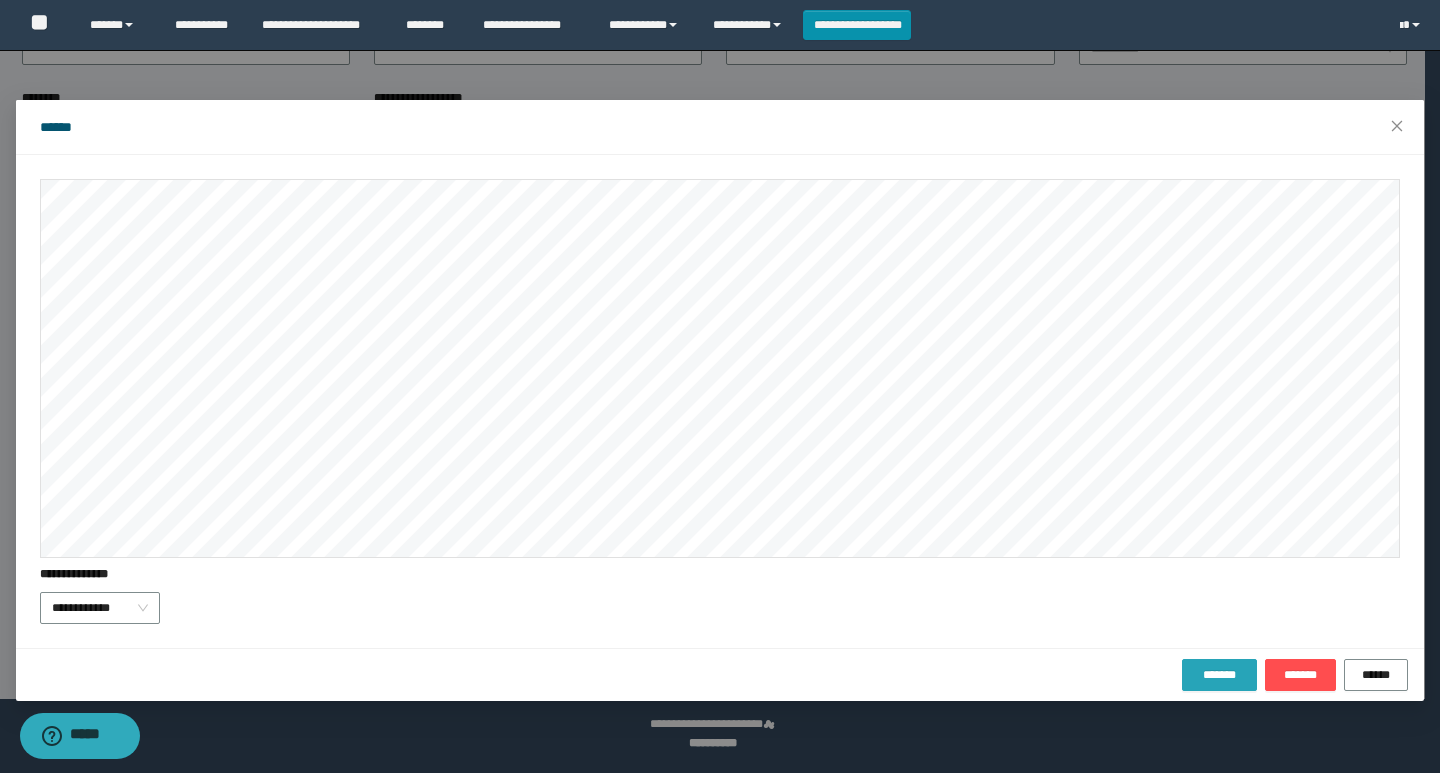 click on "*******" at bounding box center (1219, 675) 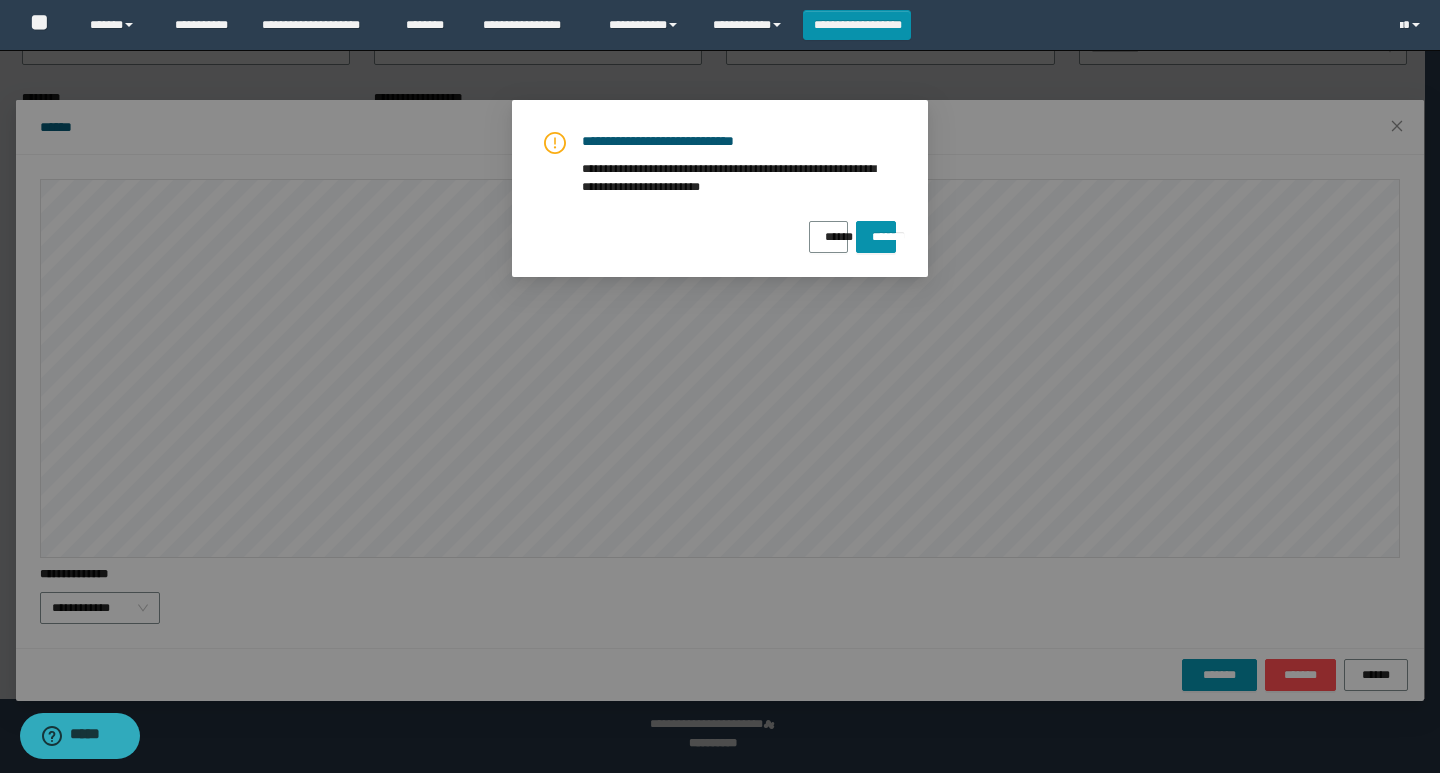 click on "**********" at bounding box center (720, 188) 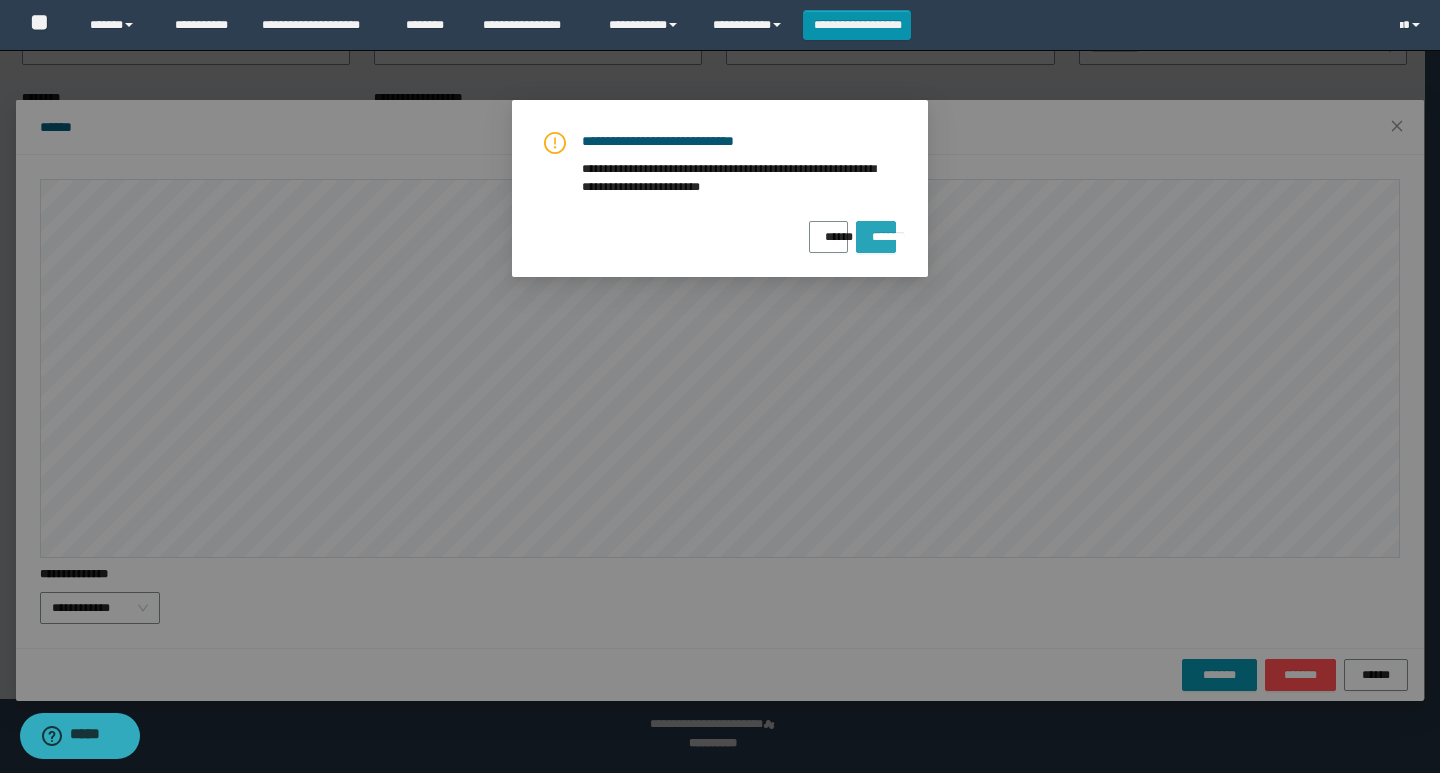 click on "*******" at bounding box center (876, 230) 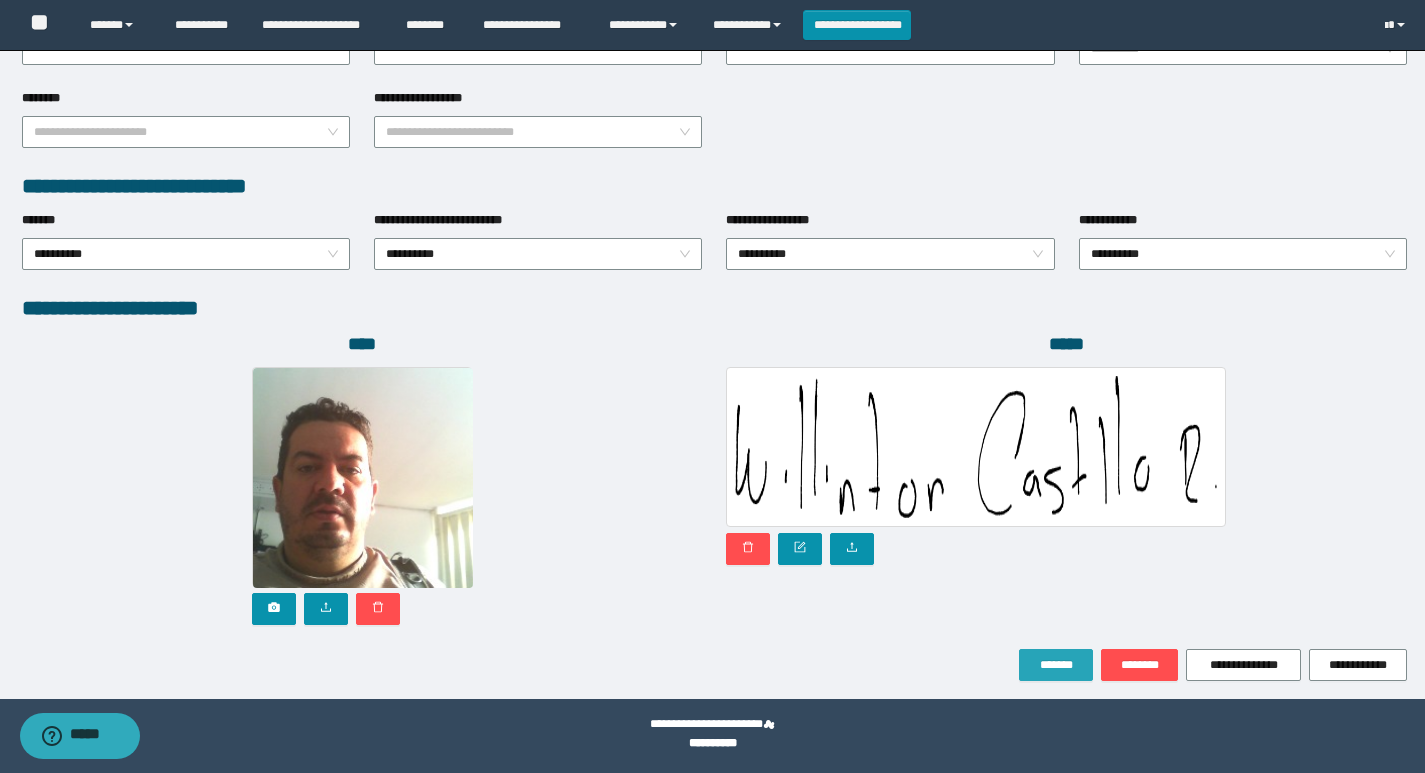 click on "*******" at bounding box center (1056, 665) 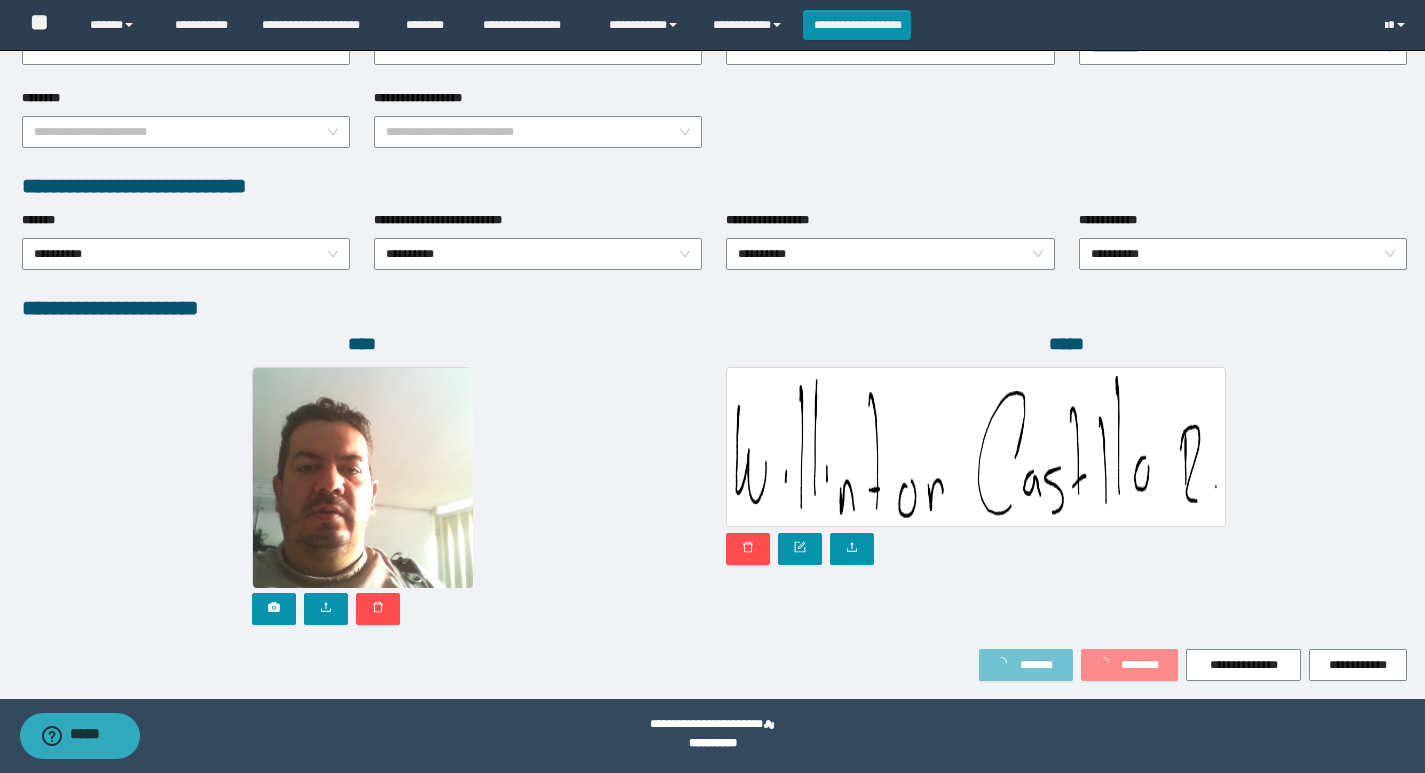 scroll, scrollTop: 985, scrollLeft: 0, axis: vertical 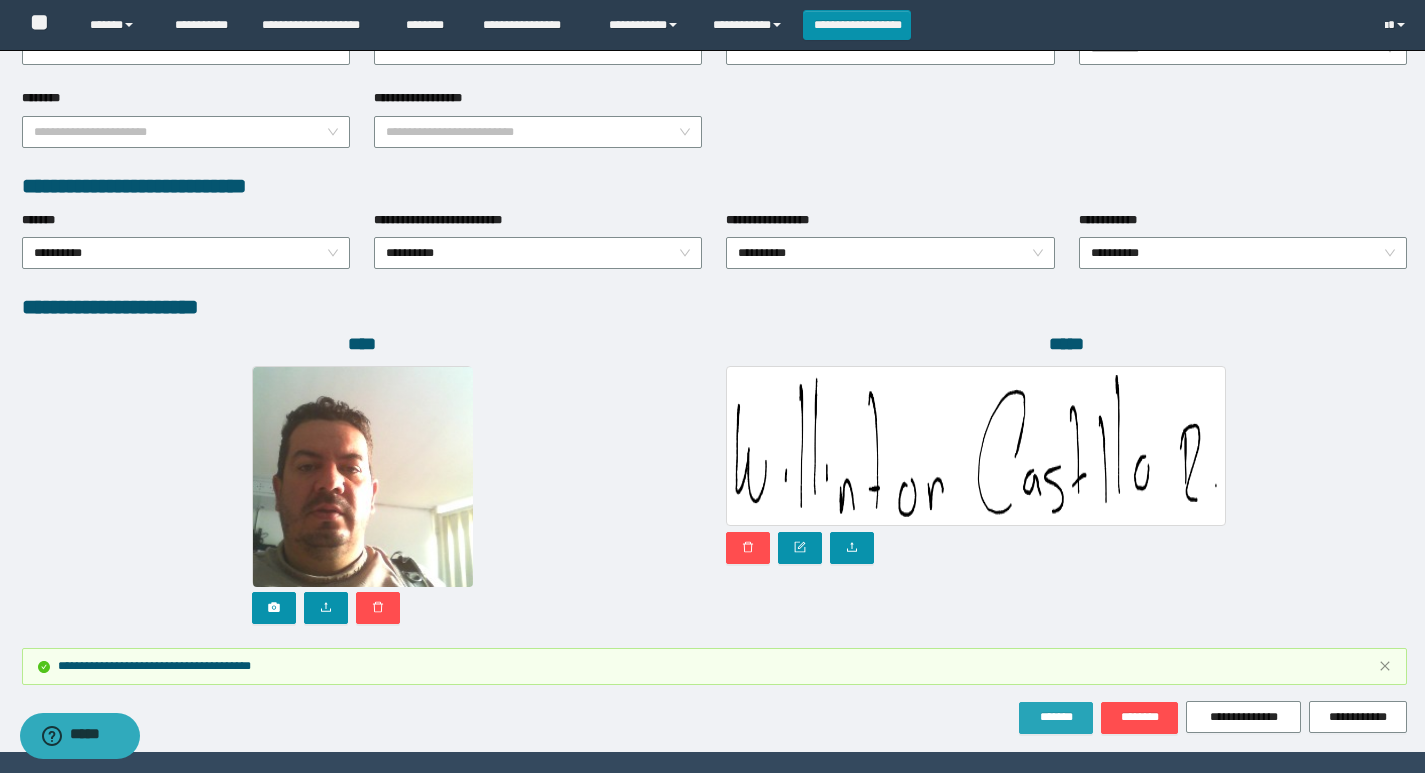 click on "*******" at bounding box center (1056, 717) 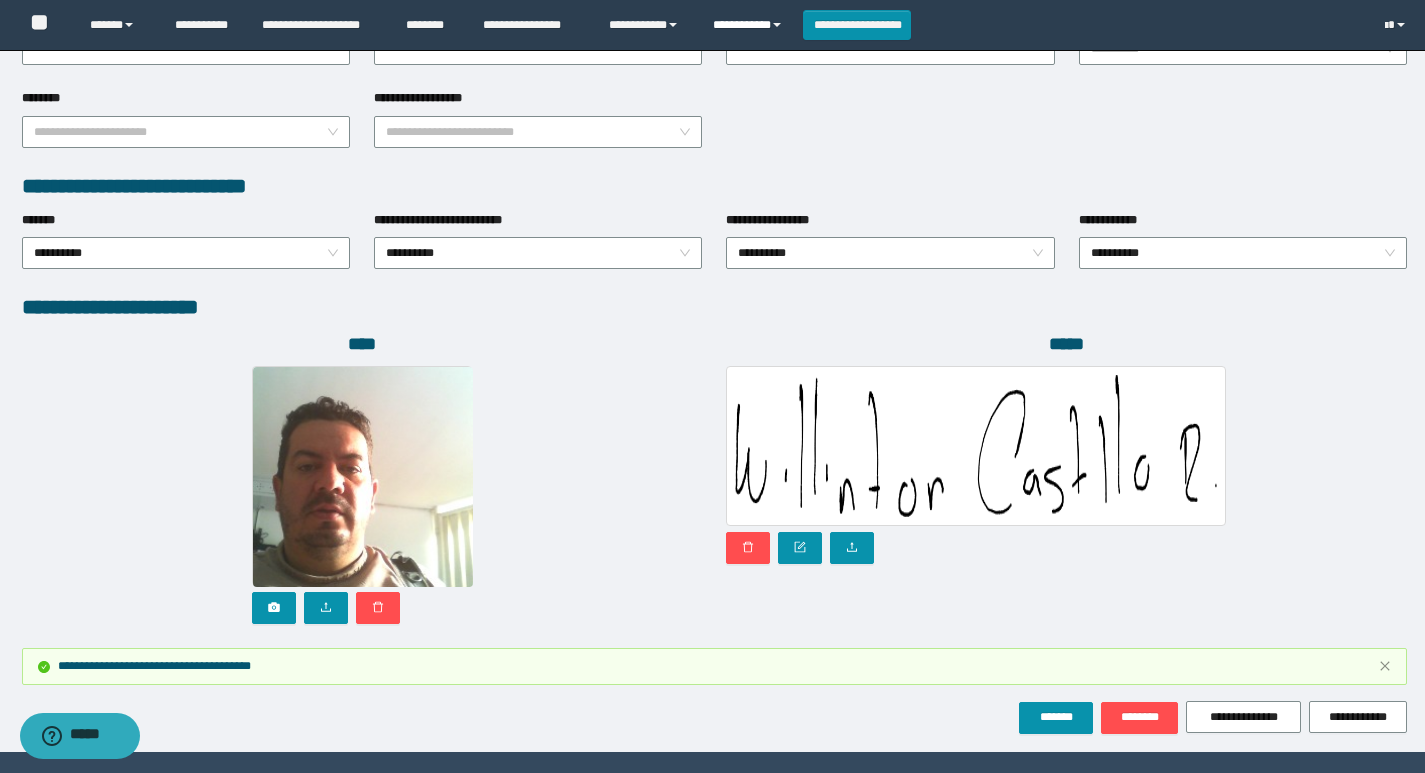 click on "**********" at bounding box center (750, 25) 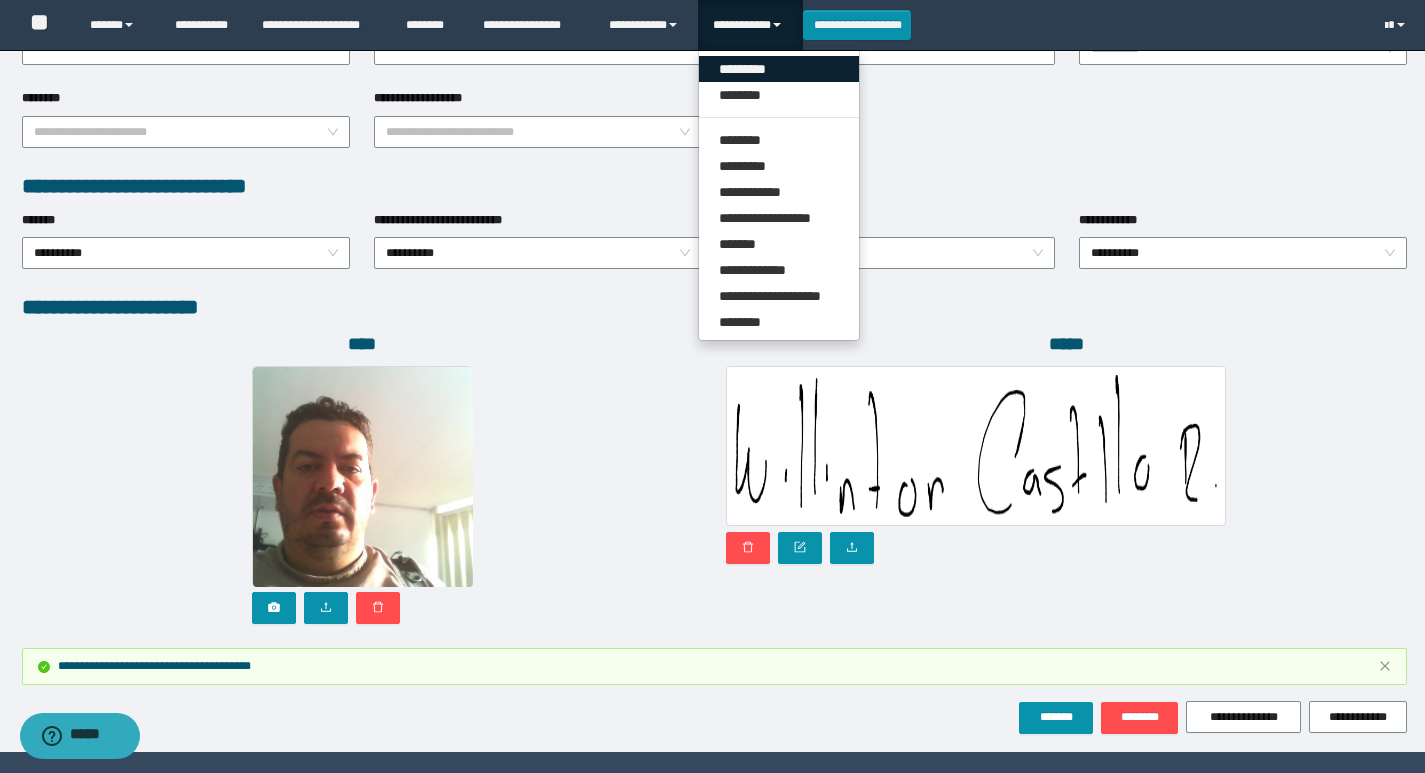 click on "*********" at bounding box center [779, 69] 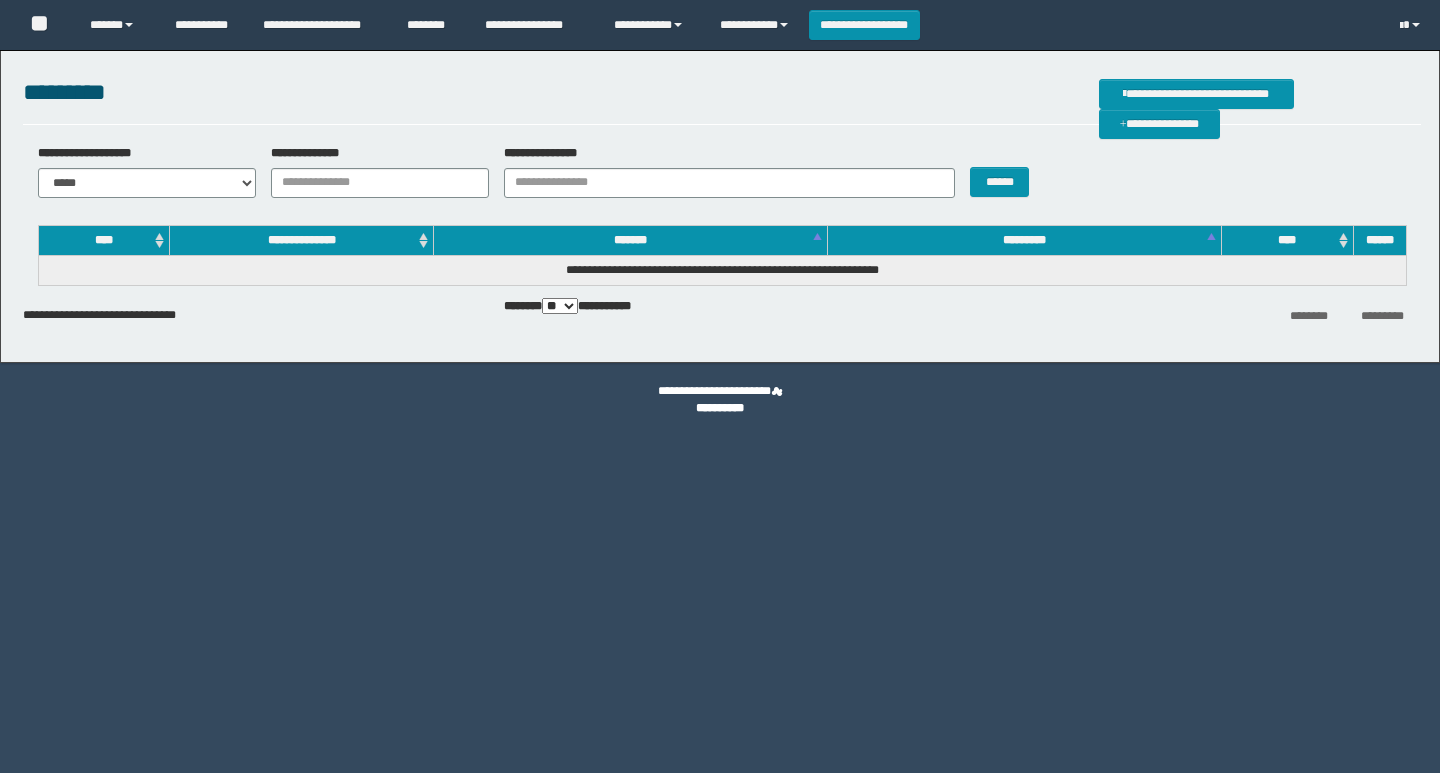 scroll, scrollTop: 0, scrollLeft: 0, axis: both 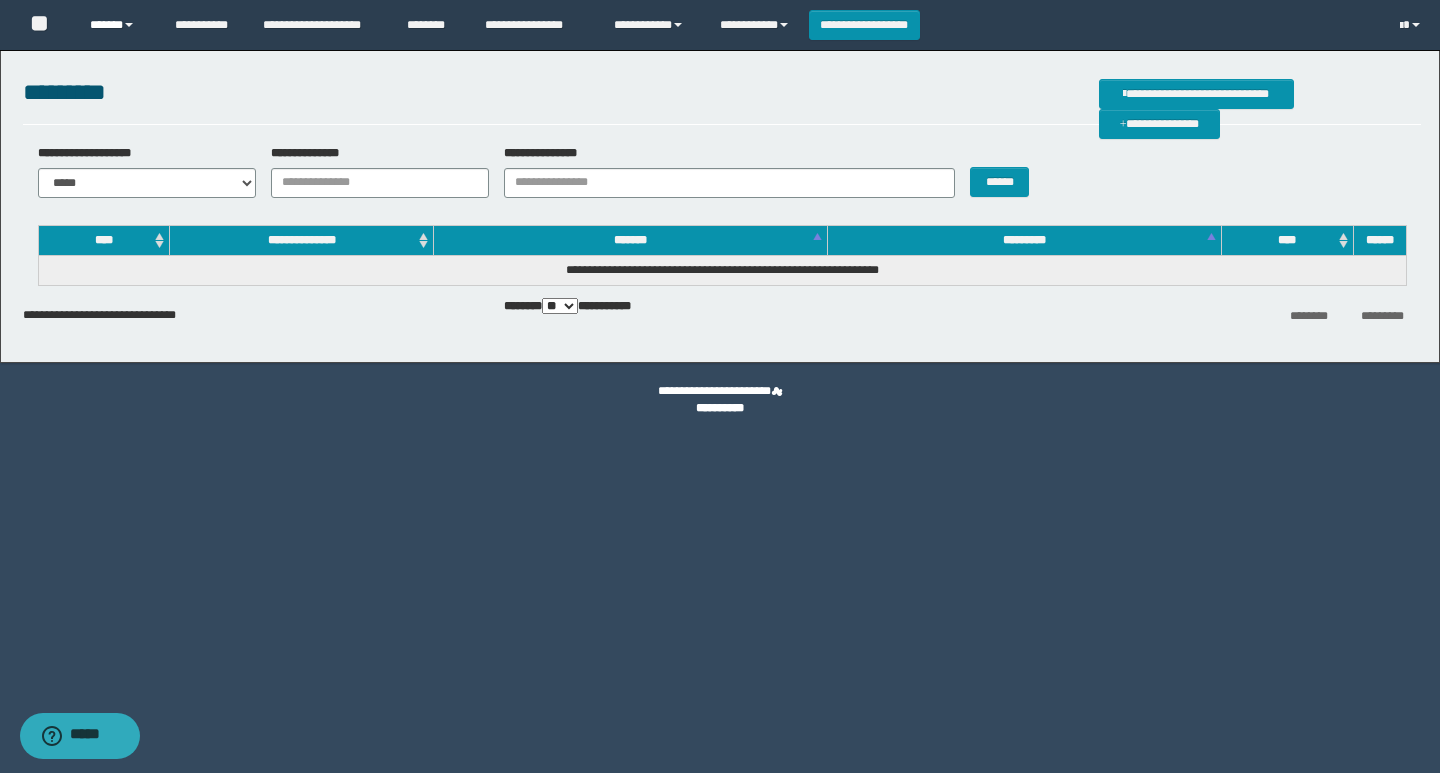 click on "******" at bounding box center (117, 25) 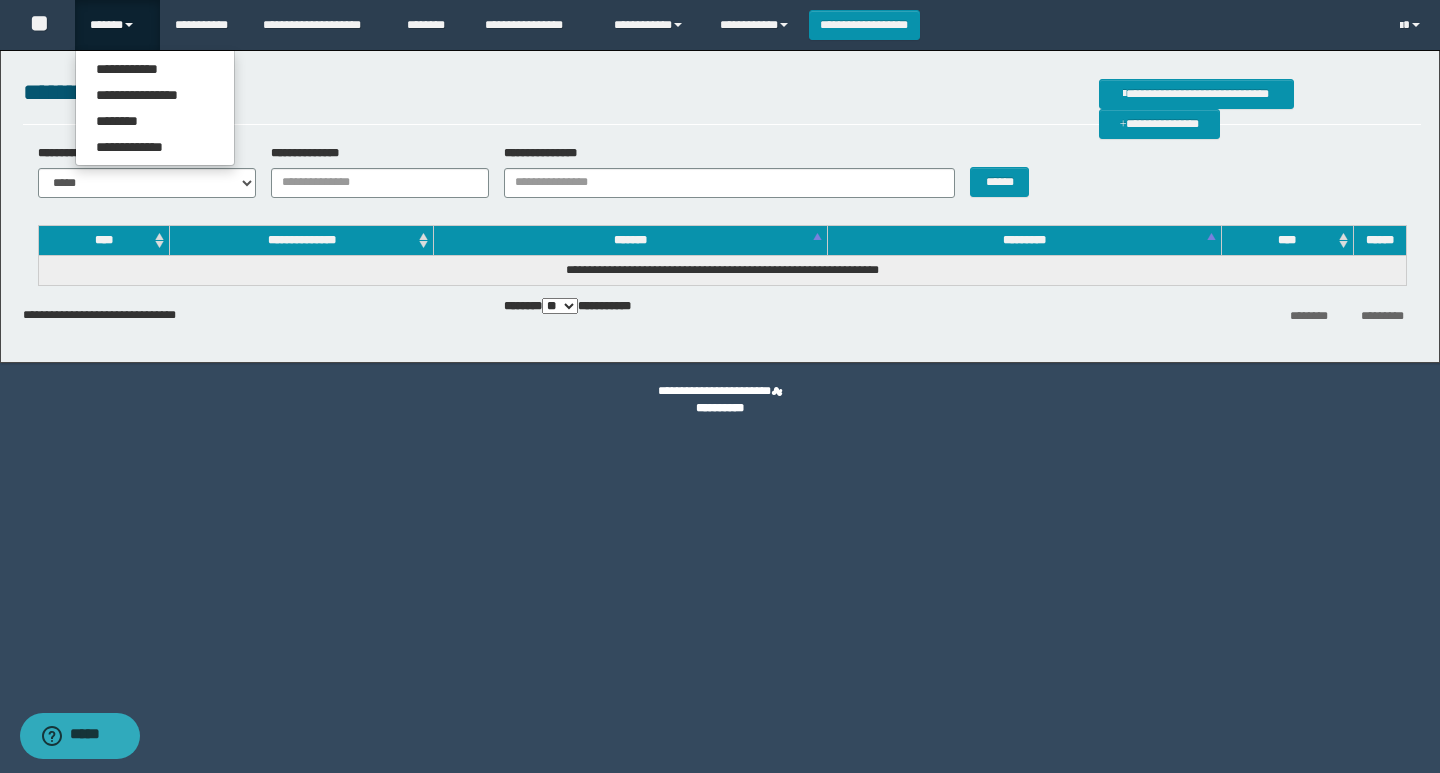click on "**********" at bounding box center [155, 108] 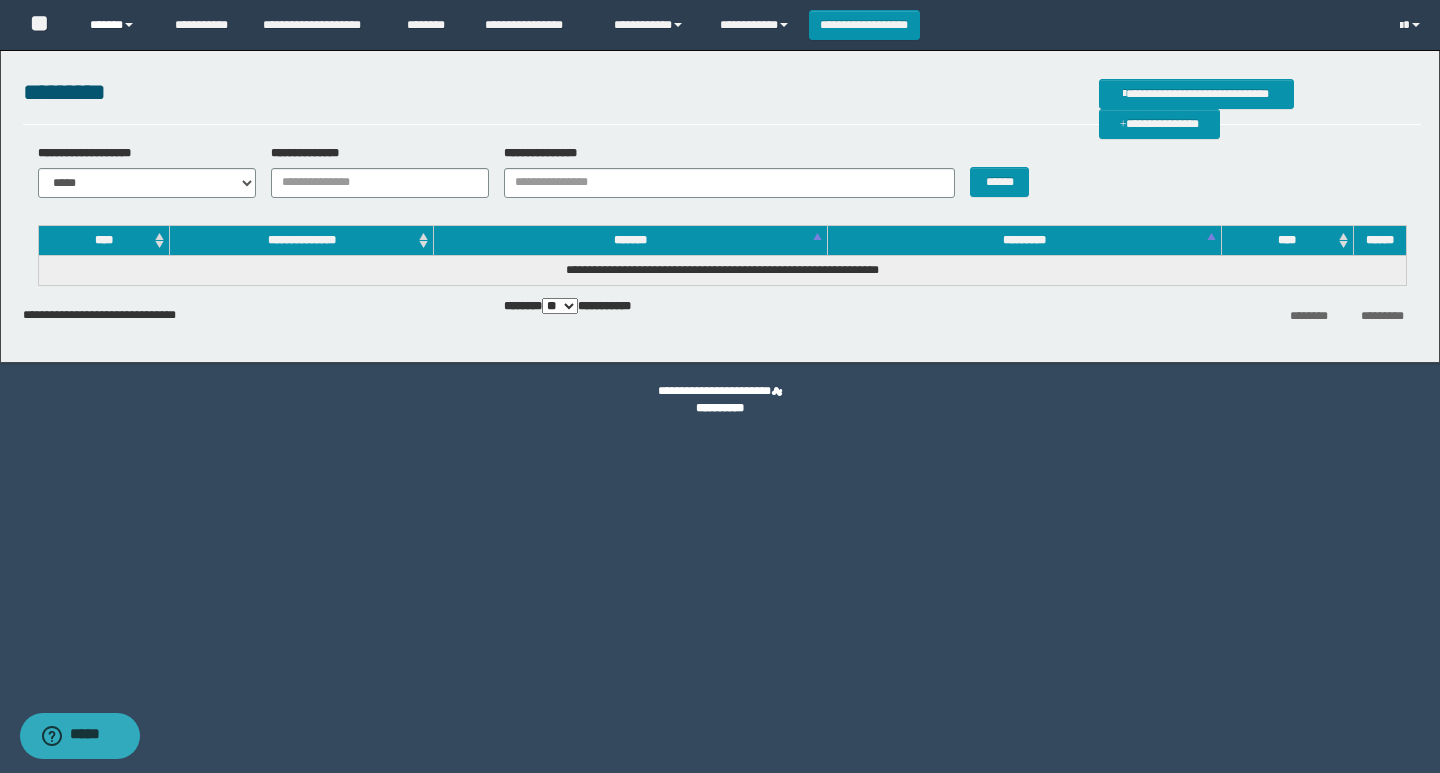 click on "******" at bounding box center (117, 25) 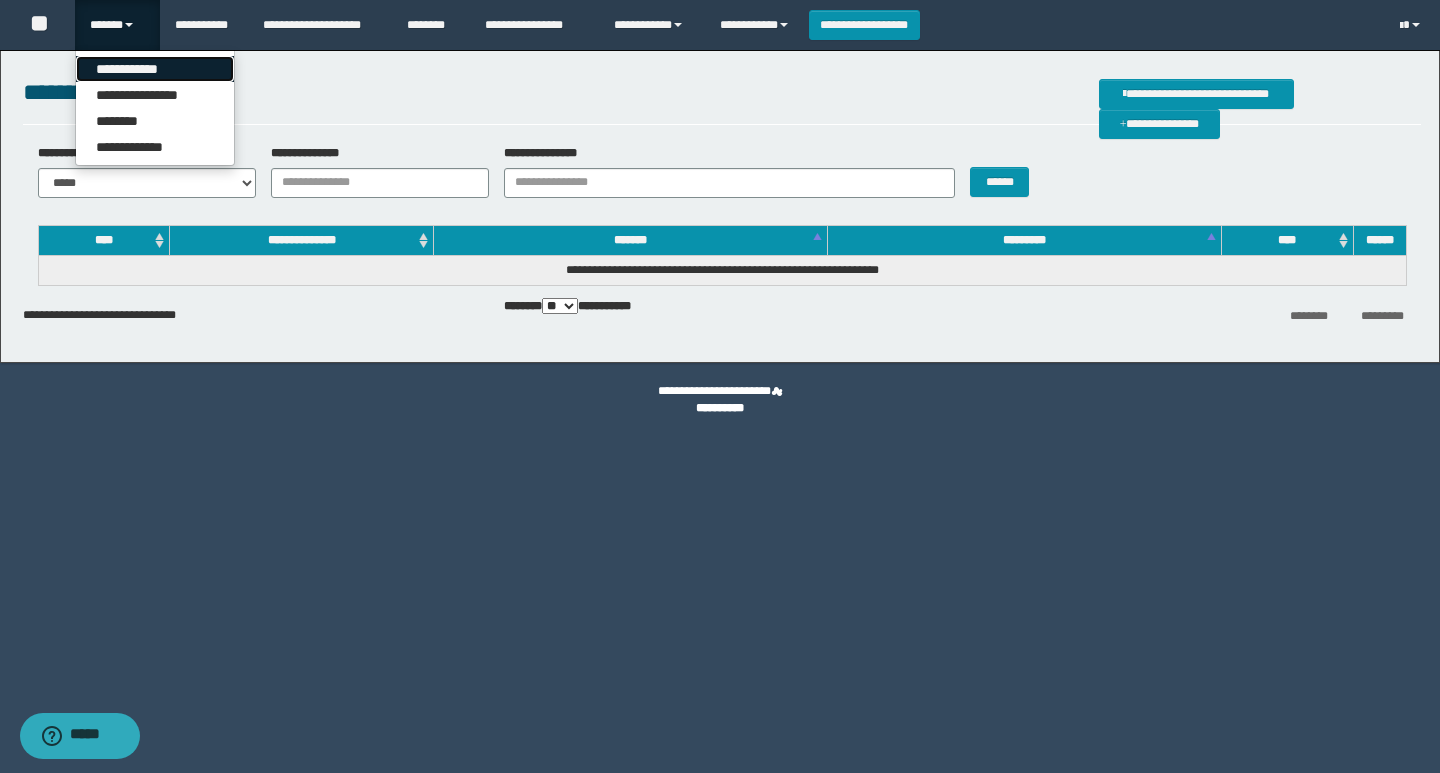 click on "**********" at bounding box center [155, 69] 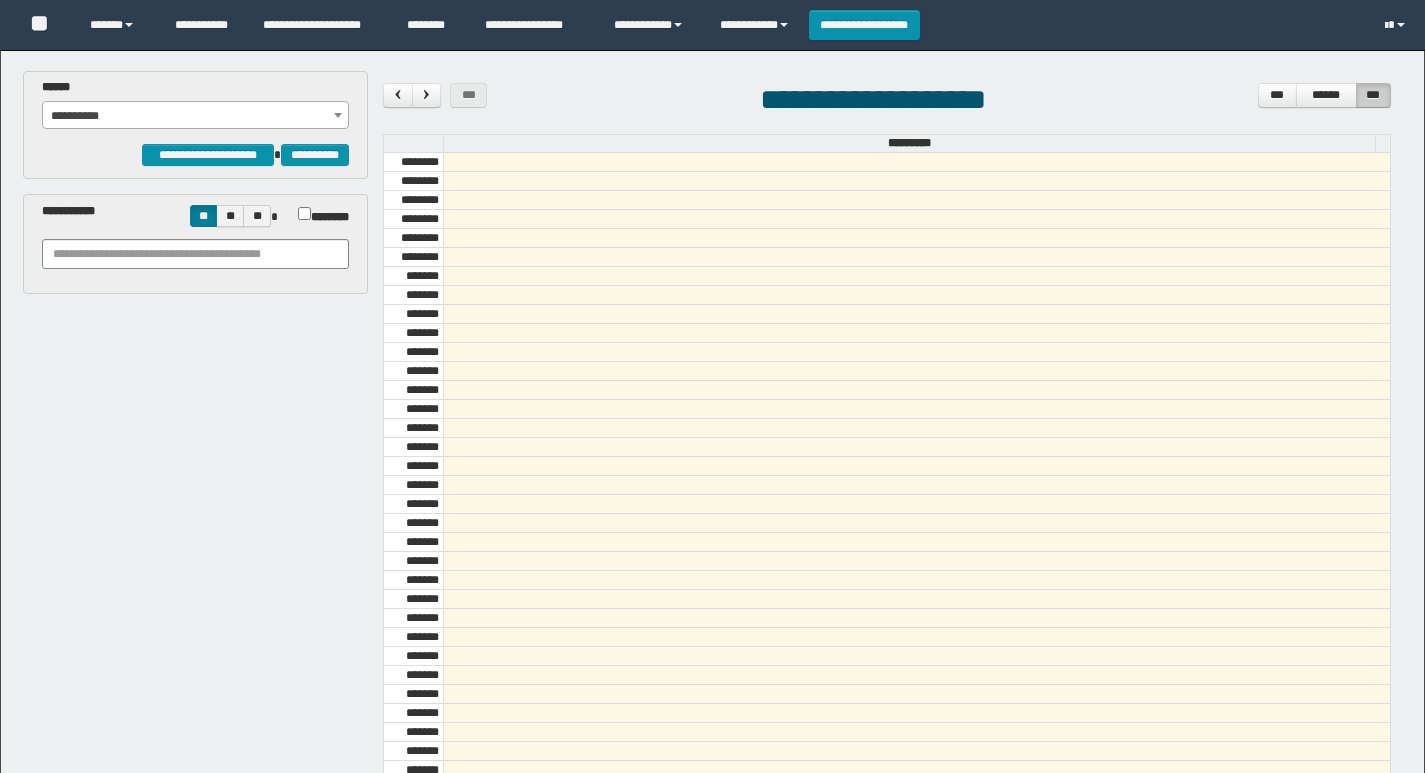 scroll, scrollTop: 0, scrollLeft: 0, axis: both 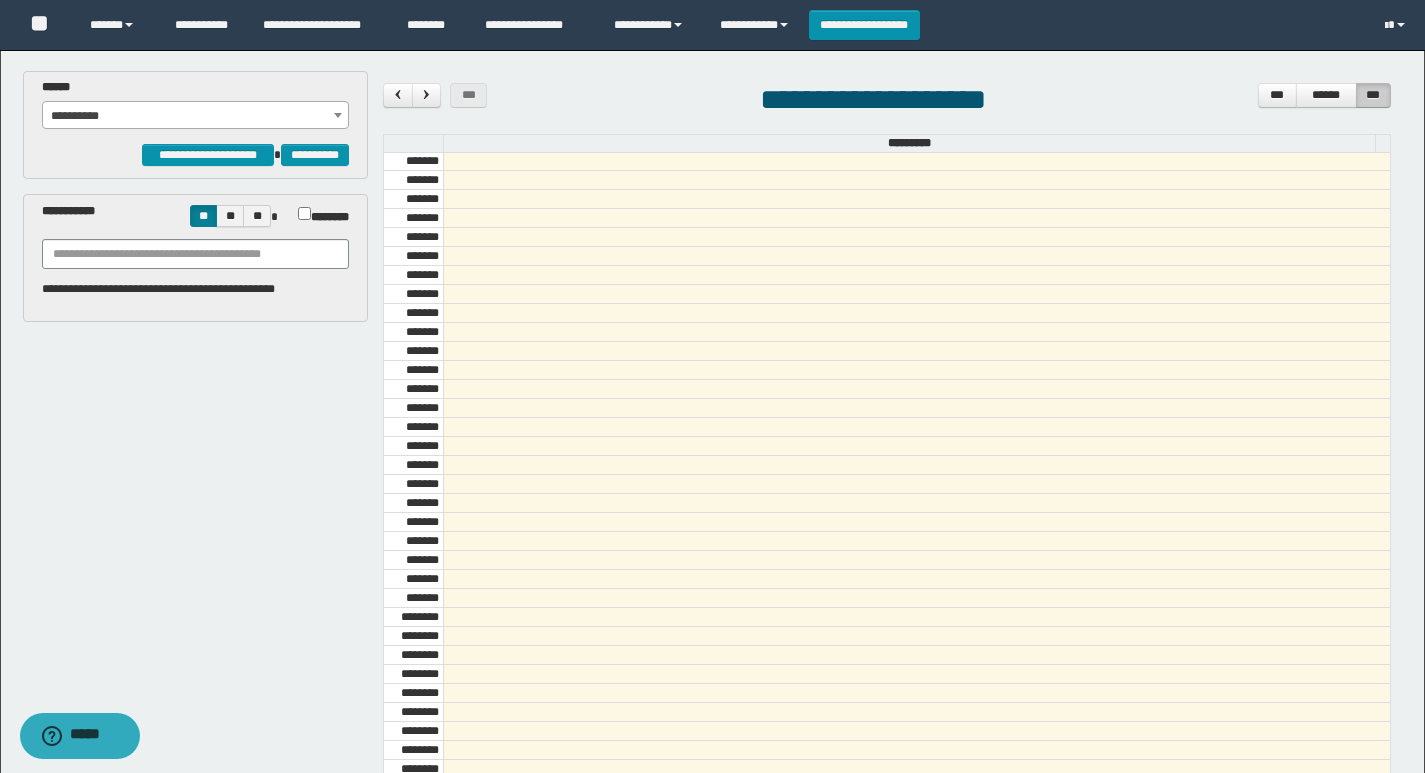click on "**********" at bounding box center [196, 116] 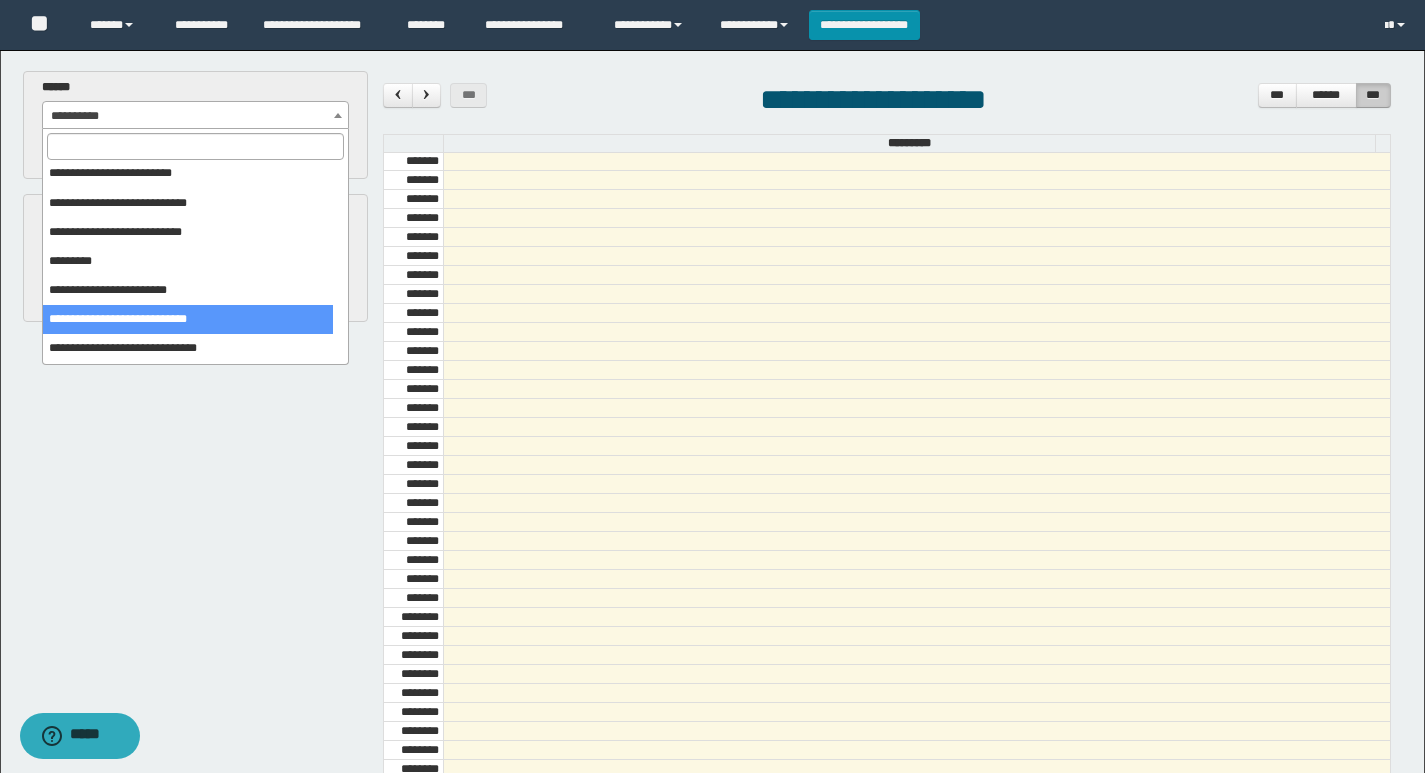 scroll, scrollTop: 325, scrollLeft: 0, axis: vertical 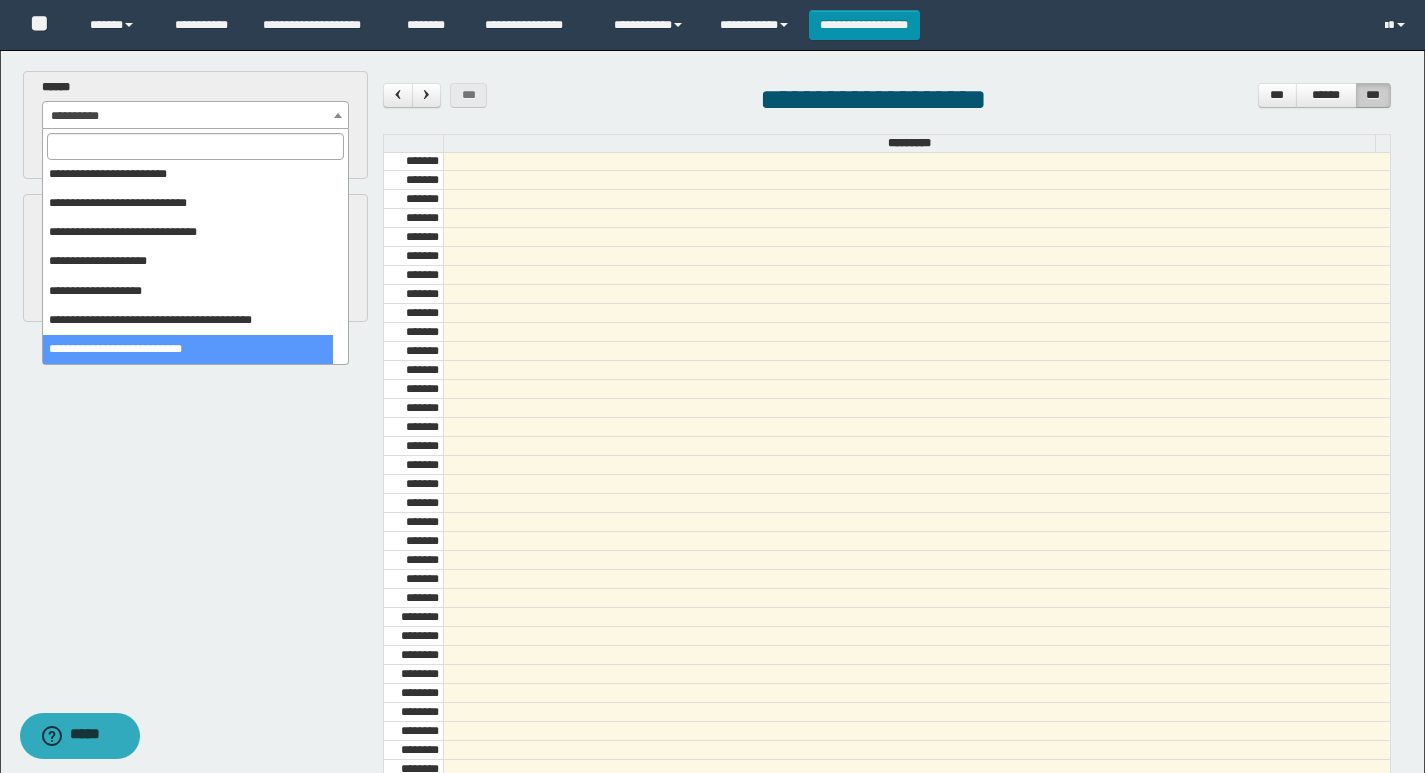 select on "******" 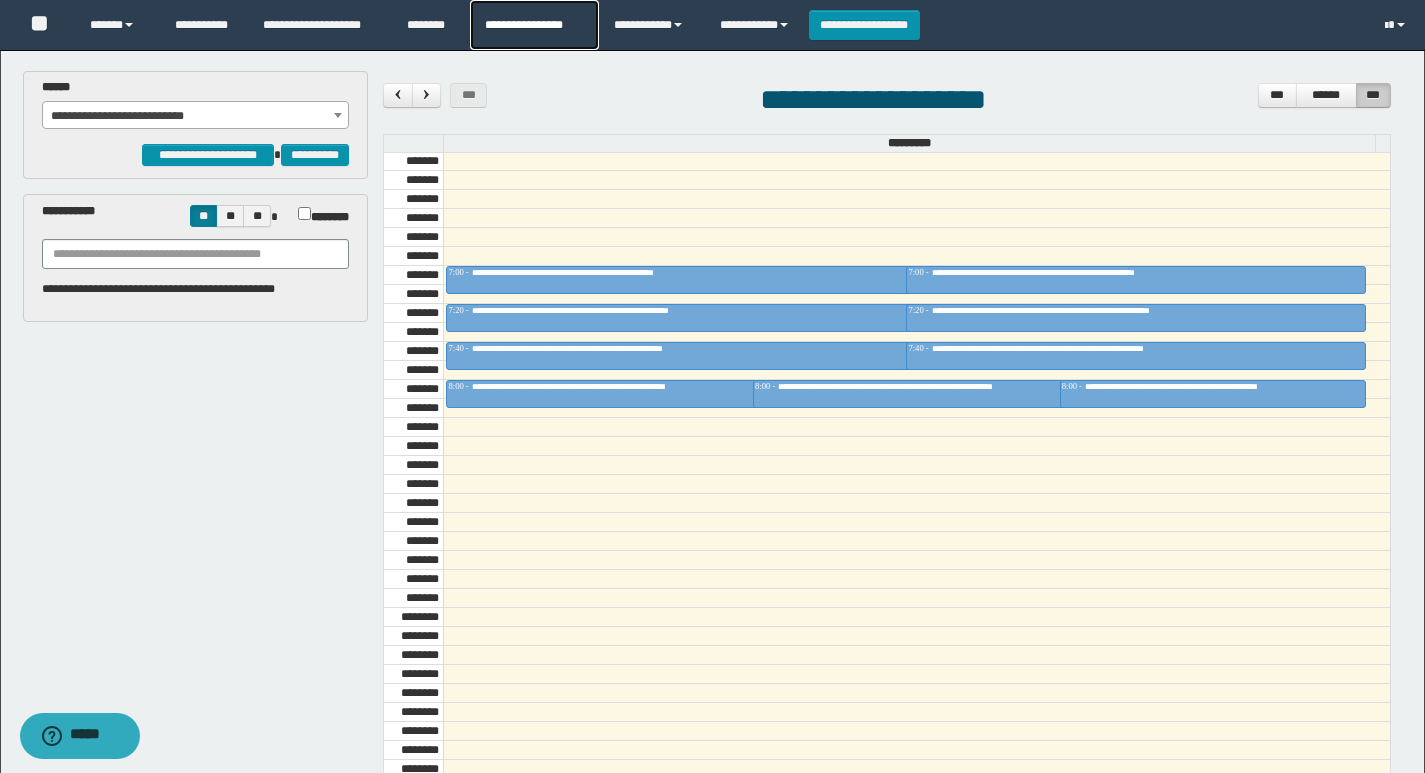 click on "**********" at bounding box center [534, 25] 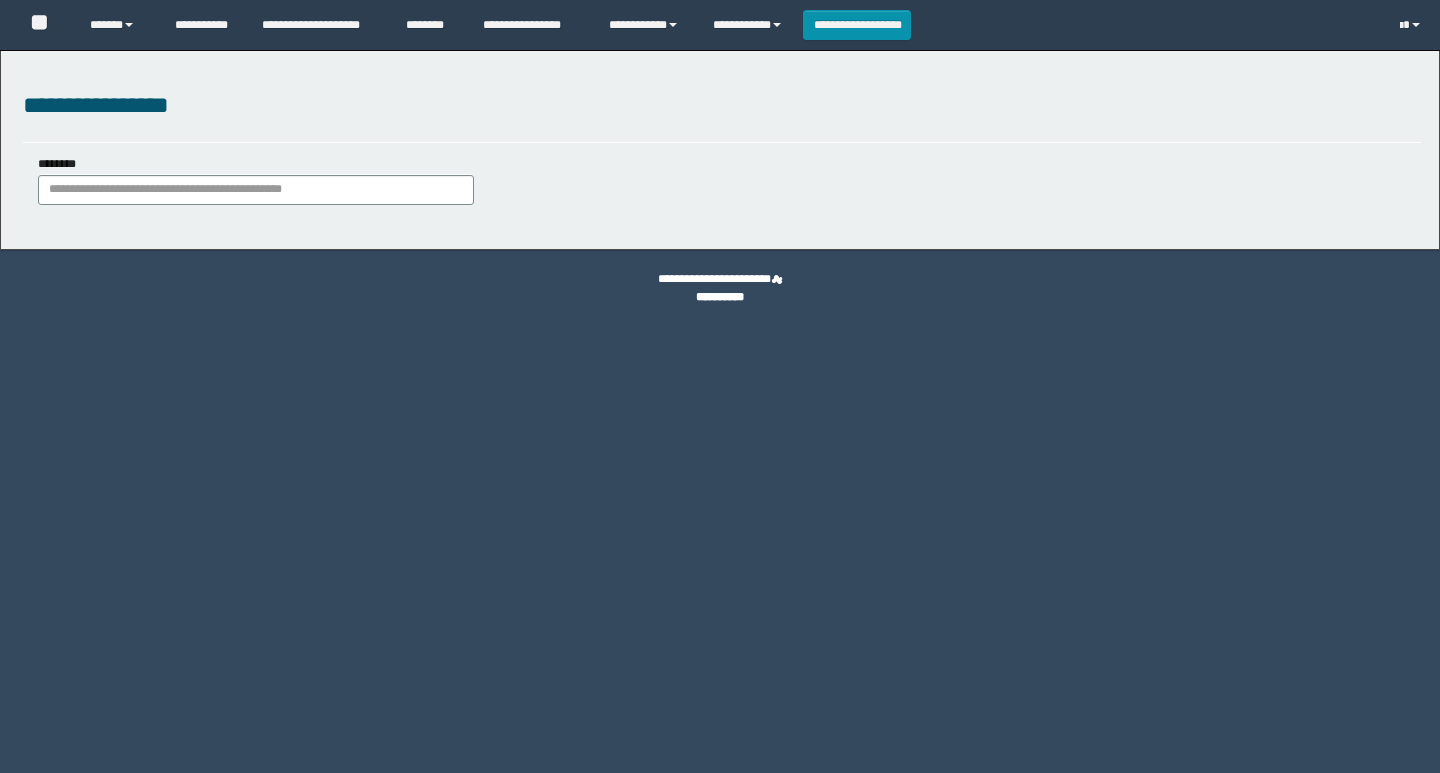 scroll, scrollTop: 0, scrollLeft: 0, axis: both 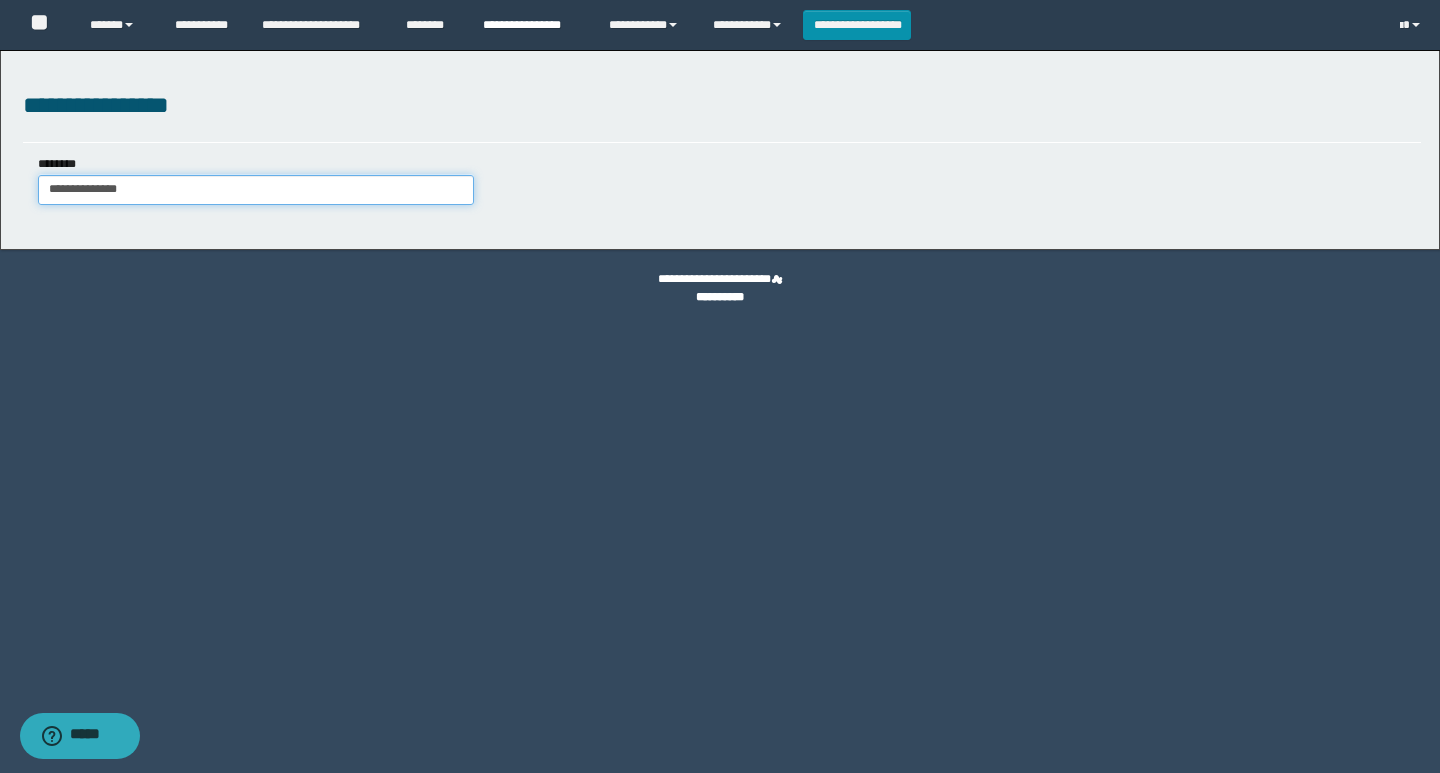 type on "**********" 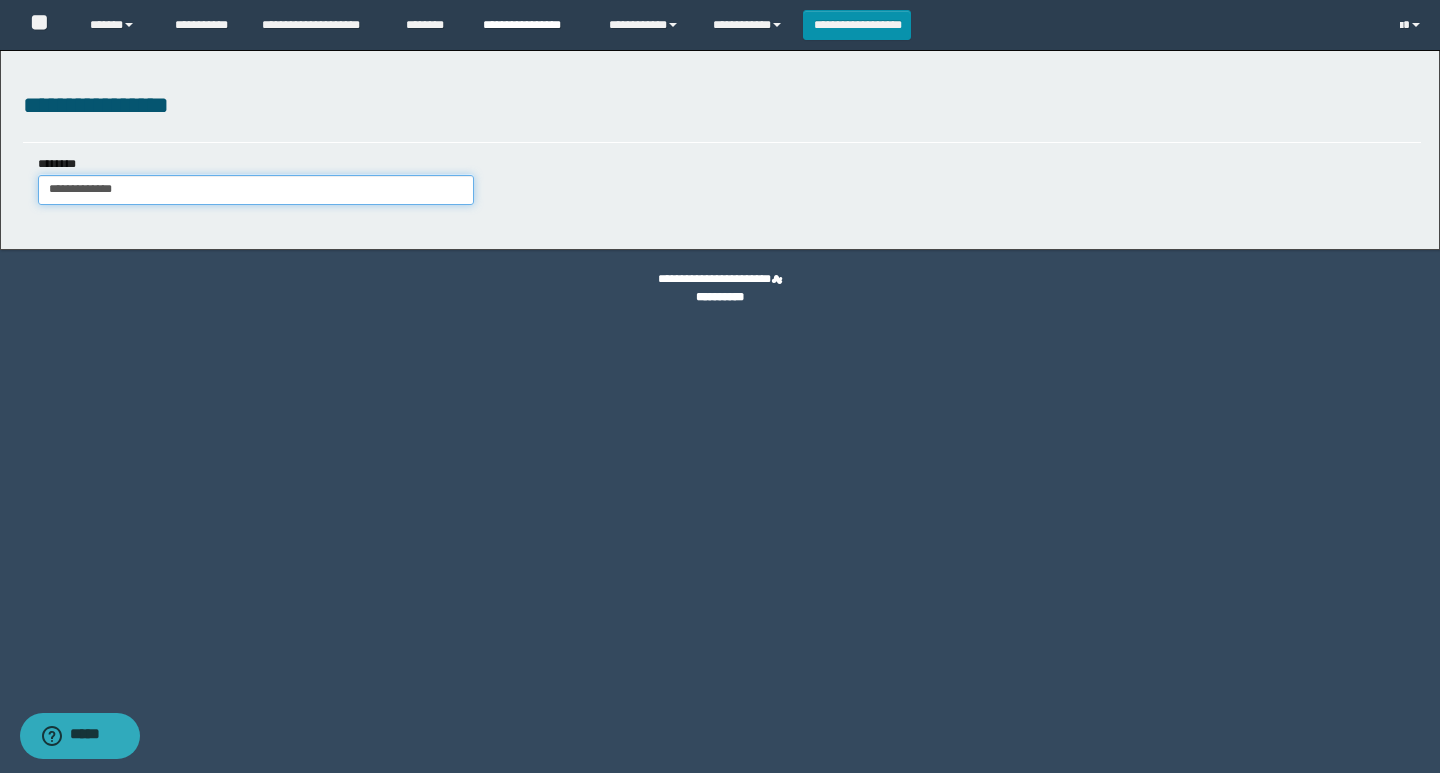 type on "**********" 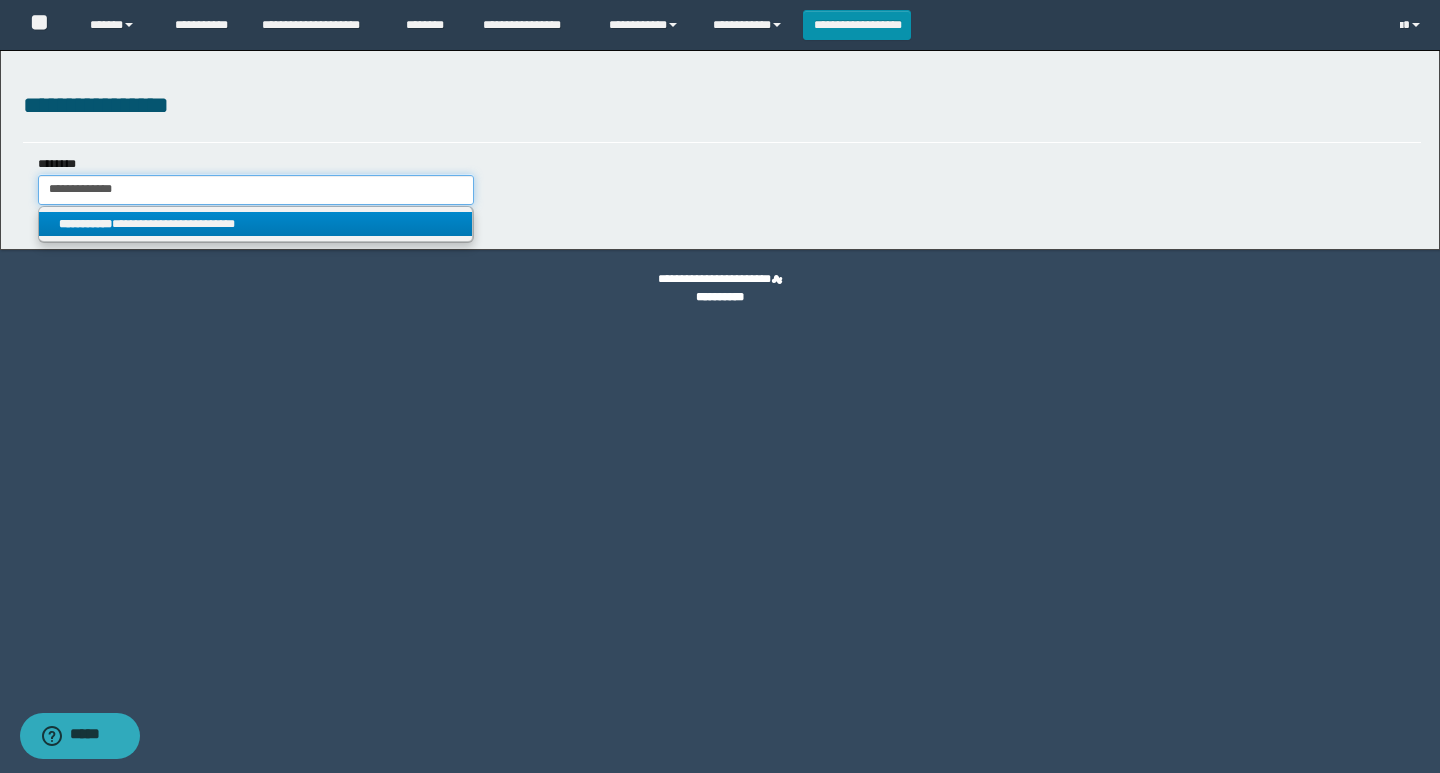 type on "**********" 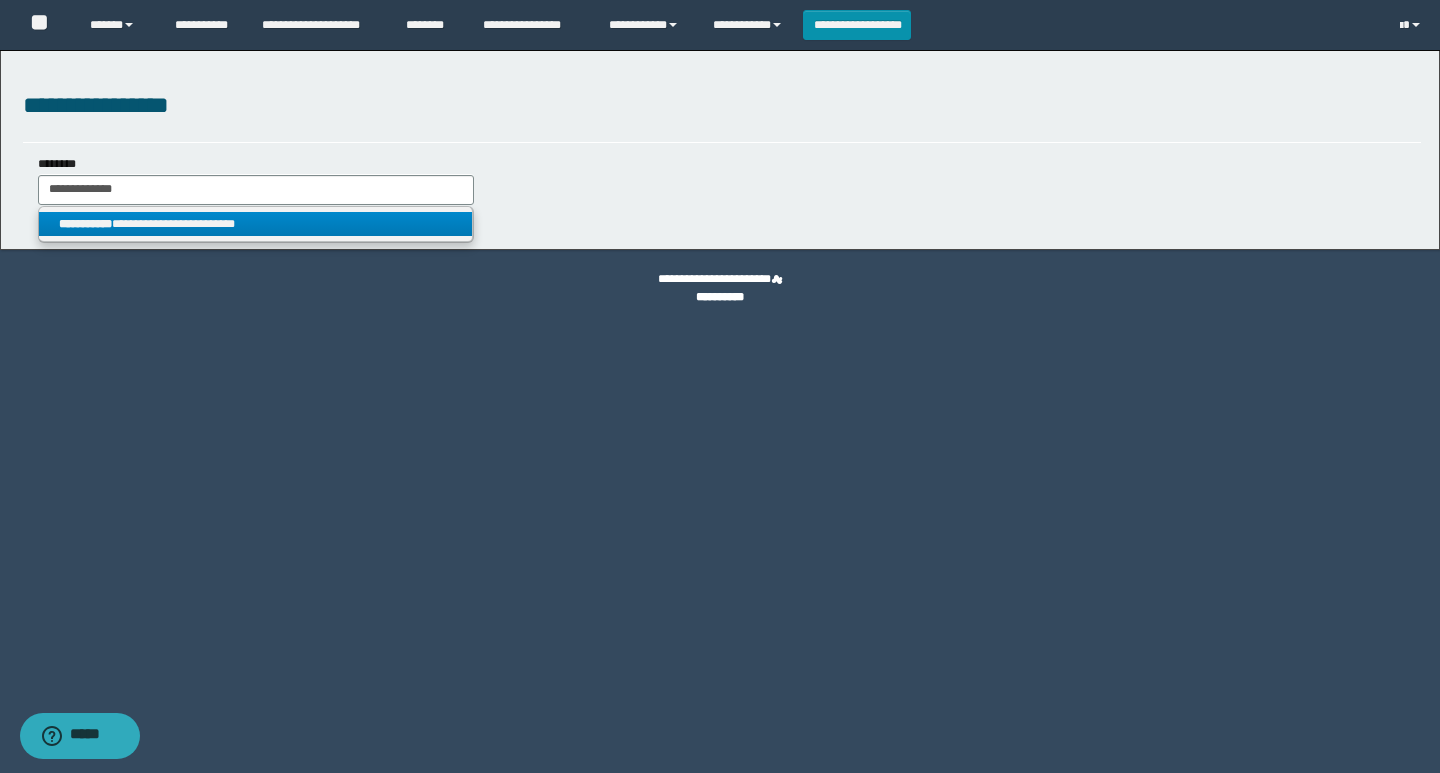 click on "**********" at bounding box center [255, 224] 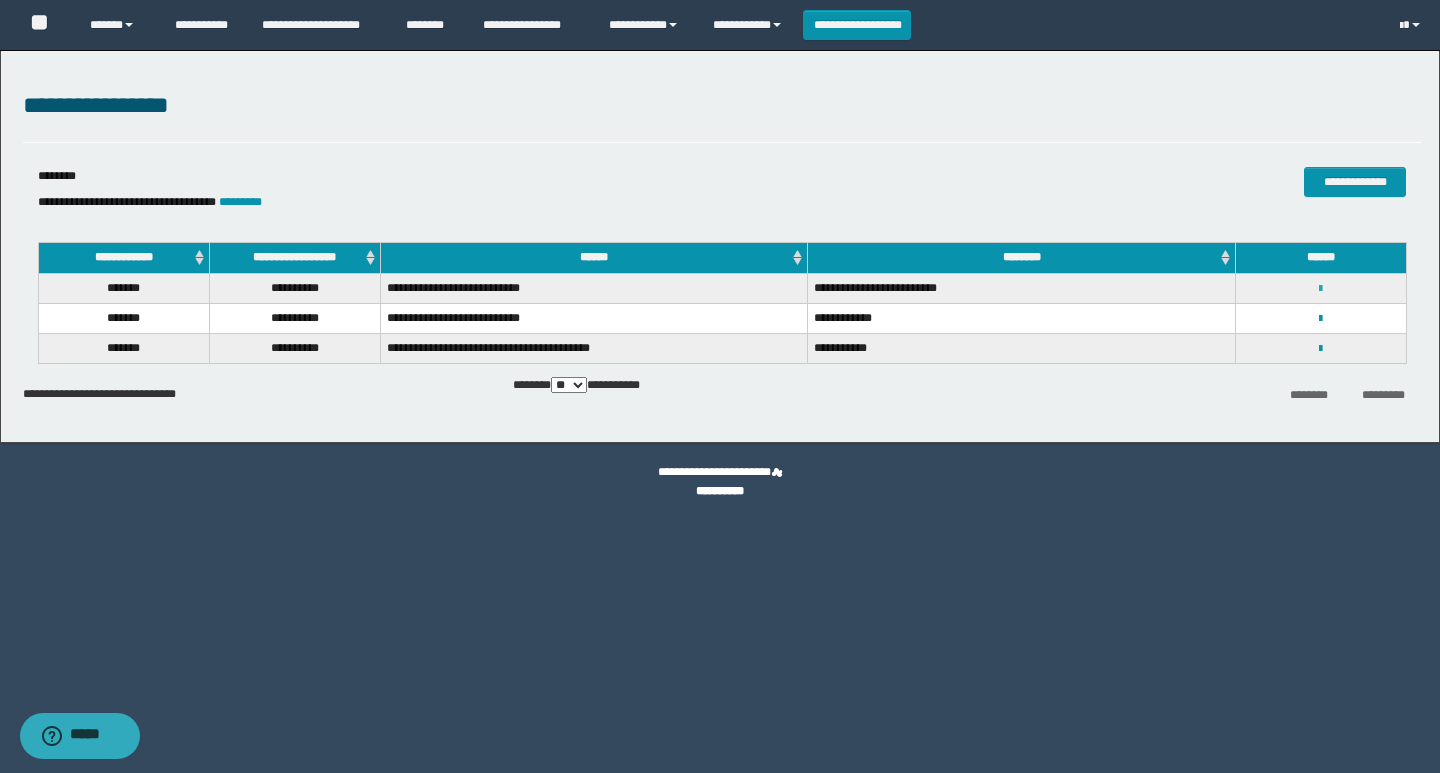click at bounding box center [1320, 289] 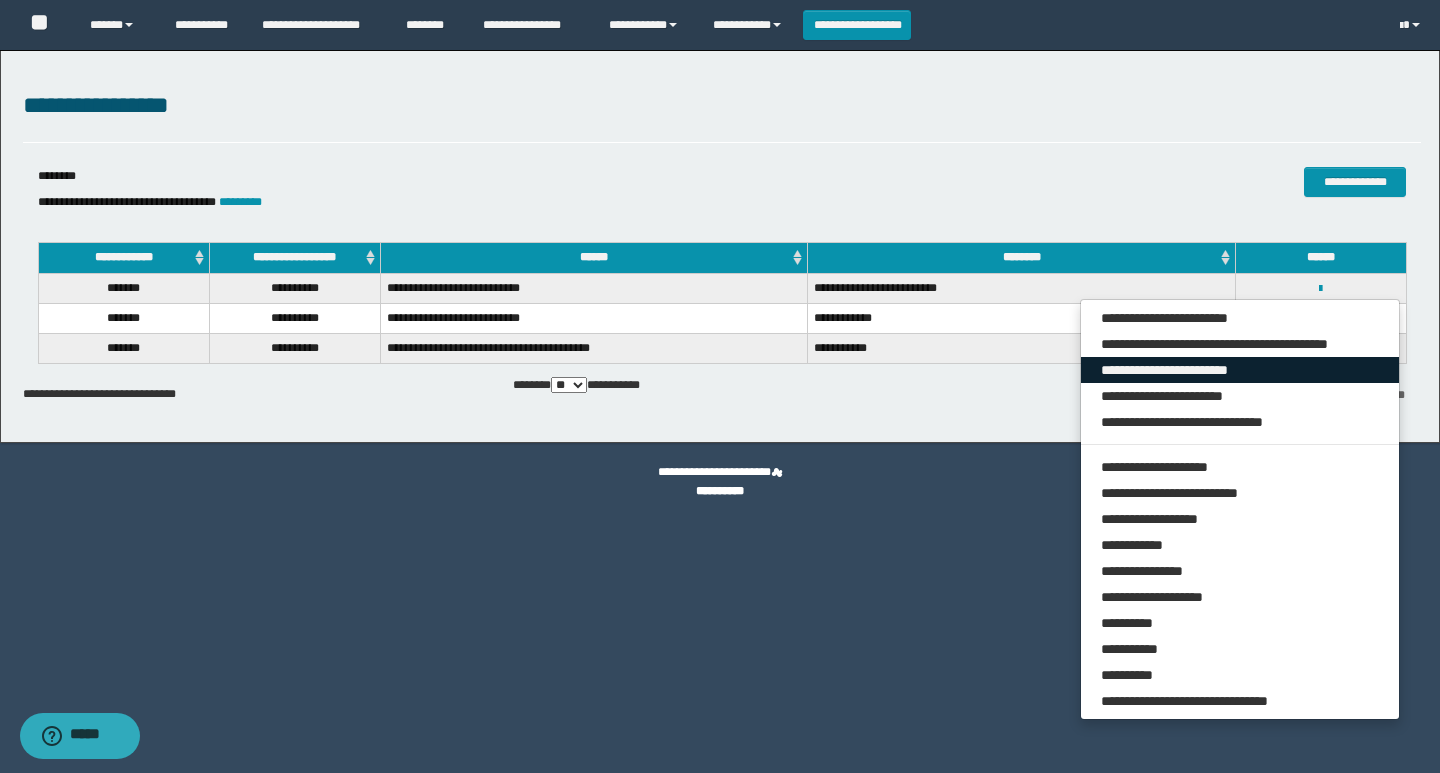 click on "**********" at bounding box center [1240, 370] 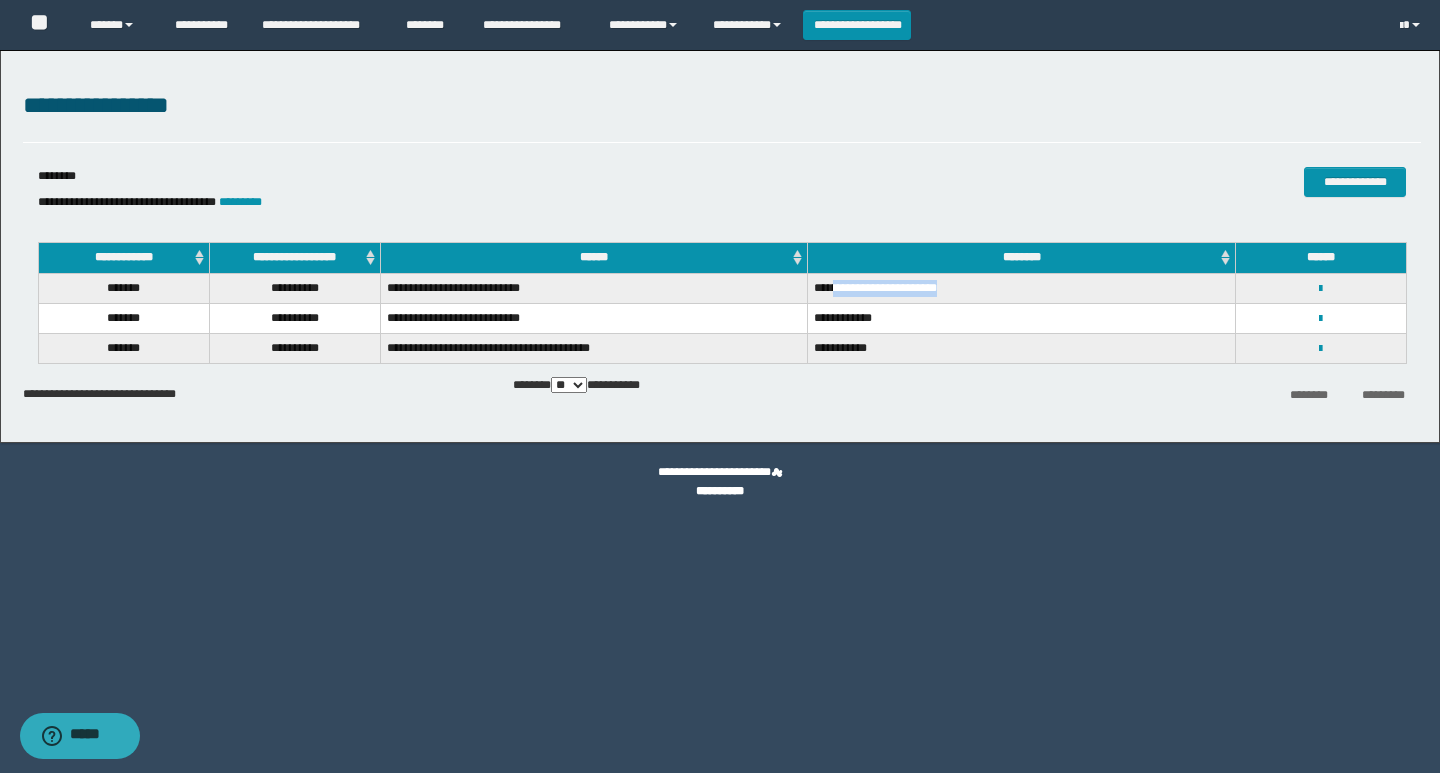 drag, startPoint x: 1014, startPoint y: 289, endPoint x: 830, endPoint y: 288, distance: 184.00272 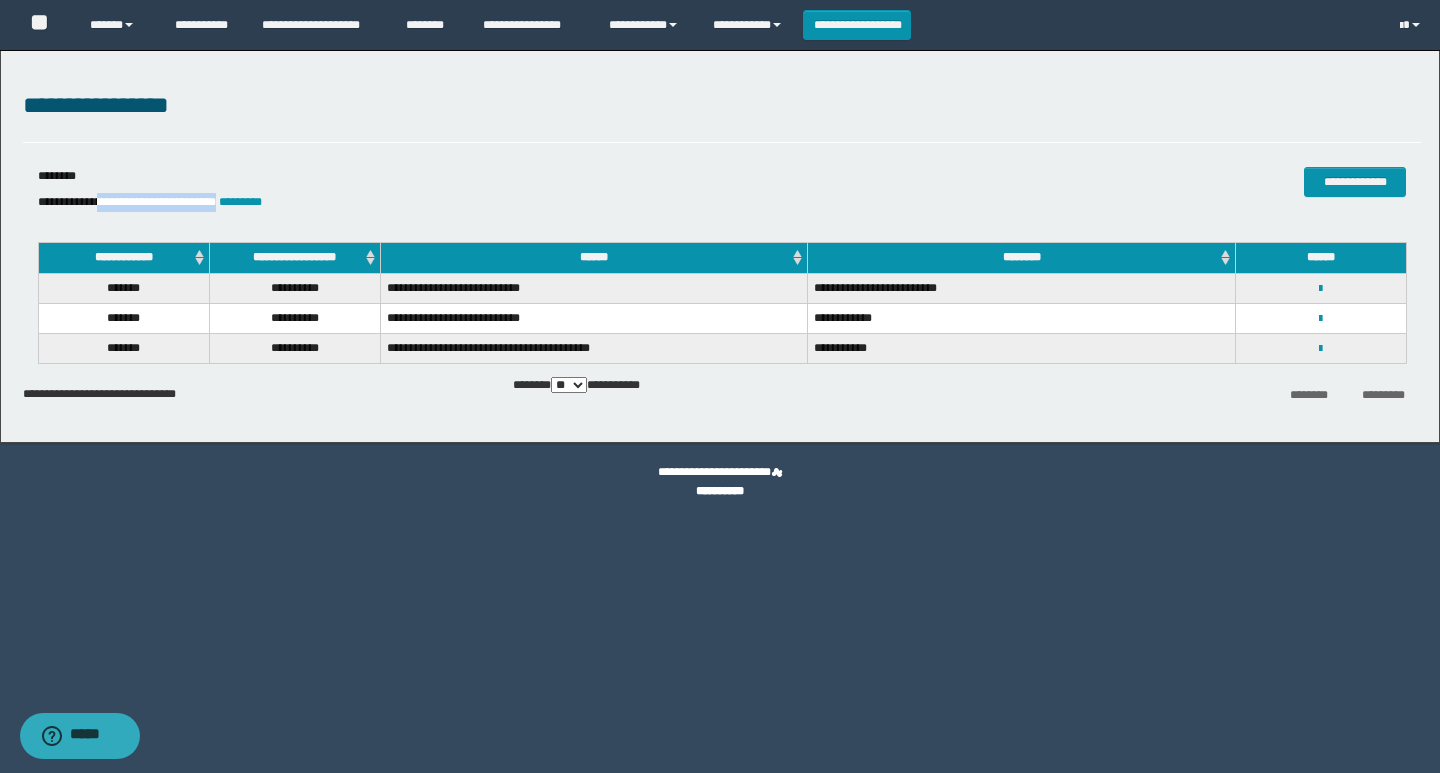 drag, startPoint x: 238, startPoint y: 204, endPoint x: 112, endPoint y: 210, distance: 126.14278 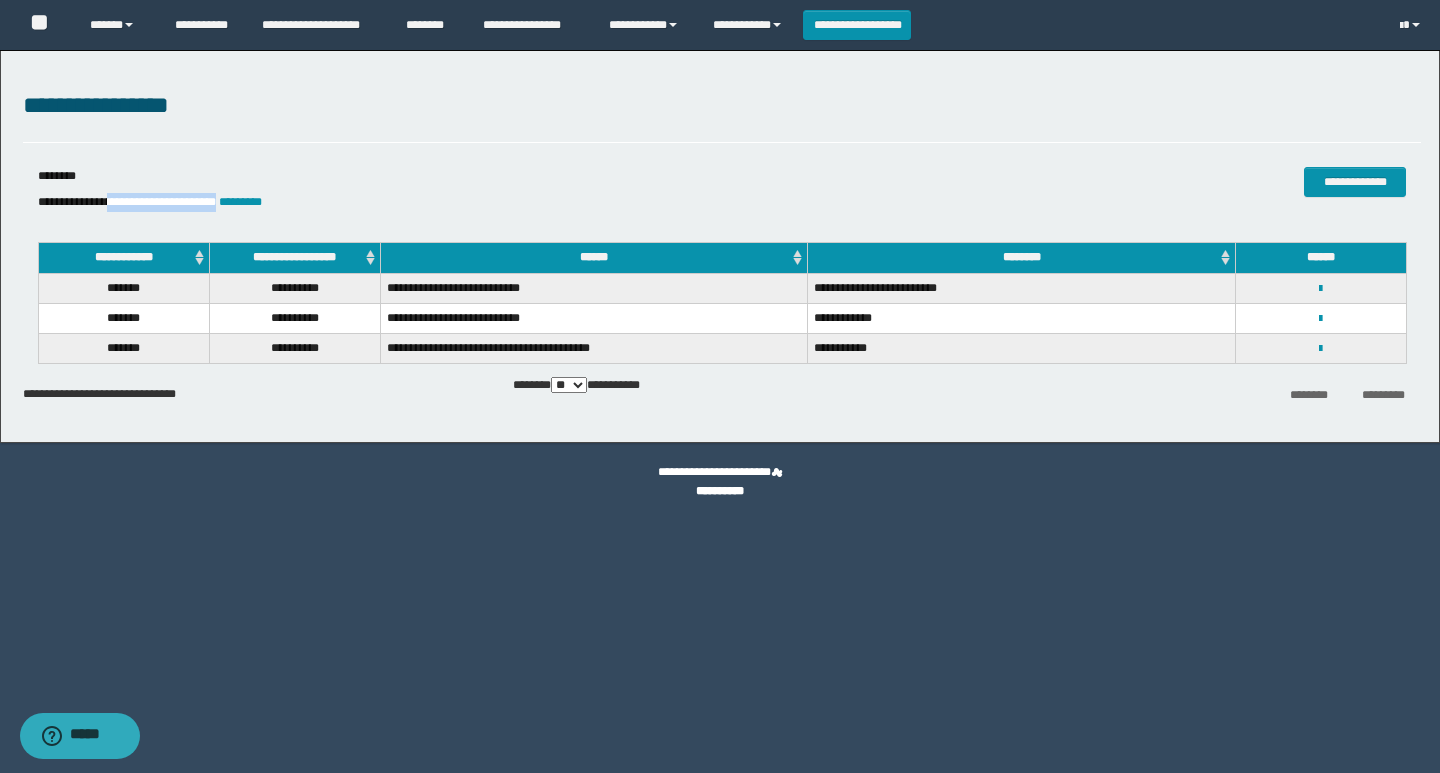 drag, startPoint x: 236, startPoint y: 204, endPoint x: 118, endPoint y: 208, distance: 118.06778 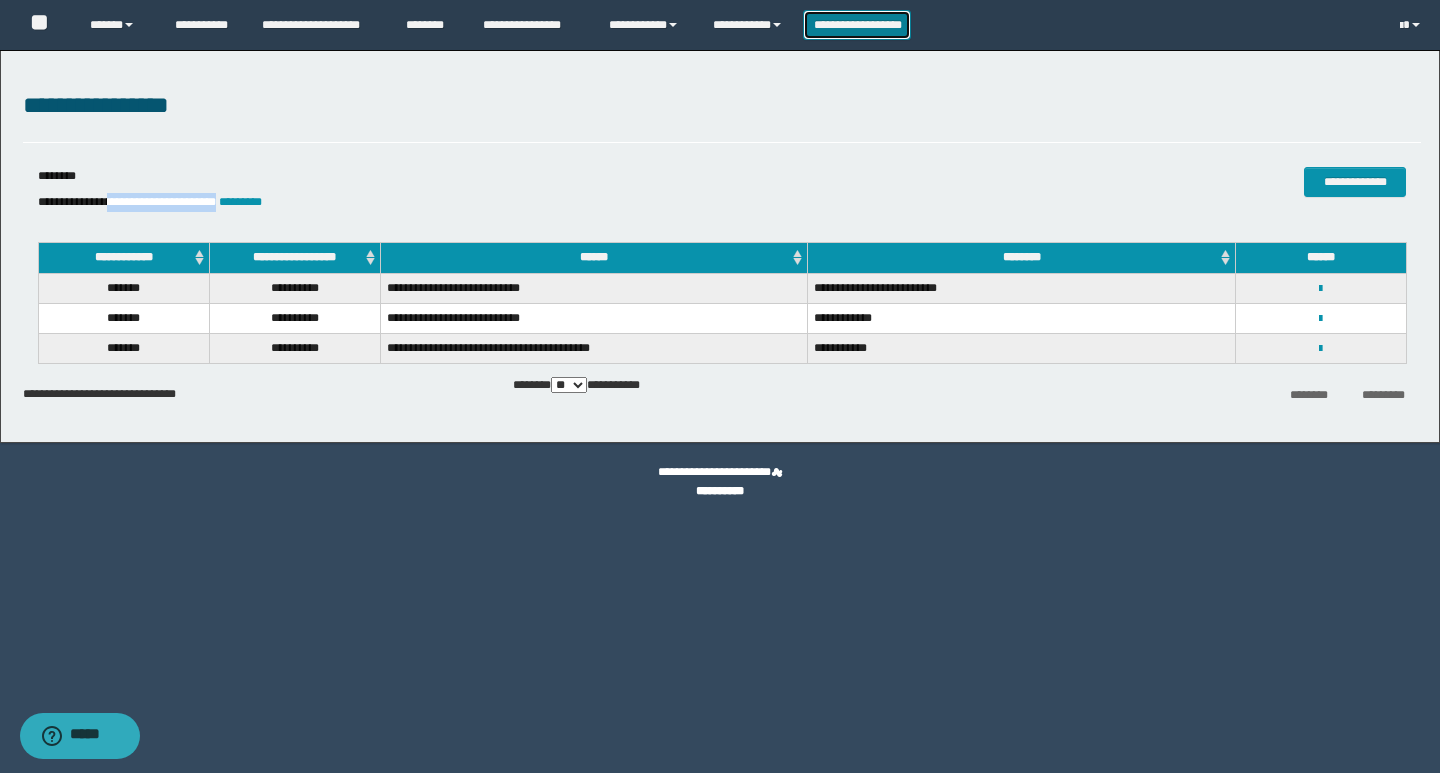 click on "**********" at bounding box center (857, 25) 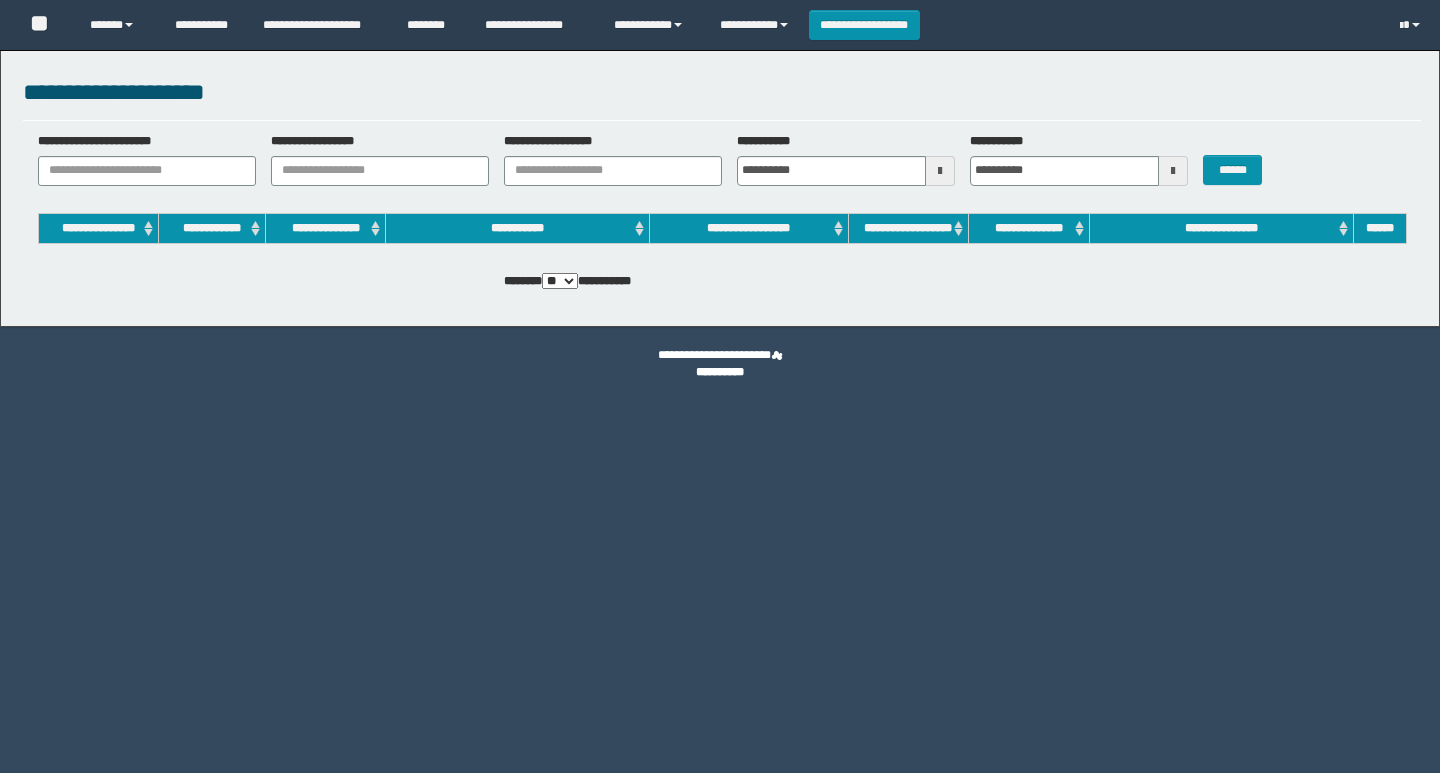 scroll, scrollTop: 0, scrollLeft: 0, axis: both 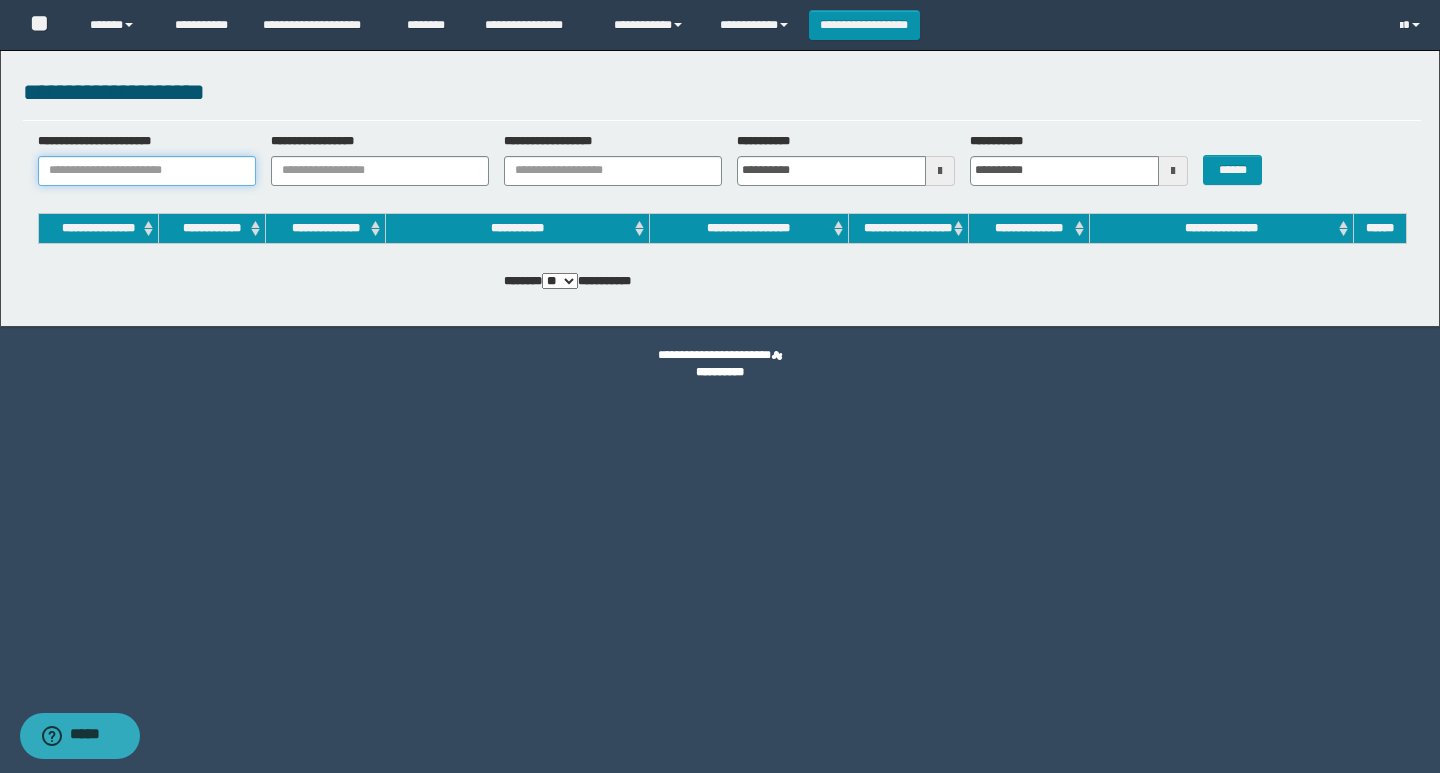 click on "**********" at bounding box center (147, 171) 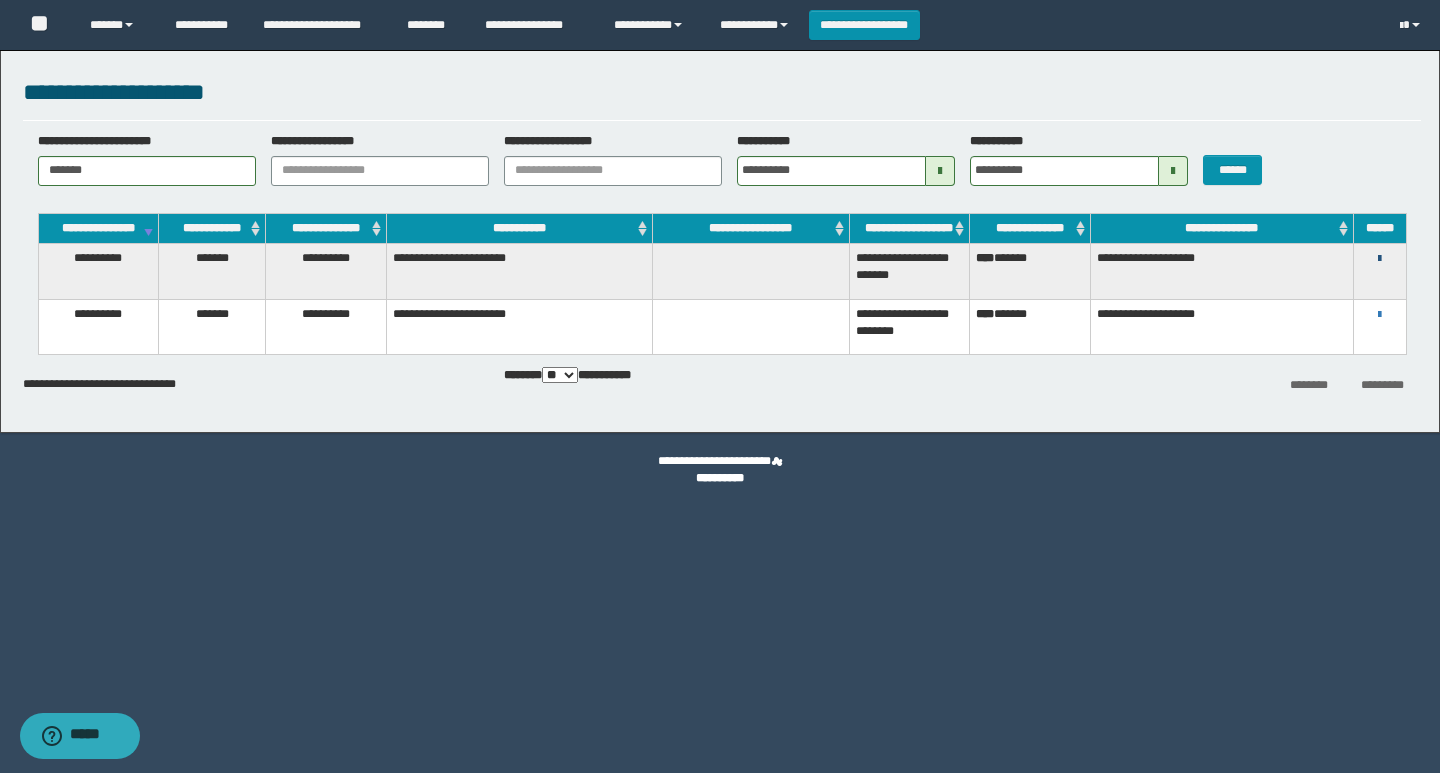 click at bounding box center (1379, 259) 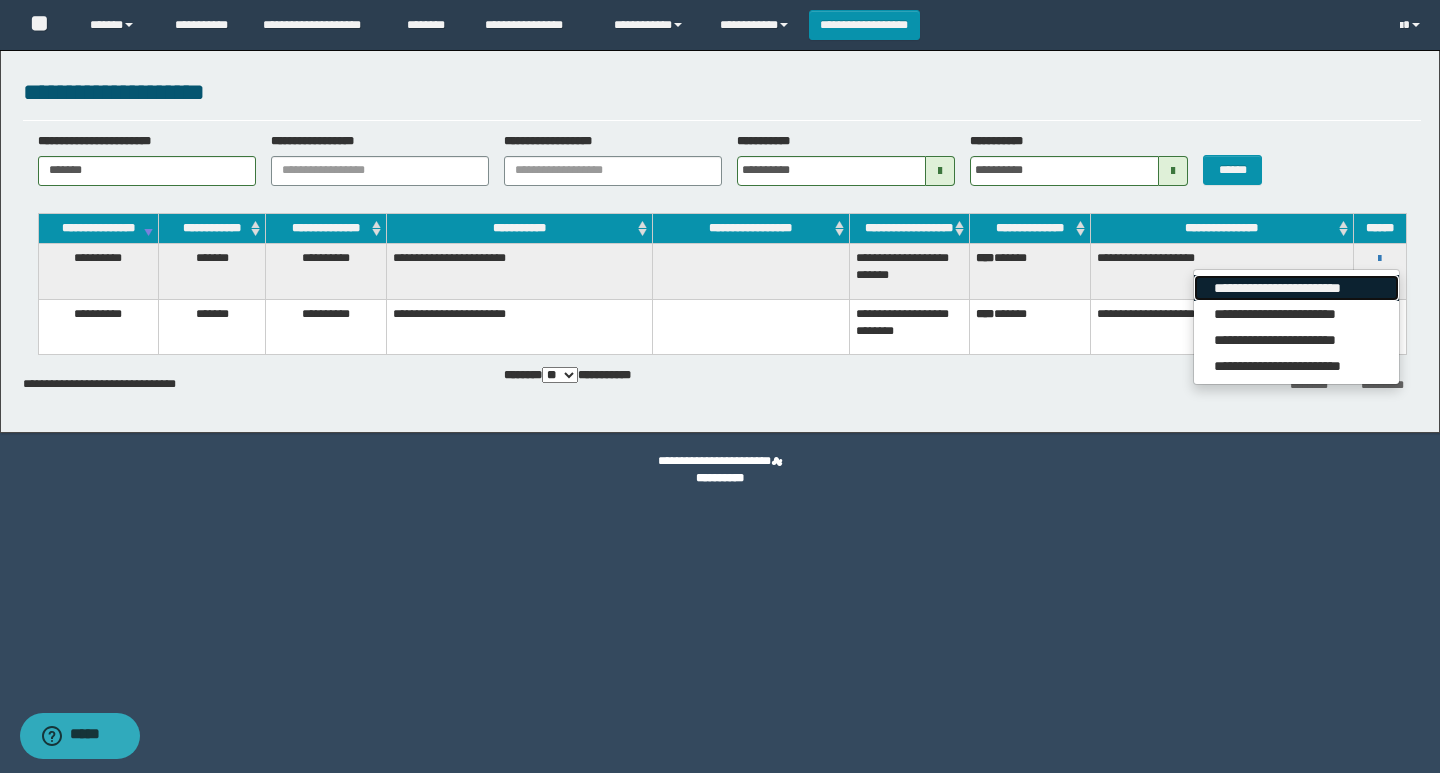 click on "**********" at bounding box center (1296, 288) 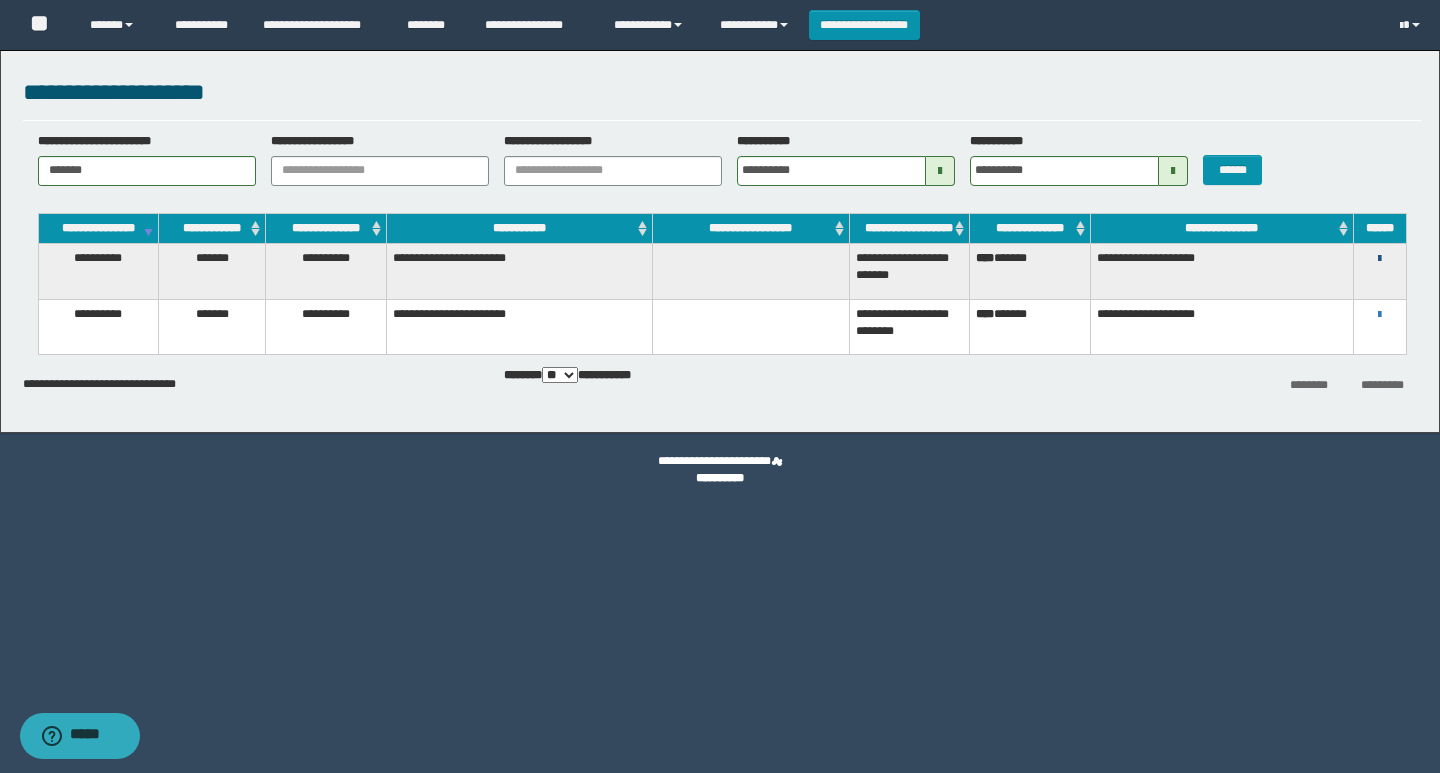 click at bounding box center (1379, 259) 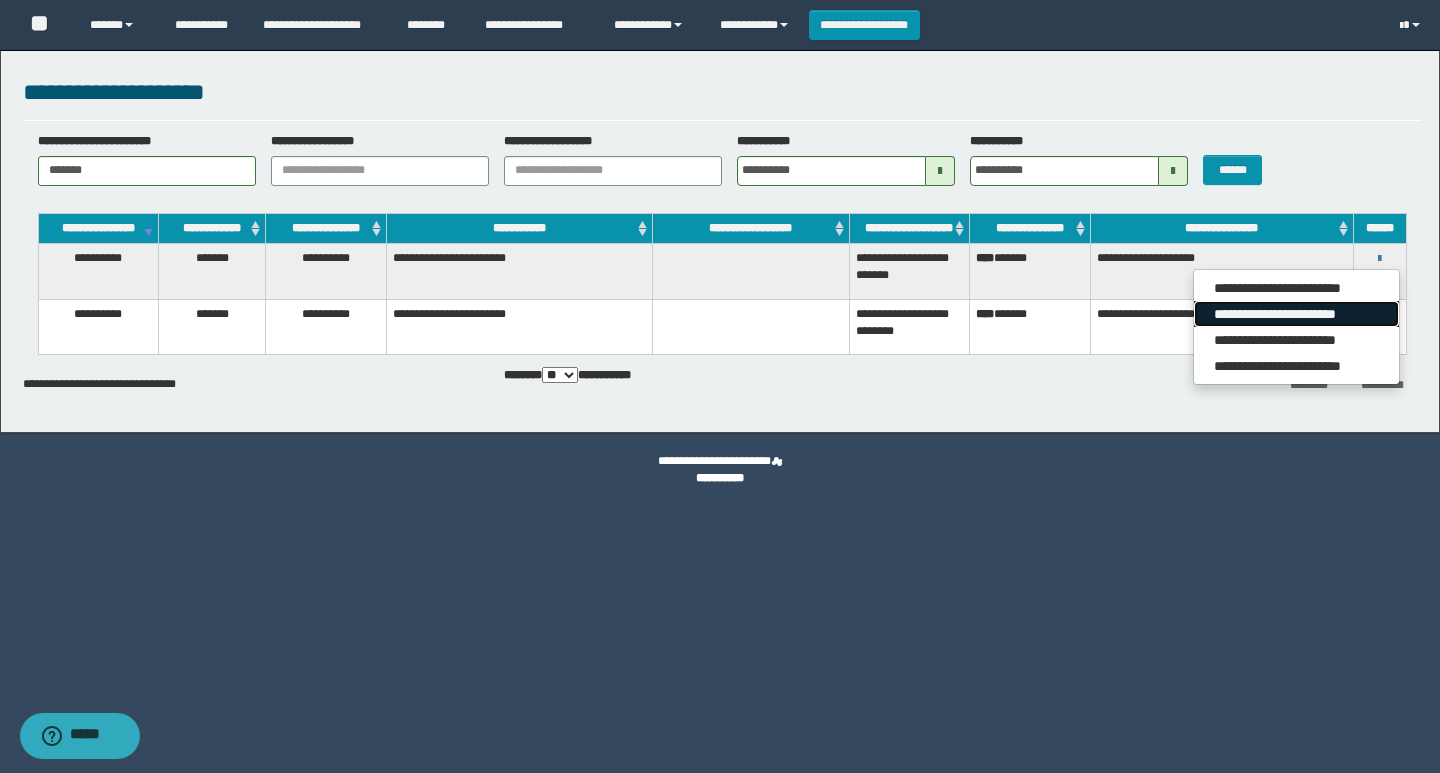 click on "**********" at bounding box center (1296, 314) 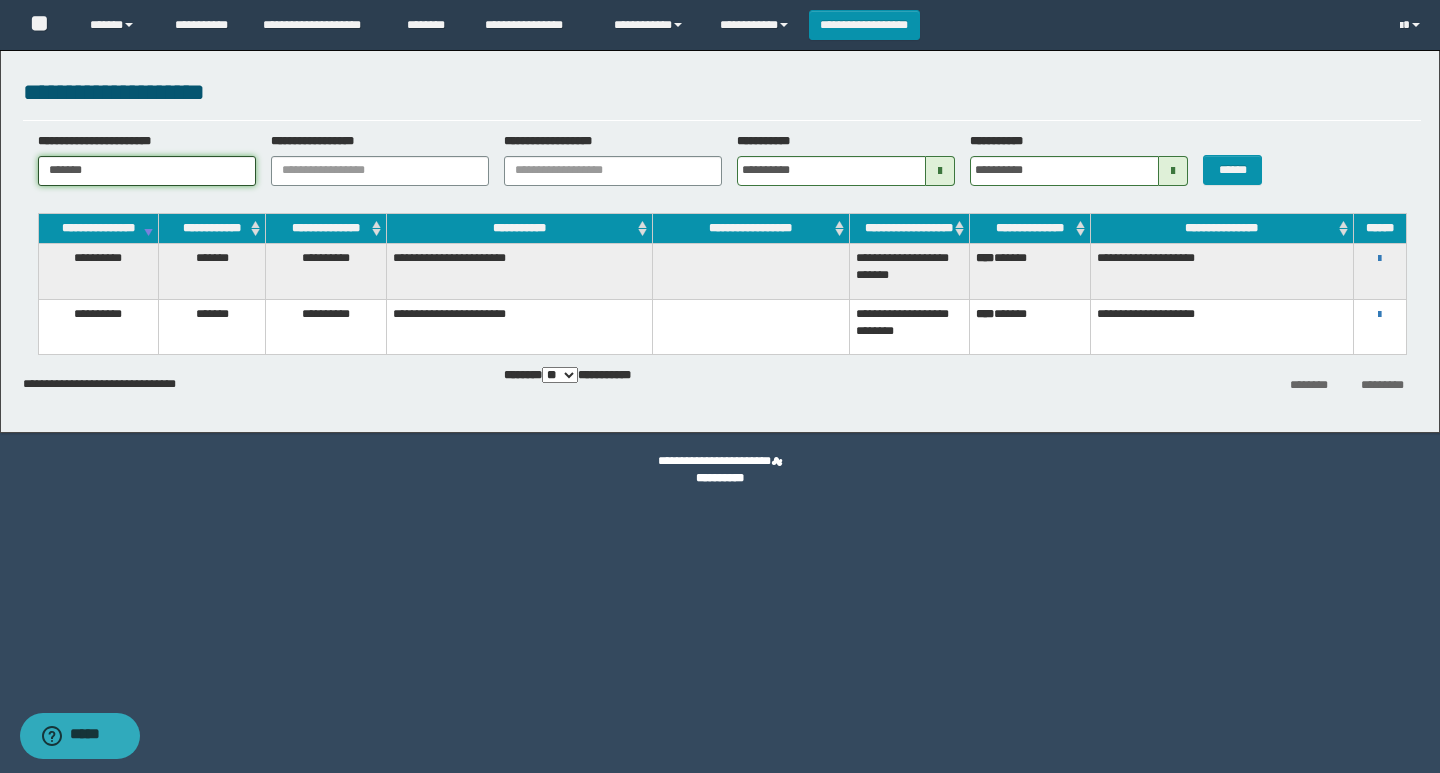 drag, startPoint x: 102, startPoint y: 171, endPoint x: 11, endPoint y: 166, distance: 91.13726 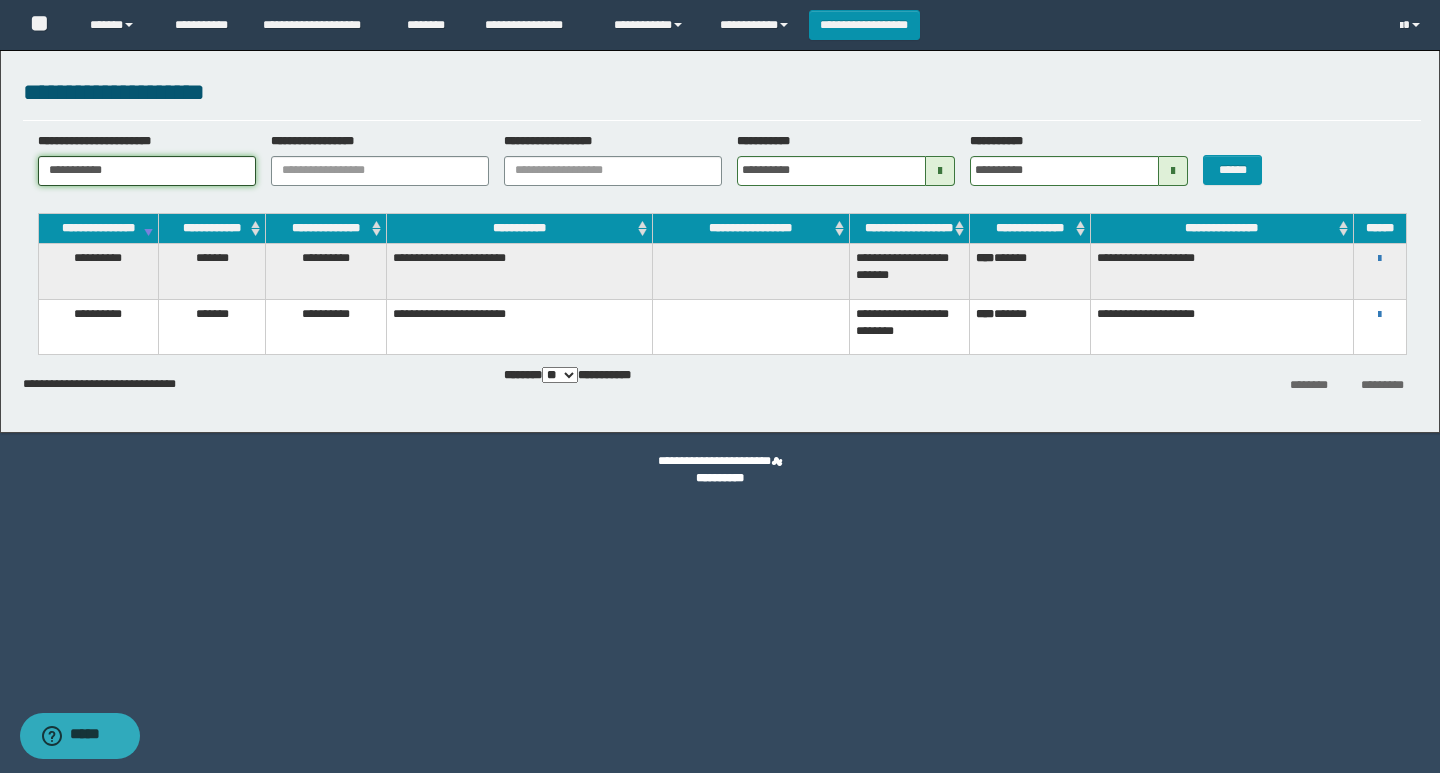 type on "**********" 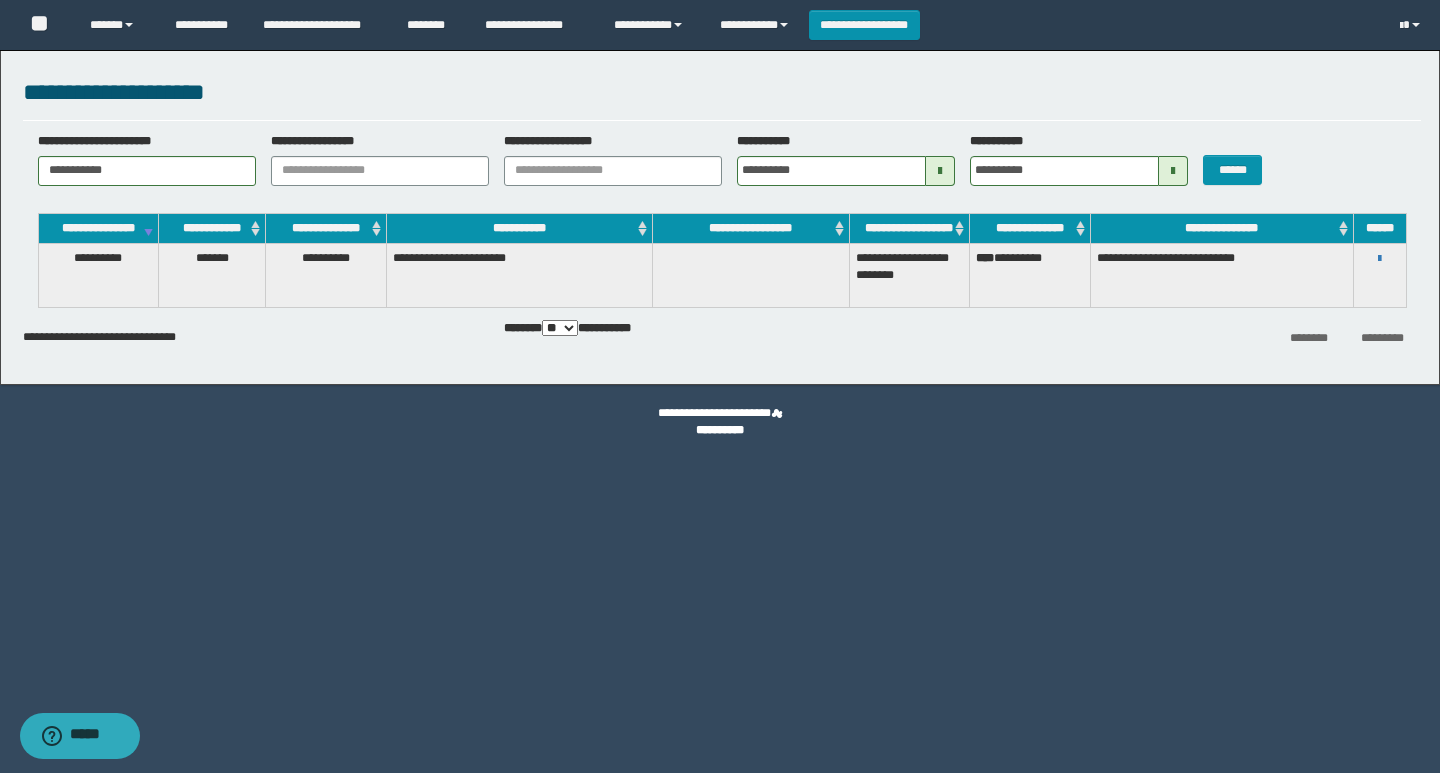 click on "**********" at bounding box center [1380, 258] 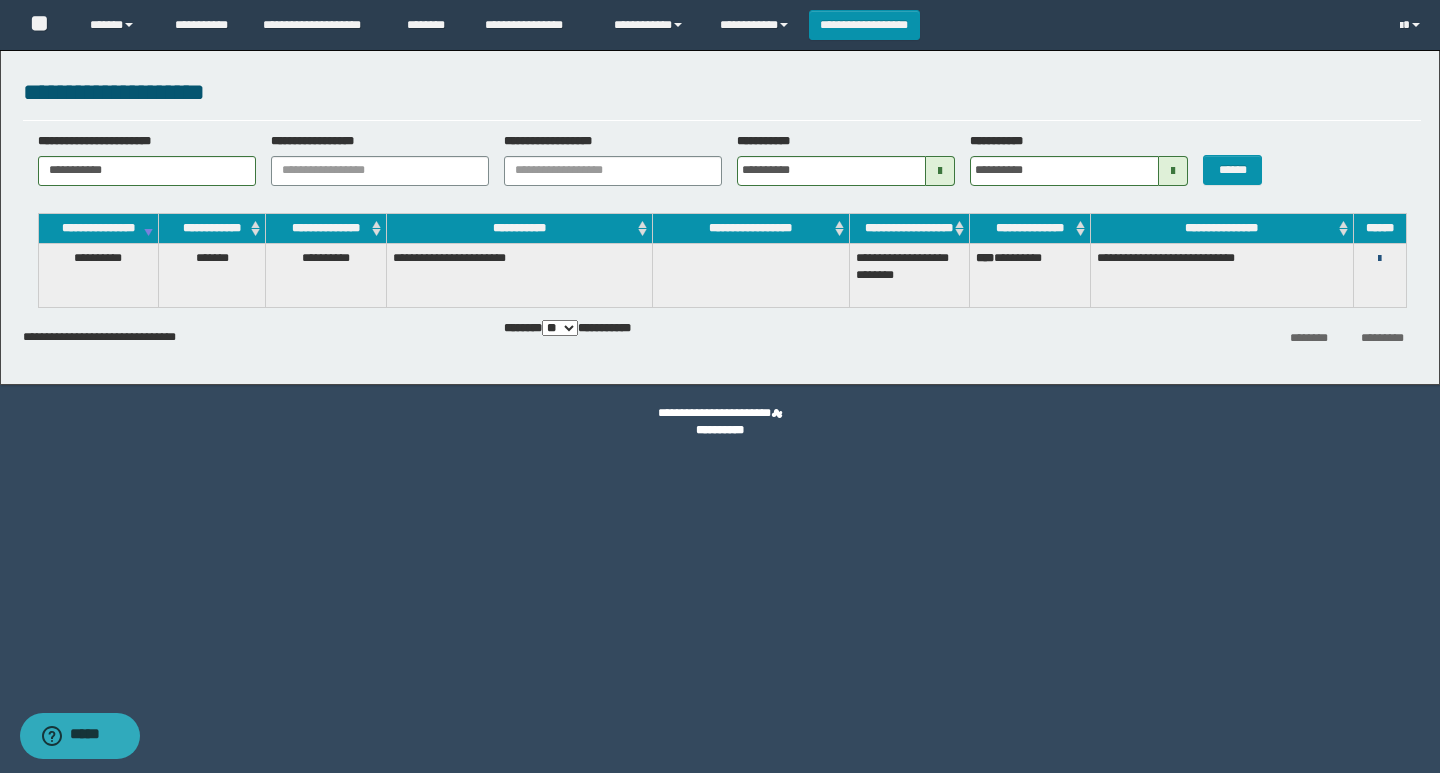 click at bounding box center (1379, 259) 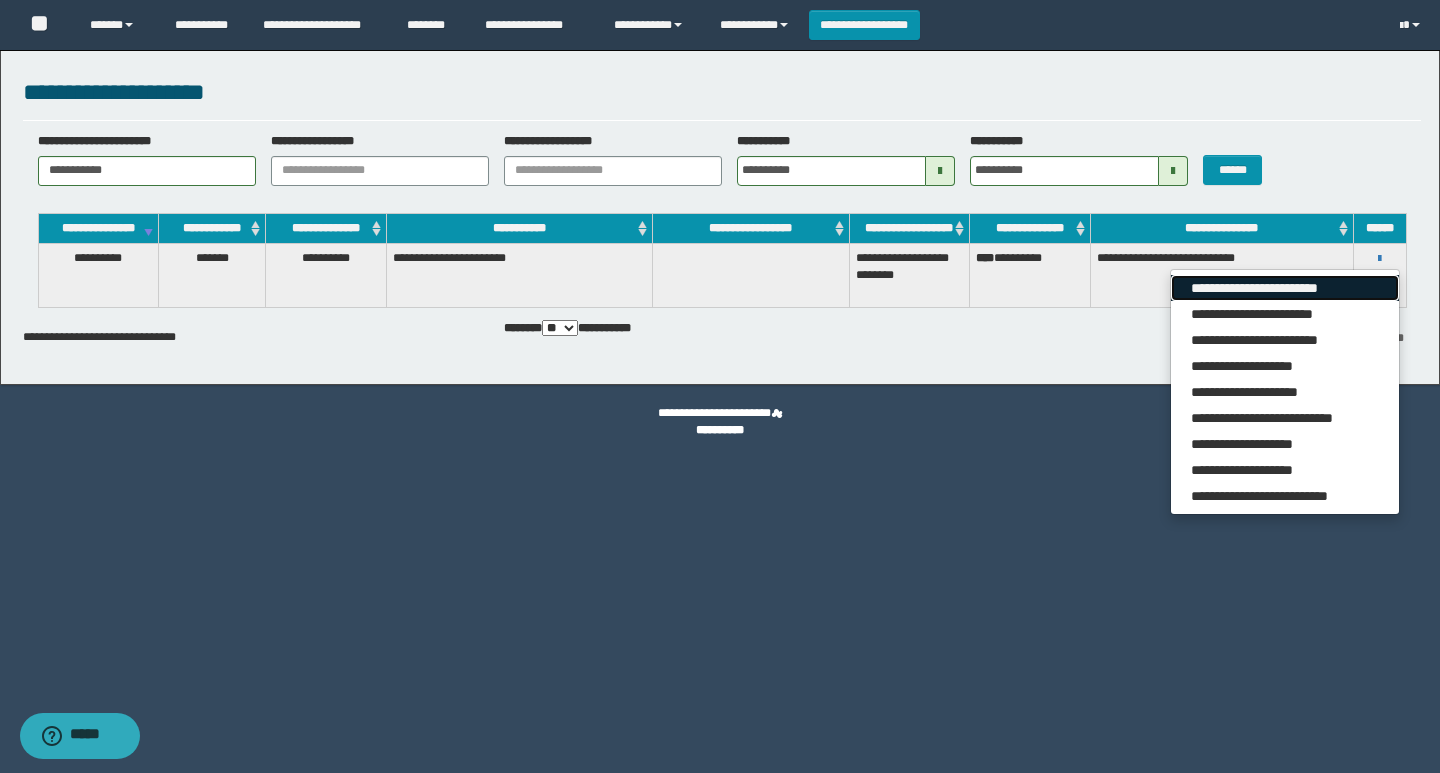 click on "**********" at bounding box center (1285, 288) 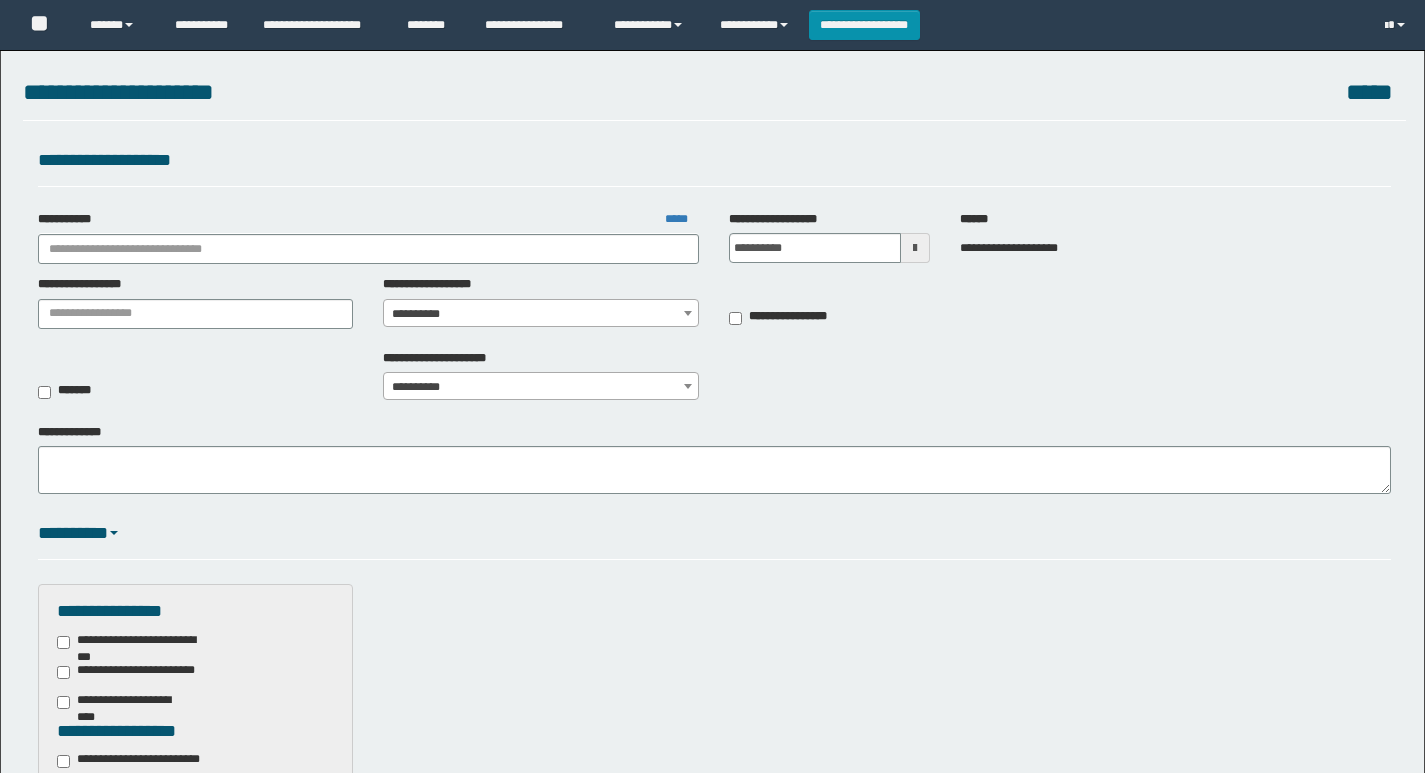 scroll, scrollTop: 0, scrollLeft: 0, axis: both 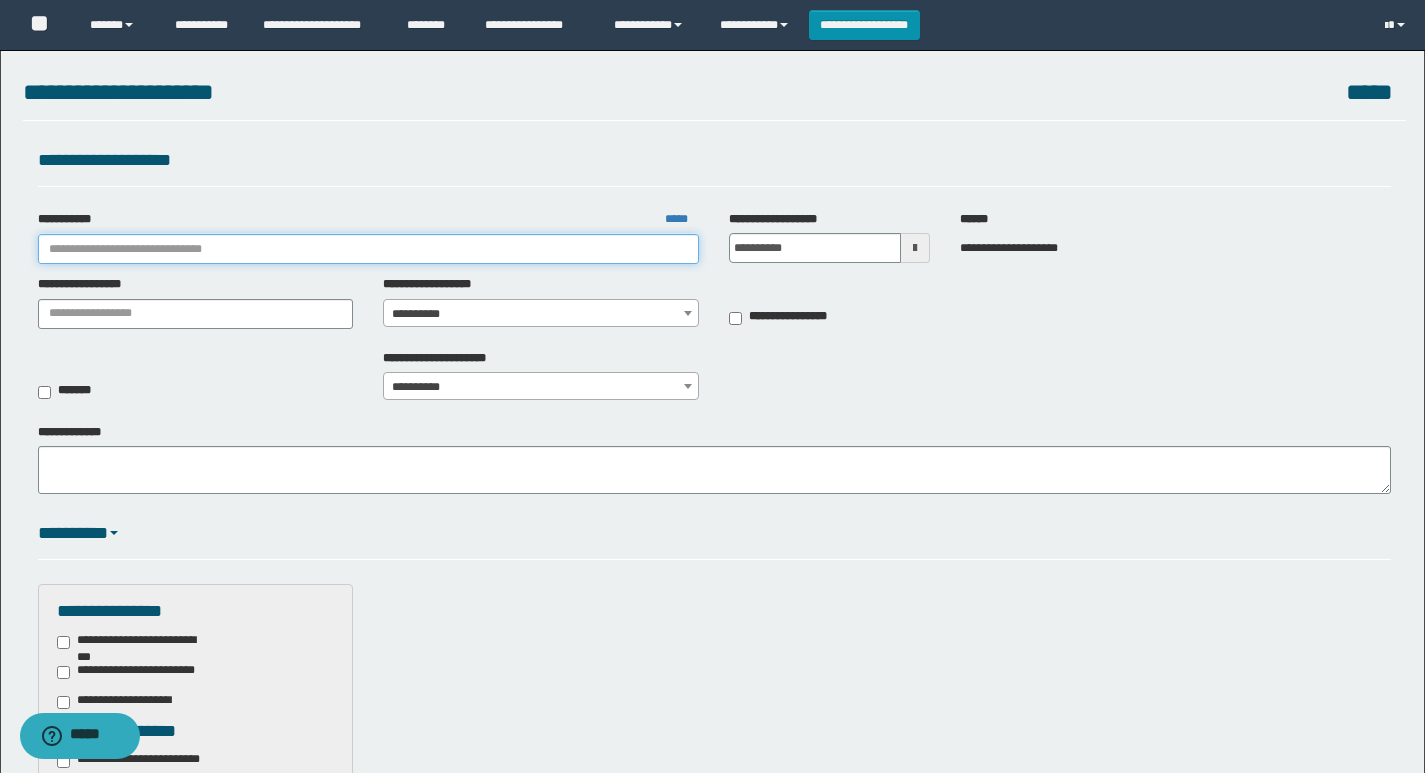 click on "**********" at bounding box center (369, 249) 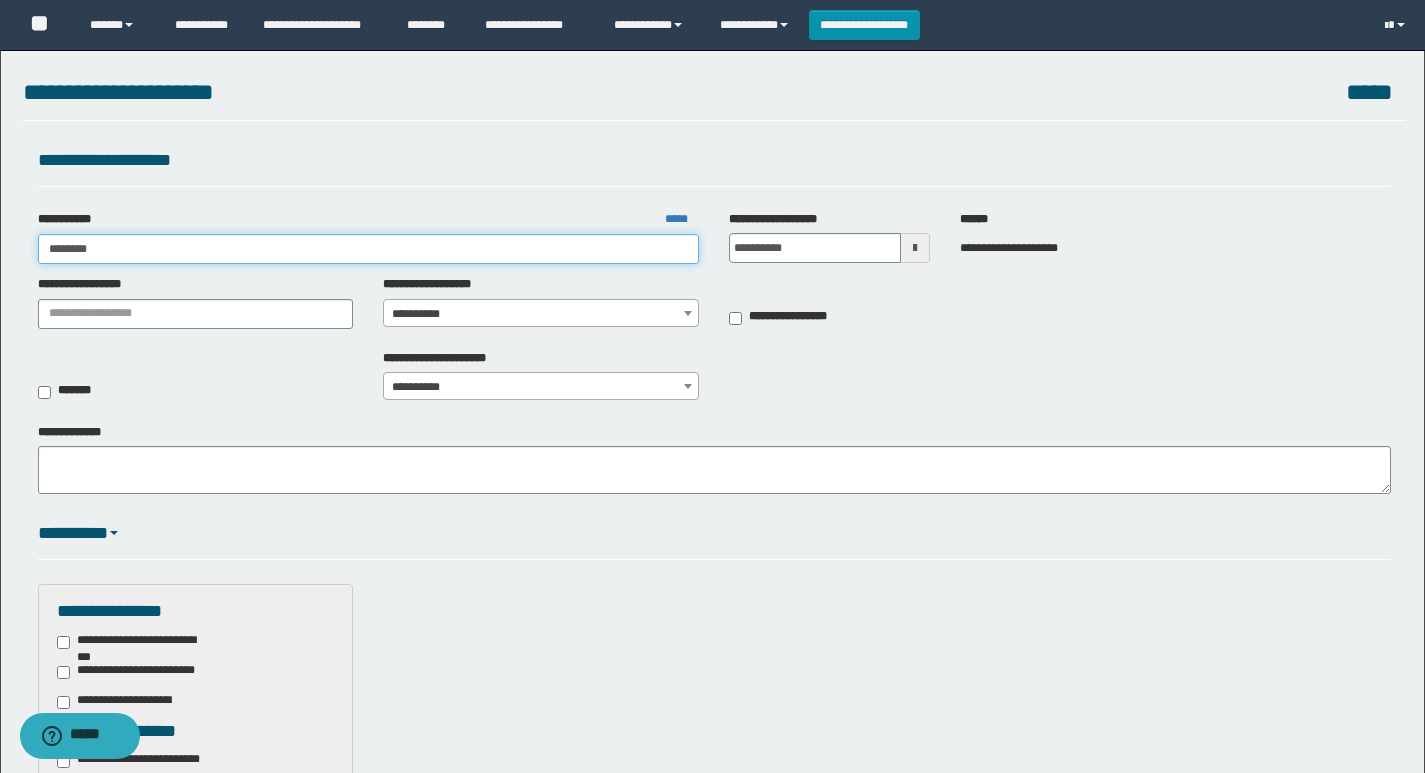 type on "*********" 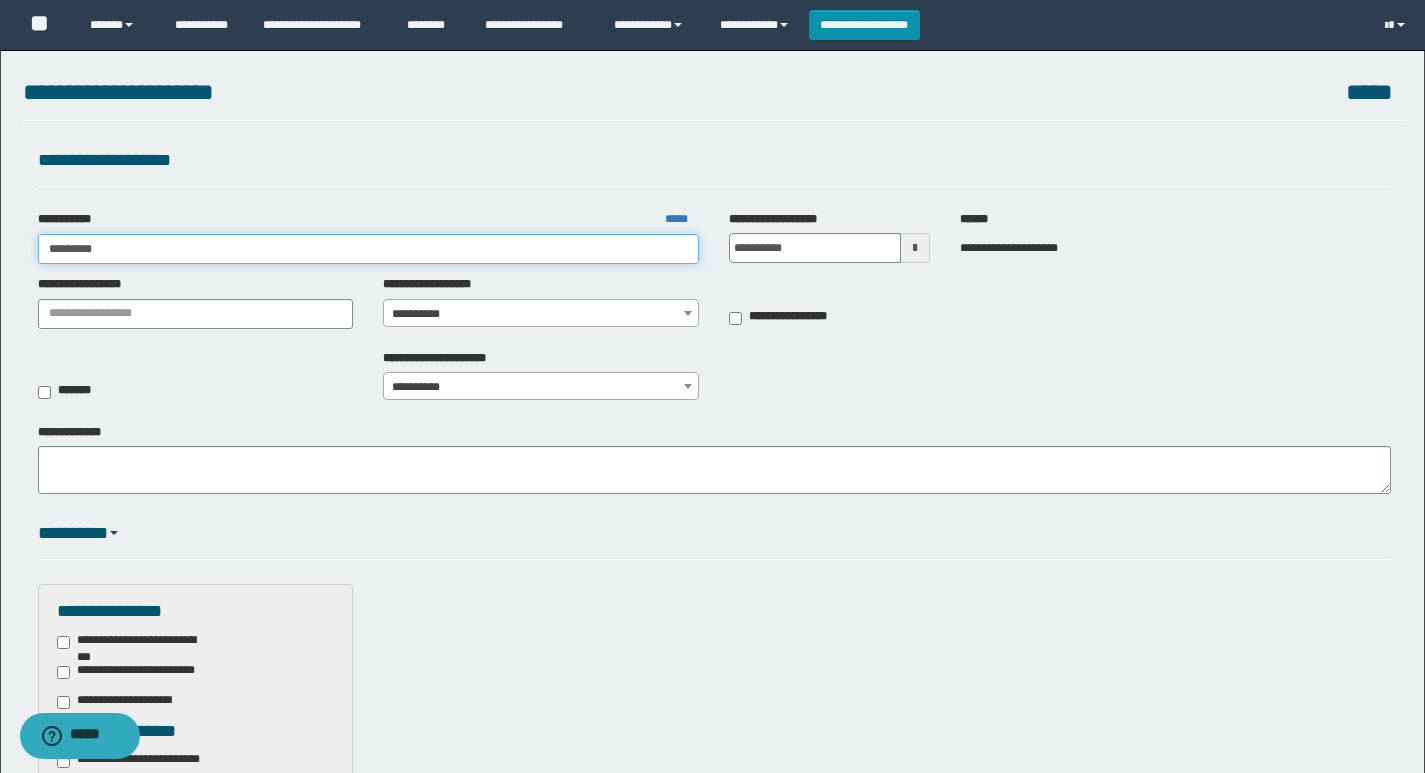 type on "*********" 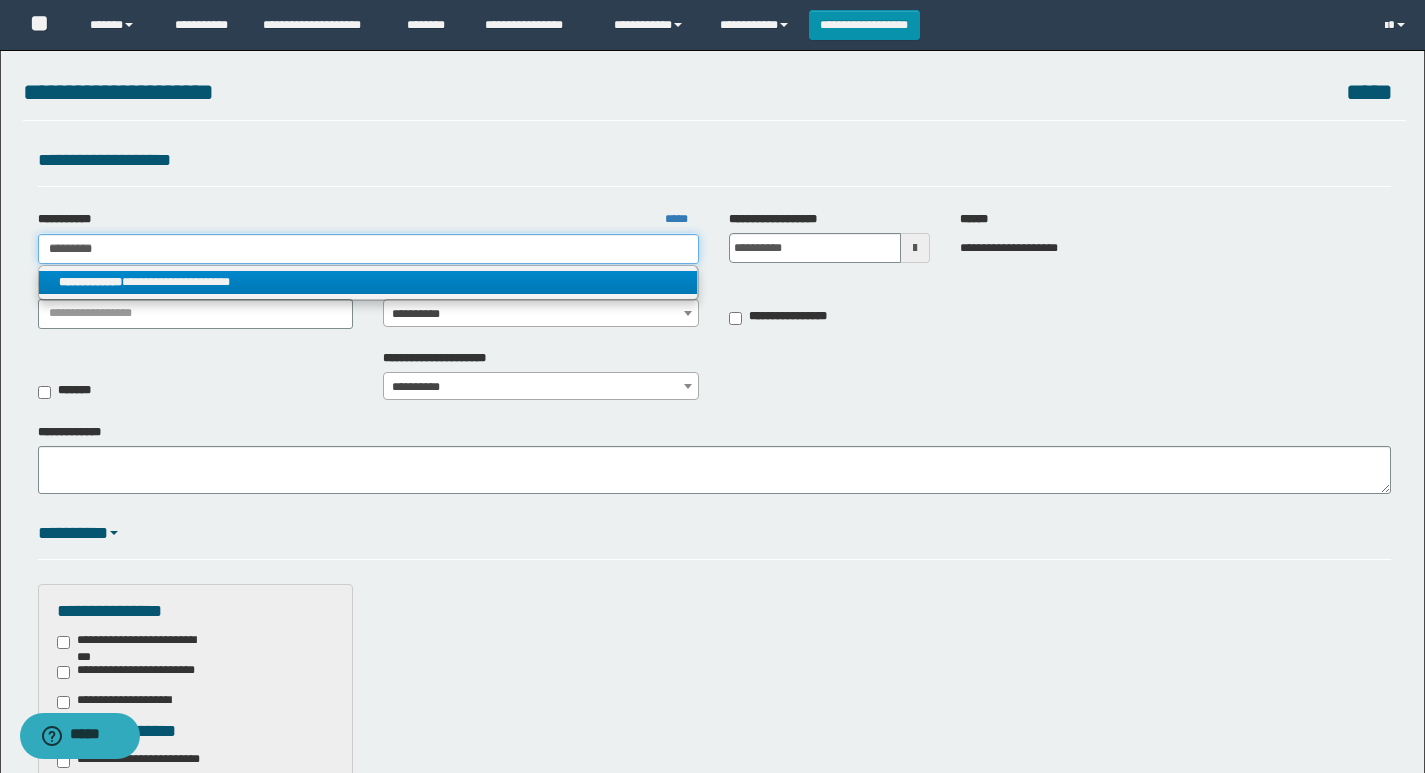 type on "*********" 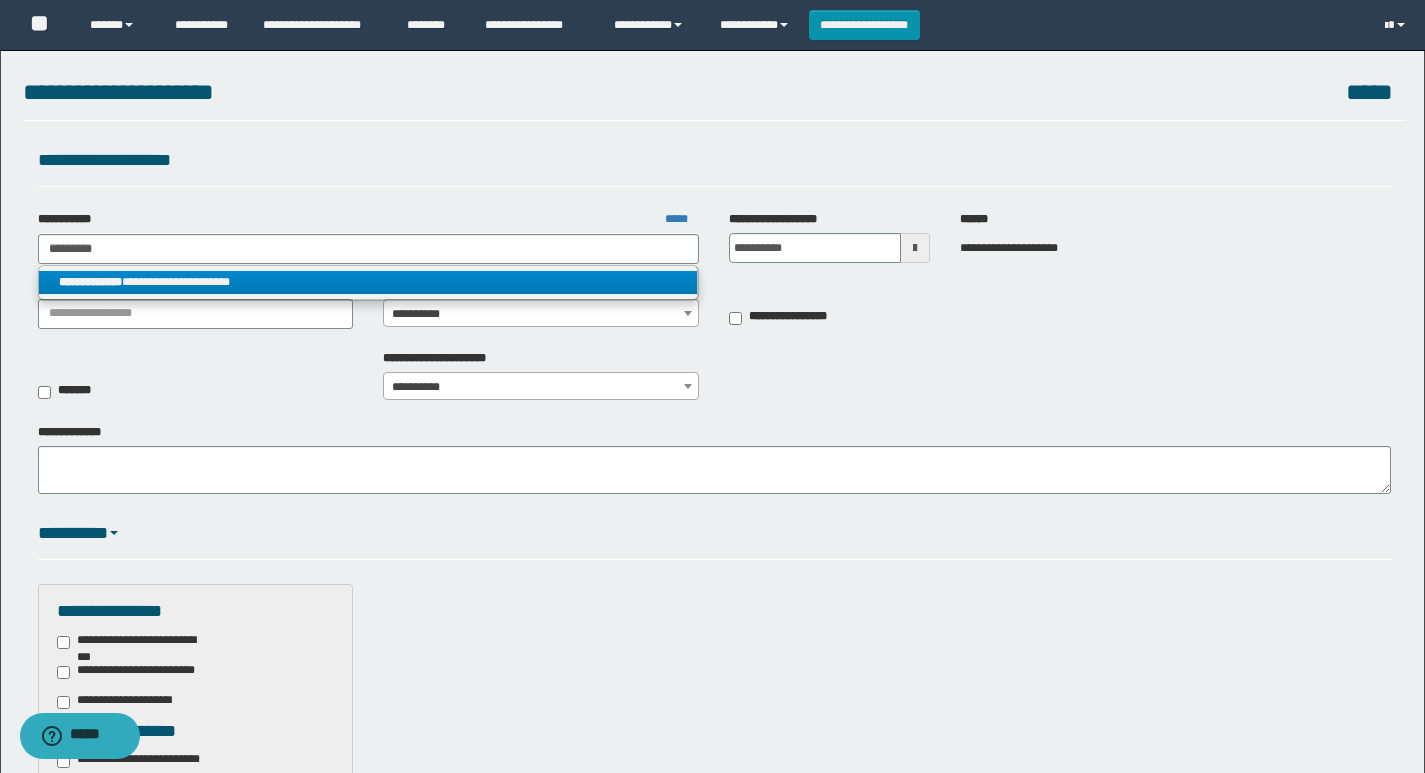 click on "**********" at bounding box center (368, 282) 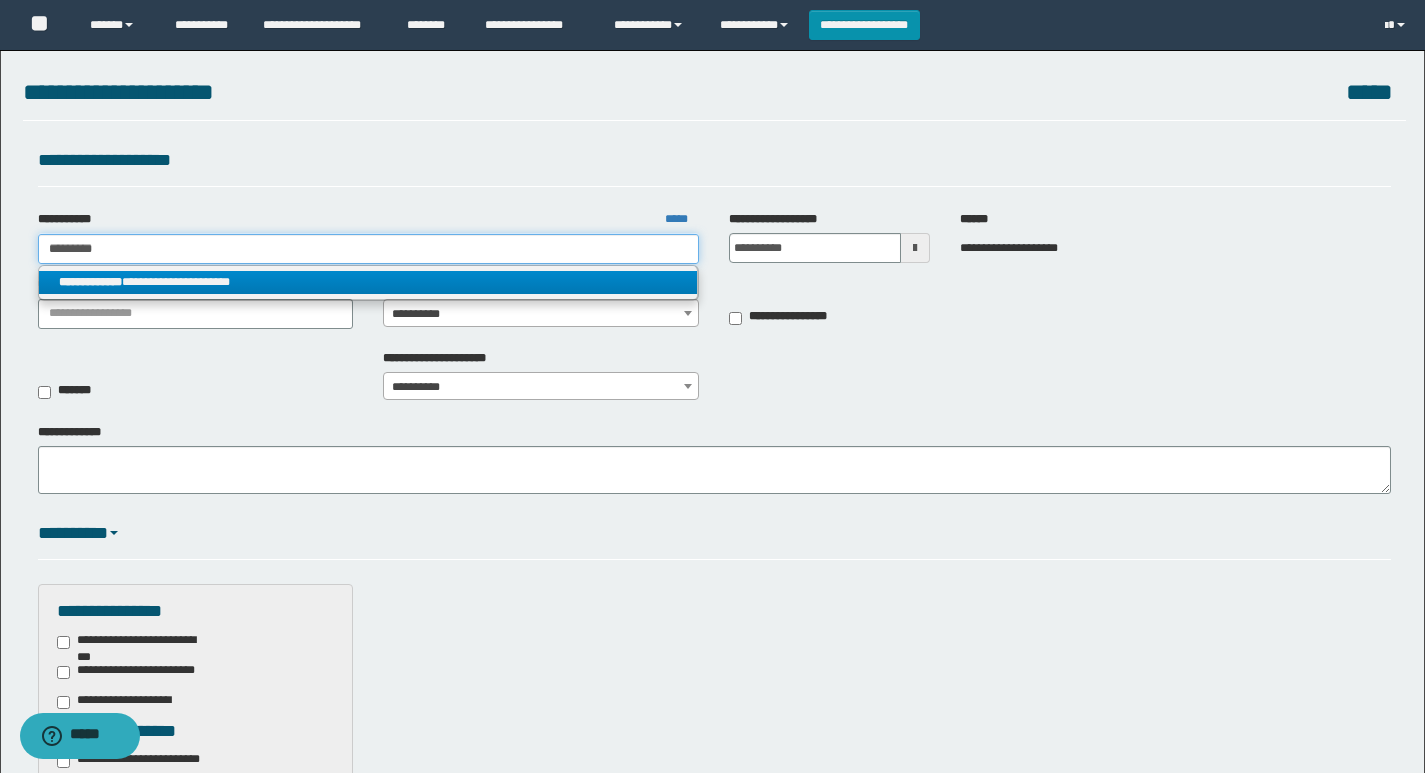 type 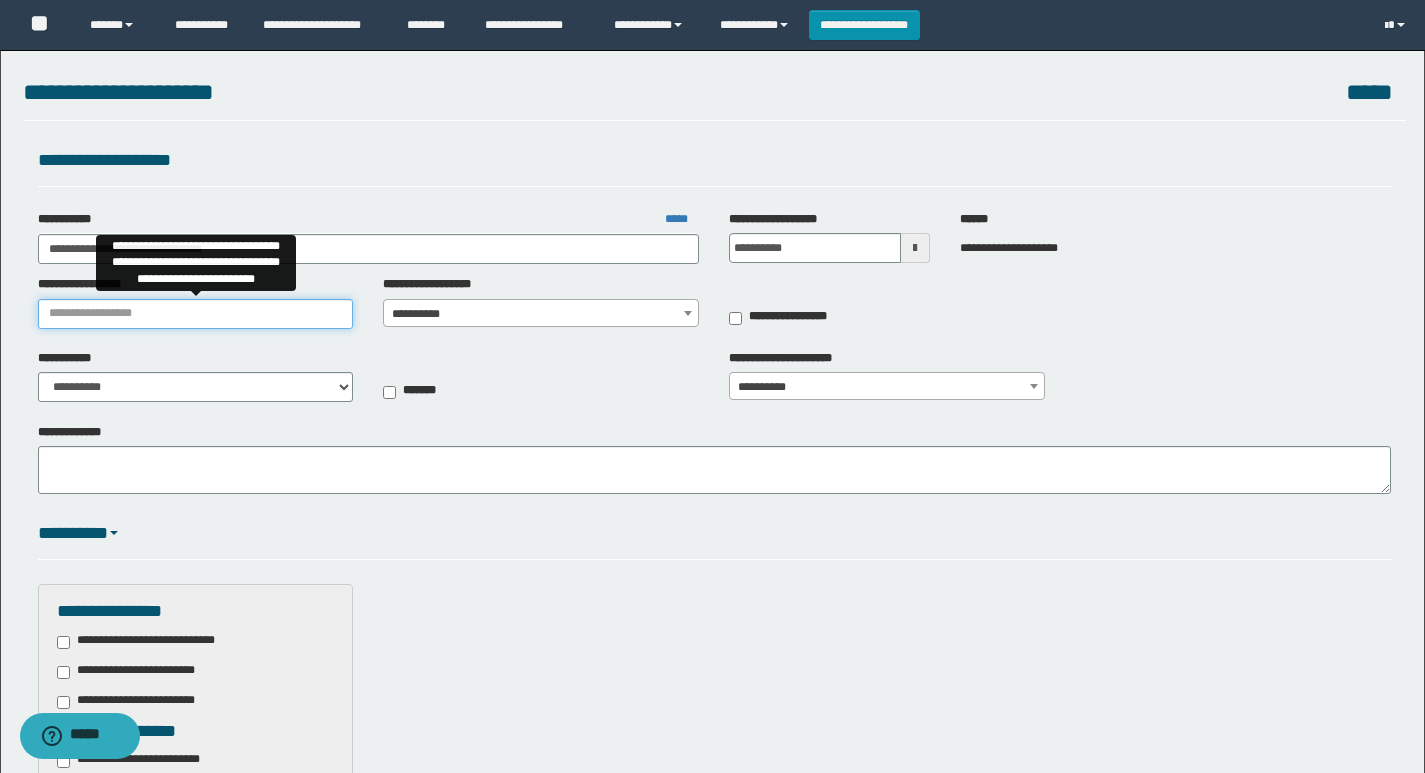 click on "**********" at bounding box center (196, 314) 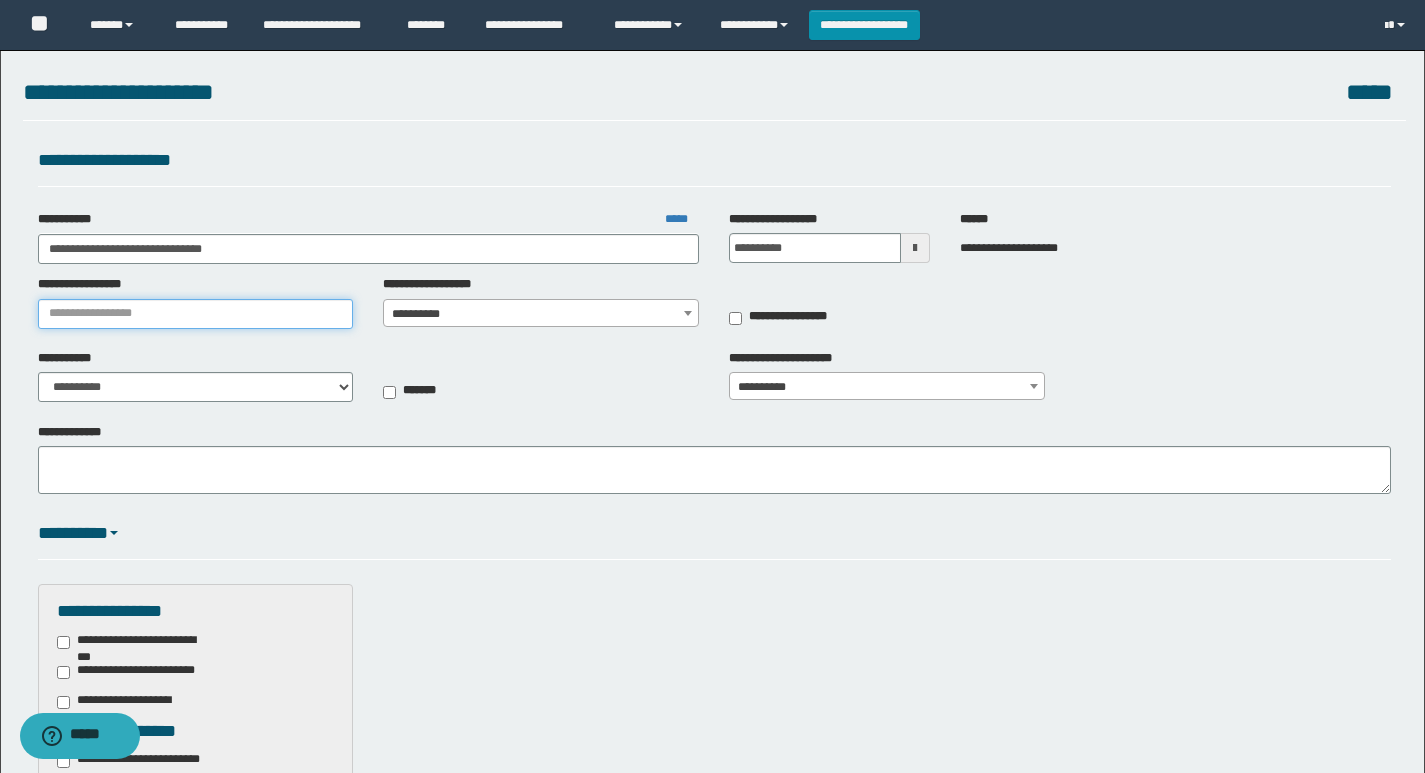 type on "**********" 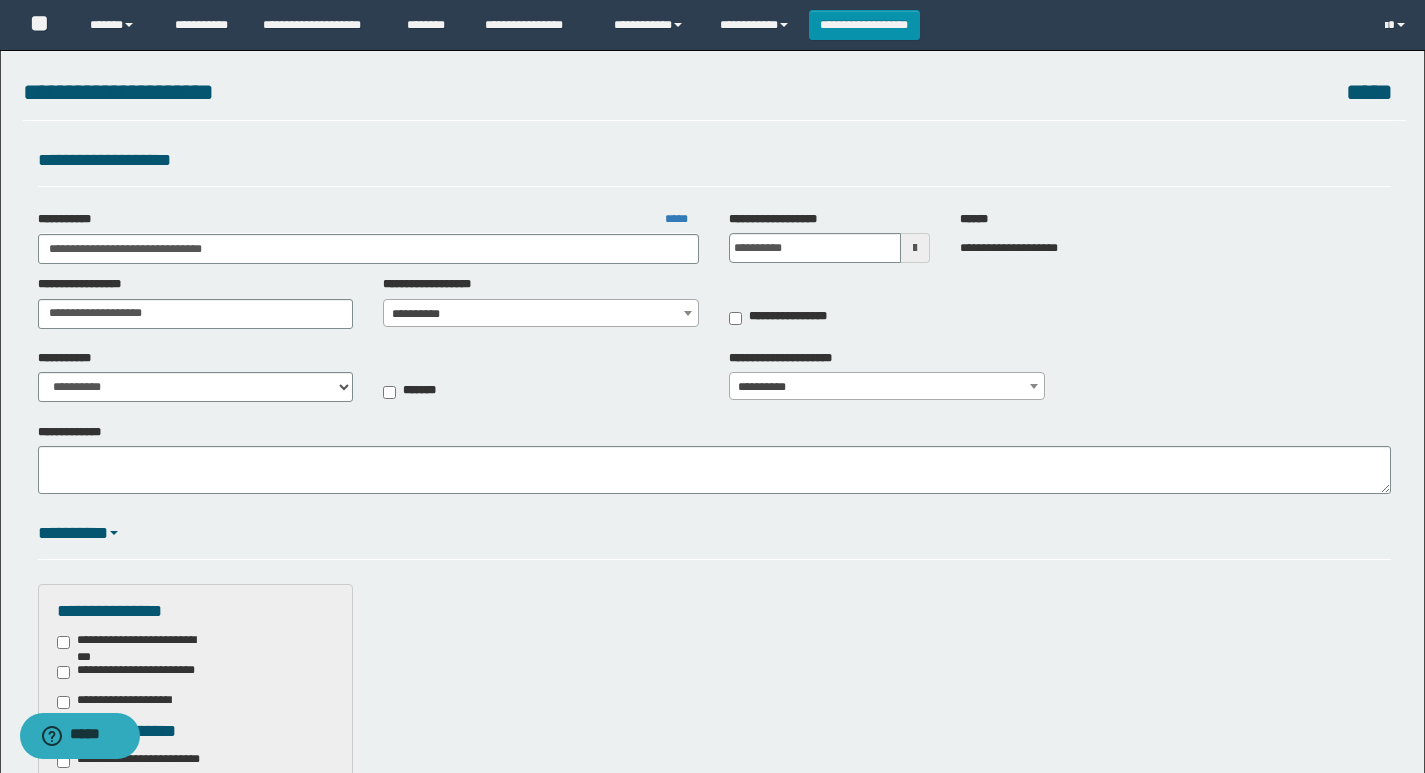 click on "**********" at bounding box center [541, 301] 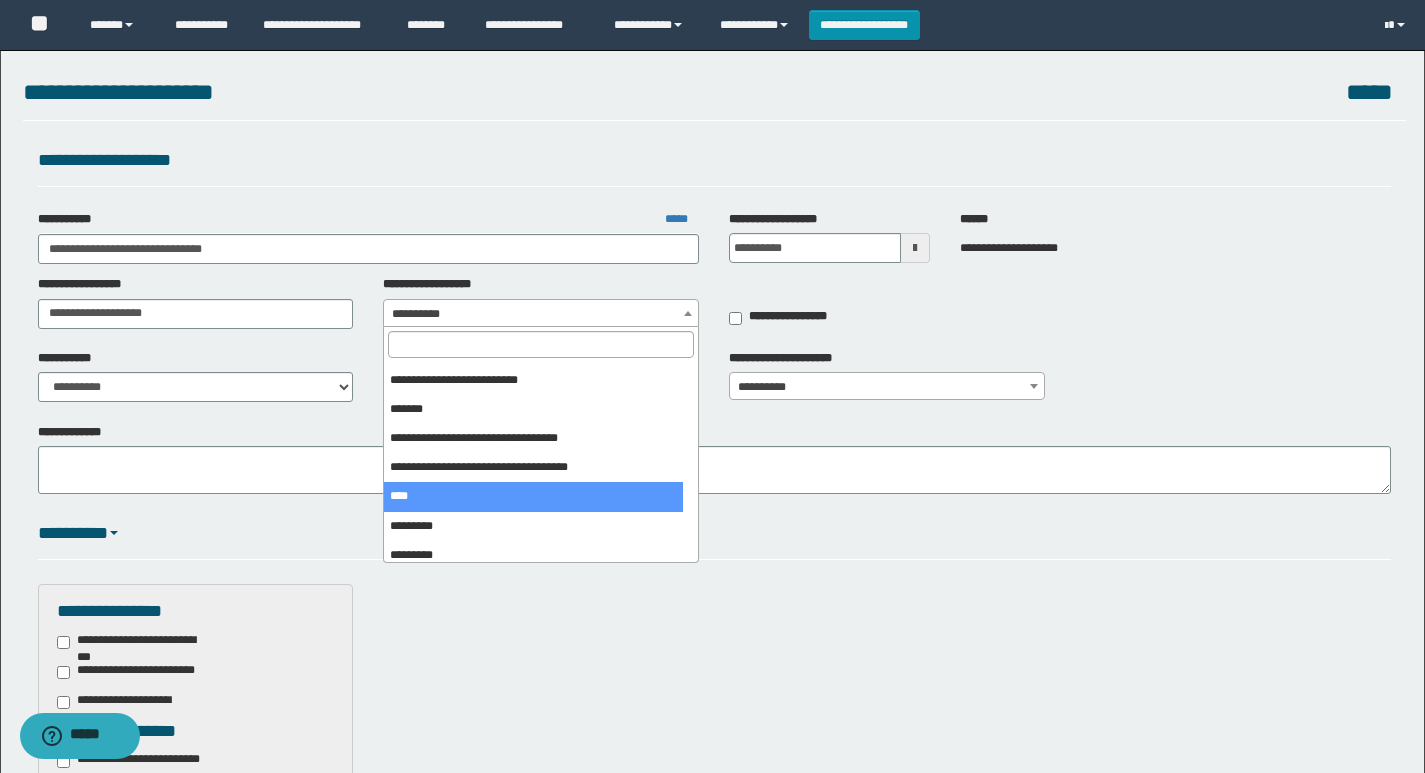 scroll, scrollTop: 200, scrollLeft: 0, axis: vertical 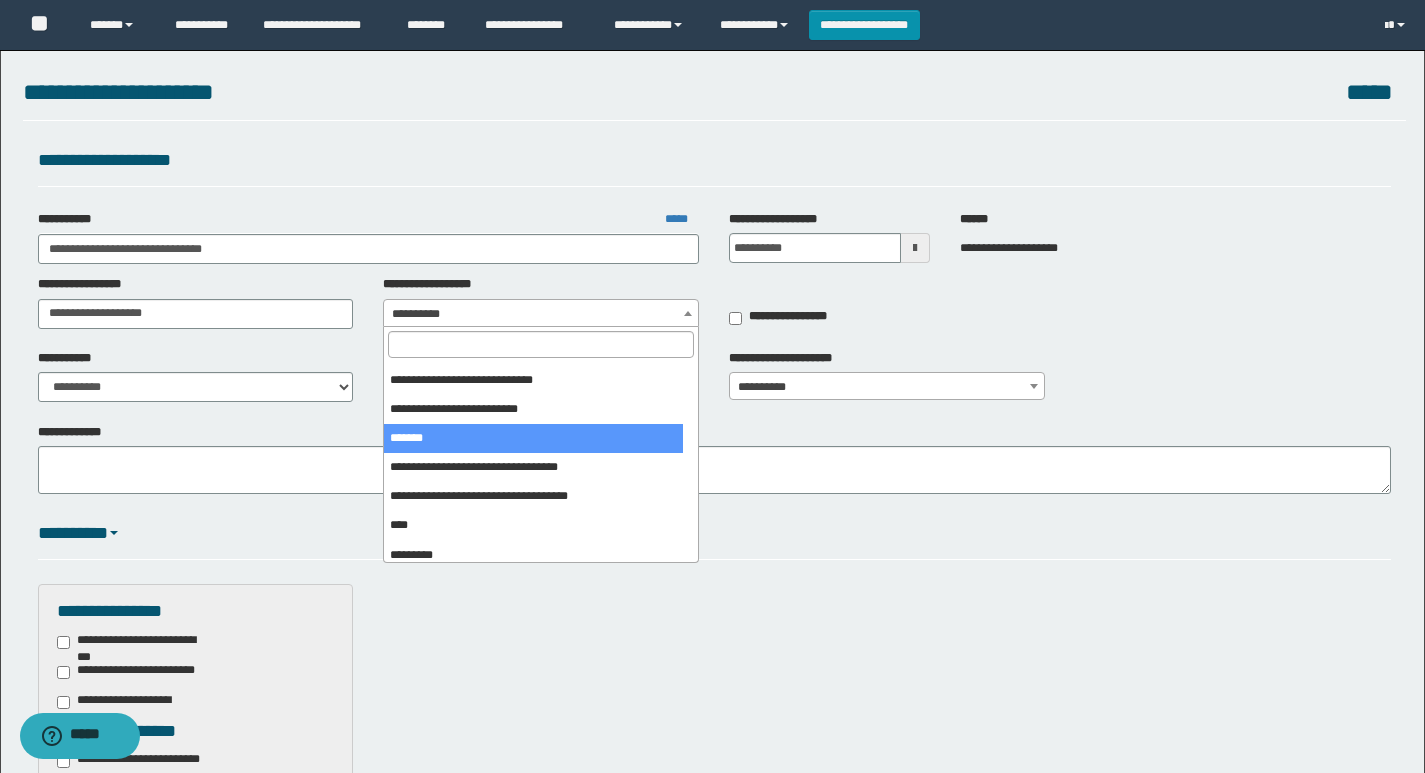 select on "***" 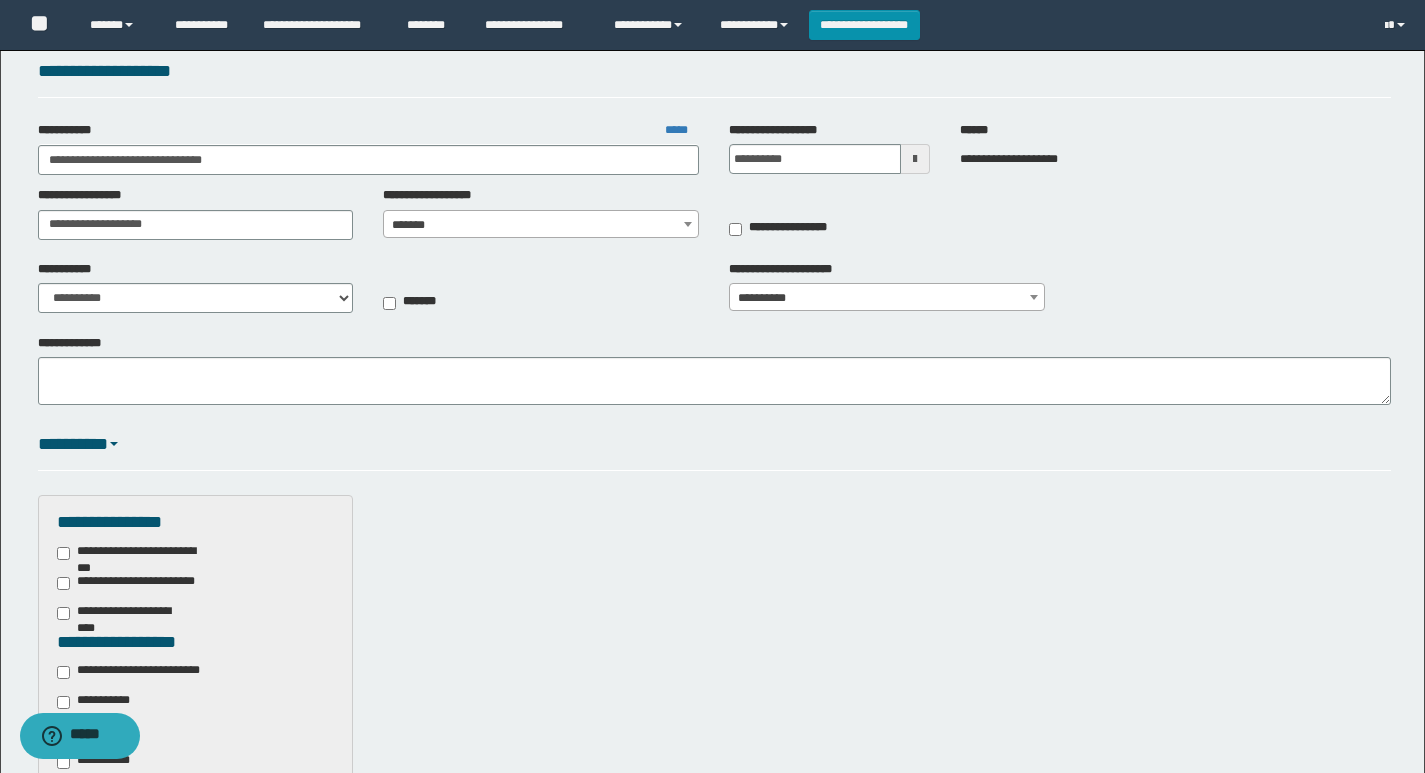 scroll, scrollTop: 300, scrollLeft: 0, axis: vertical 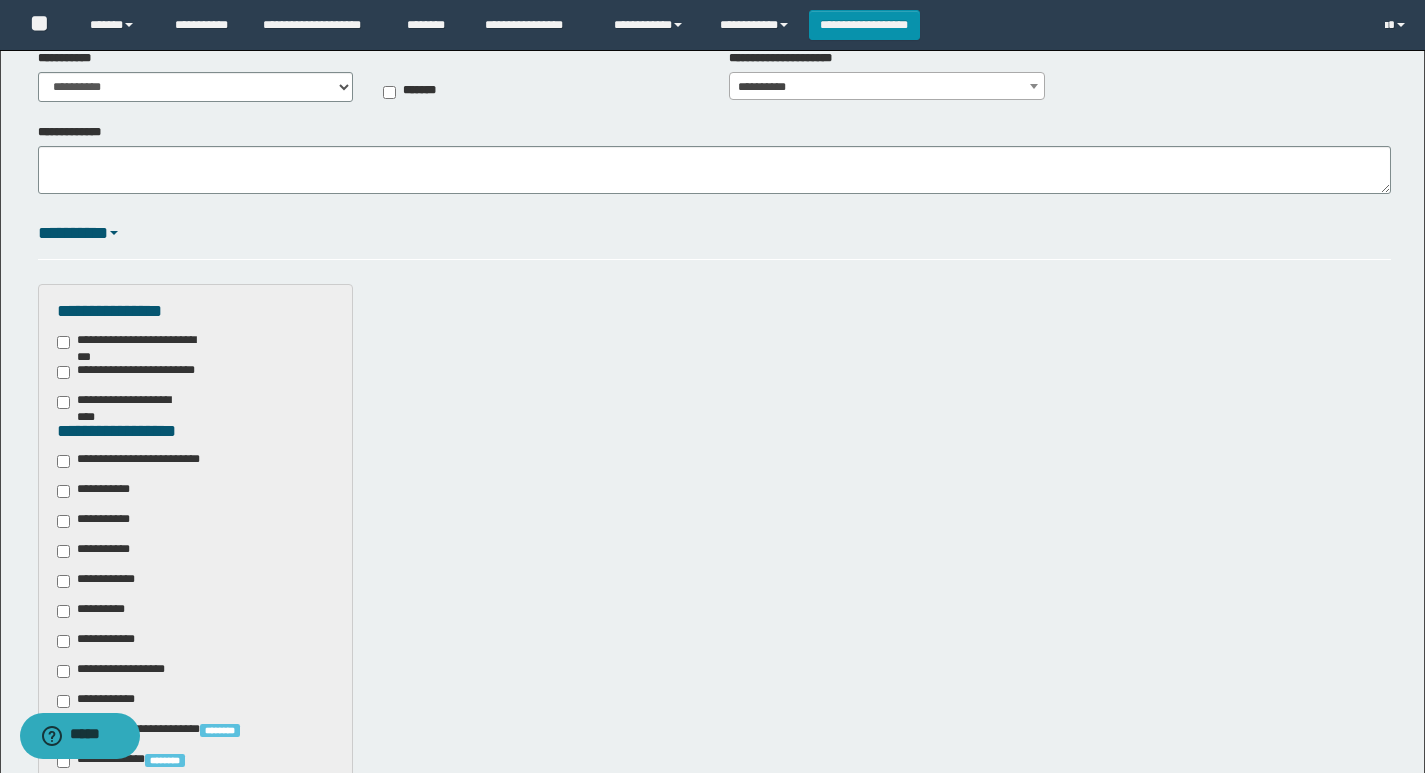 click on "**********" at bounding box center [143, 461] 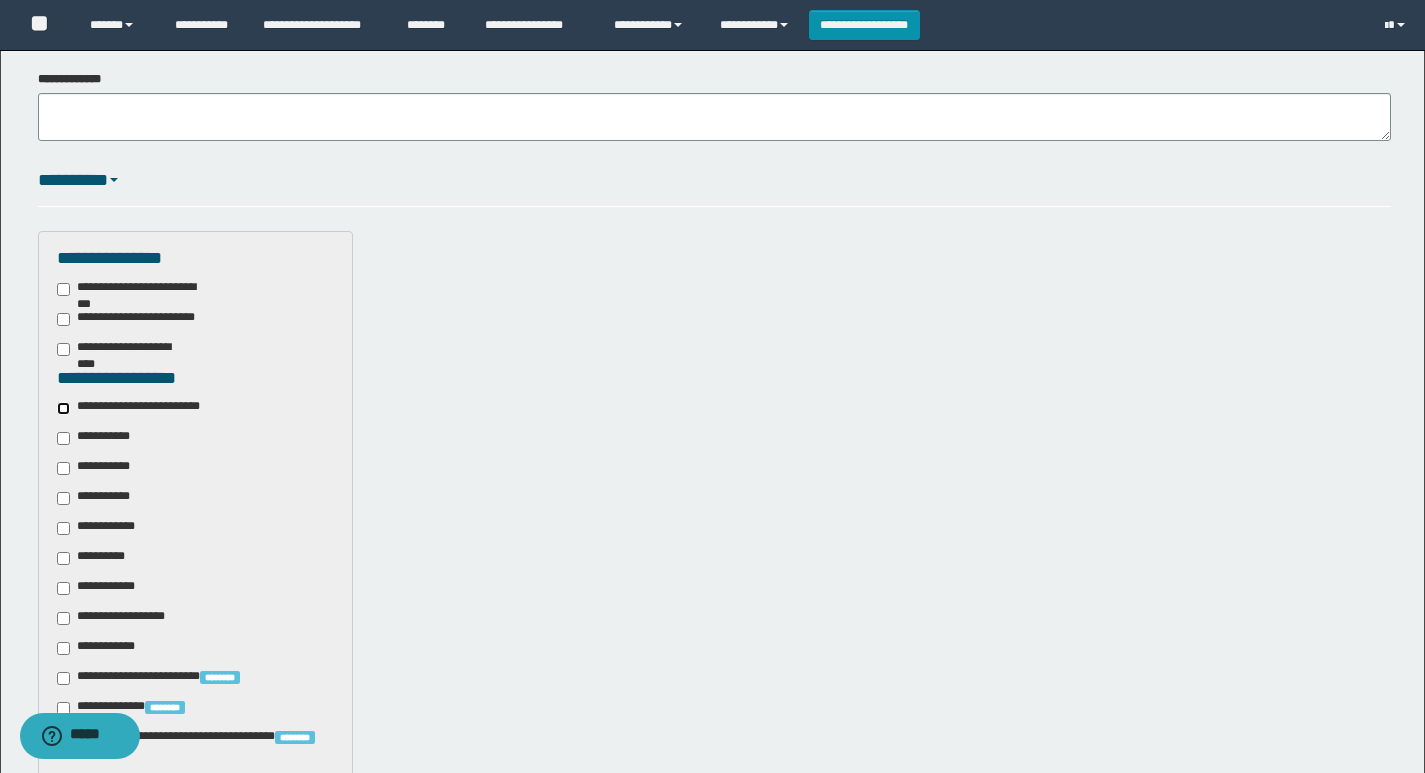 scroll, scrollTop: 400, scrollLeft: 0, axis: vertical 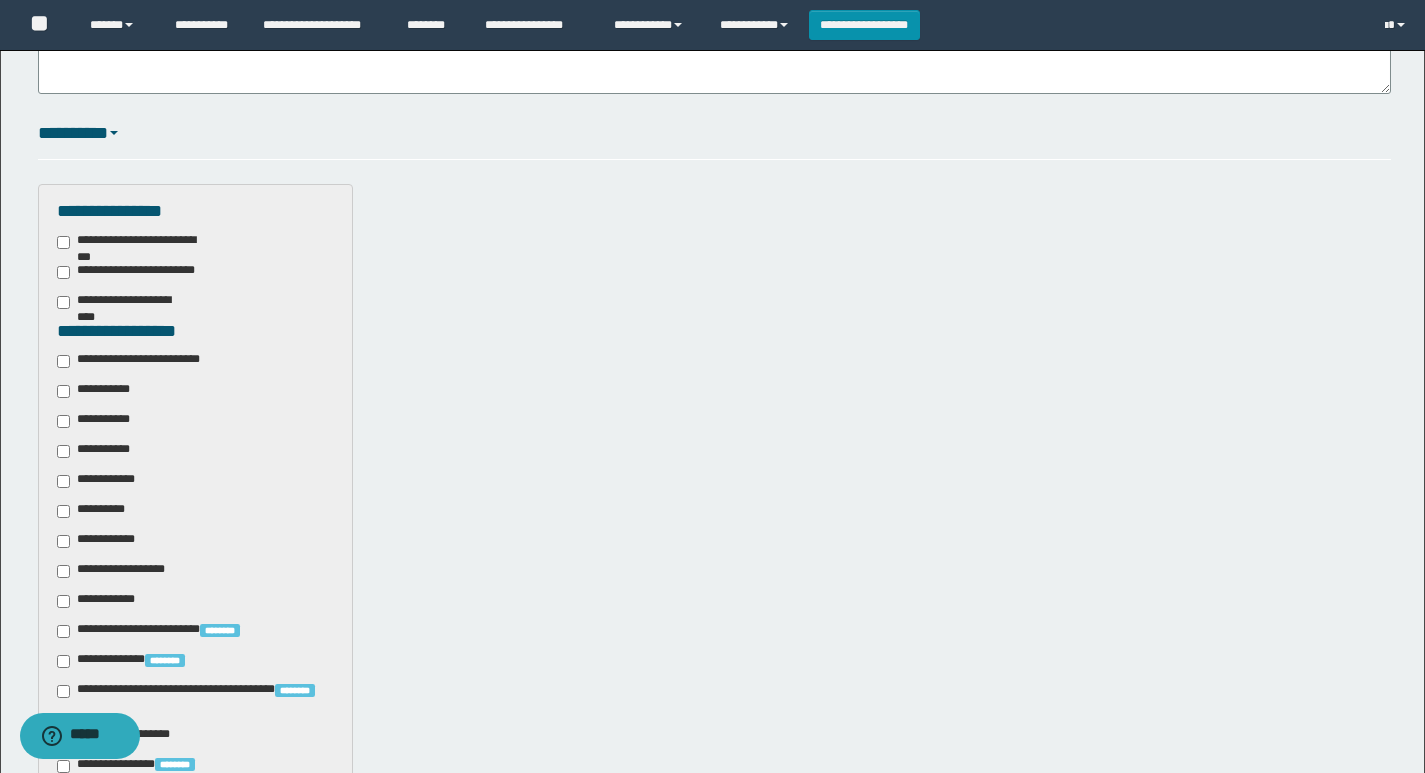 click on "**********" at bounding box center (97, 451) 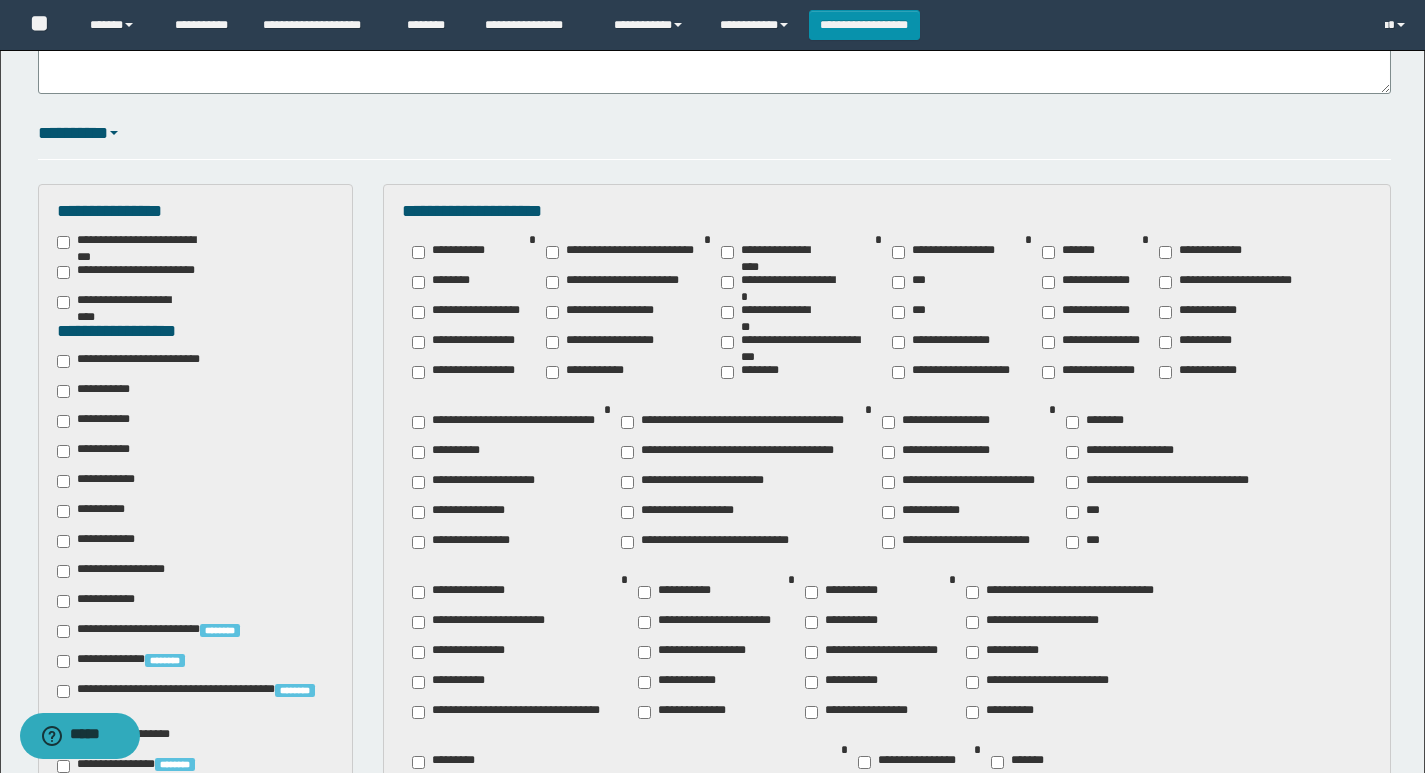 click on "**********" at bounding box center [97, 511] 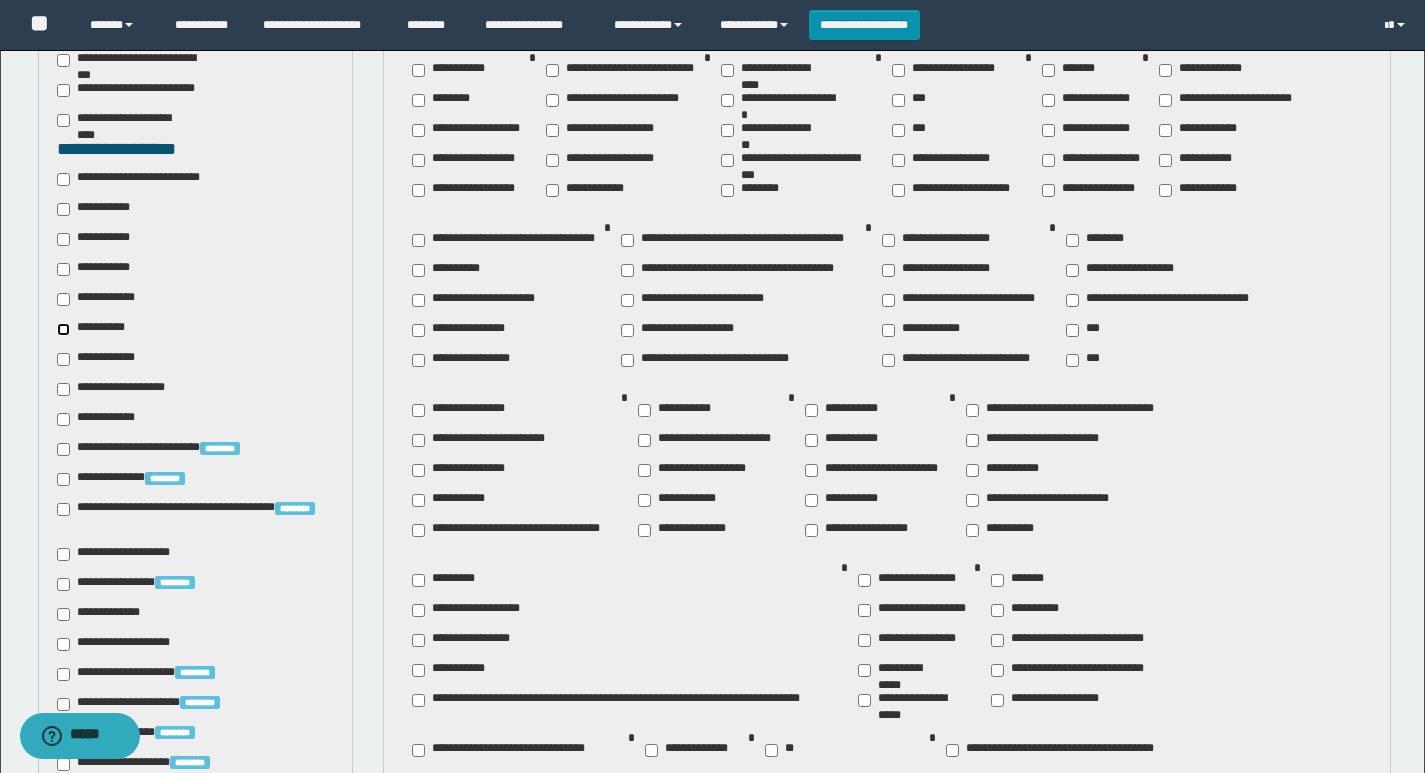 scroll, scrollTop: 600, scrollLeft: 0, axis: vertical 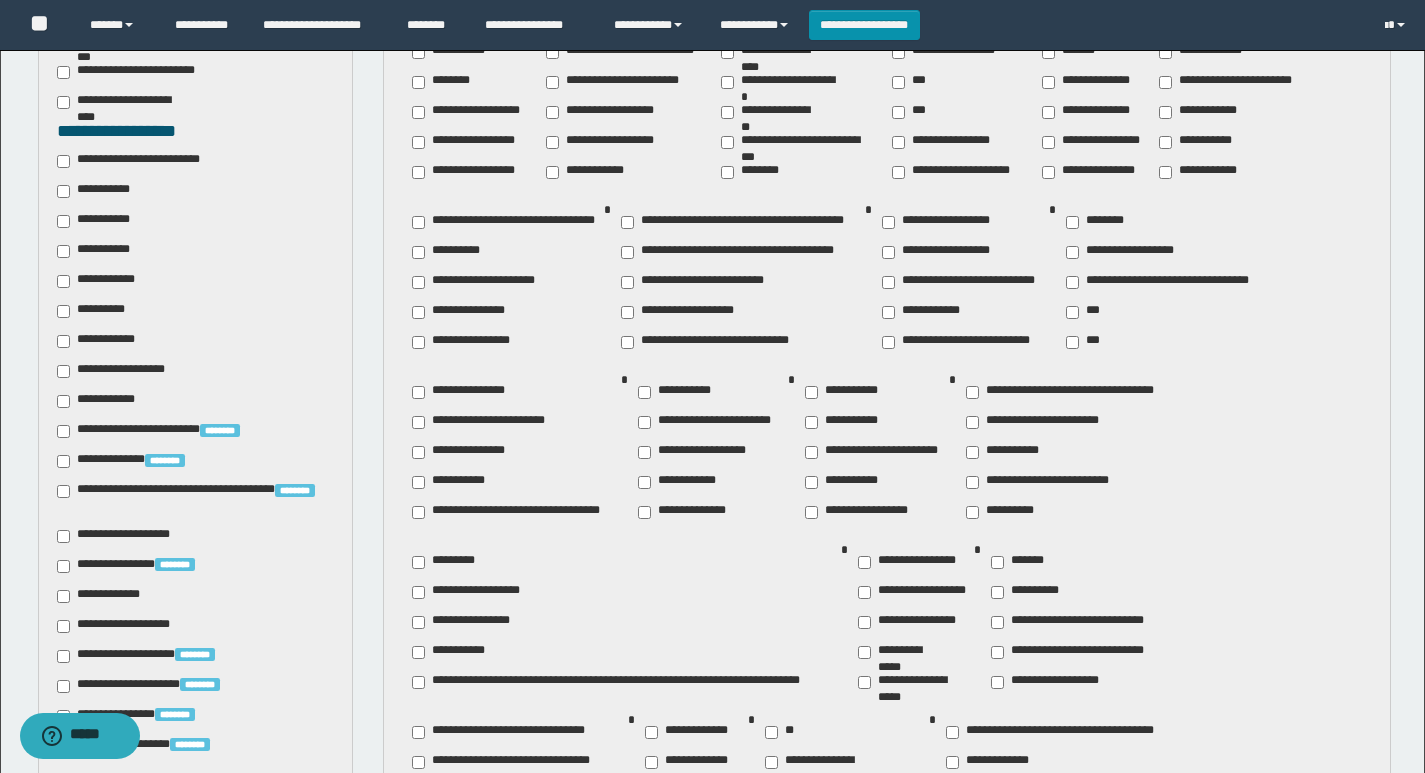 click on "**********" at bounding box center [126, 626] 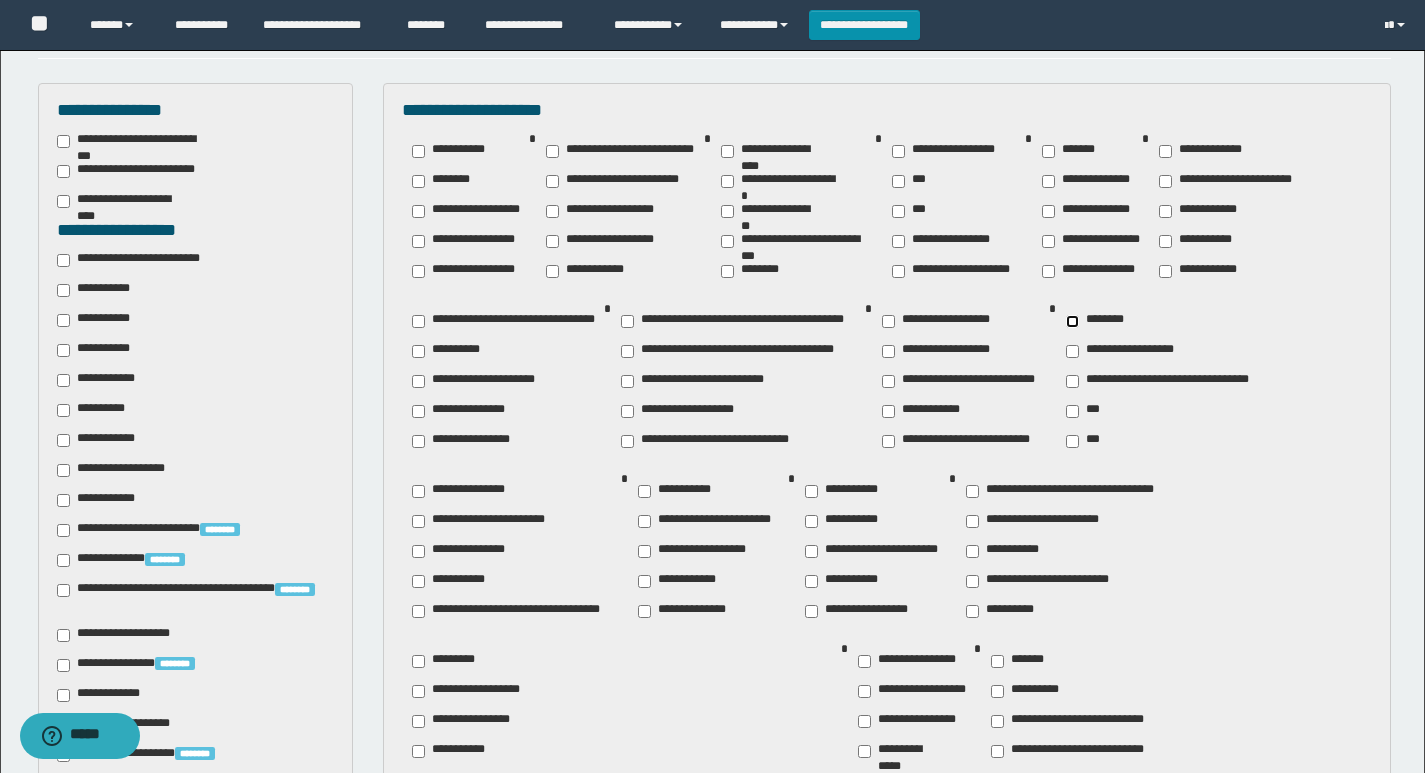 scroll, scrollTop: 500, scrollLeft: 0, axis: vertical 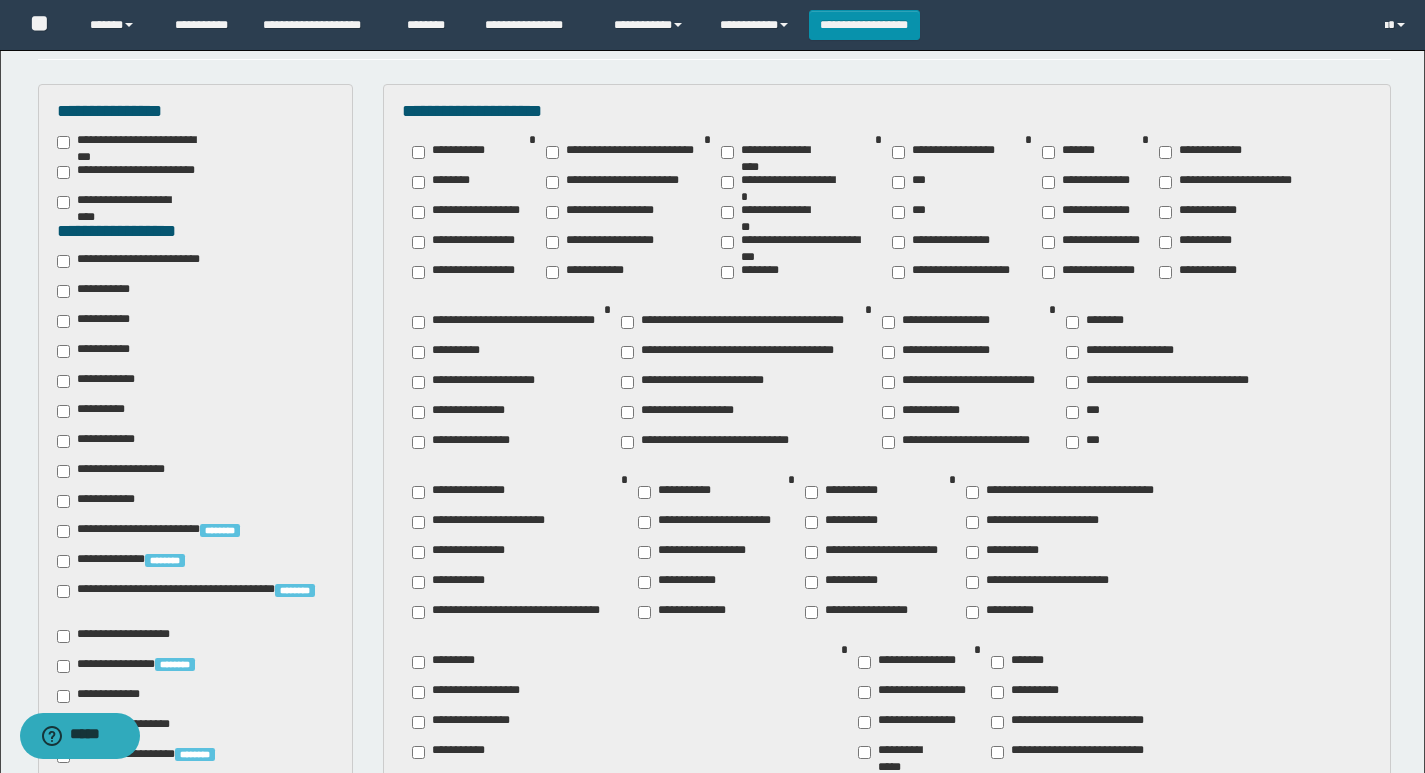 click on "**********" at bounding box center (449, 352) 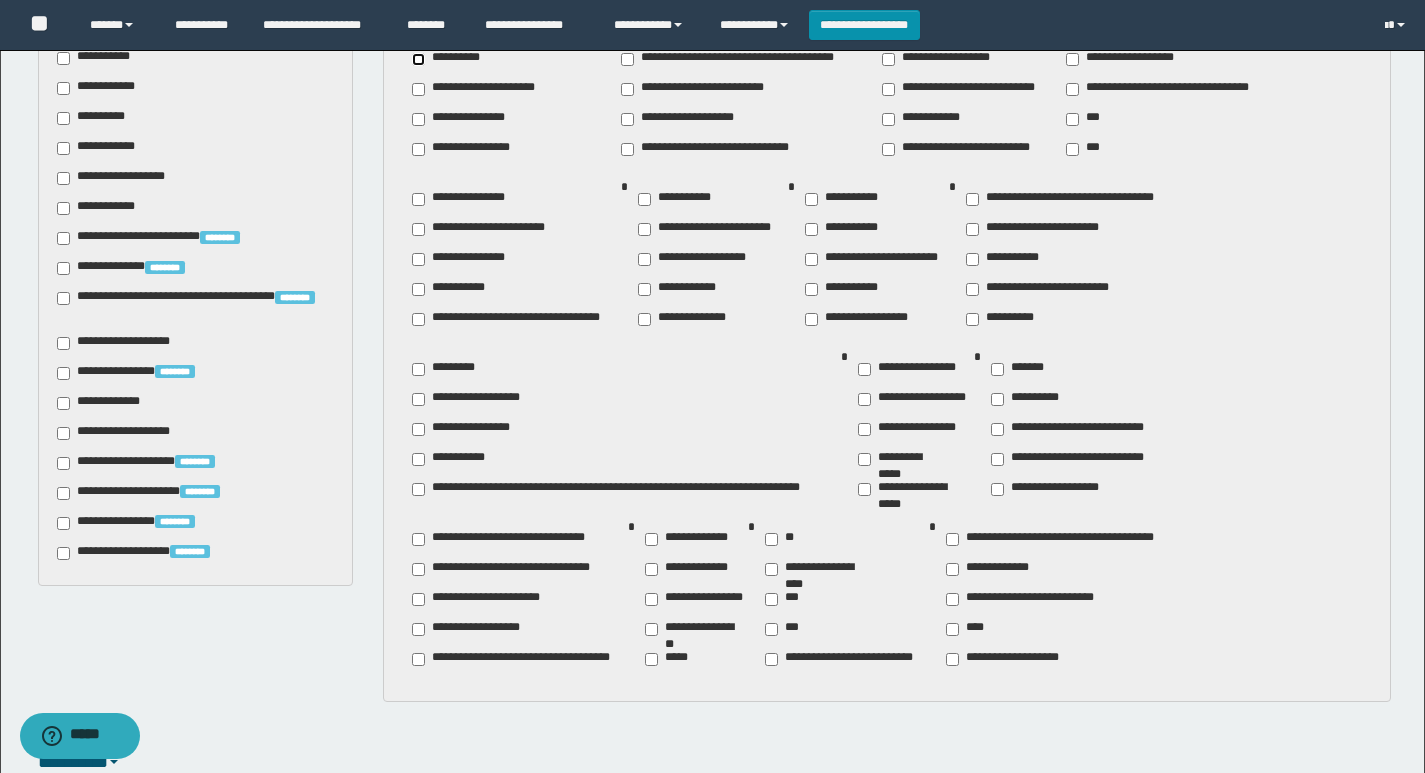 scroll, scrollTop: 800, scrollLeft: 0, axis: vertical 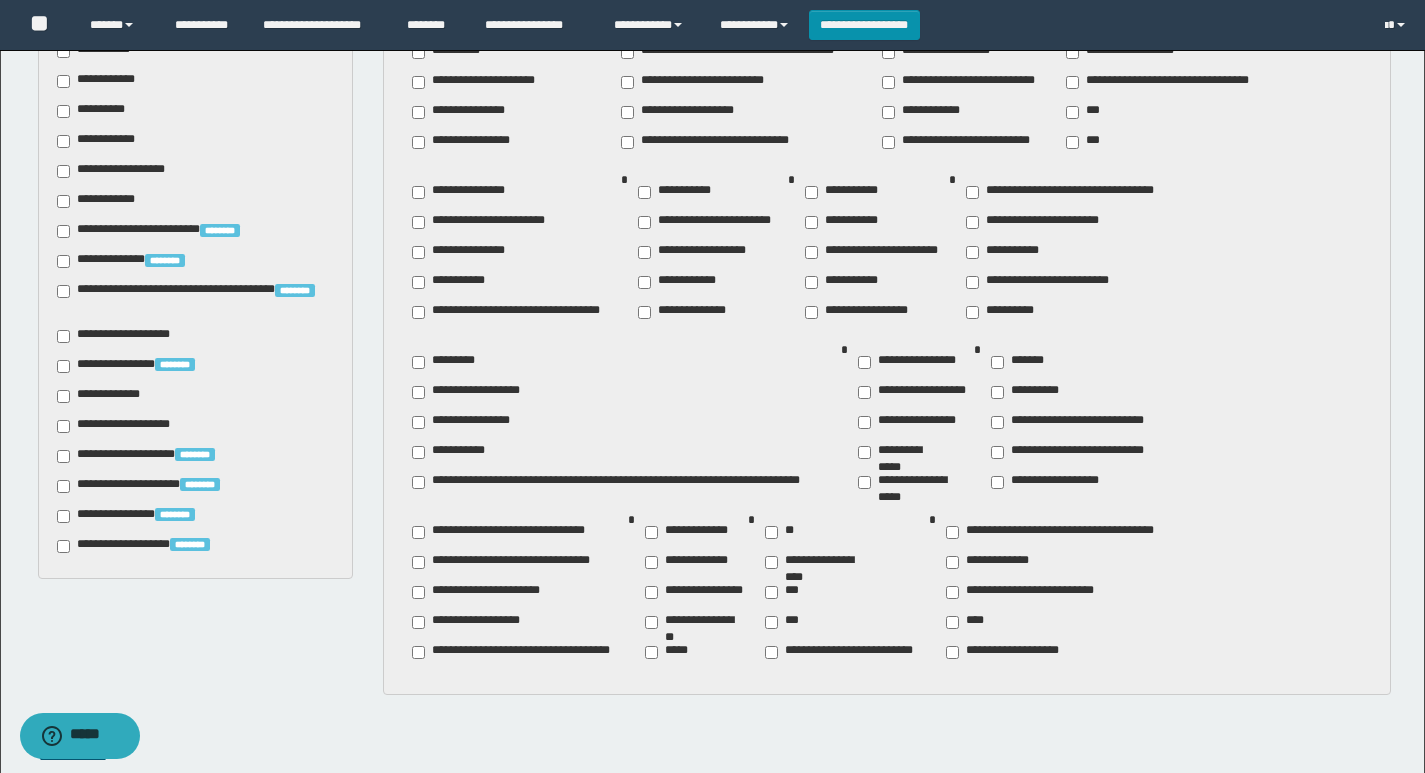 click on "**********" at bounding box center (696, 622) 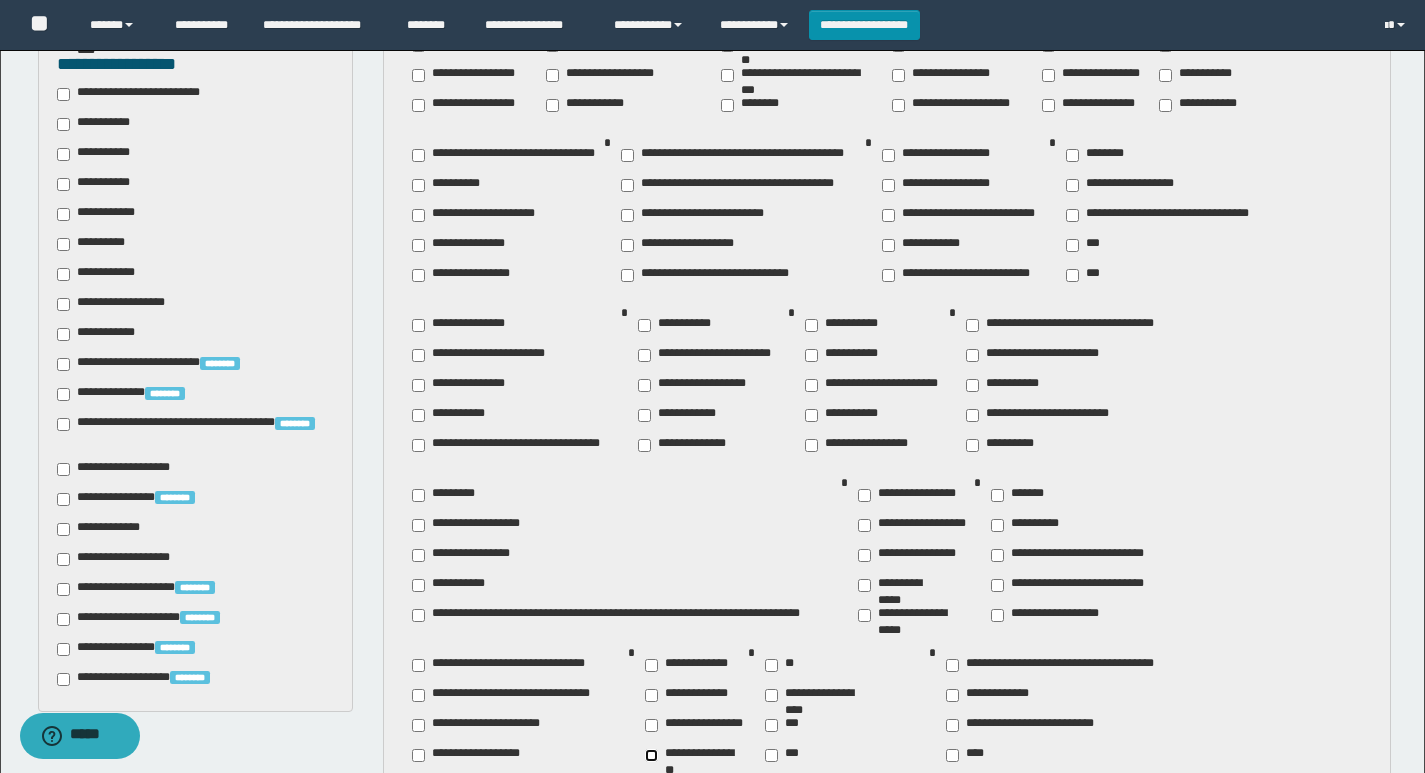 scroll, scrollTop: 1052, scrollLeft: 0, axis: vertical 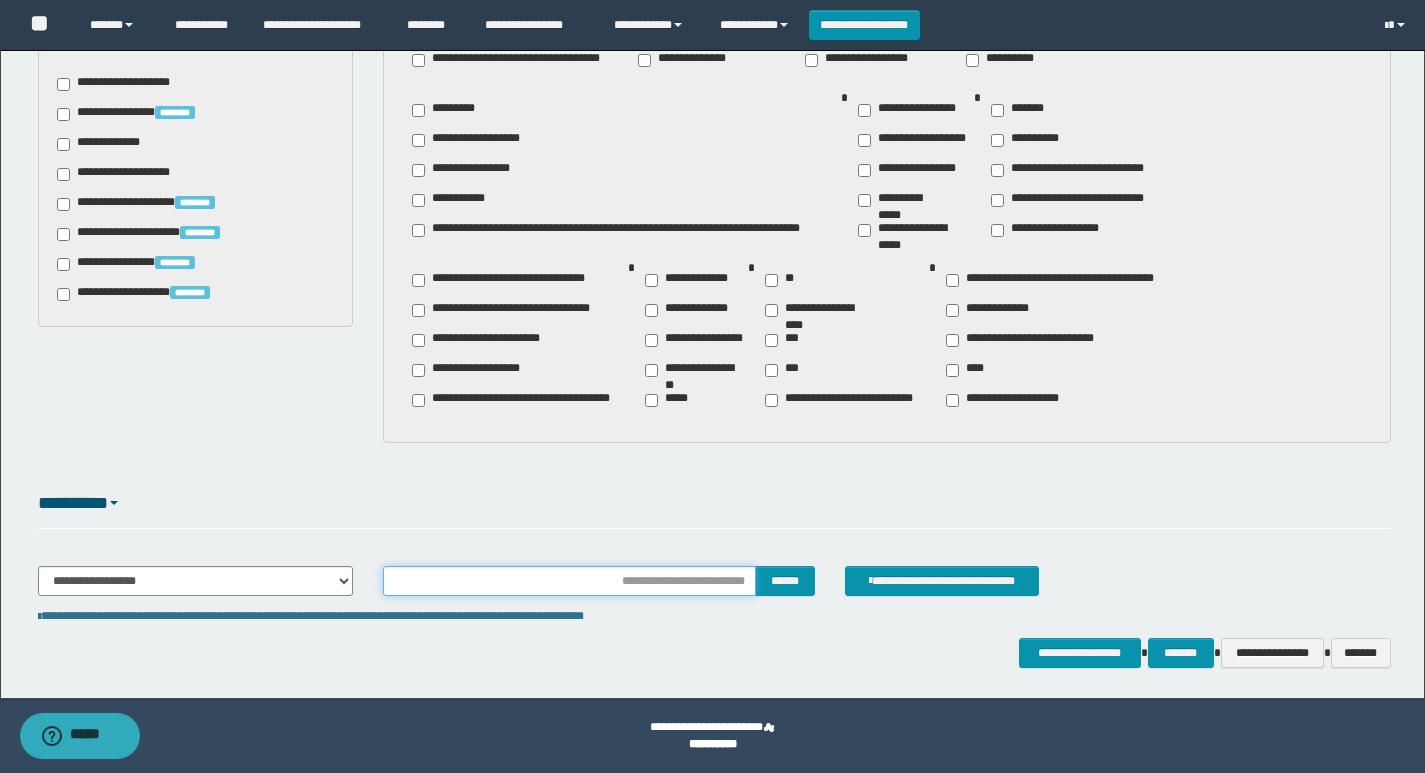 click at bounding box center (569, 581) 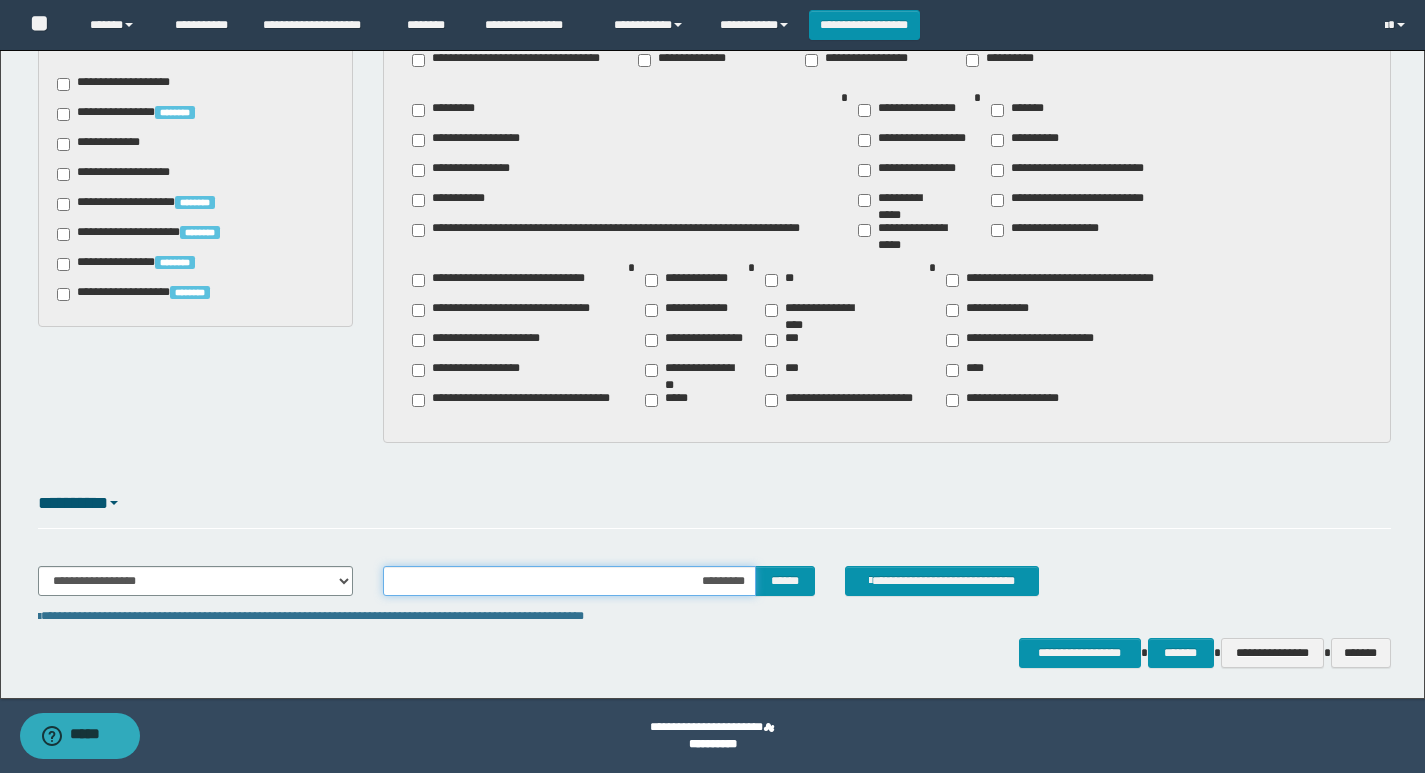 type on "**********" 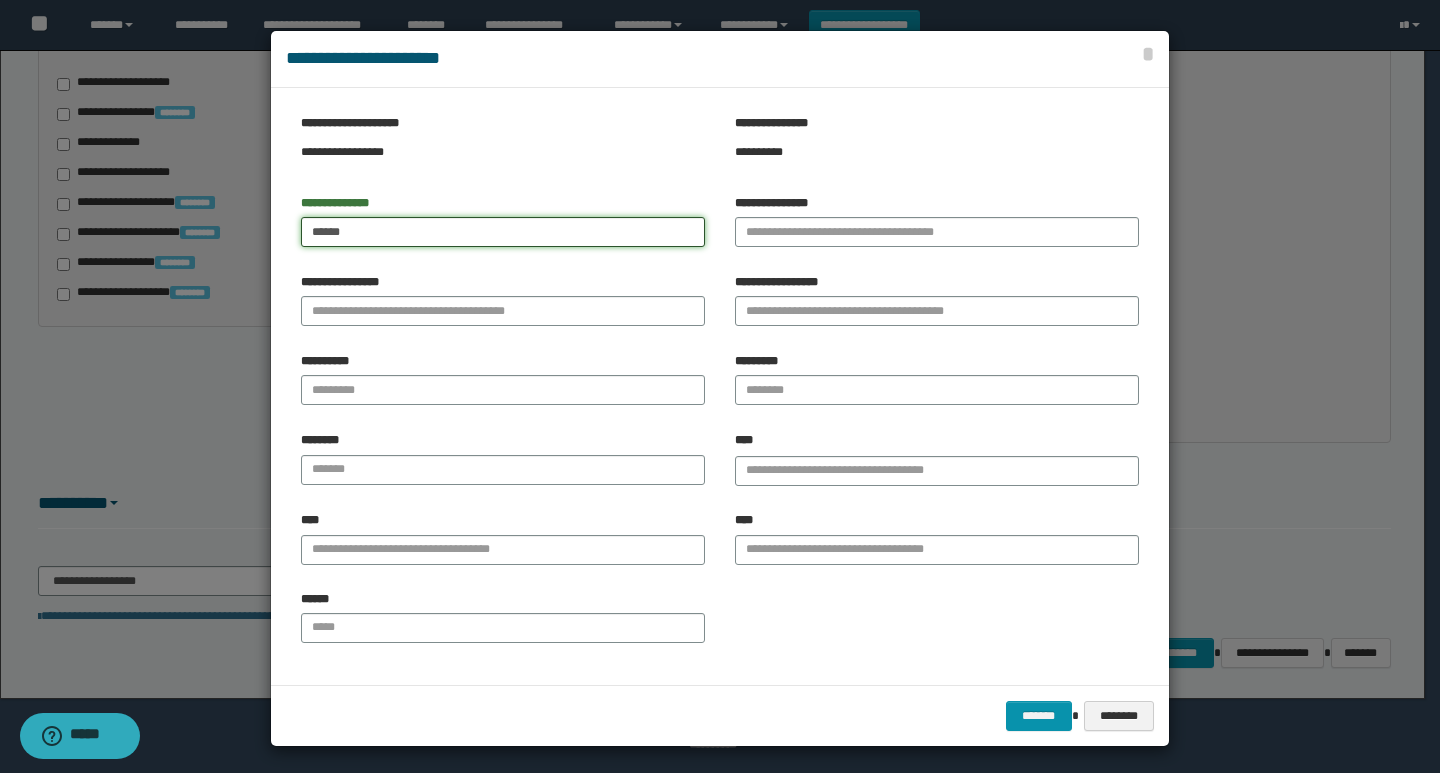 type on "******" 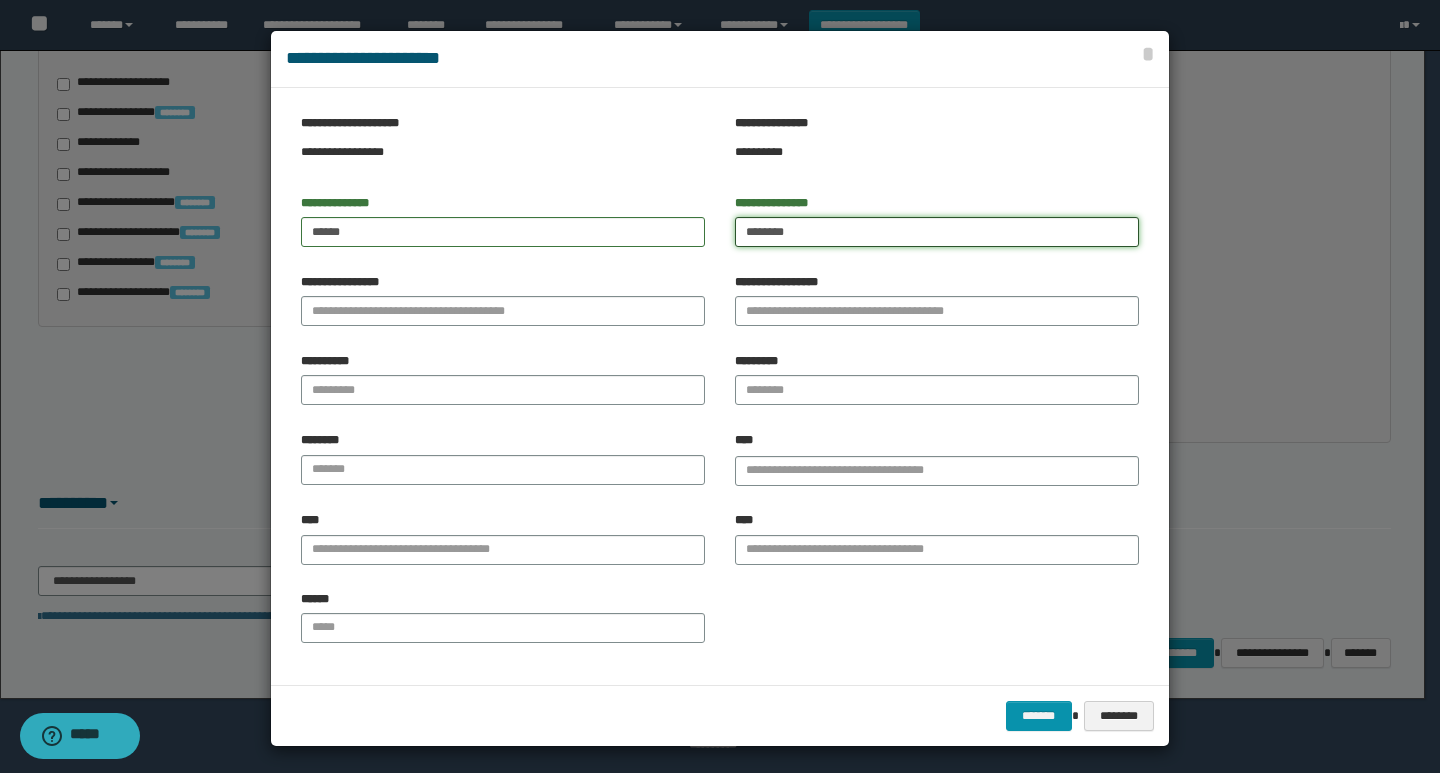 type on "********" 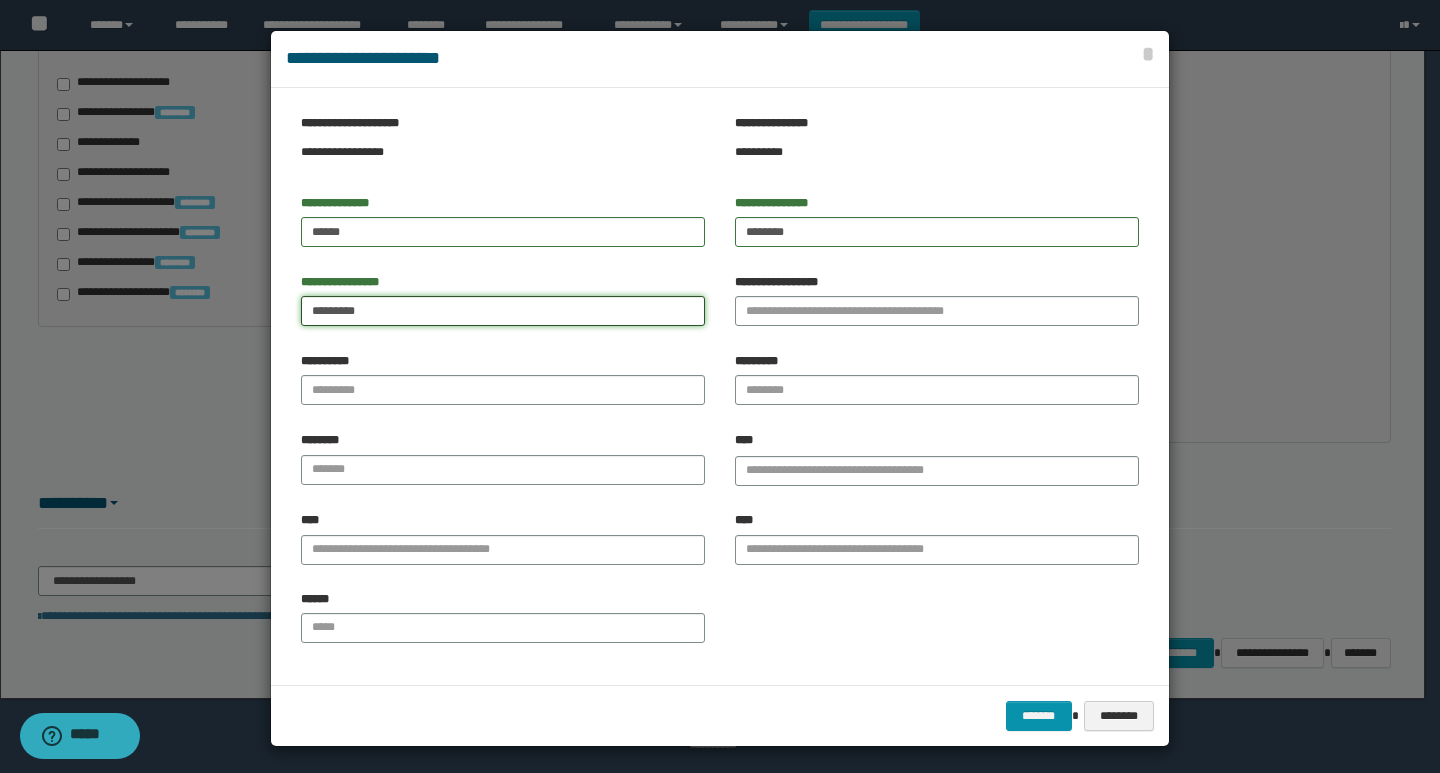 type on "*********" 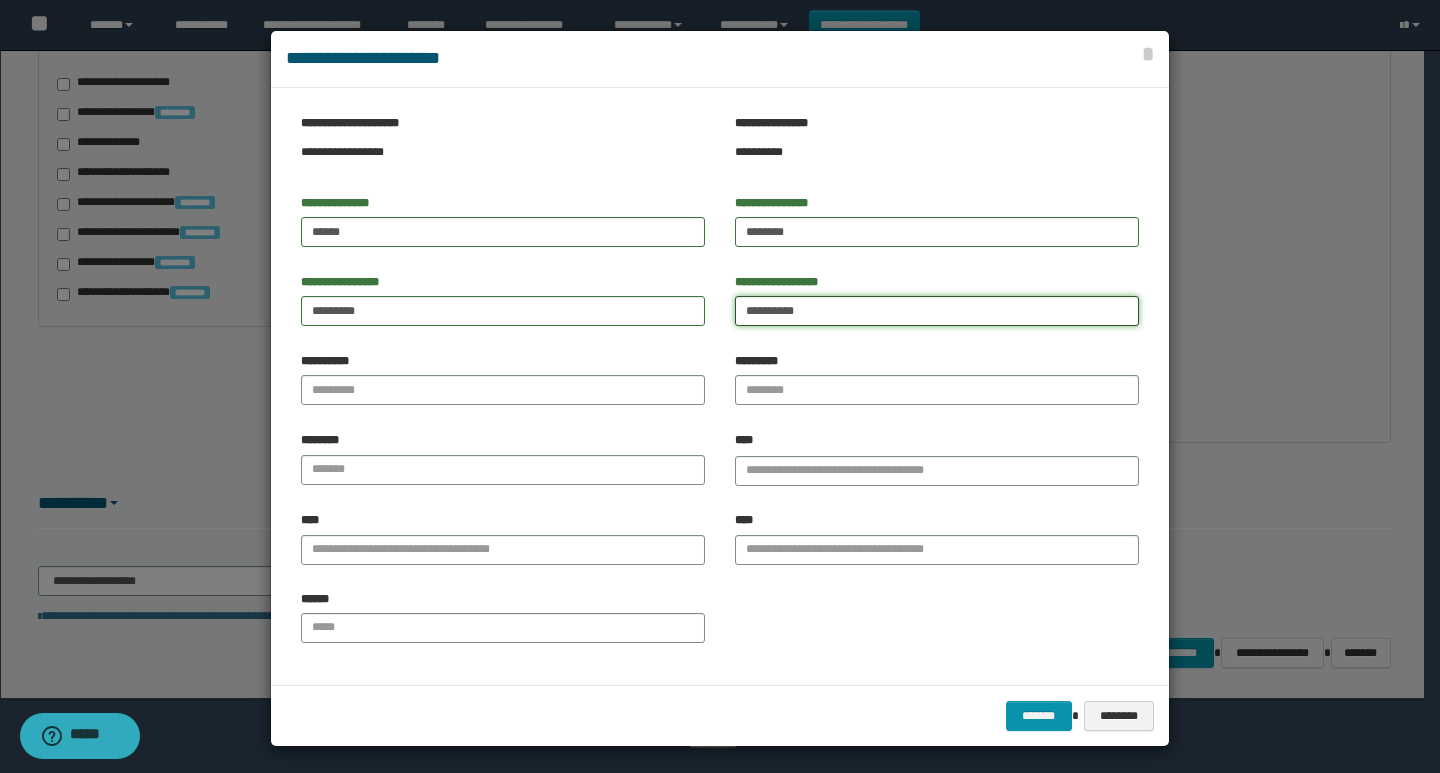 type on "*********" 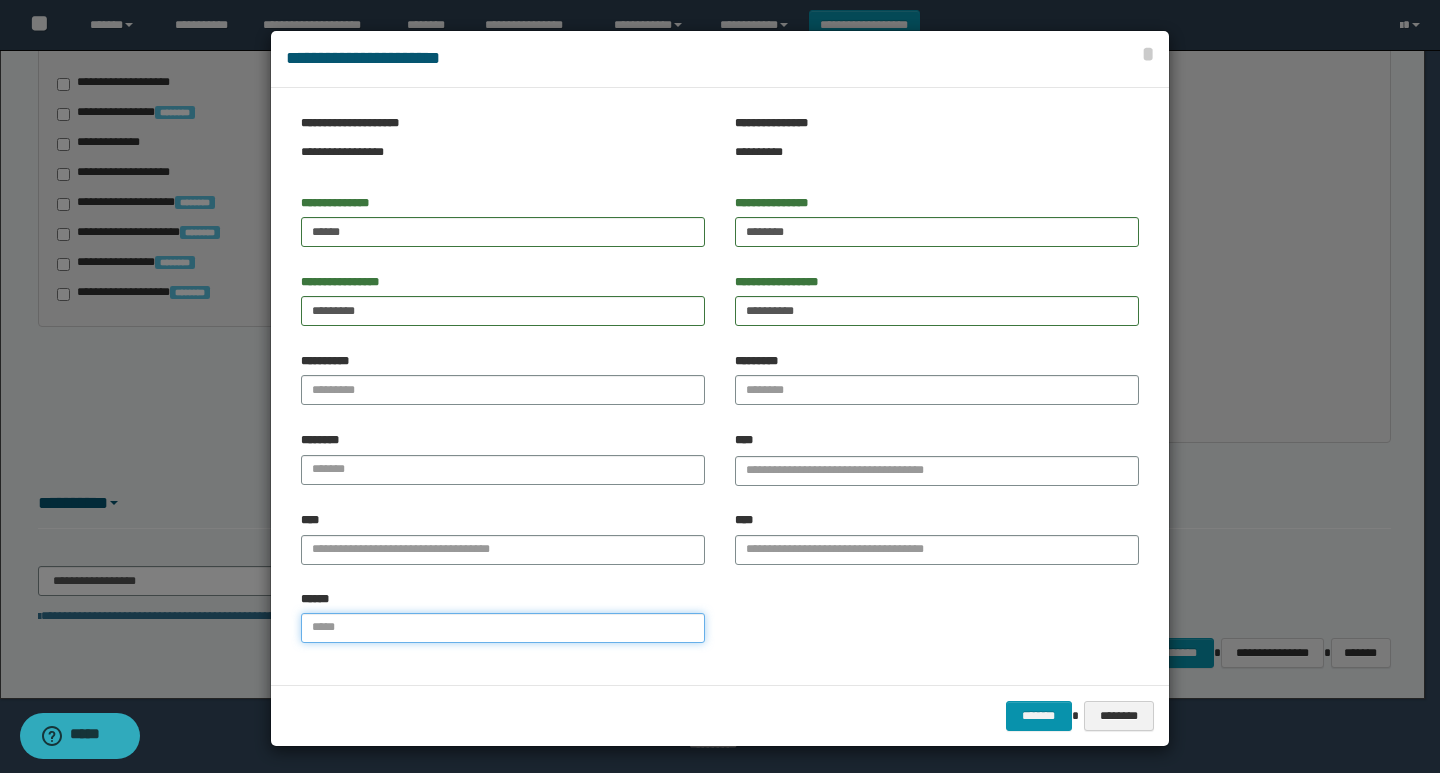 click on "******" at bounding box center [503, 628] 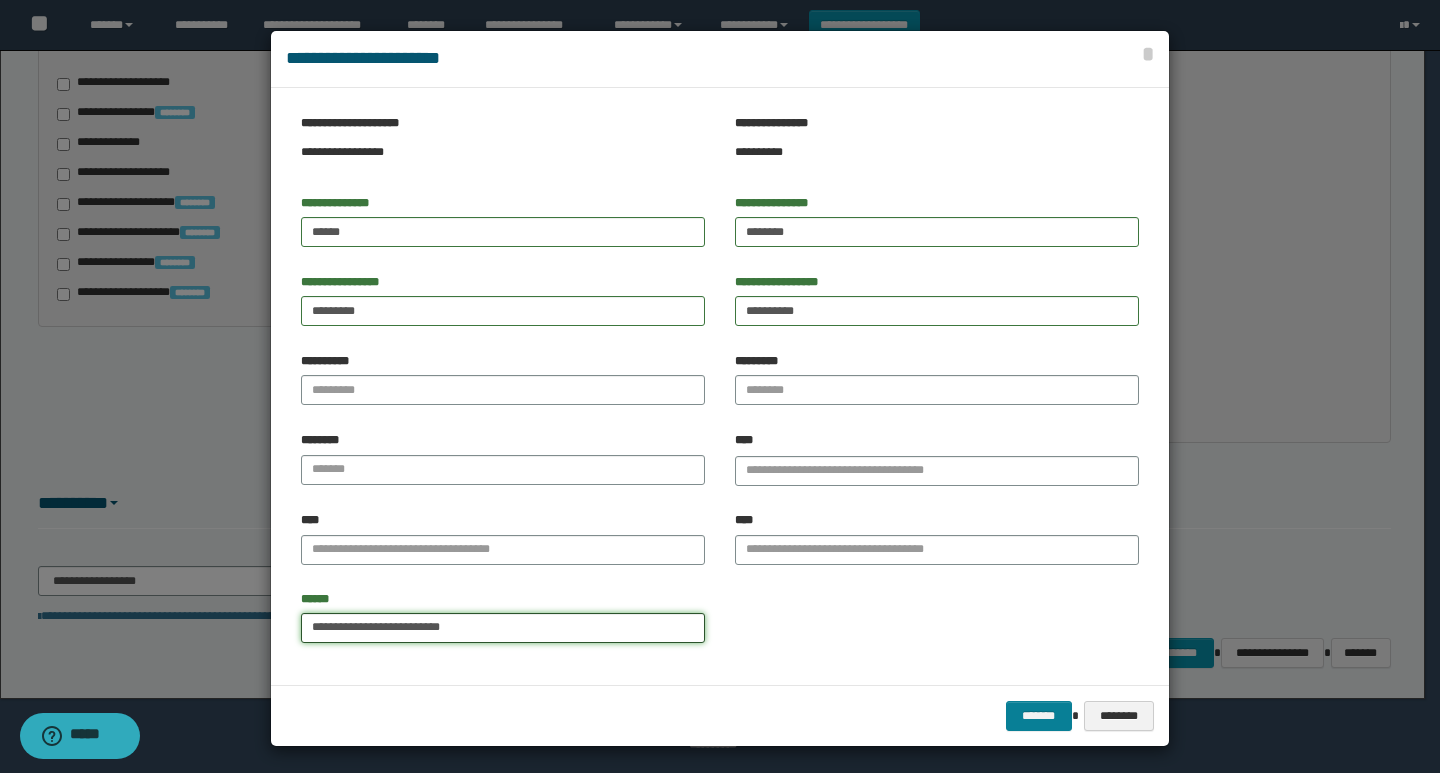 type on "**********" 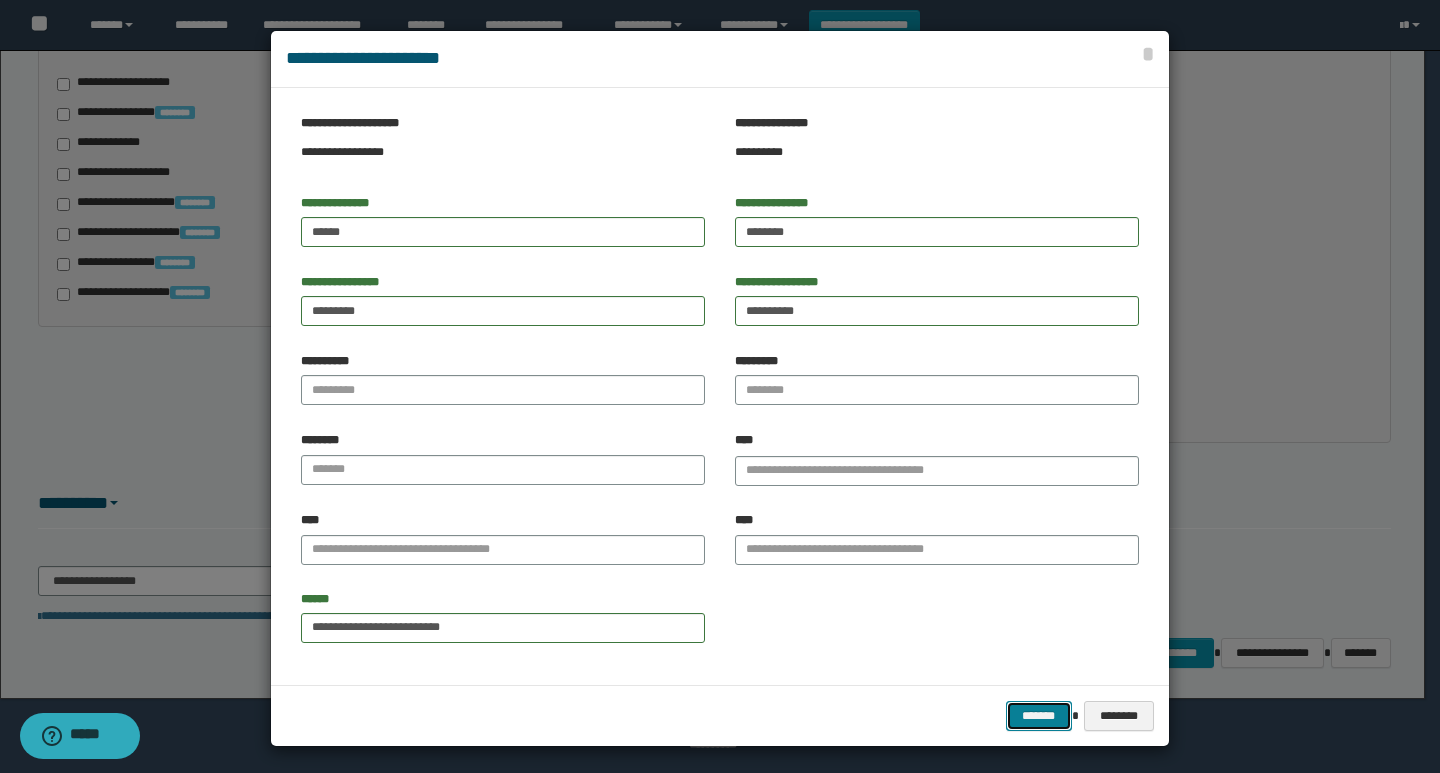 click on "*******" at bounding box center [1039, 716] 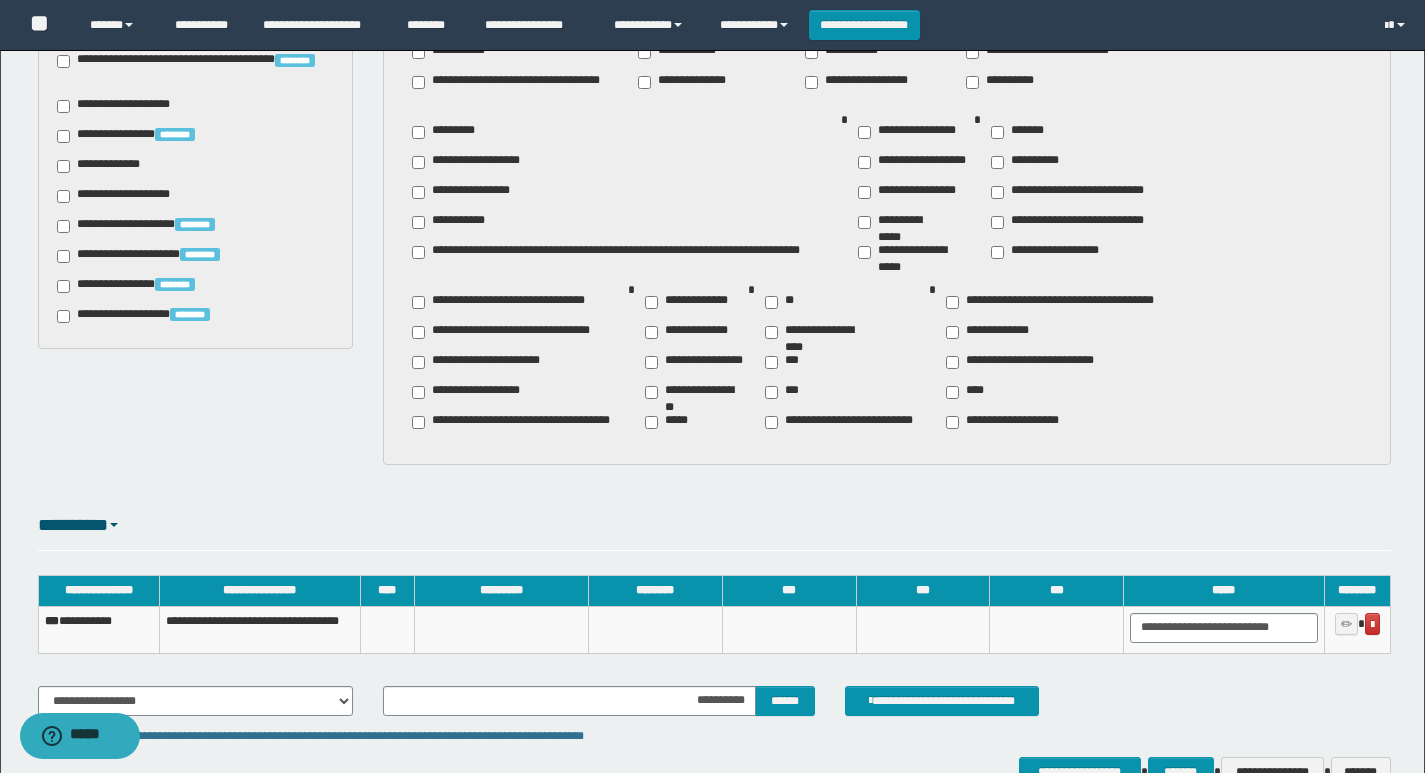 scroll, scrollTop: 1149, scrollLeft: 0, axis: vertical 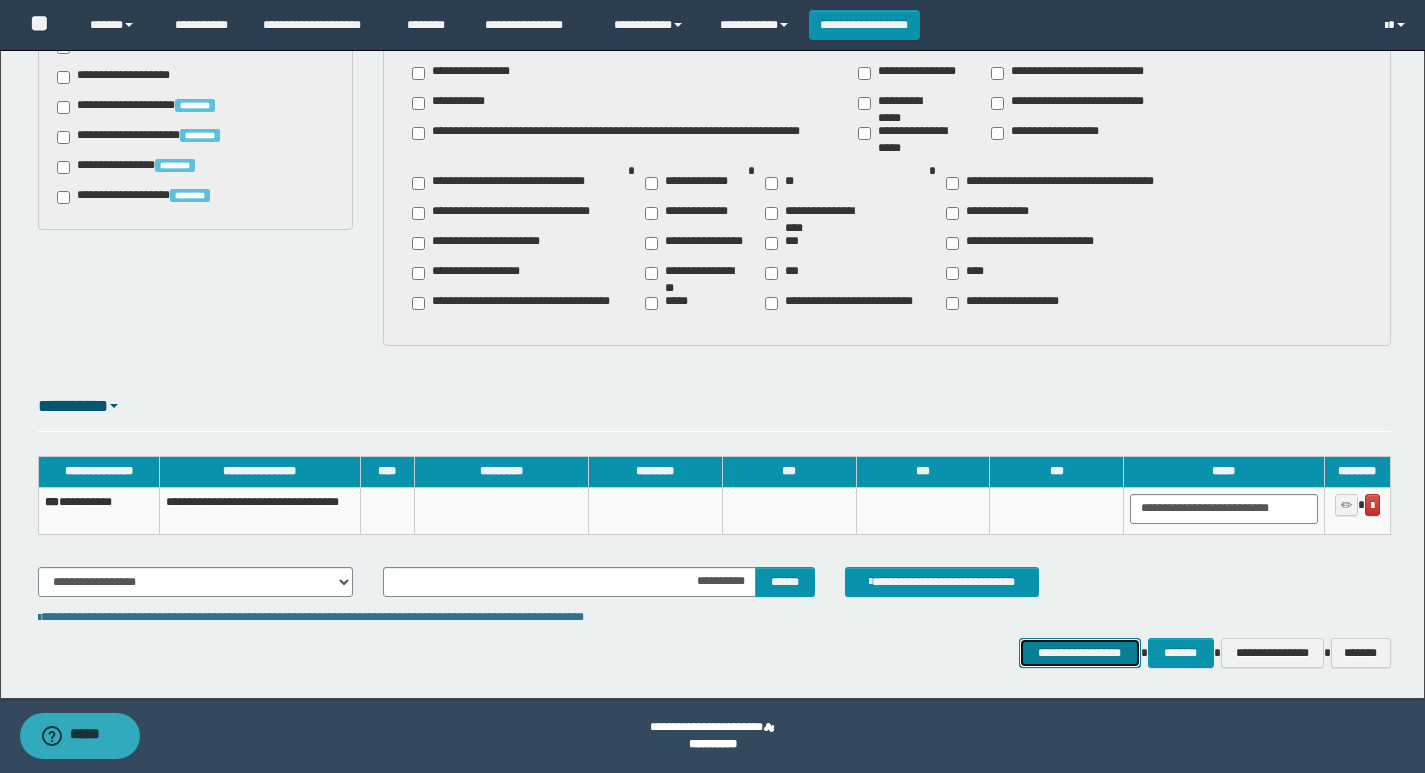 click on "**********" at bounding box center [1080, 653] 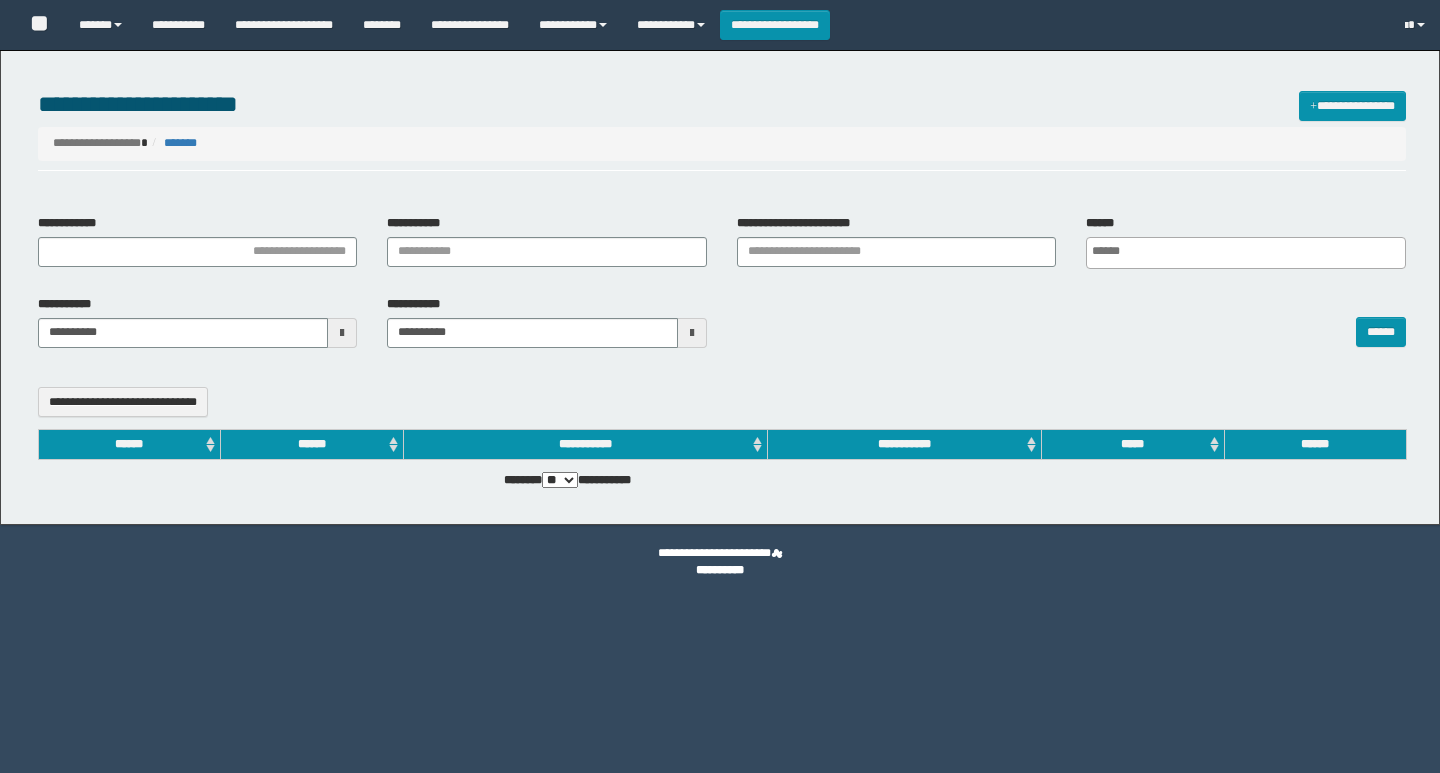 select 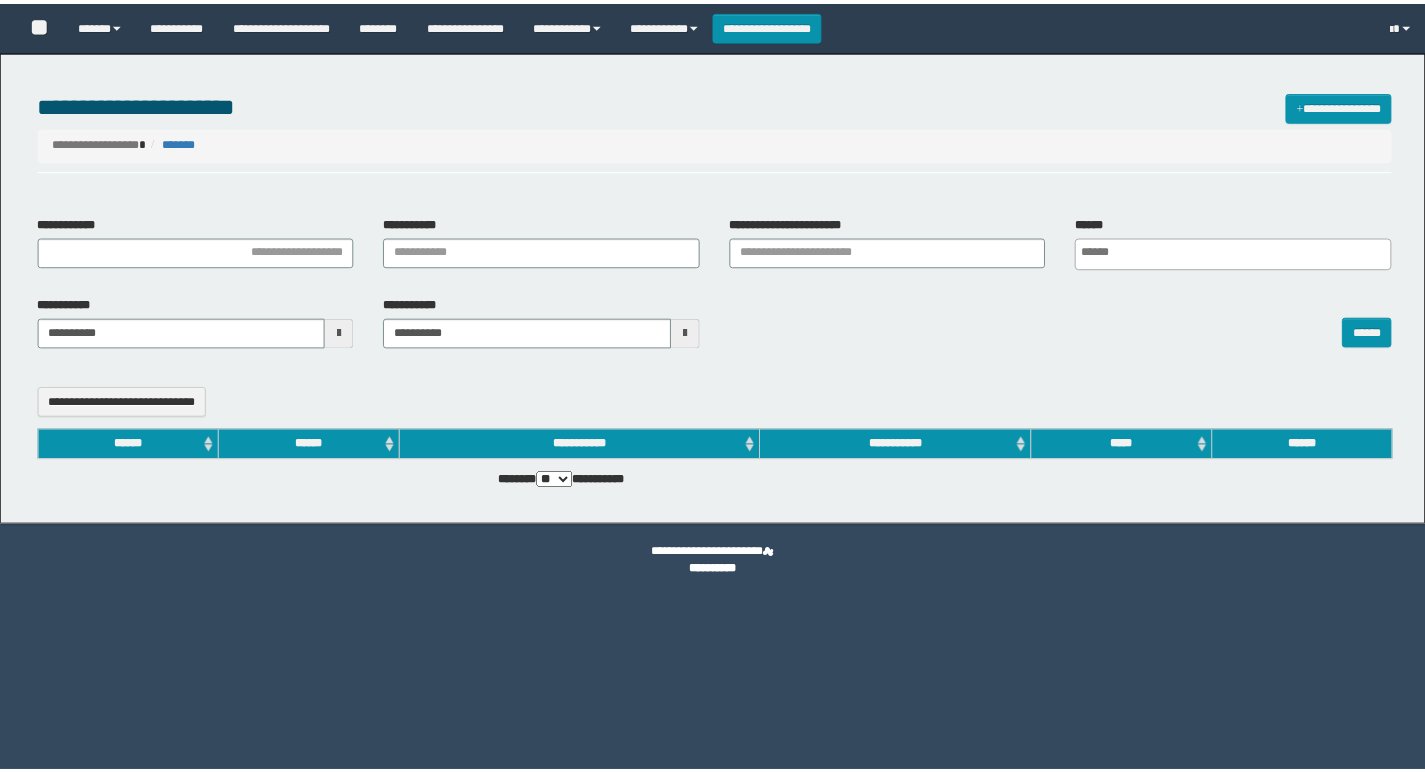 scroll, scrollTop: 0, scrollLeft: 0, axis: both 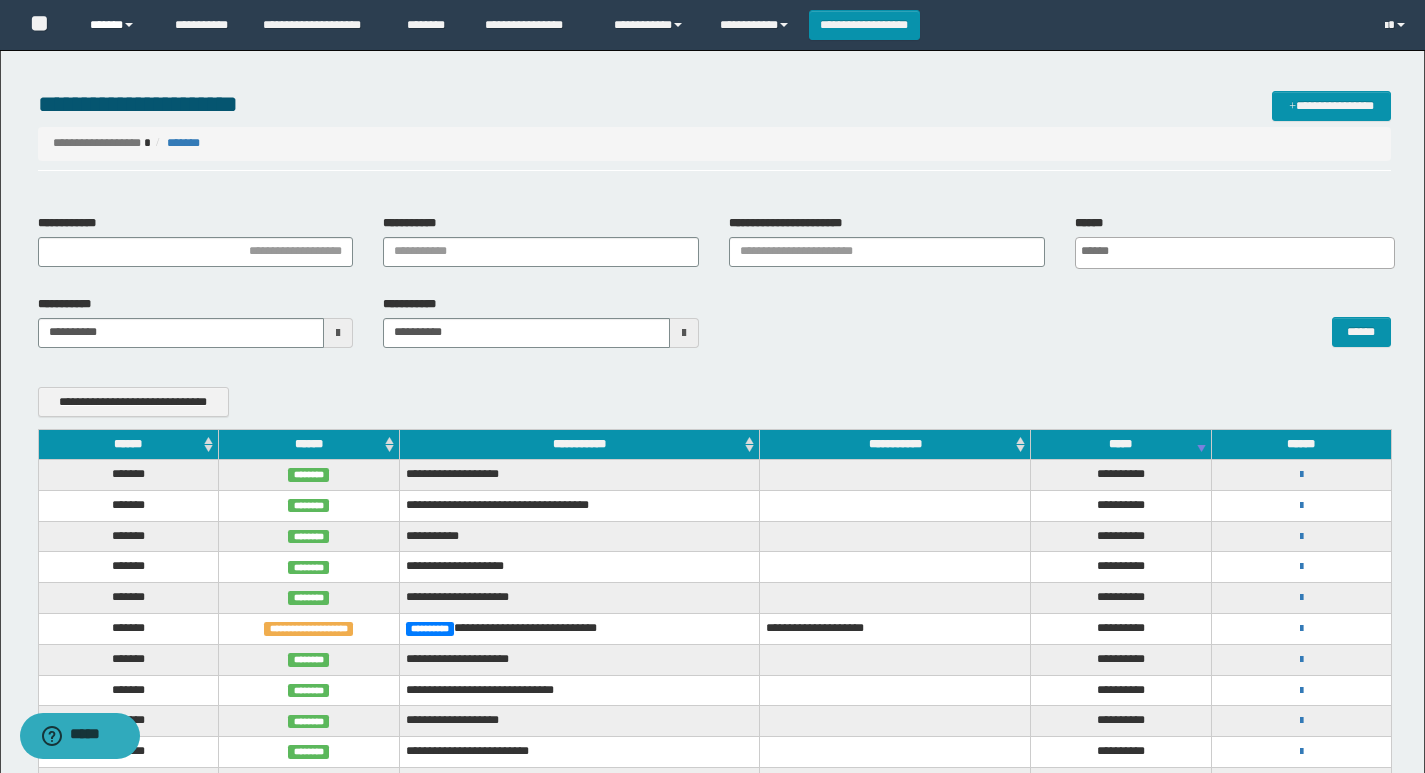 click on "******" at bounding box center [117, 25] 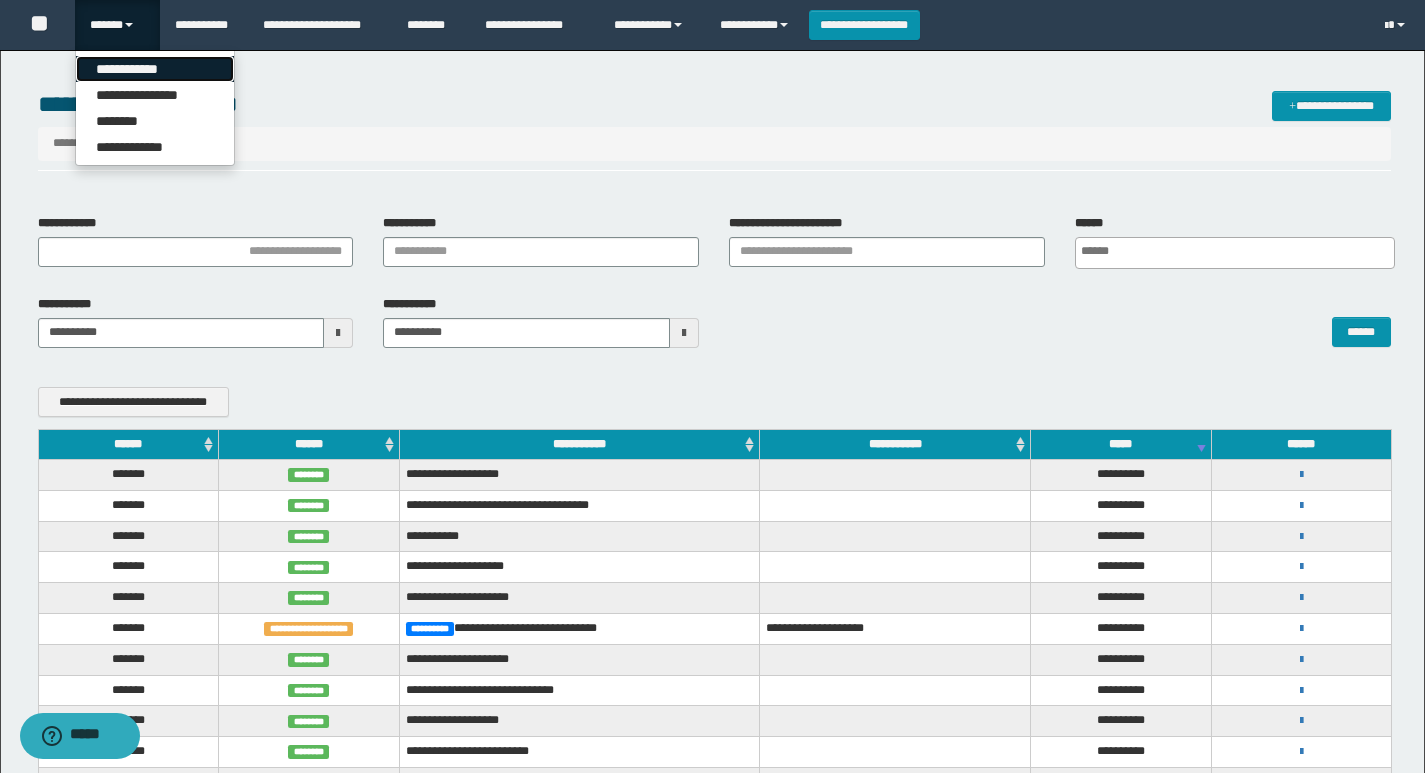click on "**********" at bounding box center [155, 69] 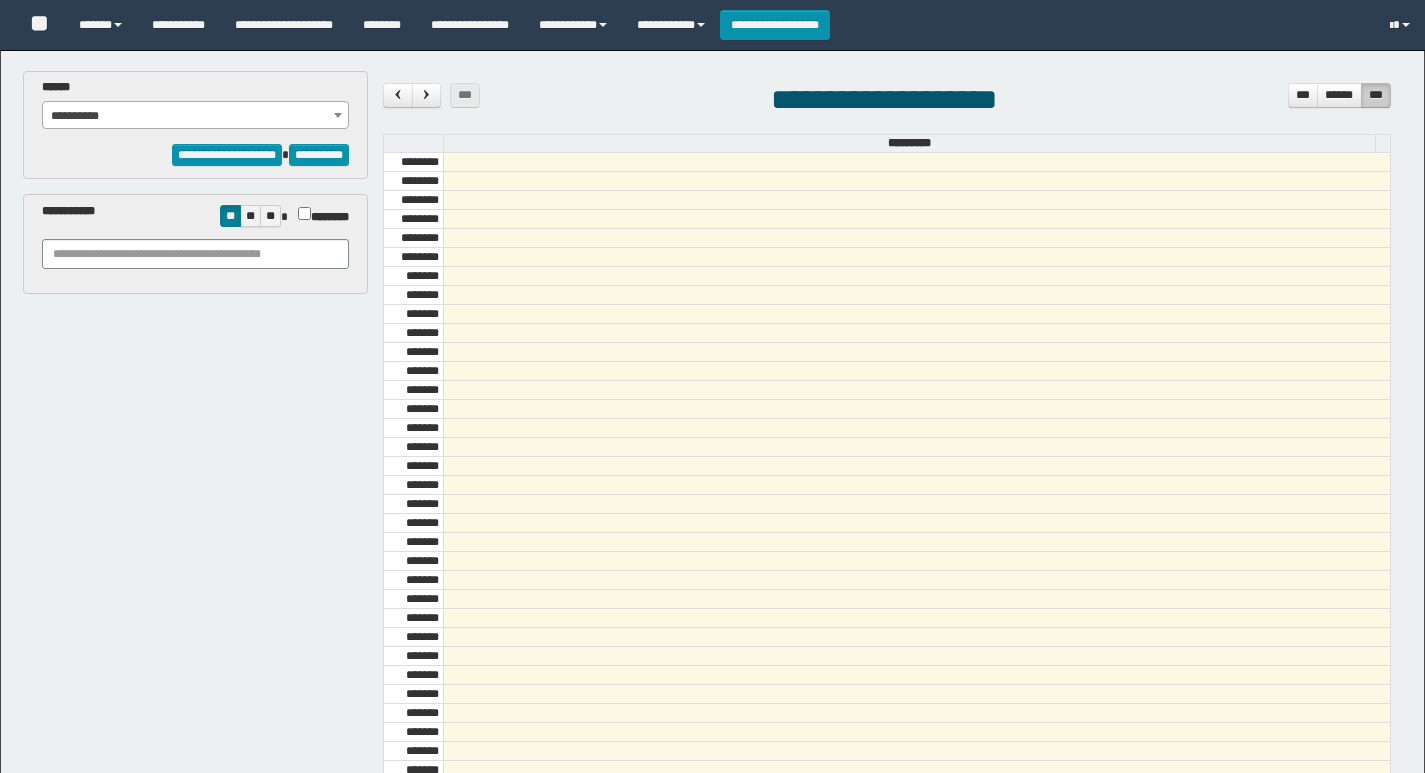 scroll, scrollTop: 0, scrollLeft: 0, axis: both 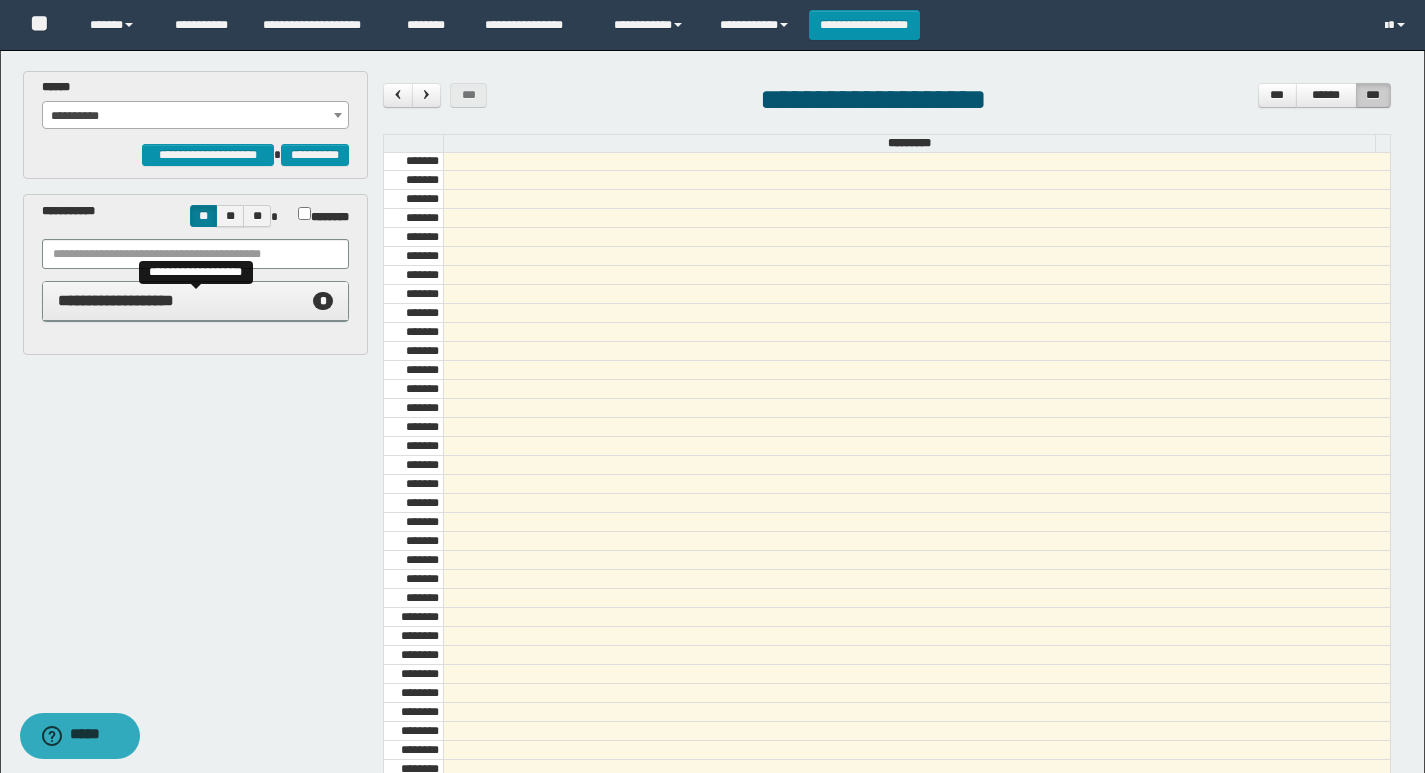click on "**********" at bounding box center [116, 300] 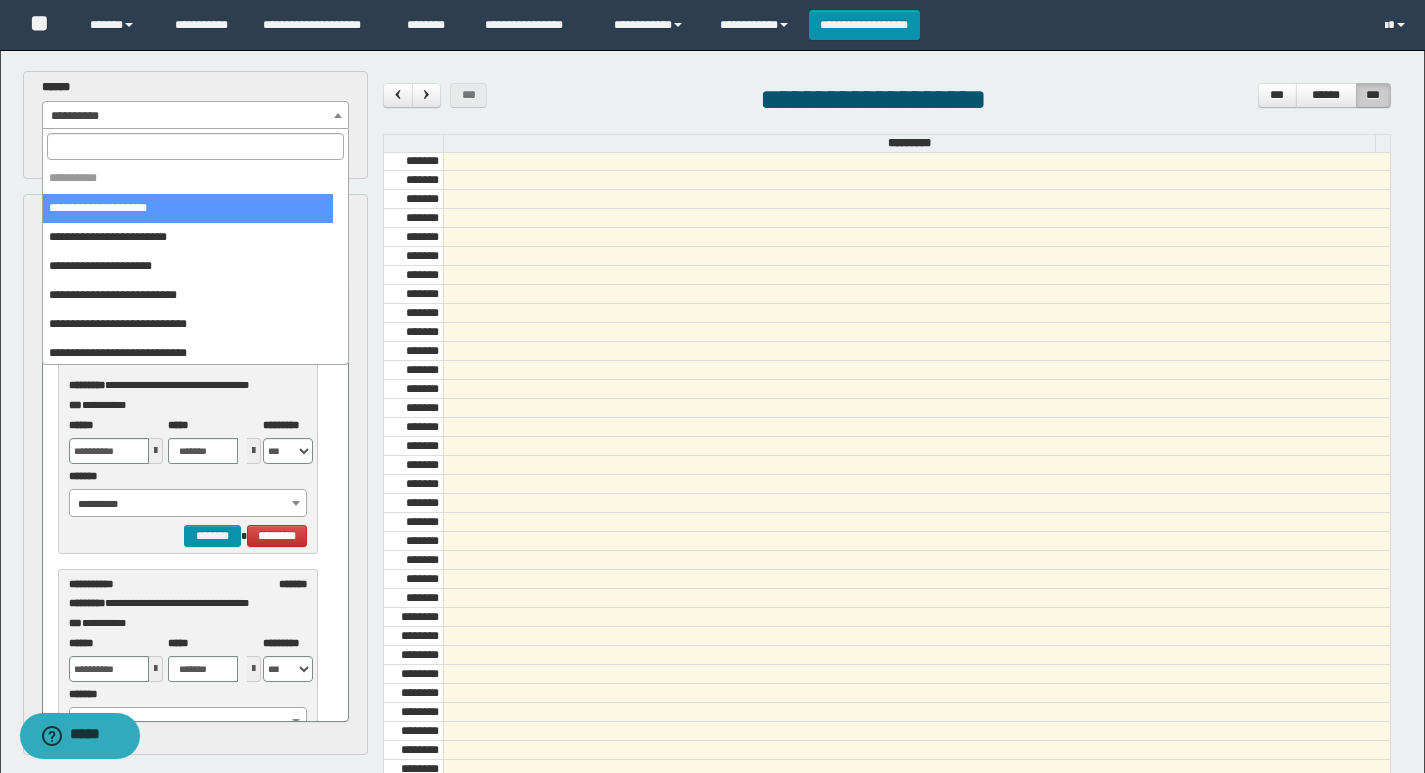 click on "**********" at bounding box center (196, 116) 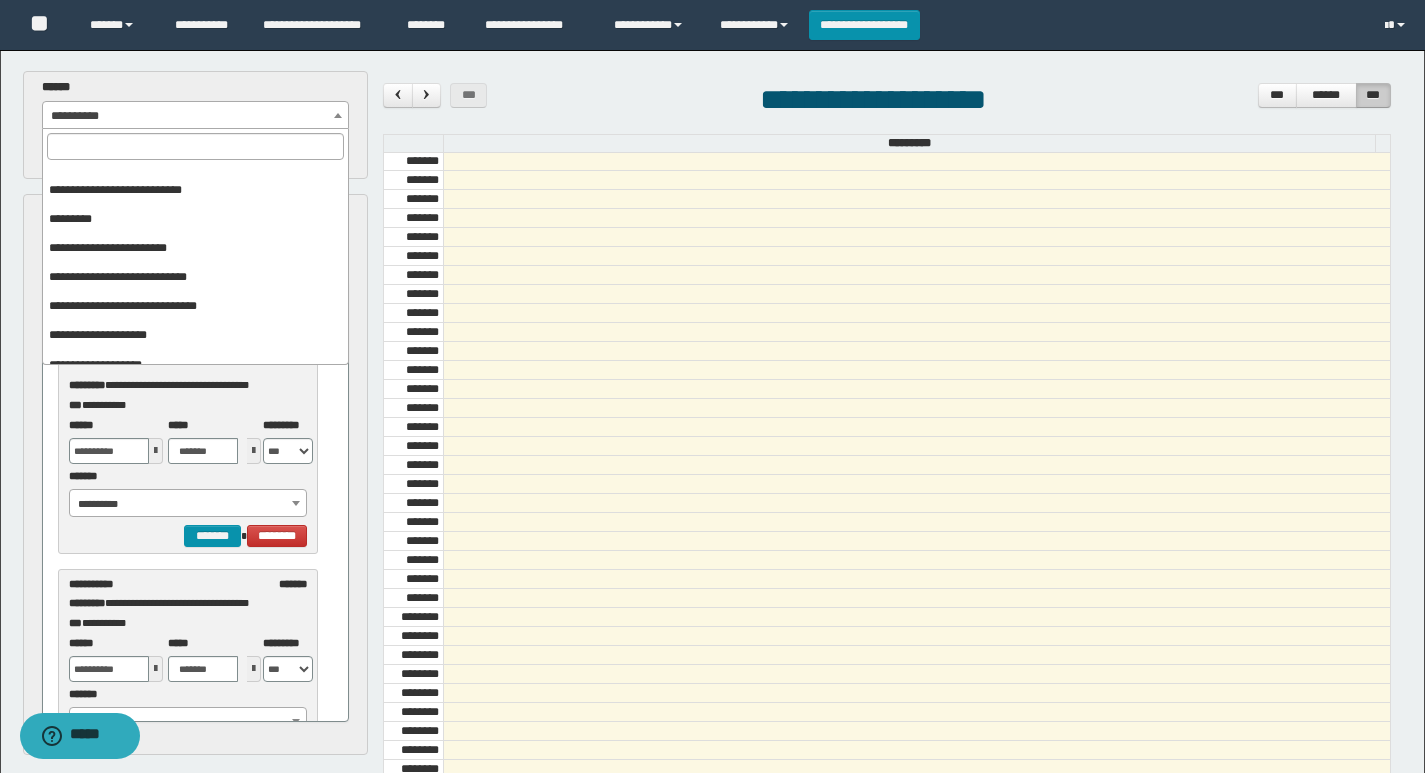 scroll, scrollTop: 325, scrollLeft: 0, axis: vertical 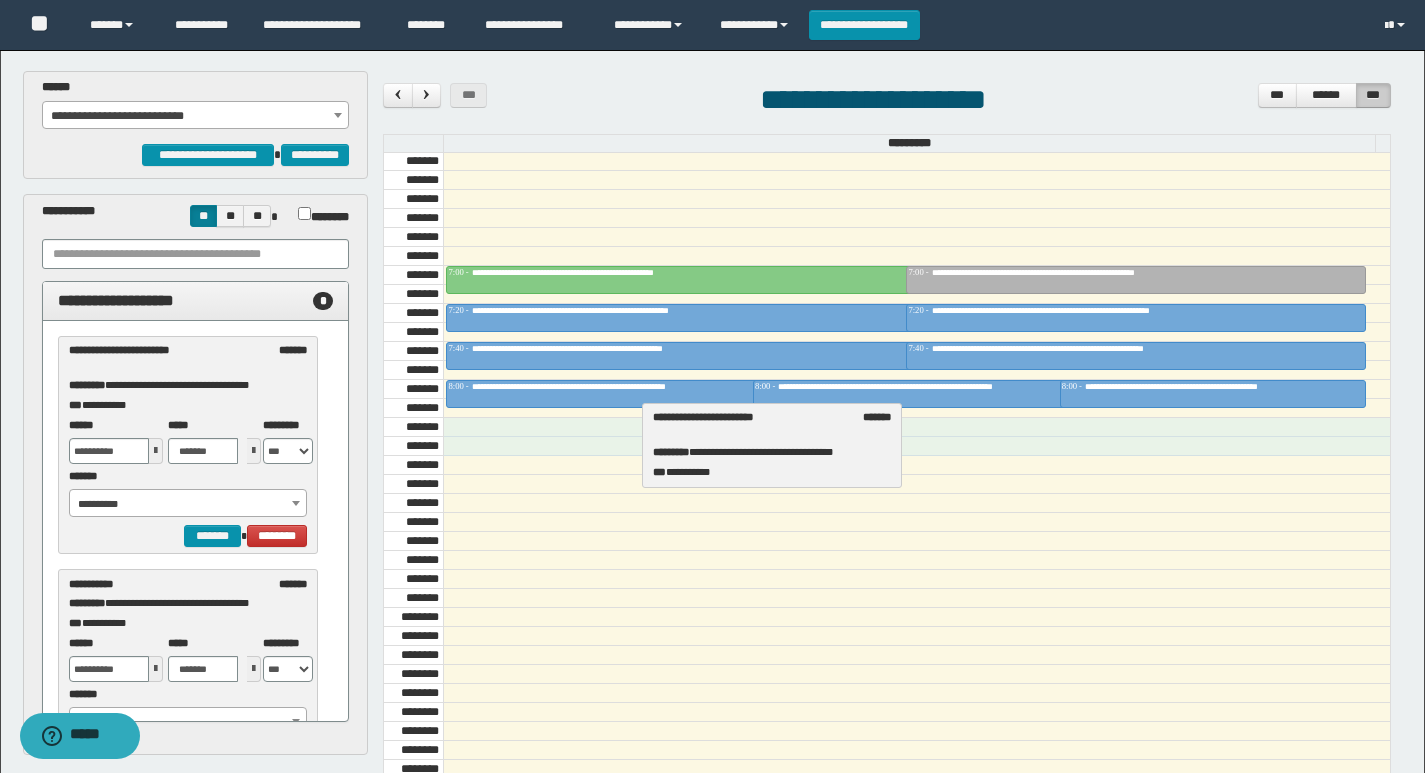 drag, startPoint x: 99, startPoint y: 357, endPoint x: 683, endPoint y: 424, distance: 587.83075 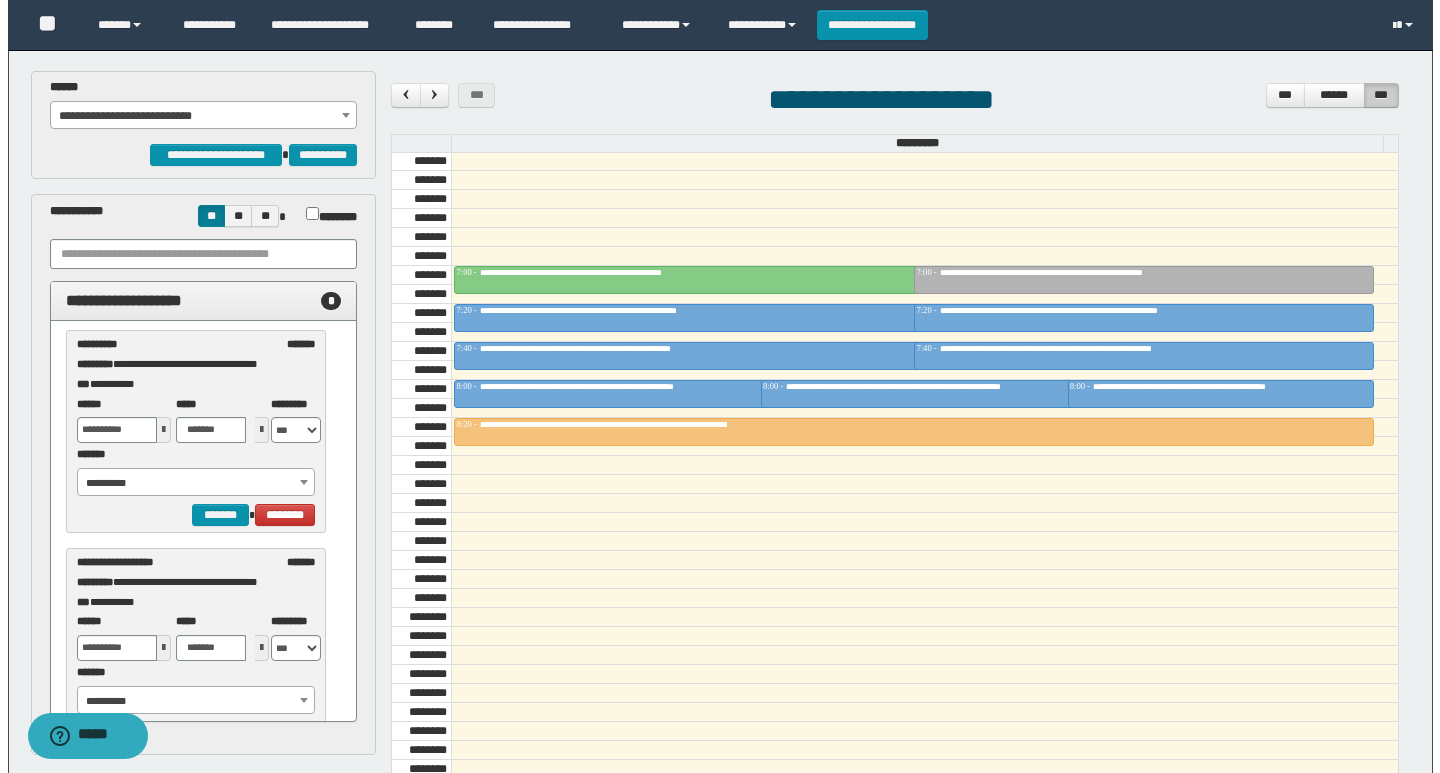 scroll, scrollTop: 284, scrollLeft: 0, axis: vertical 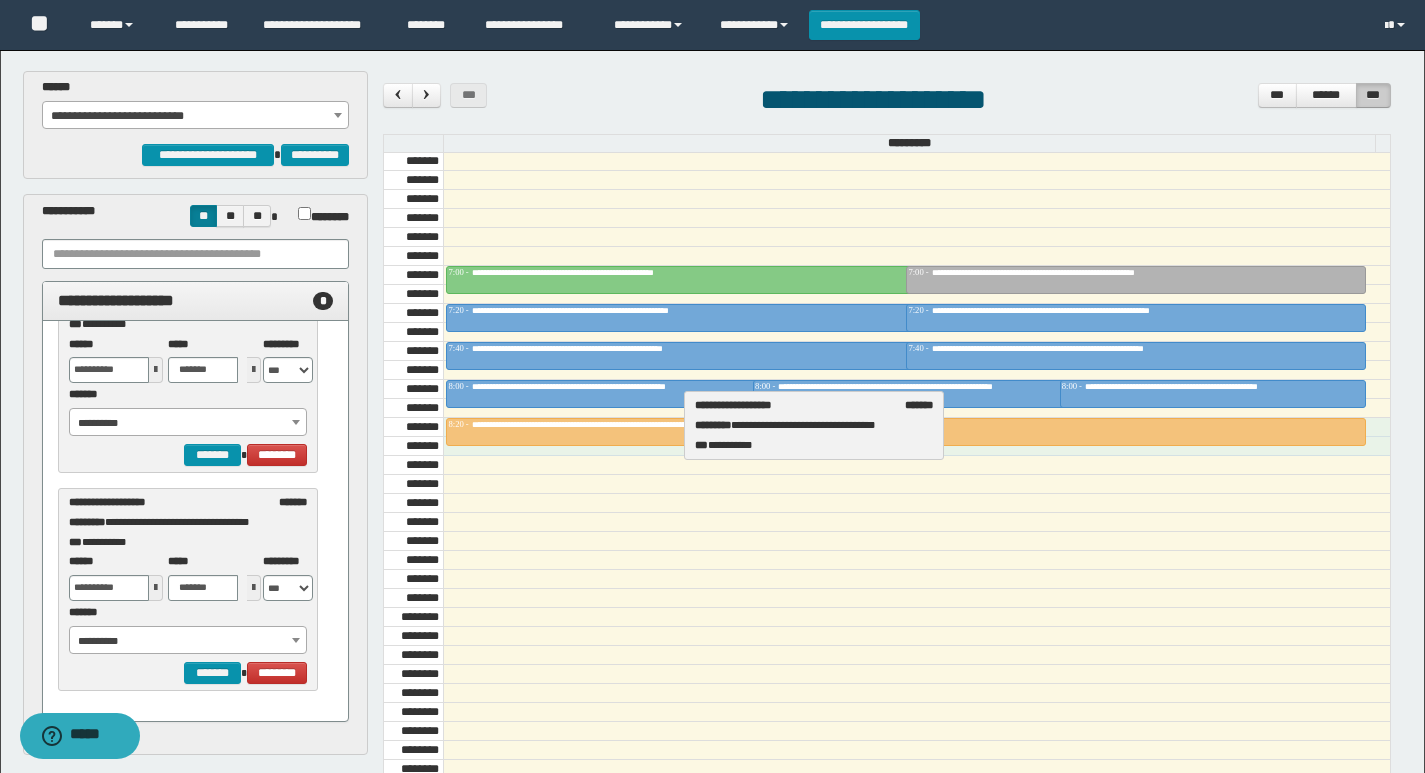 drag, startPoint x: 134, startPoint y: 526, endPoint x: 760, endPoint y: 428, distance: 633.6245 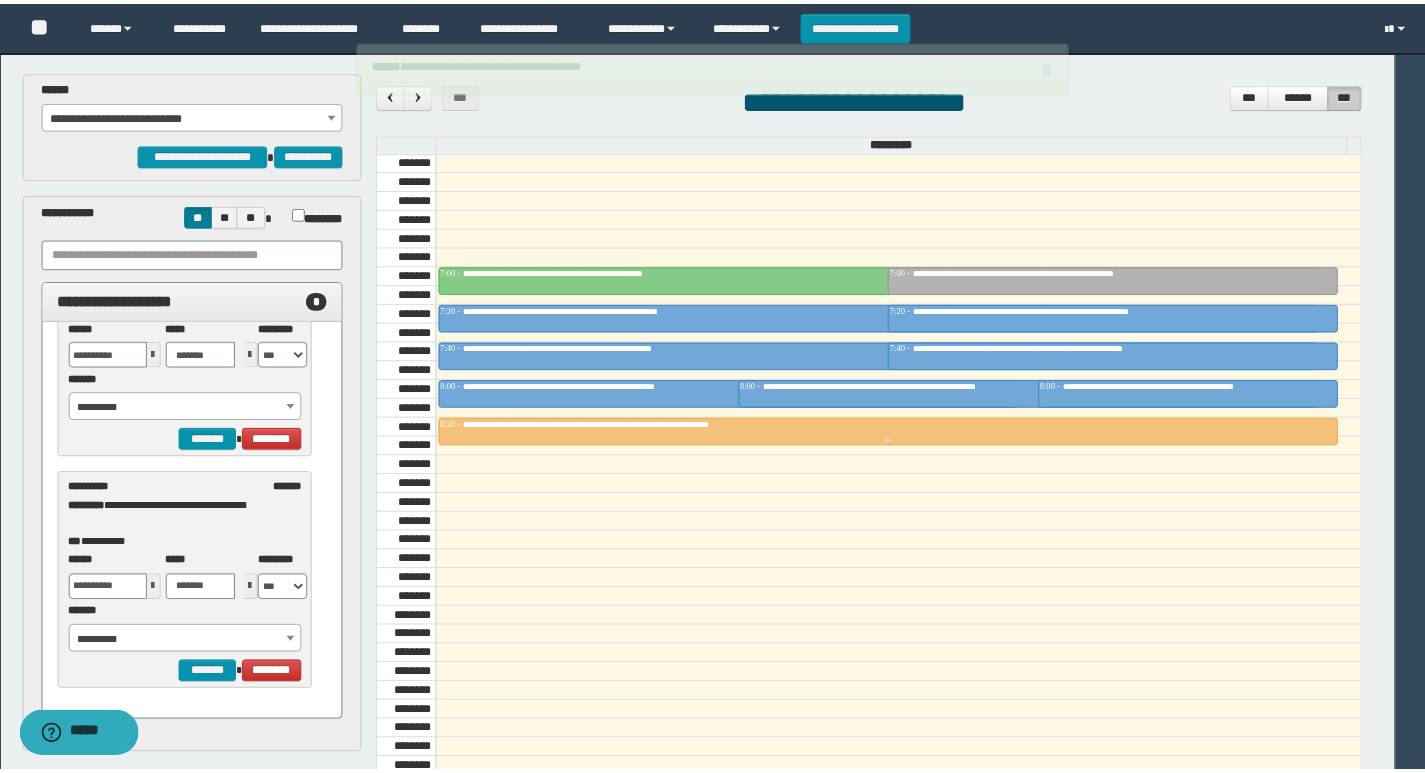 scroll, scrollTop: 66, scrollLeft: 0, axis: vertical 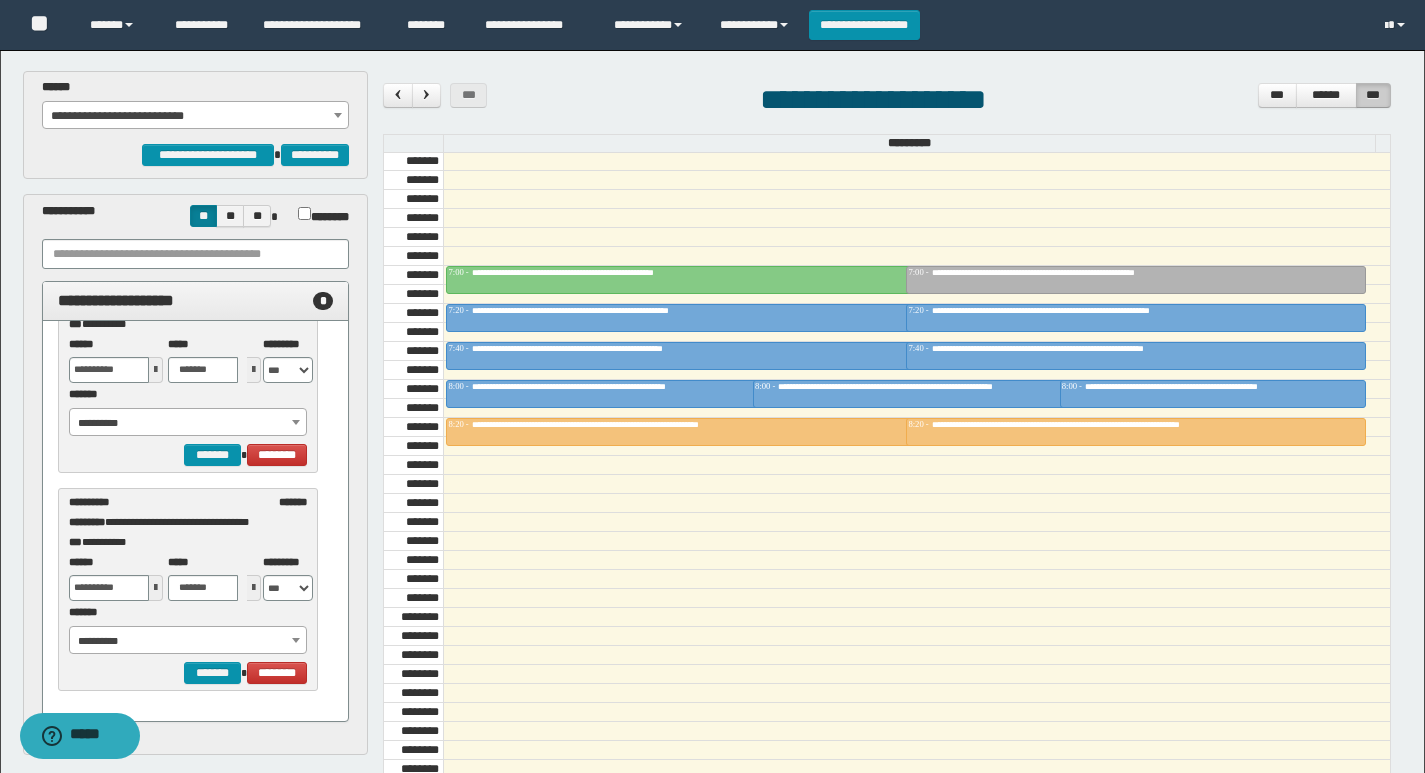 click on "**********" at bounding box center [196, 116] 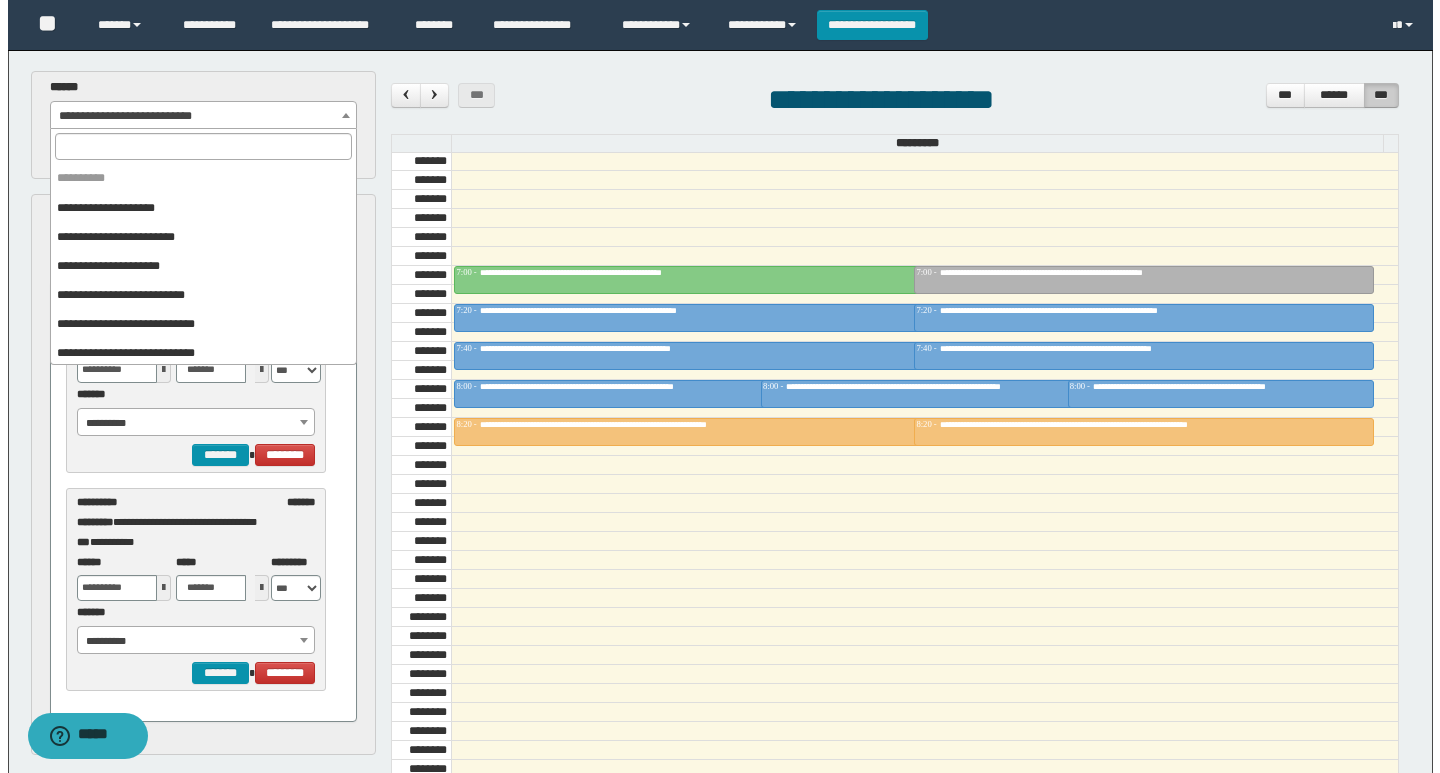 scroll, scrollTop: 325, scrollLeft: 0, axis: vertical 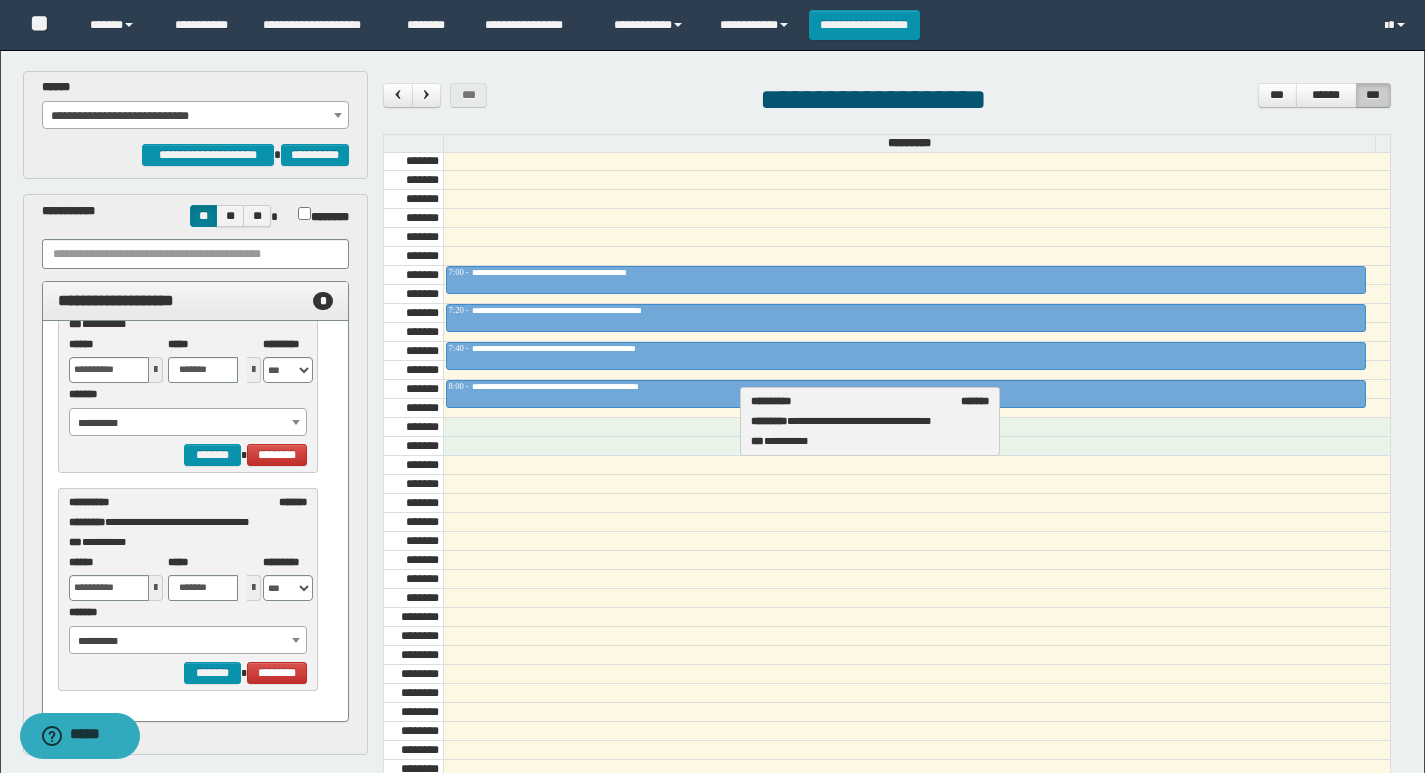 drag, startPoint x: 97, startPoint y: 535, endPoint x: 779, endPoint y: 434, distance: 689.4382 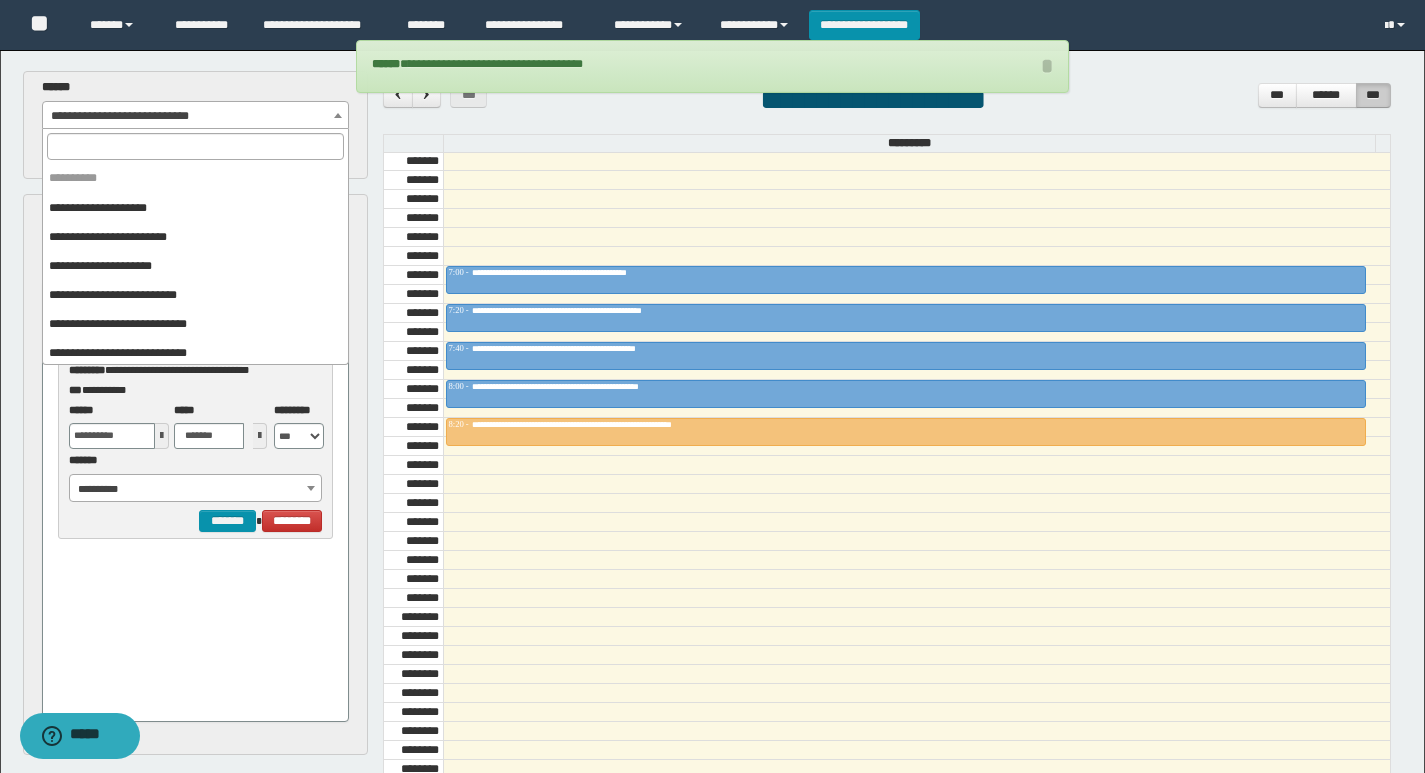 click on "**********" at bounding box center (196, 116) 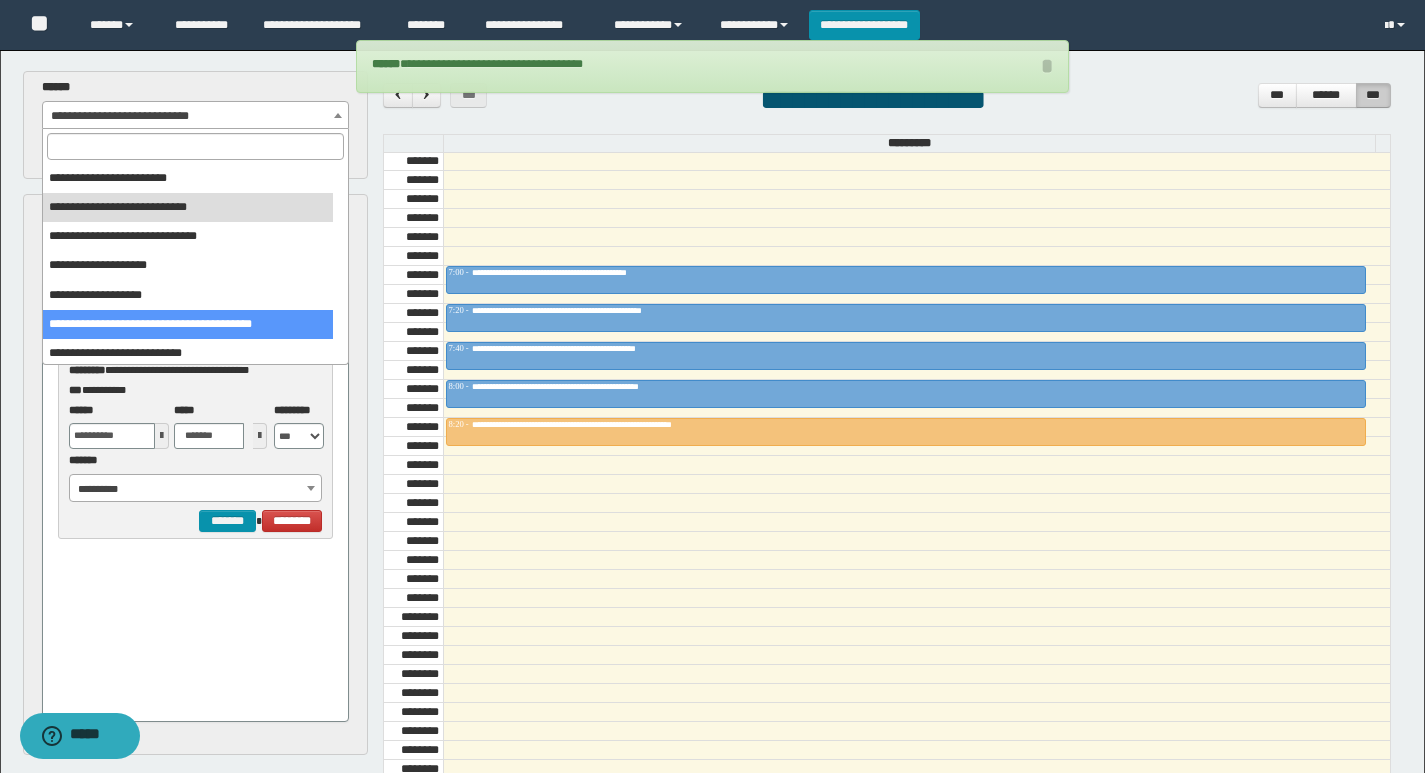 select on "******" 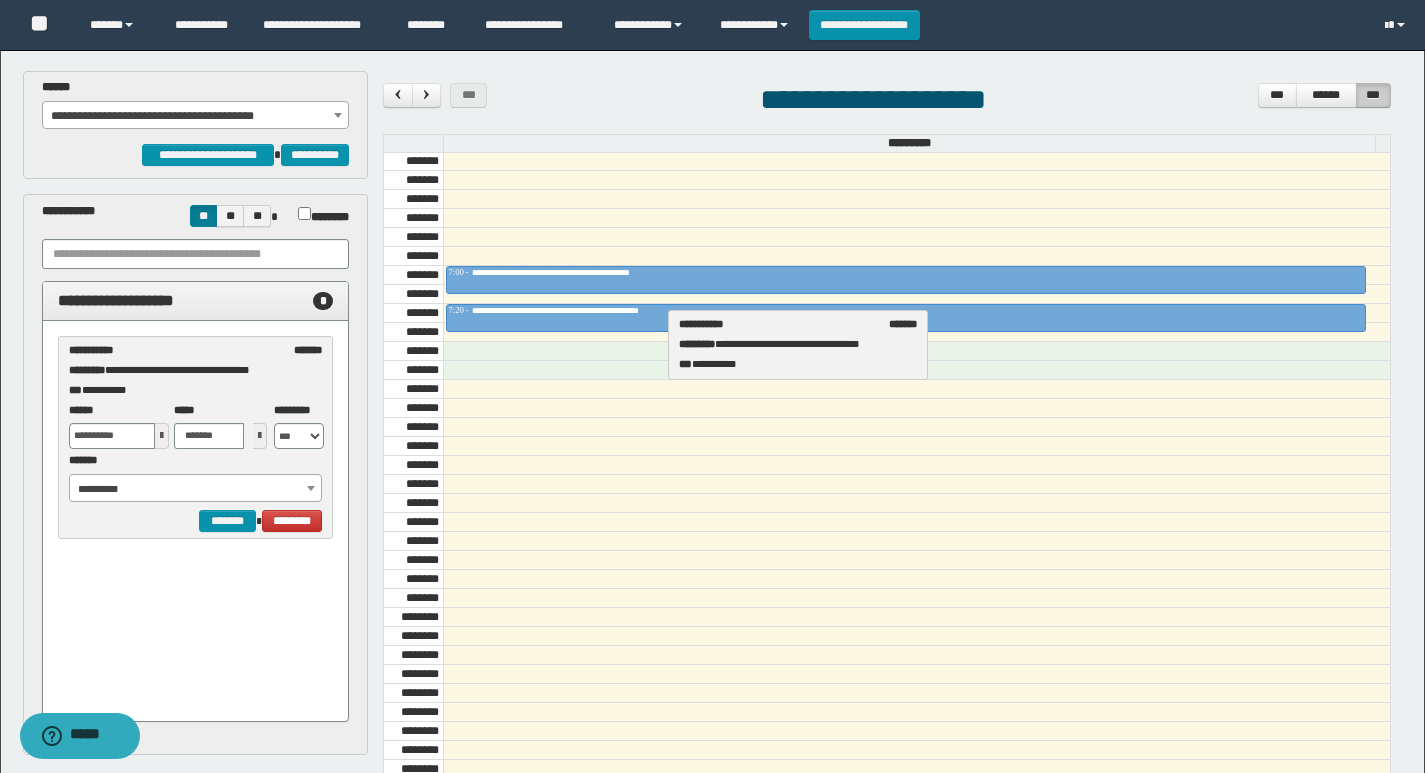 drag, startPoint x: 93, startPoint y: 379, endPoint x: 703, endPoint y: 353, distance: 610.55383 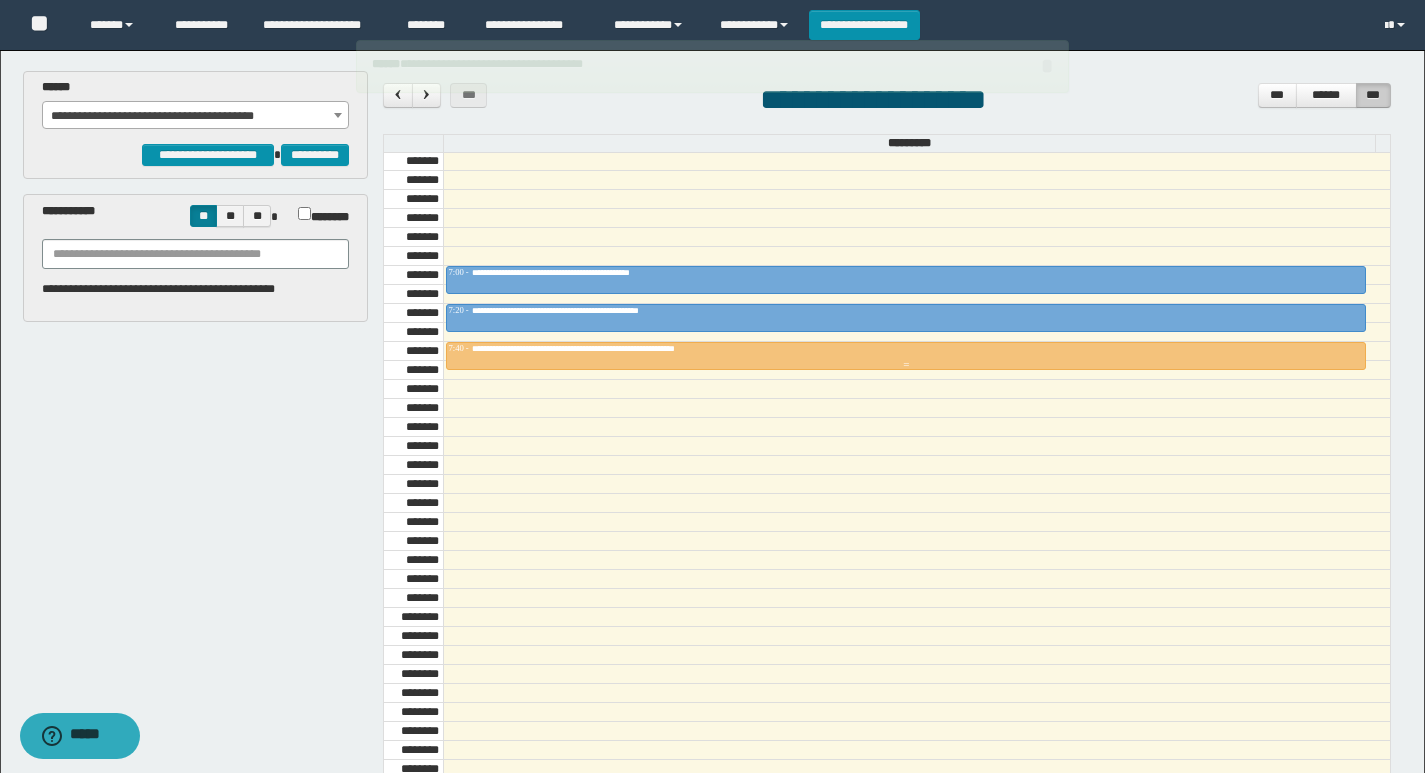 click on "**********" at bounding box center [608, 348] 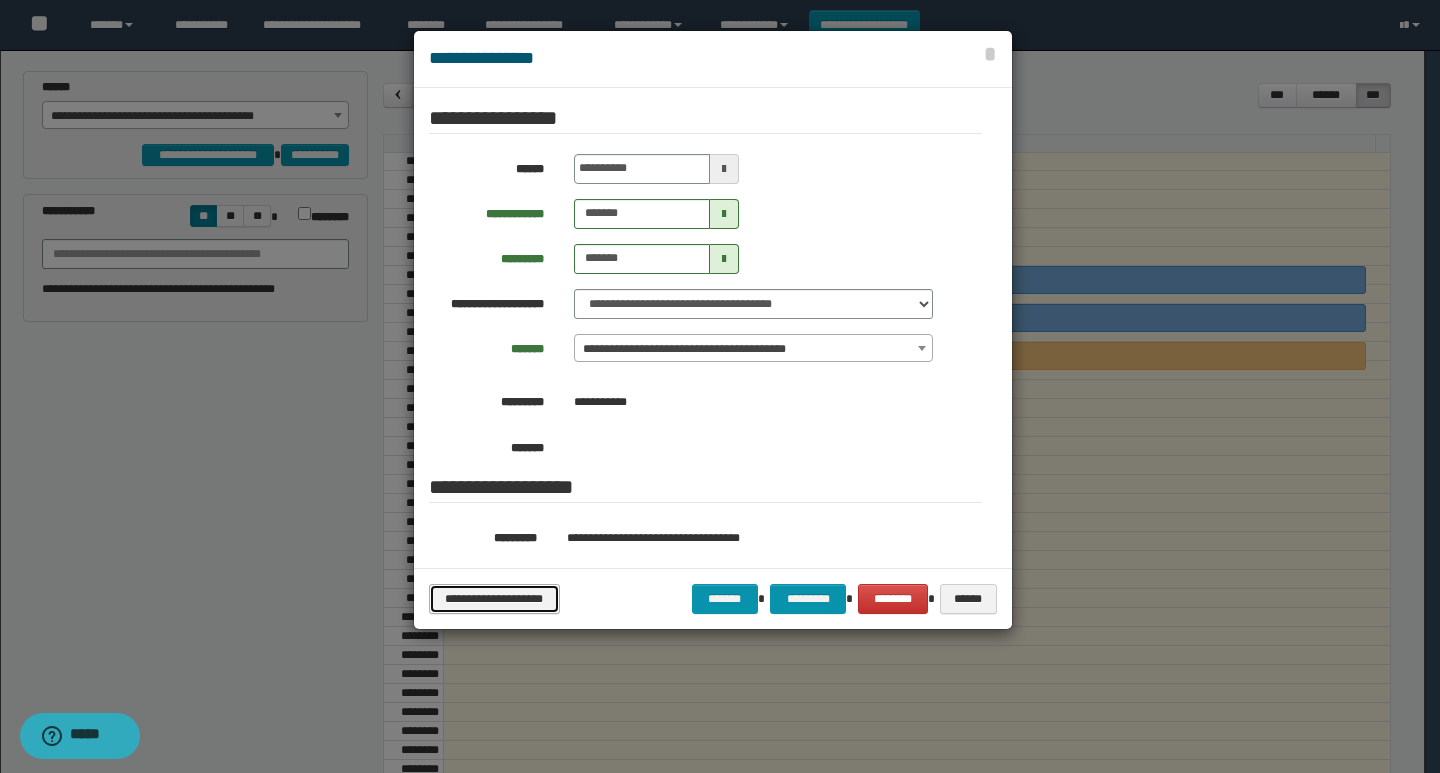 click on "**********" at bounding box center [494, 599] 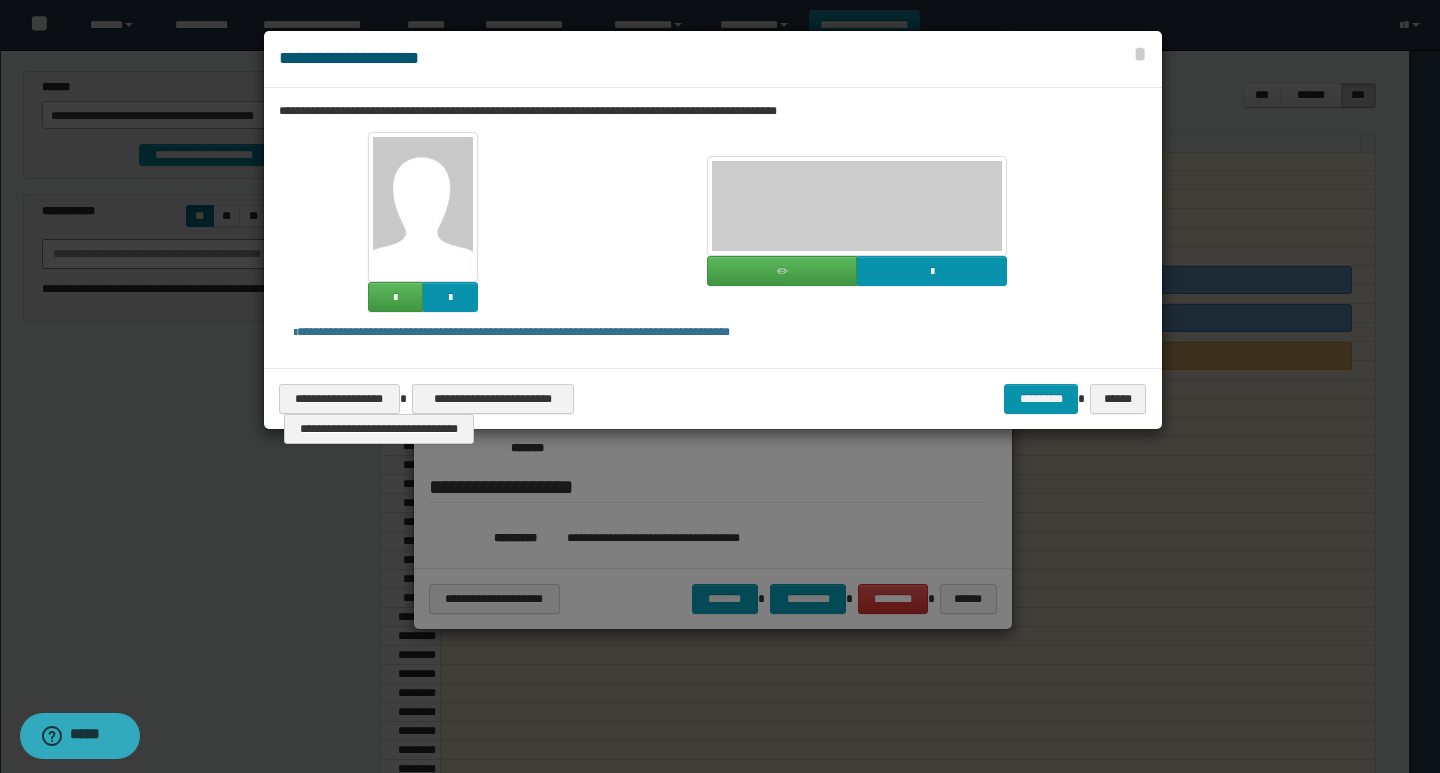 click on "*********
******" at bounding box center [974, 399] 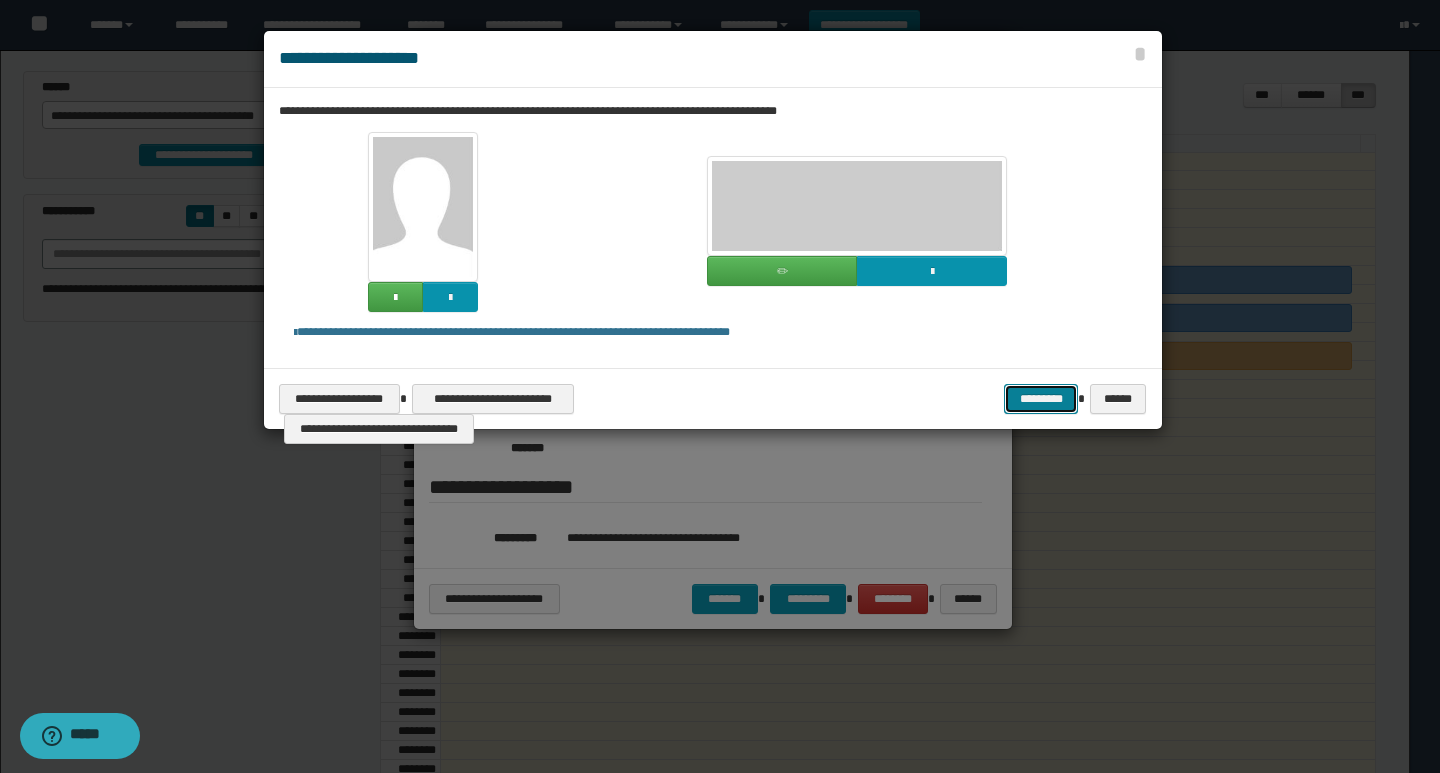 click on "*********" at bounding box center (1041, 399) 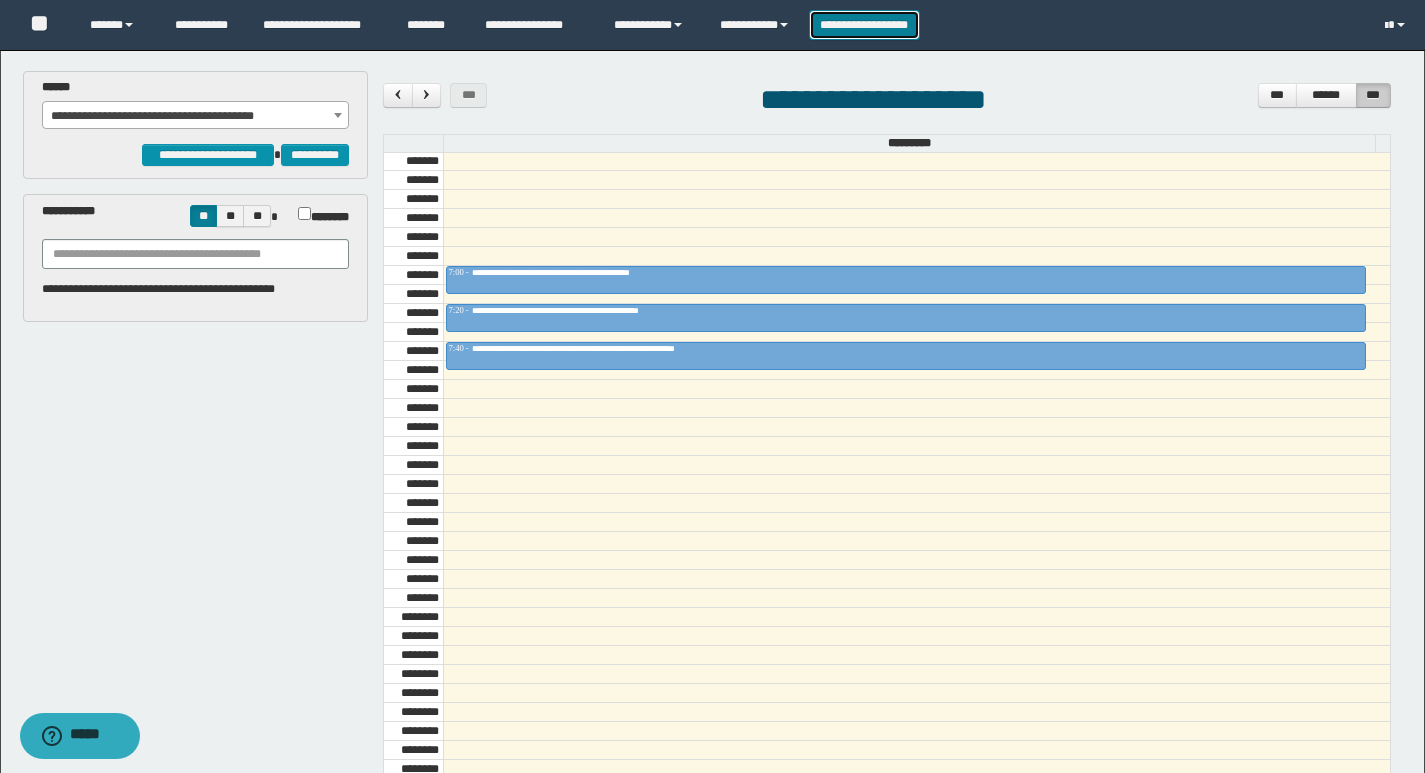 click on "**********" at bounding box center [864, 25] 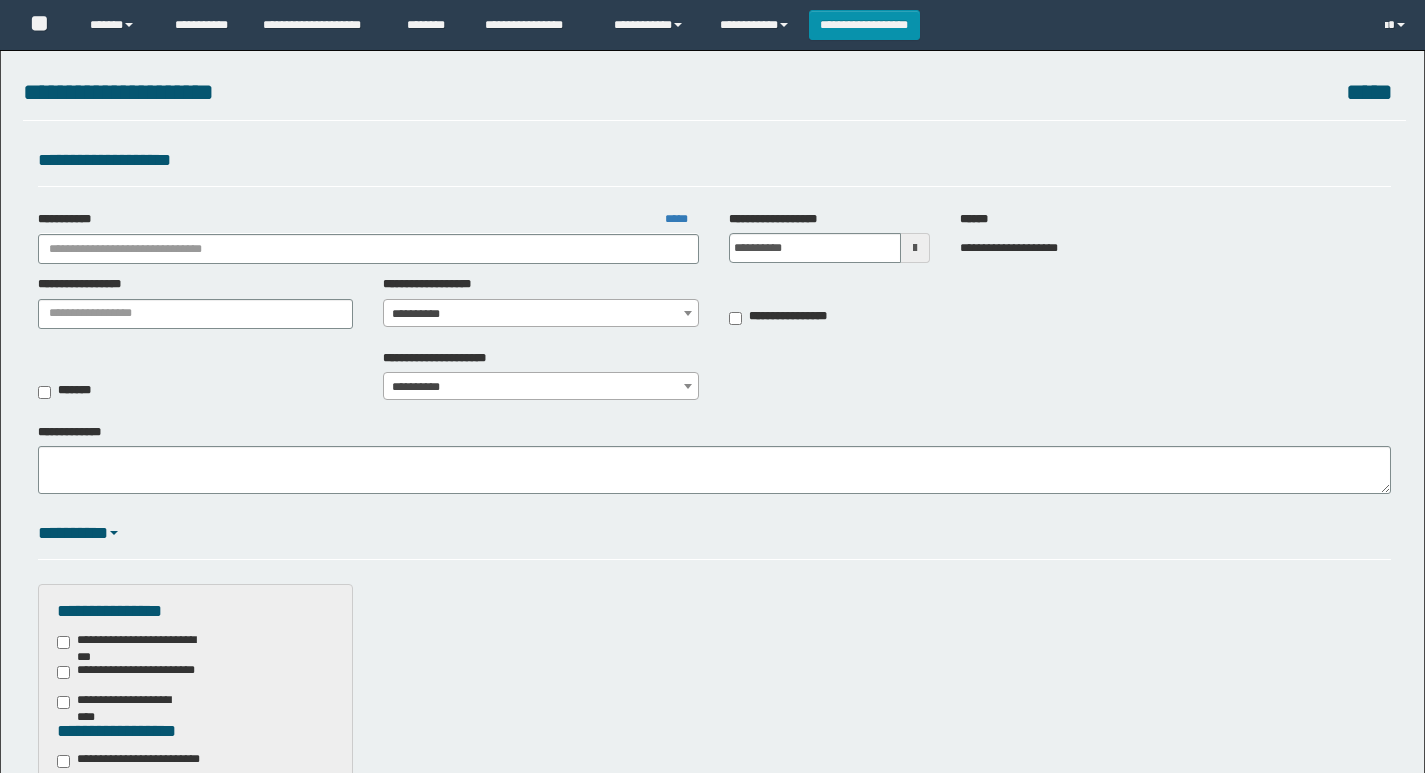 scroll, scrollTop: 0, scrollLeft: 0, axis: both 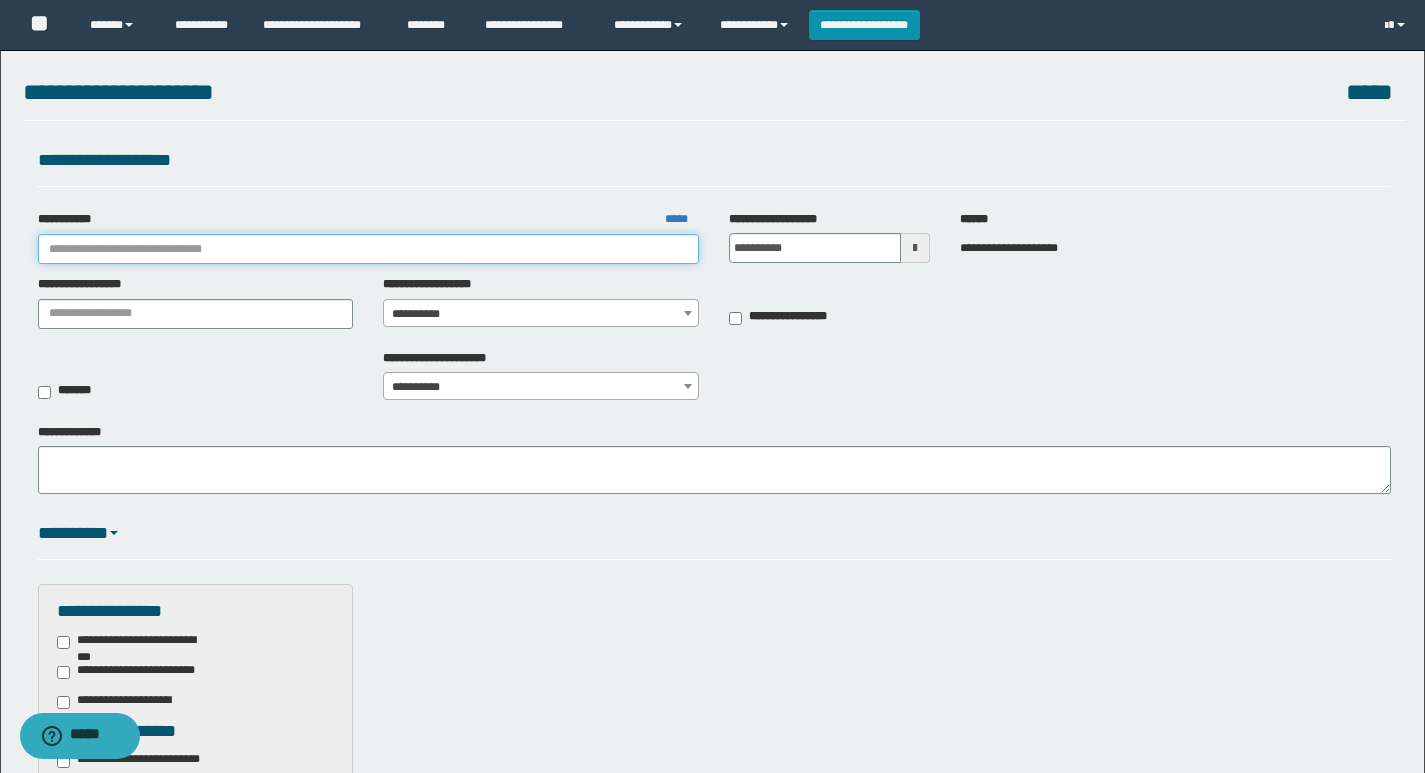 click on "**********" at bounding box center (369, 249) 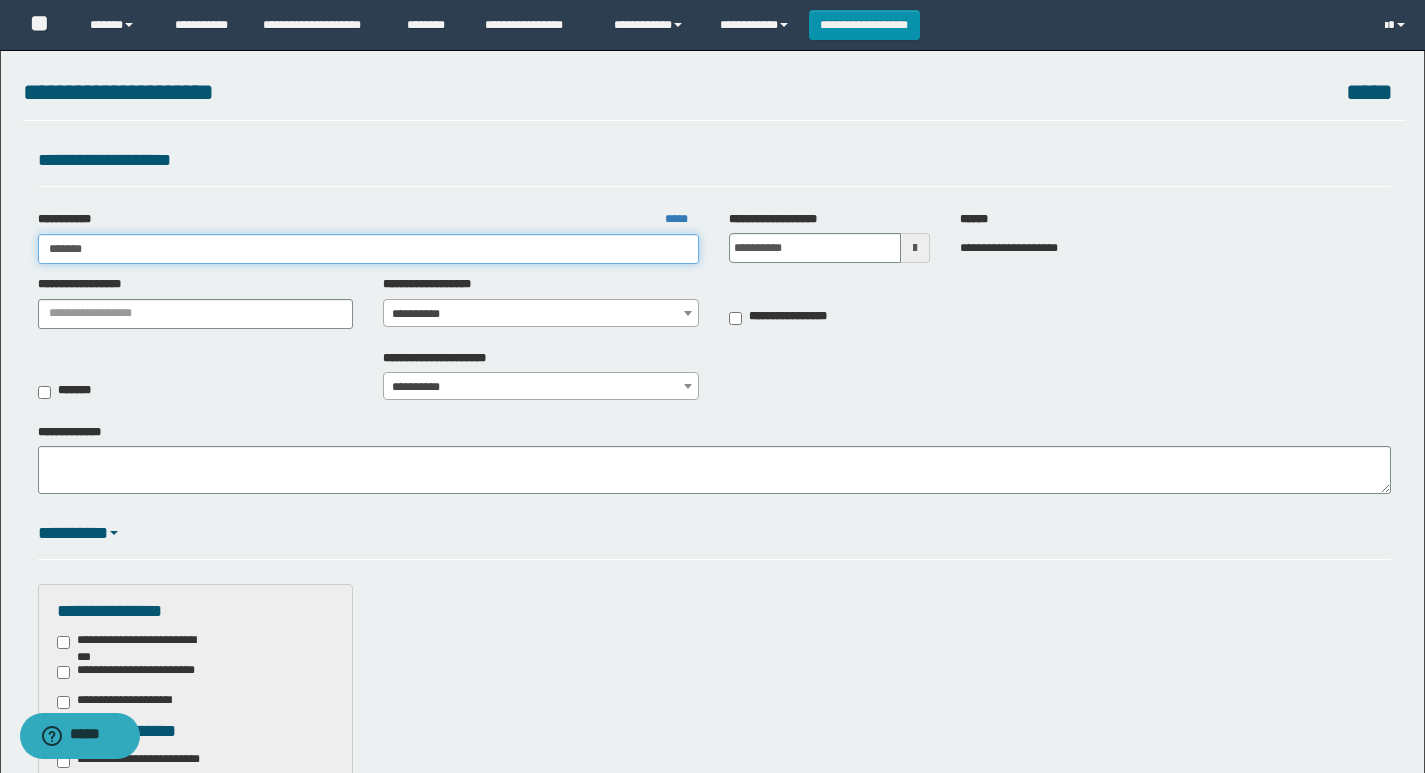 type on "********" 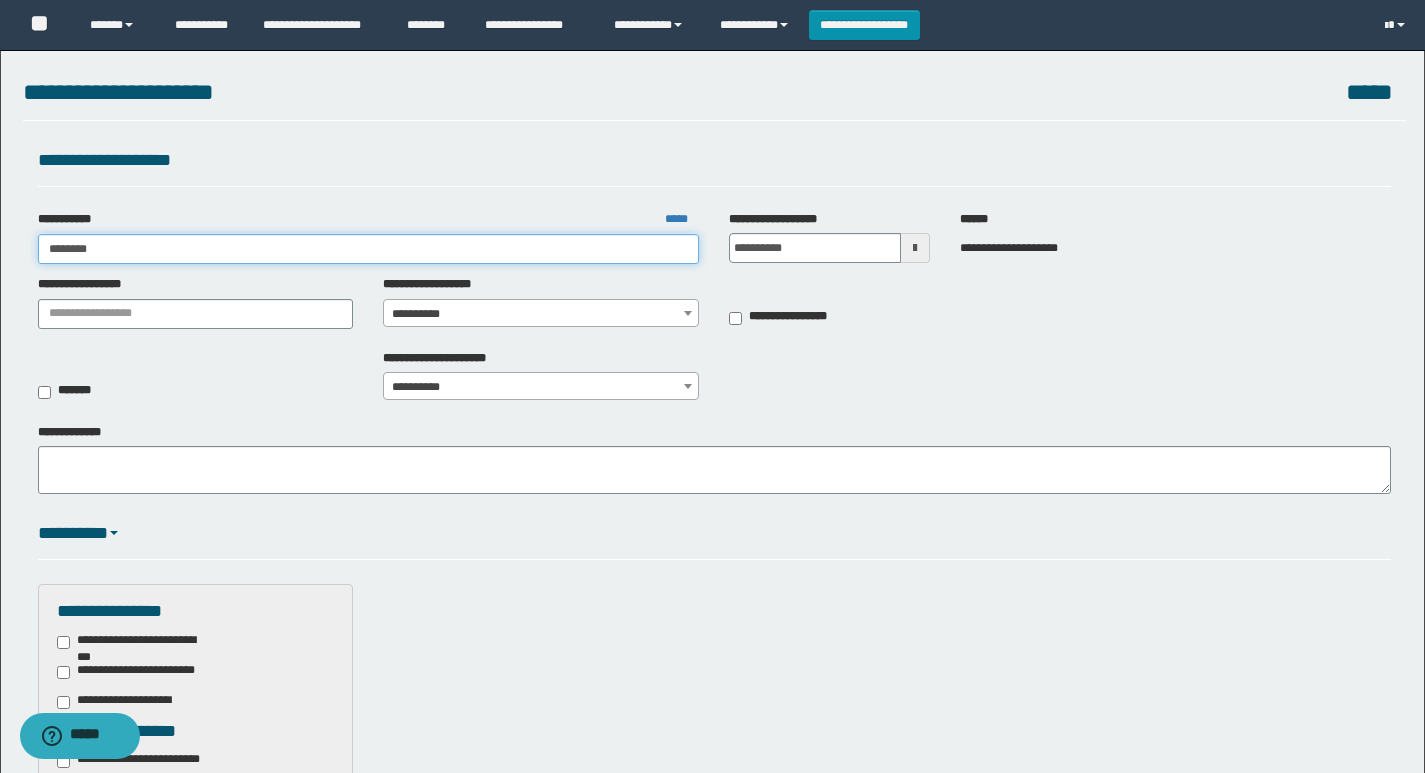 type on "********" 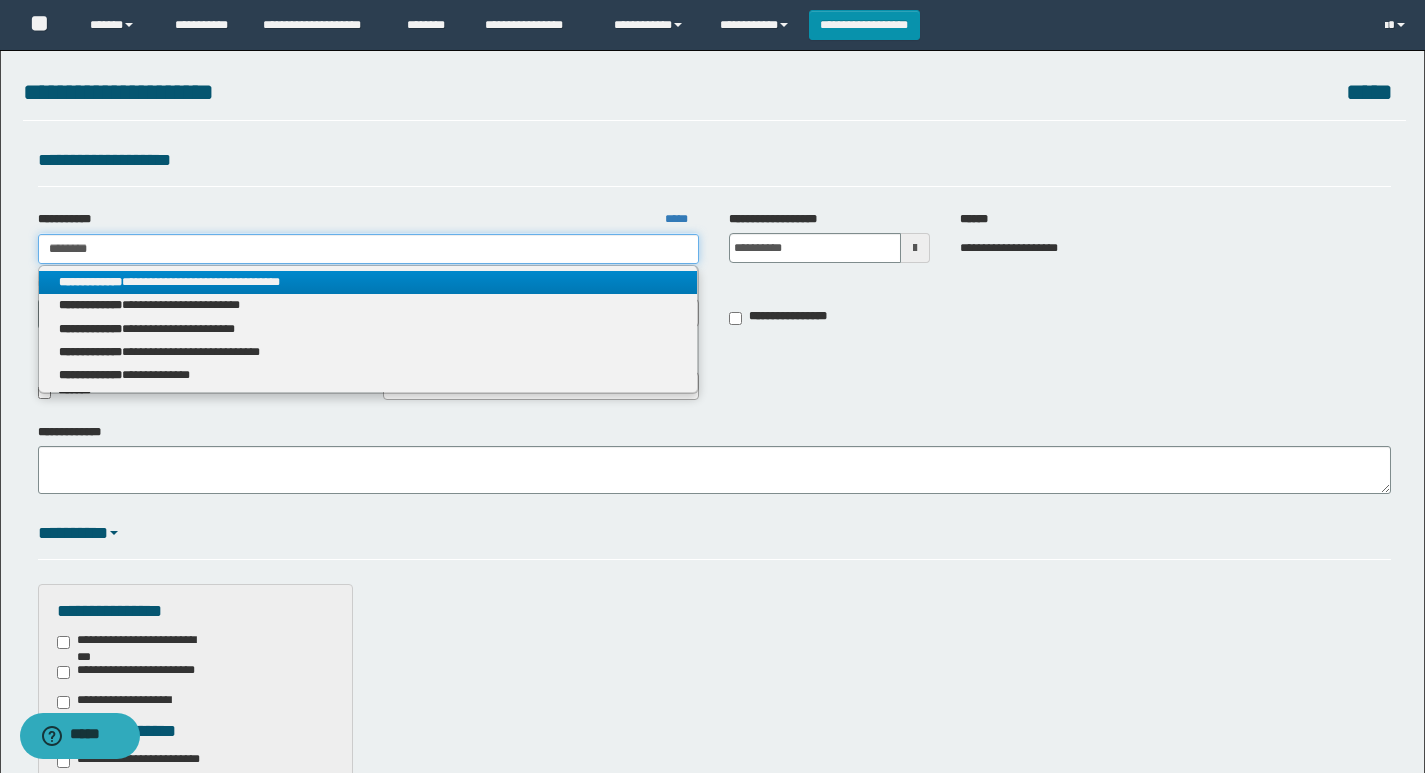 type on "********" 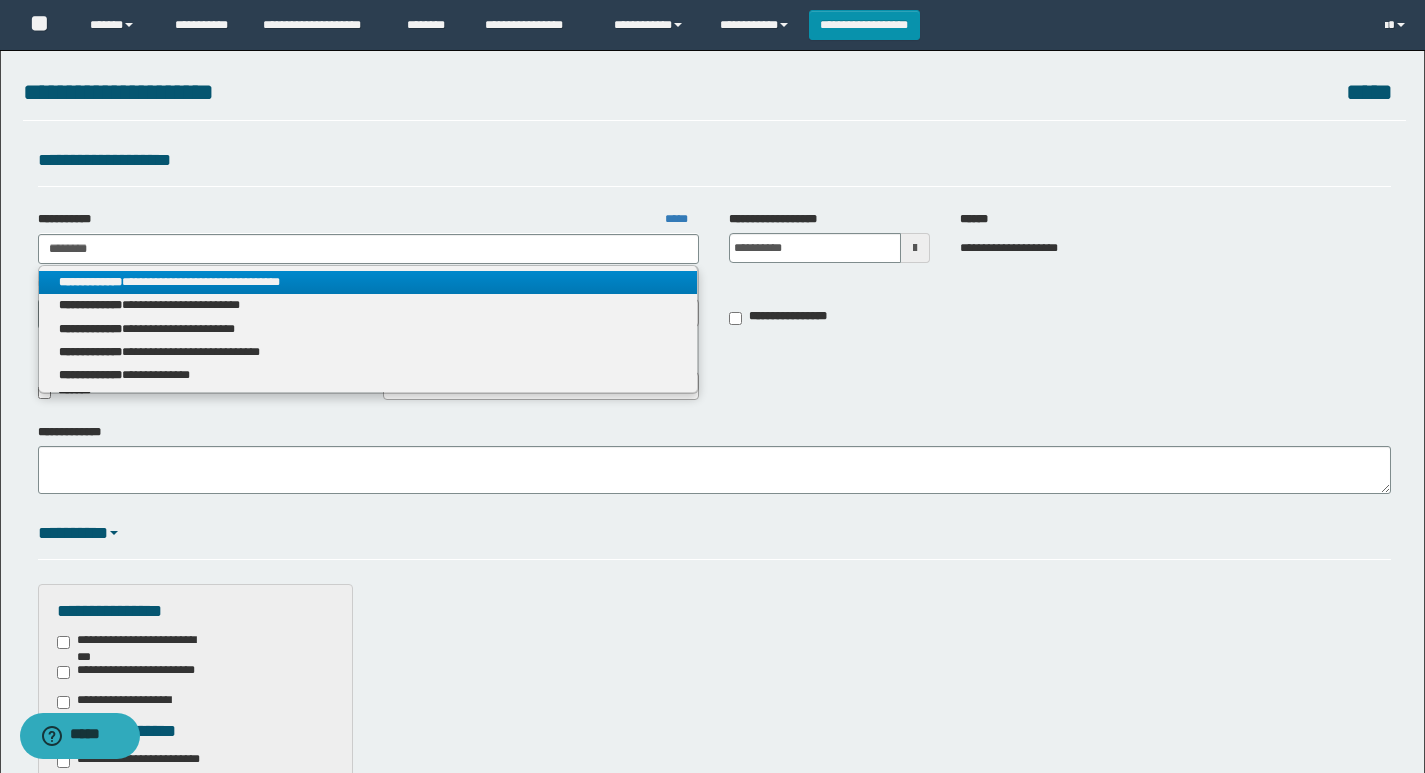 click on "**********" at bounding box center [368, 282] 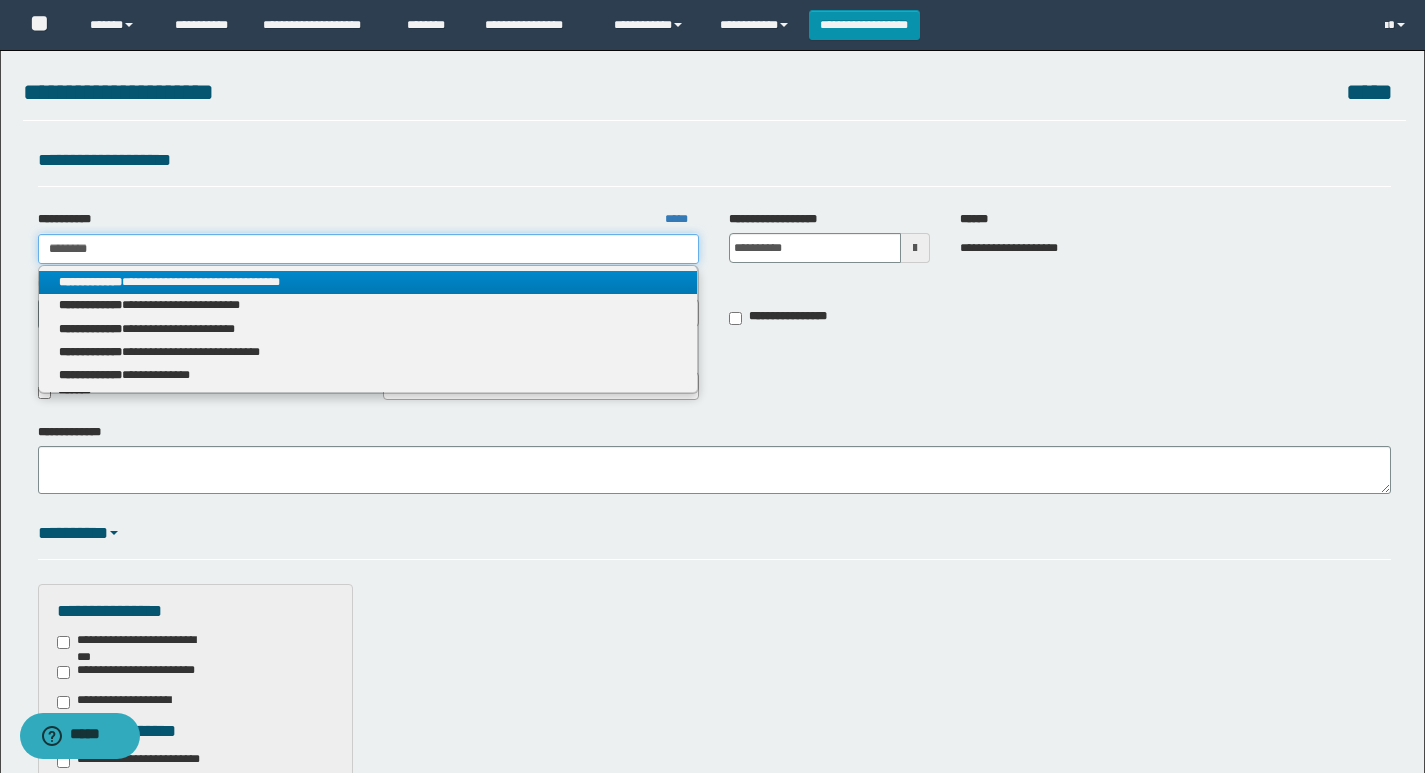 type 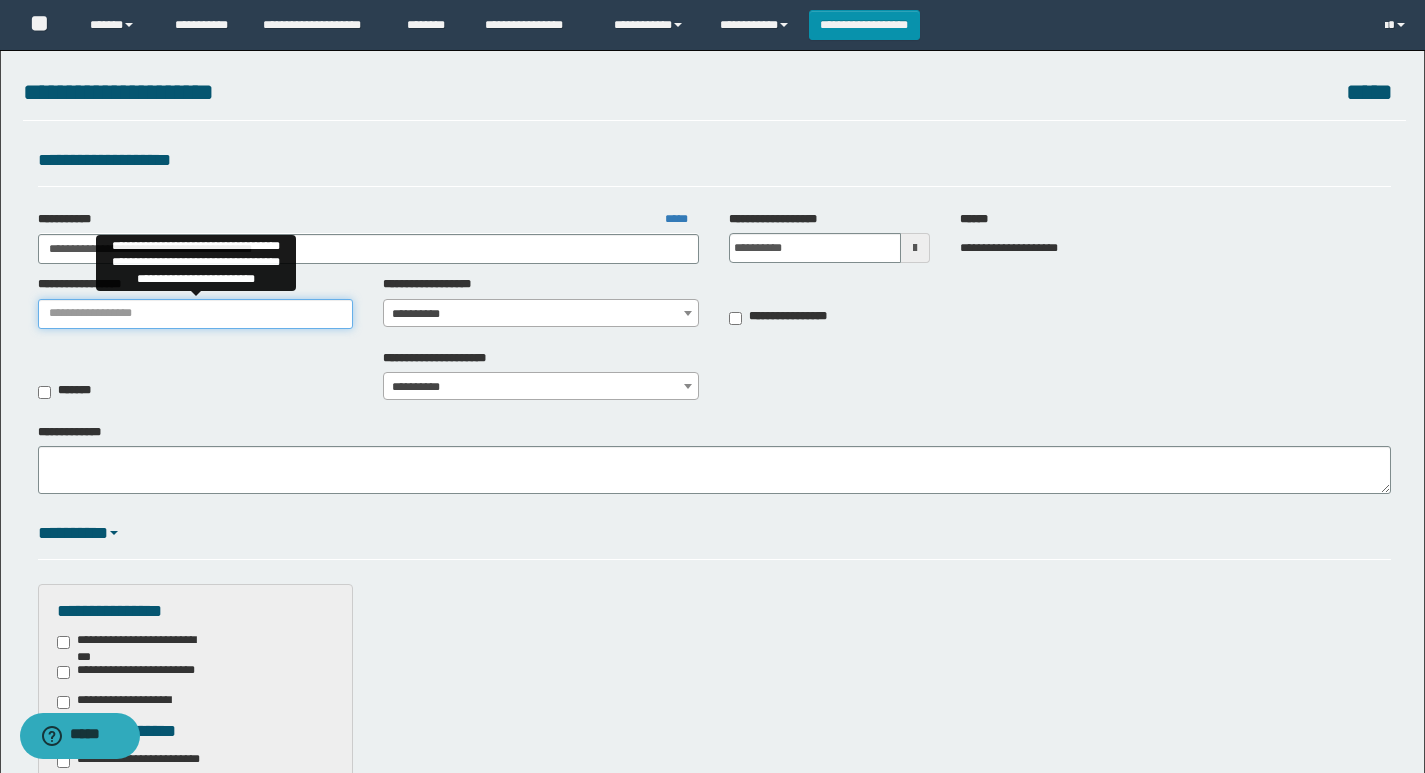 click on "**********" at bounding box center (196, 314) 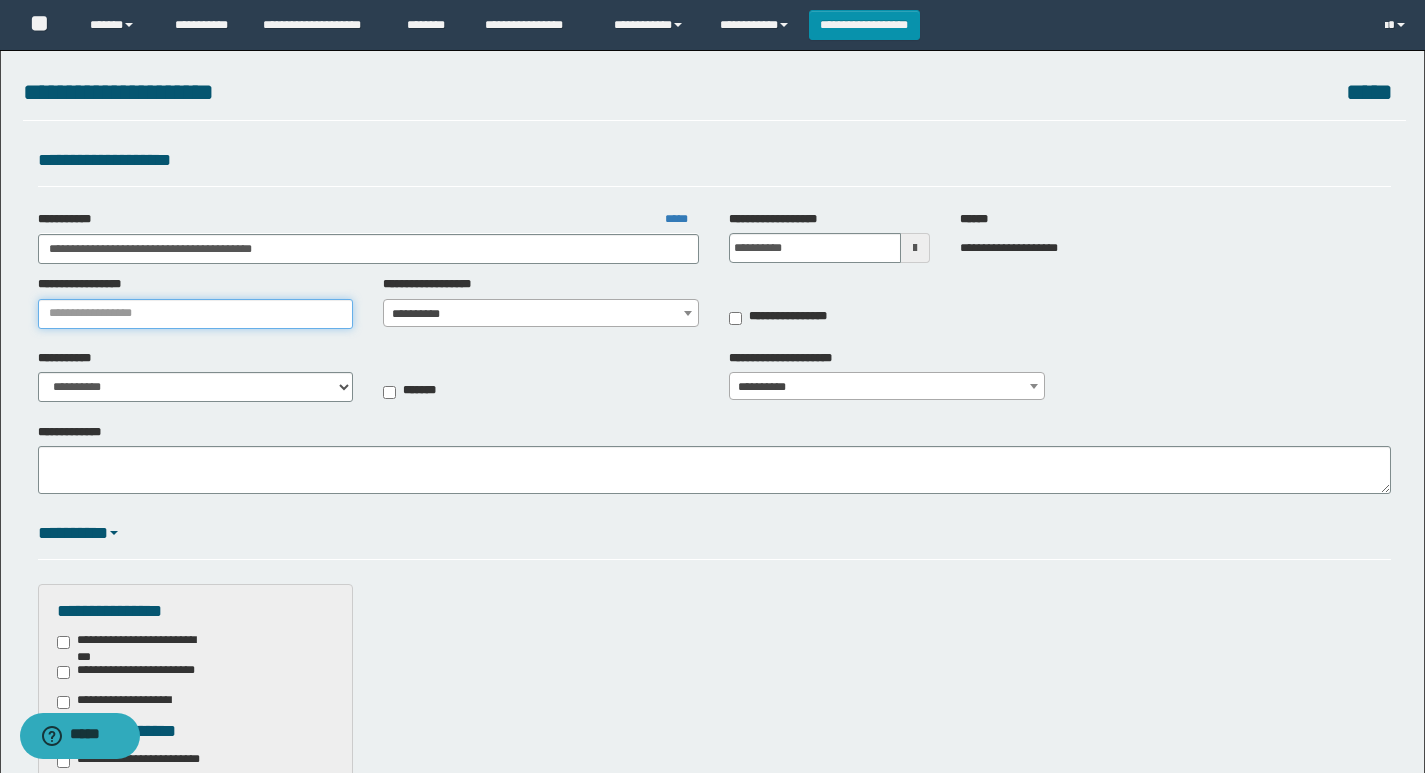 type on "**********" 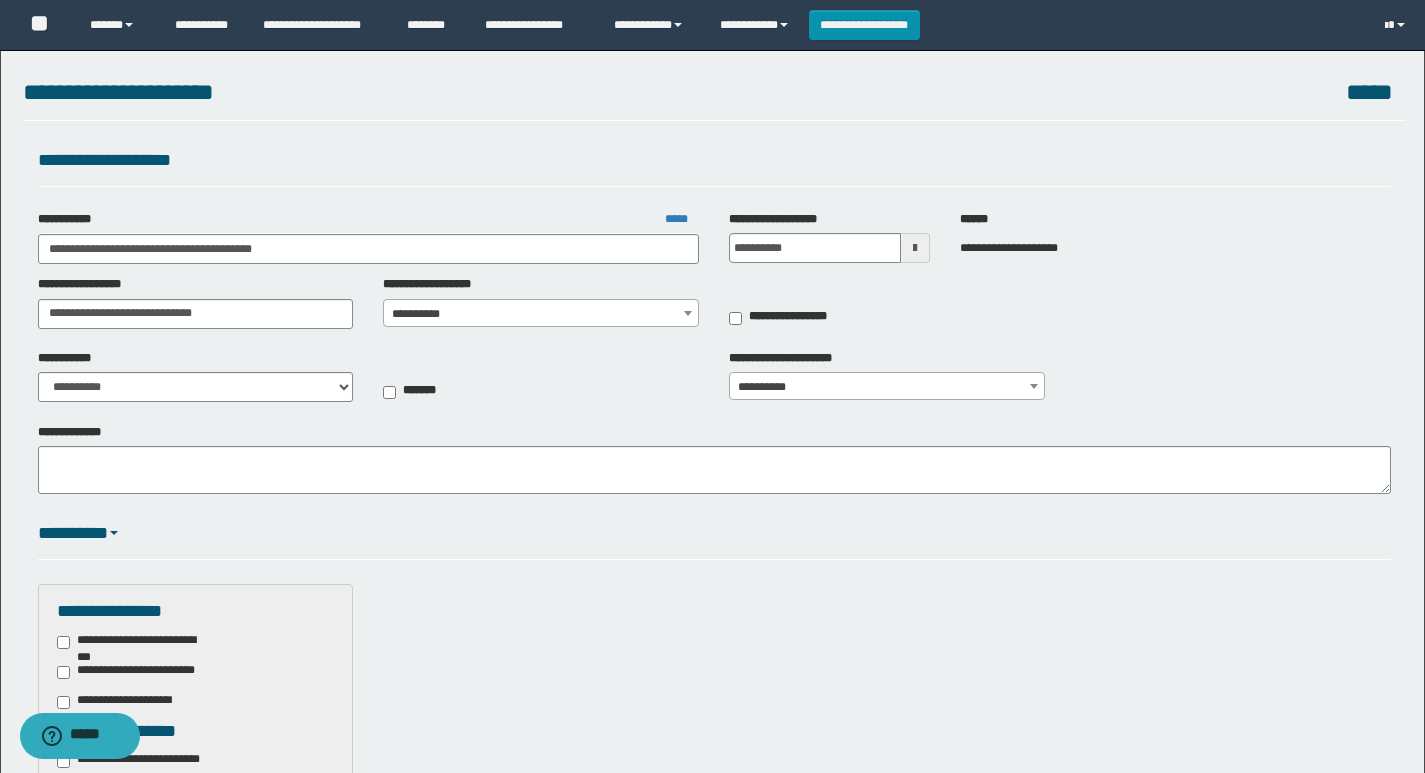 click on "**********" at bounding box center [541, 314] 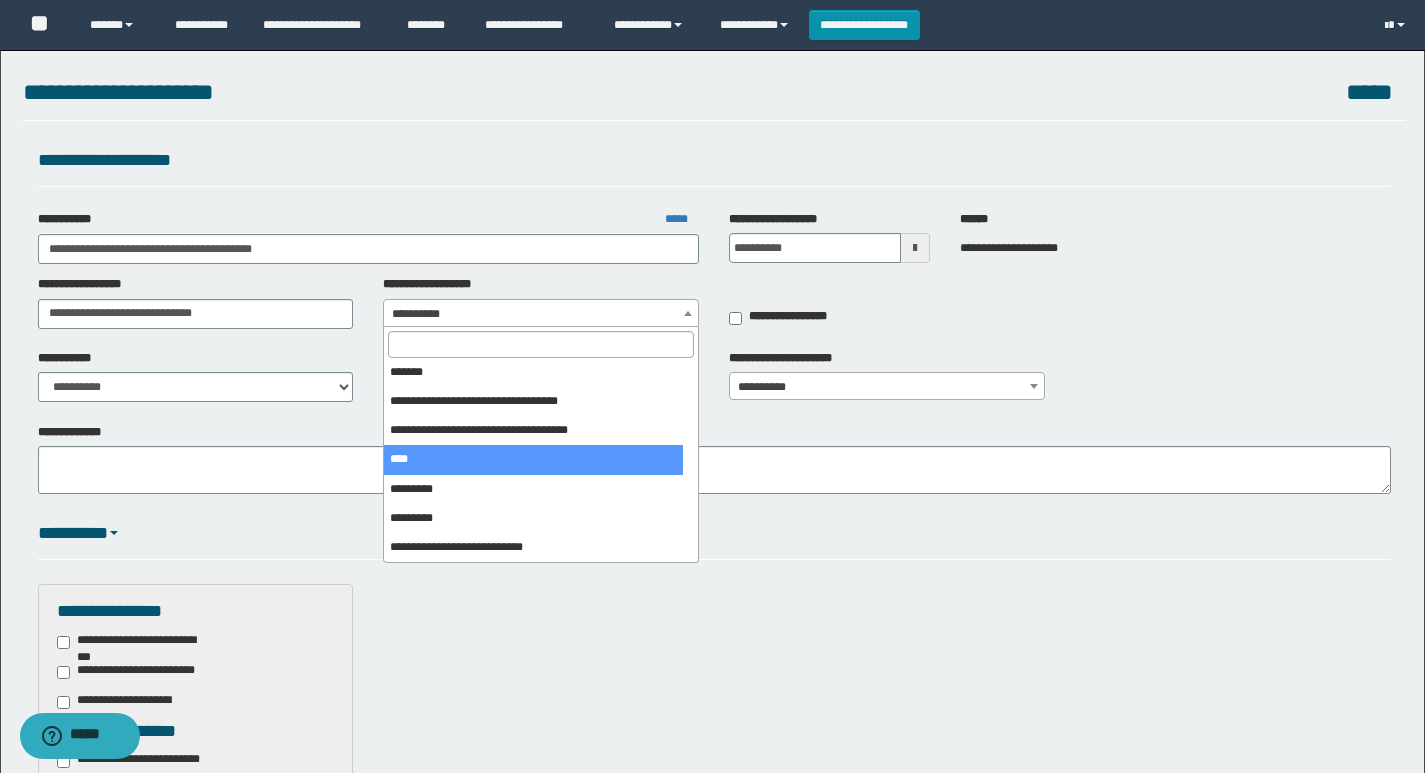 scroll, scrollTop: 300, scrollLeft: 0, axis: vertical 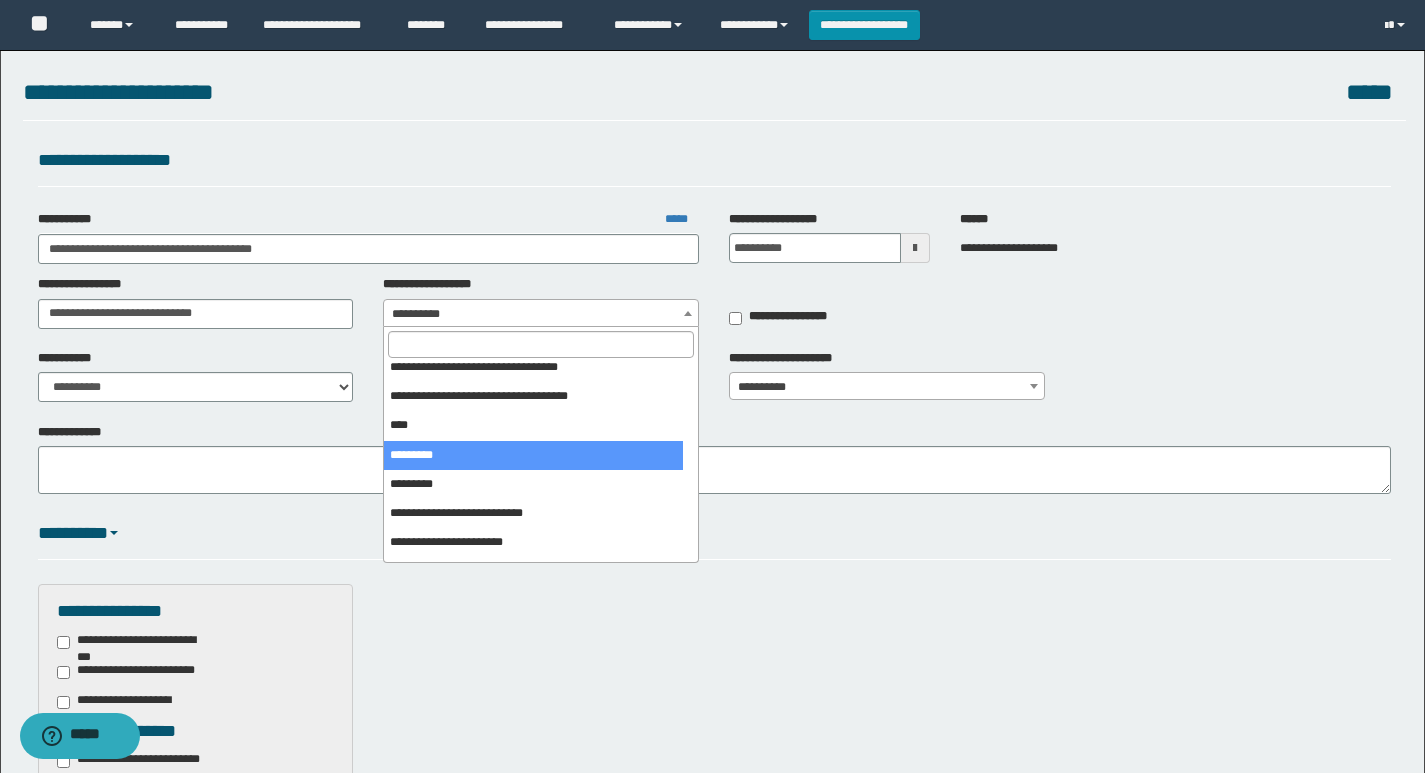 select on "***" 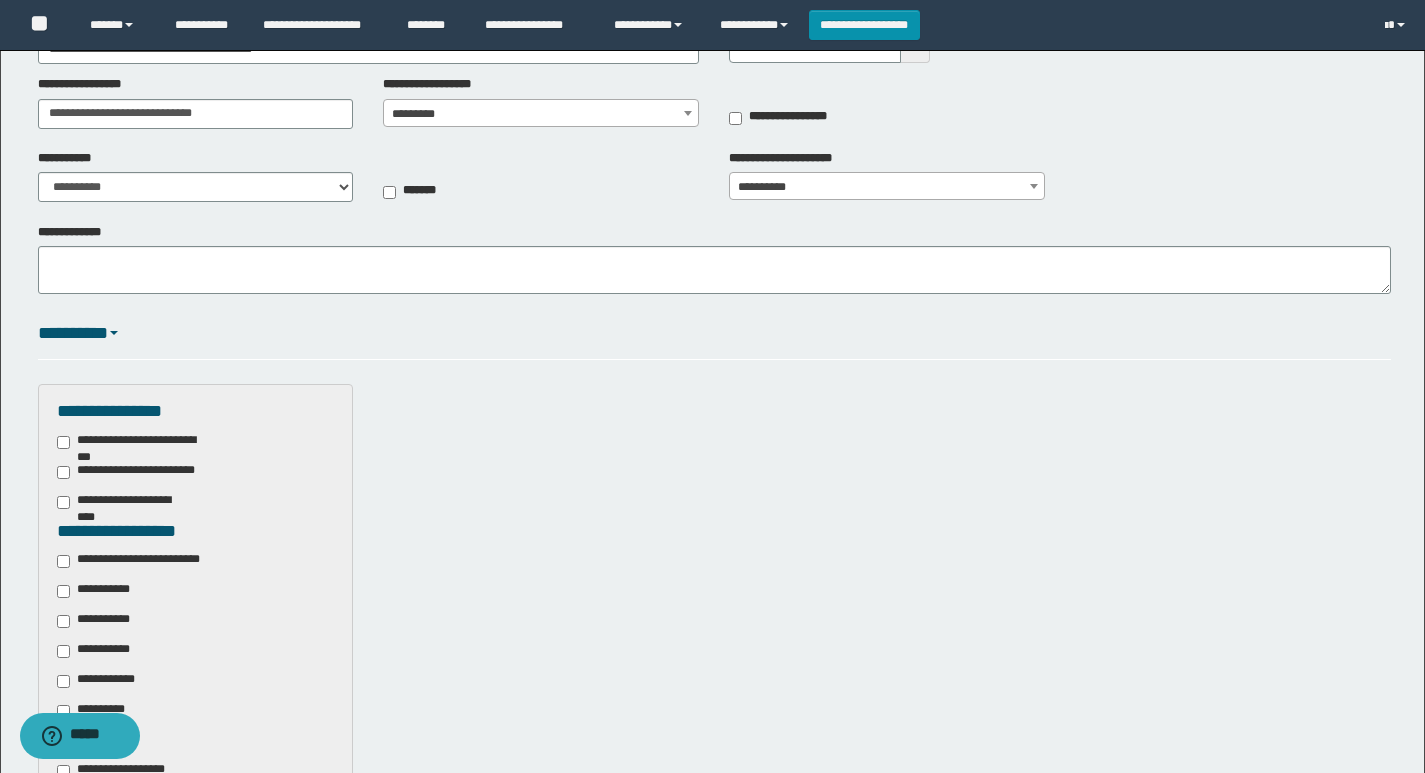 click on "**********" at bounding box center [143, 561] 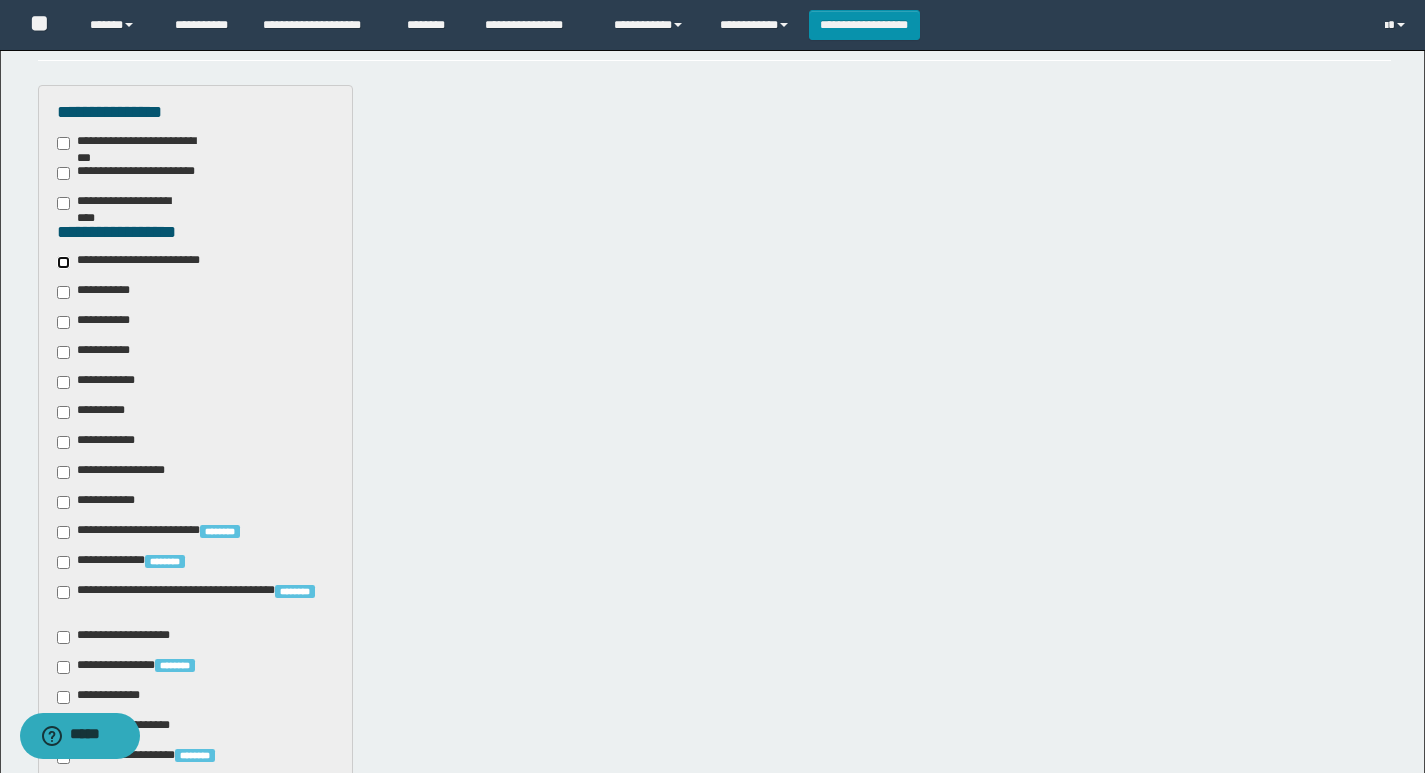 scroll, scrollTop: 500, scrollLeft: 0, axis: vertical 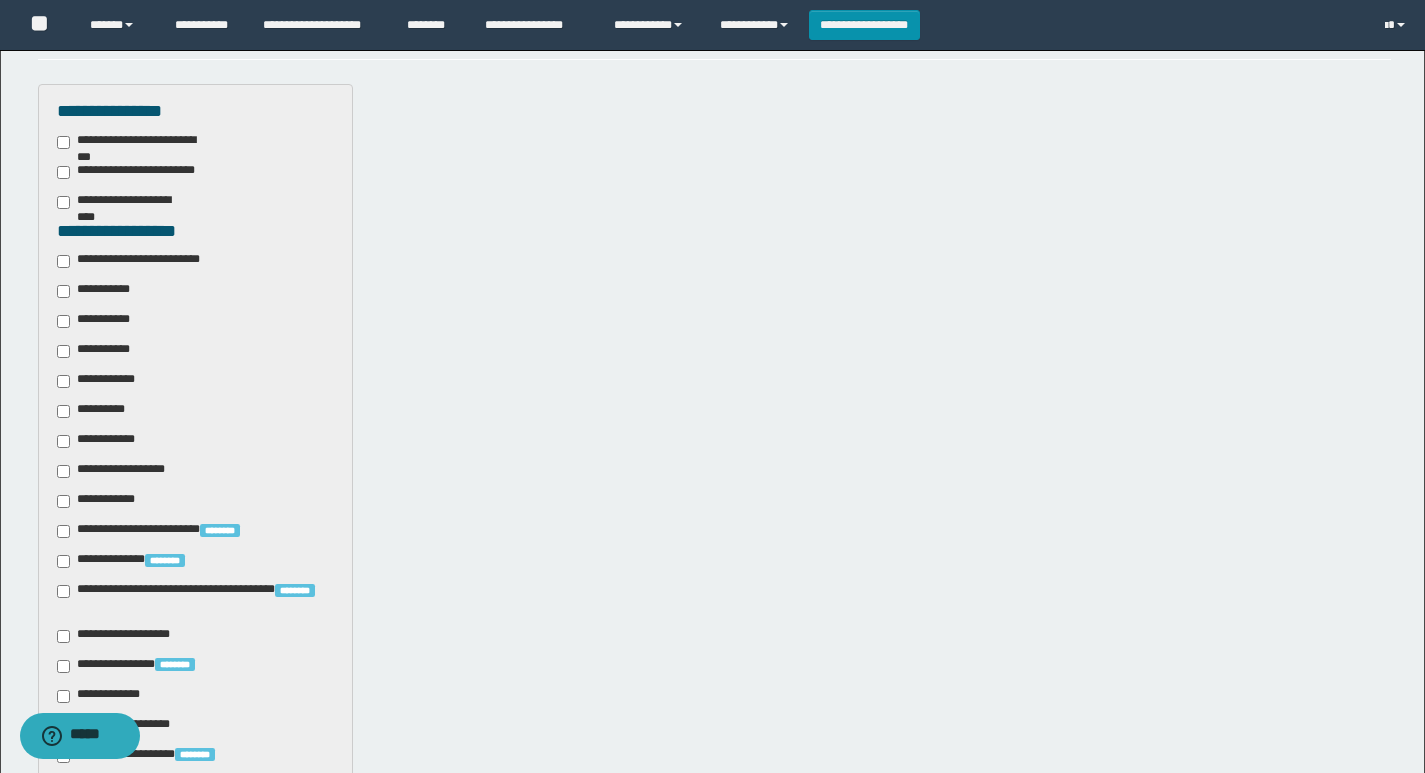 click on "**********" at bounding box center (97, 351) 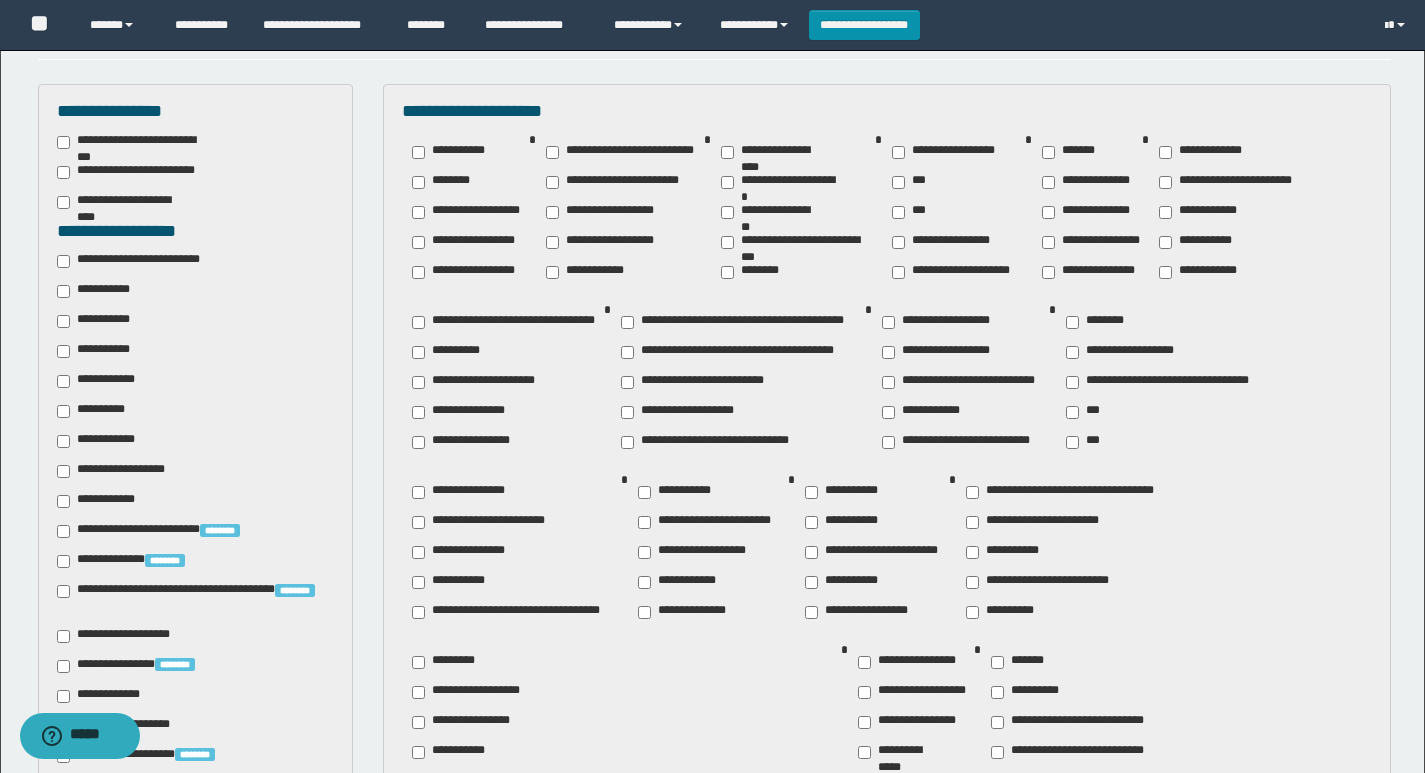 click on "**********" at bounding box center [97, 411] 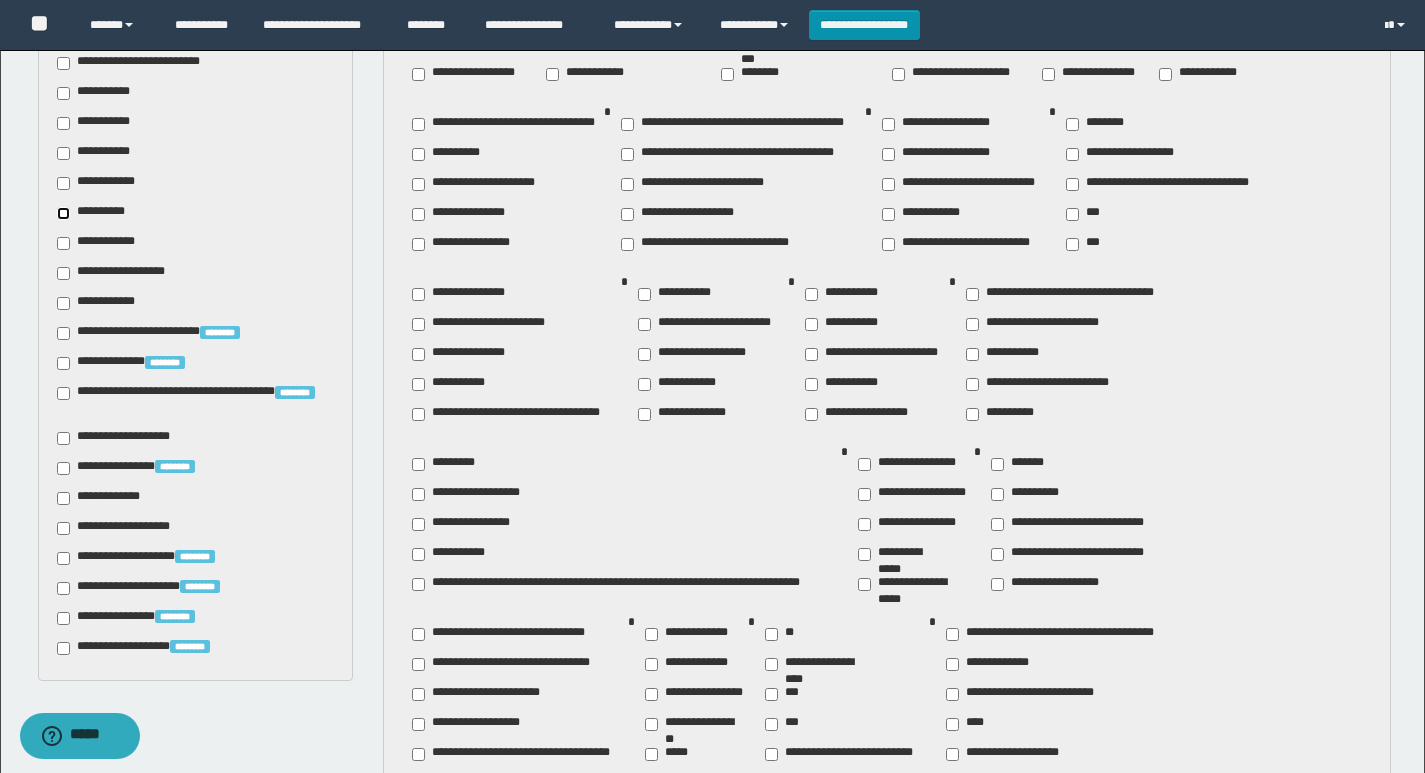 scroll, scrollTop: 700, scrollLeft: 0, axis: vertical 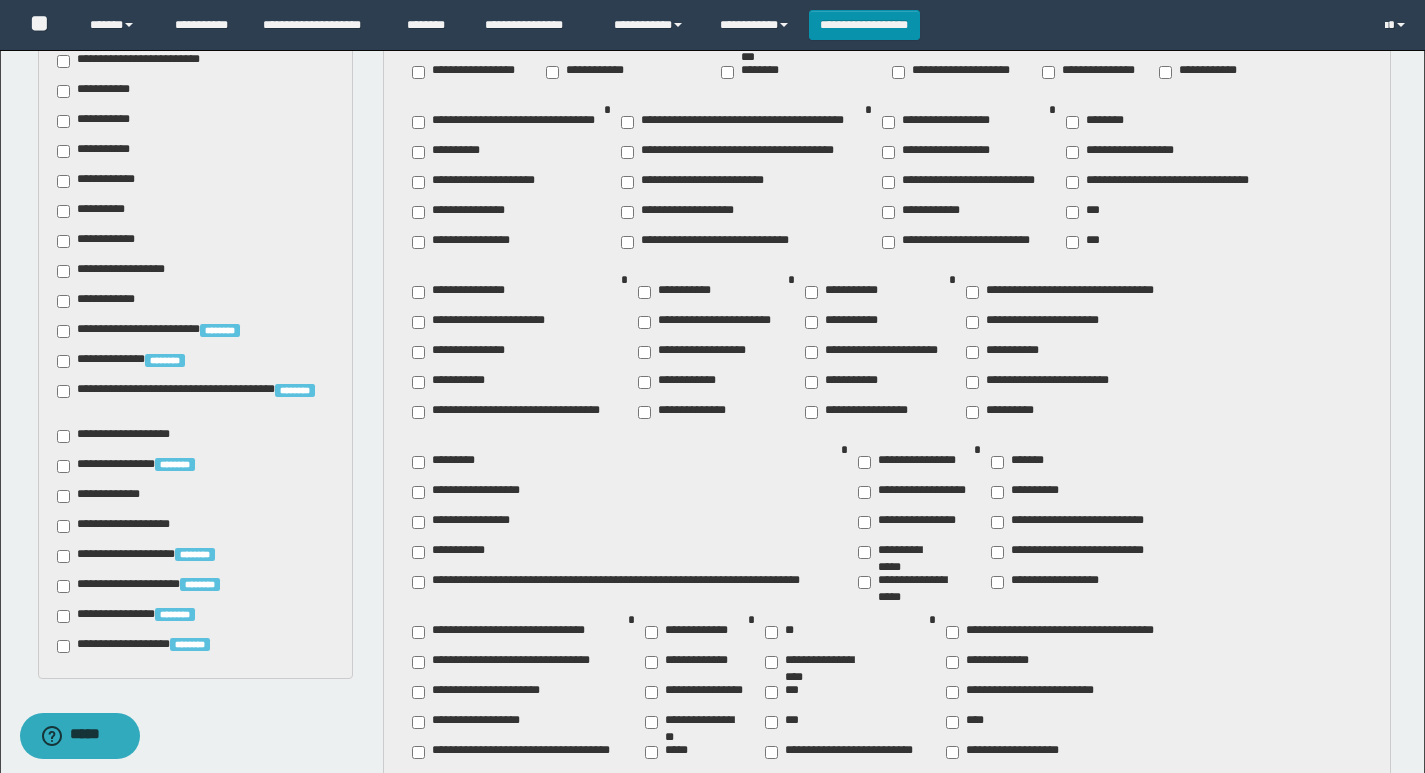 click on "**********" at bounding box center [126, 526] 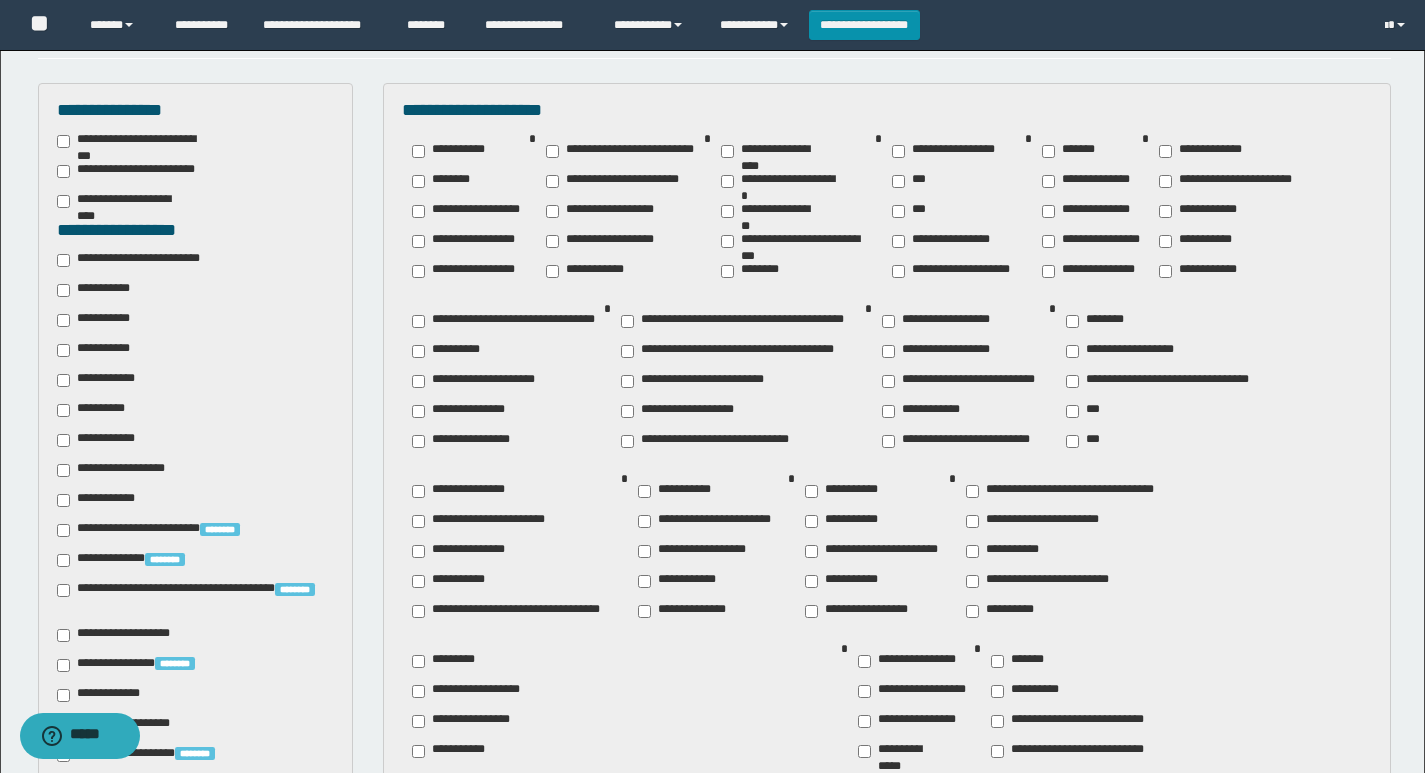 scroll, scrollTop: 500, scrollLeft: 0, axis: vertical 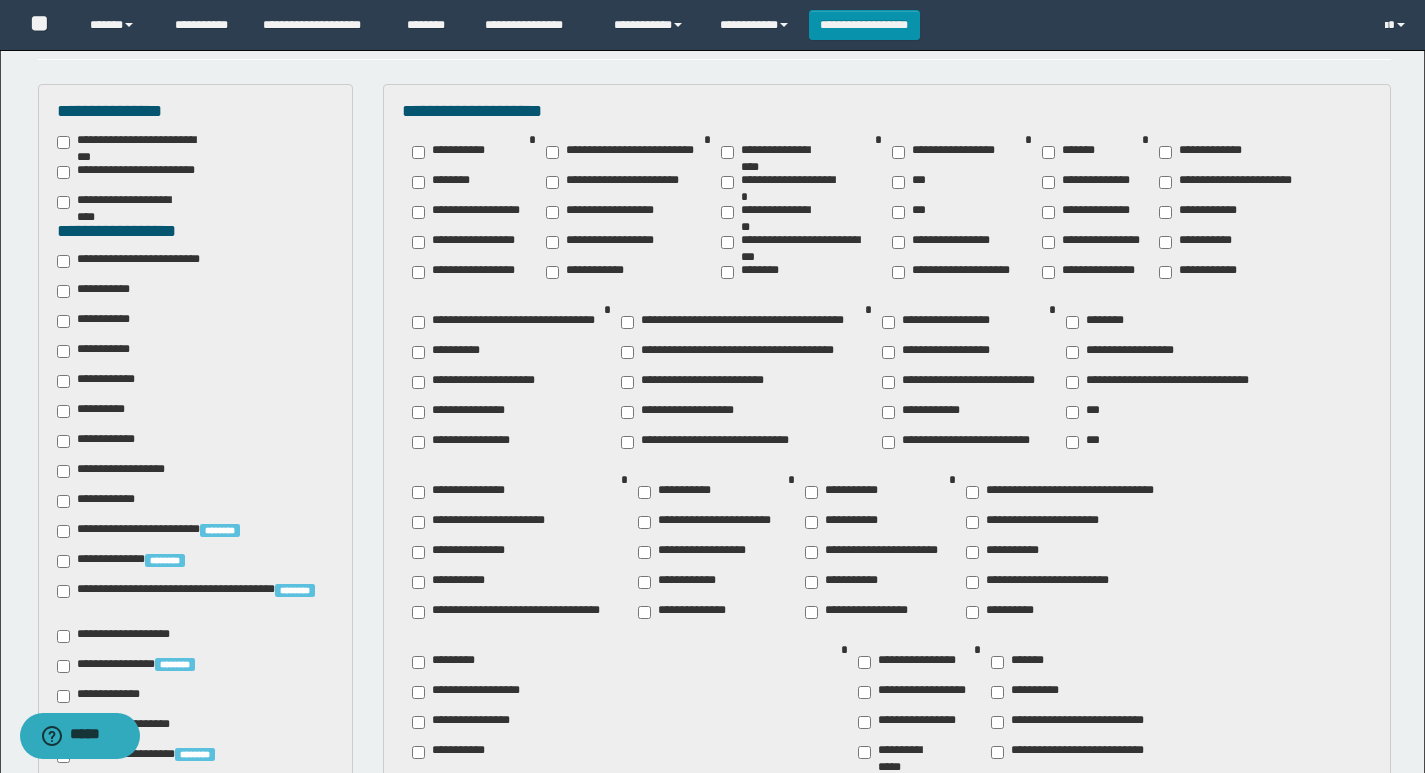 click on "**********" at bounding box center [449, 352] 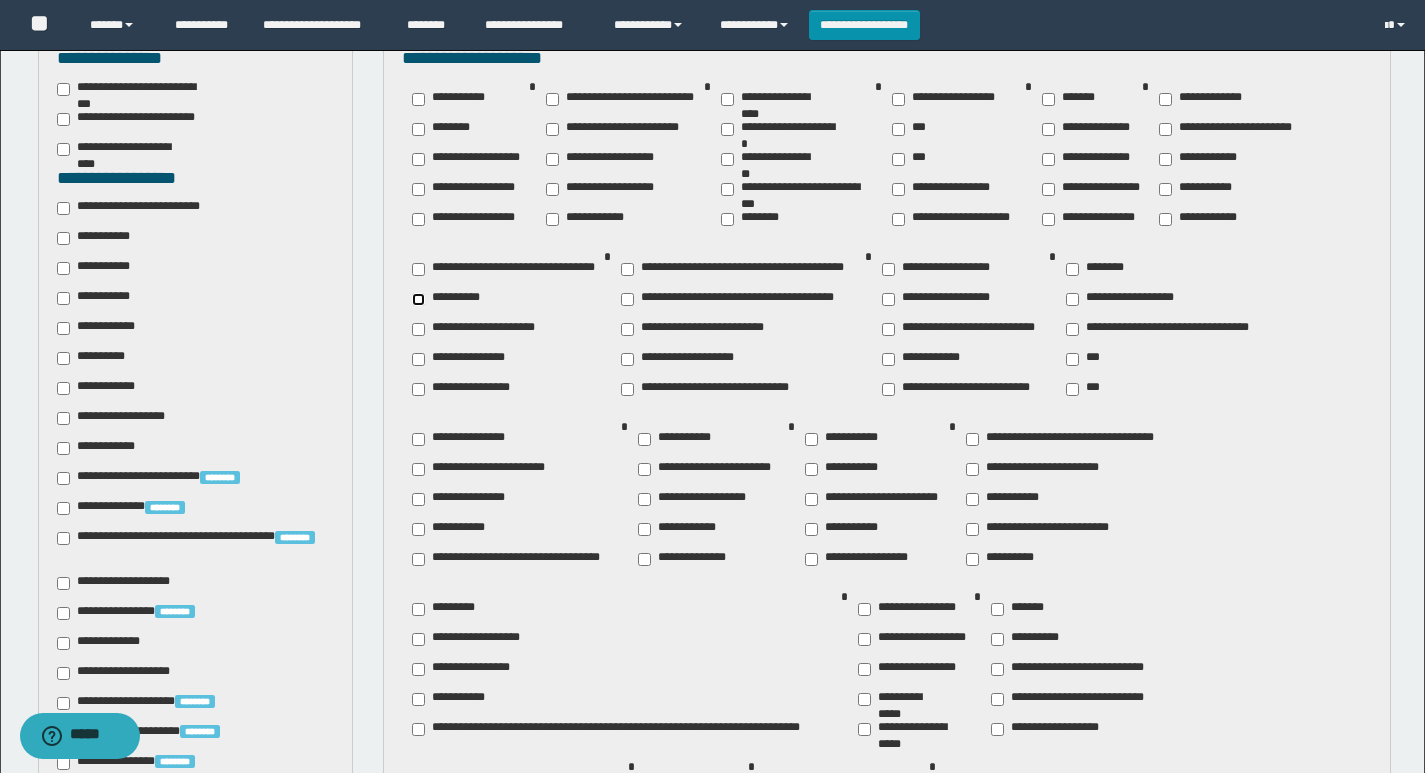 scroll, scrollTop: 600, scrollLeft: 0, axis: vertical 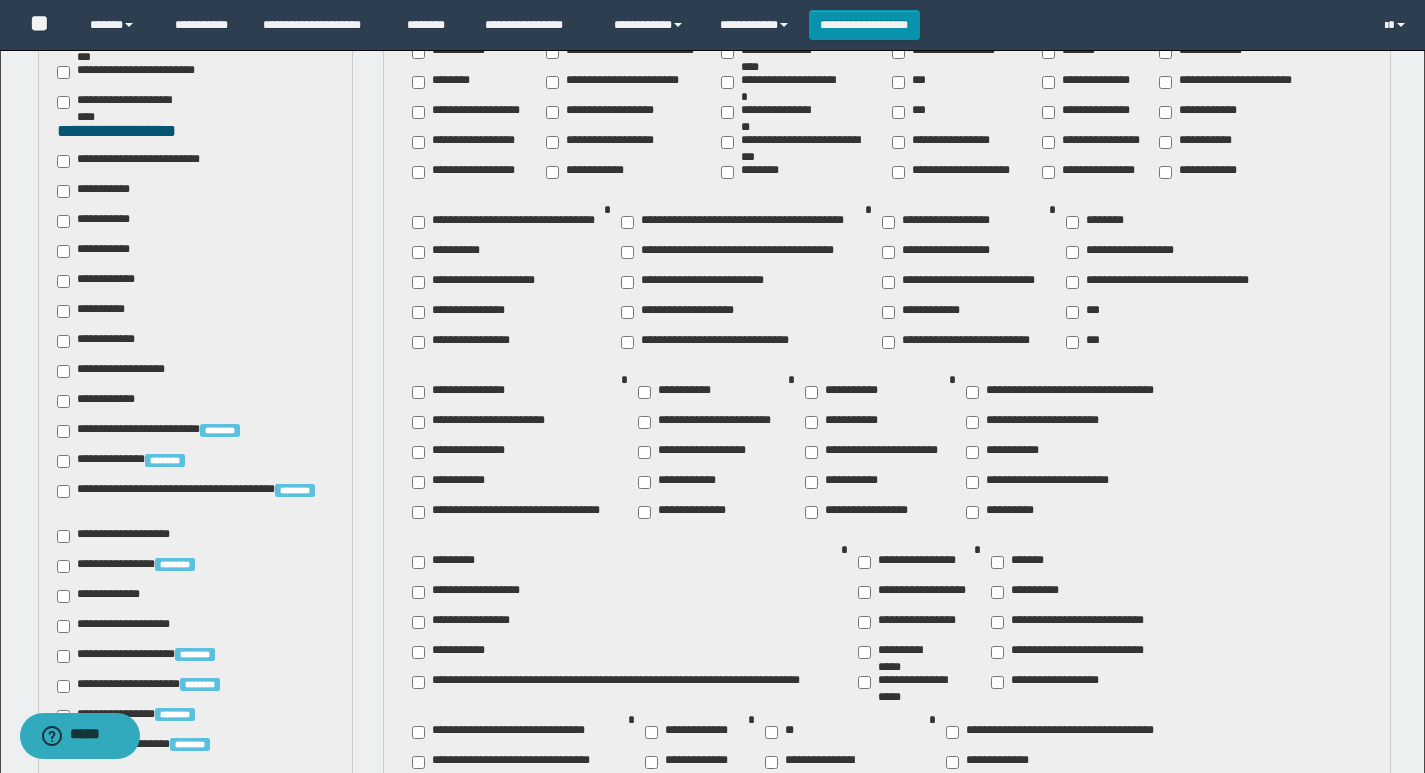 click on "**********" at bounding box center [712, 342] 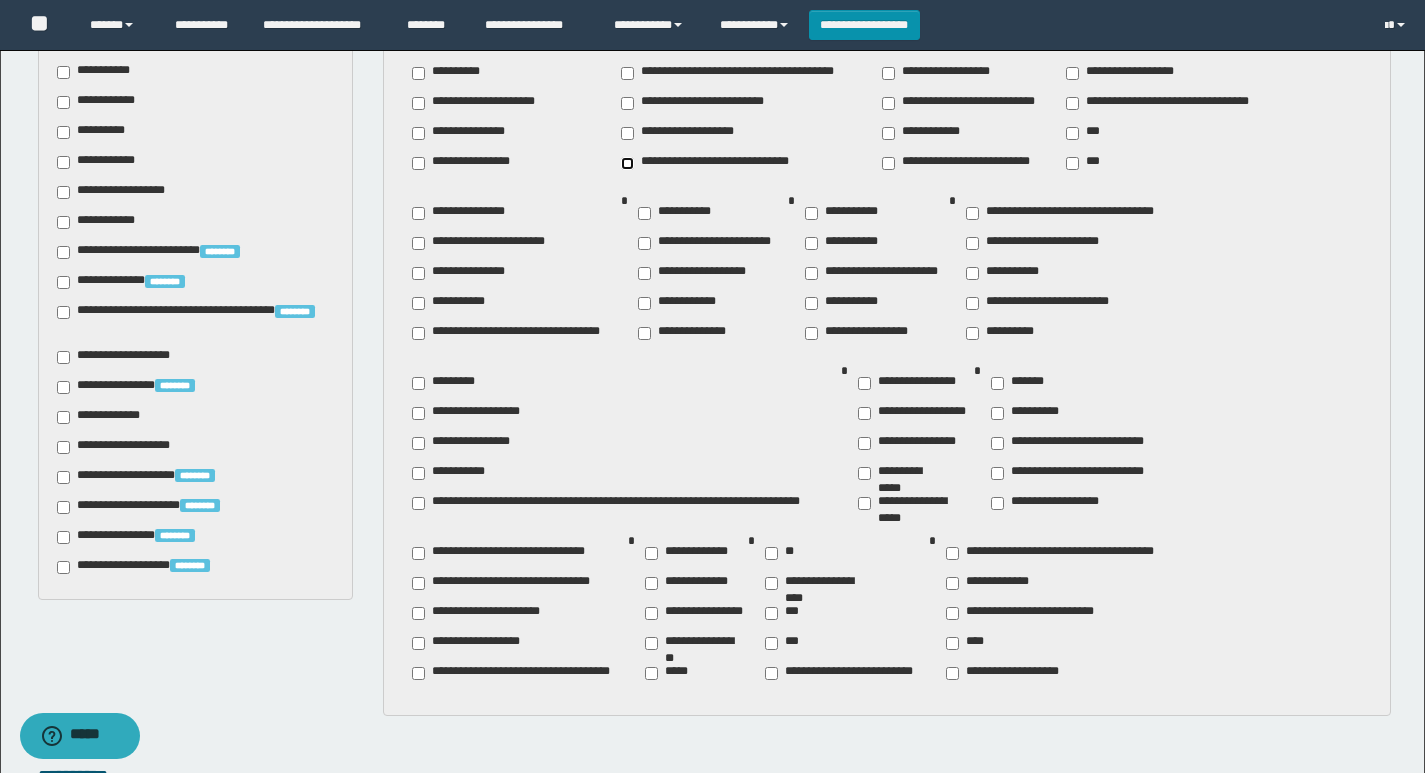 scroll, scrollTop: 900, scrollLeft: 0, axis: vertical 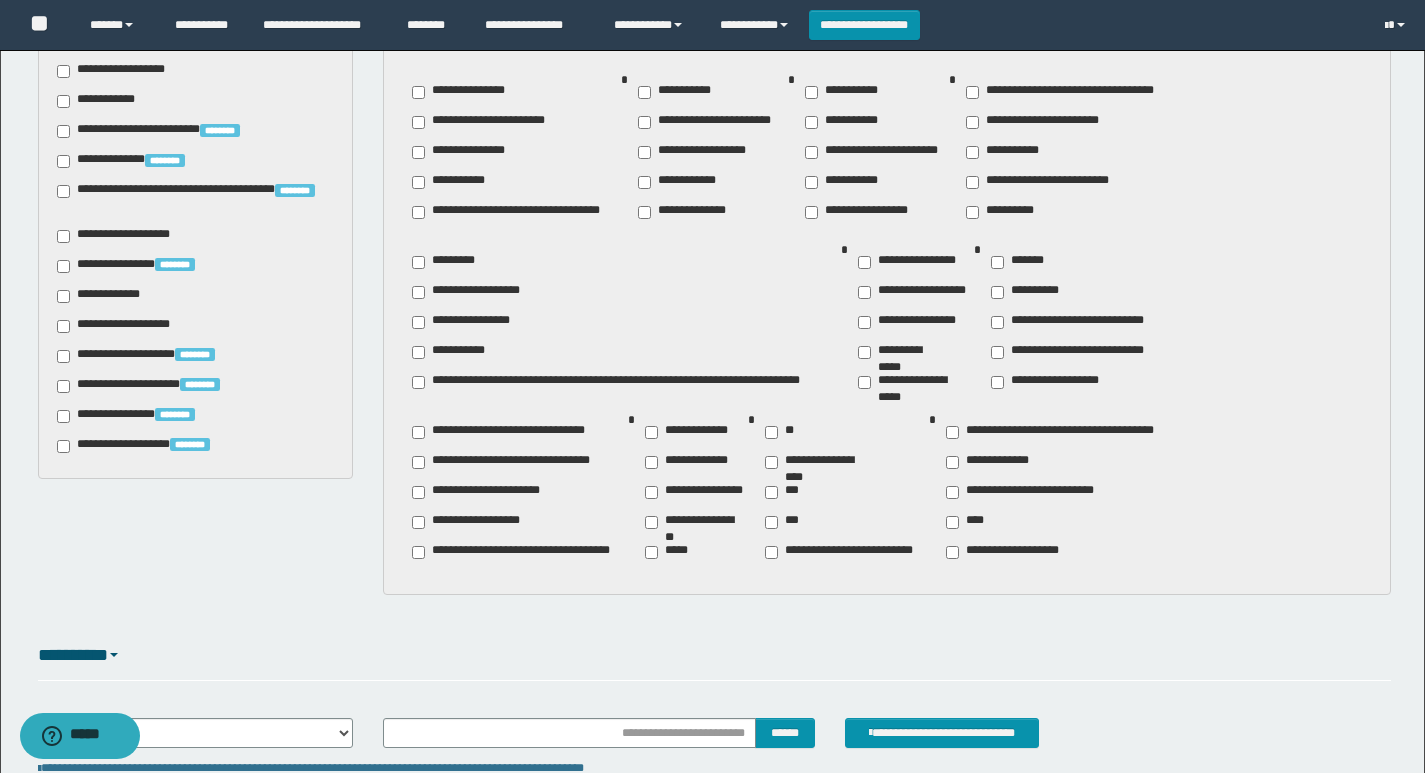click on "**********" at bounding box center (1030, 492) 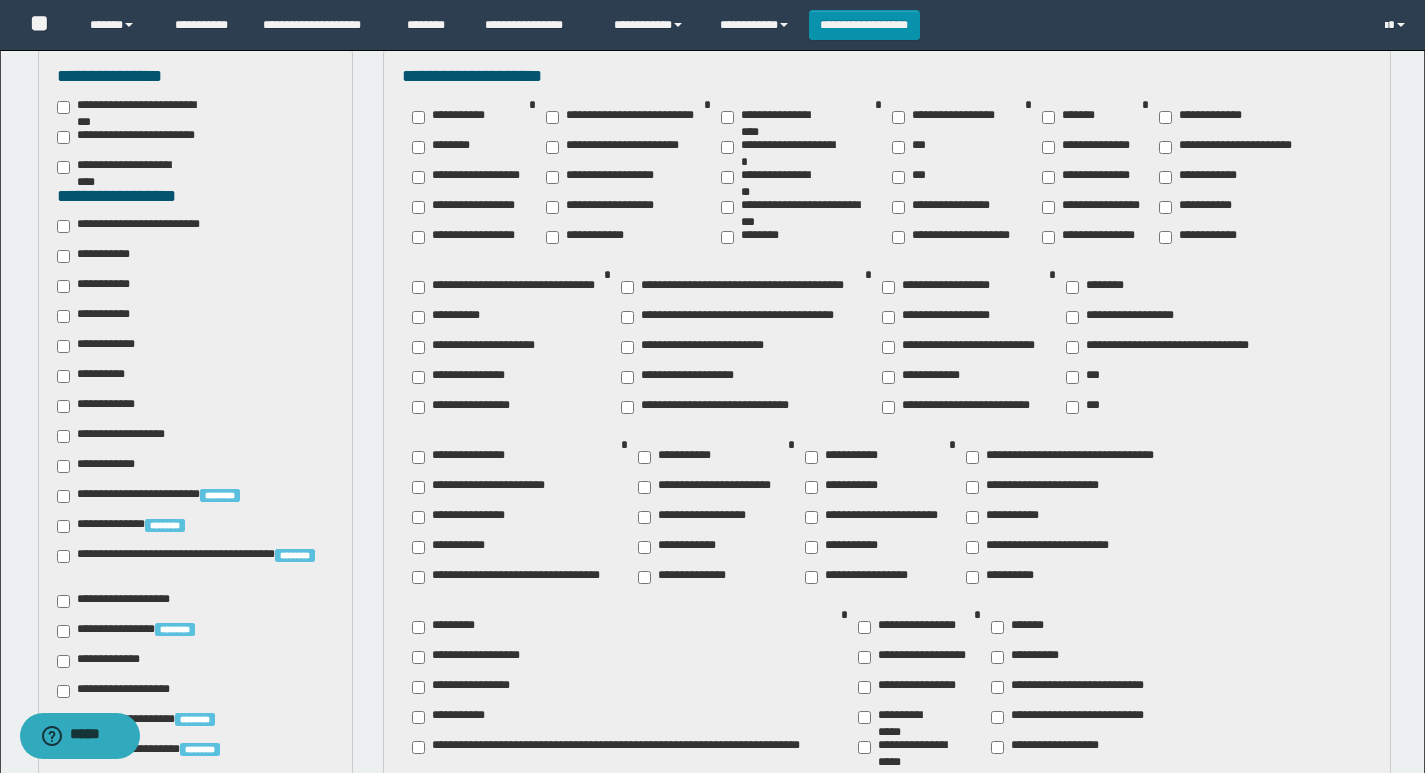 scroll, scrollTop: 500, scrollLeft: 0, axis: vertical 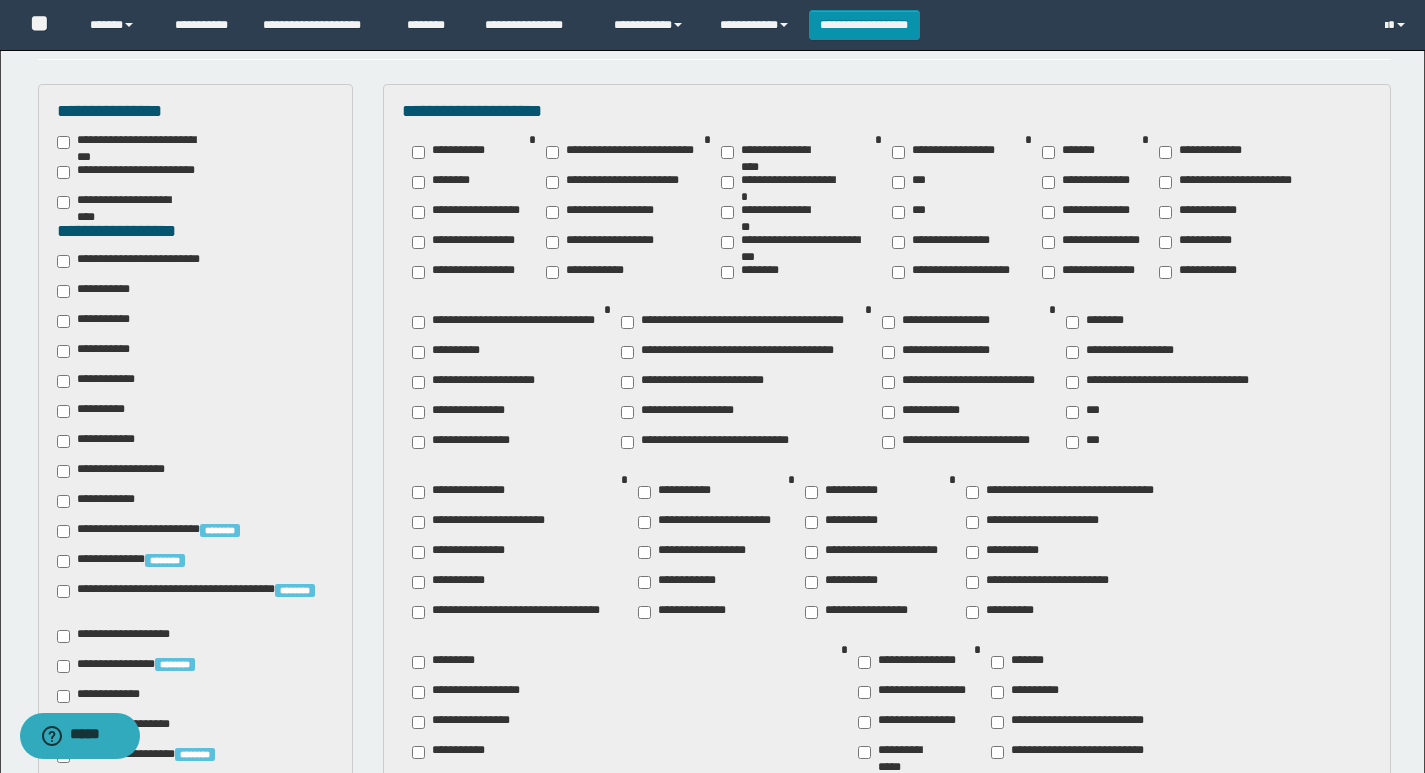 click on "**********" at bounding box center [1230, 182] 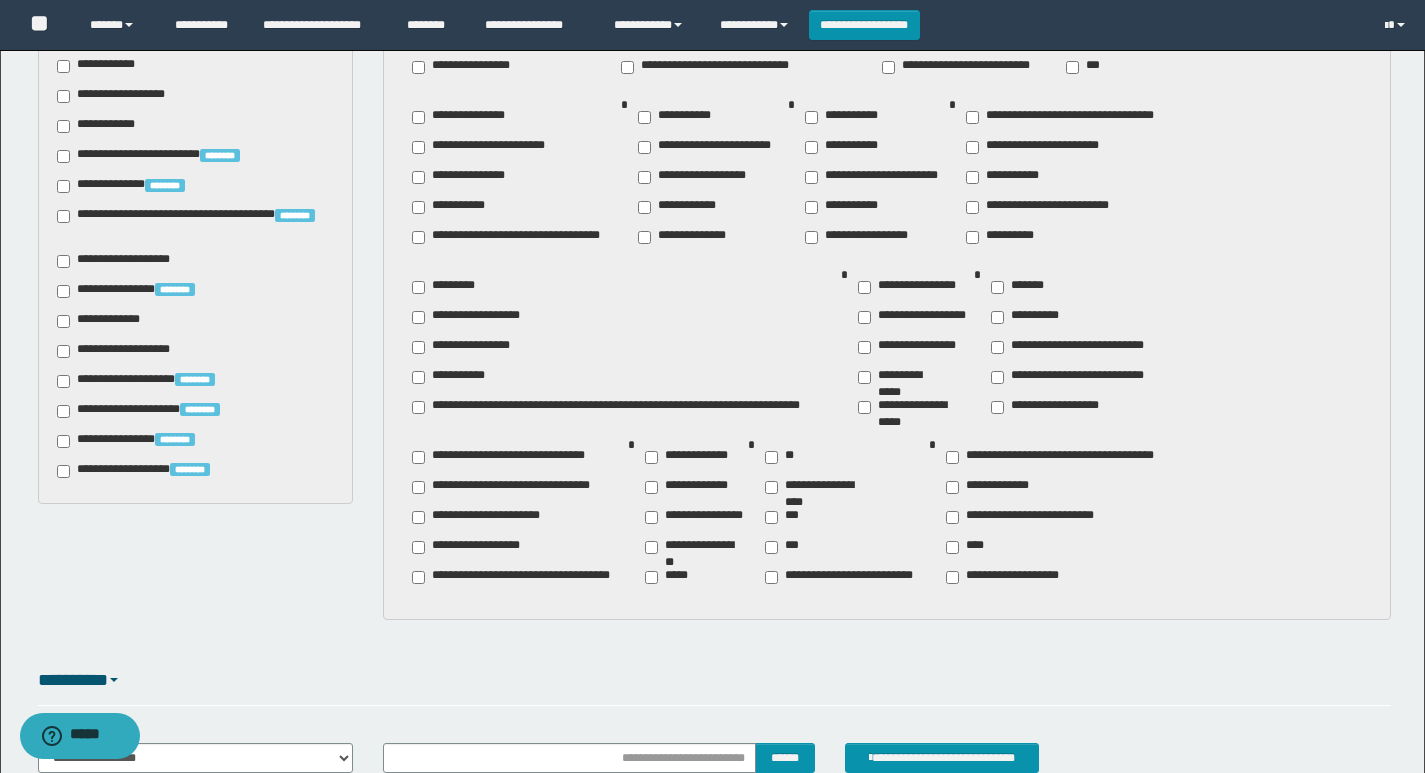 scroll, scrollTop: 900, scrollLeft: 0, axis: vertical 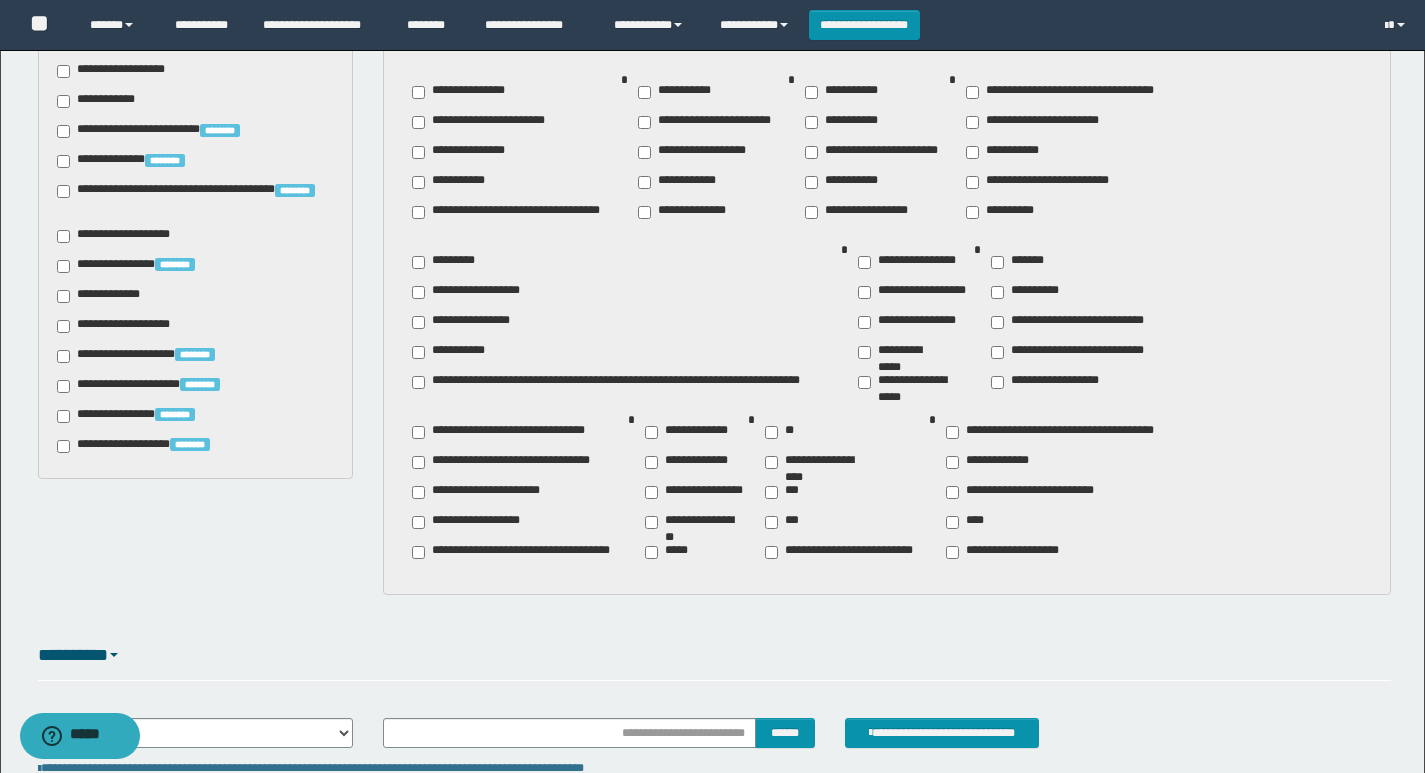 click on "**********" at bounding box center [696, 522] 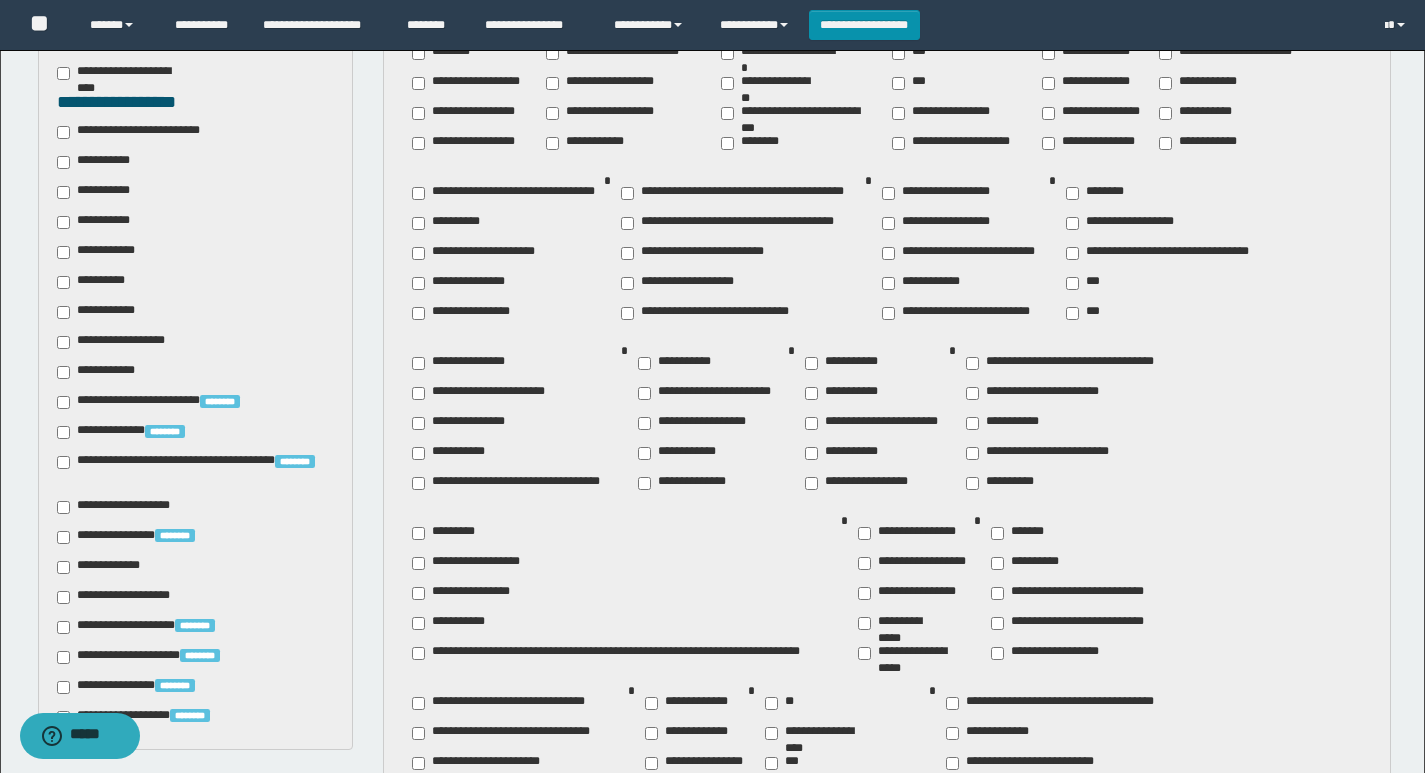 scroll, scrollTop: 600, scrollLeft: 0, axis: vertical 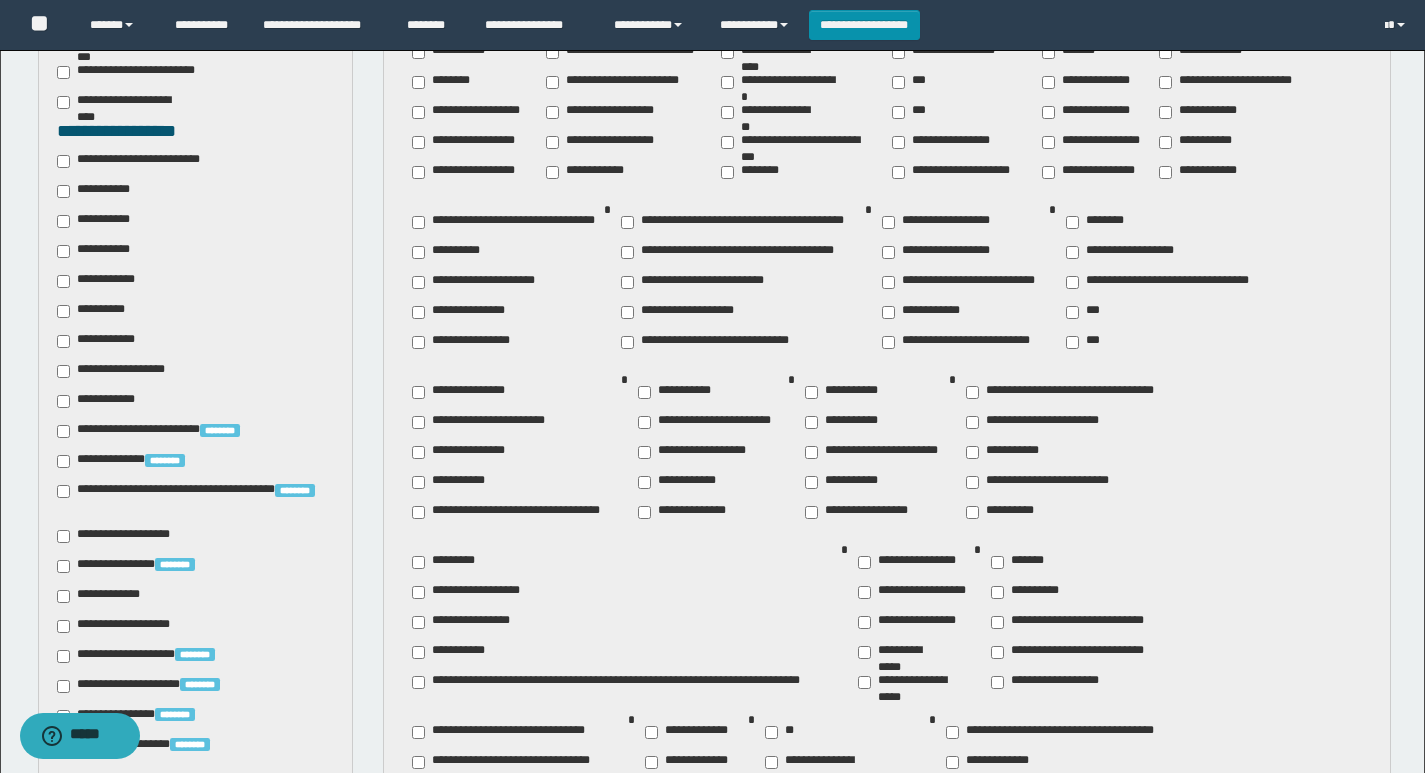 click on "********" at bounding box center [1099, 222] 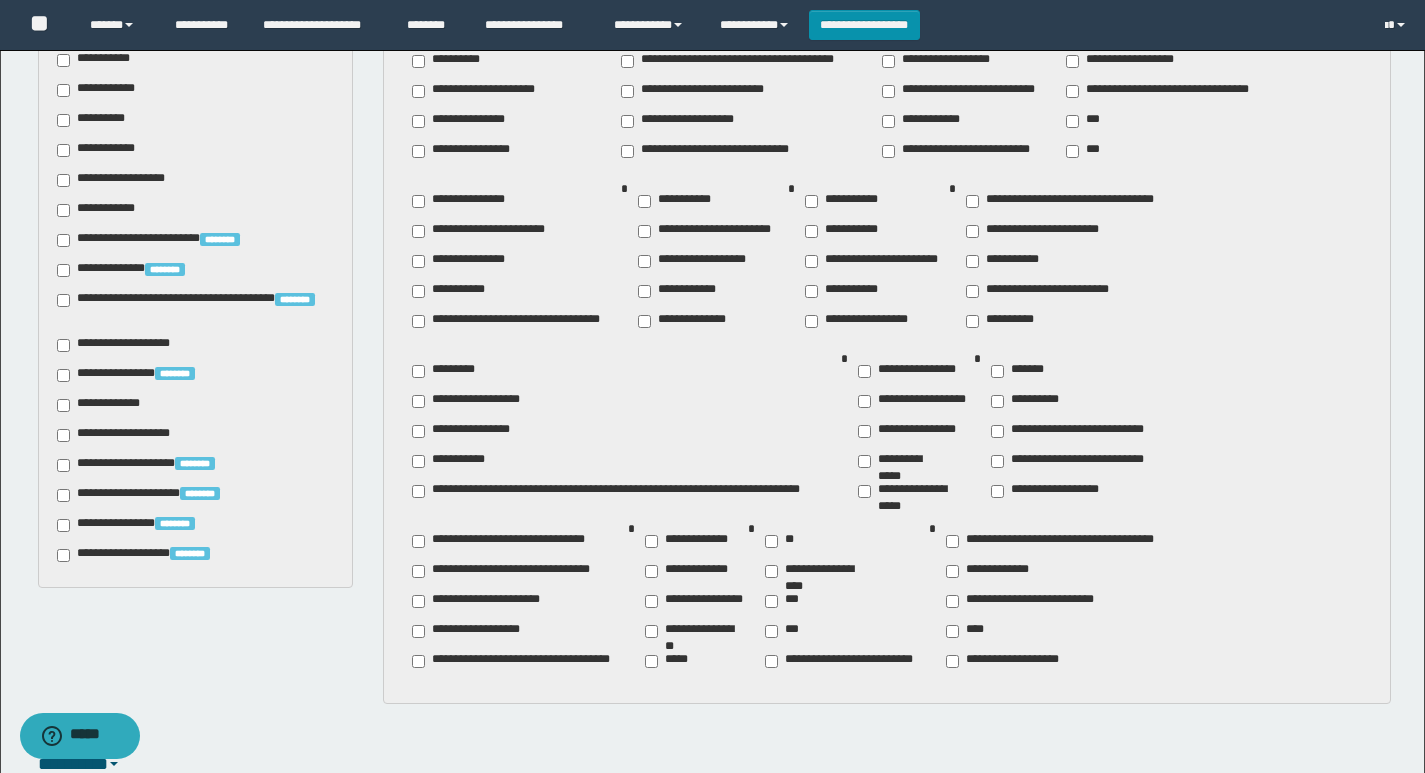 scroll, scrollTop: 800, scrollLeft: 0, axis: vertical 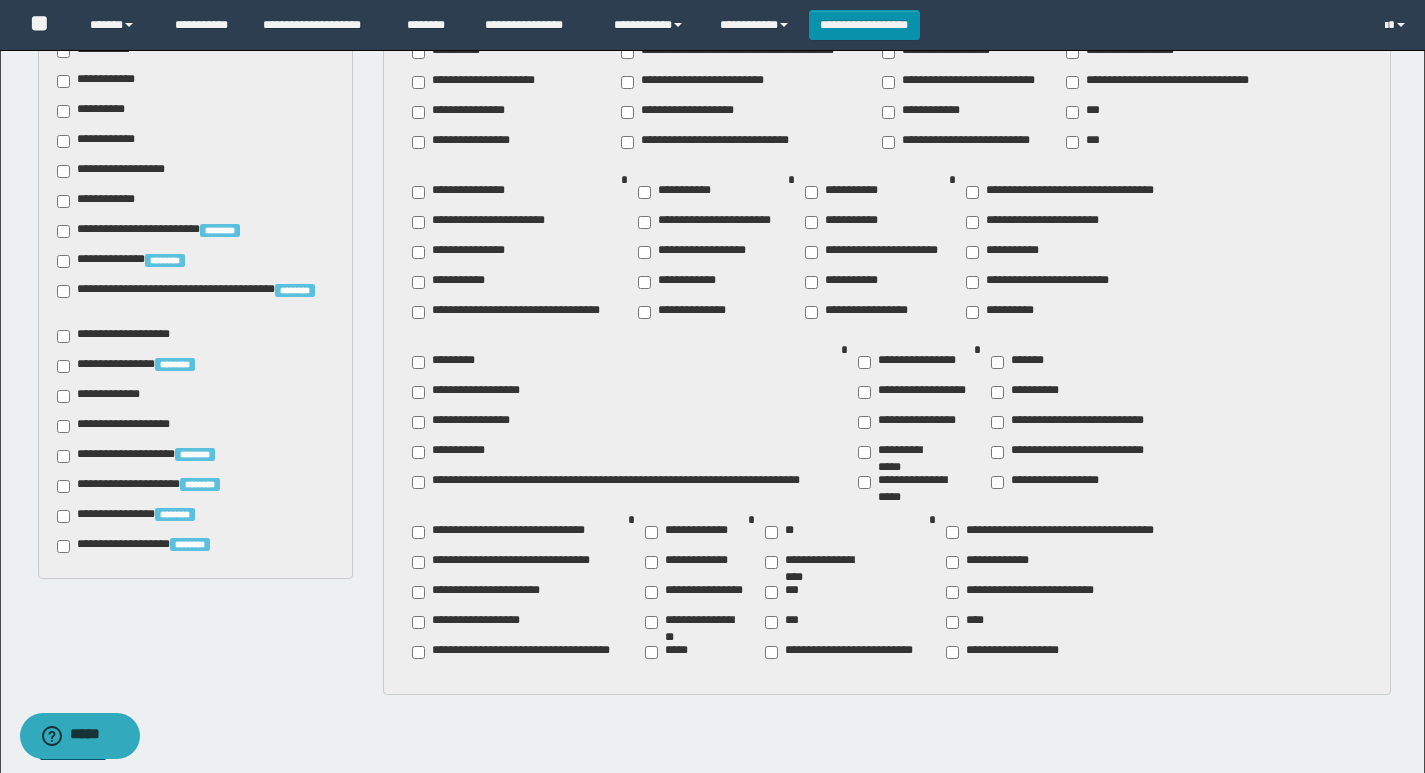 click on "**********" at bounding box center (707, 252) 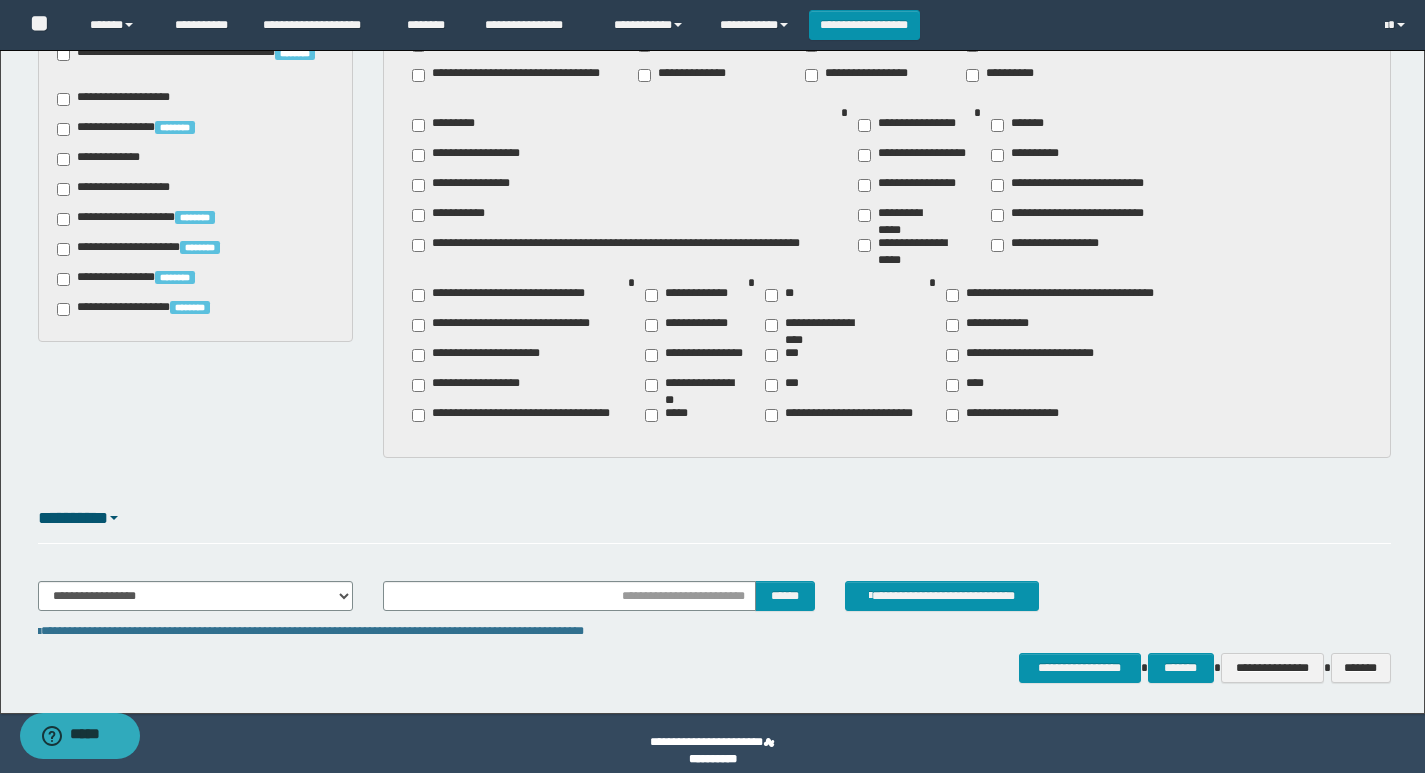 scroll, scrollTop: 1052, scrollLeft: 0, axis: vertical 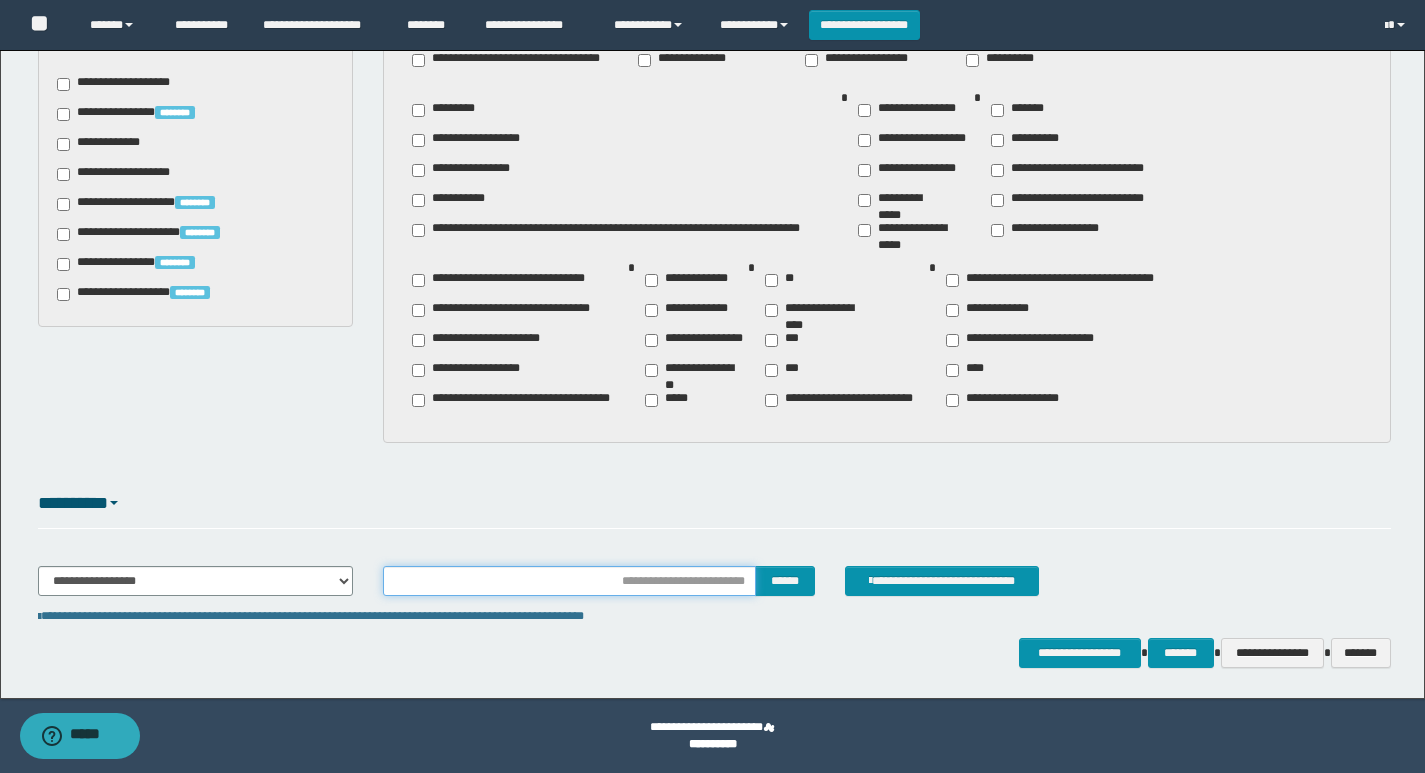 click at bounding box center [569, 581] 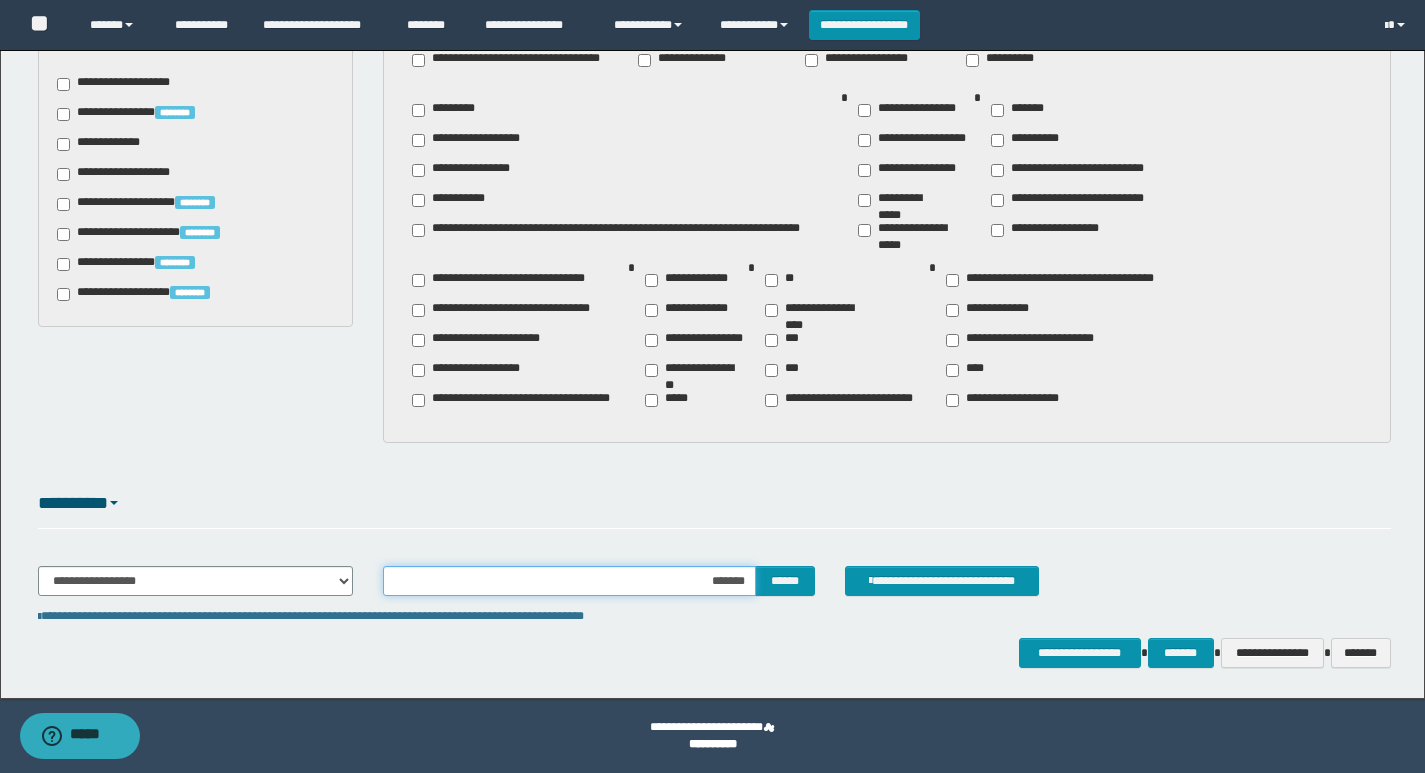 type on "********" 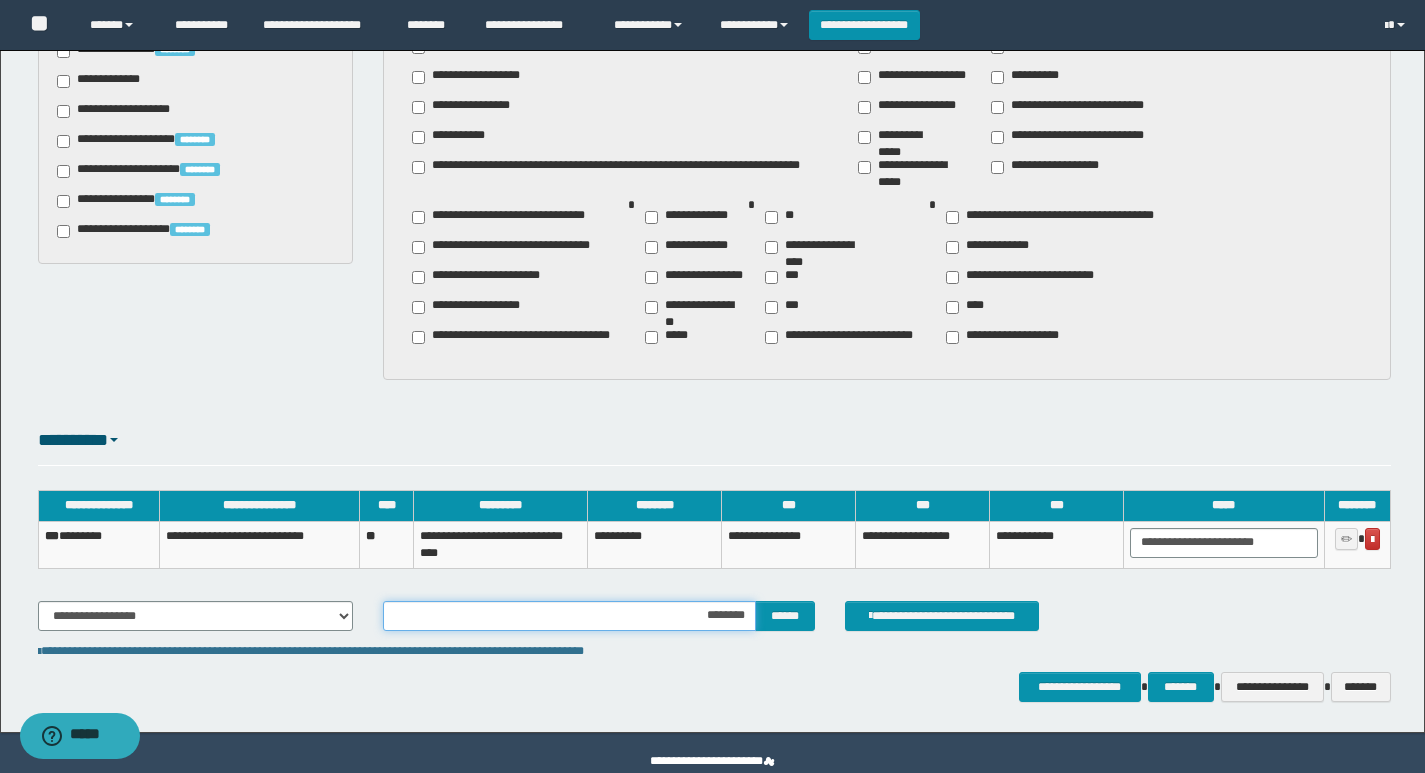 scroll, scrollTop: 1149, scrollLeft: 0, axis: vertical 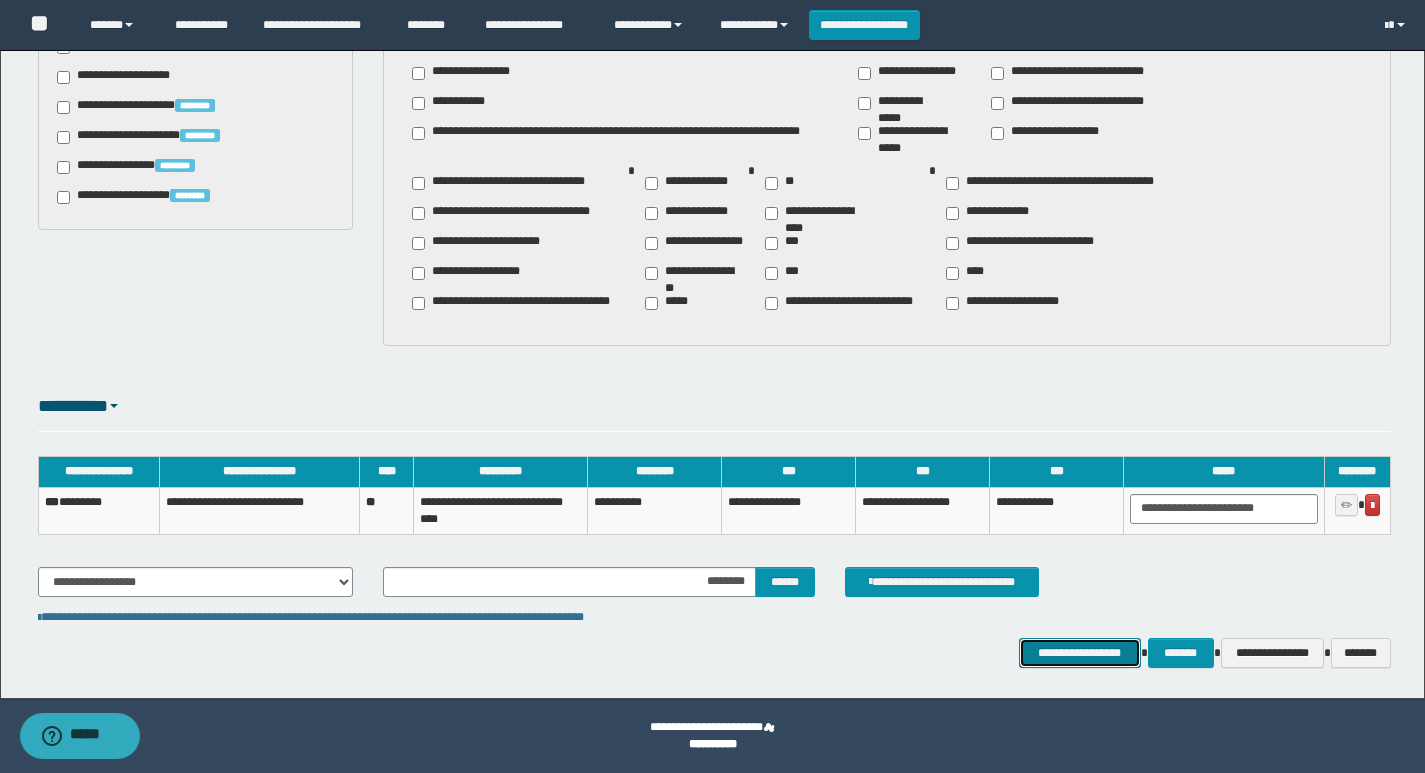 click on "**********" at bounding box center (1080, 653) 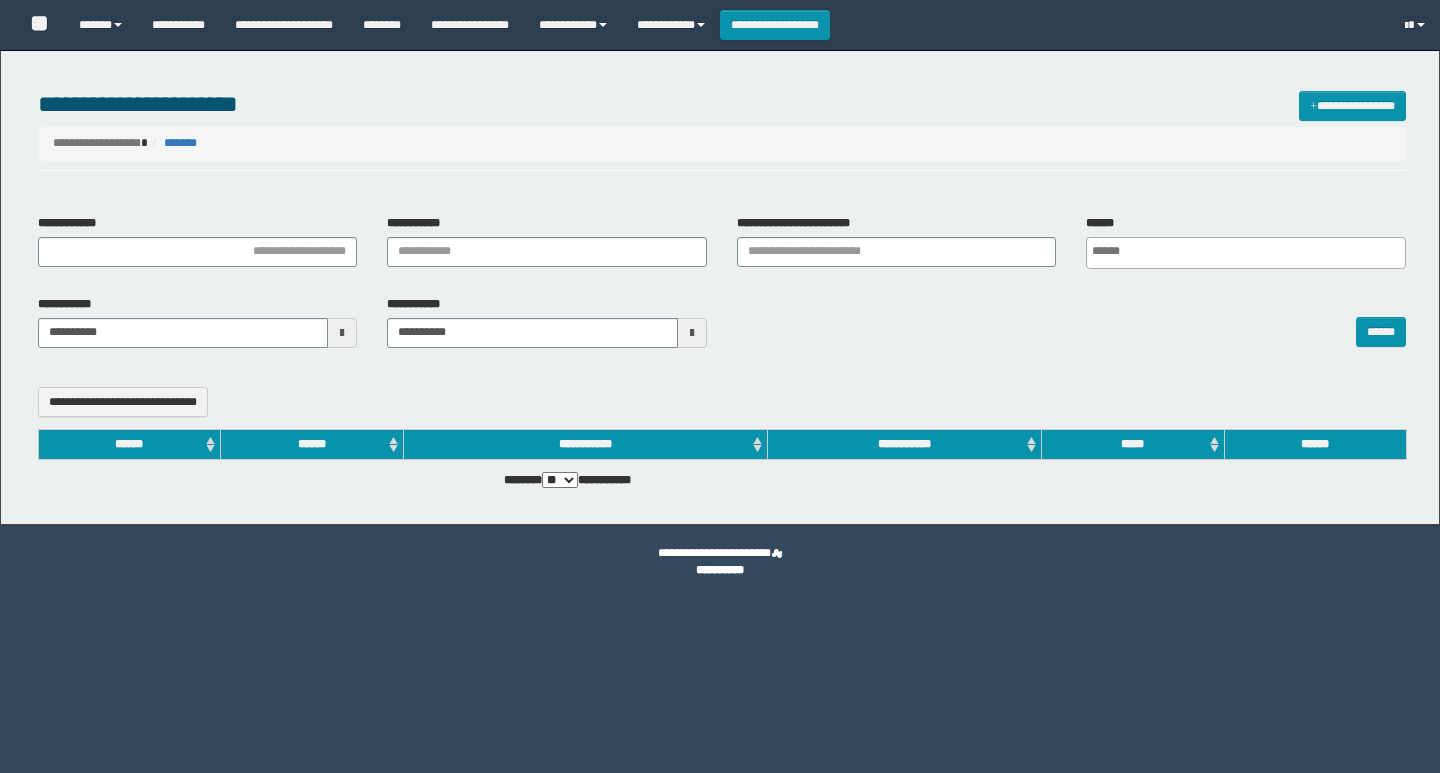 select 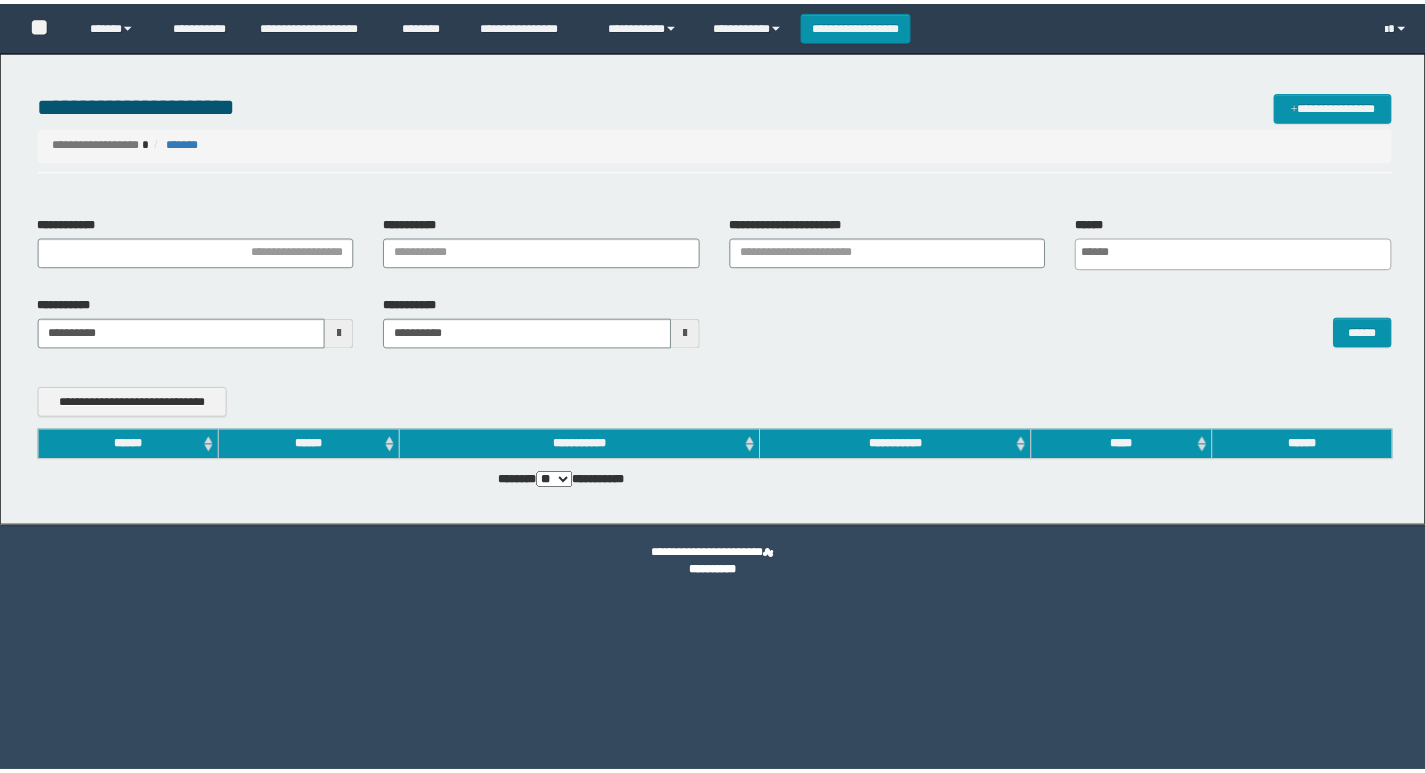 scroll, scrollTop: 0, scrollLeft: 0, axis: both 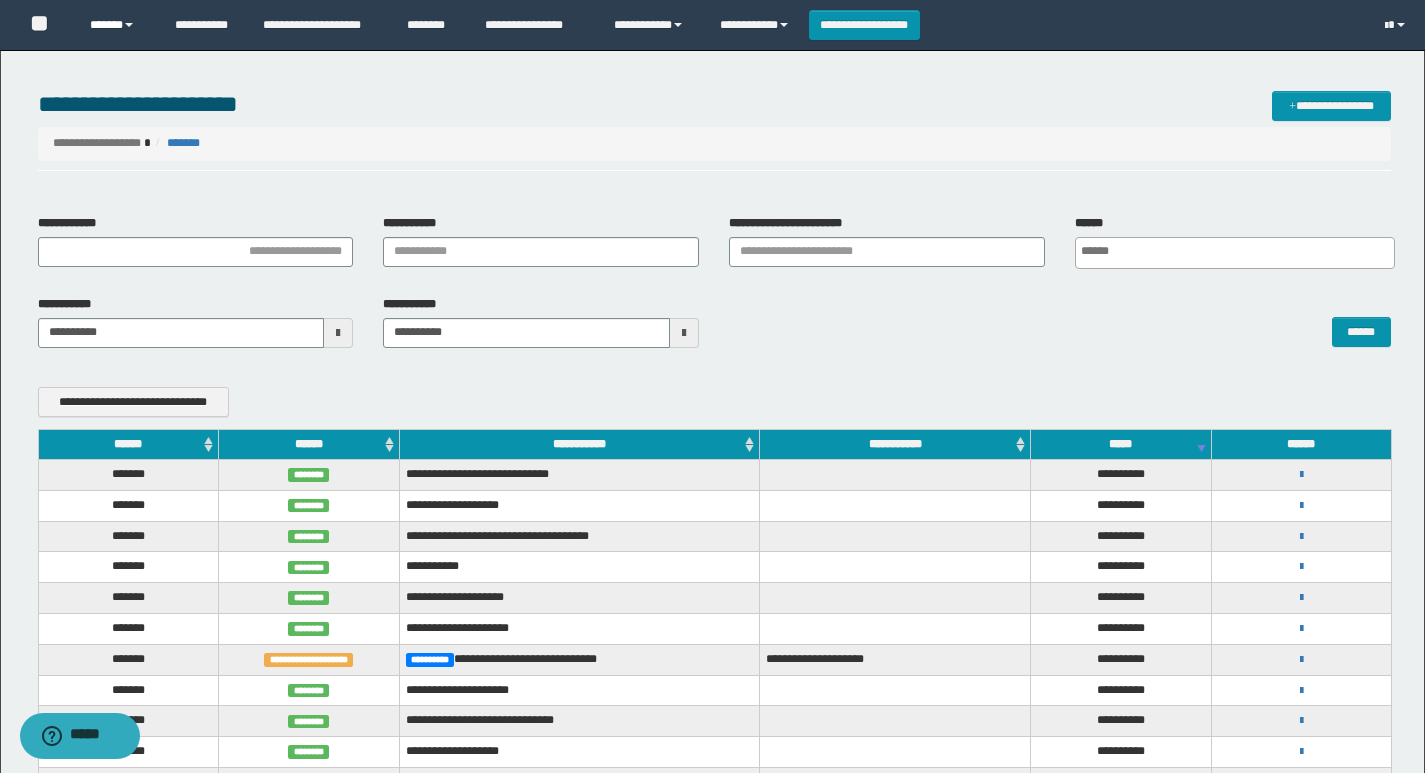click on "******" at bounding box center (117, 25) 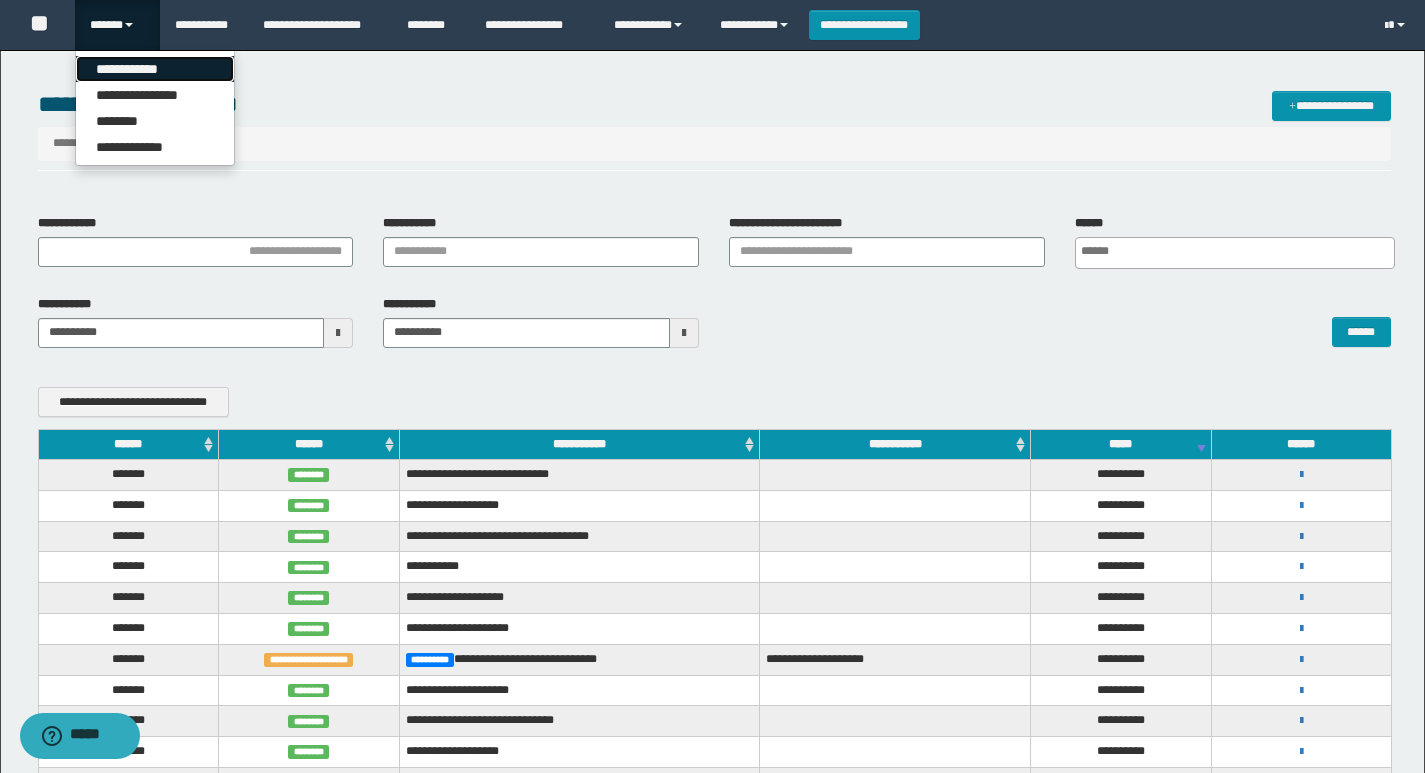 click on "**********" at bounding box center [155, 69] 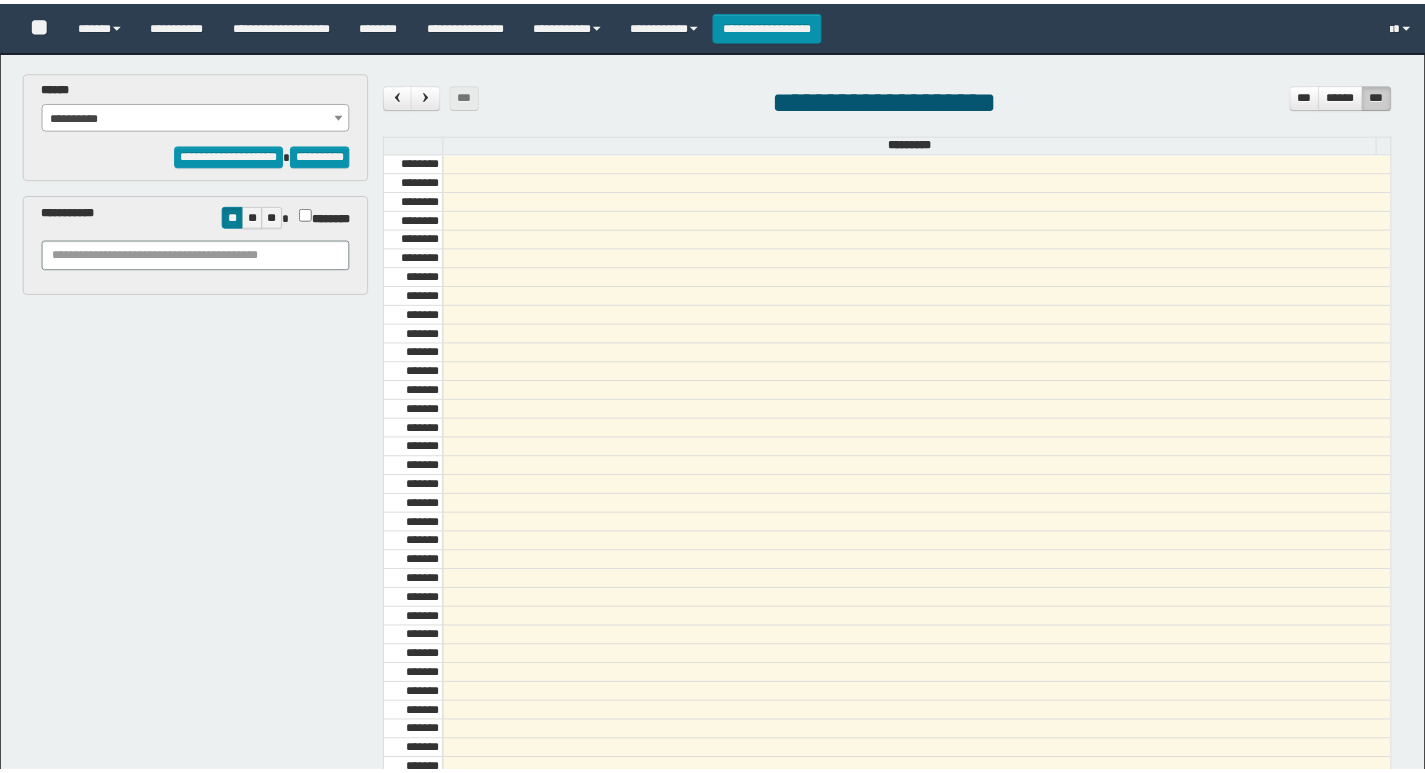 scroll, scrollTop: 0, scrollLeft: 0, axis: both 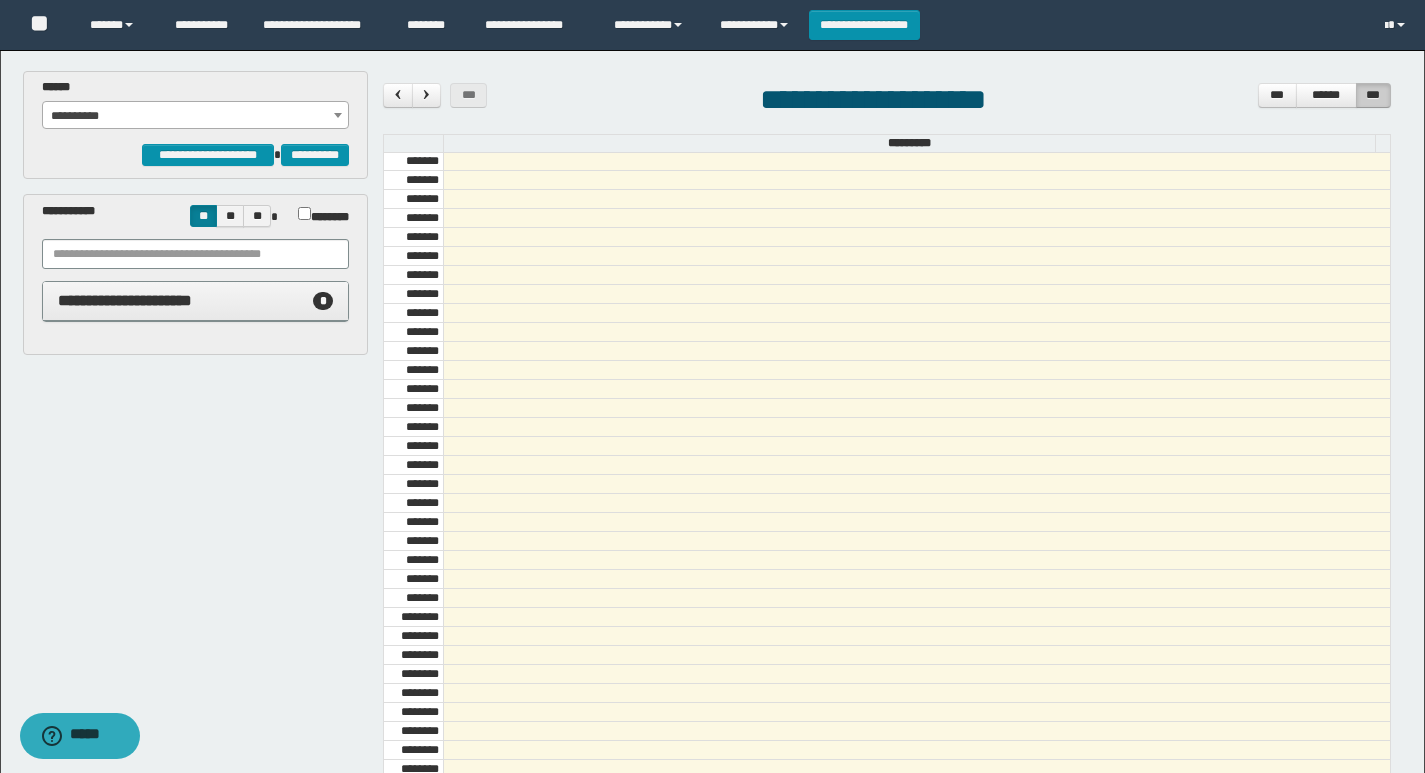 click on "**********" at bounding box center [196, 301] 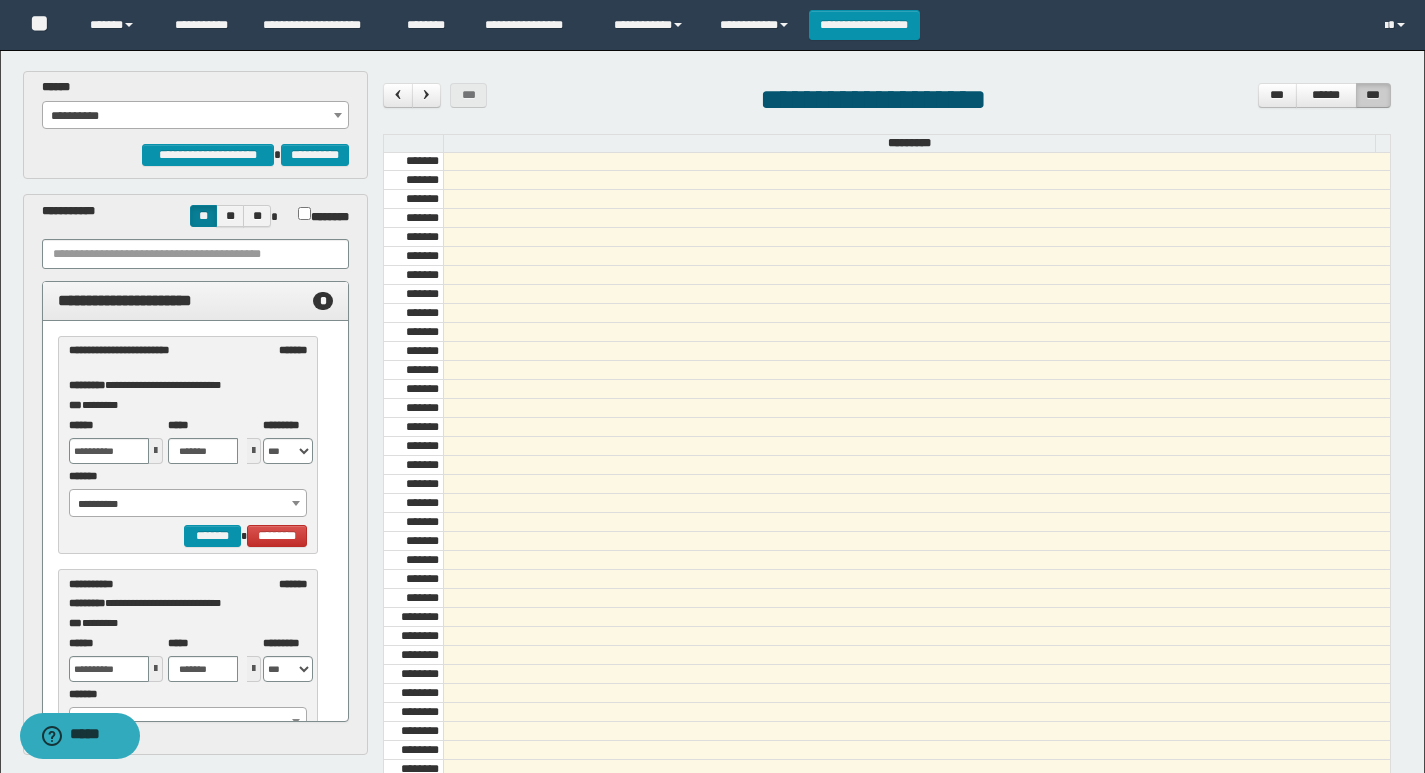 click on "**********" at bounding box center (196, 111) 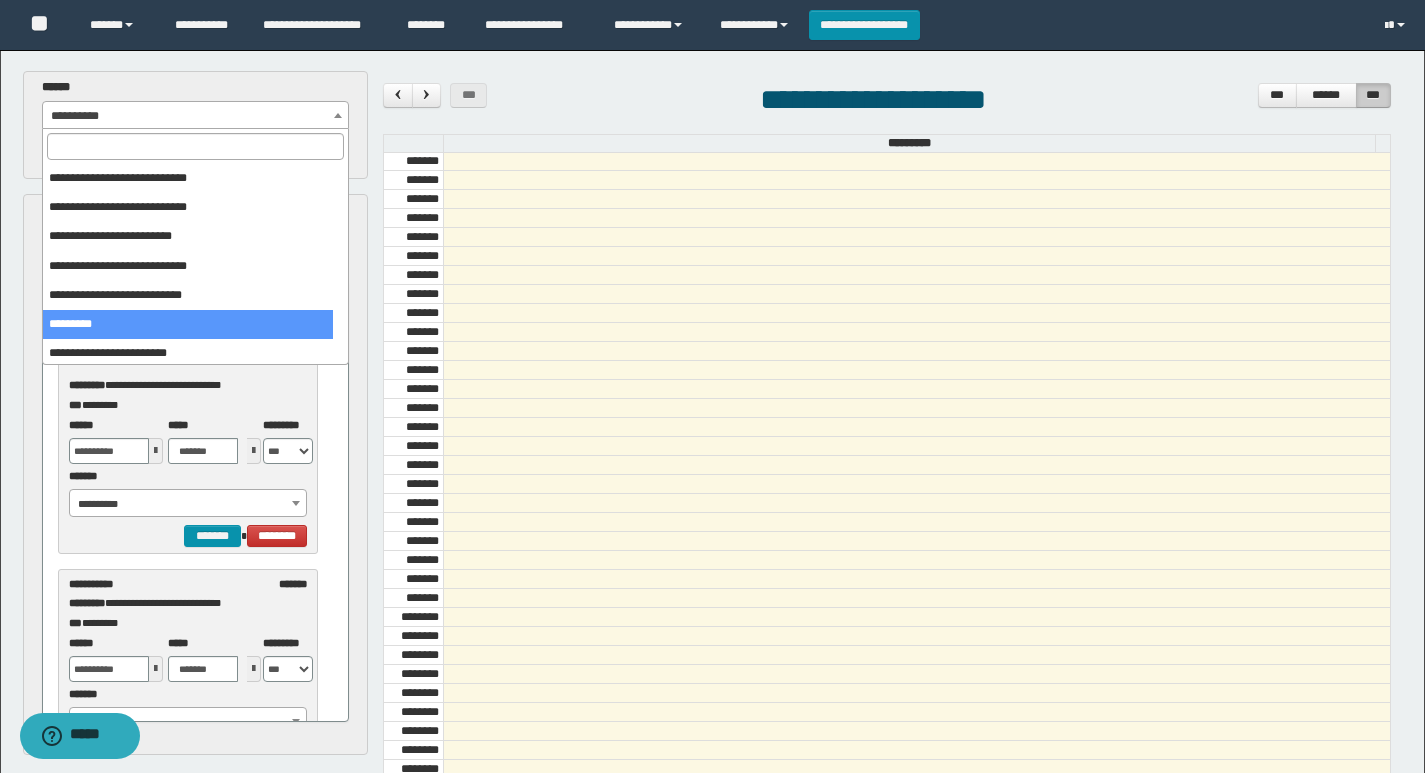 scroll, scrollTop: 325, scrollLeft: 0, axis: vertical 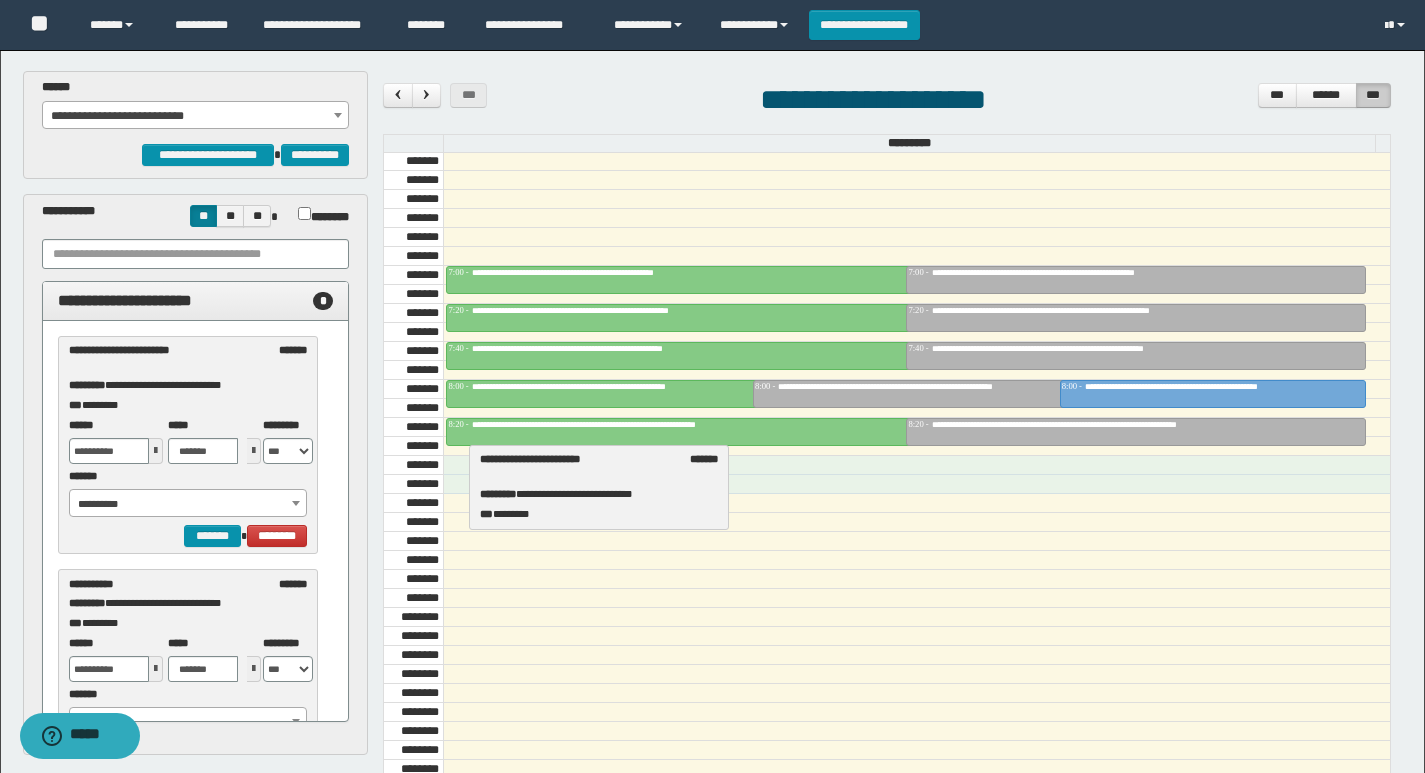 drag, startPoint x: 125, startPoint y: 359, endPoint x: 537, endPoint y: 467, distance: 425.92017 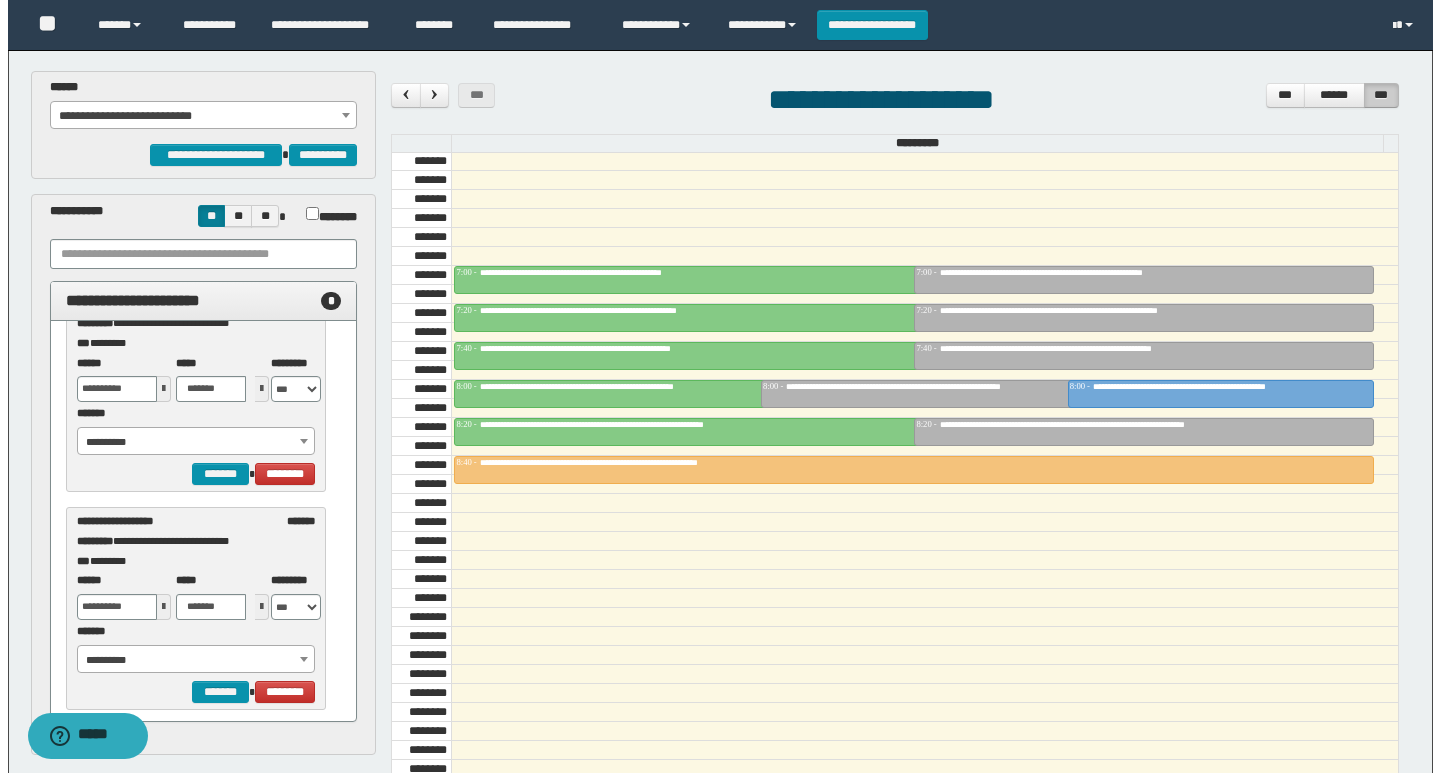 scroll, scrollTop: 284, scrollLeft: 0, axis: vertical 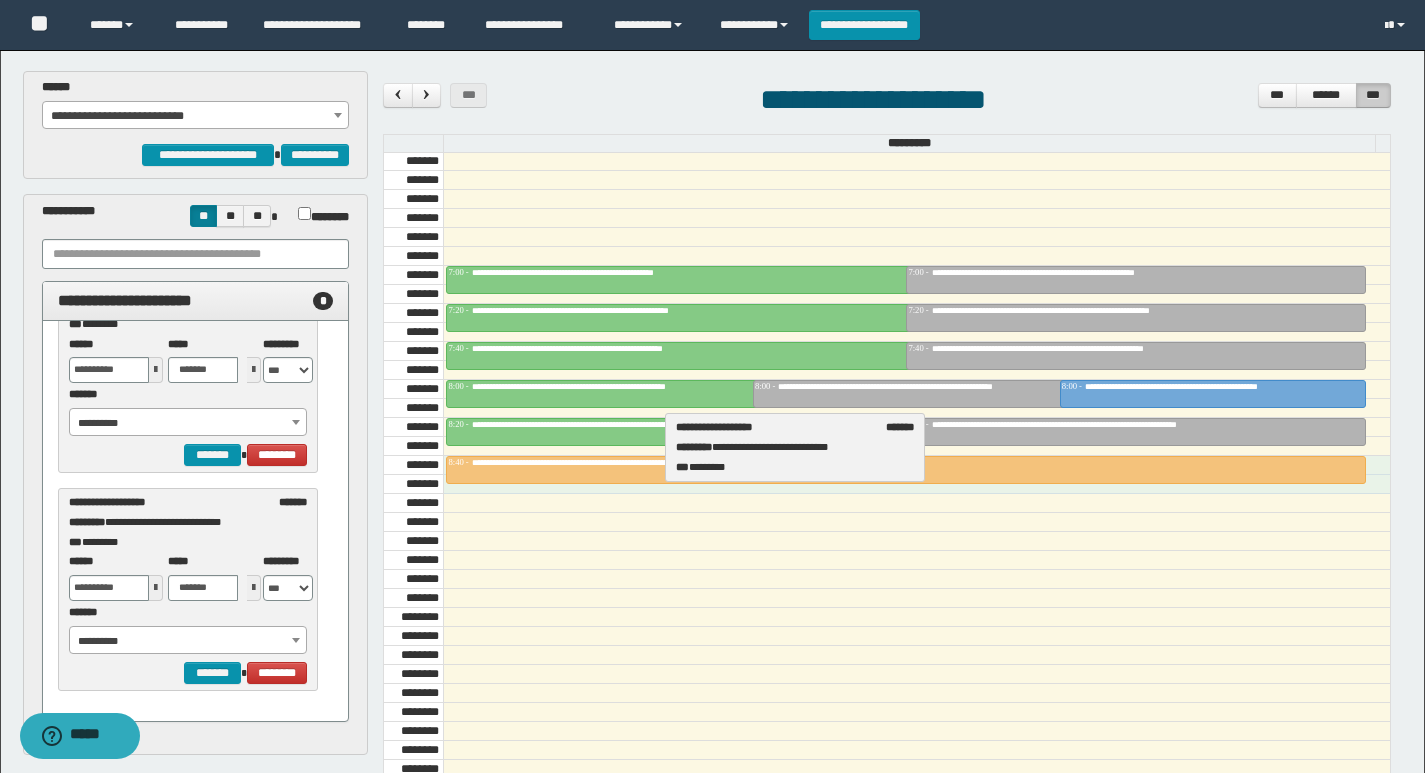 drag, startPoint x: 158, startPoint y: 540, endPoint x: 751, endPoint y: 465, distance: 597.724 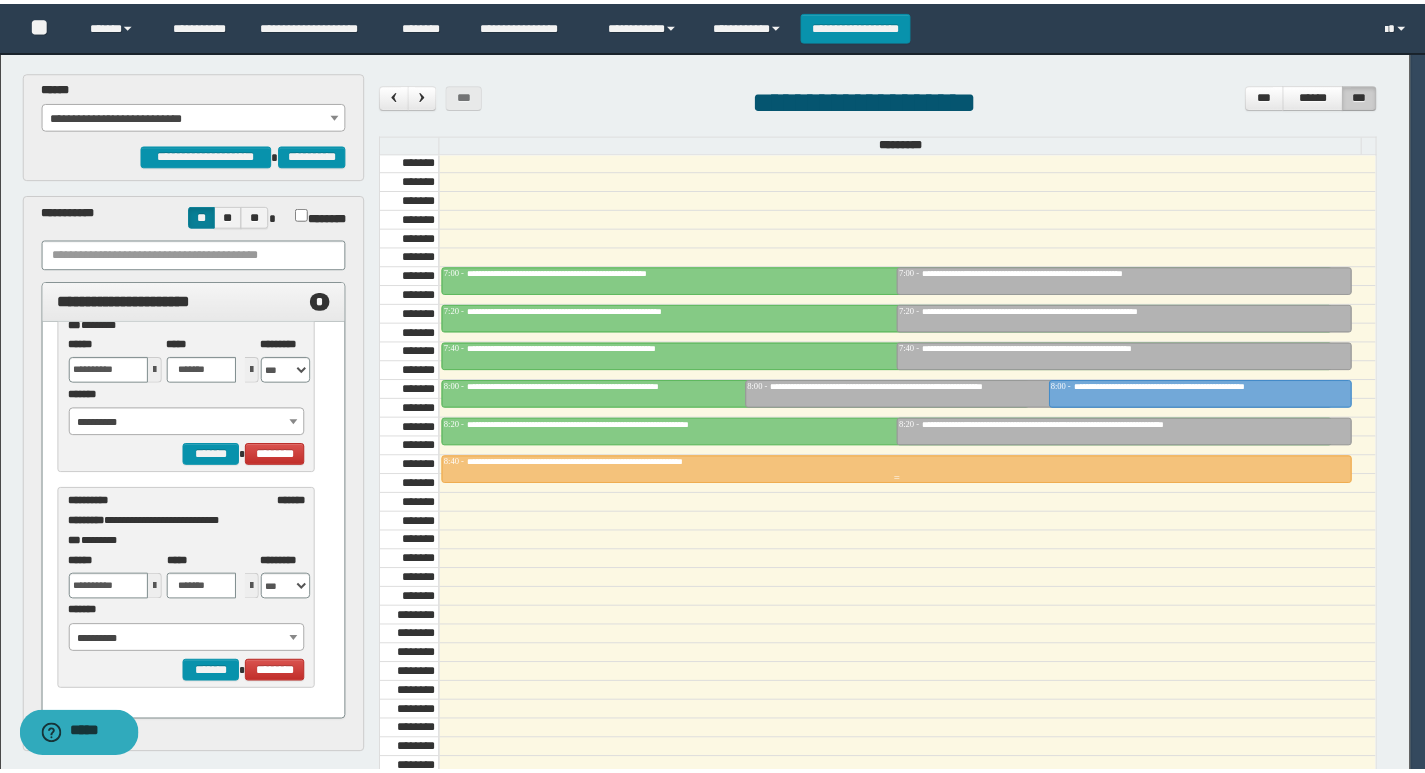 scroll, scrollTop: 66, scrollLeft: 0, axis: vertical 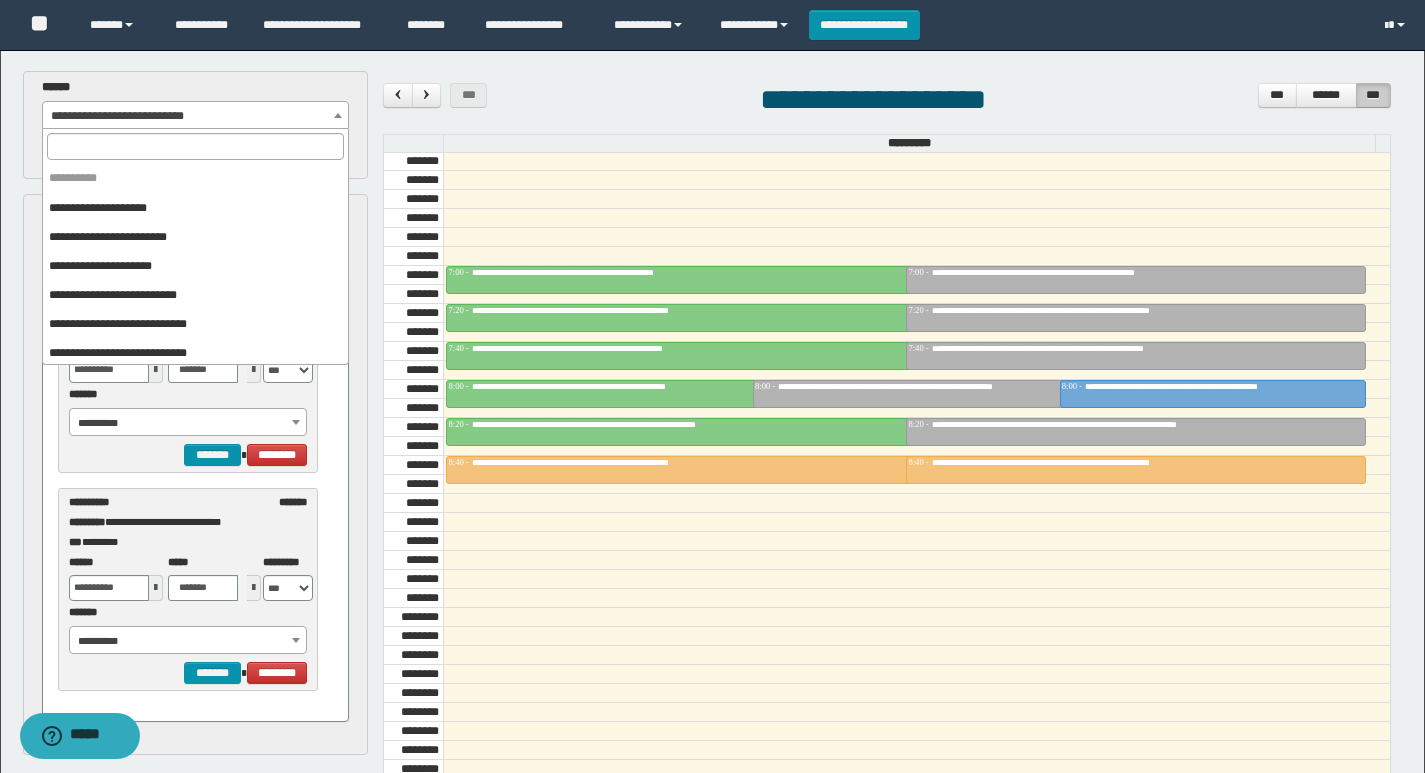 click on "**********" at bounding box center [196, 116] 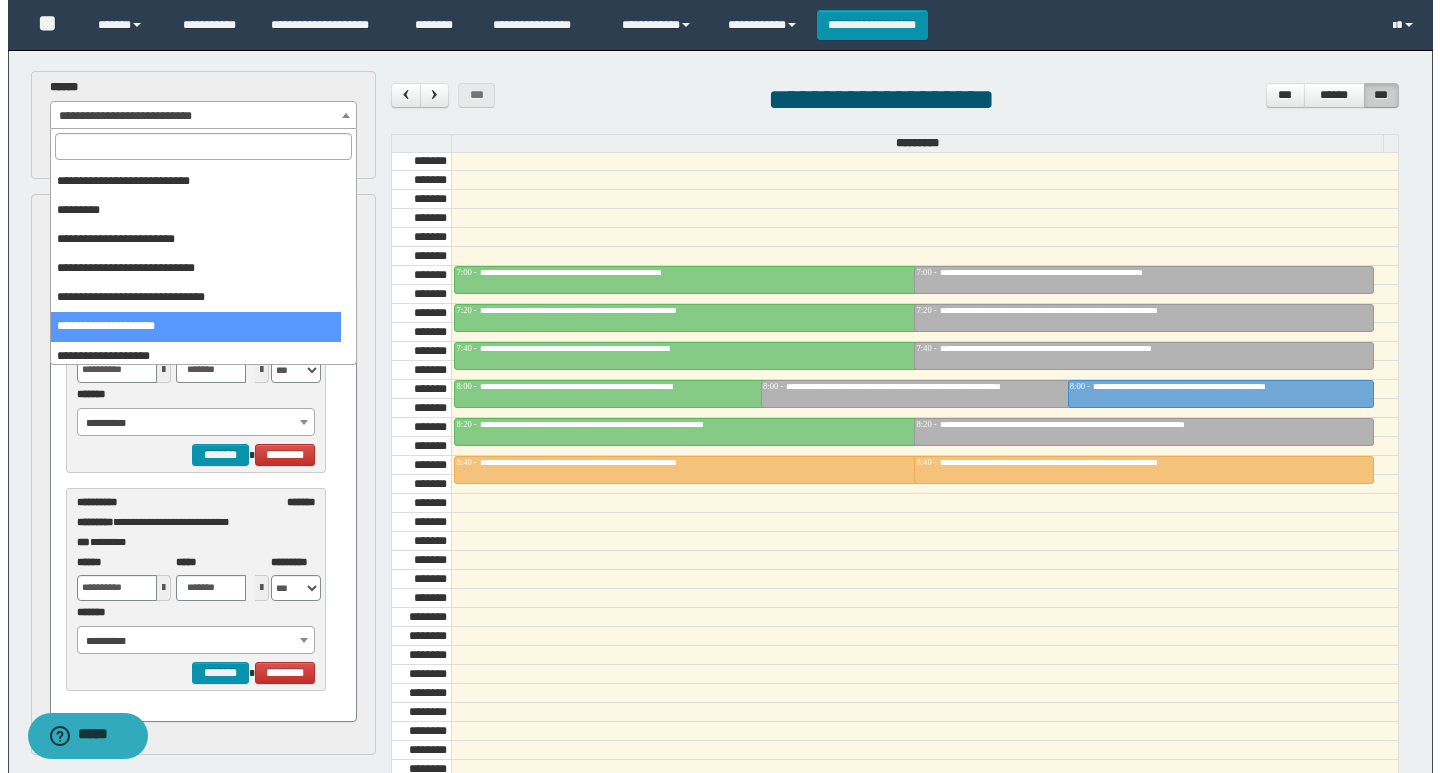 scroll, scrollTop: 225, scrollLeft: 0, axis: vertical 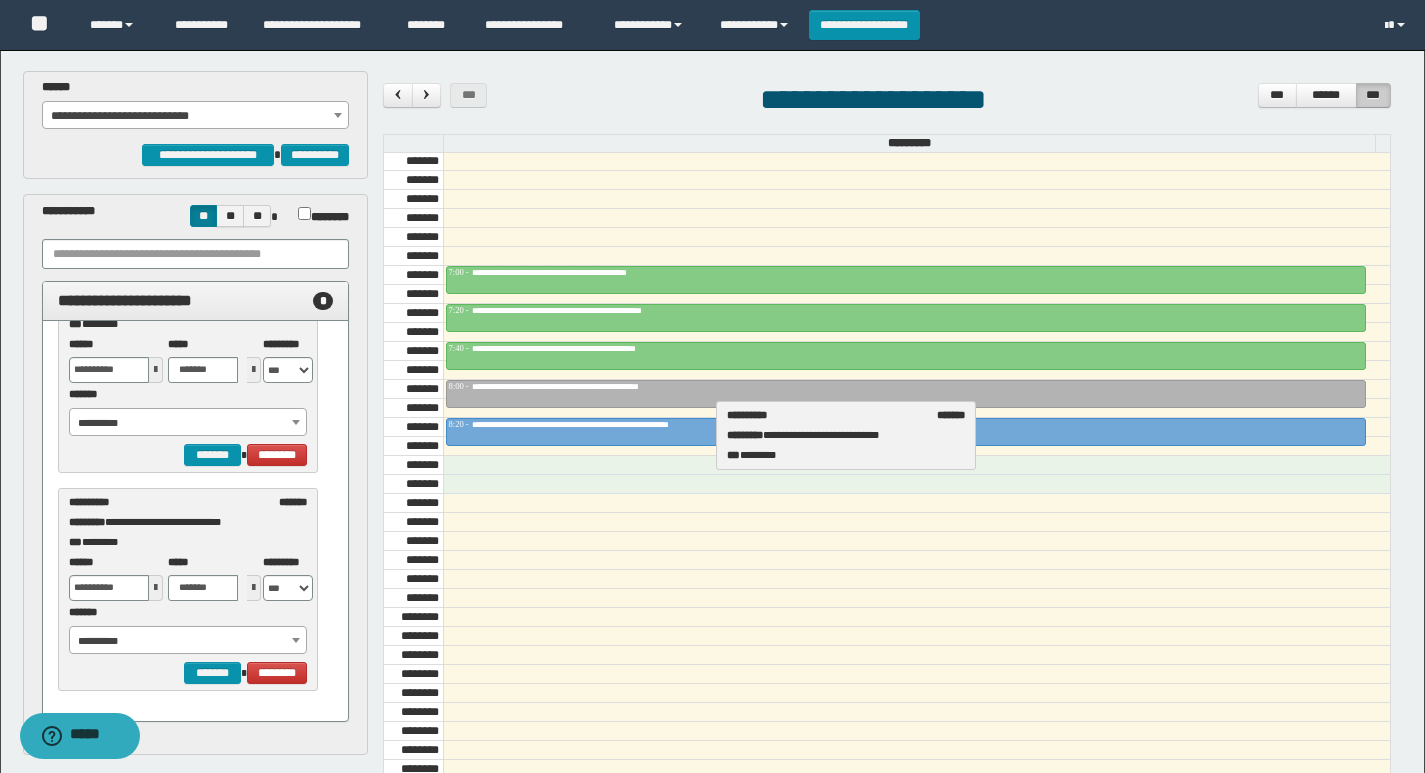 drag, startPoint x: 136, startPoint y: 546, endPoint x: 794, endPoint y: 459, distance: 663.7266 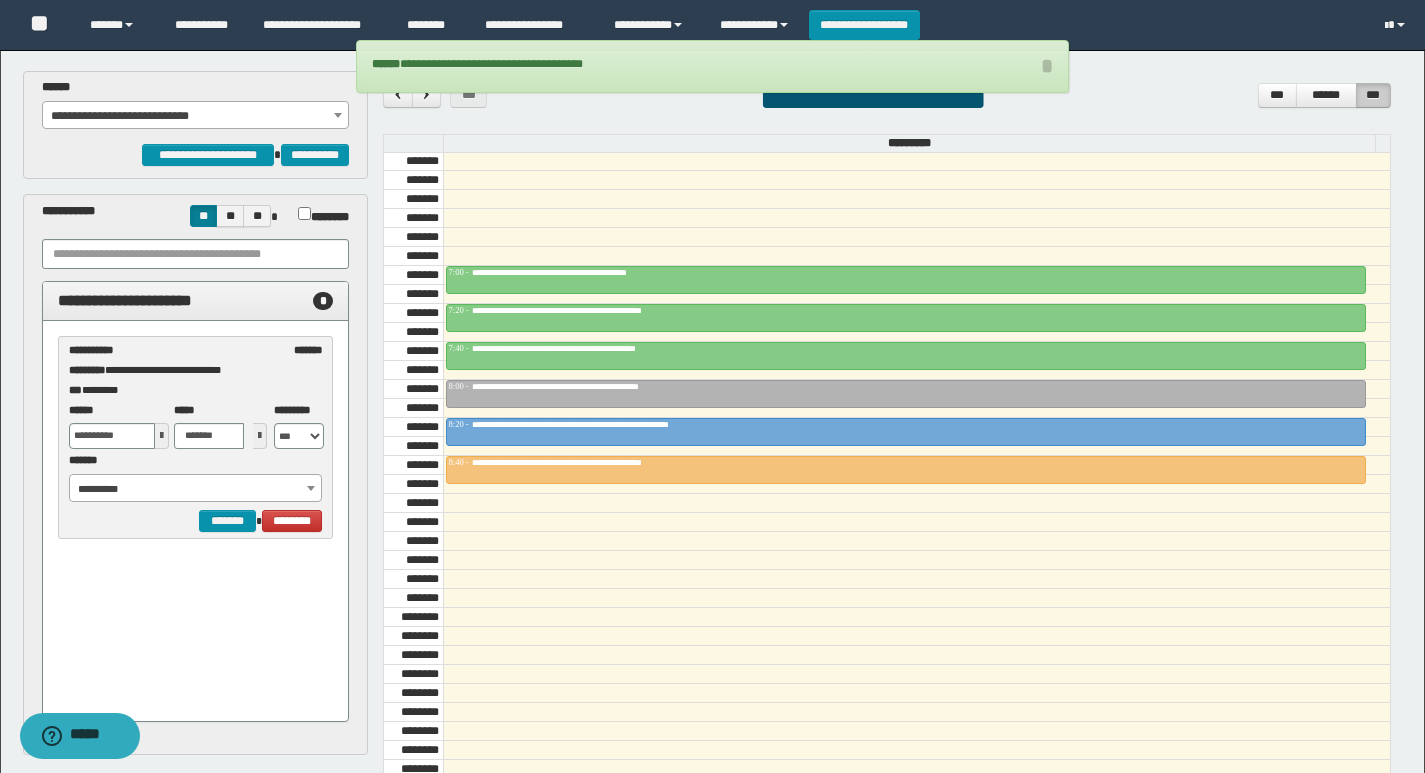click on "**********" at bounding box center [196, 116] 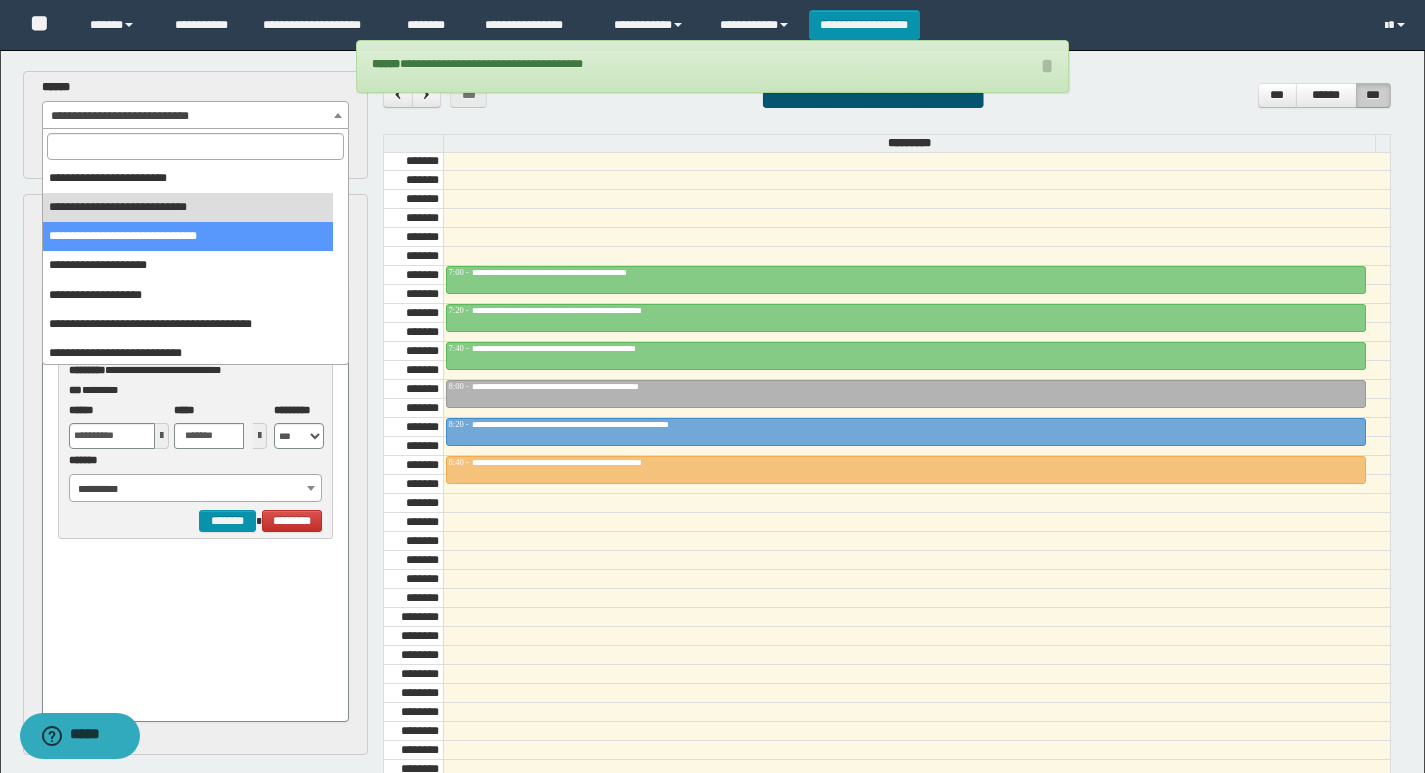 scroll, scrollTop: 325, scrollLeft: 0, axis: vertical 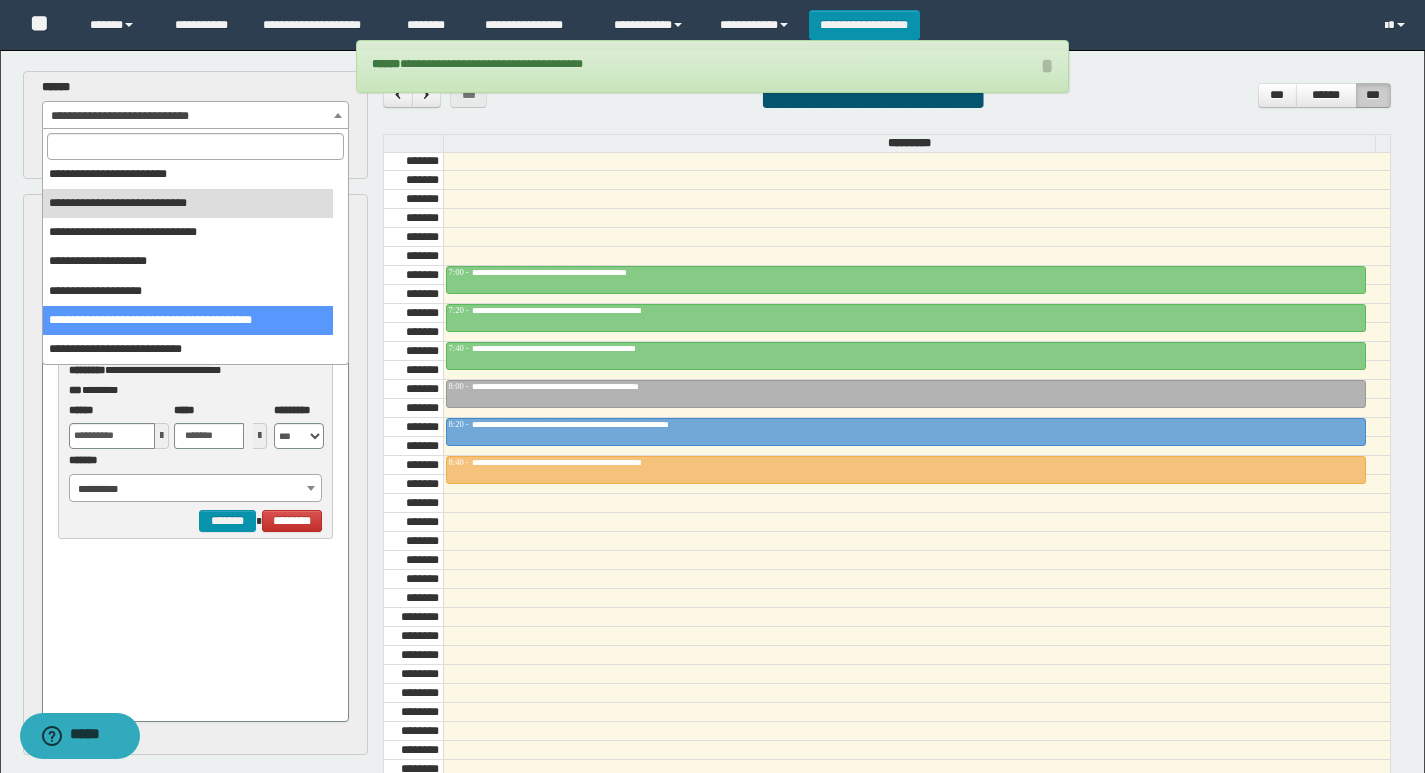 select on "******" 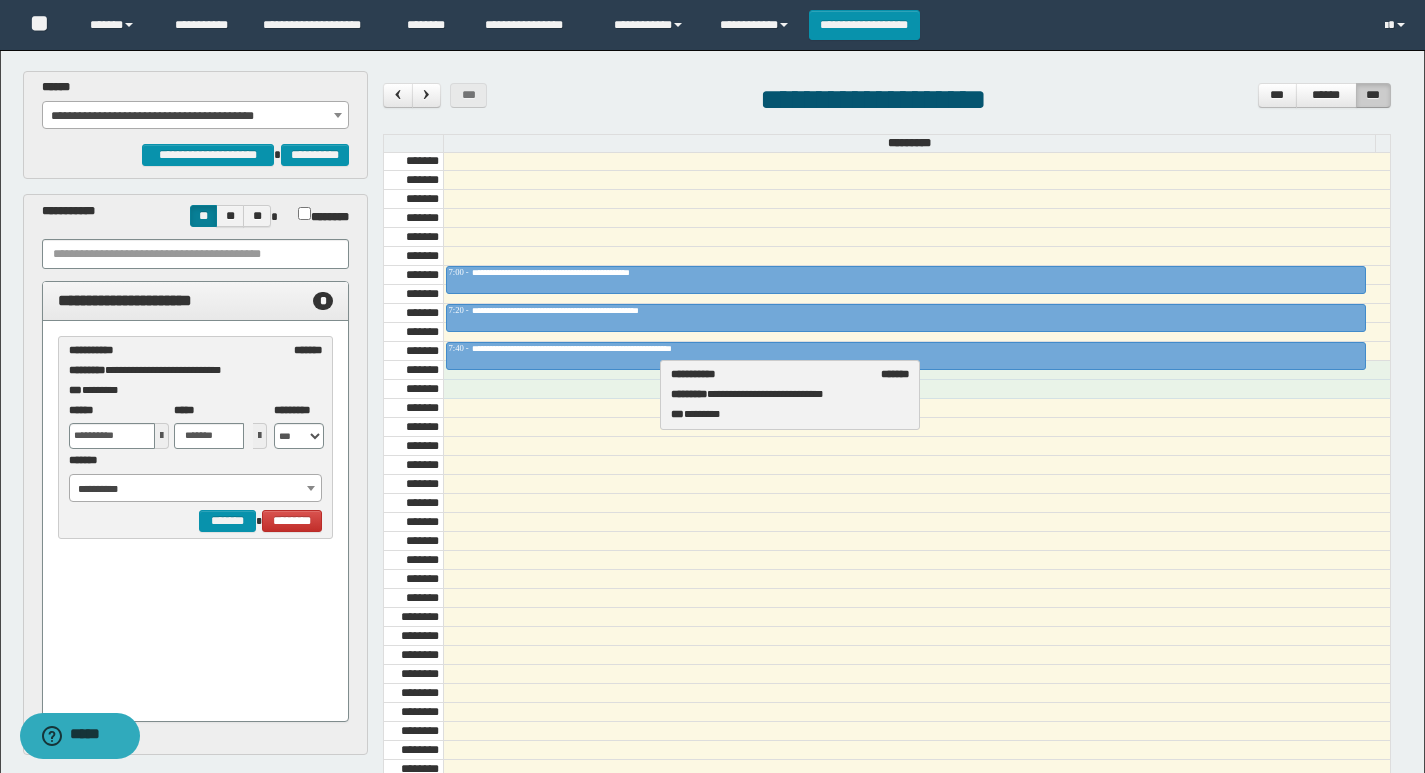drag, startPoint x: 89, startPoint y: 353, endPoint x: 691, endPoint y: 377, distance: 602.4782 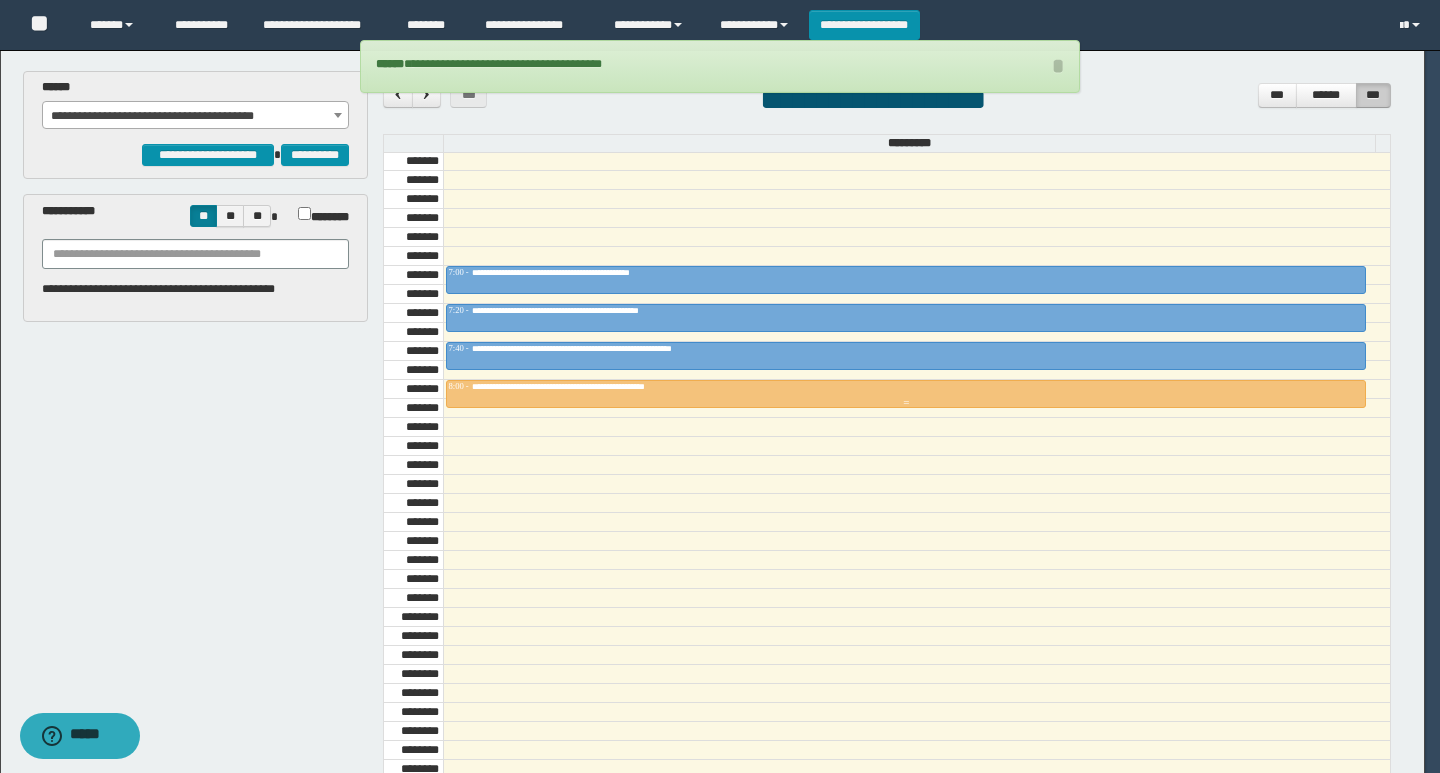 click on "**********" at bounding box center [906, 387] 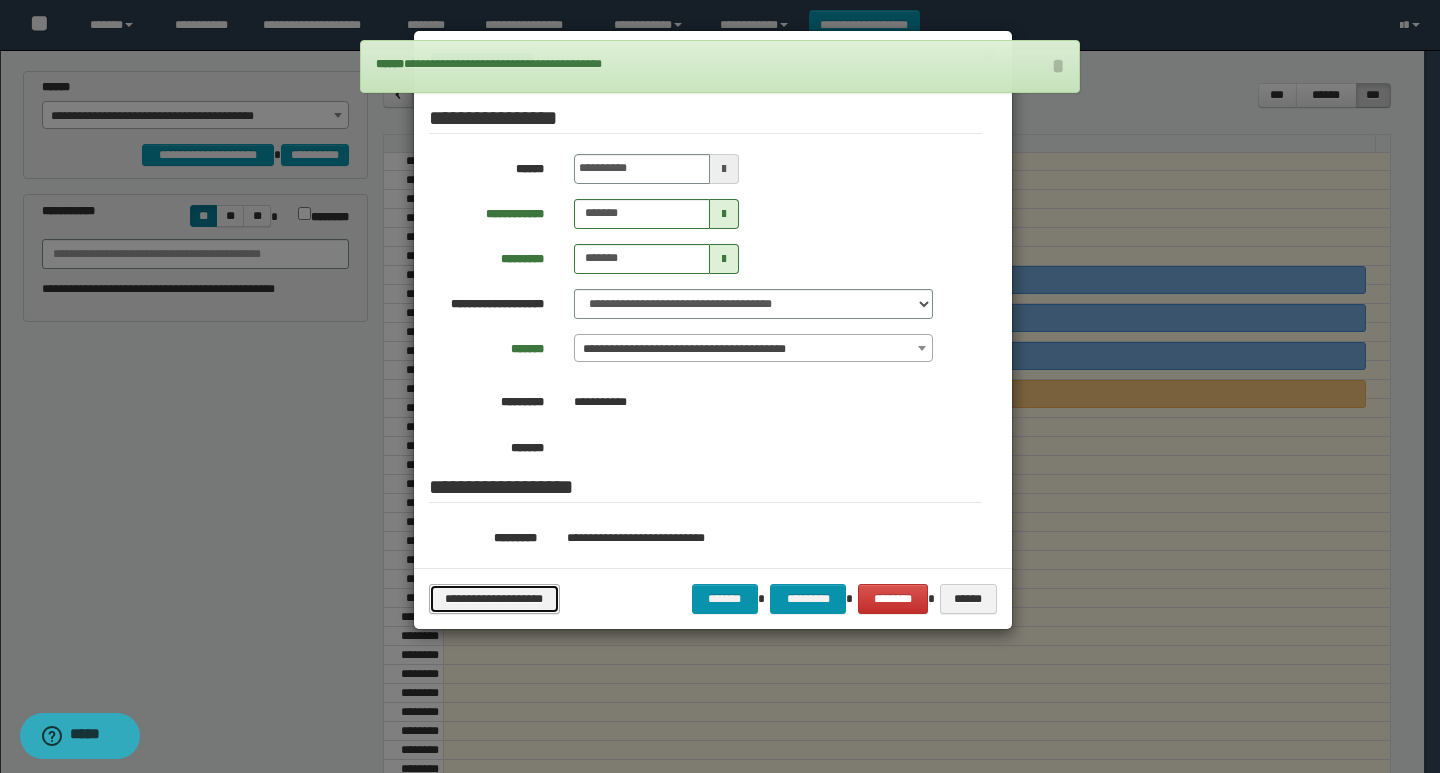 click on "**********" at bounding box center (494, 599) 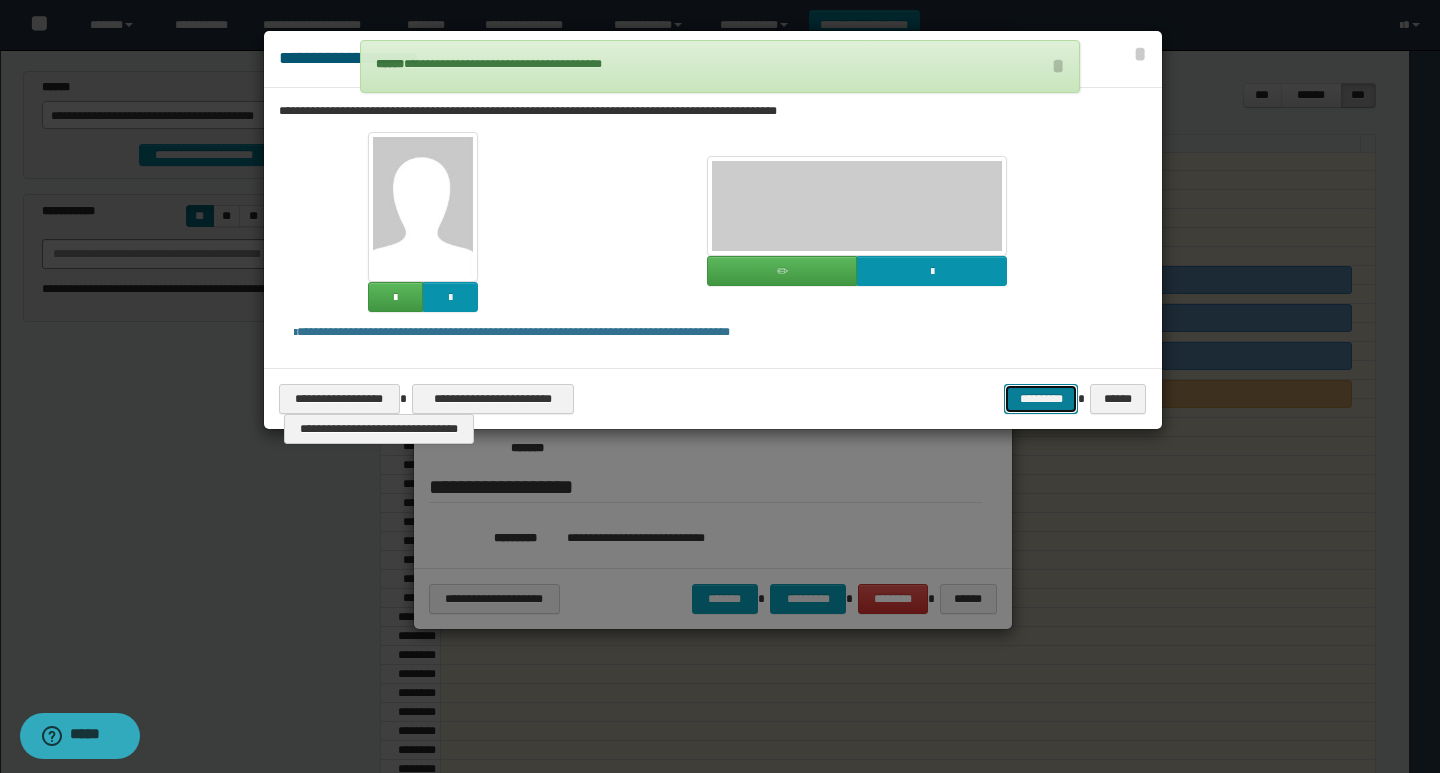 click on "*********" at bounding box center [1041, 399] 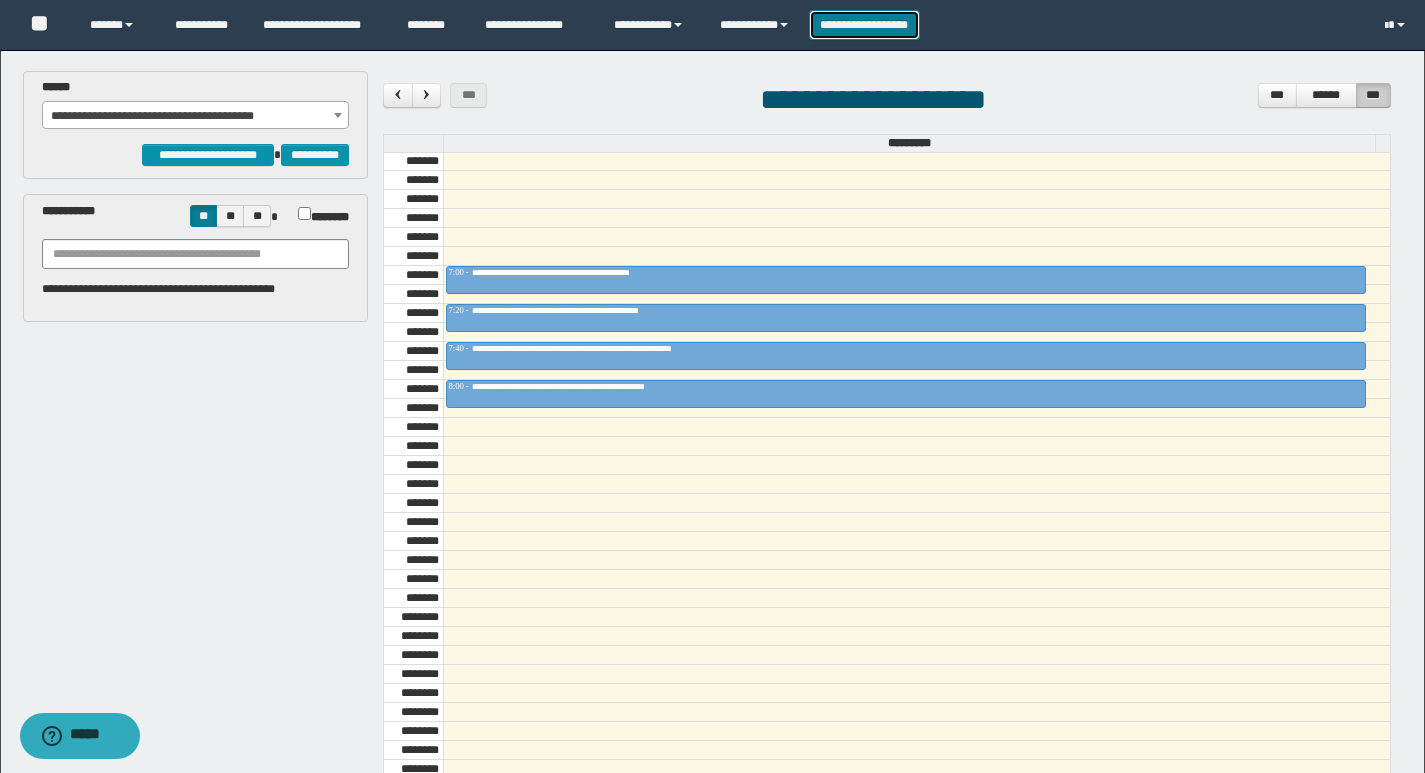 click on "**********" at bounding box center [864, 25] 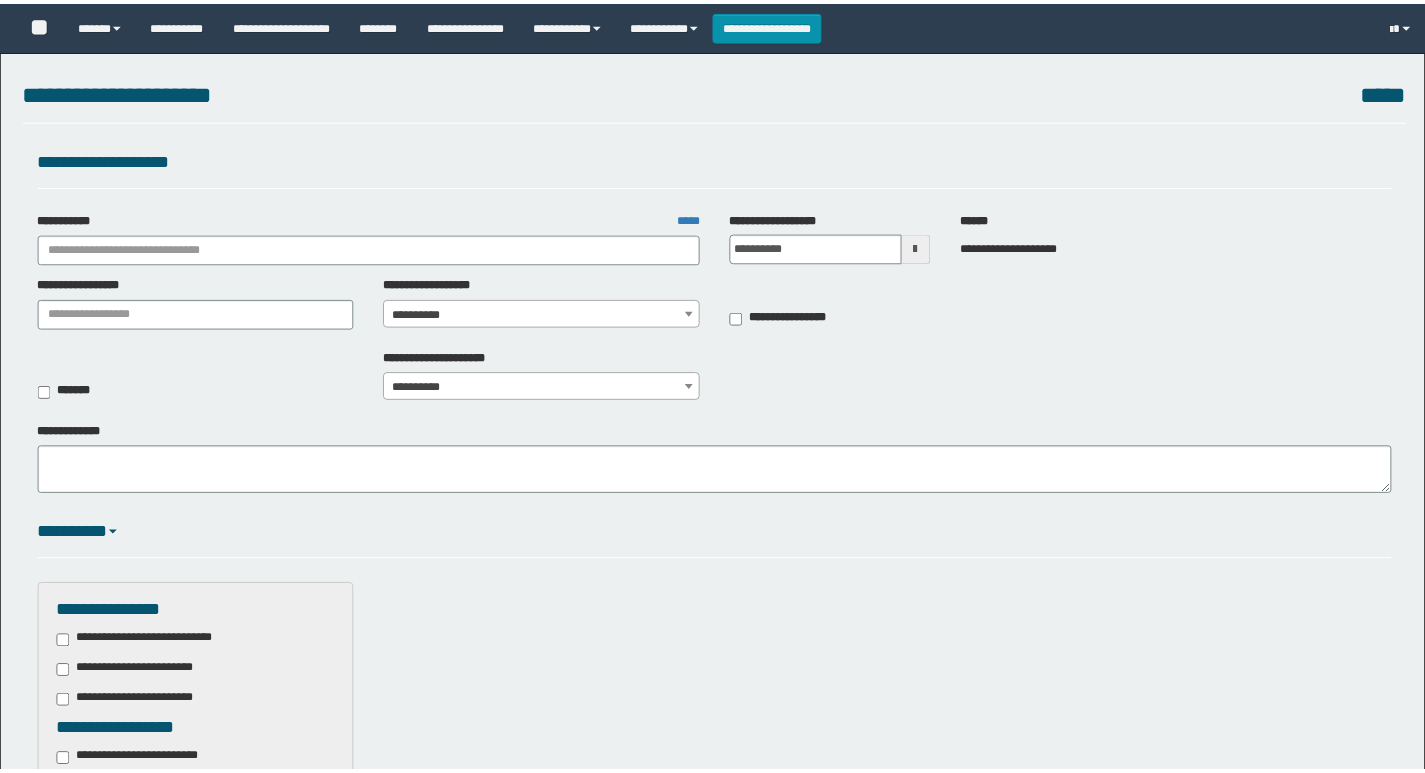 scroll, scrollTop: 0, scrollLeft: 0, axis: both 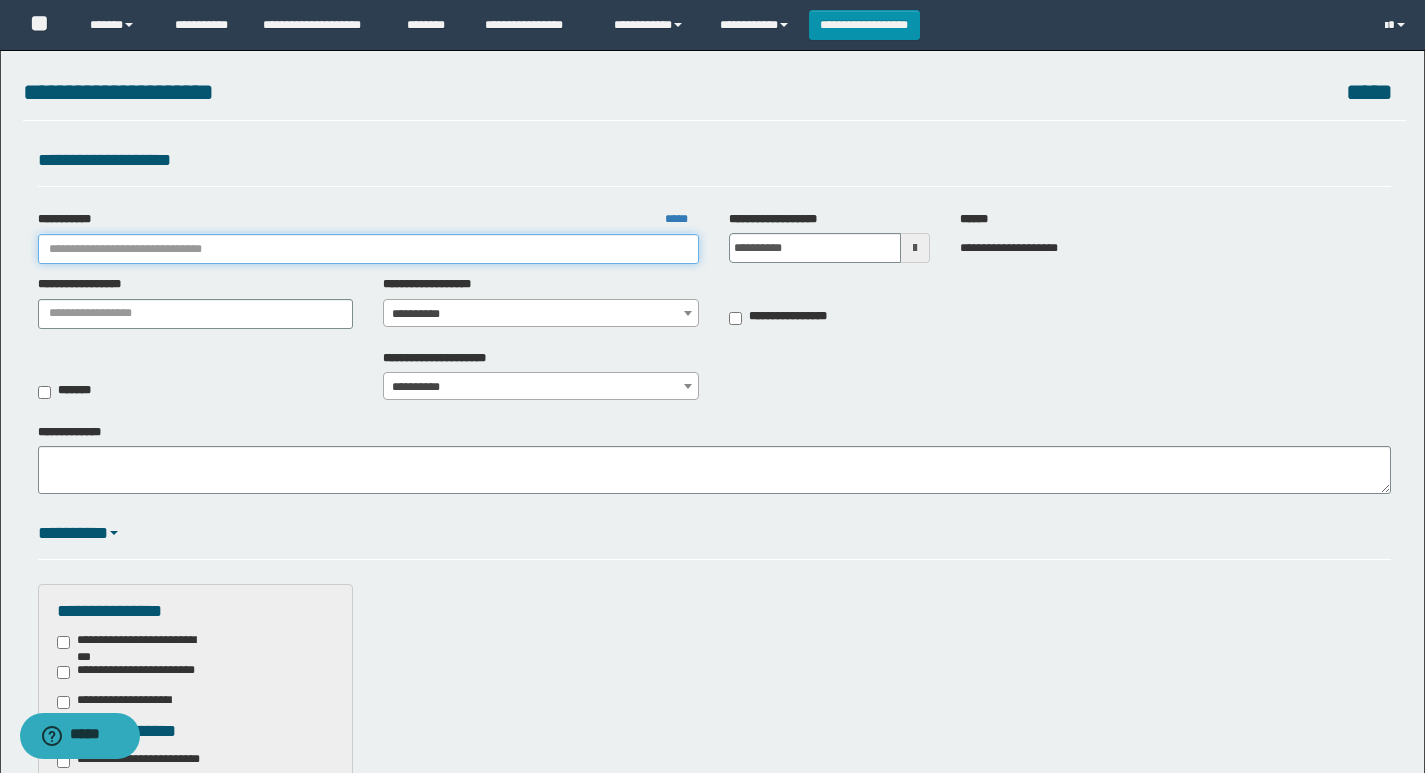 click on "**********" at bounding box center [369, 249] 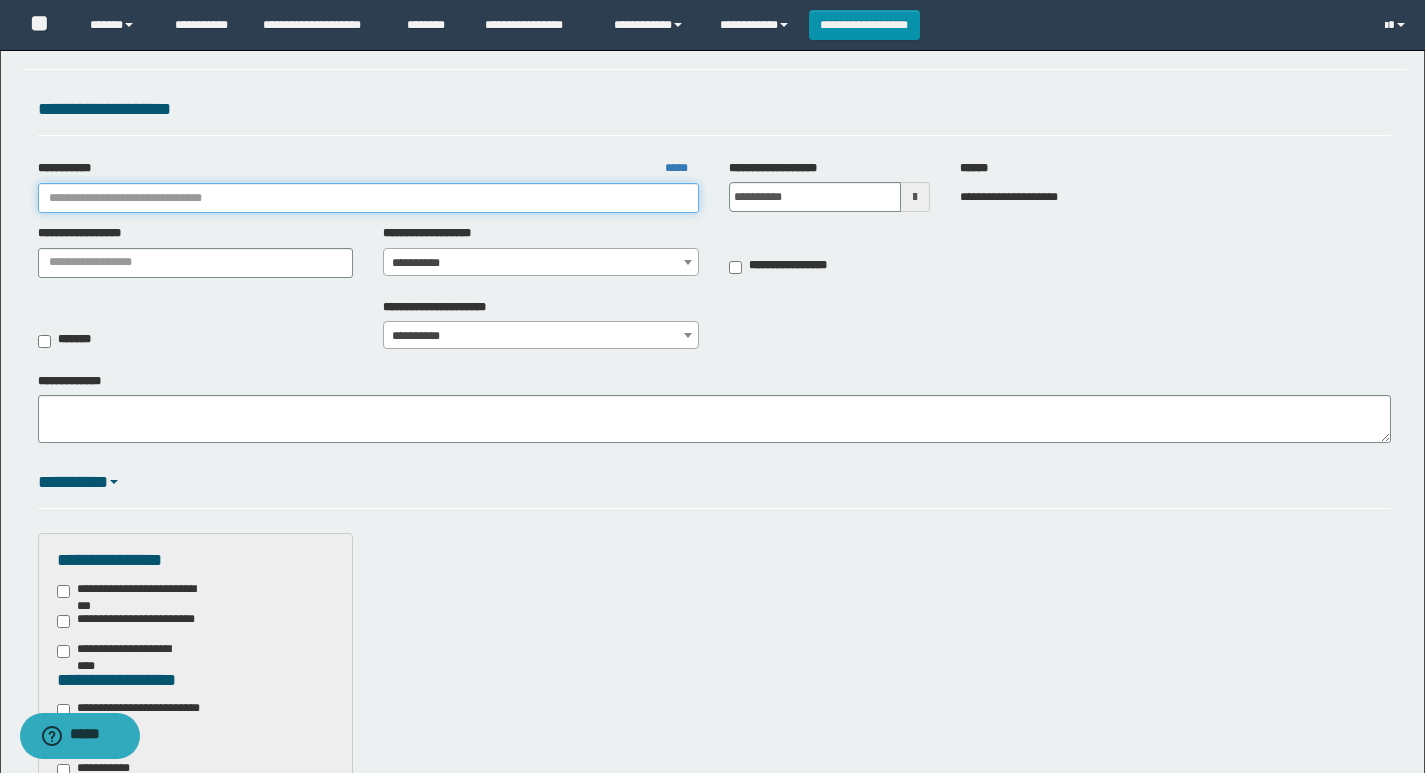 scroll, scrollTop: 100, scrollLeft: 0, axis: vertical 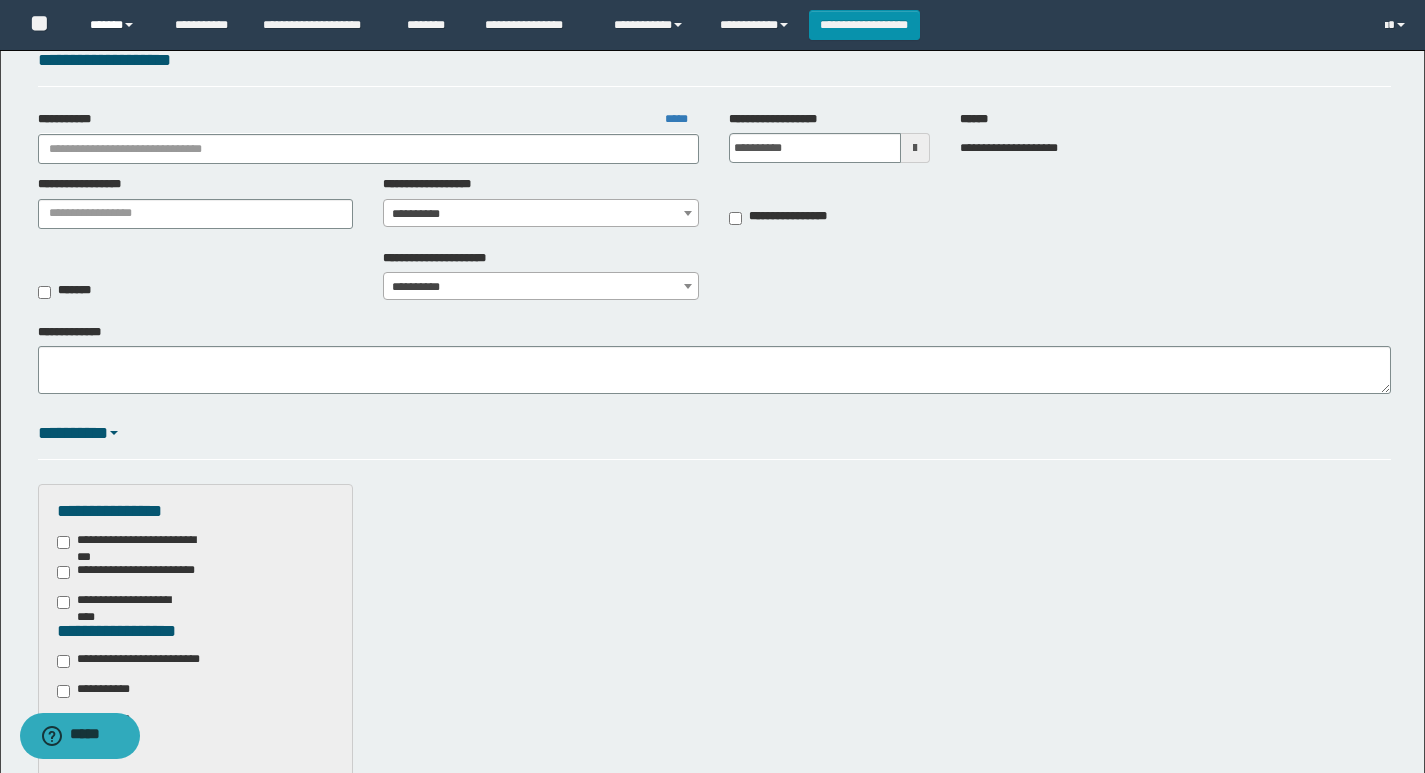 click on "******" at bounding box center (117, 25) 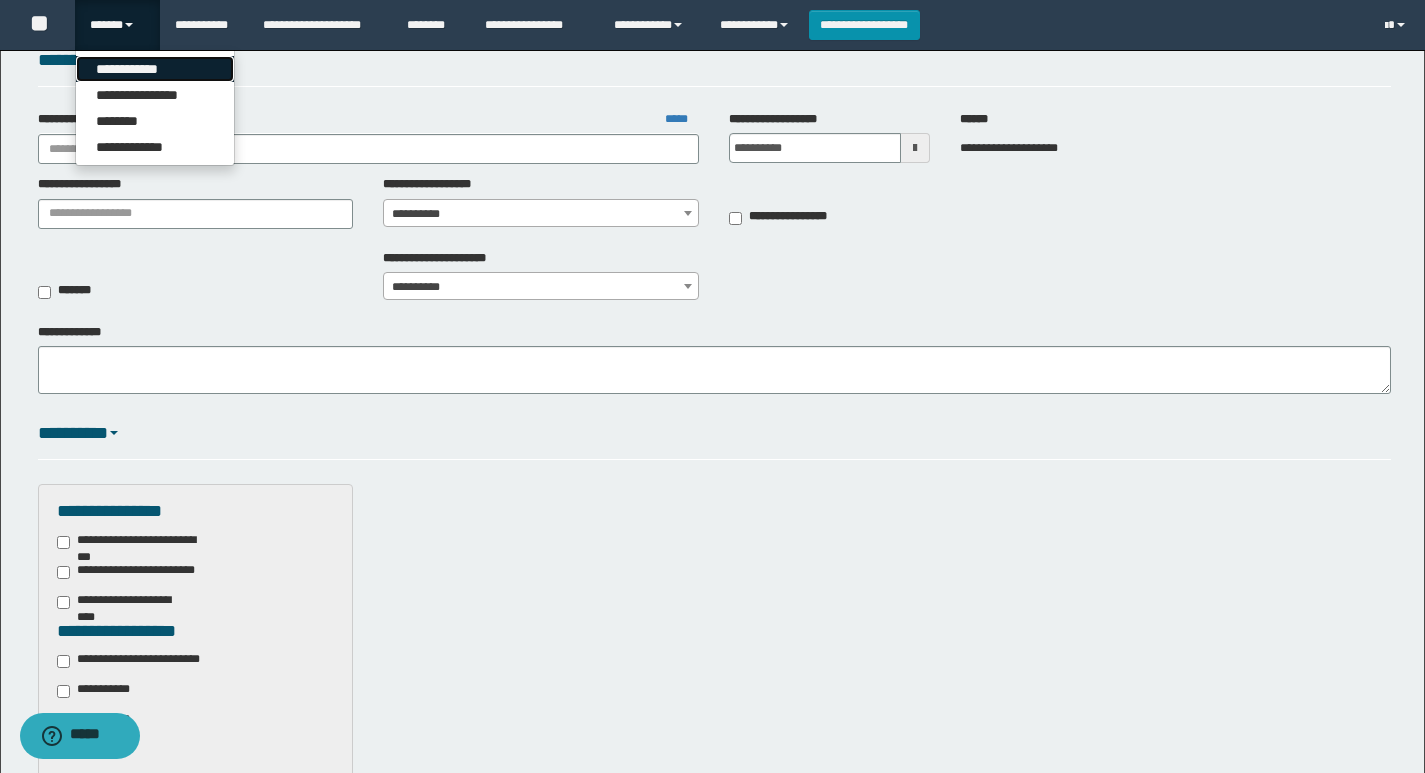 click on "**********" at bounding box center [155, 69] 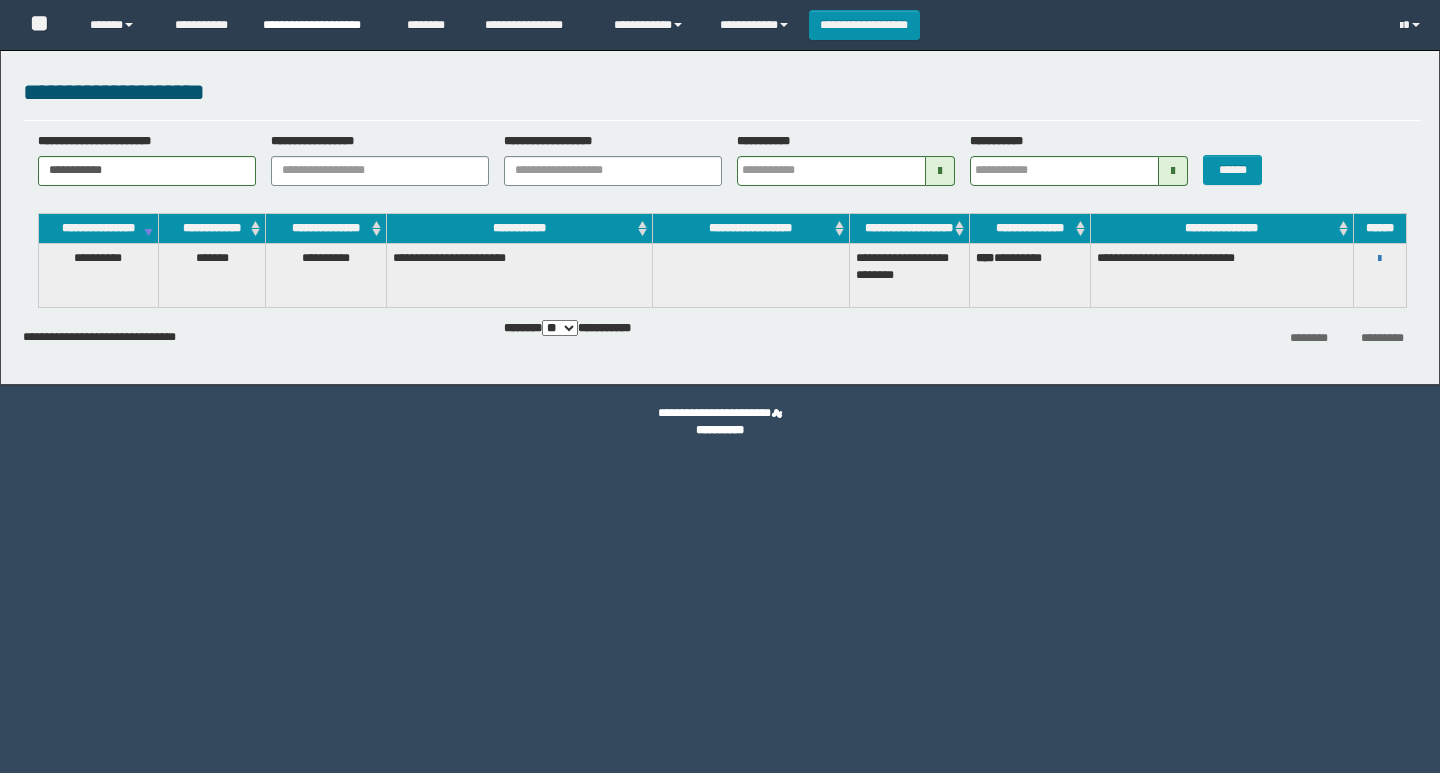 scroll, scrollTop: 0, scrollLeft: 0, axis: both 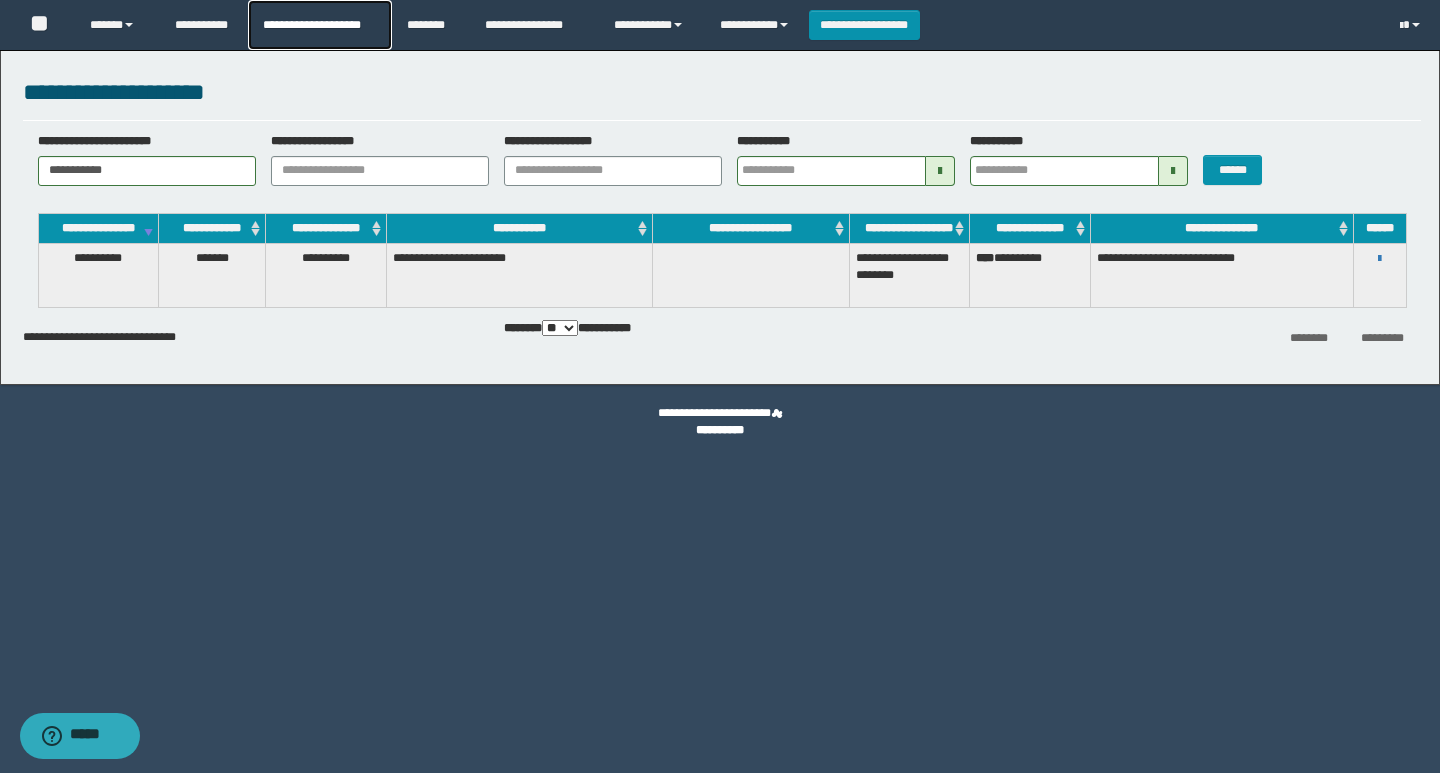 click on "**********" at bounding box center [319, 25] 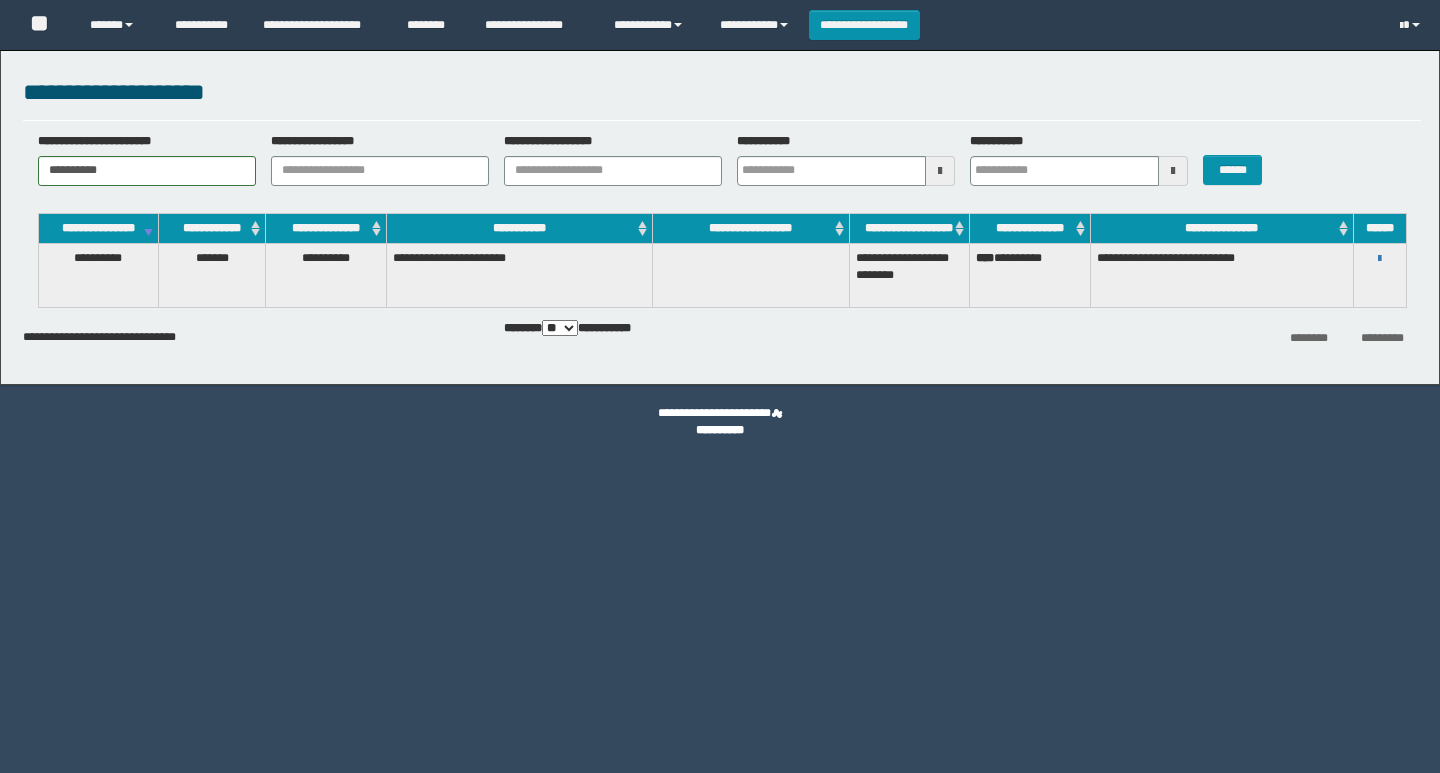 scroll, scrollTop: 0, scrollLeft: 0, axis: both 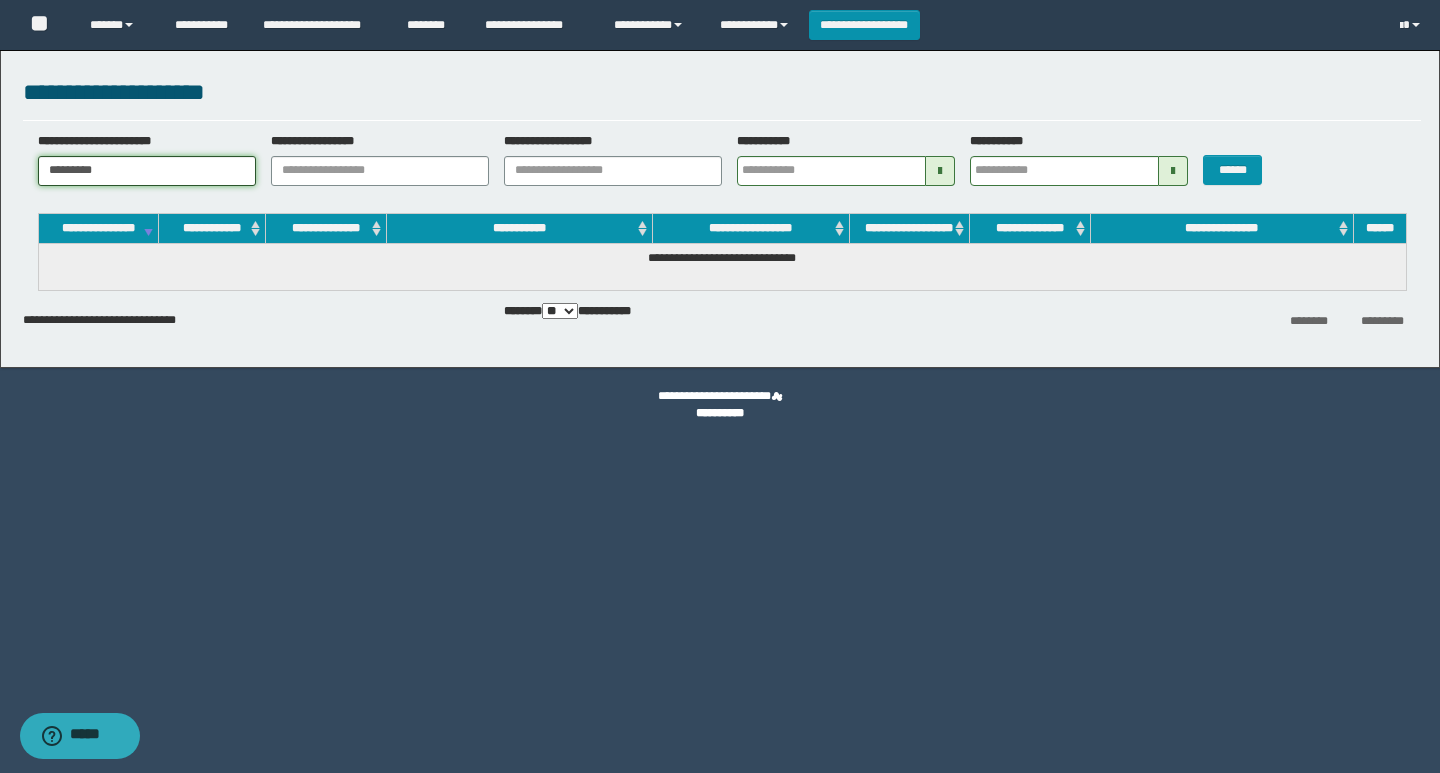 click on "*********" at bounding box center [147, 171] 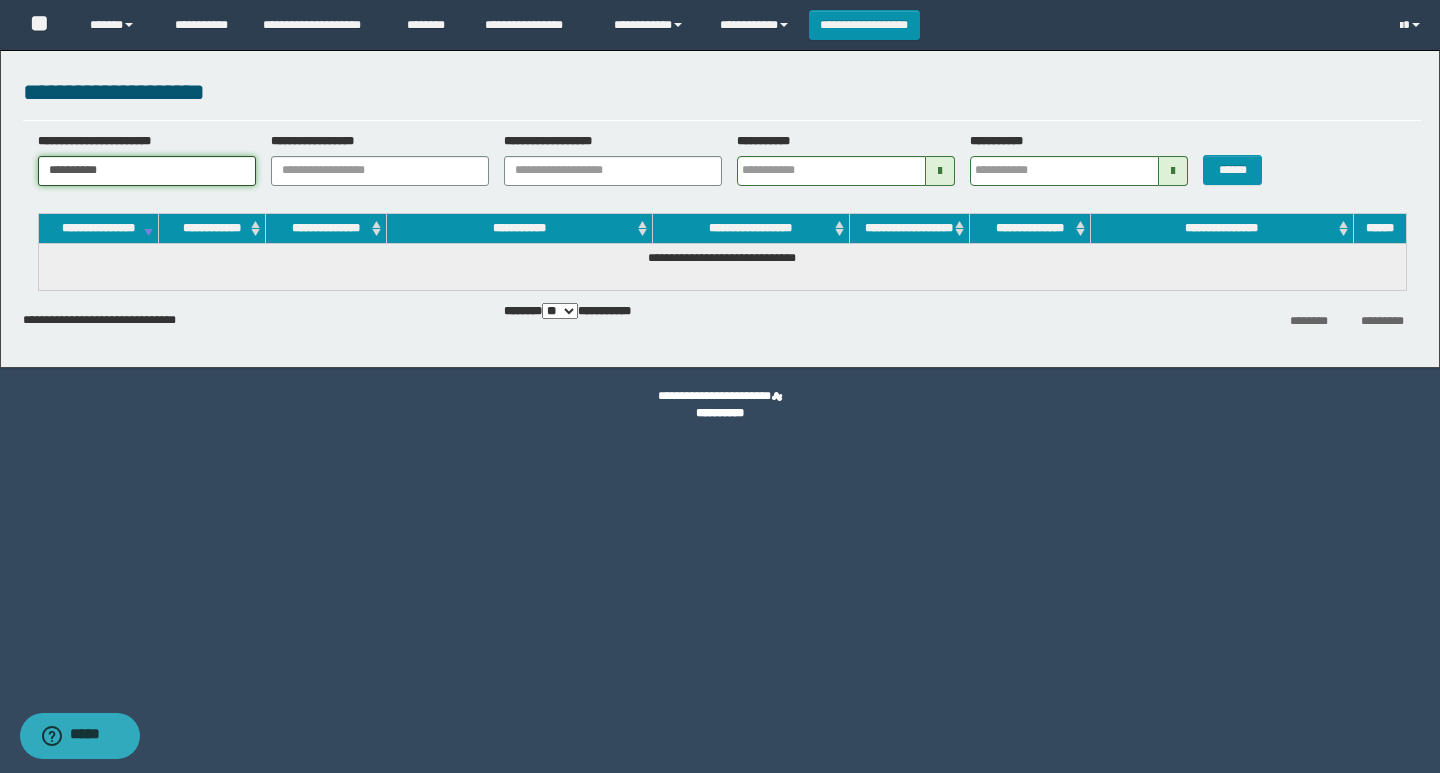 type on "**********" 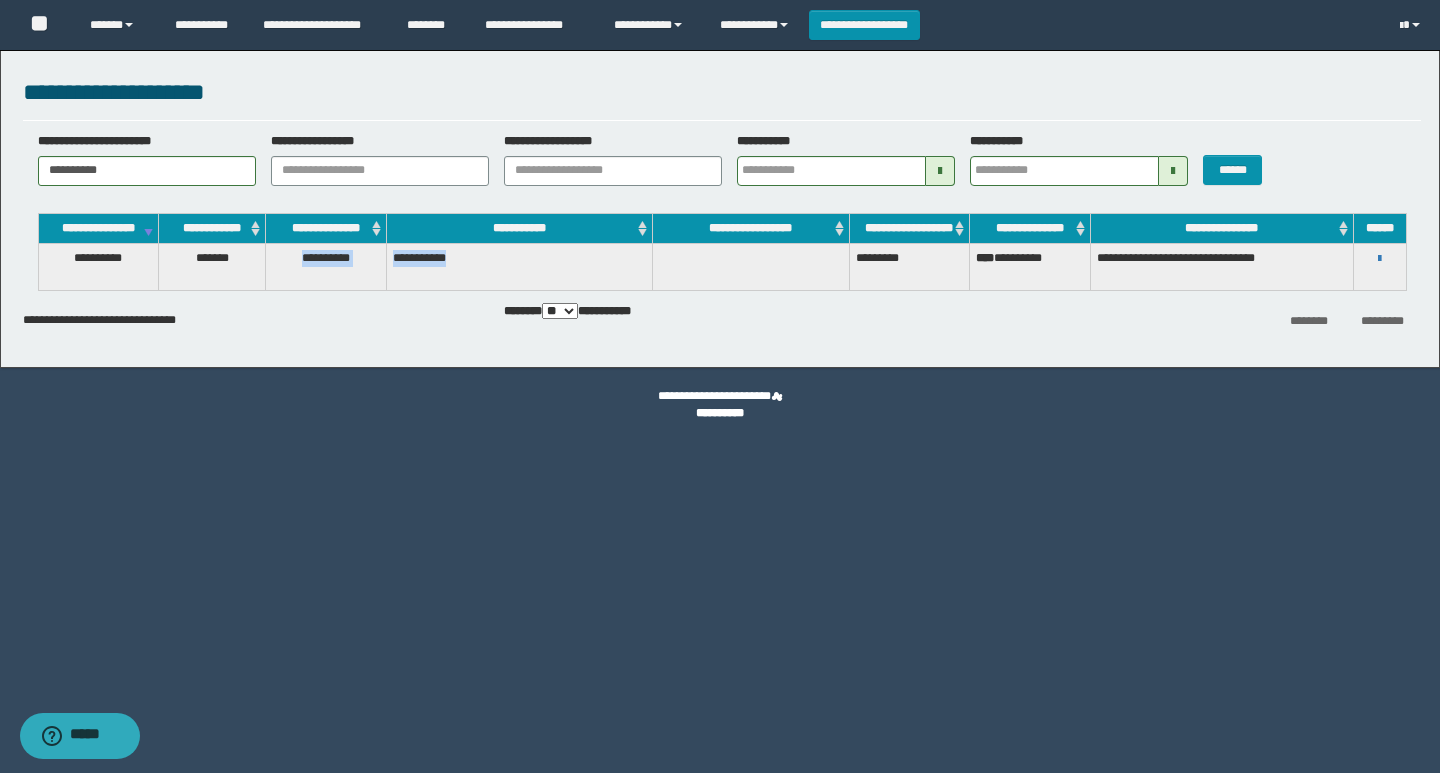 drag, startPoint x: 530, startPoint y: 274, endPoint x: 247, endPoint y: 274, distance: 283 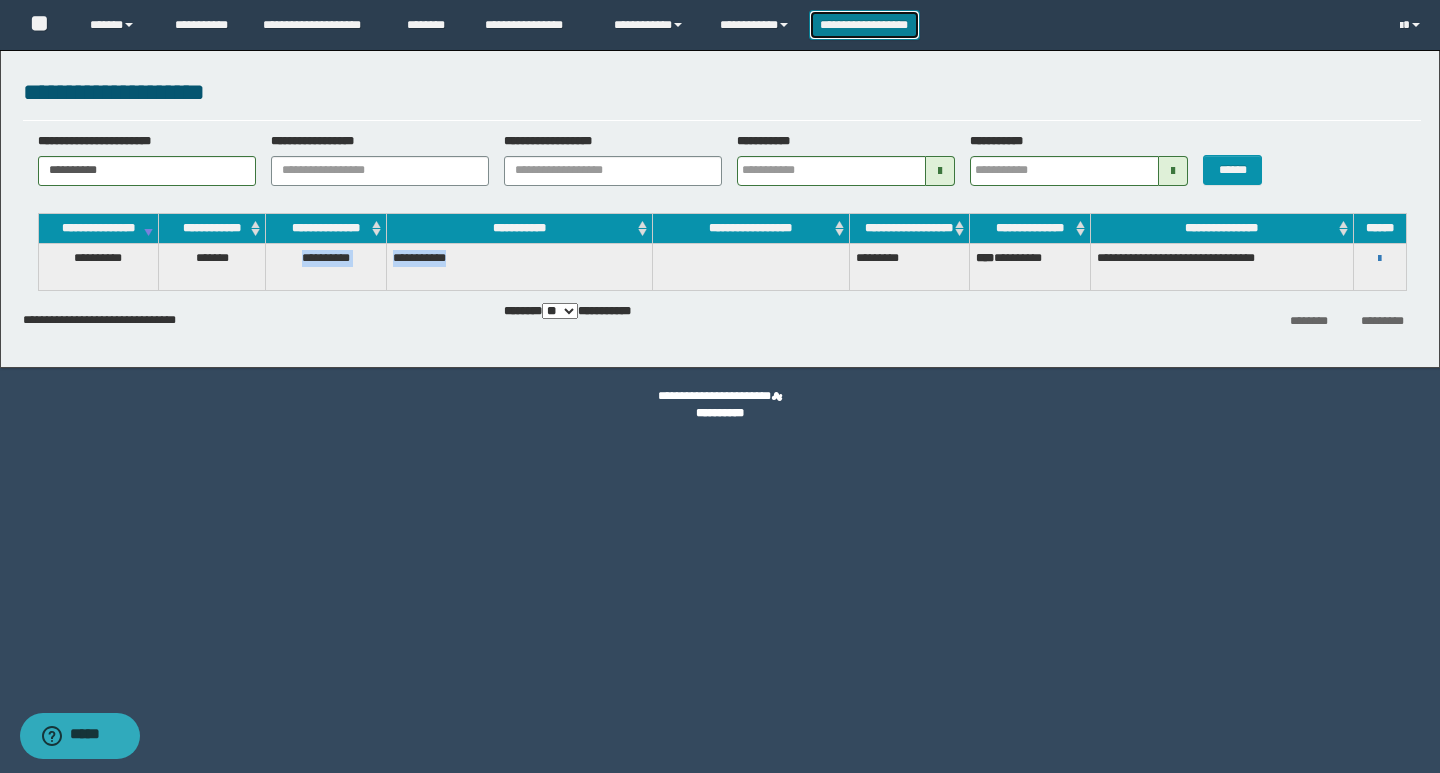 click on "**********" at bounding box center (864, 25) 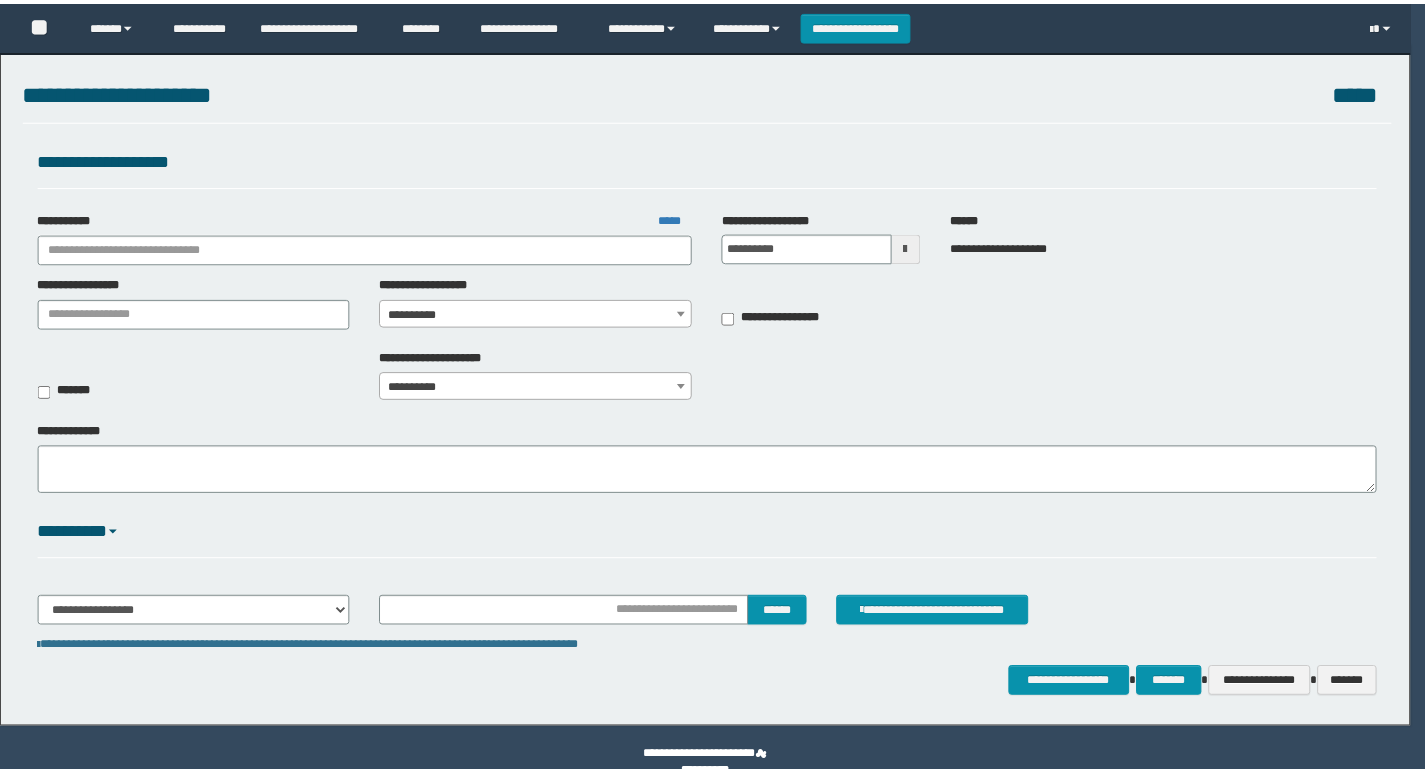 scroll, scrollTop: 0, scrollLeft: 0, axis: both 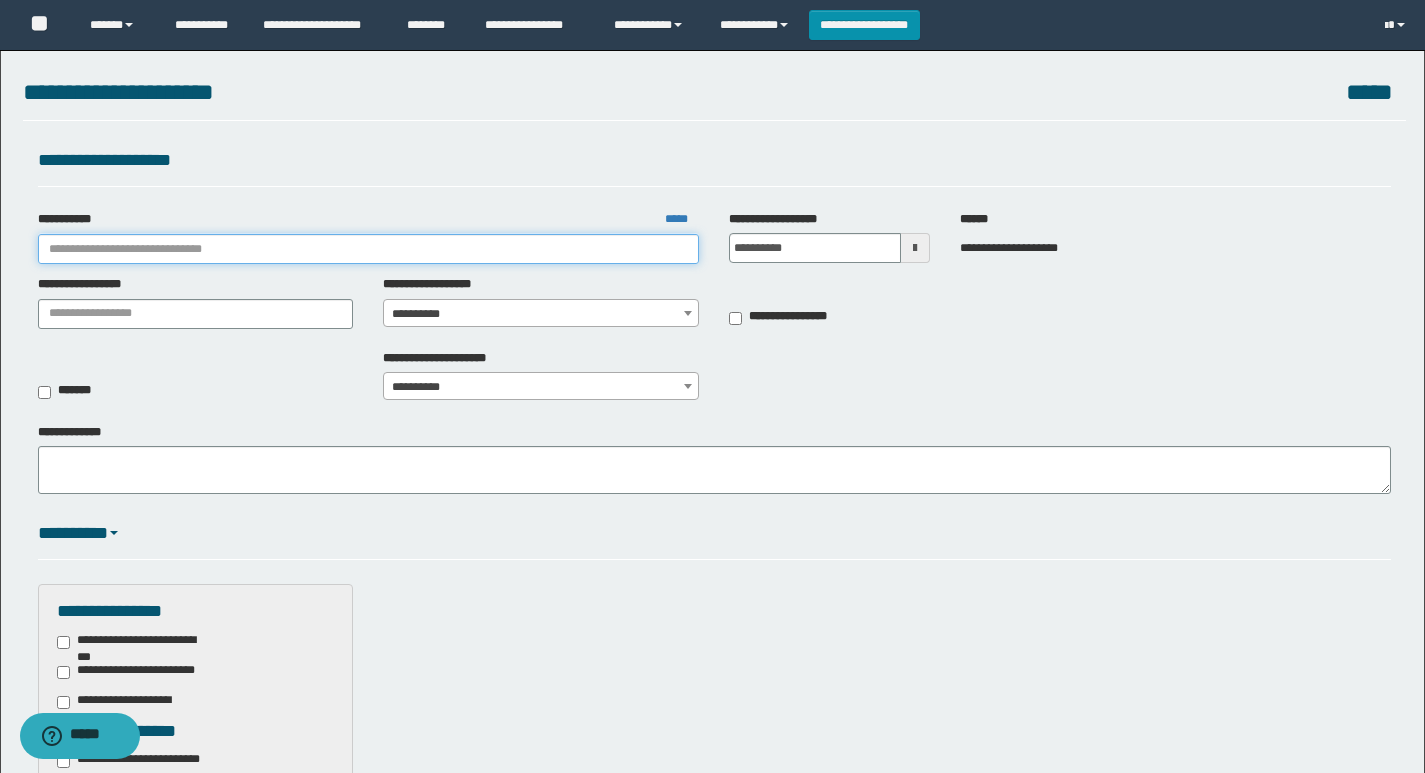 click on "**********" at bounding box center (369, 249) 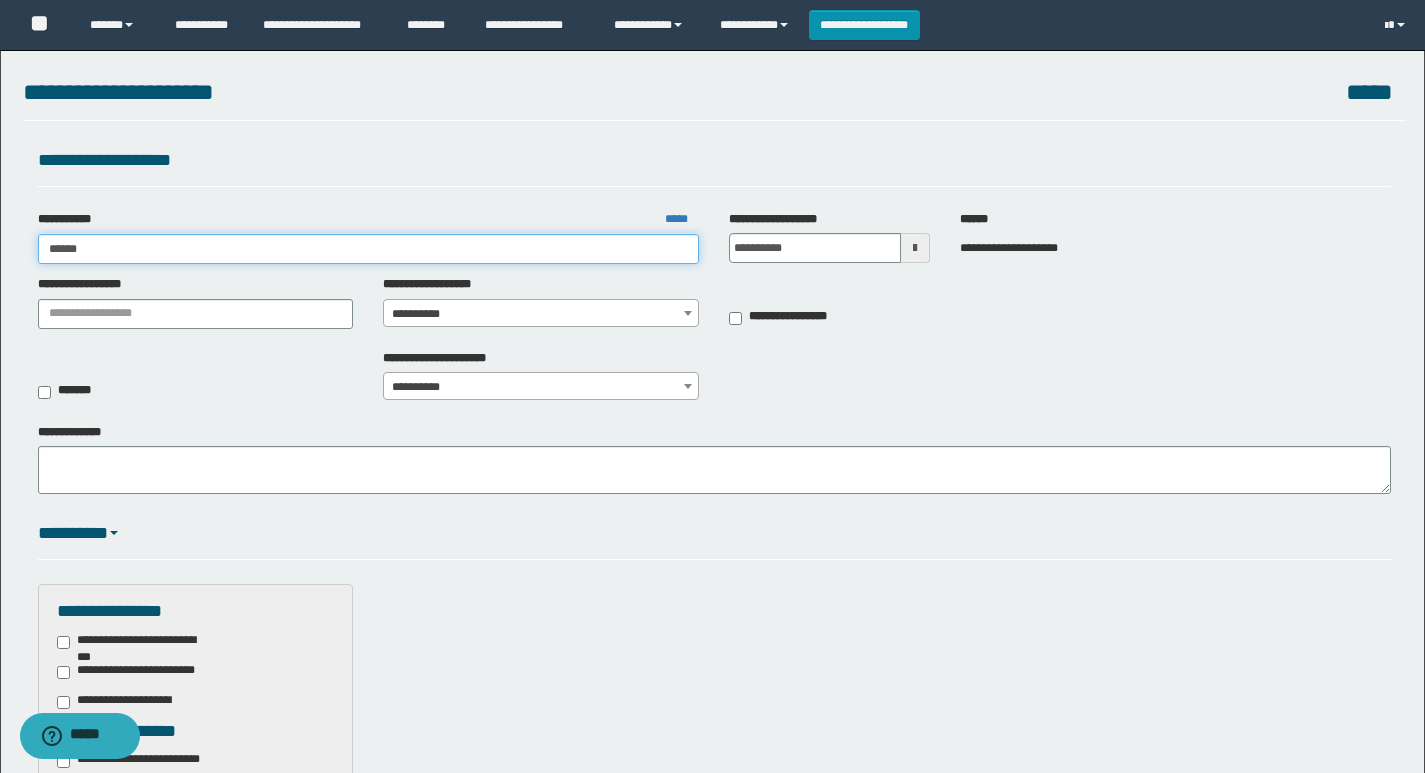 type on "*******" 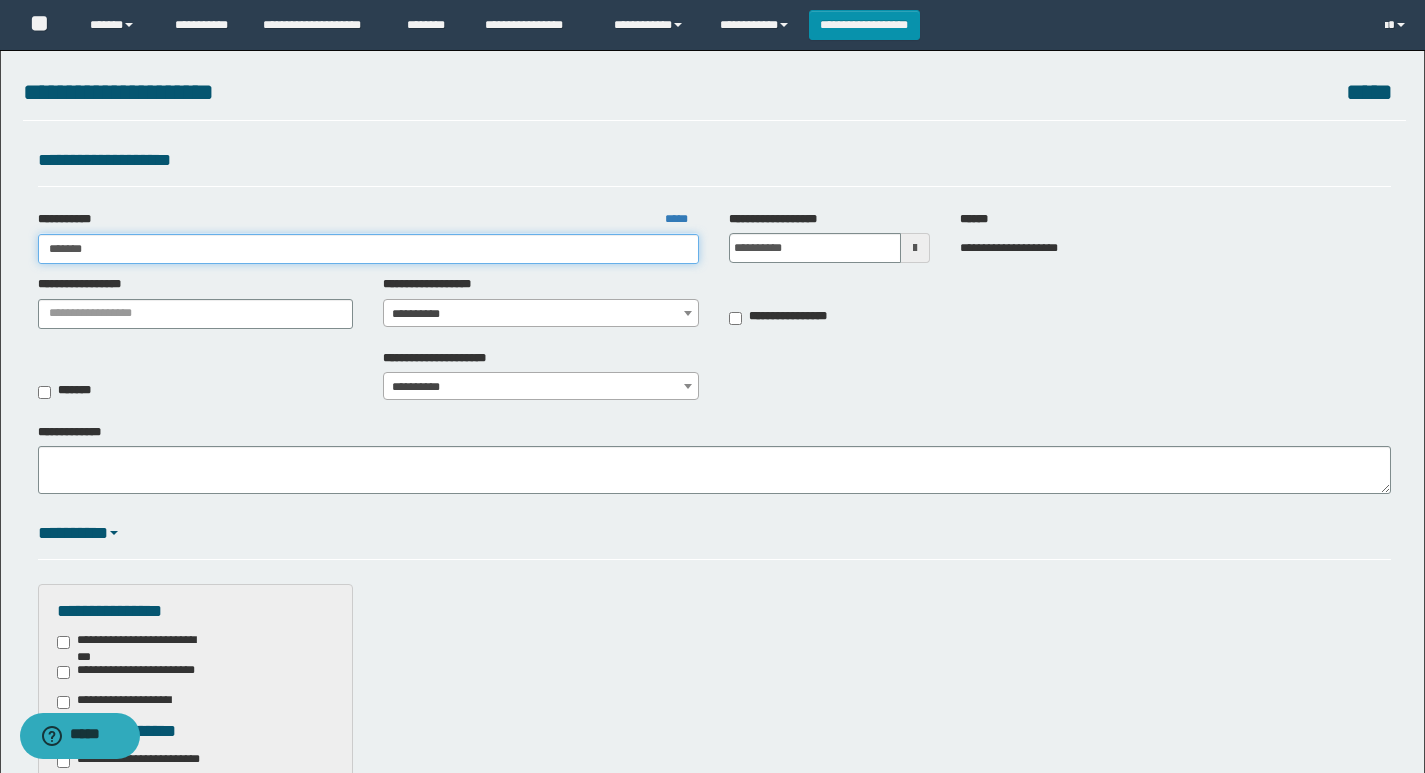 type on "*******" 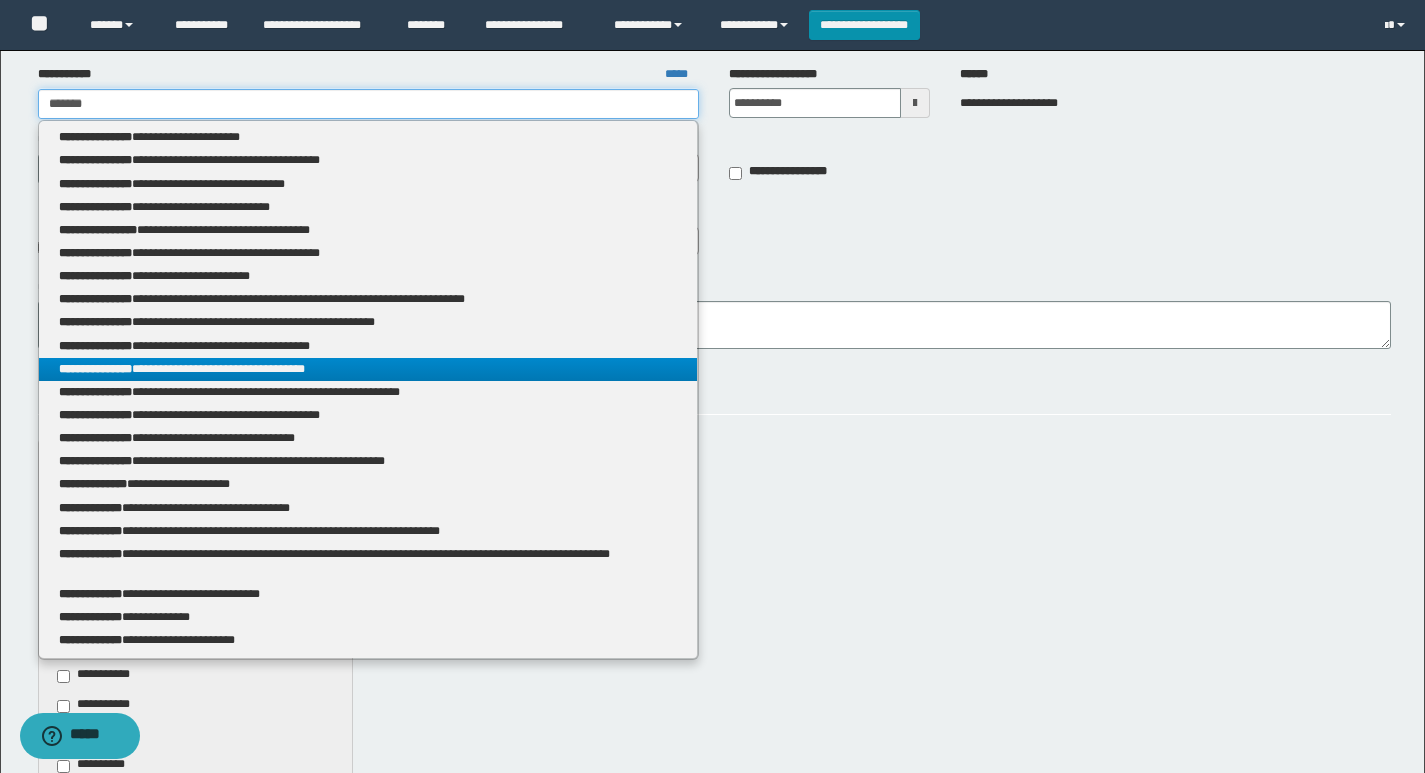 scroll, scrollTop: 300, scrollLeft: 0, axis: vertical 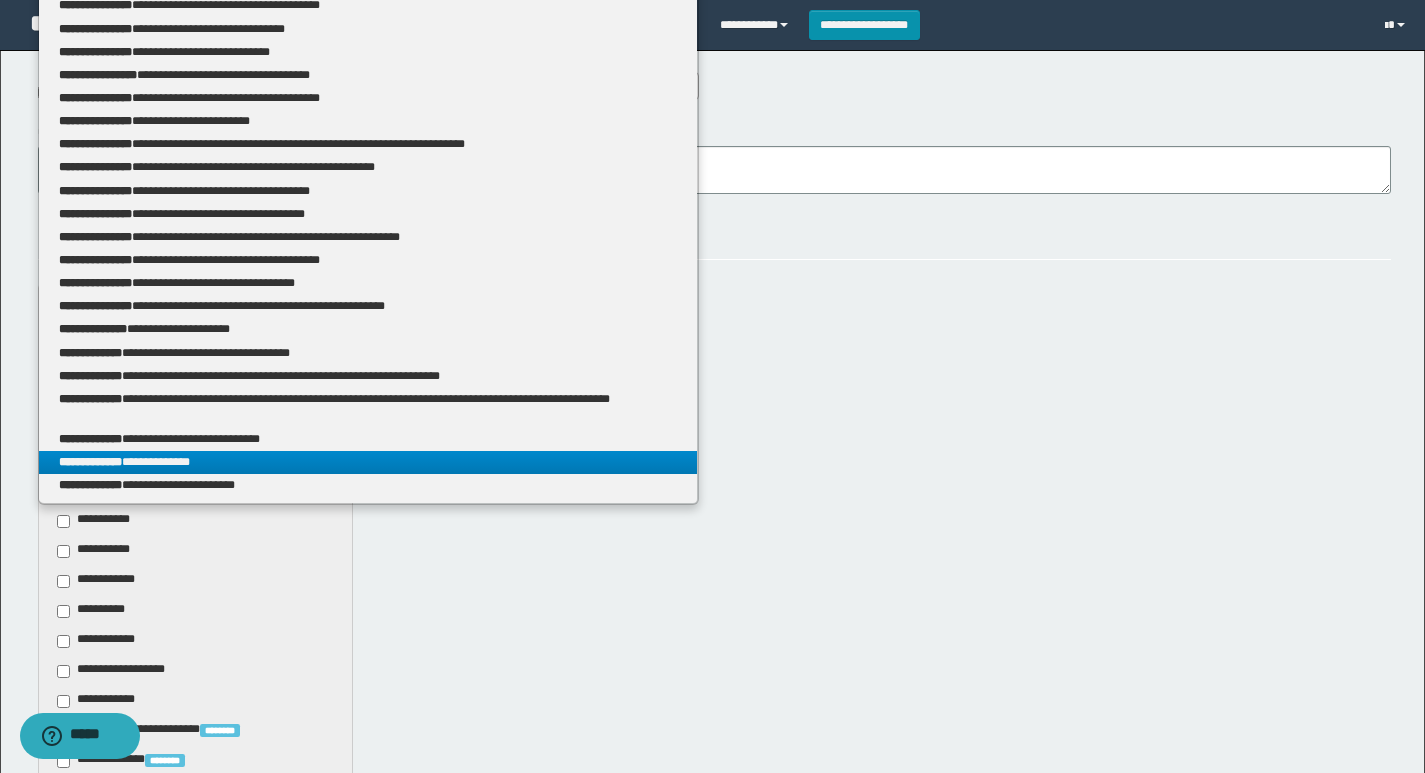 type on "*******" 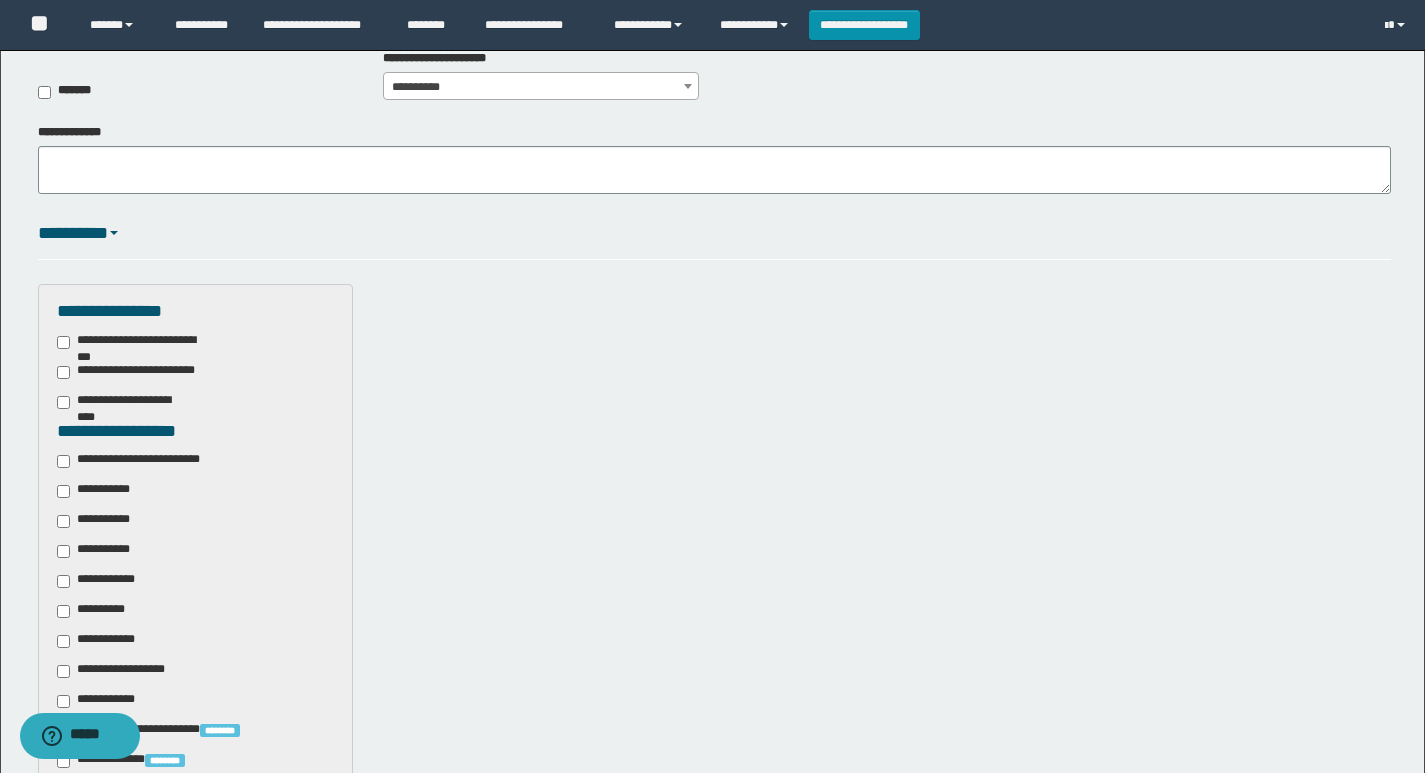 scroll, scrollTop: 0, scrollLeft: 0, axis: both 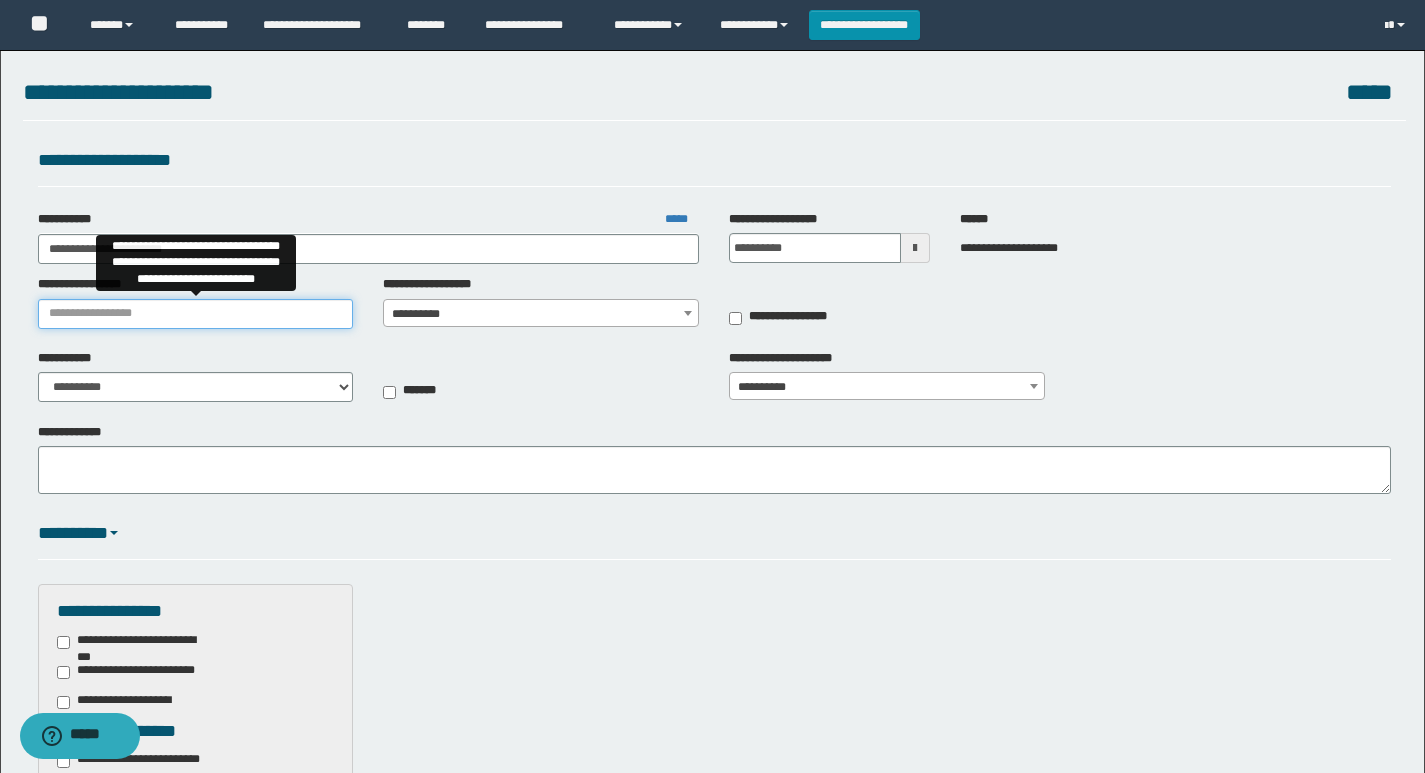click on "**********" at bounding box center (196, 314) 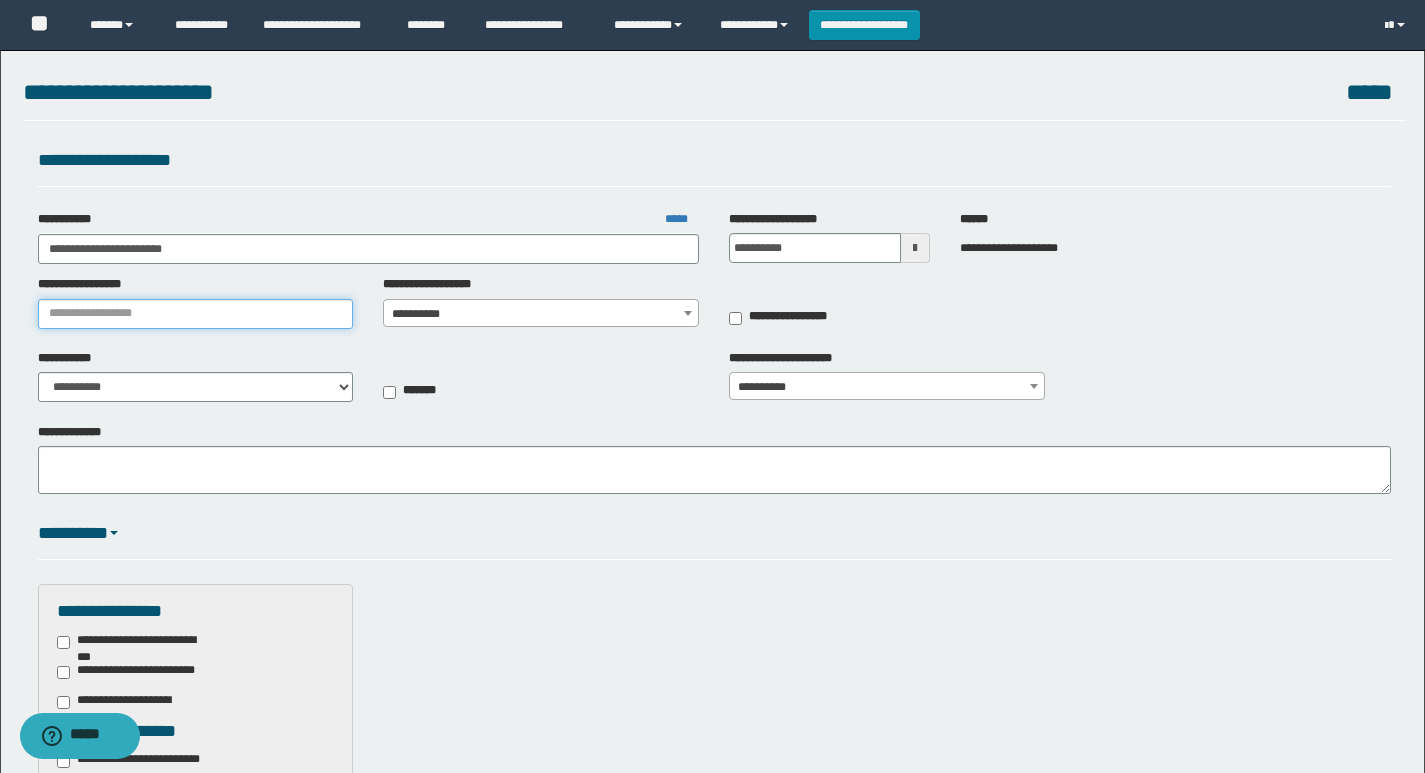 type on "**********" 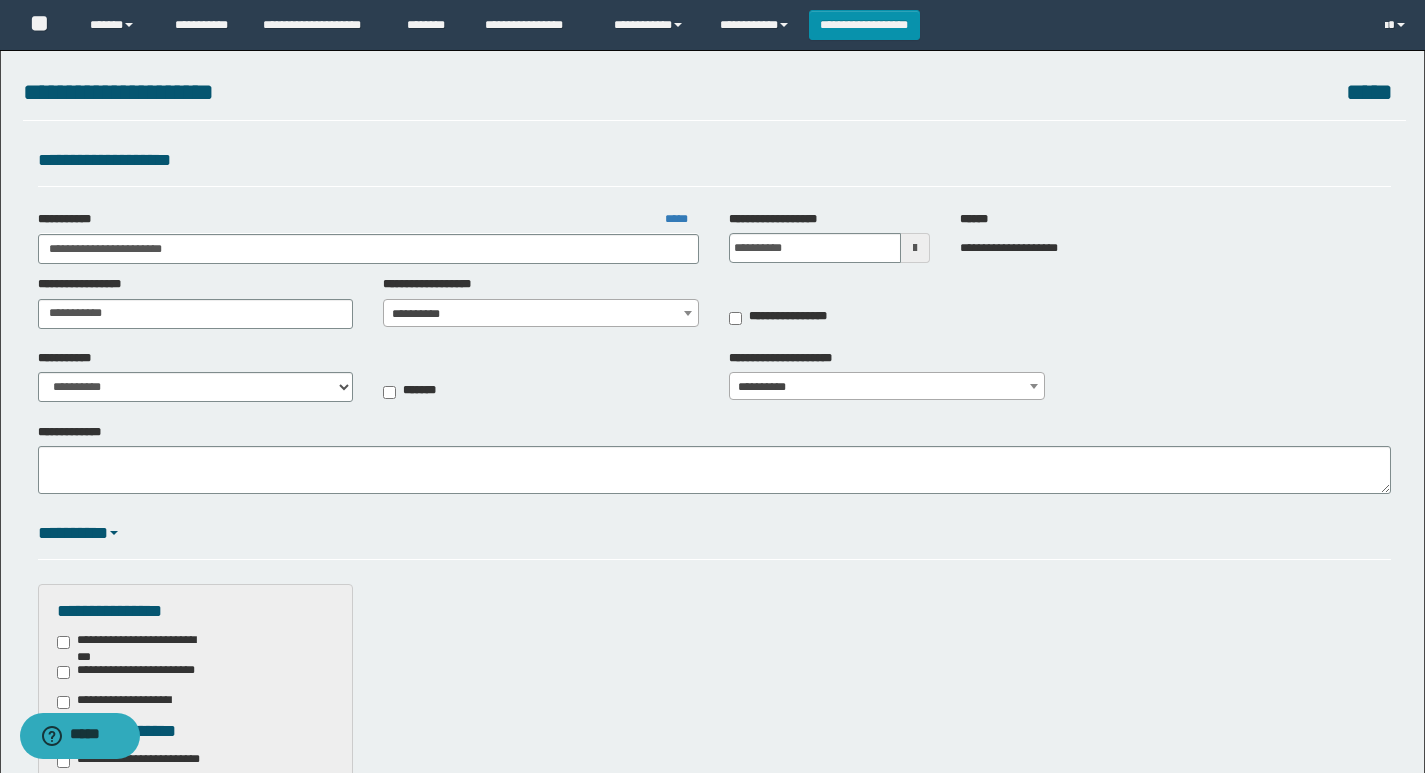 click on "**********" at bounding box center [541, 314] 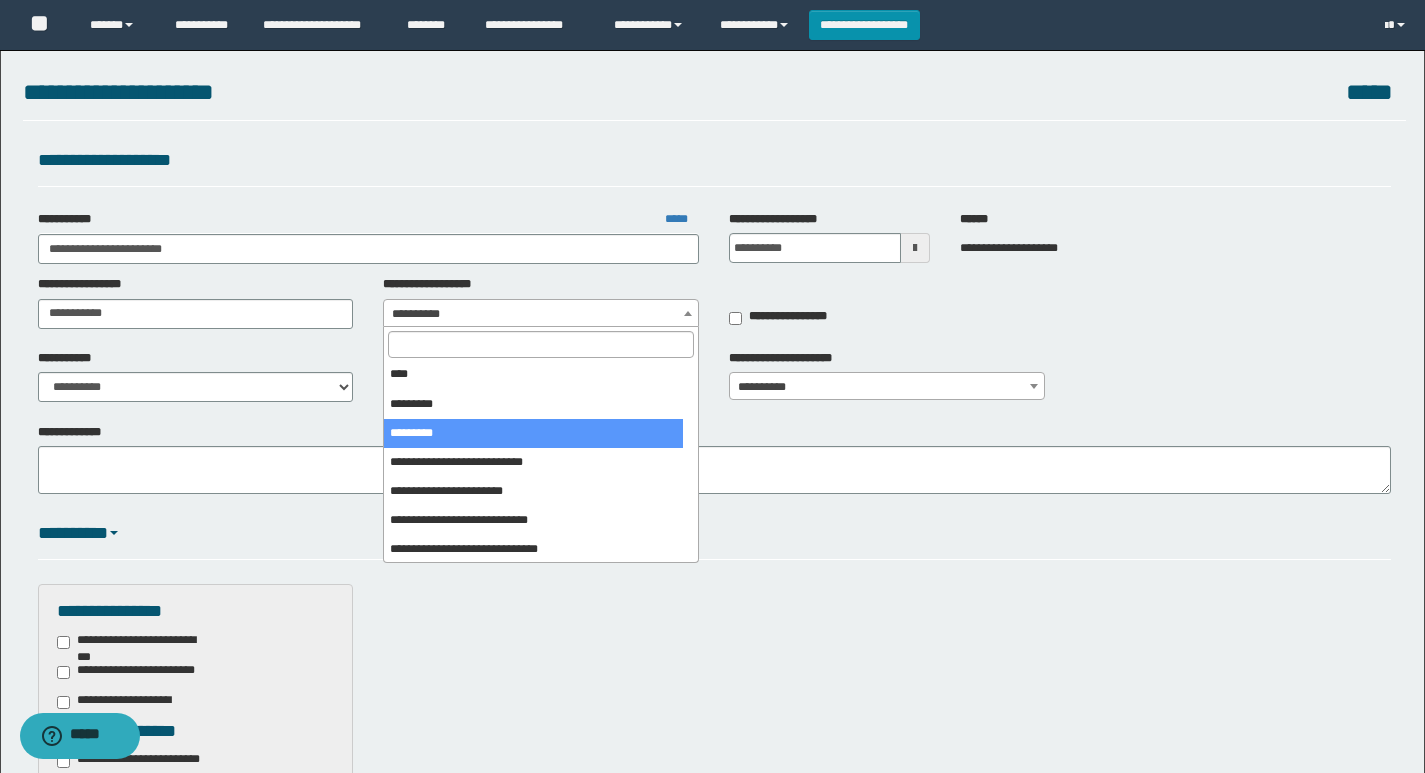 scroll, scrollTop: 400, scrollLeft: 0, axis: vertical 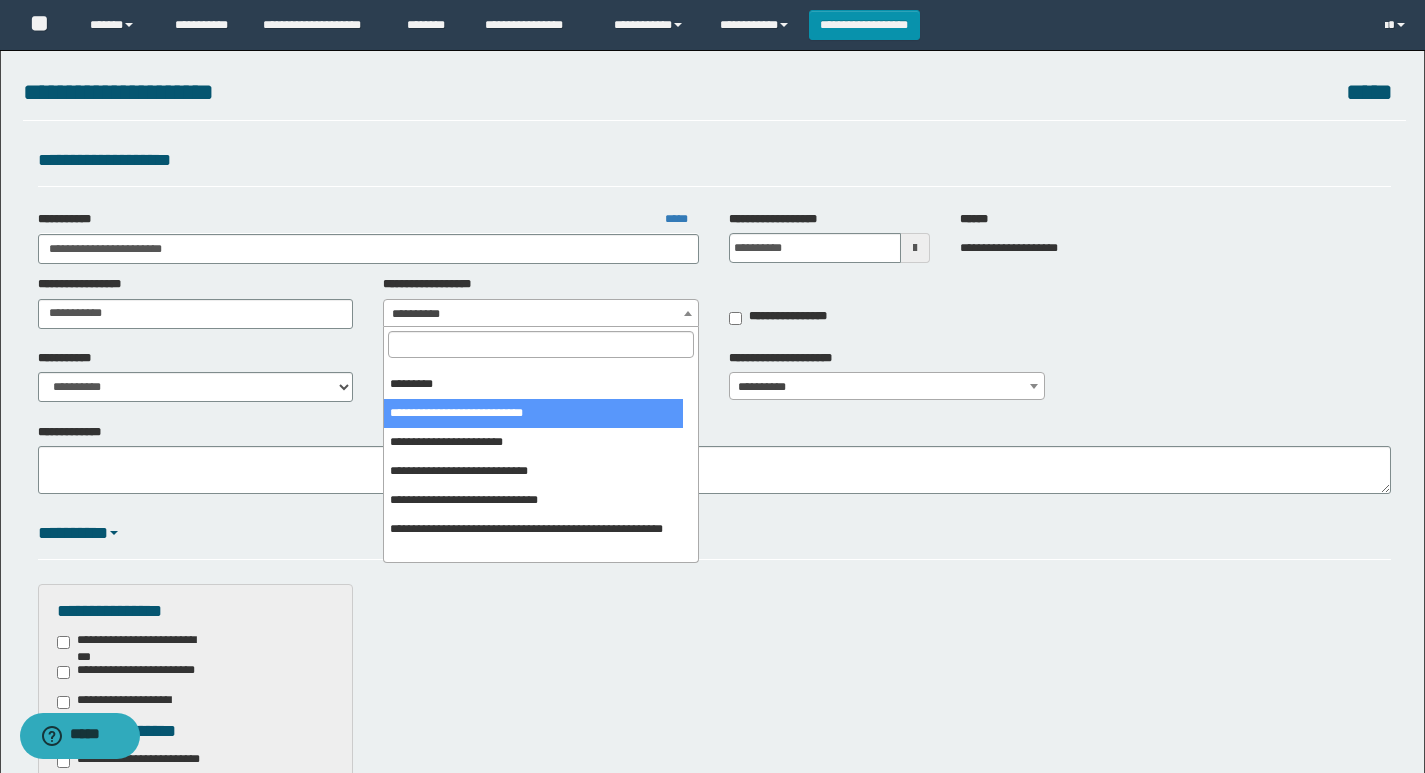 select on "***" 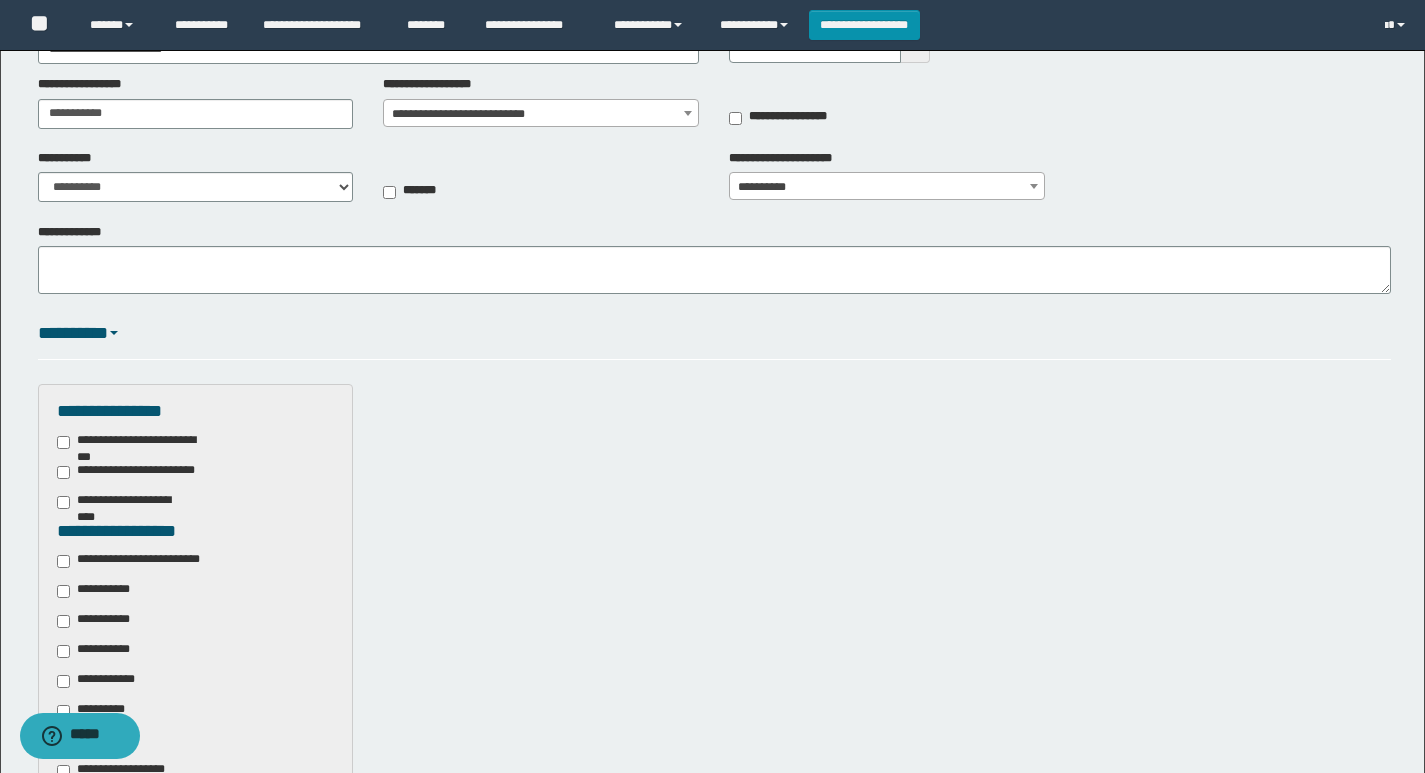 click on "**********" at bounding box center (143, 561) 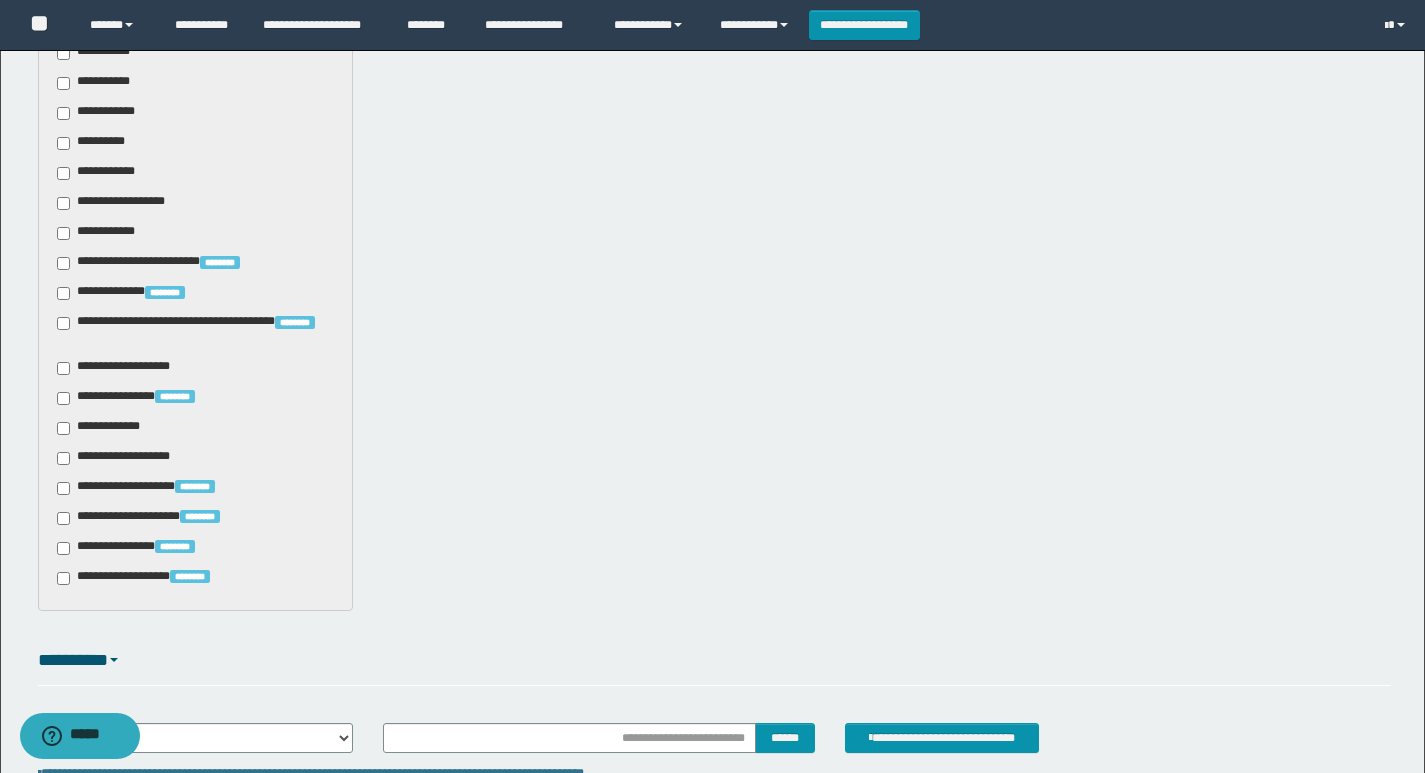 scroll, scrollTop: 900, scrollLeft: 0, axis: vertical 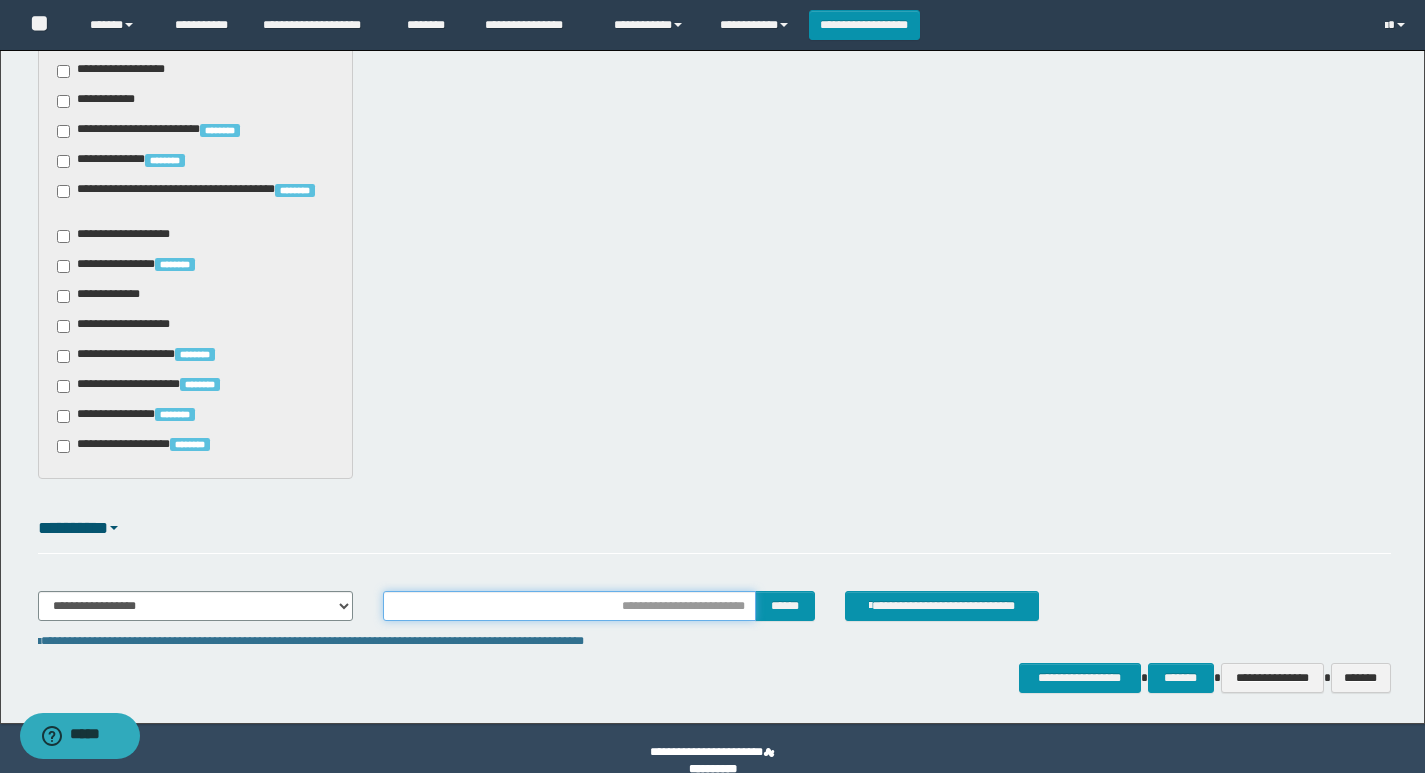 click at bounding box center [569, 606] 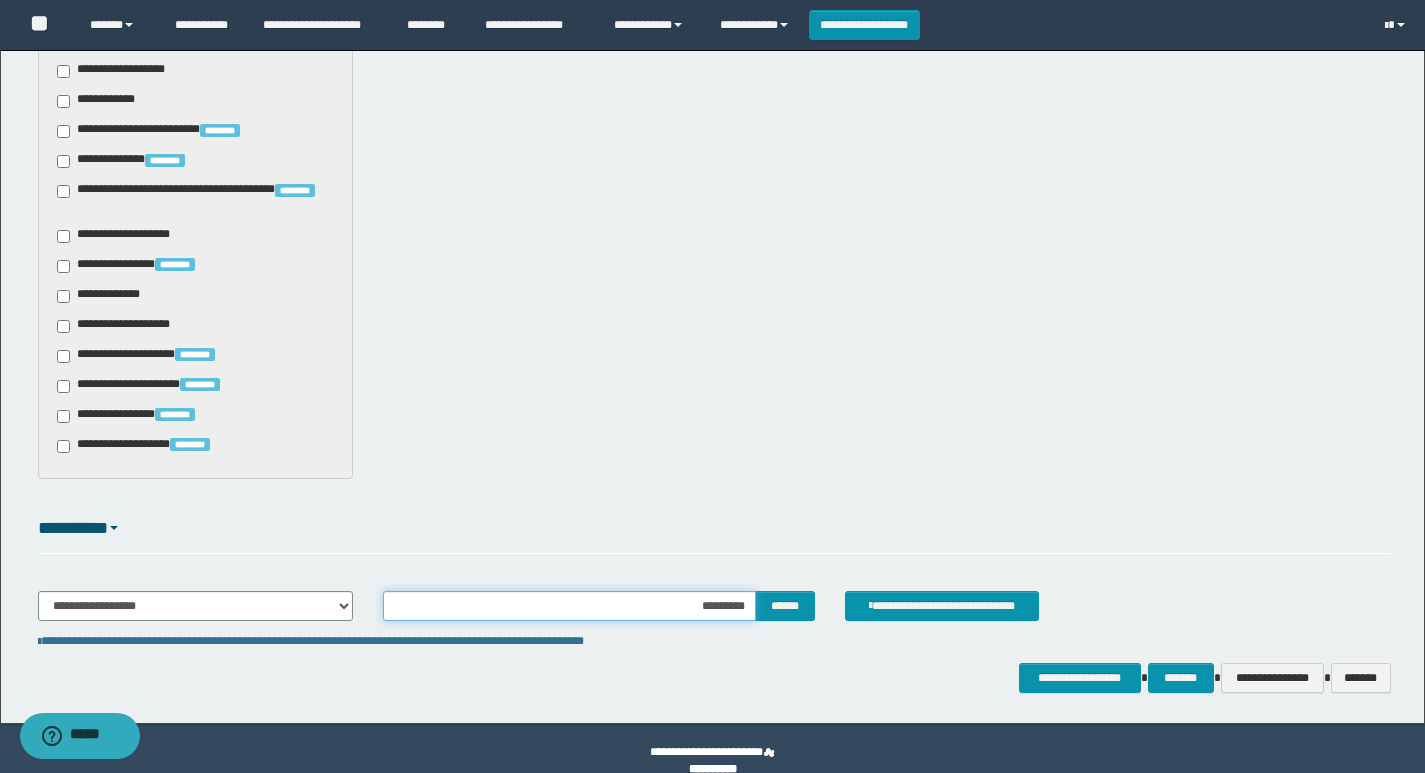 type on "**********" 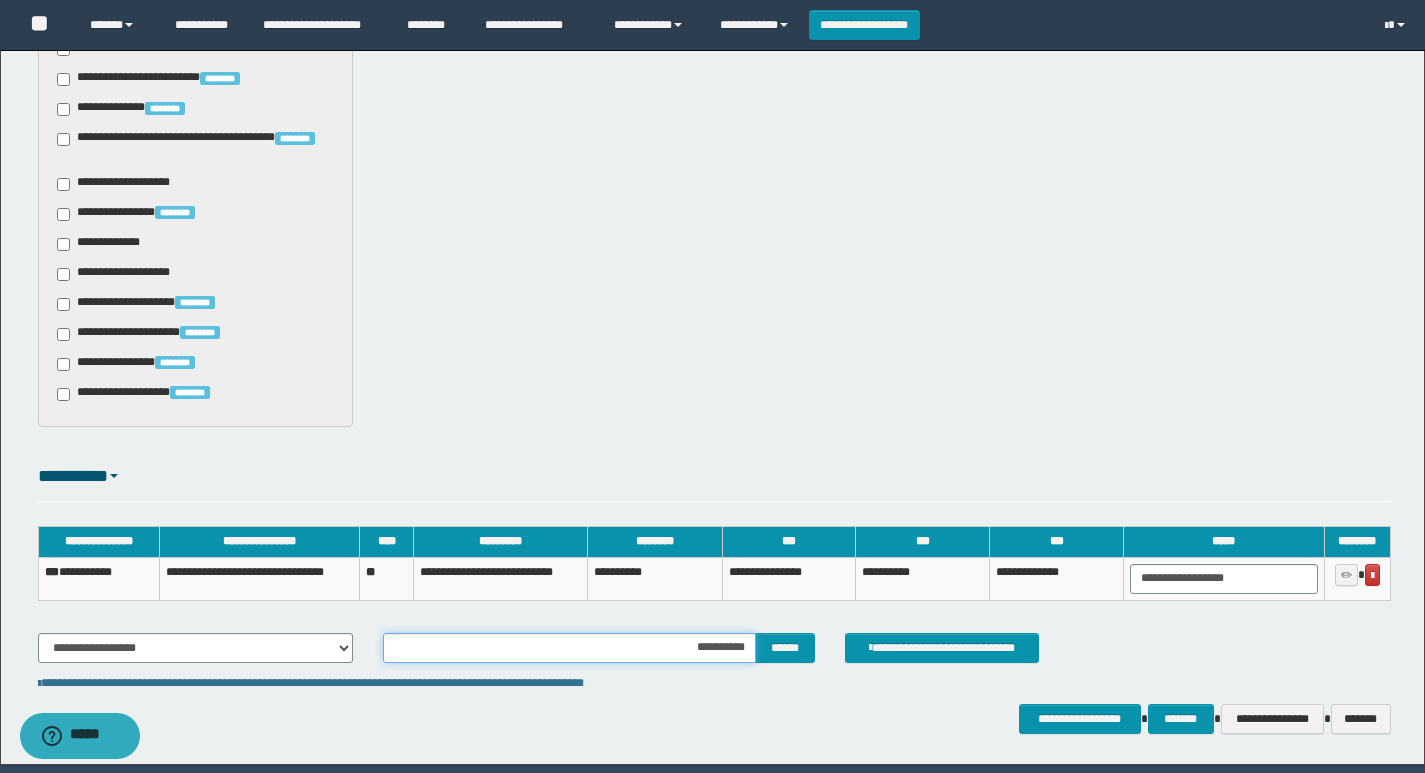 scroll, scrollTop: 1018, scrollLeft: 0, axis: vertical 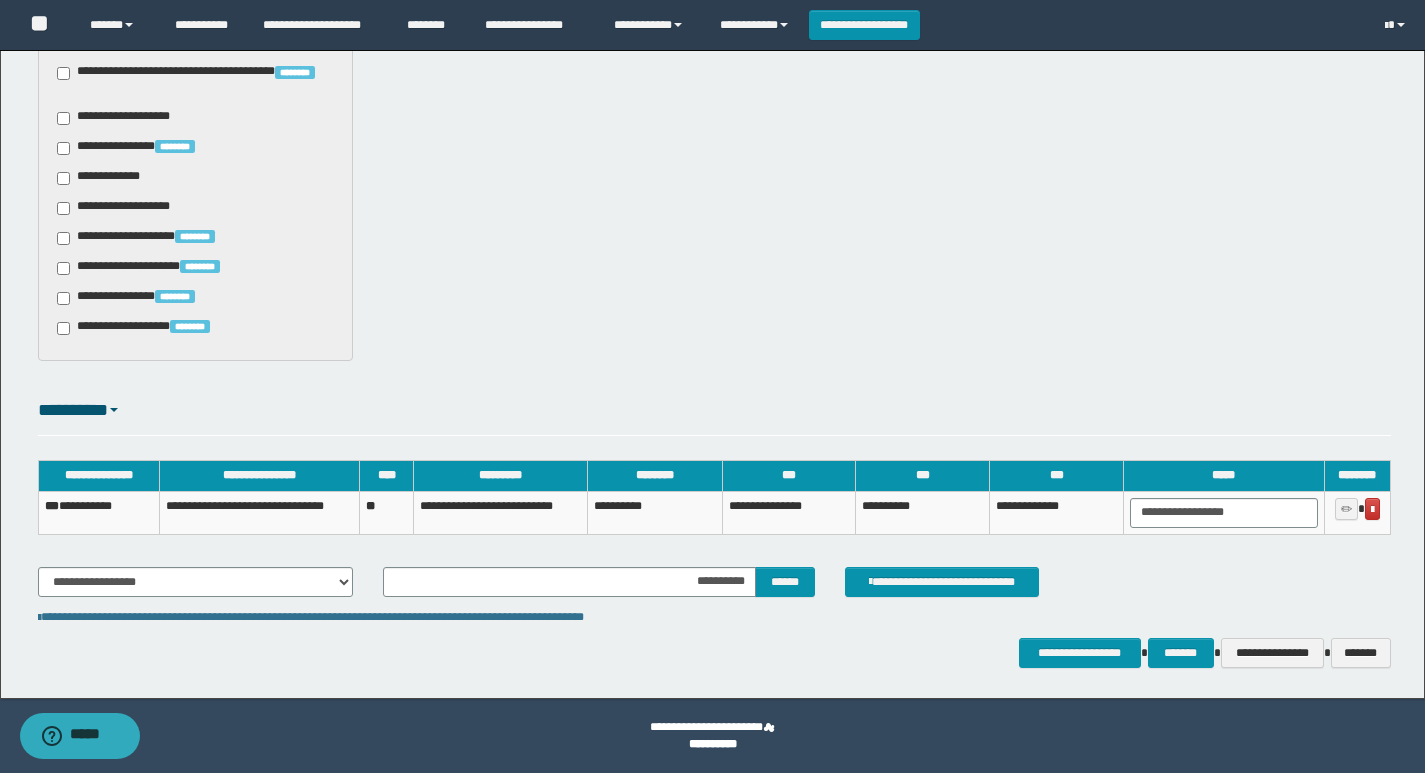 click on "**********" at bounding box center [712, -140] 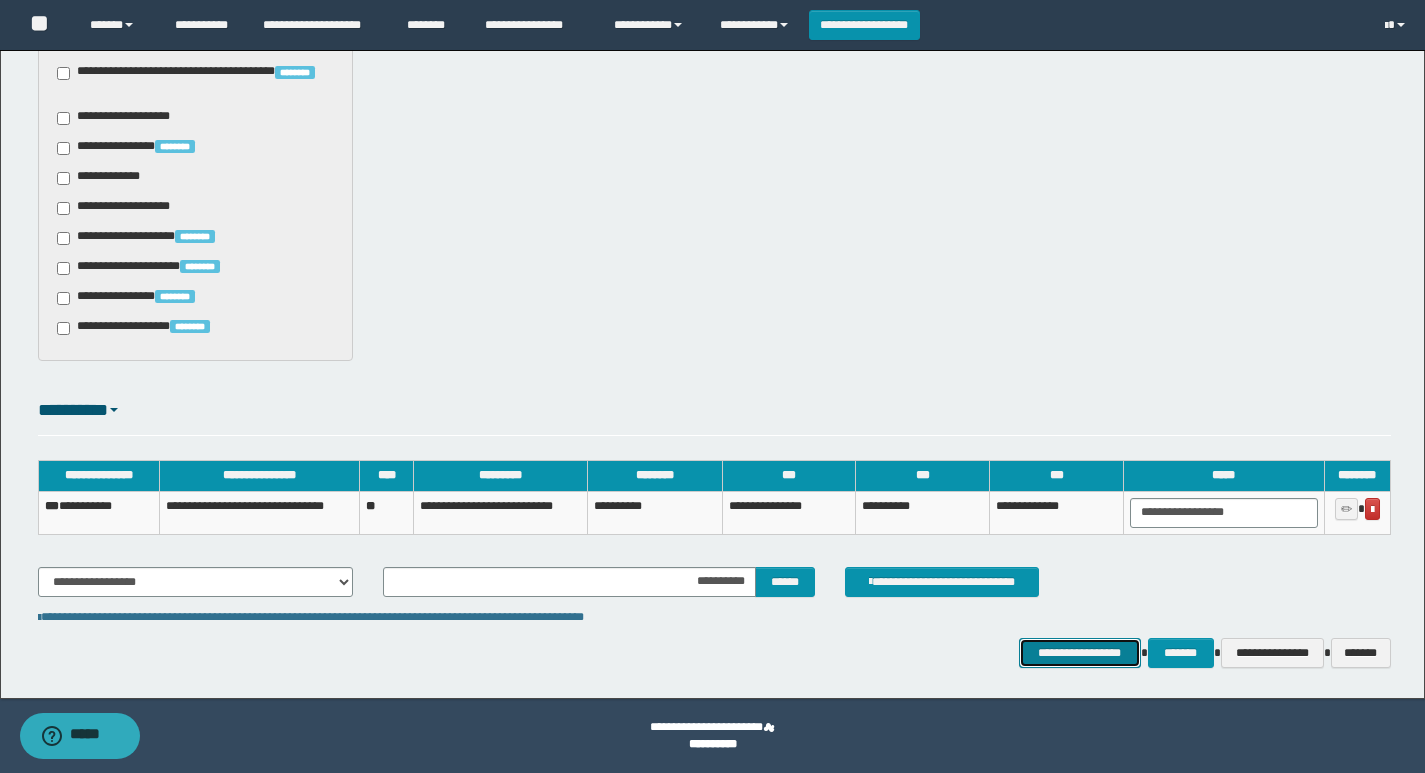 click on "**********" at bounding box center [1080, 653] 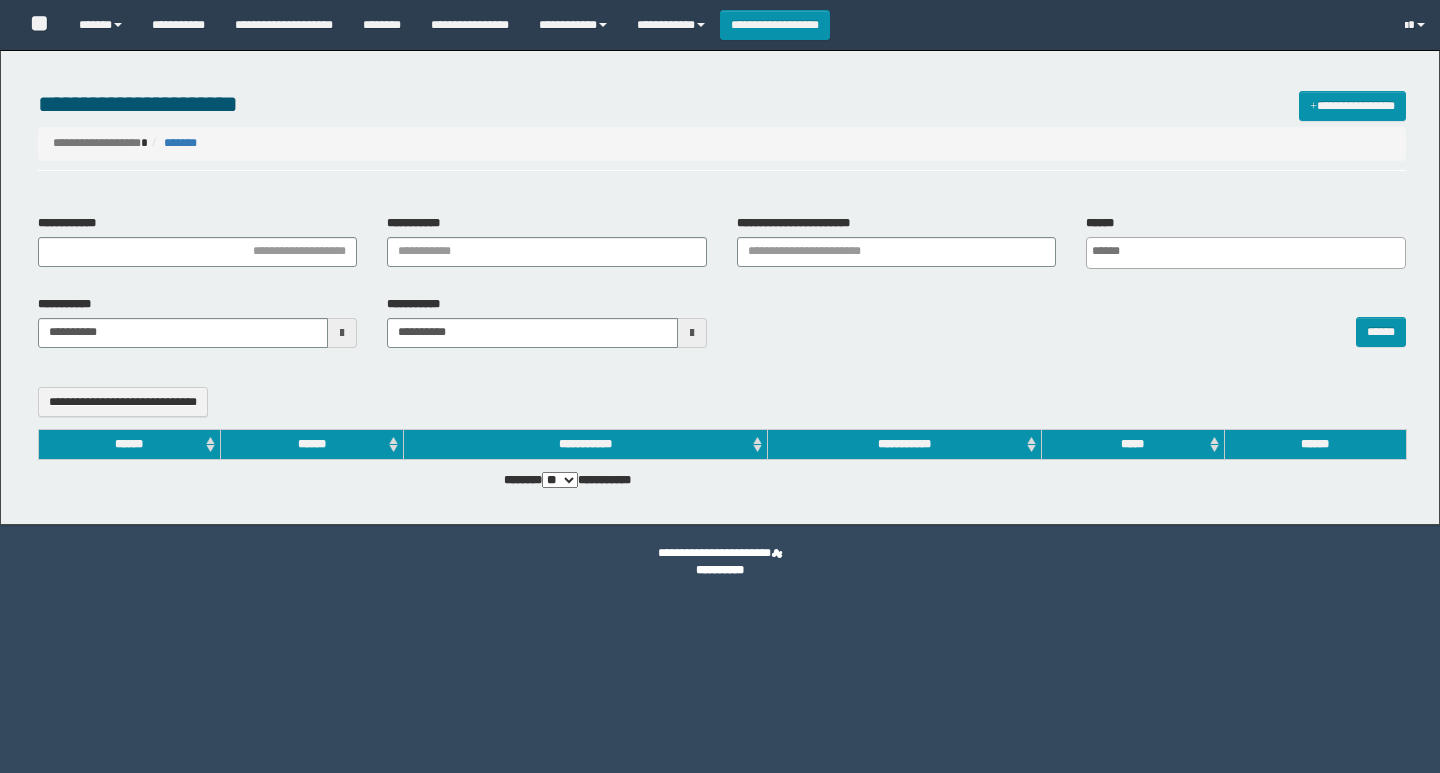 select 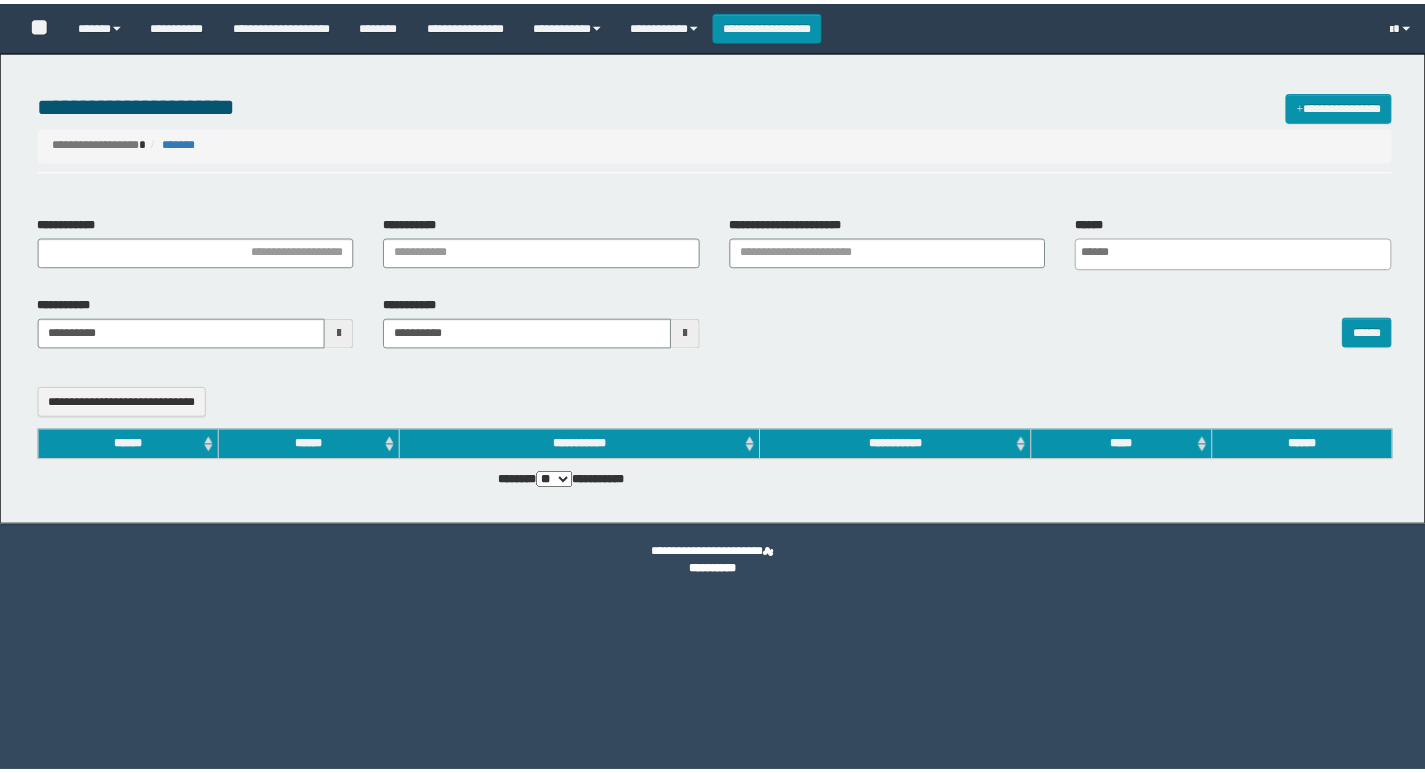 scroll, scrollTop: 0, scrollLeft: 0, axis: both 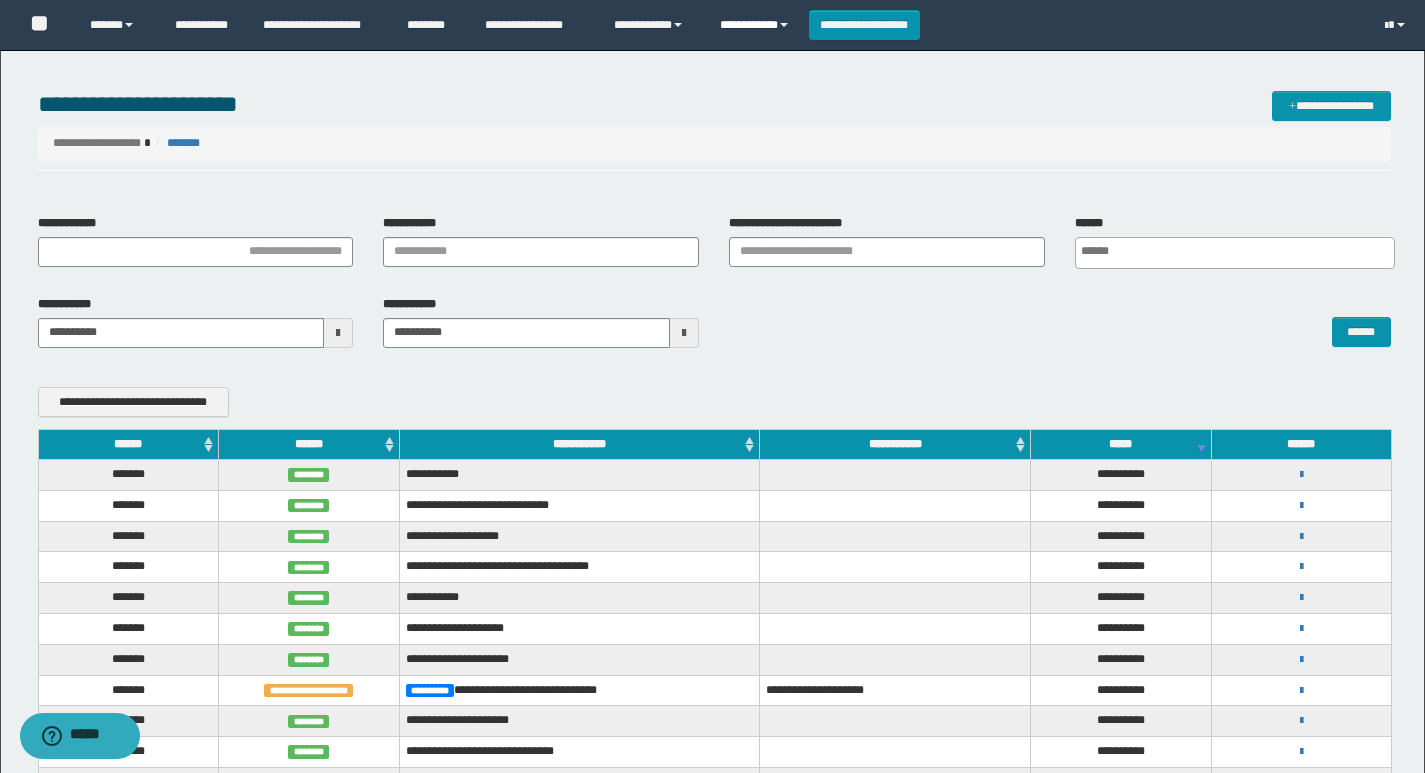 click on "**********" at bounding box center (757, 25) 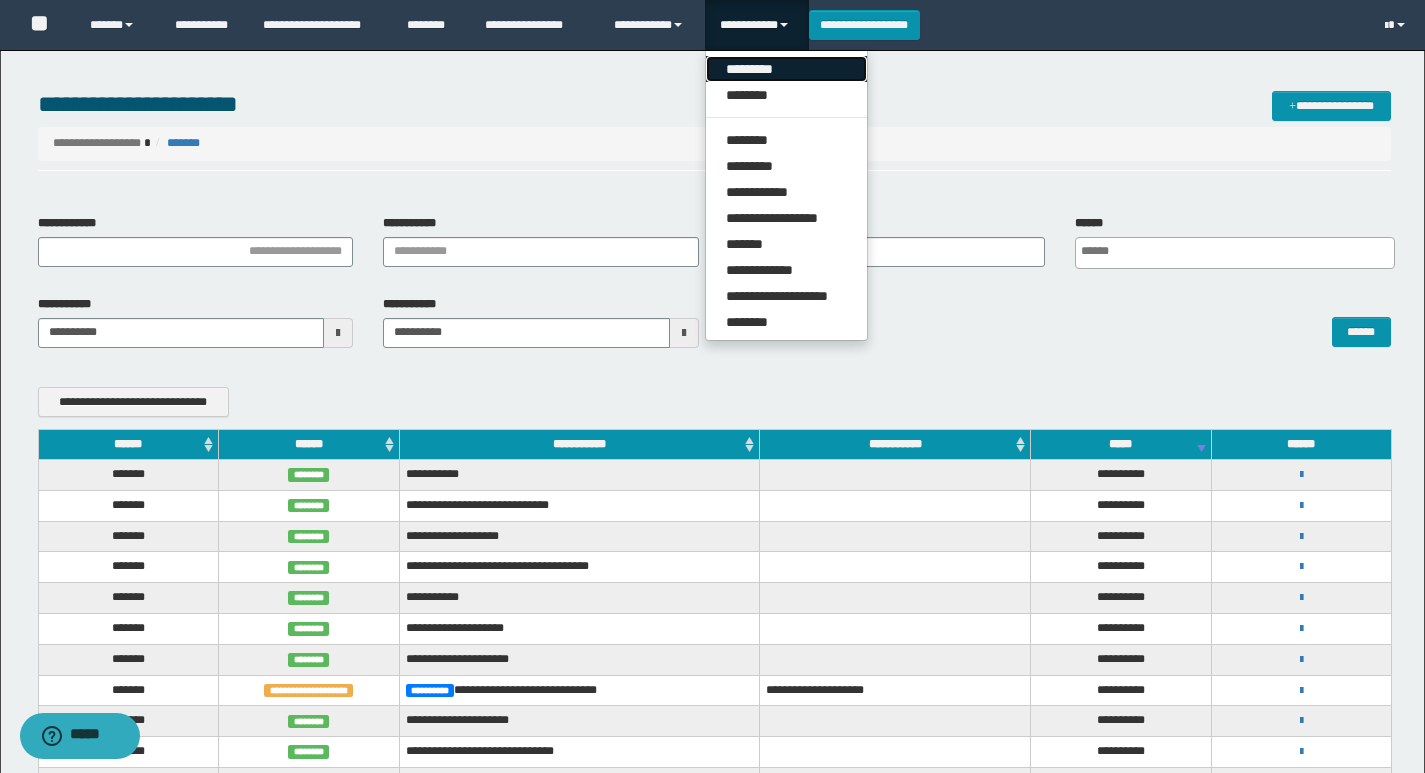click on "*********" at bounding box center [786, 69] 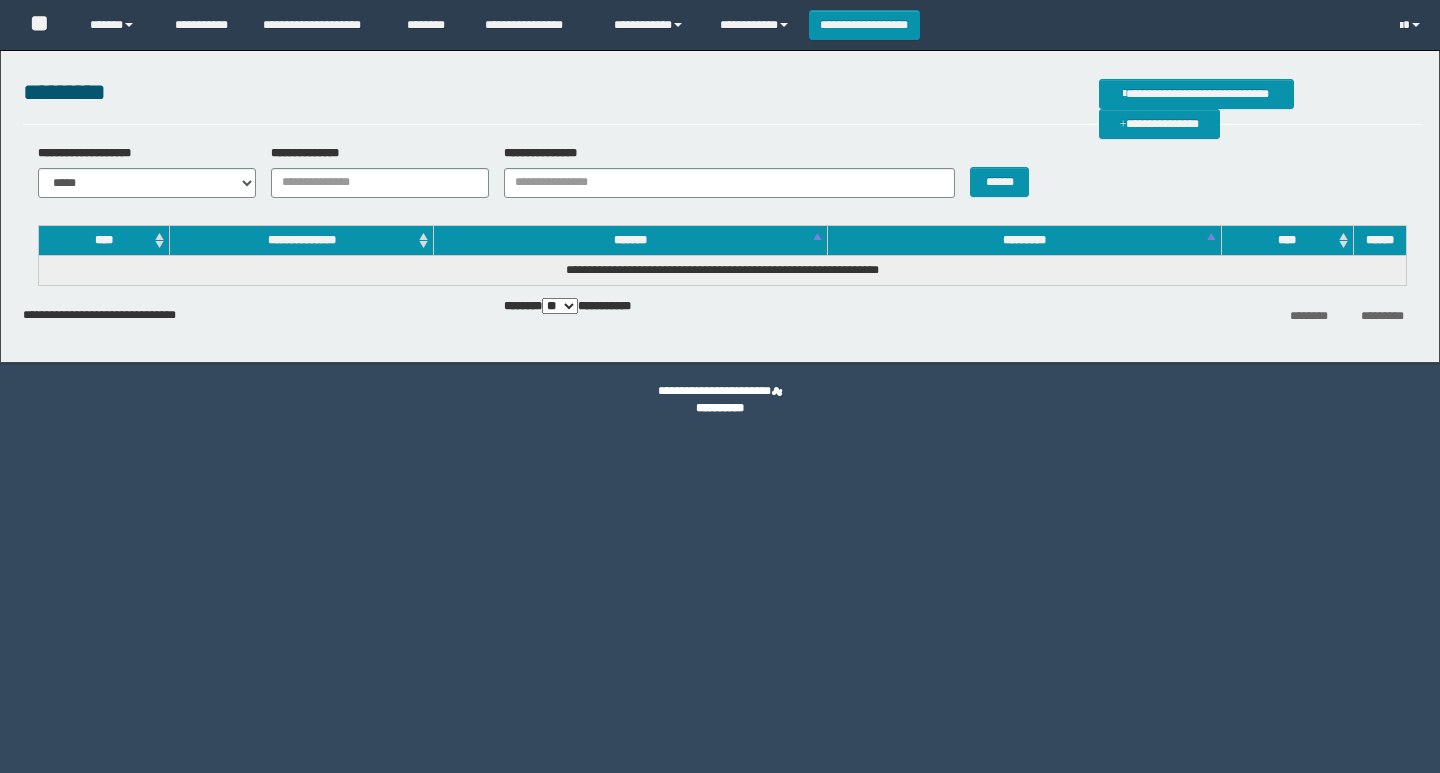 scroll, scrollTop: 0, scrollLeft: 0, axis: both 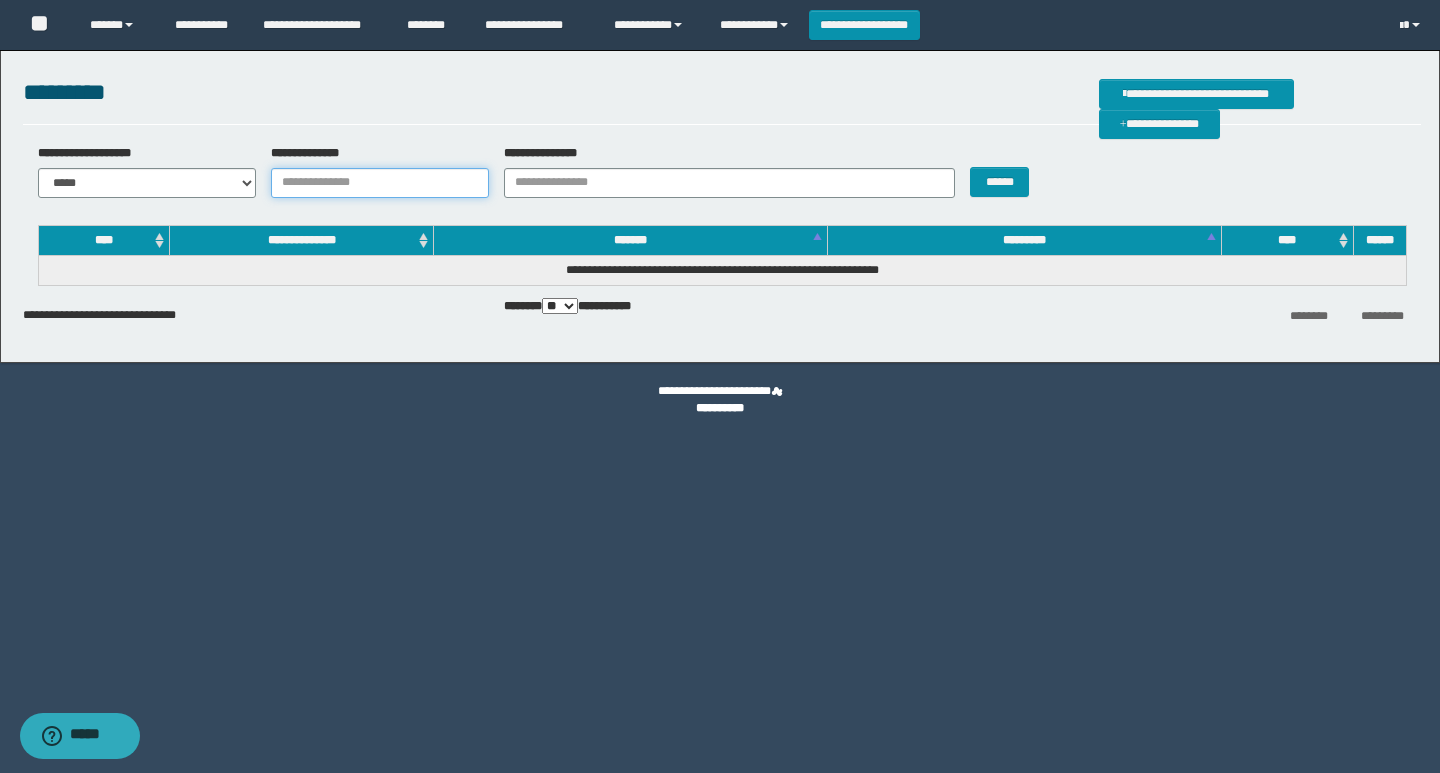 click on "**********" at bounding box center (380, 183) 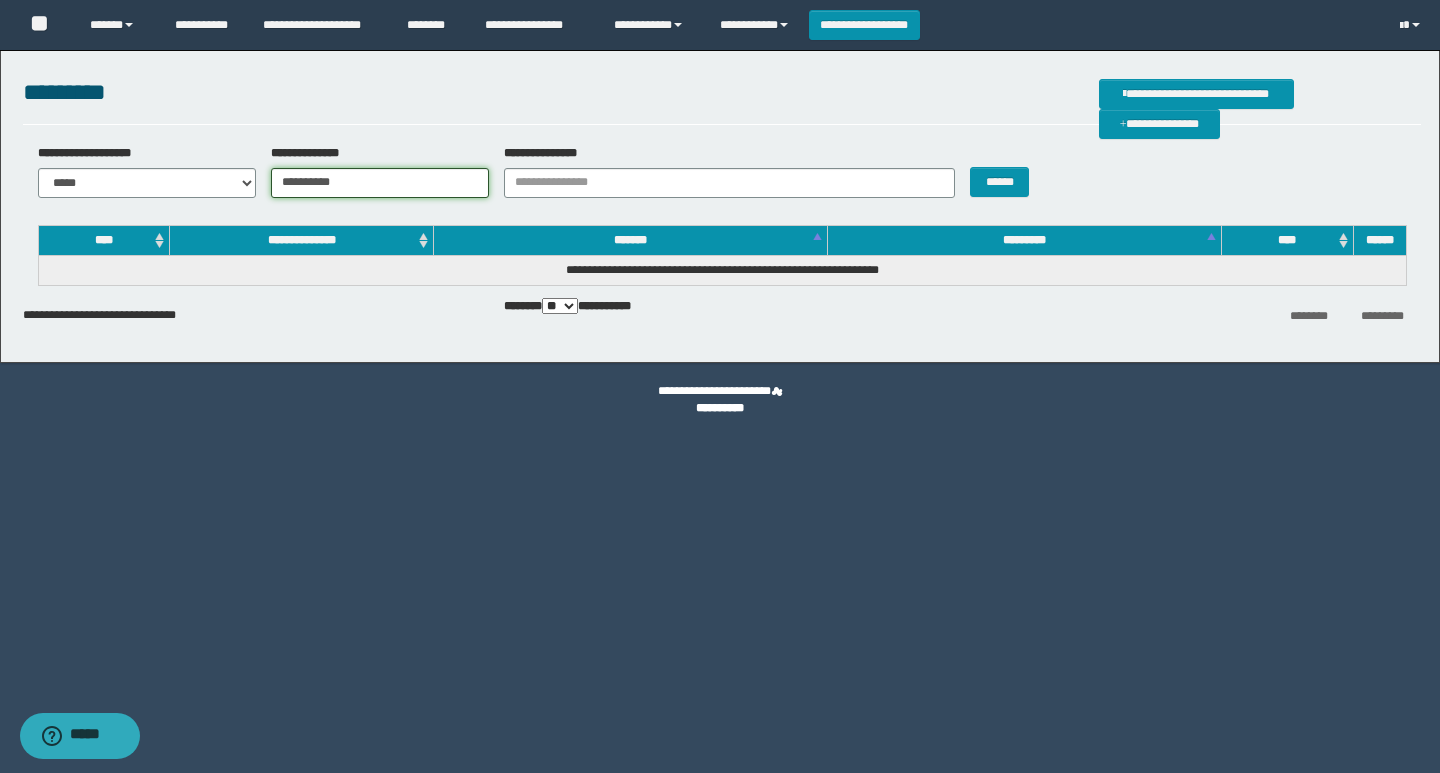 type on "**********" 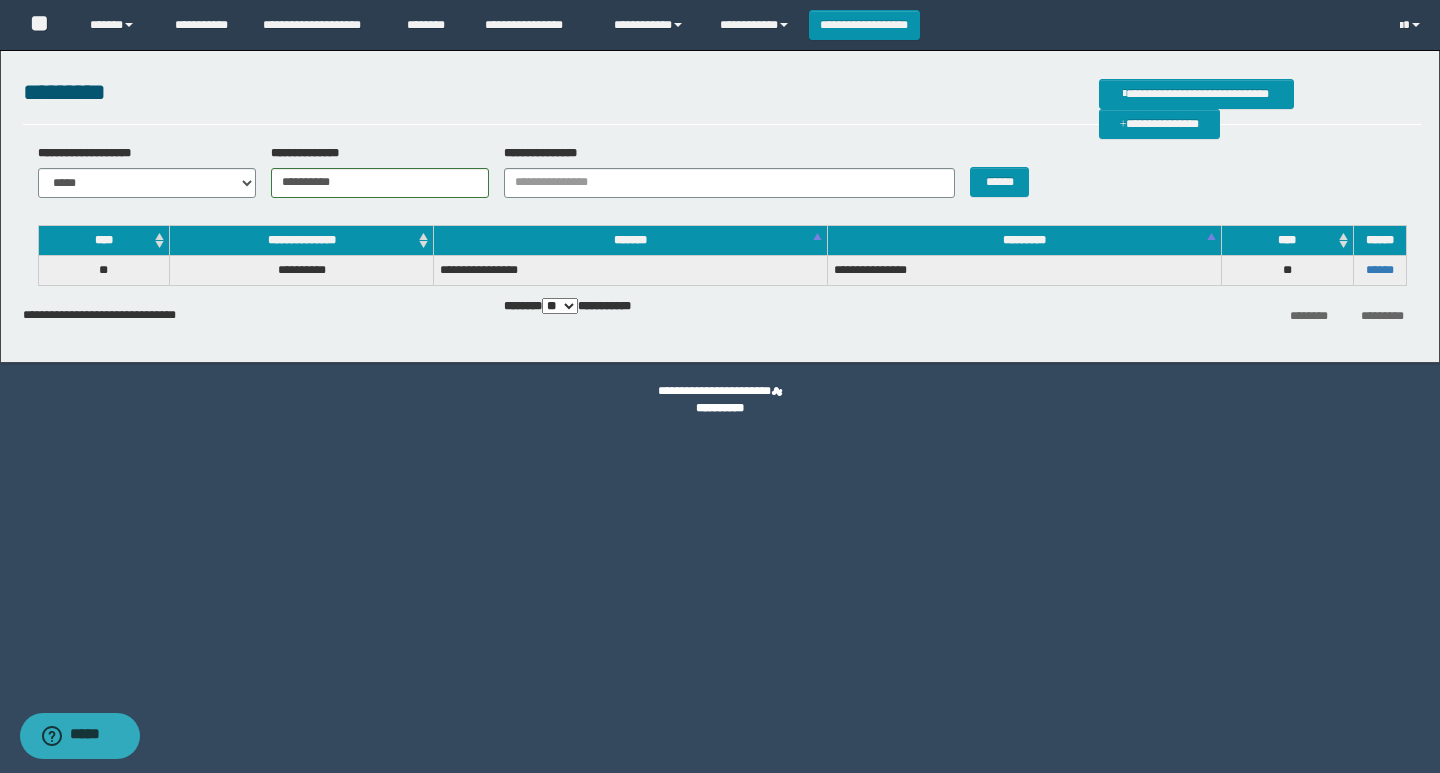 click on "**" at bounding box center (1287, 270) 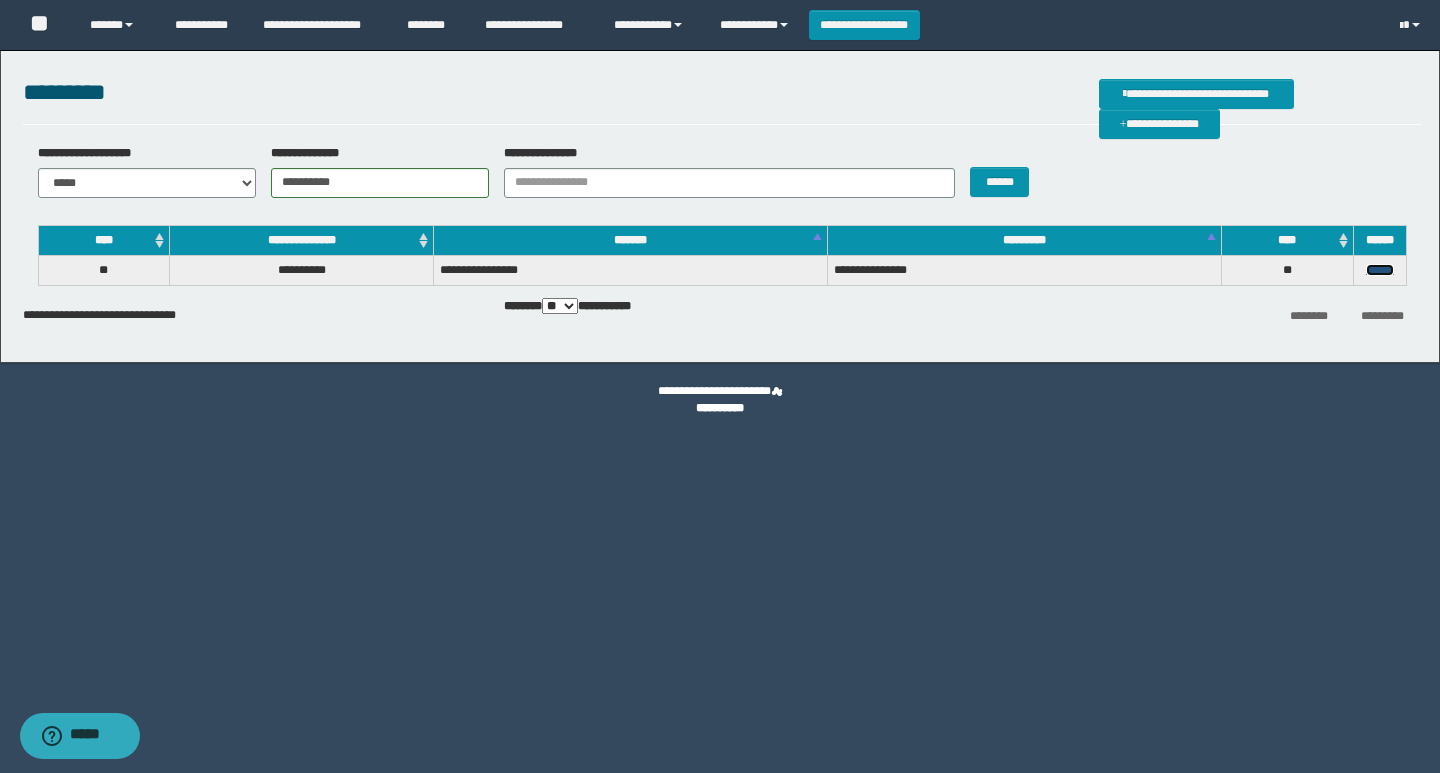 click on "******" at bounding box center (1380, 270) 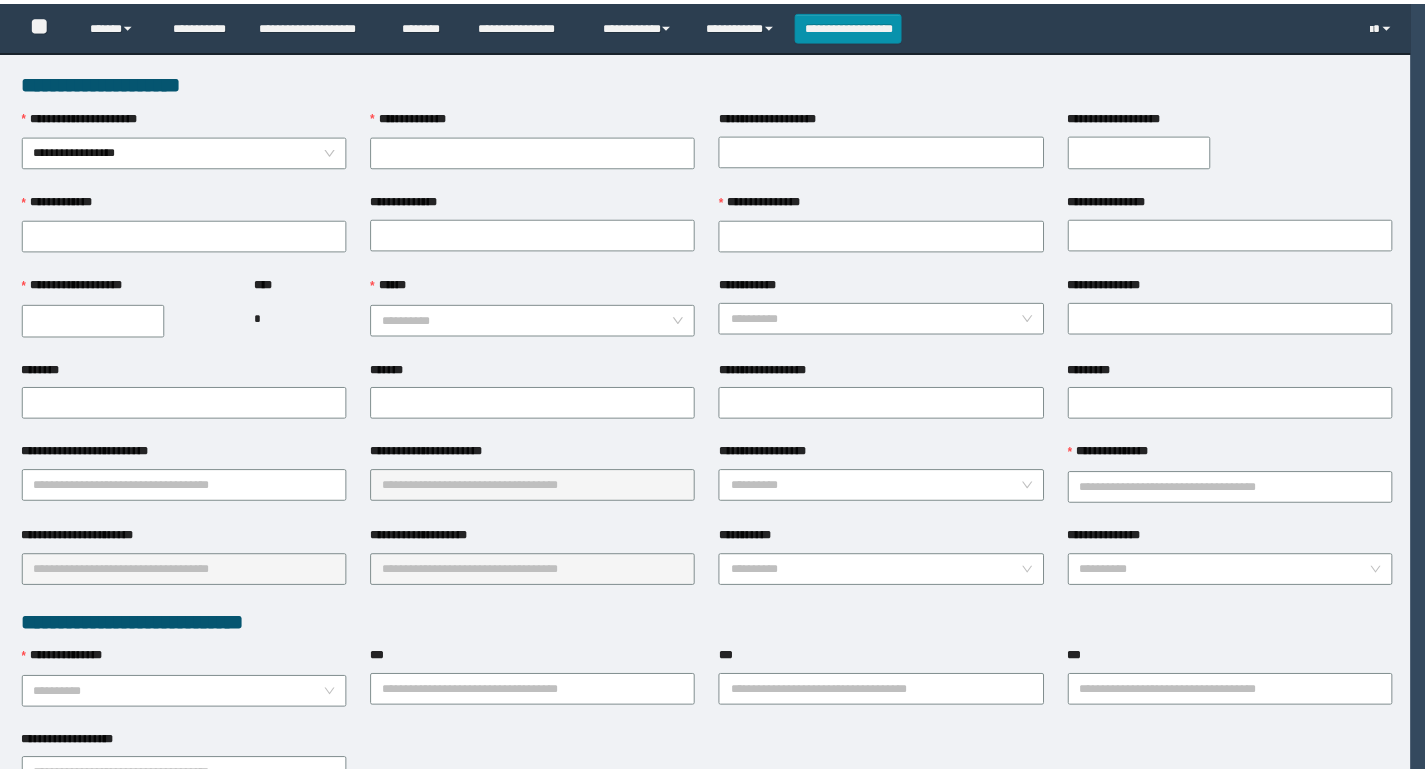 scroll, scrollTop: 0, scrollLeft: 0, axis: both 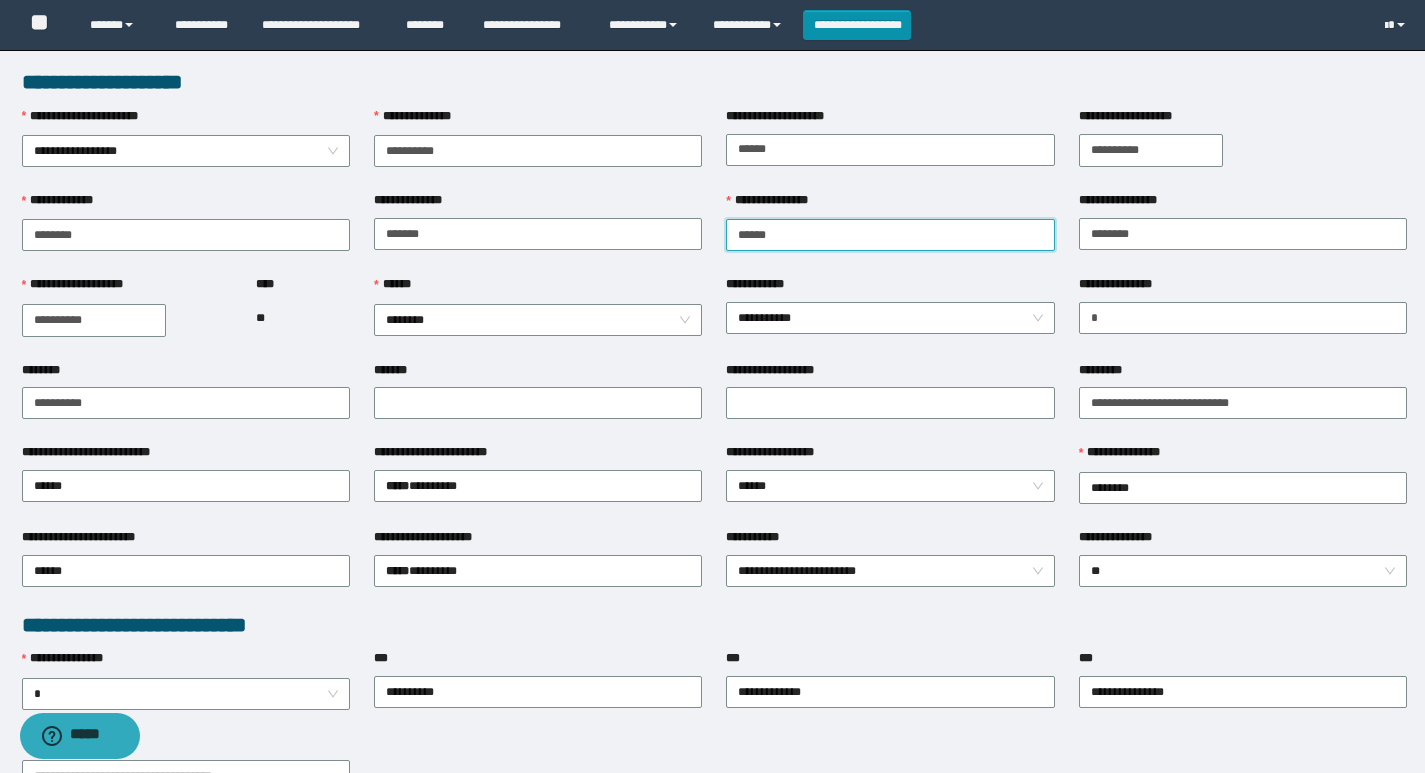 click on "**********" at bounding box center [890, 235] 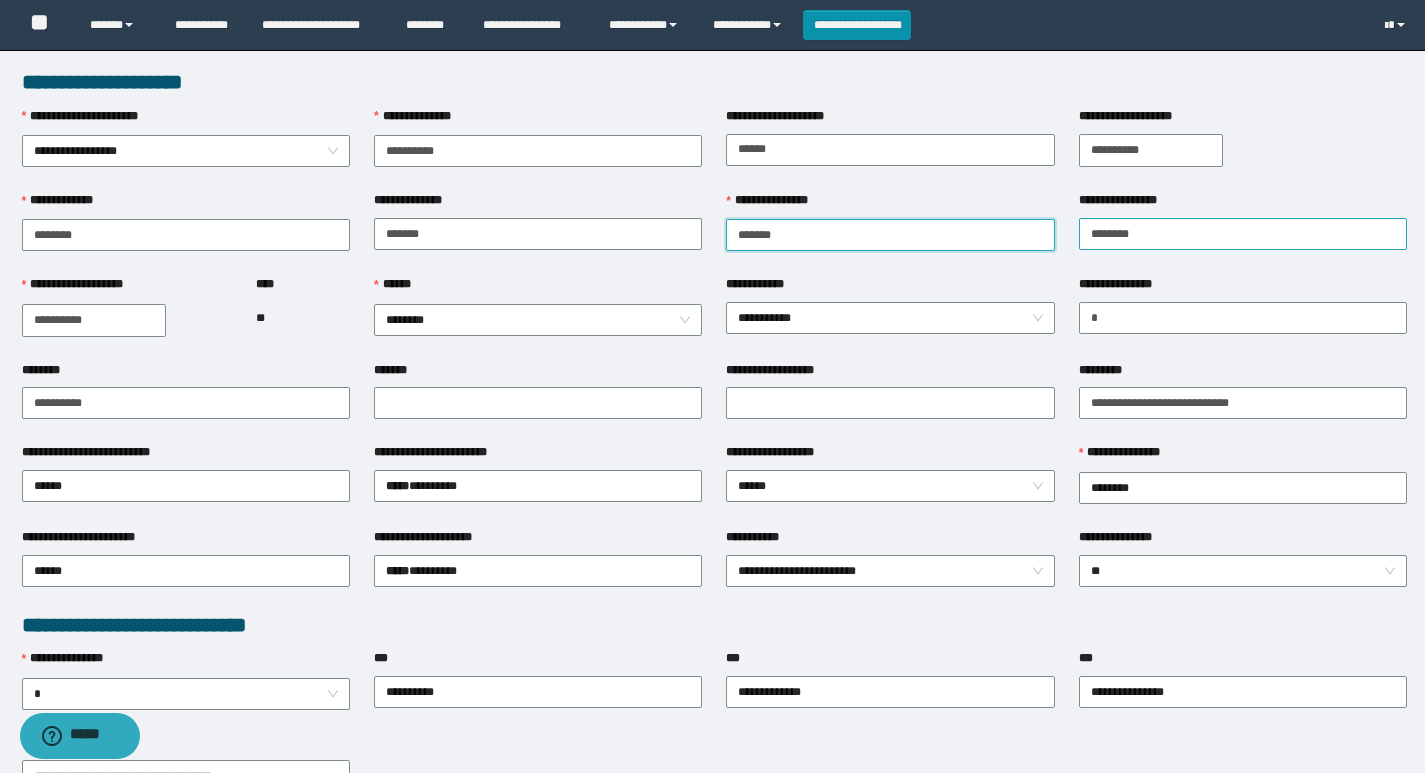 type on "******" 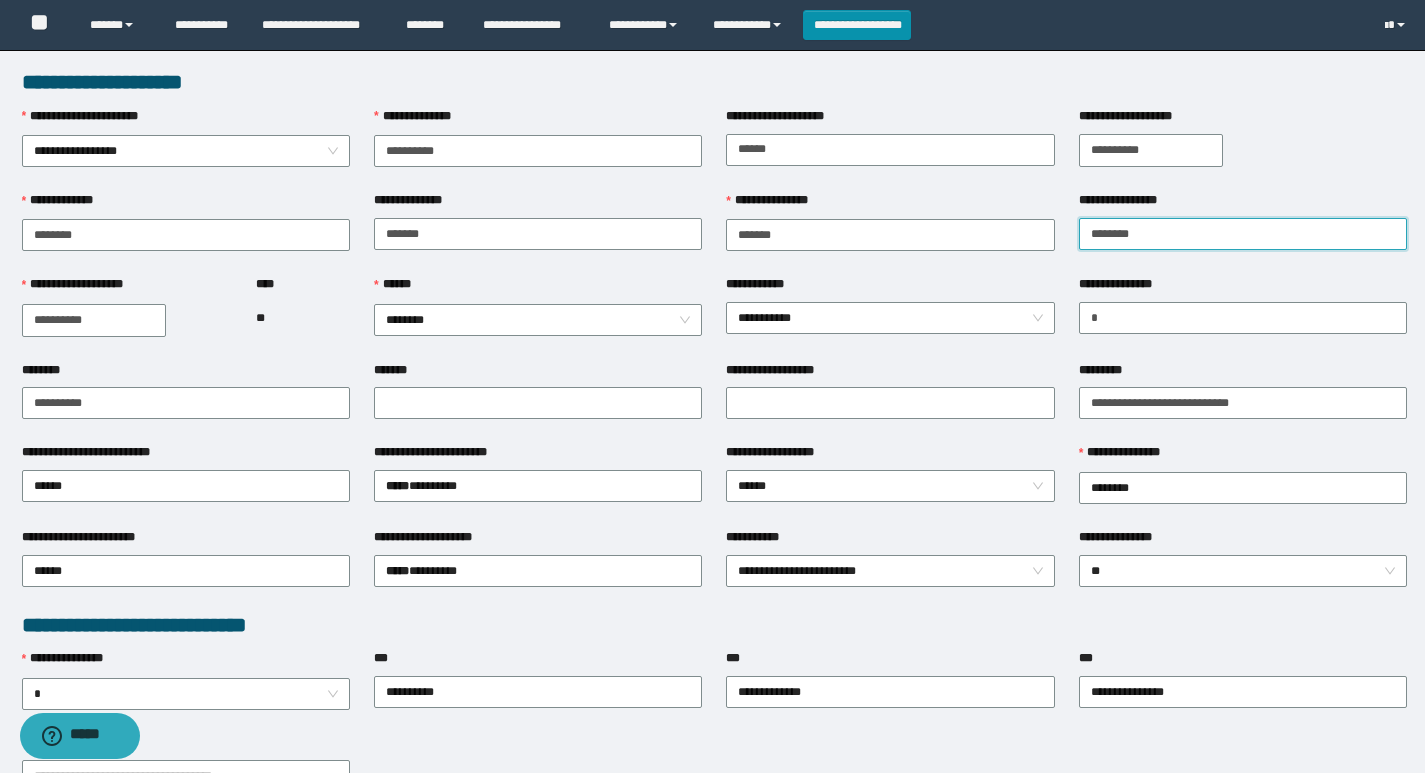 click on "**********" at bounding box center (1243, 234) 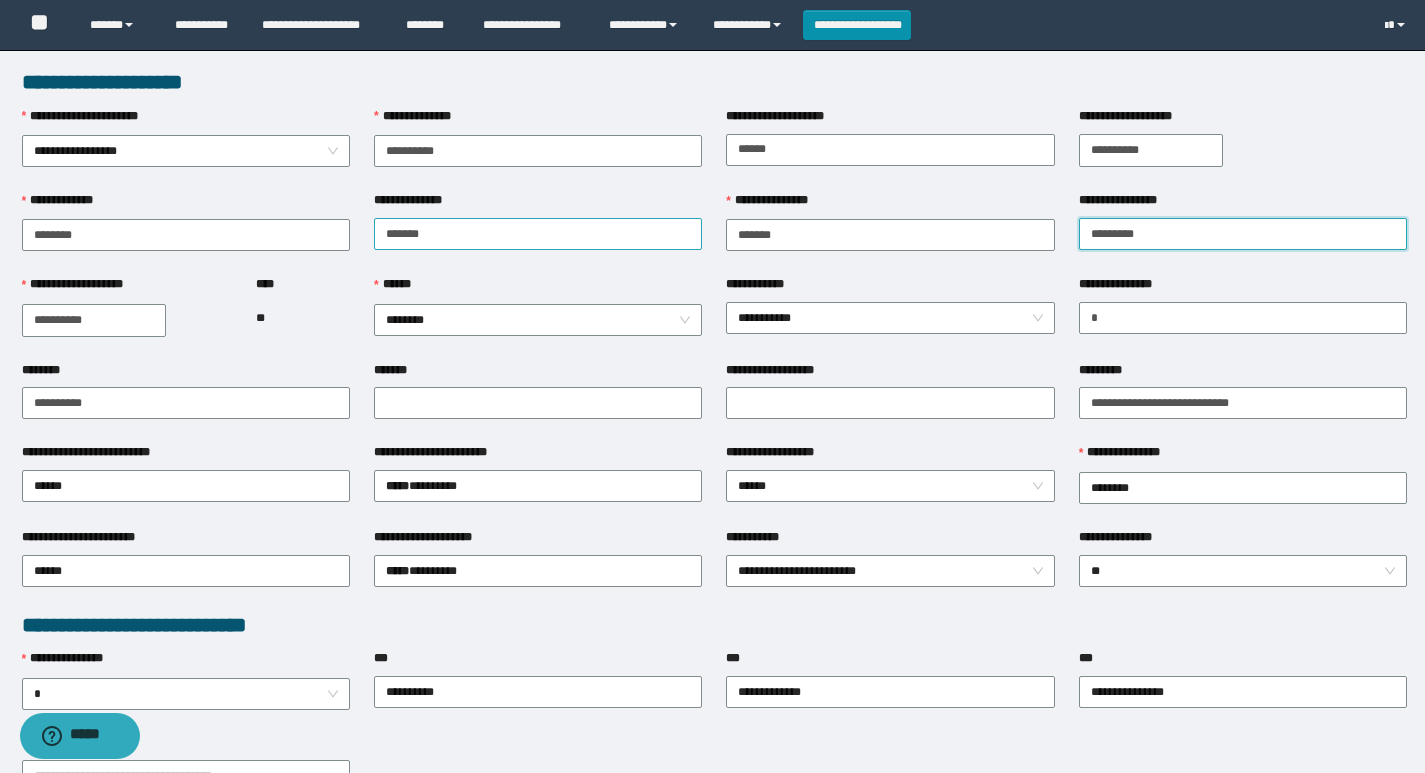 type on "********" 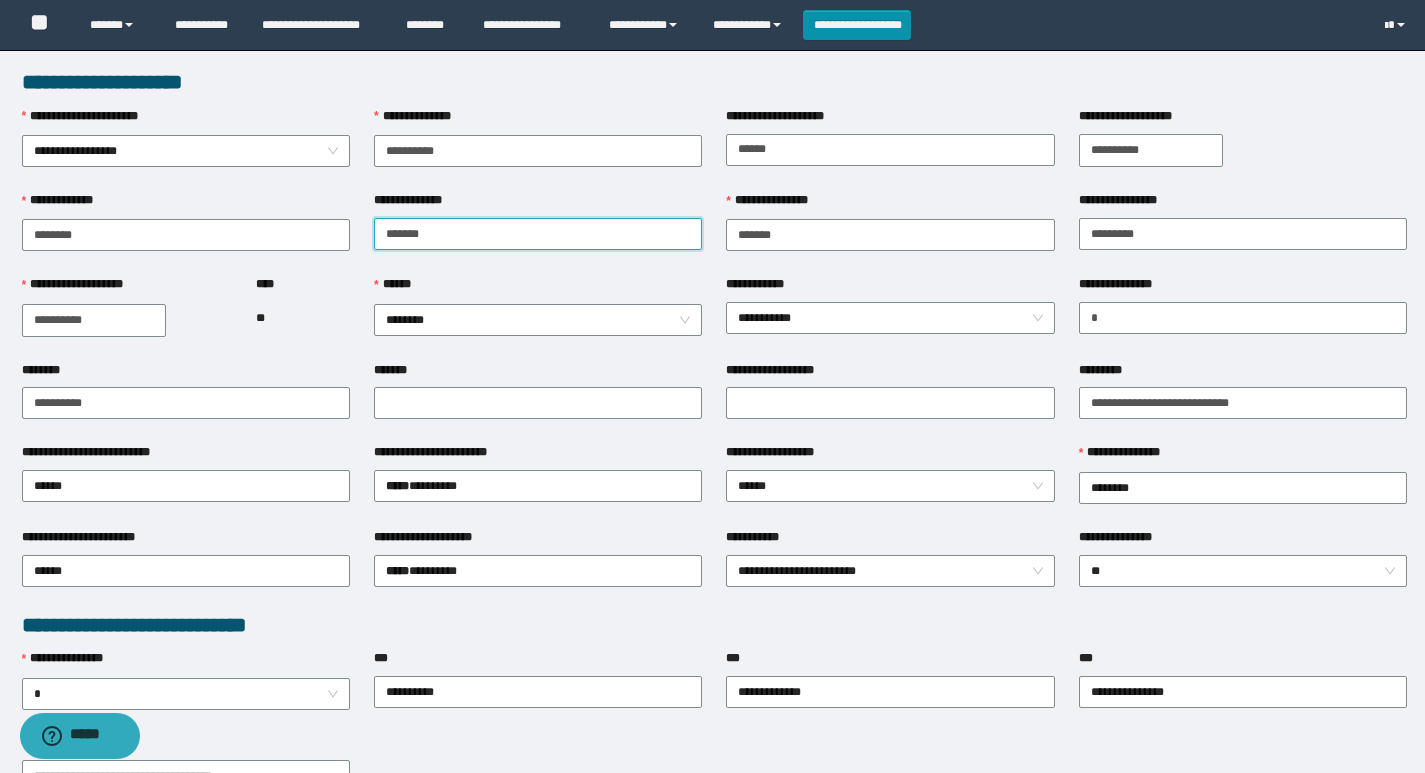 click on "**********" at bounding box center (538, 234) 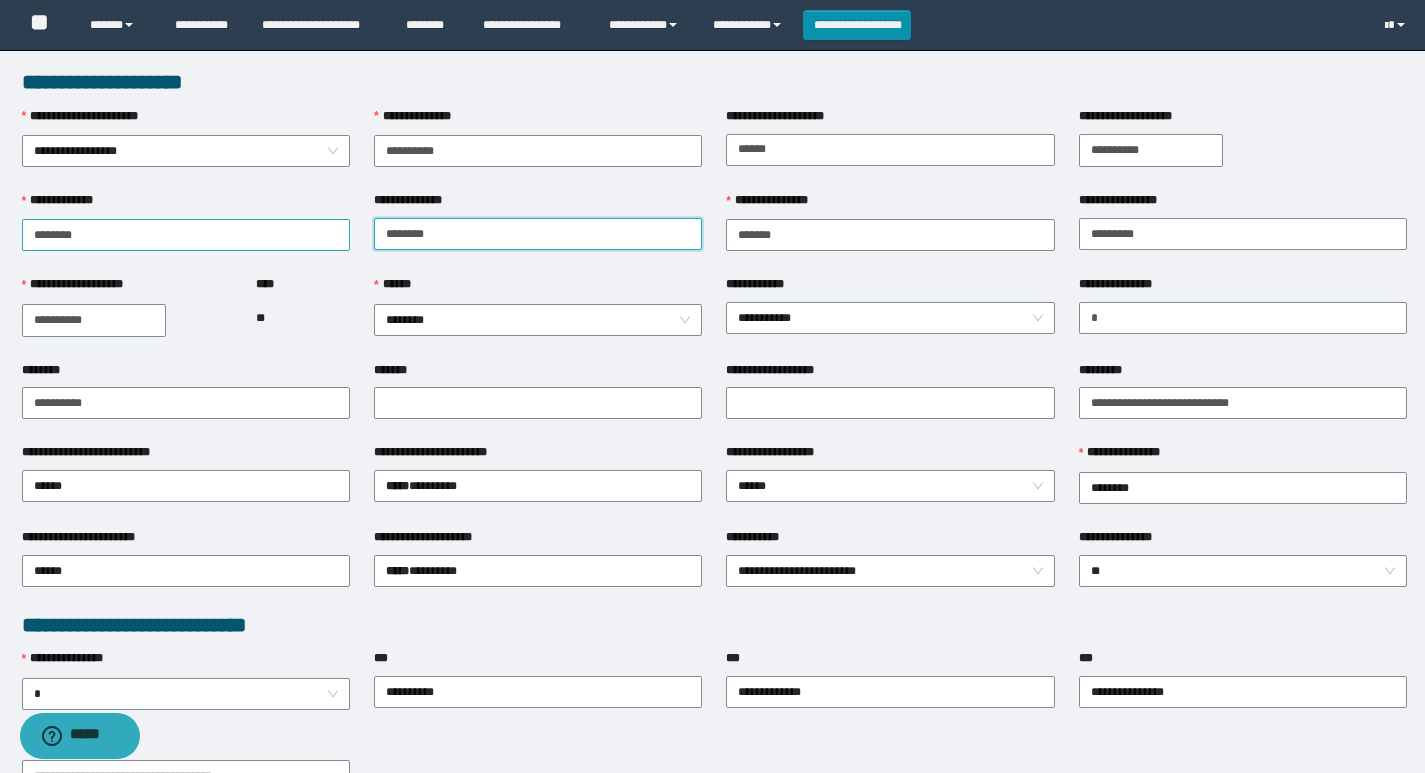 type on "*******" 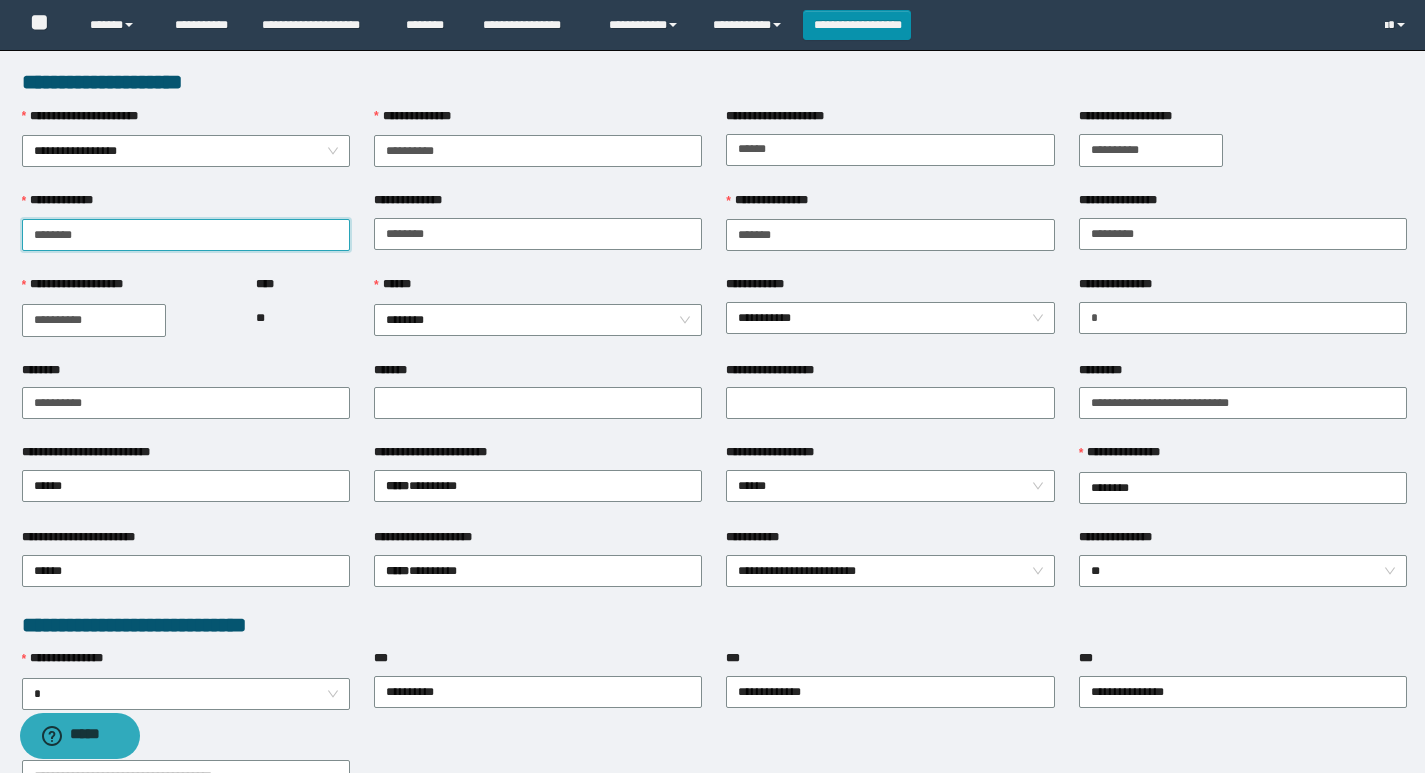 click on "**********" at bounding box center [186, 235] 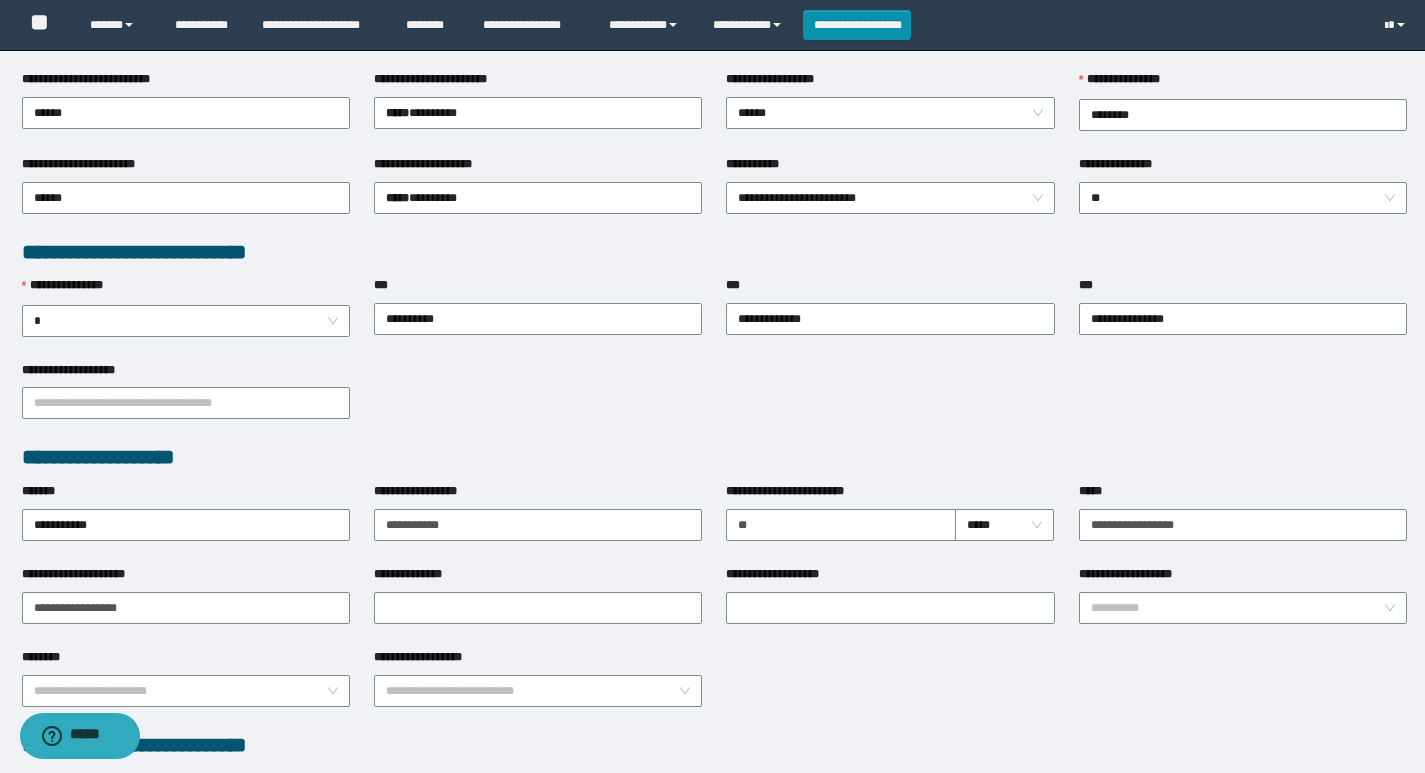 scroll, scrollTop: 400, scrollLeft: 0, axis: vertical 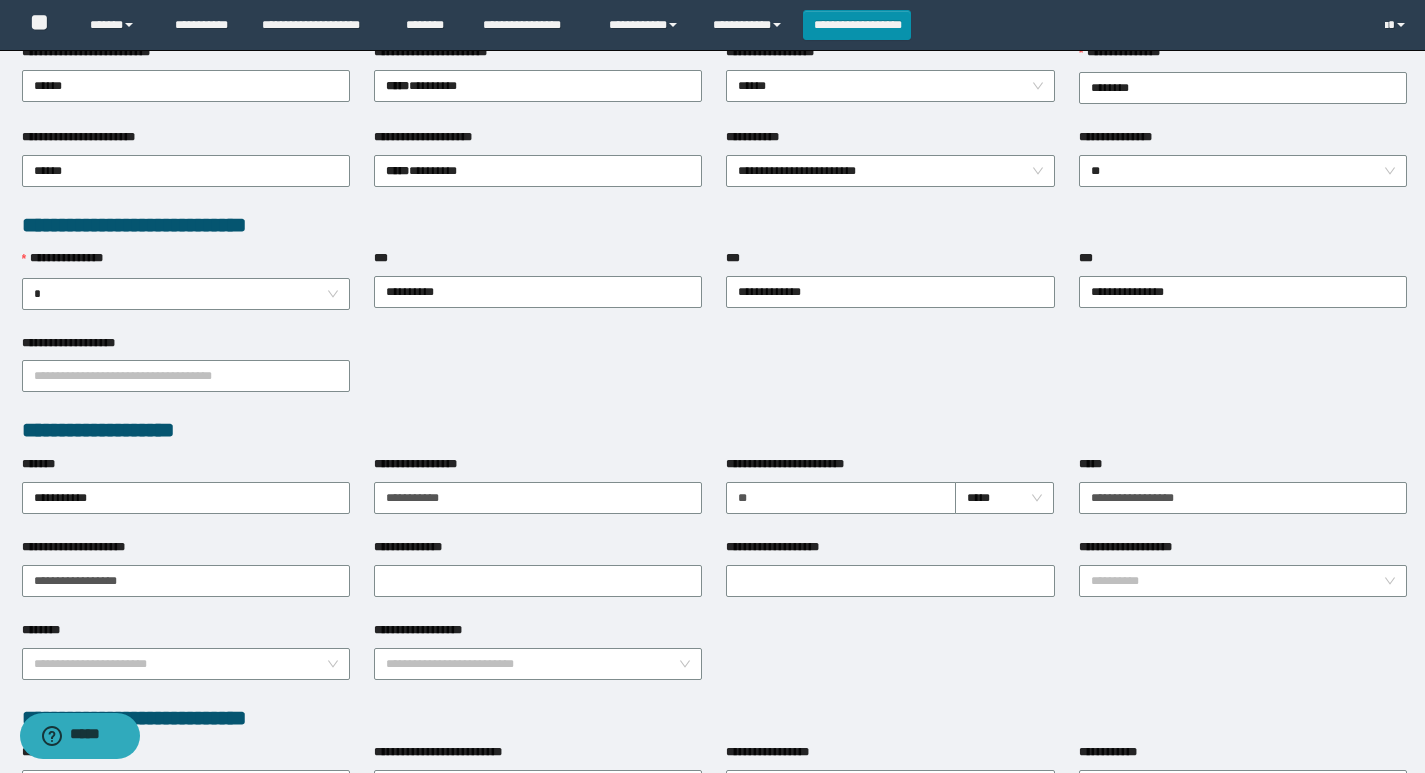 type on "********" 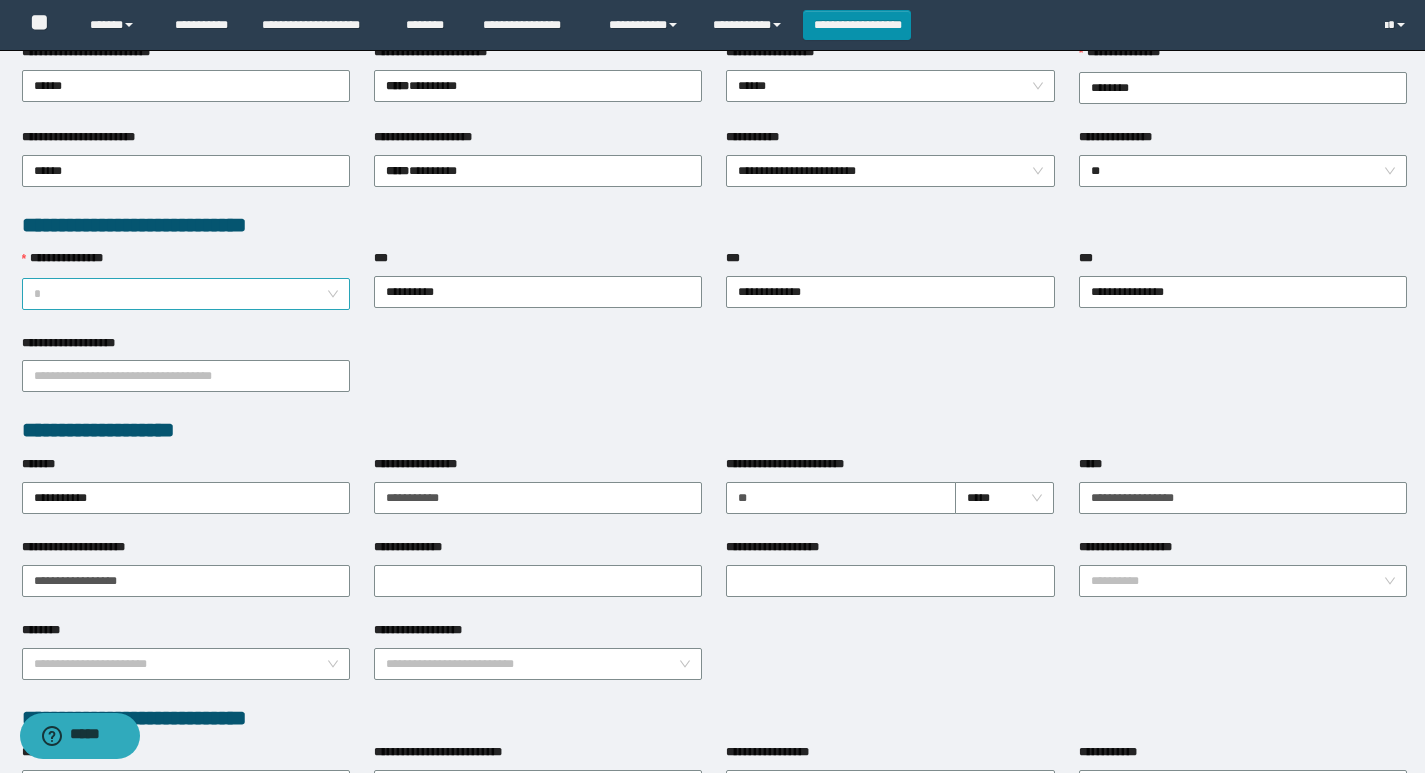 click on "*" at bounding box center (186, 294) 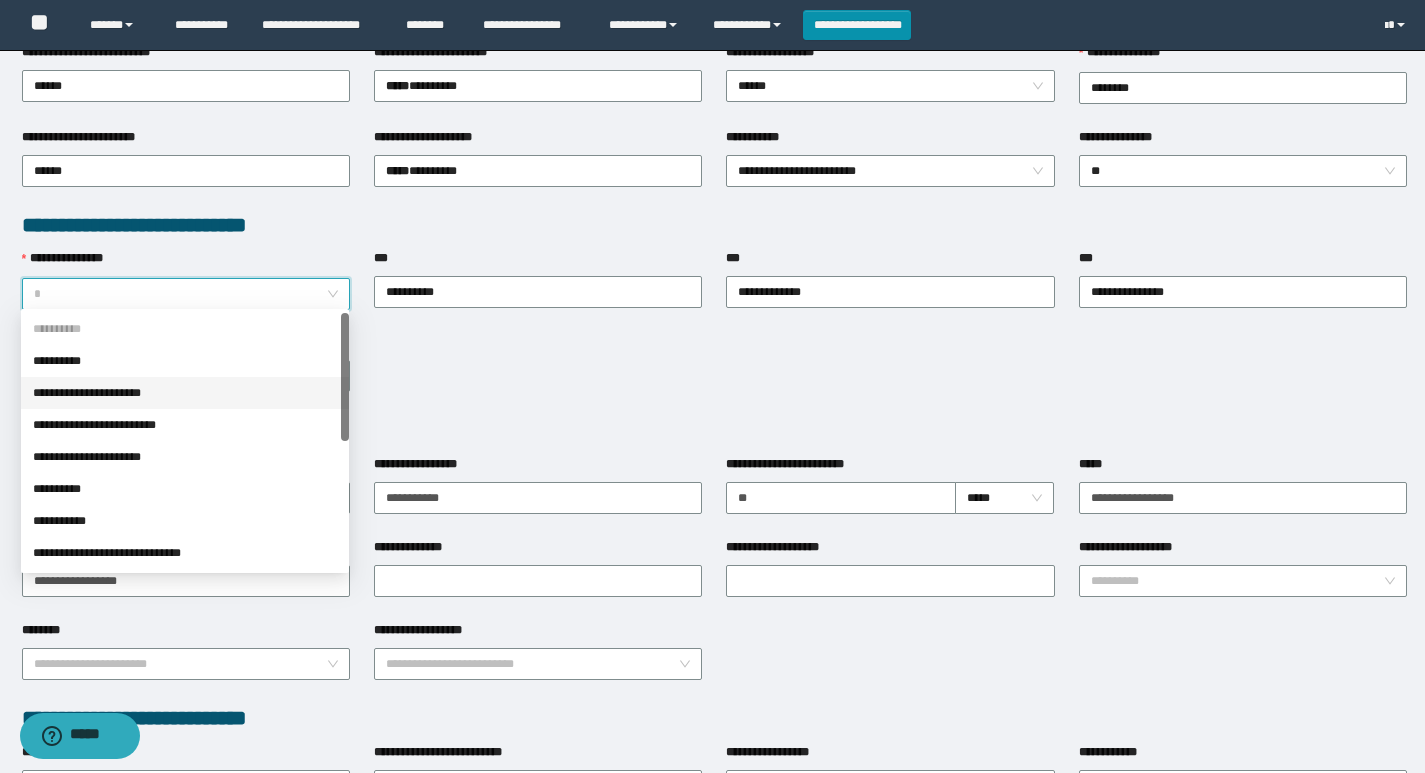click on "**********" at bounding box center [185, 393] 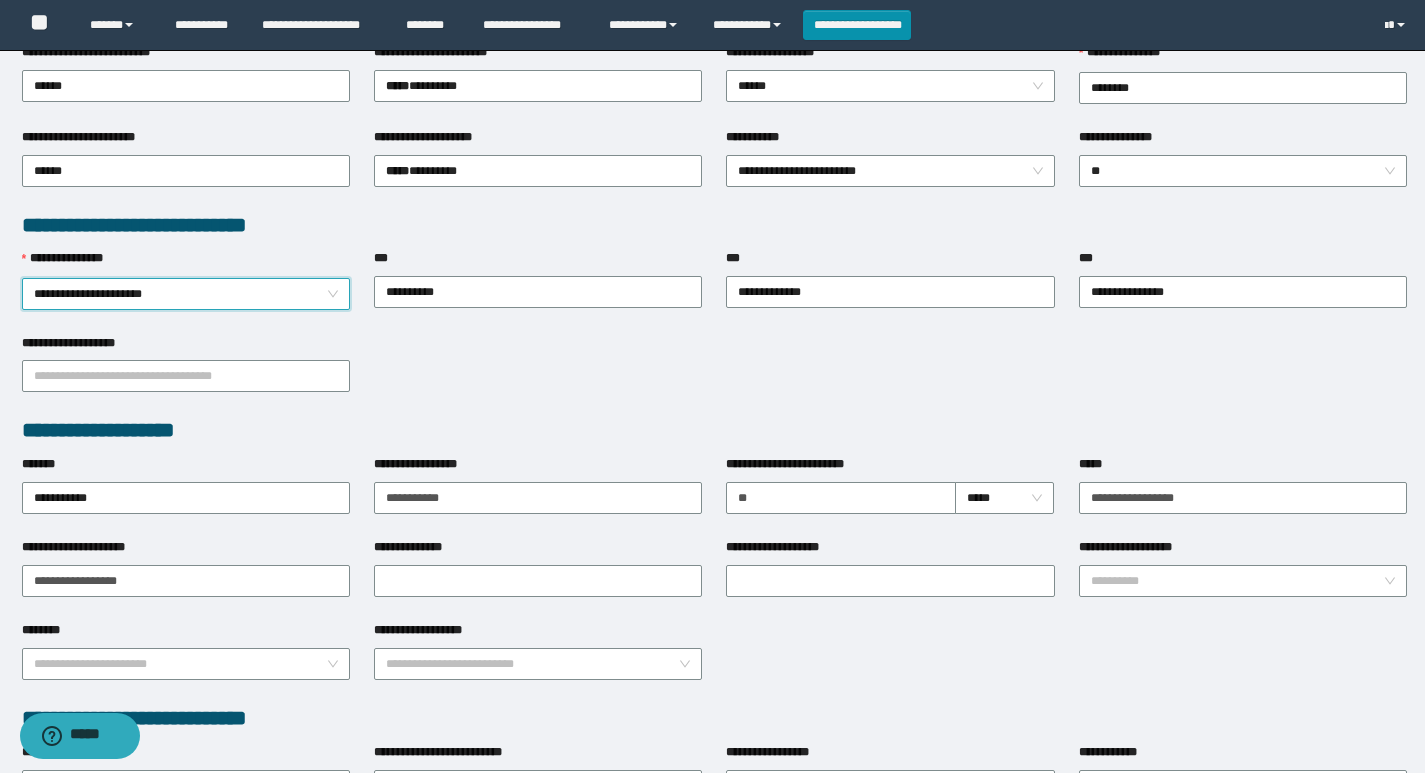 click on "**********" at bounding box center (186, 291) 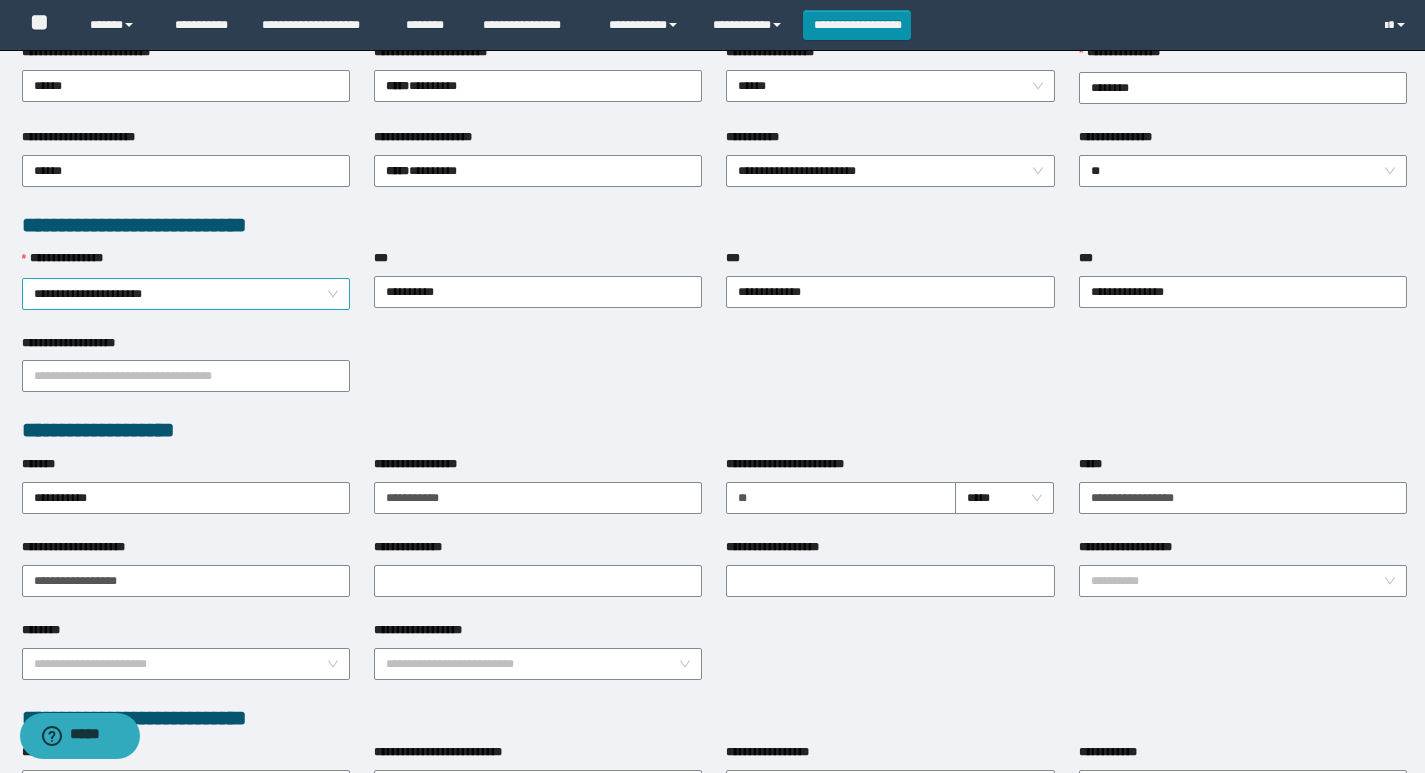 click on "**********" at bounding box center [186, 294] 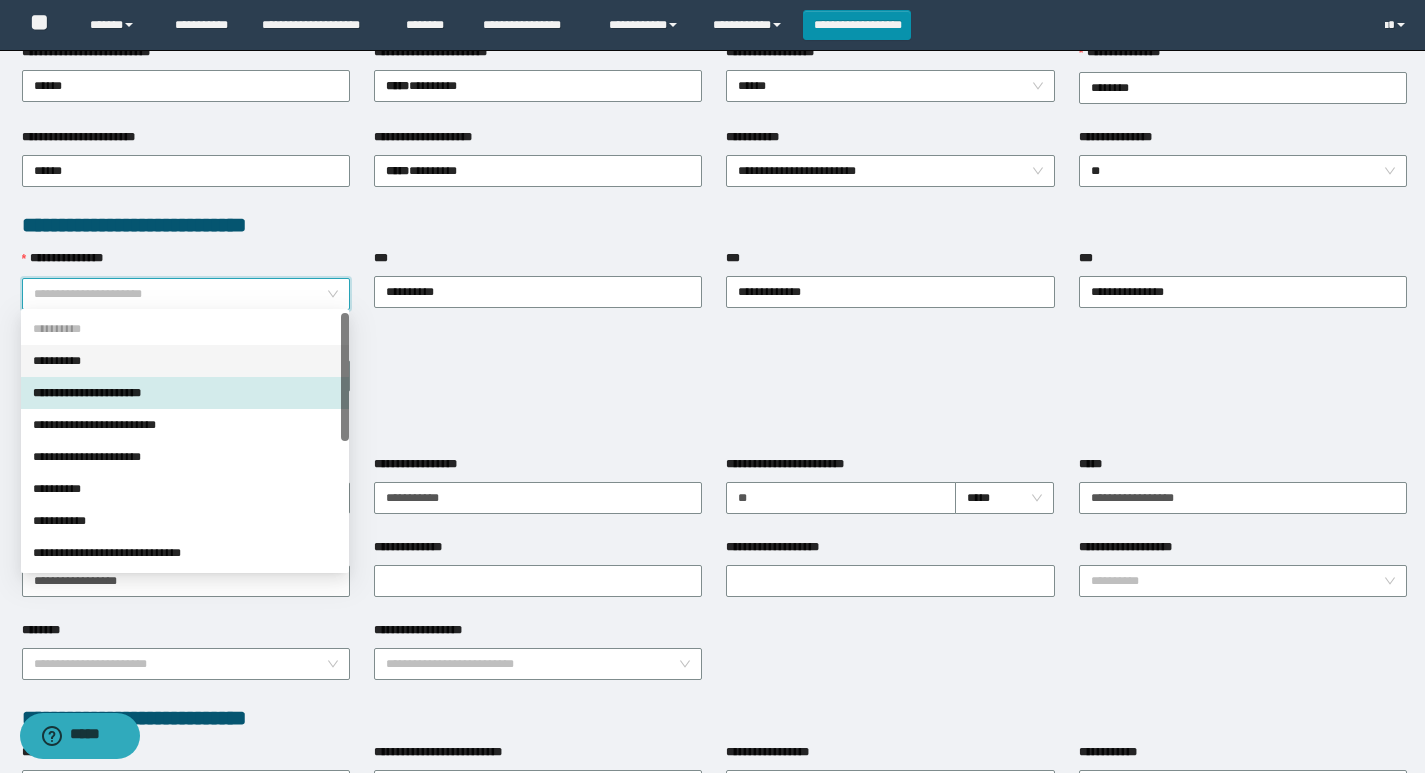 click on "**********" at bounding box center (185, 361) 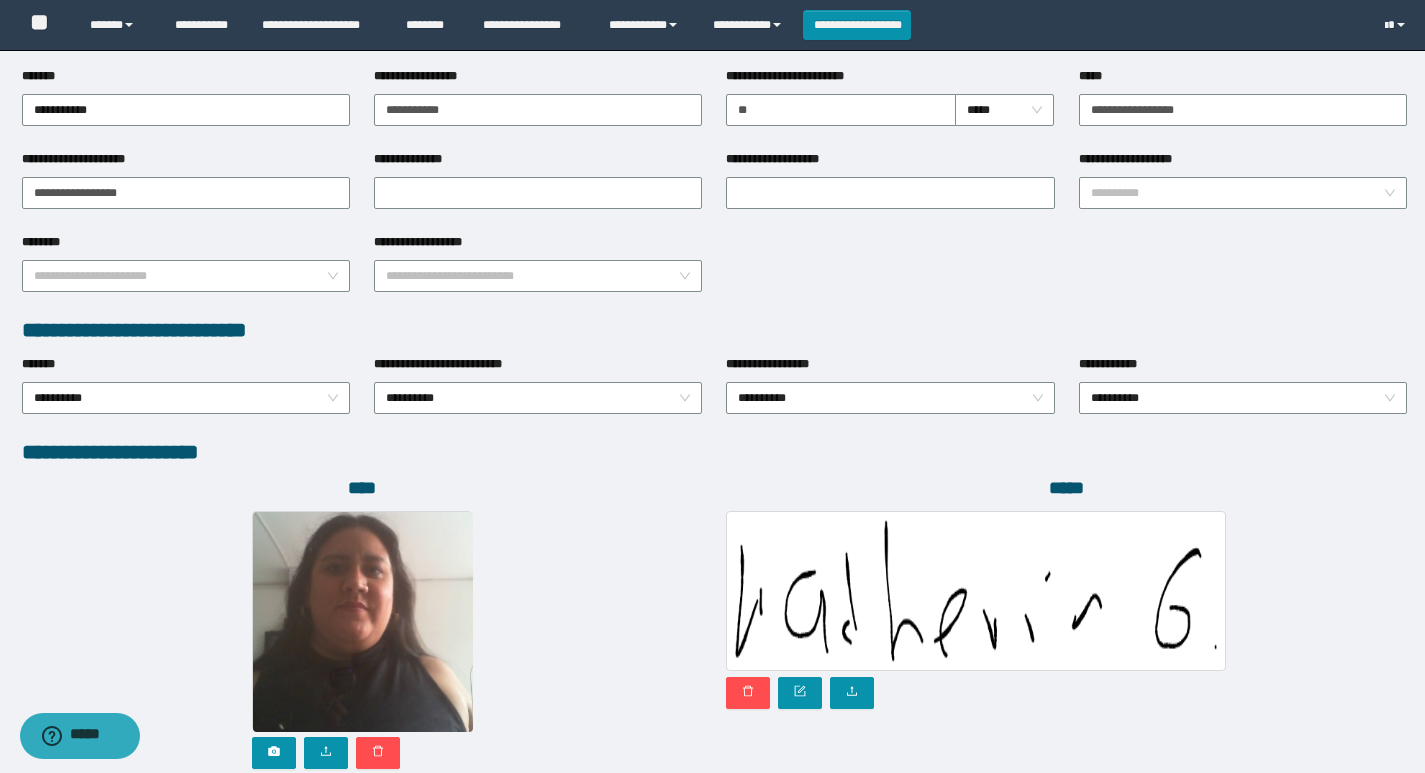 scroll, scrollTop: 932, scrollLeft: 0, axis: vertical 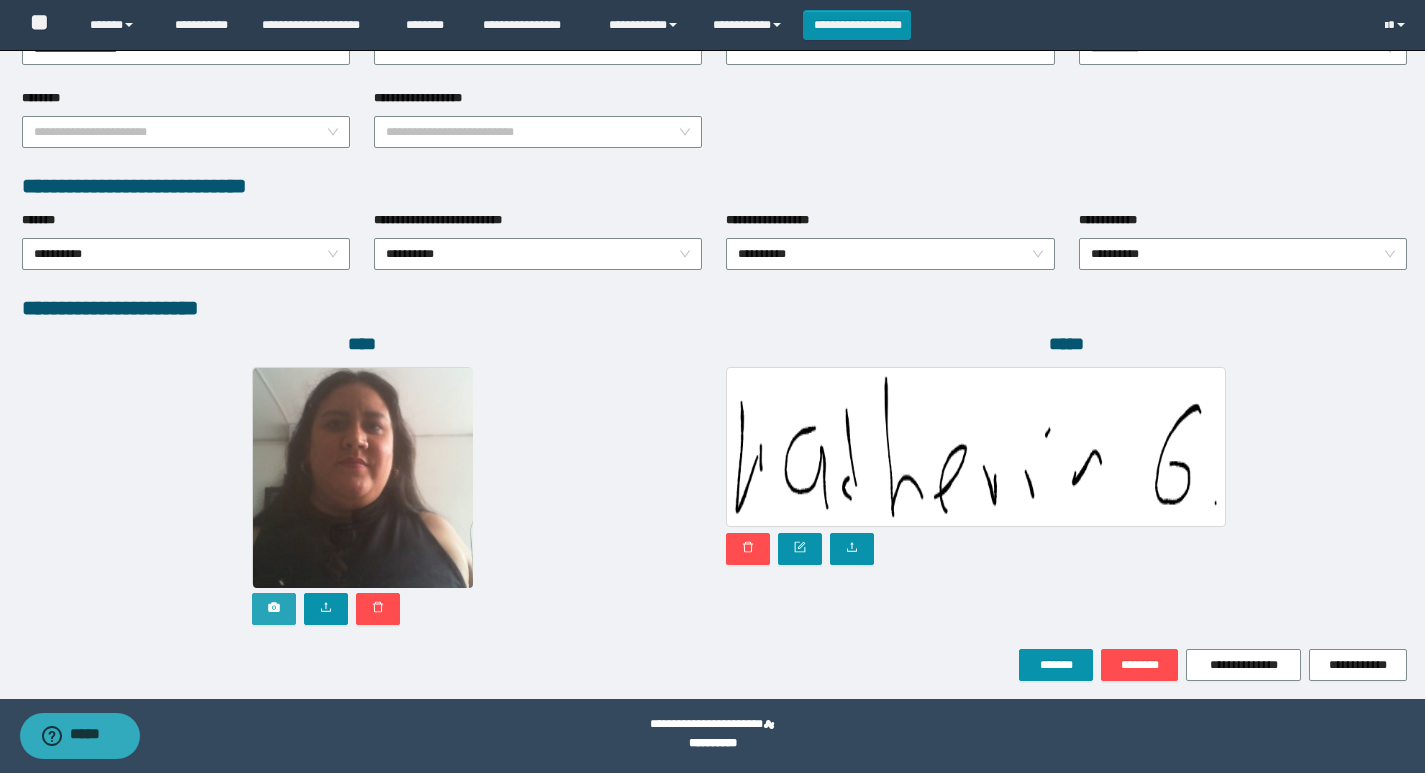 click at bounding box center (274, 609) 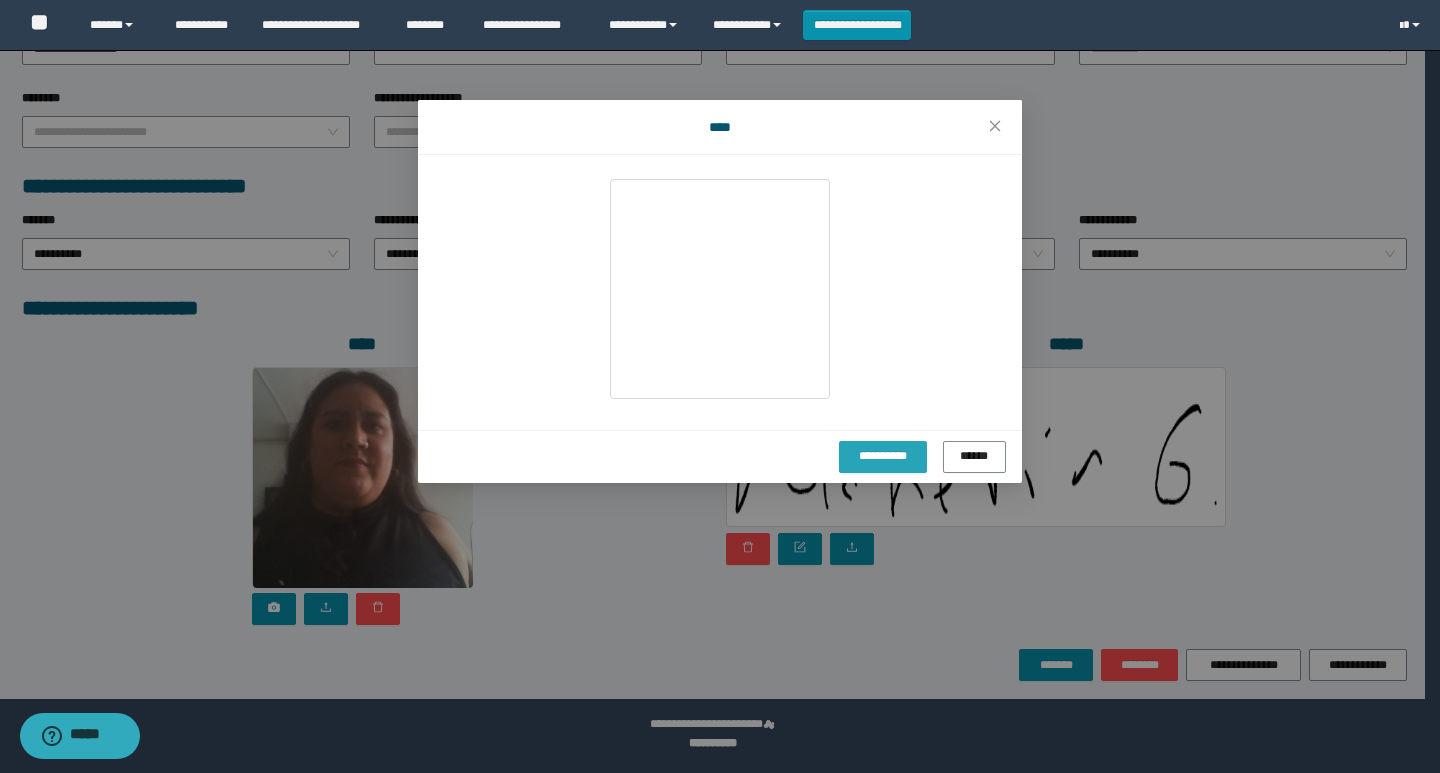 click on "**********" at bounding box center (883, 456) 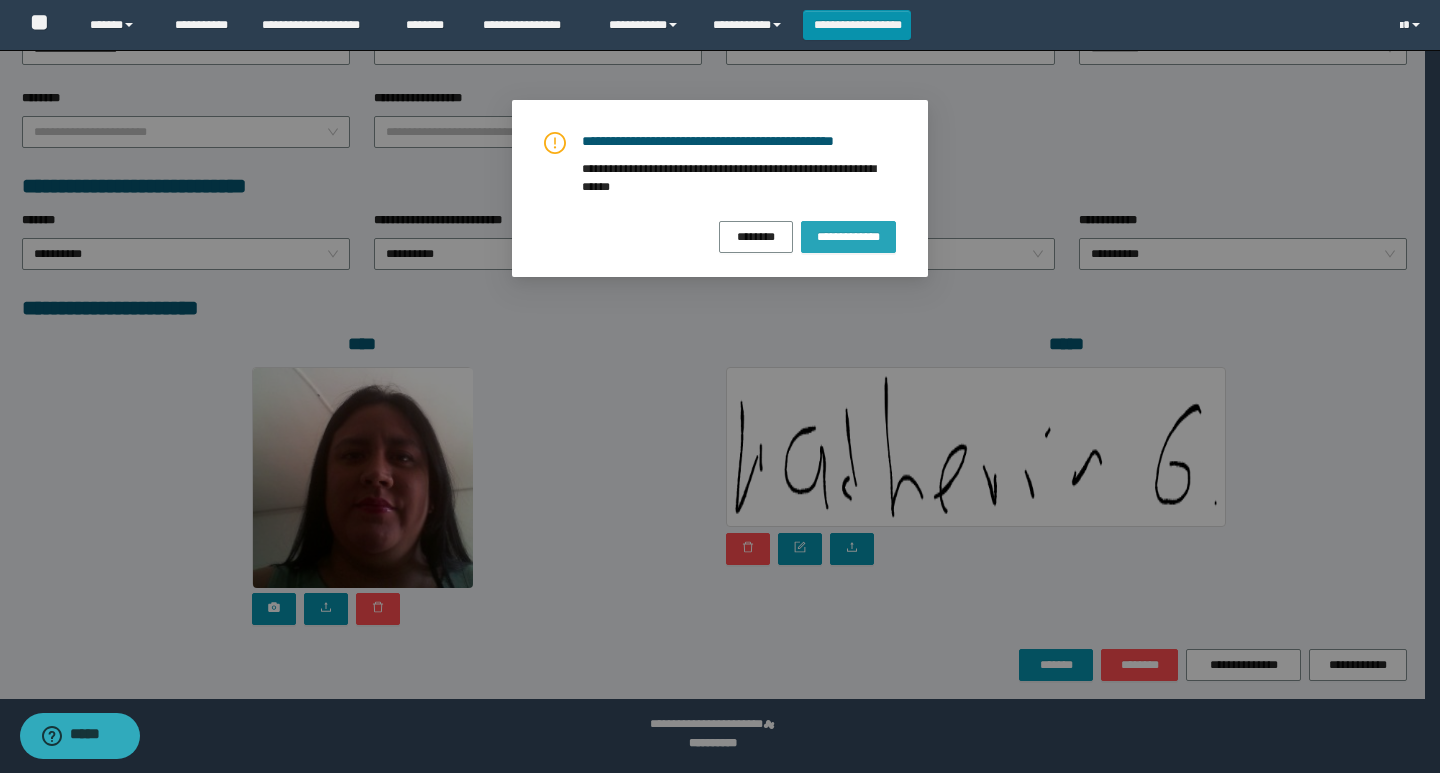 click on "**********" at bounding box center [848, 236] 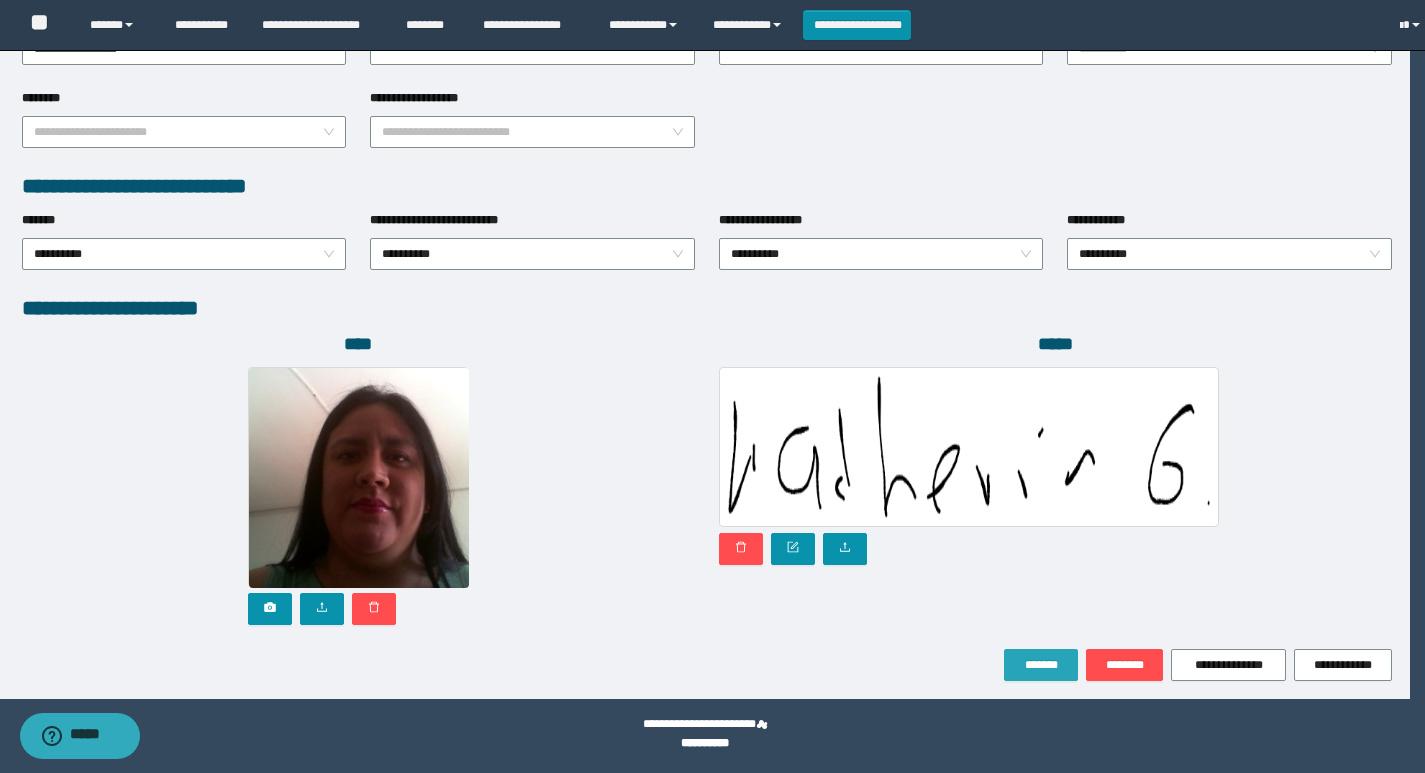 click on "*******" at bounding box center (1041, 665) 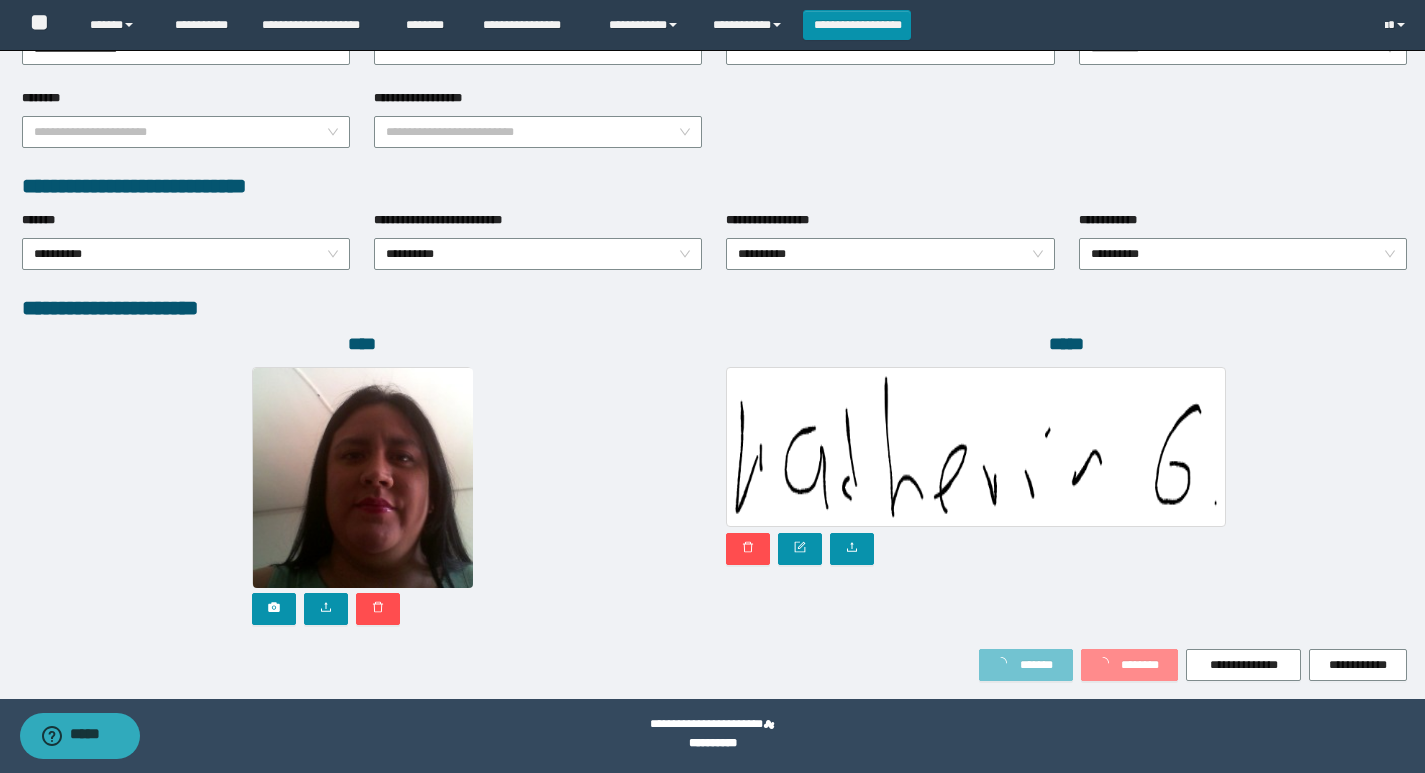 scroll, scrollTop: 985, scrollLeft: 0, axis: vertical 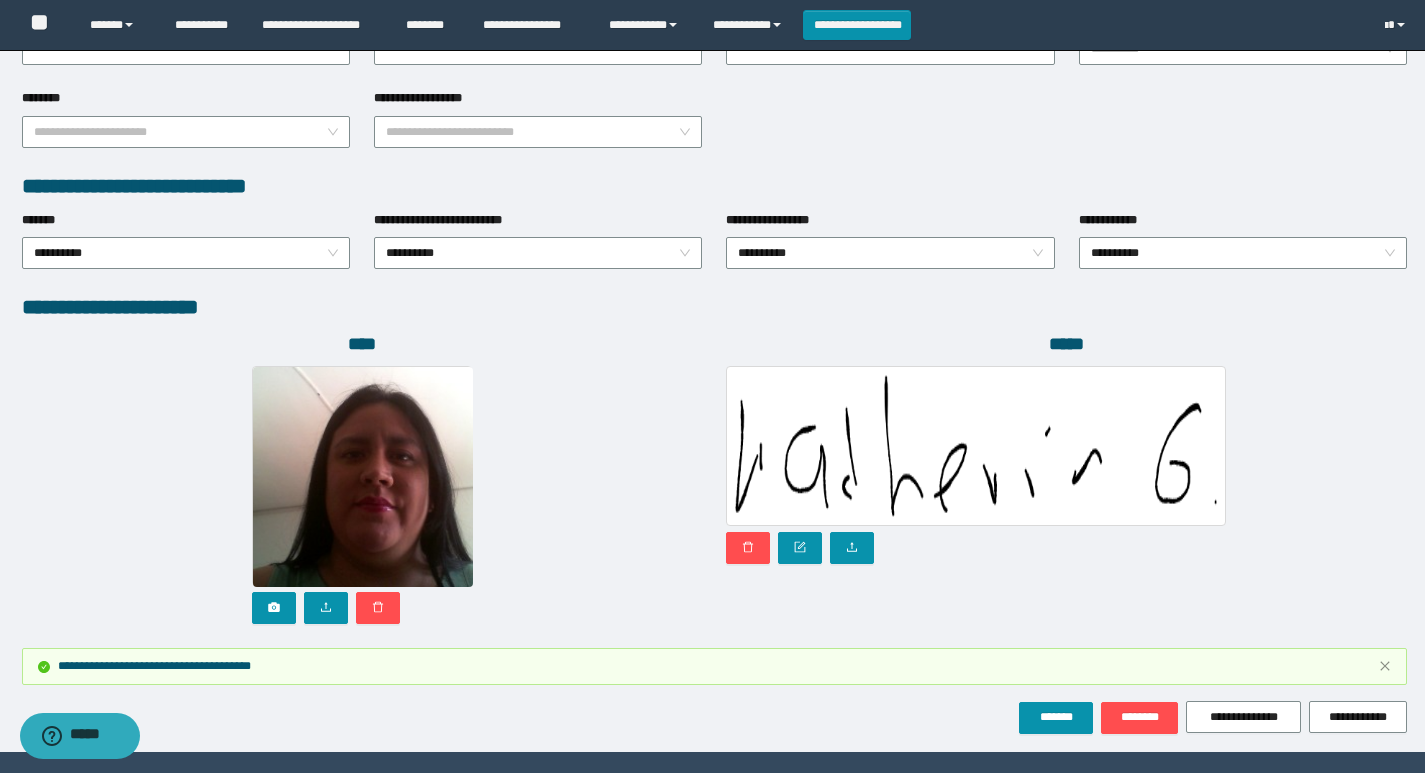 click on "**********" at bounding box center [714, -92] 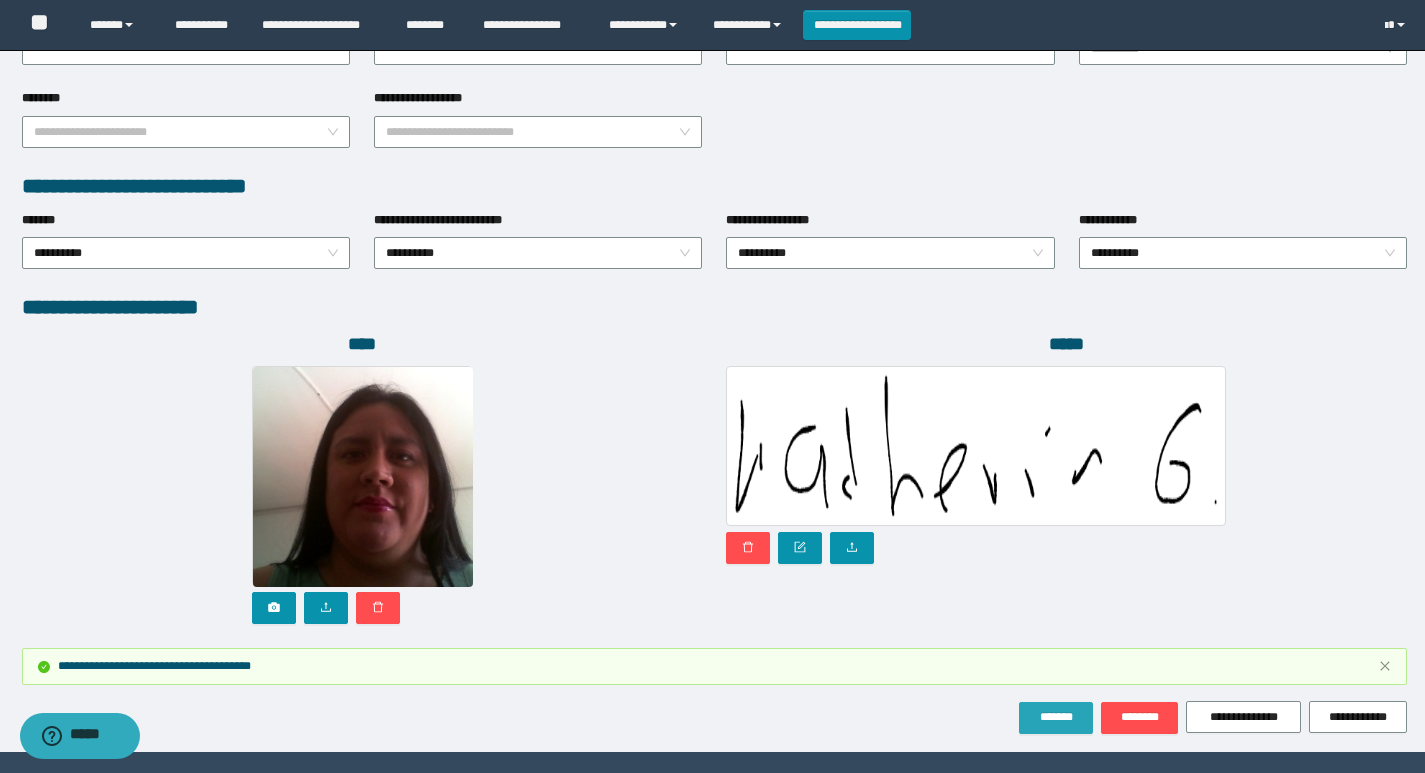 click on "*******" at bounding box center (1056, 717) 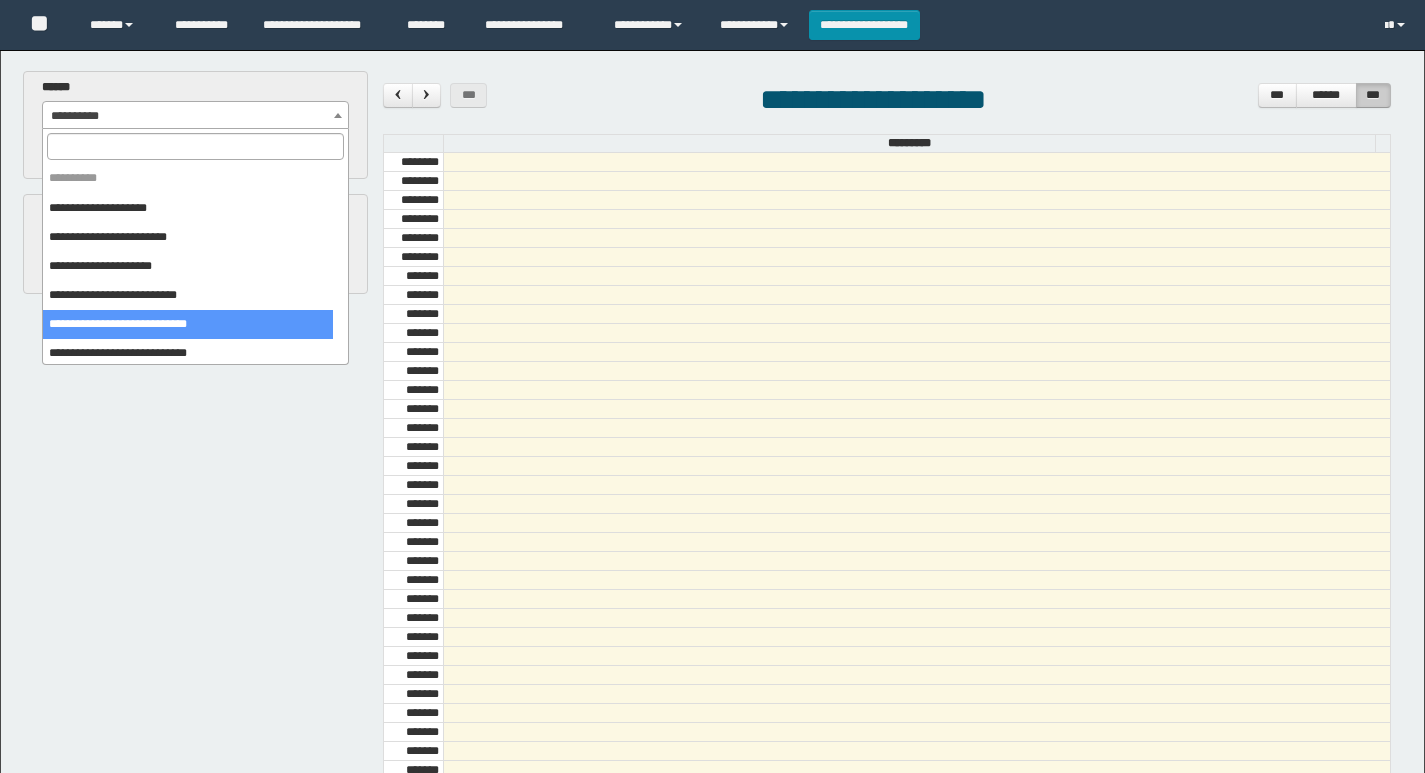 scroll, scrollTop: 0, scrollLeft: 0, axis: both 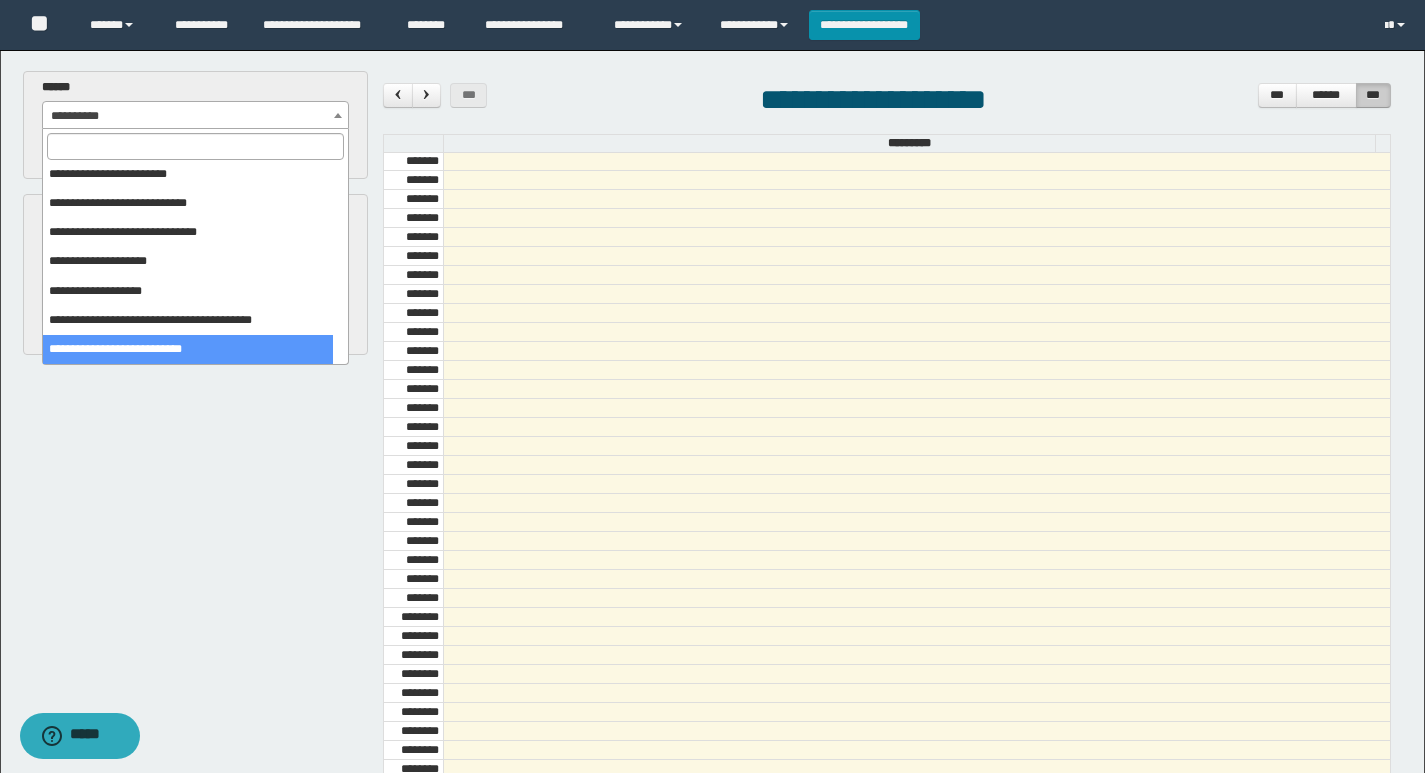 select on "******" 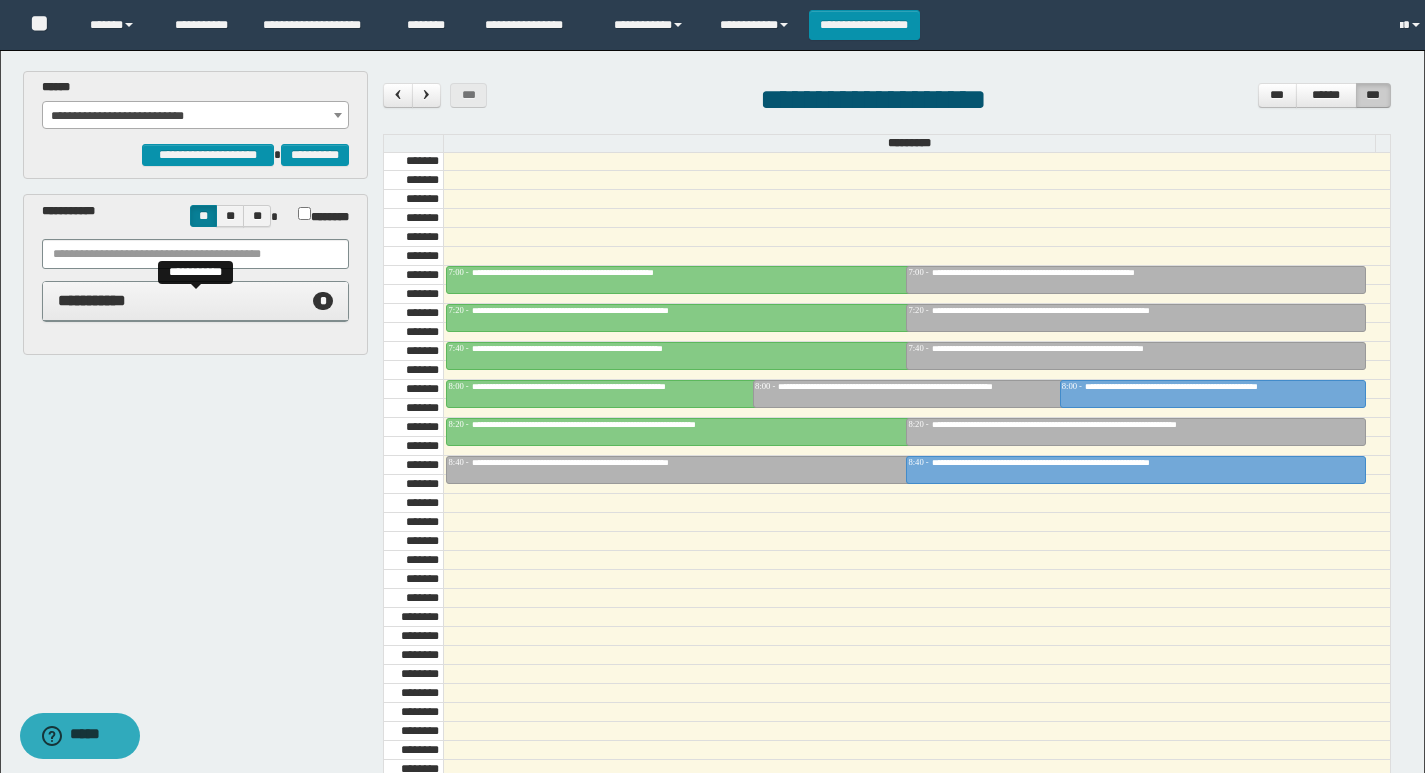 click on "**********" at bounding box center (196, 301) 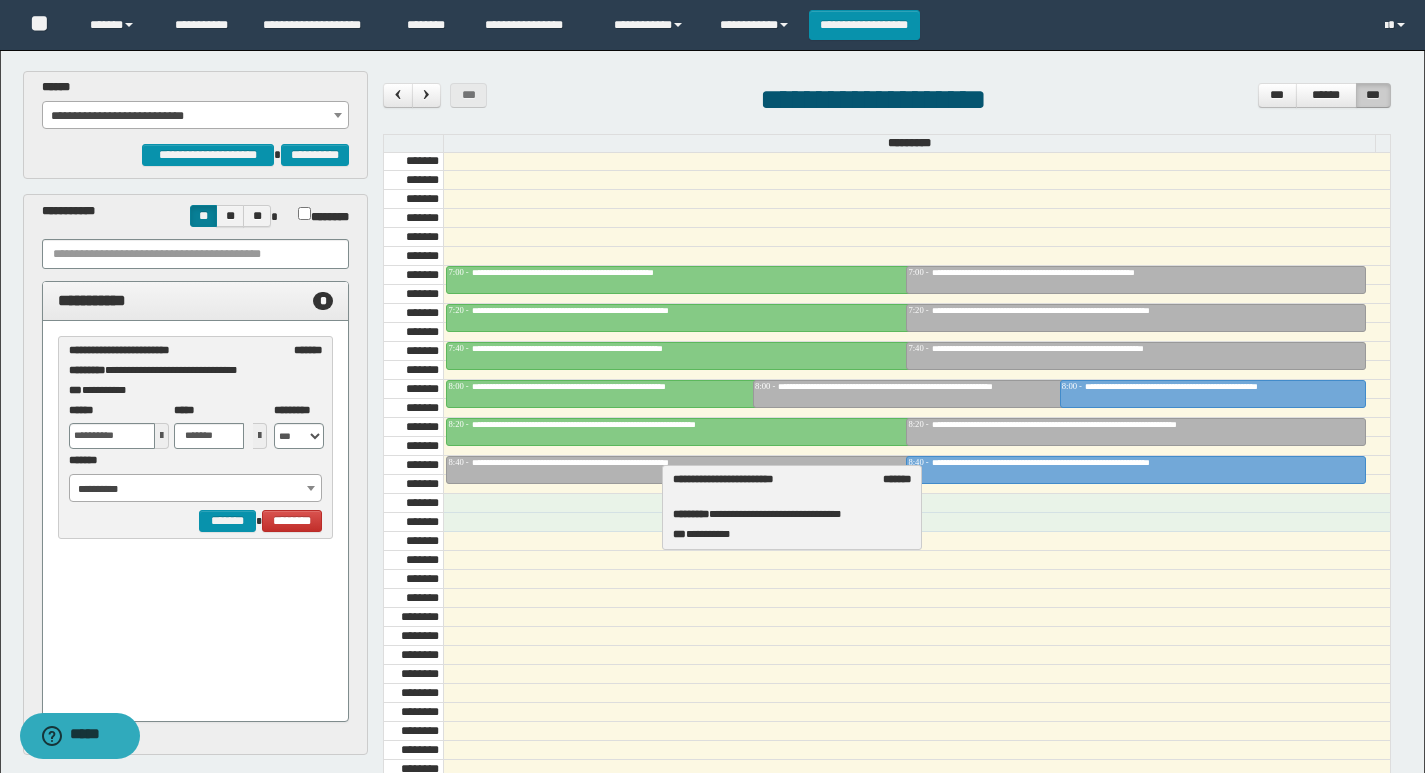 drag, startPoint x: 203, startPoint y: 368, endPoint x: 807, endPoint y: 497, distance: 617.6221 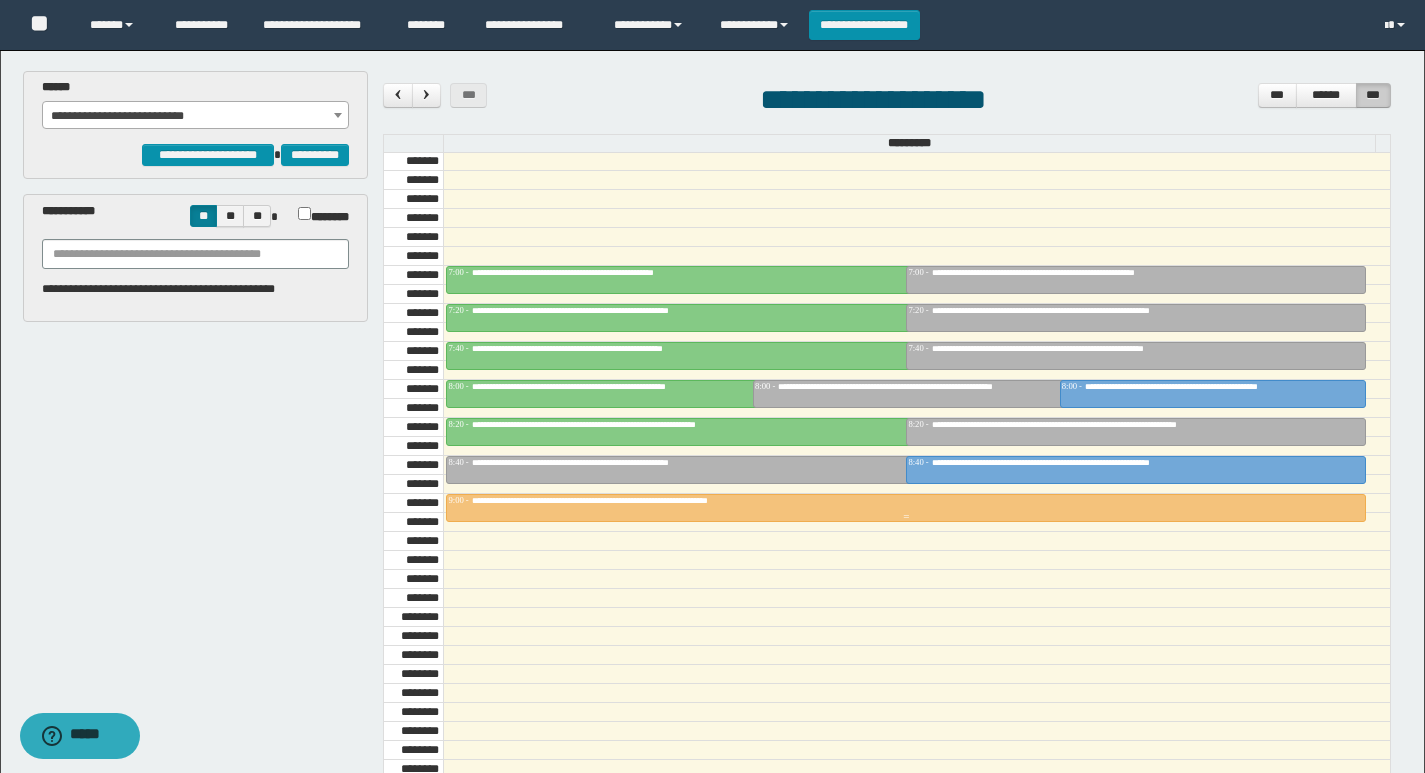 click on "**********" at bounding box center [906, 501] 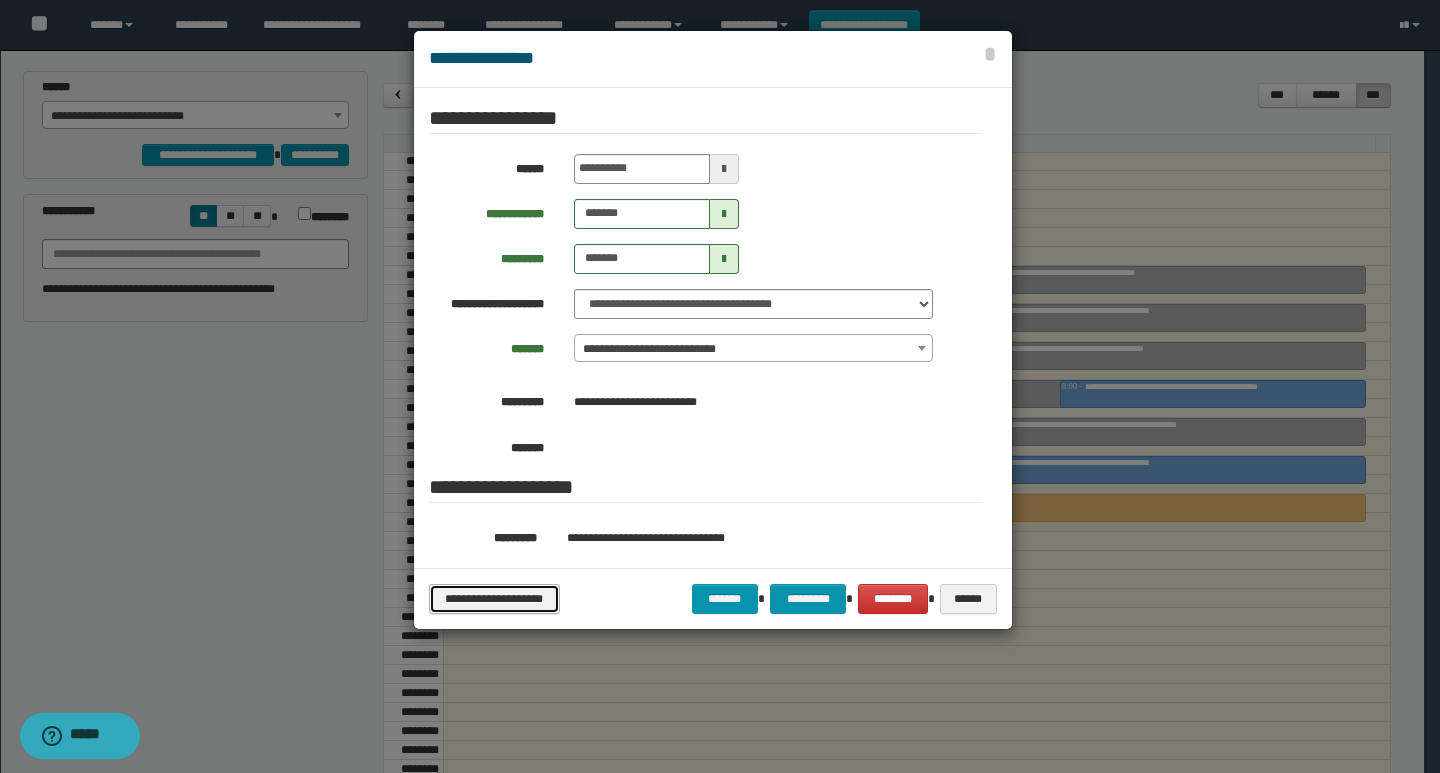click on "**********" at bounding box center (494, 599) 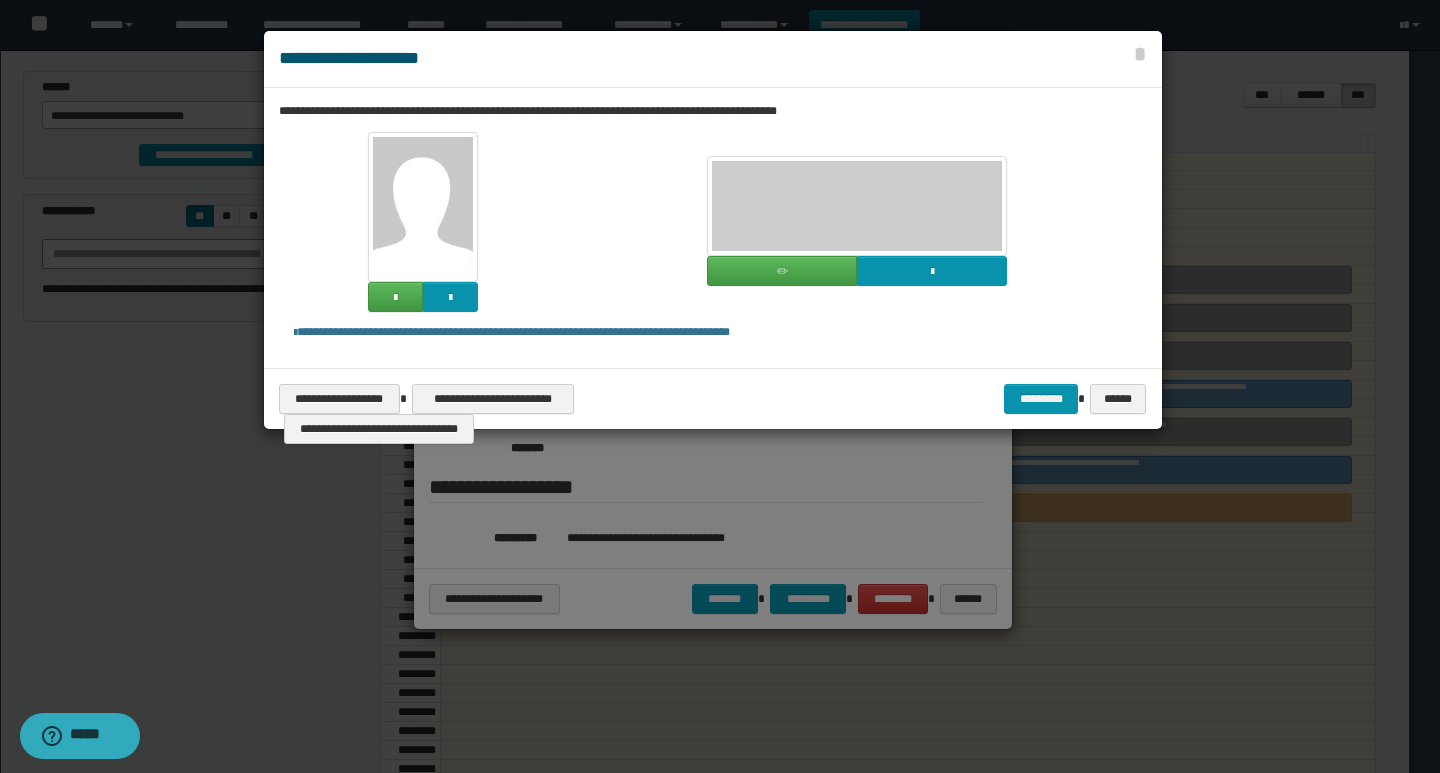 click on "**********" at bounding box center (713, 398) 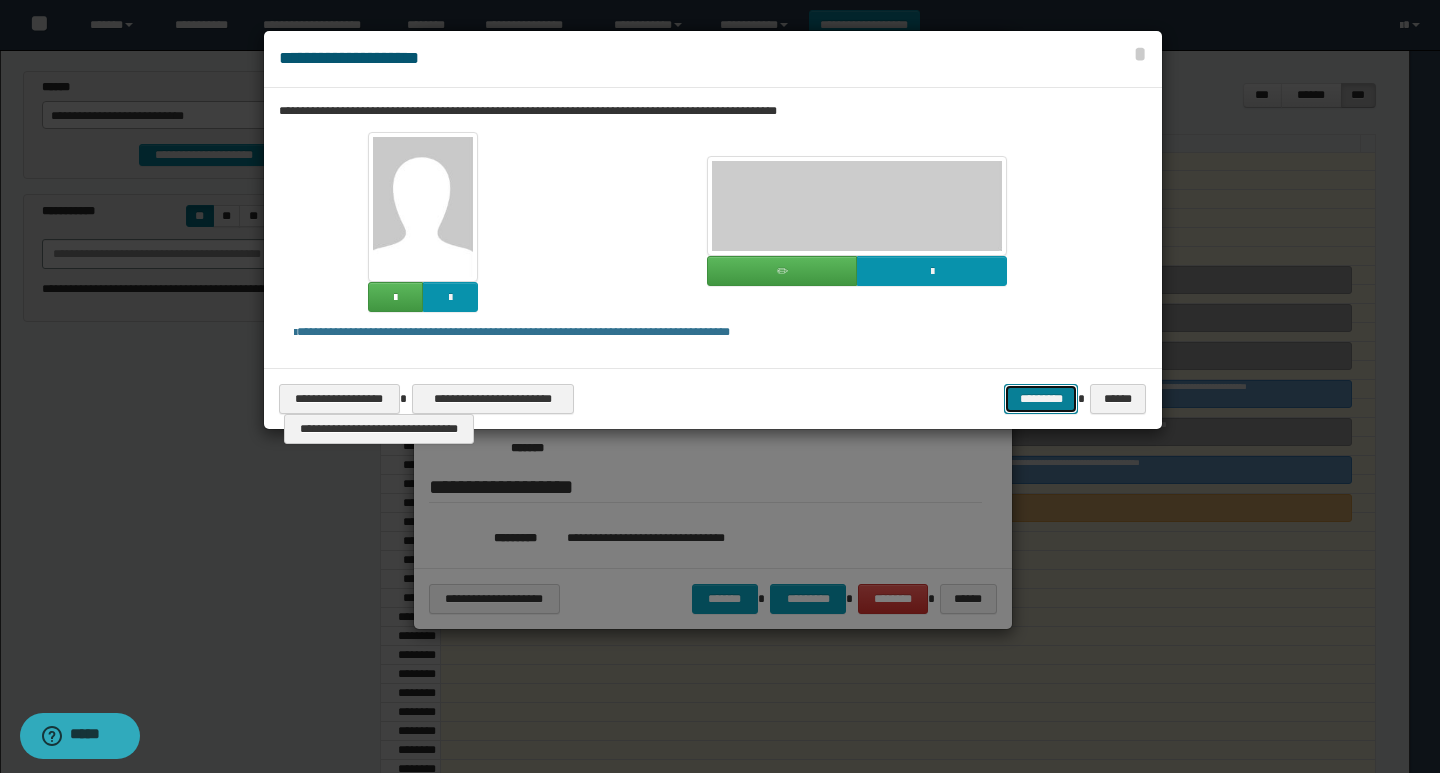 click on "*********" at bounding box center [1041, 399] 